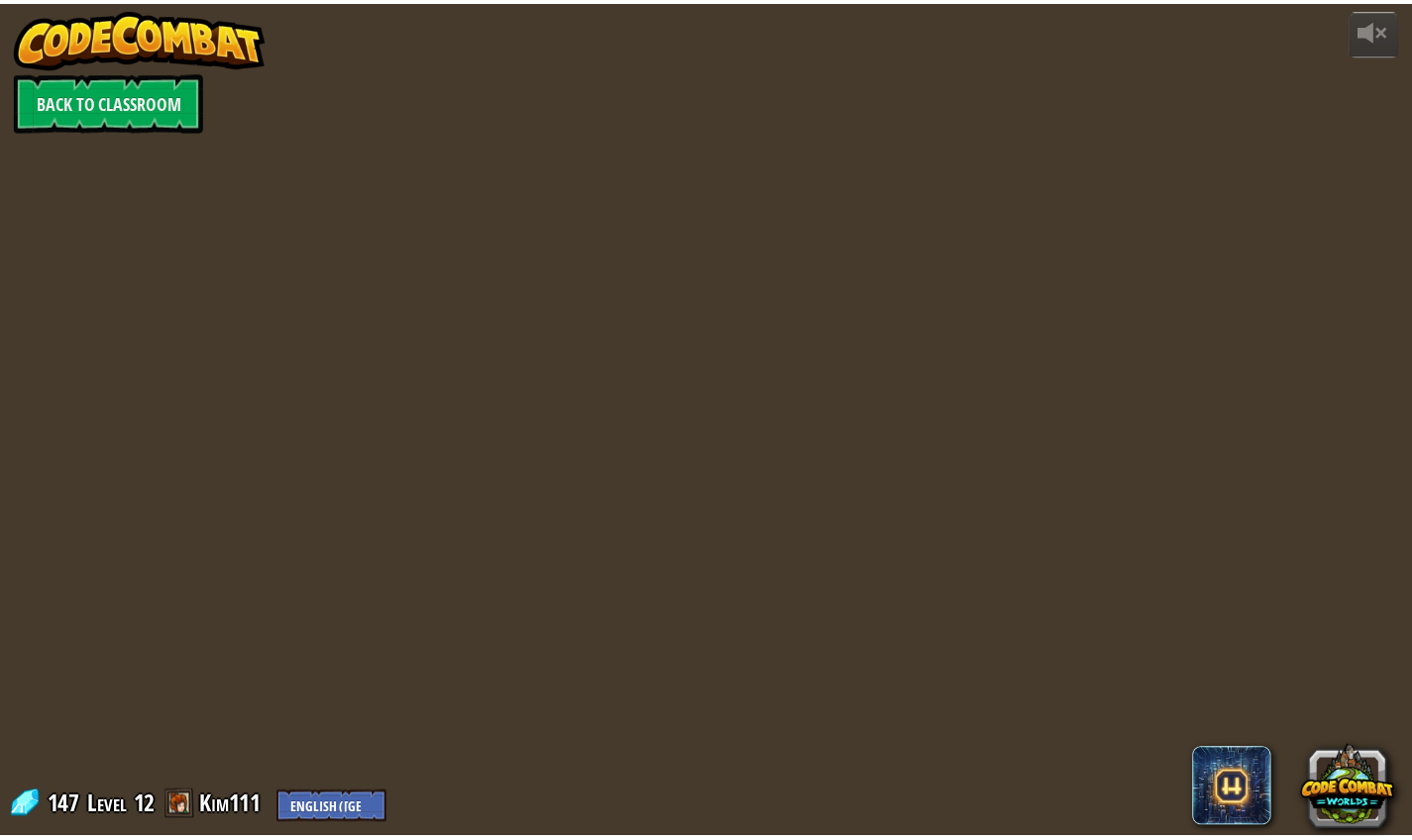 scroll, scrollTop: 0, scrollLeft: 0, axis: both 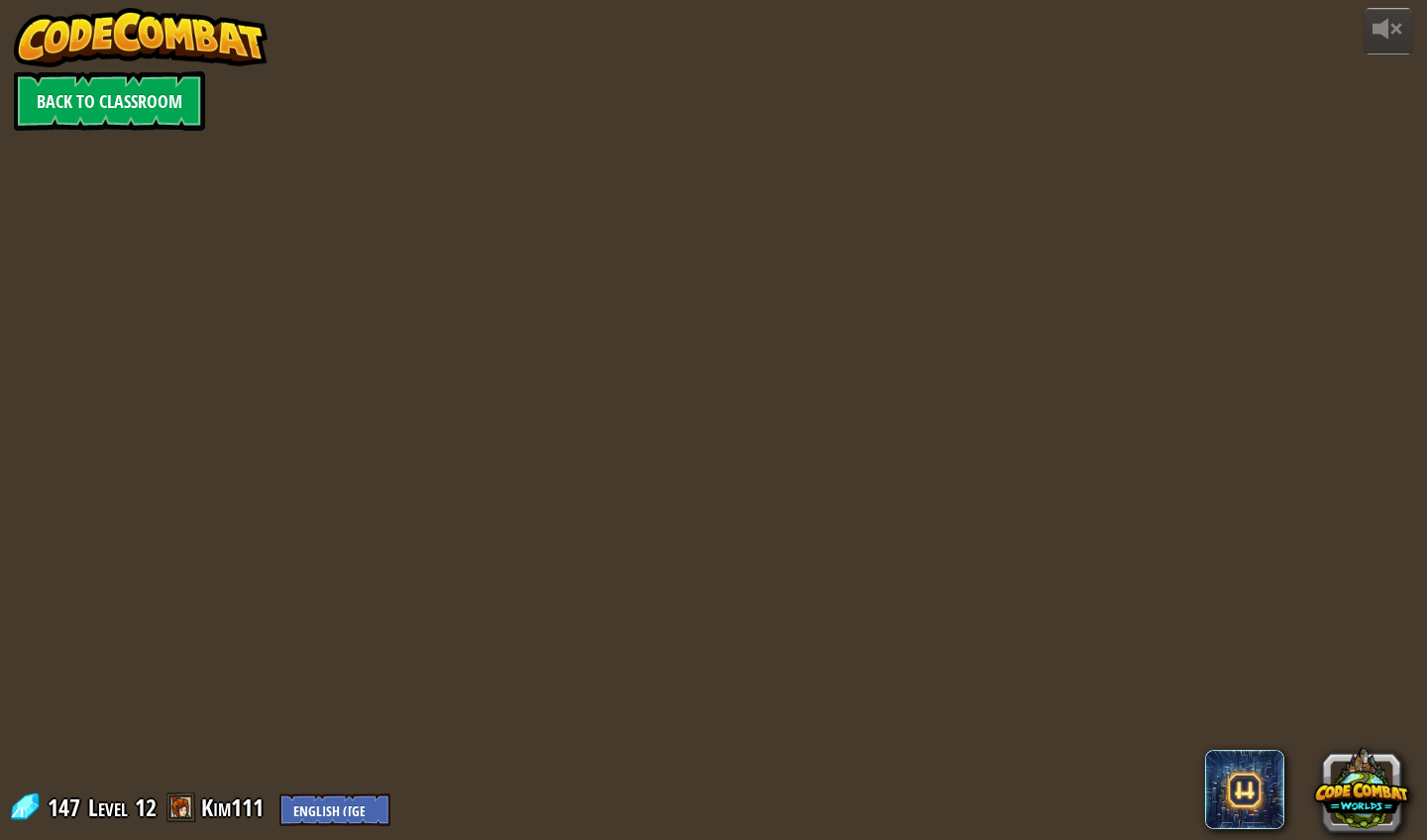 click on "Back to Classroom" at bounding box center (109, 101) 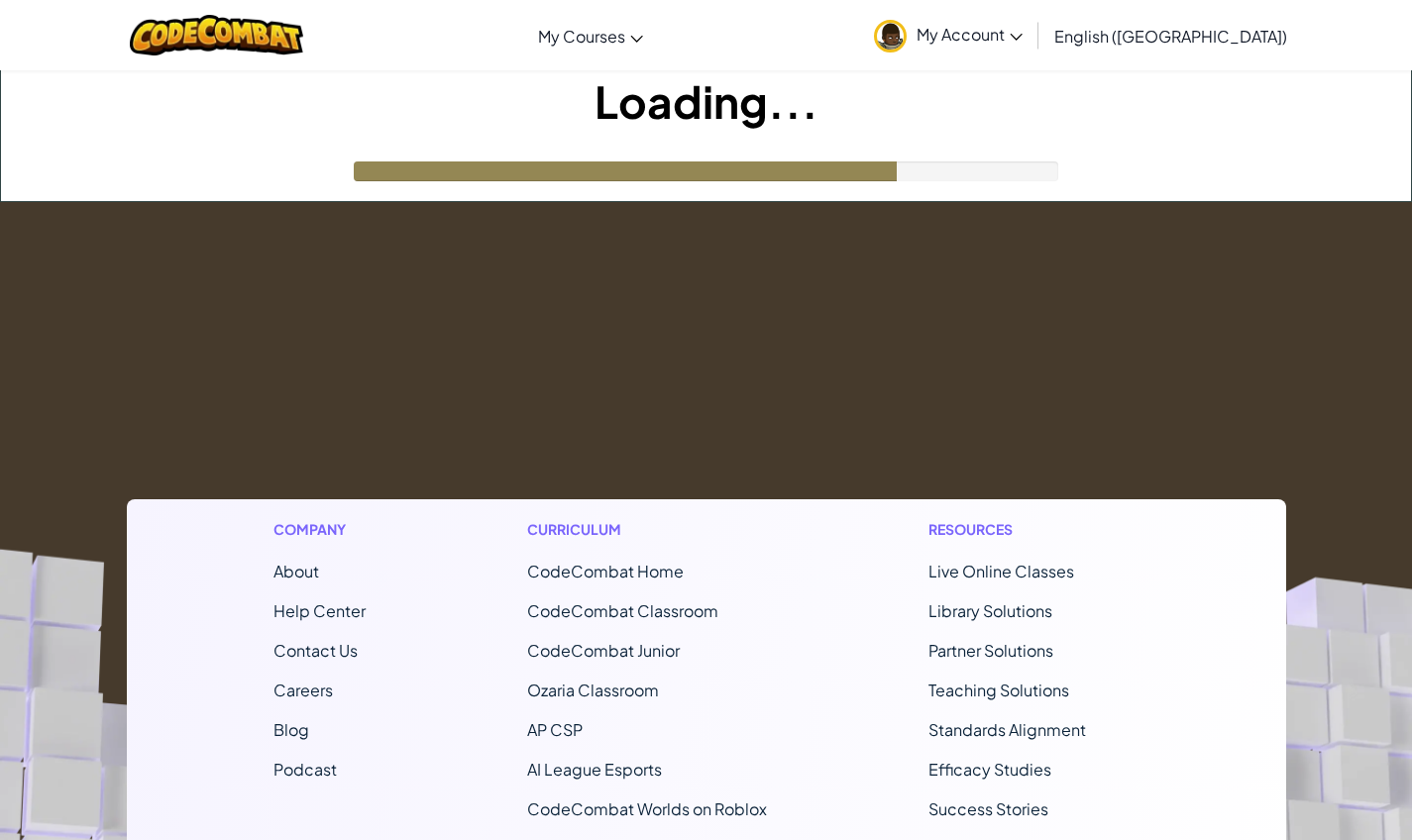click on "Company About Help Center Contact Us Careers Blog Podcast Curriculum CodeCombat Home CodeCombat Classroom CodeCombat Junior Ozaria Classroom AP CSP AI League Esports CodeCombat Worlds on Roblox AI HackStack AI Junior (Beta) Resources Live Online Classes Library Solutions Partner Solutions Teaching Solutions Standards Alignment Efficacy Studies Success Stories Professional Development Hour of Code Grants & Funding Resources Accessibility (ACR/VPAT) Privacy Notice Copyright  ©2024 CodeCombat Inc.  All Rights Reserved." at bounding box center [706, 738] 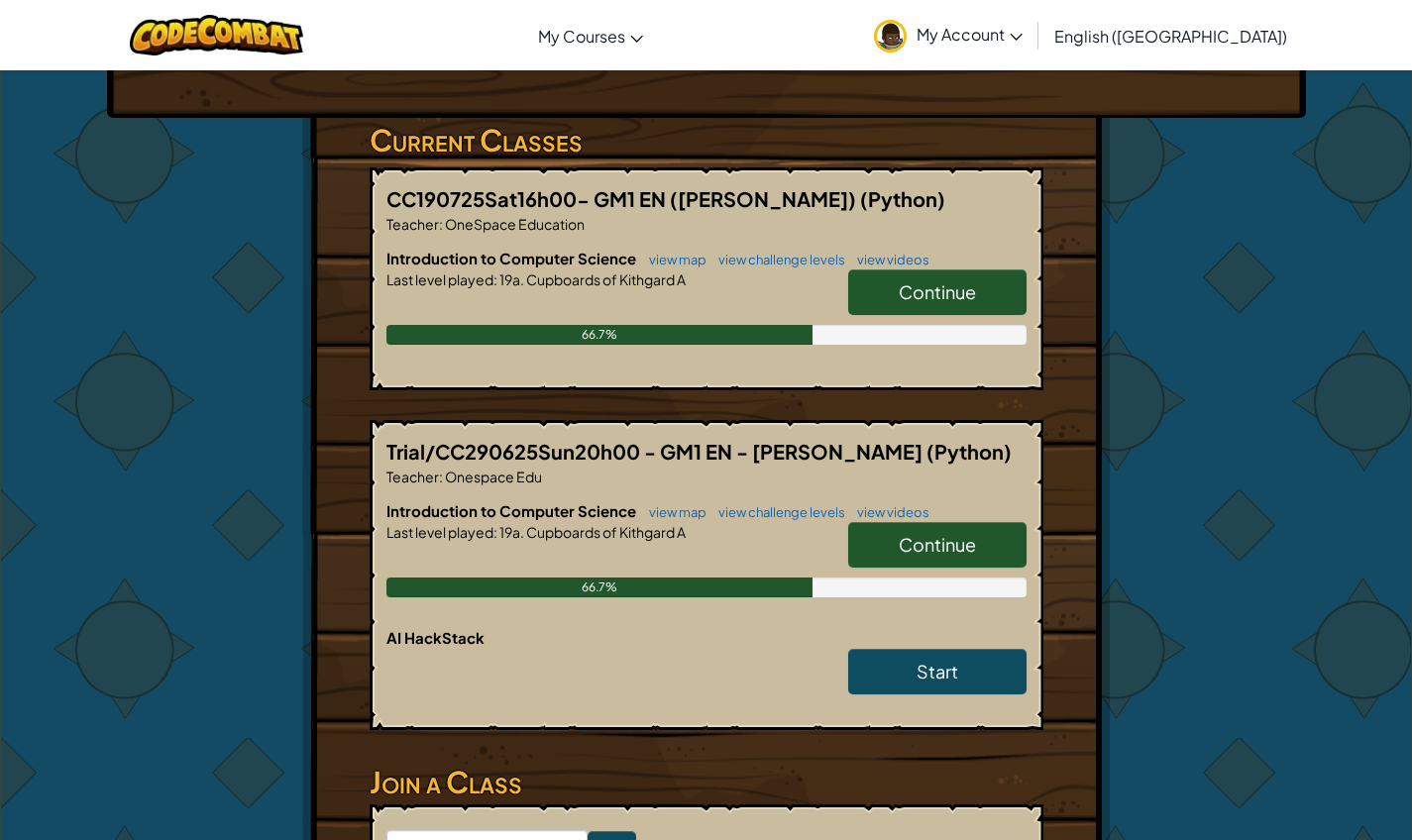 scroll, scrollTop: 279, scrollLeft: 0, axis: vertical 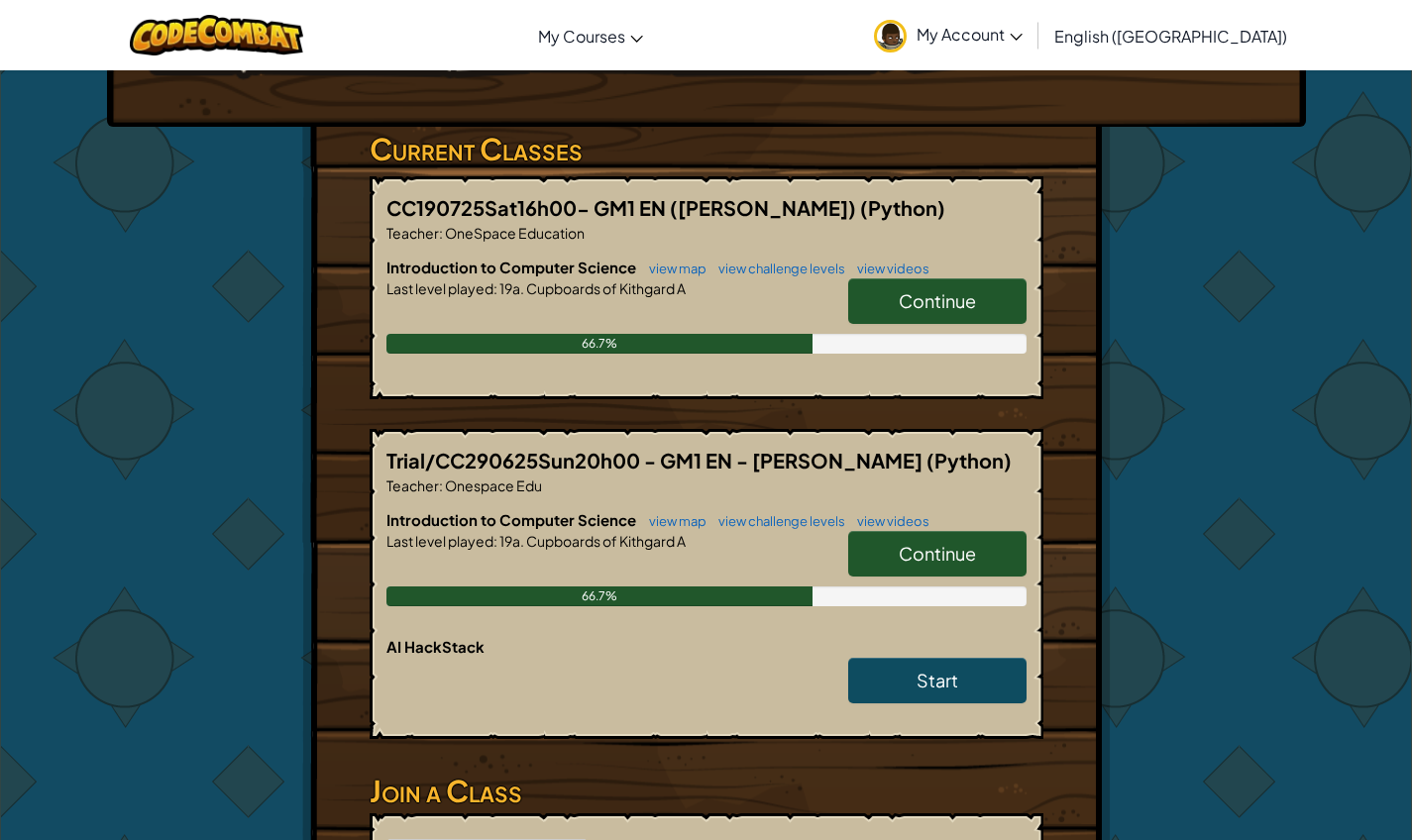 click on "Continue" at bounding box center [937, 300] 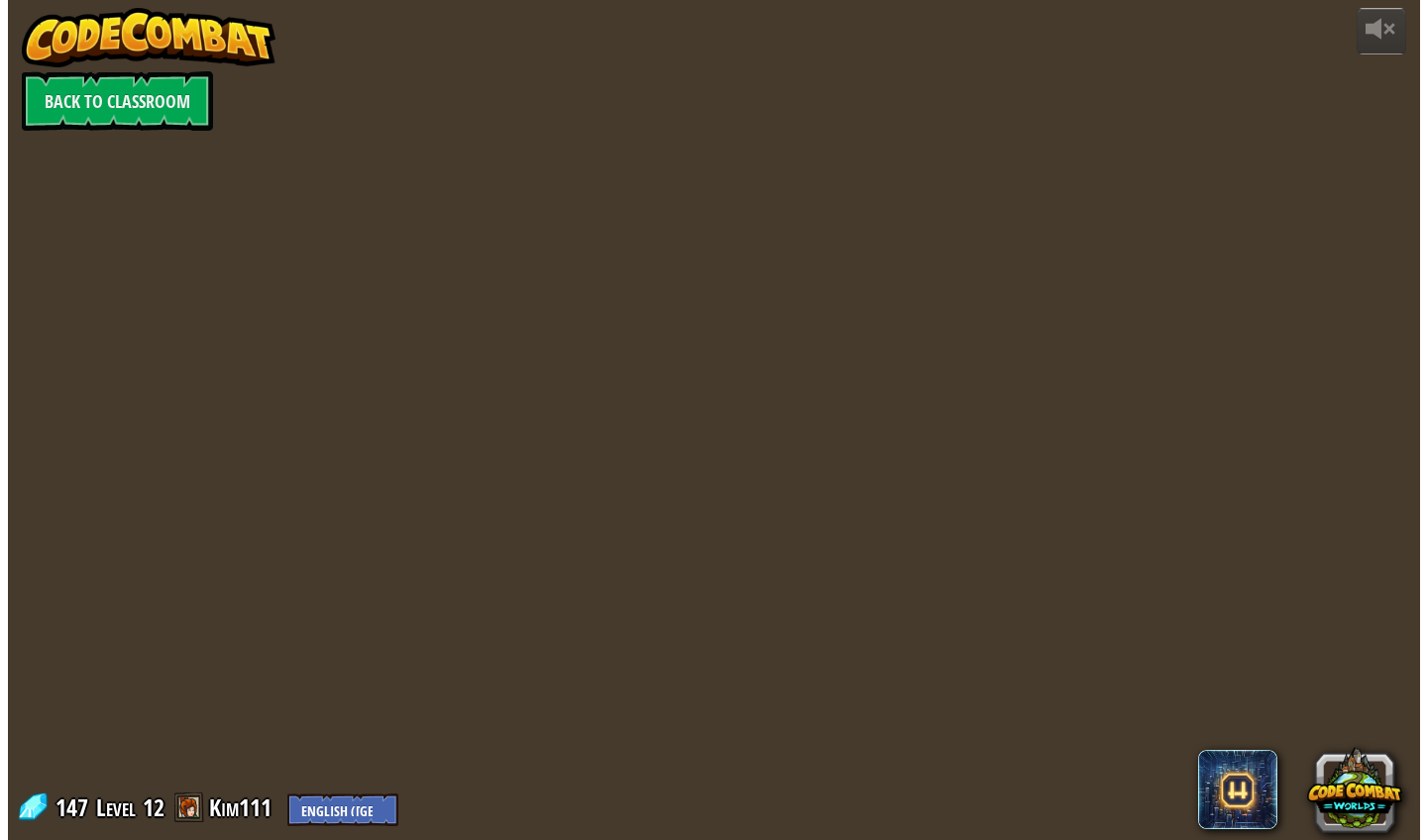 scroll, scrollTop: 0, scrollLeft: 0, axis: both 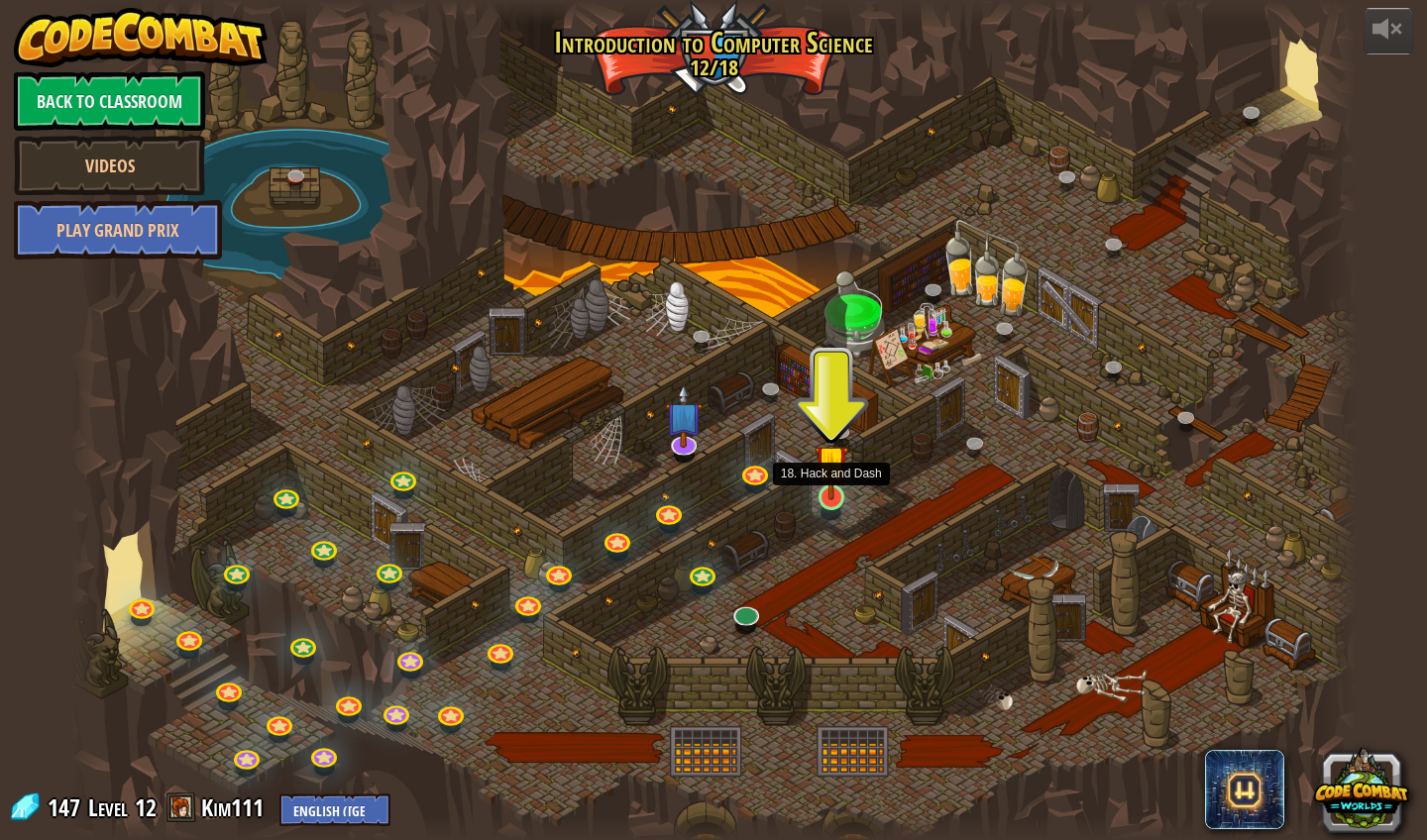 click at bounding box center [831, 497] 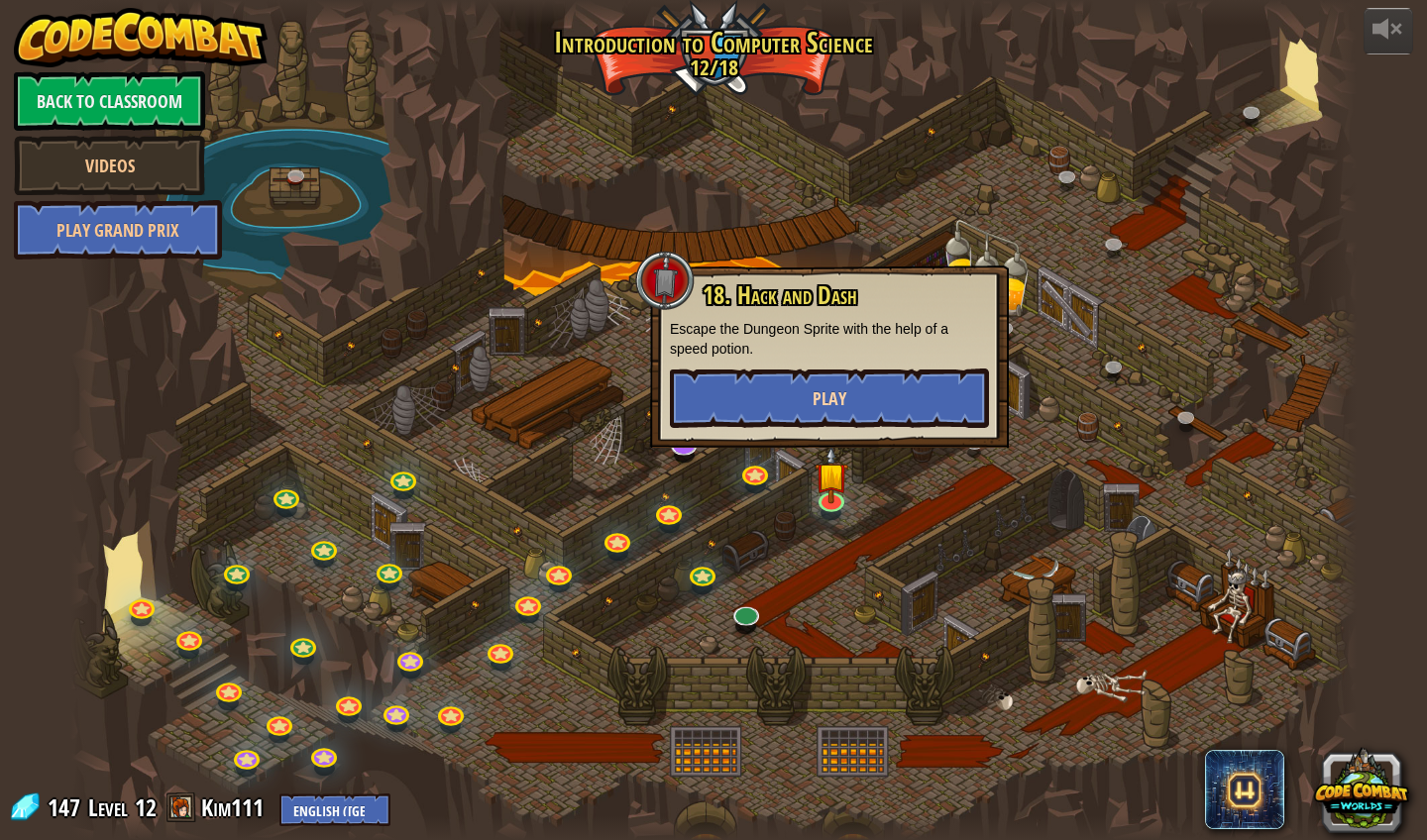 click on "Play" at bounding box center [829, 398] 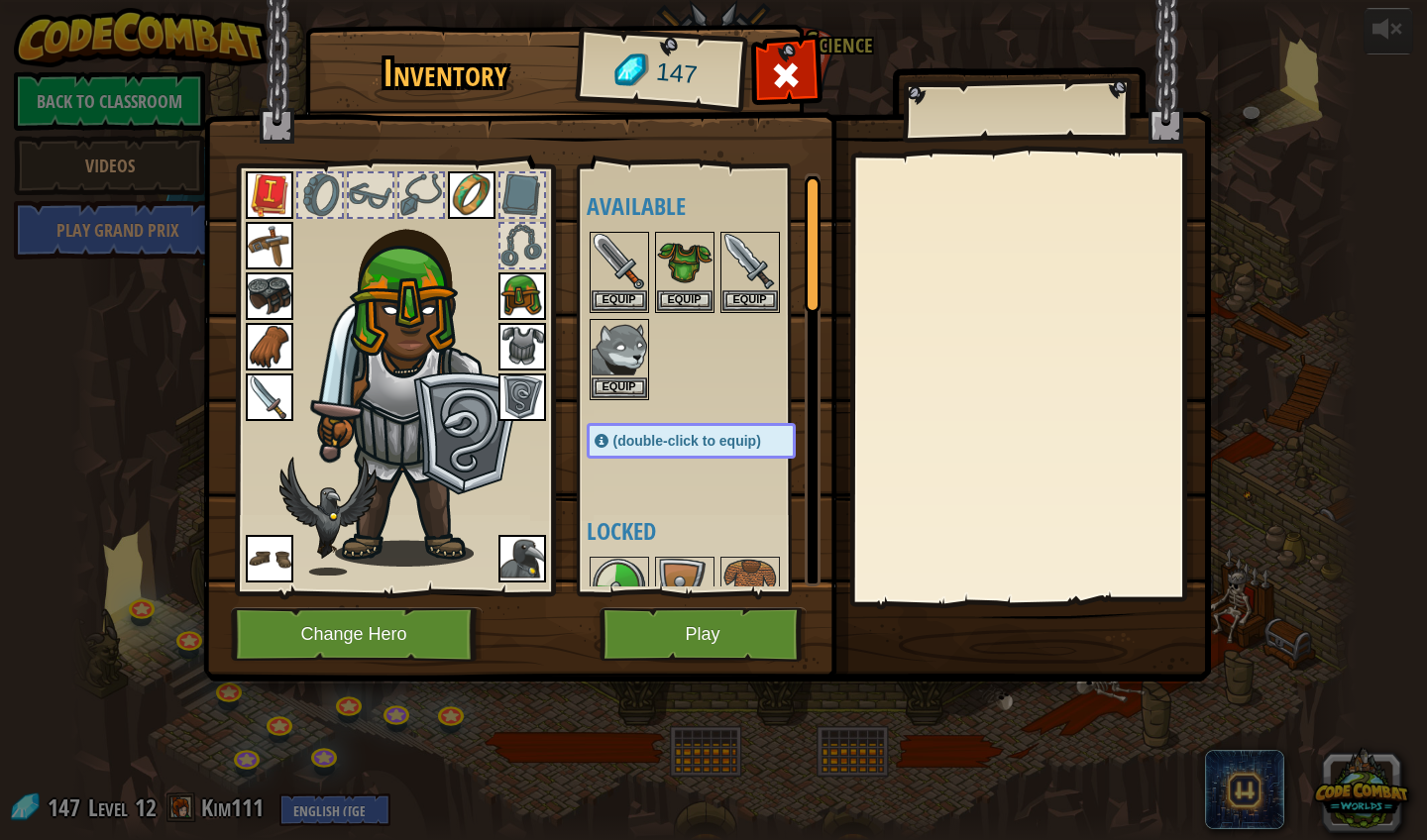 click on "Play" at bounding box center [703, 634] 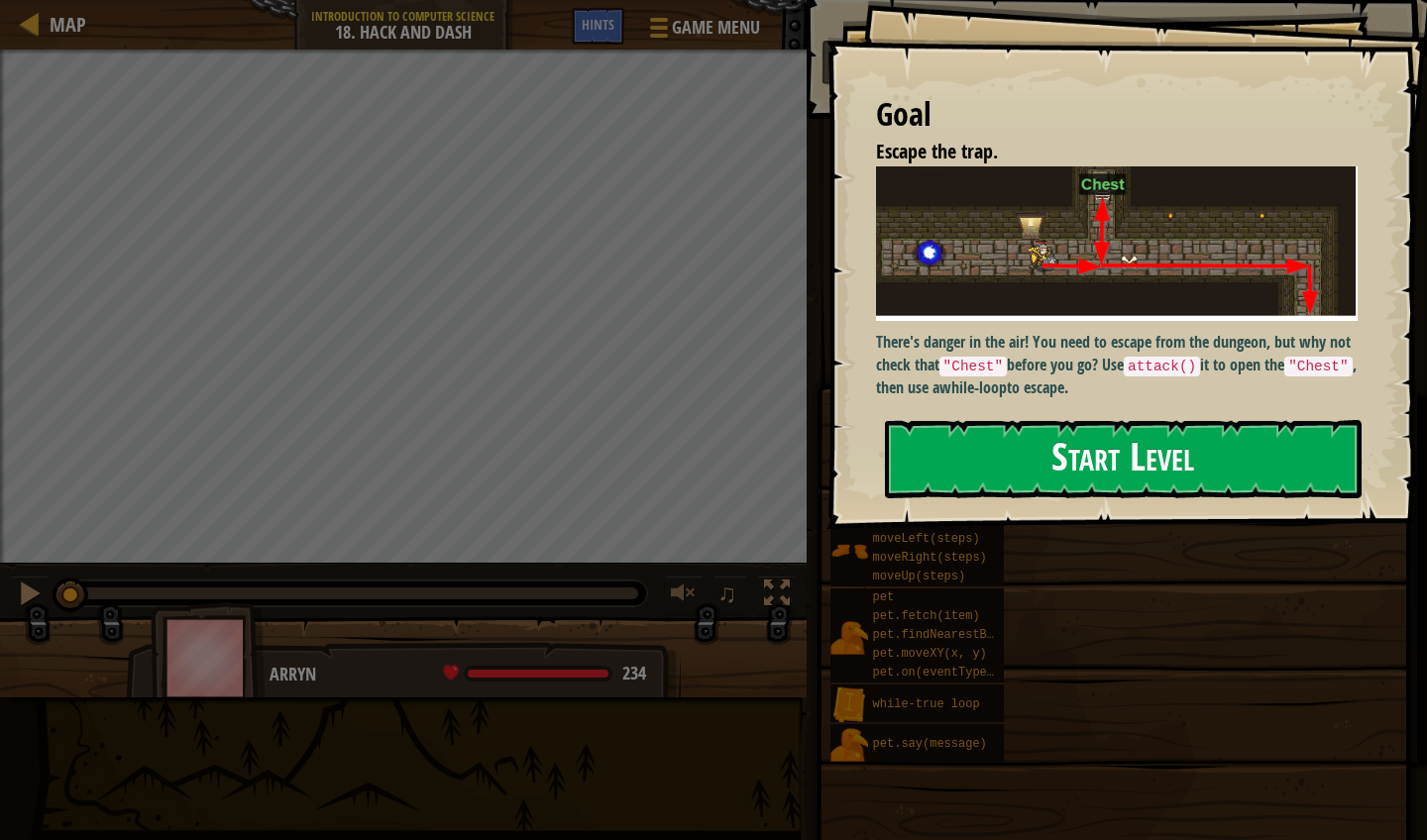 click on "Start Level" at bounding box center (1123, 459) 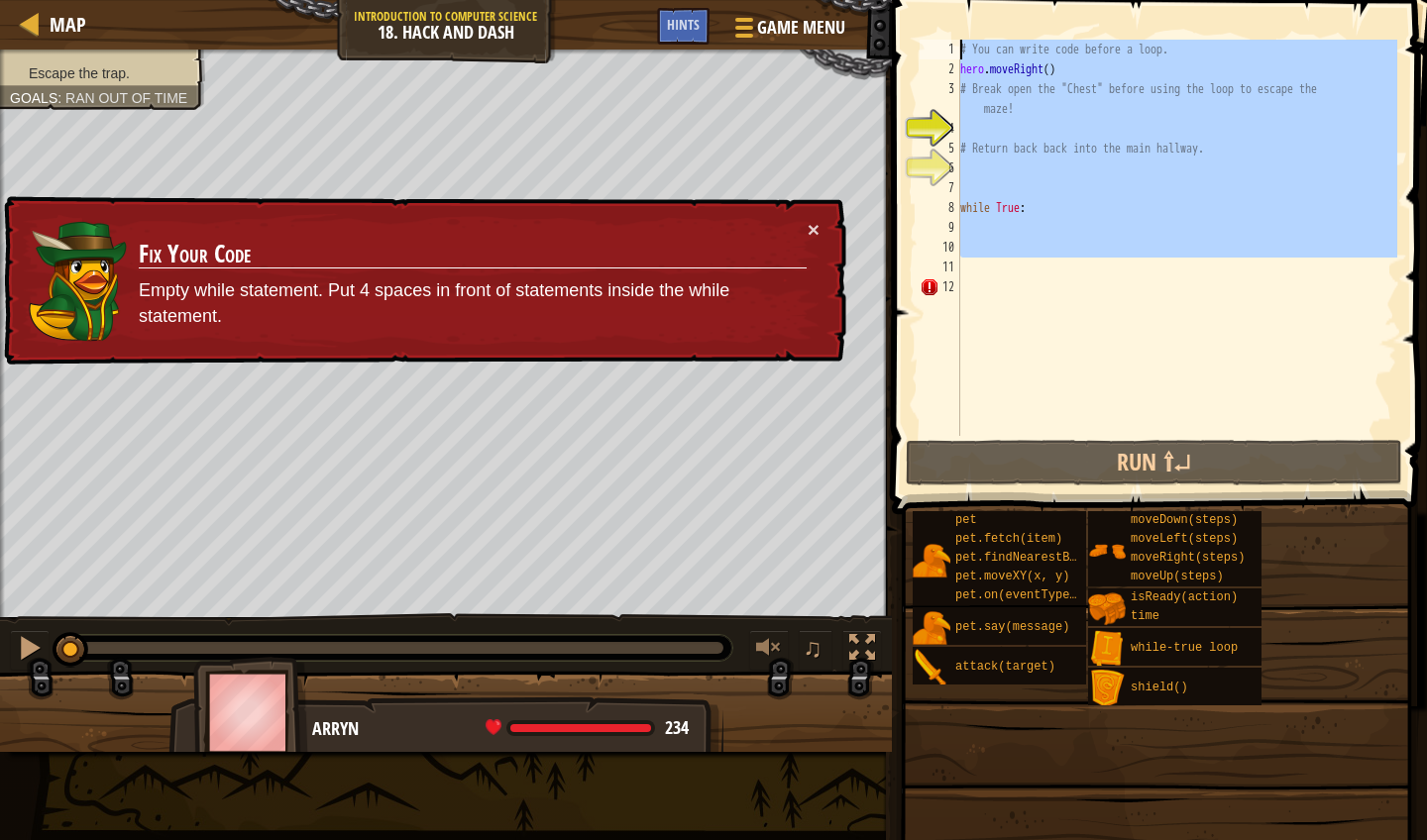 drag, startPoint x: 1057, startPoint y: 258, endPoint x: 908, endPoint y: -32, distance: 326.03834 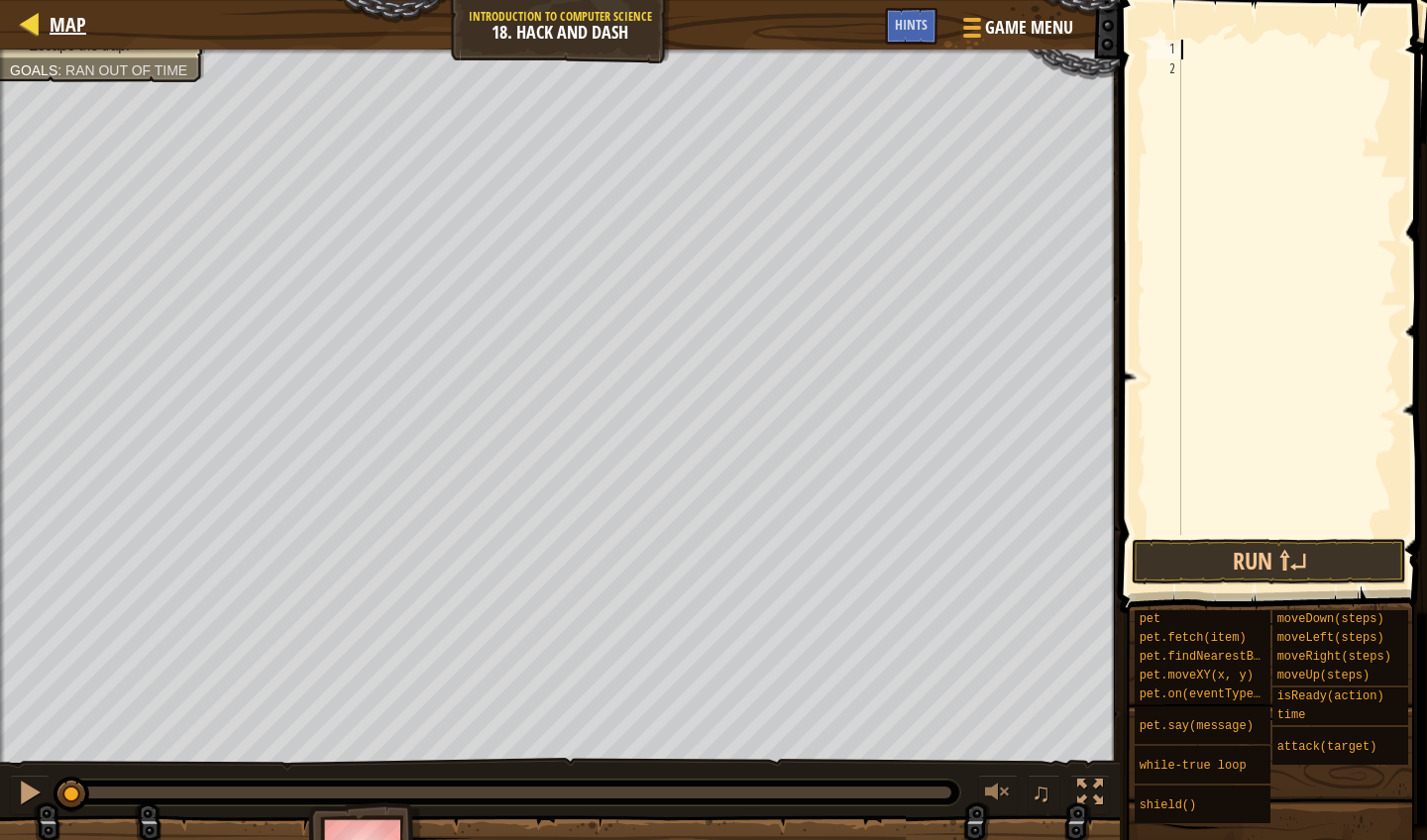 click on "Map" at bounding box center [67, 24] 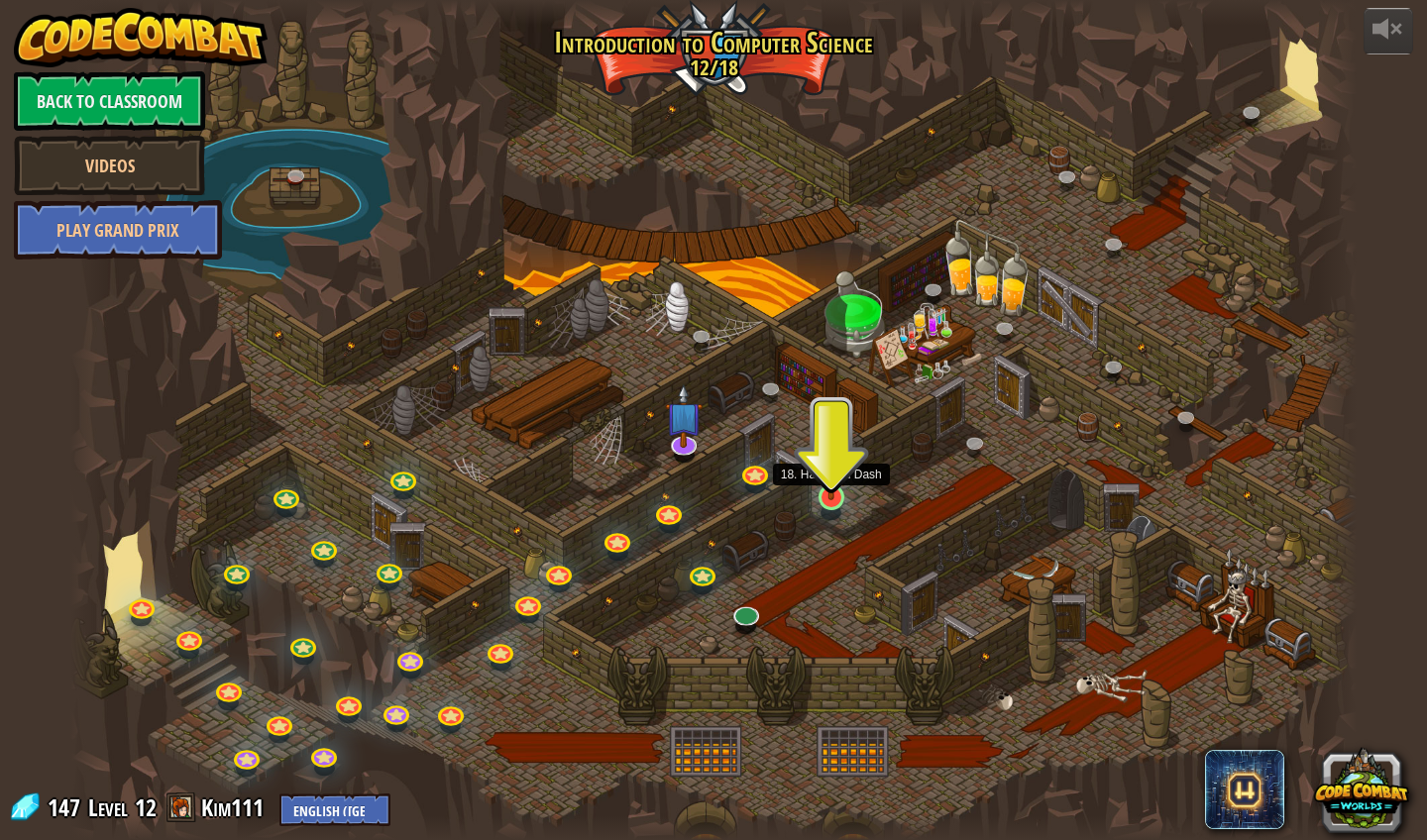 click at bounding box center (831, 462) 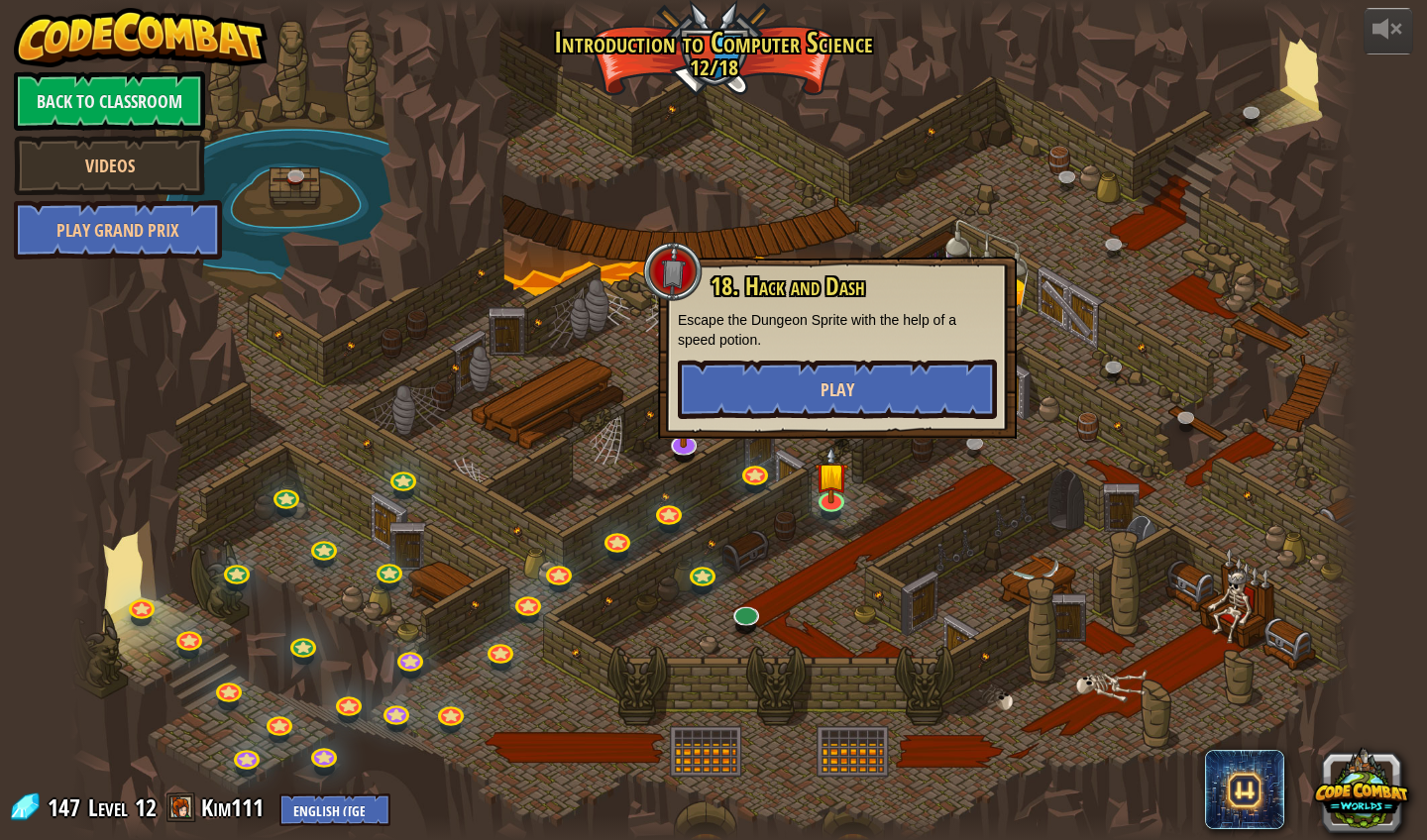 click on "Play" at bounding box center (837, 389) 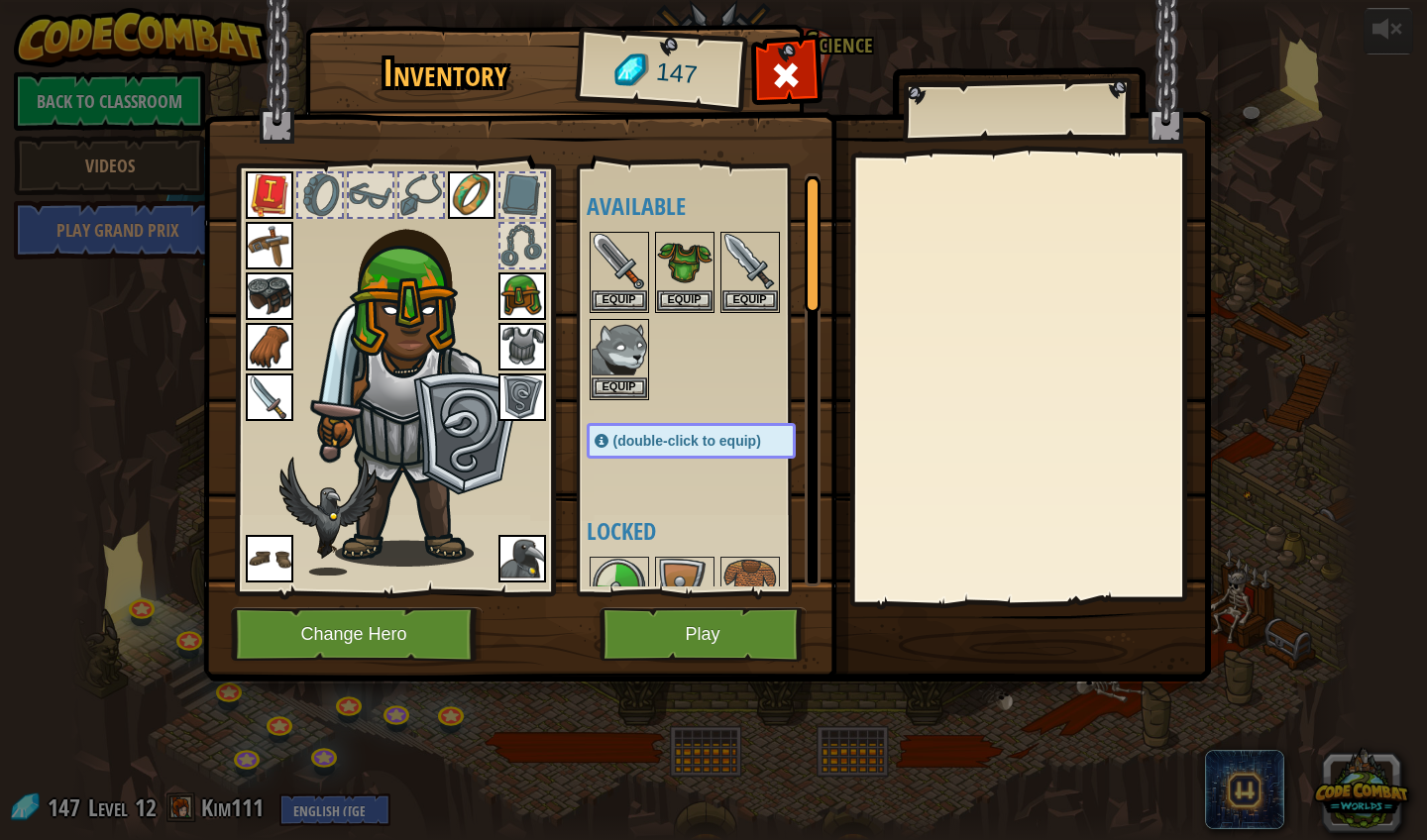 click on "Play" at bounding box center [703, 634] 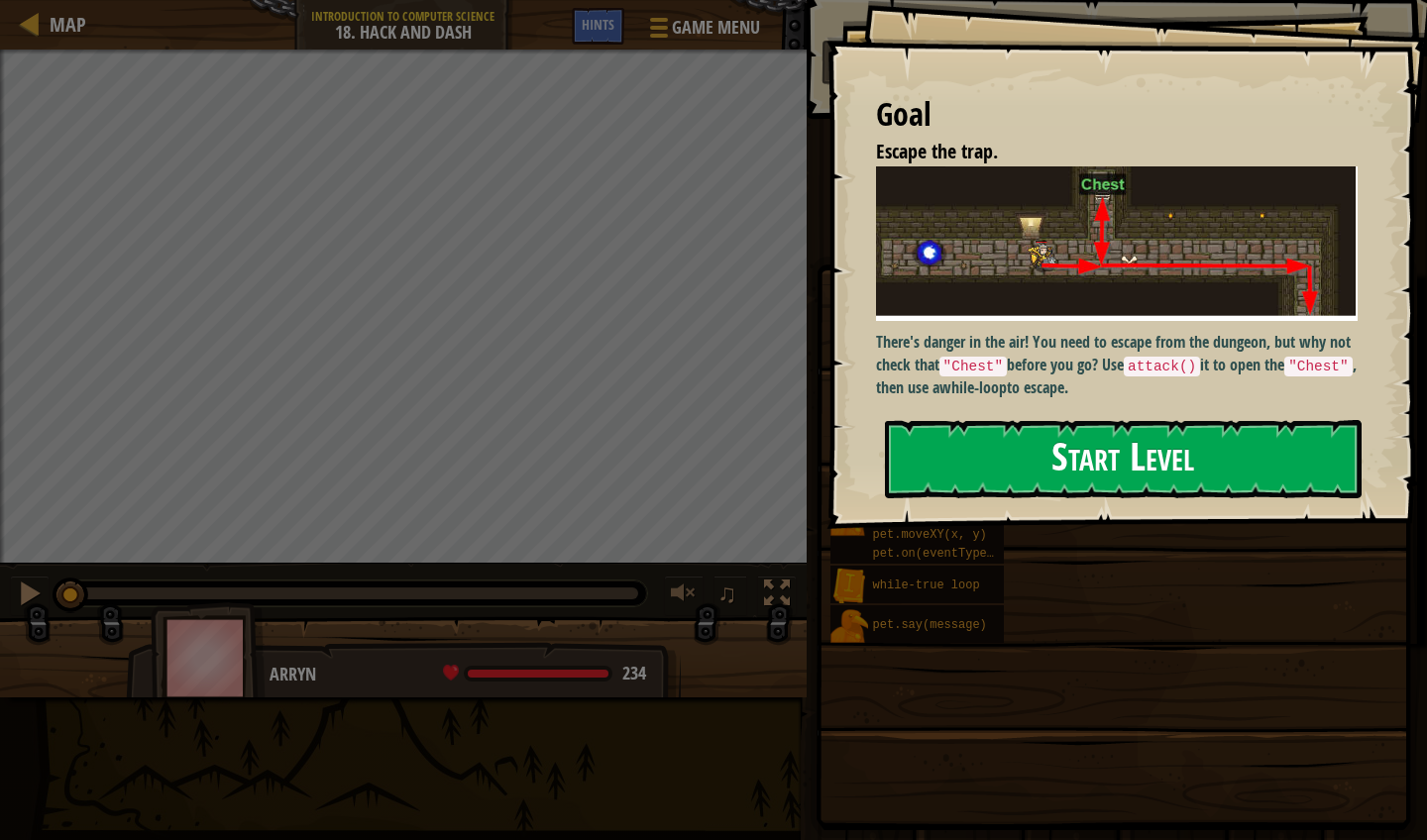 click on "Start Level" at bounding box center (1123, 459) 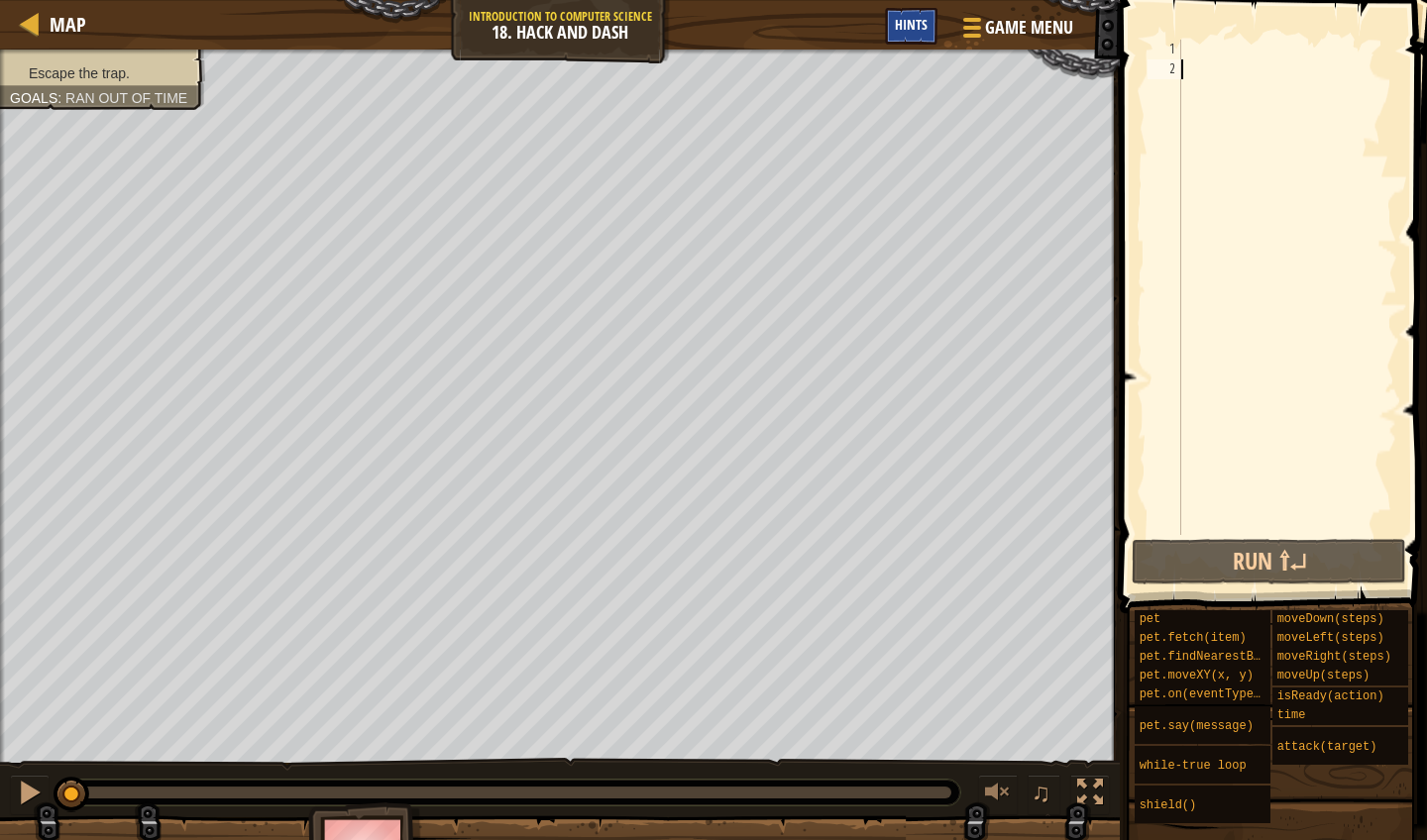 click on "Hints" at bounding box center [911, 24] 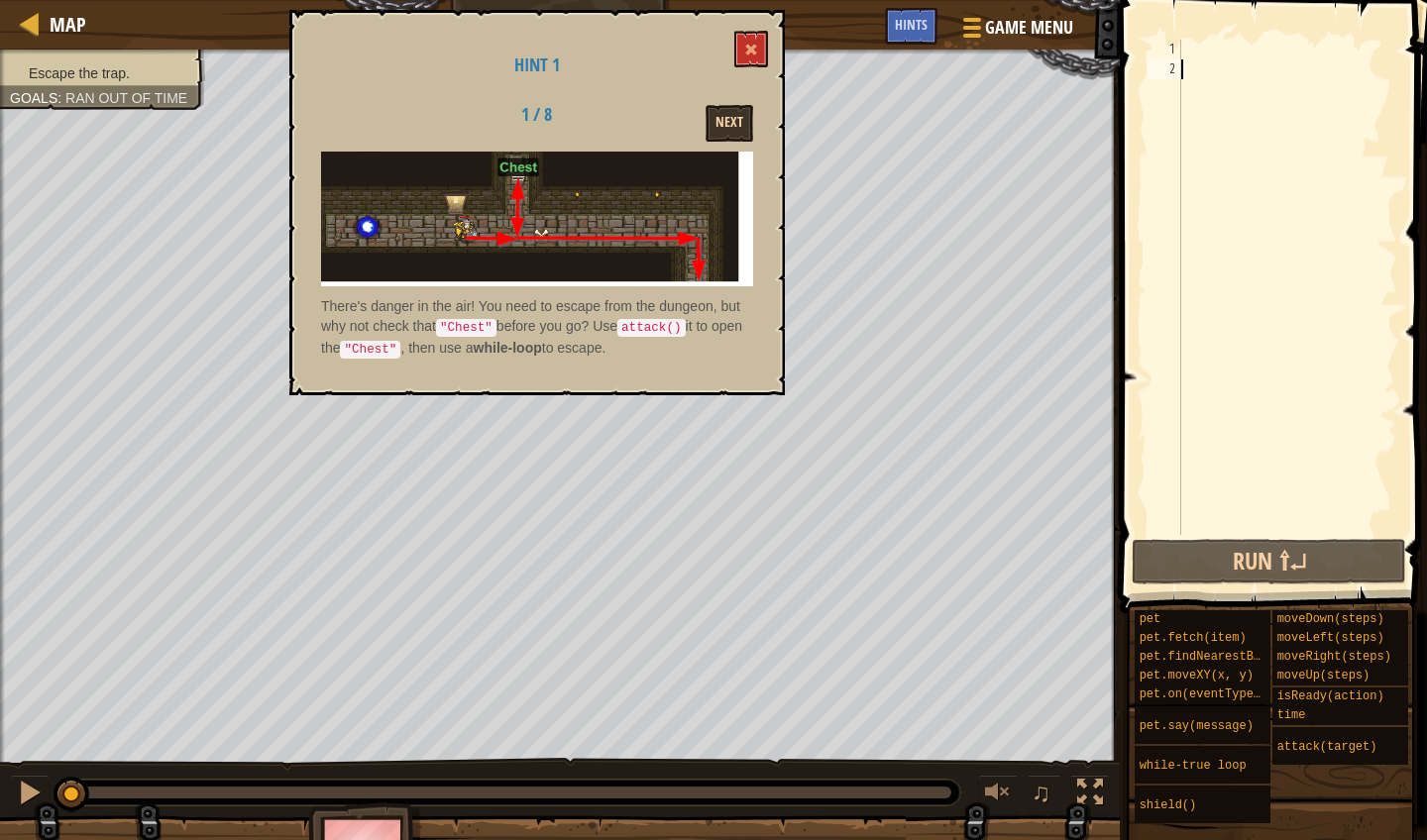 click on "Next" at bounding box center [729, 123] 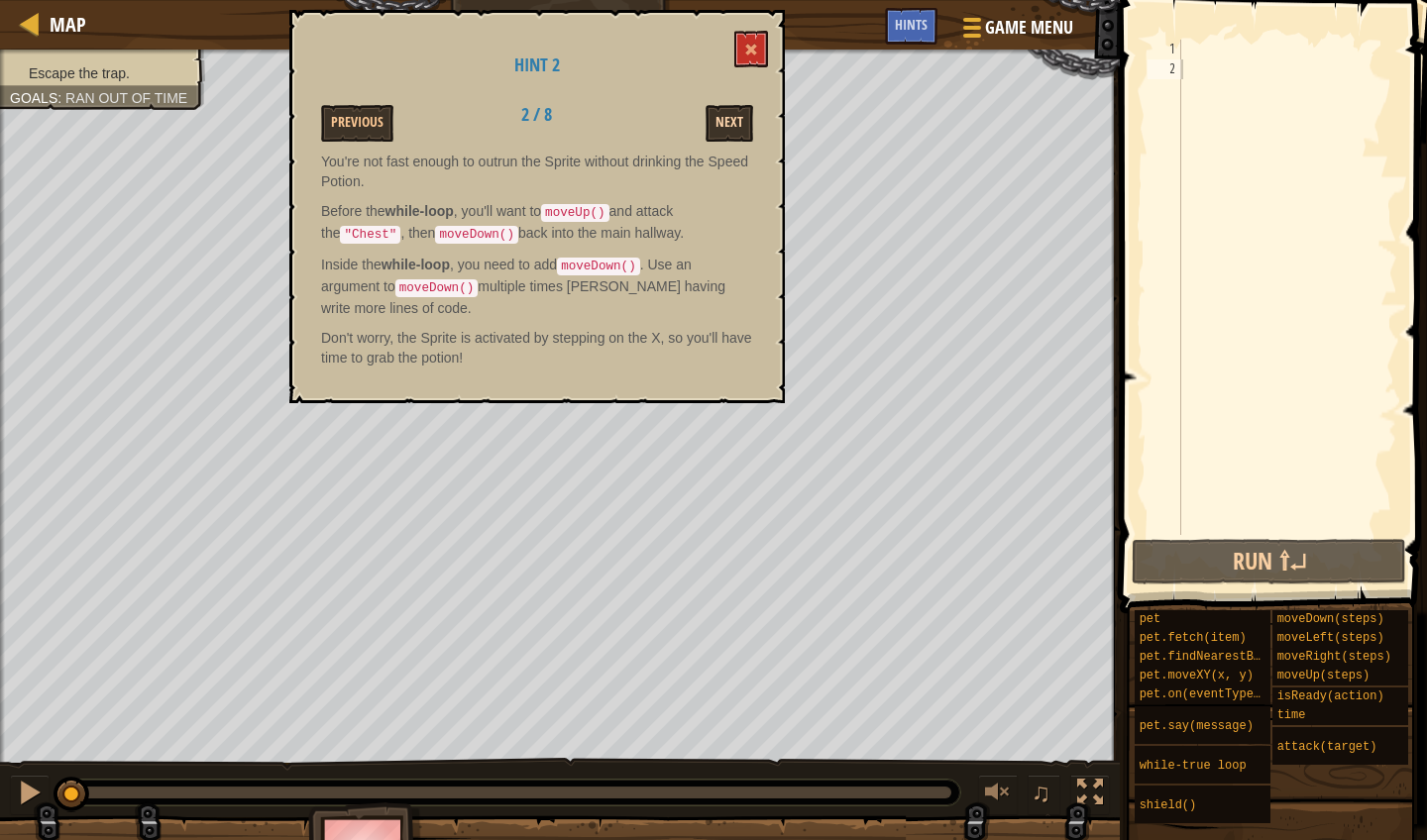 click on "Next" at bounding box center (729, 123) 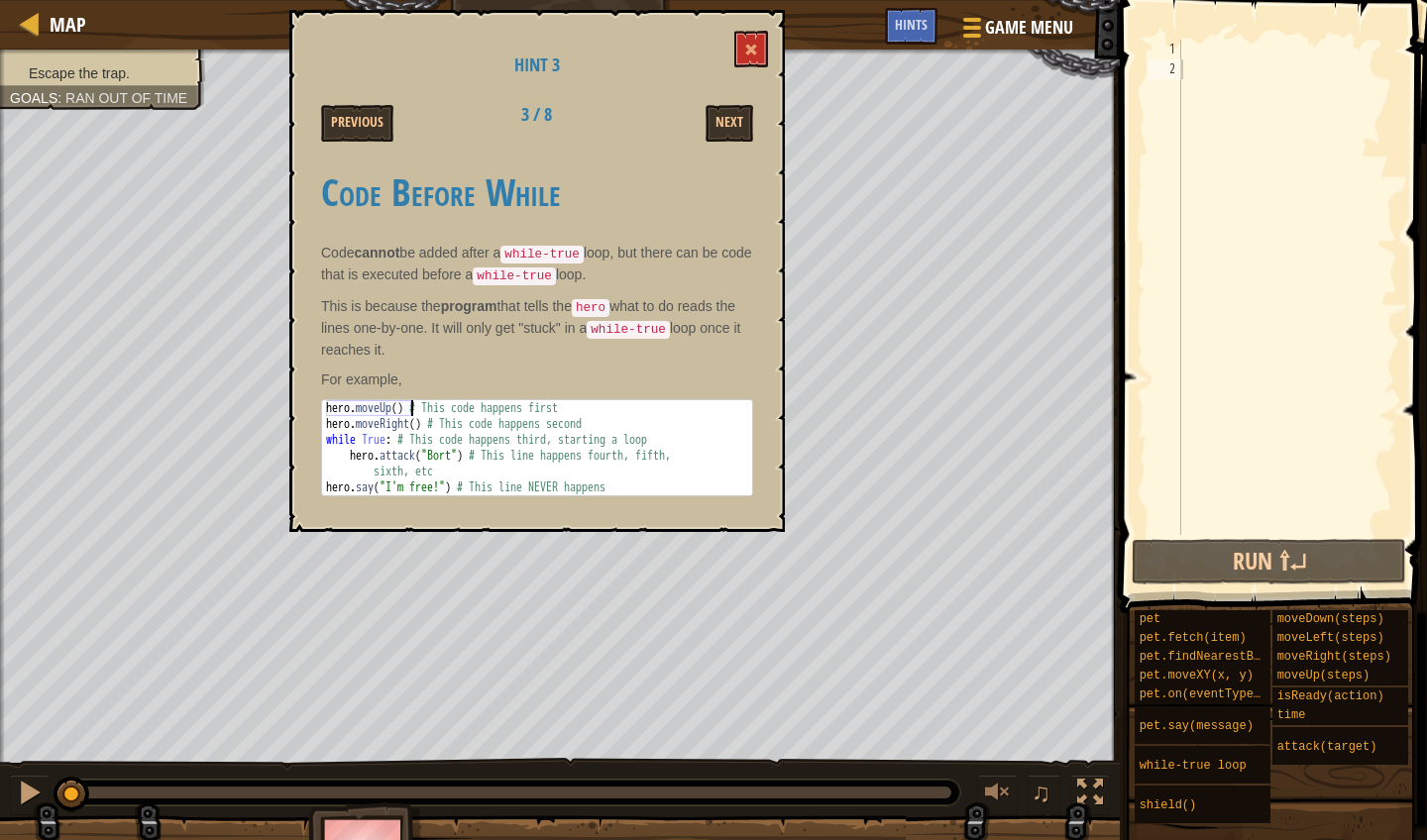 drag, startPoint x: 326, startPoint y: 400, endPoint x: 415, endPoint y: 402, distance: 89.02247 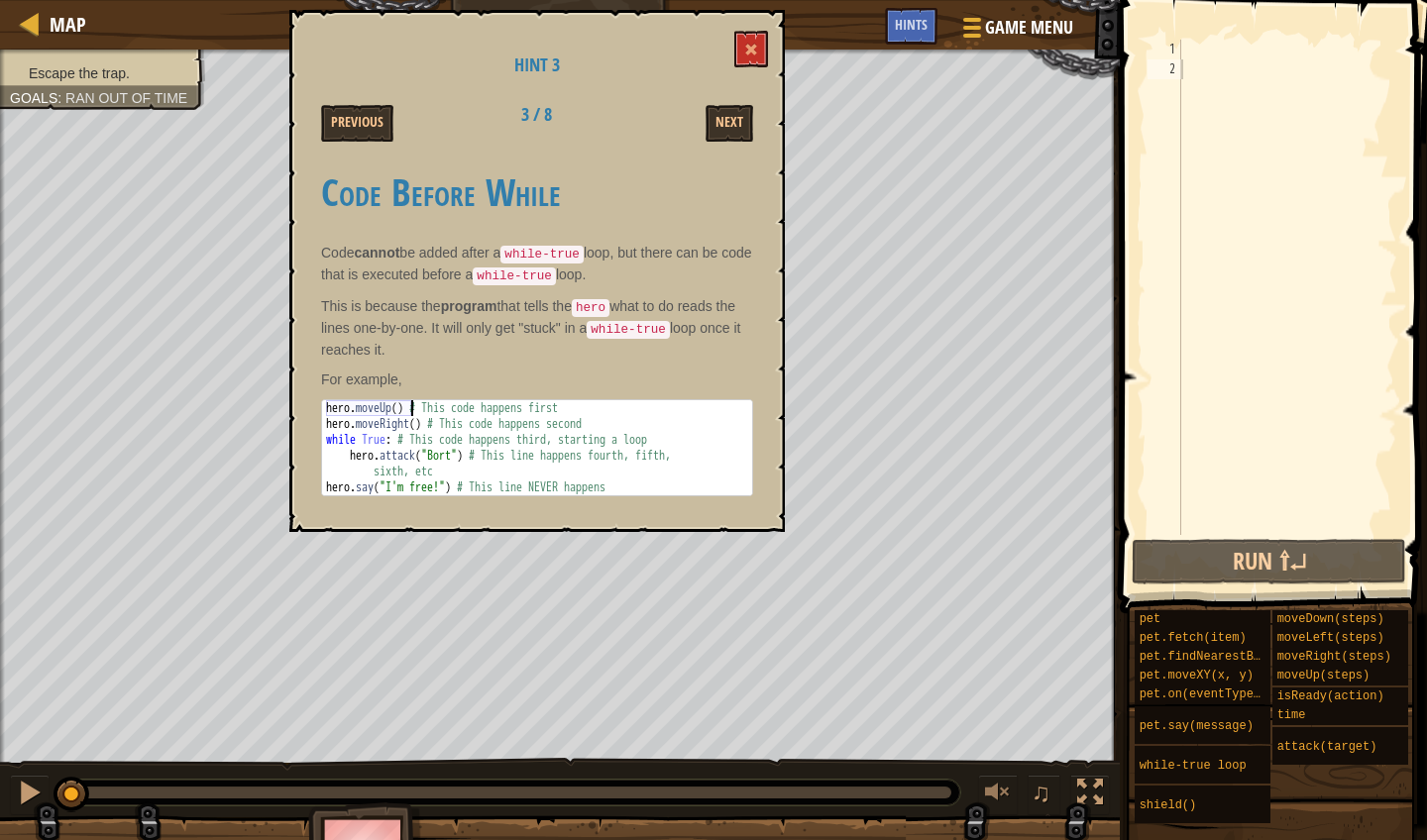 click on "hero . moveUp ( )   # This code happens first hero . moveRight ( )   # This code happens second while   True :   # This code happens third, starting a loop      hero . attack ( "Bort" )   # This line happens fourth, fifth,           sixth, etc hero . say ( "I'm free!" )   # This line NEVER happens" at bounding box center [537, 464] 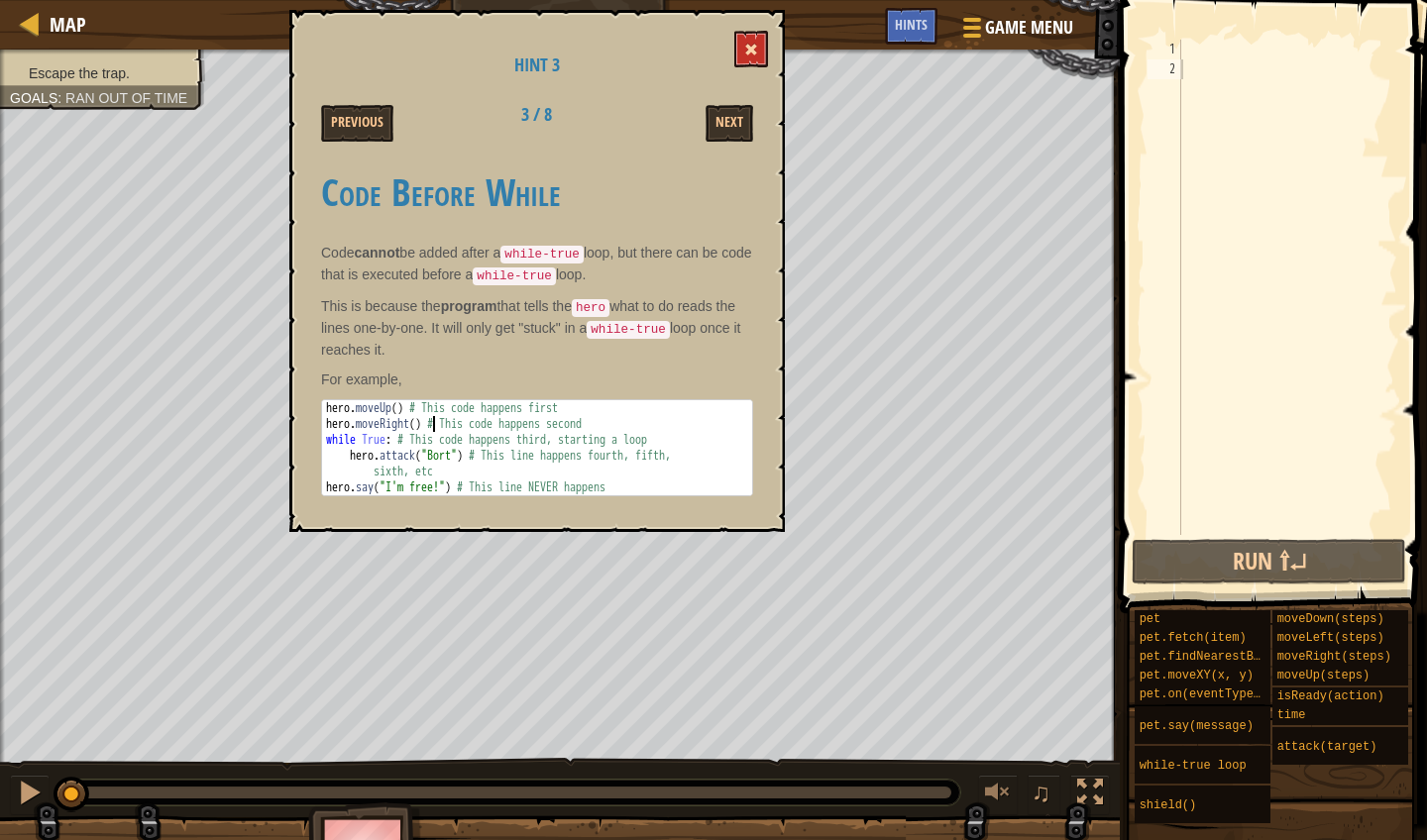 click at bounding box center [751, 49] 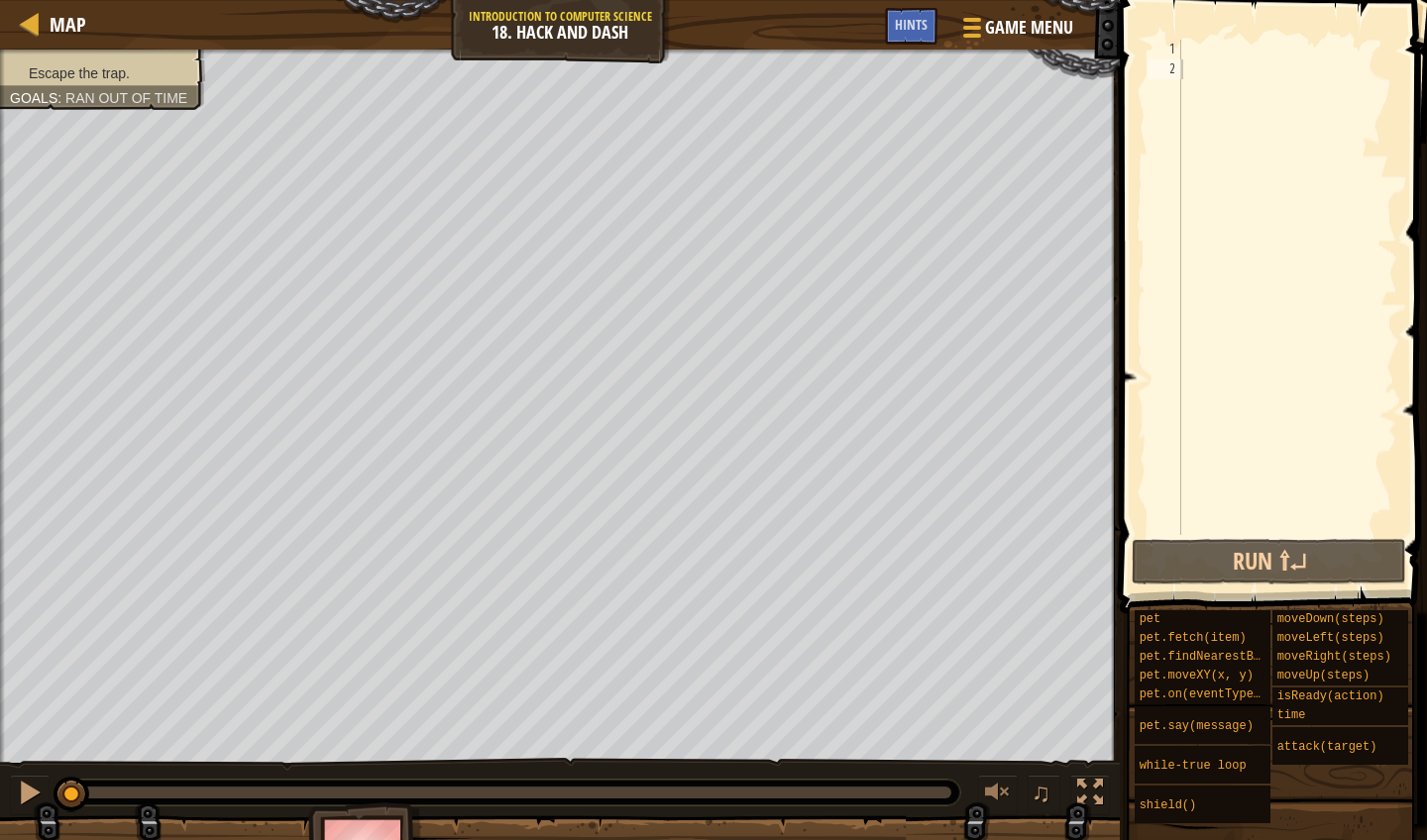 scroll, scrollTop: 0, scrollLeft: 0, axis: both 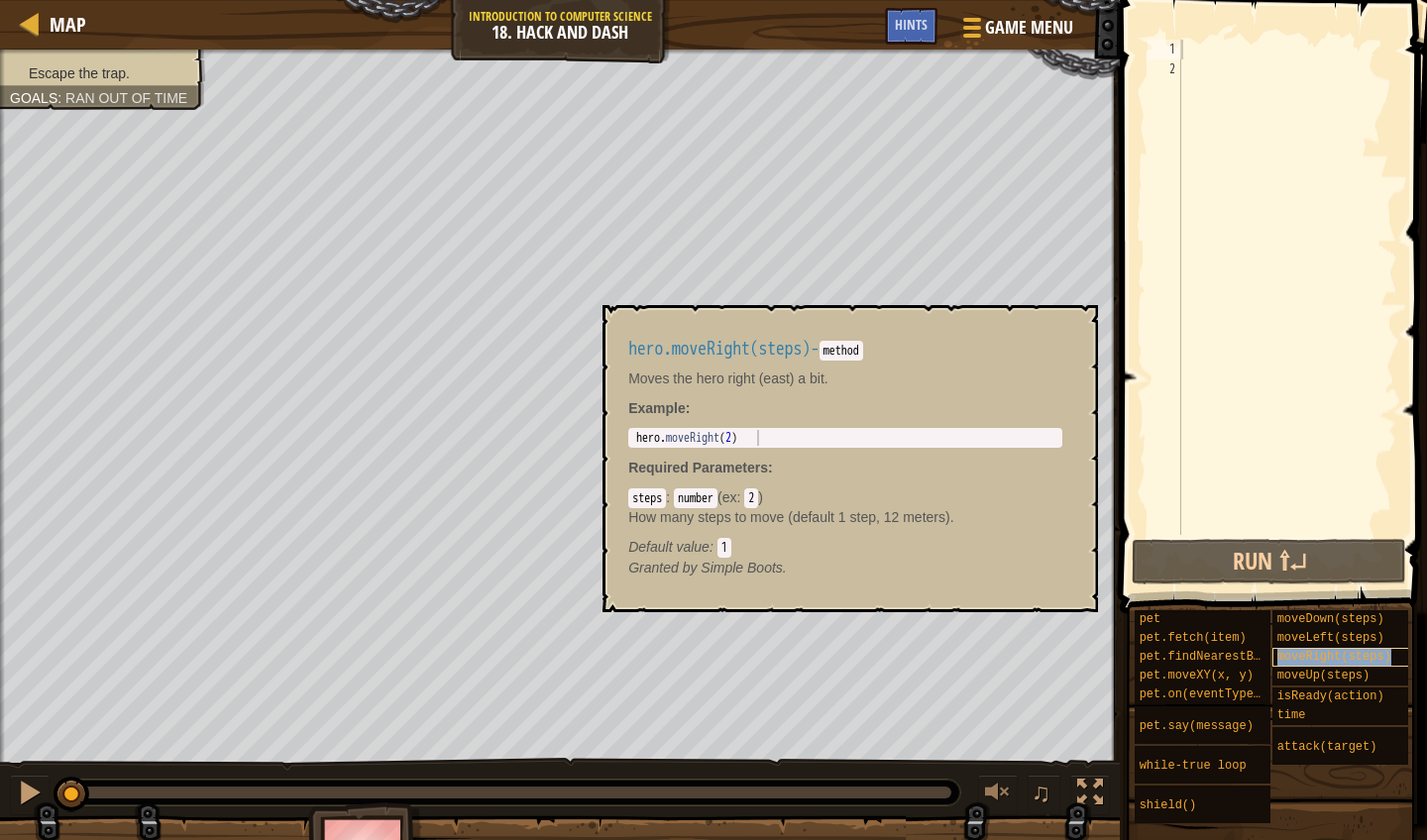 click on "moveRight(steps)" at bounding box center (1334, 657) 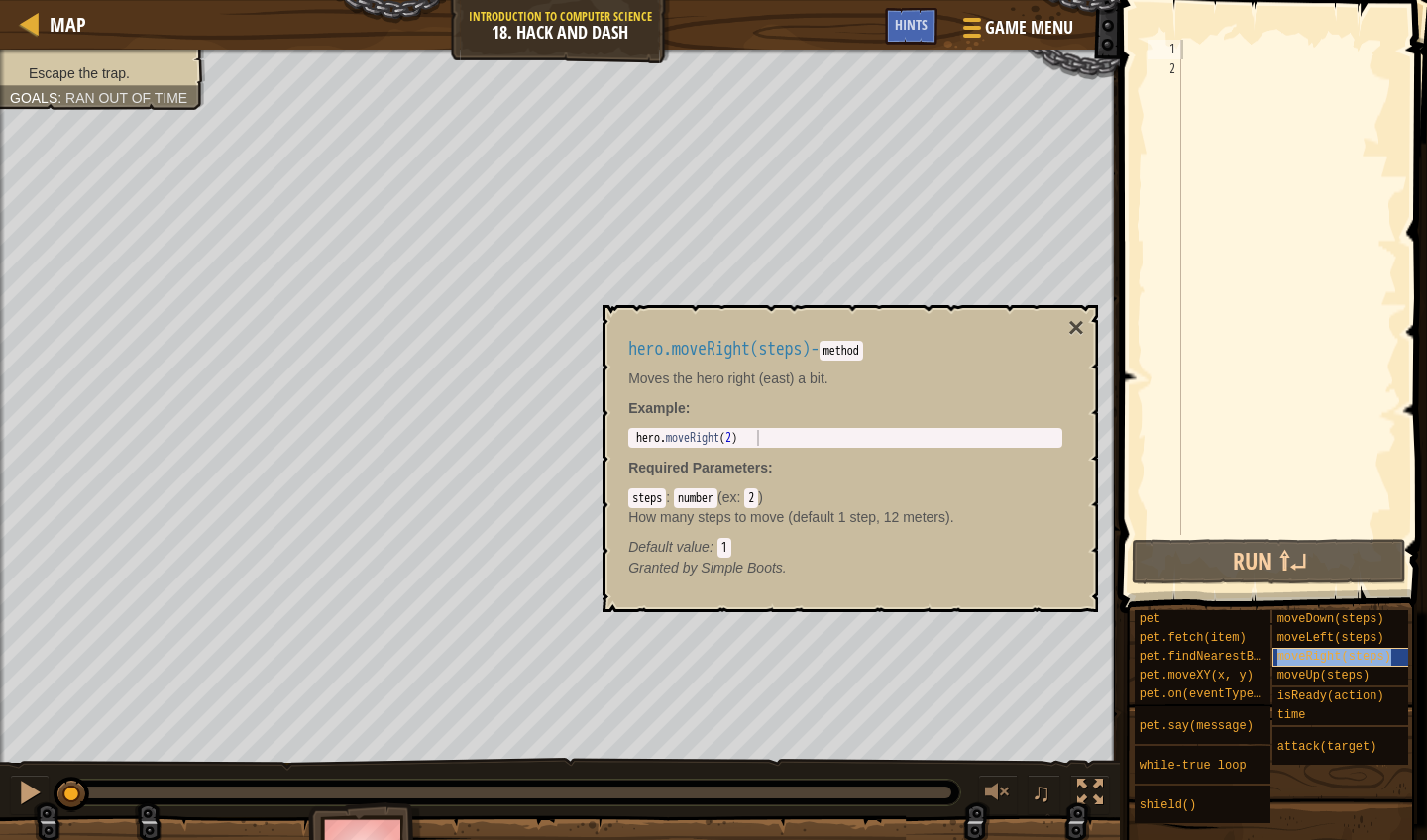 click on "moveRight(steps)" at bounding box center [1334, 657] 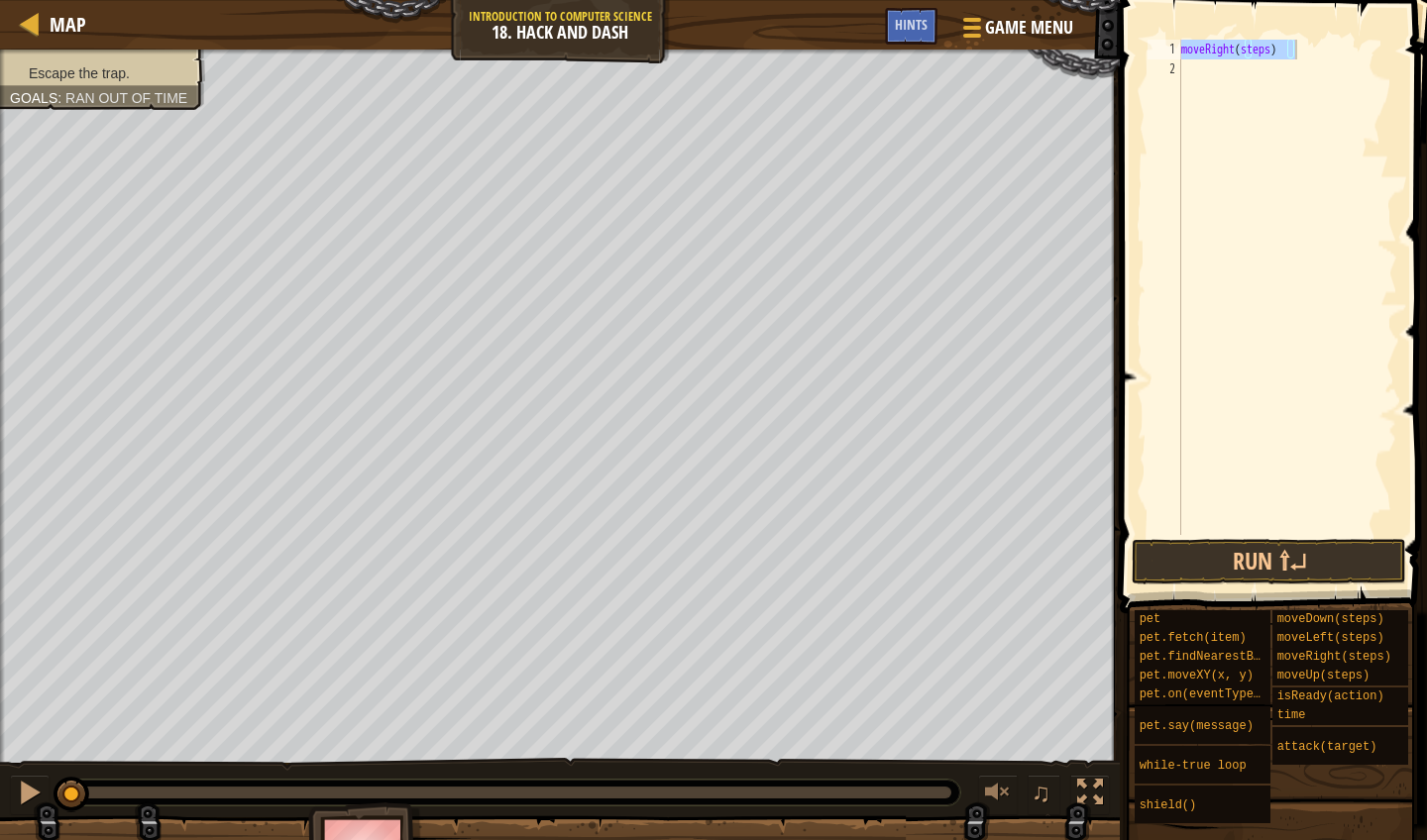 click on "moveRight ( steps )" at bounding box center [1287, 307] 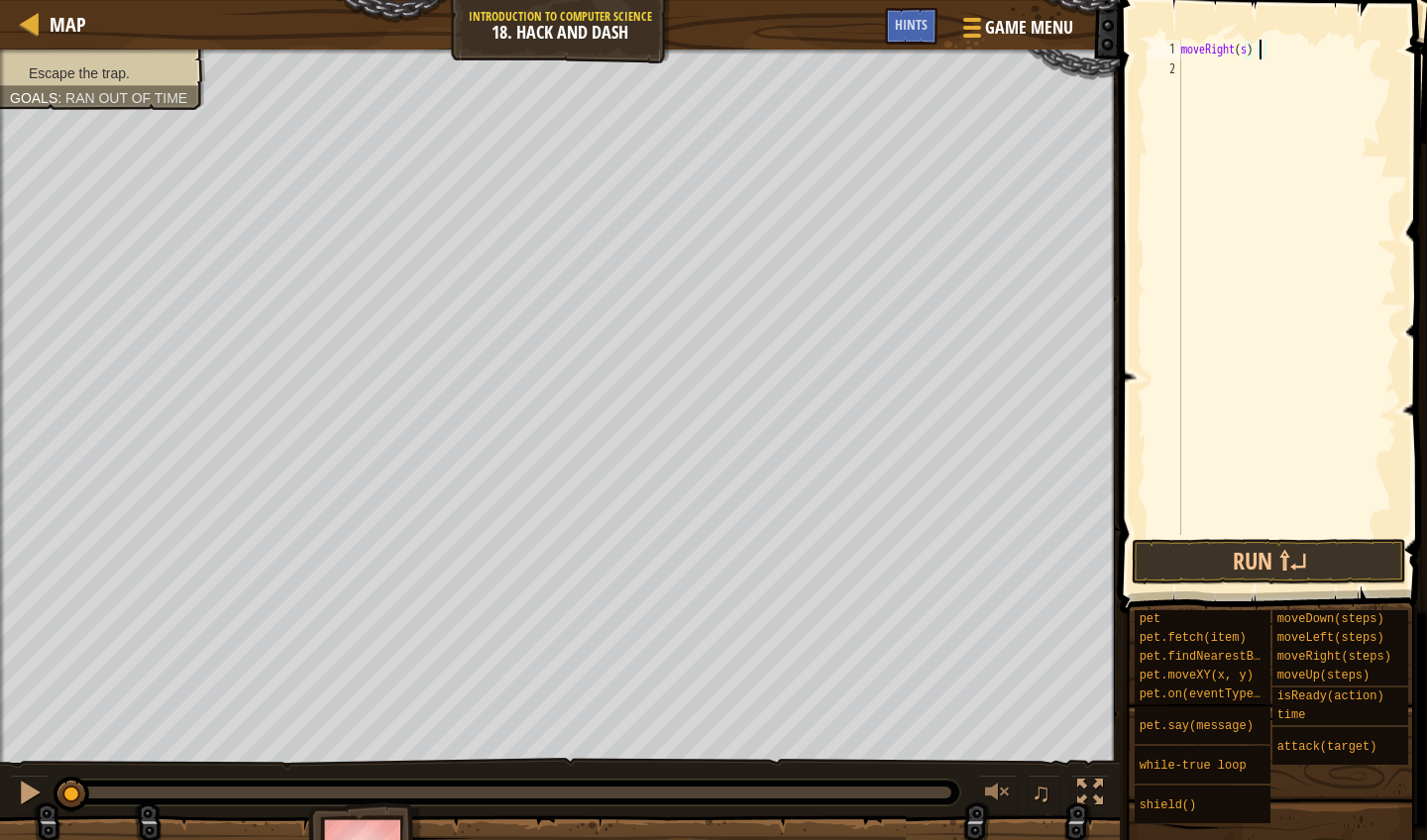 type on "moveRight()" 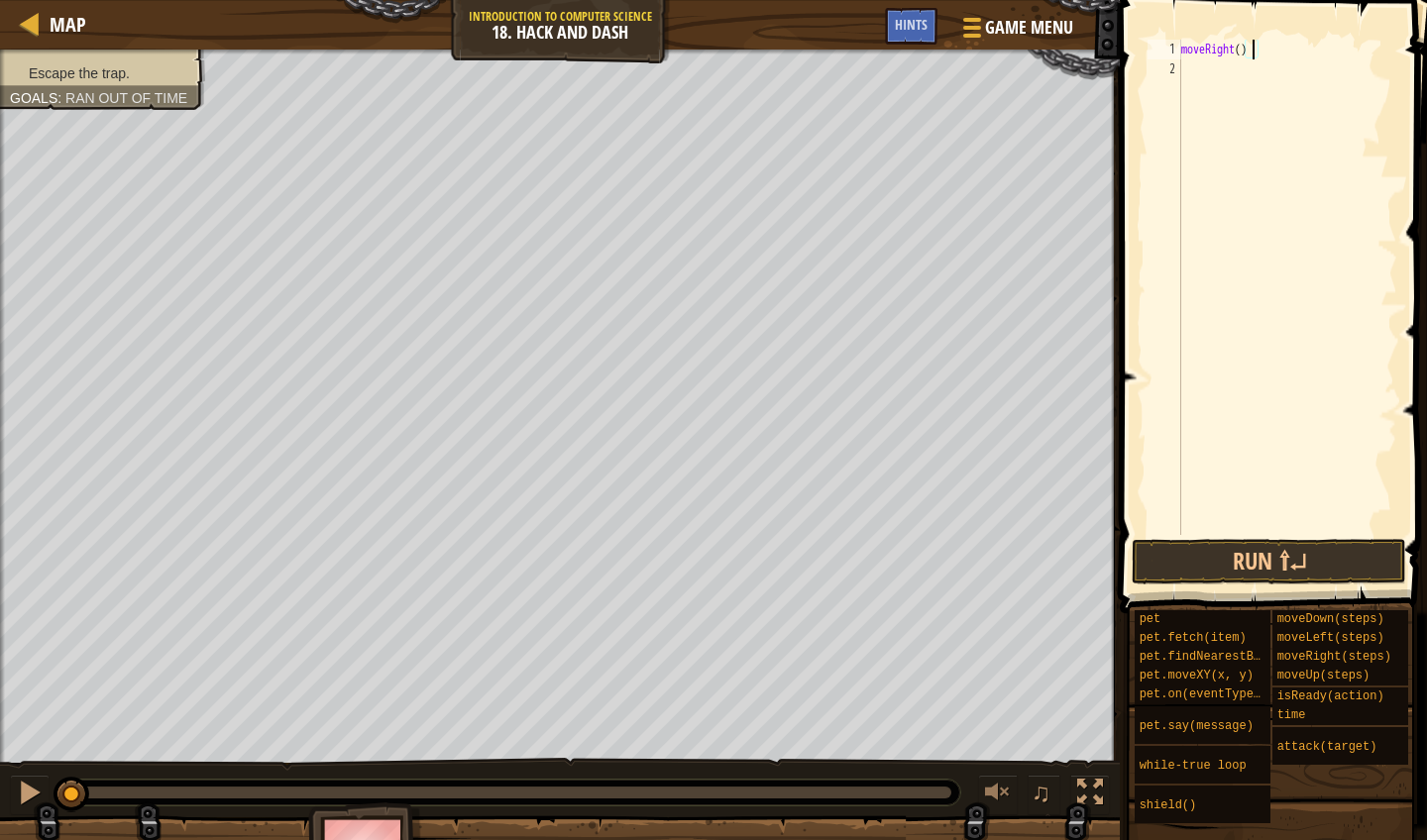 click on "moveRight ( )" at bounding box center [1287, 307] 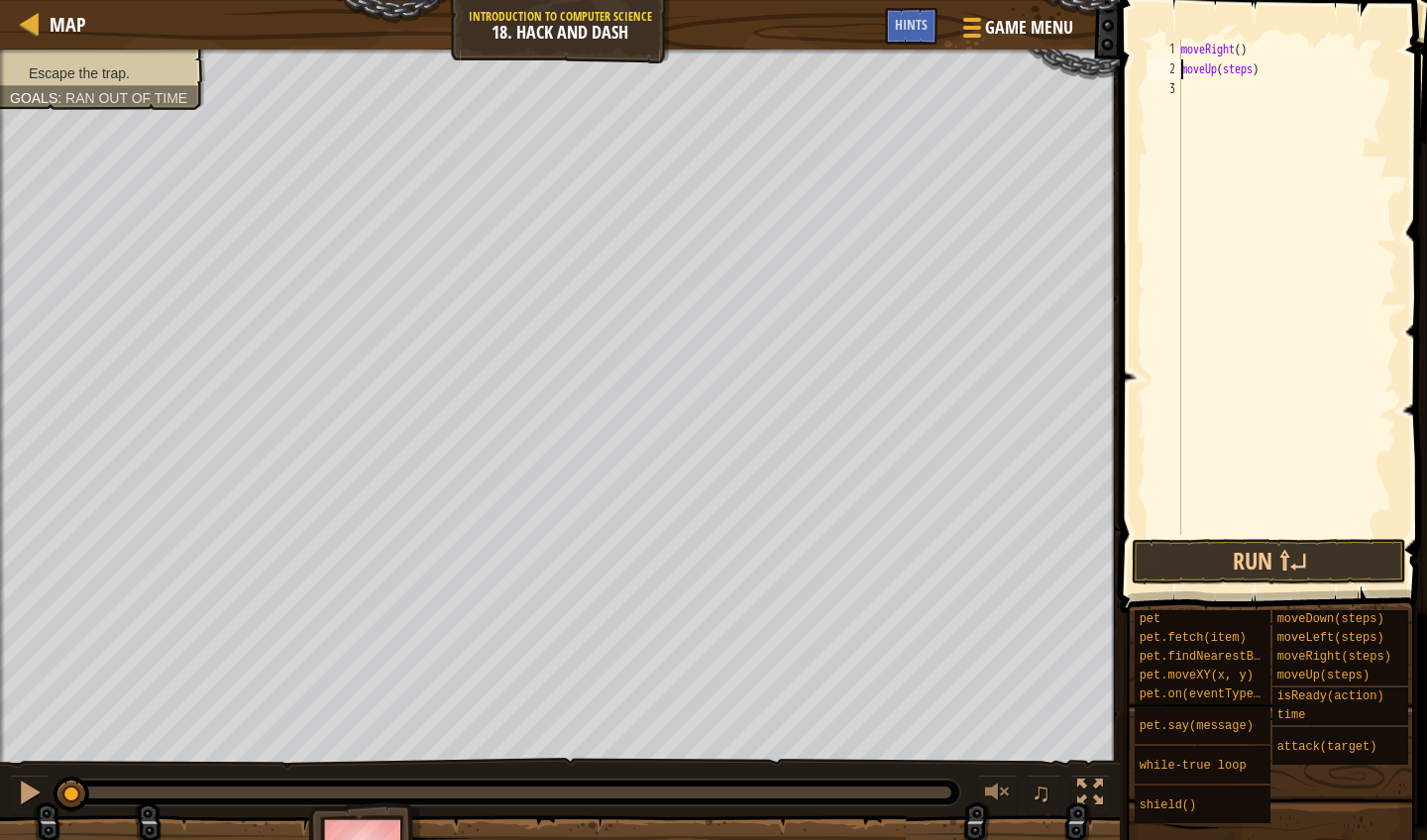 click on "moveRight ( ) moveUp ( steps )" at bounding box center (1287, 307) 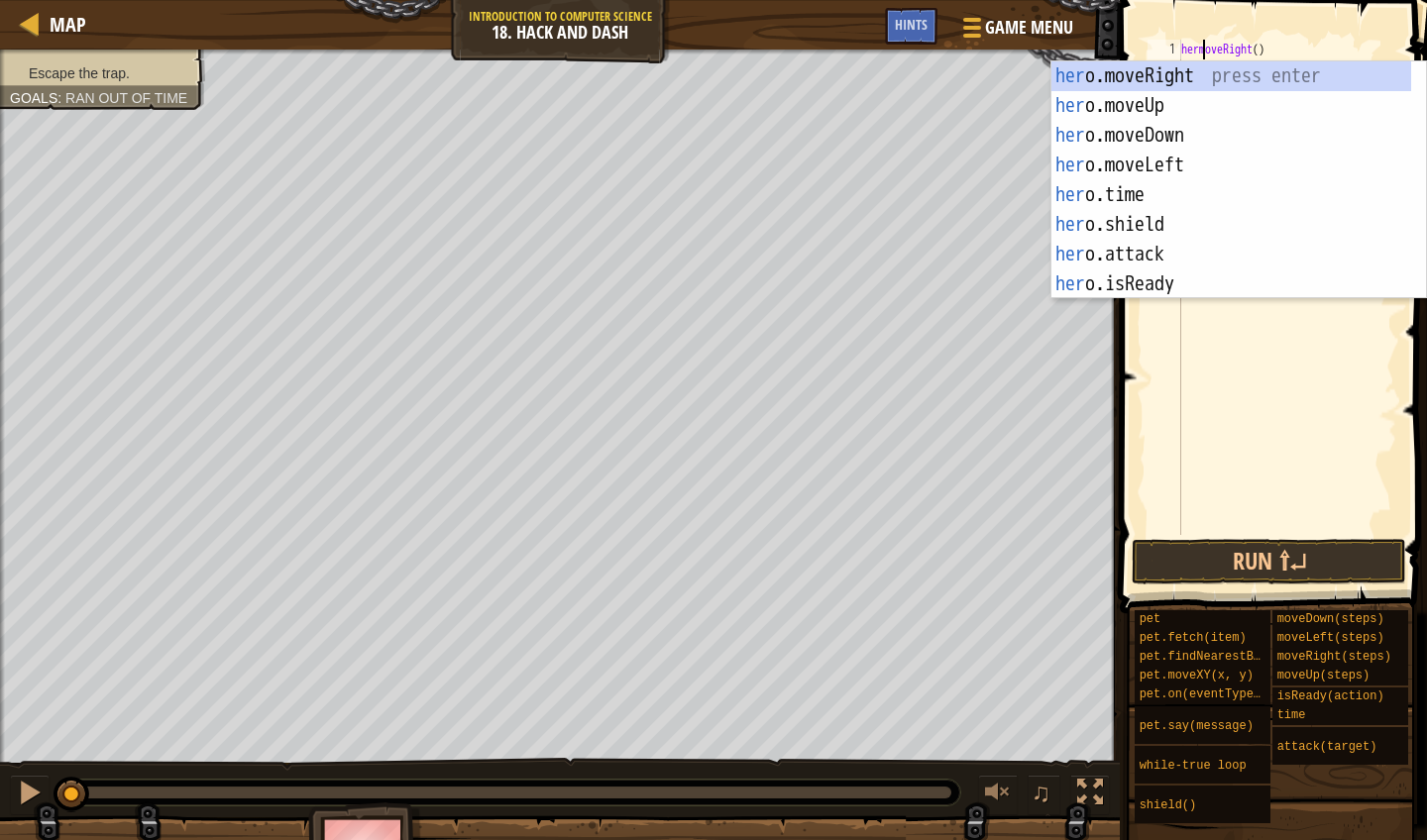 scroll, scrollTop: 9, scrollLeft: 4, axis: both 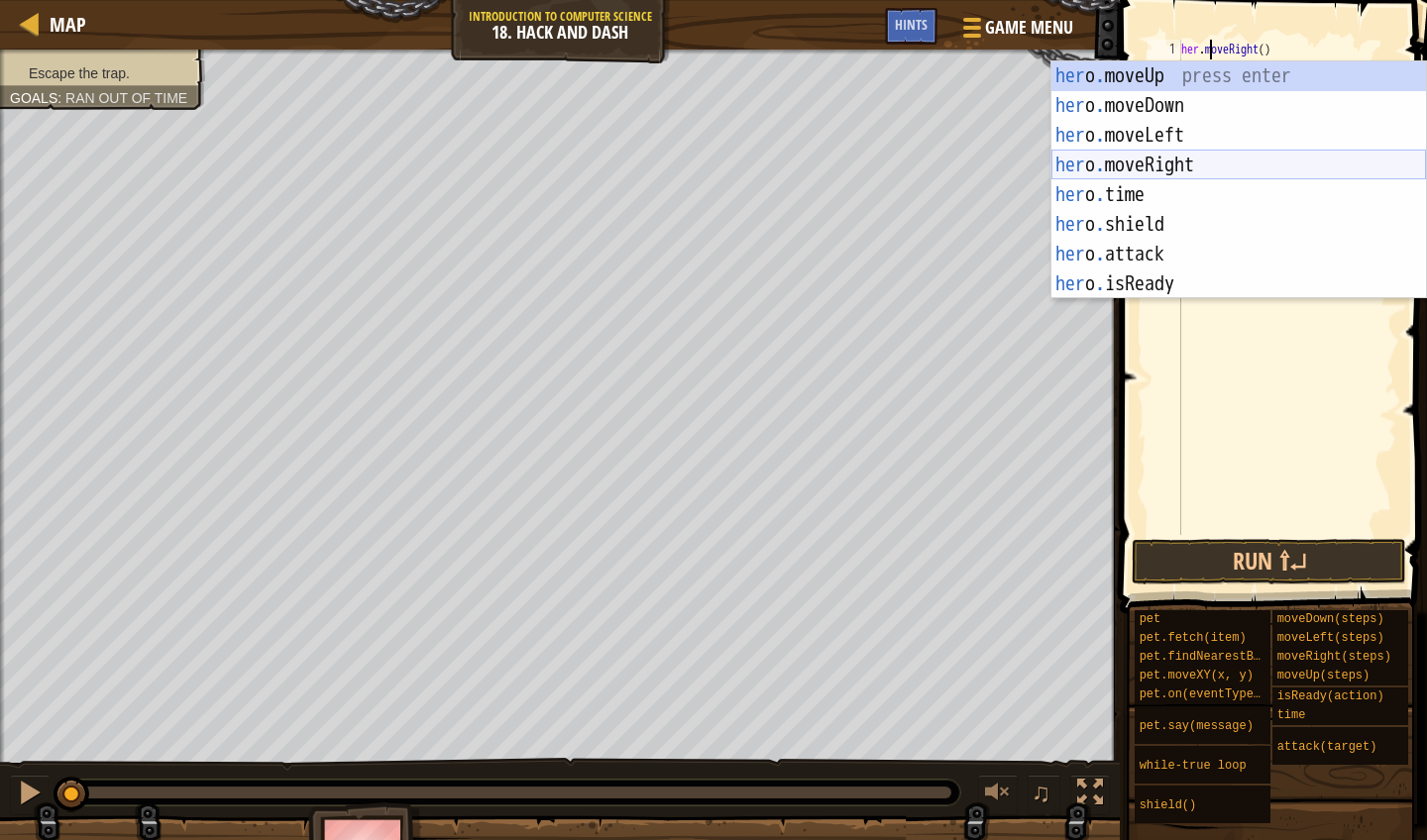 click on "her o . moveUp press enter her o . moveDown press enter her o . moveLeft press enter her o . moveRight press enter her o . time press enter her o . shield press enter her o . attack press enter her o . isReady press enter" at bounding box center [1239, 210] 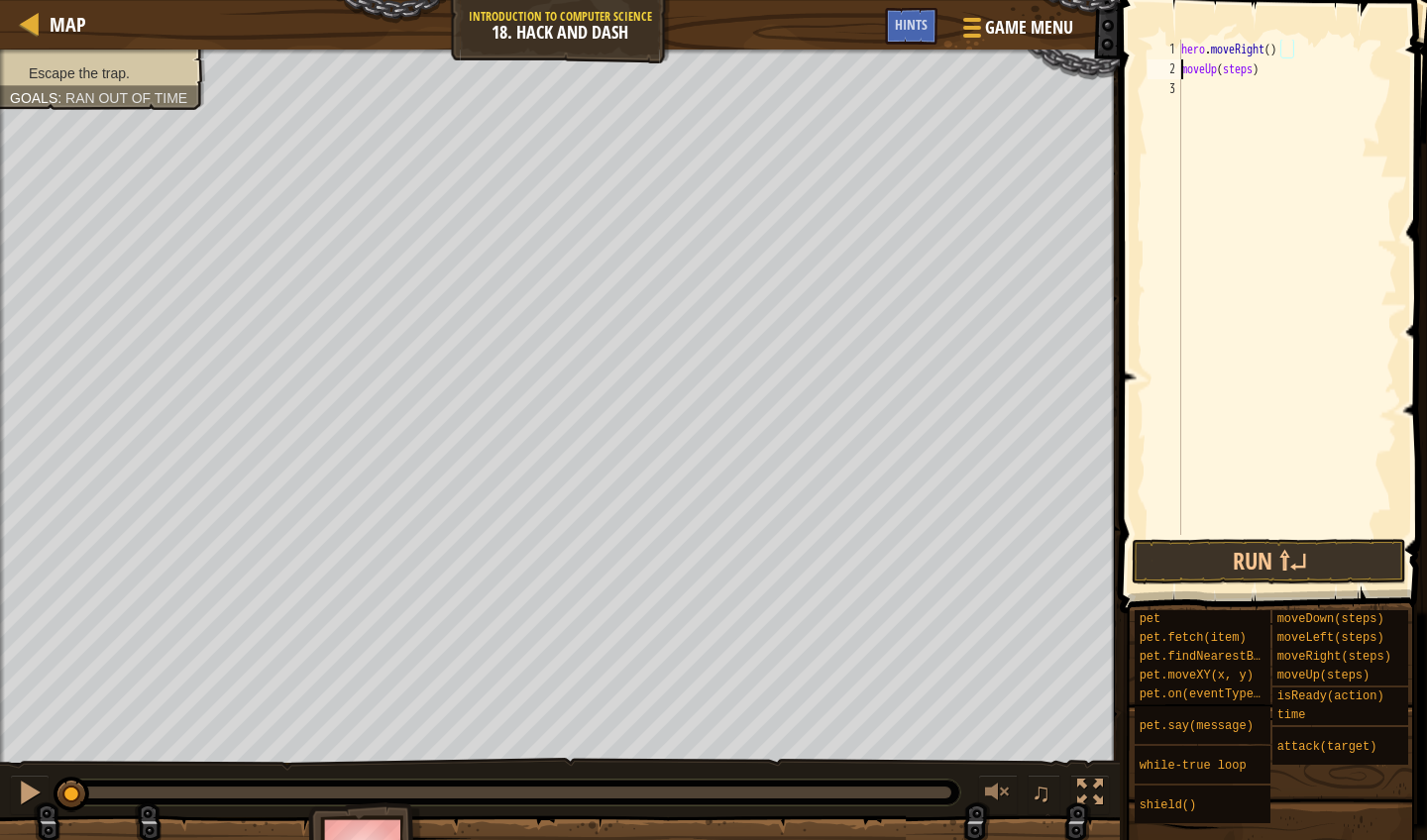 click on "hero . moveRight ( ) moveUp ( steps )" at bounding box center (1287, 307) 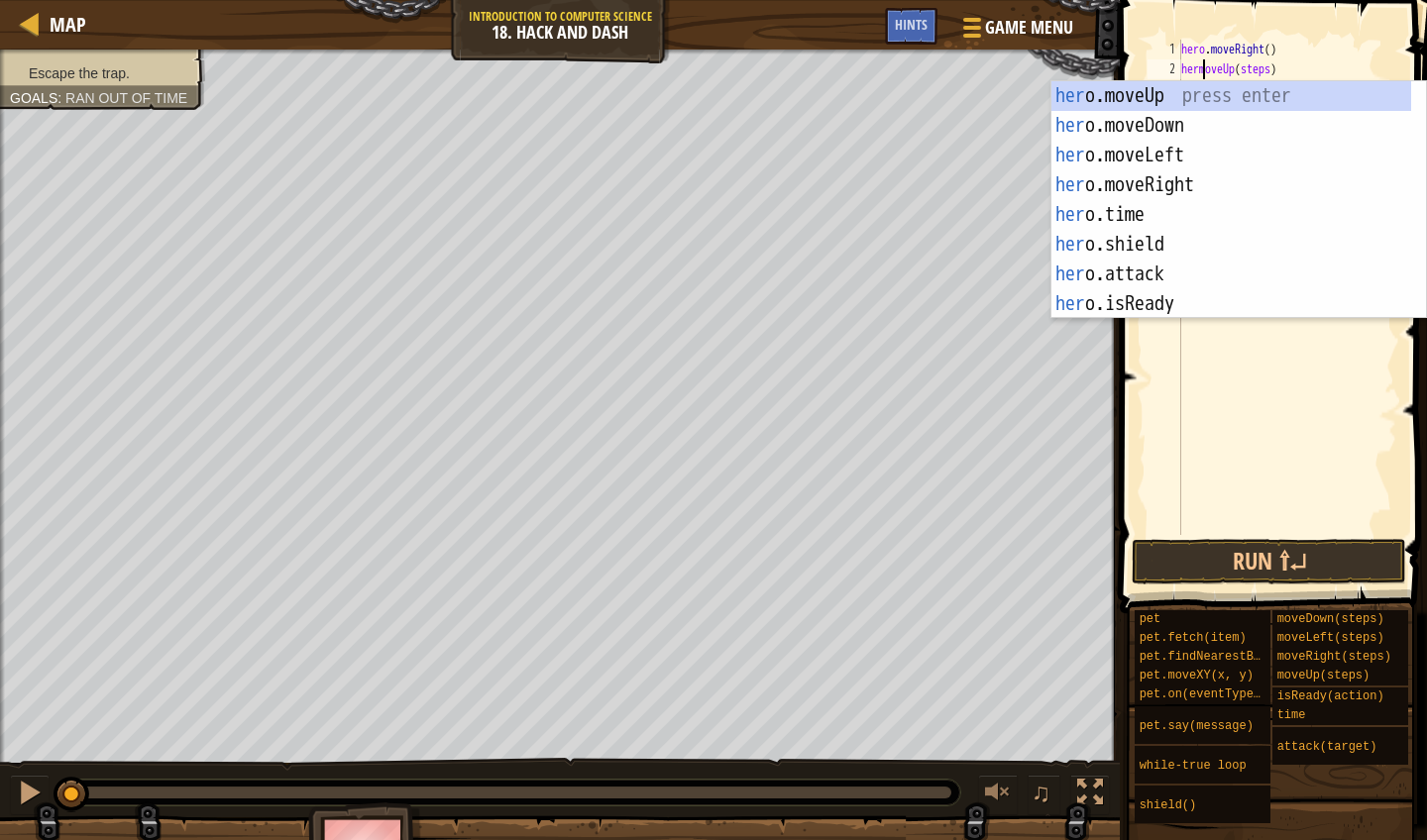 scroll, scrollTop: 9, scrollLeft: 4, axis: both 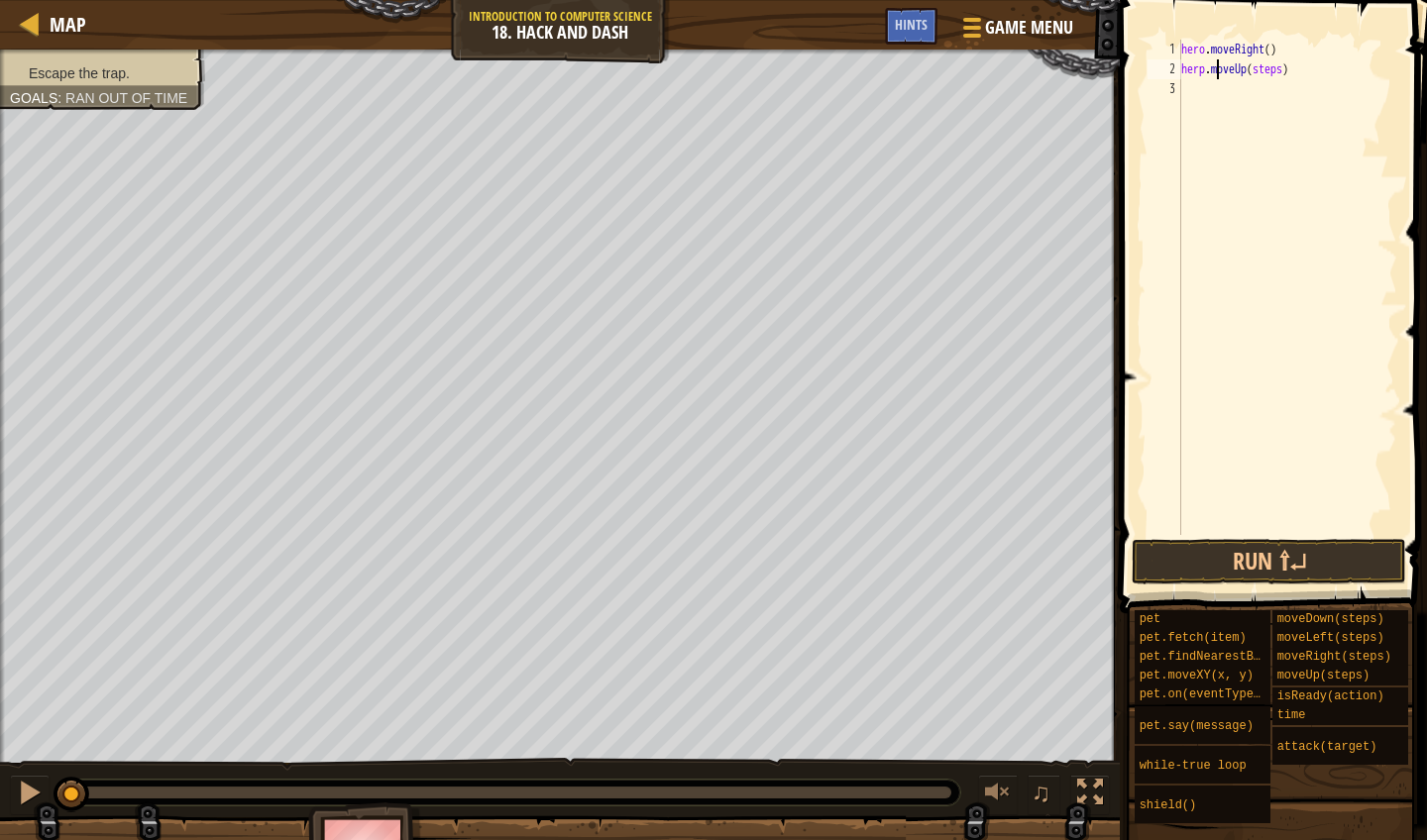 click on "hero . moveRight ( ) herp . moveUp ( steps )" at bounding box center [1287, 307] 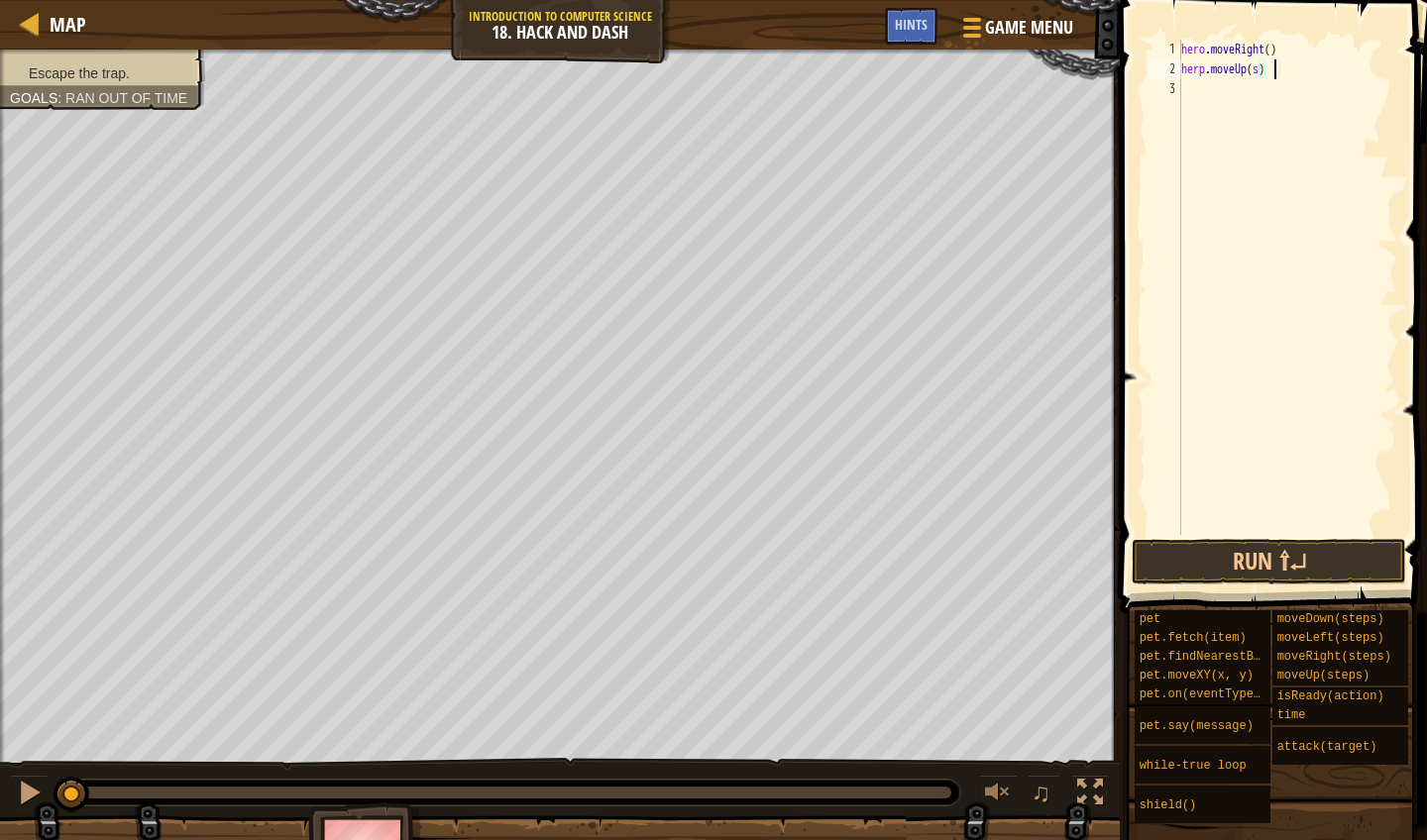 type on "herp.moveUp()" 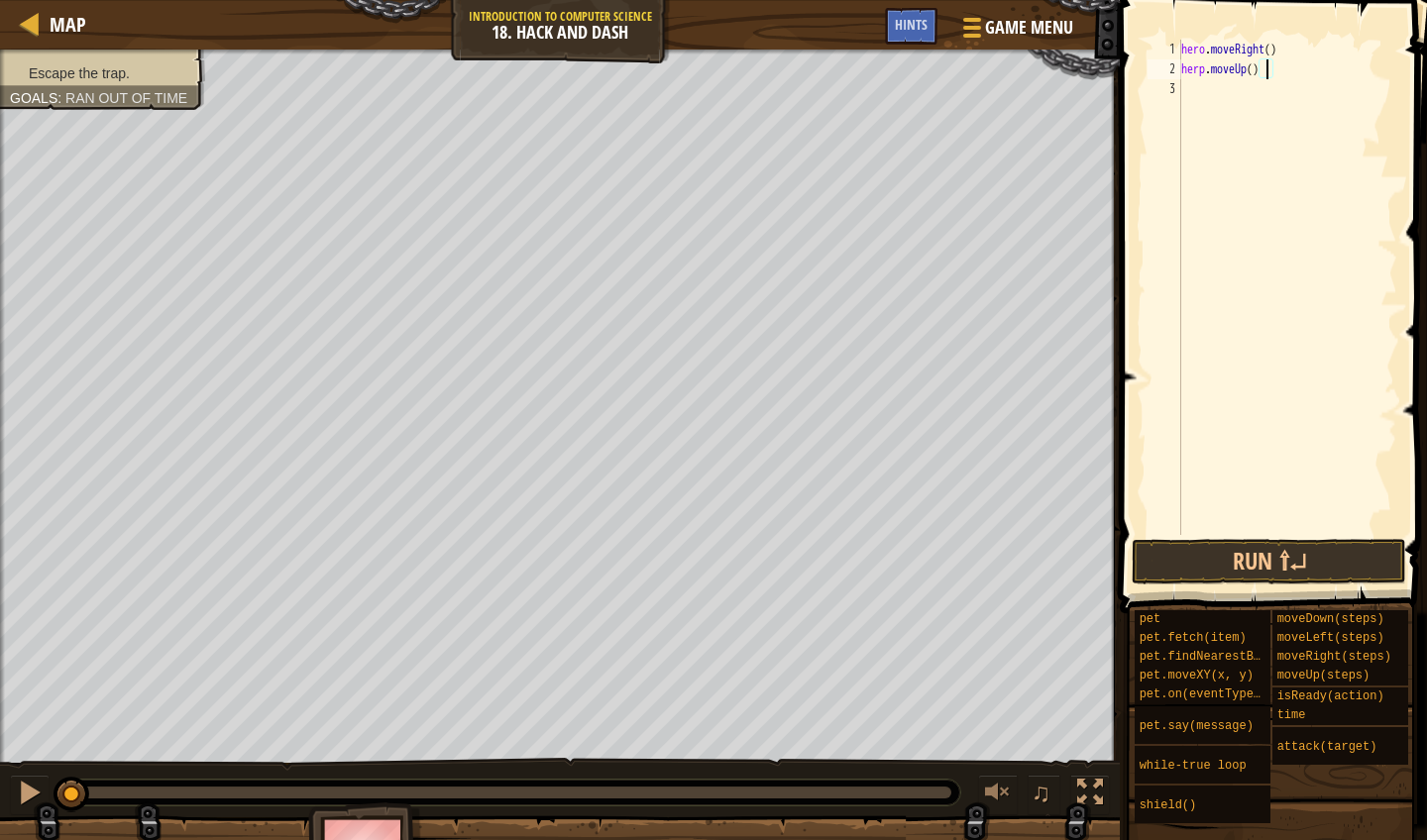 click on "hero . moveRight ( ) herp . moveUp ( )" at bounding box center (1287, 307) 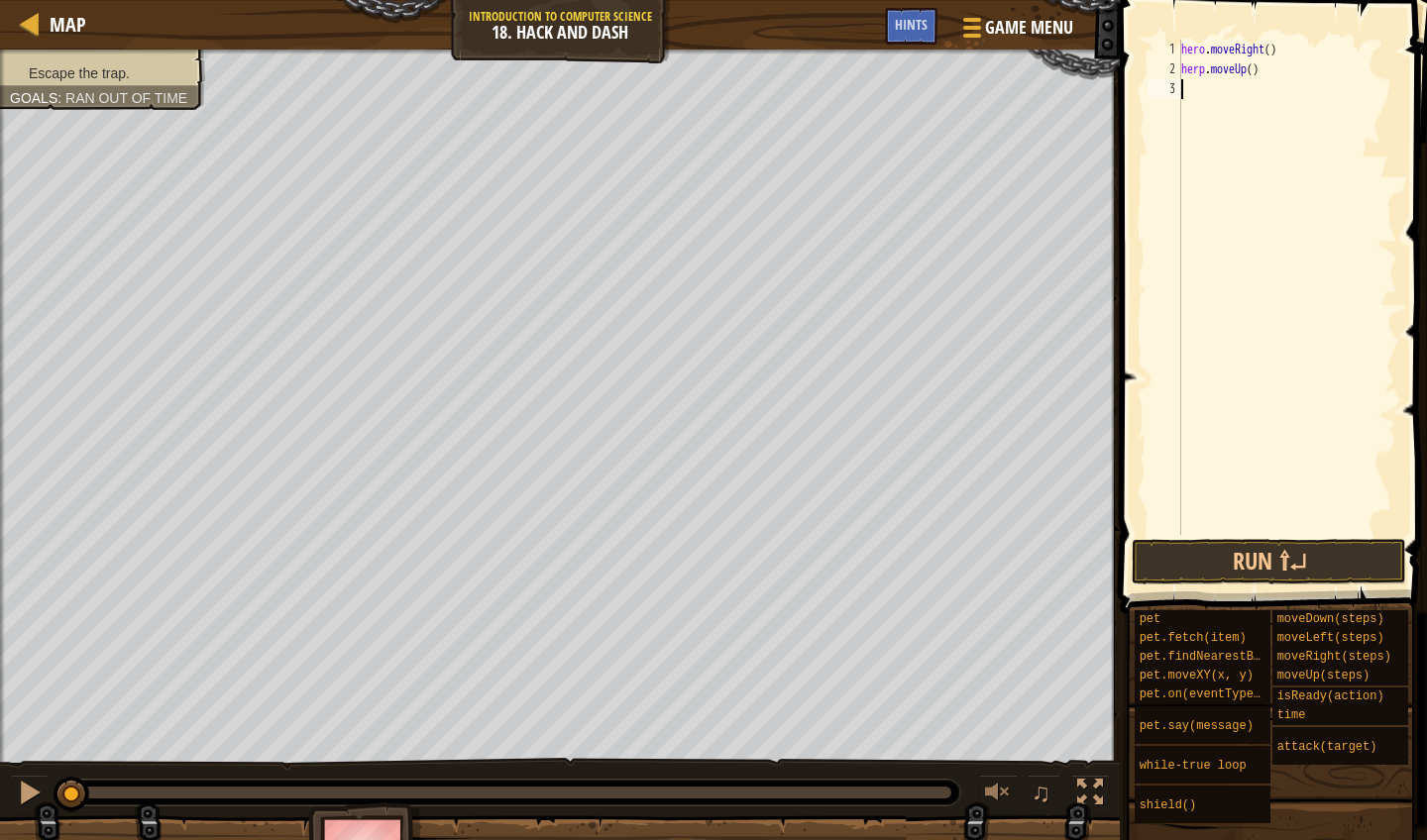 scroll, scrollTop: 9, scrollLeft: 0, axis: vertical 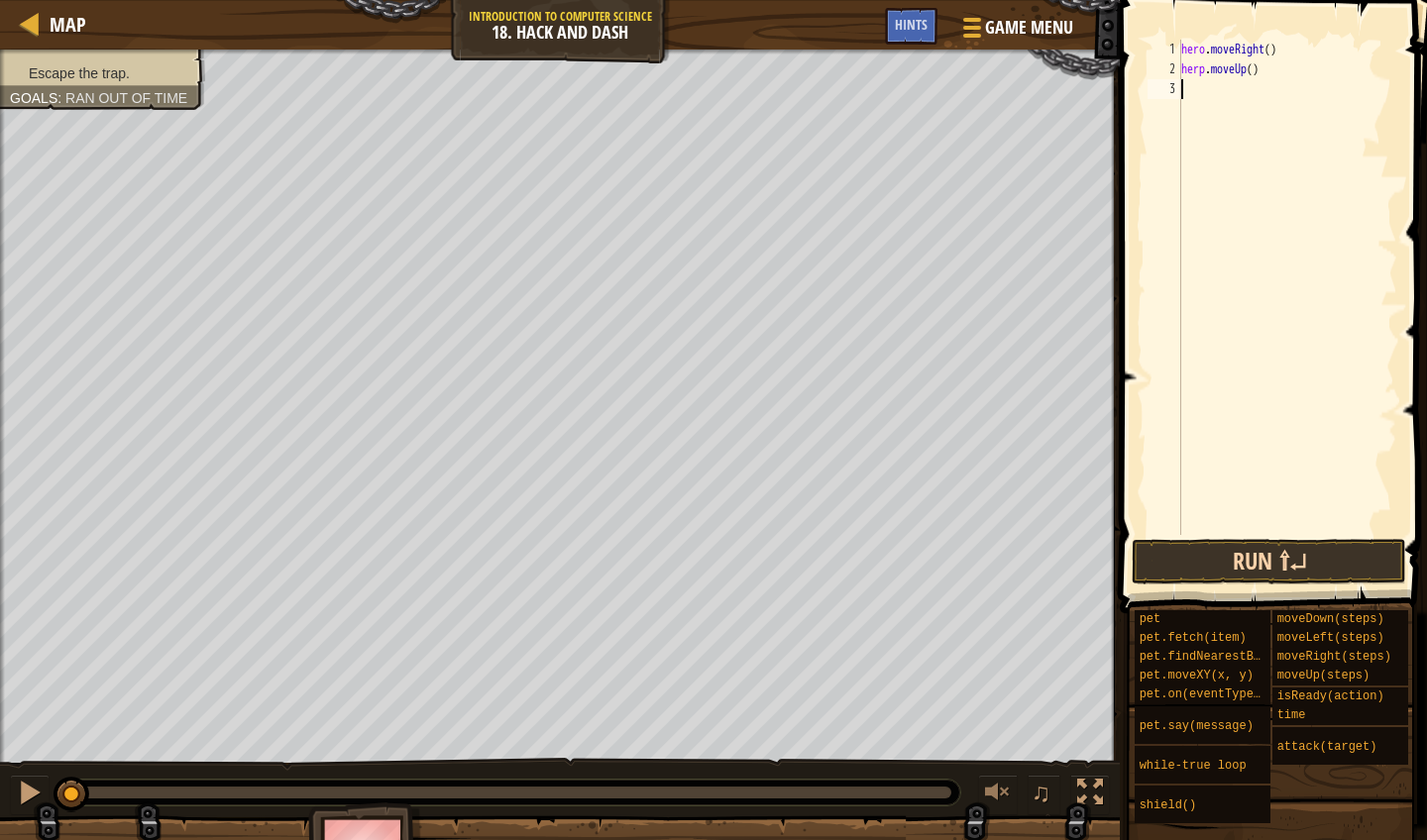 click on "Run ⇧↵" at bounding box center (1268, 562) 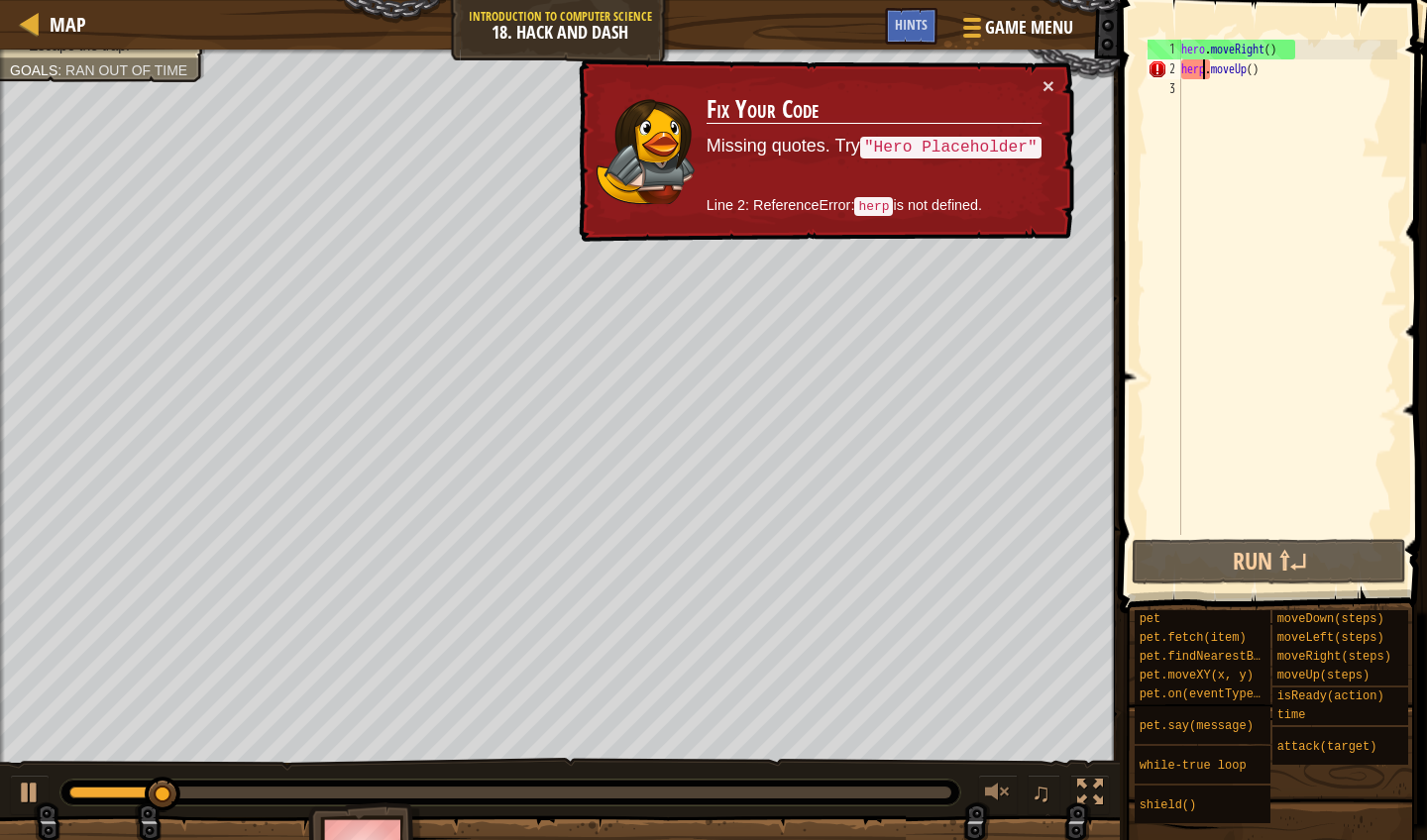 click on "hero . moveRight ( ) herp . moveUp ( )" at bounding box center (1287, 307) 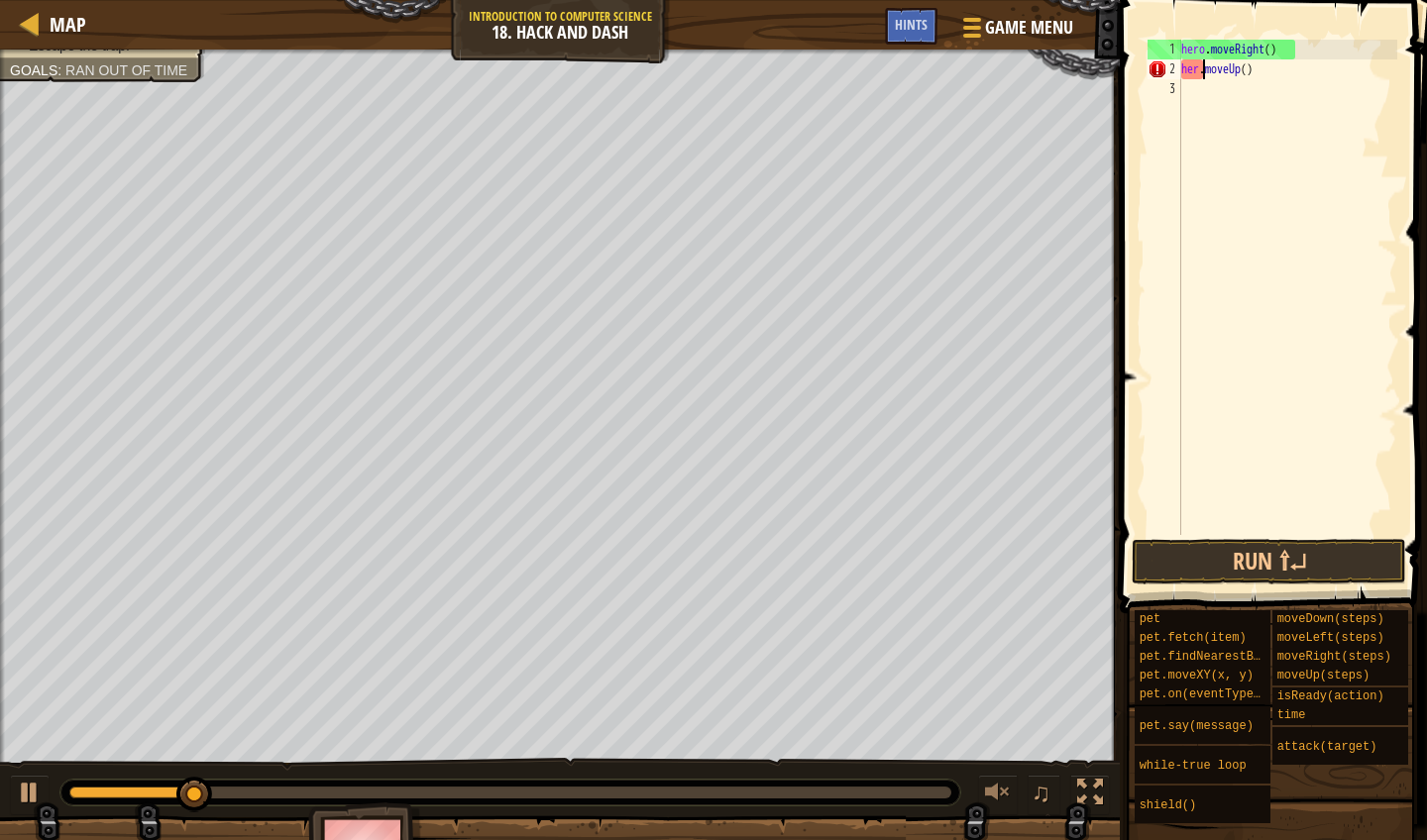 type on "hero.moveUp()" 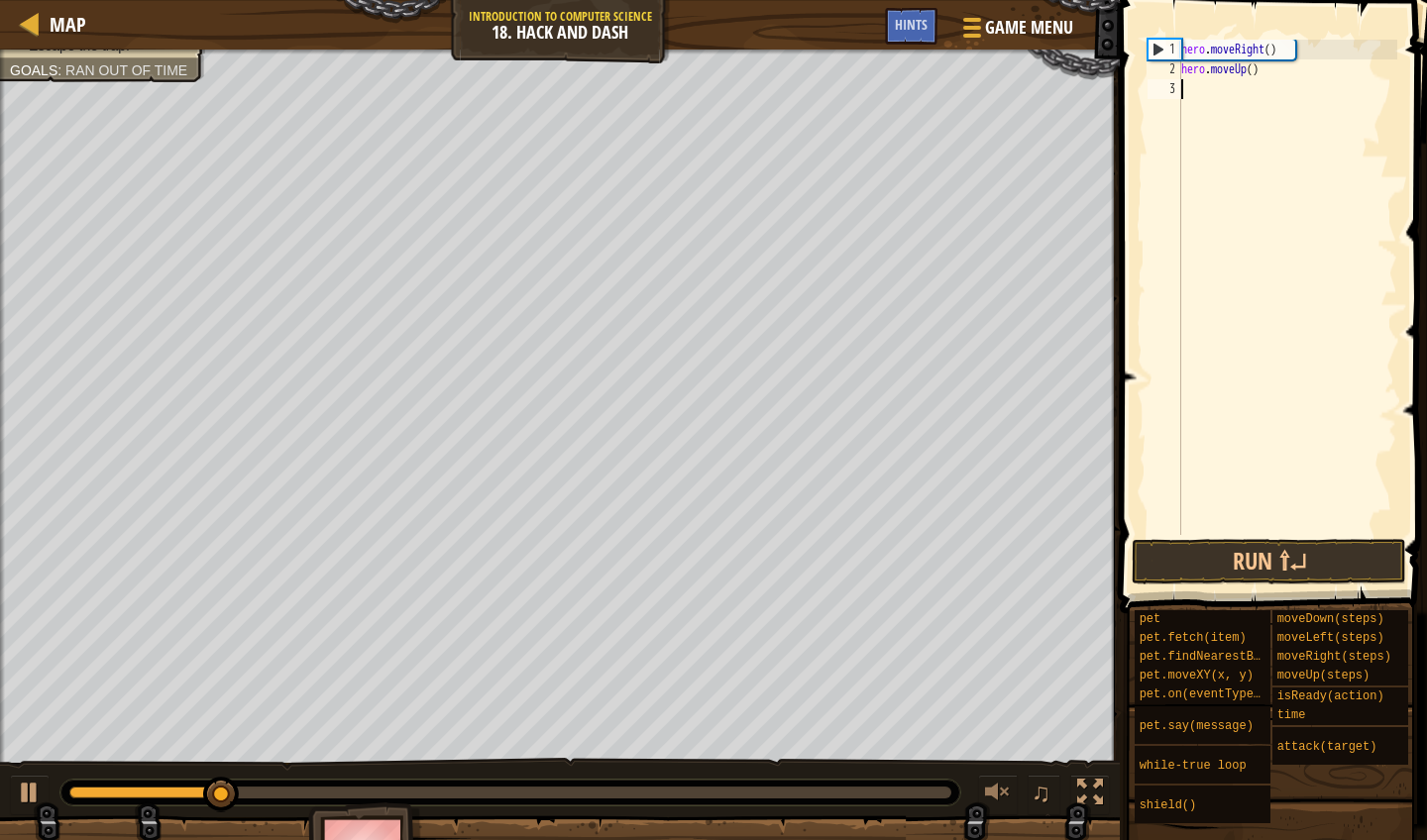 click on "hero . moveRight ( ) hero . moveUp ( )" at bounding box center [1287, 307] 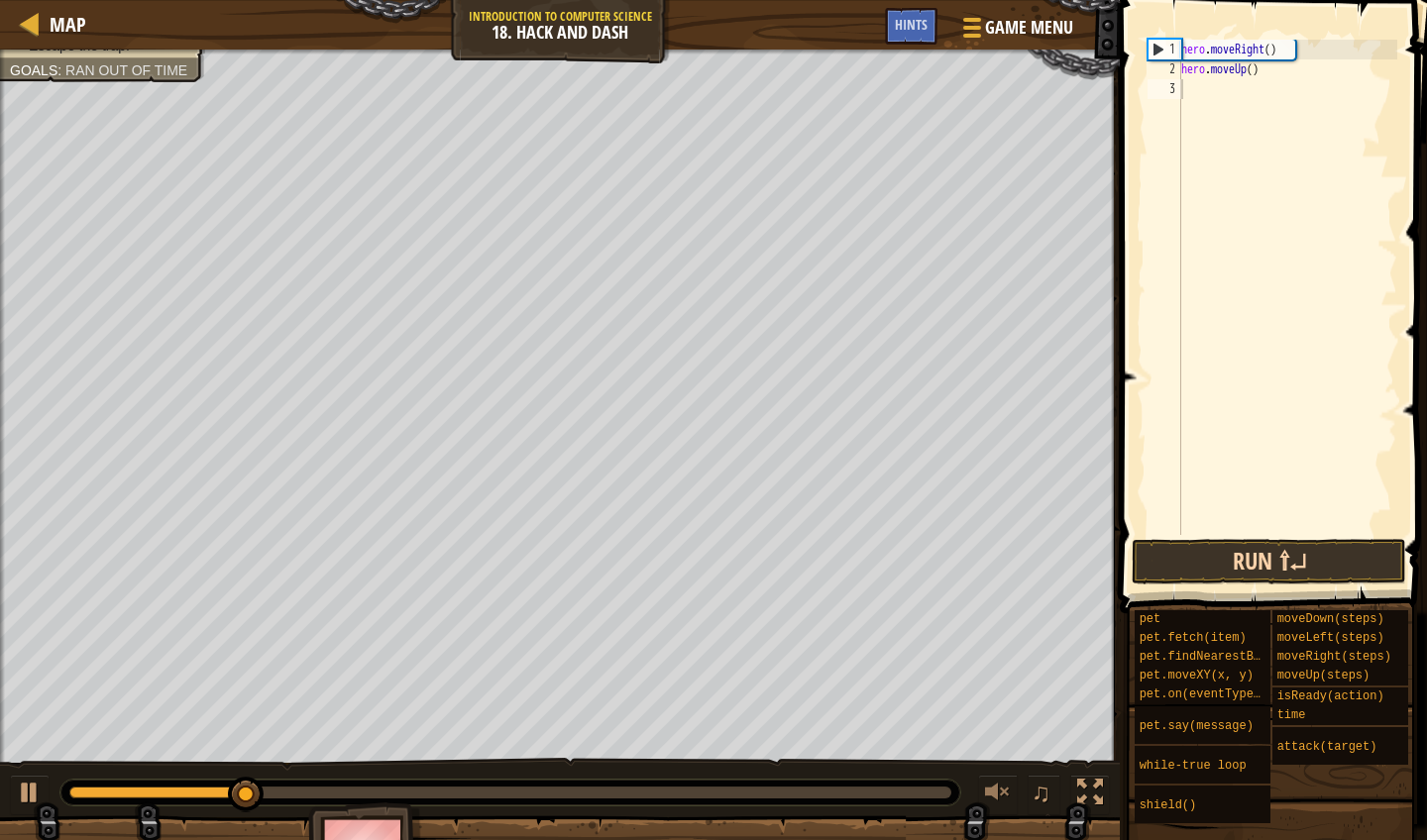 click on "Run ⇧↵" at bounding box center (1268, 562) 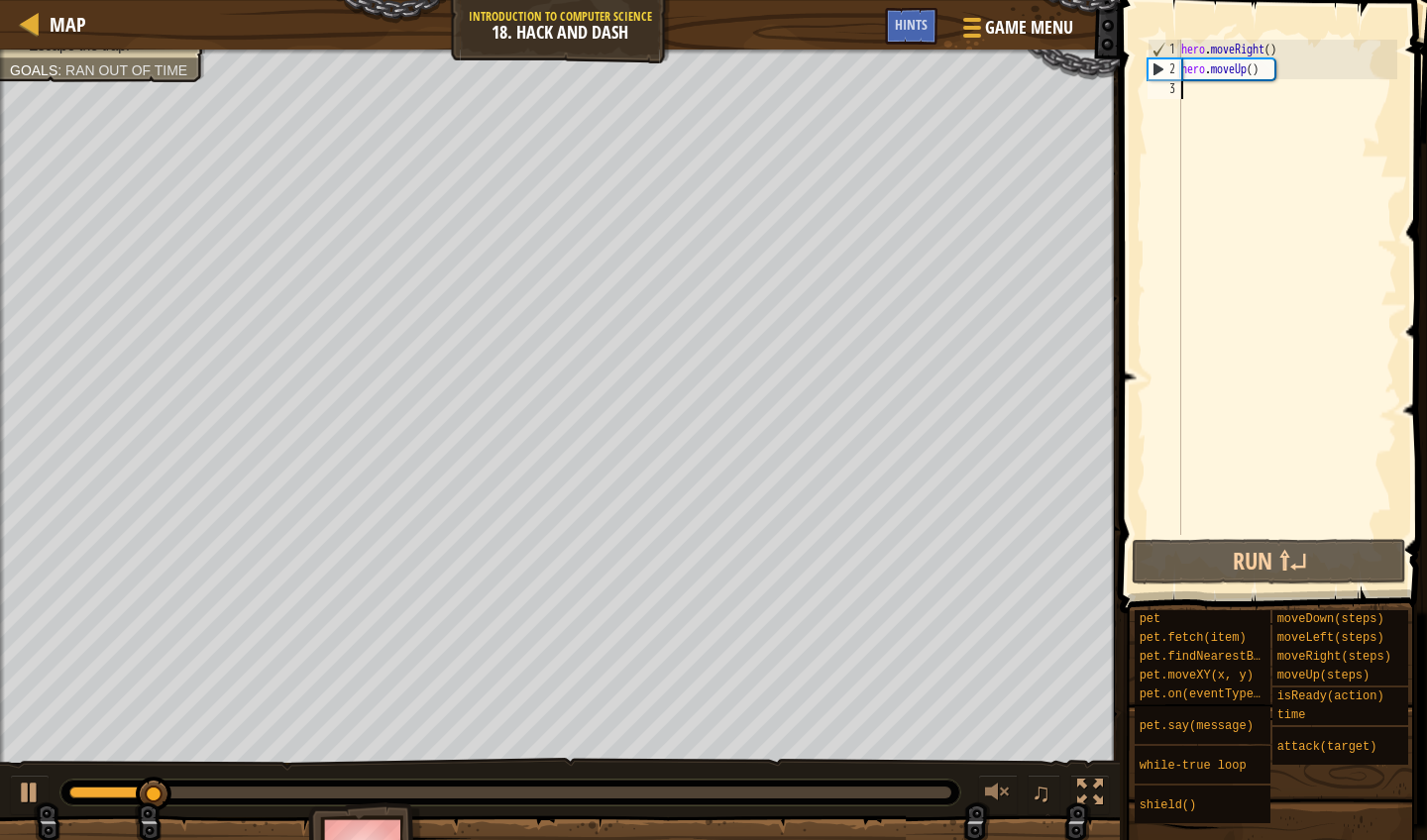 click on "hero . moveRight ( ) hero . moveUp ( )" at bounding box center (1287, 307) 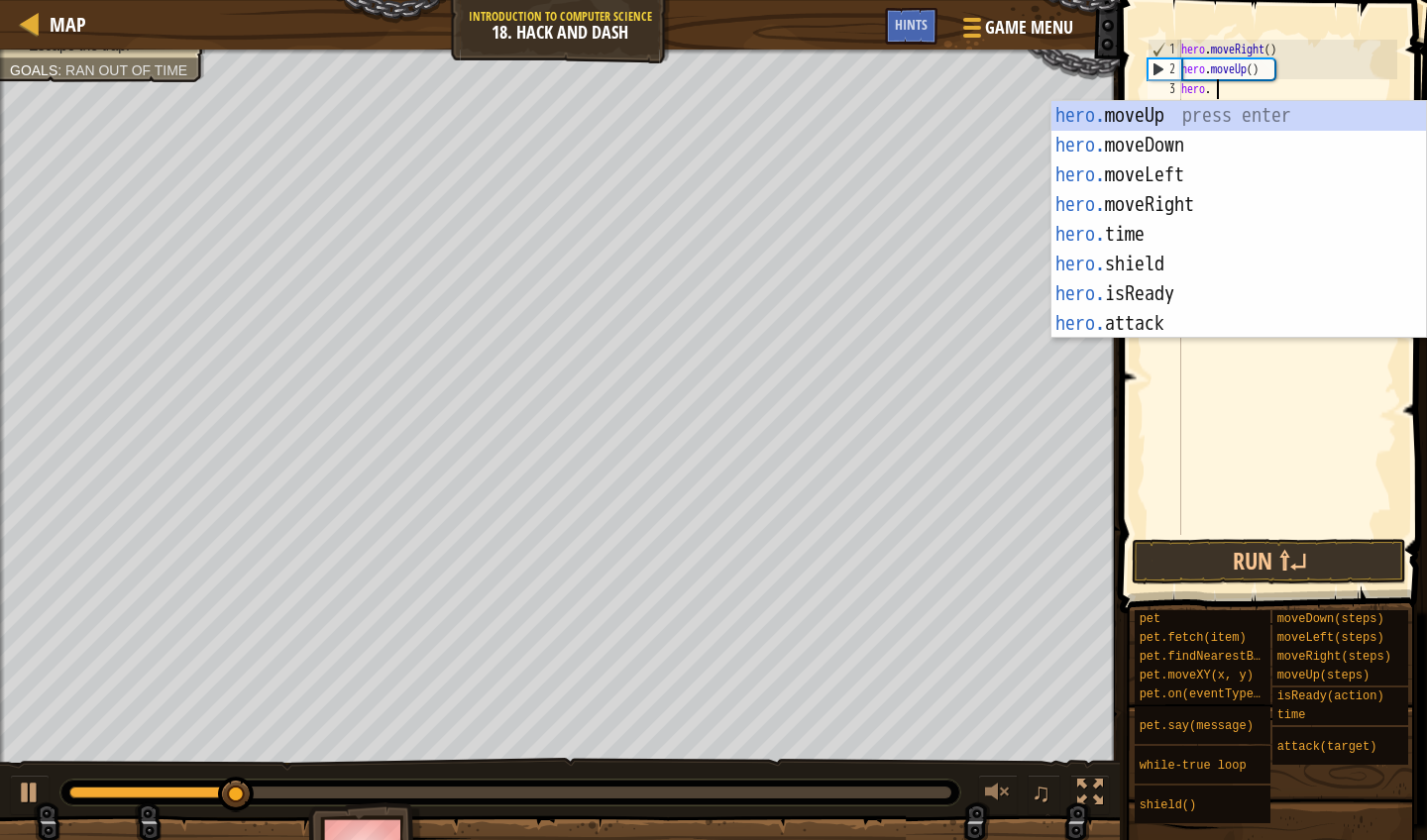 scroll, scrollTop: 9, scrollLeft: 3, axis: both 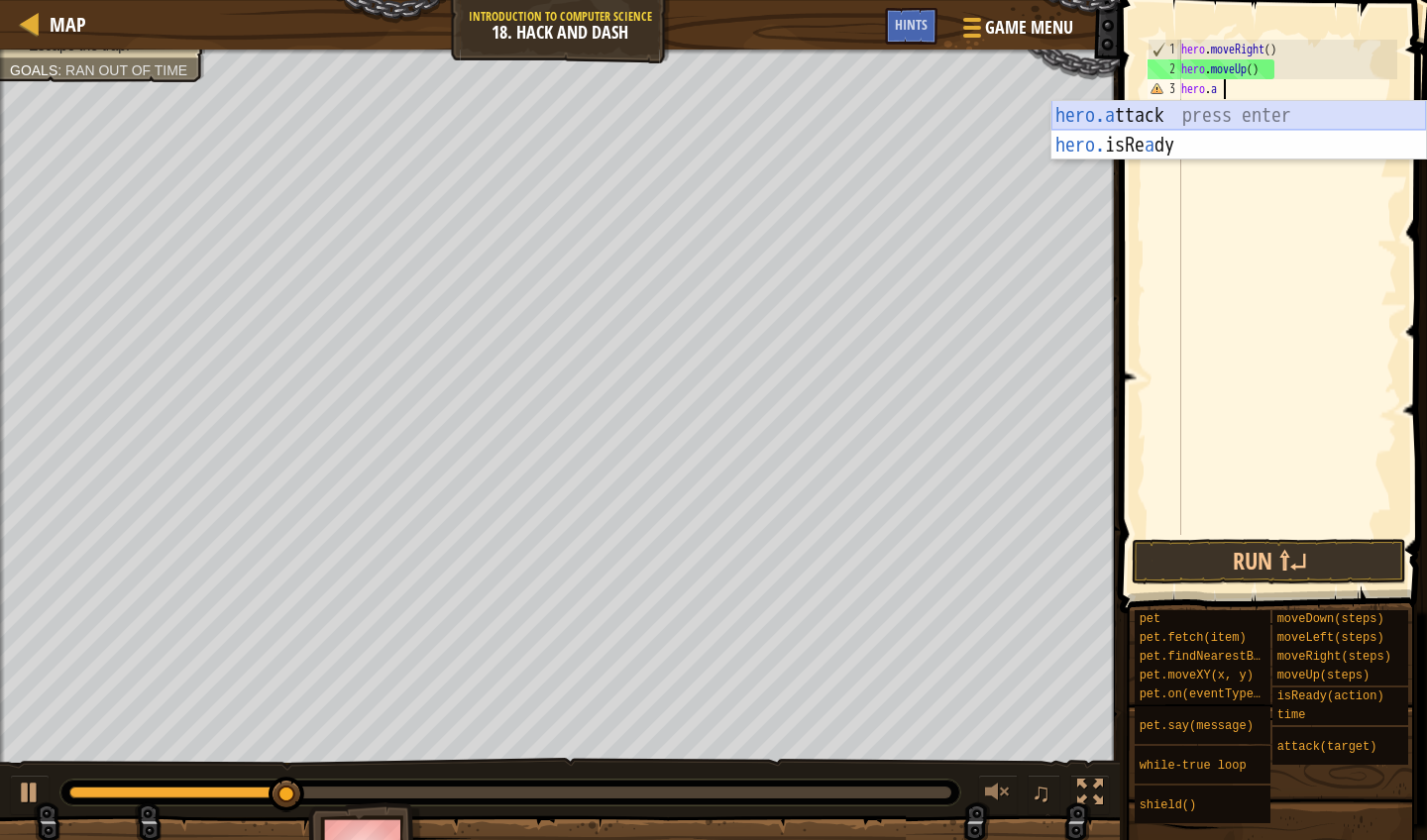 click on "hero.a ttack press enter hero. isRe a dy press enter" at bounding box center [1239, 160] 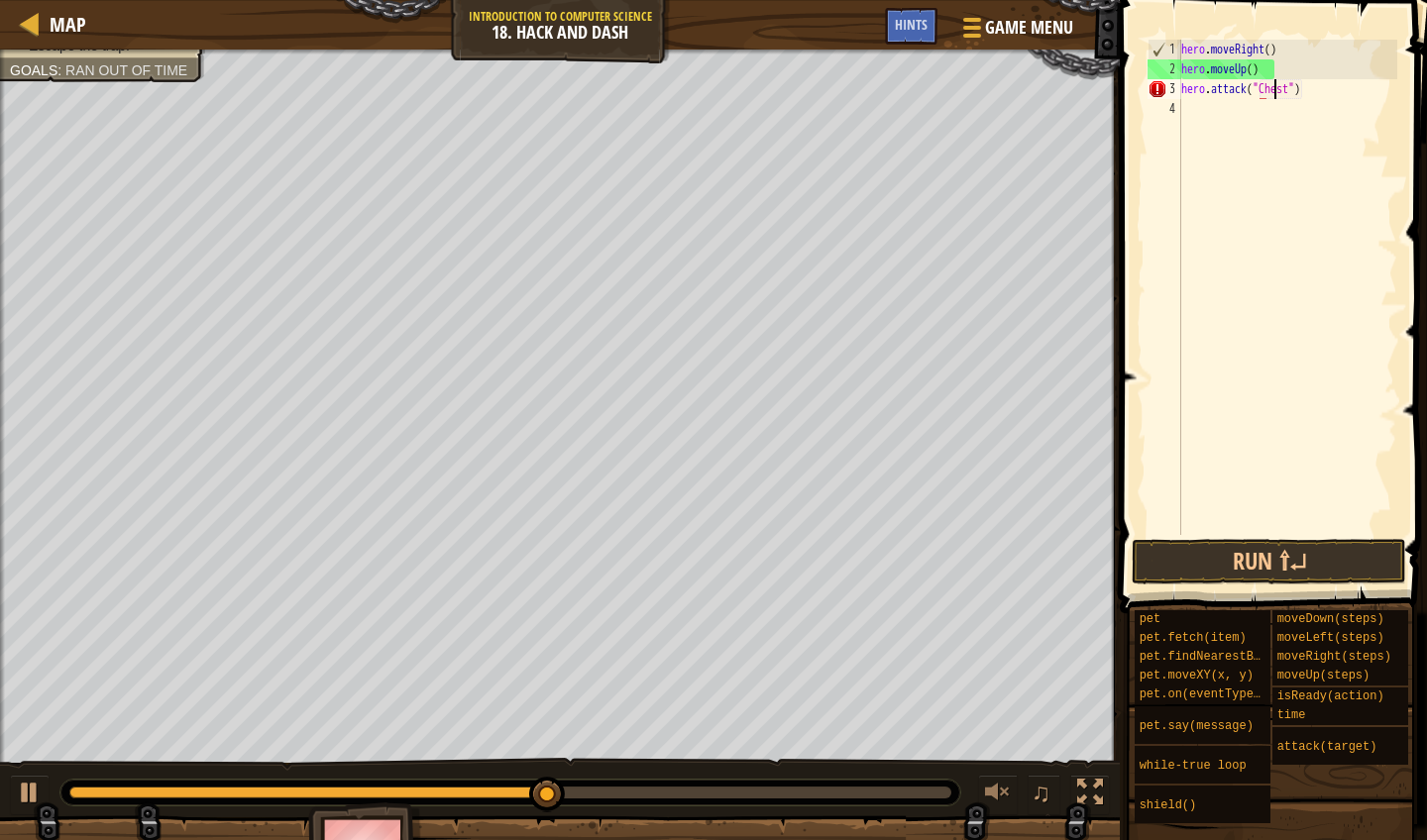 scroll, scrollTop: 9, scrollLeft: 9, axis: both 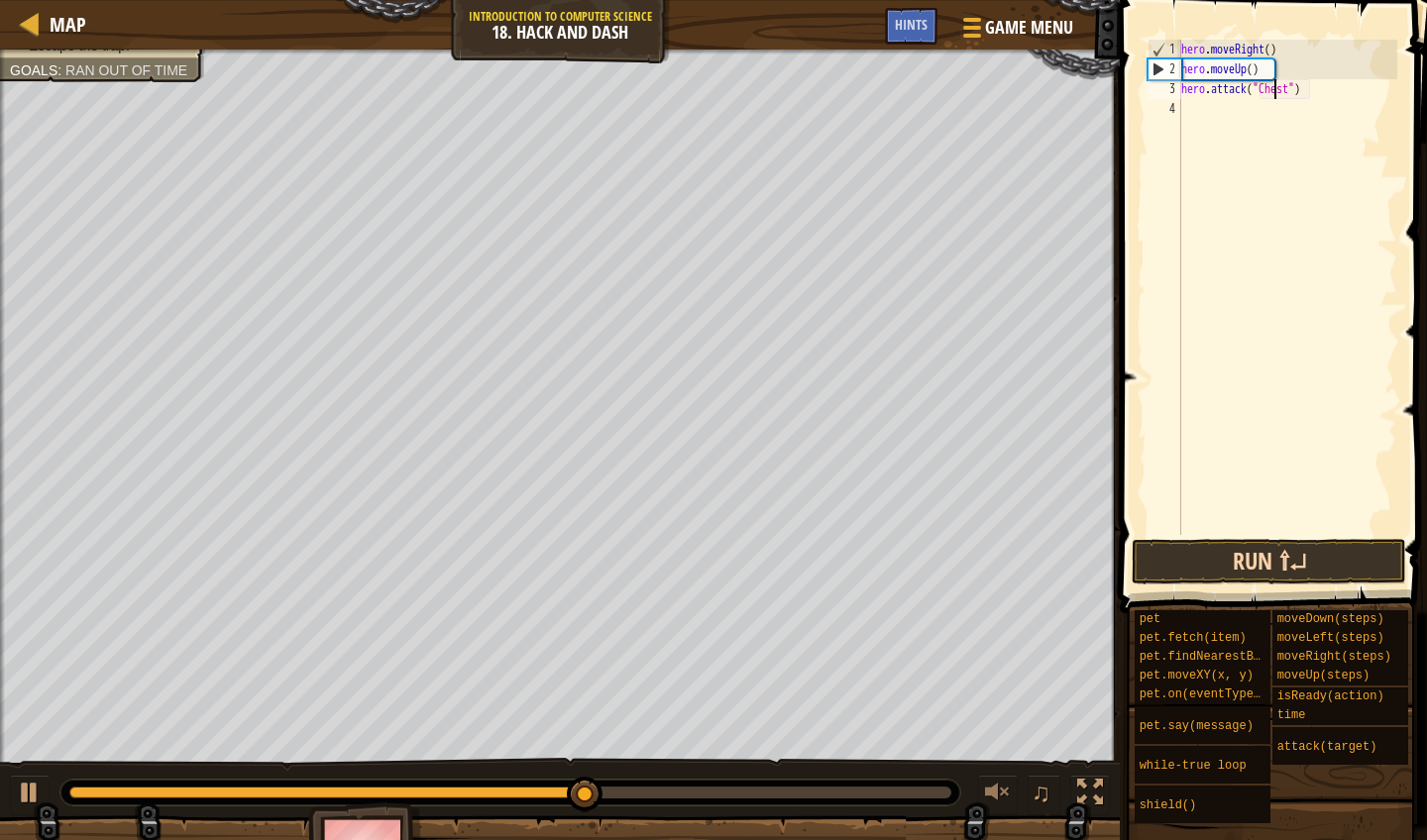 type on "hero.attack("Chest")" 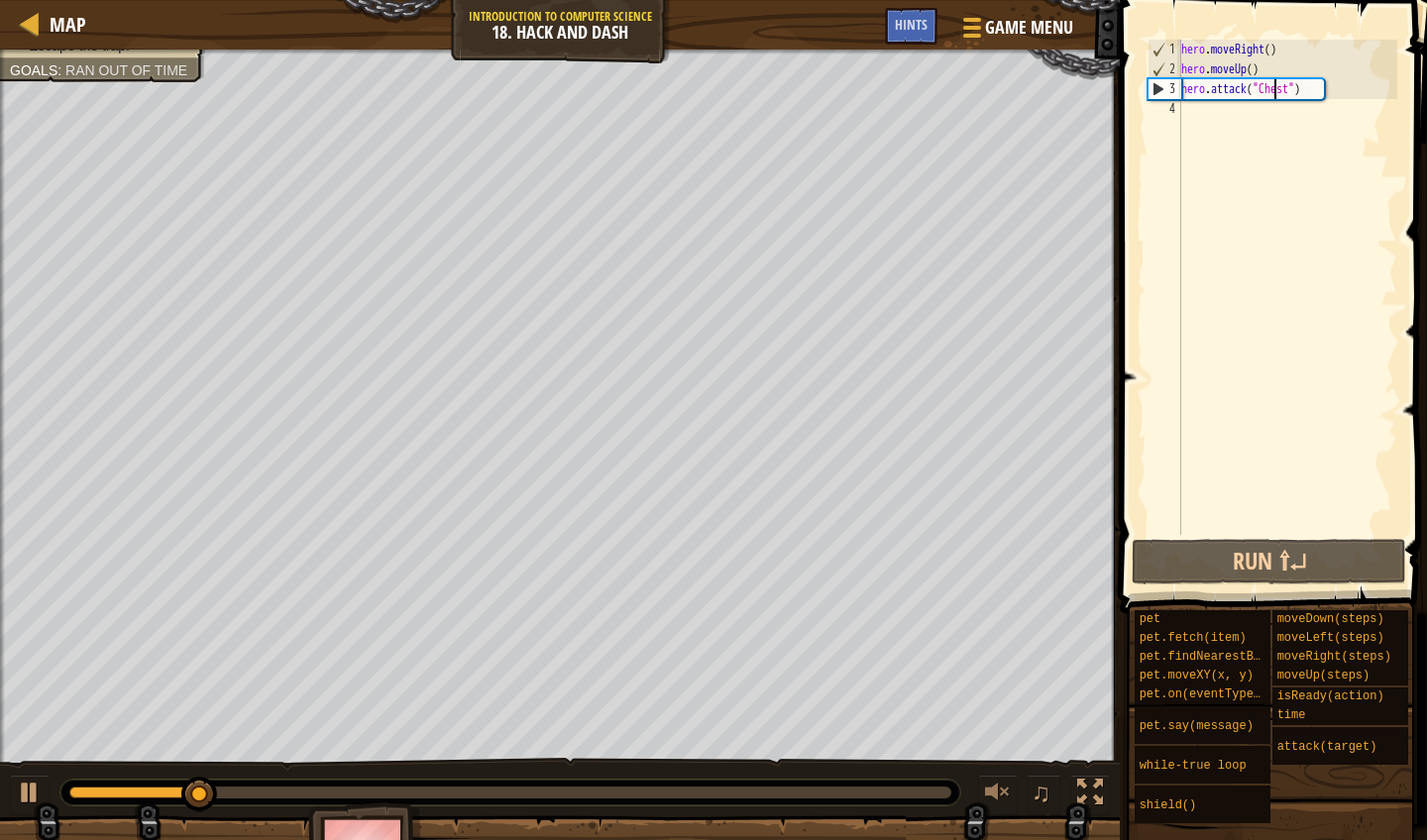 click on "hero . moveRight ( ) hero . moveUp ( ) hero . attack ( "Chest" )" at bounding box center [1287, 307] 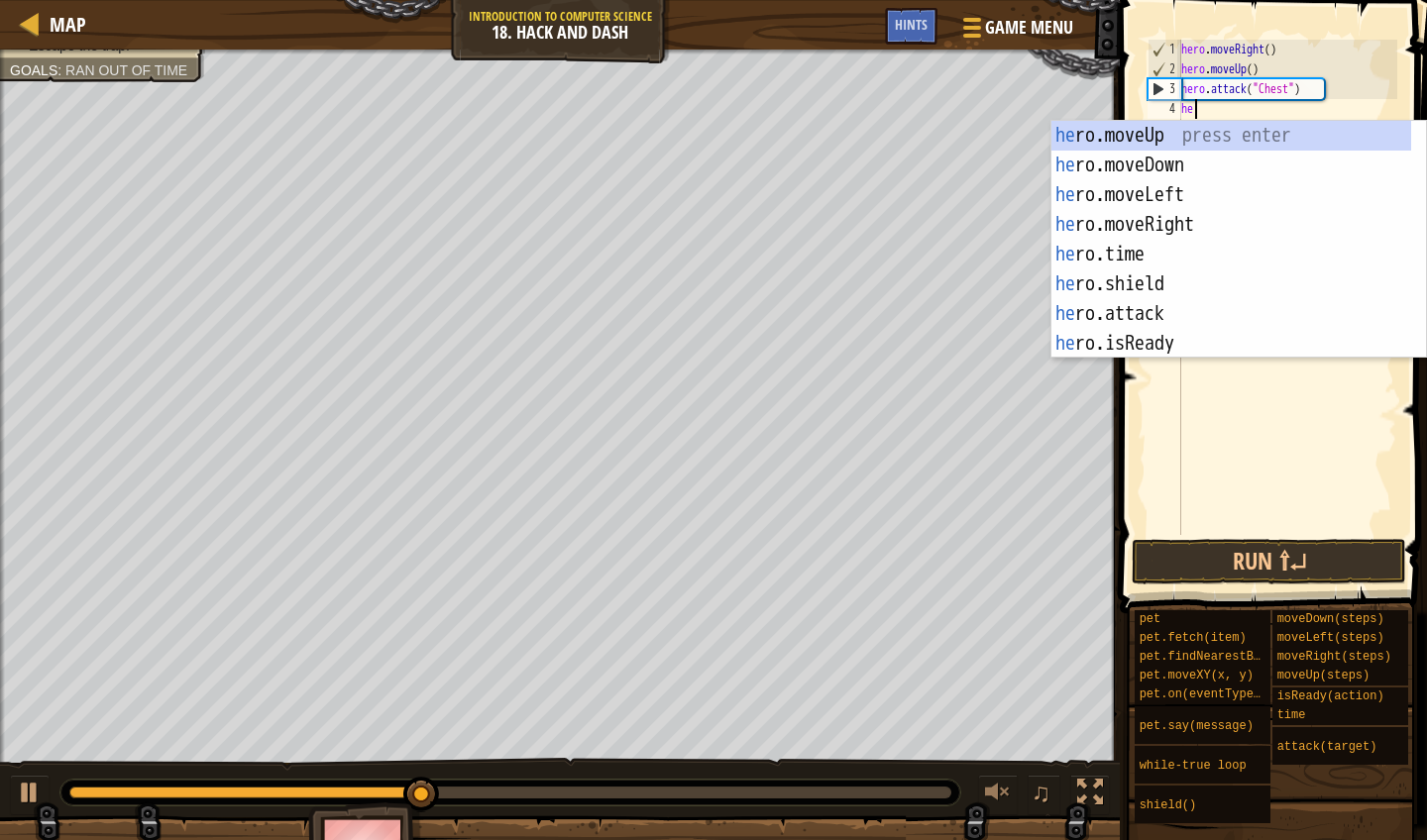 scroll, scrollTop: 9, scrollLeft: 1, axis: both 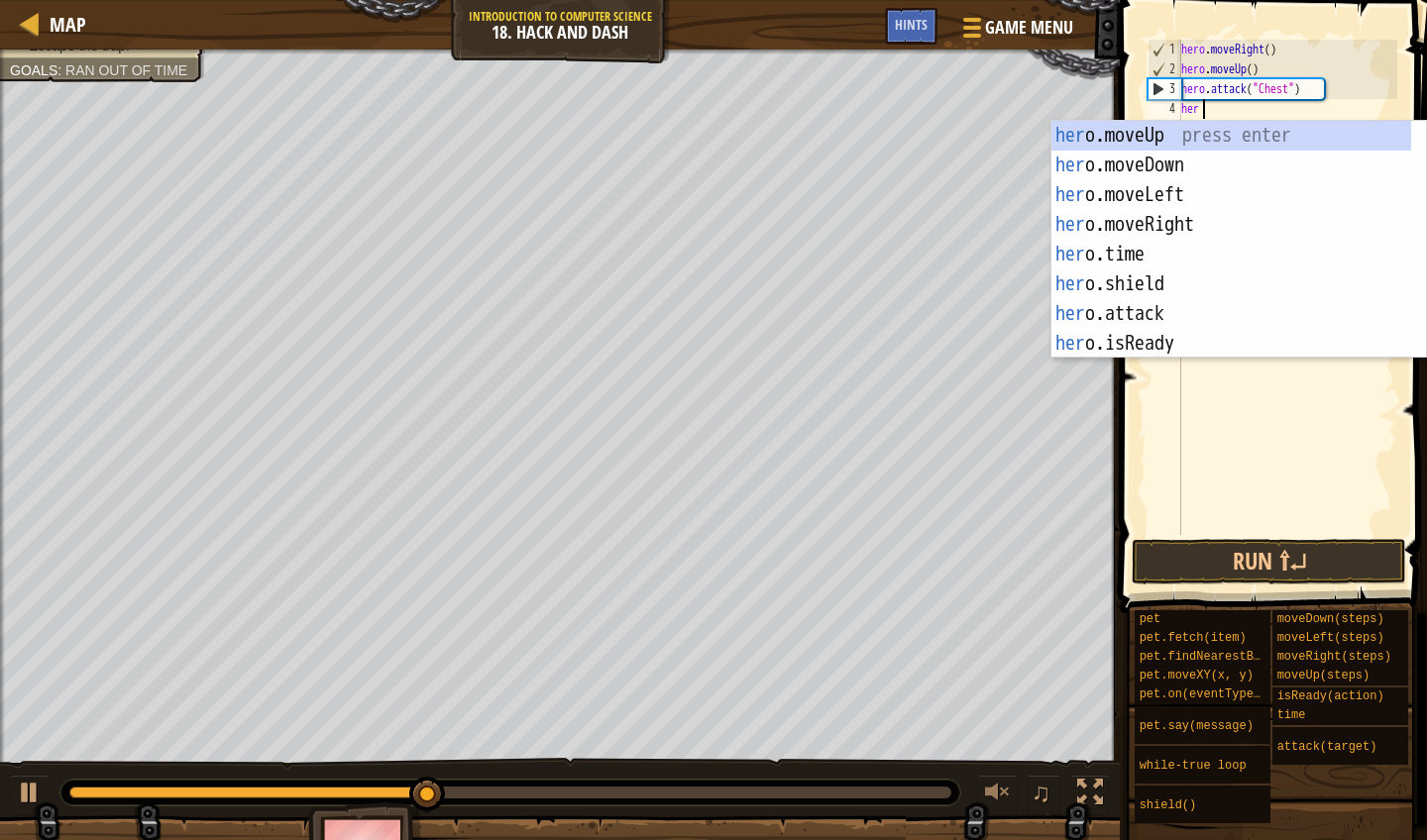 type on "hero" 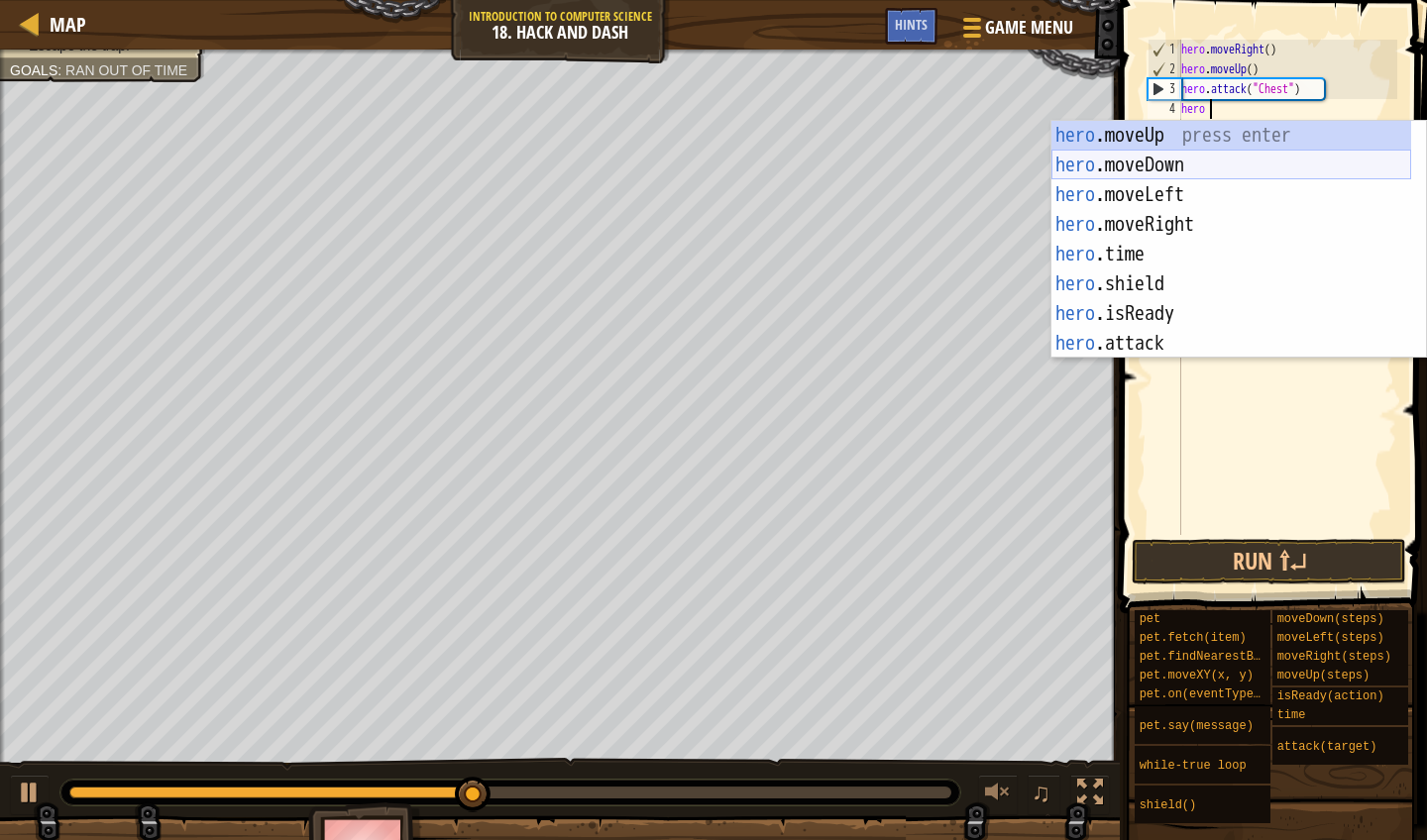 click on "hero .moveUp press enter hero .moveDown press enter hero .moveLeft press enter hero .moveRight press enter hero .time press enter hero .shield press enter hero .isReady press enter hero .attack press enter w h il e -t r ue l o op press enter" at bounding box center [1231, 269] 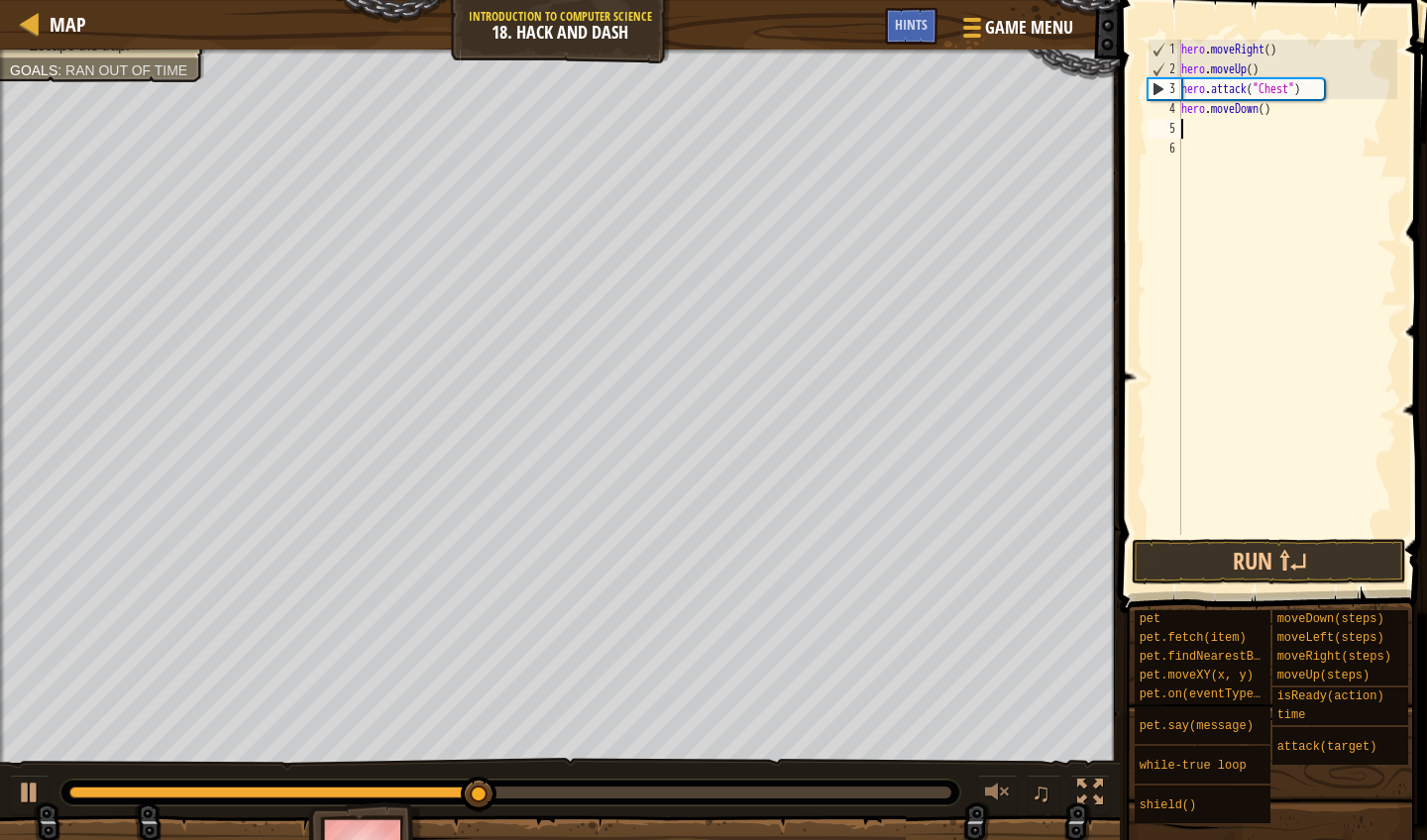 scroll, scrollTop: 9, scrollLeft: 0, axis: vertical 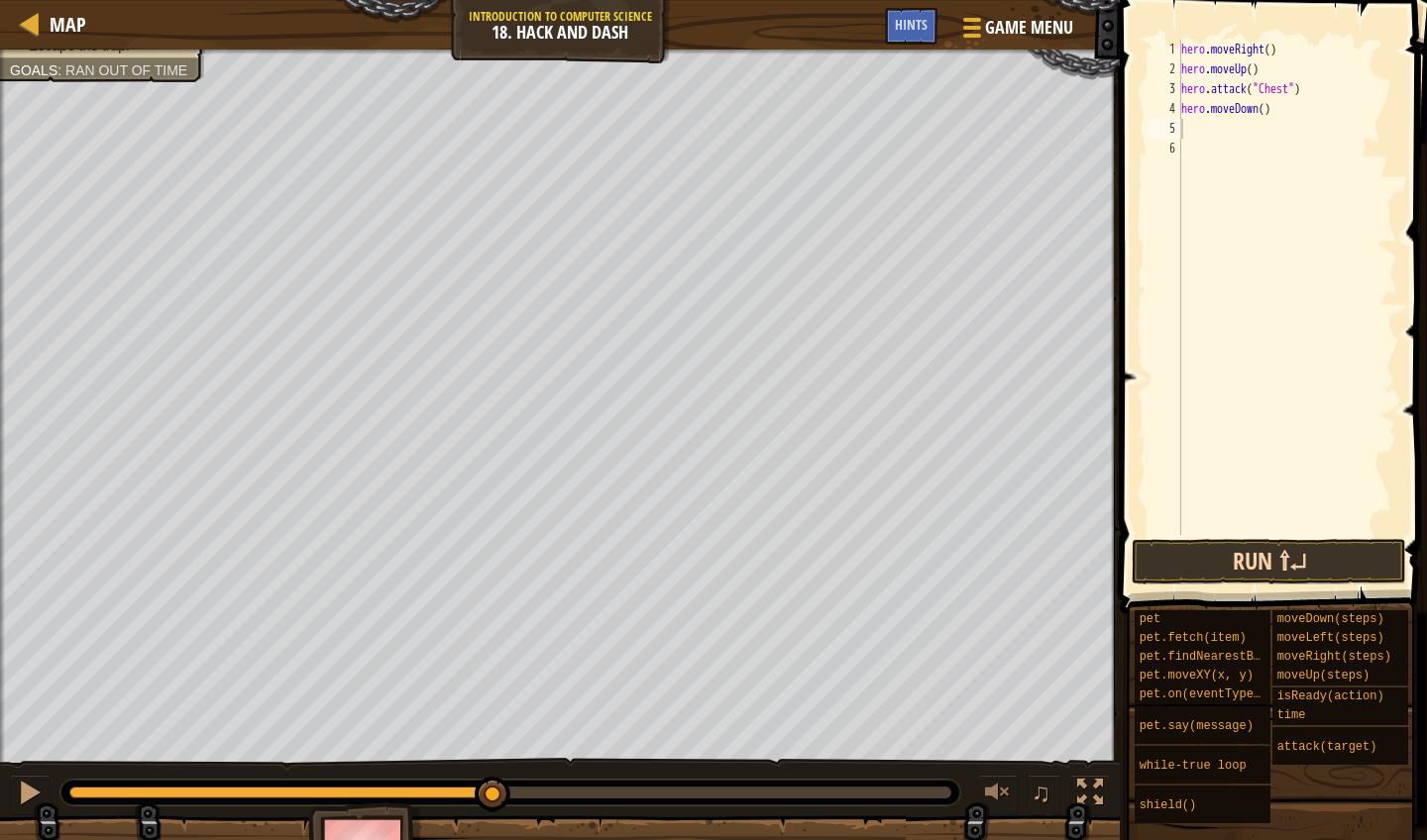 click on "Run ⇧↵" at bounding box center [1268, 562] 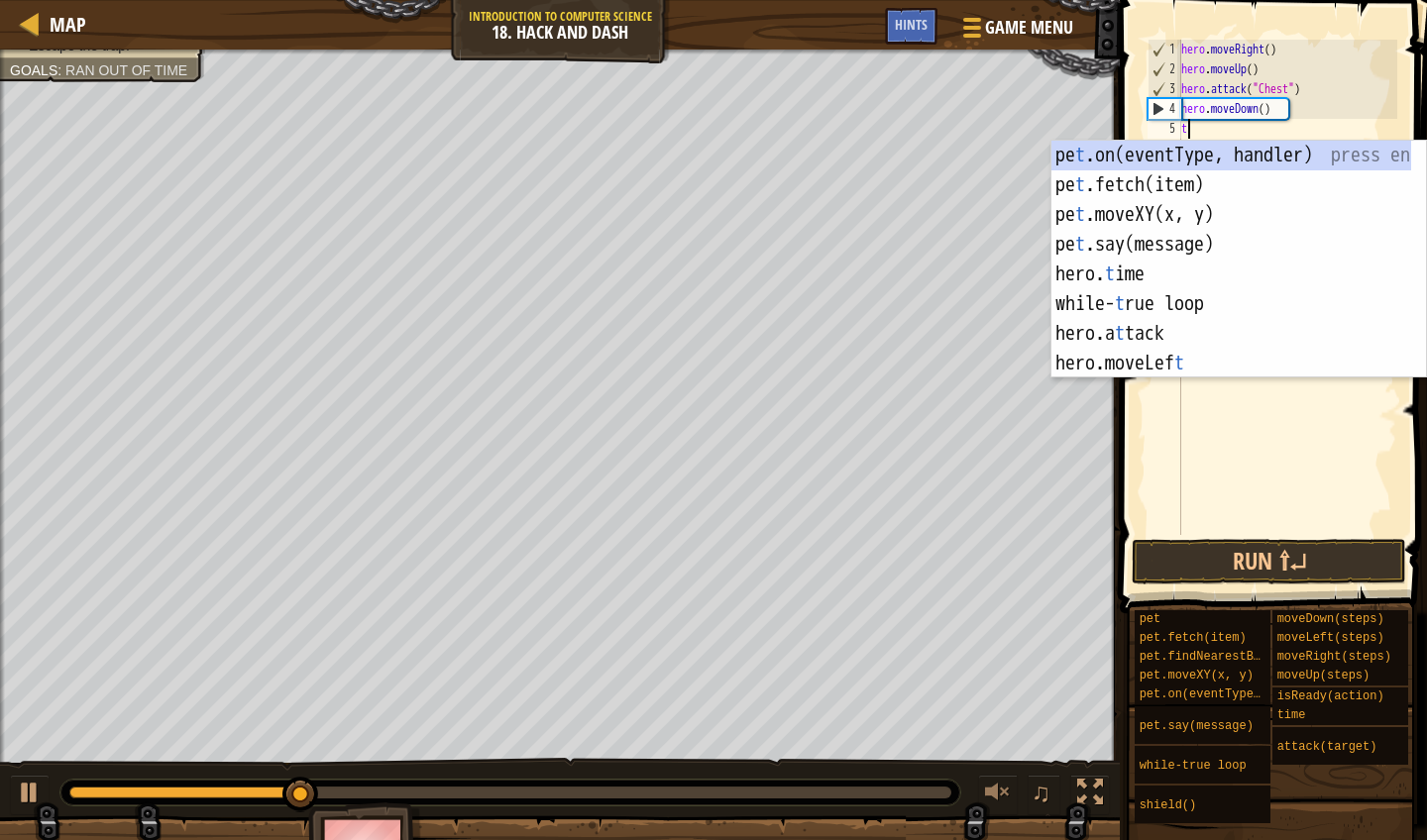 type on "tru" 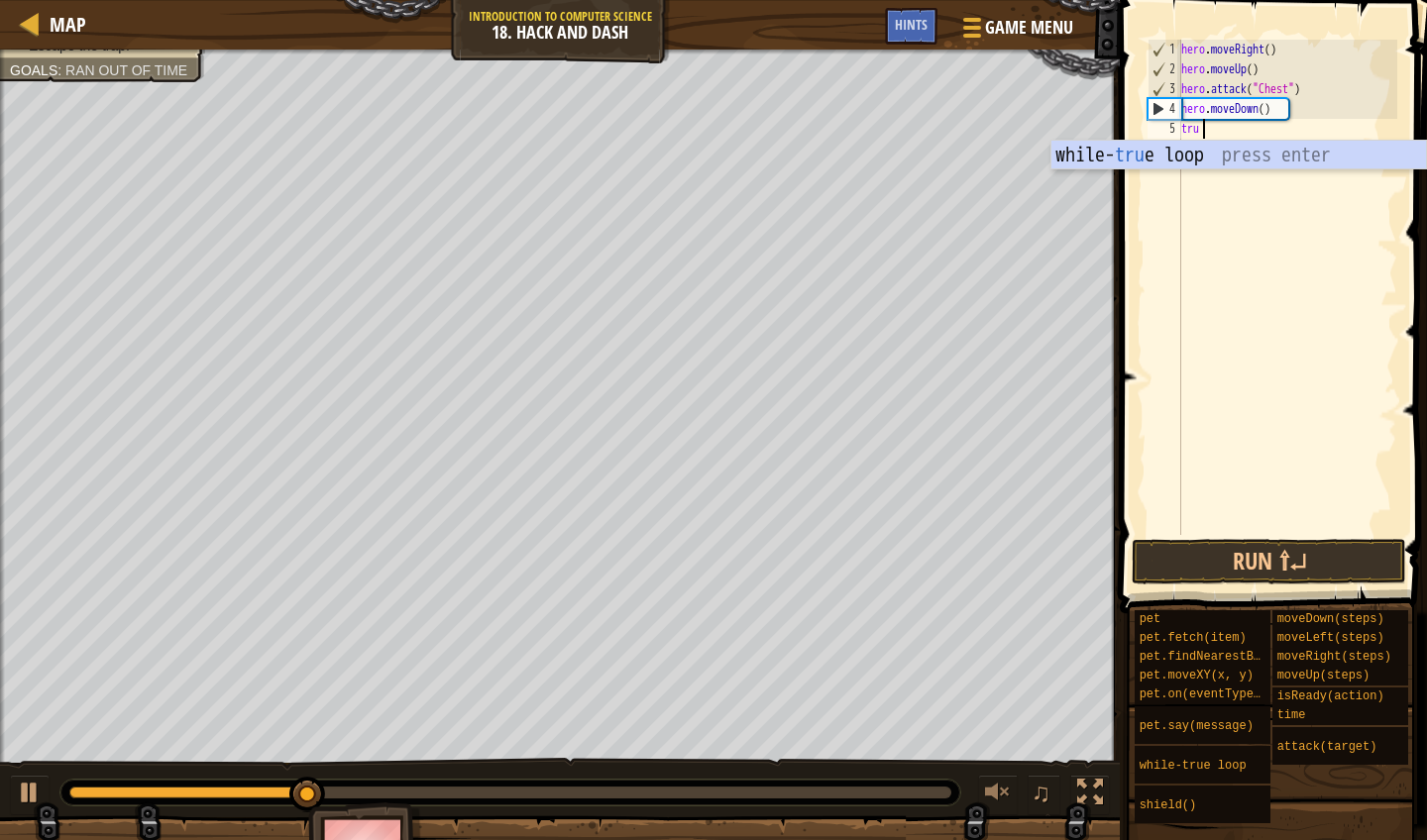 scroll, scrollTop: 9, scrollLeft: 1, axis: both 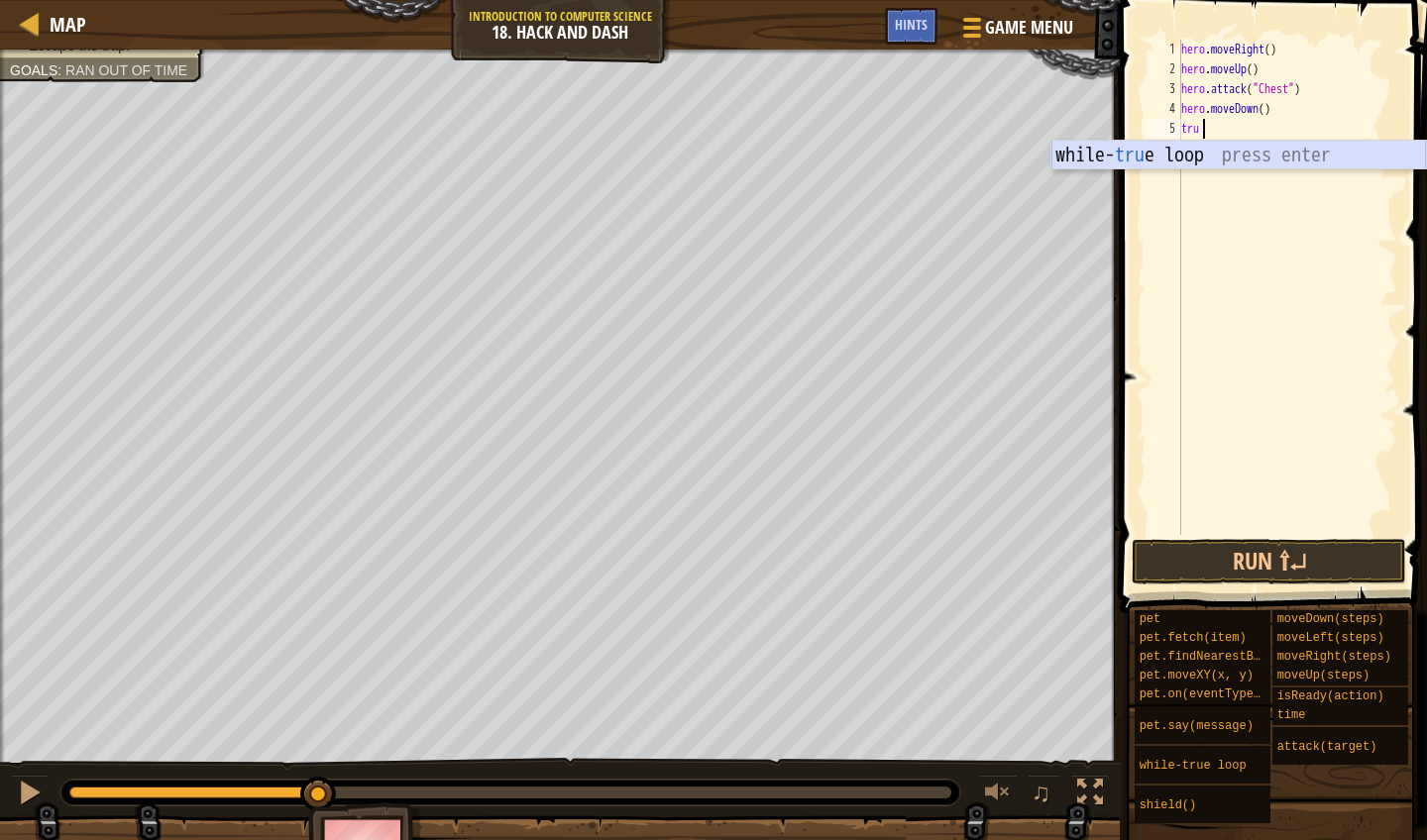click on "while- tru e loop press enter" at bounding box center [1239, 185] 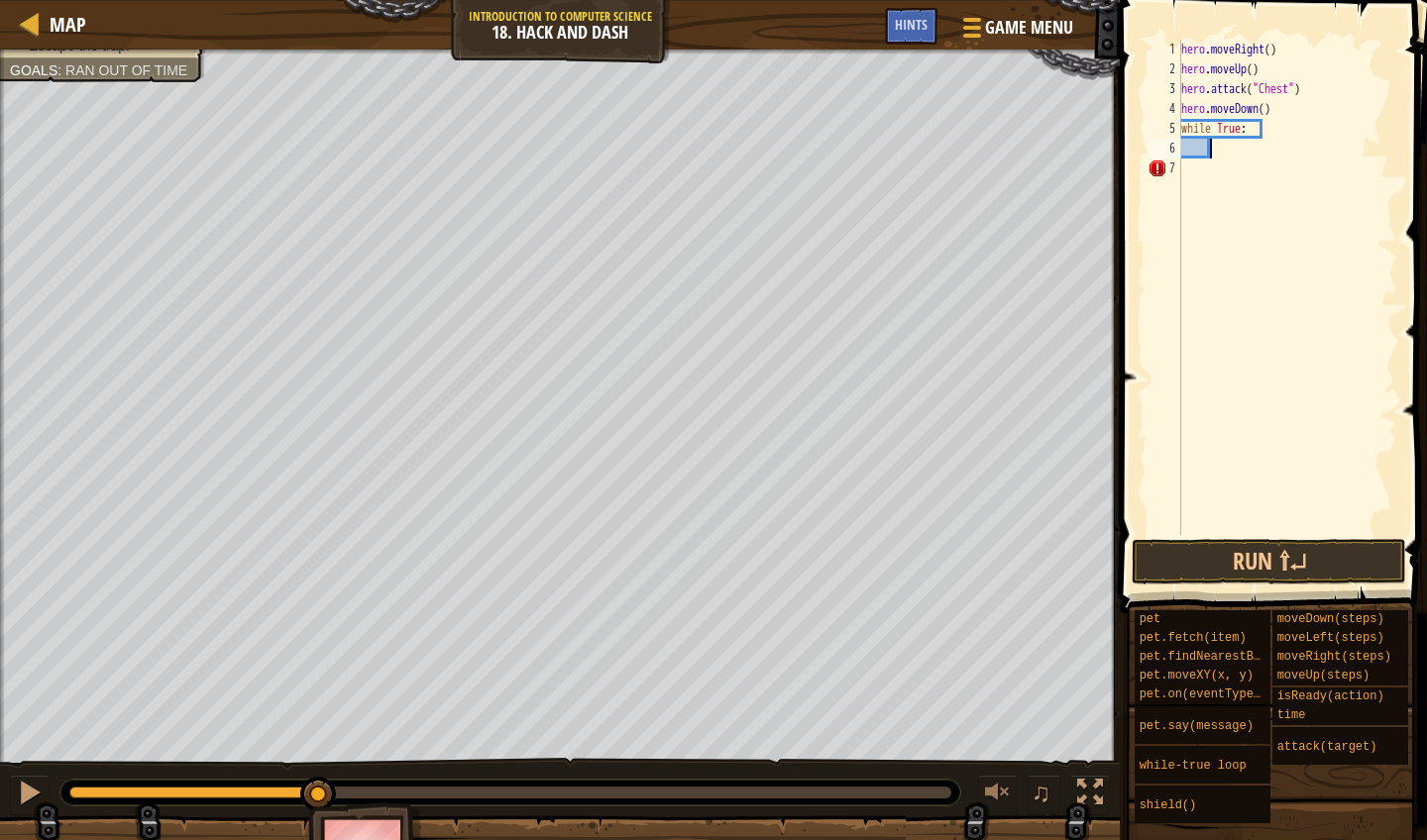 click on "hero . moveRight ( ) hero . moveUp ( ) hero . attack ( "Chest" ) hero . moveDown ( ) while   True :" at bounding box center (1287, 307) 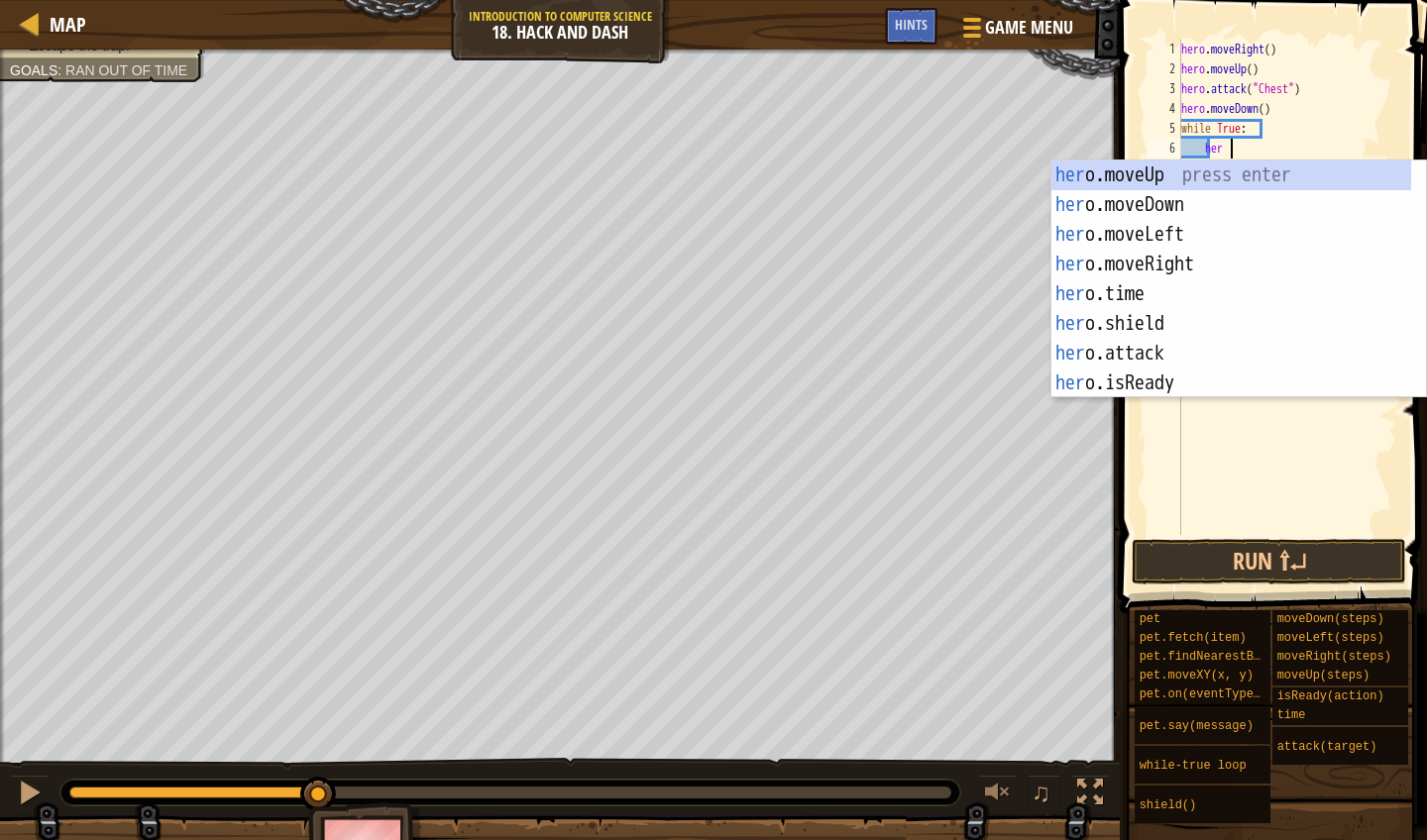 type on "hero" 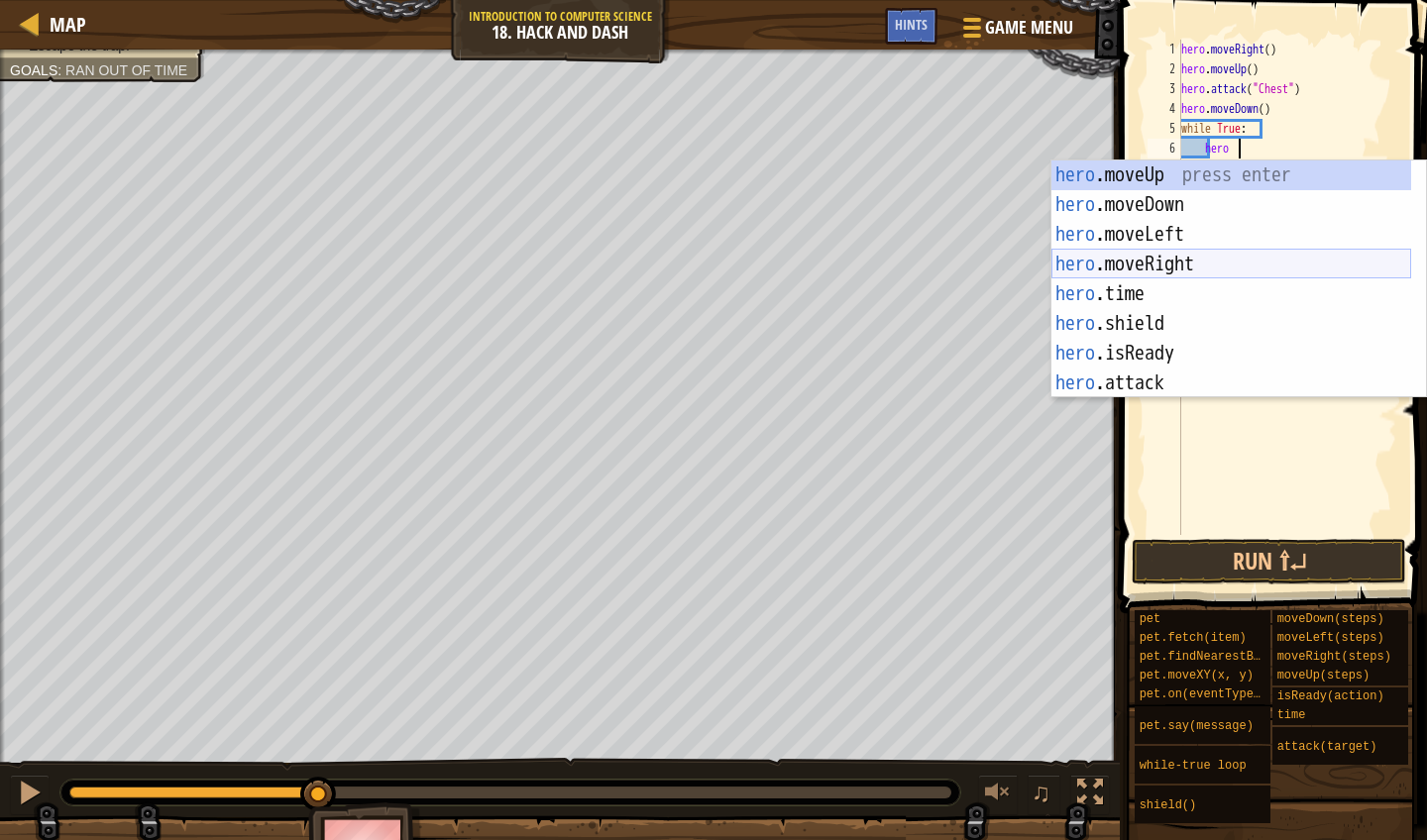 click on "hero .moveUp press enter hero .moveDown press enter hero .moveLeft press enter hero .moveRight press enter hero .time press enter hero .shield press enter hero .isReady press enter hero .attack press enter w h il e -t r ue l o op press enter" at bounding box center (1231, 309) 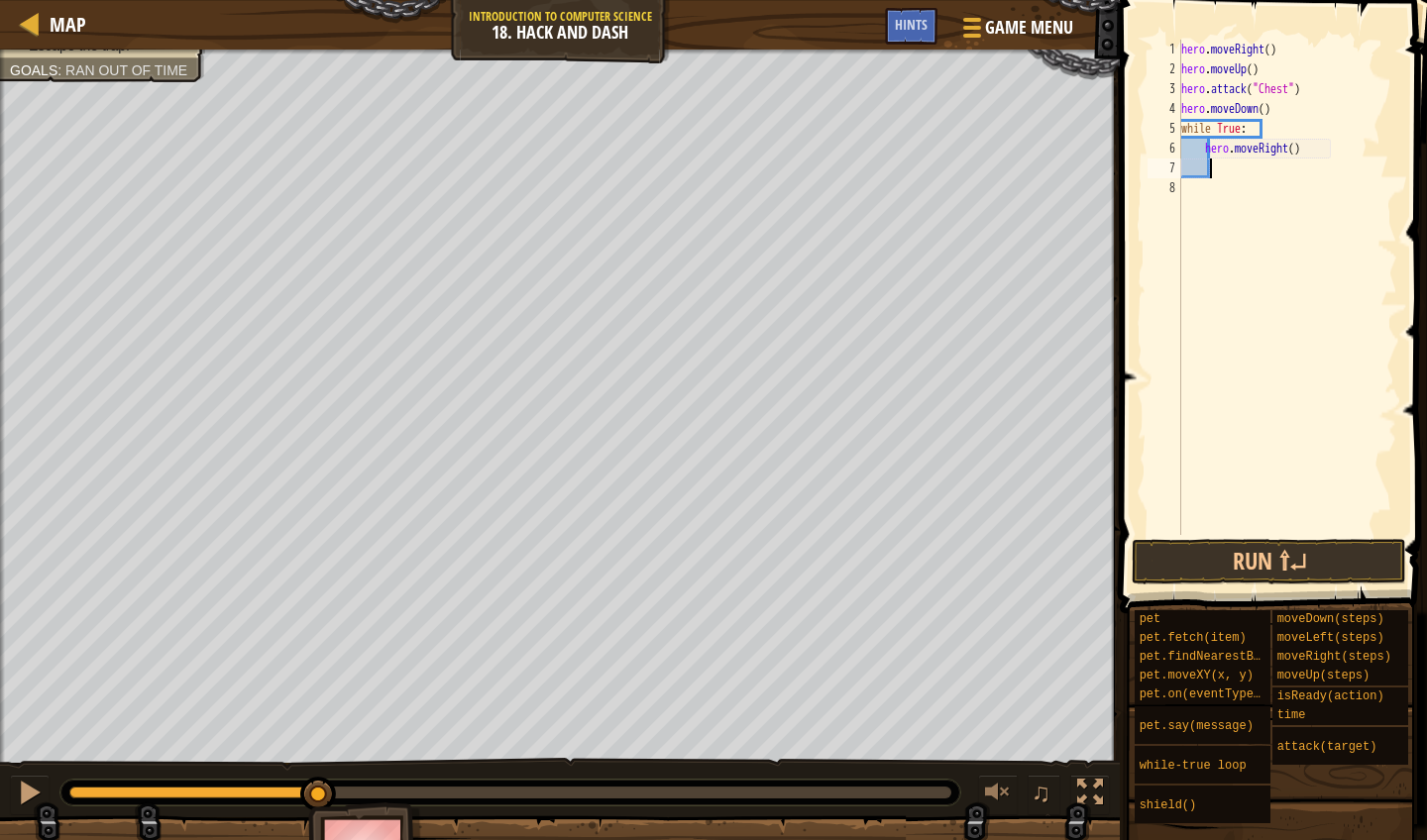 scroll, scrollTop: 9, scrollLeft: 1, axis: both 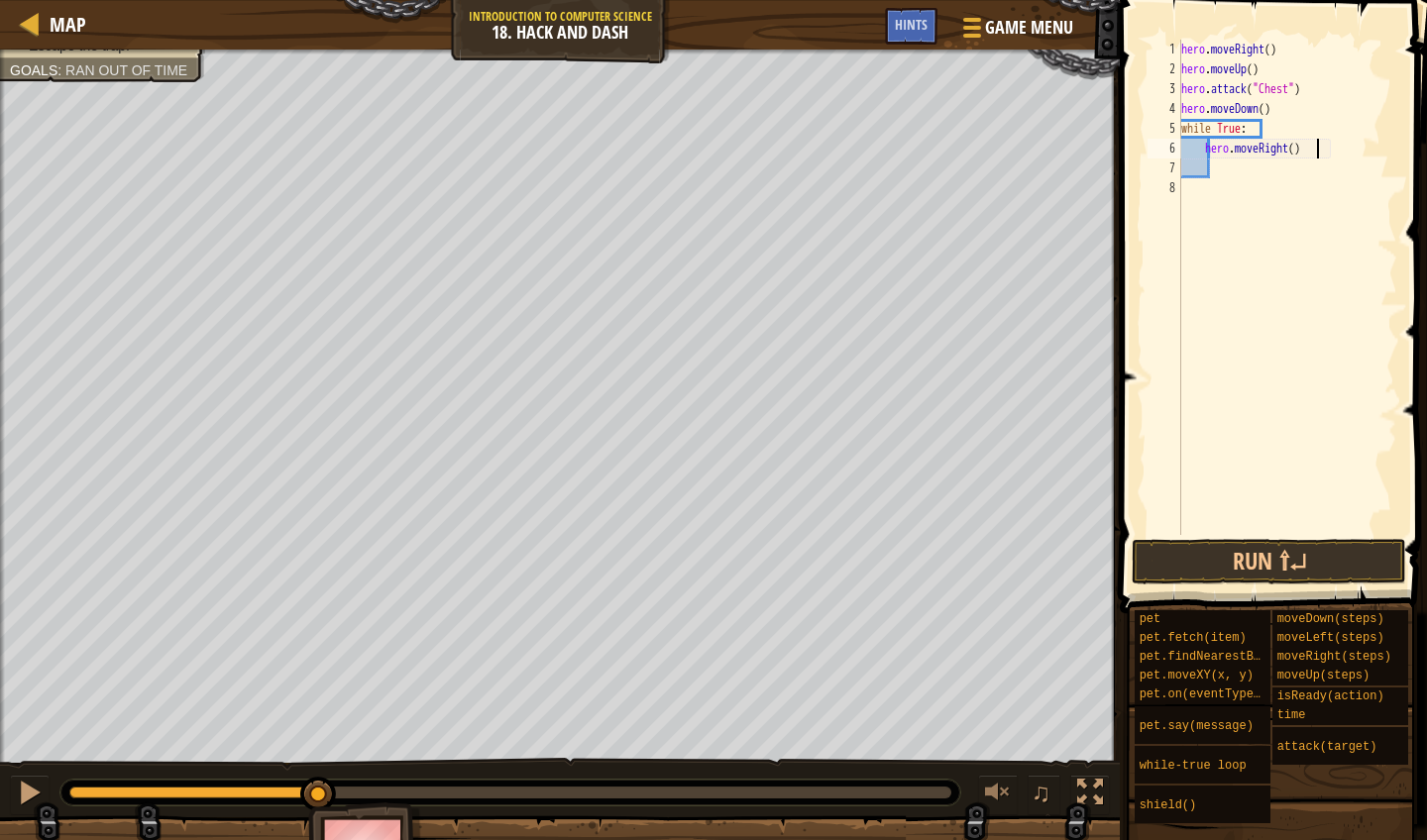 click on "hero . moveRight ( ) hero . moveUp ( ) hero . attack ( "Chest" ) hero . moveDown ( ) while   True :      hero . moveRight ( )" at bounding box center (1287, 307) 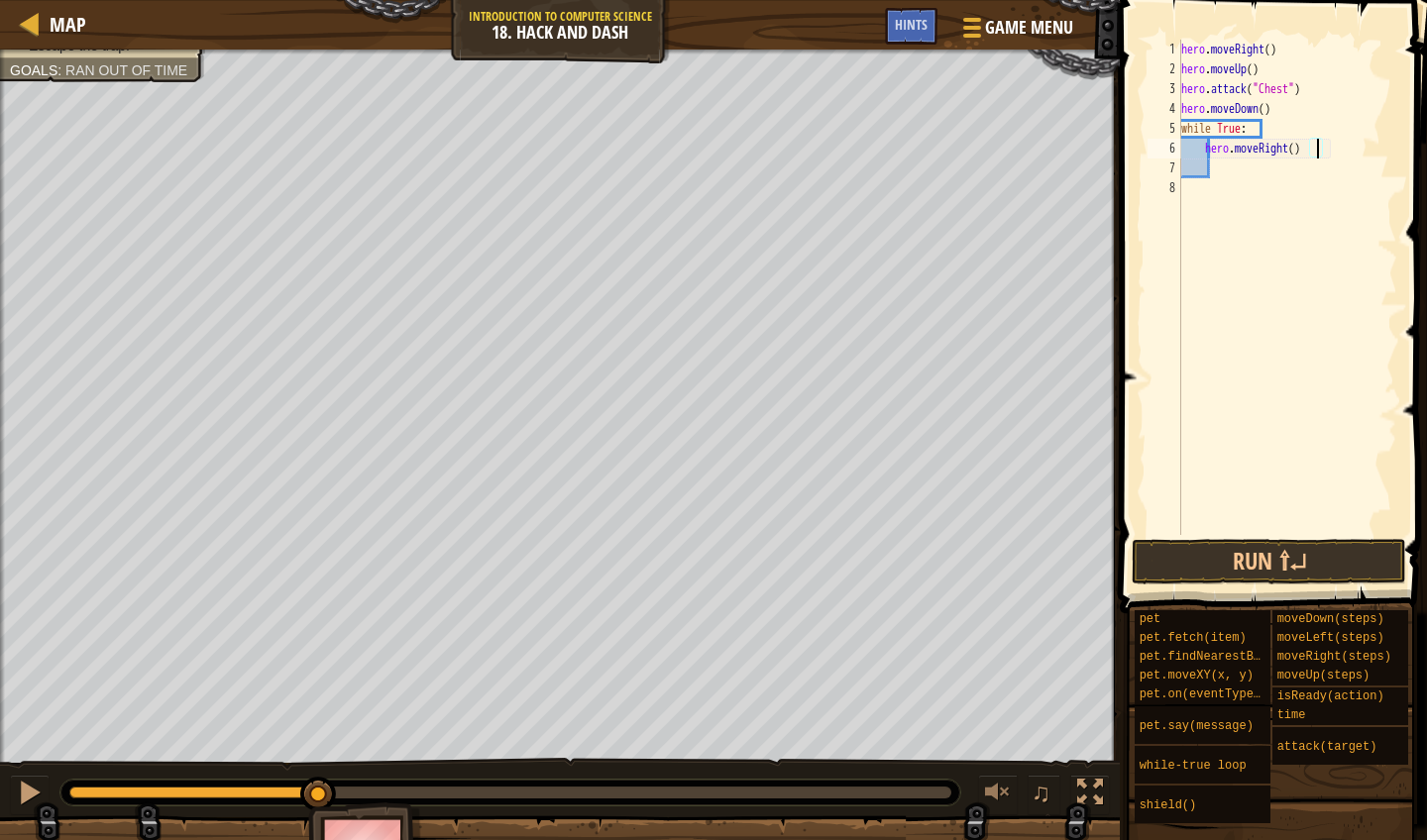 type on "hero.moveRight(3)" 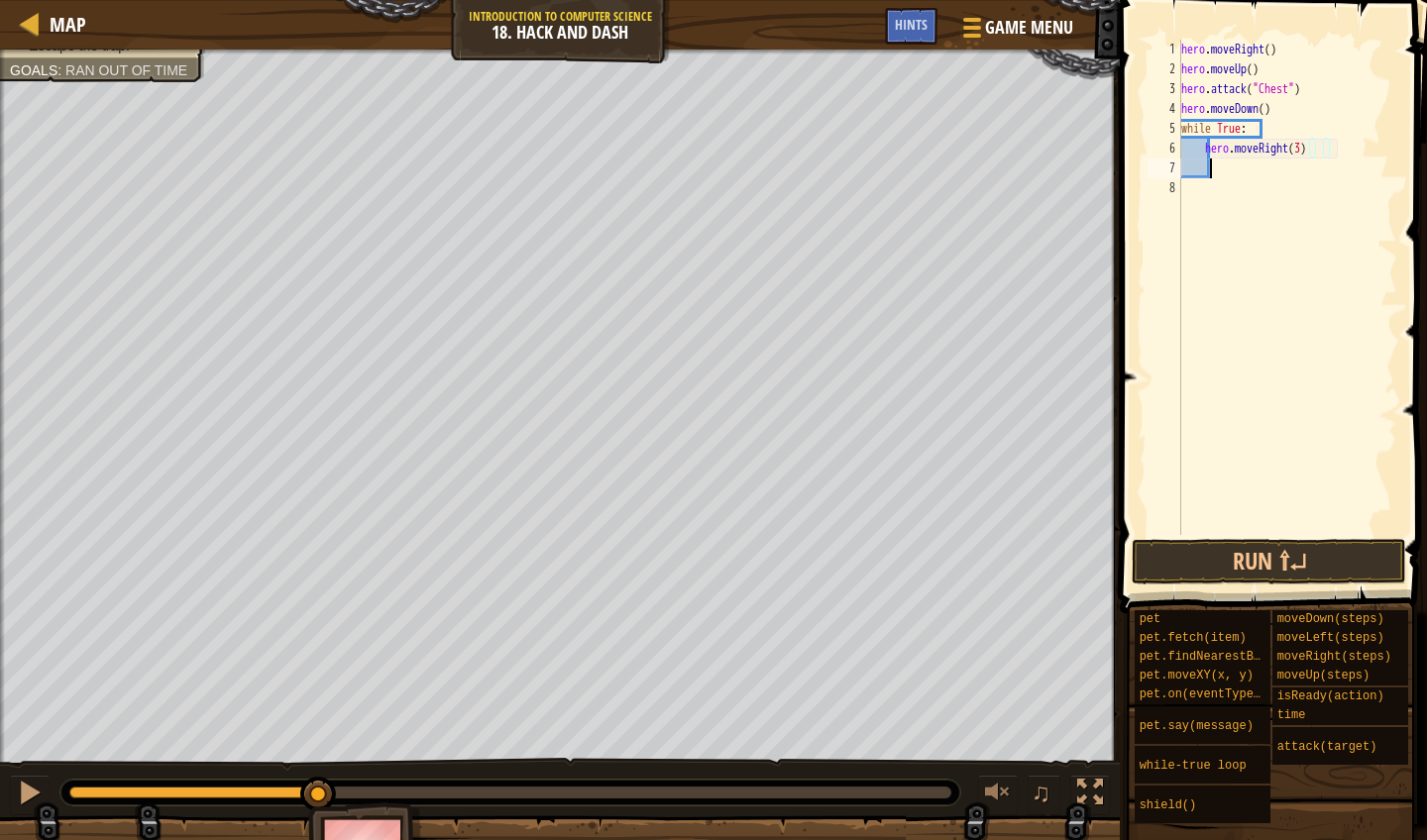 click on "hero . moveRight ( ) hero . moveUp ( ) hero . attack ( "Chest" ) hero . moveDown ( ) while   True :      hero . moveRight ( 3 )" at bounding box center [1287, 307] 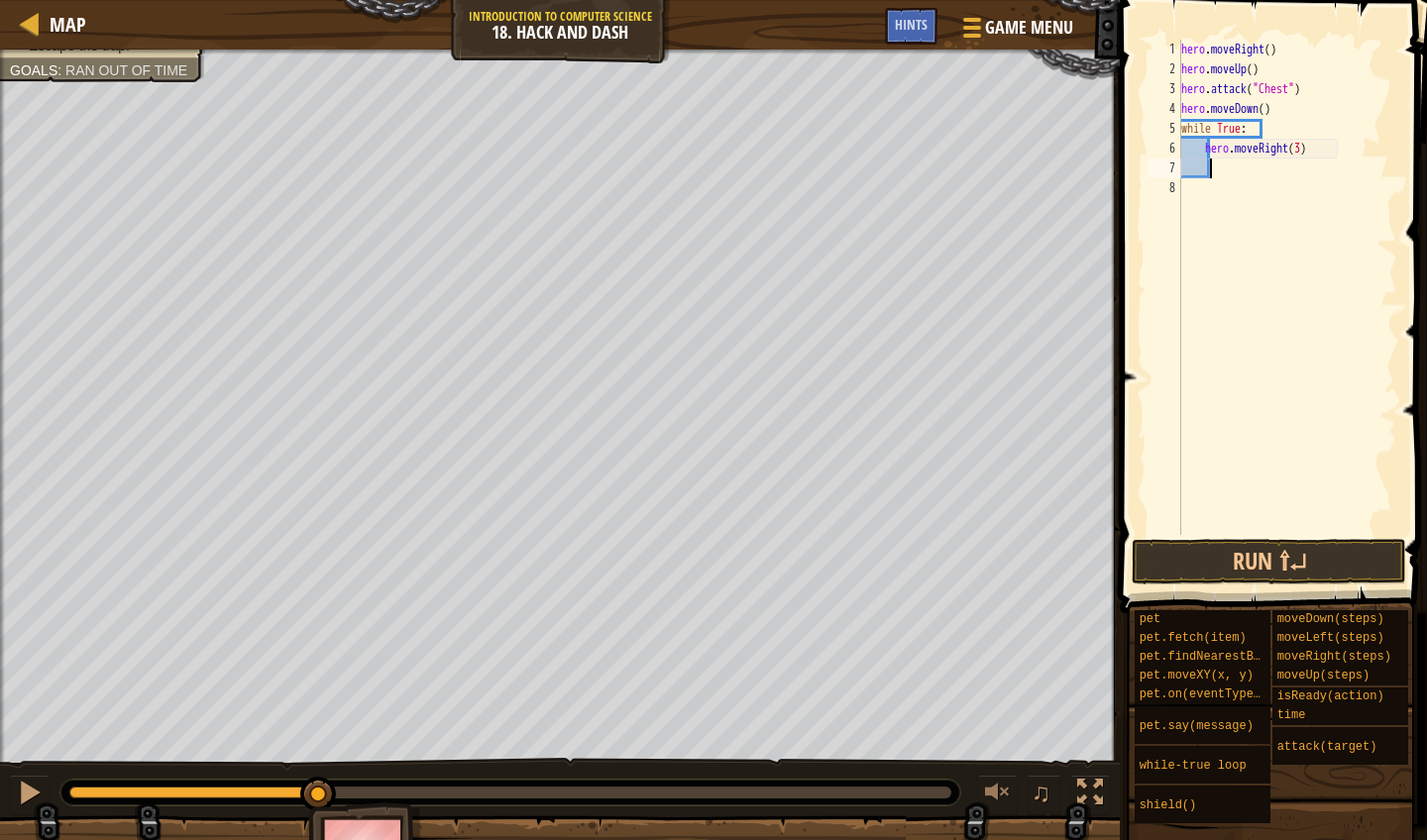 scroll, scrollTop: 9, scrollLeft: 3, axis: both 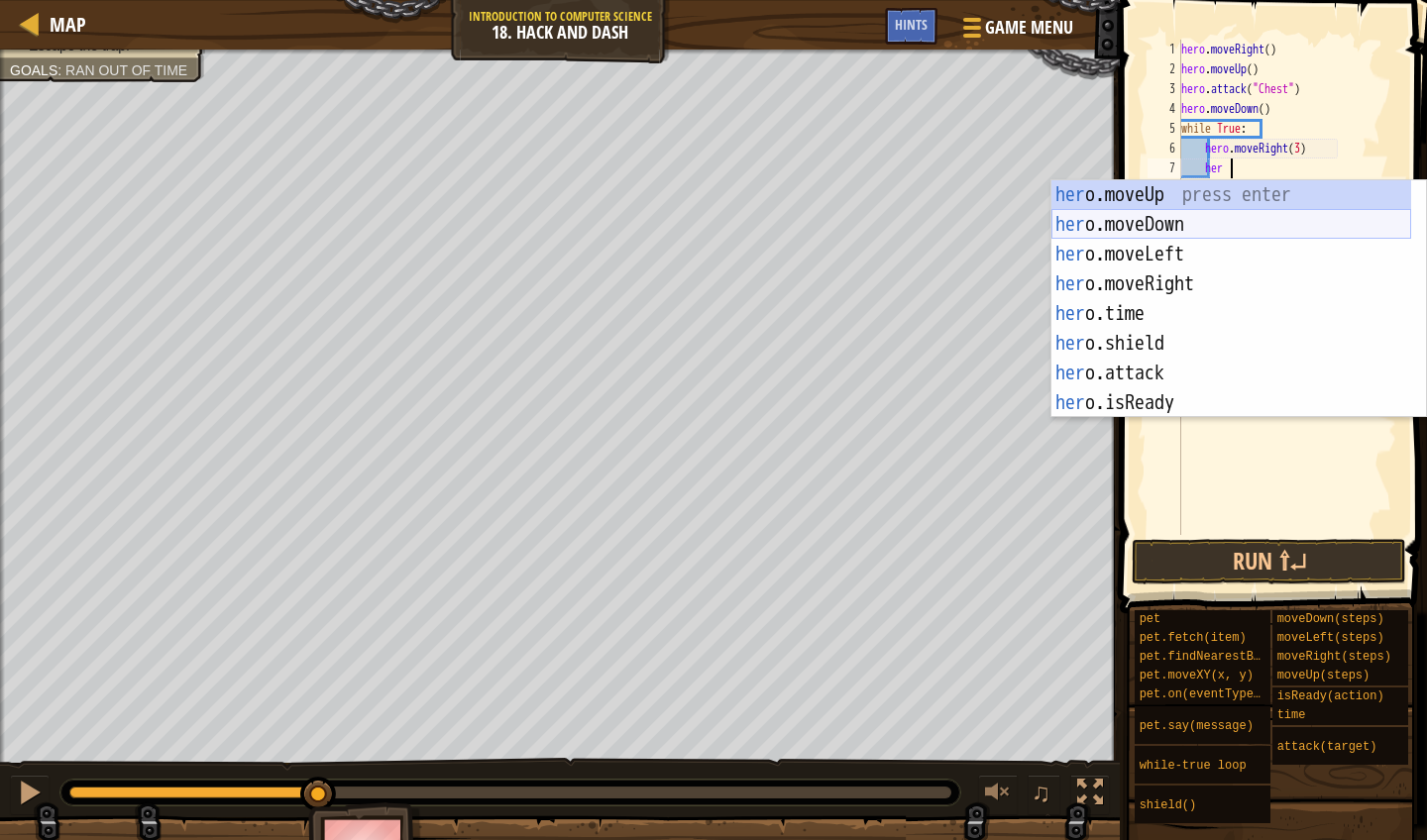 click on "her o.moveUp press enter her o.moveDown press enter her o.moveLeft press enter her o.moveRight press enter her o.time press enter her o.shield press enter her o.attack press enter her o.isReady press enter w h il e -t r ue loop press enter" at bounding box center [1231, 329] 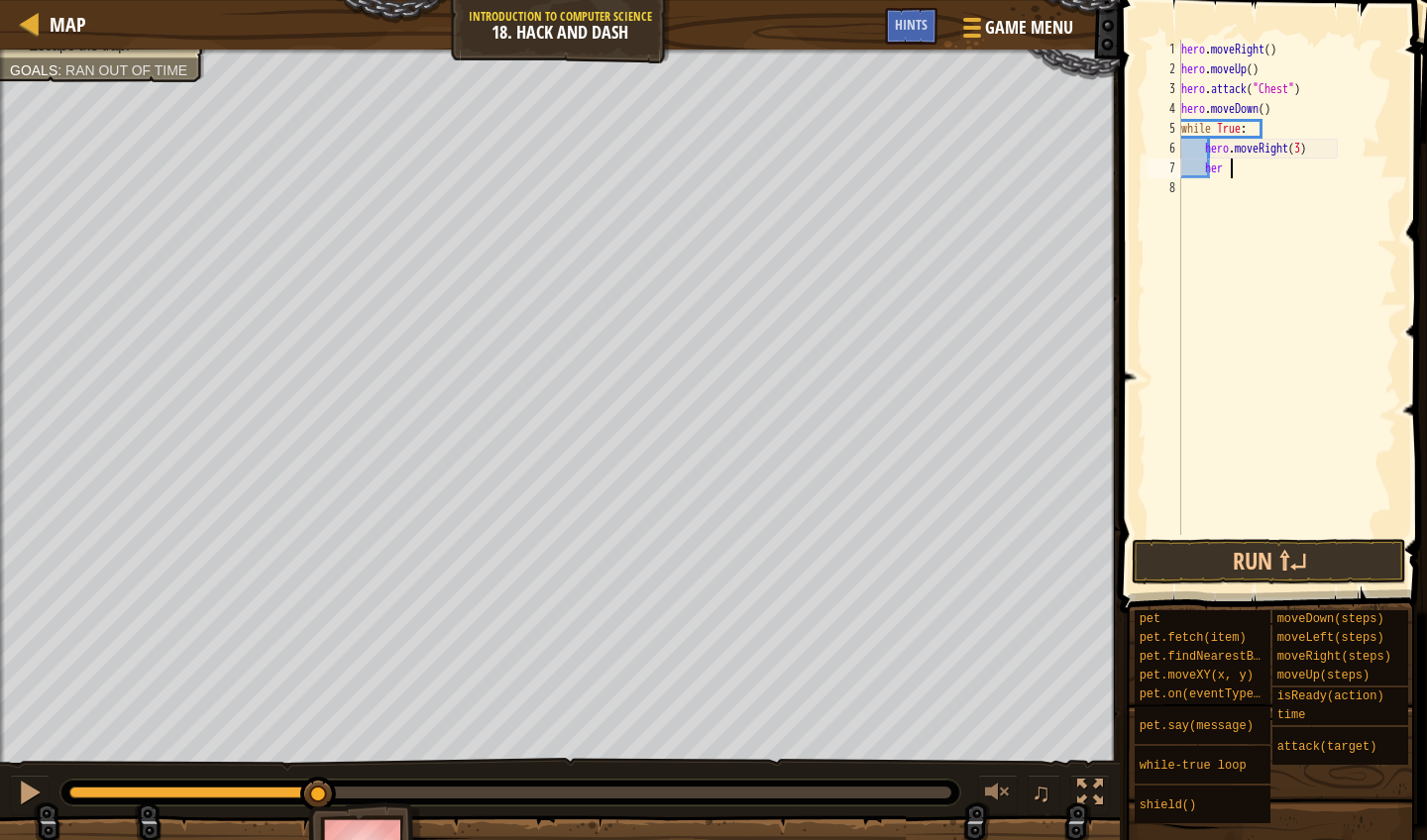 scroll, scrollTop: 9, scrollLeft: 1, axis: both 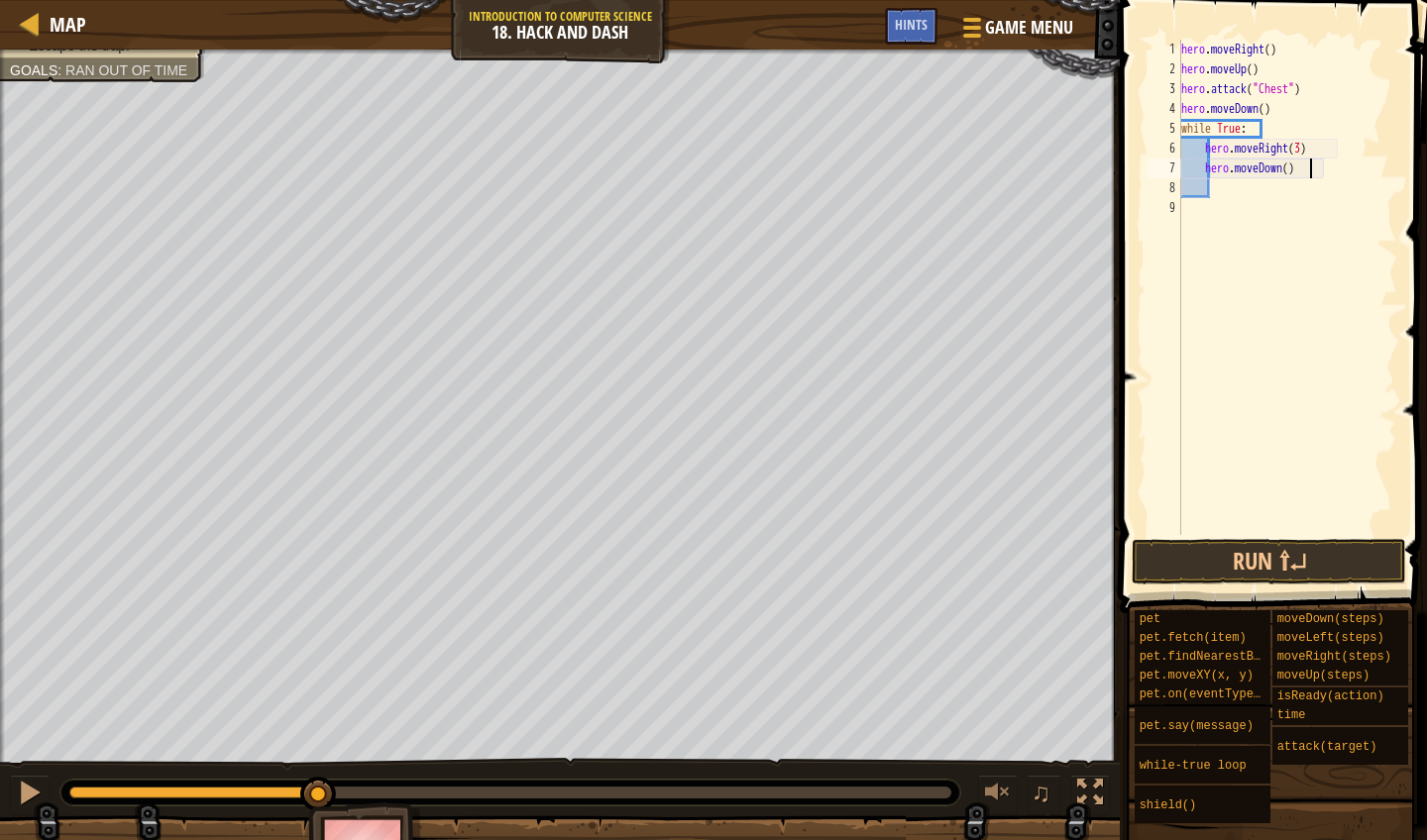click on "hero . moveRight ( ) hero . moveUp ( ) hero . attack ( "Chest" ) hero . moveDown ( ) while   True :      hero . moveRight ( 3 )      hero . moveDown ( )" at bounding box center (1287, 307) 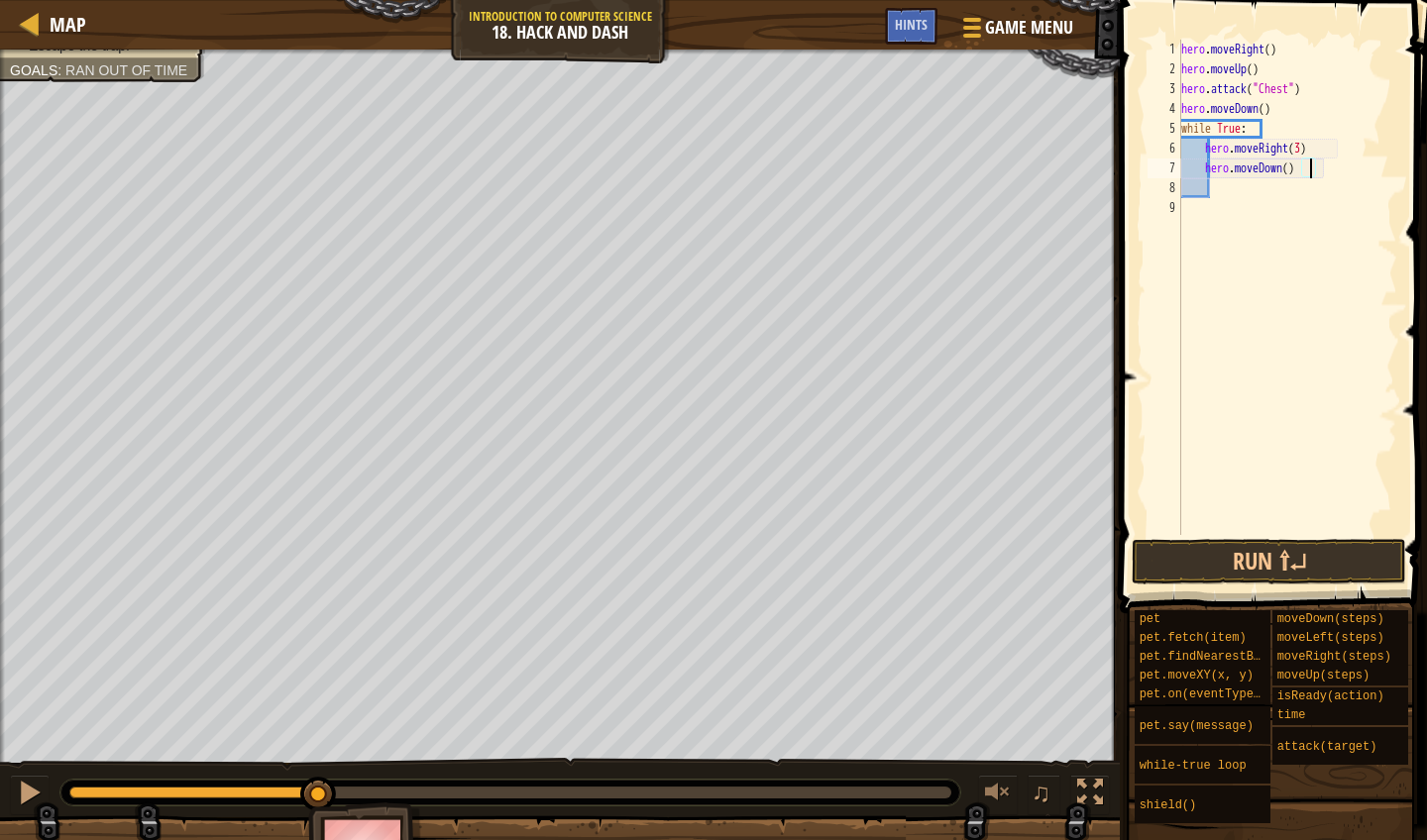 type on "hero.moveDown(4)" 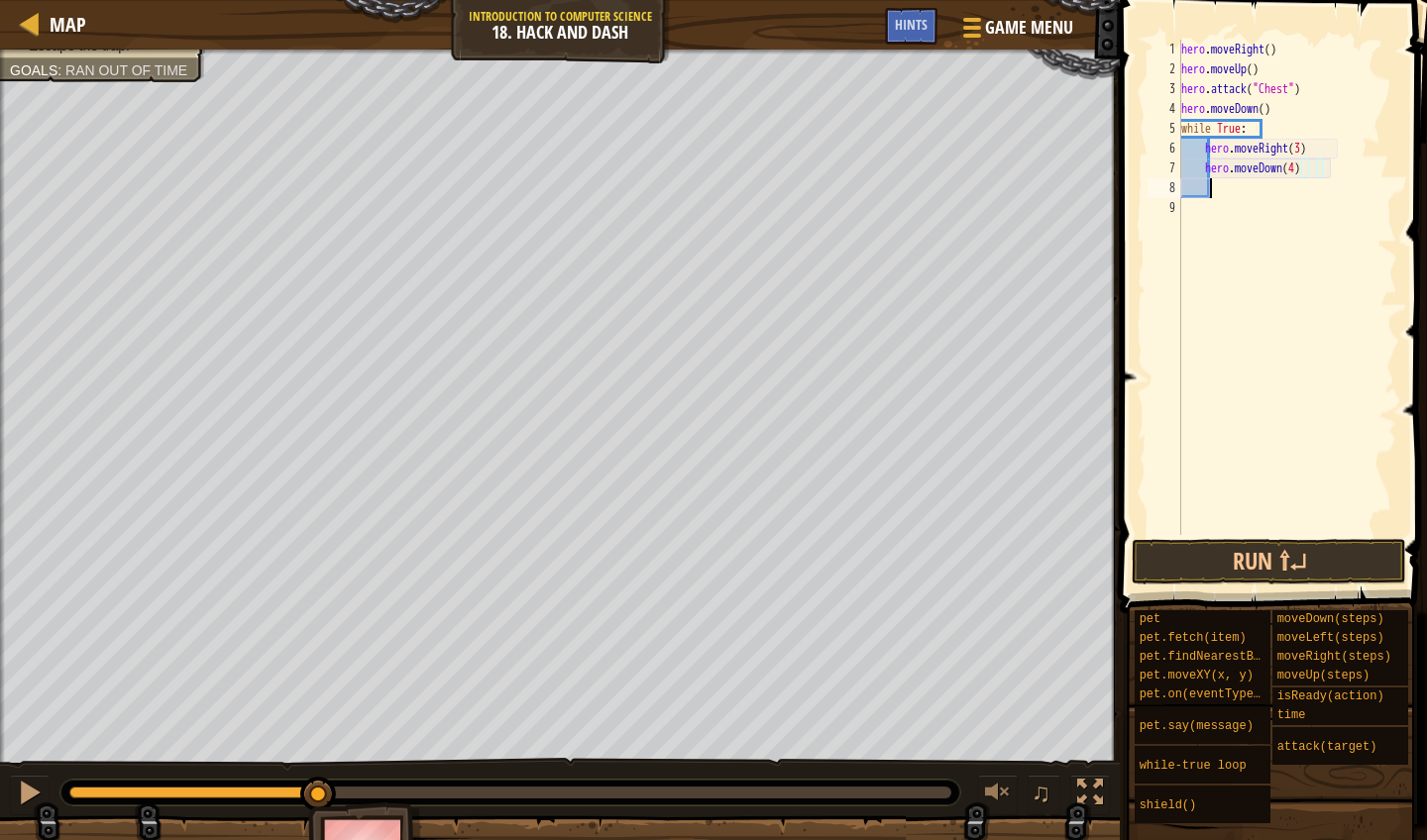 click on "hero . moveRight ( ) hero . moveUp ( ) hero . attack ( "Chest" ) hero . moveDown ( ) while   True :      hero . moveRight ( 3 )      hero . moveDown ( 4 )" at bounding box center [1287, 307] 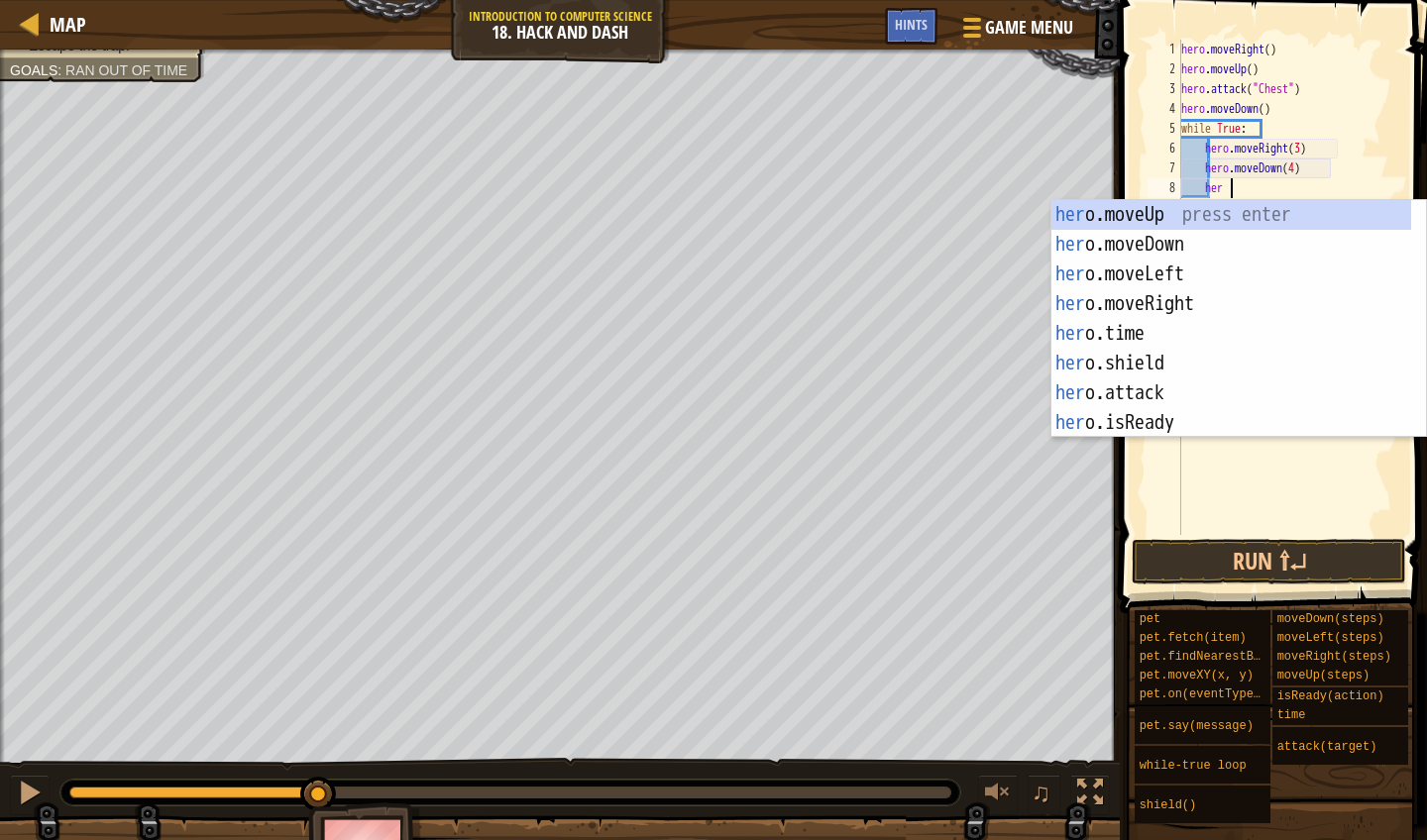 type on "hero" 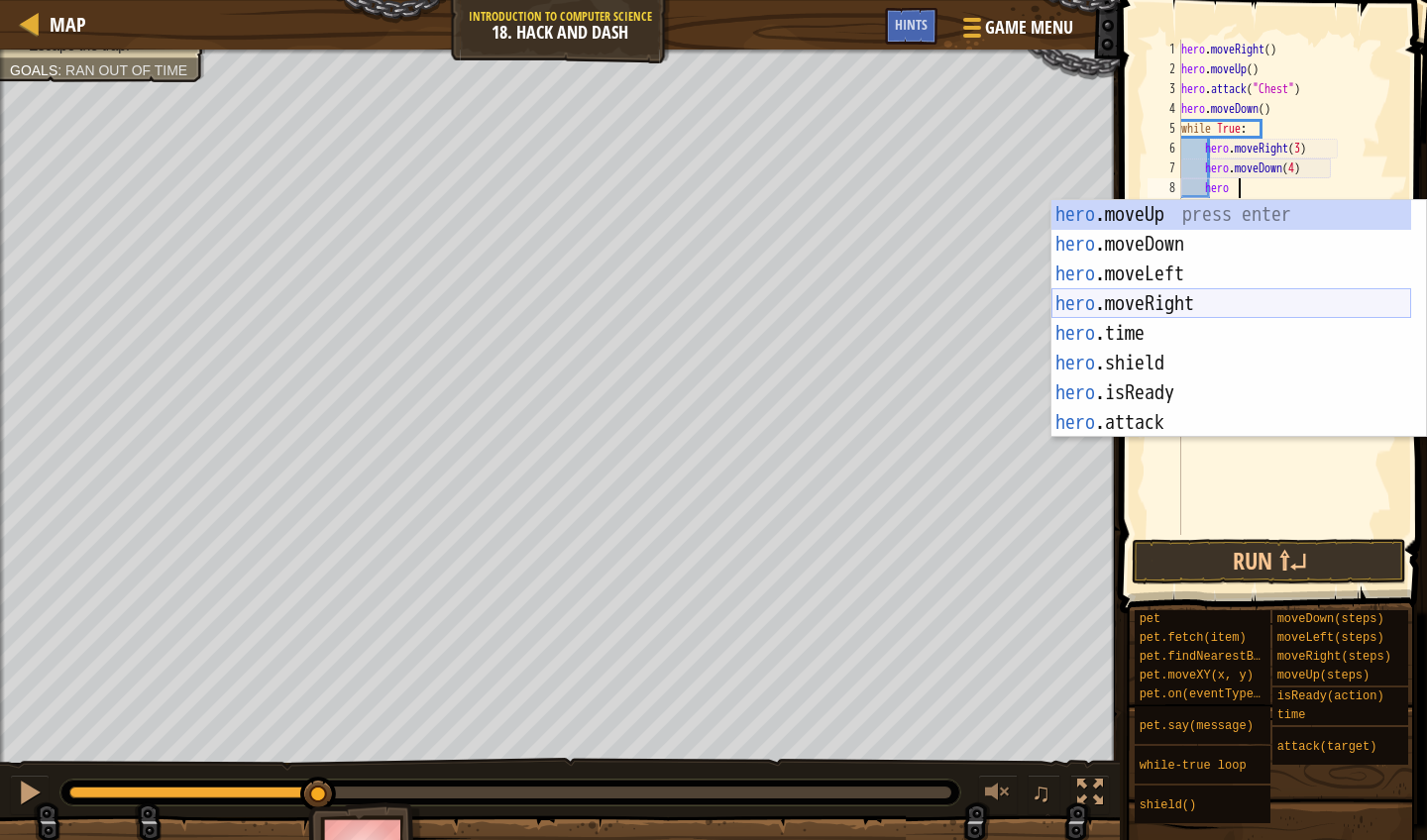click on "hero .moveUp press enter hero .moveDown press enter hero .moveLeft press enter hero .moveRight press enter hero .time press enter hero .shield press enter hero .isReady press enter hero .attack press enter w h il e -t r ue l o op press enter" at bounding box center [1231, 349] 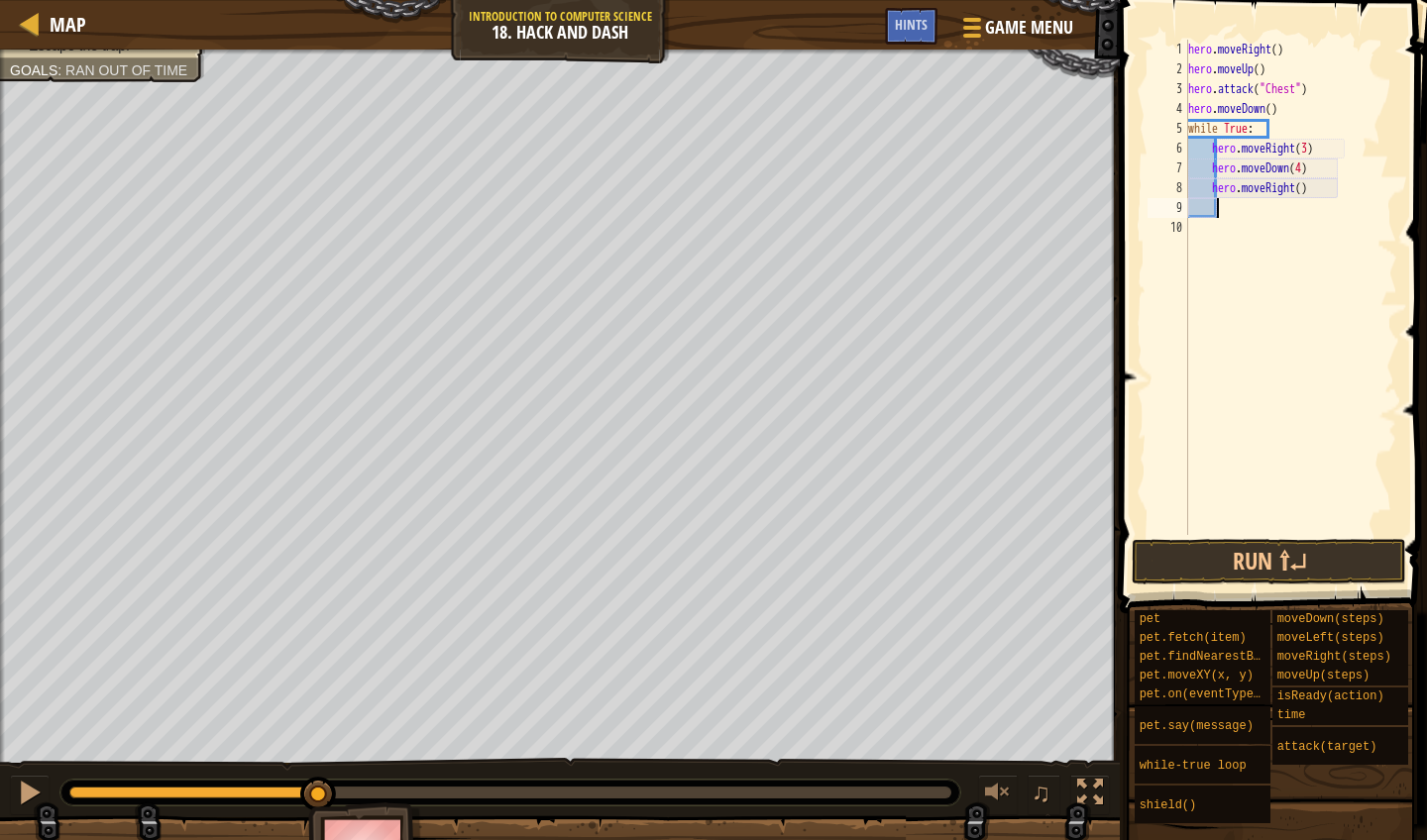 scroll, scrollTop: 9, scrollLeft: 1, axis: both 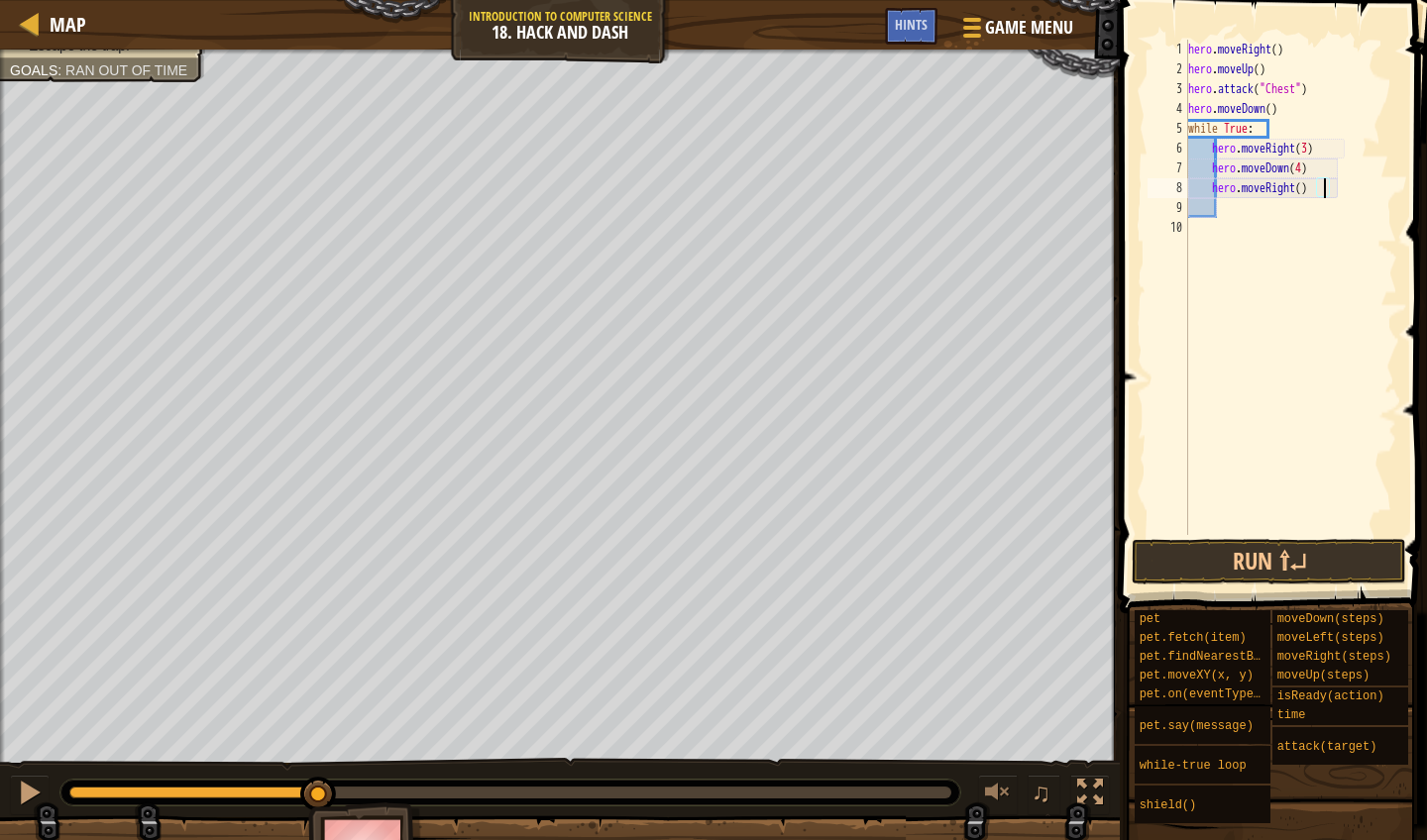 click on "hero . moveRight ( ) hero . moveUp ( ) hero . attack ( "Chest" ) hero . moveDown ( ) while   True :      hero . moveRight ( 3 )      hero . moveDown ( 4 )      hero . moveRight ( )" at bounding box center (1291, 307) 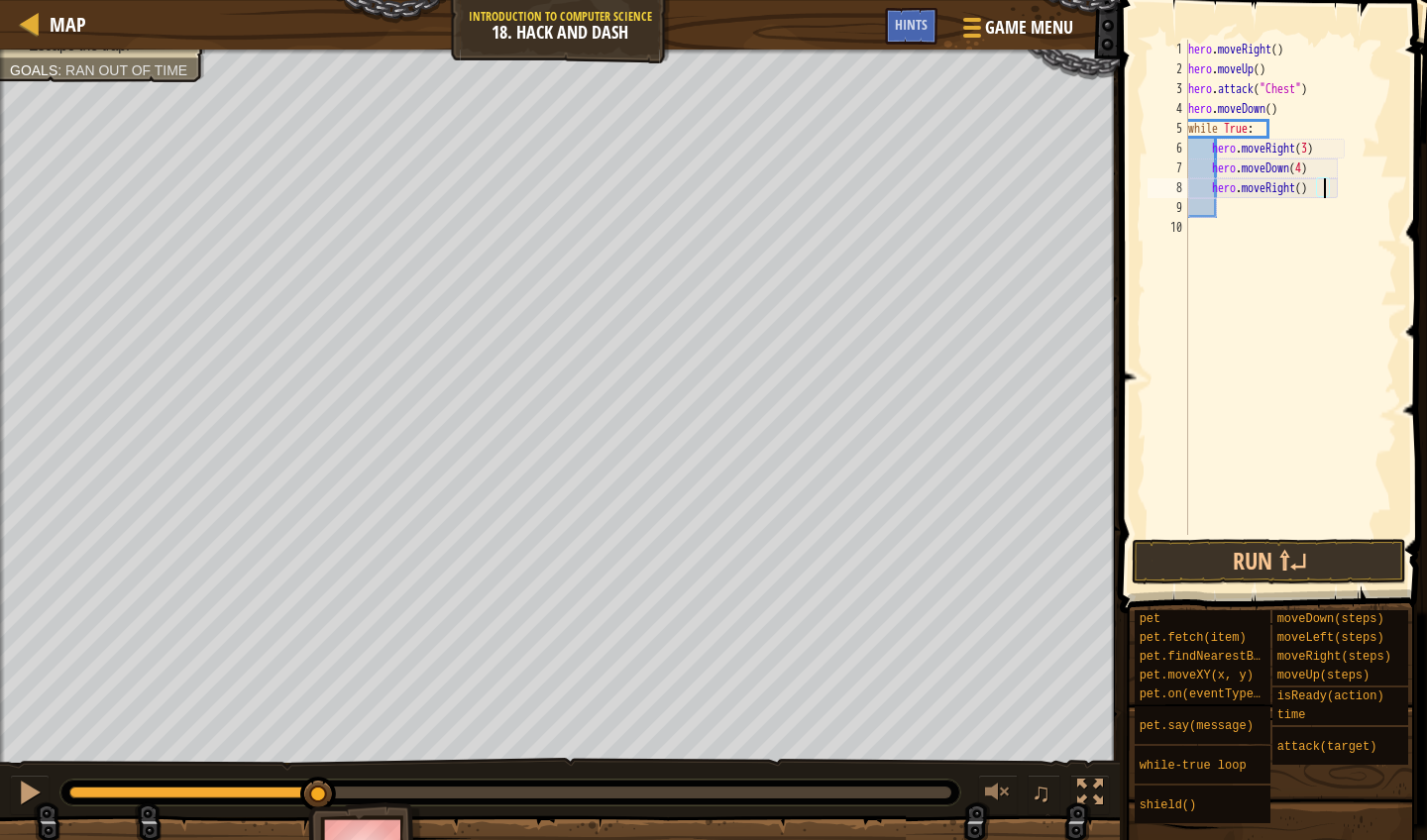 scroll, scrollTop: 9, scrollLeft: 11, axis: both 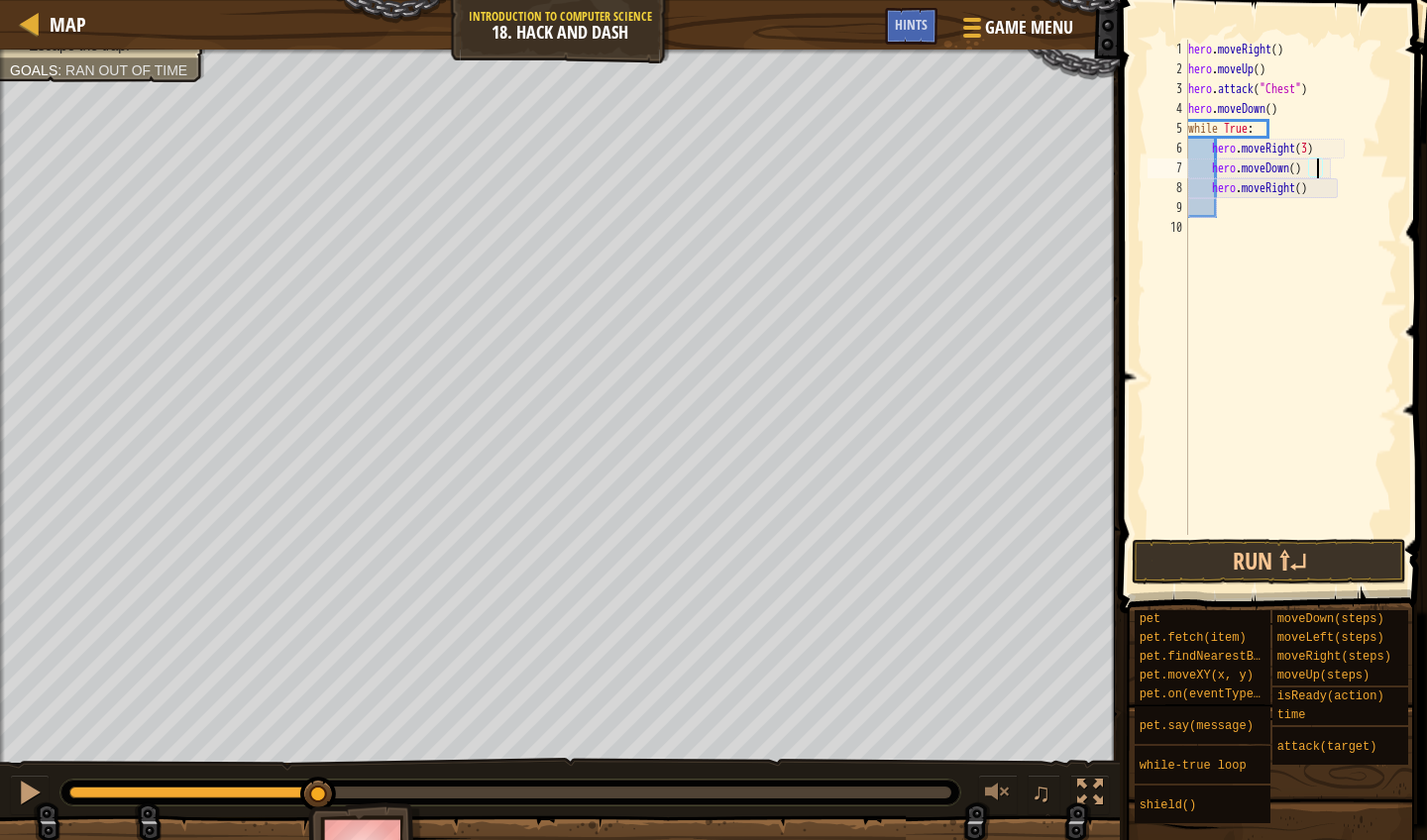 click on "hero . moveRight ( ) hero . moveUp ( ) hero . attack ( "Chest" ) hero . moveDown ( ) while   True :      hero . moveRight ( 3 )      hero . moveDown ( )      hero . moveRight ( )" at bounding box center (1291, 307) 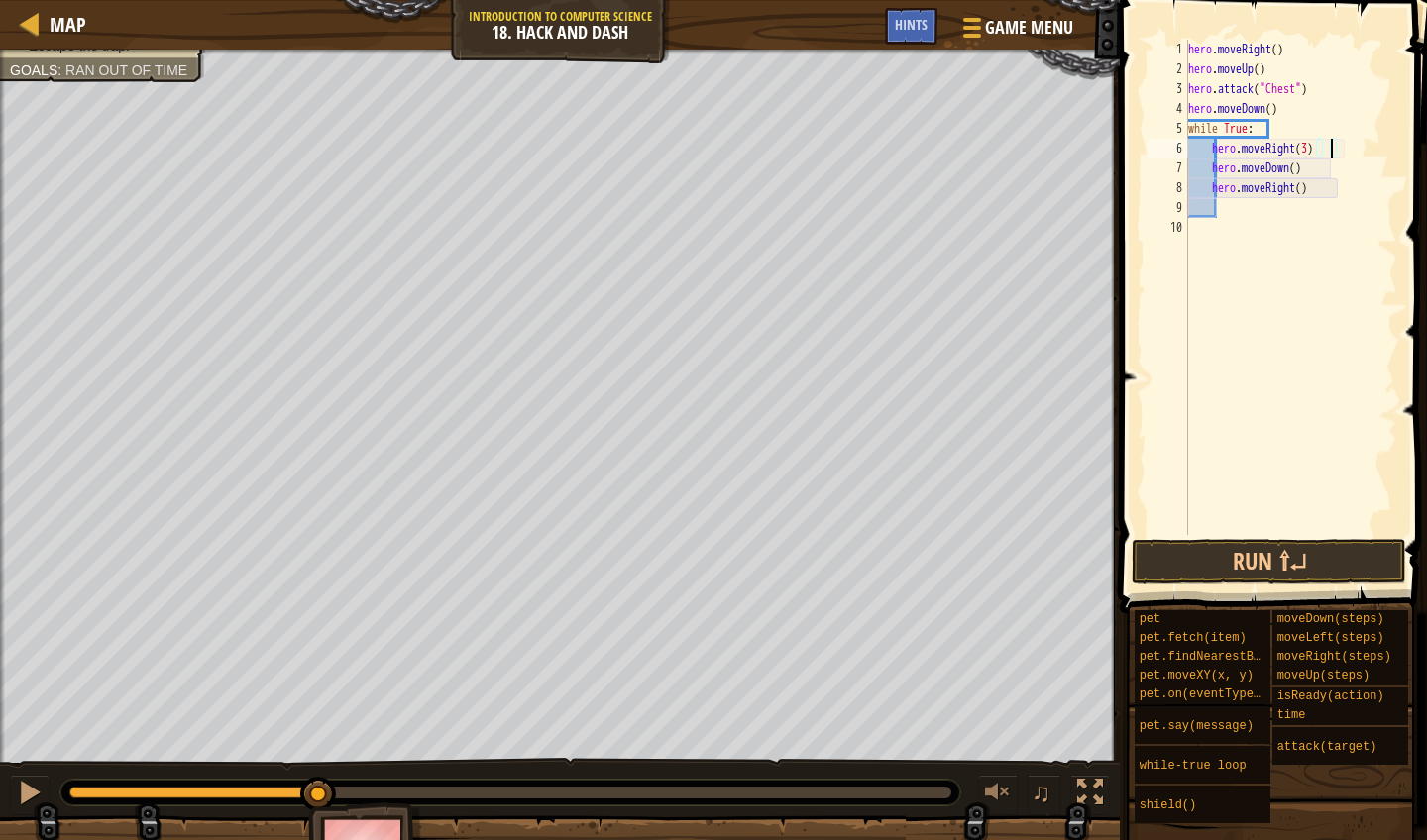 type on "hero.moveRight()" 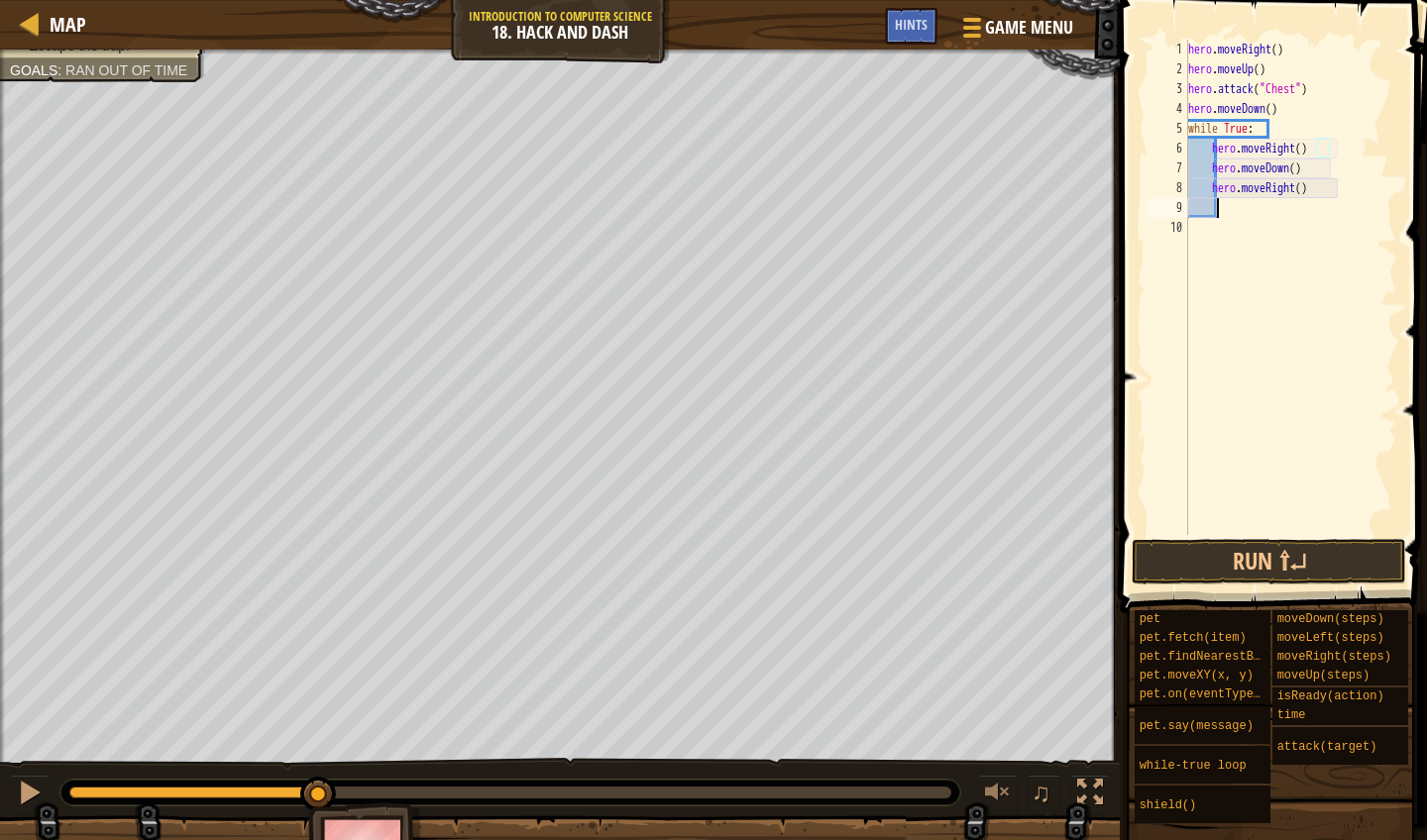 click on "hero . moveRight ( ) hero . moveUp ( ) hero . attack ( "Chest" ) hero . moveDown ( ) while   True :      hero . moveRight ( )      hero . moveDown ( )      hero . moveRight ( )" at bounding box center [1291, 307] 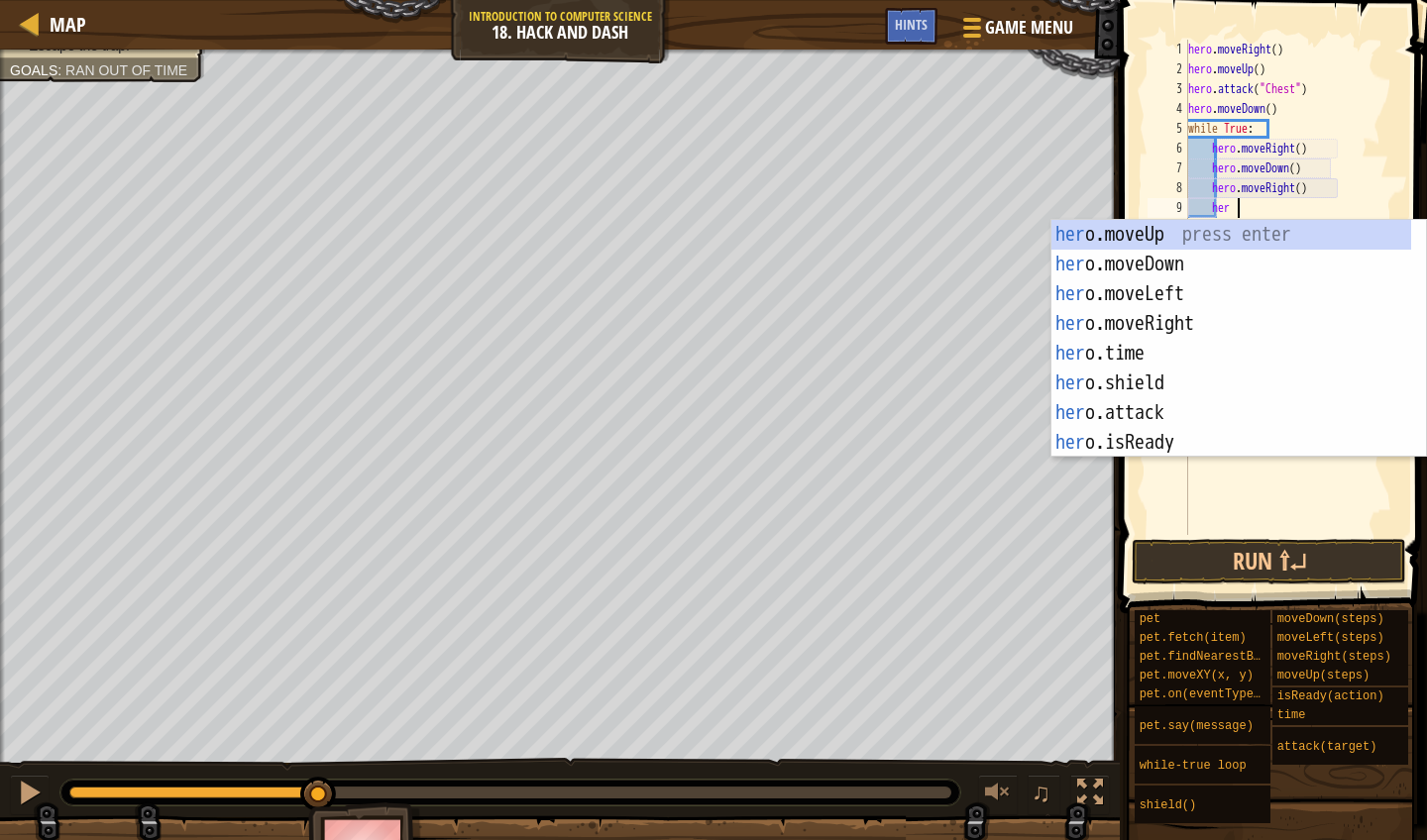 type on "hero" 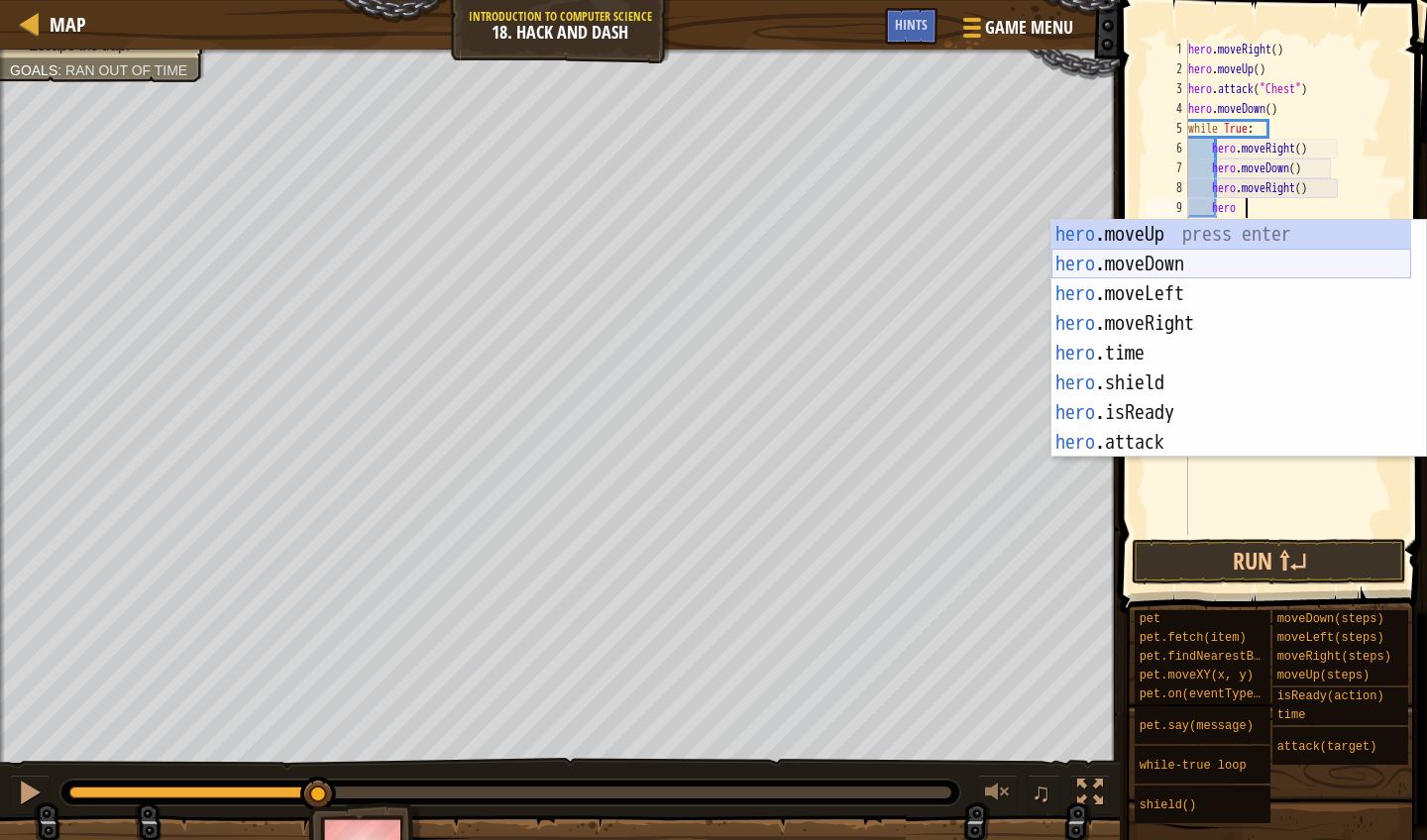 click on "hero .moveUp press enter hero .moveDown press enter hero .moveLeft press enter hero .moveRight press enter hero .time press enter hero .shield press enter hero .isReady press enter hero .attack press enter w h il e -t r ue l o op press enter" at bounding box center [1231, 368] 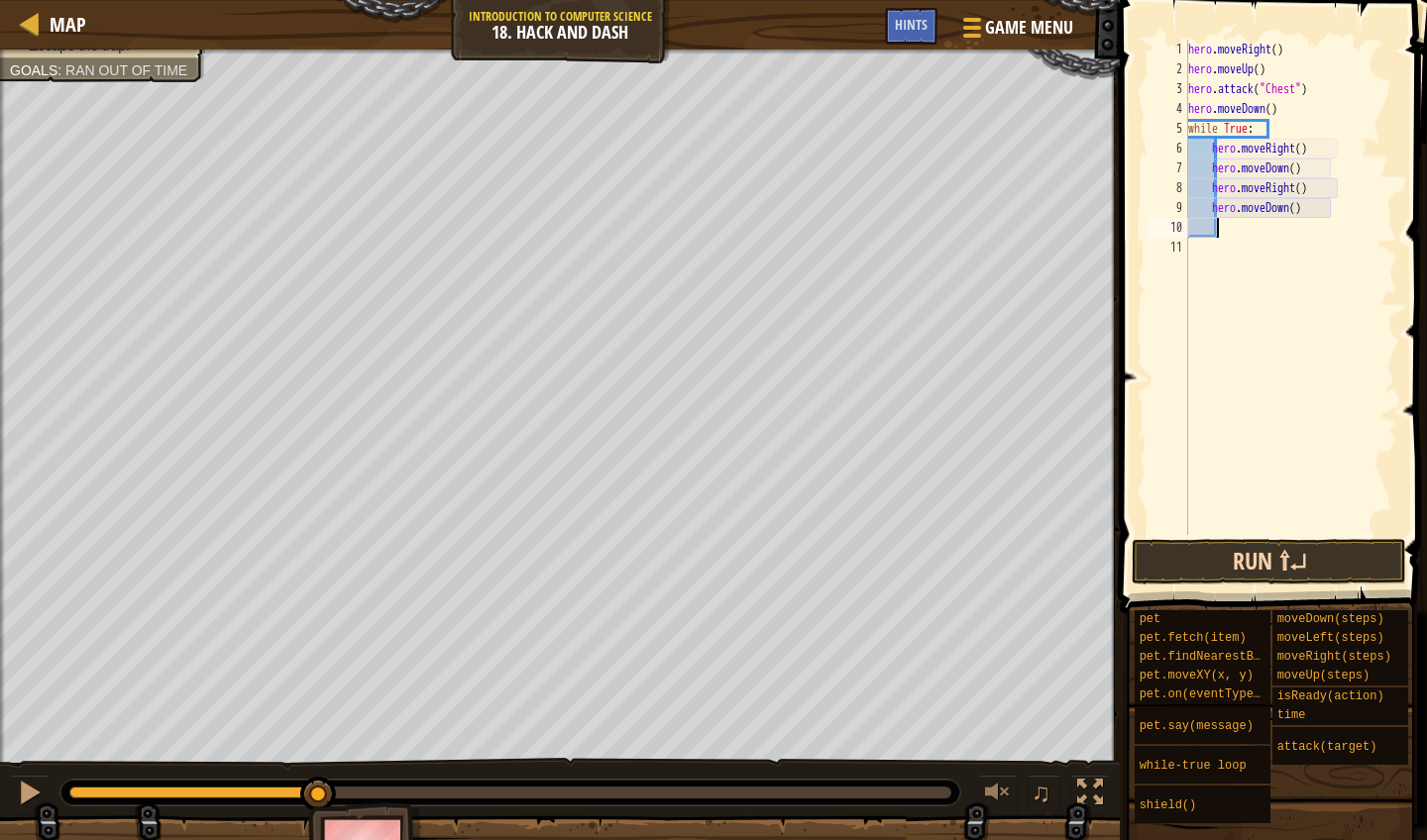 click on "Run ⇧↵" at bounding box center [1268, 562] 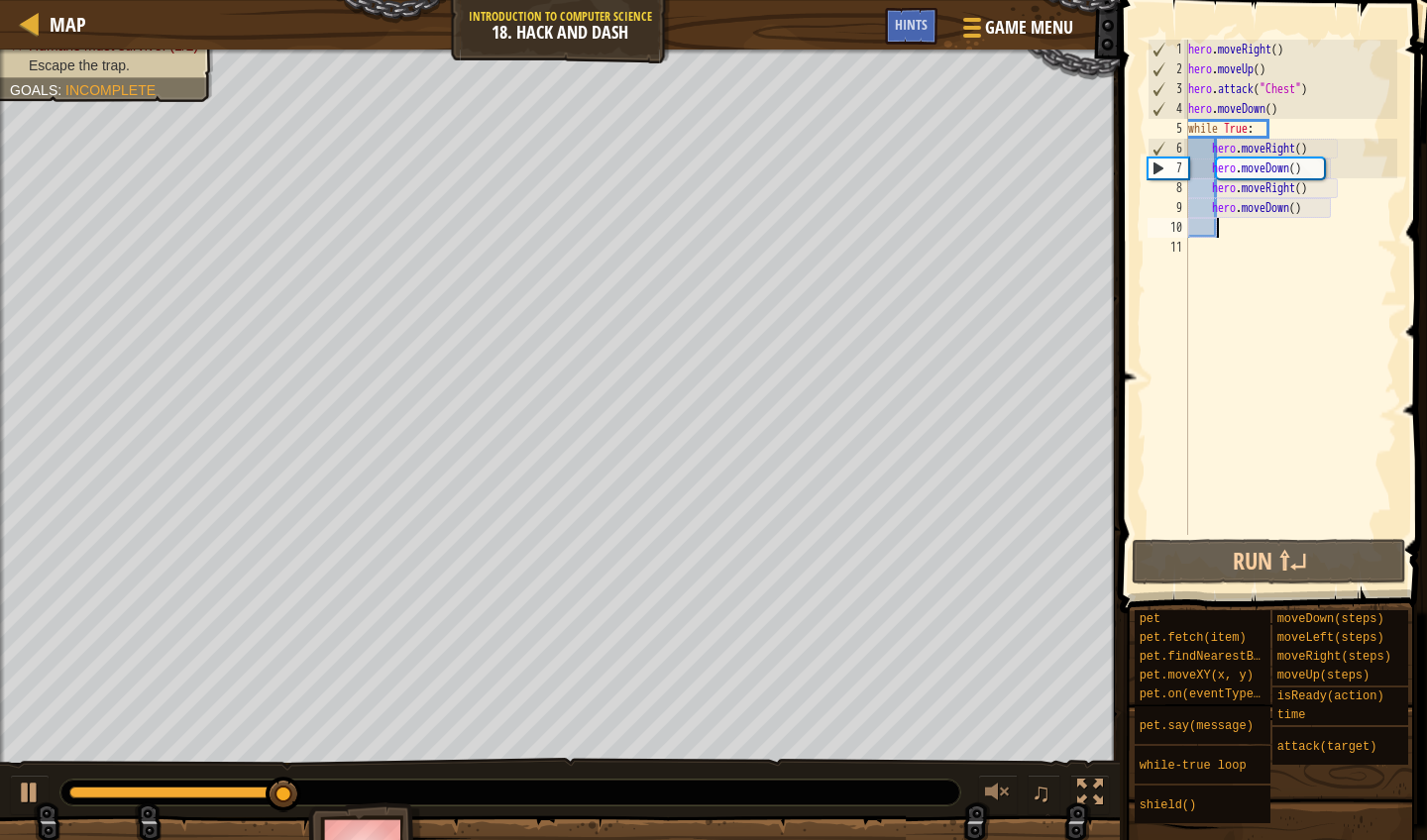 click on "hero . moveRight ( ) hero . moveUp ( ) hero . attack ( "Chest" ) hero . moveDown ( ) while   True :      hero . moveRight ( )      hero . moveDown ( )      hero . moveRight ( )      hero . moveDown ( )" at bounding box center [1291, 307] 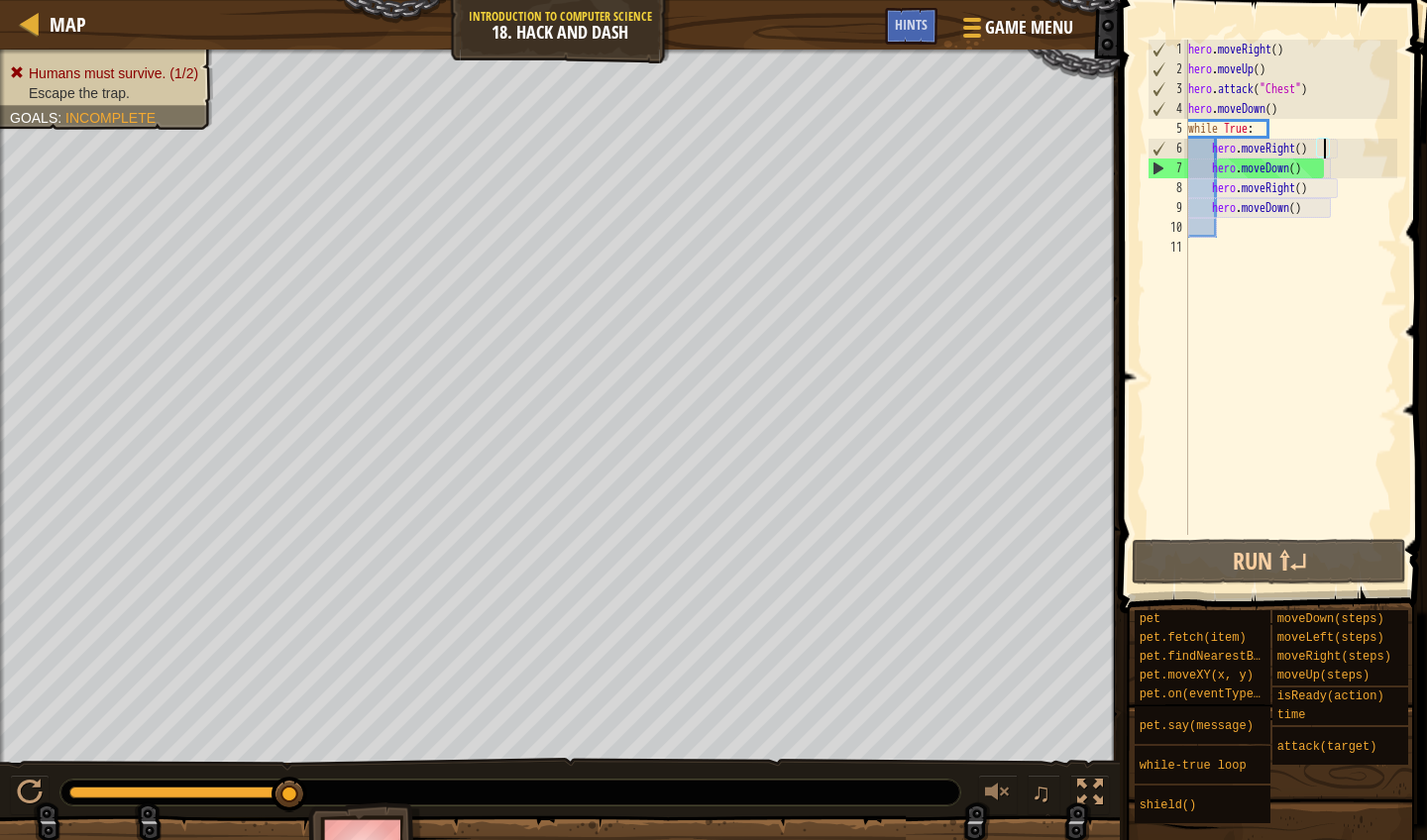 scroll, scrollTop: 9, scrollLeft: 12, axis: both 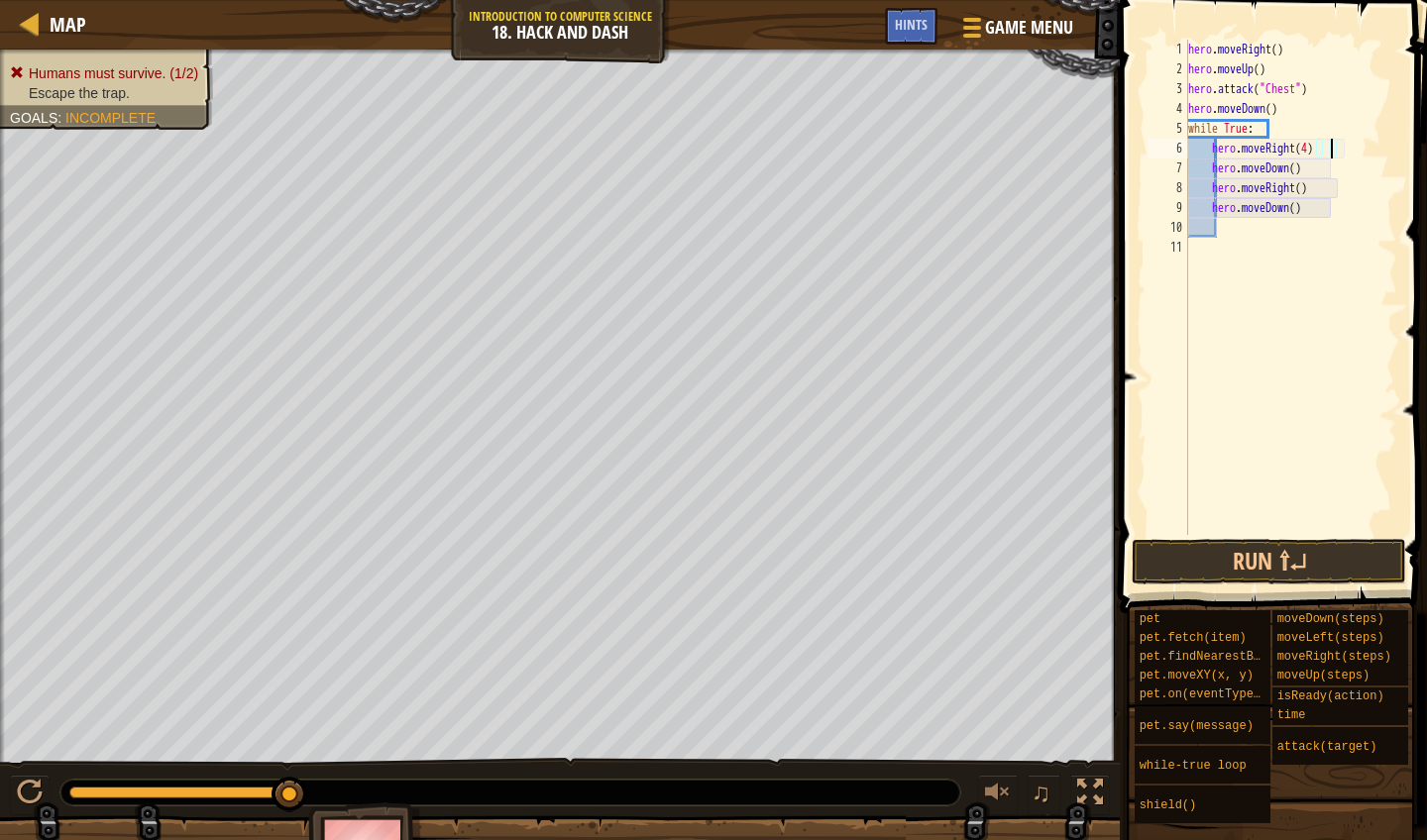 click on "hero . moveRight ( ) hero . moveUp ( ) hero . attack ( "Chest" ) hero . moveDown ( ) while   True :      hero . moveRight ( 4 )      hero . moveDown ( )      hero . moveRight ( )      hero . moveDown ( )" at bounding box center [1291, 307] 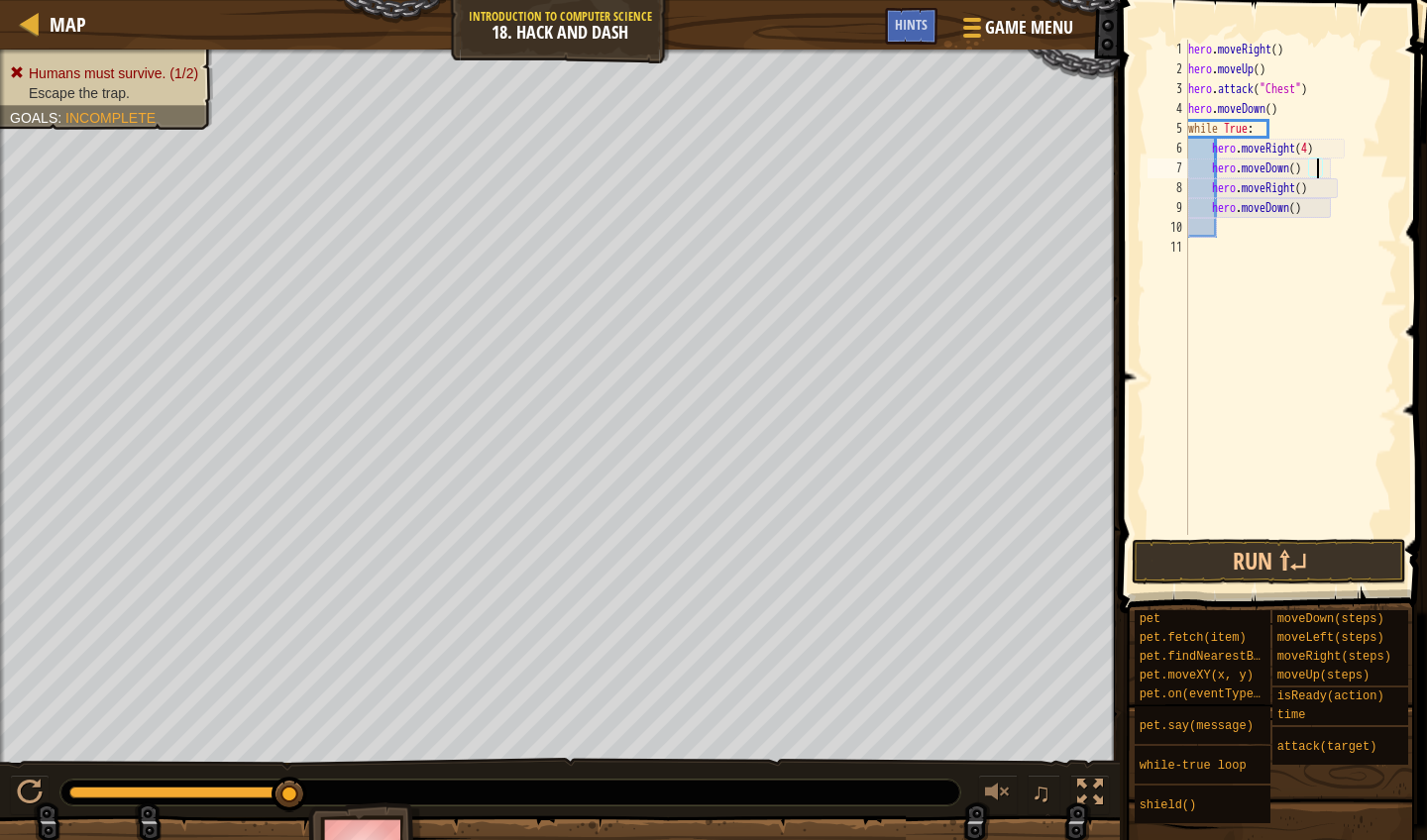 scroll, scrollTop: 9, scrollLeft: 11, axis: both 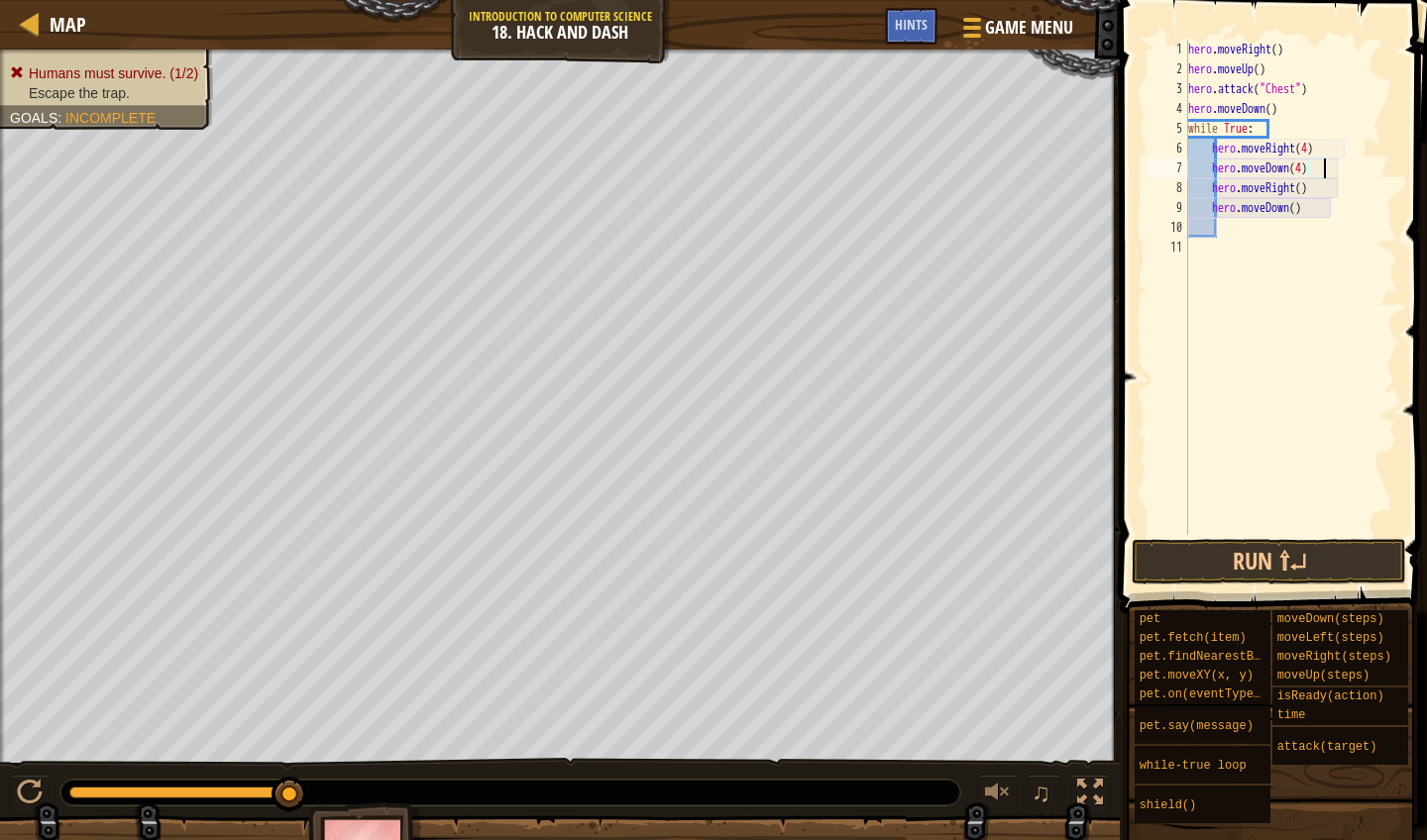 click on "hero . moveRight ( ) hero . moveUp ( ) hero . attack ( "Chest" ) hero . moveDown ( ) while   True :      hero . moveRight ( 4 )      hero . moveDown ( 4 )      hero . moveRight ( )      hero . moveDown ( )" at bounding box center (1291, 307) 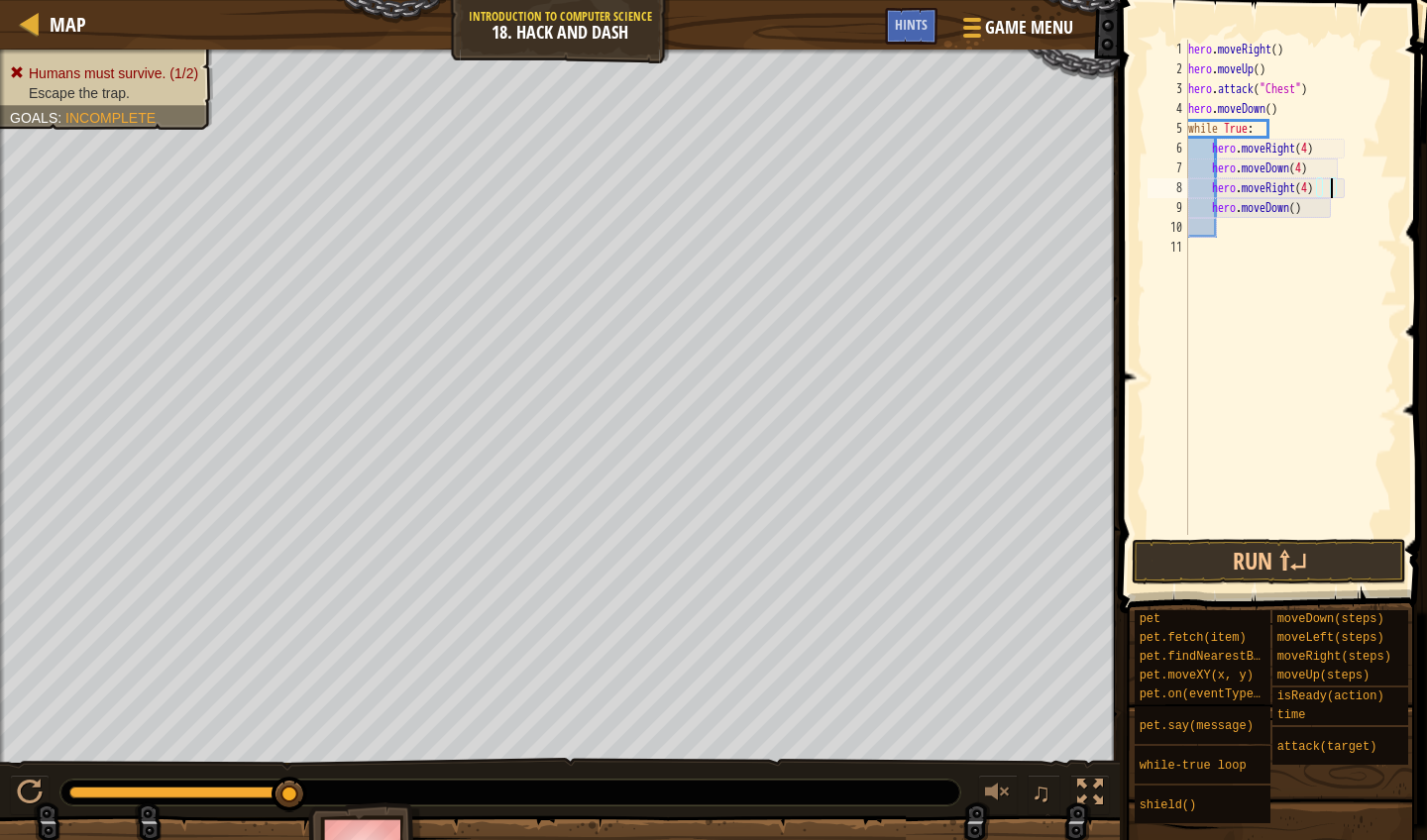 scroll, scrollTop: 9, scrollLeft: 12, axis: both 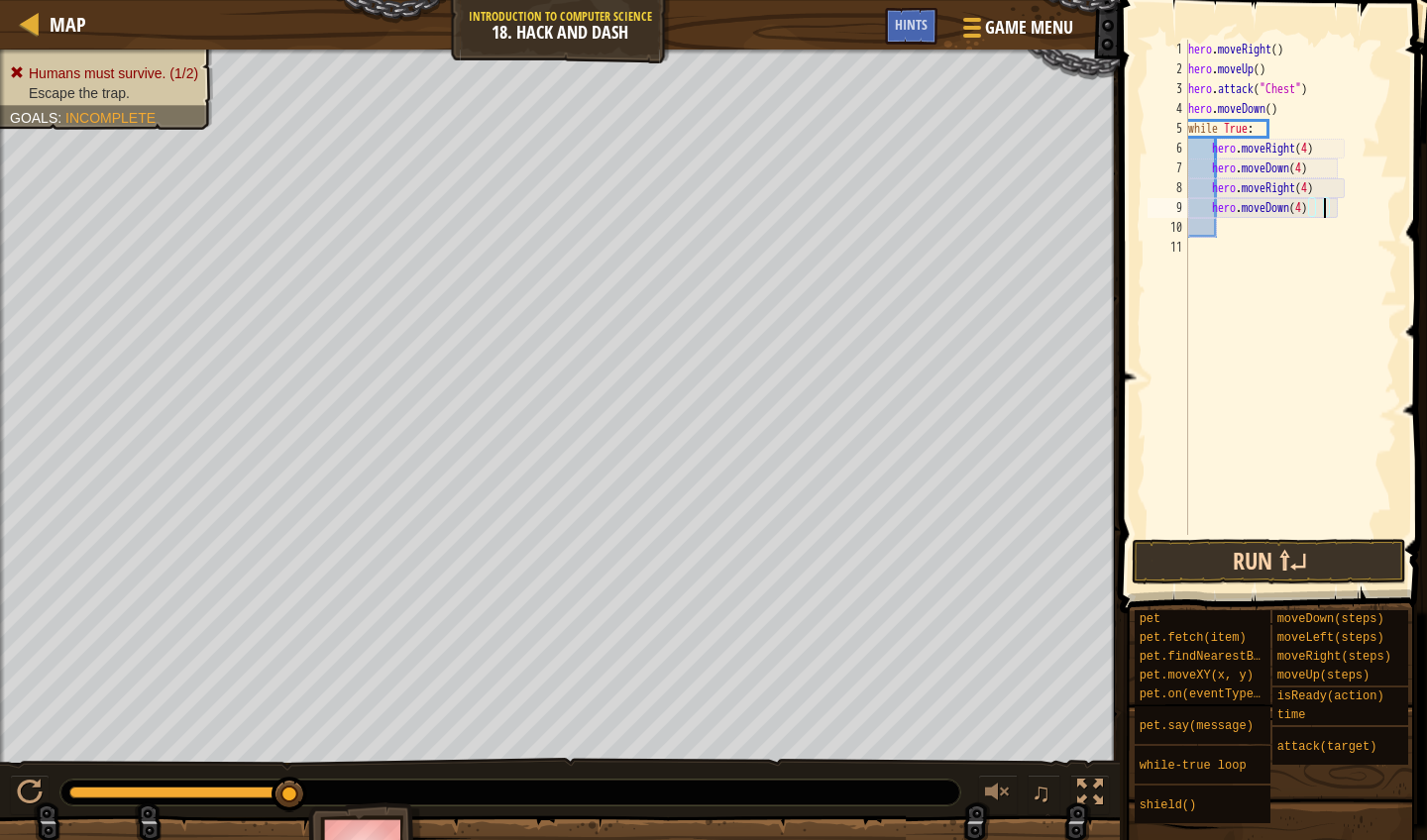click on "Run ⇧↵" at bounding box center (1268, 562) 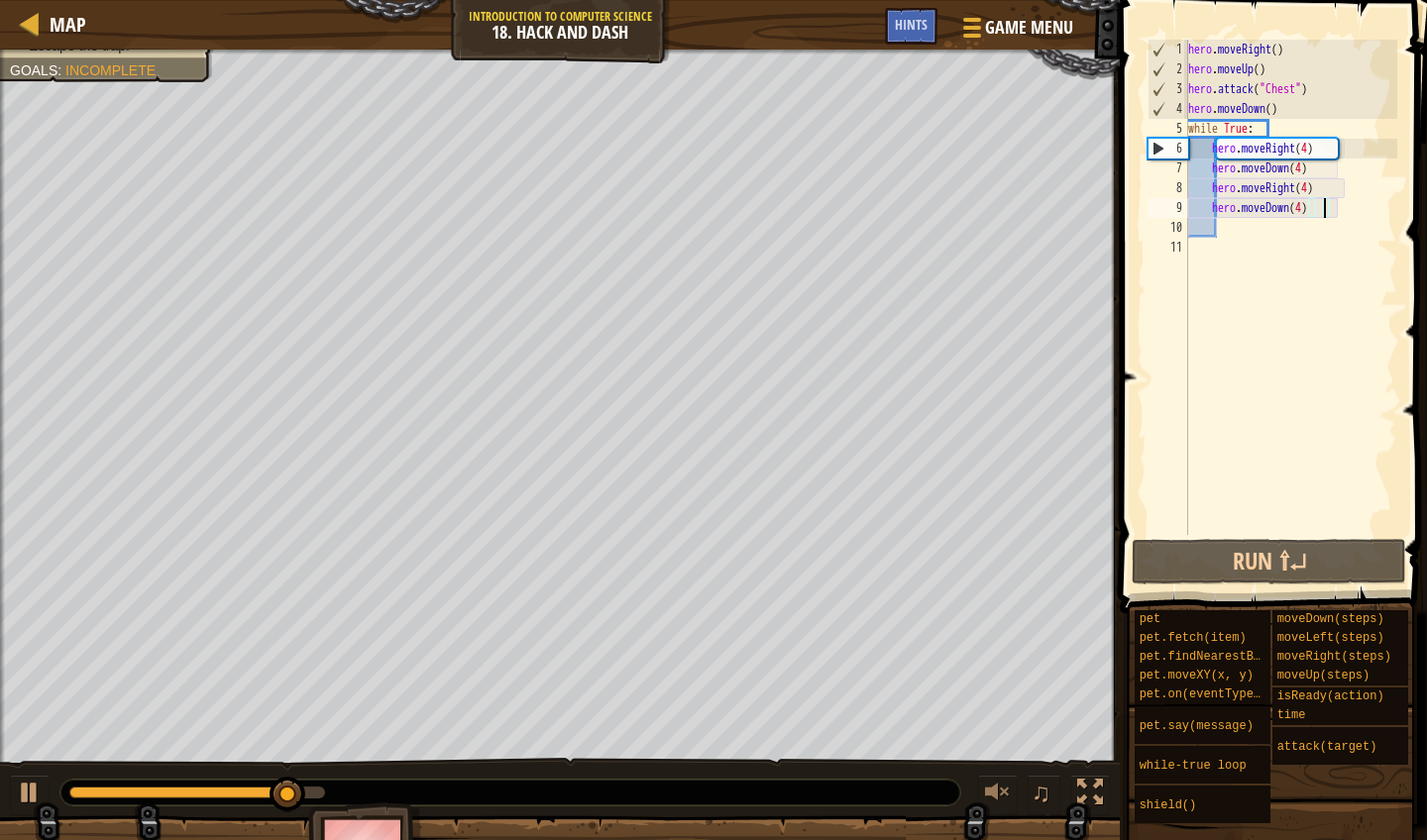 click on "hero . moveRight ( ) hero . moveUp ( ) hero . attack ( "Chest" ) hero . moveDown ( ) while   True :      hero . moveRight ( 4 )      hero . moveDown ( 4 )      hero . moveRight ( 4 )      hero . moveDown ( 4 )" at bounding box center [1291, 307] 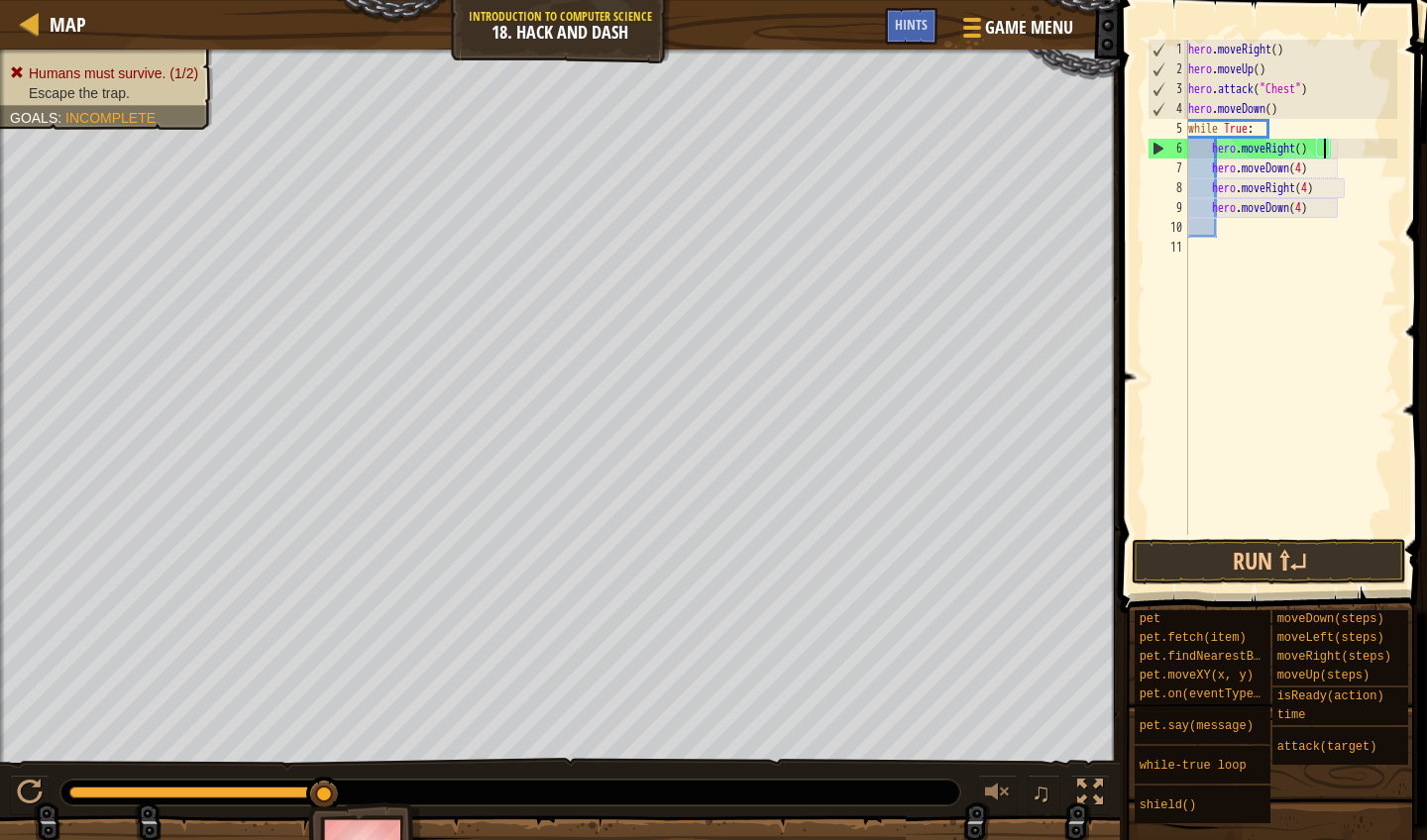 scroll, scrollTop: 9, scrollLeft: 12, axis: both 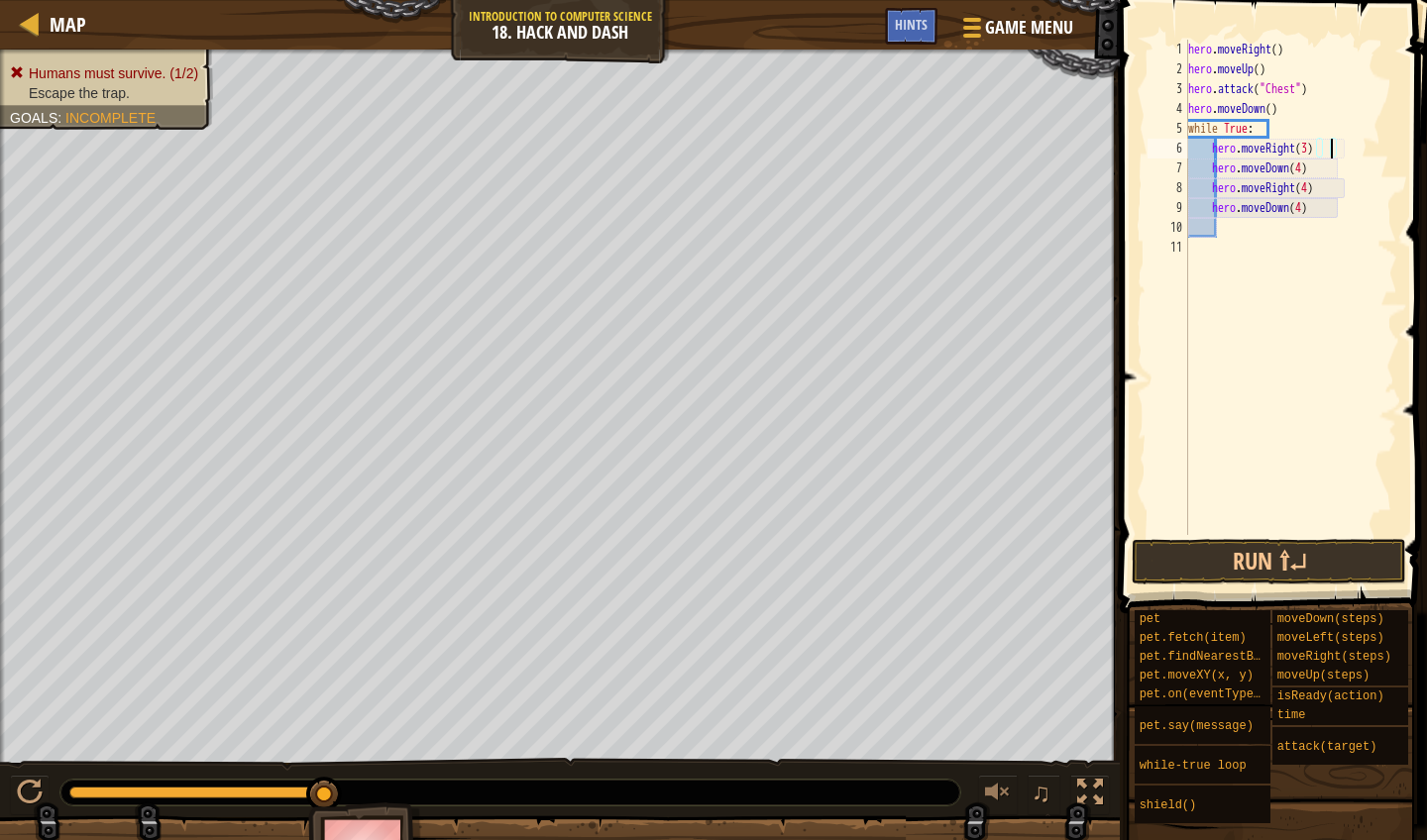 click on "hero . moveRight ( ) hero . moveUp ( ) hero . attack ( "Chest" ) hero . moveDown ( ) while   True :      hero . moveRight ( 3 )      hero . moveDown ( 4 )      hero . moveRight ( 4 )      hero . moveDown ( 4 )" at bounding box center [1291, 307] 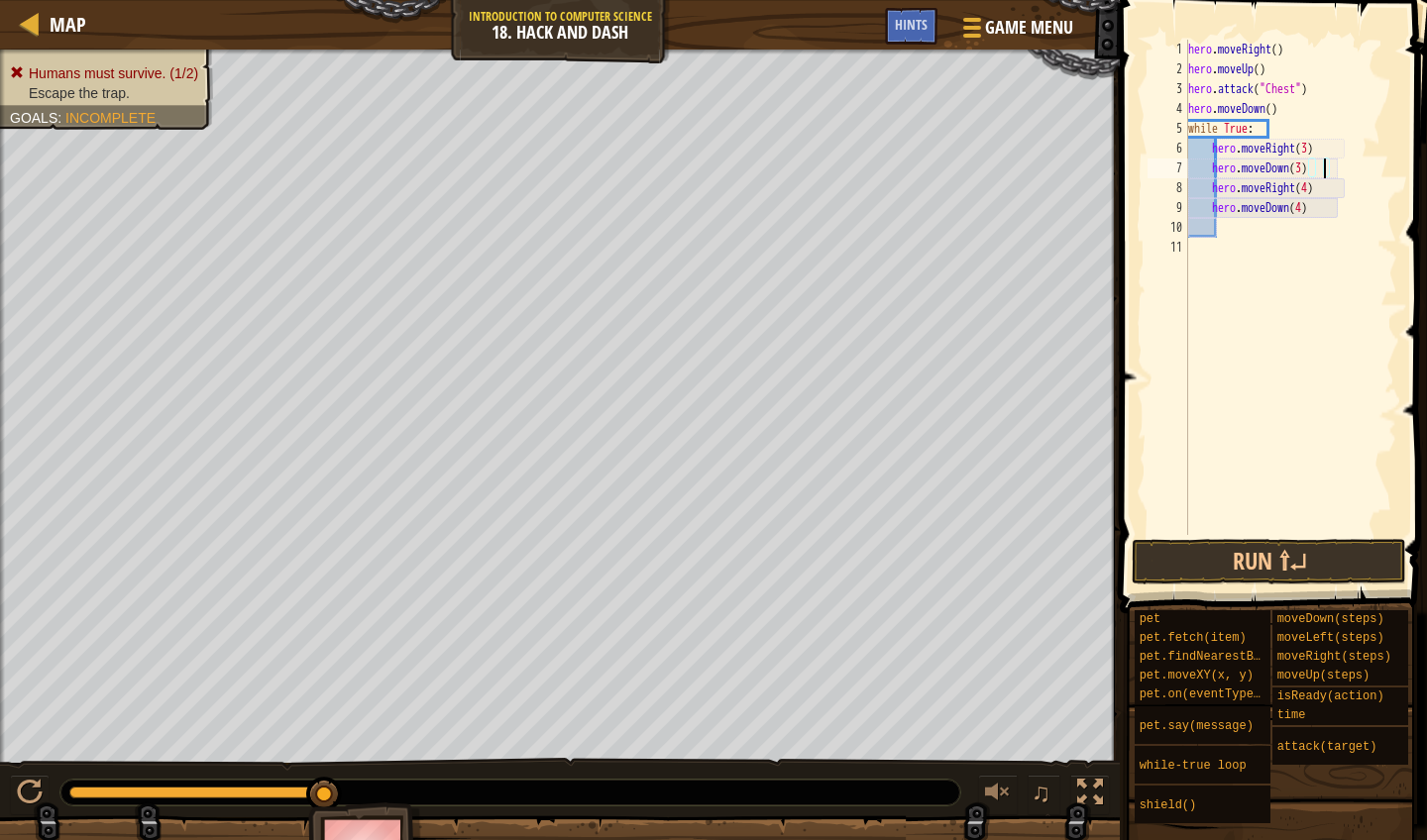 scroll, scrollTop: 9, scrollLeft: 11, axis: both 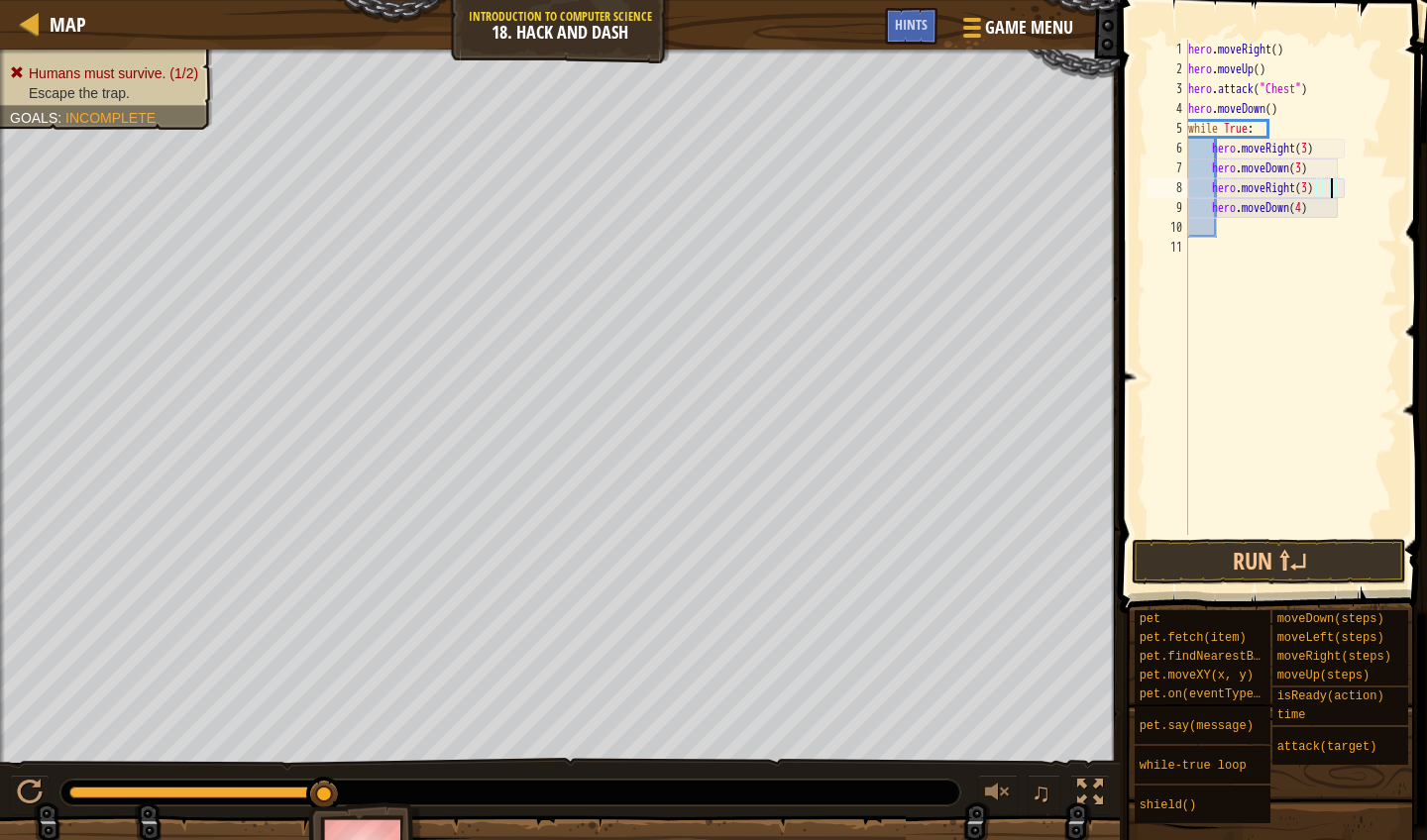 click on "hero . moveRight ( ) hero . moveUp ( ) hero . attack ( "Chest" ) hero . moveDown ( ) while   True :      hero . moveRight ( 3 )      hero . moveDown ( 3 )      hero . moveRight ( 3 )      hero . moveDown ( 4 )" at bounding box center (1291, 307) 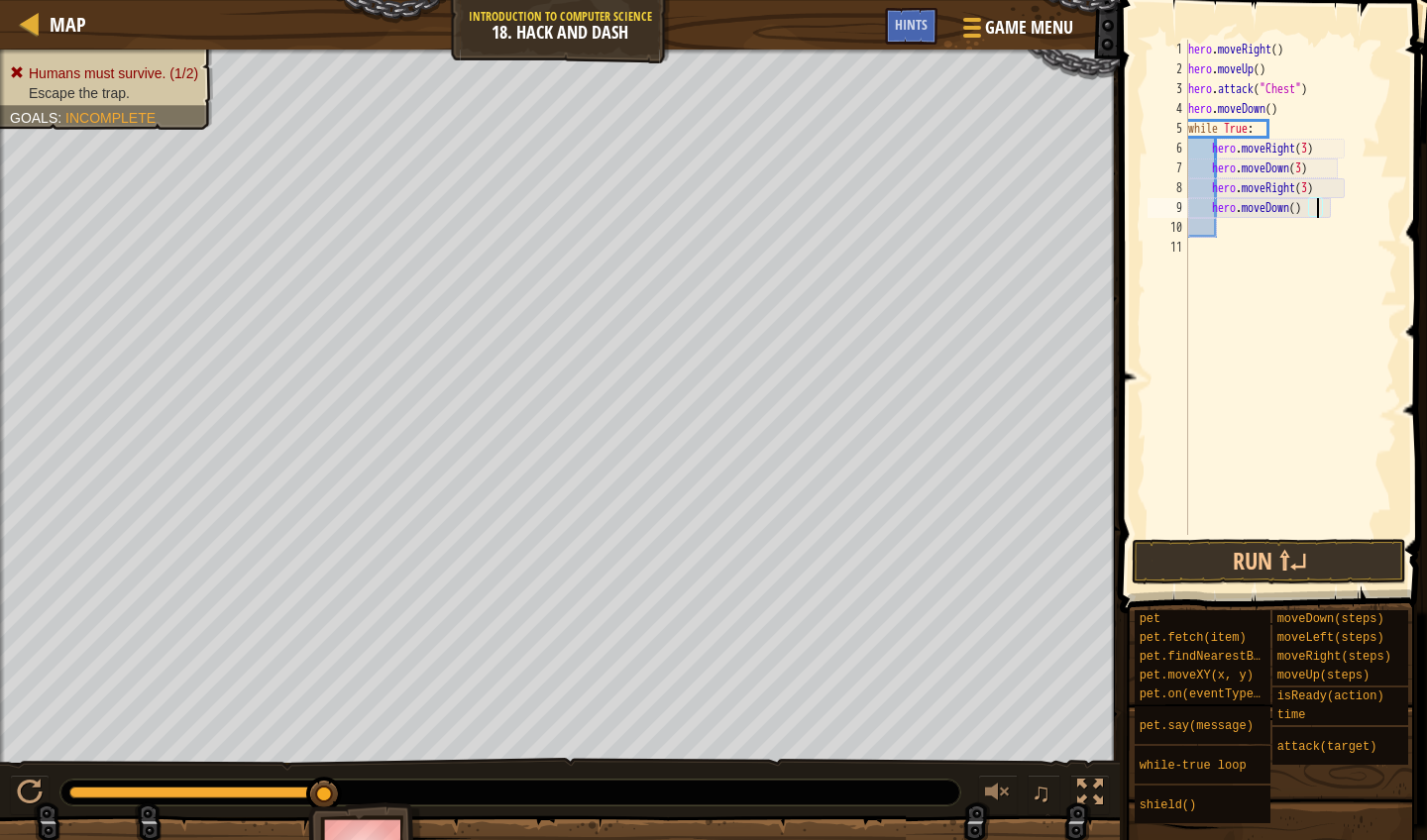 scroll, scrollTop: 9, scrollLeft: 11, axis: both 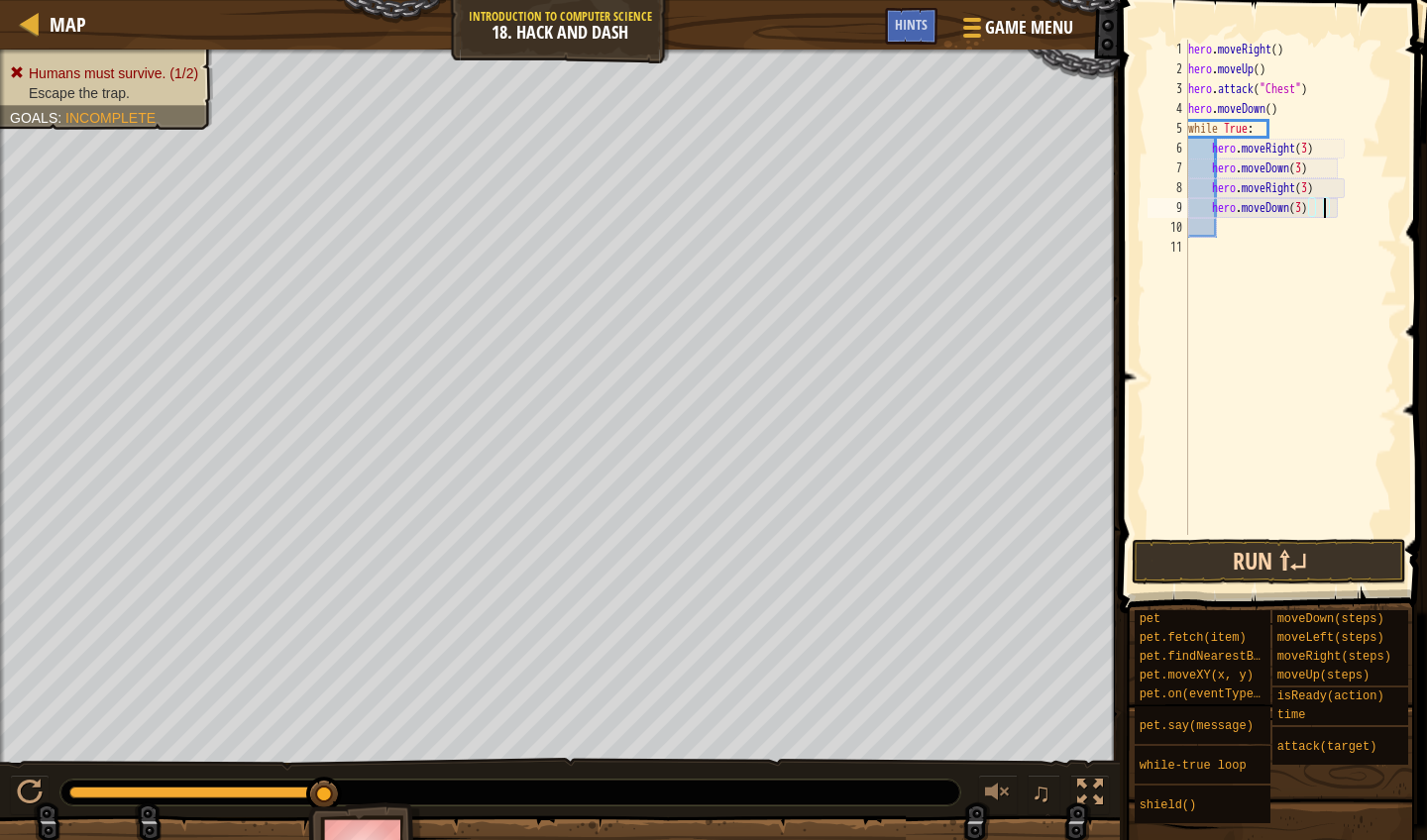 type on "hero.moveDown(3)" 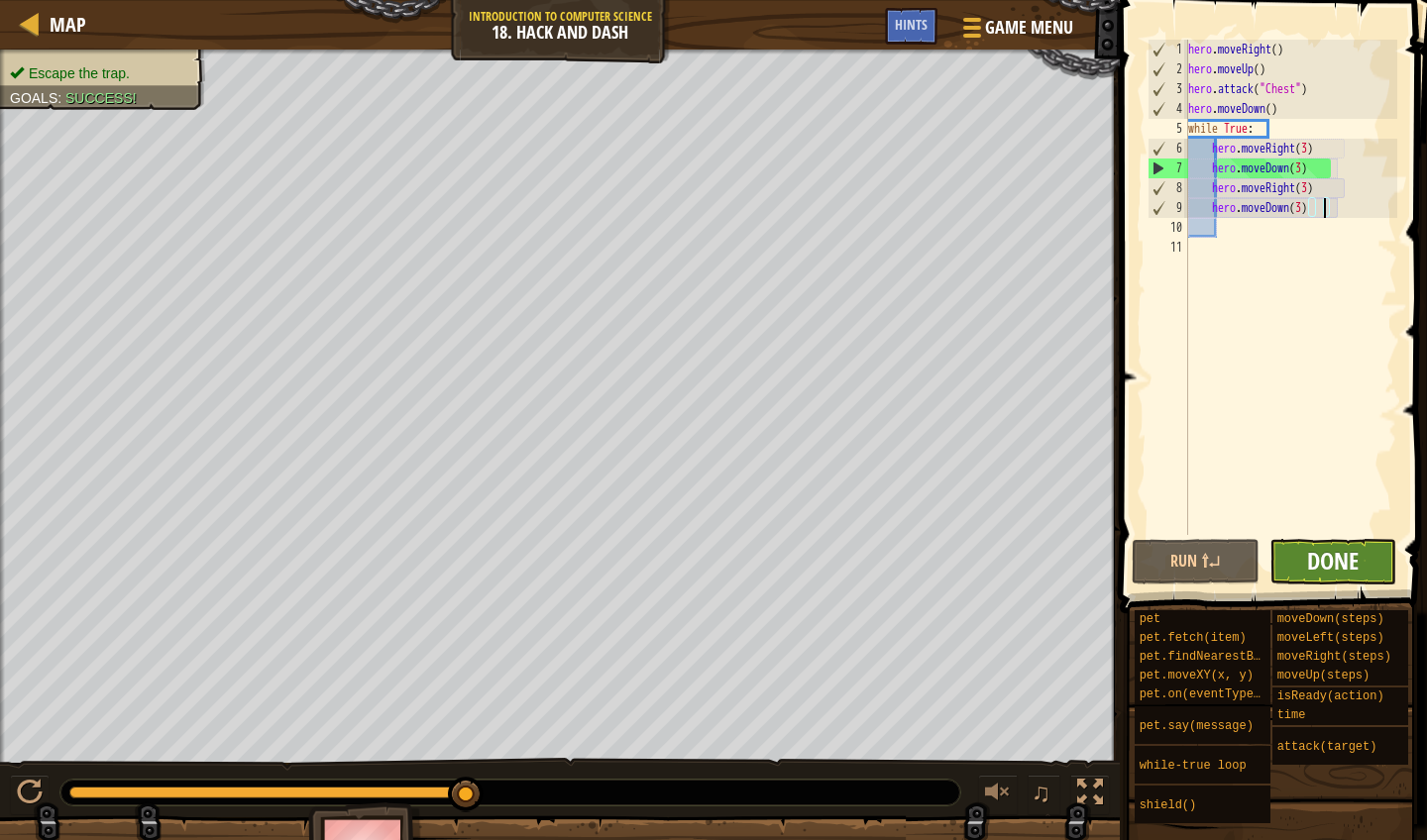 click on "Done" at bounding box center (1333, 561) 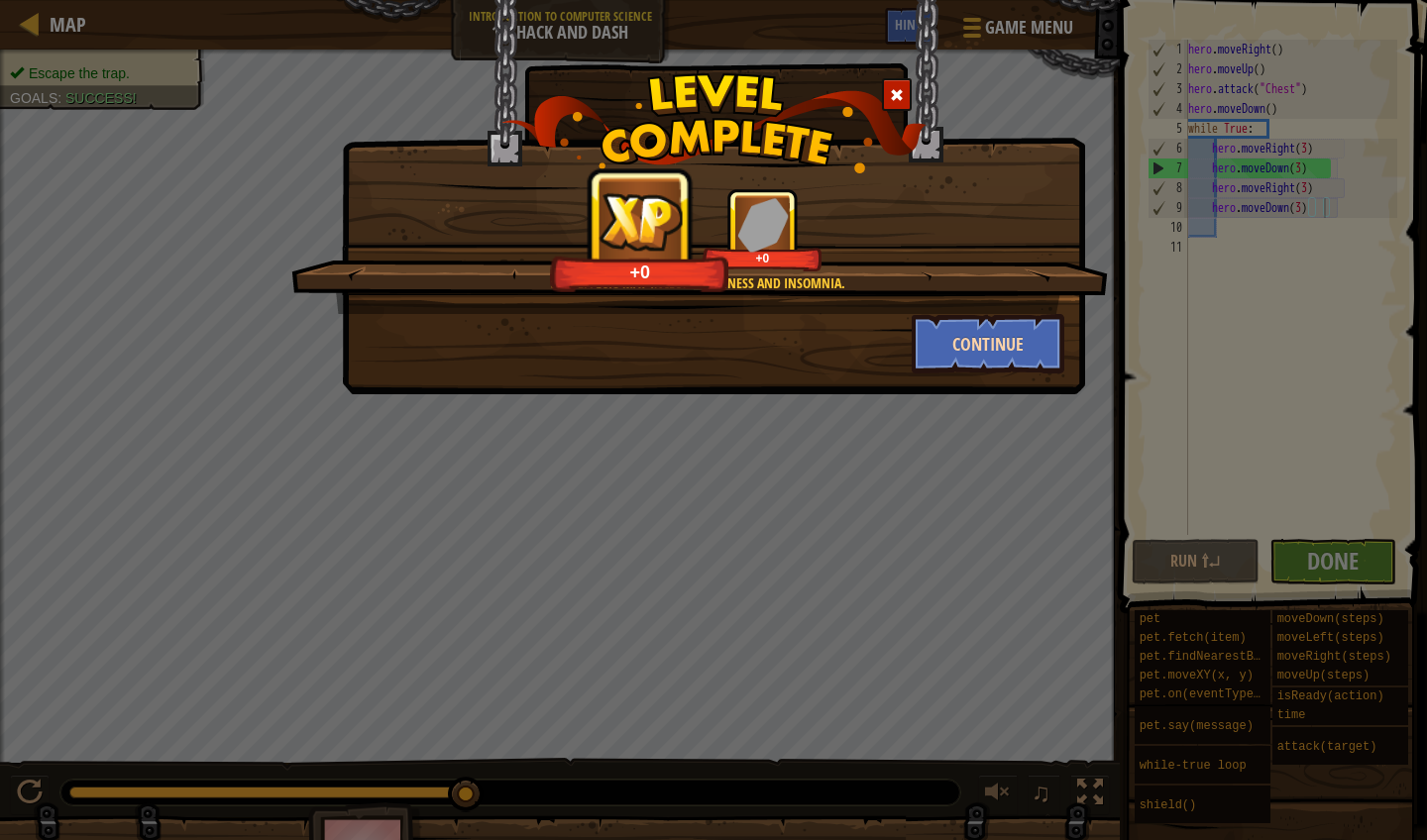 click on "Continue" at bounding box center [988, 344] 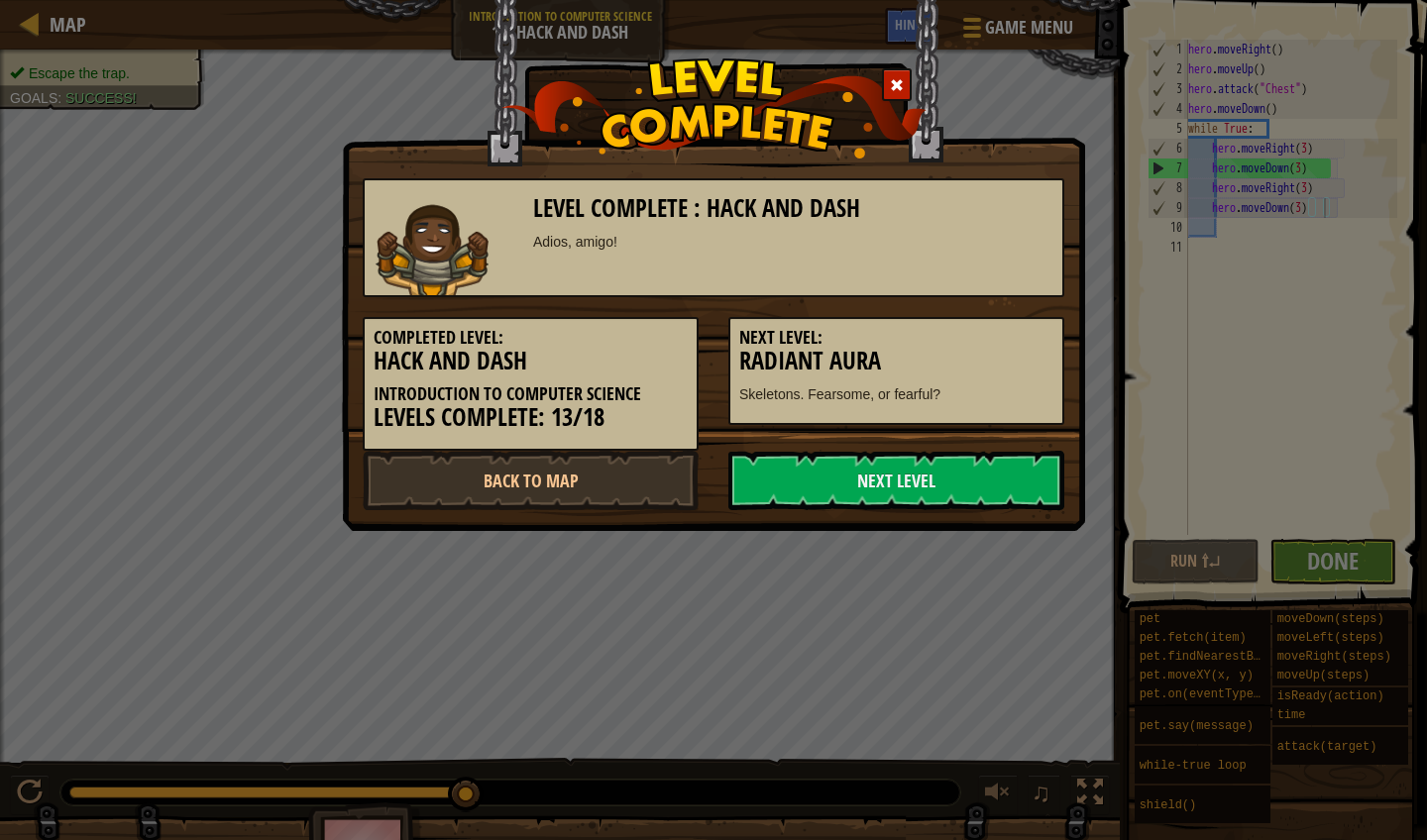click on "Next Level:" at bounding box center (896, 338) 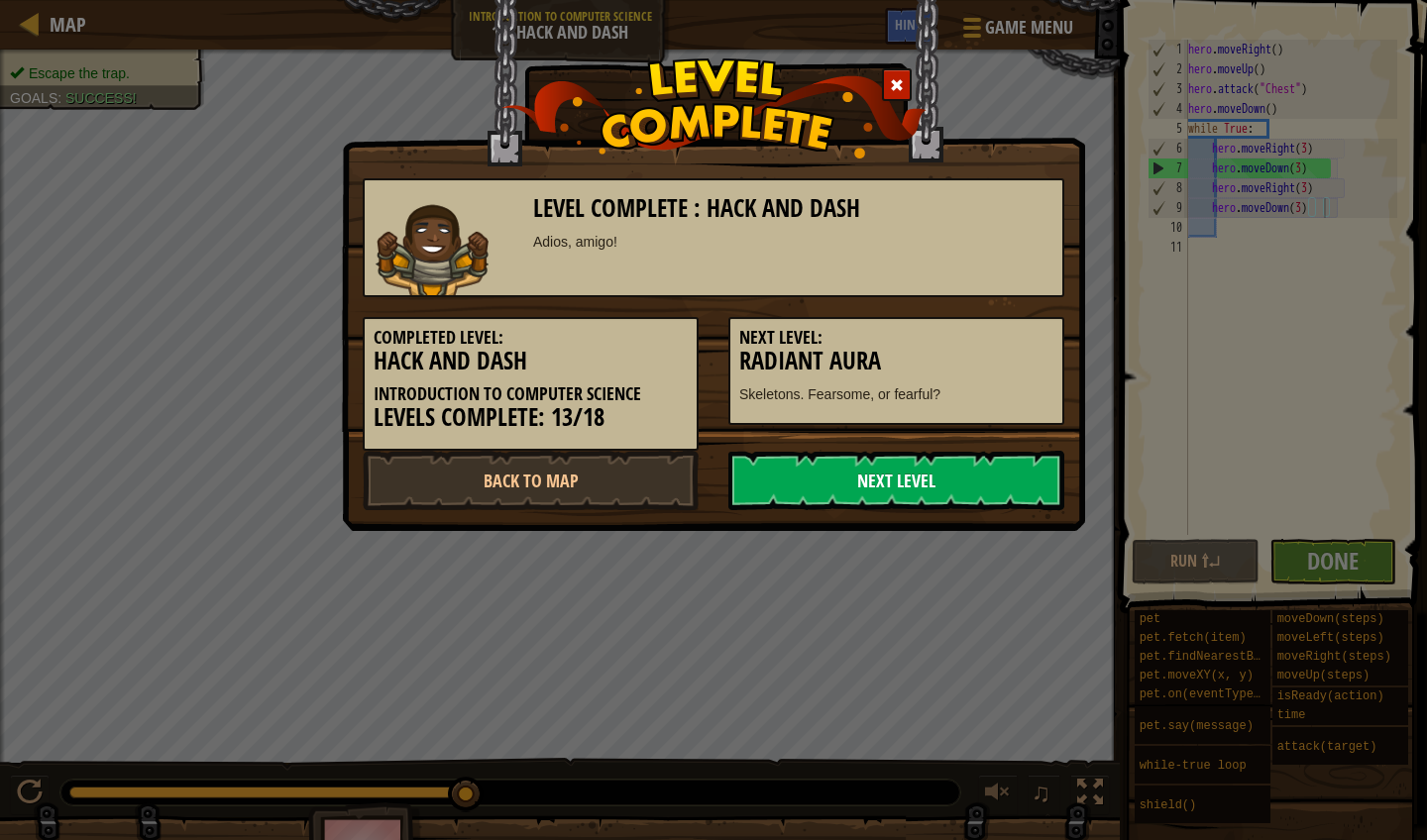 click on "Next Level" at bounding box center [896, 480] 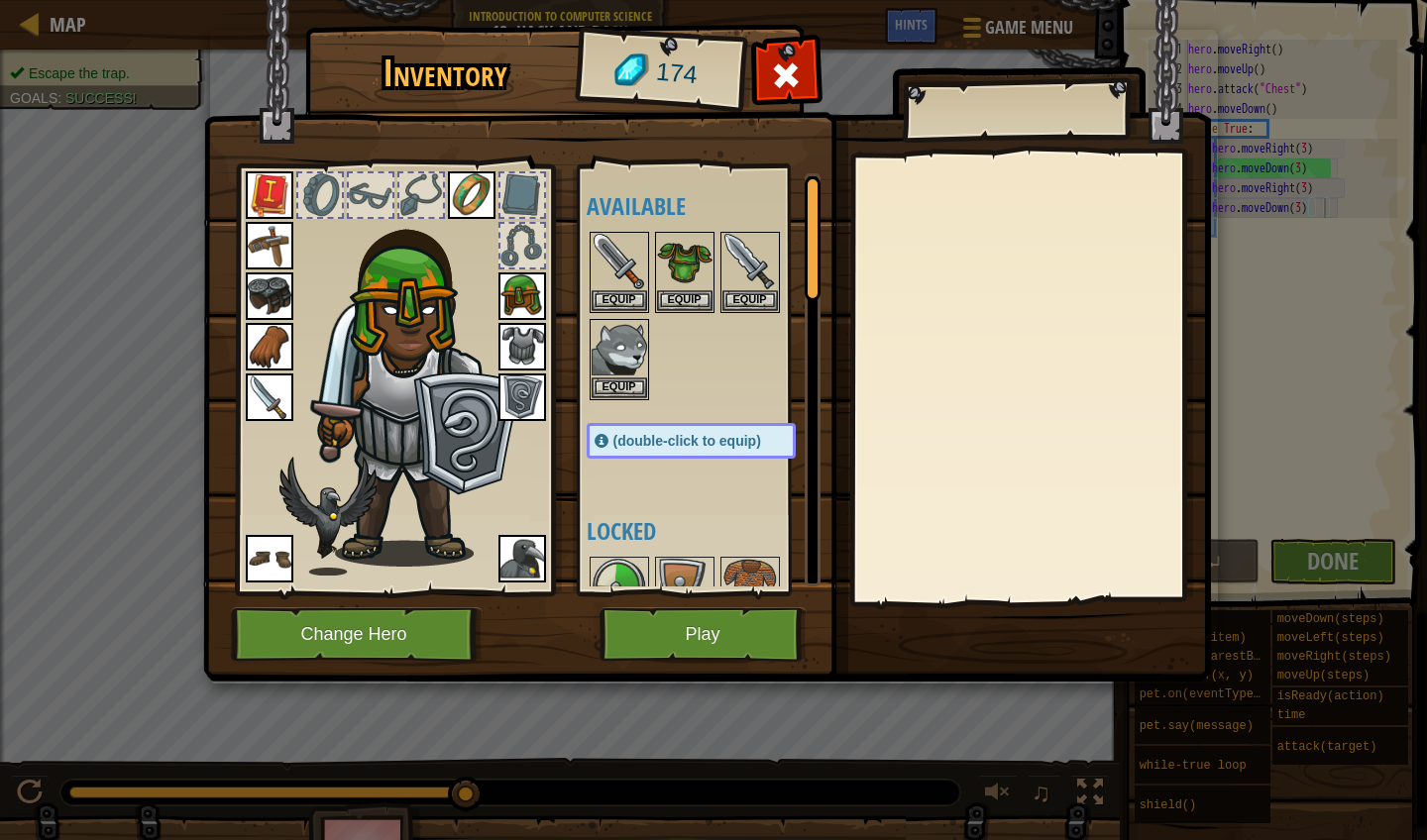 click on "Play" at bounding box center [703, 634] 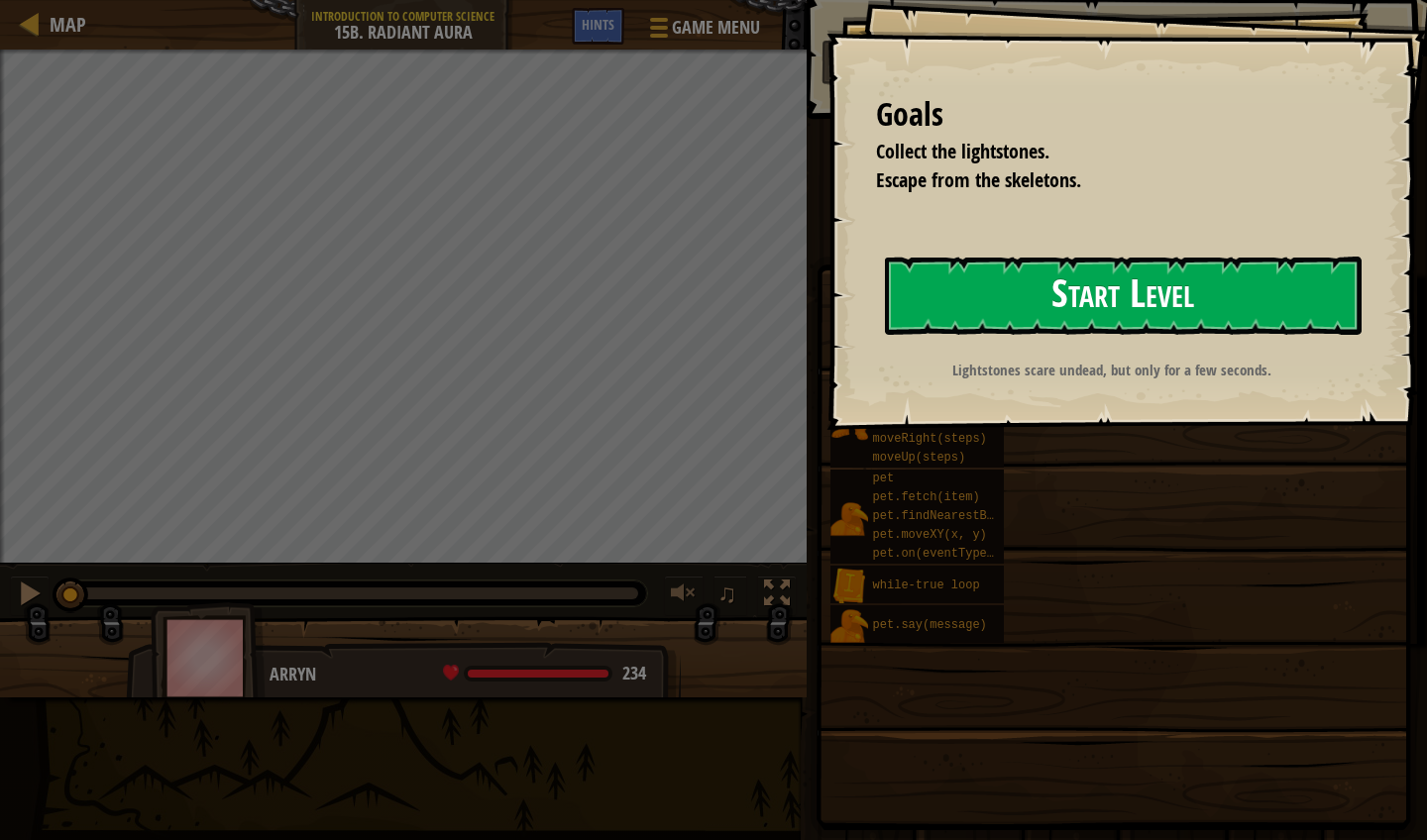 click on "Start Level" at bounding box center (1123, 295) 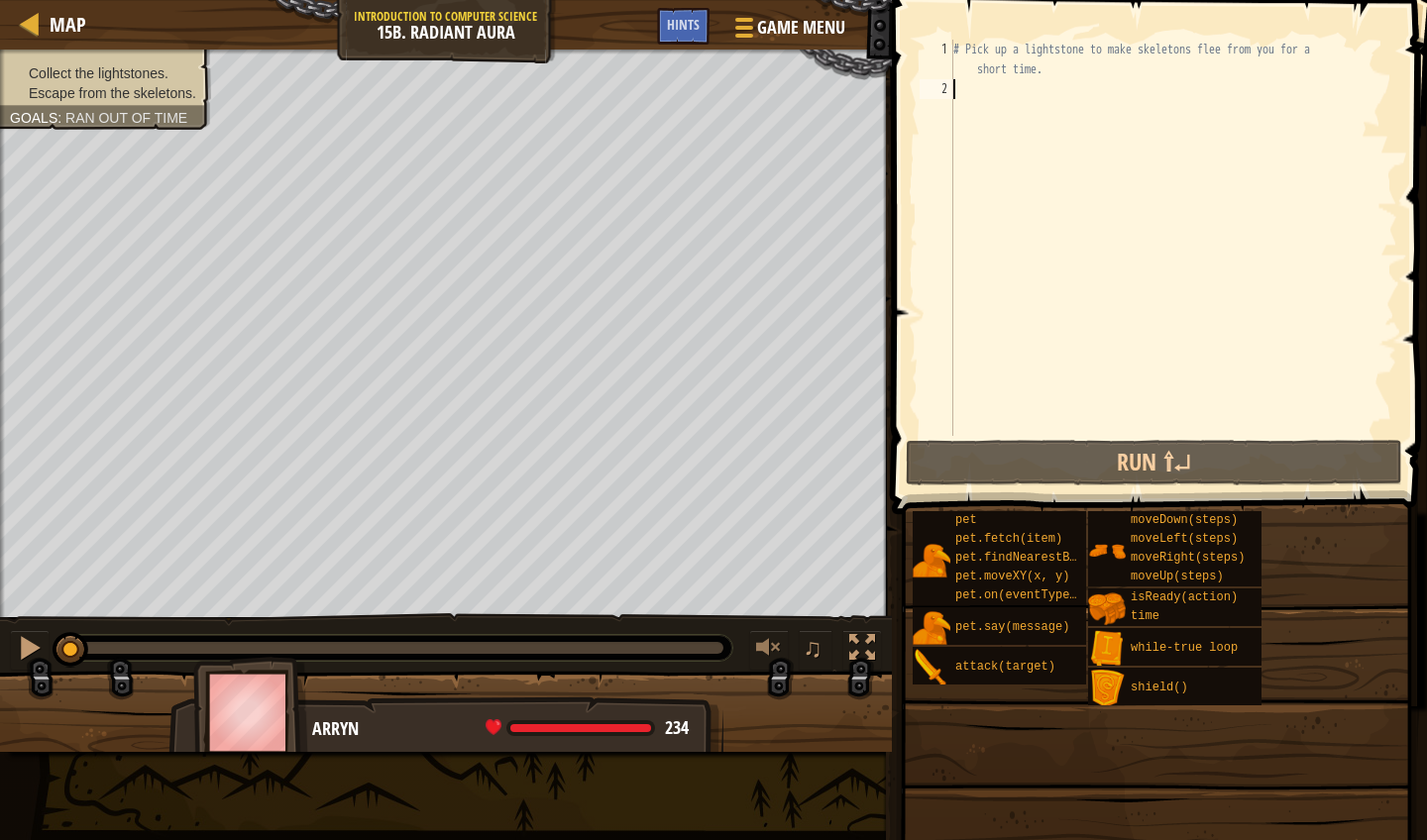 type on "t" 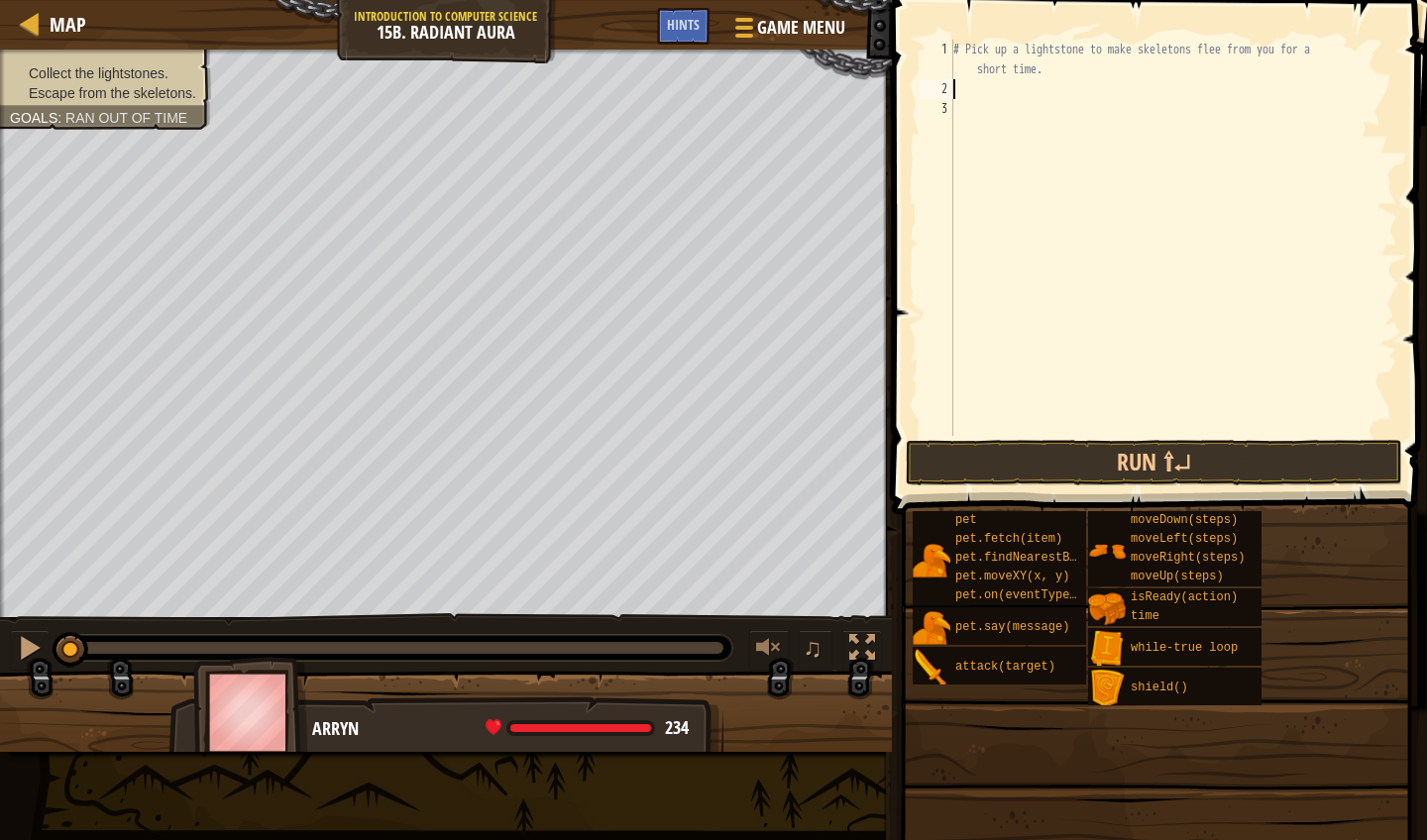 type on "w" 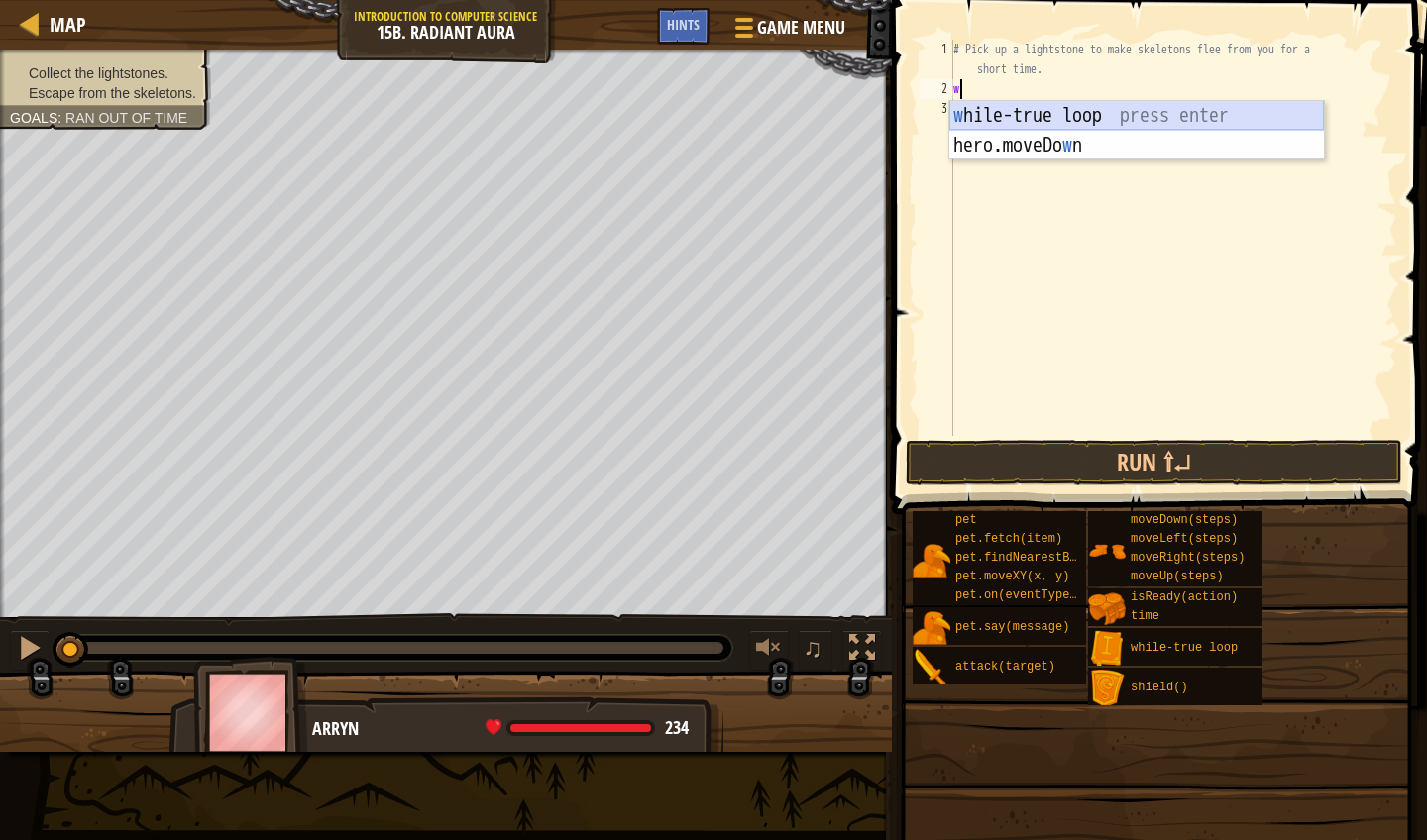 click on "w hile-true loop press enter hero.moveDo w n press enter" at bounding box center (1137, 160) 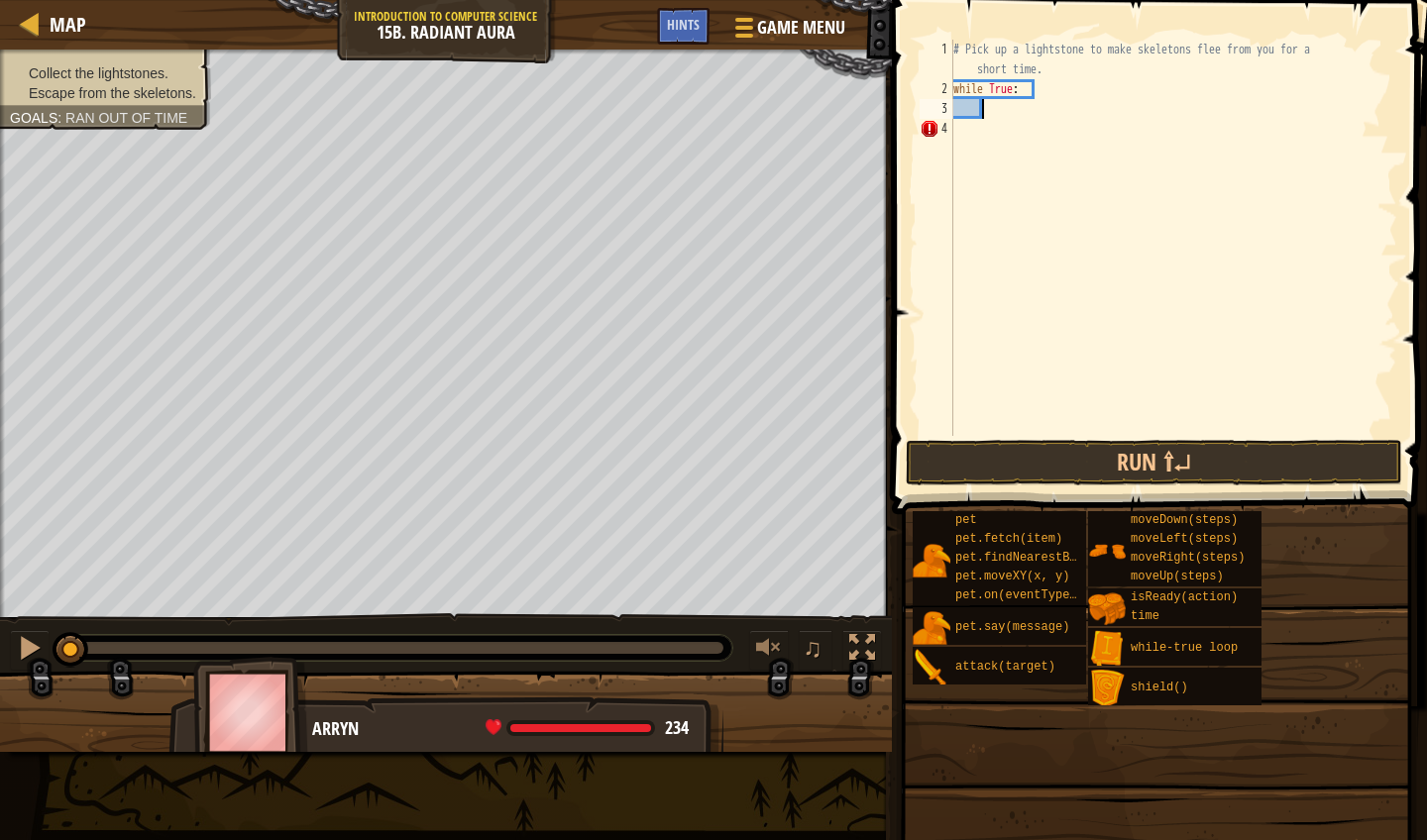 type on "h" 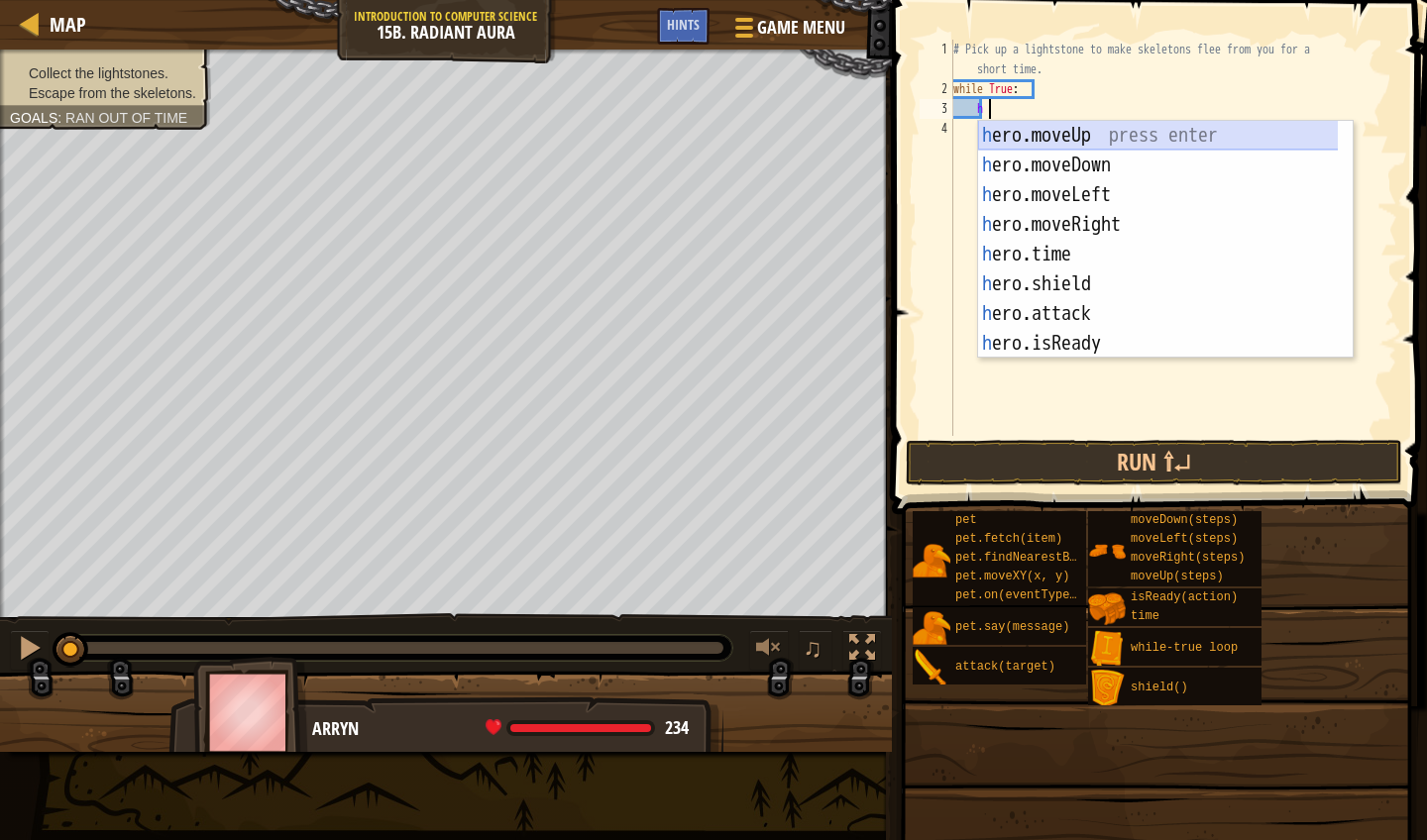 click on "h ero.moveUp press enter h ero.moveDown press enter h ero.moveLeft press enter h ero.moveRight press enter h ero.time press enter h ero.shield press enter h ero.attack press enter h ero.isReady press enter w h ile-true loop press enter" at bounding box center (1165, 269) 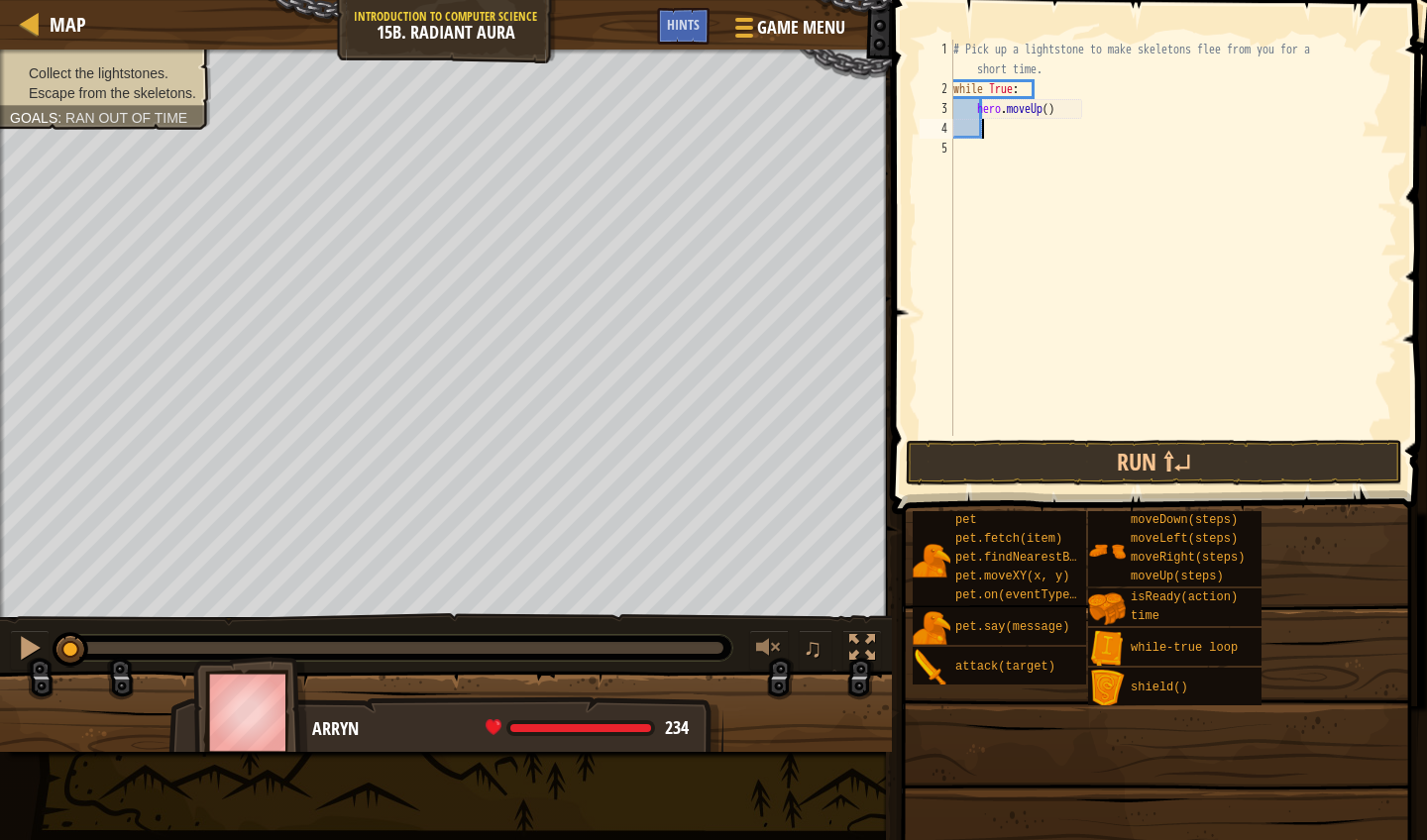 scroll, scrollTop: 9, scrollLeft: 1, axis: both 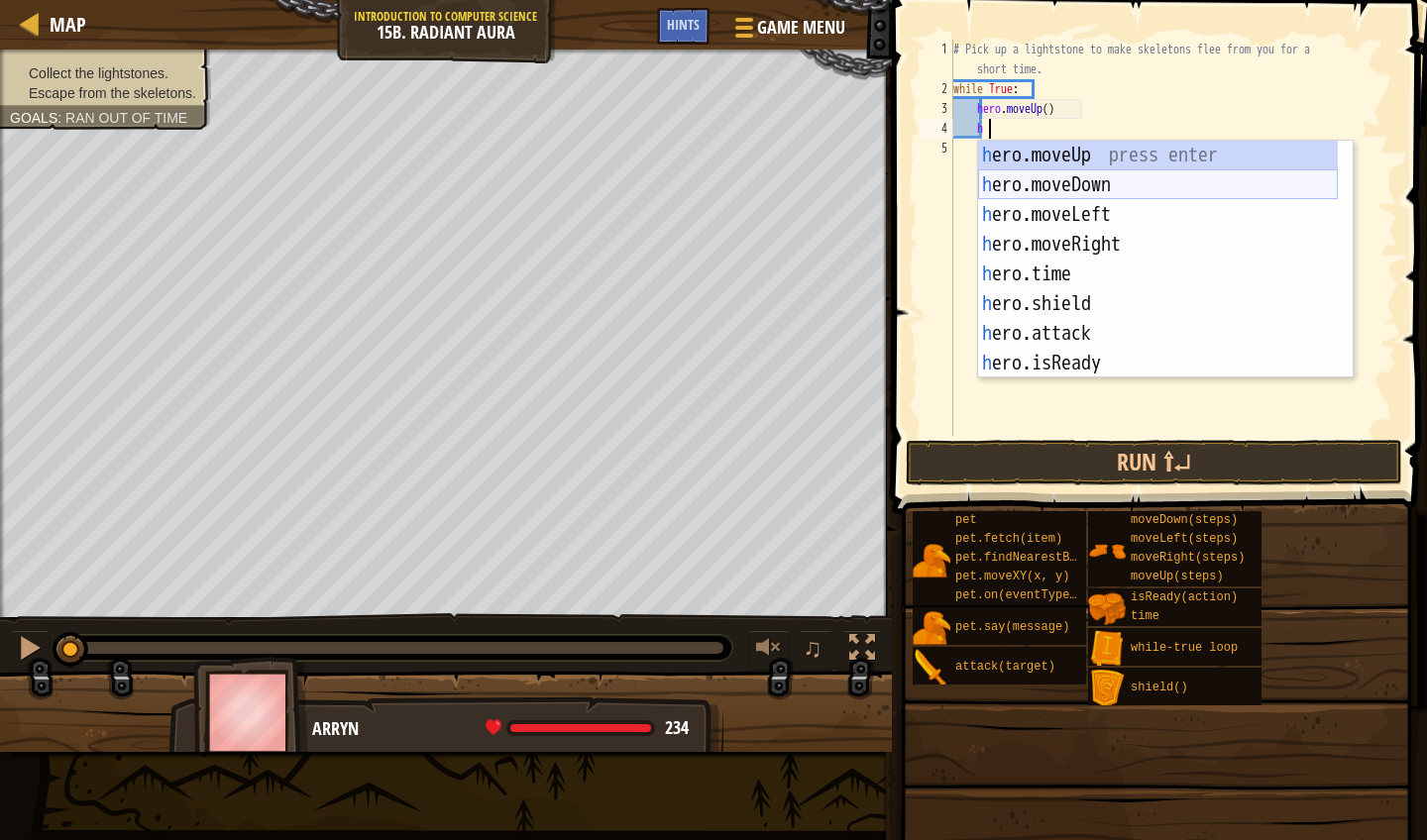 click on "h ero.moveUp press enter h ero.moveDown press enter h ero.moveLeft press enter h ero.moveRight press enter h ero.time press enter h ero.shield press enter h ero.attack press enter h ero.isReady press enter w h ile-true loop press enter" at bounding box center (1157, 289) 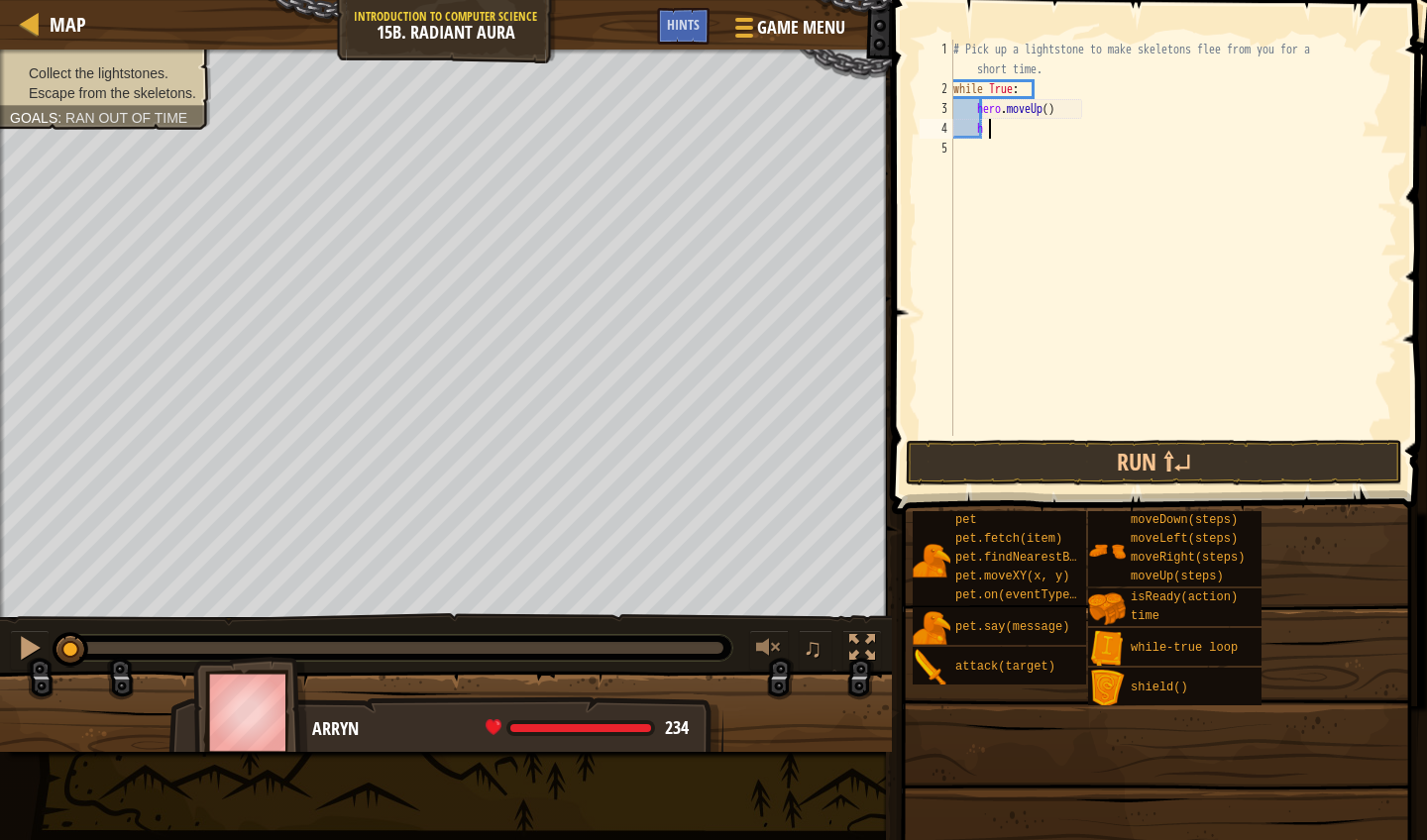 scroll, scrollTop: 9, scrollLeft: 1, axis: both 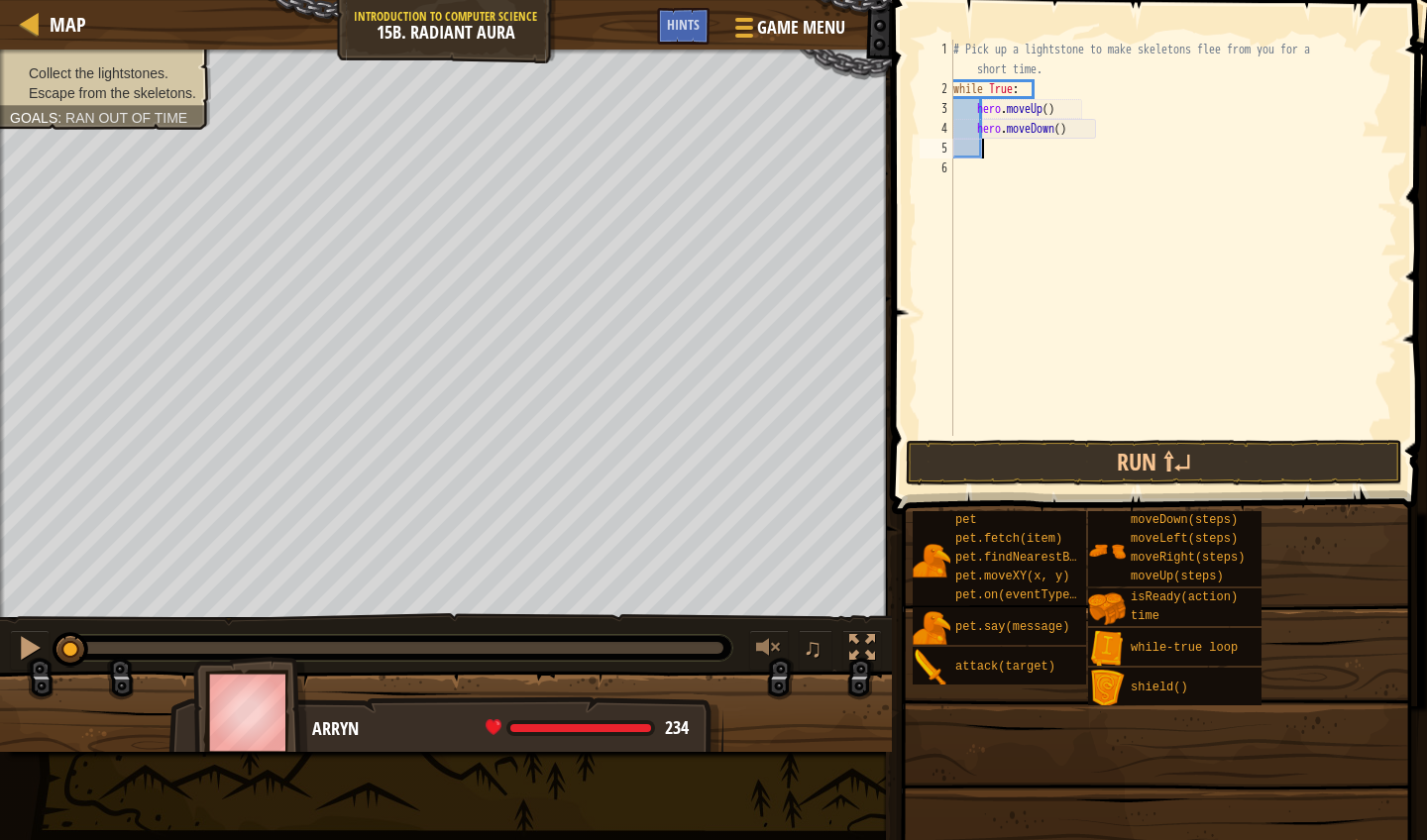 type on "h" 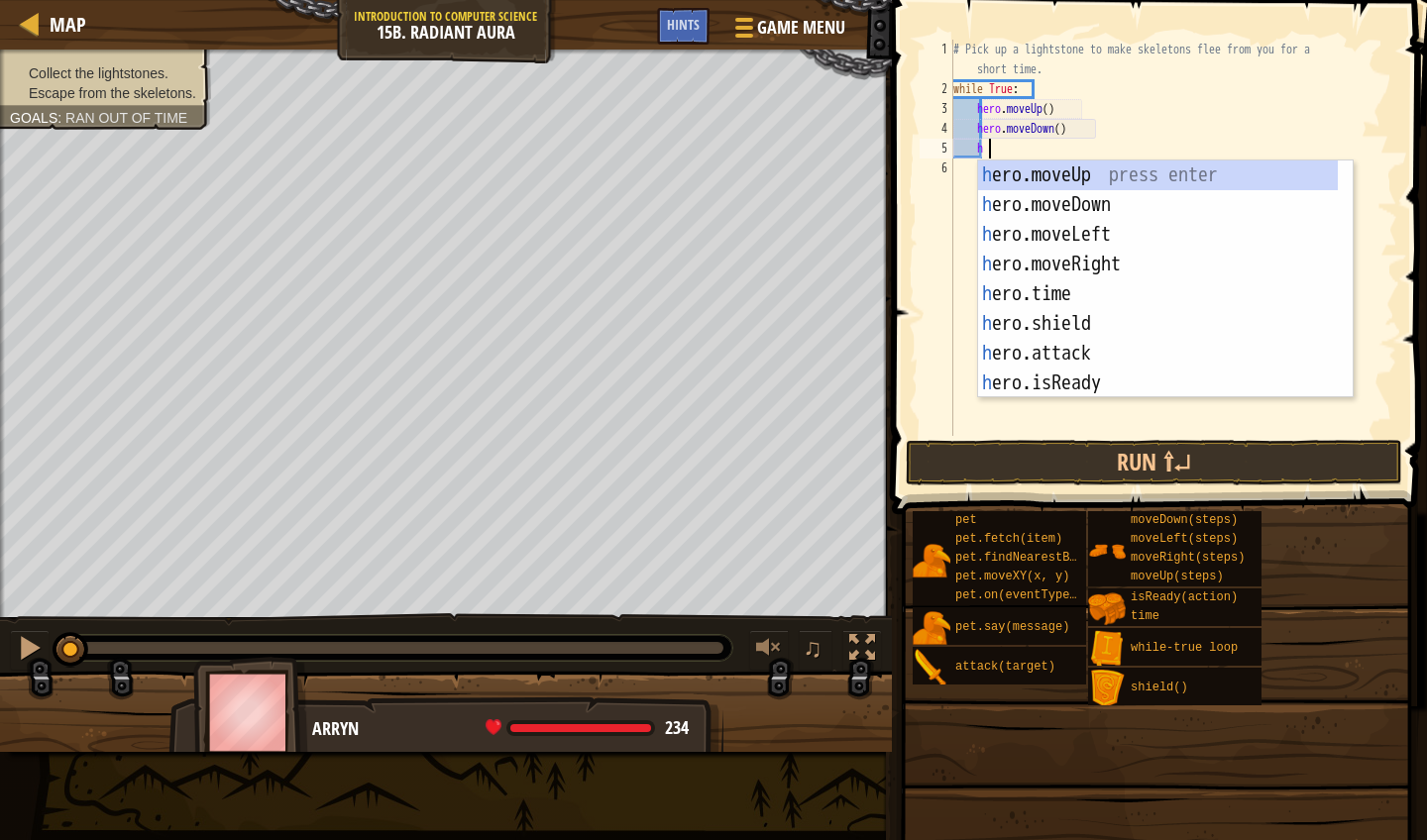 scroll, scrollTop: 9, scrollLeft: 2, axis: both 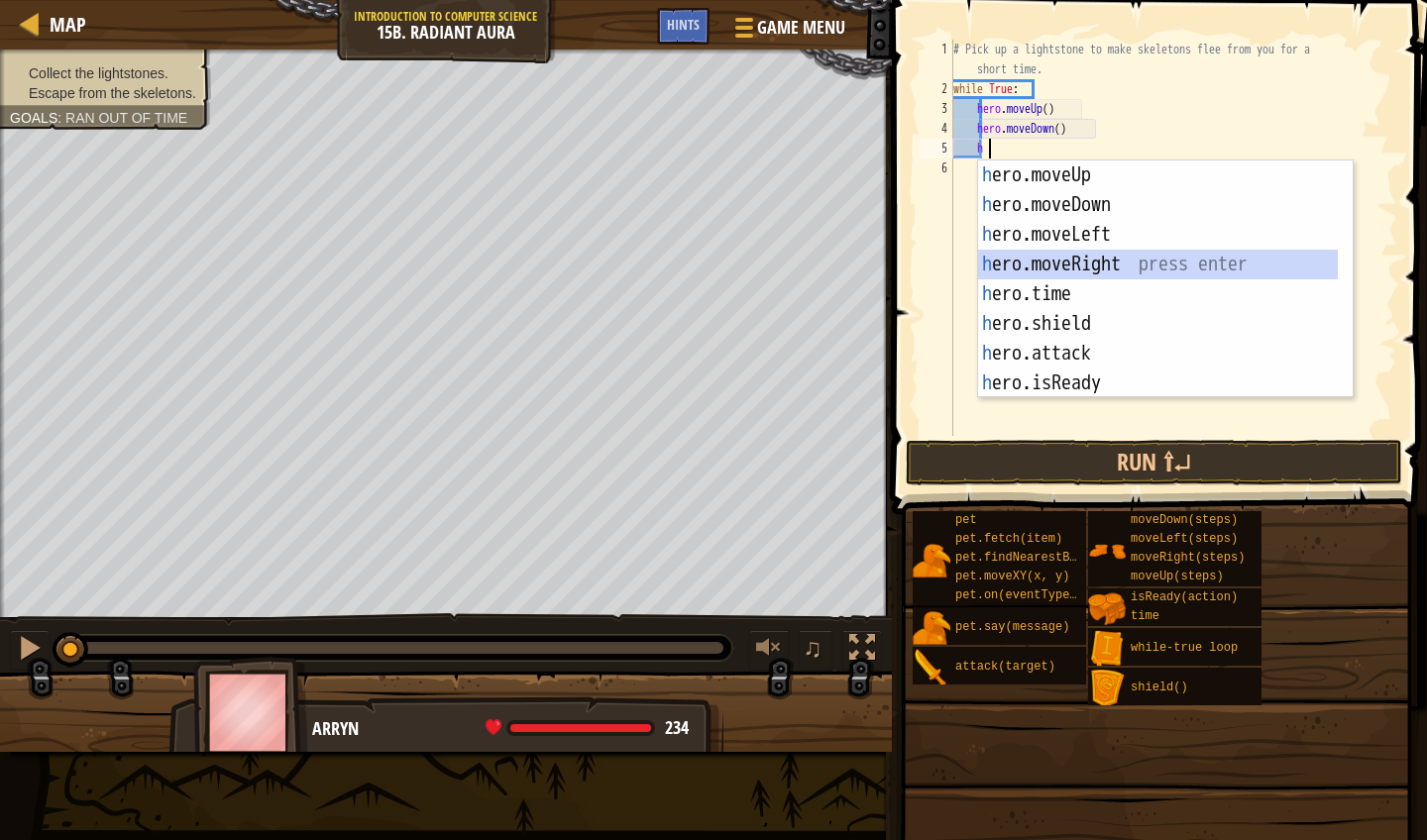 click on "h ero.moveUp press enter h ero.moveDown press enter h ero.moveLeft press enter h ero.moveRight press enter h ero.time press enter h ero.shield press enter h ero.attack press enter h ero.isReady press enter w h ile-true loop press enter" at bounding box center (1157, 309) 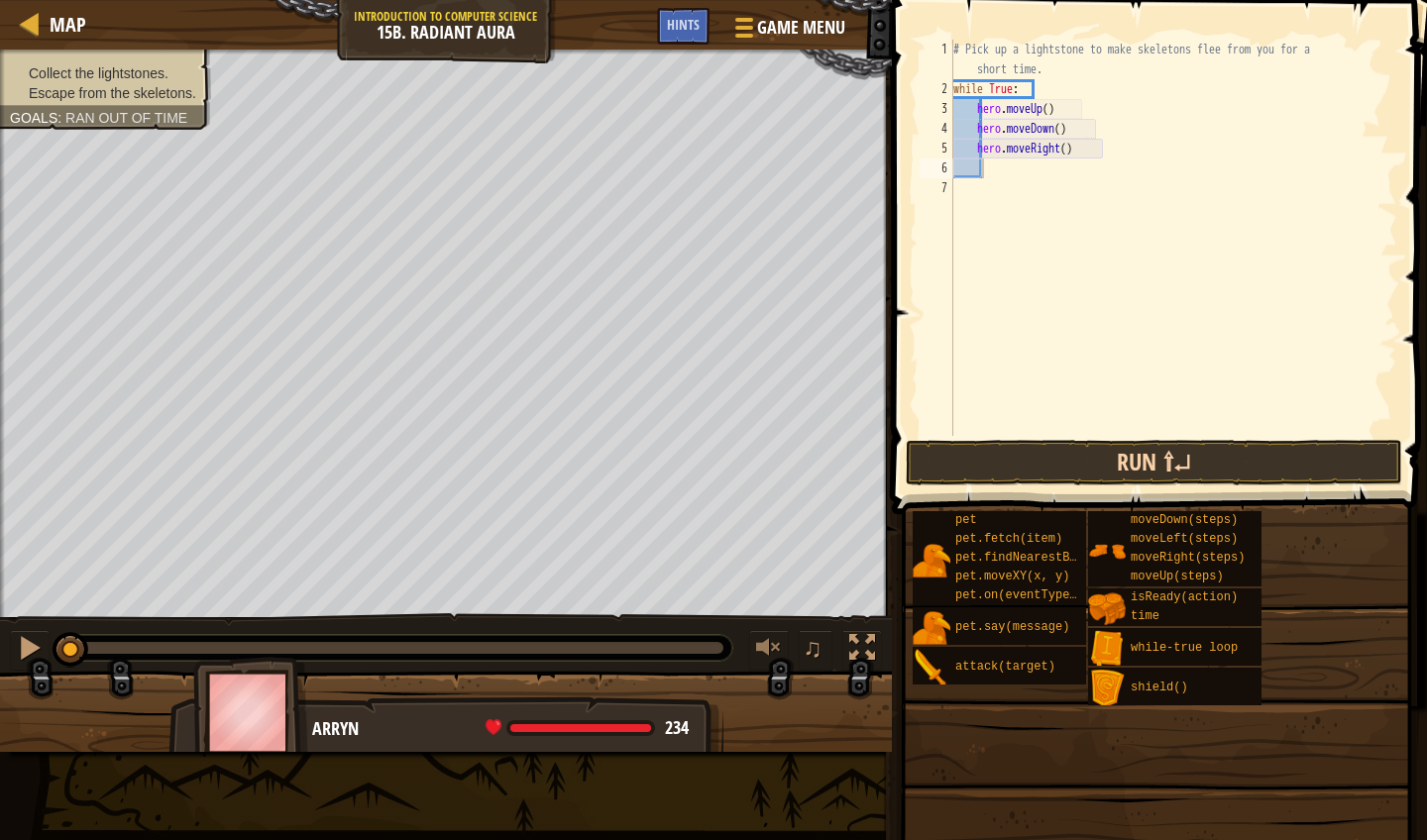 click on "Run ⇧↵" at bounding box center (1153, 463) 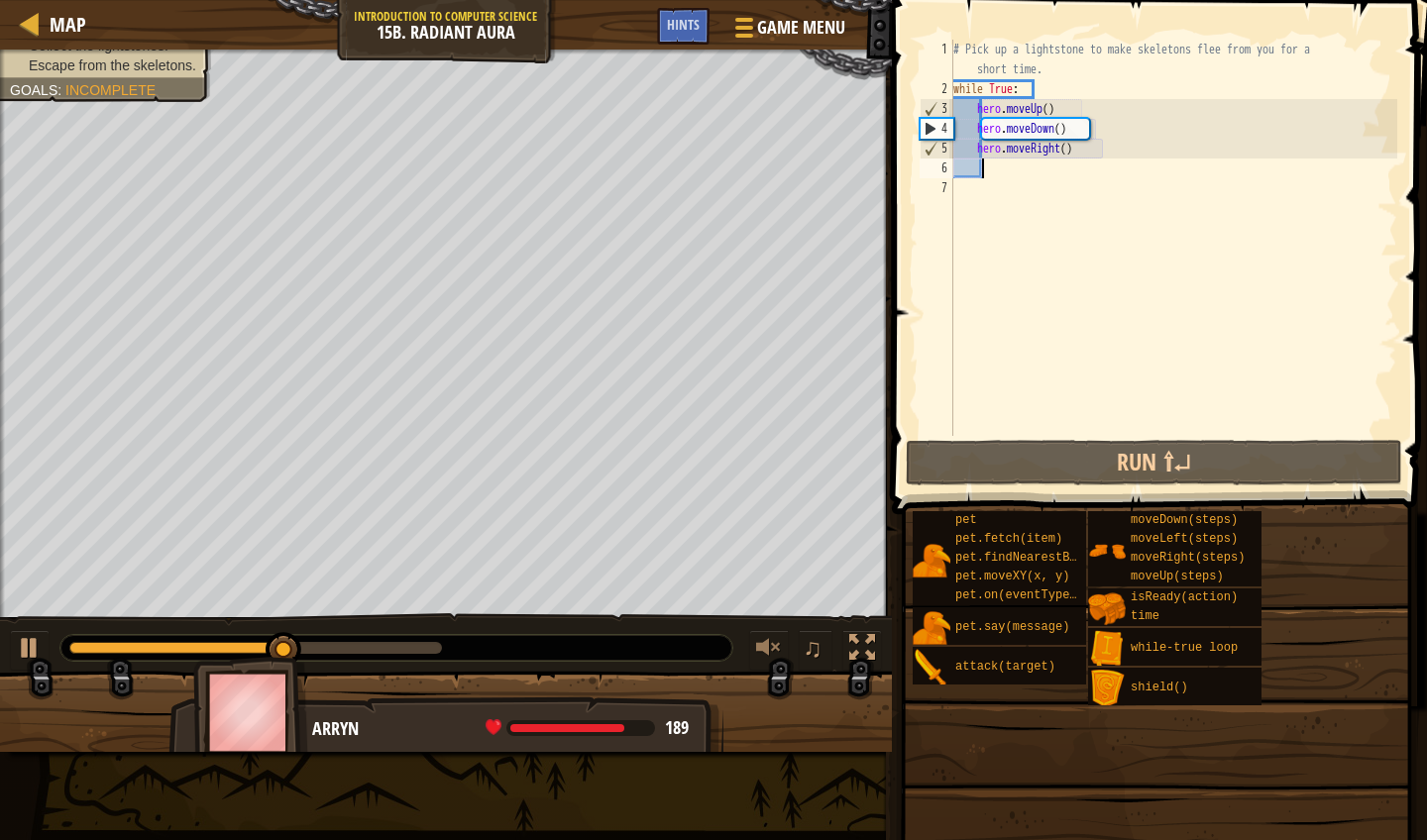 click on "# Pick up a lightstone to make skeletons flee from you for a       short time. while   True :      hero . moveUp ( )      hero . moveDown ( )      hero . moveRight ( )" at bounding box center [1173, 267] 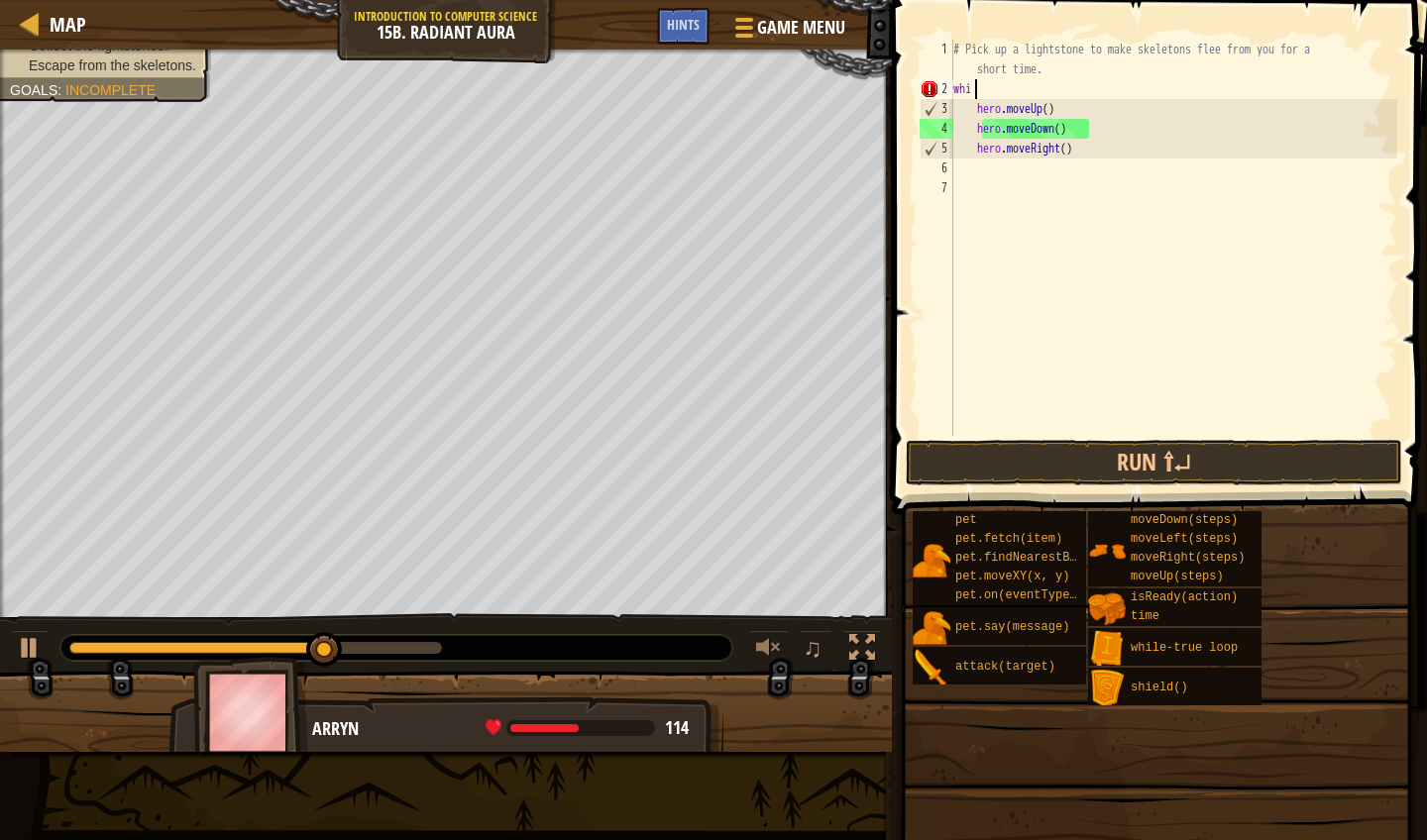 type on "w" 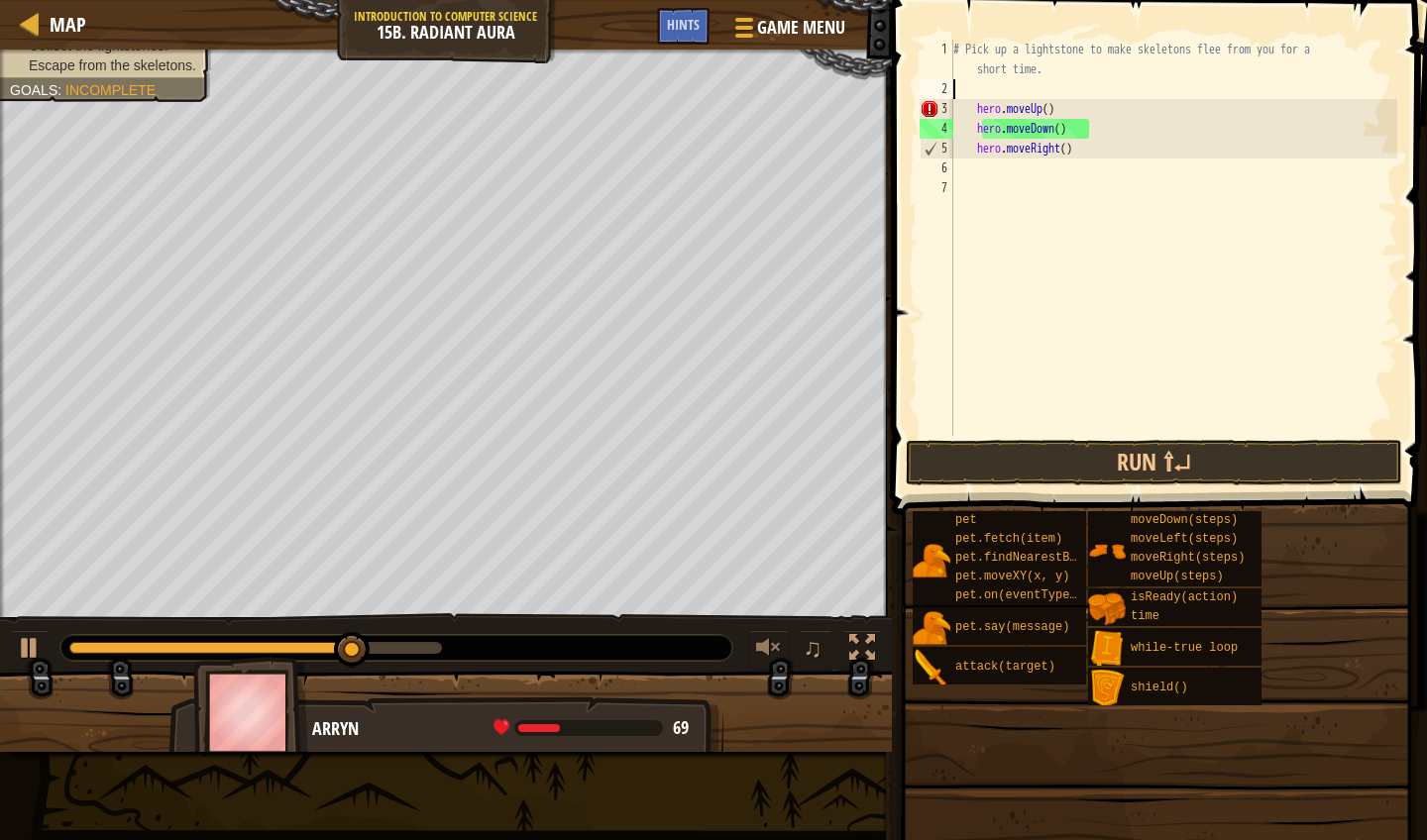 click at bounding box center [1161, 229] 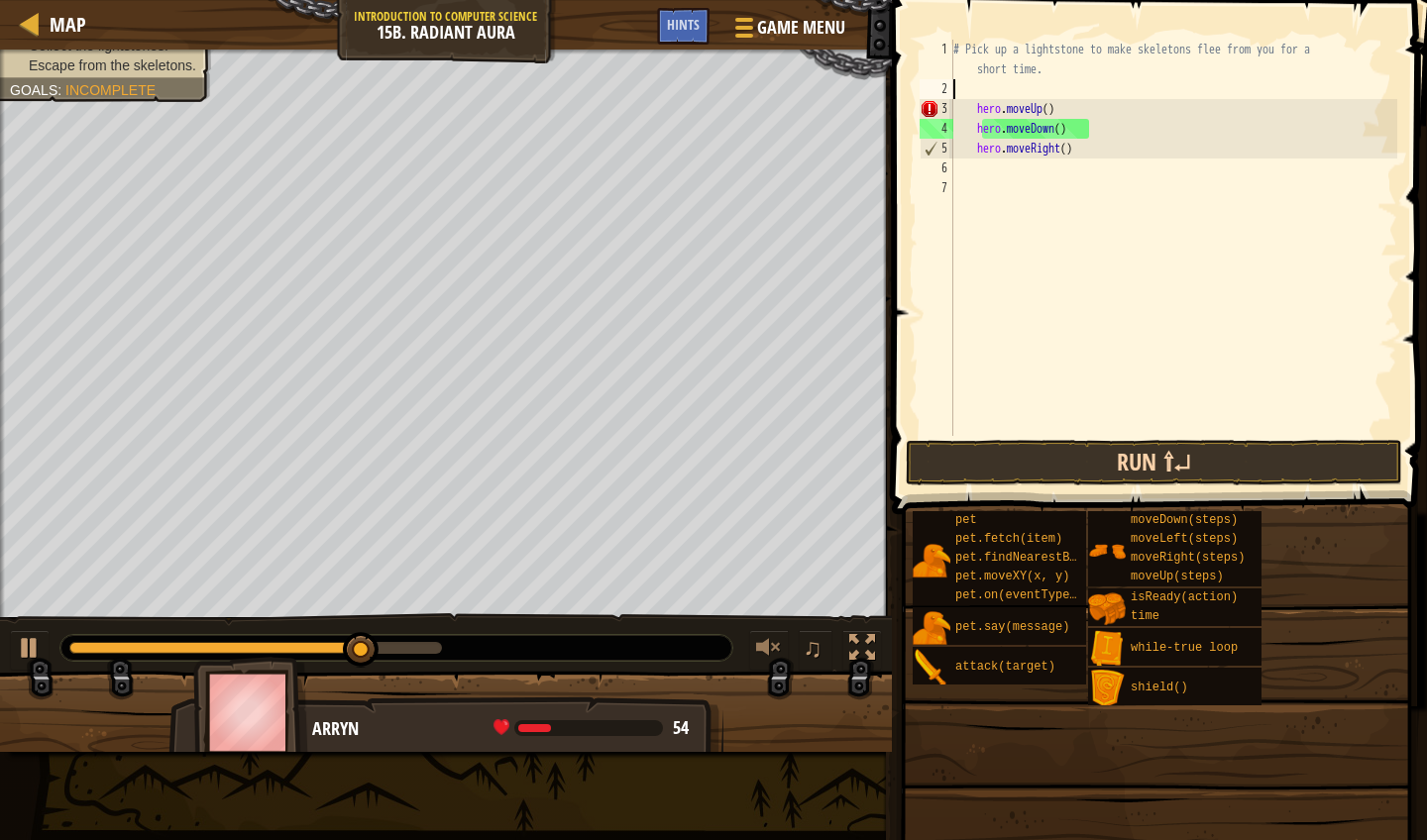 click on "Run ⇧↵" at bounding box center (1153, 463) 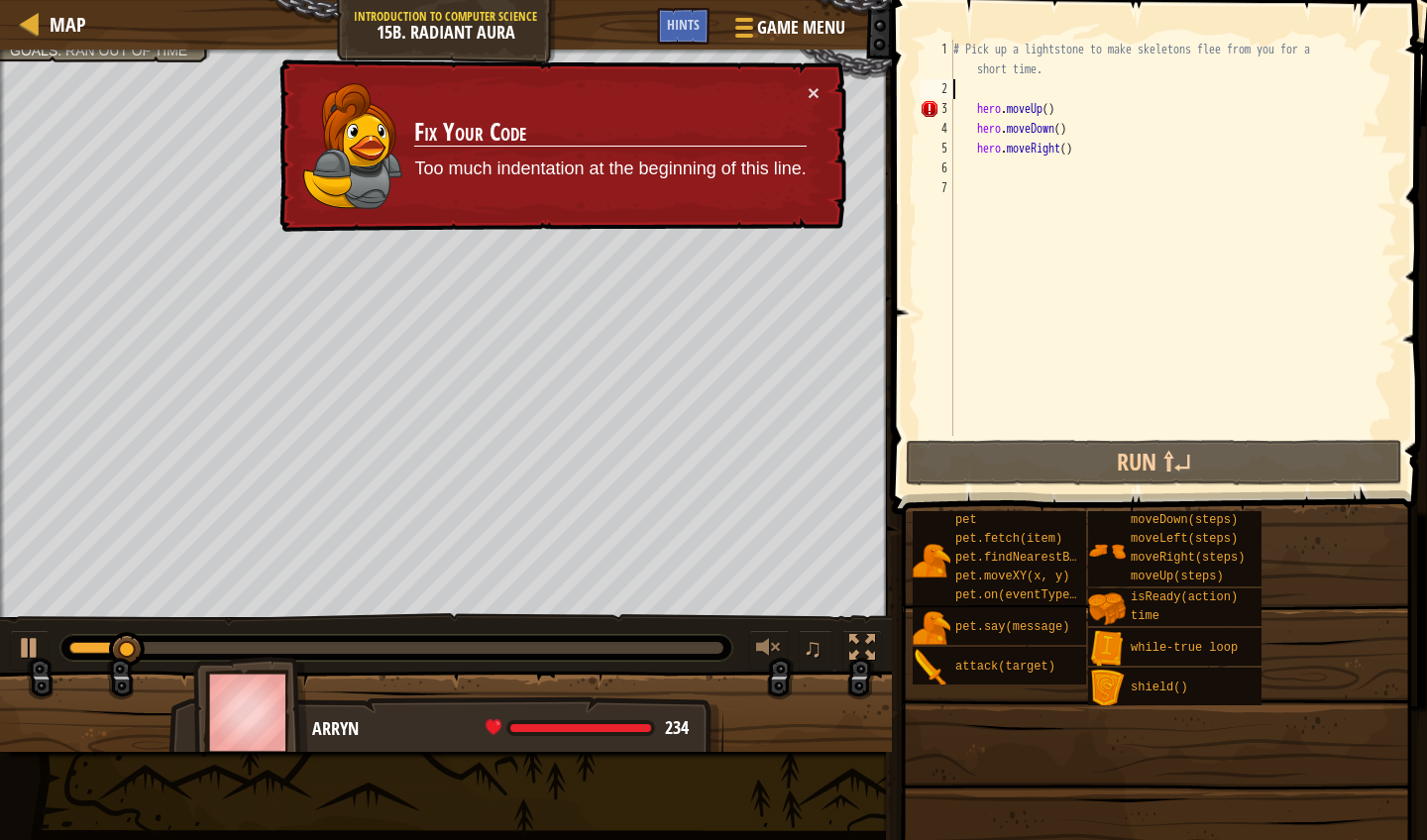 type on "w" 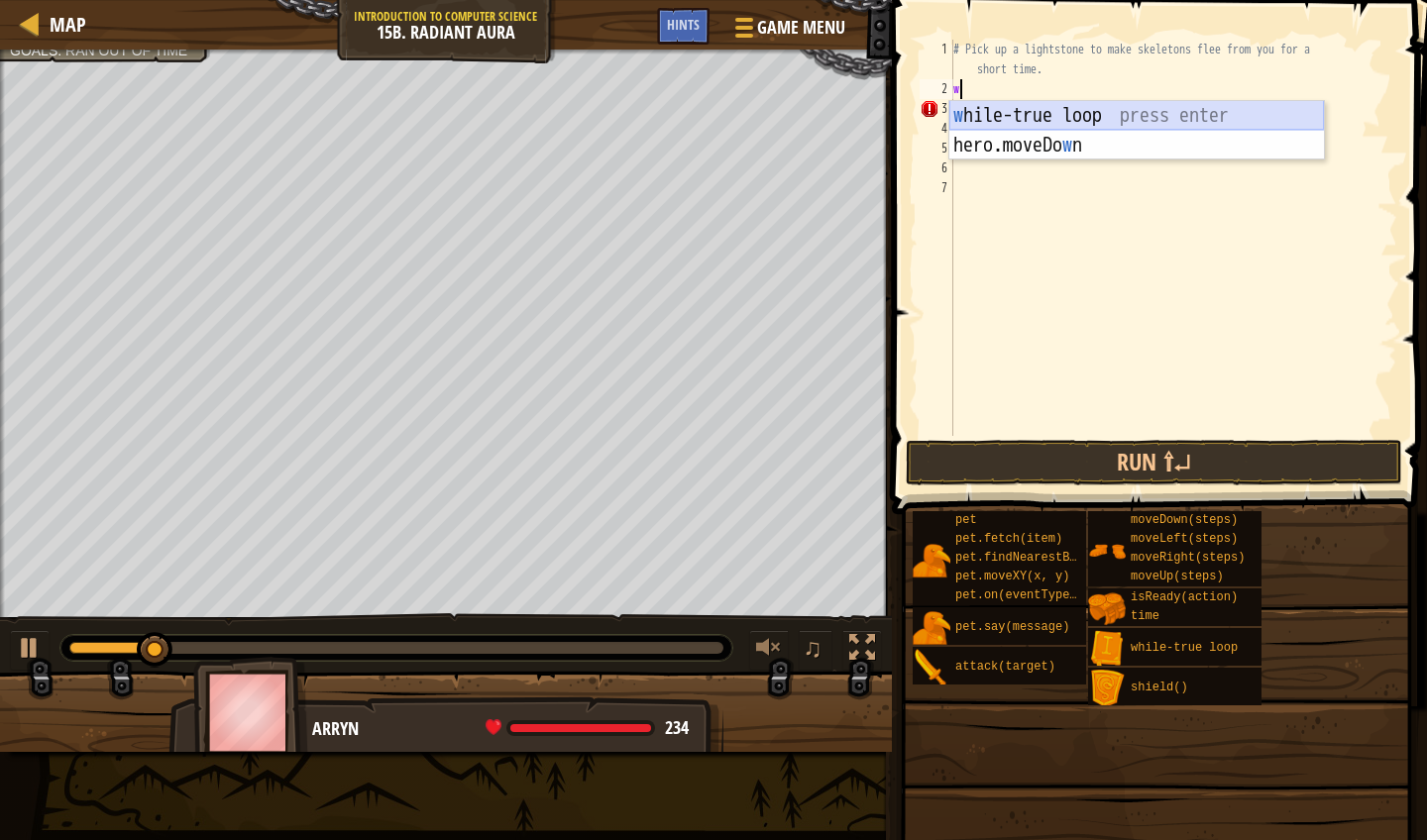 click on "w hile-true loop press enter hero.moveDo w n press enter" at bounding box center [1137, 160] 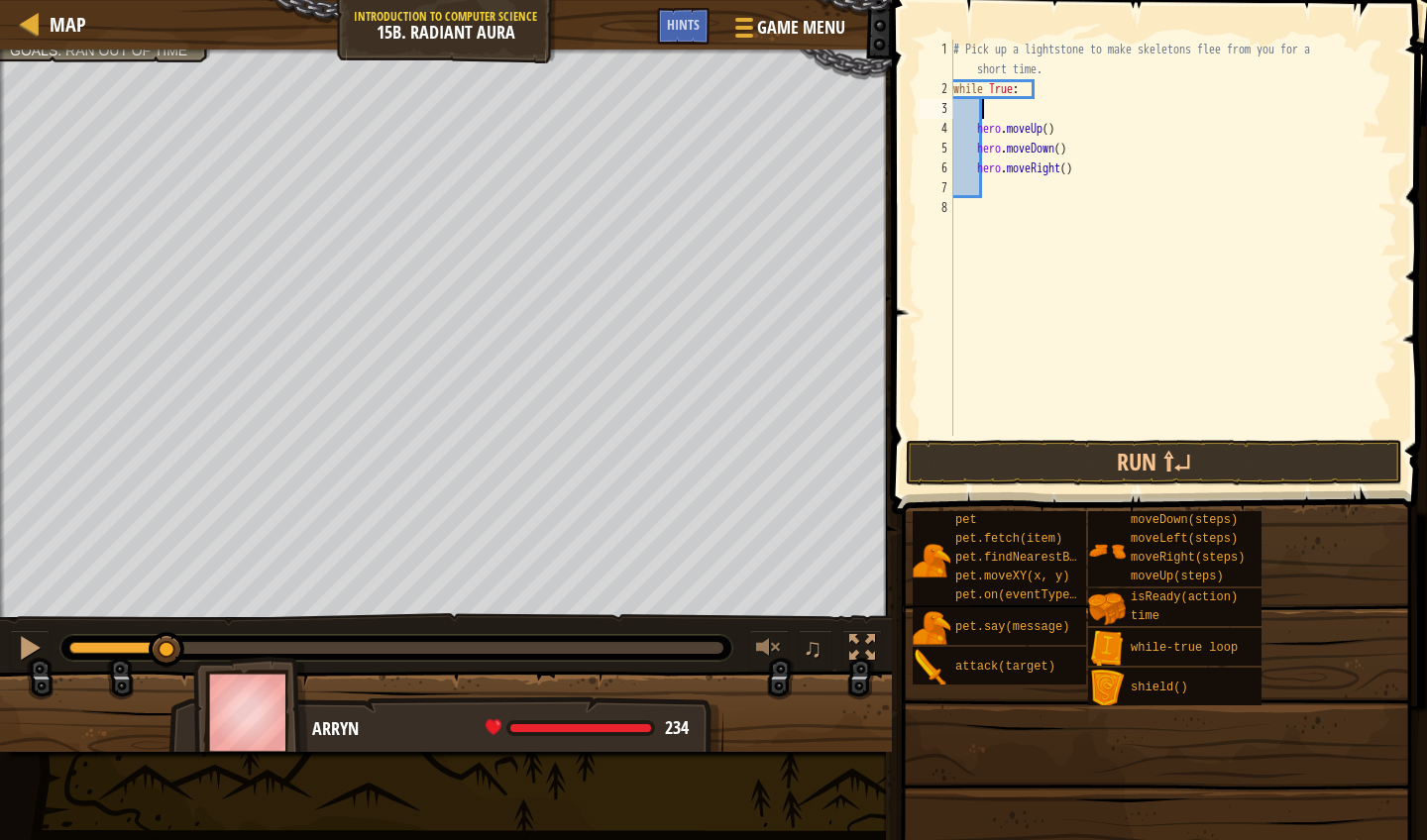 click on "# Pick up a lightstone to make skeletons flee from you for a       short time. while   True :           hero . moveUp ( )      hero . moveDown ( )      hero . moveRight ( )" at bounding box center [1173, 267] 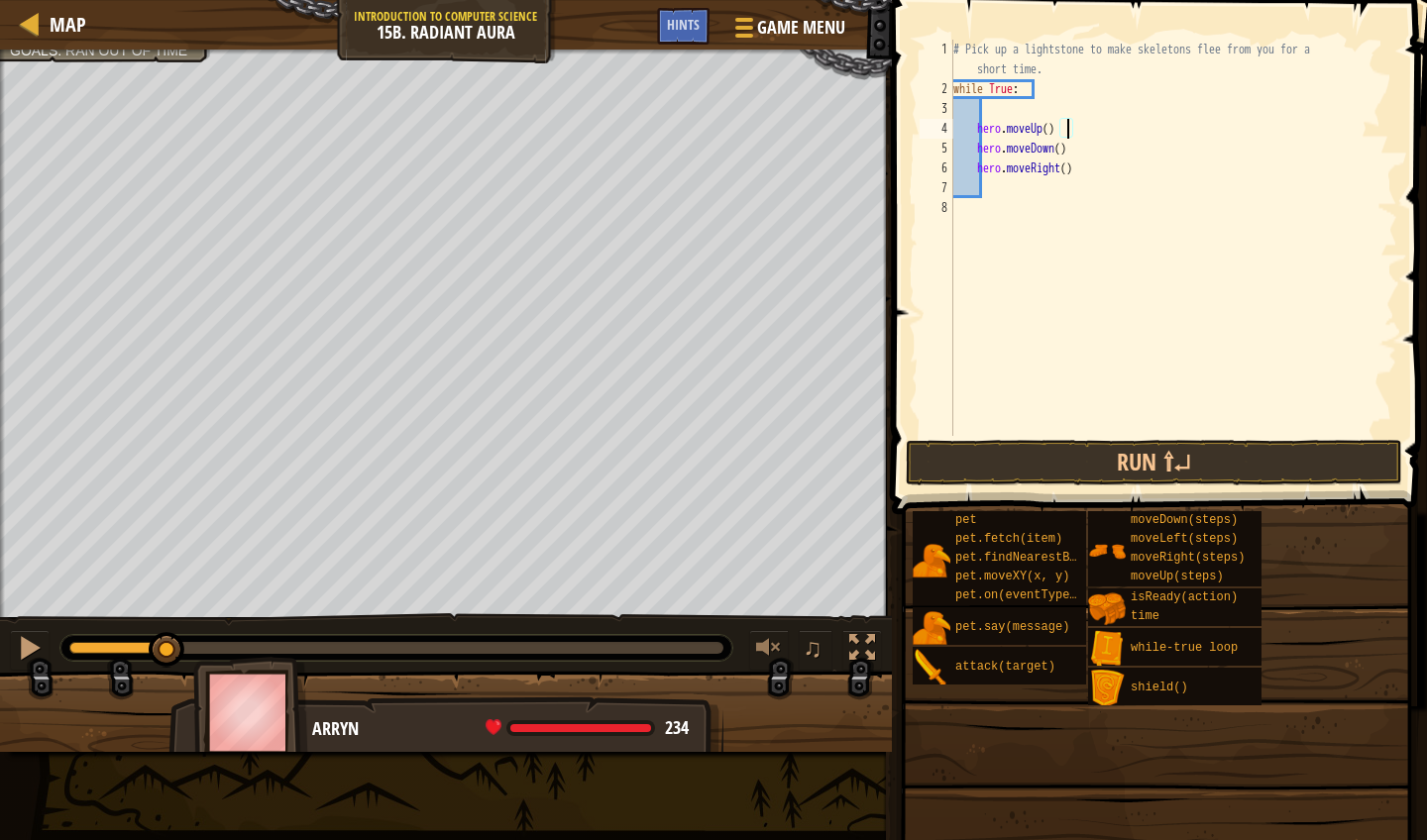 click on "# Pick up a lightstone to make skeletons flee from you for a       short time. while   True :           hero . moveUp ( )      hero . moveDown ( )      hero . moveRight ( )" at bounding box center [1173, 267] 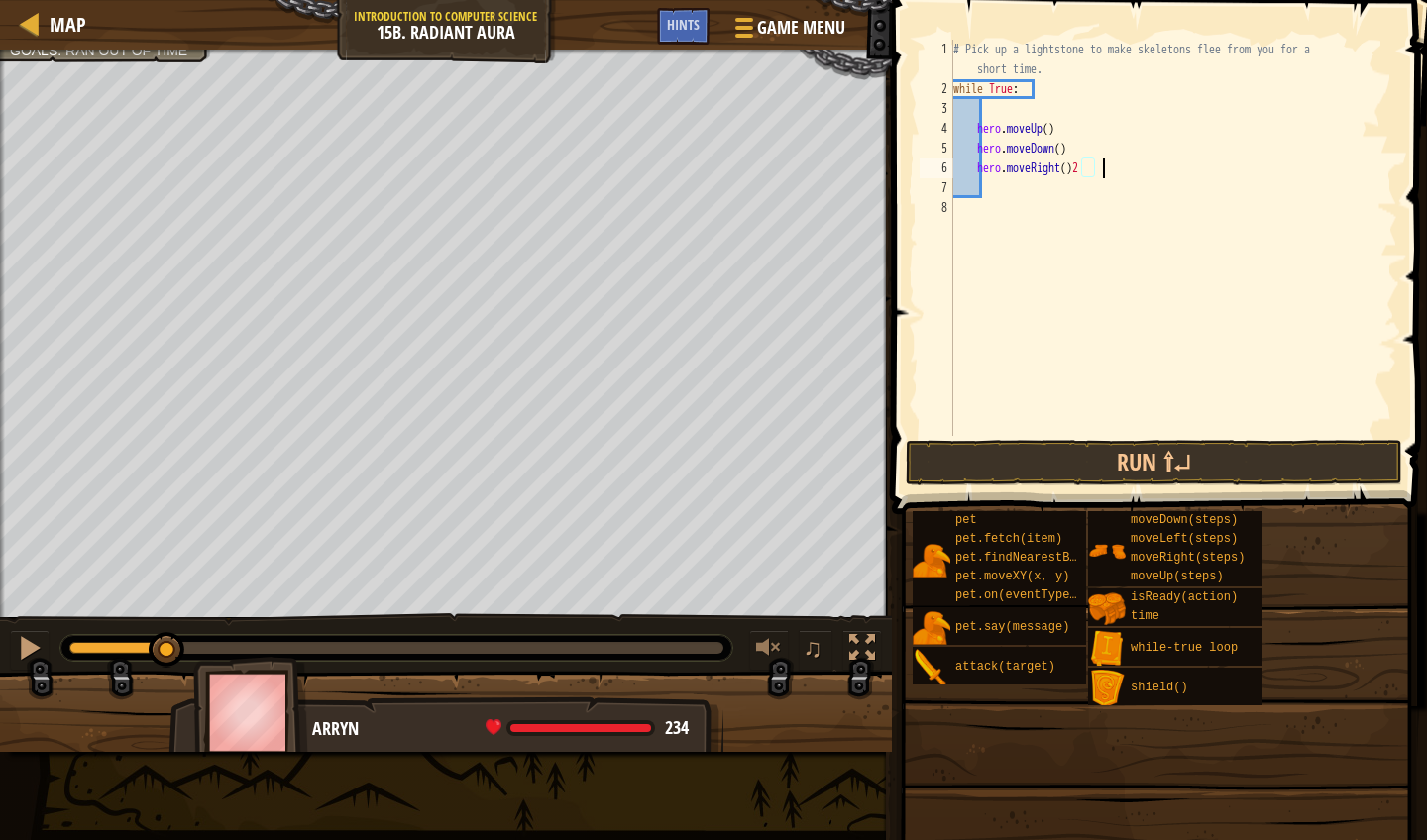 scroll, scrollTop: 9, scrollLeft: 11, axis: both 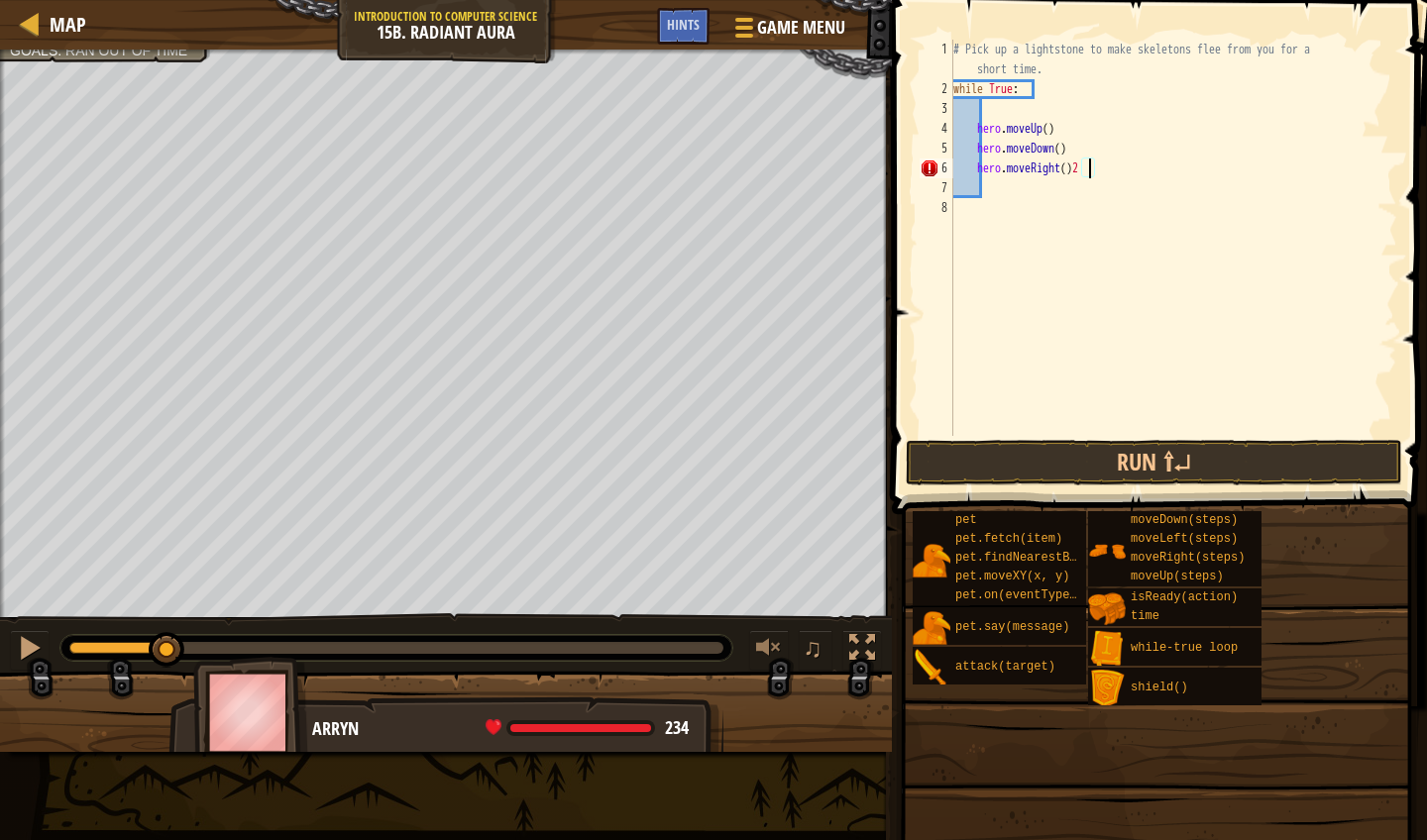 click on "# Pick up a lightstone to make skeletons flee from you for a       short time. while   True :           hero . moveUp ( )      hero . moveDown ( )      hero . moveRight ( ) 2" at bounding box center (1173, 267) 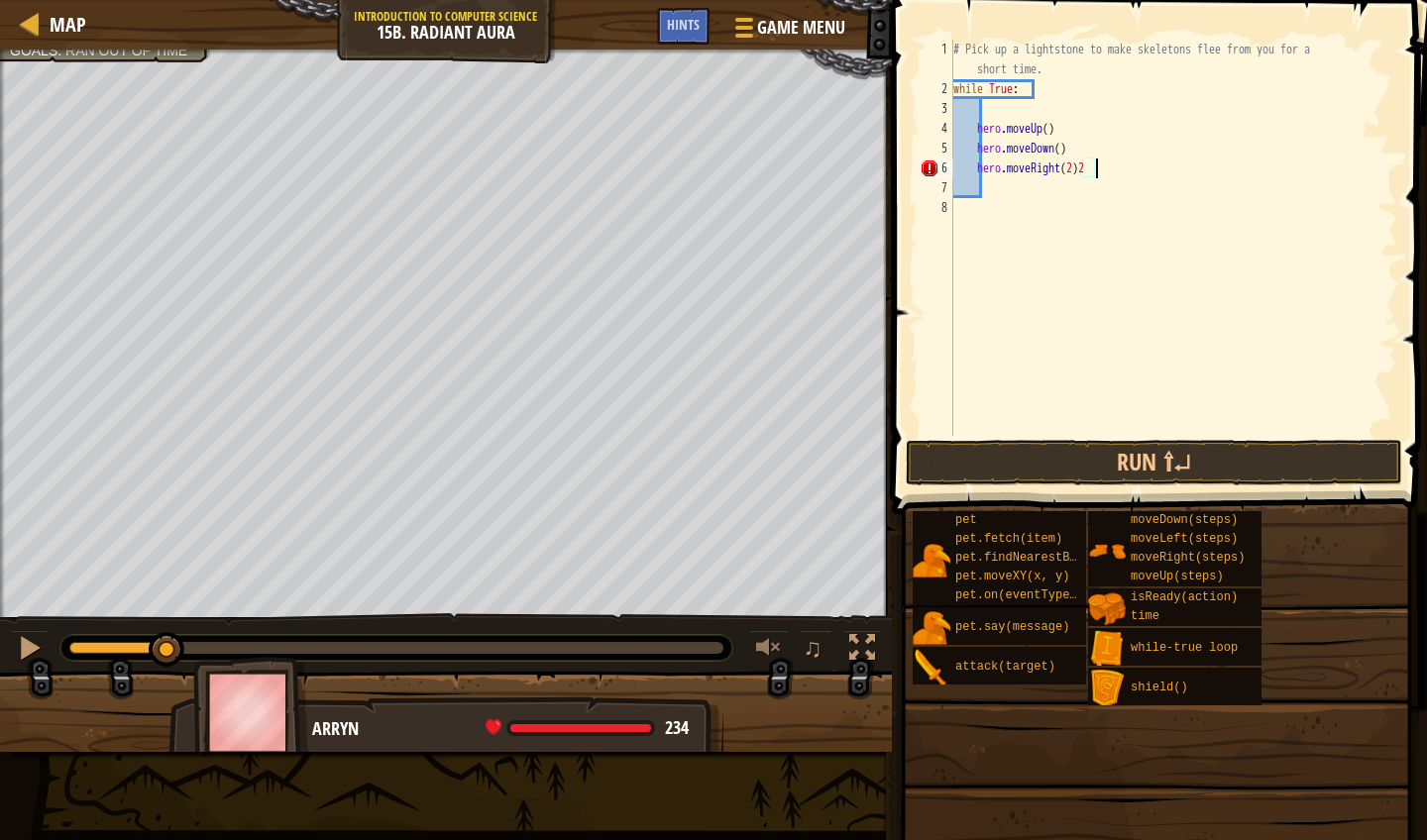 scroll, scrollTop: 9, scrollLeft: 12, axis: both 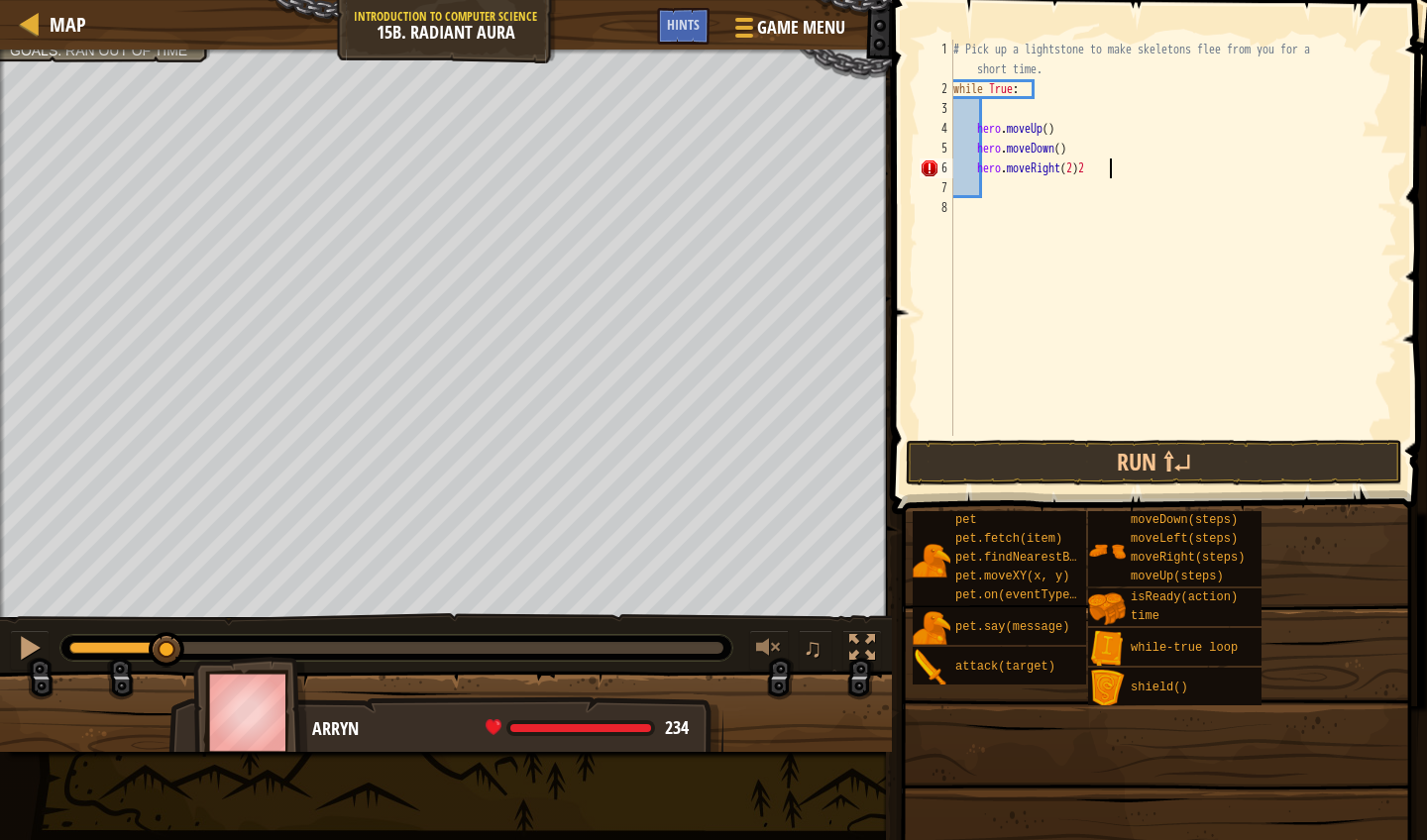 click on "# Pick up a lightstone to make skeletons flee from you for a       short time. while   True :           hero . moveUp ( )      hero . moveDown ( )      hero . moveRight ( 2 ) 2" at bounding box center (1173, 267) 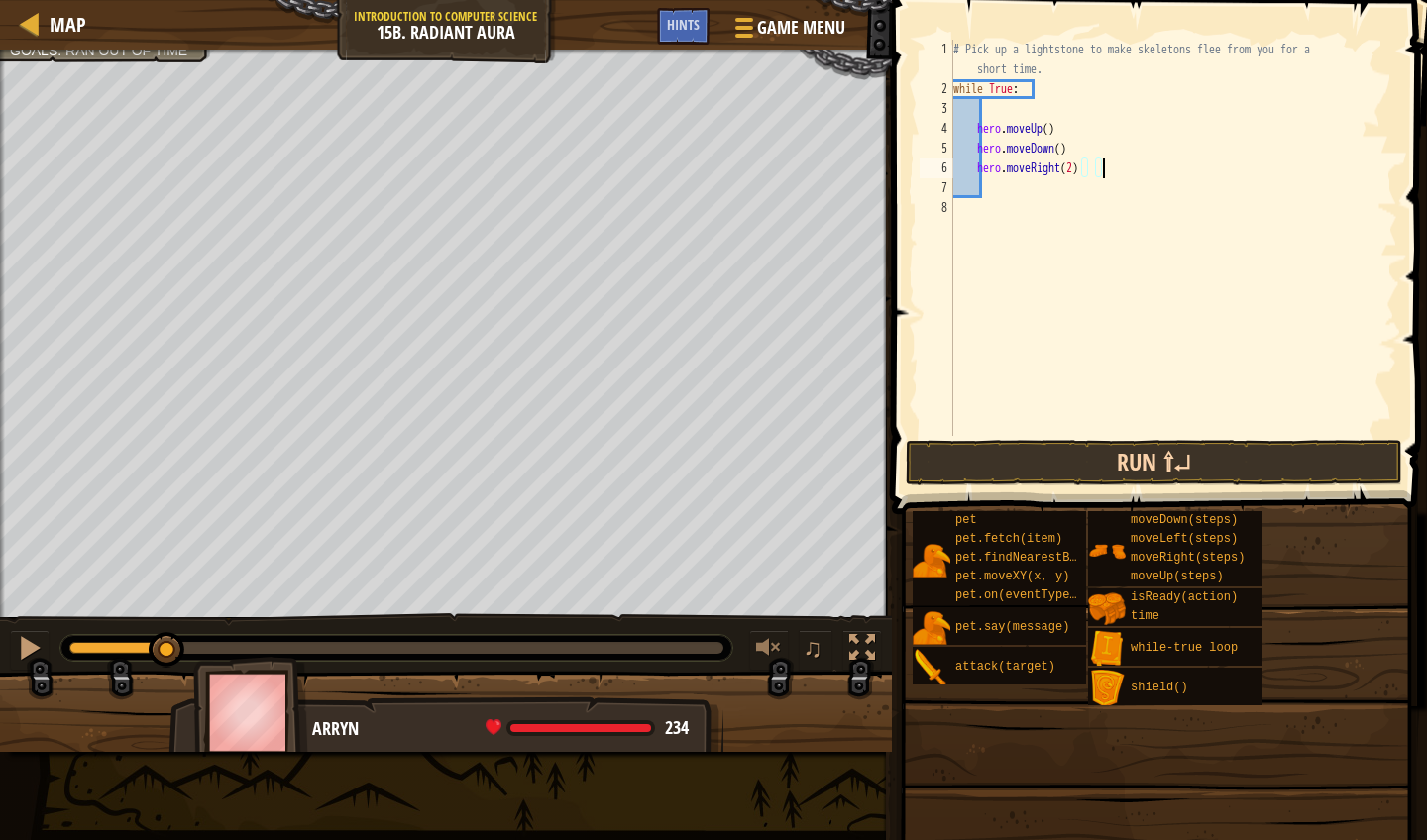 click on "Run ⇧↵" at bounding box center [1153, 463] 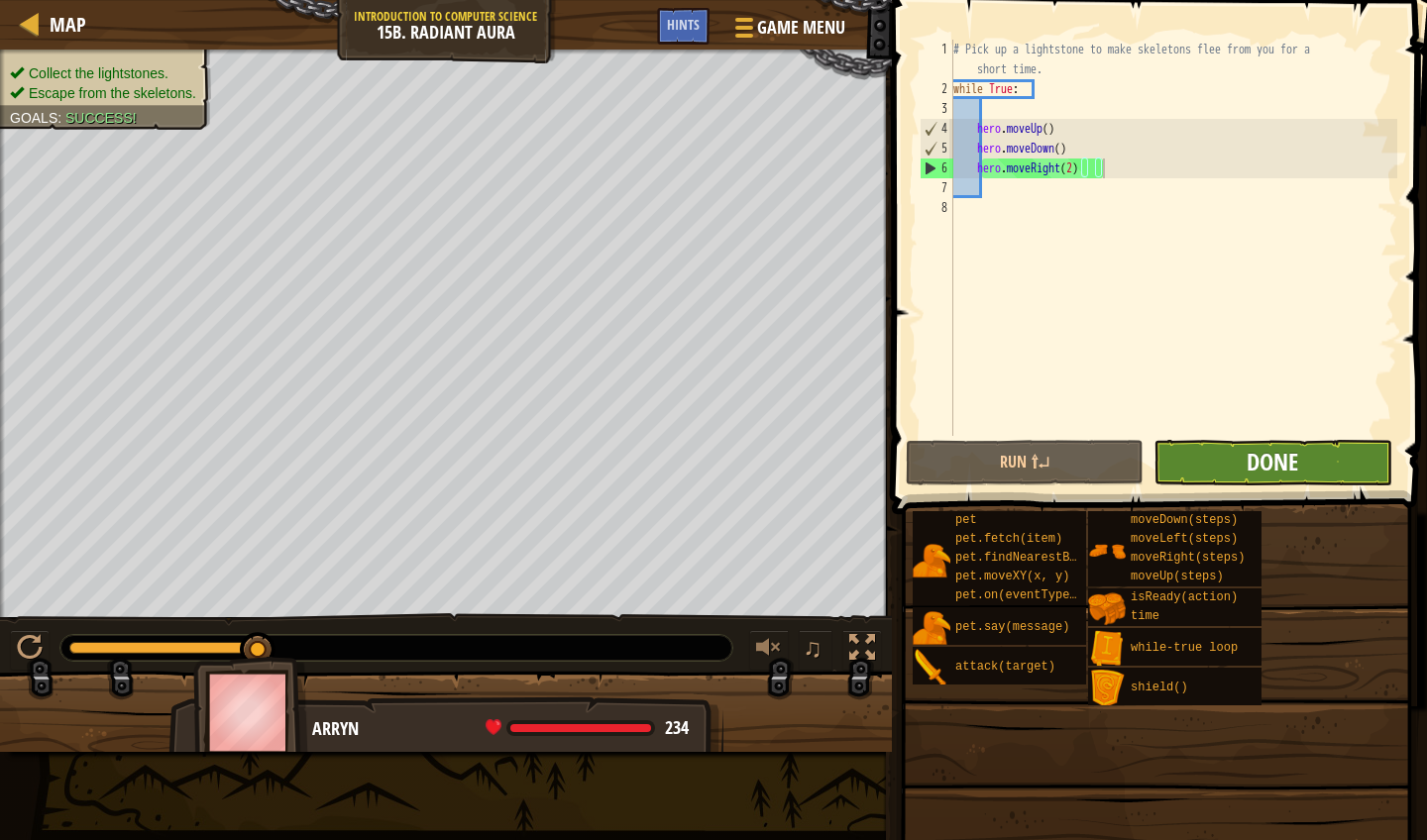 click on "Done" at bounding box center (1272, 462) 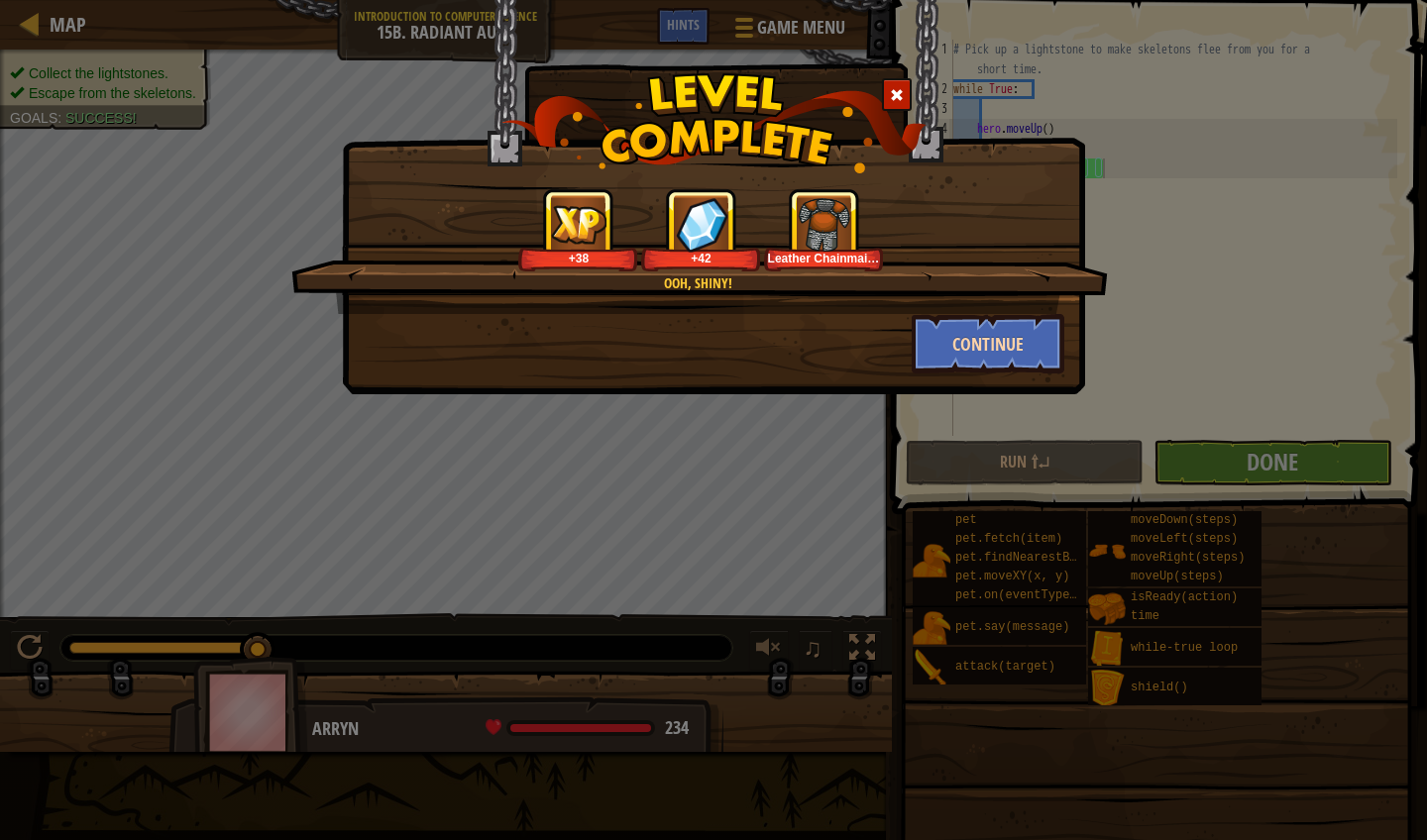 click on "Continue" at bounding box center (988, 344) 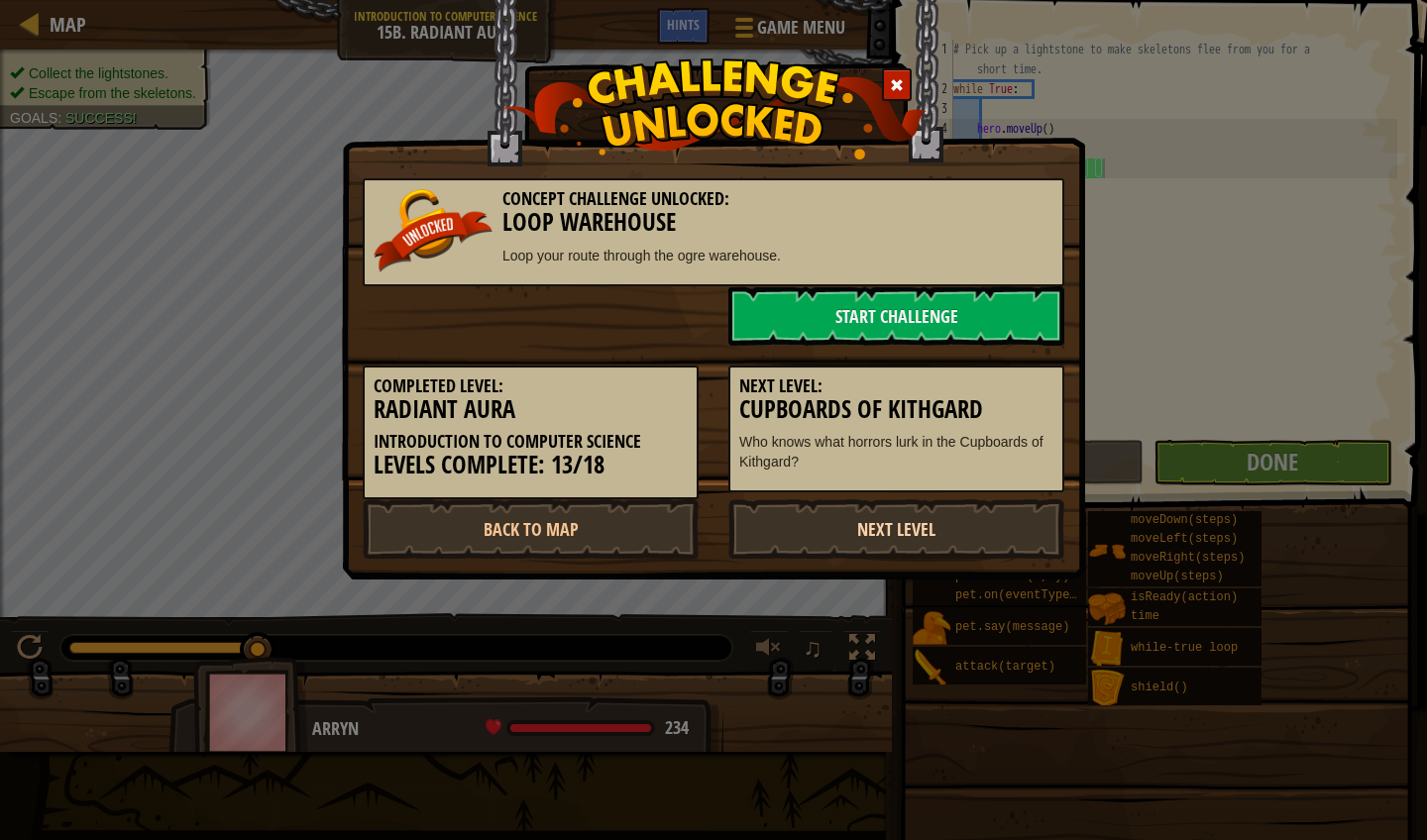 click on "Next Level" at bounding box center [896, 529] 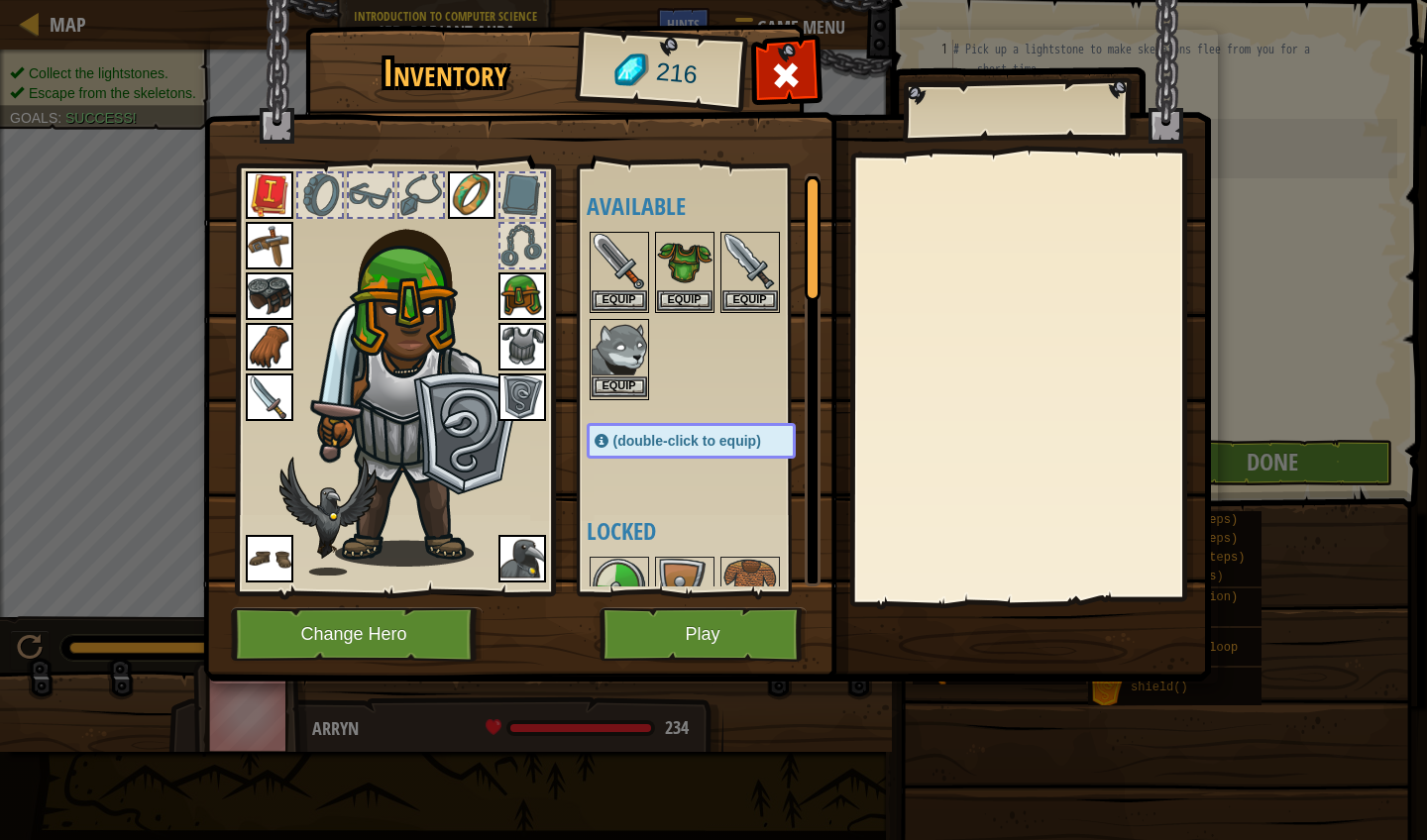 click at bounding box center (619, 349) 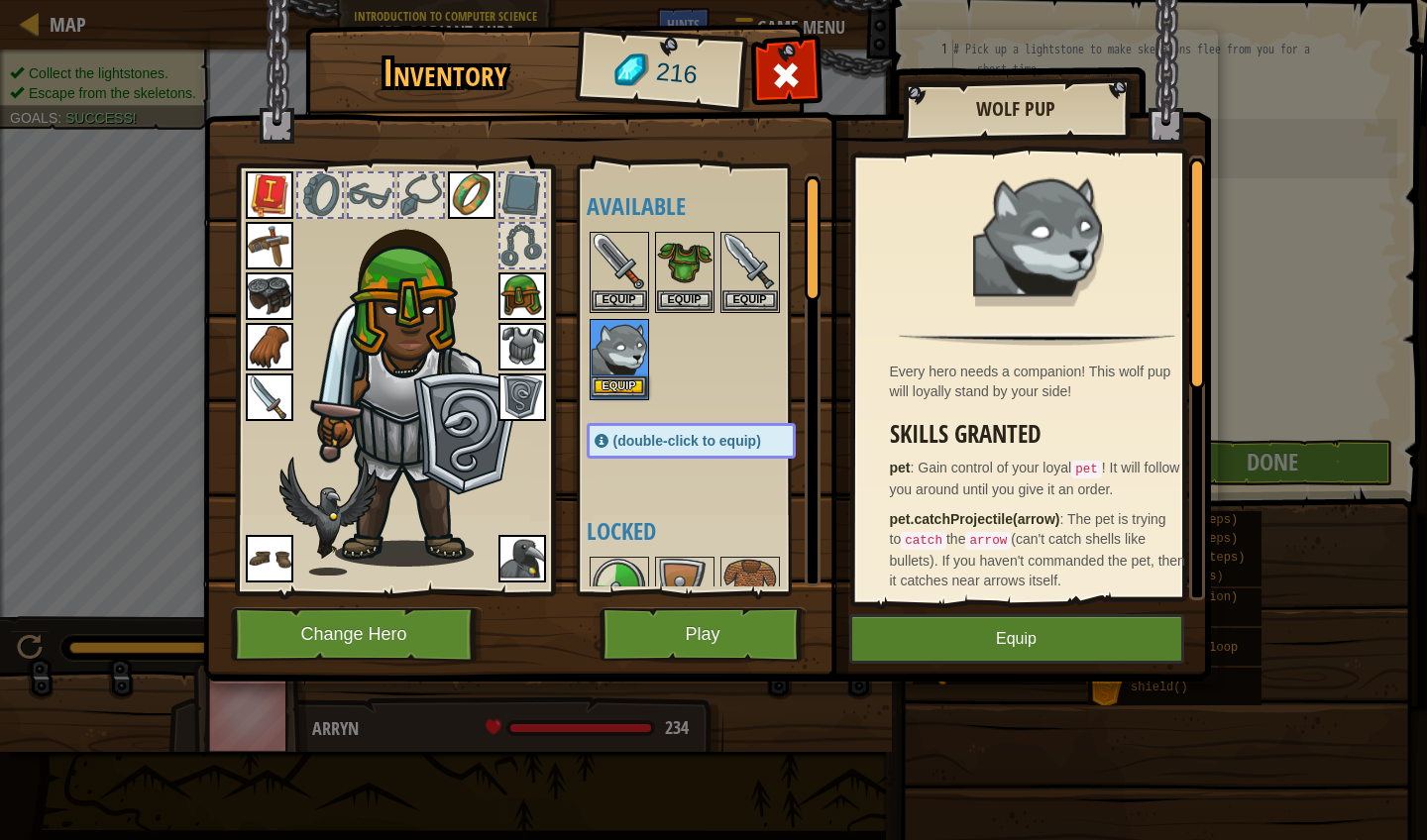 click on "Equip" at bounding box center [619, 386] 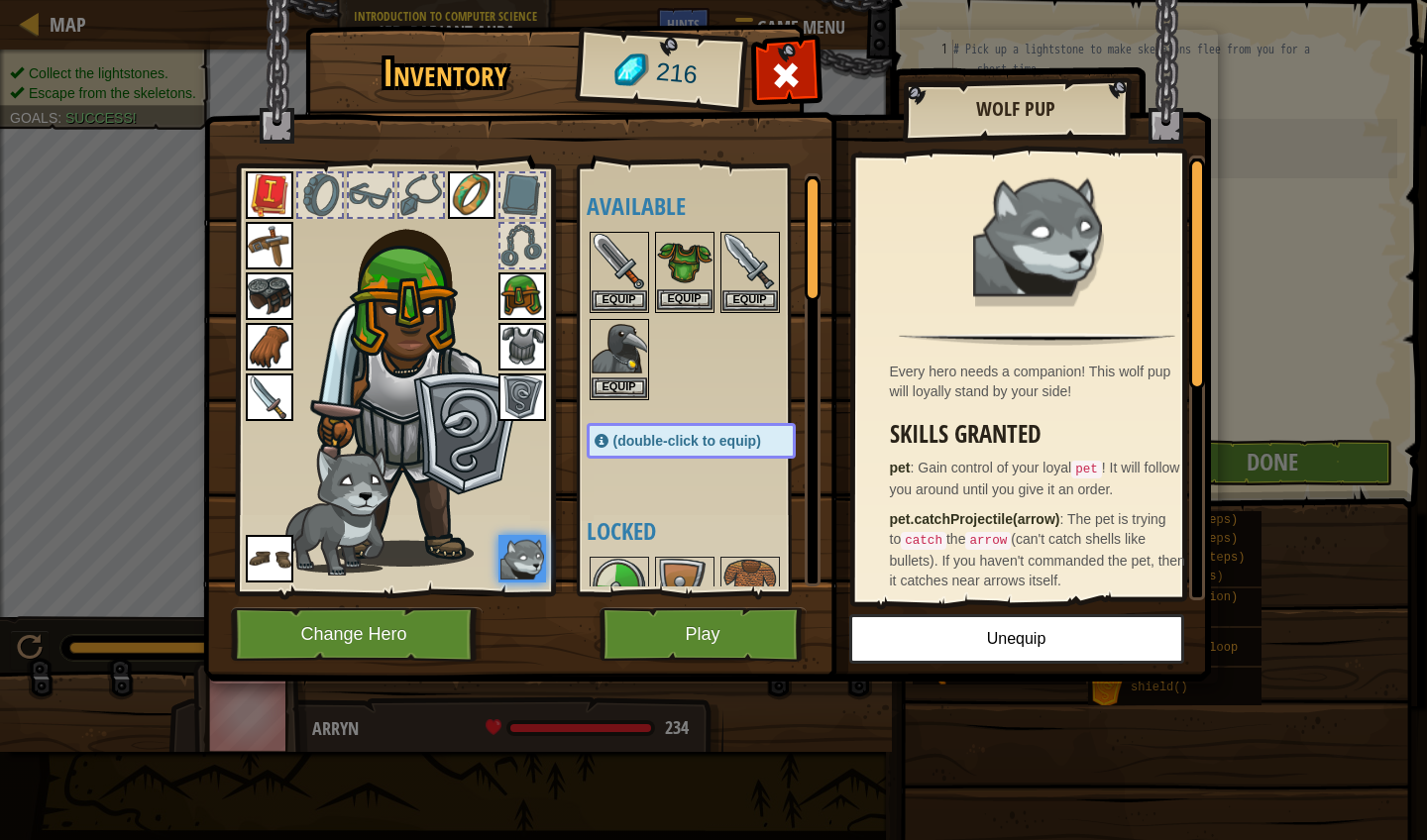 click at bounding box center (685, 262) 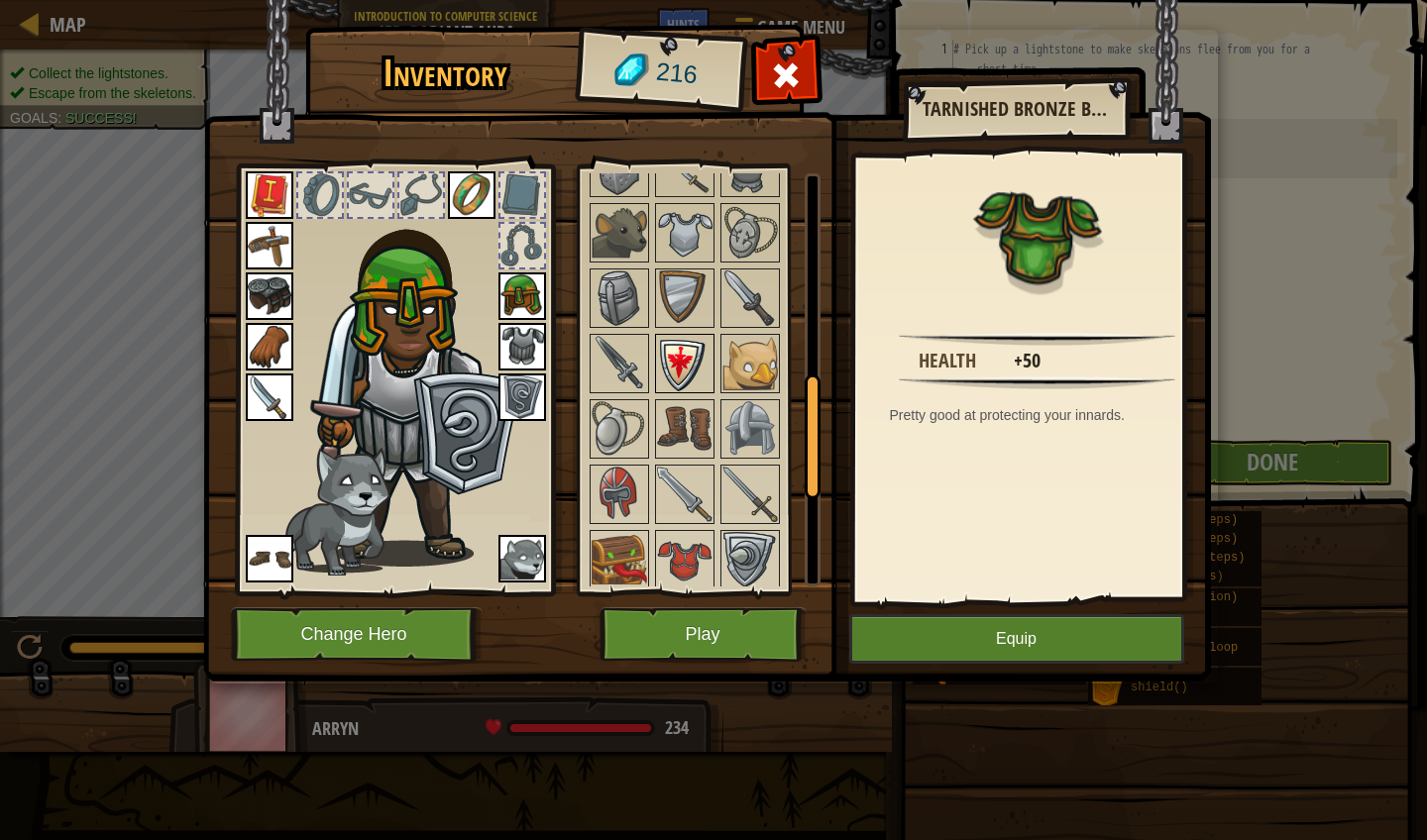 scroll, scrollTop: 690, scrollLeft: 0, axis: vertical 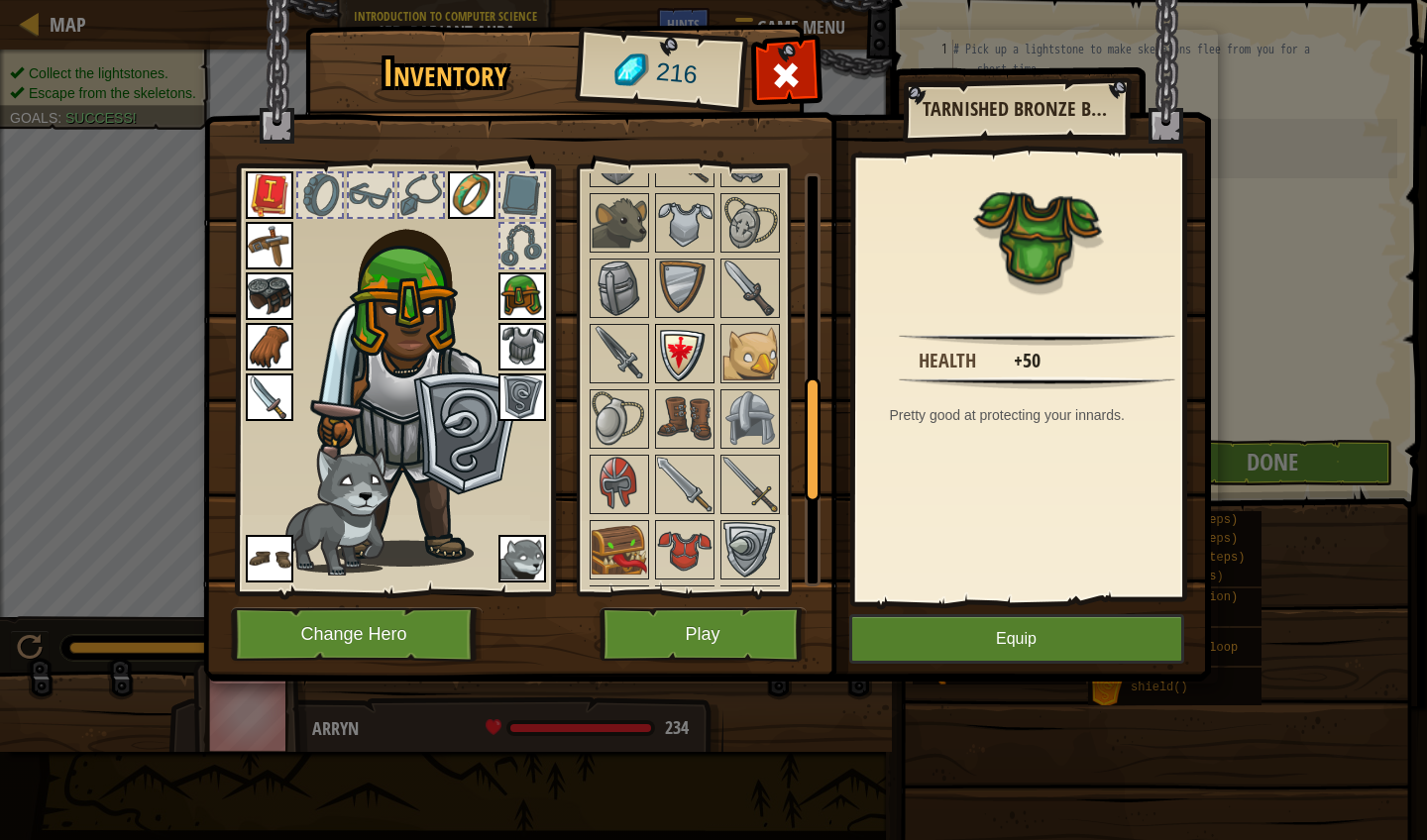 click at bounding box center (685, 354) 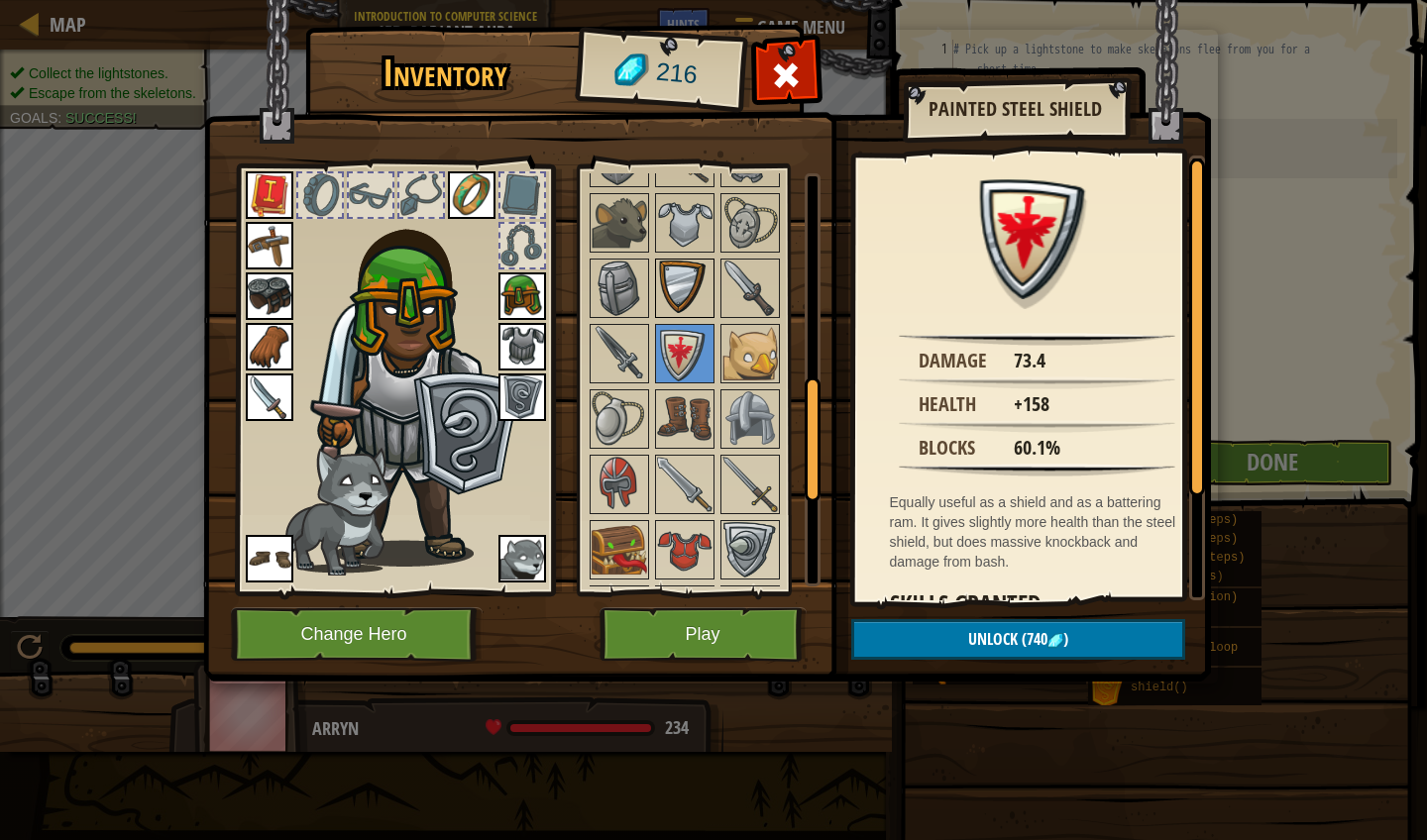 click at bounding box center [685, 288] 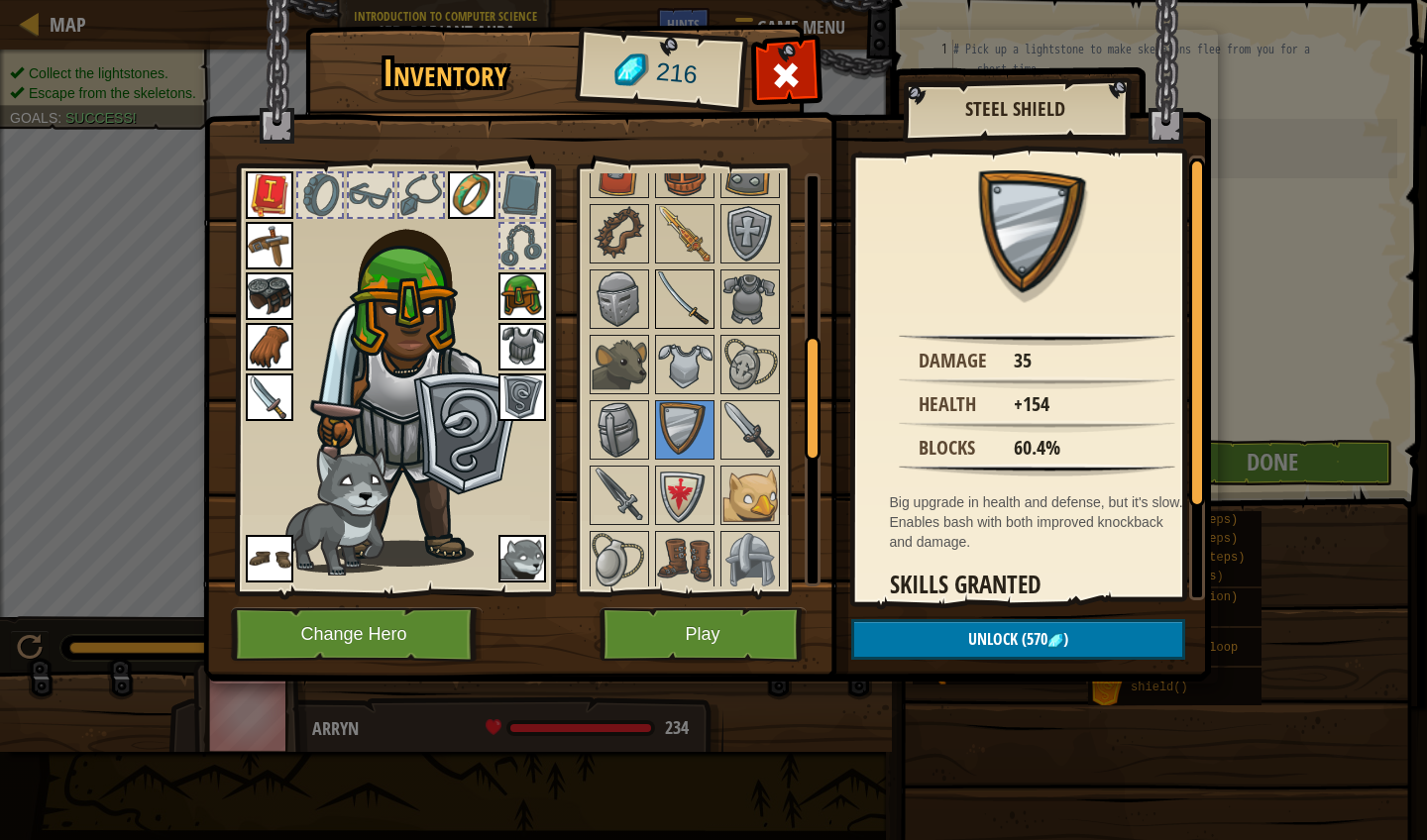 scroll, scrollTop: 534, scrollLeft: 0, axis: vertical 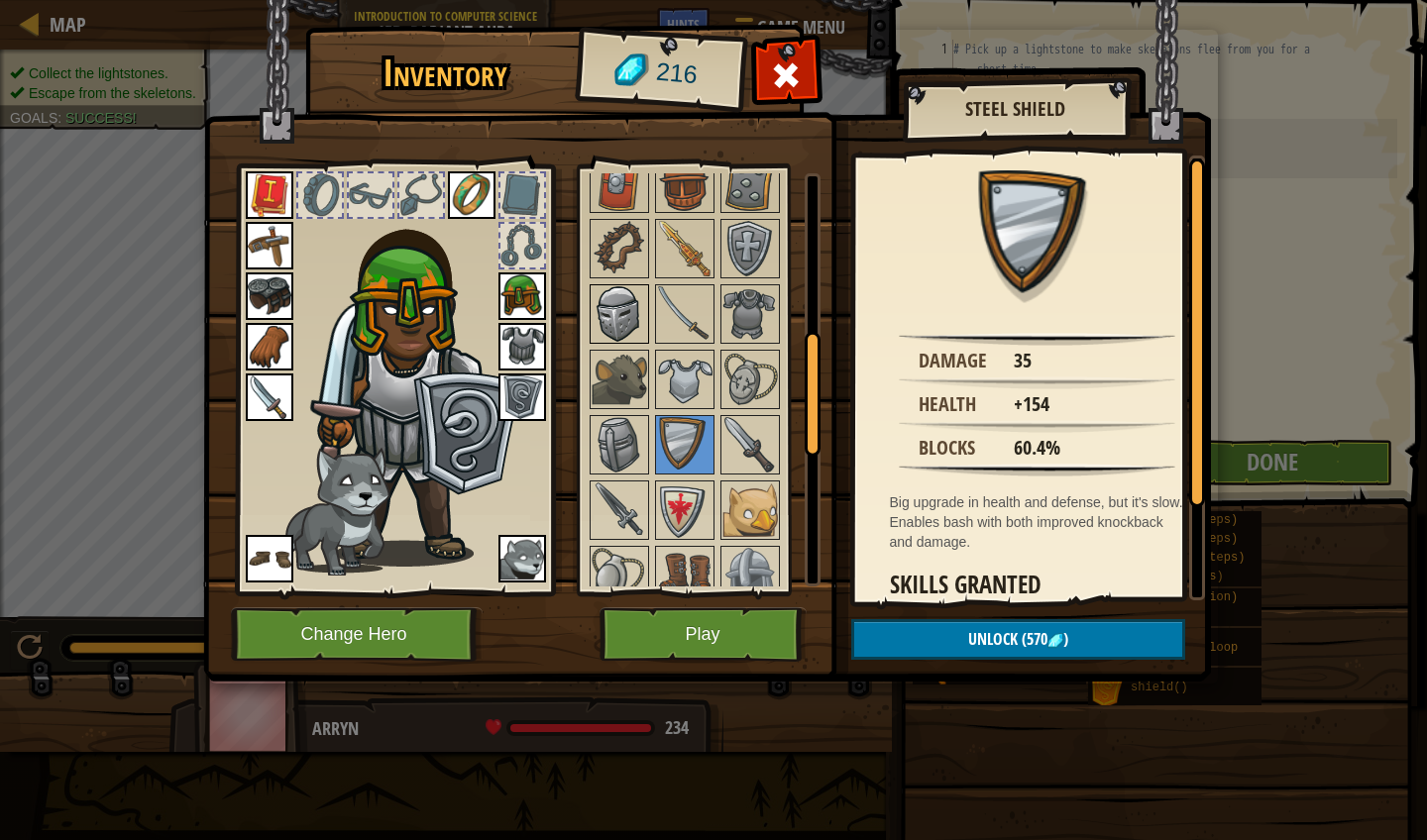 click at bounding box center (619, 314) 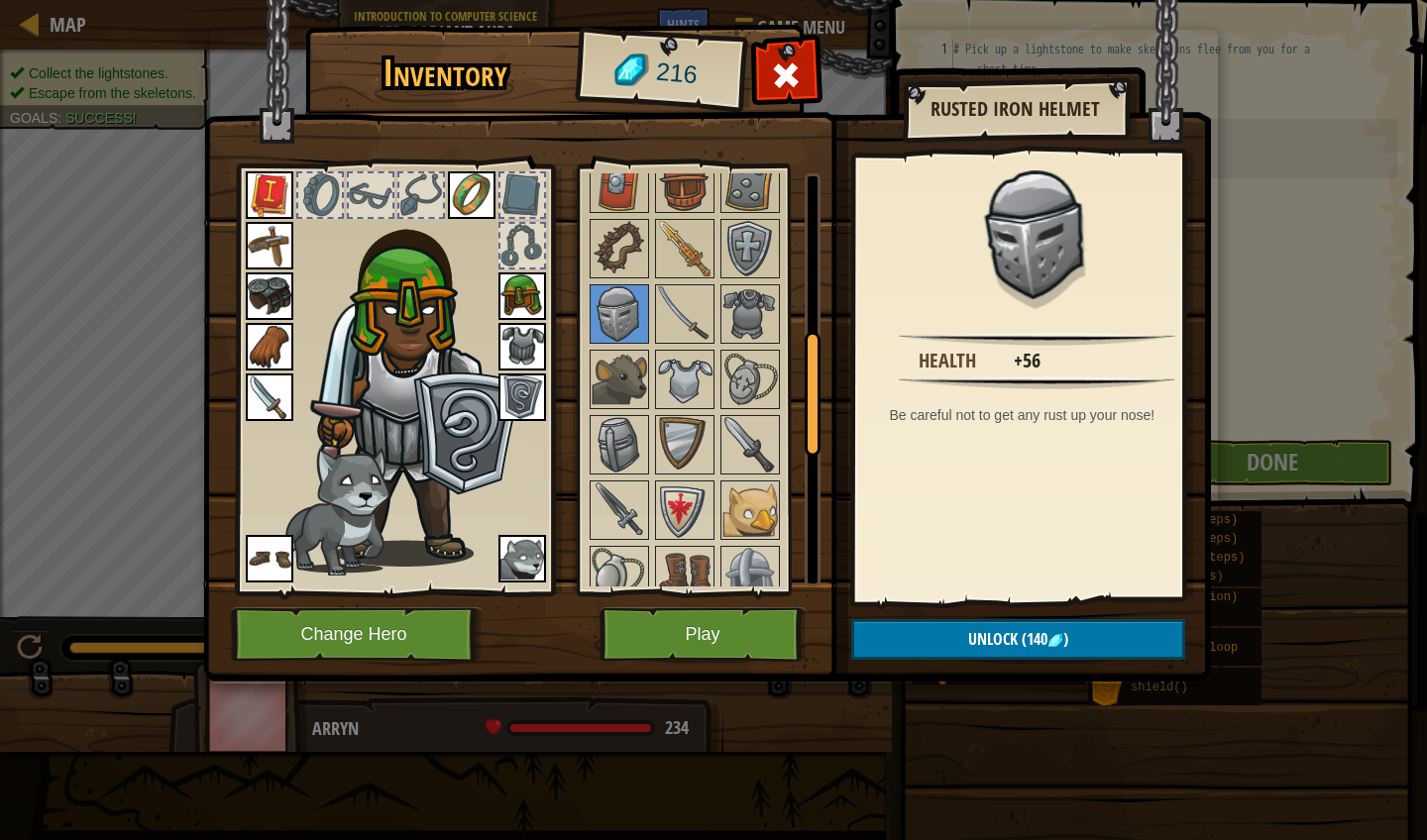 click on "Unlock (140 )" at bounding box center [1018, 639] 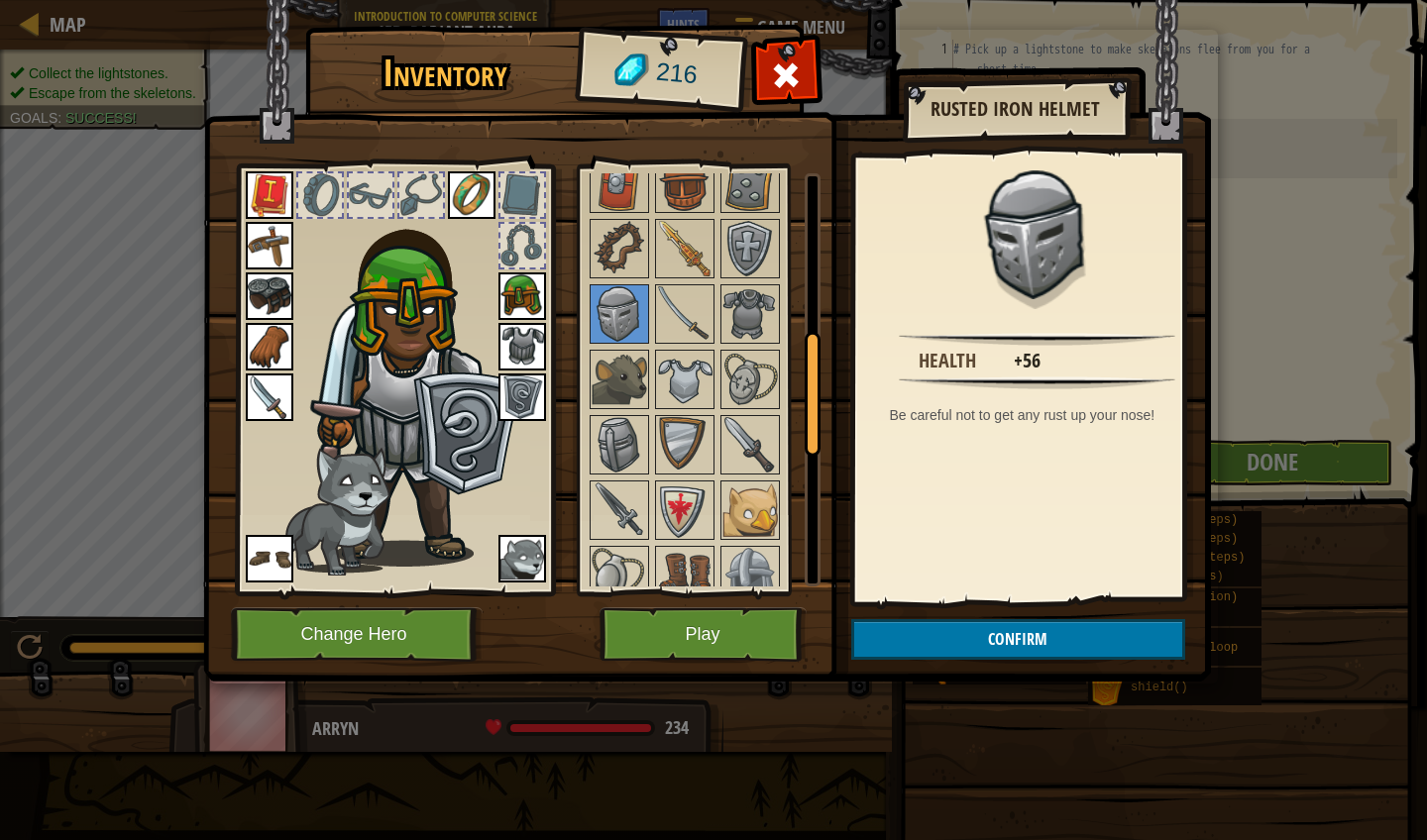 click on "Confirm" at bounding box center [1018, 639] 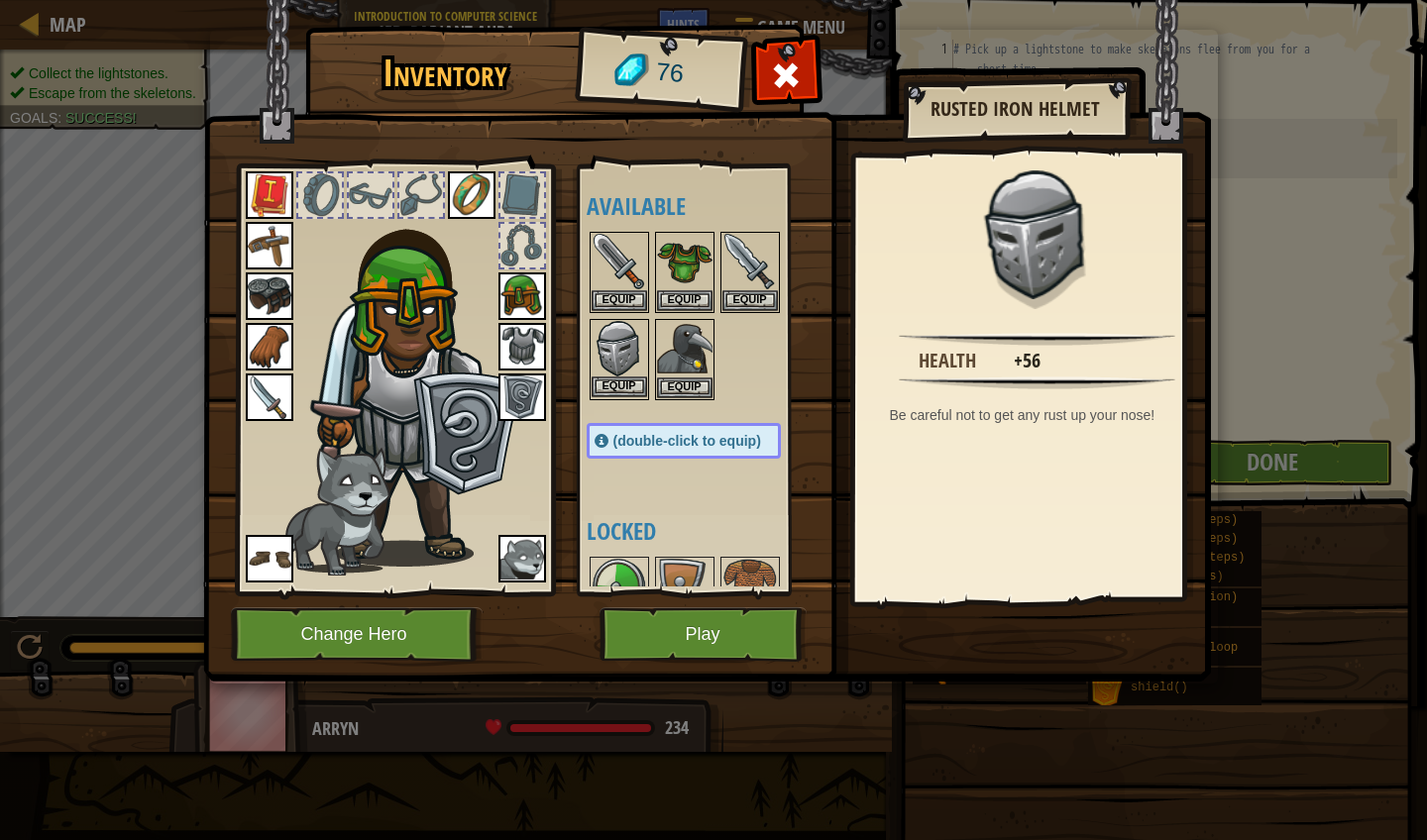 click on "Equip" at bounding box center (619, 386) 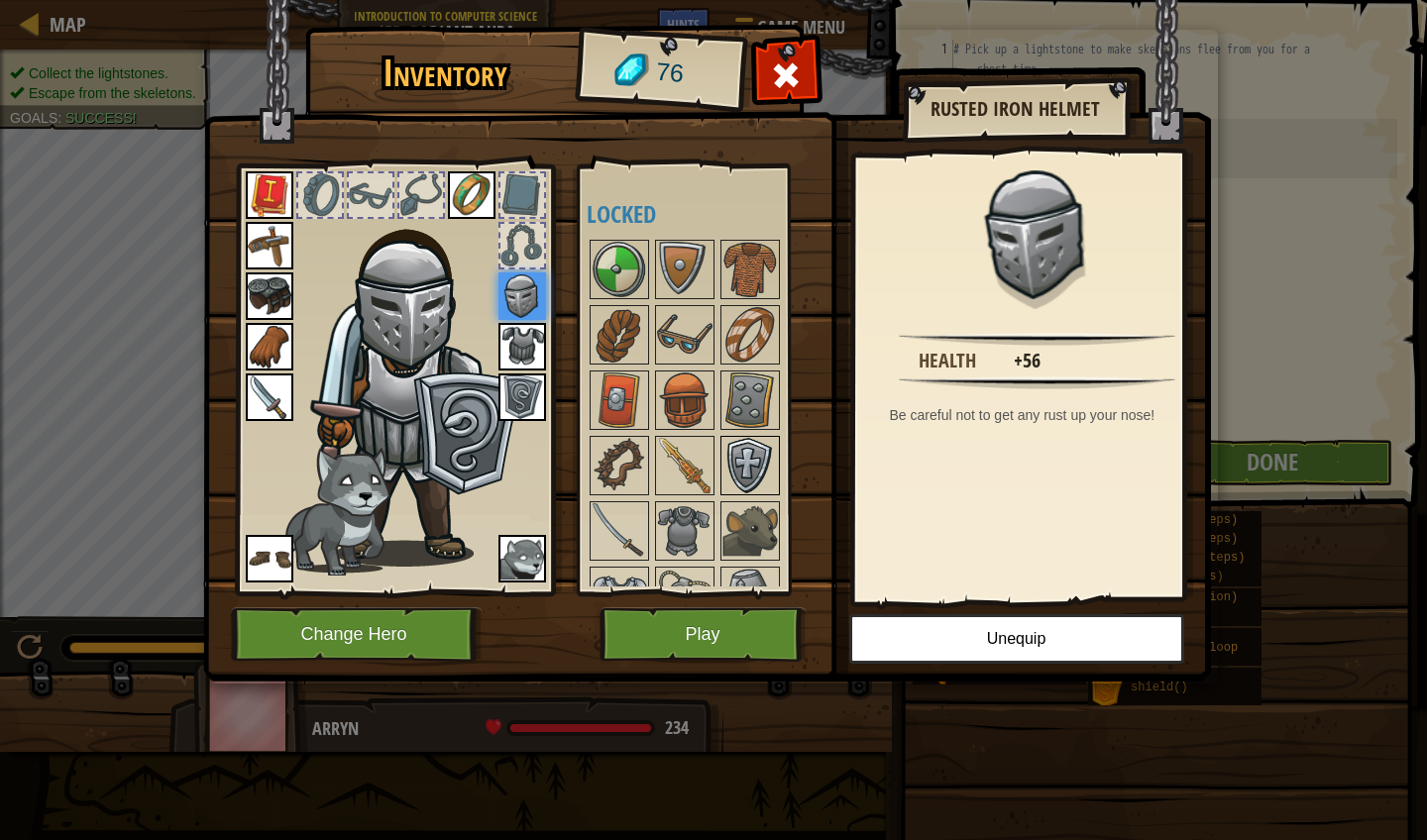 scroll, scrollTop: 316, scrollLeft: 0, axis: vertical 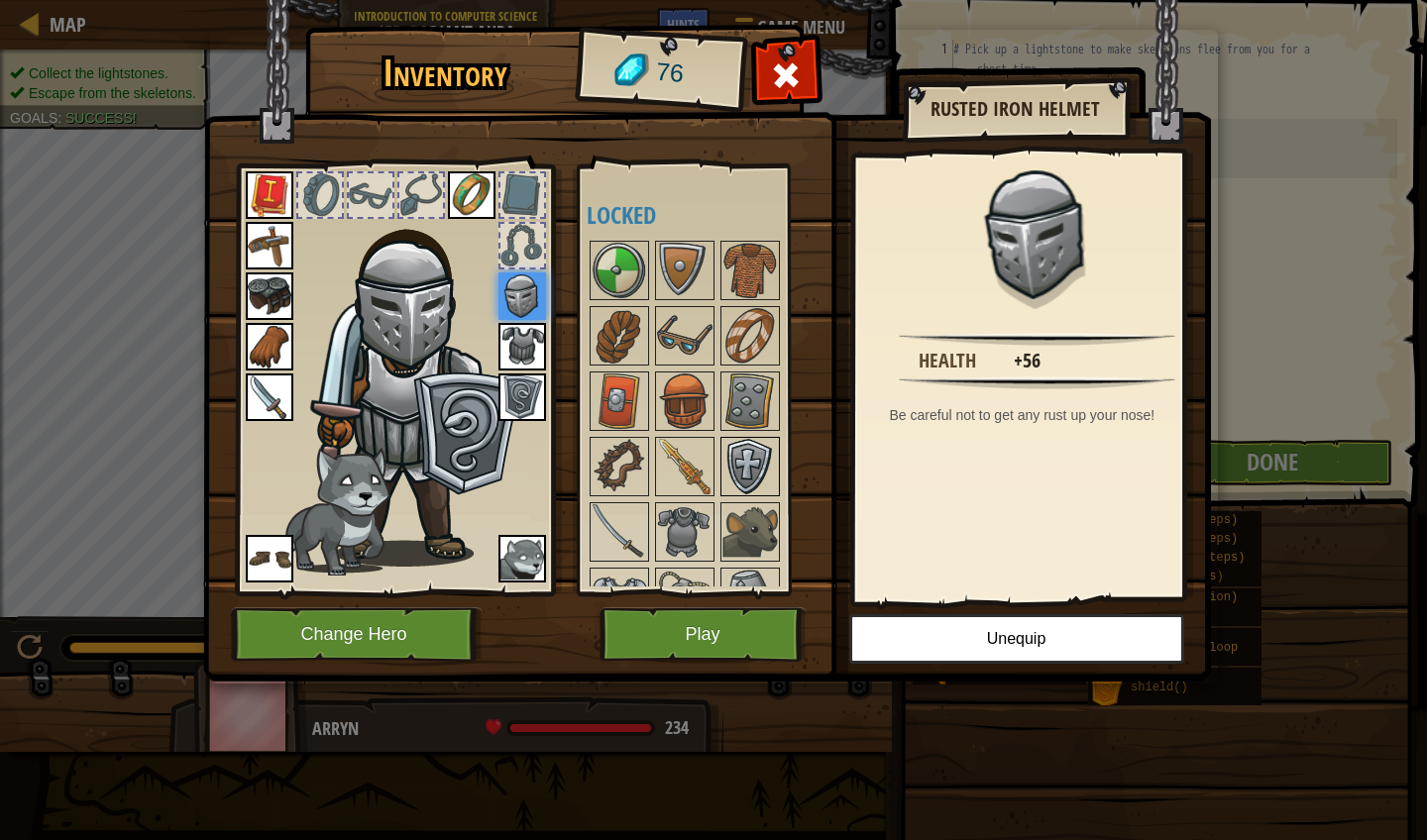 click at bounding box center [750, 467] 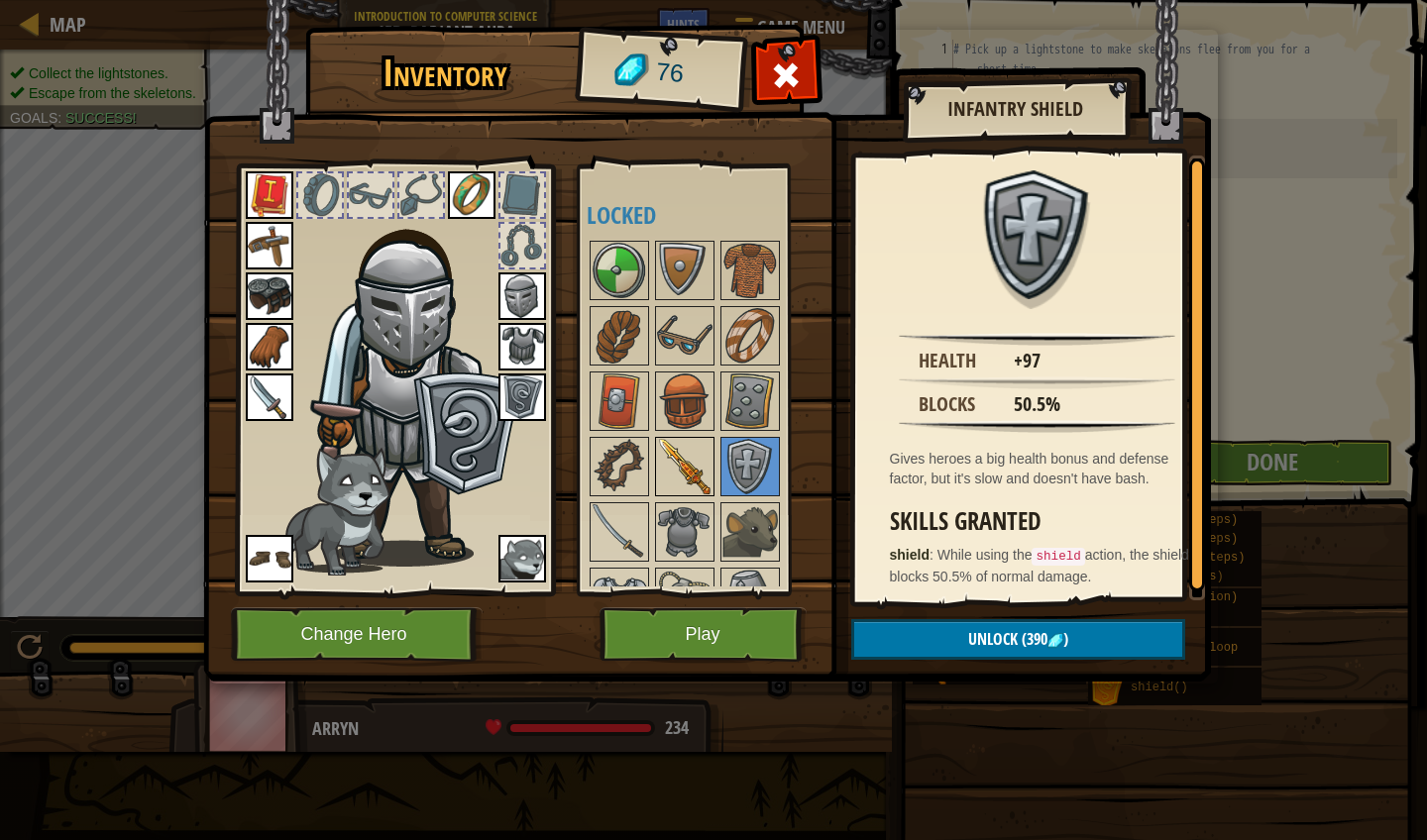click at bounding box center [685, 467] 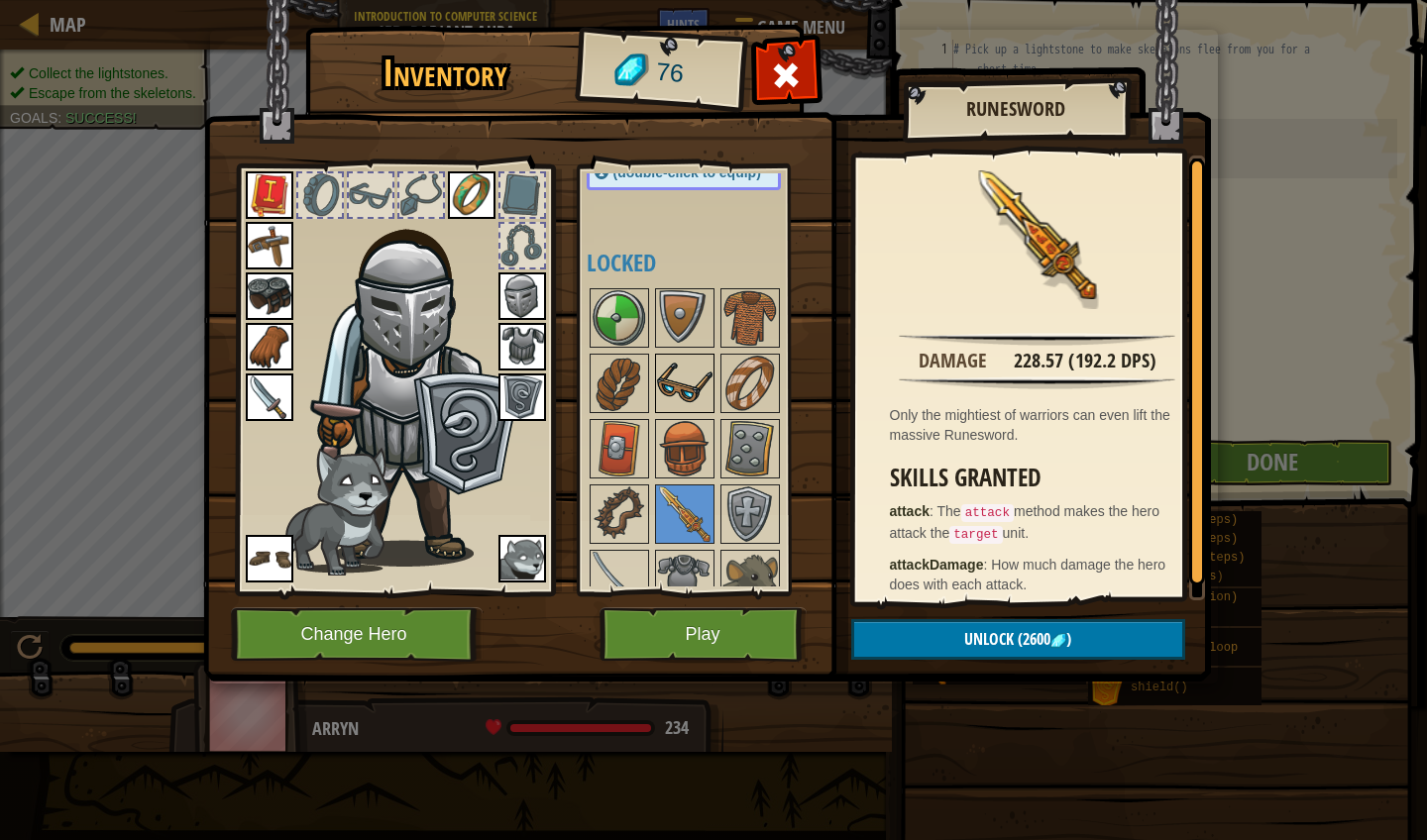 scroll, scrollTop: 318, scrollLeft: 0, axis: vertical 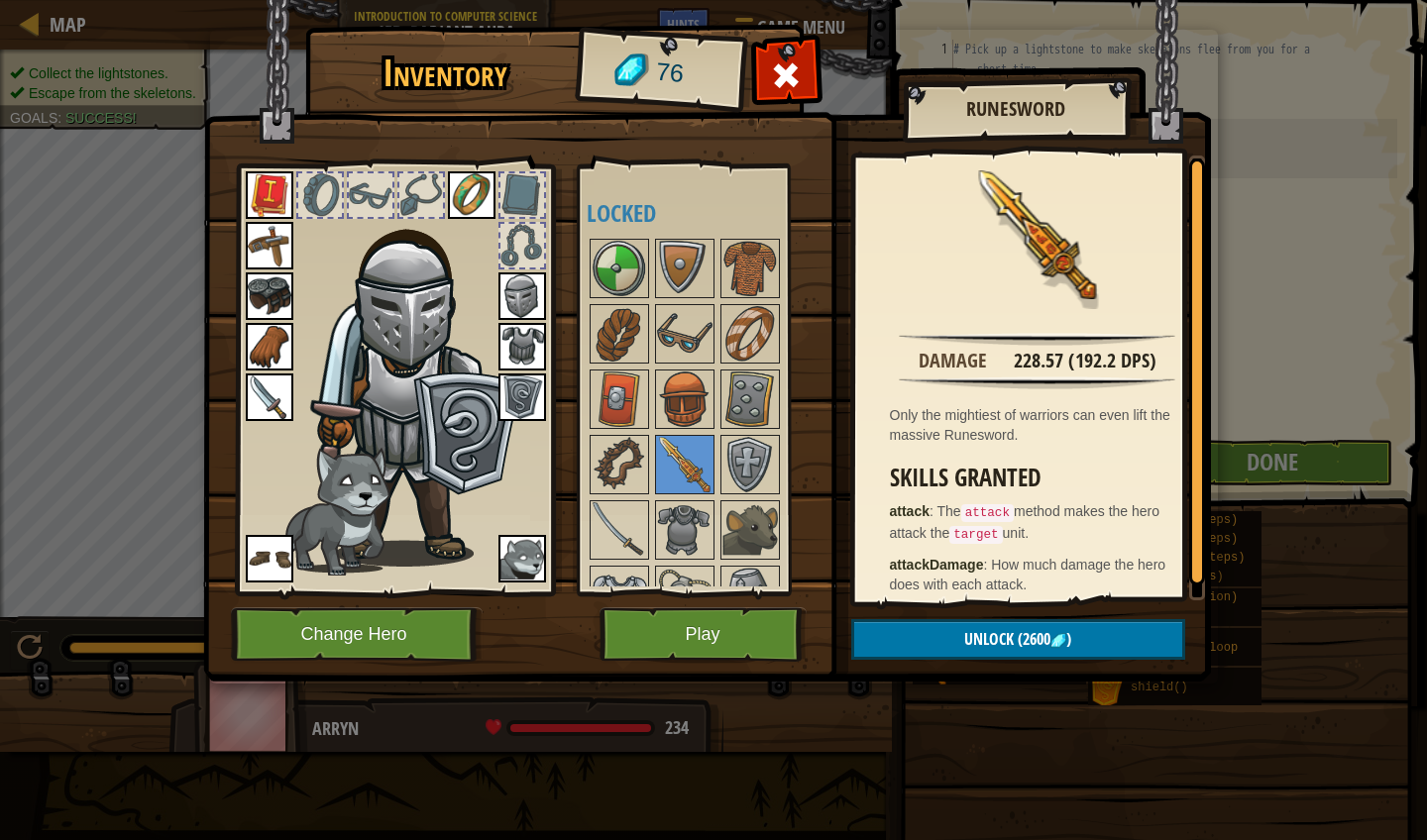 click on "Play" at bounding box center (703, 634) 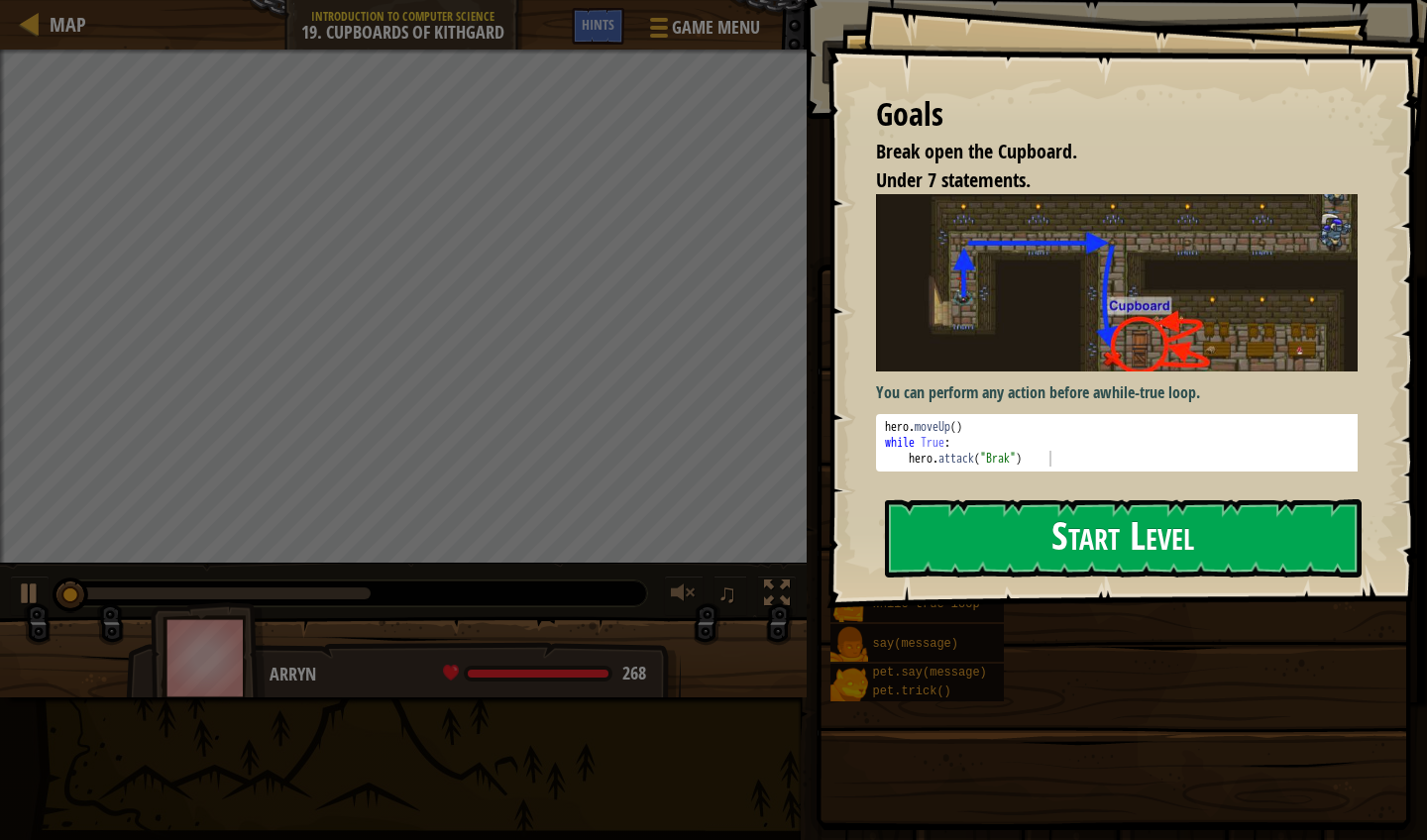 click on "Start Level" at bounding box center (1123, 538) 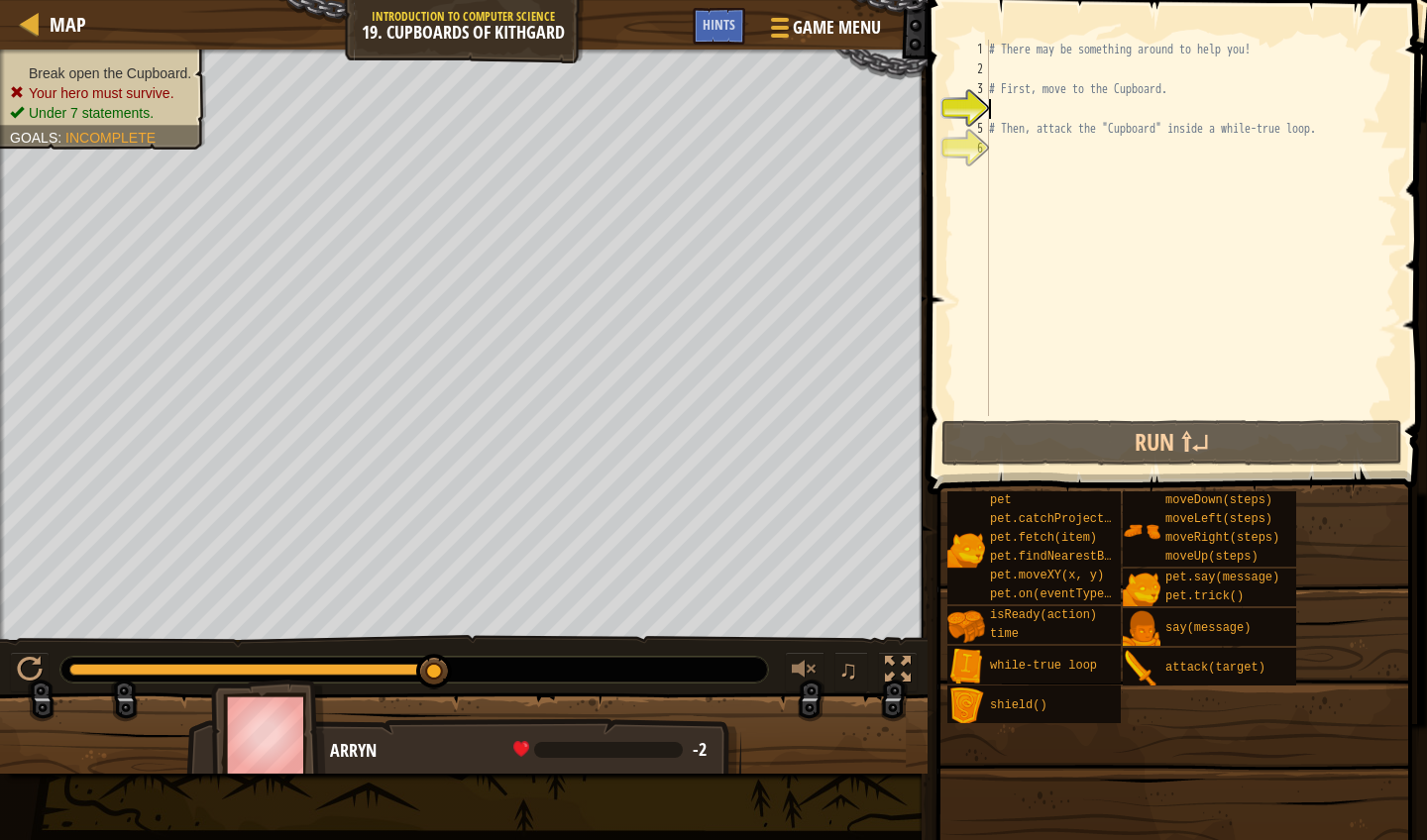 type on "h" 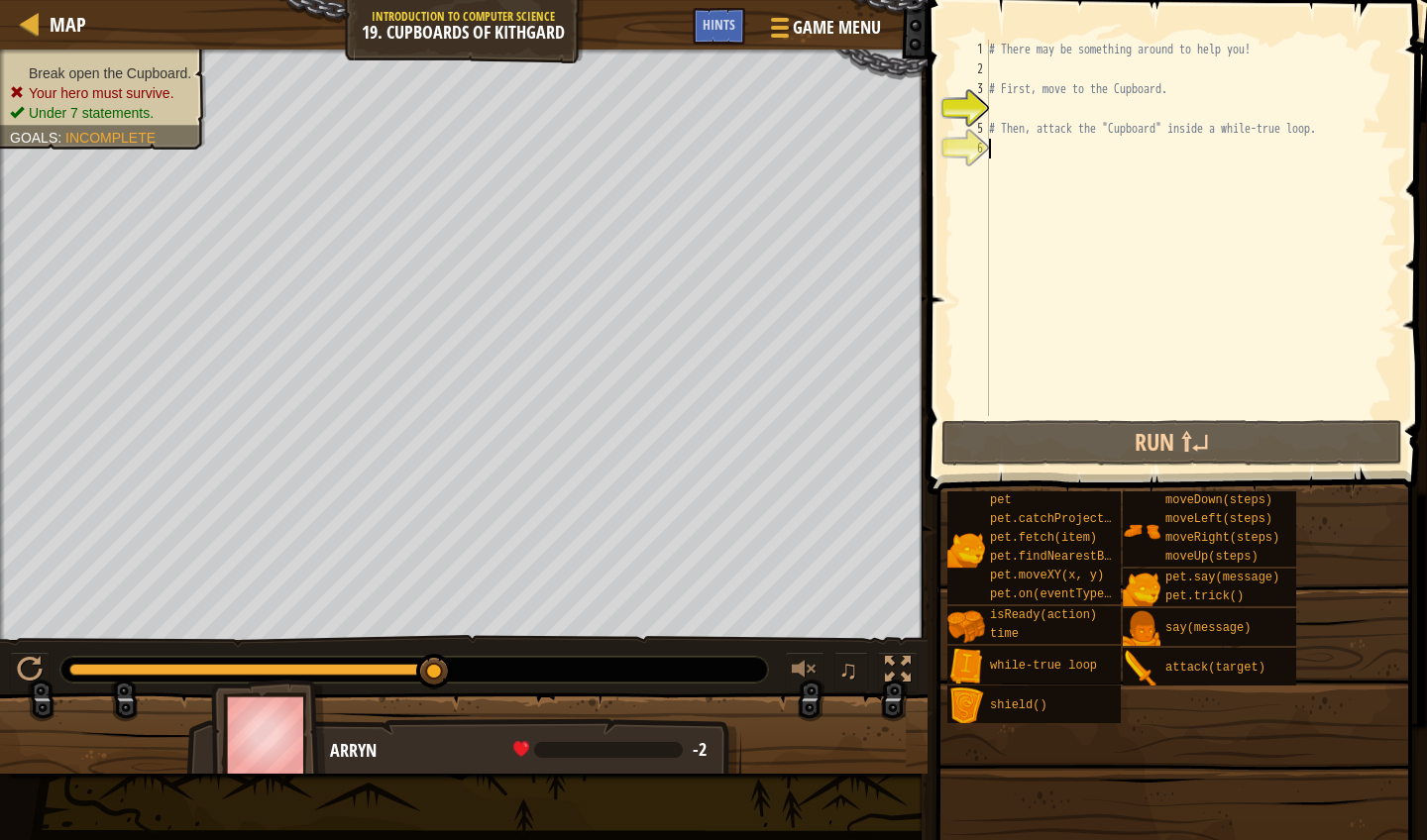 click on "# There may be something around to help you! # First, move to the Cupboard. # Then, attack the "Cupboard" inside a while-true loop." at bounding box center (1191, 248) 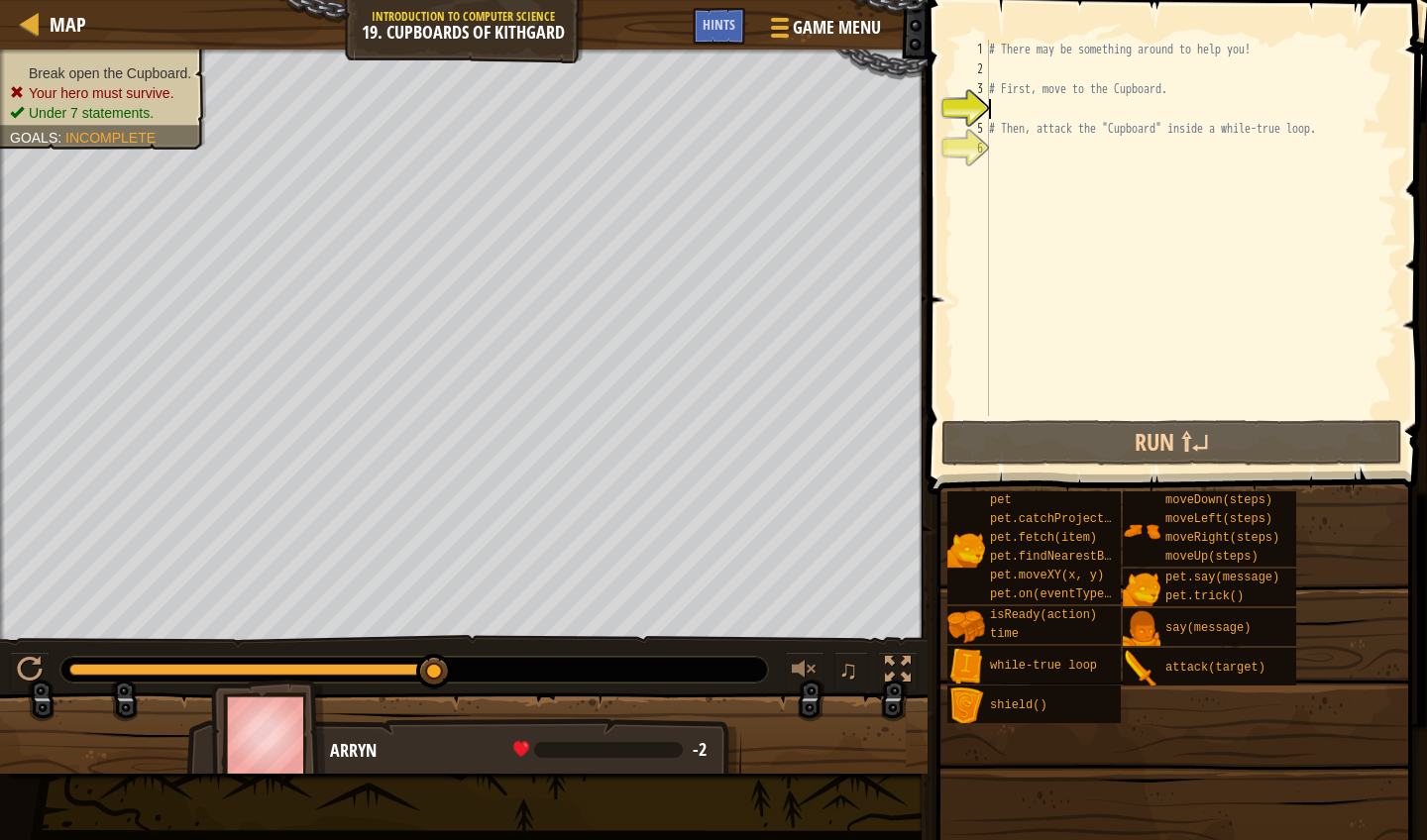 type on "h" 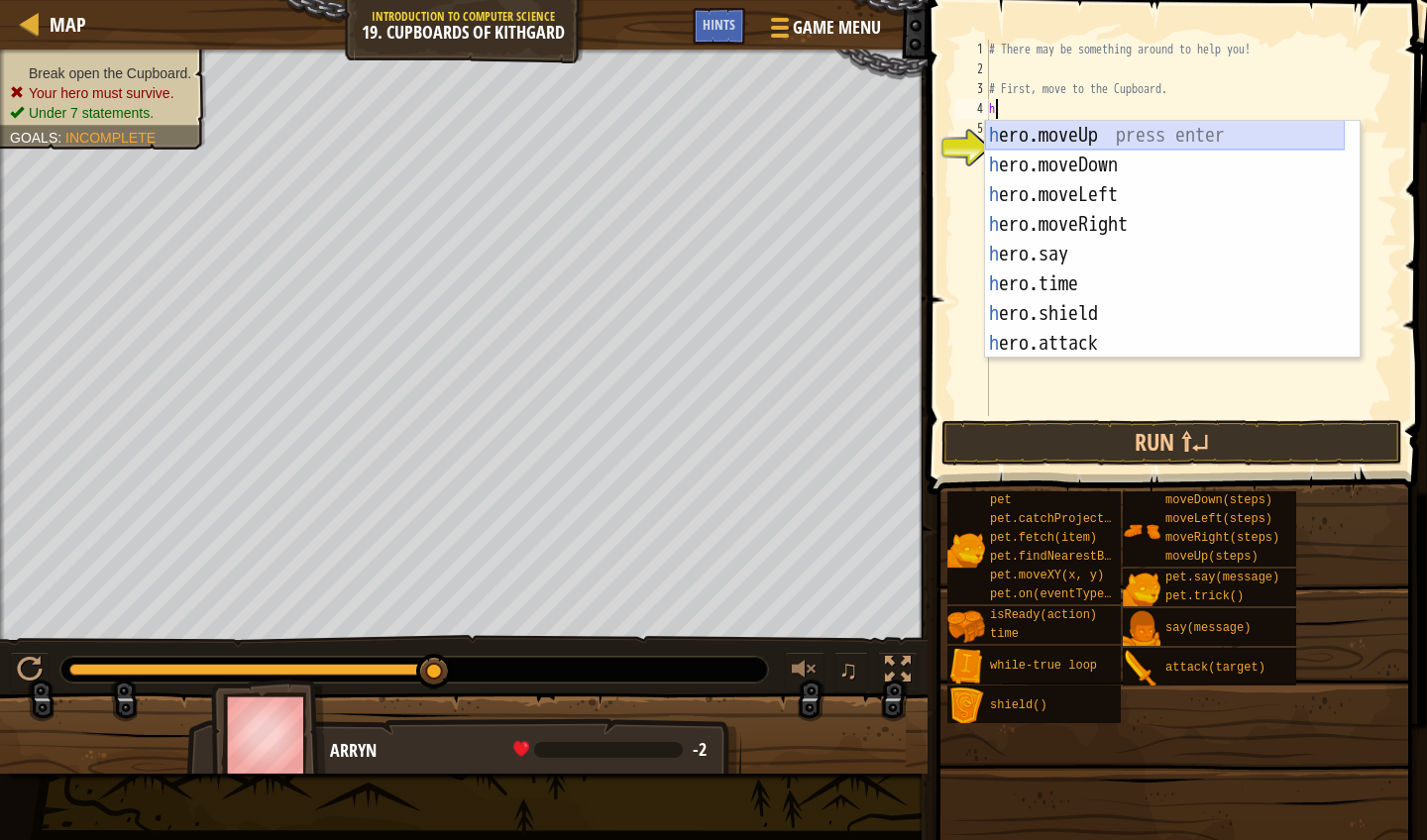 click on "h ero.moveUp press enter h ero.moveDown press enter h ero.moveLeft press enter h ero.moveRight press enter h ero.say press enter h ero.time press enter h ero.shield press enter h ero.attack press enter h ero.isReady press enter" at bounding box center (1164, 269) 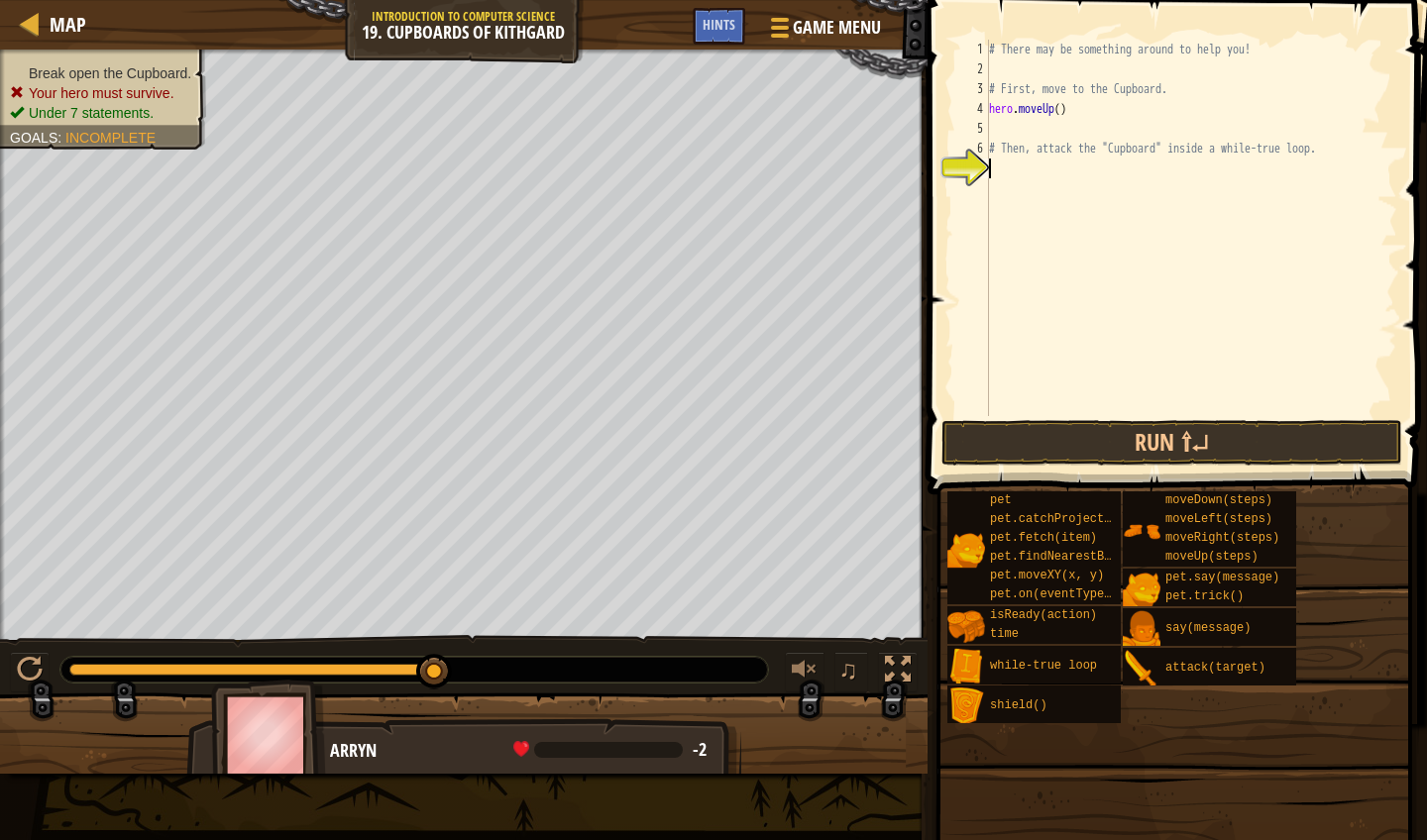 click on "# There may be something around to help you! # First, move to the Cupboard. hero . moveUp ( ) # Then, attack the "Cupboard" inside a while-true loop." at bounding box center [1191, 248] 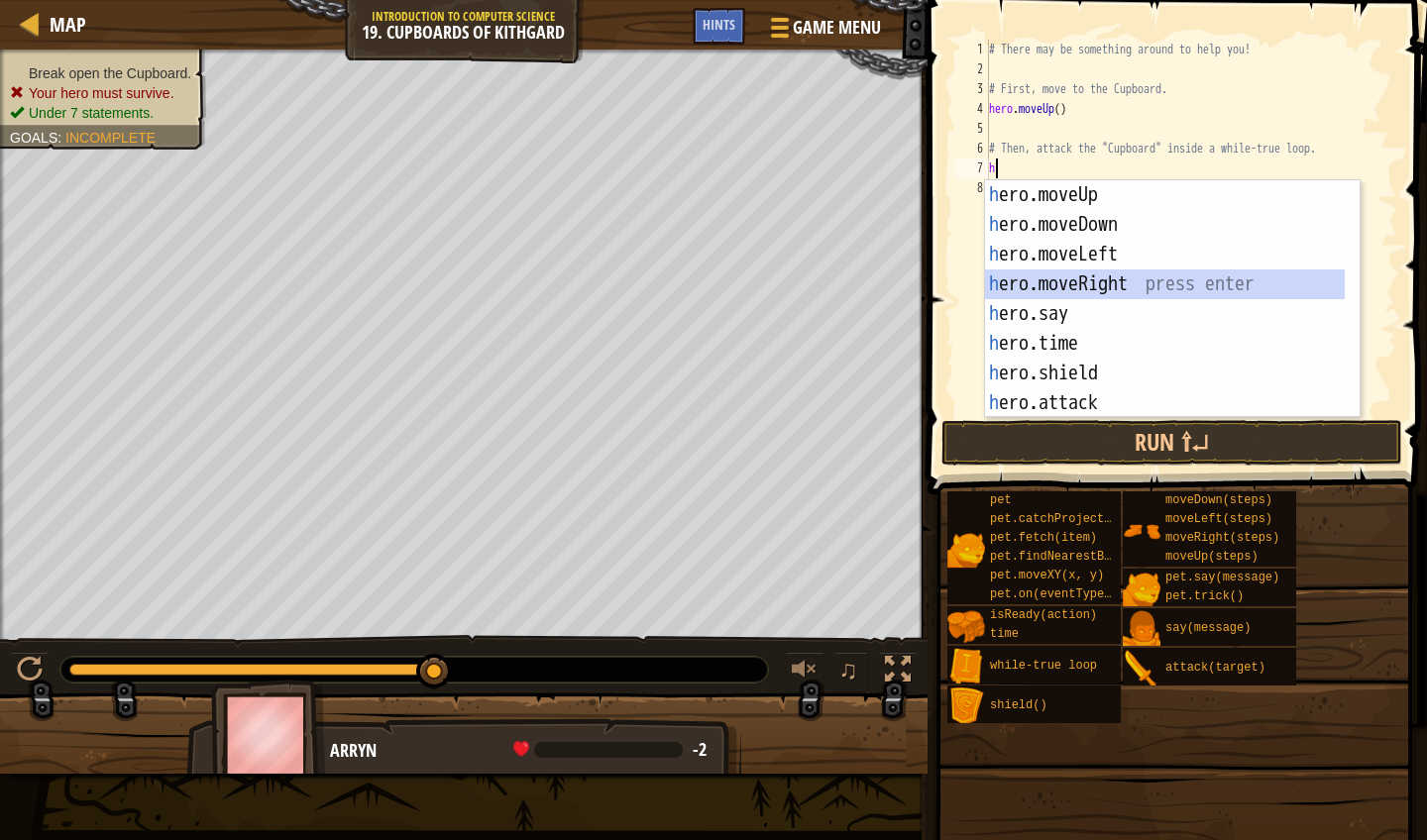 click on "h ero.moveUp press enter h ero.moveDown press enter h ero.moveLeft press enter h ero.moveRight press enter h ero.say press enter h ero.time press enter h ero.shield press enter h ero.attack press enter h ero.isReady press enter" at bounding box center [1164, 329] 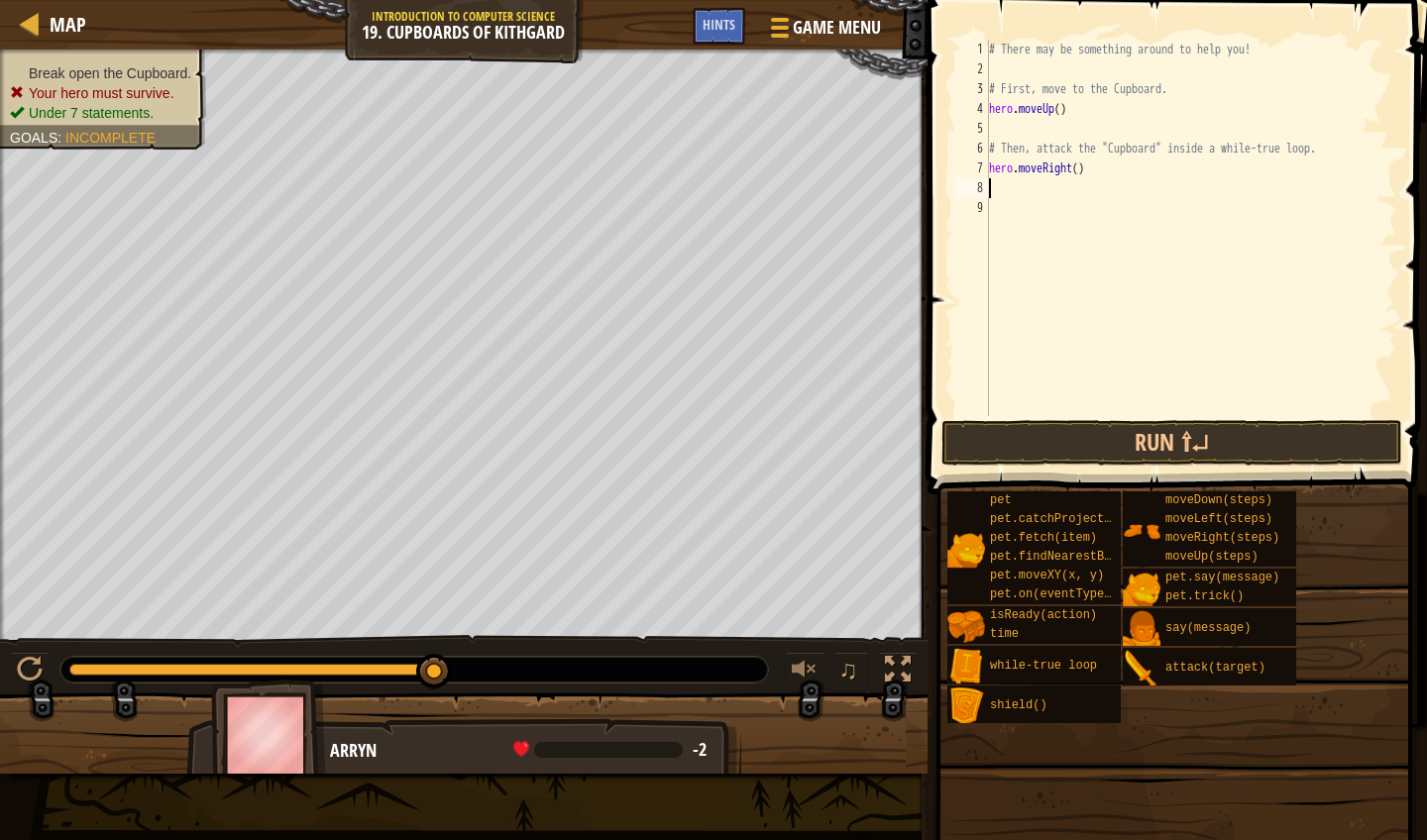 click on "# There may be something around to help you! # First, move to the Cupboard. hero . moveUp ( ) # Then, attack the "Cupboard" inside a while-true loop. hero . moveRight ( )" at bounding box center (1191, 248) 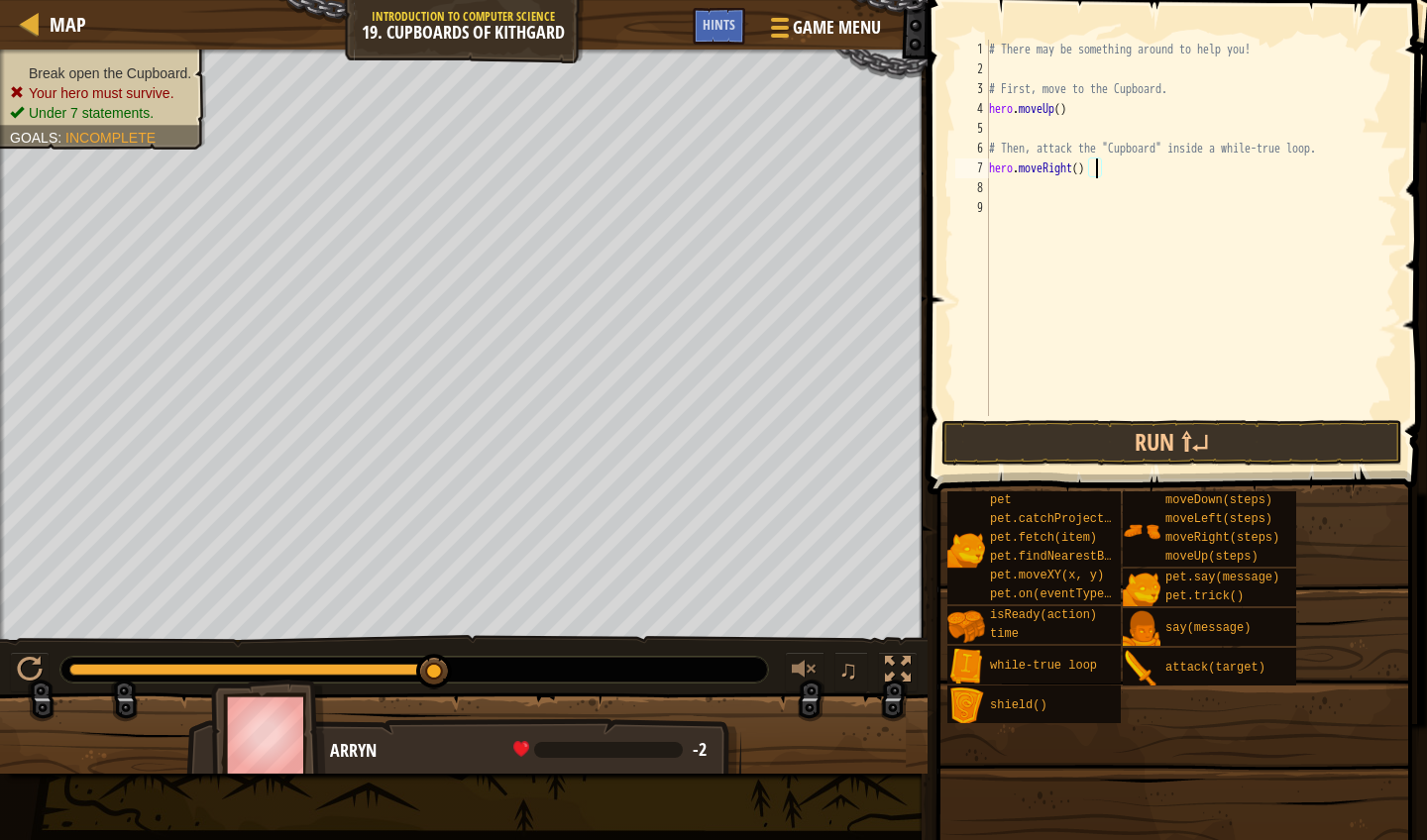 click on "# There may be something around to help you! # First, move to the Cupboard. hero . moveUp ( ) # Then, attack the "Cupboard" inside a while-true loop. hero . moveRight ( )" at bounding box center (1191, 248) 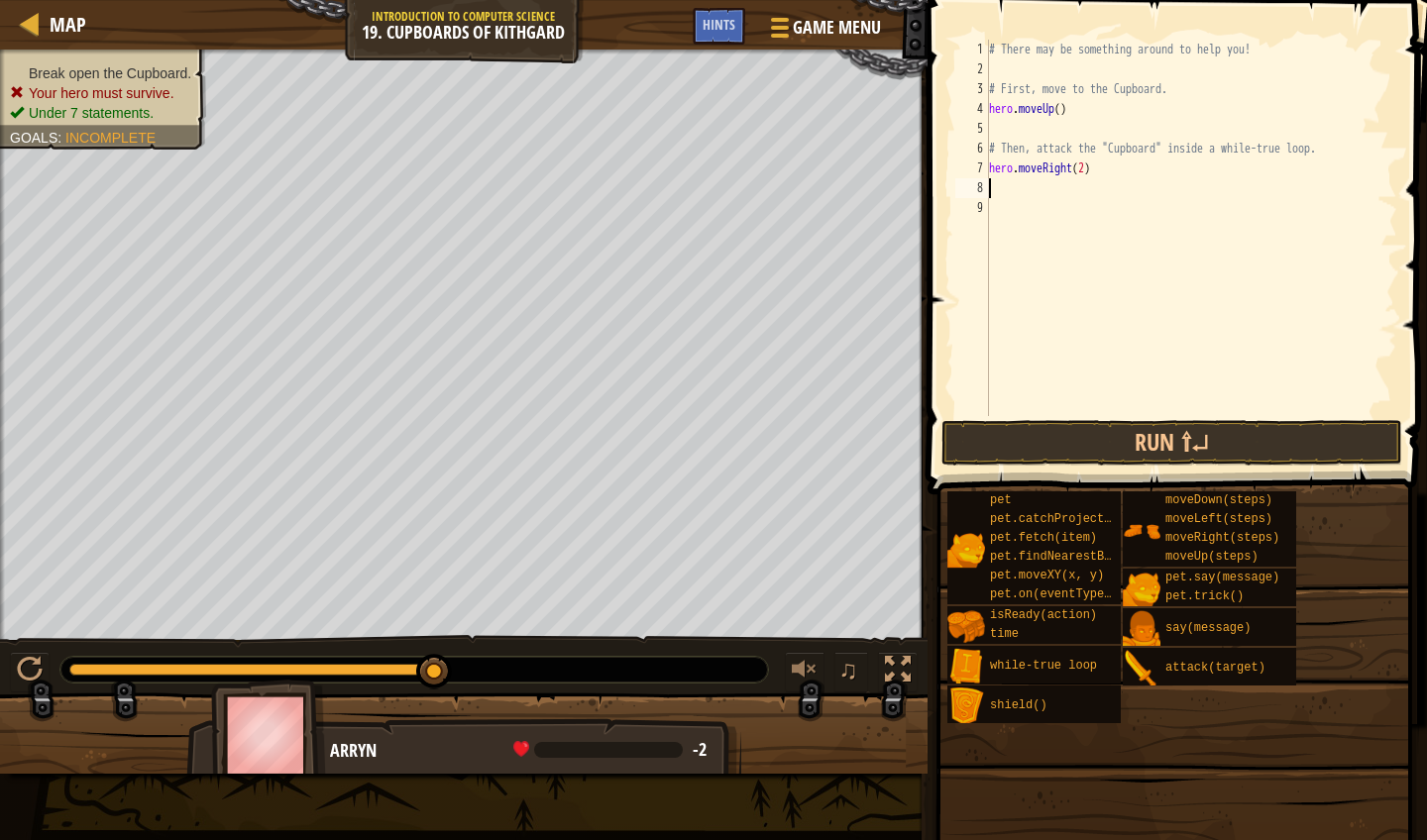 click on "# There may be something around to help you! # First, move to the Cupboard. hero . moveUp ( ) # Then, attack the "Cupboard" inside a while-true loop. hero . moveRight ( 2 )" at bounding box center [1191, 248] 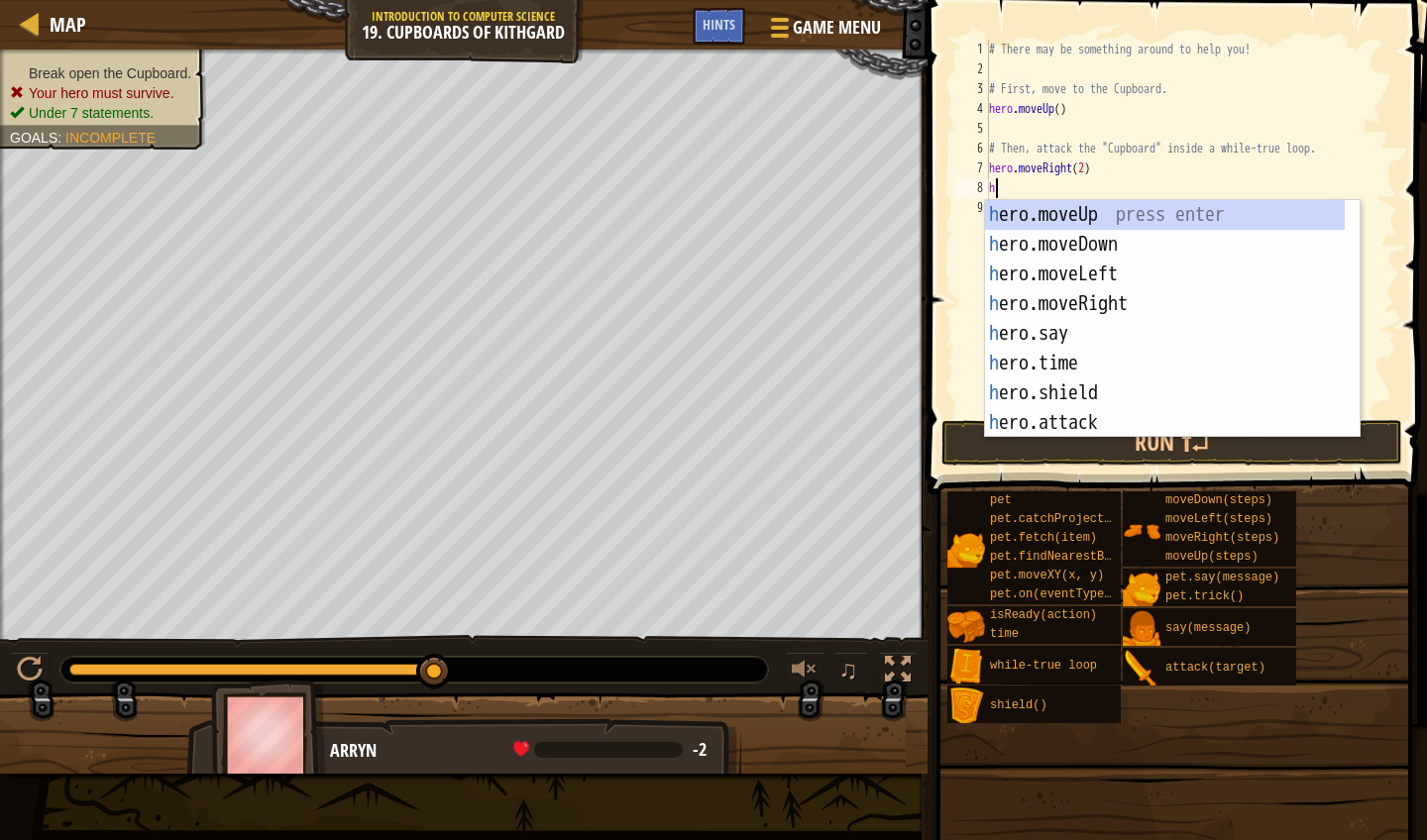 type on "he" 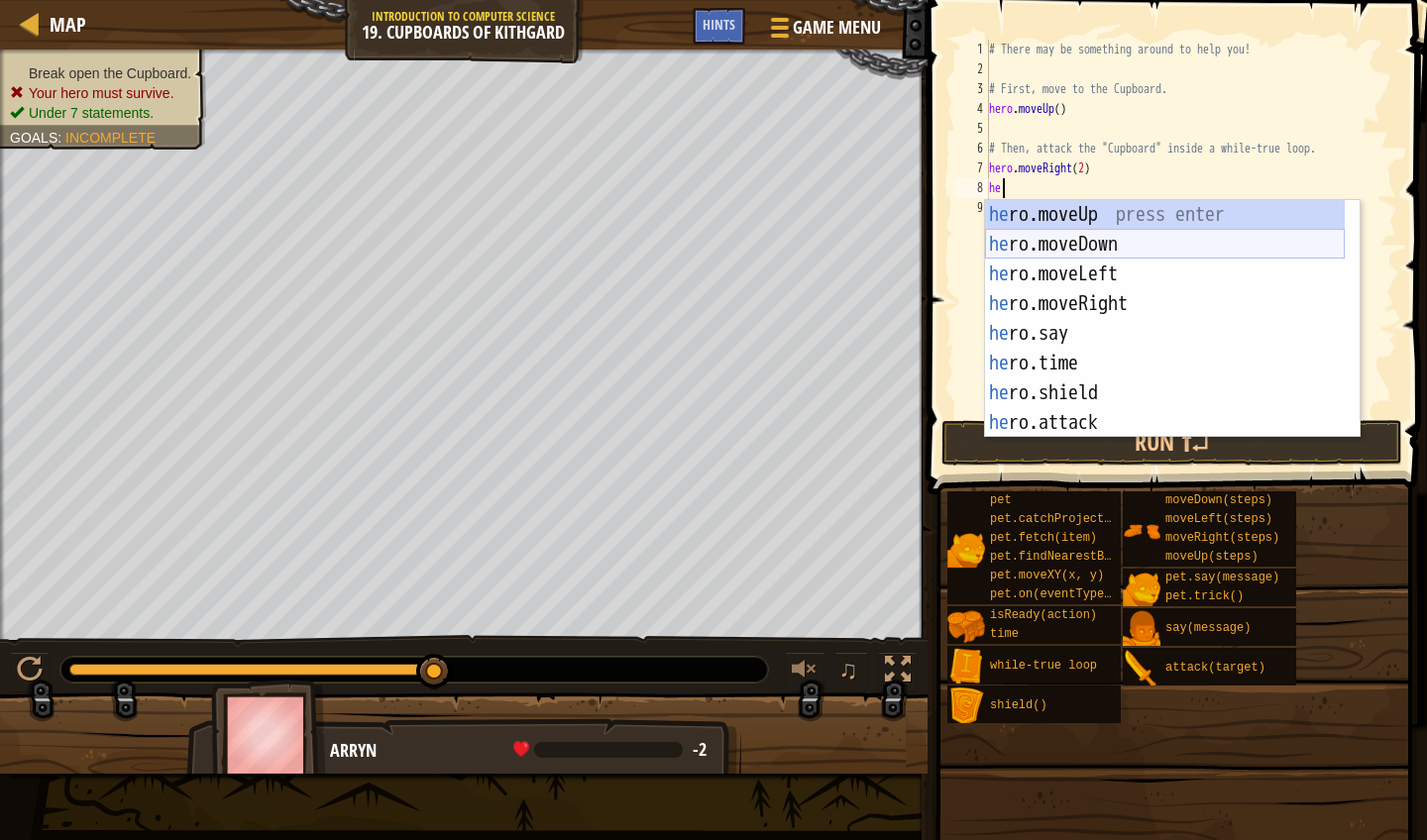 click on "he ro.moveUp press enter he ro.moveDown press enter he ro.moveLeft press enter he ro.moveRight press enter he ro.say press enter he ro.time press enter he ro.shield press enter he ro.attack press enter he ro.isReady press enter" at bounding box center (1164, 349) 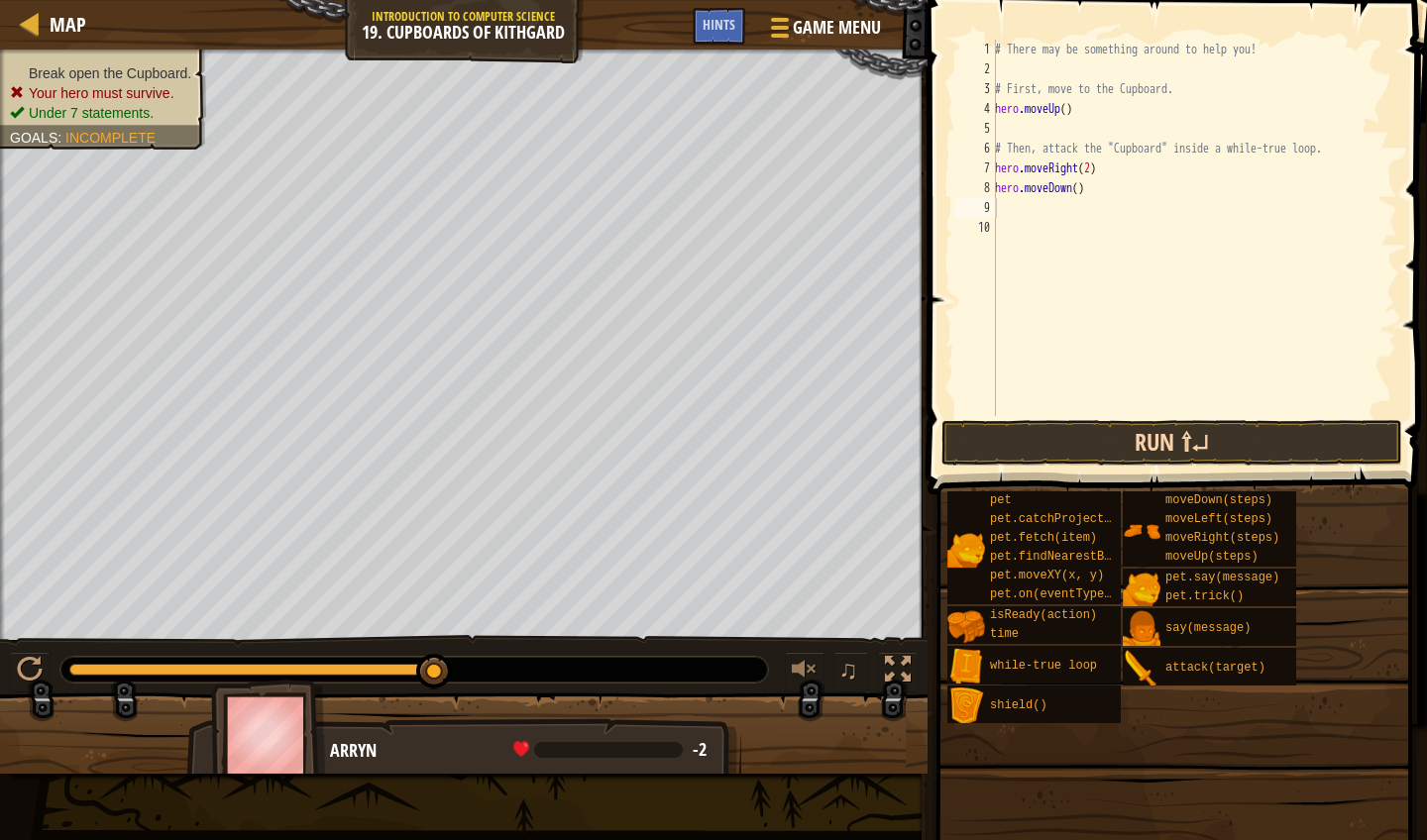 click on "Run ⇧↵" at bounding box center (1172, 443) 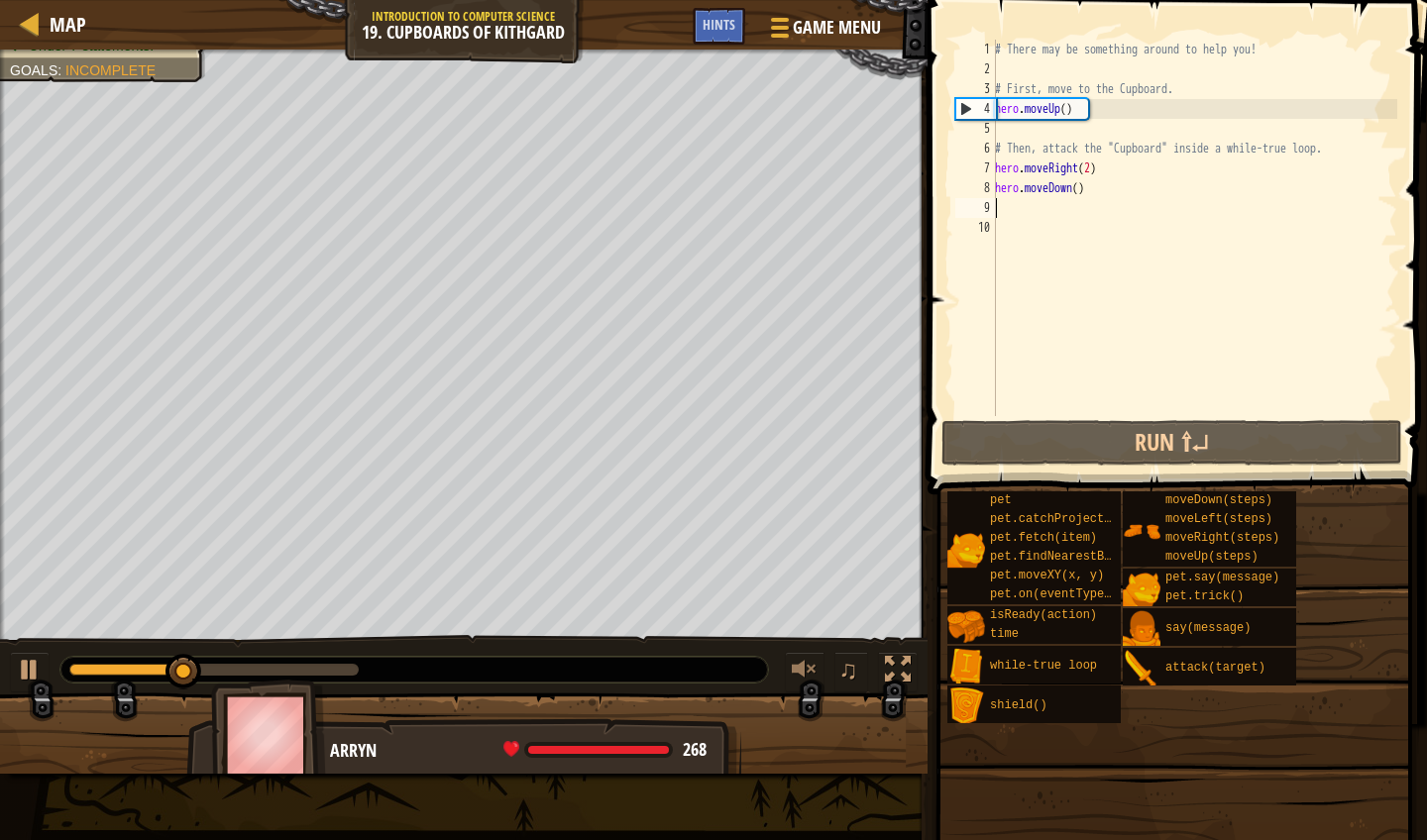 click on "# There may be something around to help you! # First, move to the Cupboard. hero . moveUp ( ) # Then, attack the "Cupboard" inside a while-true loop. hero . moveRight ( 2 ) hero . moveDown ( )" at bounding box center [1194, 248] 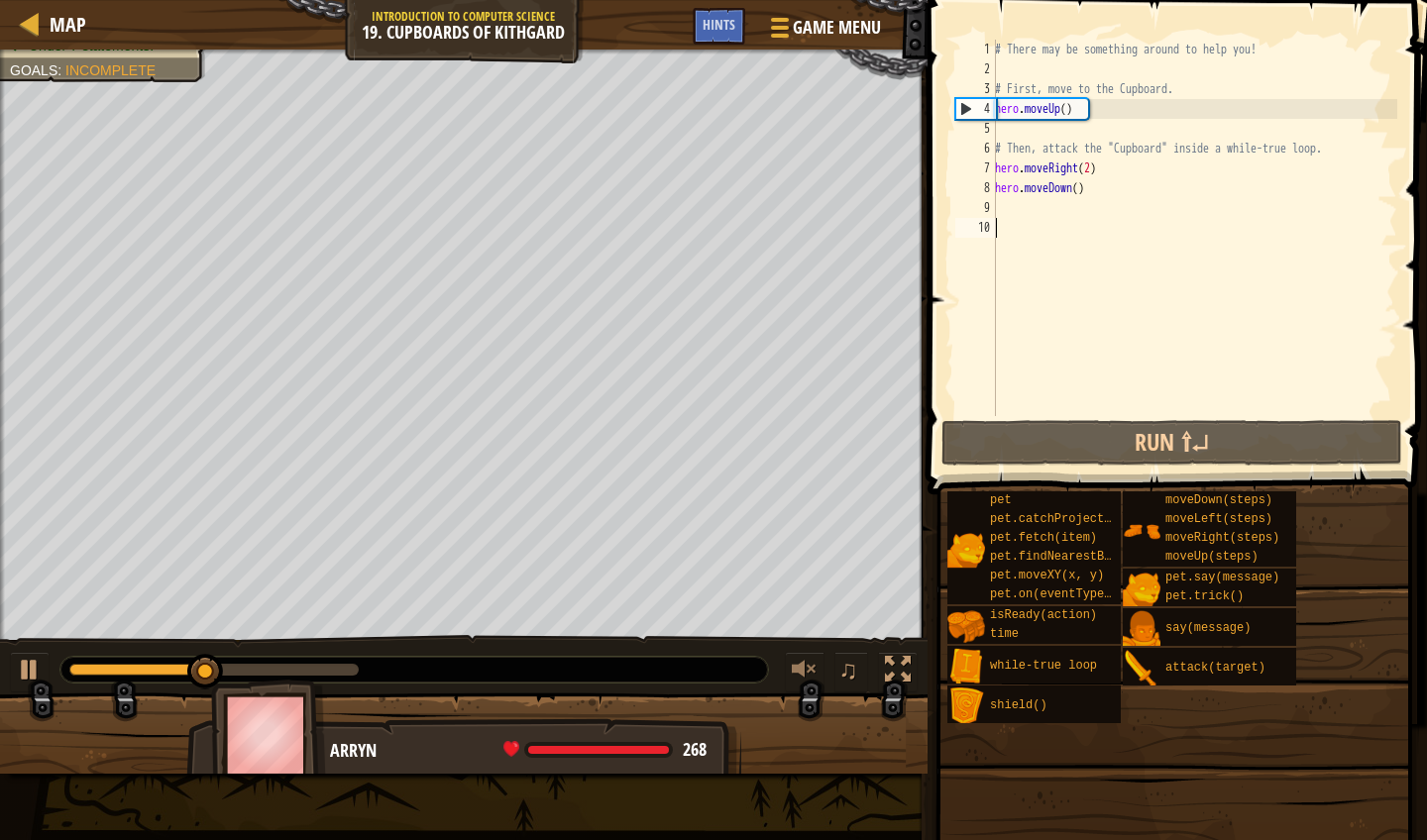 click on "# There may be something around to help you! # First, move to the Cupboard. hero . moveUp ( ) # Then, attack the "Cupboard" inside a while-true loop. hero . moveRight ( 2 ) hero . moveDown ( )" at bounding box center (1194, 248) 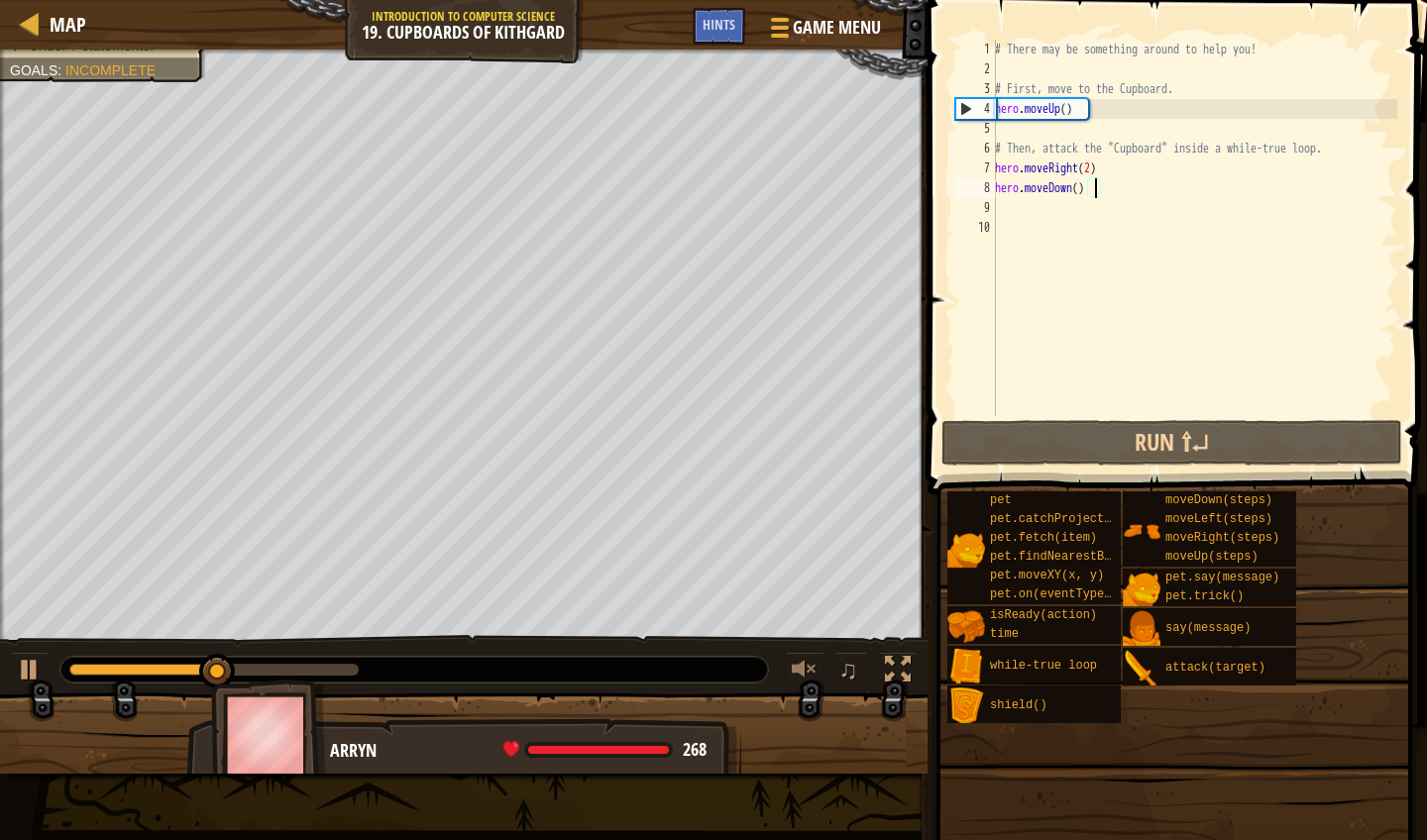 scroll, scrollTop: 9, scrollLeft: 8, axis: both 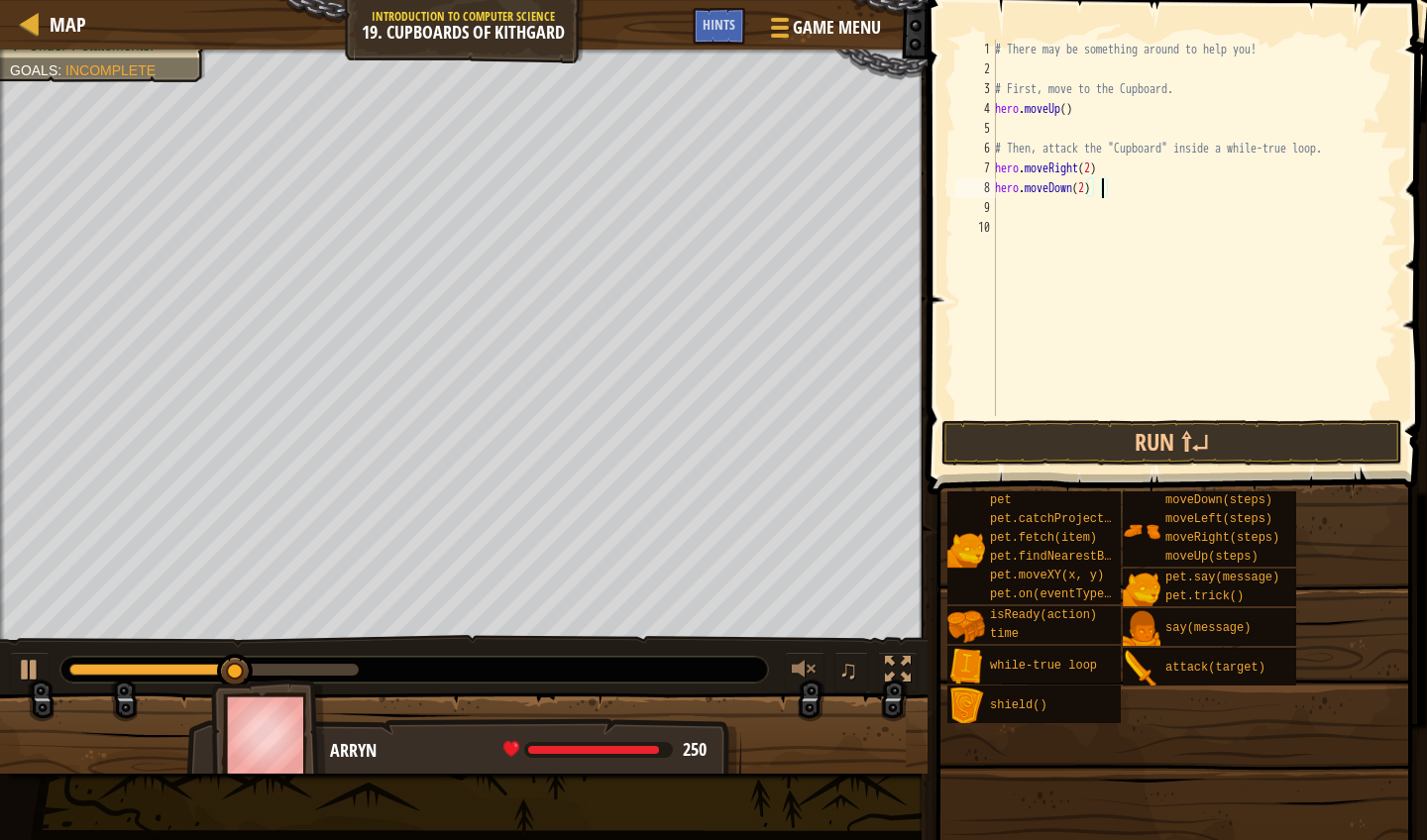 type on "hero.moveDown(2)" 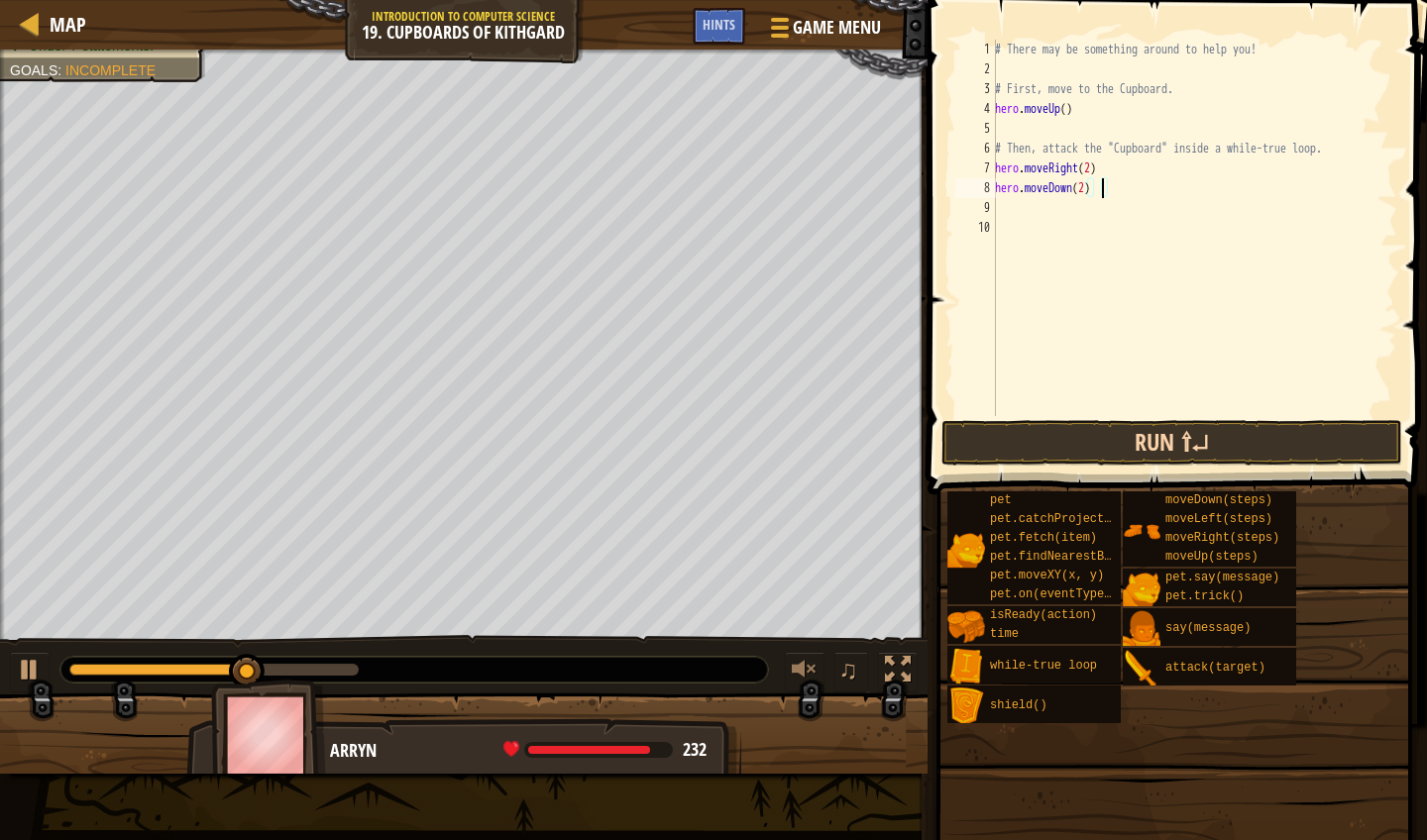 click on "Run ⇧↵" at bounding box center (1172, 443) 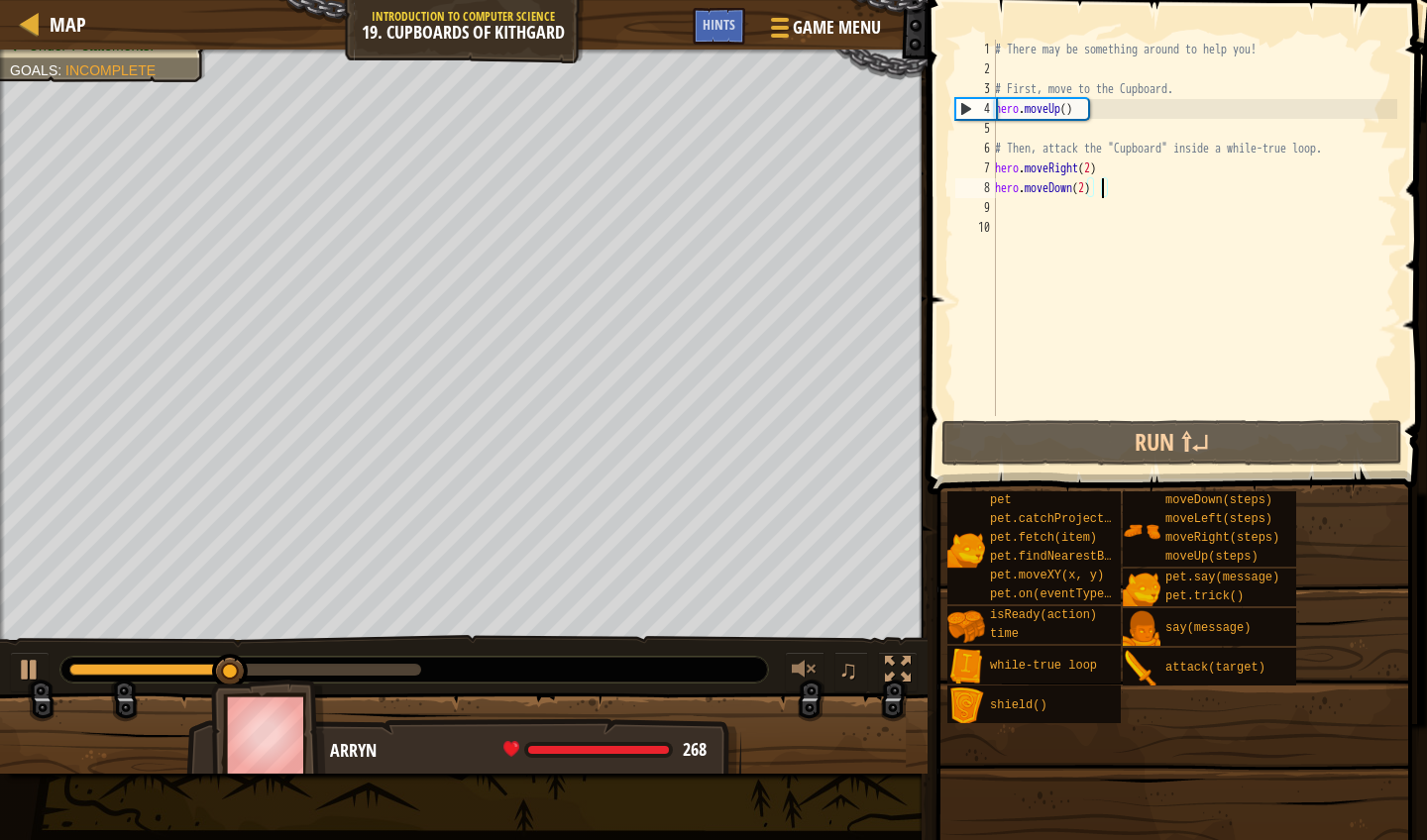 click on "# There may be something around to help you! # First, move to the Cupboard. hero . moveUp ( ) # Then, attack the "Cupboard" inside a while-true loop. hero . moveRight ( 2 ) hero . moveDown ( 2 )" at bounding box center [1194, 248] 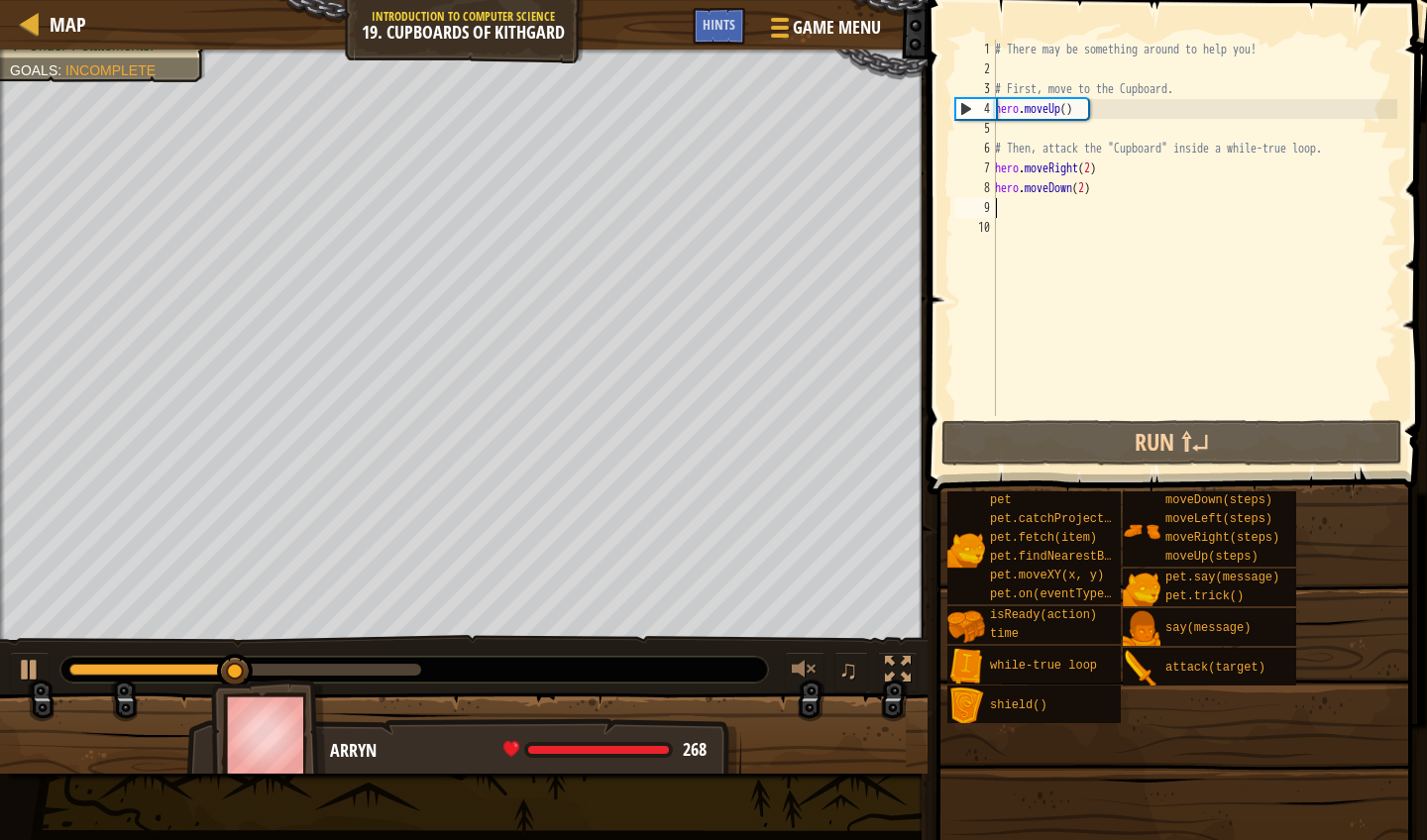 scroll, scrollTop: 9, scrollLeft: 0, axis: vertical 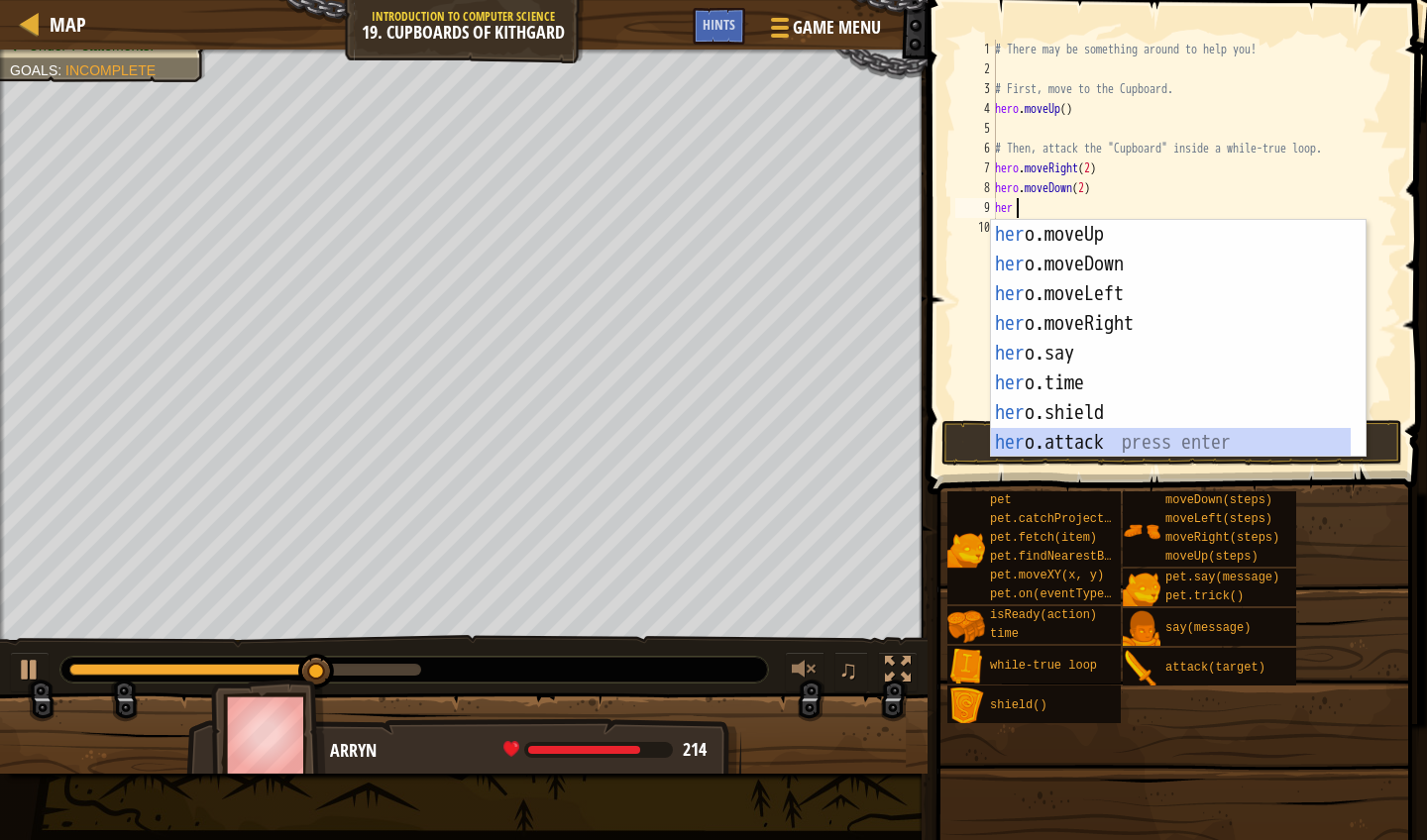 click on "her o.moveUp press enter her o.moveDown press enter her o.moveLeft press enter her o.moveRight press enter her o.say press enter her o.time press enter her o.shield press enter her o.attack press enter her o.isReady press enter" at bounding box center (1170, 368) 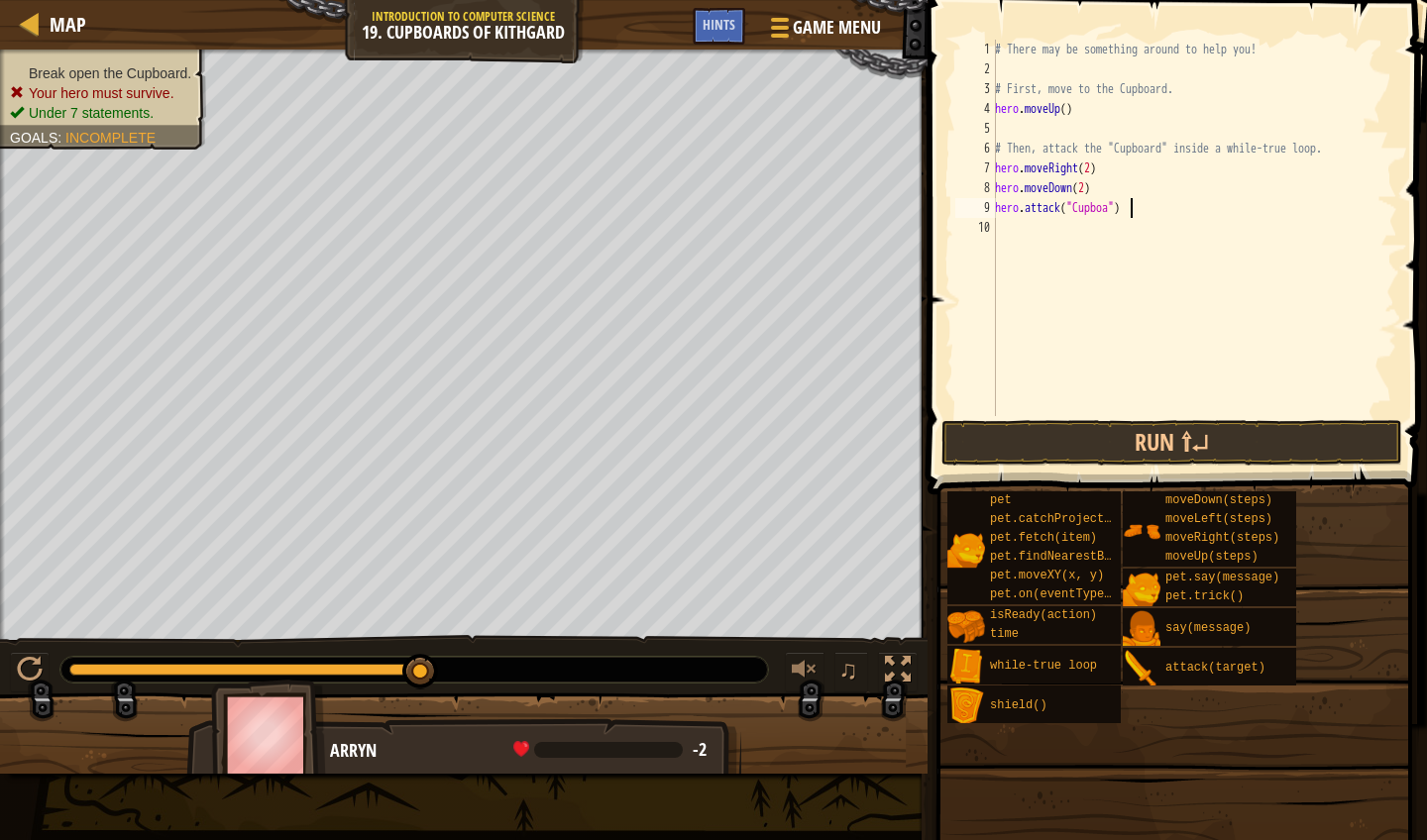 scroll, scrollTop: 9, scrollLeft: 12, axis: both 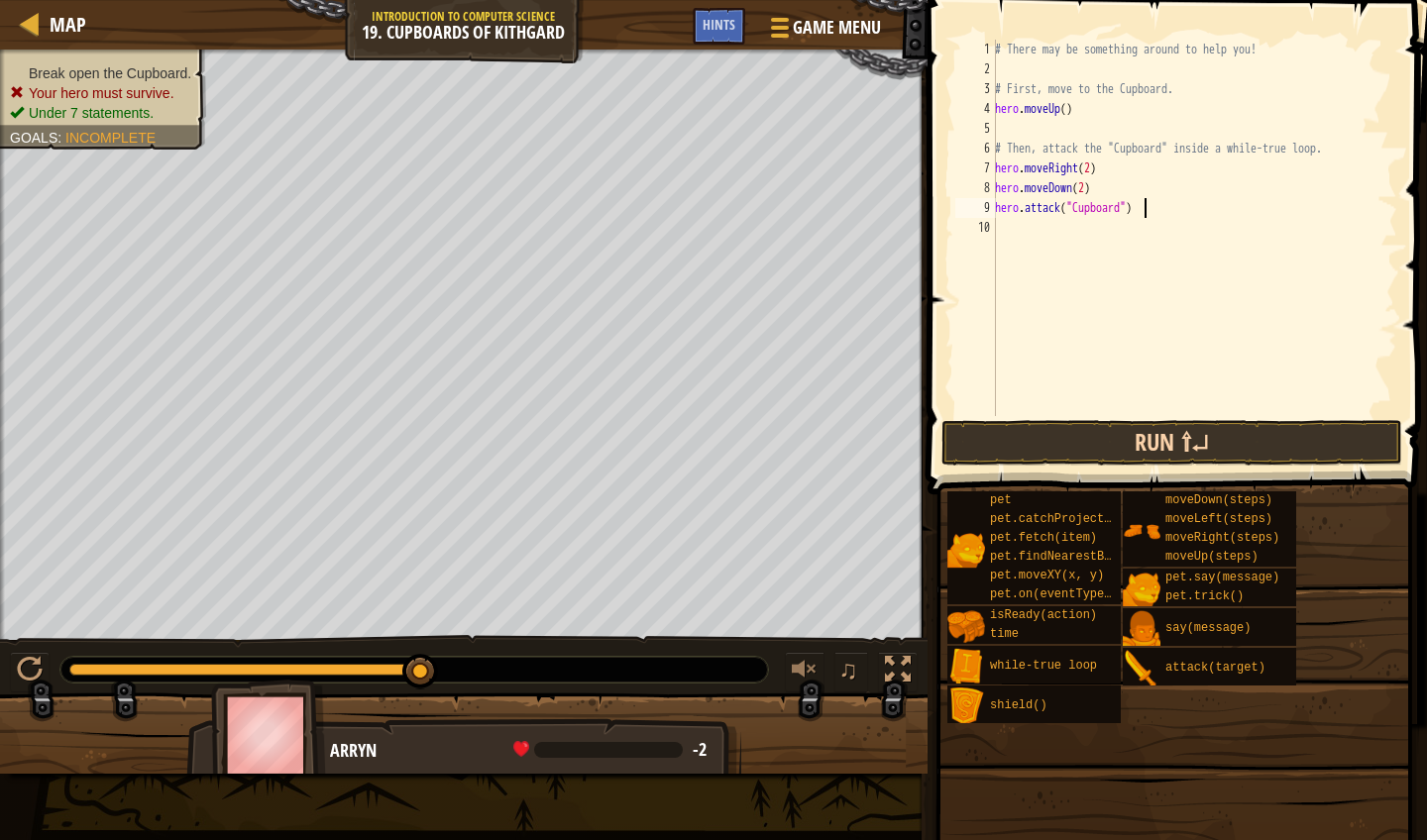 type on "hero.attack("Cupboard")" 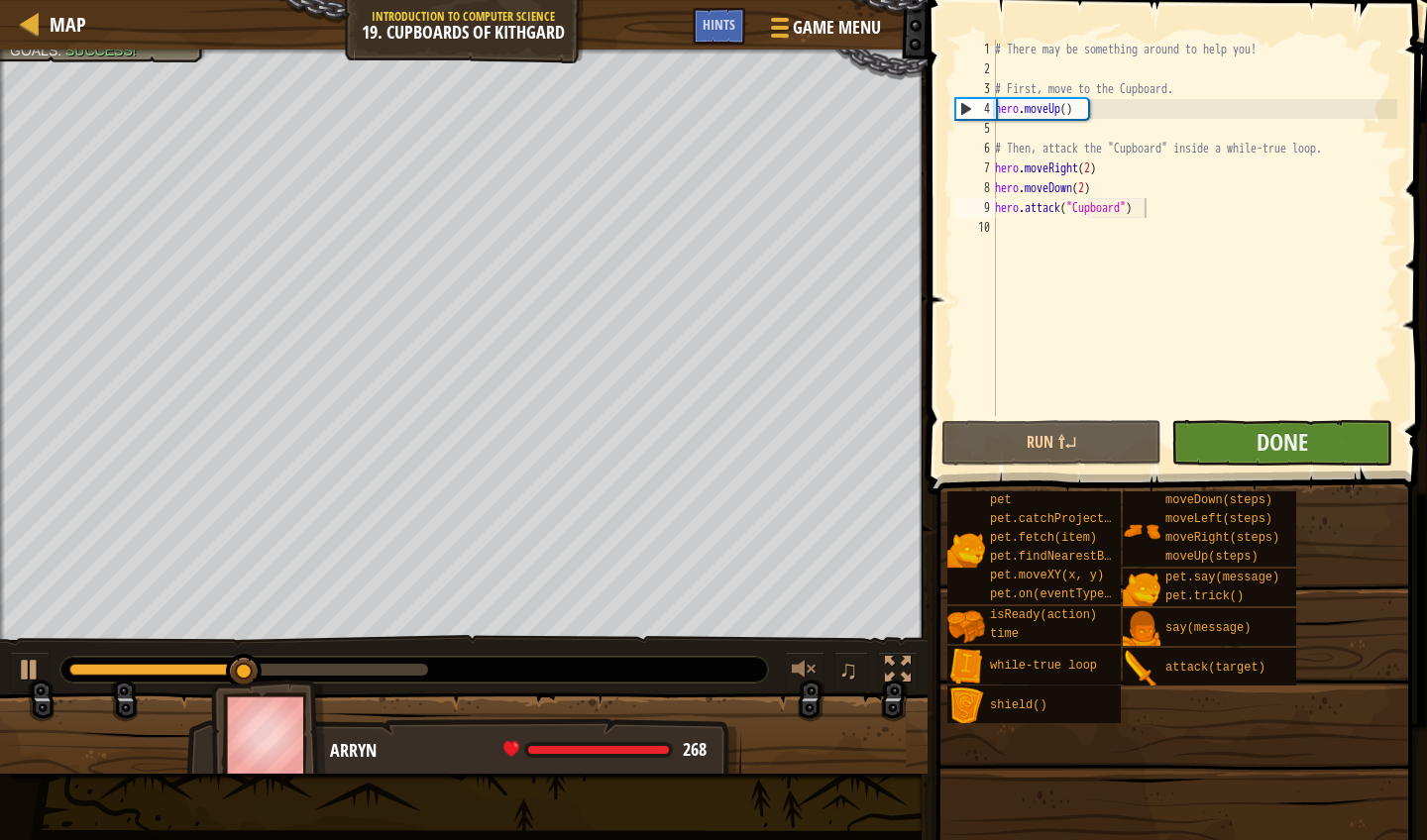 click on "Done" at bounding box center [1281, 443] 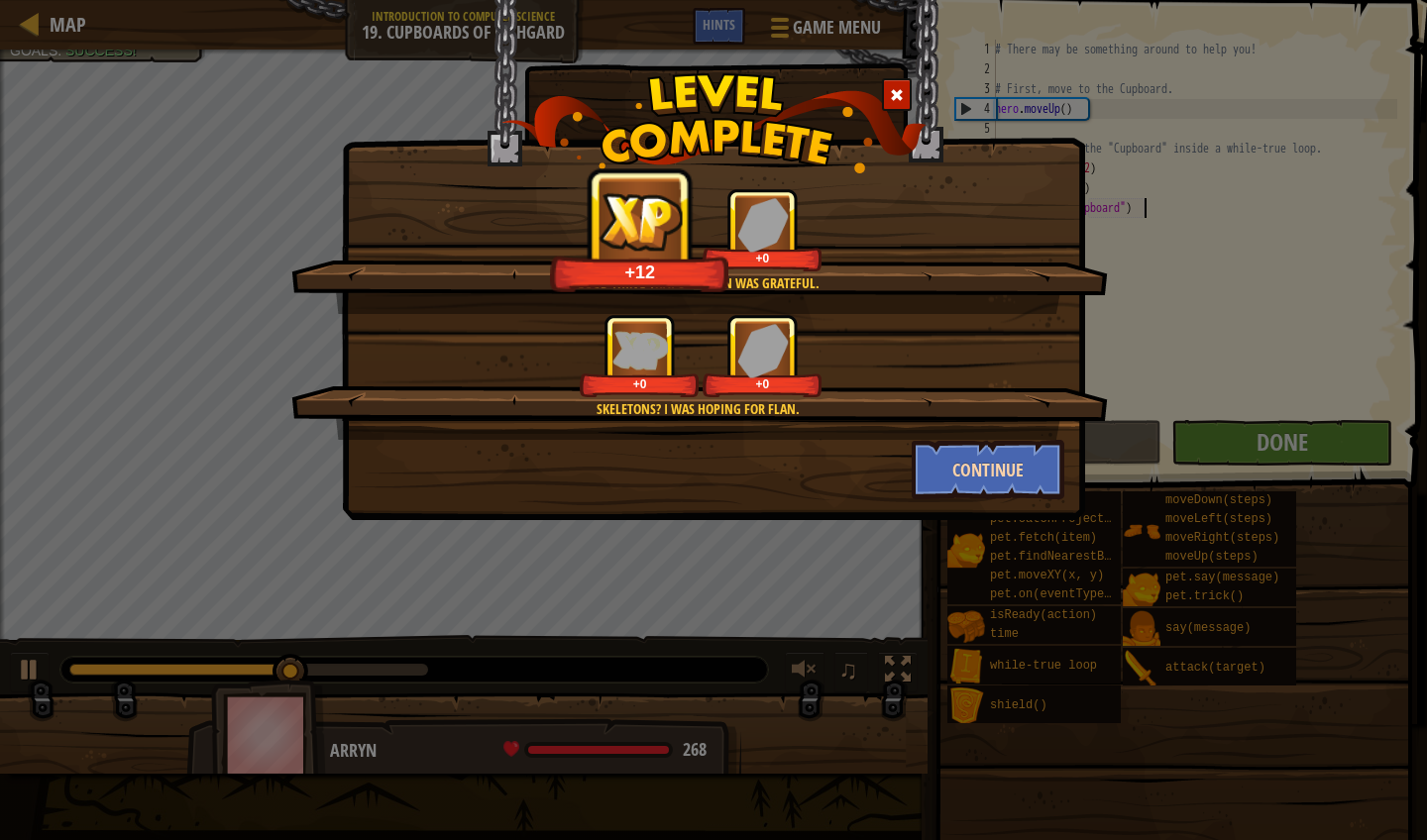 click on "Continue" at bounding box center [988, 470] 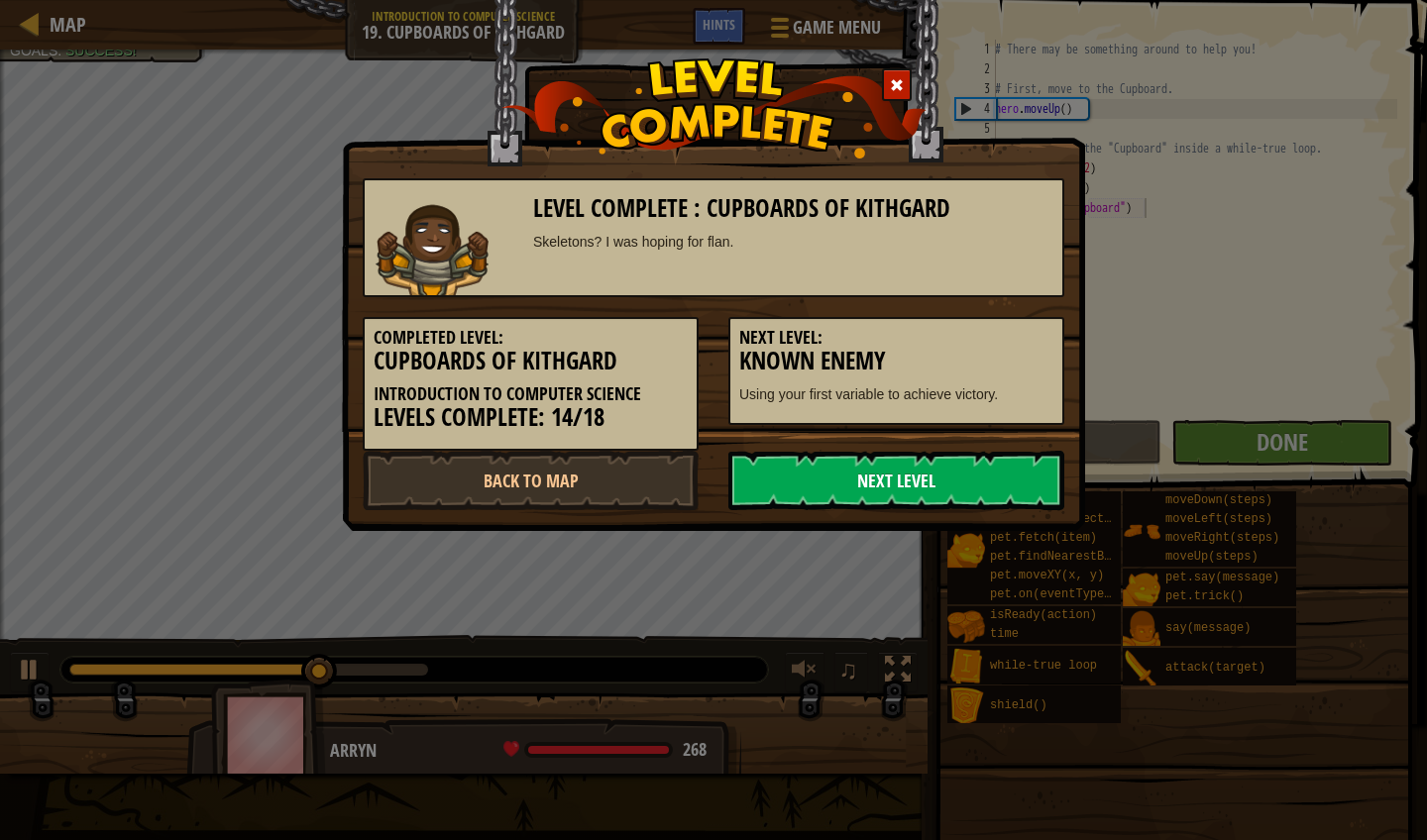 click on "Next Level" at bounding box center [896, 480] 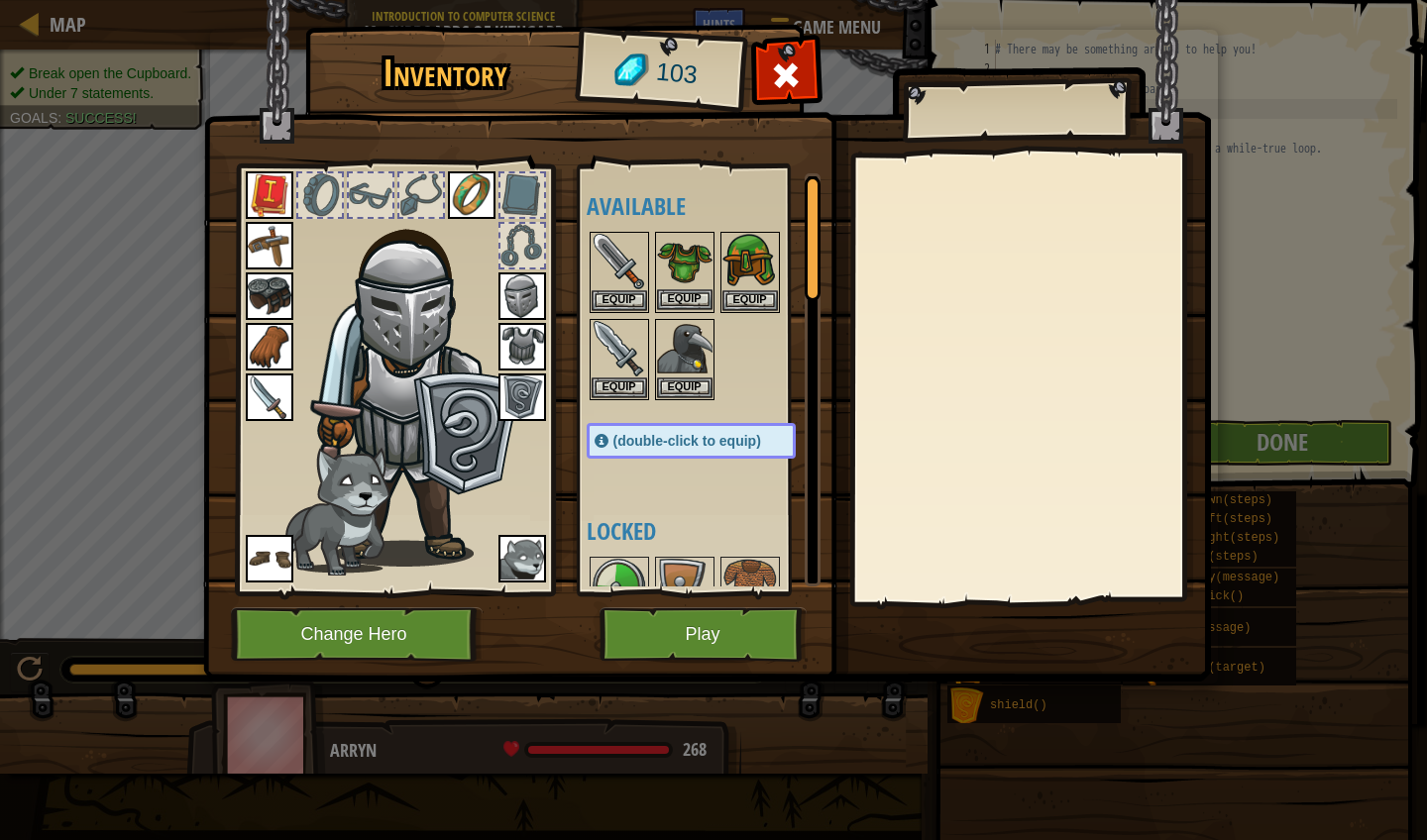 scroll, scrollTop: 0, scrollLeft: 0, axis: both 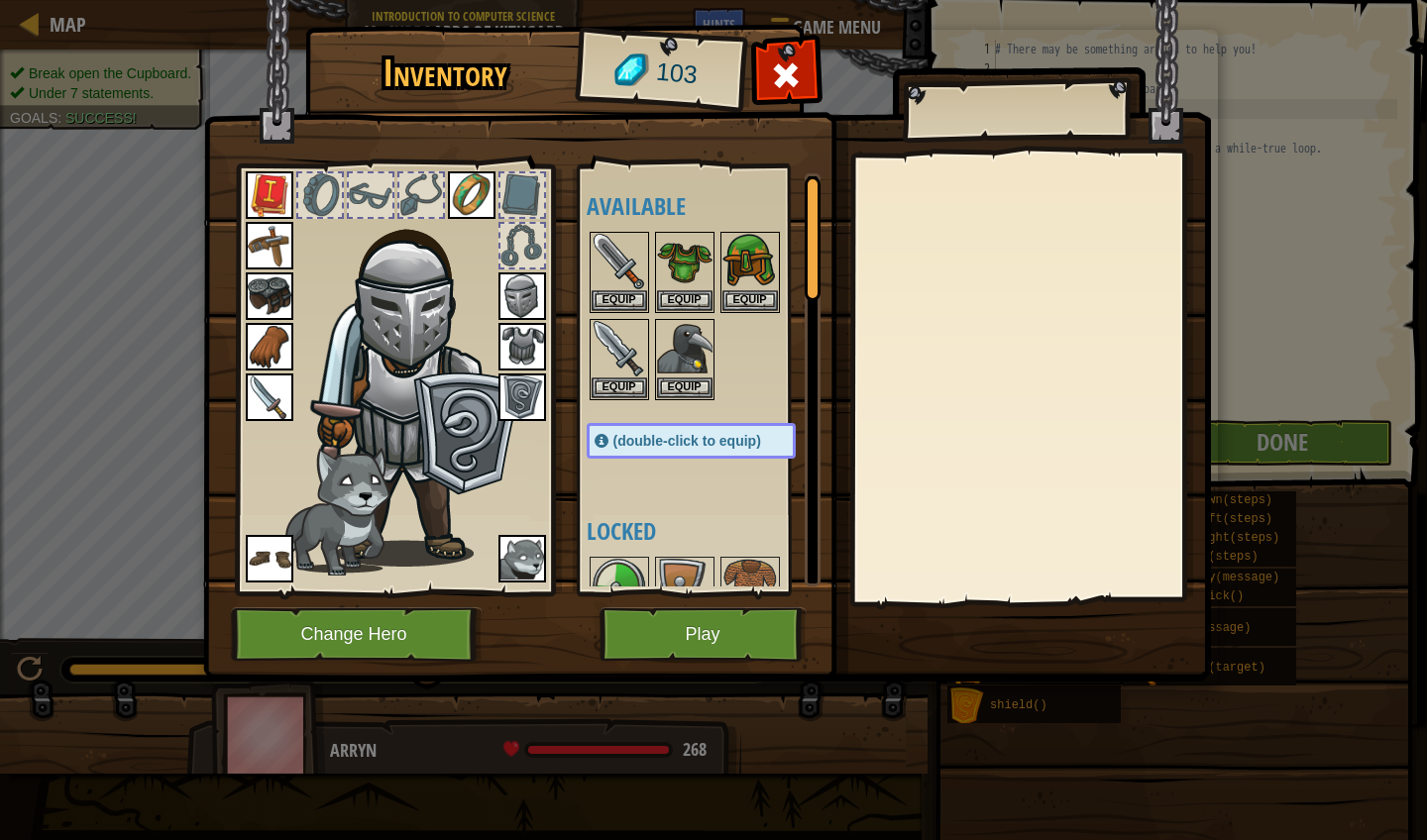 click on "Play" at bounding box center (703, 634) 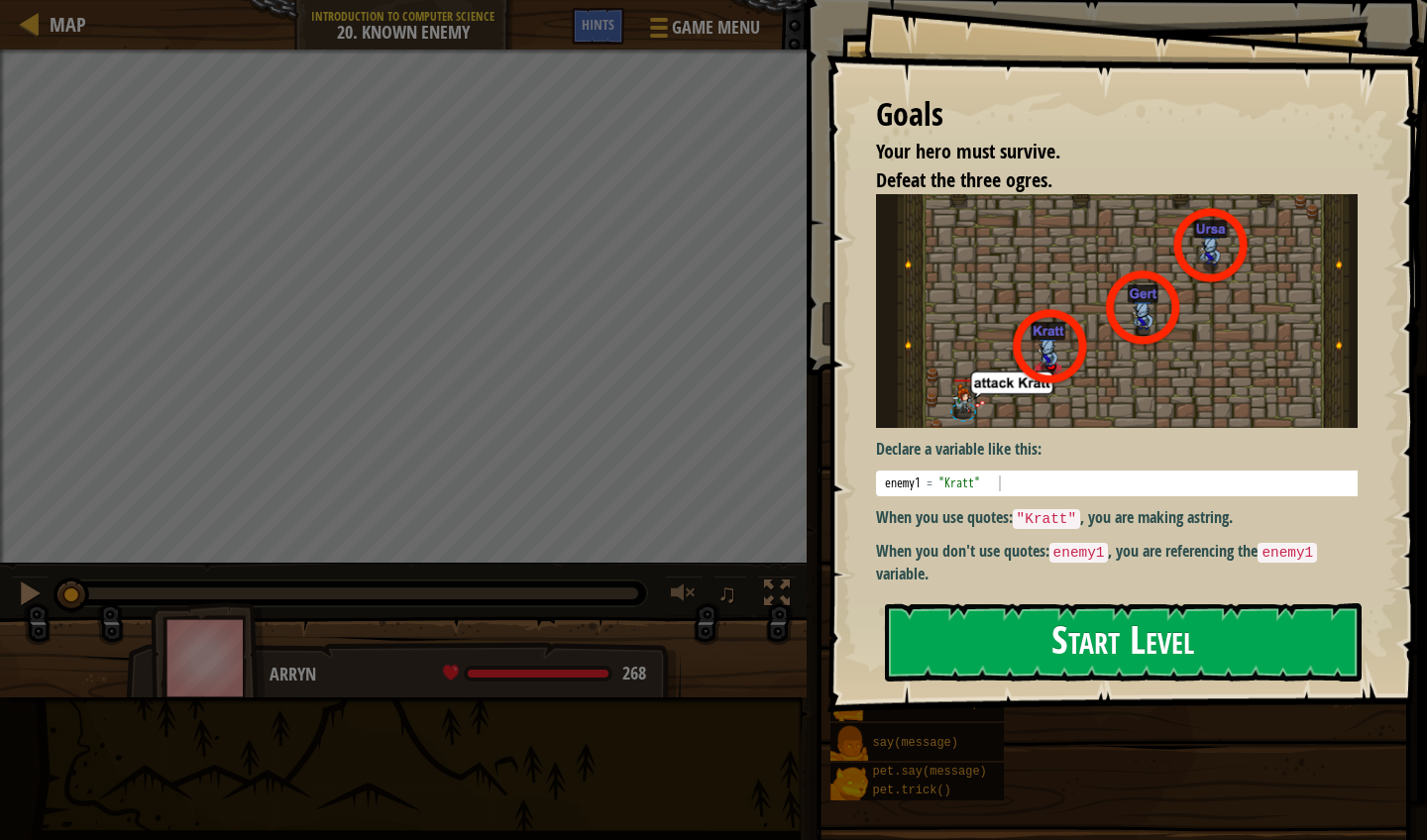 click on "Start Level" at bounding box center (1123, 642) 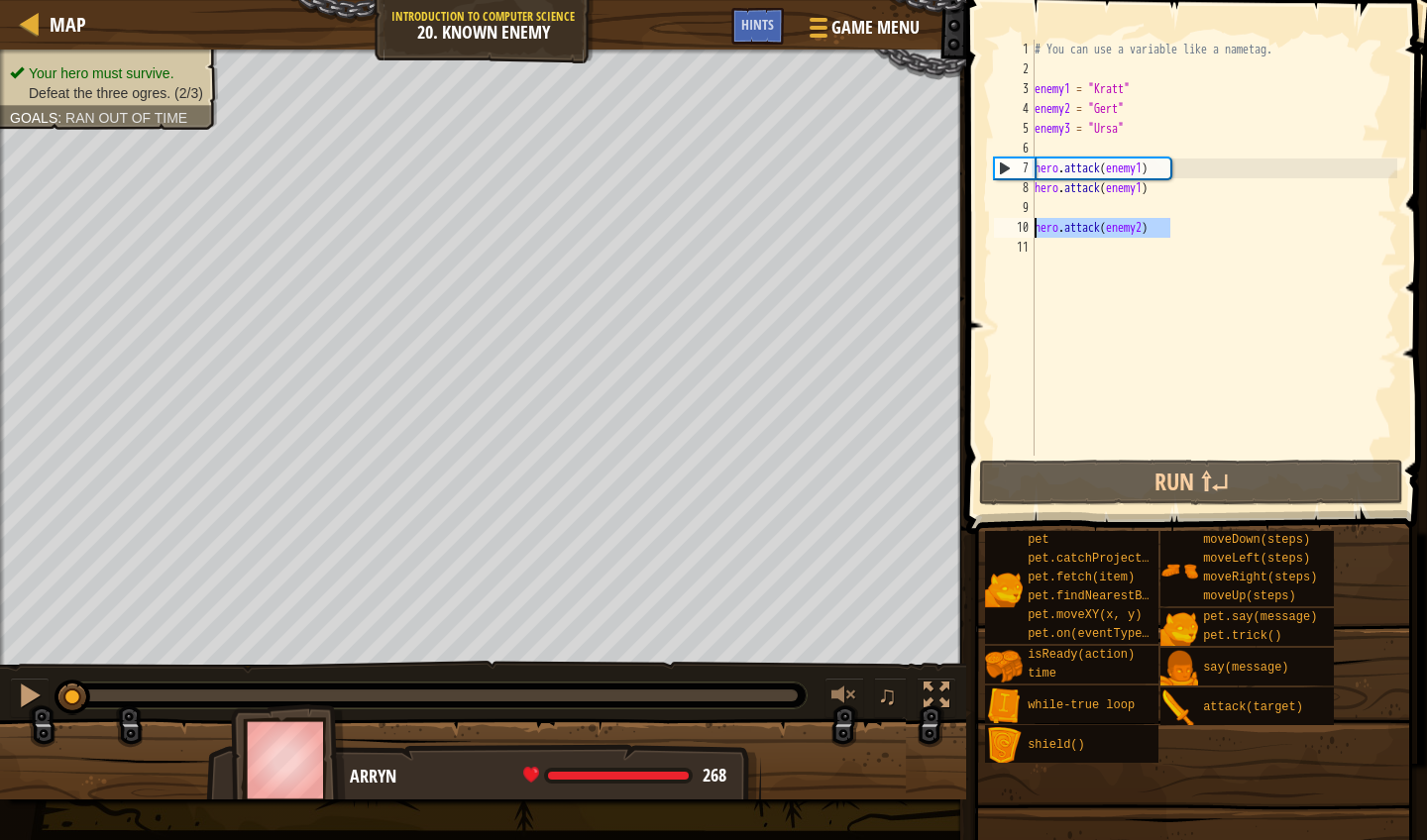 drag, startPoint x: 1184, startPoint y: 231, endPoint x: 1031, endPoint y: 234, distance: 153.02941 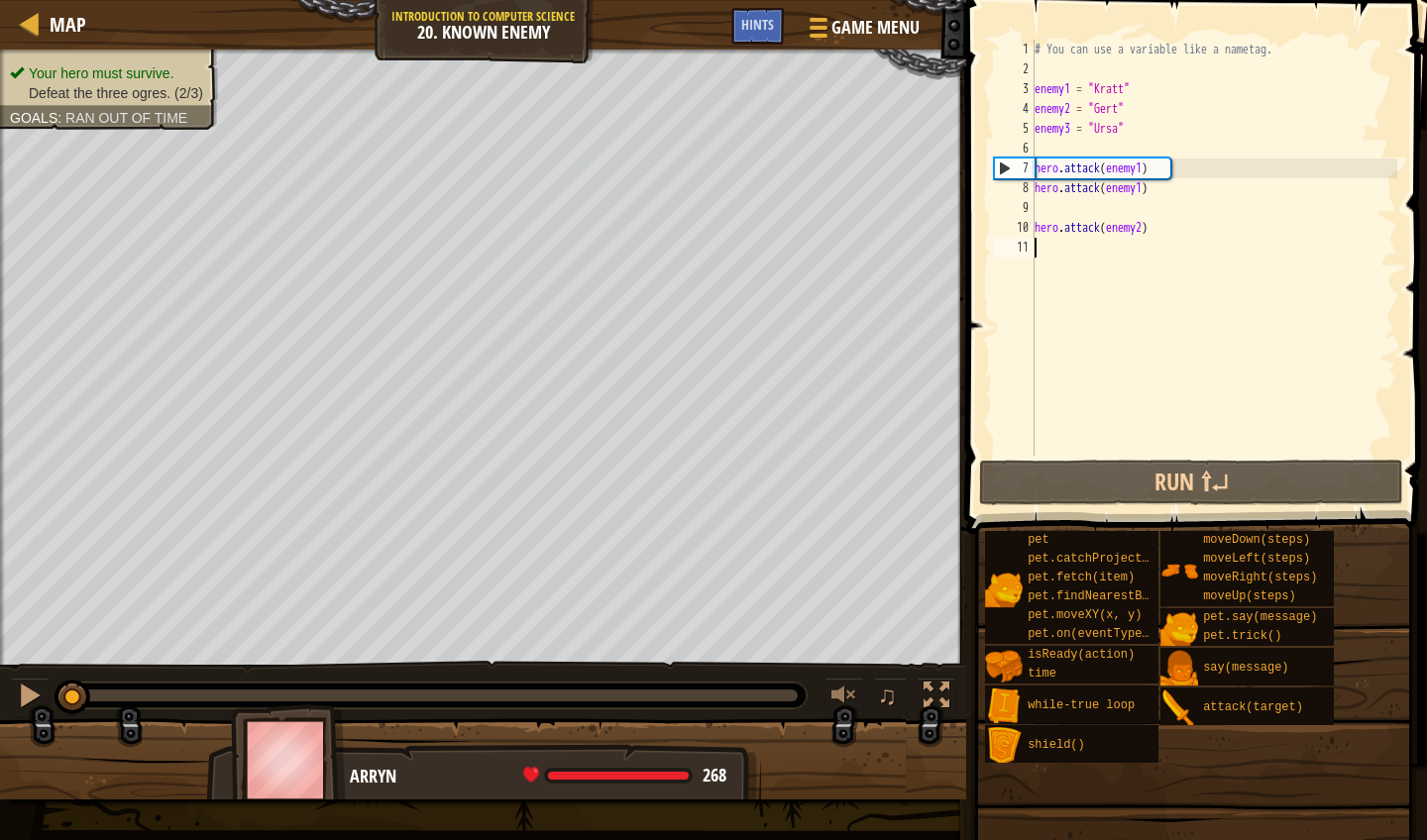 type on "hero.attack(enemy2)" 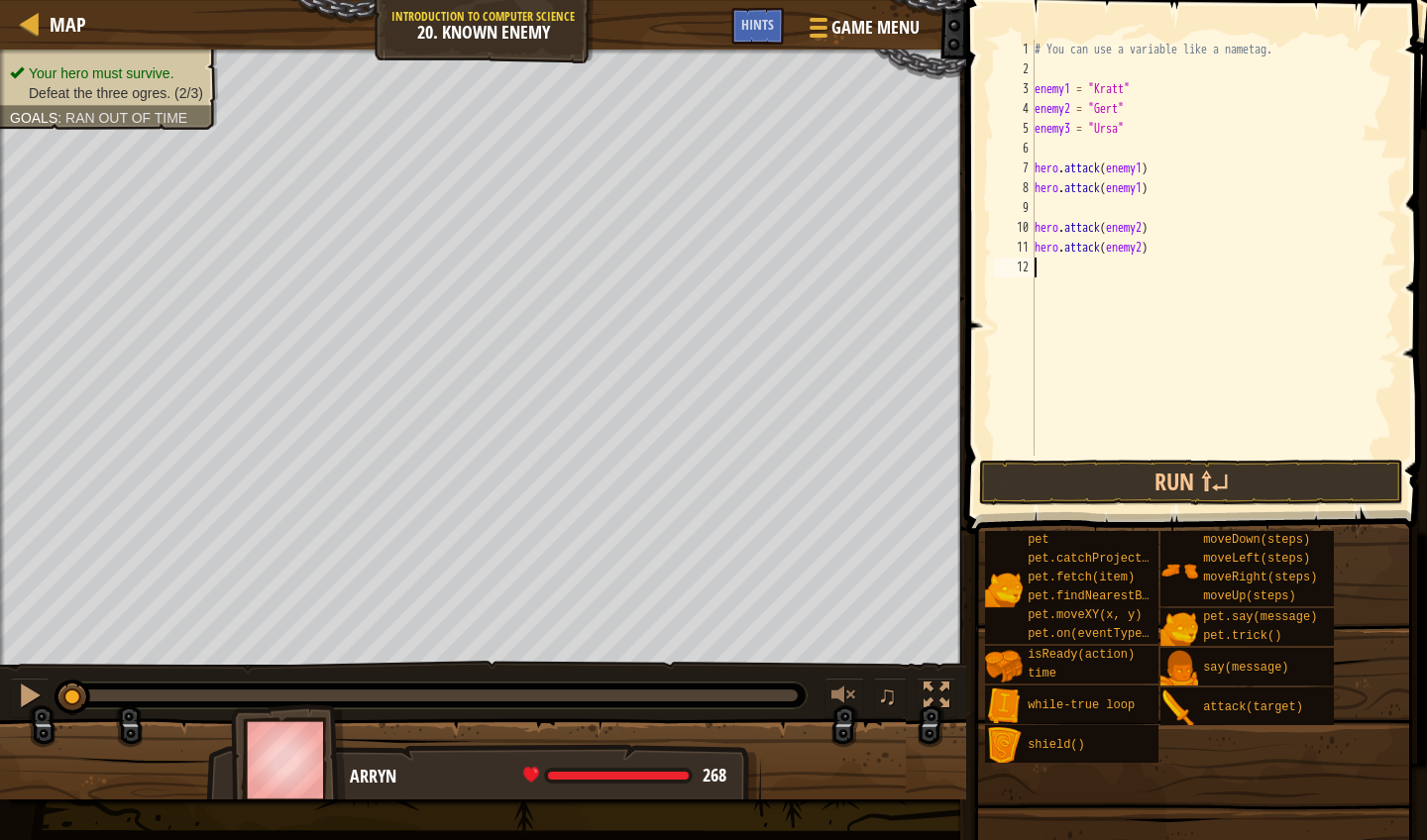 click on "# You can use a variable like a nametag. enemy1   =   "Kratt" enemy2   =   "Gert" enemy3   =   "Ursa" hero . attack ( enemy1 ) hero . attack ( enemy1 ) hero . attack ( enemy2 ) hero . attack ( enemy2 )" at bounding box center [1214, 267] 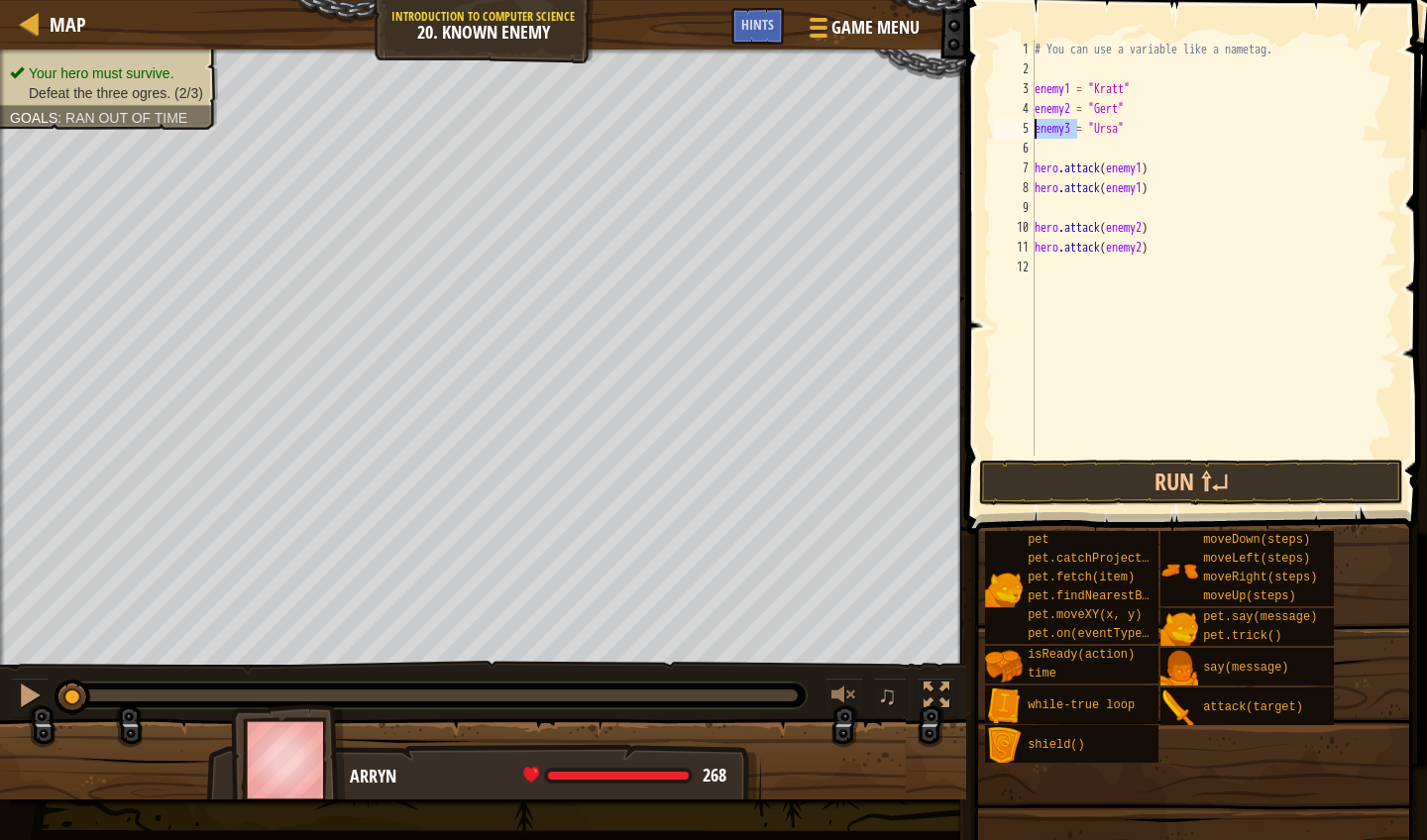 drag, startPoint x: 1077, startPoint y: 130, endPoint x: 1028, endPoint y: 138, distance: 49.648766 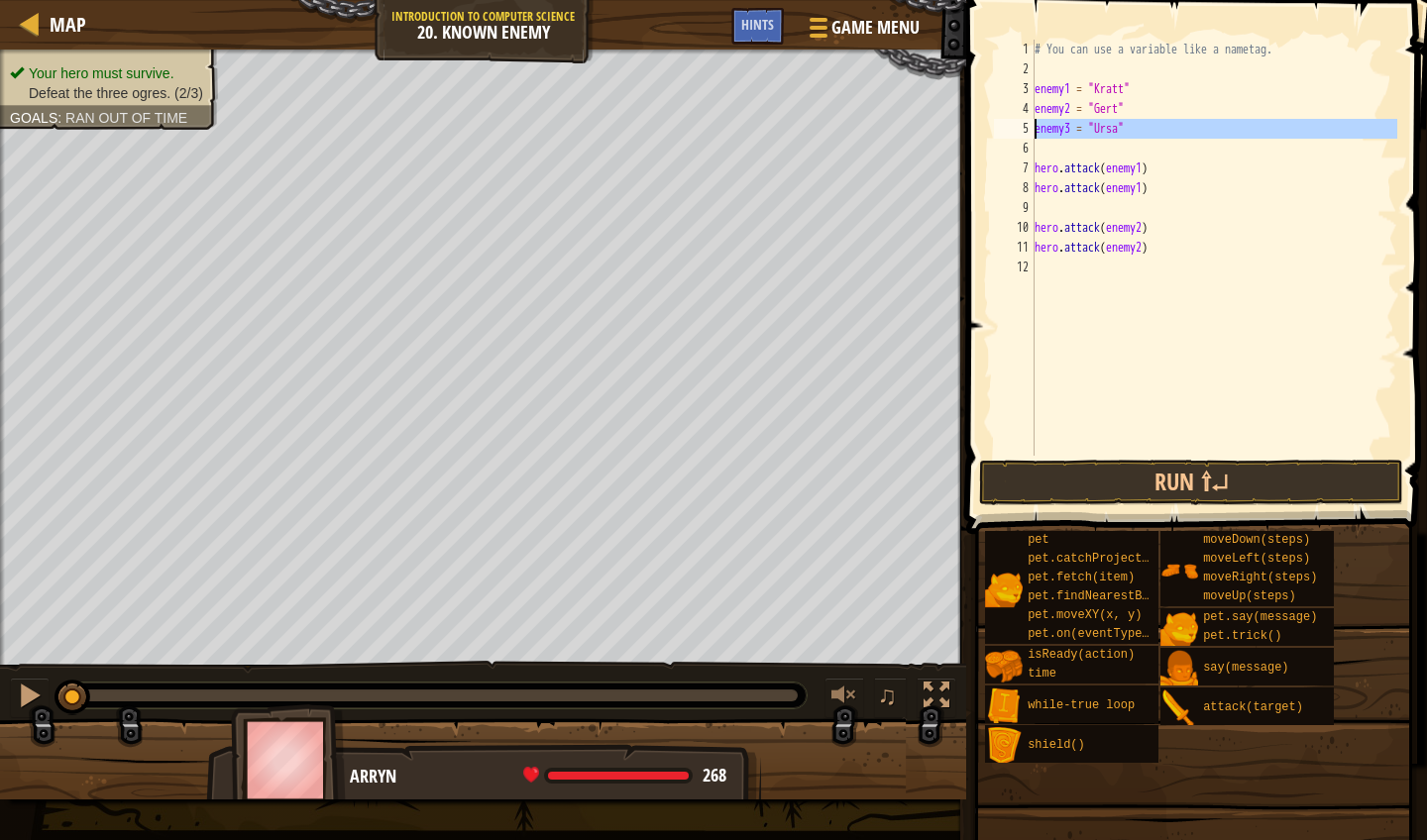 type on "enemy3 = "Ursa"" 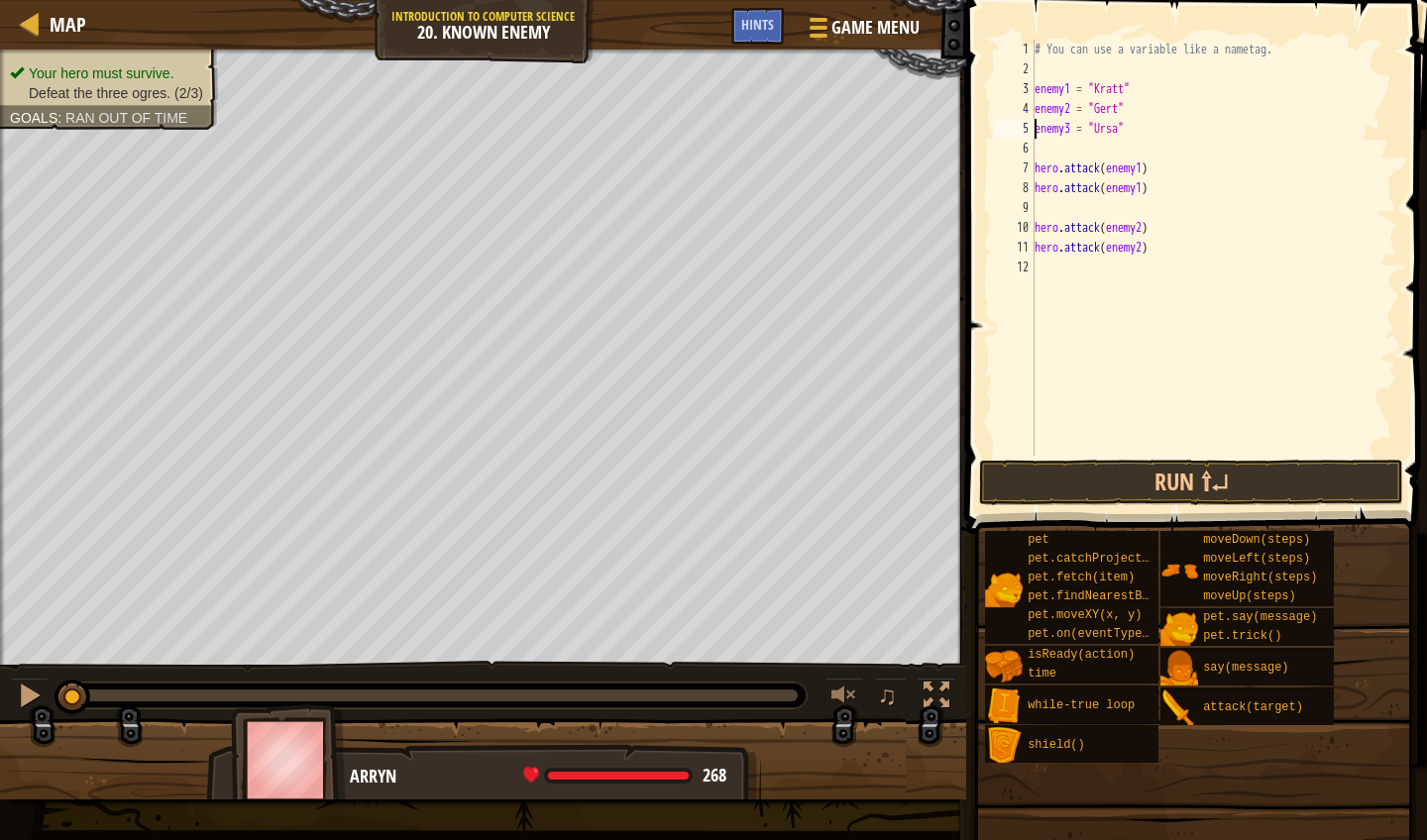 click on "# You can use a variable like a nametag. enemy1   =   "Kratt" enemy2   =   "Gert" enemy3   =   "Ursa" hero . attack ( enemy1 ) hero . attack ( enemy1 ) hero . attack ( enemy2 ) hero . attack ( enemy2 )" at bounding box center [1214, 267] 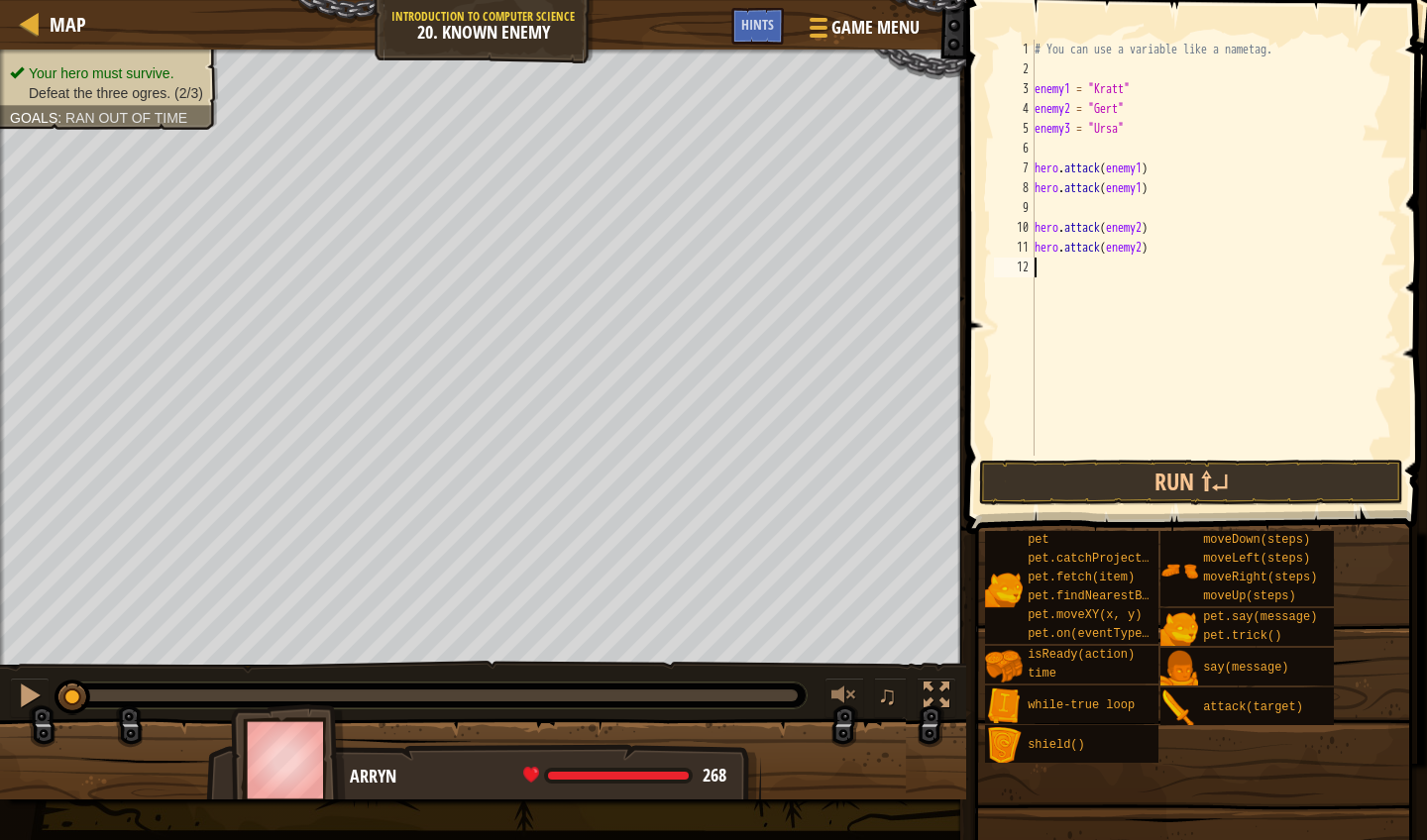 type on "hero.attack(enemy2)" 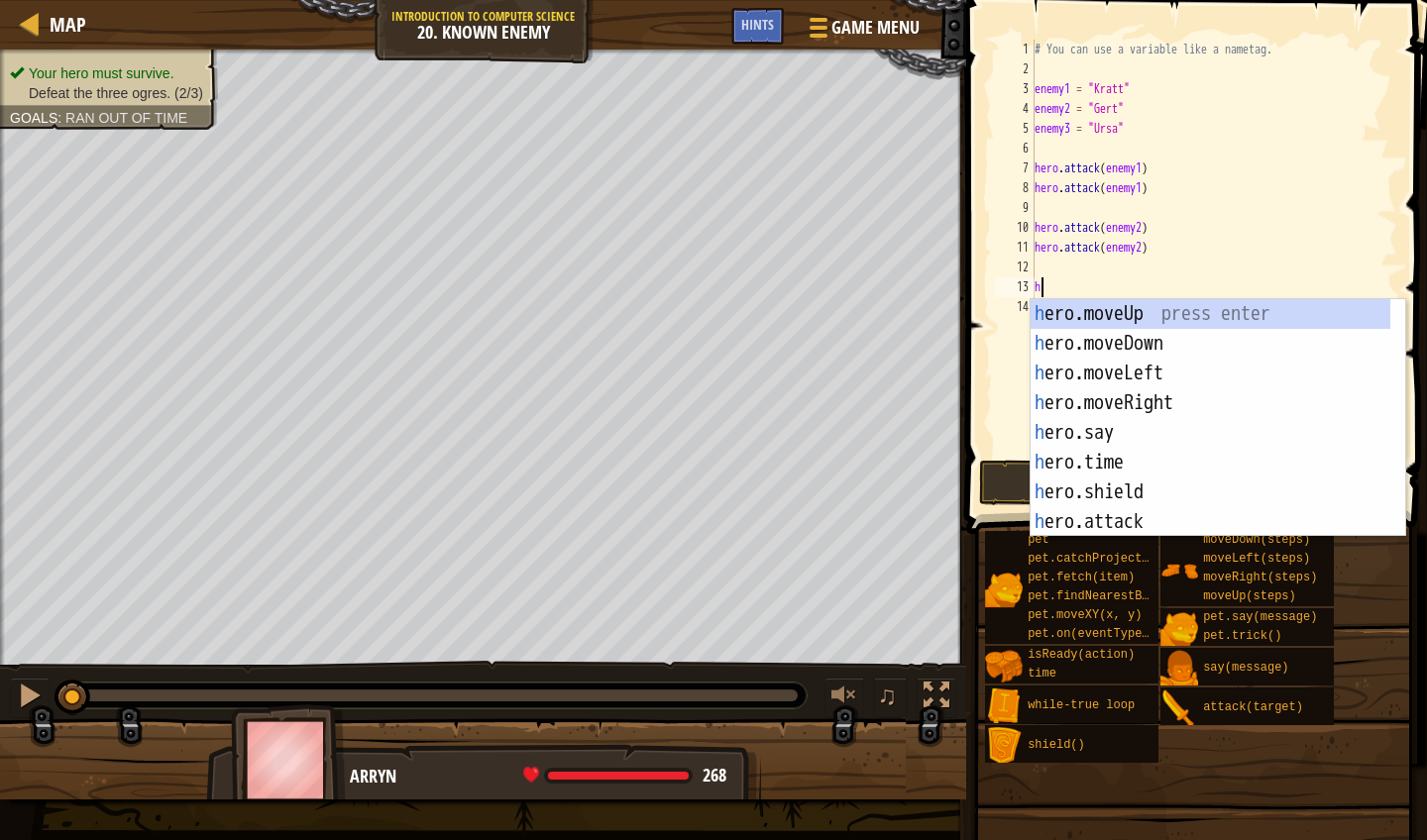 scroll, scrollTop: 9, scrollLeft: 0, axis: vertical 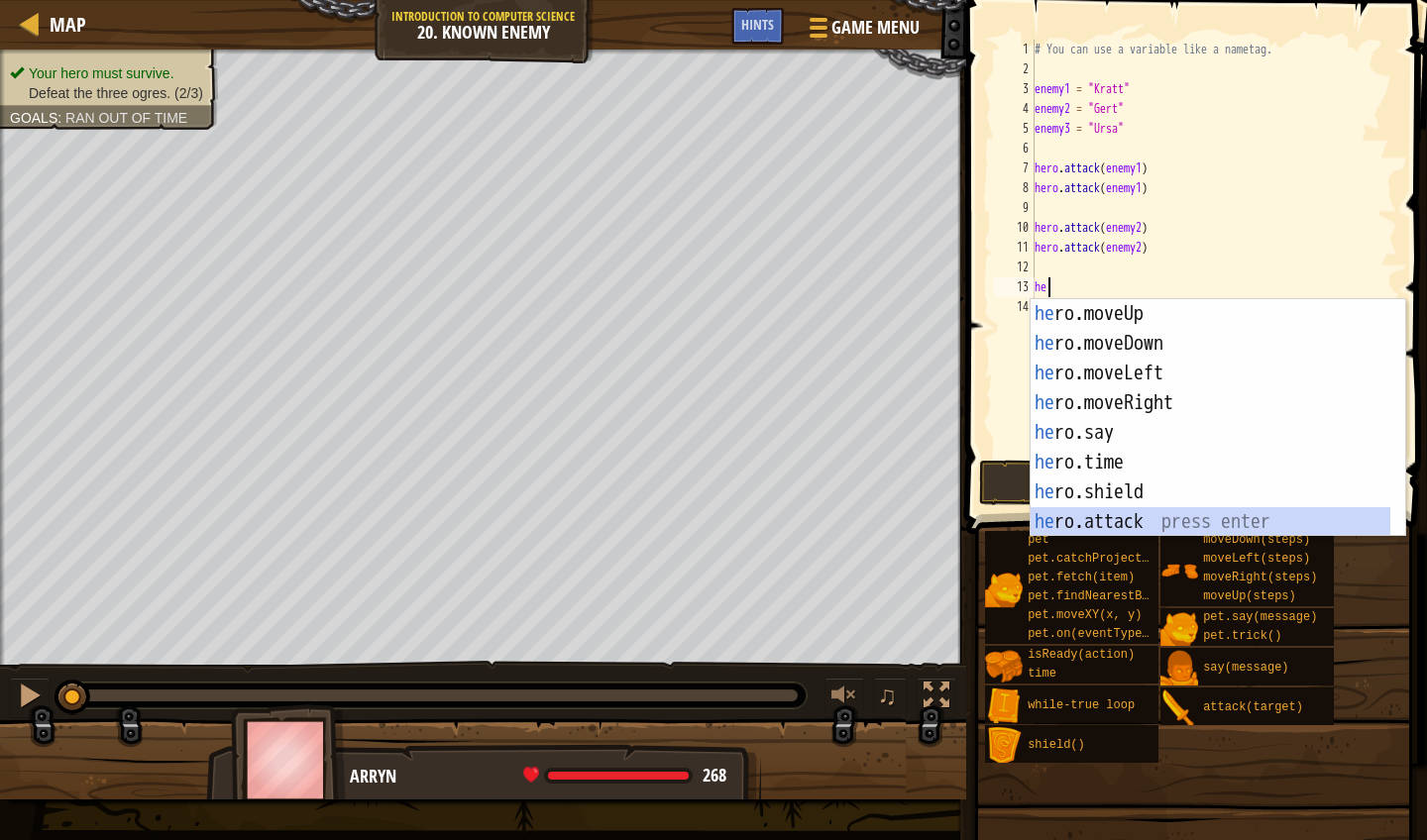 click on "he ro.moveUp press enter he ro.moveDown press enter he ro.moveLeft press enter he ro.moveRight press enter he ro.say press enter he ro.time press enter he ro.shield press enter he ro.attack press enter he ro.isReady press enter" at bounding box center [1210, 448] 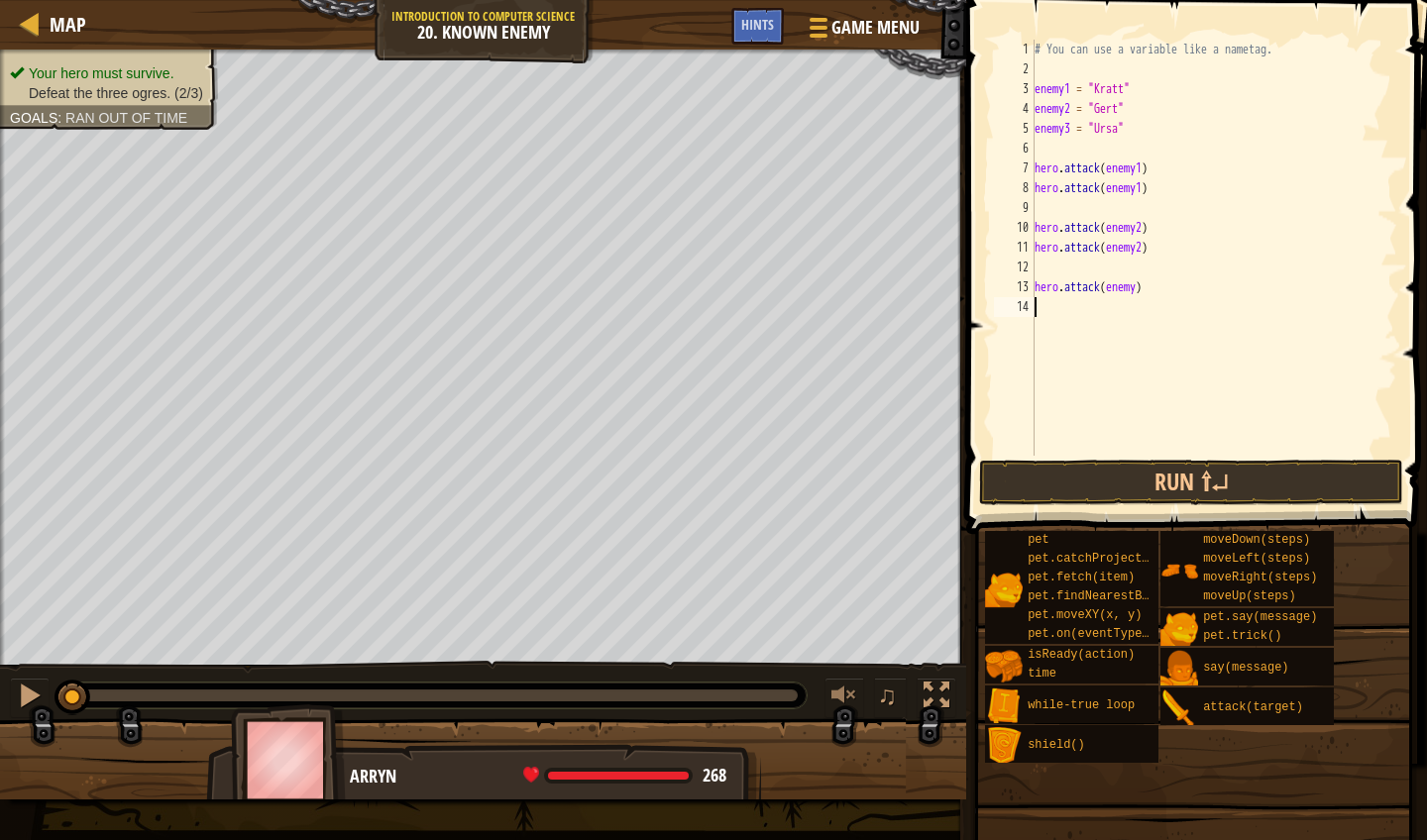 click on "# You can use a variable like a nametag. enemy1   =   "Kratt" enemy2   =   "Gert" enemy3   =   "Ursa" hero . attack ( enemy1 ) hero . attack ( enemy1 ) hero . attack ( enemy2 ) hero . attack ( enemy2 ) hero . attack ( enemy )" at bounding box center [1214, 267] 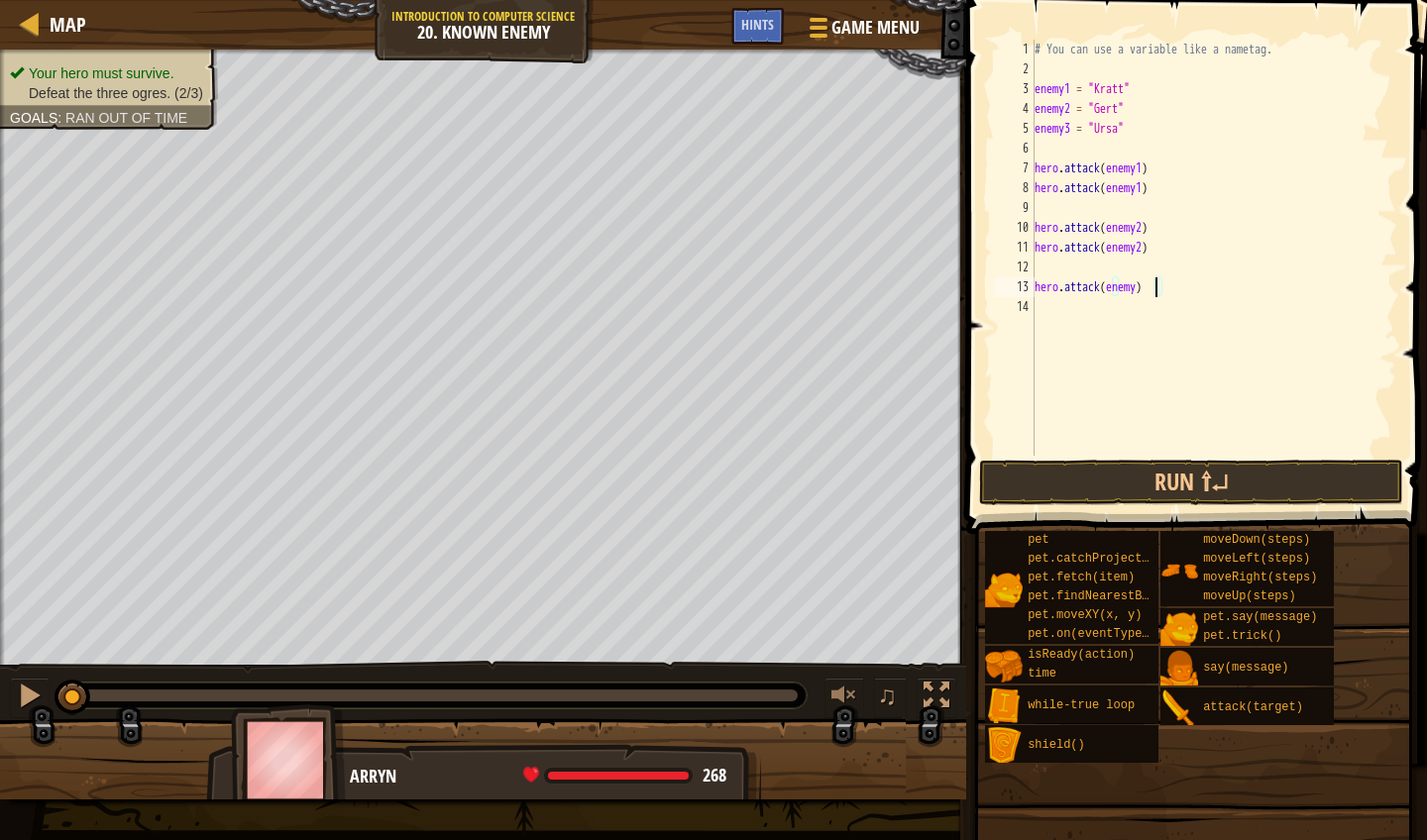 click on "# You can use a variable like a nametag. enemy1   =   "Kratt" enemy2   =   "Gert" enemy3   =   "Ursa" hero . attack ( enemy1 ) hero . attack ( enemy1 ) hero . attack ( enemy2 ) hero . attack ( enemy2 ) hero . attack ( enemy )" at bounding box center [1214, 267] 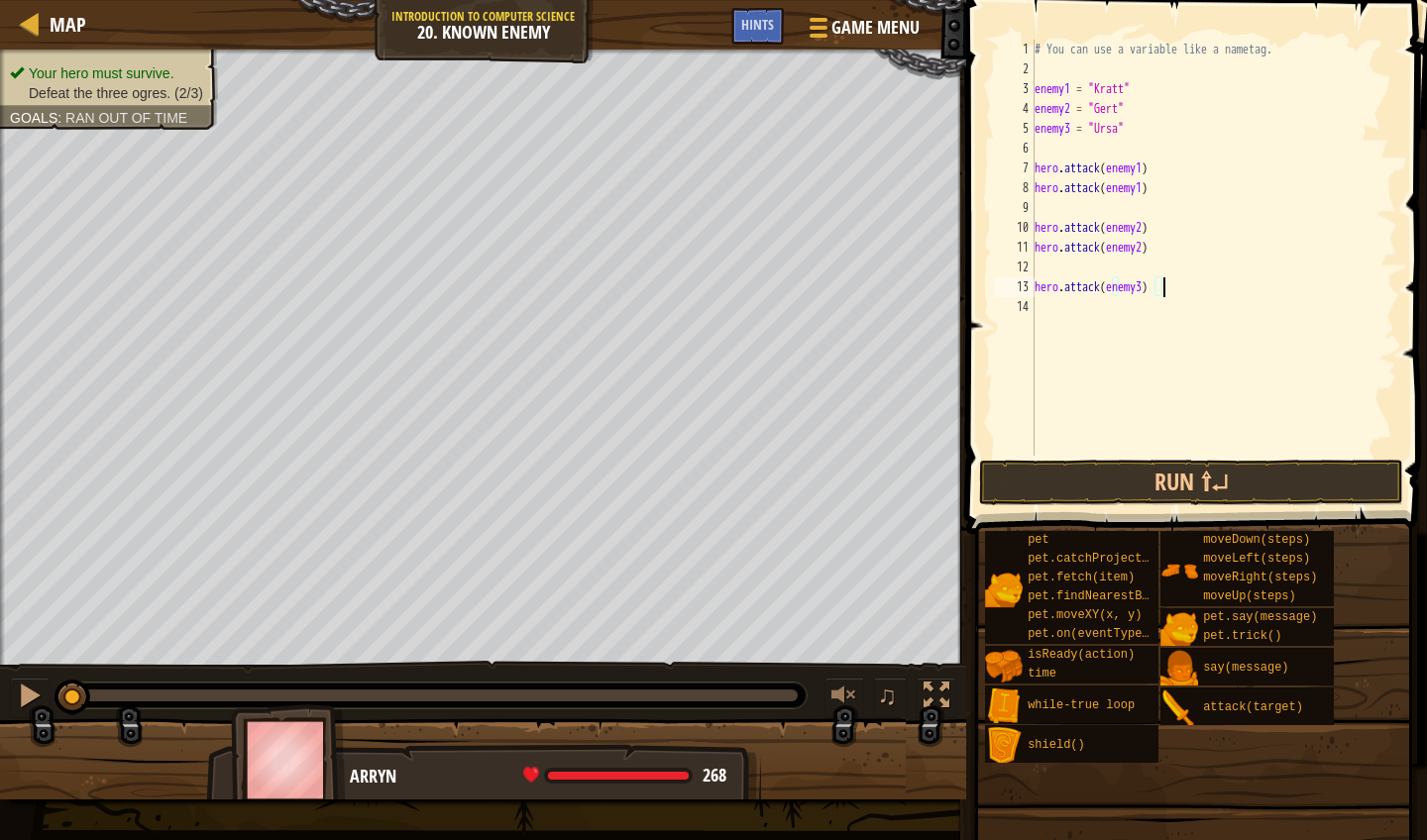 scroll, scrollTop: 9, scrollLeft: 10, axis: both 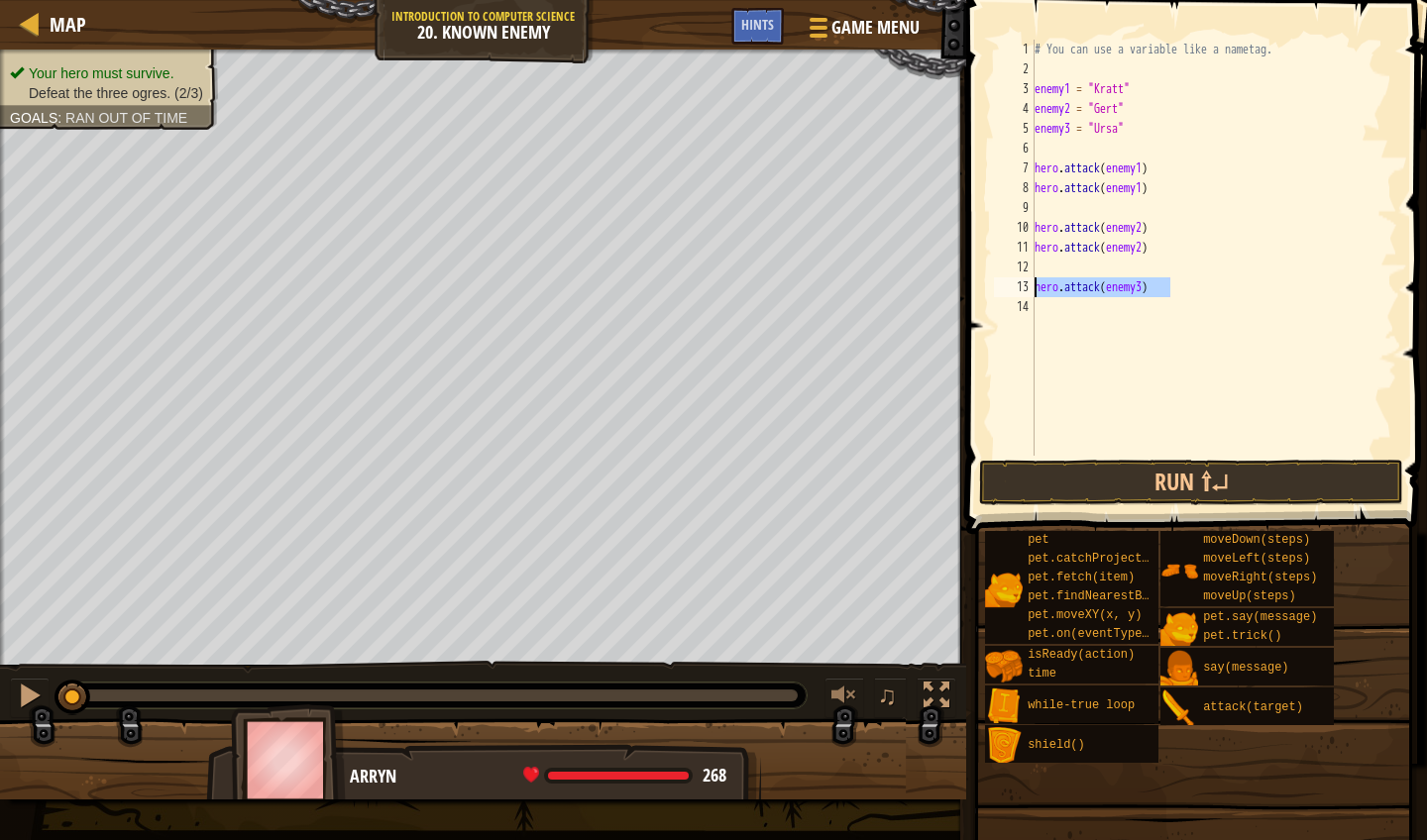 drag, startPoint x: 1179, startPoint y: 291, endPoint x: 1039, endPoint y: 288, distance: 140.0321 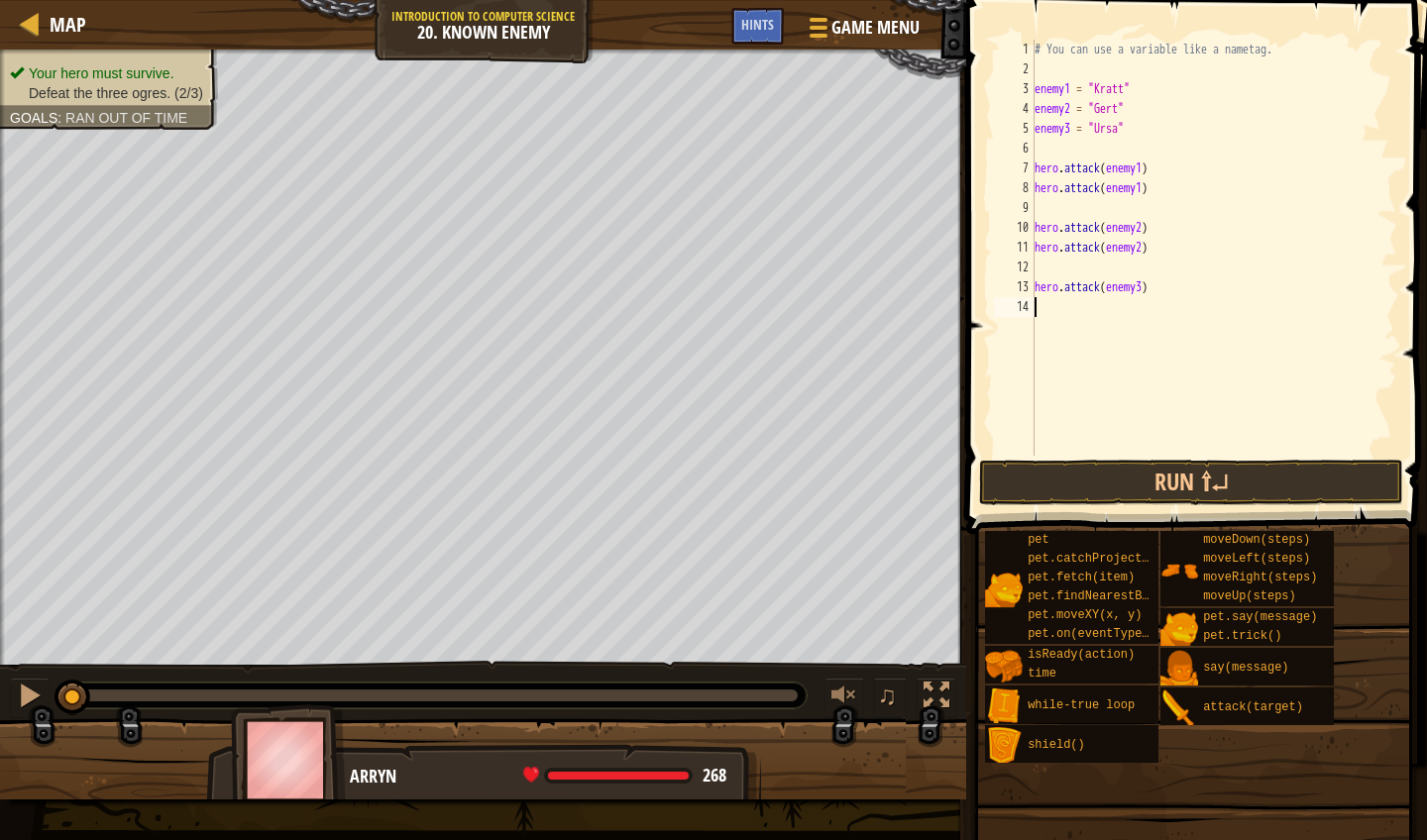 click on "# You can use a variable like a nametag. enemy1   =   "Kratt" enemy2   =   "Gert" enemy3   =   "Ursa" hero . attack ( enemy1 ) hero . attack ( enemy1 ) hero . attack ( enemy2 ) hero . attack ( enemy2 ) hero . attack ( enemy3 )" at bounding box center (1214, 267) 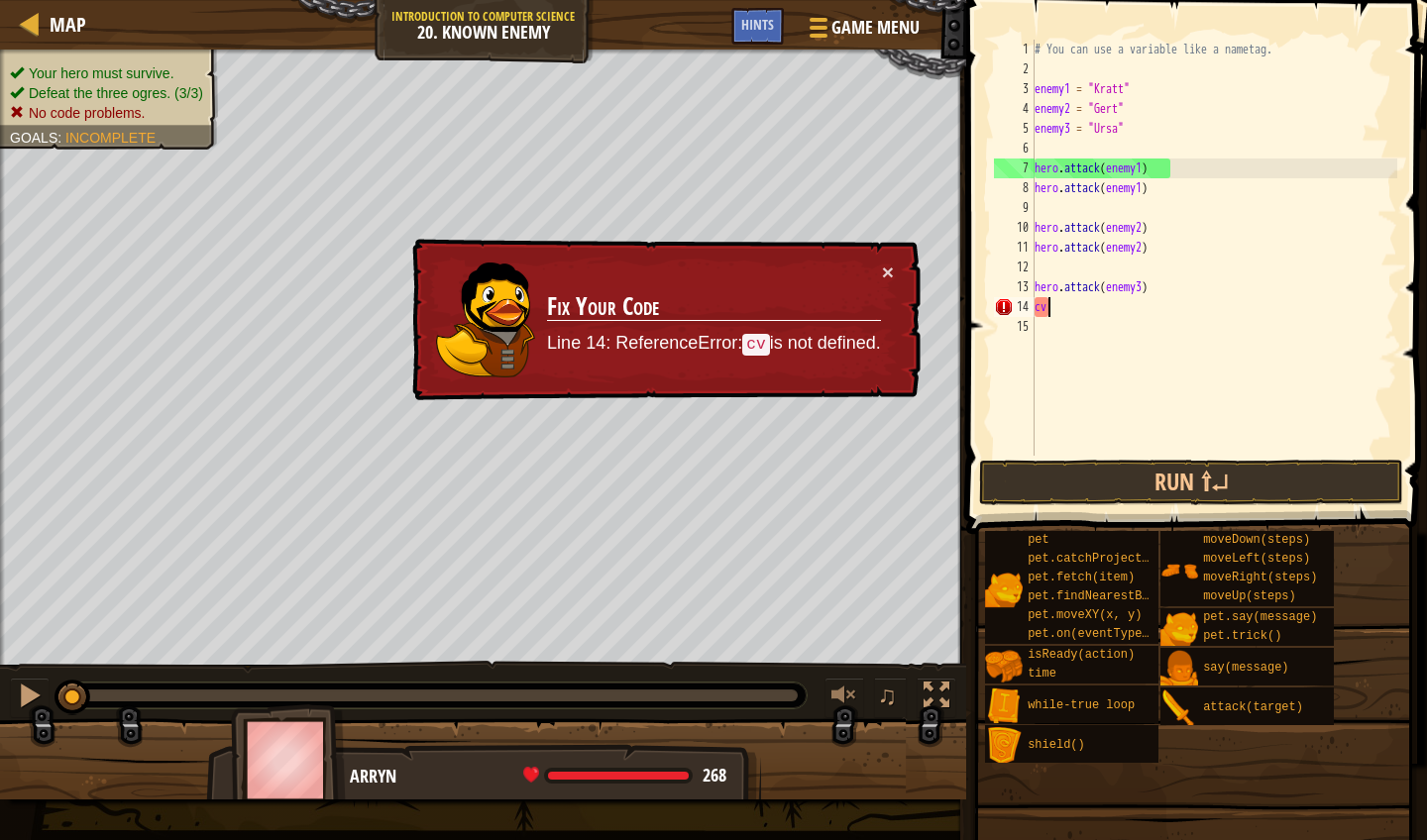 type on "c" 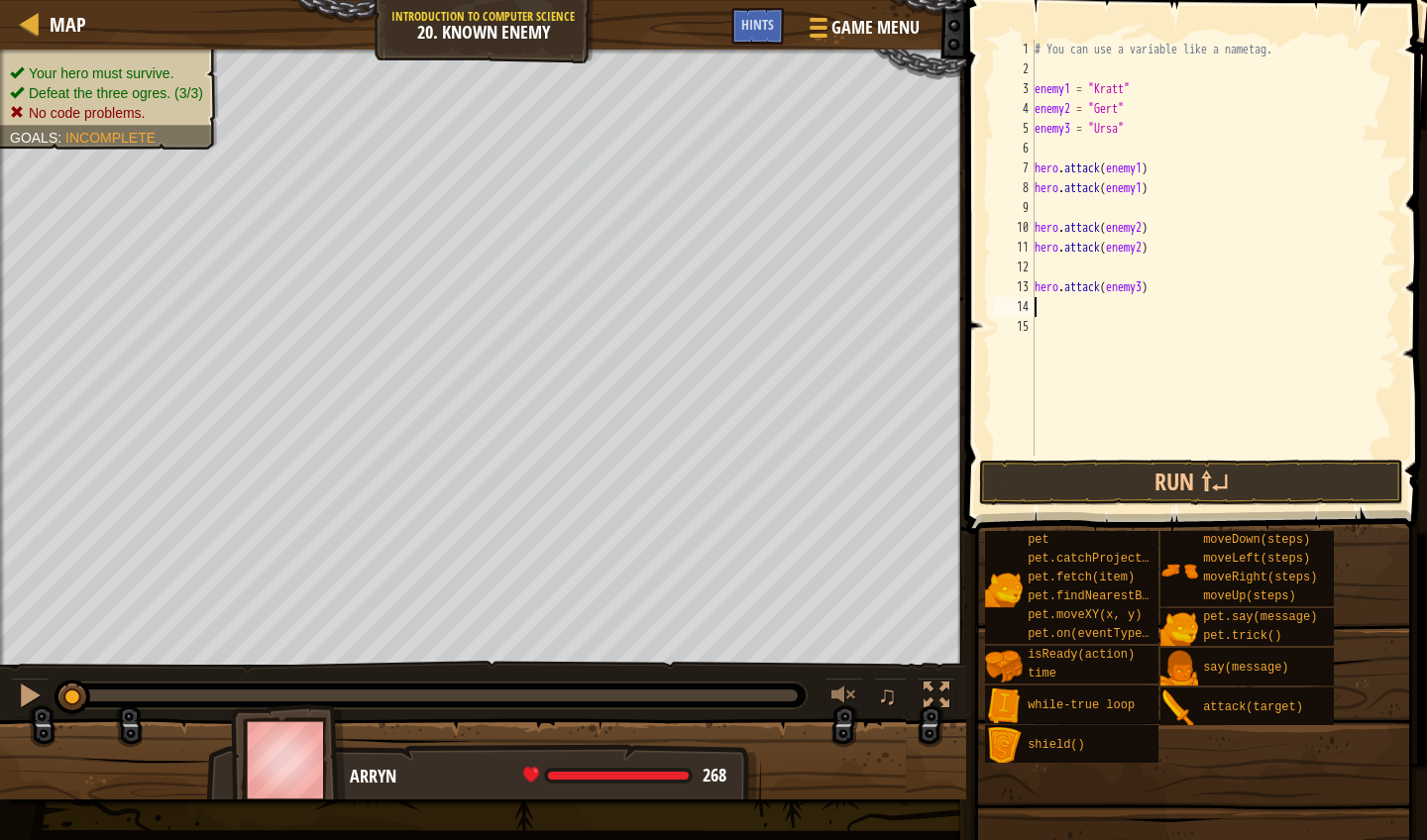type on "hero.attack(enemy3)" 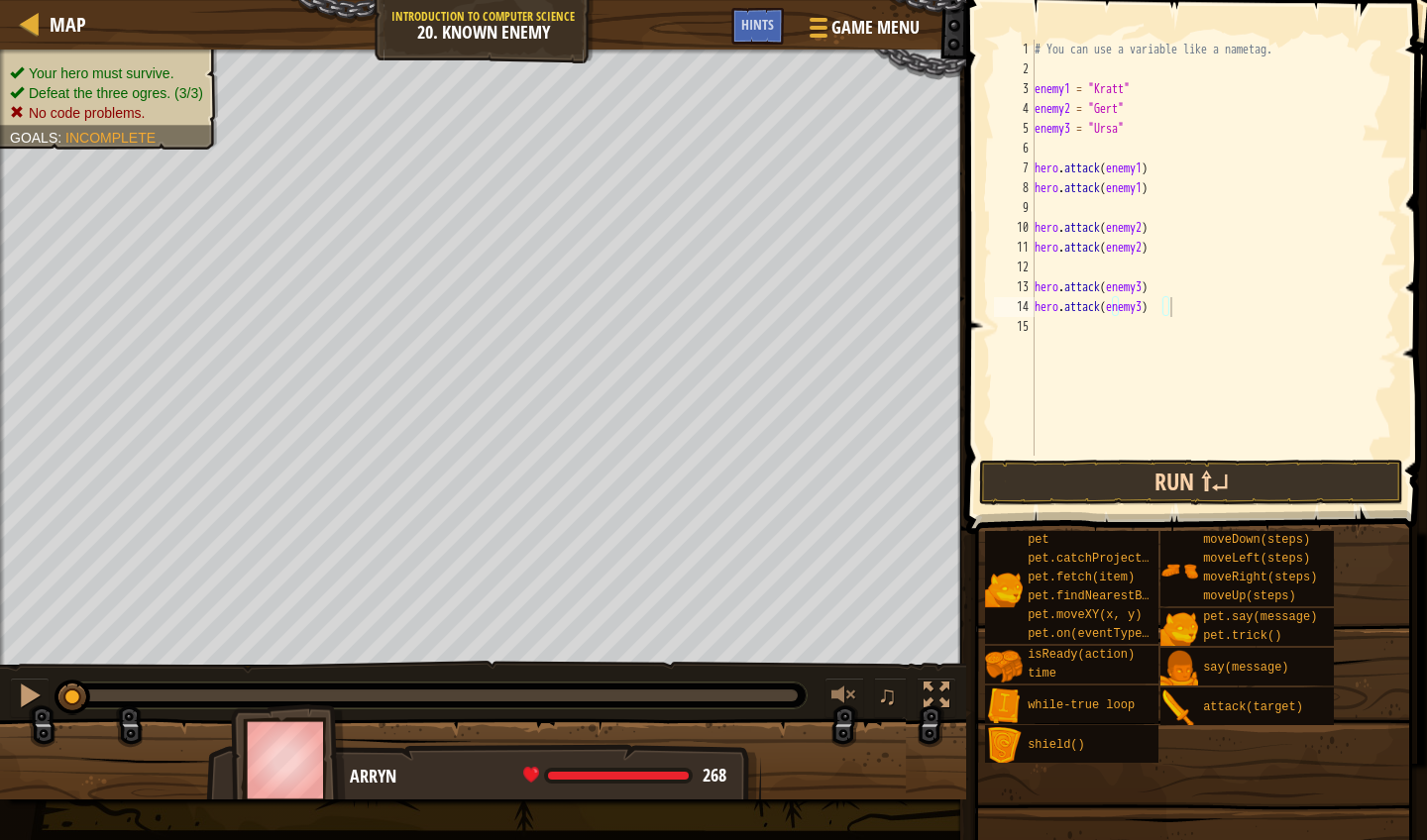 click on "Run ⇧↵" at bounding box center [1191, 482] 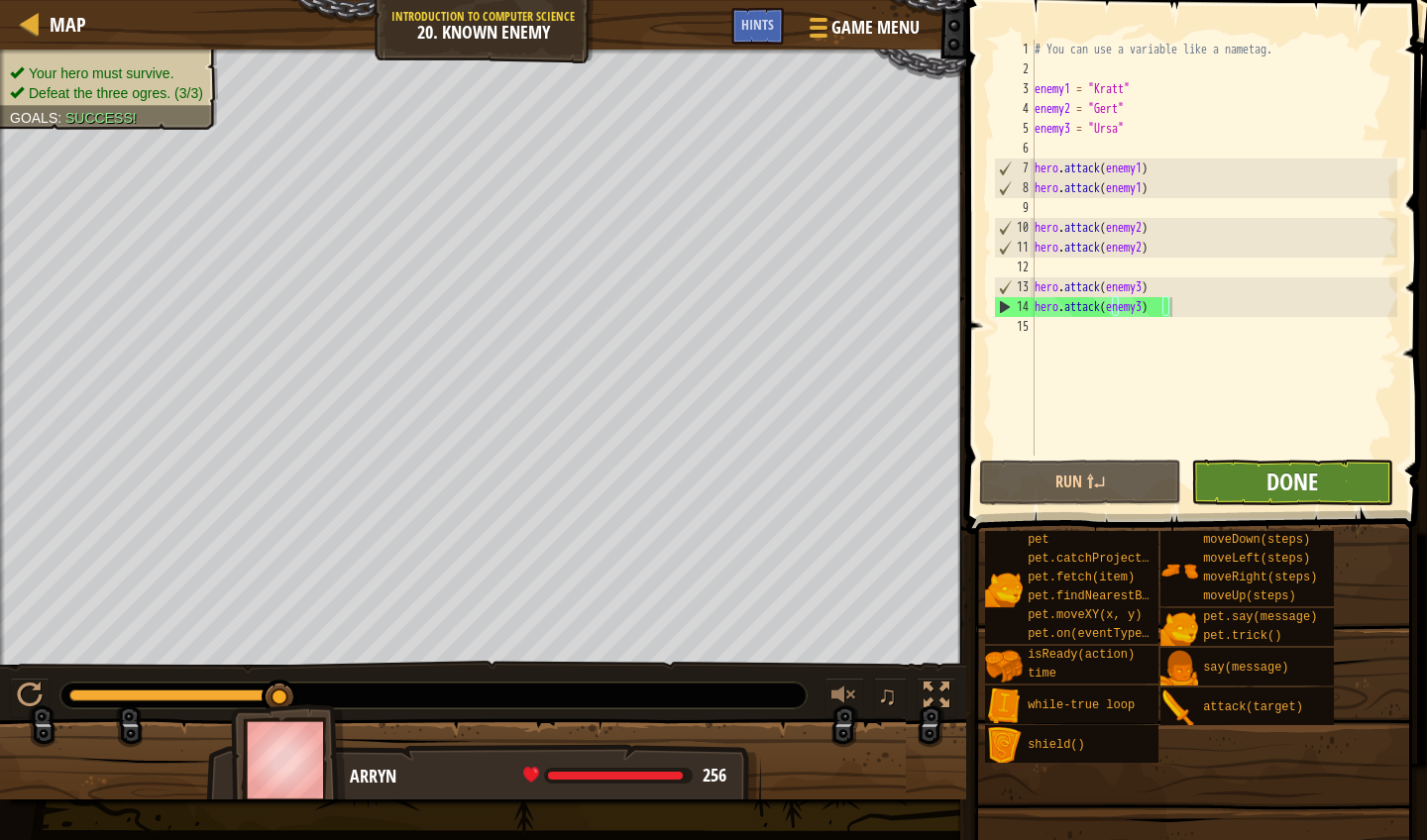 click on "Done" at bounding box center [1292, 481] 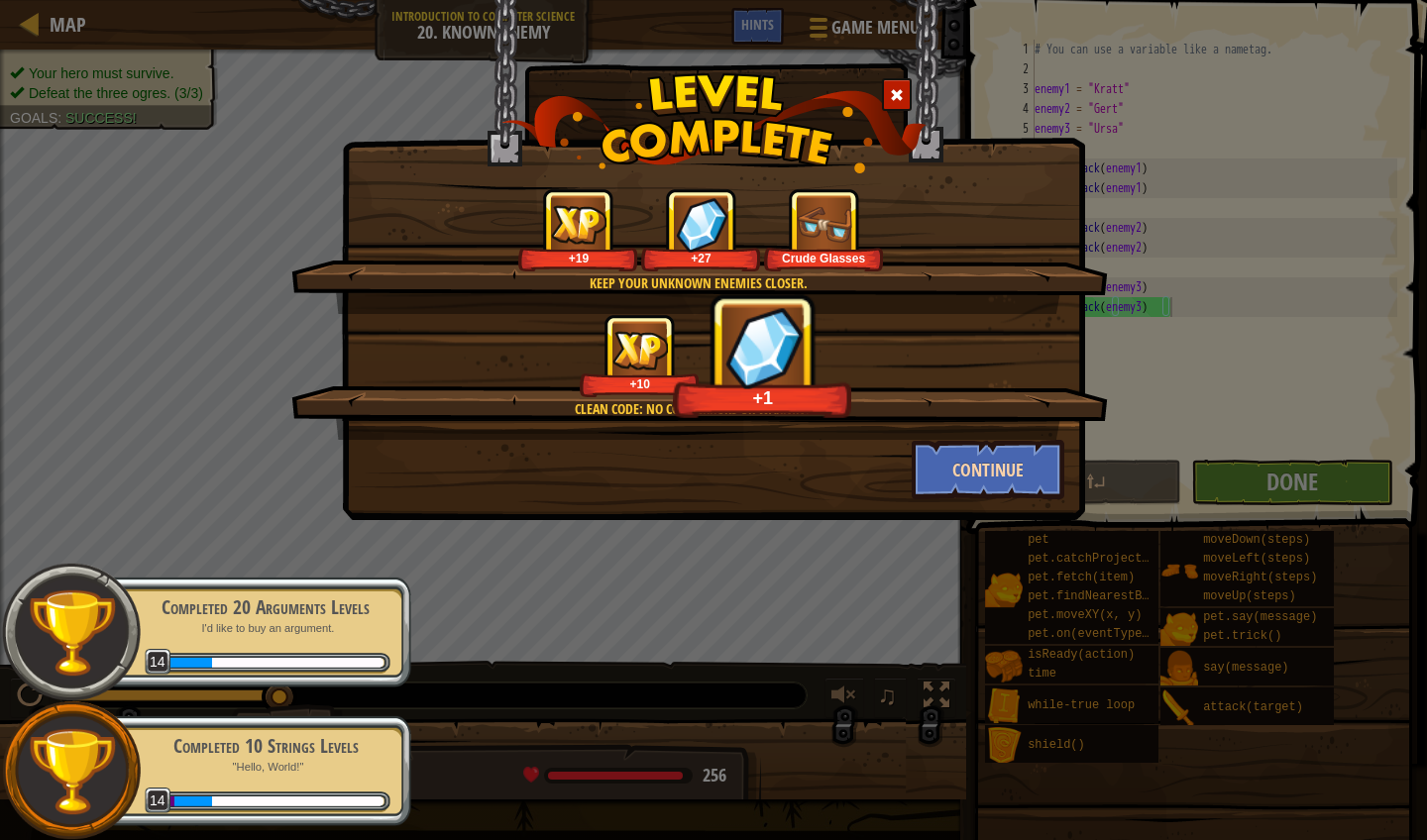 click on "Continue" at bounding box center [988, 470] 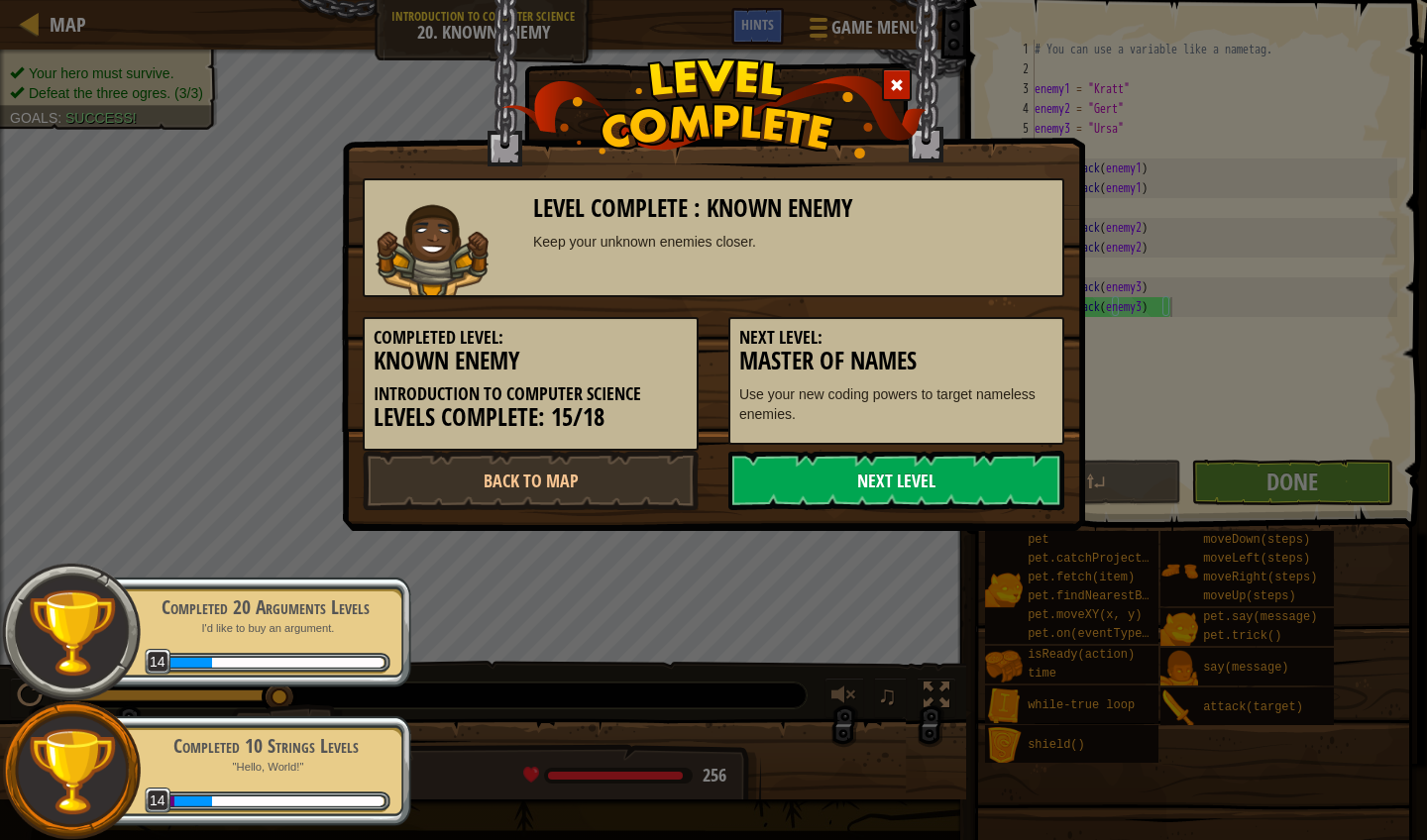 click on "Next Level" at bounding box center [896, 480] 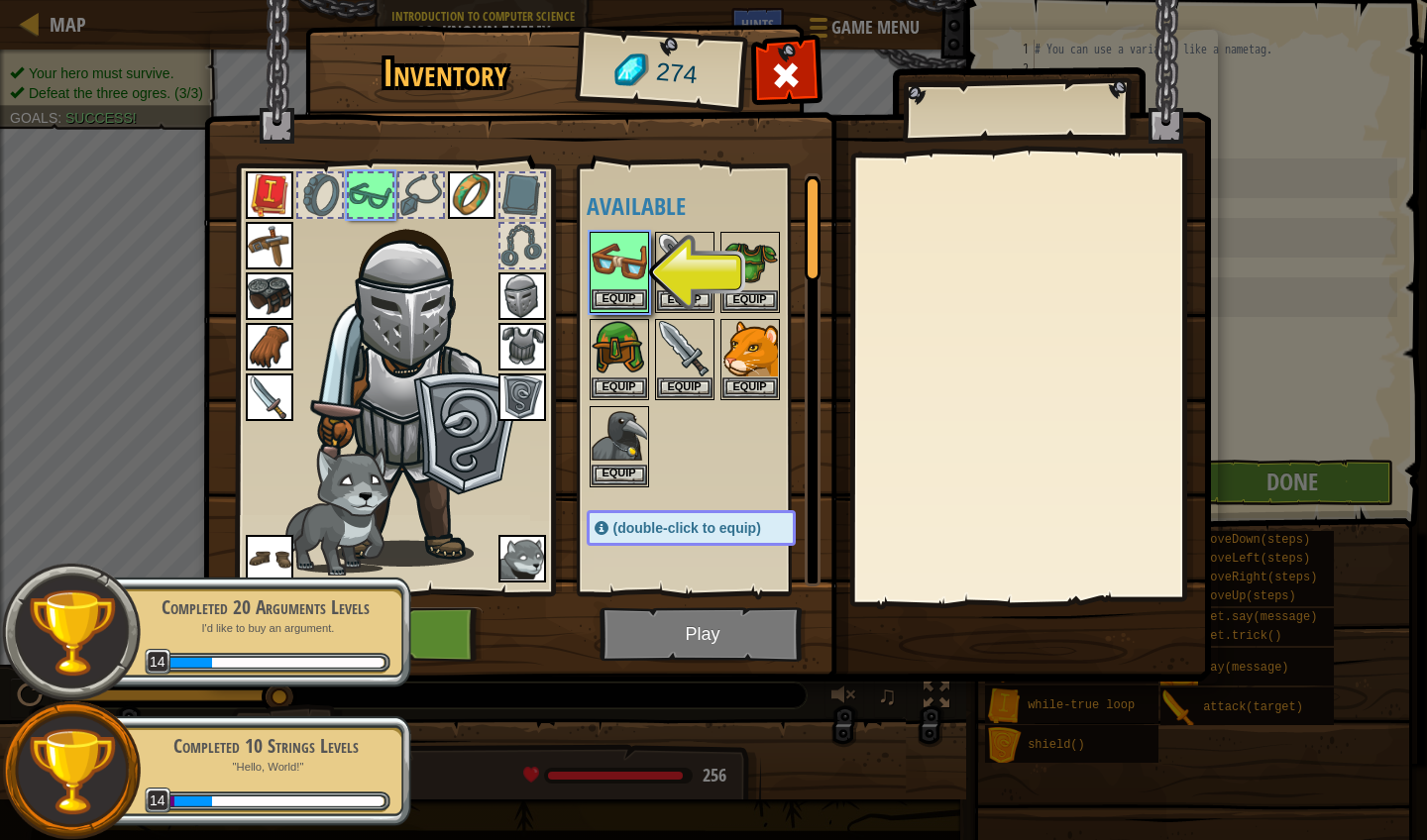 click on "Equip" at bounding box center (619, 299) 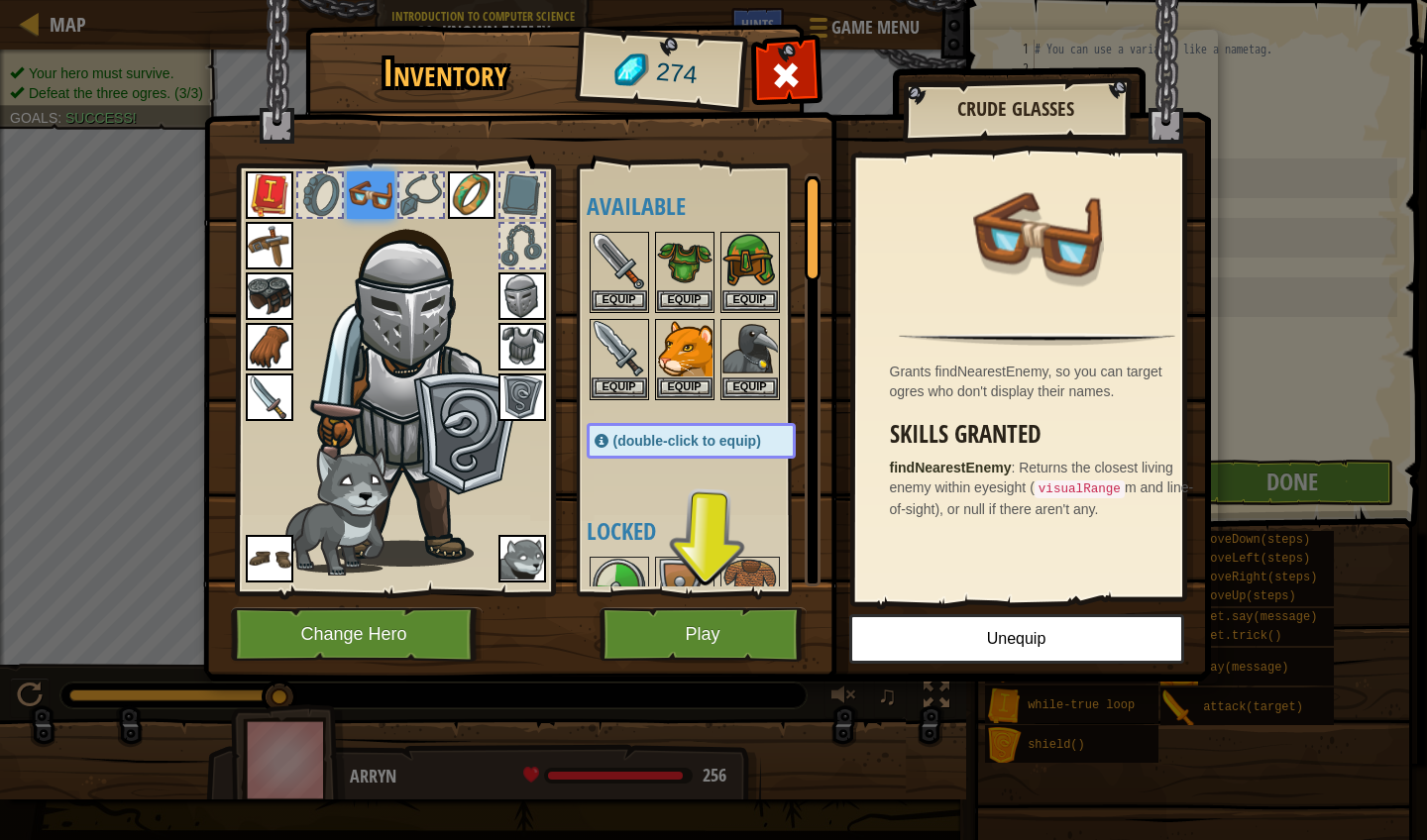 click on "Play" at bounding box center [703, 634] 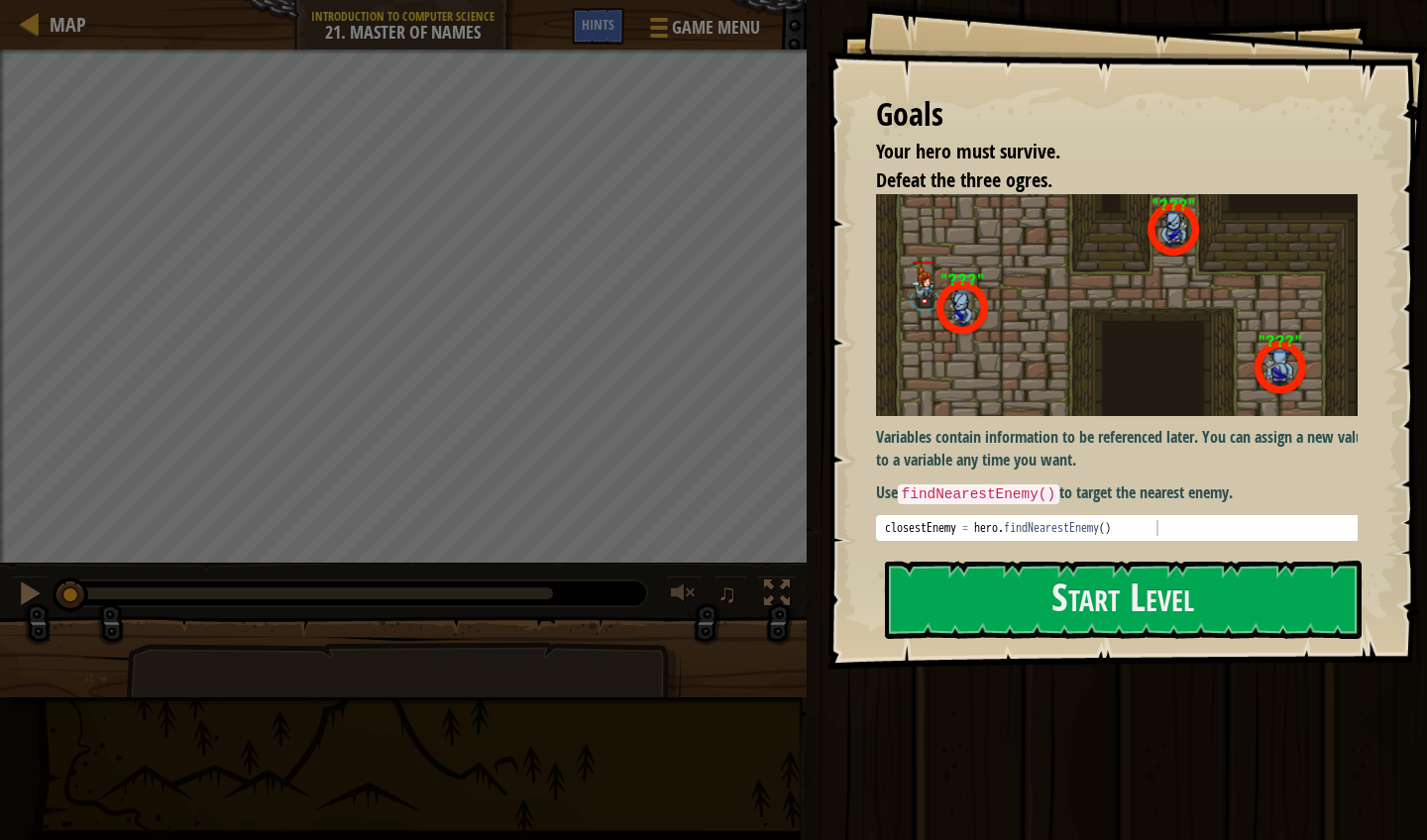 click at bounding box center [1124, 305] 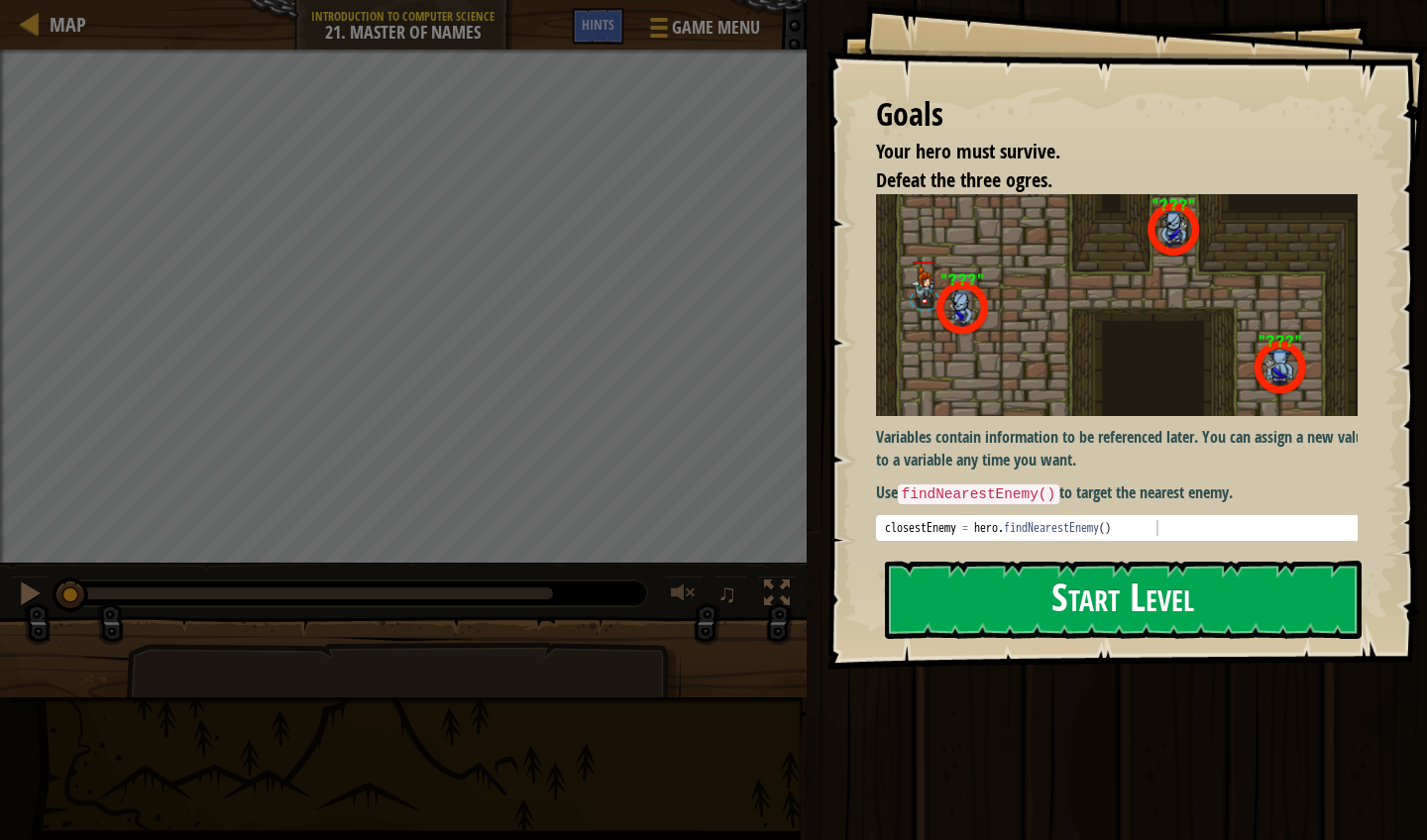 click on "Start Level" at bounding box center [1123, 599] 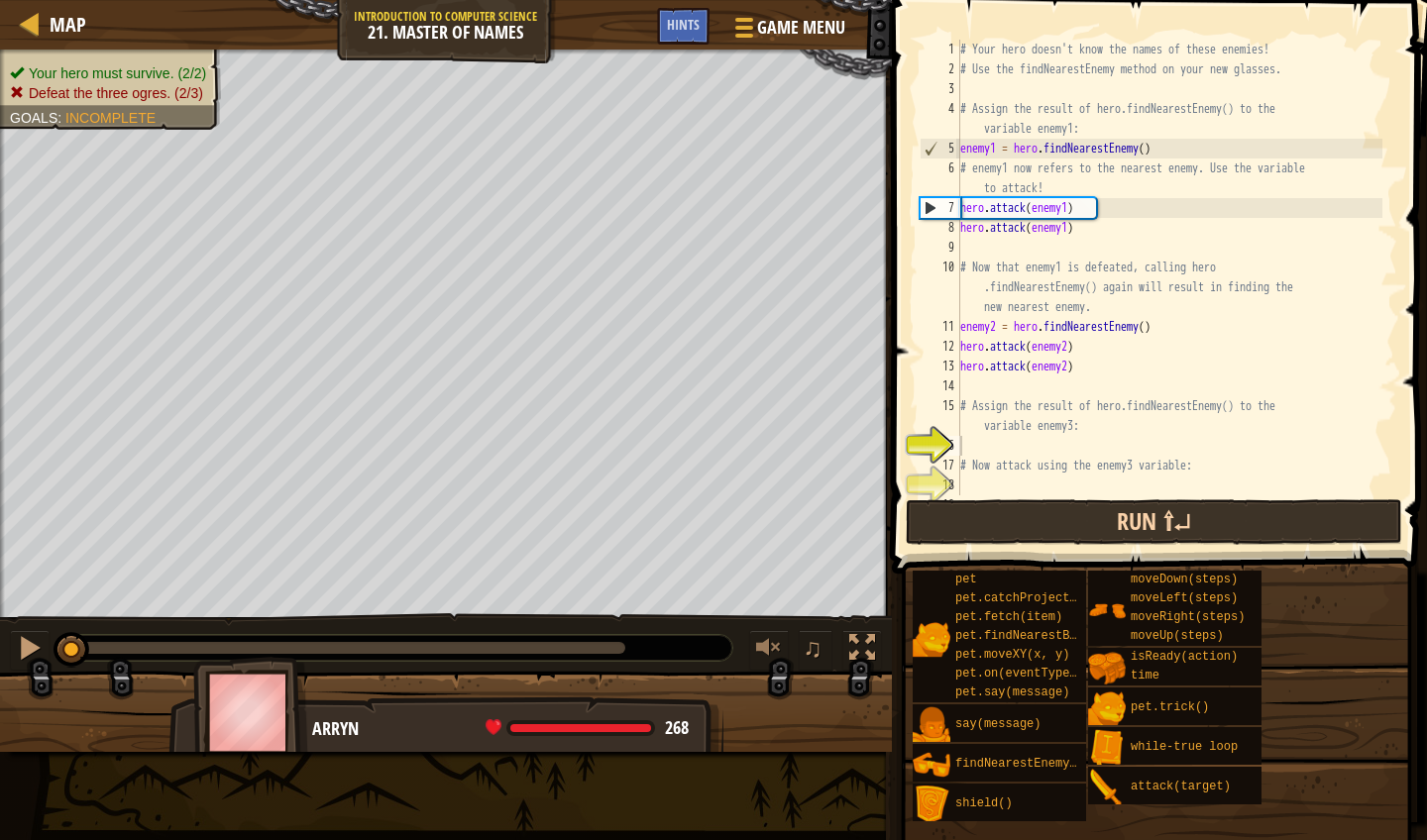 click on "Run ⇧↵" at bounding box center (1153, 522) 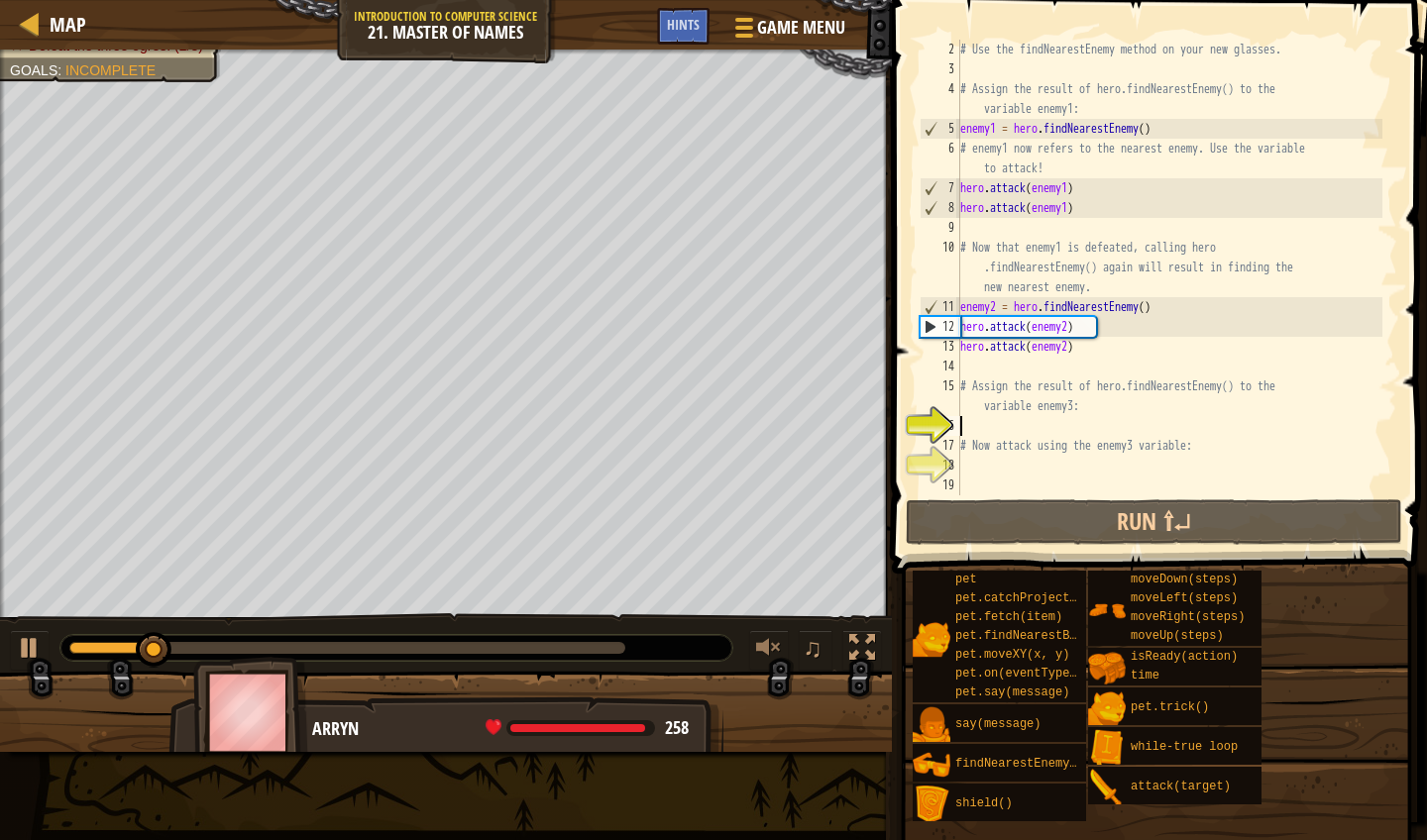 click on "# Use the findNearestEnemy method on your new glasses. # Assign the result of hero.findNearestEnemy() to the       variable enemy1: enemy1   =   hero . findNearestEnemy ( ) # enemy1 now refers to the nearest enemy. Use the variable       to attack! hero . attack ( enemy1 ) hero . attack ( enemy1 ) # Now that enemy1 is defeated, calling hero      .findNearestEnemy() again will result in finding the       new nearest enemy. enemy2   =   hero . findNearestEnemy ( ) hero . attack ( enemy2 ) hero . attack ( enemy2 ) # Assign the result of hero.findNearestEnemy() to the       variable enemy3: # Now attack using the enemy3 variable:" at bounding box center (1169, 287) 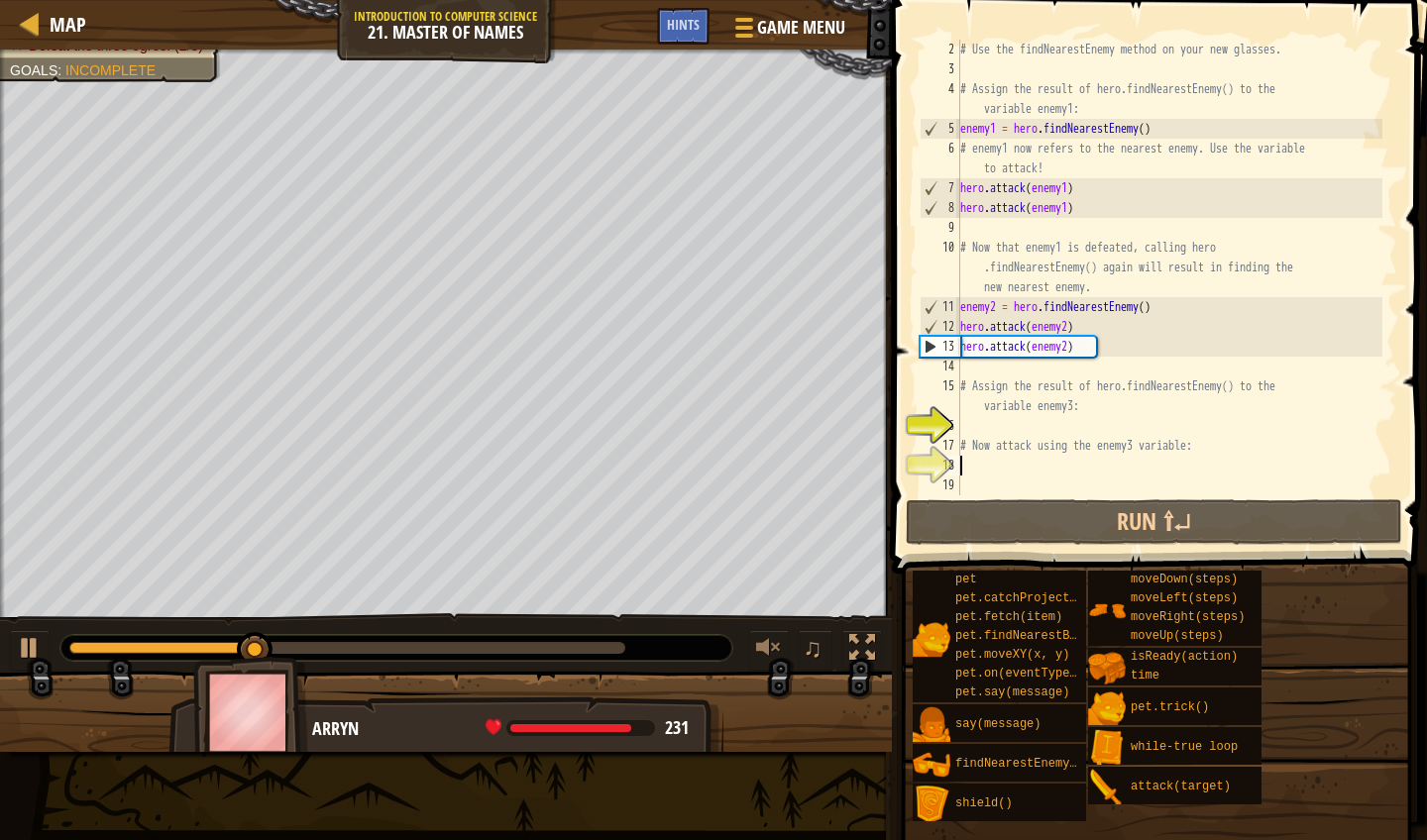 scroll, scrollTop: 5, scrollLeft: 0, axis: vertical 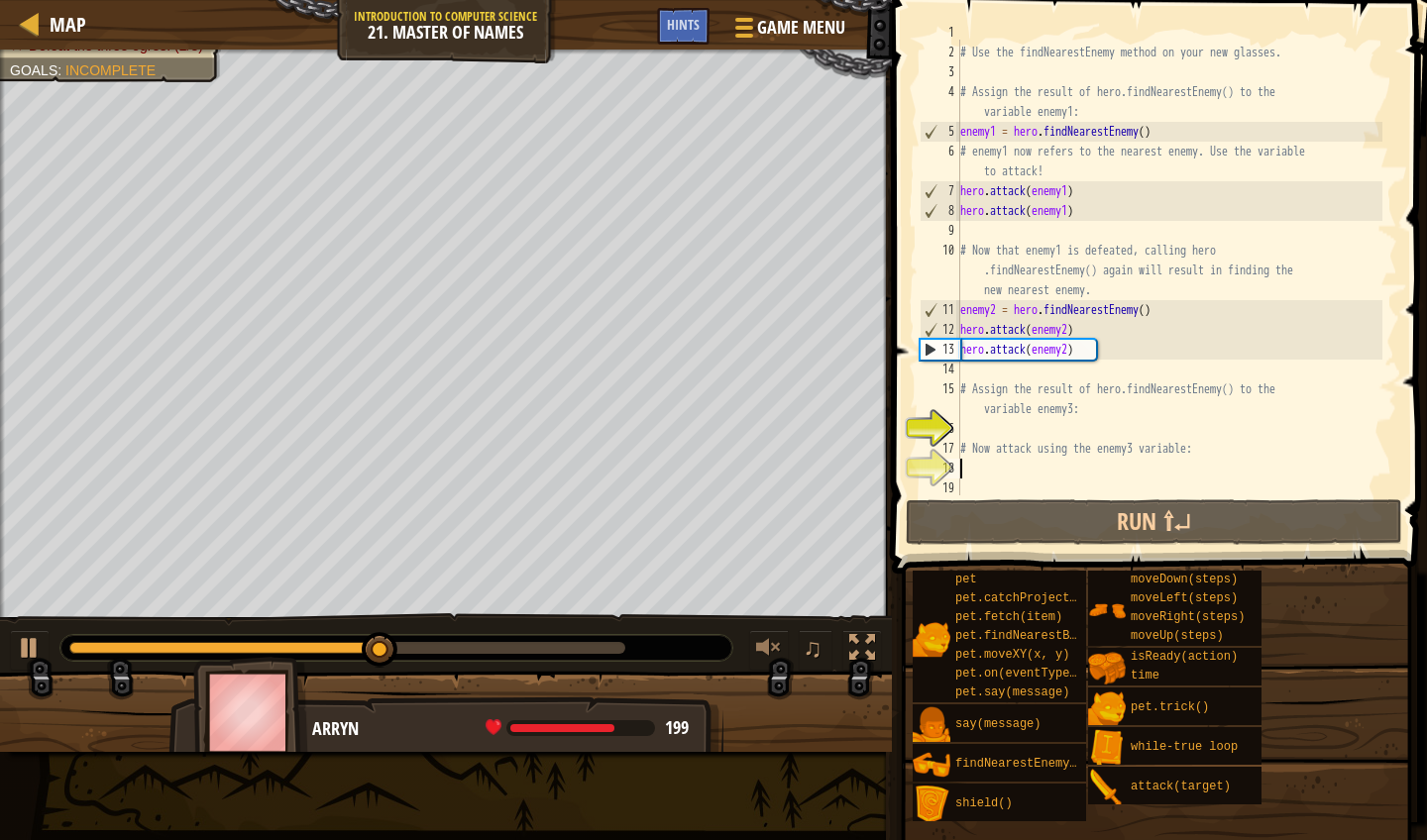 paste on "hero.attack(enemy3)" 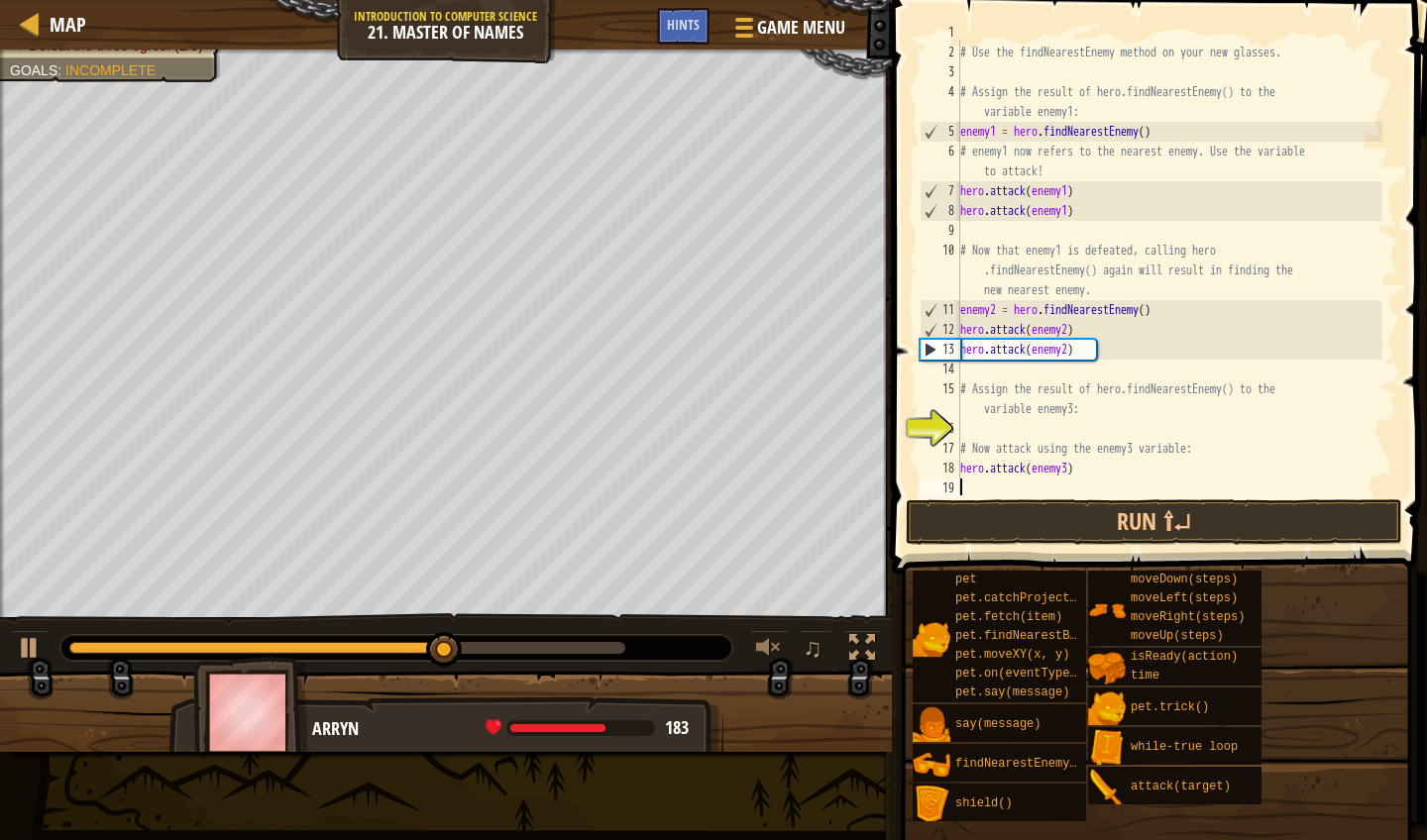 paste on "hero.attack(enemy3)" 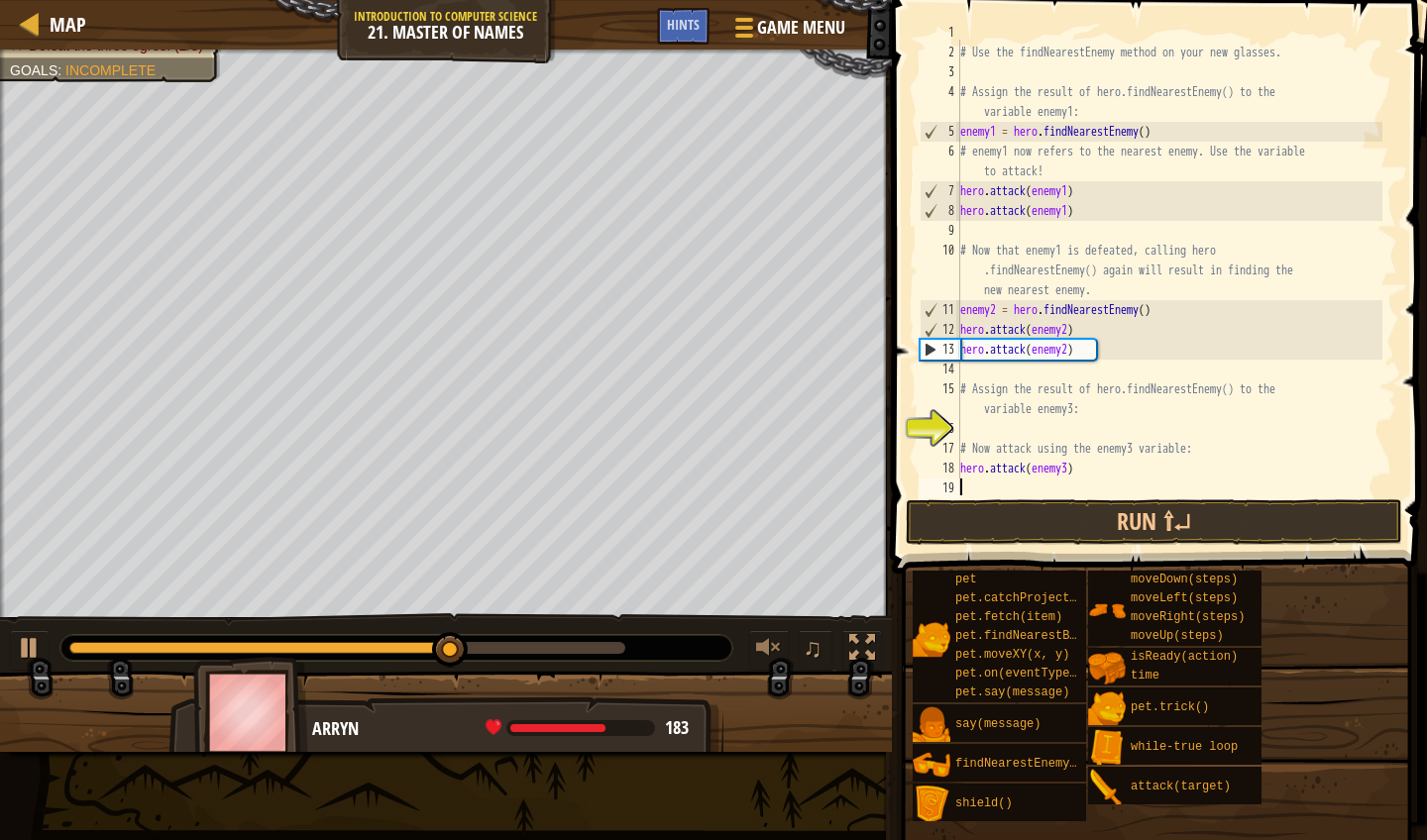 scroll, scrollTop: 20, scrollLeft: 0, axis: vertical 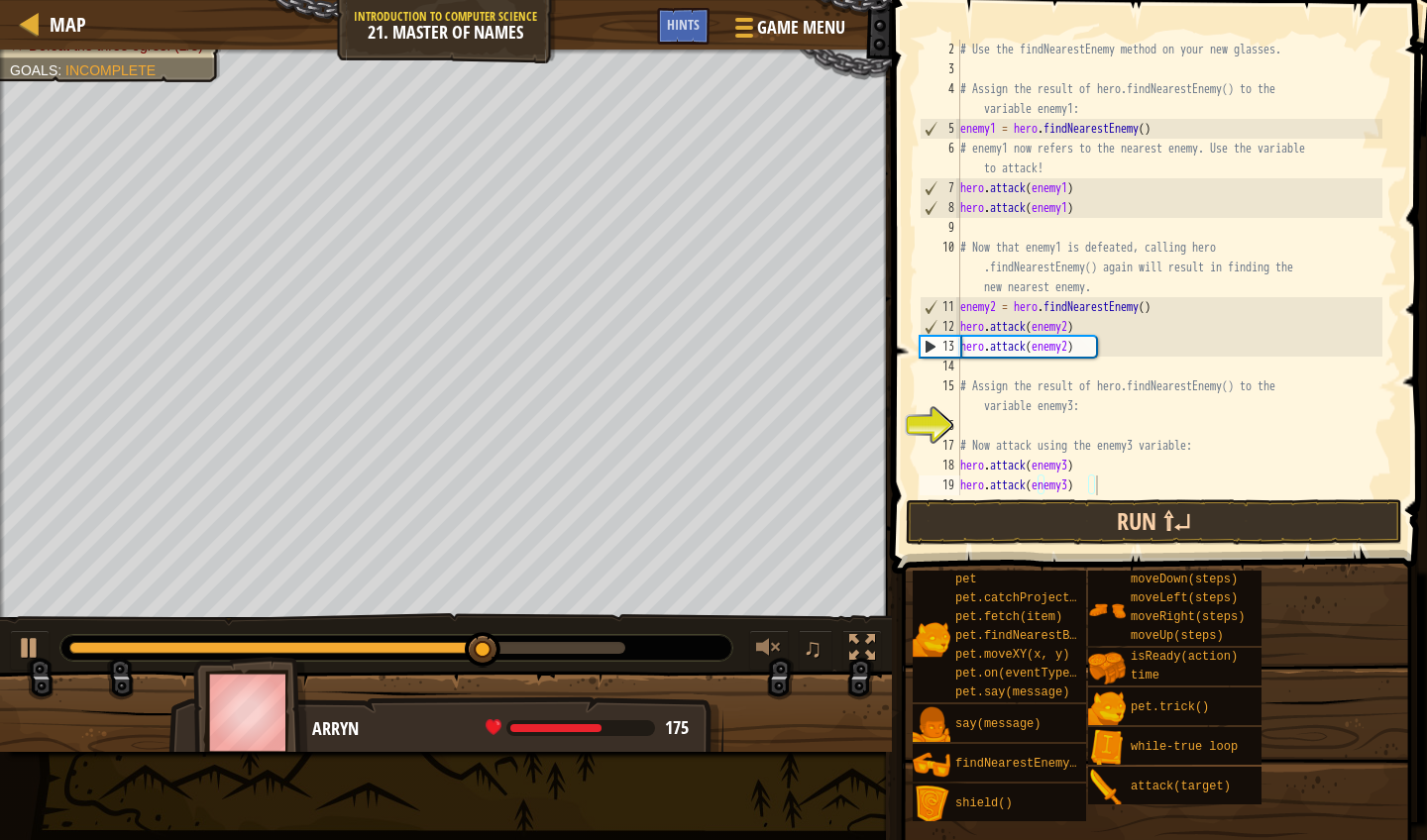 click on "Run ⇧↵" at bounding box center [1153, 522] 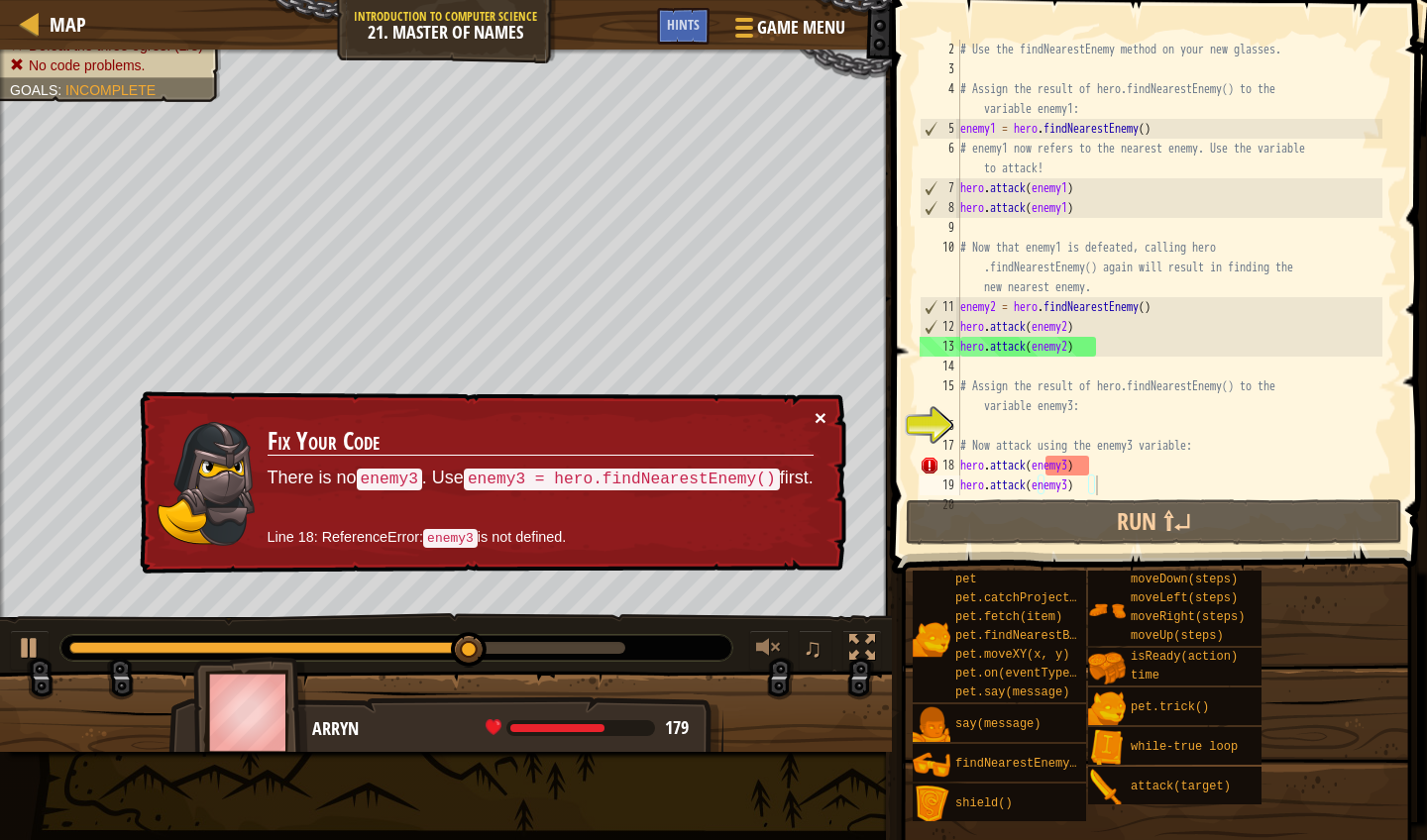 click on "×" at bounding box center [821, 417] 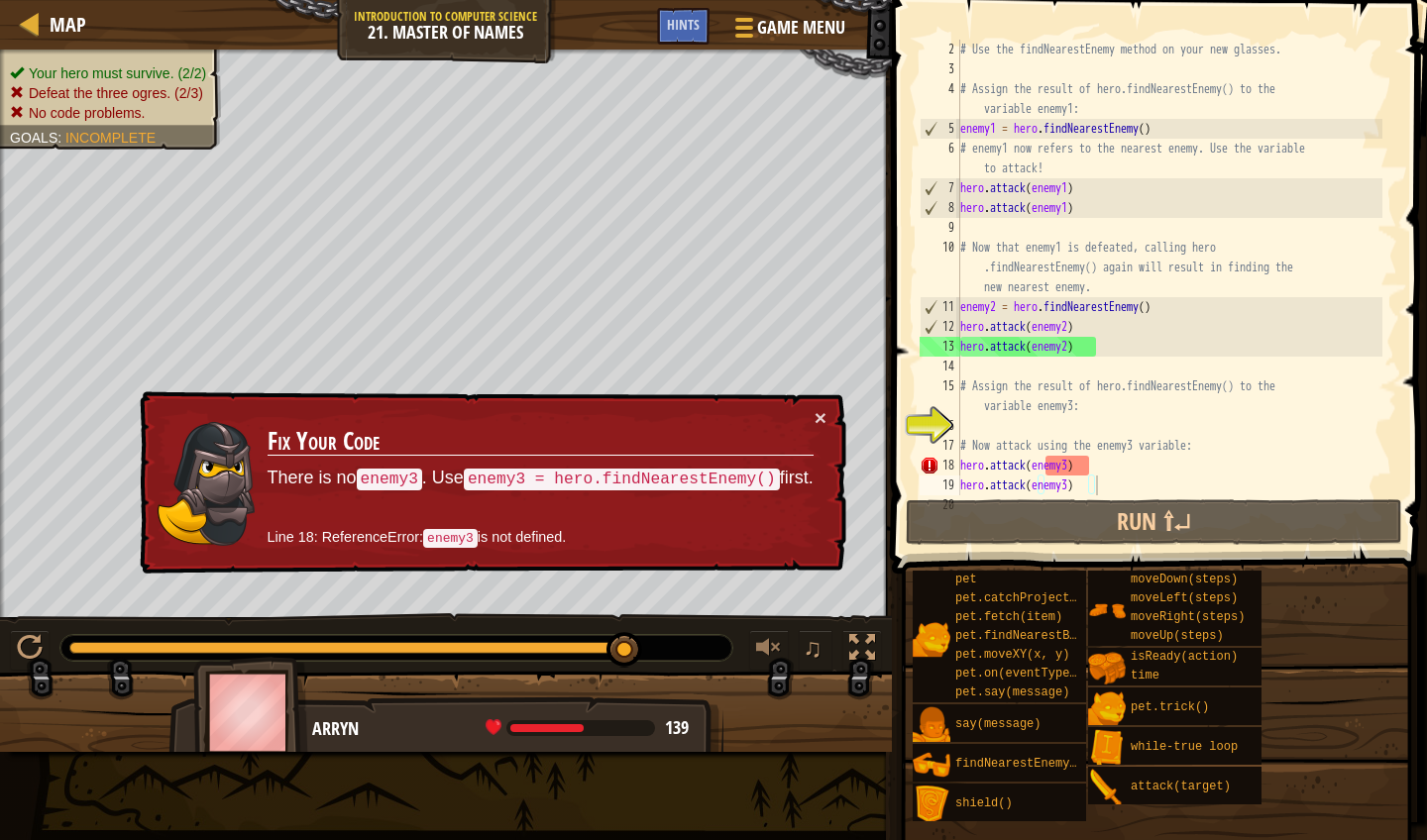 drag, startPoint x: 767, startPoint y: 481, endPoint x: 532, endPoint y: 468, distance: 235.3593 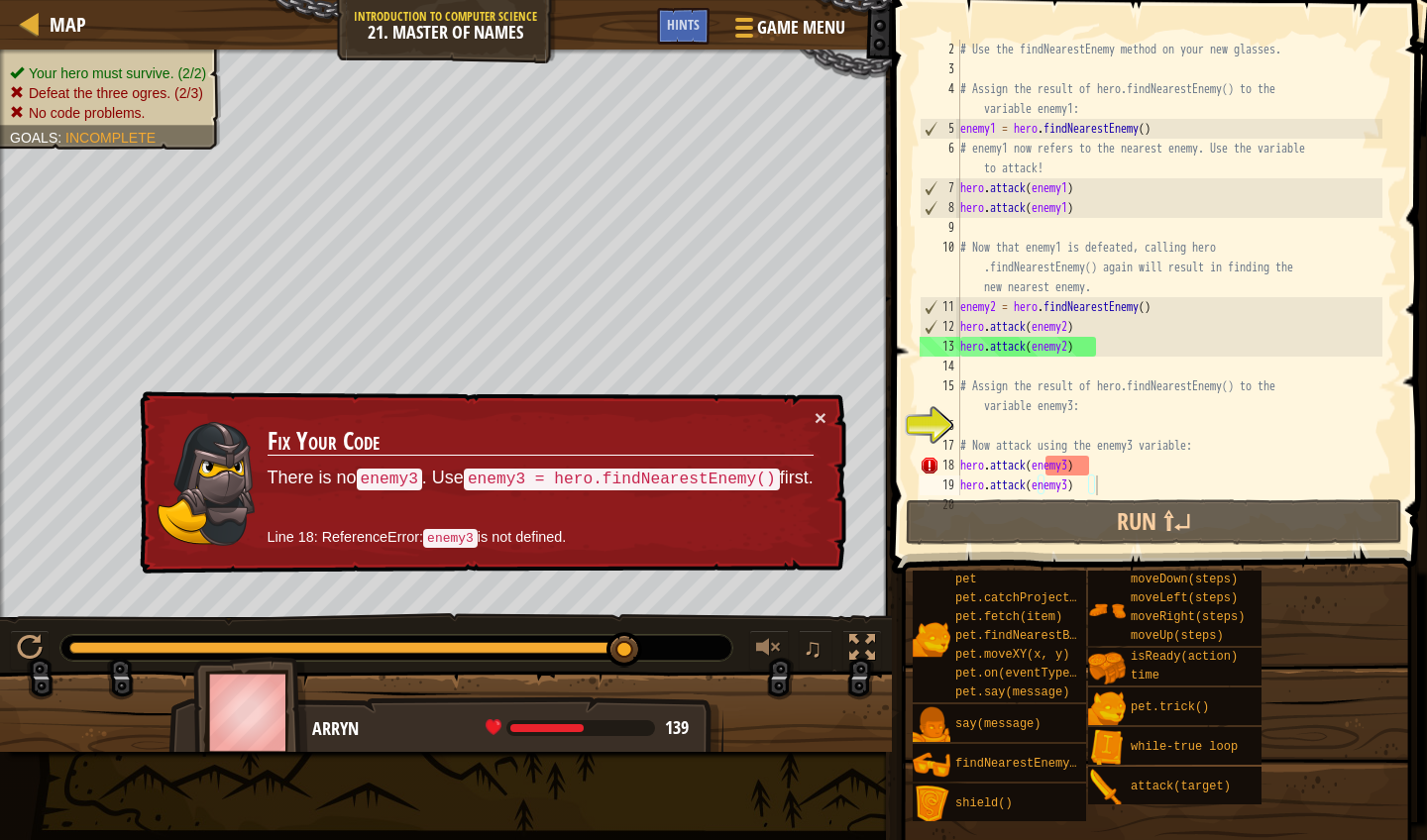 click on "enemy3 = hero.findNearestEnemy()" at bounding box center (621, 479) 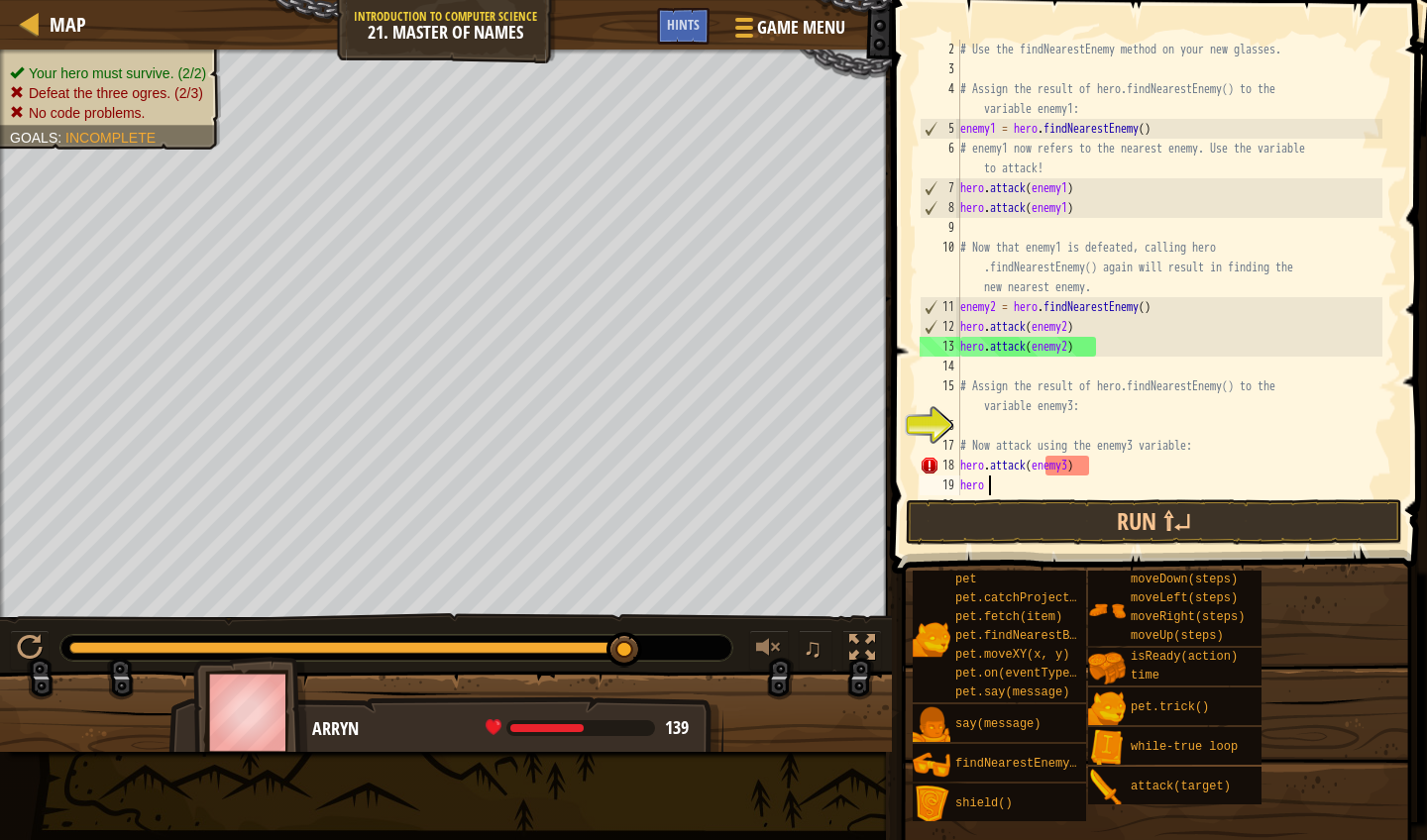 type on "h" 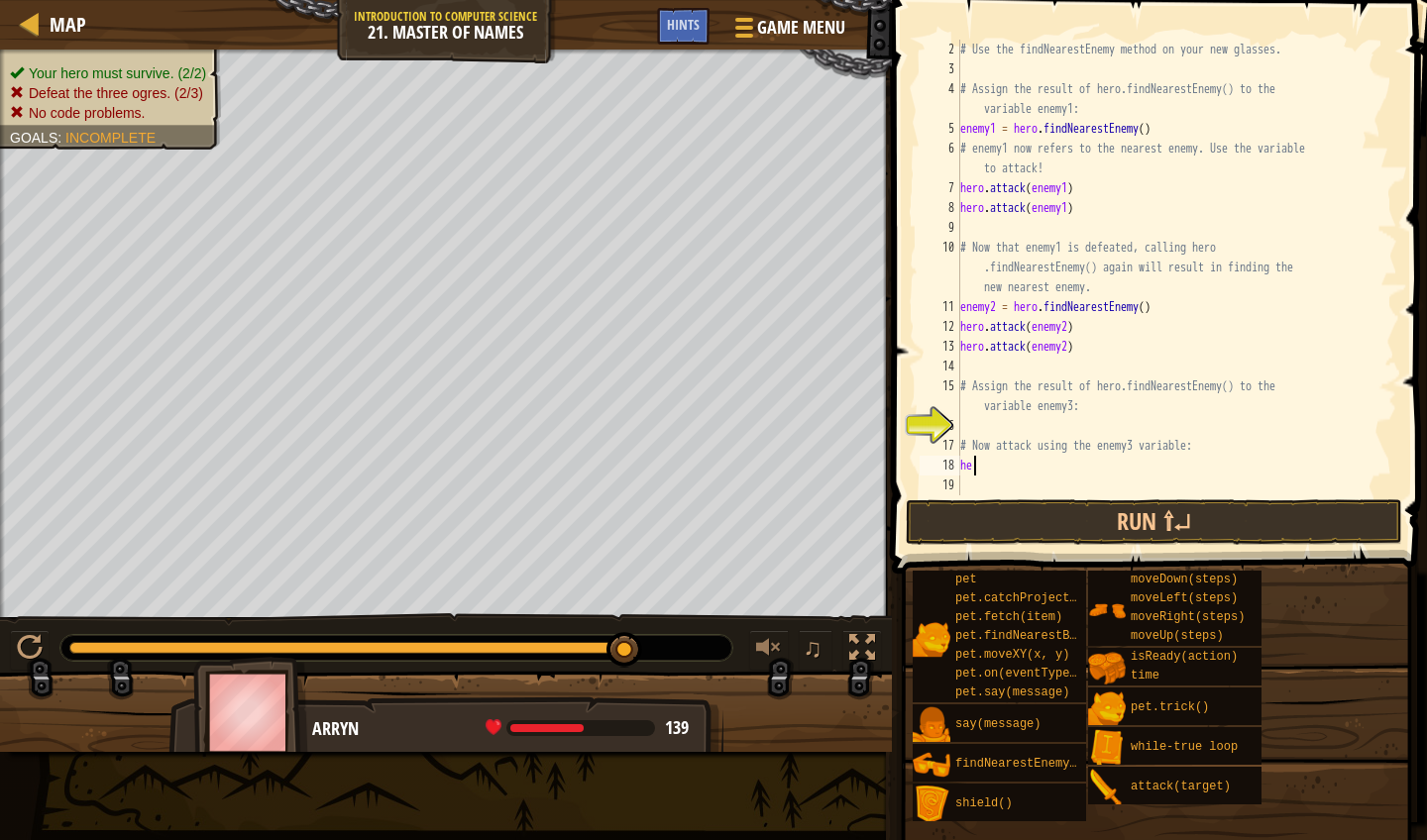 type on "h" 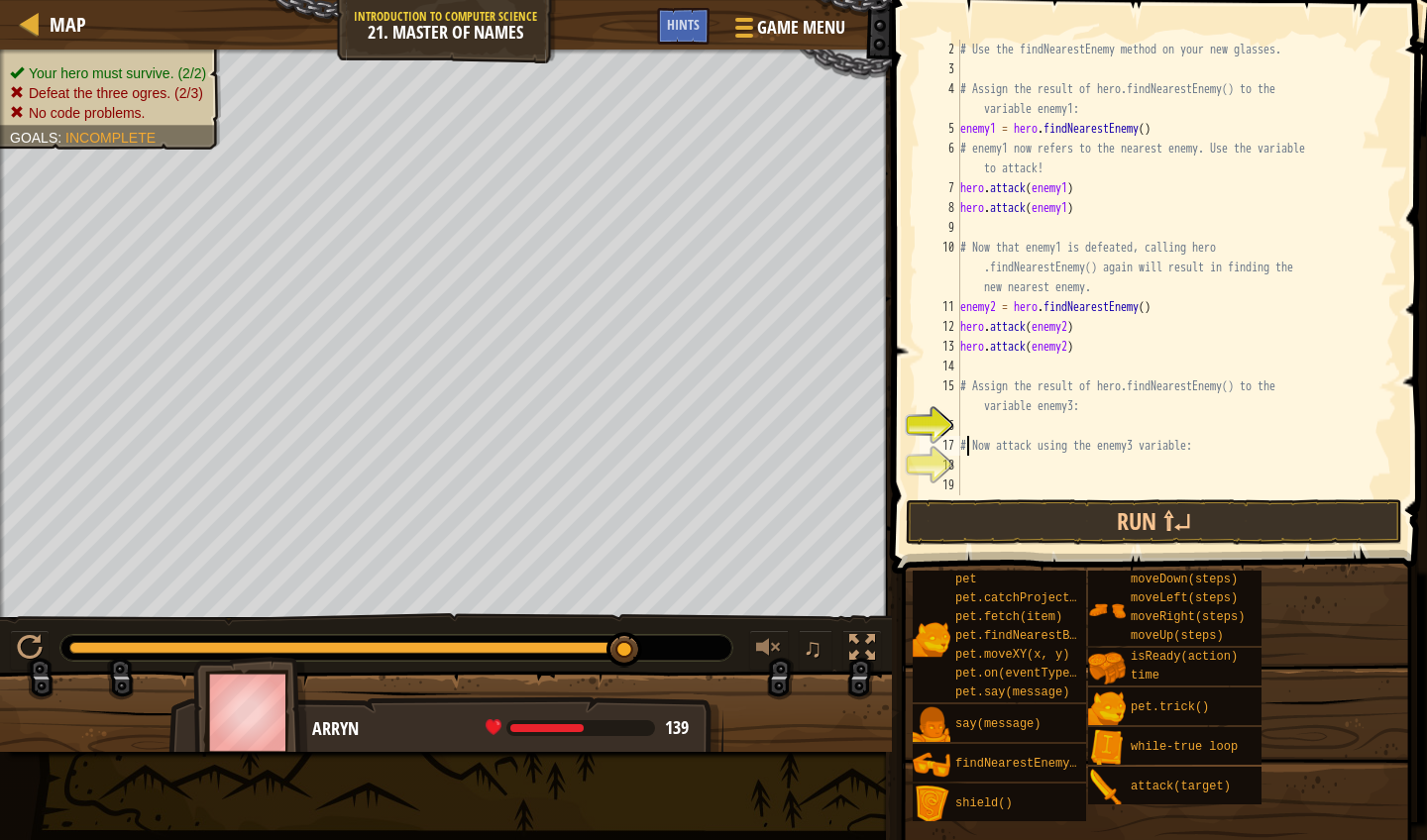 click on "# Use the findNearestEnemy method on your new glasses. # Assign the result of hero.findNearestEnemy() to the       variable enemy1: enemy1   =   hero . findNearestEnemy ( ) # enemy1 now refers to the nearest enemy. Use the variable       to attack! hero . attack ( enemy1 ) hero . attack ( enemy1 ) # Now that enemy1 is defeated, calling hero      .findNearestEnemy() again will result in finding the       new nearest enemy. enemy2   =   hero . findNearestEnemy ( ) hero . attack ( enemy2 ) hero . attack ( enemy2 ) # Assign the result of hero.findNearestEnemy() to the       variable enemy3: # Now attack using the enemy3 variable:" at bounding box center (1169, 287) 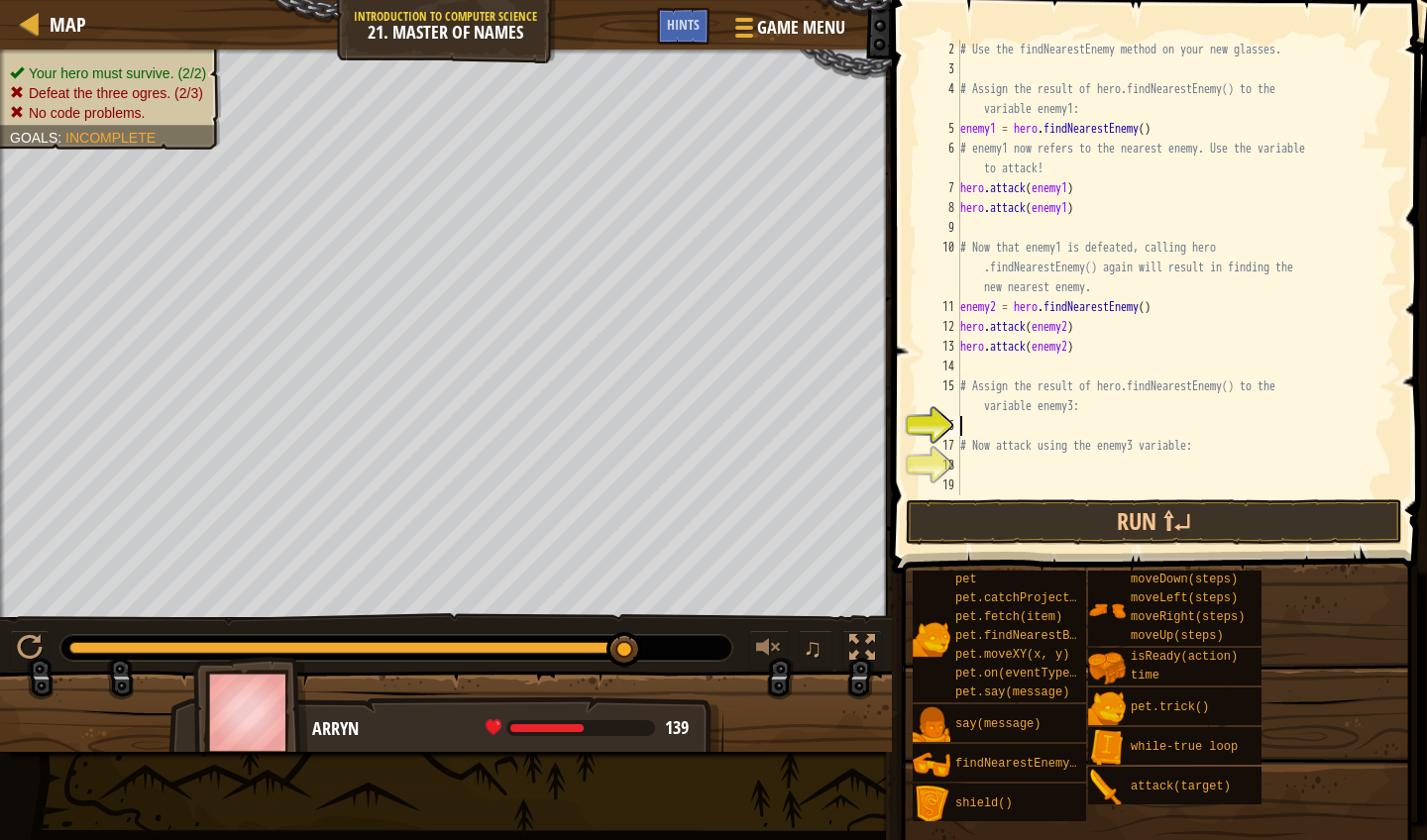 click on "# Use the findNearestEnemy method on your new glasses. # Assign the result of hero.findNearestEnemy() to the       variable enemy1: enemy1   =   hero . findNearestEnemy ( ) # enemy1 now refers to the nearest enemy. Use the variable       to attack! hero . attack ( enemy1 ) hero . attack ( enemy1 ) # Now that enemy1 is defeated, calling hero      .findNearestEnemy() again will result in finding the       new nearest enemy. enemy2   =   hero . findNearestEnemy ( ) hero . attack ( enemy2 ) hero . attack ( enemy2 ) # Assign the result of hero.findNearestEnemy() to the       variable enemy3: # Now attack using the enemy3 variable:" at bounding box center [1169, 287] 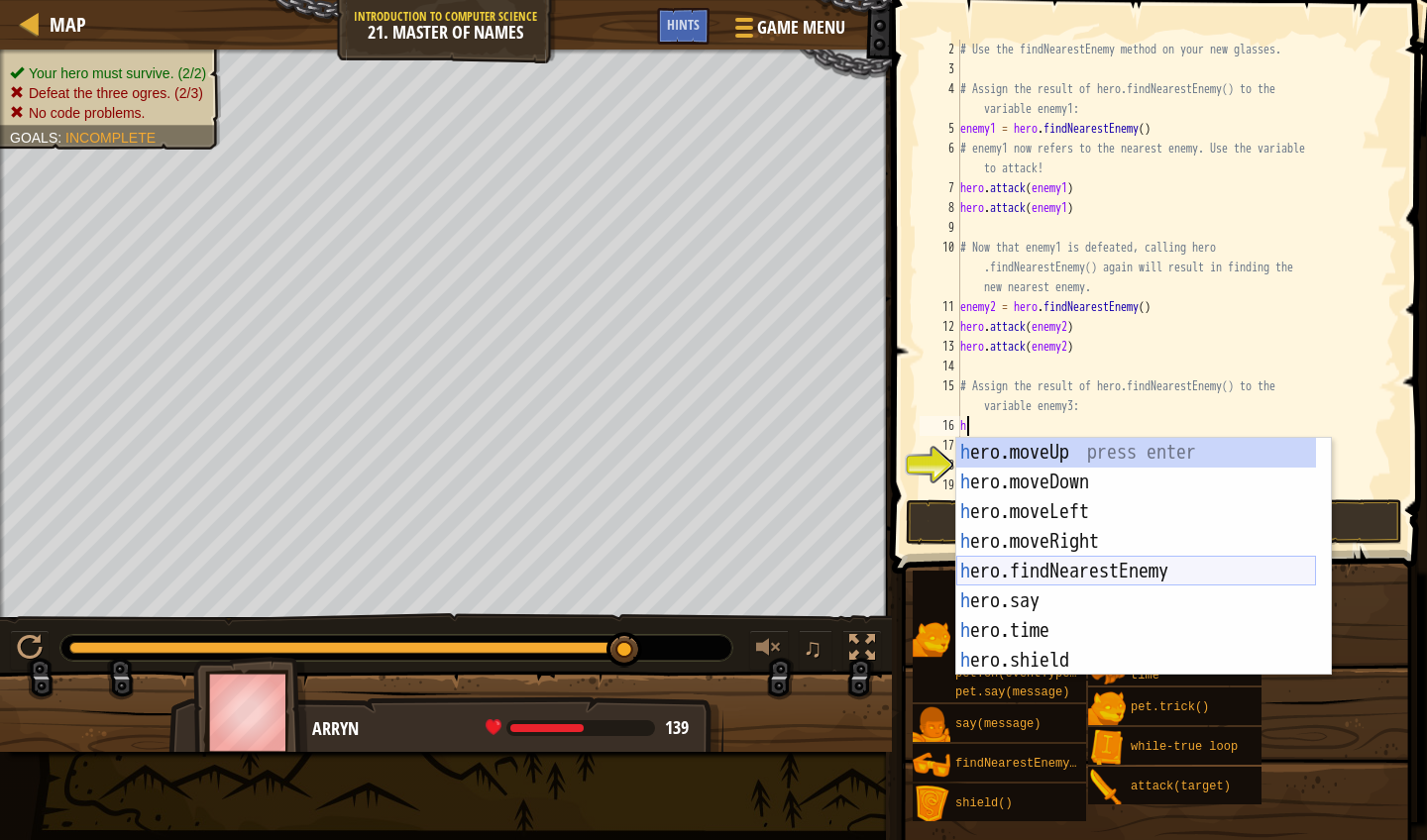 click on "h ero.moveUp press enter h ero.moveDown press enter h ero.moveLeft press enter h ero.moveRight press enter h ero.findNearestEnemy press enter h ero.say press enter h ero.time press enter h ero.shield press enter h ero.attack press enter" at bounding box center [1136, 586] 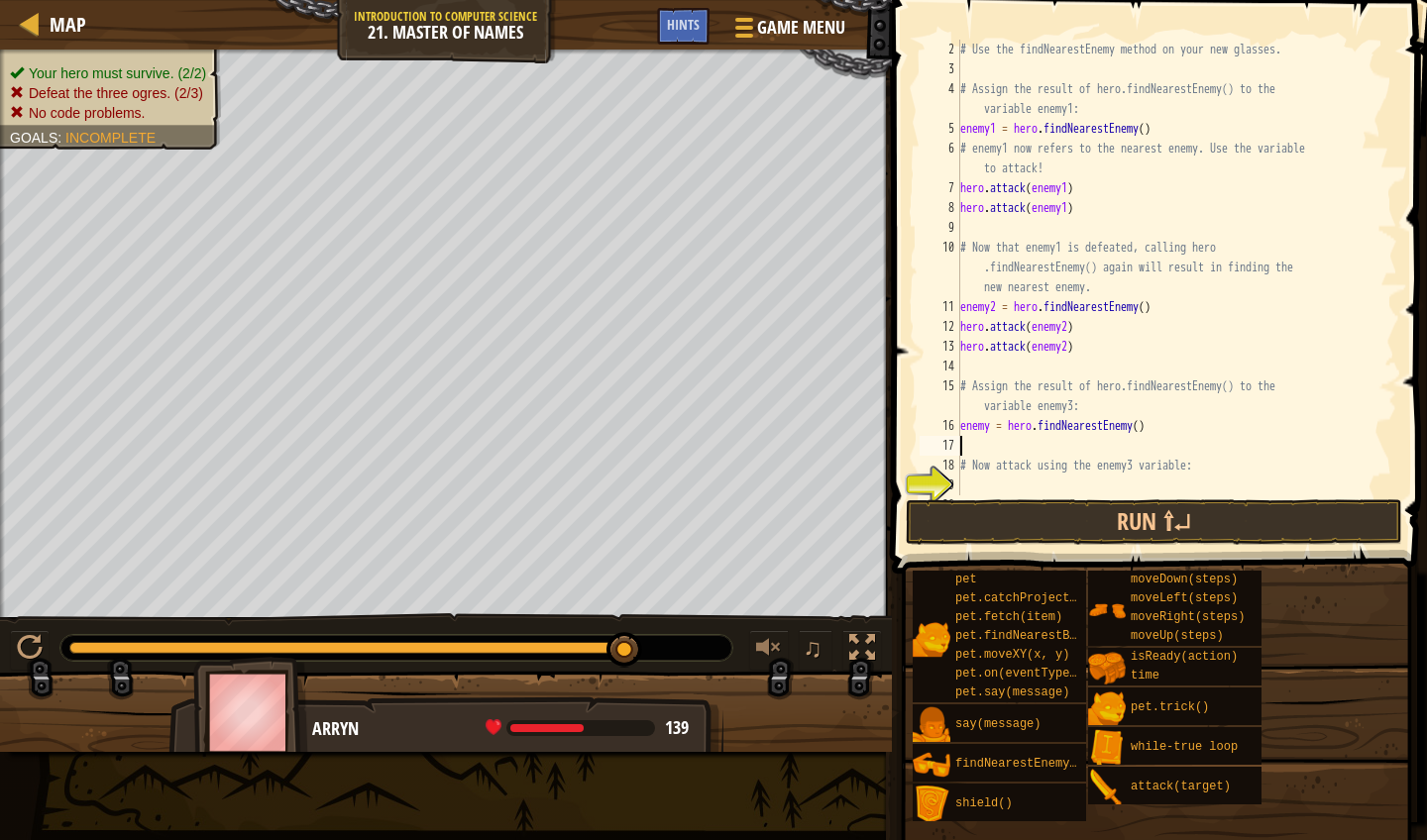 click on "# Use the findNearestEnemy method on your new glasses. # Assign the result of hero.findNearestEnemy() to the       variable enemy1: enemy1   =   hero . findNearestEnemy ( ) # enemy1 now refers to the nearest enemy. Use the variable       to attack! hero . attack ( enemy1 ) hero . attack ( enemy1 ) # Now that enemy1 is defeated, calling hero      .findNearestEnemy() again will result in finding the       new nearest enemy. enemy2   =   hero . findNearestEnemy ( ) hero . attack ( enemy2 ) hero . attack ( enemy2 ) # Assign the result of hero.findNearestEnemy() to the       variable enemy3: enemy   =   hero . findNearestEnemy ( ) # Now attack using the enemy3 variable:" at bounding box center [1169, 287] 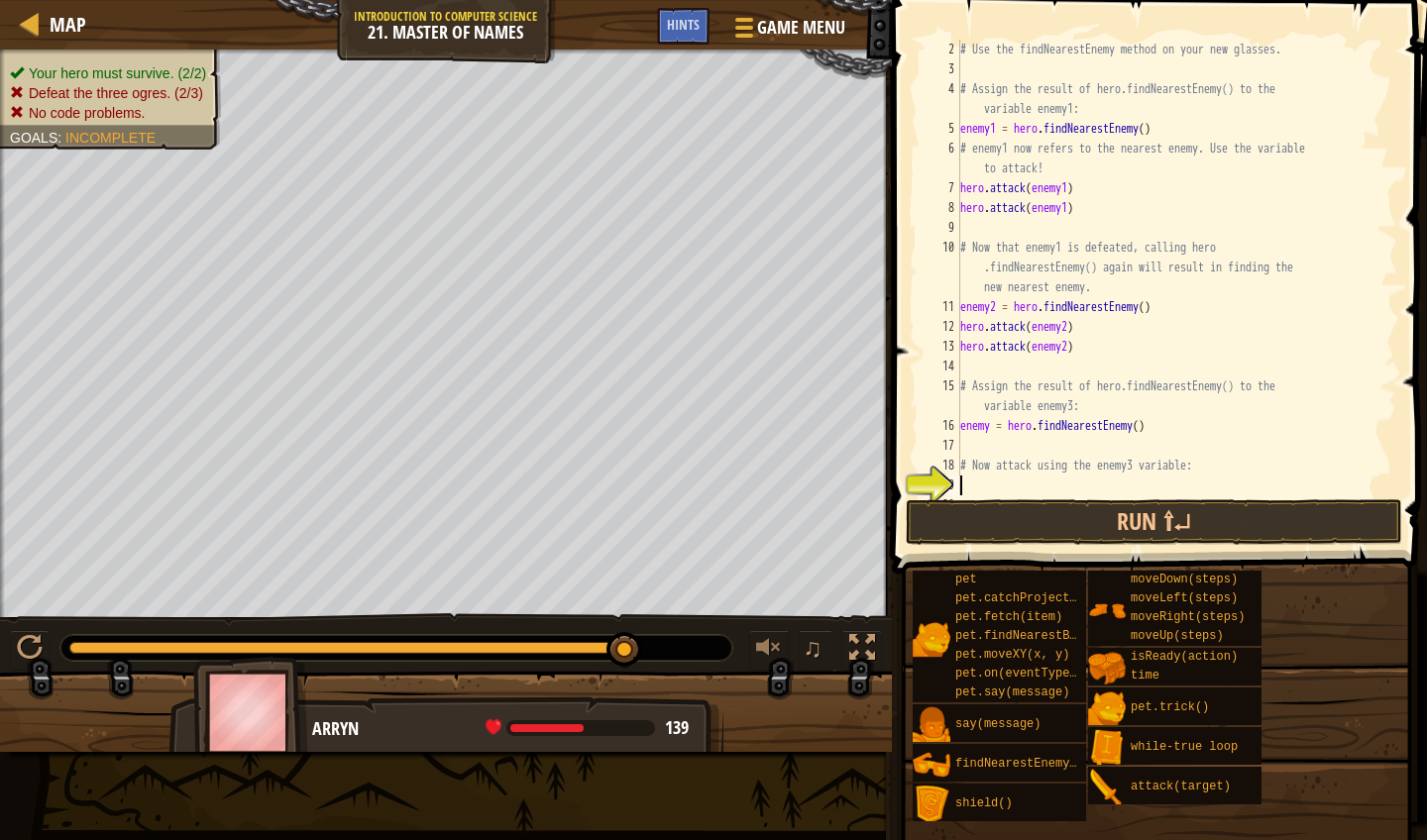 type on "h" 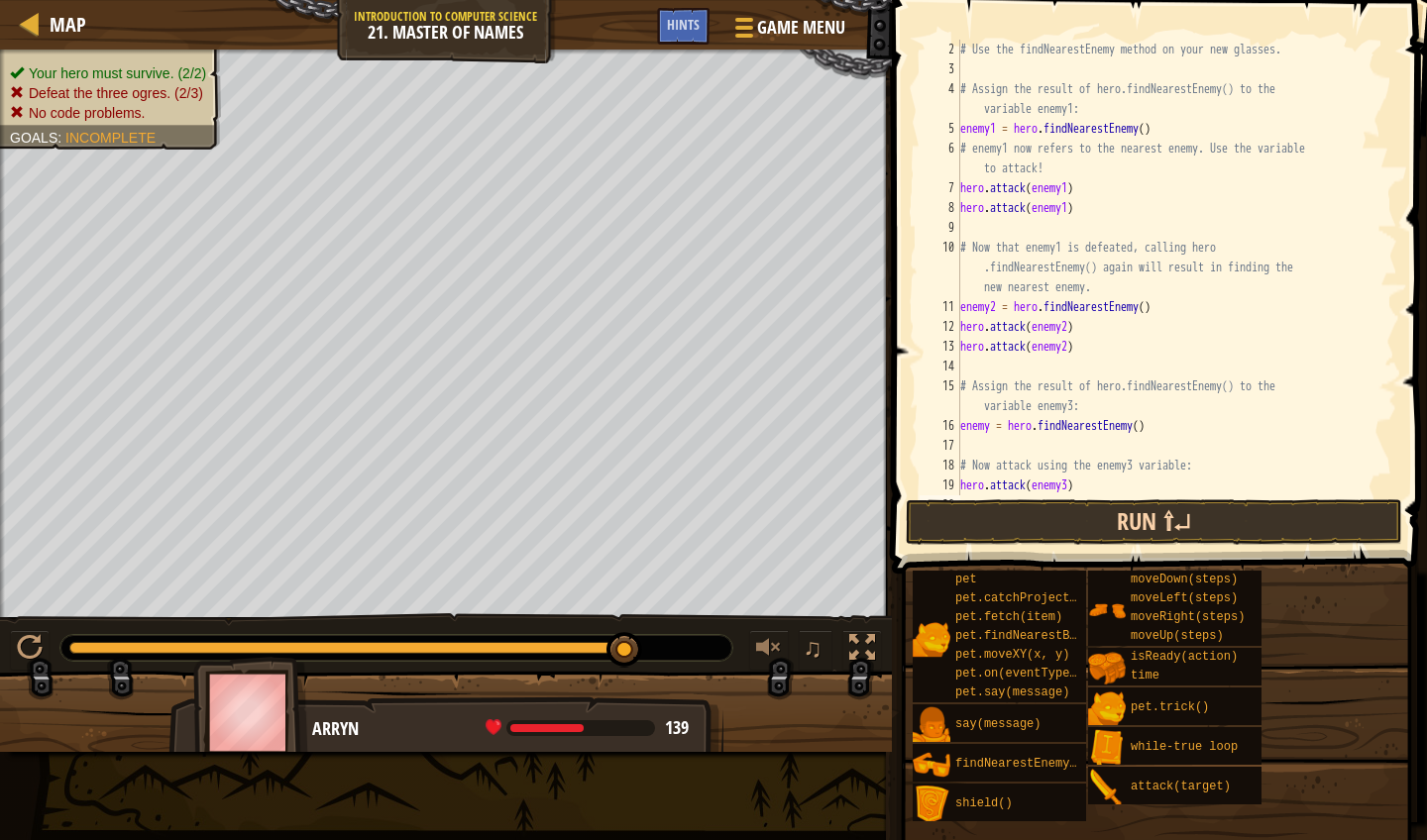paste on "hero.attack(enemy3)" 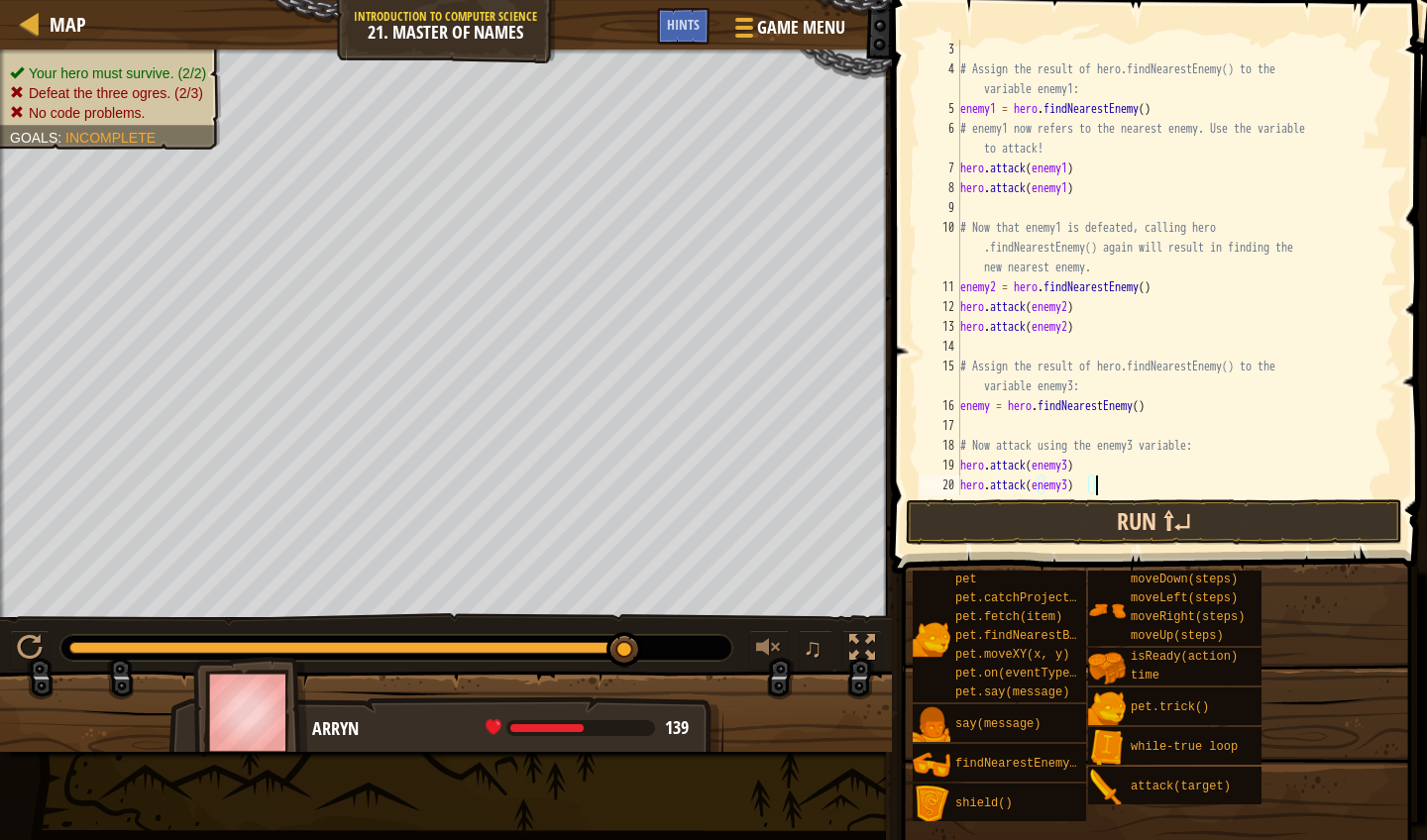 click on "Run ⇧↵" at bounding box center (1153, 522) 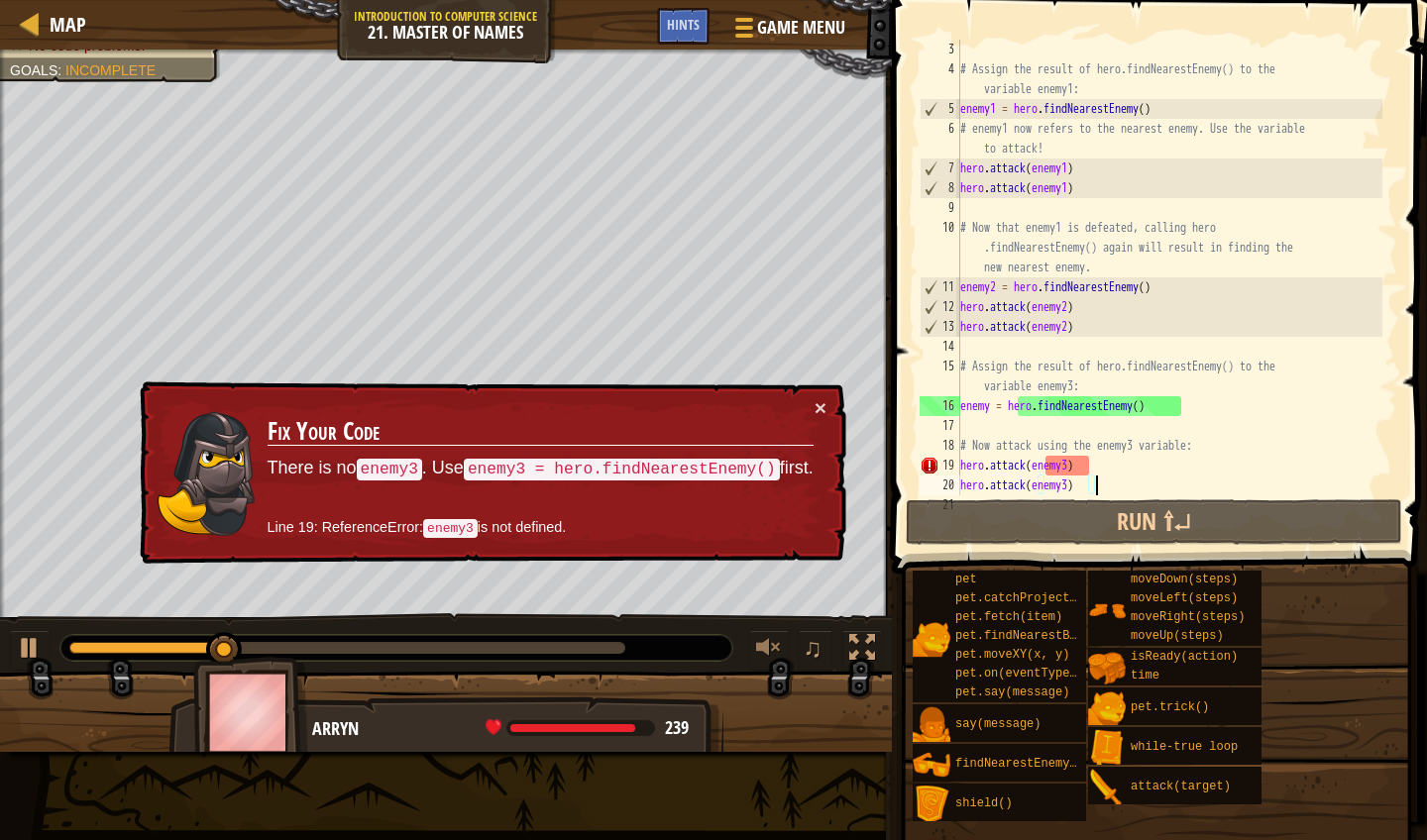 click on "# Assign the result of hero.findNearestEnemy() to the       variable enemy1: enemy1   =   hero . findNearestEnemy ( ) # enemy1 now refers to the nearest enemy. Use the variable       to attack! hero . attack ( enemy1 ) hero . attack ( enemy1 ) # Now that enemy1 is defeated, calling hero      .findNearestEnemy() again will result in finding the       new nearest enemy. enemy2   =   hero . findNearestEnemy ( ) hero . attack ( enemy2 ) hero . attack ( enemy2 ) # Assign the result of hero.findNearestEnemy() to the       variable enemy3: enemy   =   hero . findNearestEnemy ( ) # Now attack using the enemy3 variable: hero . attack ( enemy3 ) hero . attack ( enemy3 )" at bounding box center (1169, 287) 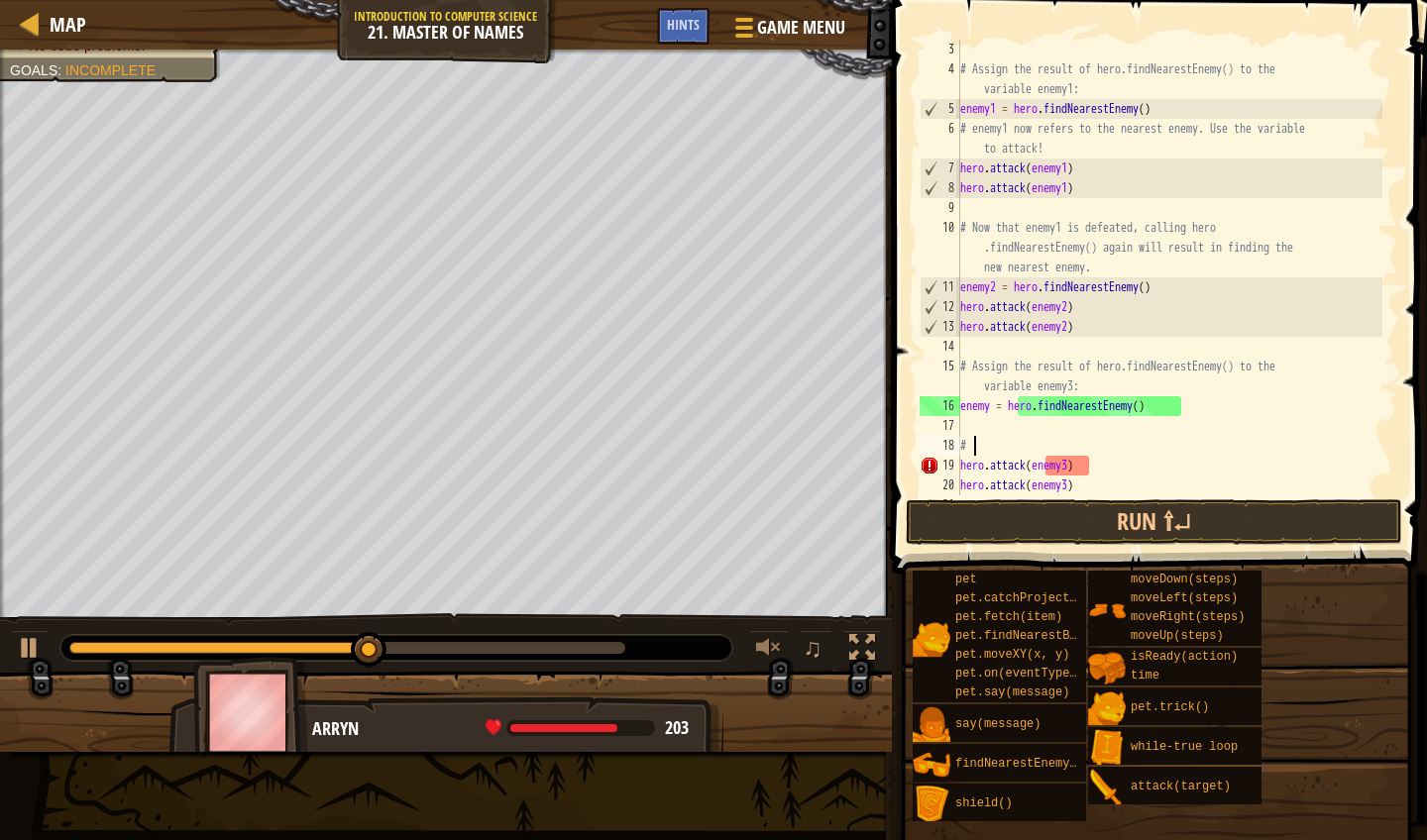 type on "#" 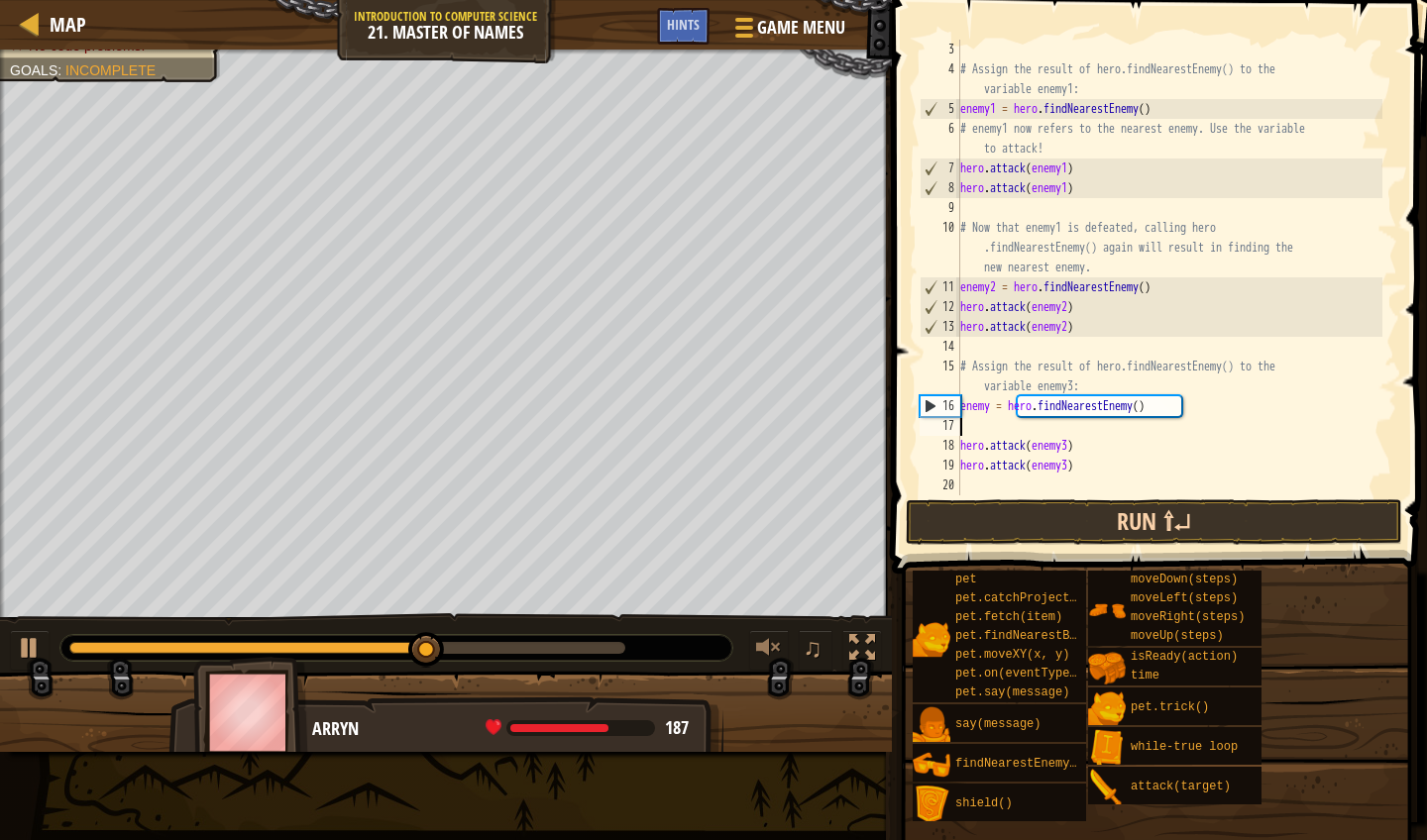 click on "Run ⇧↵" at bounding box center [1153, 522] 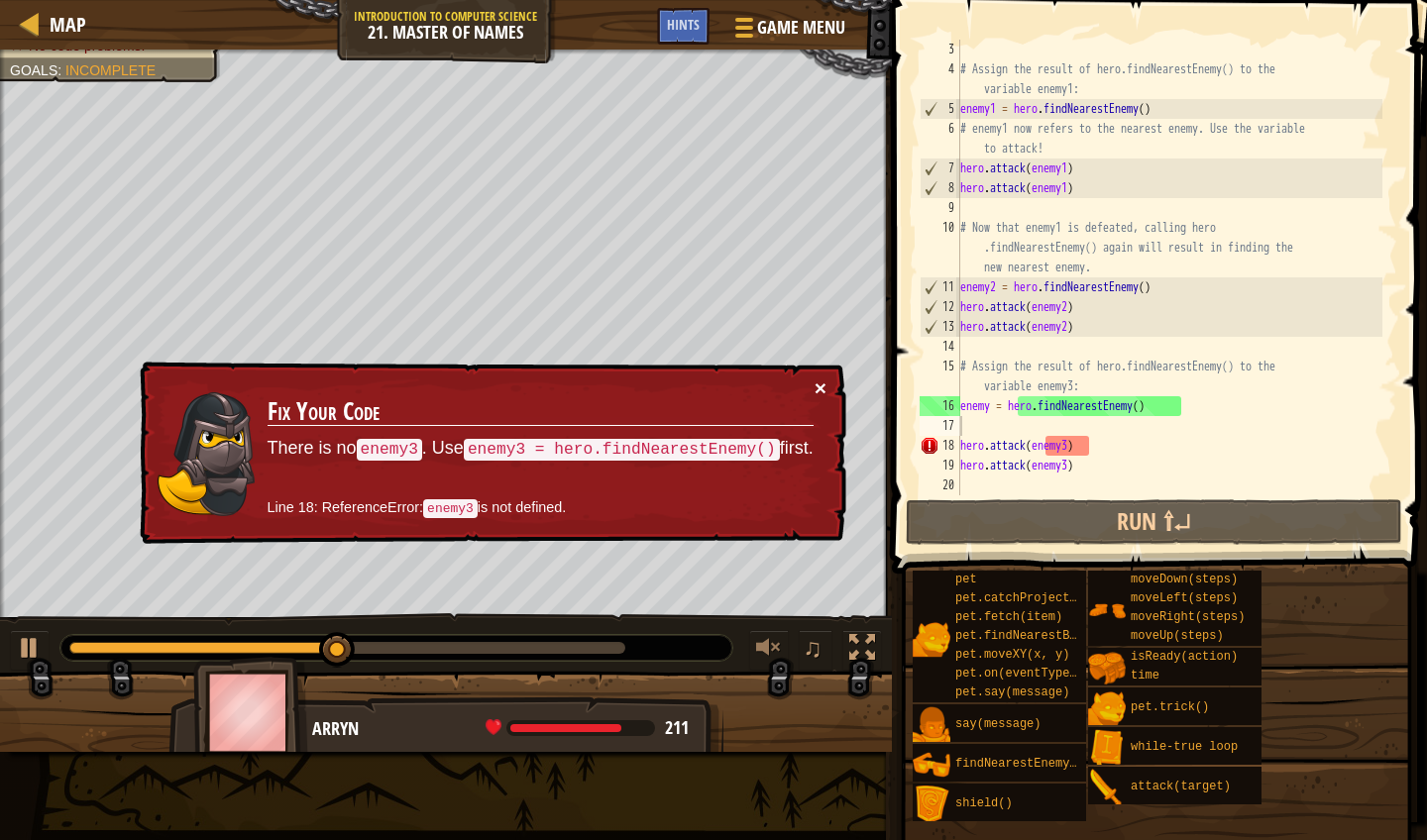 click on "×" at bounding box center (821, 387) 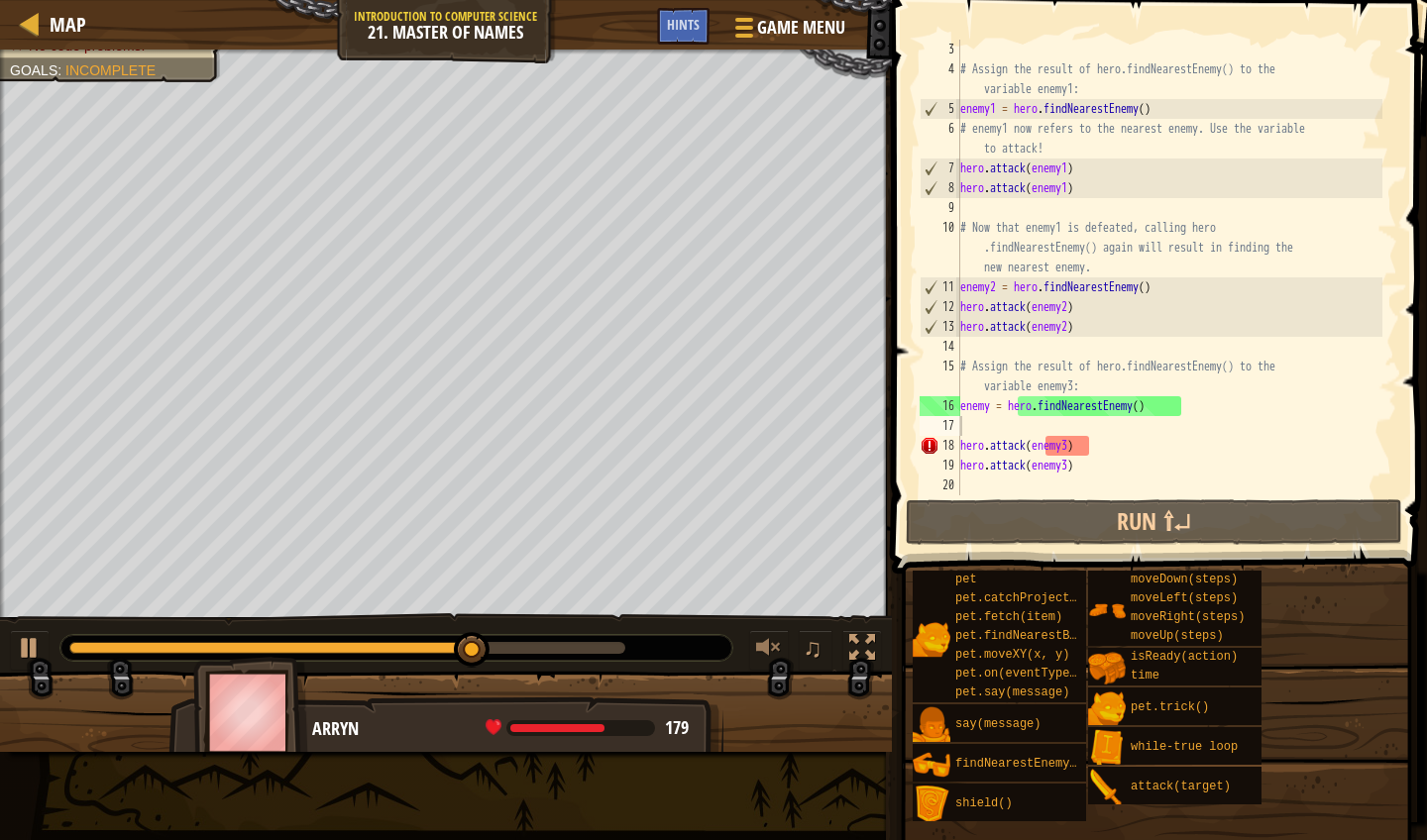 click on "Map Introduction to Computer Science 21. Master of Names Game Menu Done Hints" at bounding box center (446, 25) 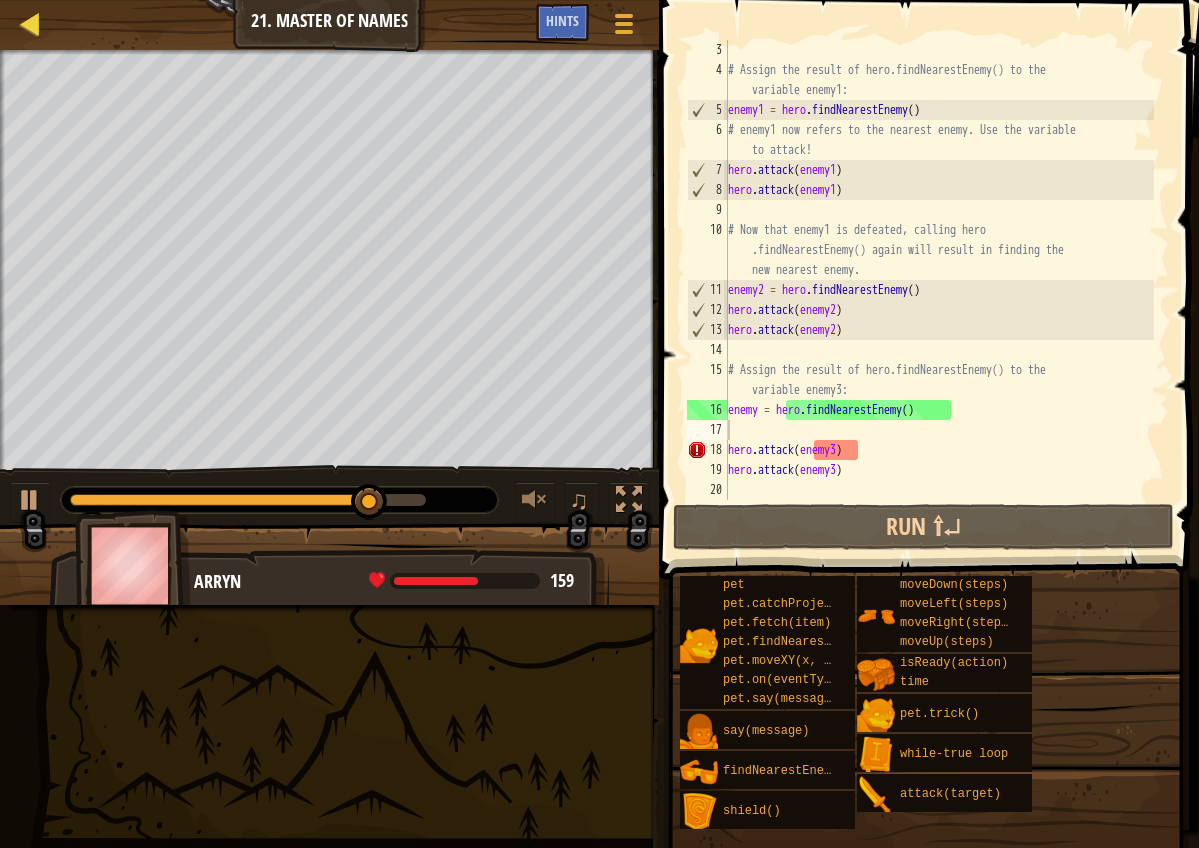 click at bounding box center [30, 23] 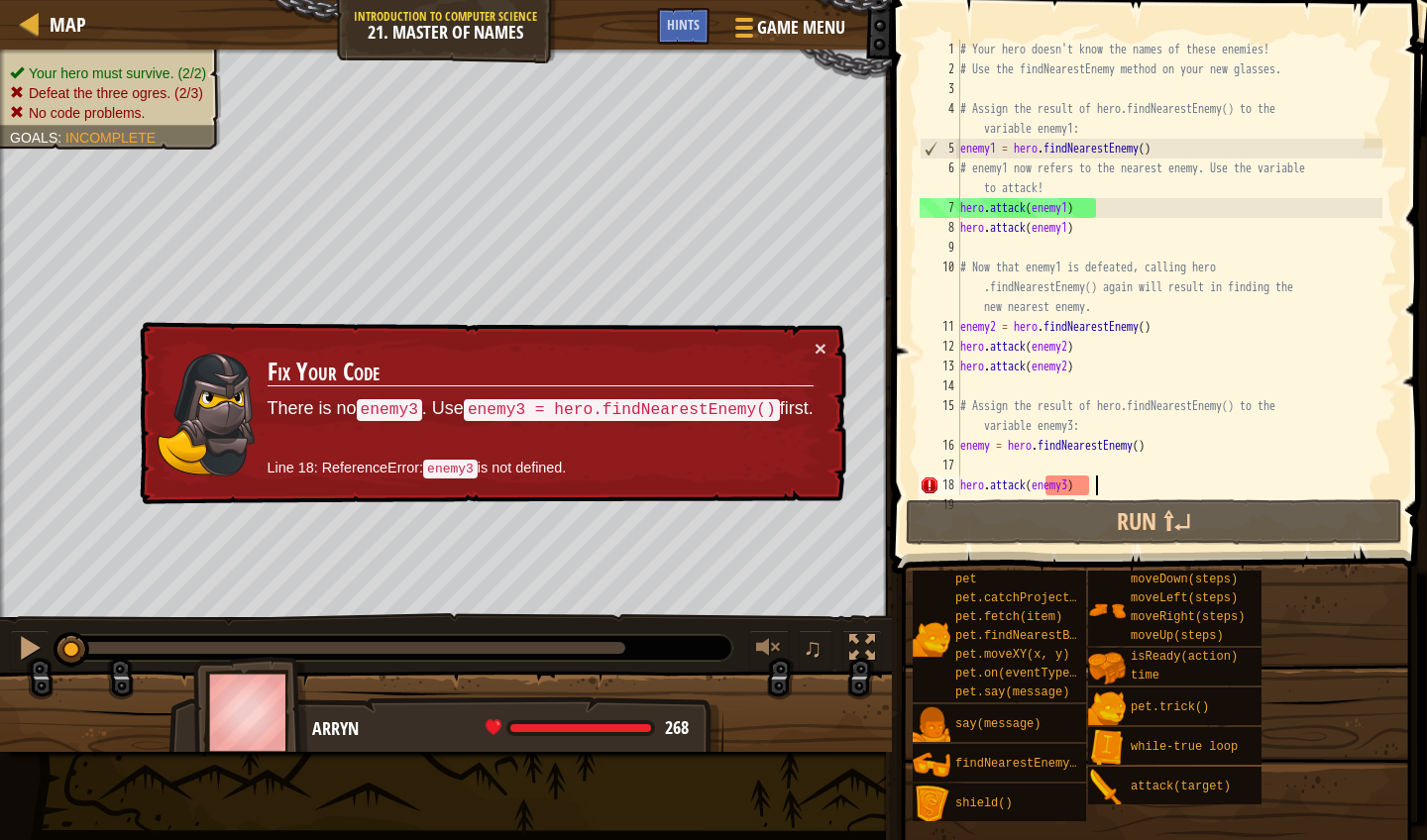 click on "# Your hero doesn't know the names of these enemies! # Use the findNearestEnemy method on your new glasses. # Assign the result of hero.findNearestEnemy() to the       variable enemy1: enemy1   =   hero . findNearestEnemy ( ) # enemy1 now refers to the nearest enemy. Use the variable       to attack! hero . attack ( enemy1 ) hero . attack ( enemy1 ) # Now that enemy1 is defeated, calling hero      .findNearestEnemy() again will result in finding the       new nearest enemy. enemy2   =   hero . findNearestEnemy ( ) hero . attack ( enemy2 ) hero . attack ( enemy2 ) # Assign the result of hero.findNearestEnemy() to the       variable enemy3: enemy   =   hero . findNearestEnemy ( ) hero . attack ( enemy3 ) hero . attack ( enemy3 )" at bounding box center [1169, 287] 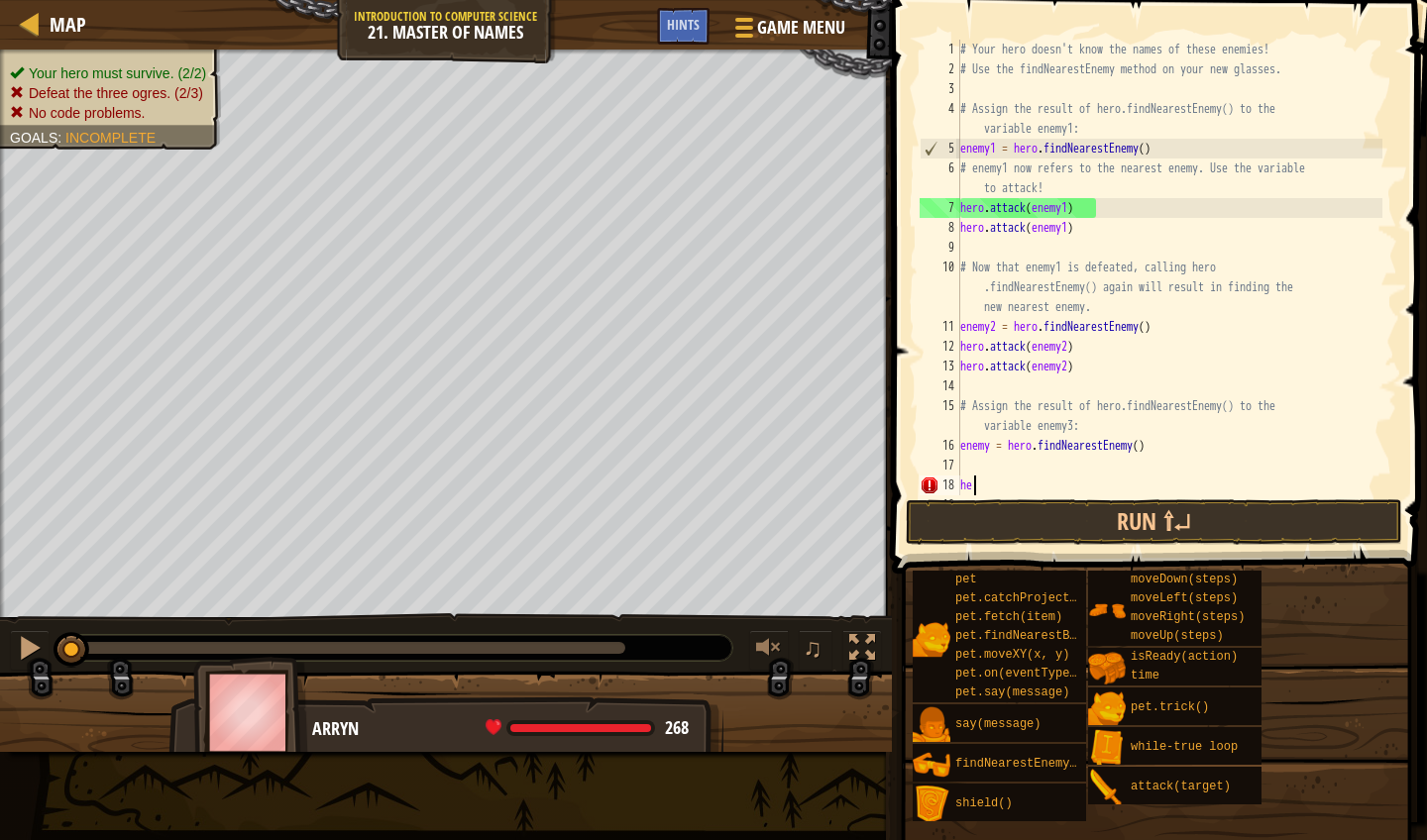 type on "h" 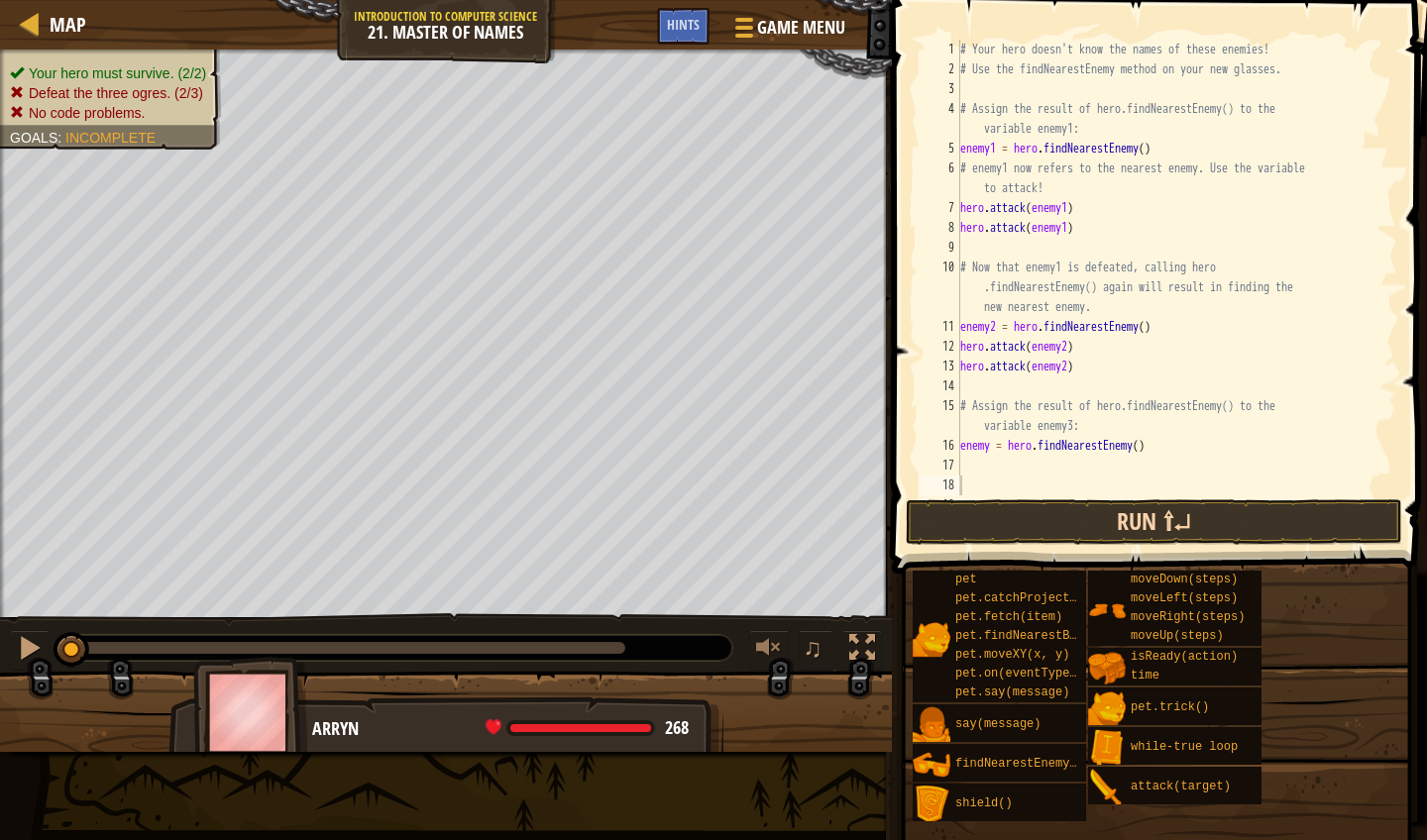click on "Run ⇧↵" at bounding box center [1153, 522] 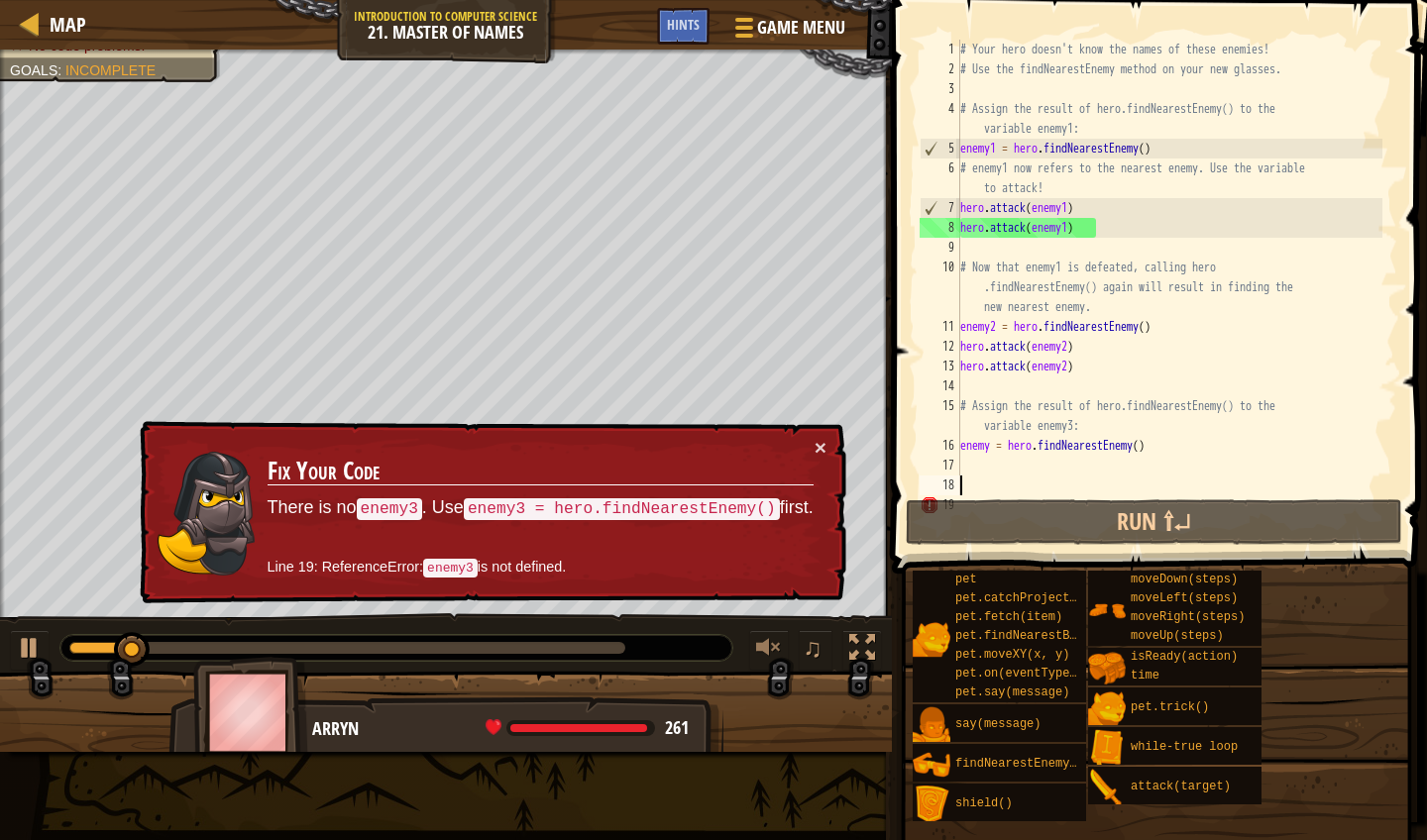 click on "× Fix Your Code There is no  enemy3 . Use  enemy3 = hero.findNearestEnemy()  first.
Line 19: ReferenceError:  enemy3  is not defined." at bounding box center (491, 512) 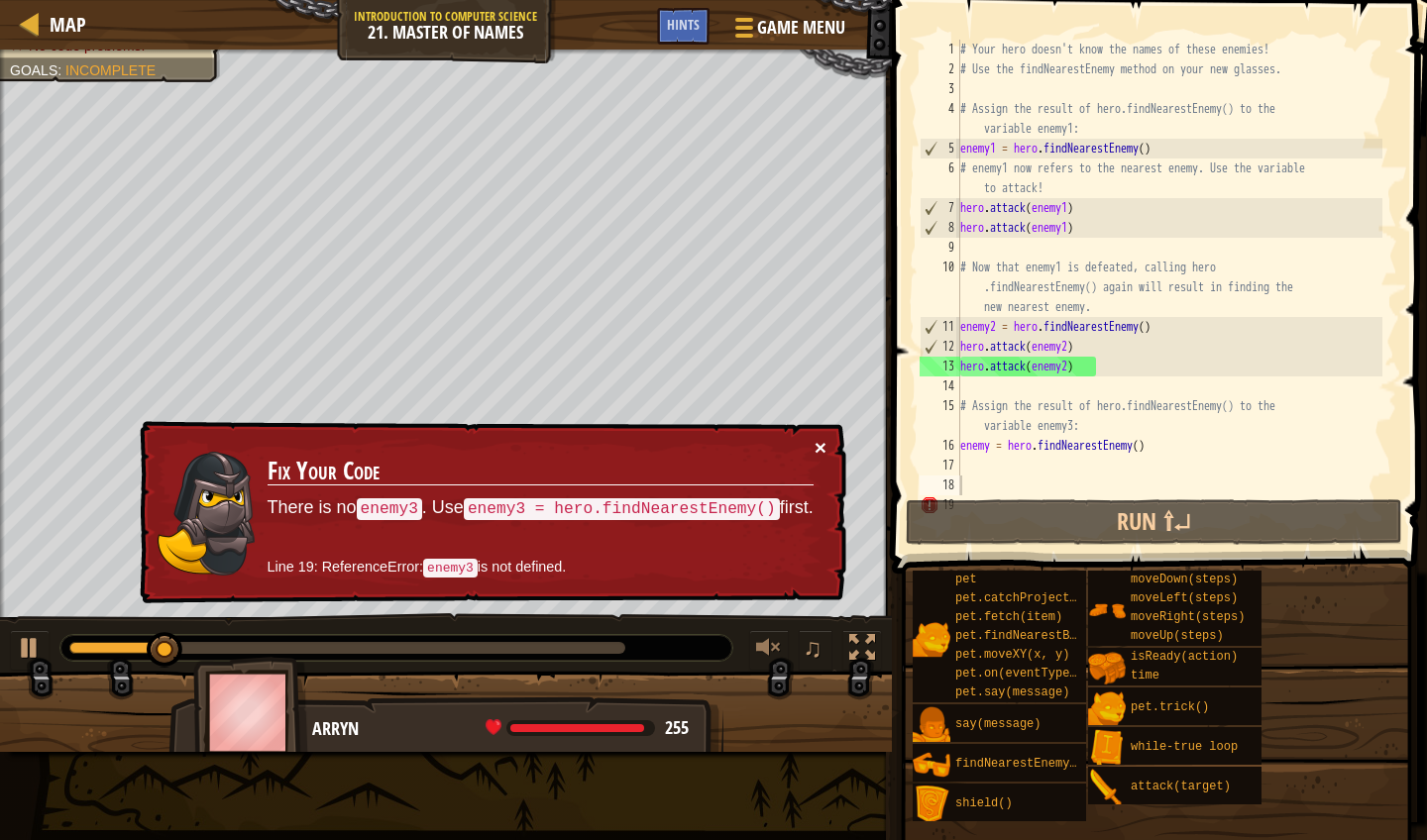 click on "×" at bounding box center (821, 447) 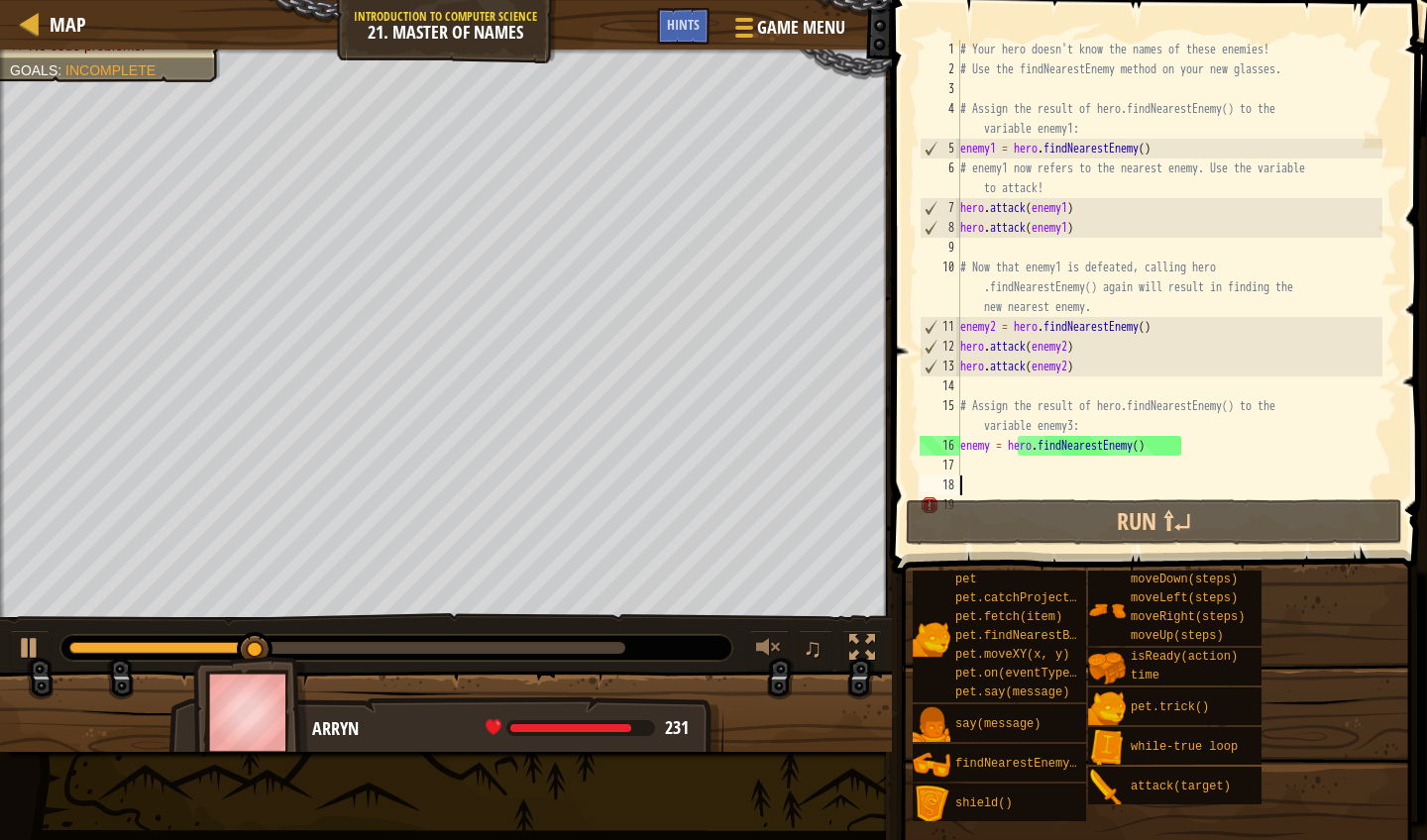 click on "# Your hero doesn't know the names of these enemies! # Use the findNearestEnemy method on your new glasses. # Assign the result of hero.findNearestEnemy() to the       variable enemy1: enemy1   =   hero . findNearestEnemy ( ) # enemy1 now refers to the nearest enemy. Use the variable       to attack! hero . attack ( enemy1 ) hero . attack ( enemy1 ) # Now that enemy1 is defeated, calling hero      .findNearestEnemy() again will result in finding the       new nearest enemy. enemy2   =   hero . findNearestEnemy ( ) hero . attack ( enemy2 ) hero . attack ( enemy2 ) # Assign the result of hero.findNearestEnemy() to the       variable enemy3: enemy   =   hero . findNearestEnemy ( ) hero . attack ( enemy3 )" at bounding box center (1169, 287) 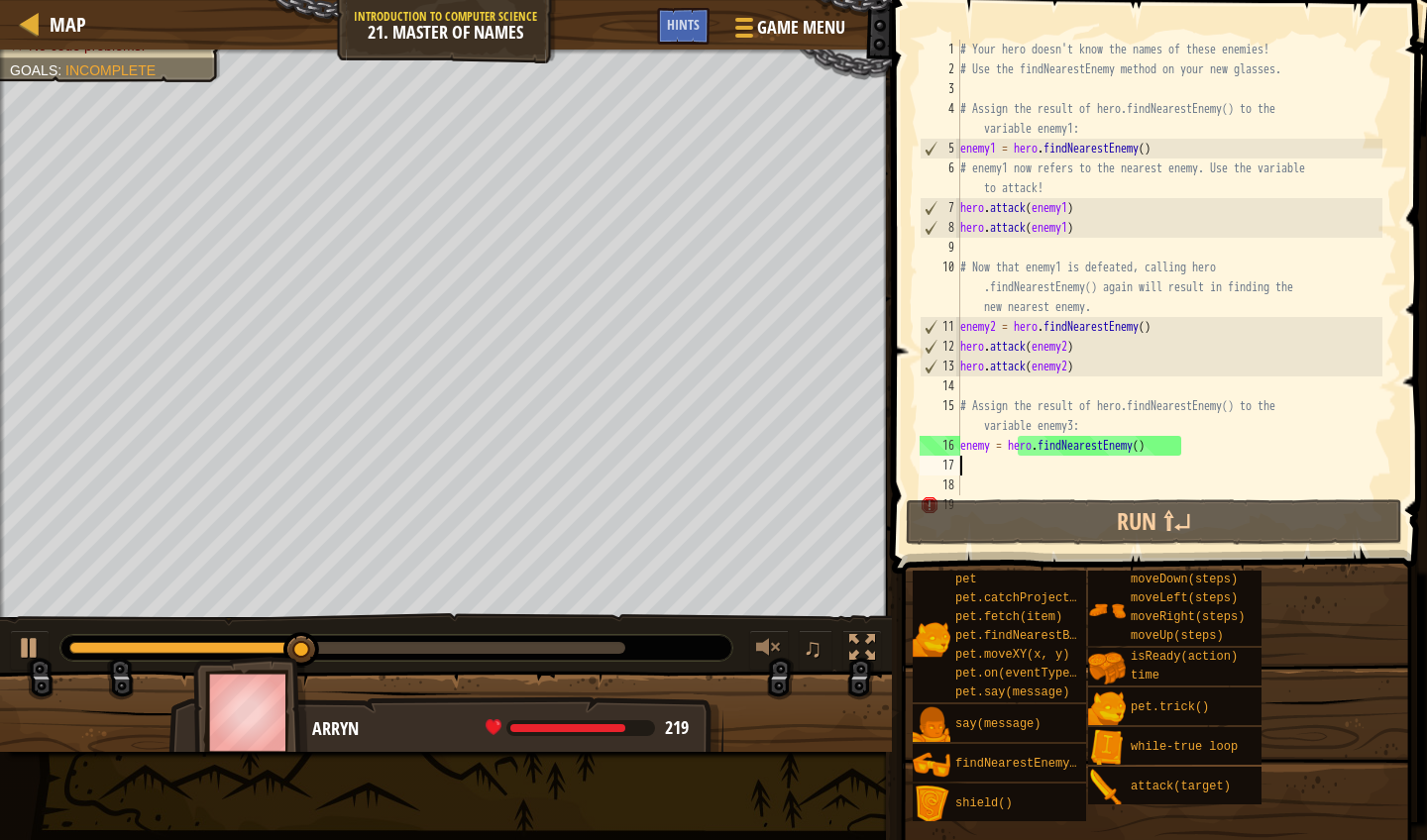 paste on "hero.attack(enemy3)" 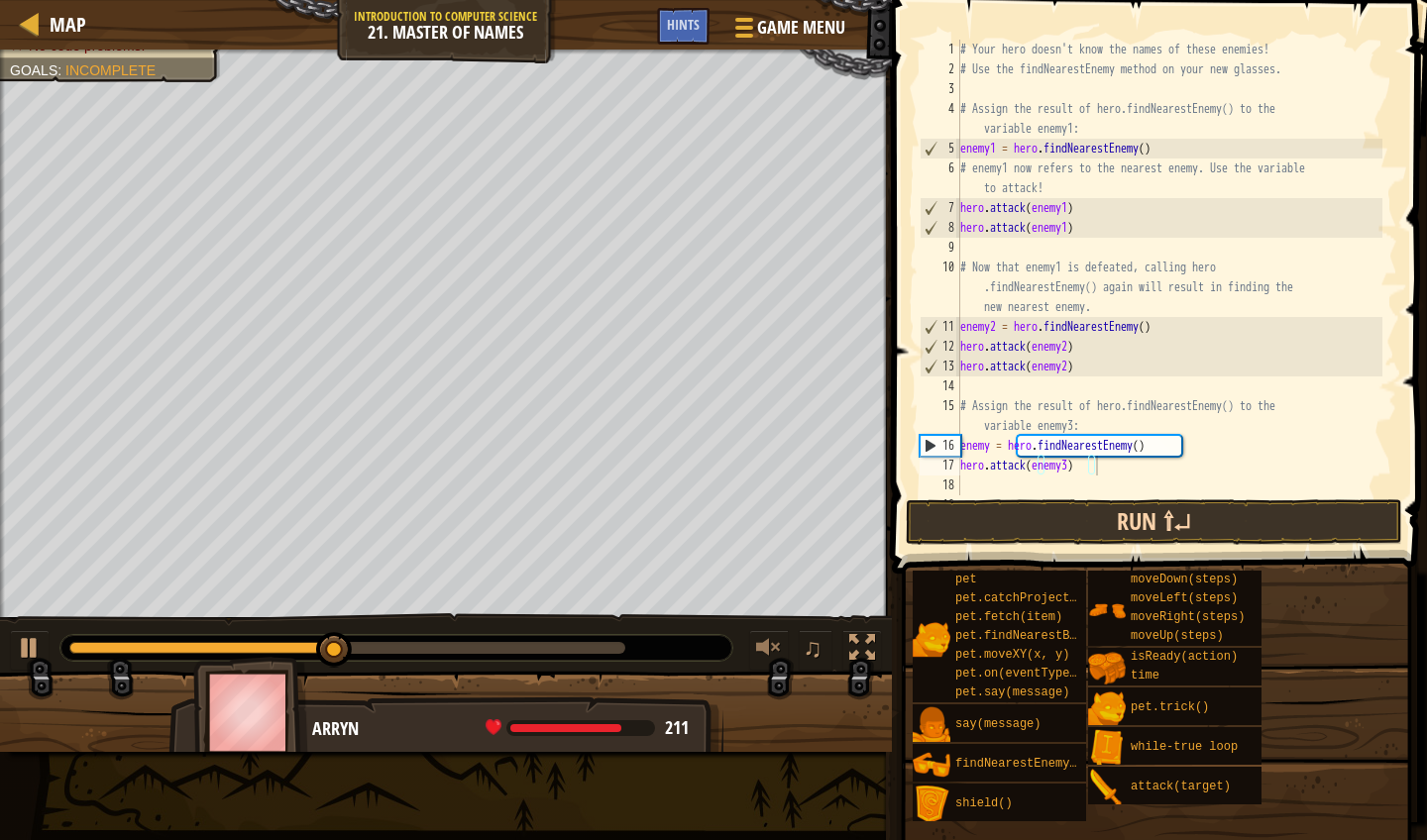 click on "Run ⇧↵" at bounding box center (1153, 522) 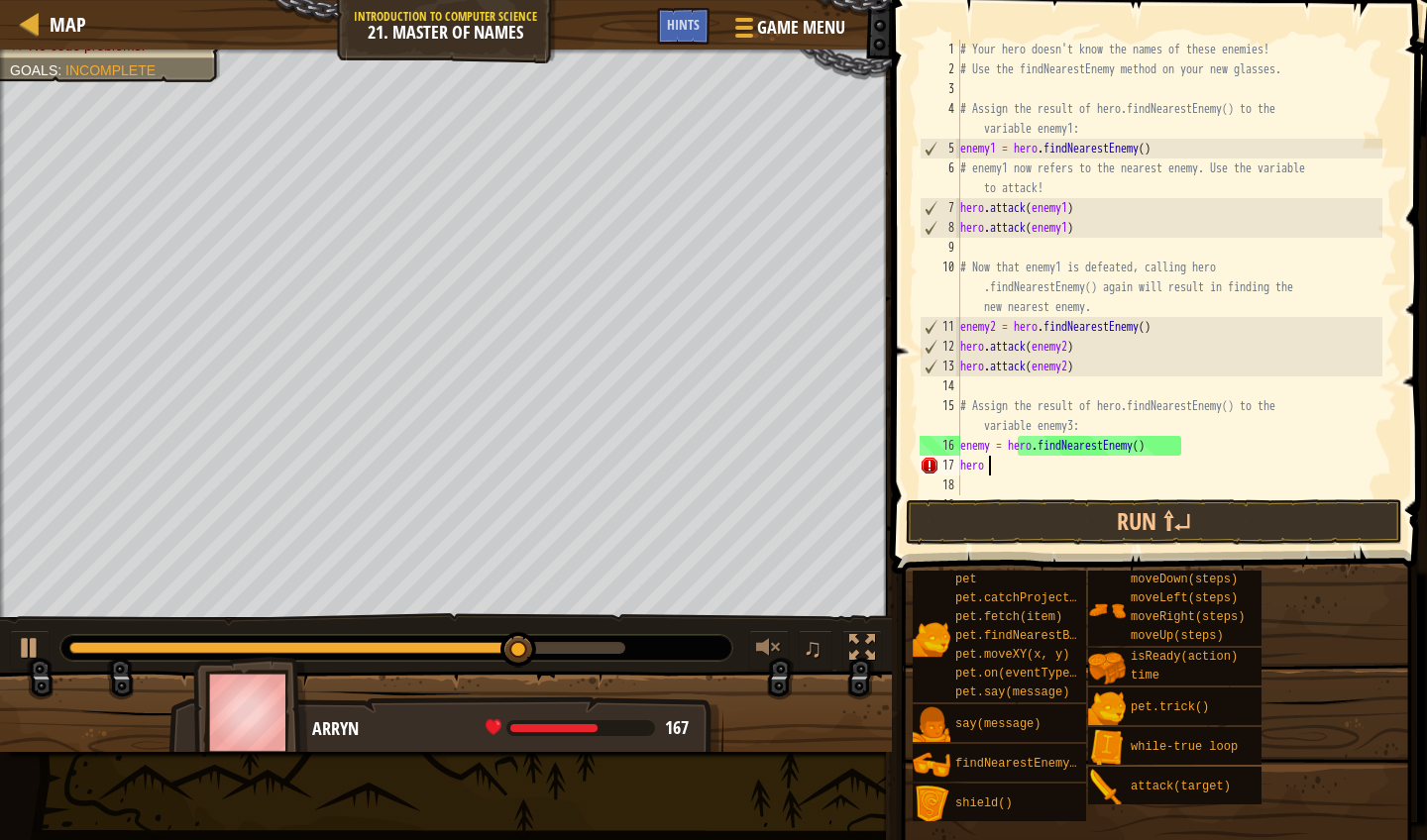 type on "h" 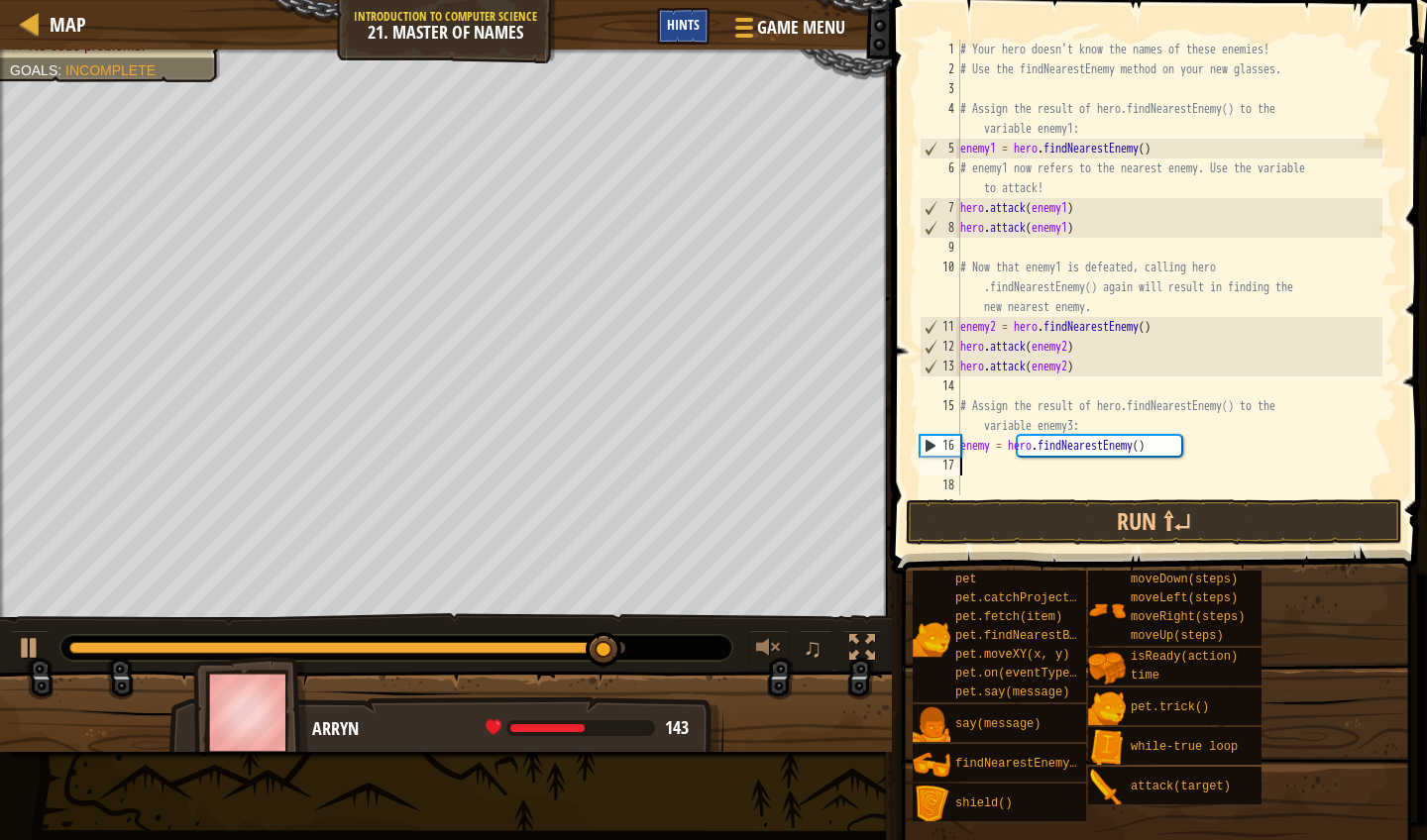 click on "Hints" at bounding box center (683, 24) 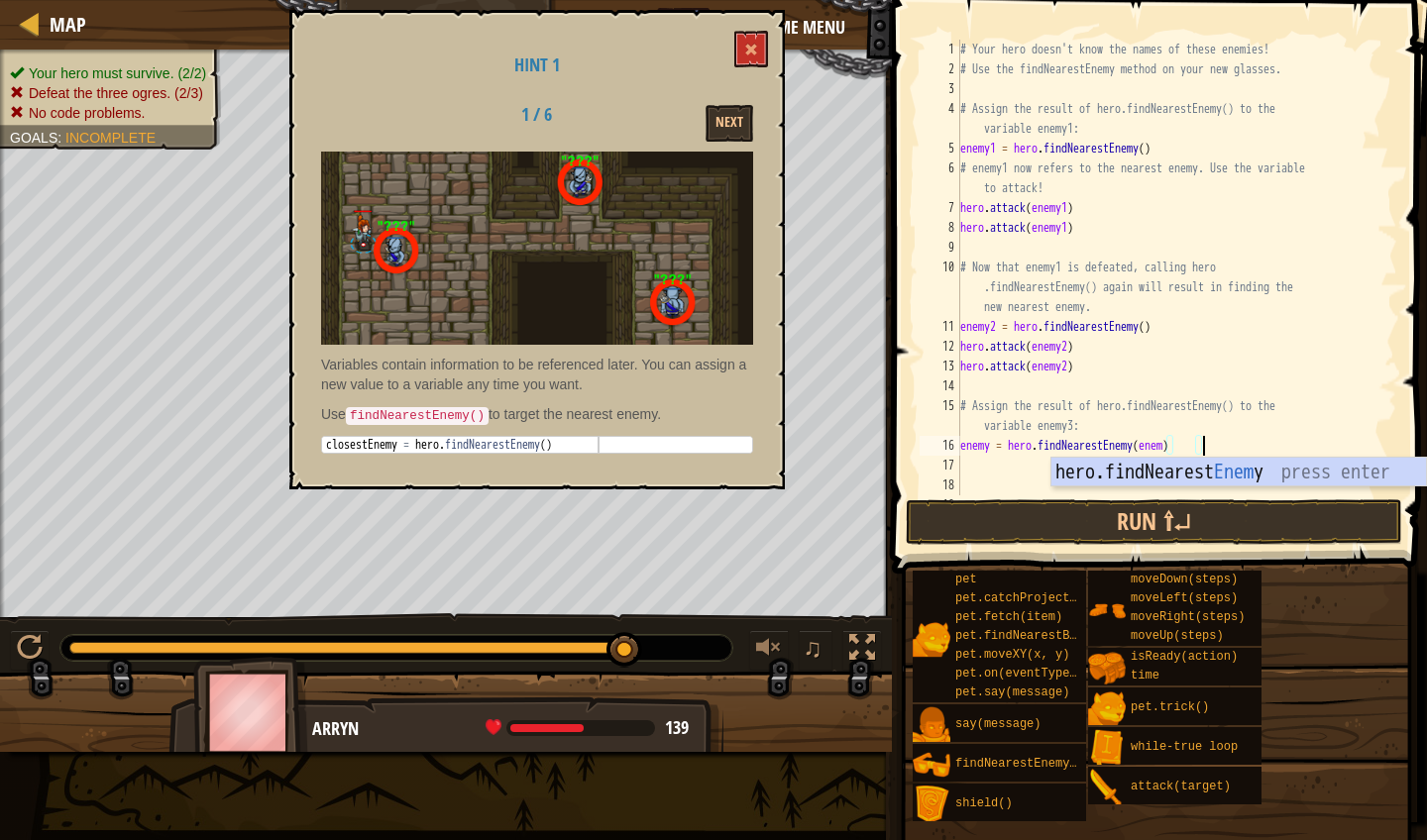 scroll, scrollTop: 9, scrollLeft: 20, axis: both 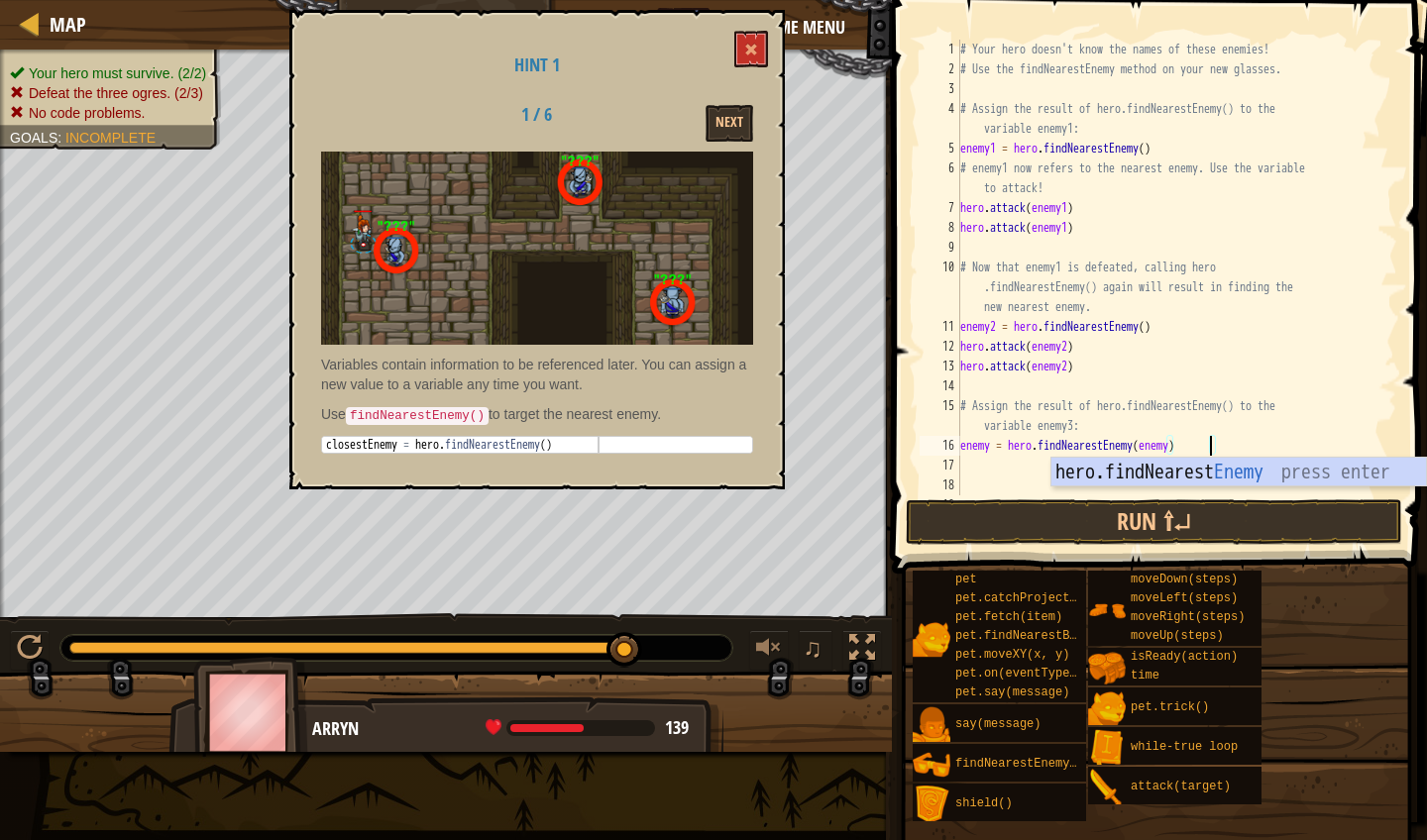 type on "enemy = hero.findNearestEnemy(enemy3)" 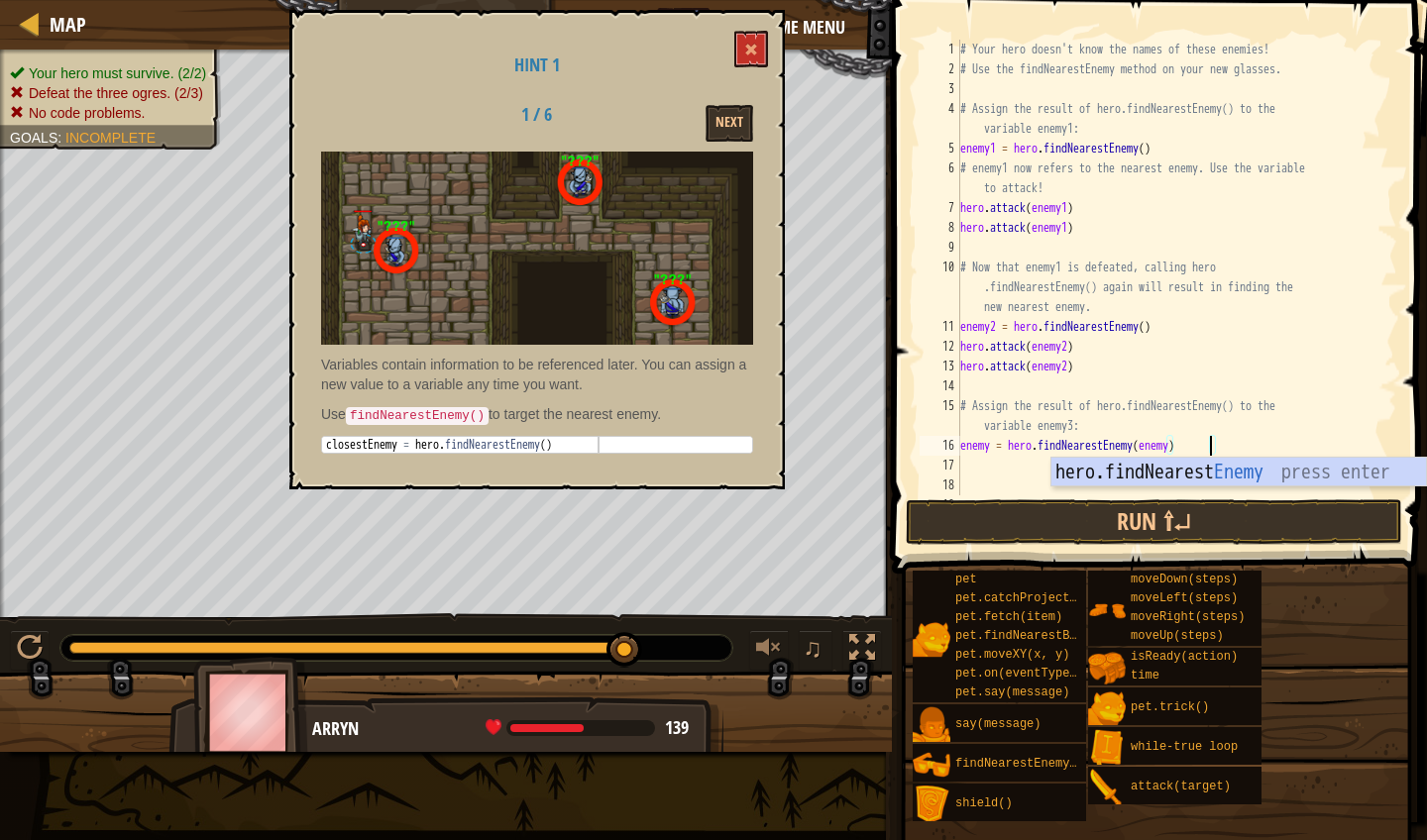 scroll, scrollTop: 9, scrollLeft: 21, axis: both 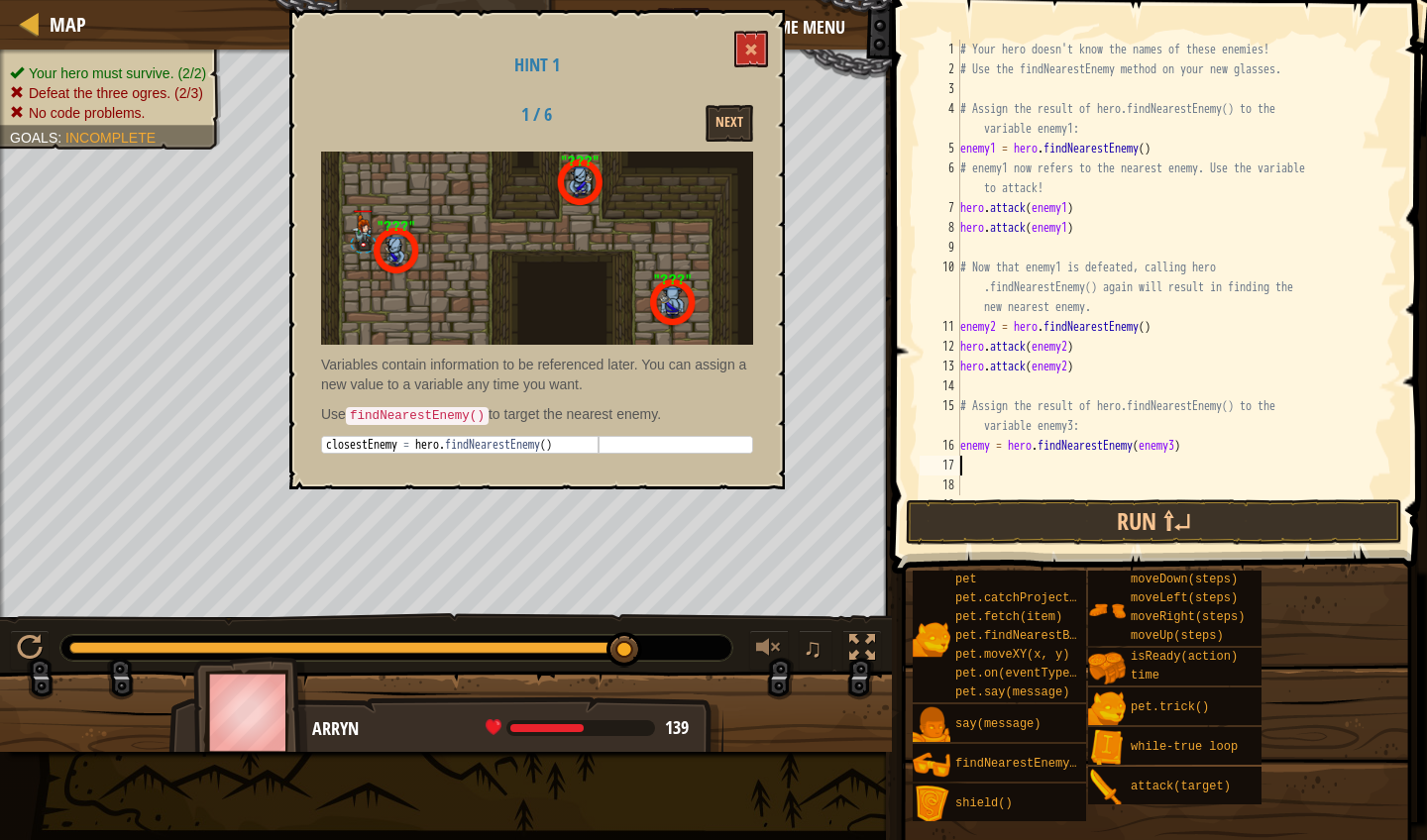 click on "# Your hero doesn't know the names of these enemies! # Use the findNearestEnemy method on your new glasses. # Assign the result of hero.findNearestEnemy() to the       variable enemy1: enemy1   =   hero . findNearestEnemy ( ) # enemy1 now refers to the nearest enemy. Use the variable       to attack! hero . attack ( enemy1 ) hero . attack ( enemy1 ) # Now that enemy1 is defeated, calling hero      .findNearestEnemy() again will result in finding the       new nearest enemy. enemy2   =   hero . findNearestEnemy ( ) hero . attack ( enemy2 ) hero . attack ( enemy2 ) # Assign the result of hero.findNearestEnemy() to the       variable enemy3: enemy   =   hero . findNearestEnemy ( enemy3 ) hero . attack ( enemy3 )" at bounding box center [1169, 287] 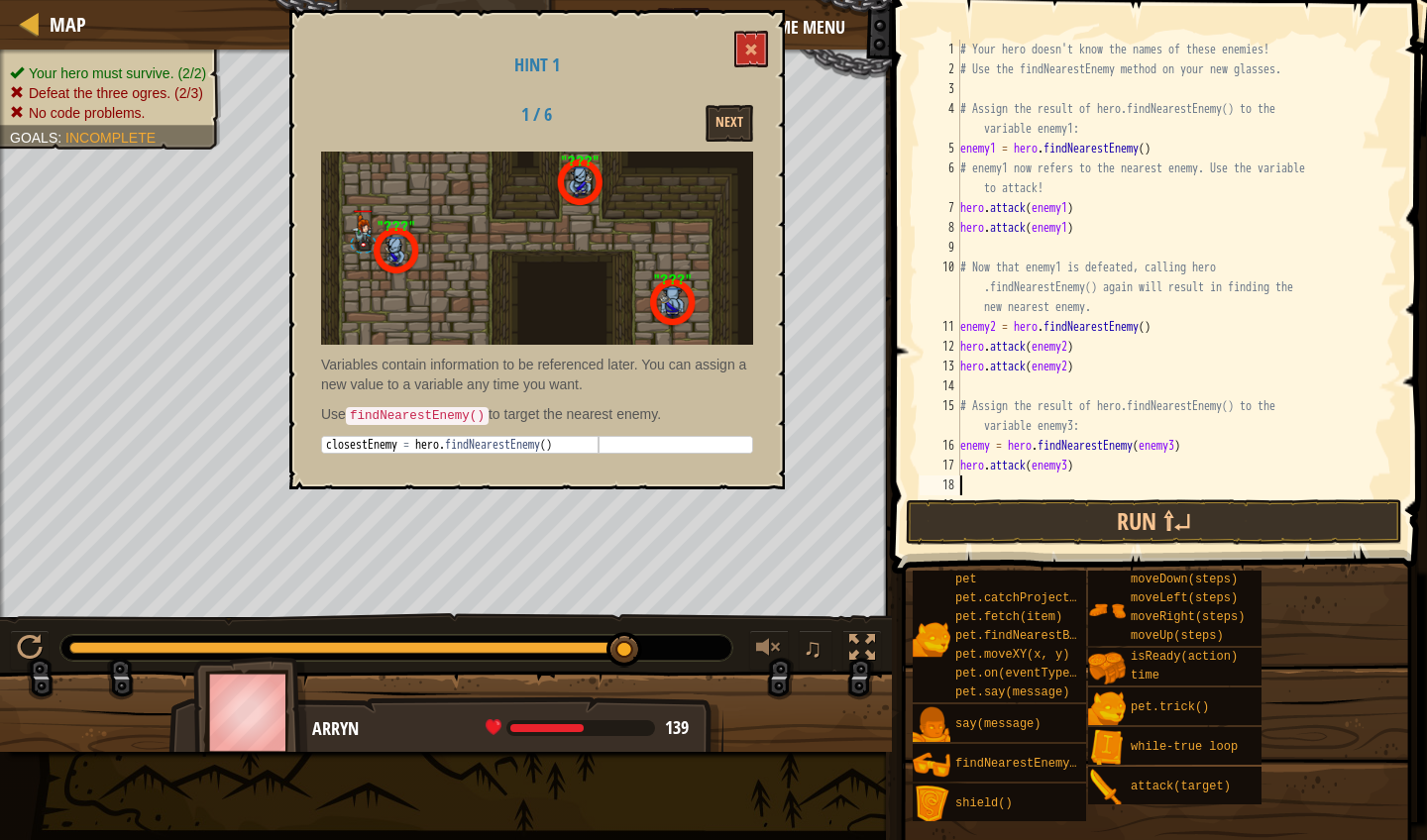paste on "hero.attack(enemy3)" 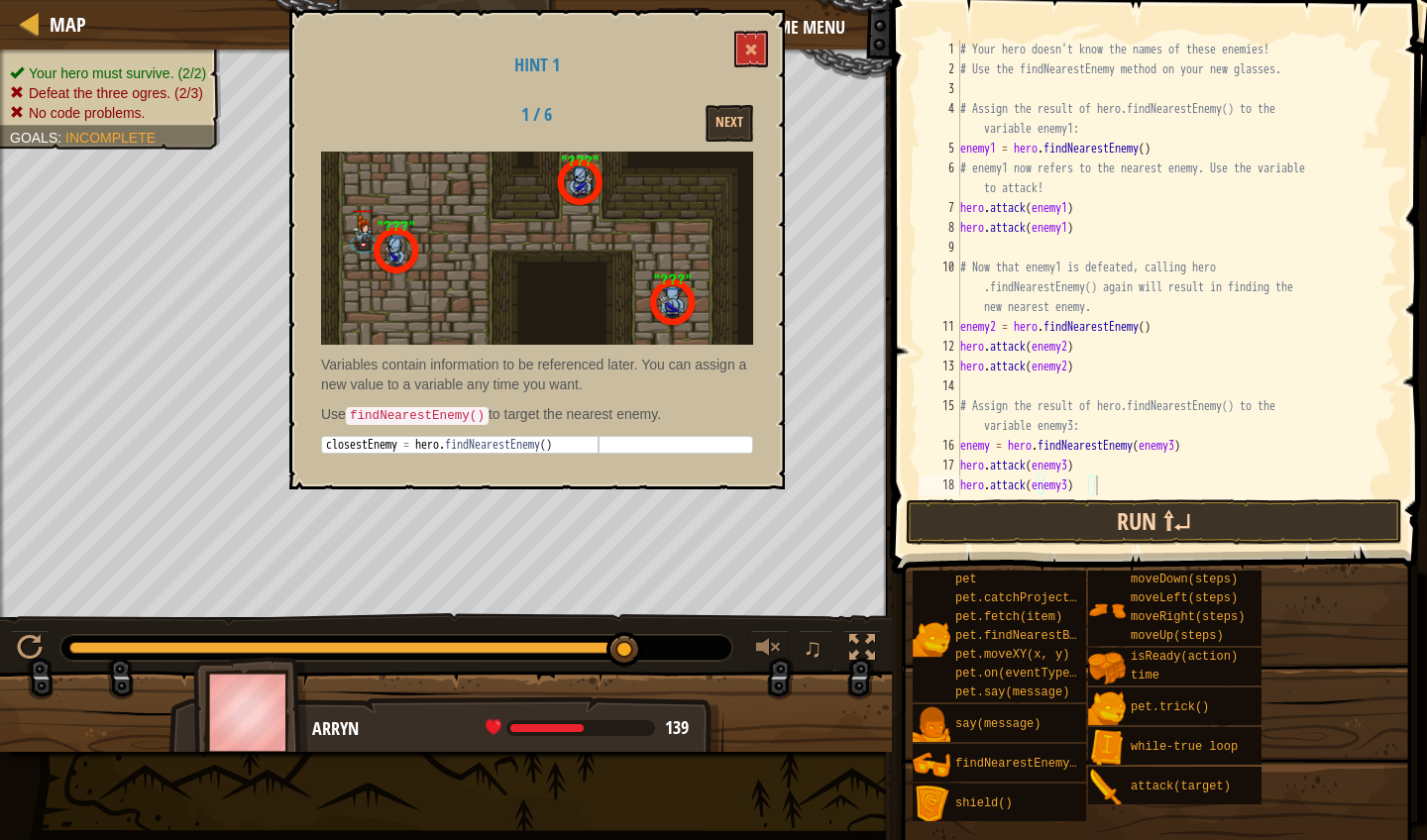 click on "Run ⇧↵" at bounding box center (1153, 522) 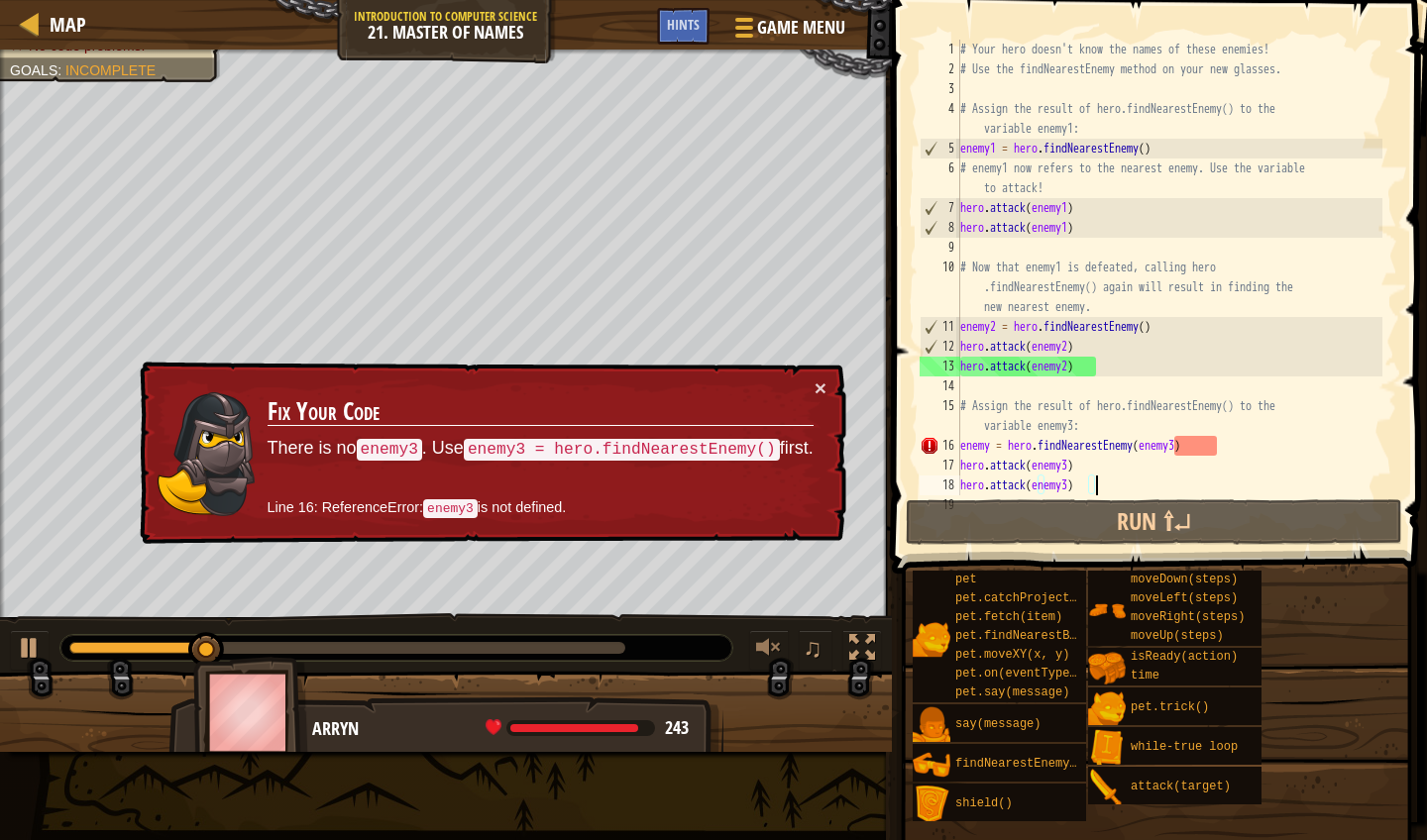 click on "Fix Your Code There is no  enemy3 . Use  enemy3 = hero.findNearestEnemy()  first.
Line 16: ReferenceError:  enemy3  is not defined." at bounding box center [540, 453] 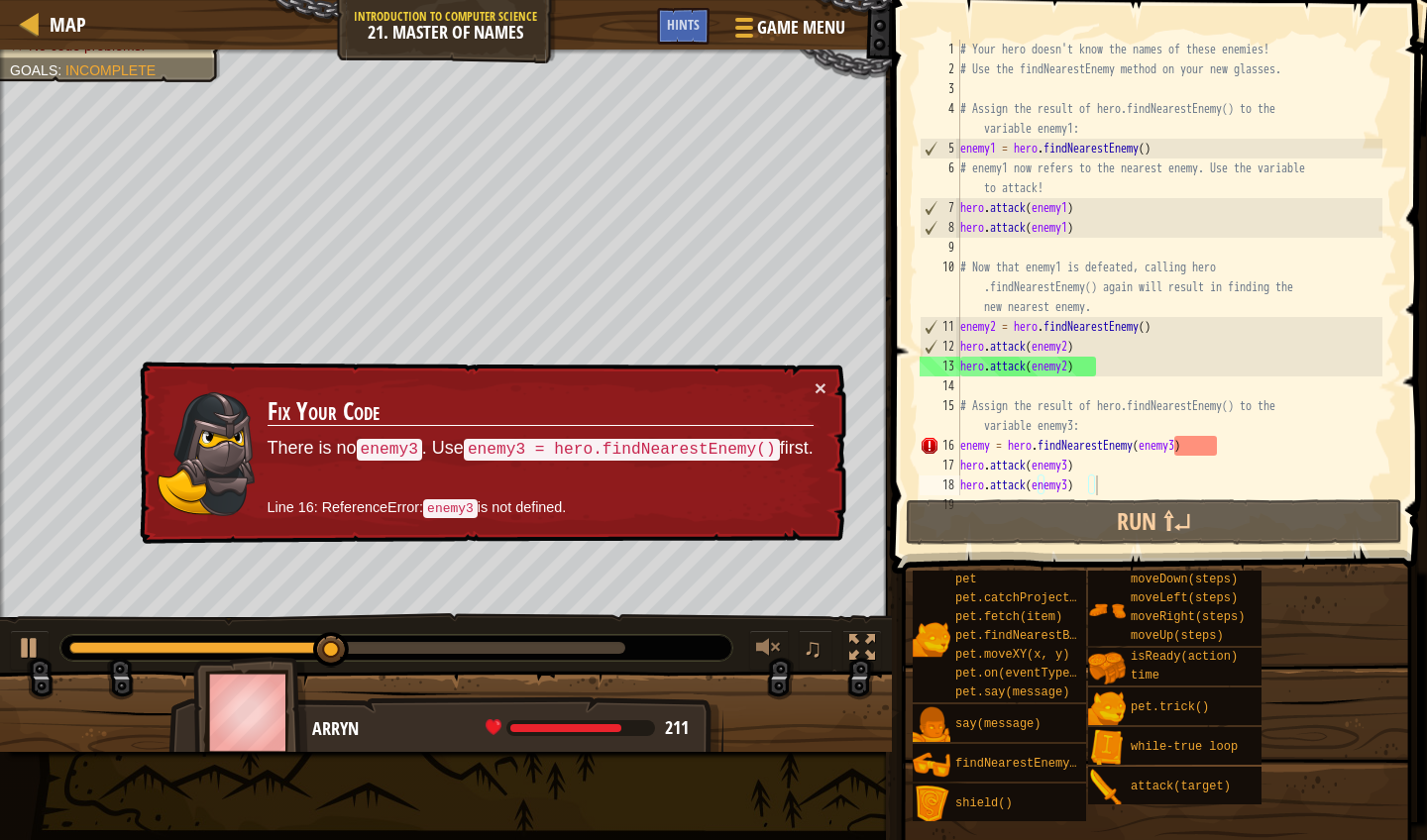 click on "× Fix Your Code There is no  enemy3 . Use  enemy3 = hero.findNearestEnemy()  first.
Line 16: ReferenceError:  enemy3  is not defined." at bounding box center (491, 453) 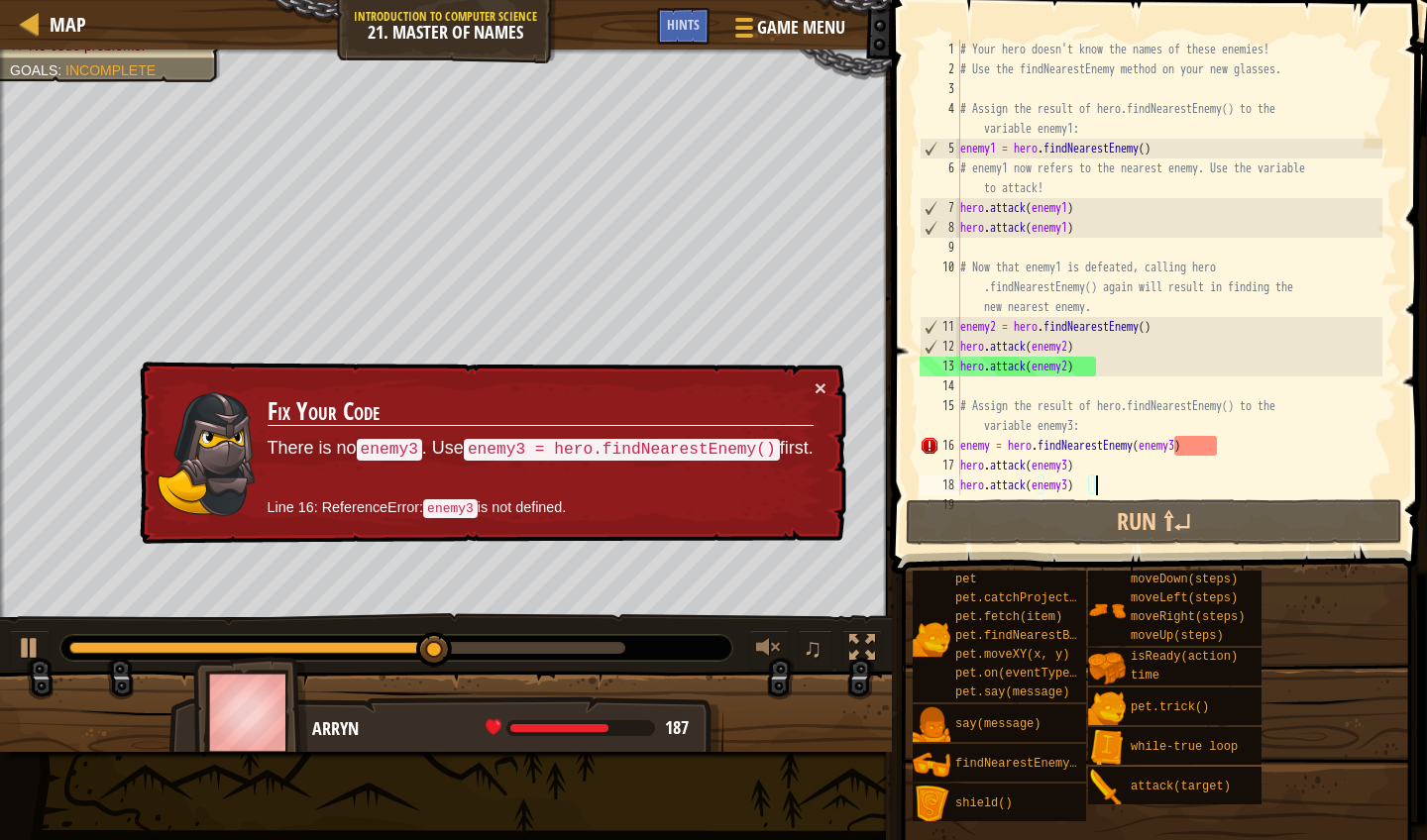 click on "# Your hero doesn't know the names of these enemies! # Use the findNearestEnemy method on your new glasses. # Assign the result of hero.findNearestEnemy() to the       variable enemy1: enemy1   =   hero . findNearestEnemy ( ) # enemy1 now refers to the nearest enemy. Use the variable       to attack! hero . attack ( enemy1 ) hero . attack ( enemy1 ) # Now that enemy1 is defeated, calling hero      .findNearestEnemy() again will result in finding the       new nearest enemy. enemy2   =   hero . findNearestEnemy ( ) hero . attack ( enemy2 ) hero . attack ( enemy2 ) # Assign the result of hero.findNearestEnemy() to the       variable enemy3: enemy   =   hero . findNearestEnemy ( enemy3 ) hero . attack ( enemy3 ) hero . attack ( enemy3 )" at bounding box center [1169, 287] 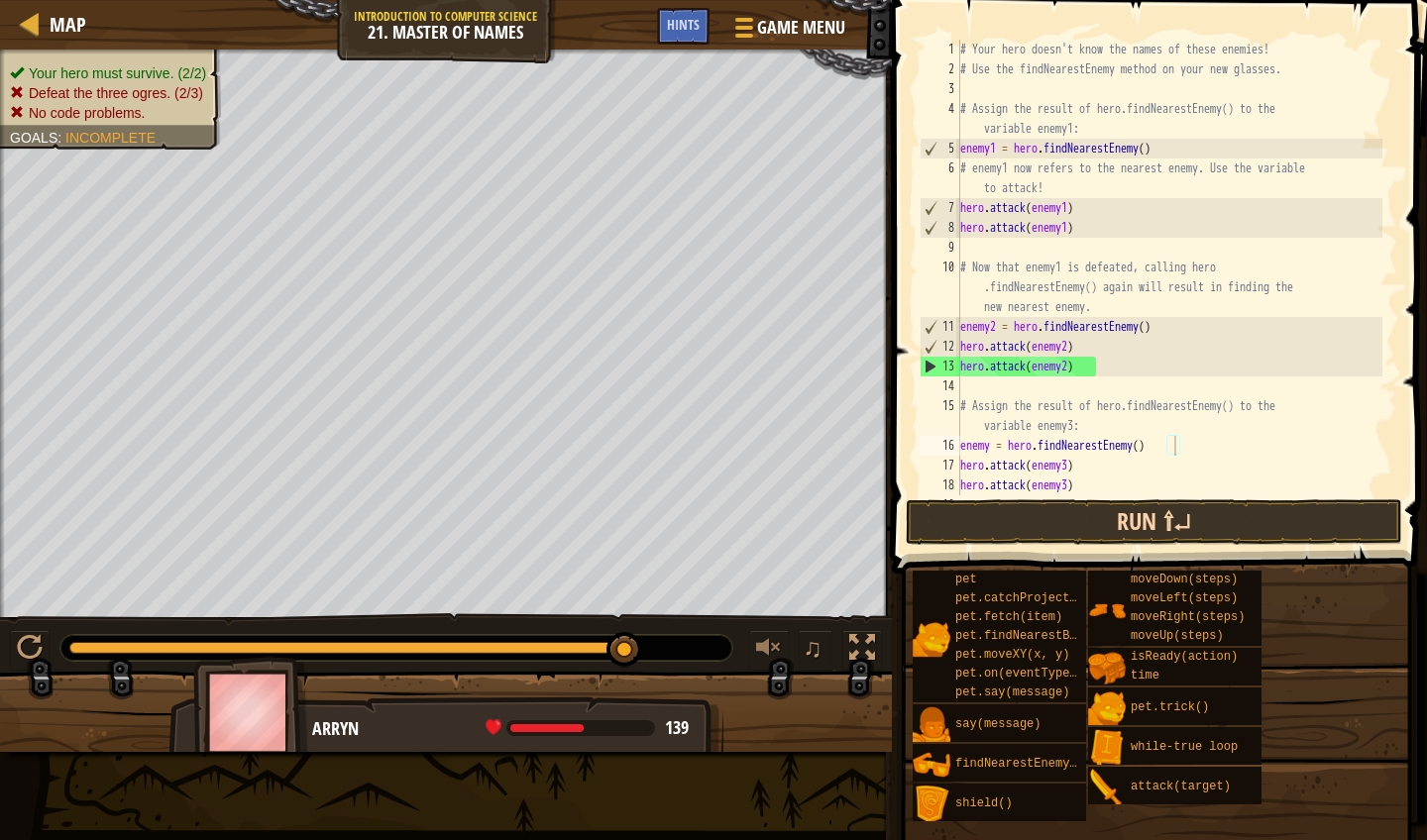 click on "Run ⇧↵" at bounding box center (1153, 522) 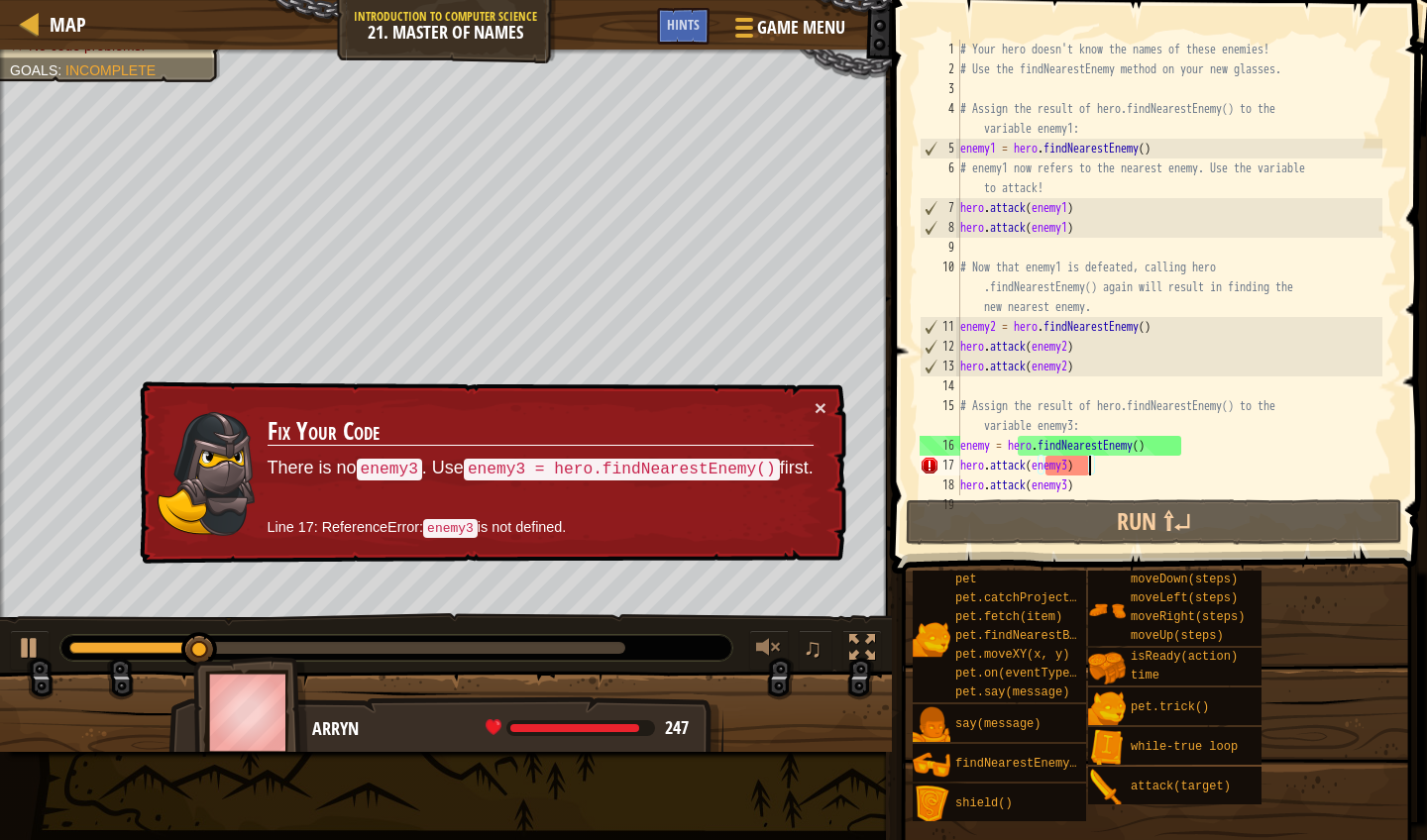 click on "# Your hero doesn't know the names of these enemies! # Use the findNearestEnemy method on your new glasses. # Assign the result of hero.findNearestEnemy() to the       variable enemy1: enemy1   =   hero . findNearestEnemy ( ) # enemy1 now refers to the nearest enemy. Use the variable       to attack! hero . attack ( enemy1 ) hero . attack ( enemy1 ) # Now that enemy1 is defeated, calling hero      .findNearestEnemy() again will result in finding the       new nearest enemy. enemy2   =   hero . findNearestEnemy ( ) hero . attack ( enemy2 ) hero . attack ( enemy2 ) # Assign the result of hero.findNearestEnemy() to the       variable enemy3: enemy   =   hero . findNearestEnemy ( ) hero . attack ( enemy3 ) hero . attack ( enemy3 )" at bounding box center (1169, 287) 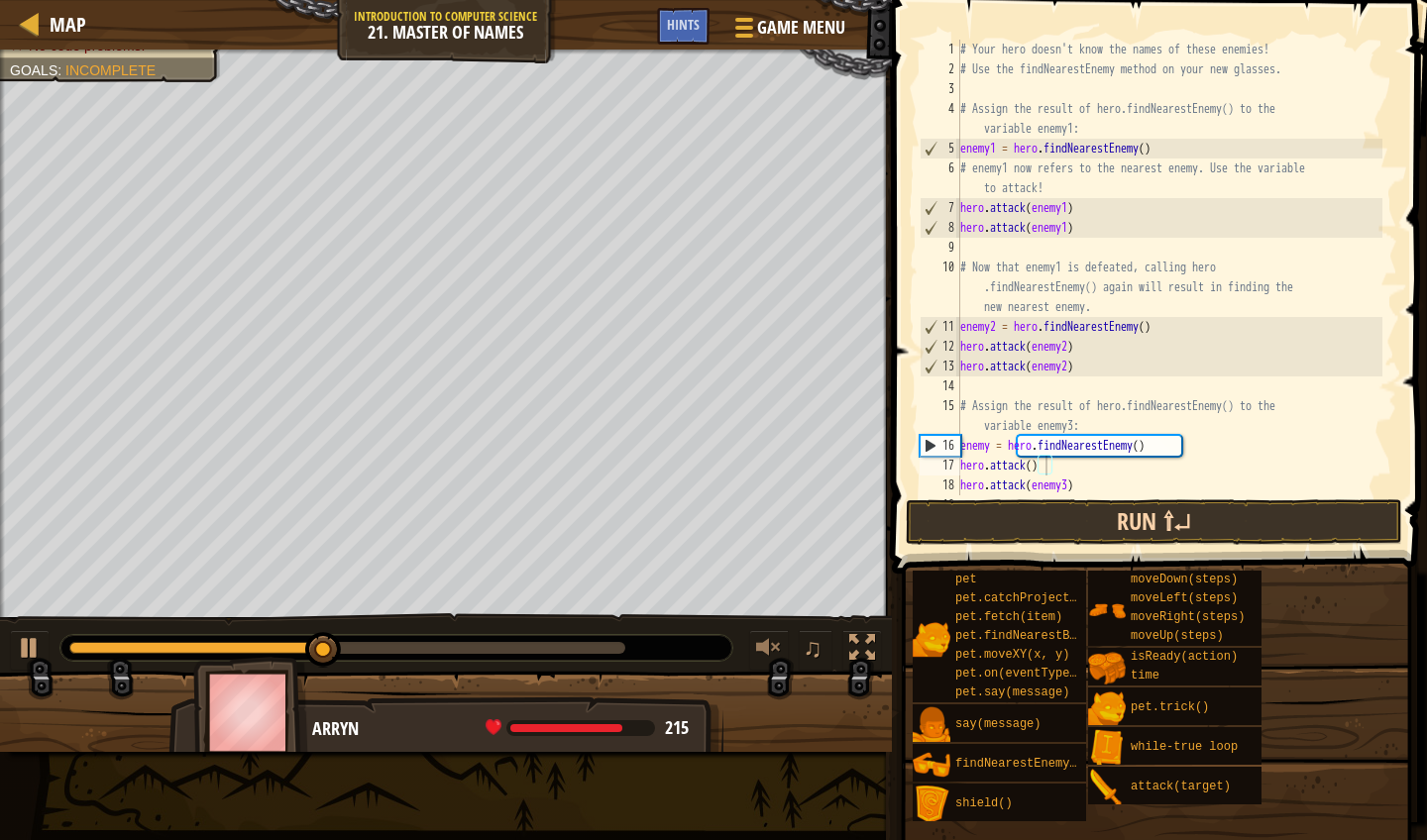 click on "Run ⇧↵" at bounding box center (1153, 522) 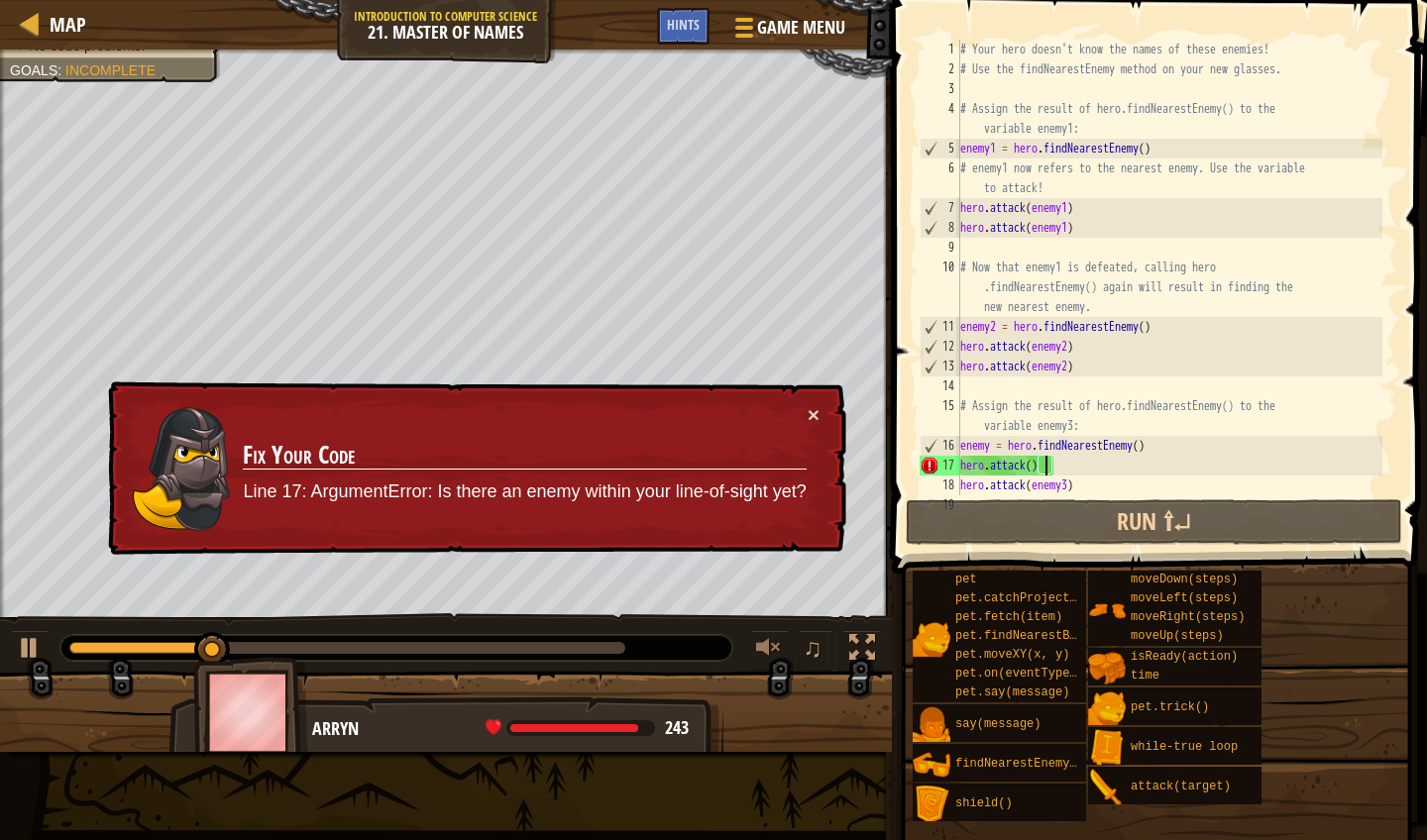 click on "# Your hero doesn't know the names of these enemies! # Use the findNearestEnemy method on your new glasses. # Assign the result of hero.findNearestEnemy() to the       variable enemy1: enemy1   =   hero . findNearestEnemy ( ) # enemy1 now refers to the nearest enemy. Use the variable       to attack! hero . attack ( enemy1 ) hero . attack ( enemy1 ) # Now that enemy1 is defeated, calling hero      .findNearestEnemy() again will result in finding the       new nearest enemy. enemy2   =   hero . findNearestEnemy ( ) hero . attack ( enemy2 ) hero . attack ( enemy2 ) # Assign the result of hero.findNearestEnemy() to the       variable enemy3: enemy   =   hero . findNearestEnemy ( ) hero . attack ( ) hero . attack ( enemy3 )" at bounding box center [1169, 287] 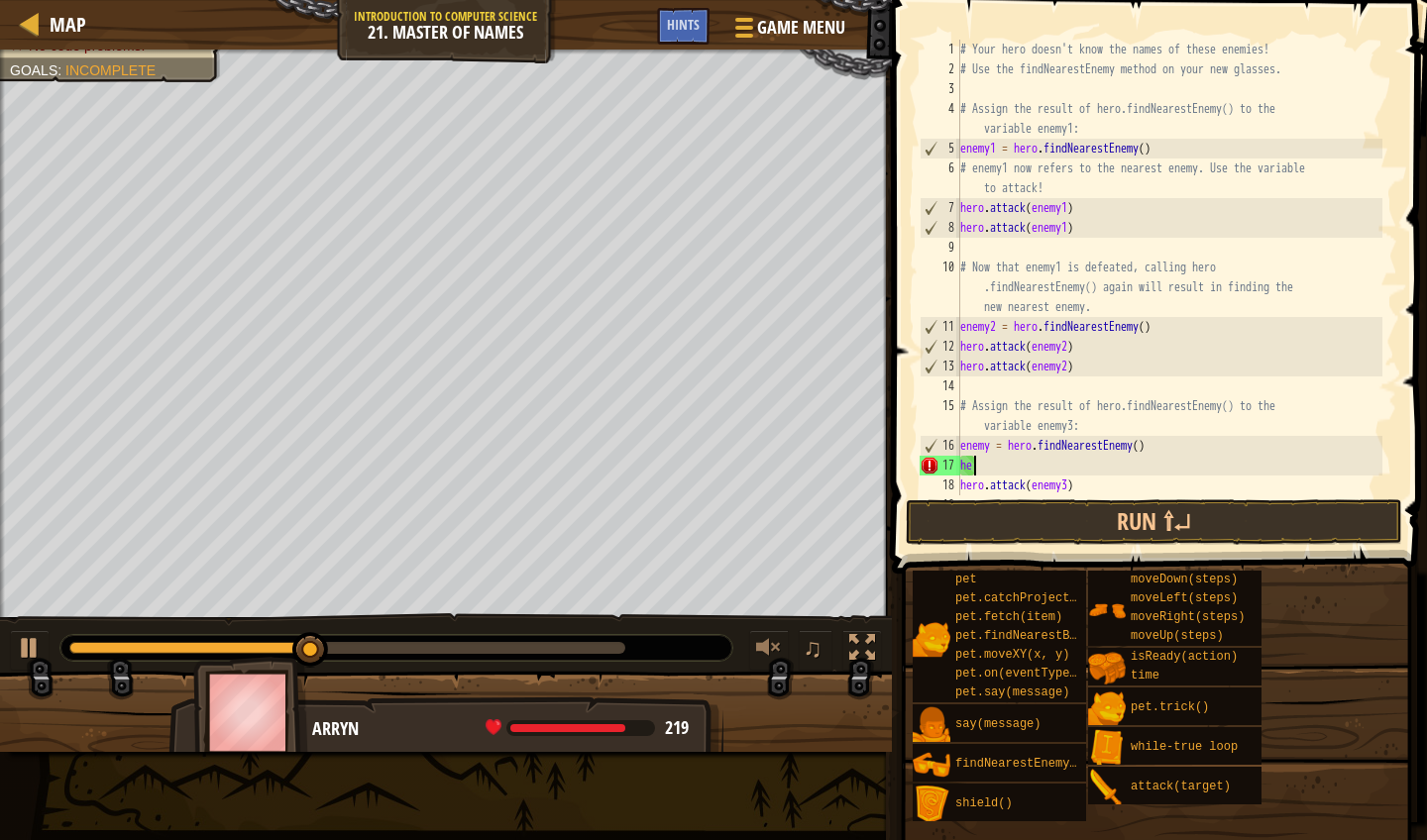 type on "h" 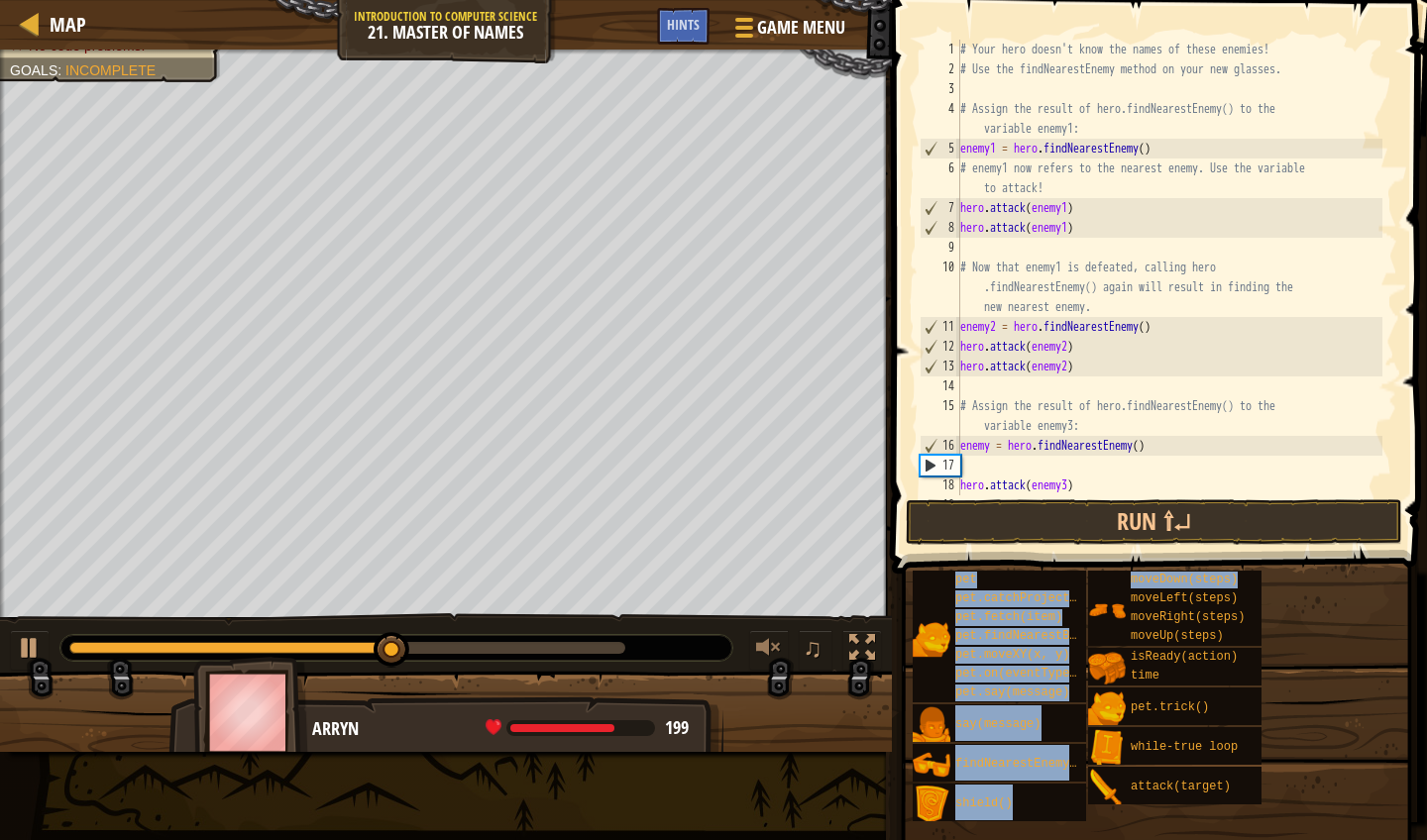 drag, startPoint x: 1157, startPoint y: 582, endPoint x: 1066, endPoint y: 468, distance: 145.86638 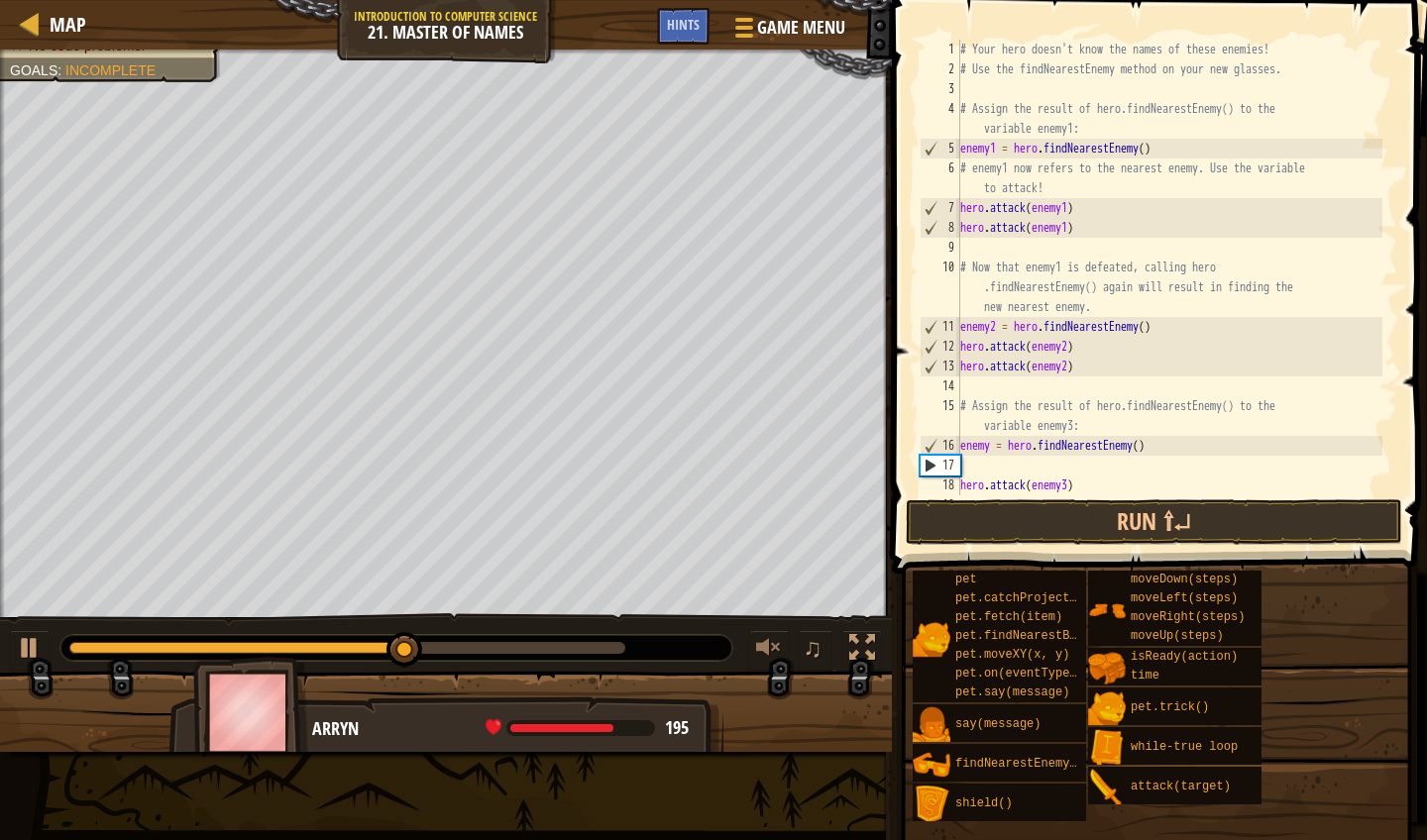 click on "# Your hero doesn't know the names of these enemies! # Use the findNearestEnemy method on your new glasses. # Assign the result of hero.findNearestEnemy() to the       variable enemy1: enemy1   =   hero . findNearestEnemy ( ) # enemy1 now refers to the nearest enemy. Use the variable       to attack! hero . attack ( enemy1 ) hero . attack ( enemy1 ) # Now that enemy1 is defeated, calling hero      .findNearestEnemy() again will result in finding the       new nearest enemy. enemy2   =   hero . findNearestEnemy ( ) hero . attack ( enemy2 ) hero . attack ( enemy2 ) # Assign the result of hero.findNearestEnemy() to the       variable enemy3: enemy   =   hero . findNearestEnemy ( ) hero . attack ( enemy3 )" at bounding box center (1169, 287) 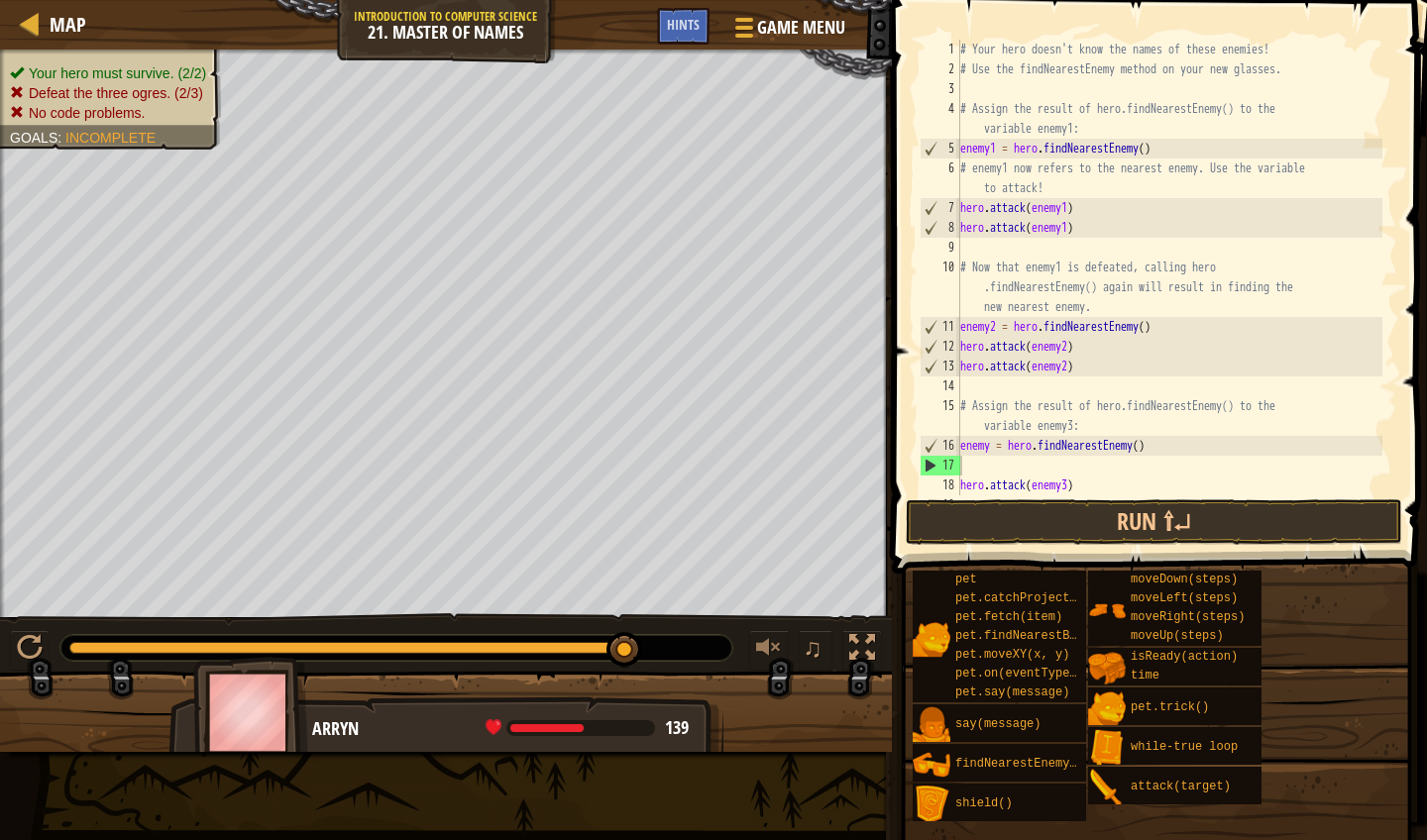 click on "# Your hero doesn't know the names of these enemies! # Use the findNearestEnemy method on your new glasses. # Assign the result of hero.findNearestEnemy() to the       variable enemy1: enemy1   =   hero . findNearestEnemy ( ) # enemy1 now refers to the nearest enemy. Use the variable       to attack! hero . attack ( enemy1 ) hero . attack ( enemy1 ) # Now that enemy1 is defeated, calling hero      .findNearestEnemy() again will result in finding the       new nearest enemy. enemy2   =   hero . findNearestEnemy ( ) hero . attack ( enemy2 ) hero . attack ( enemy2 ) # Assign the result of hero.findNearestEnemy() to the       variable enemy3: enemy   =   hero . findNearestEnemy ( ) hero . attack ( enemy3 )" at bounding box center [1169, 287] 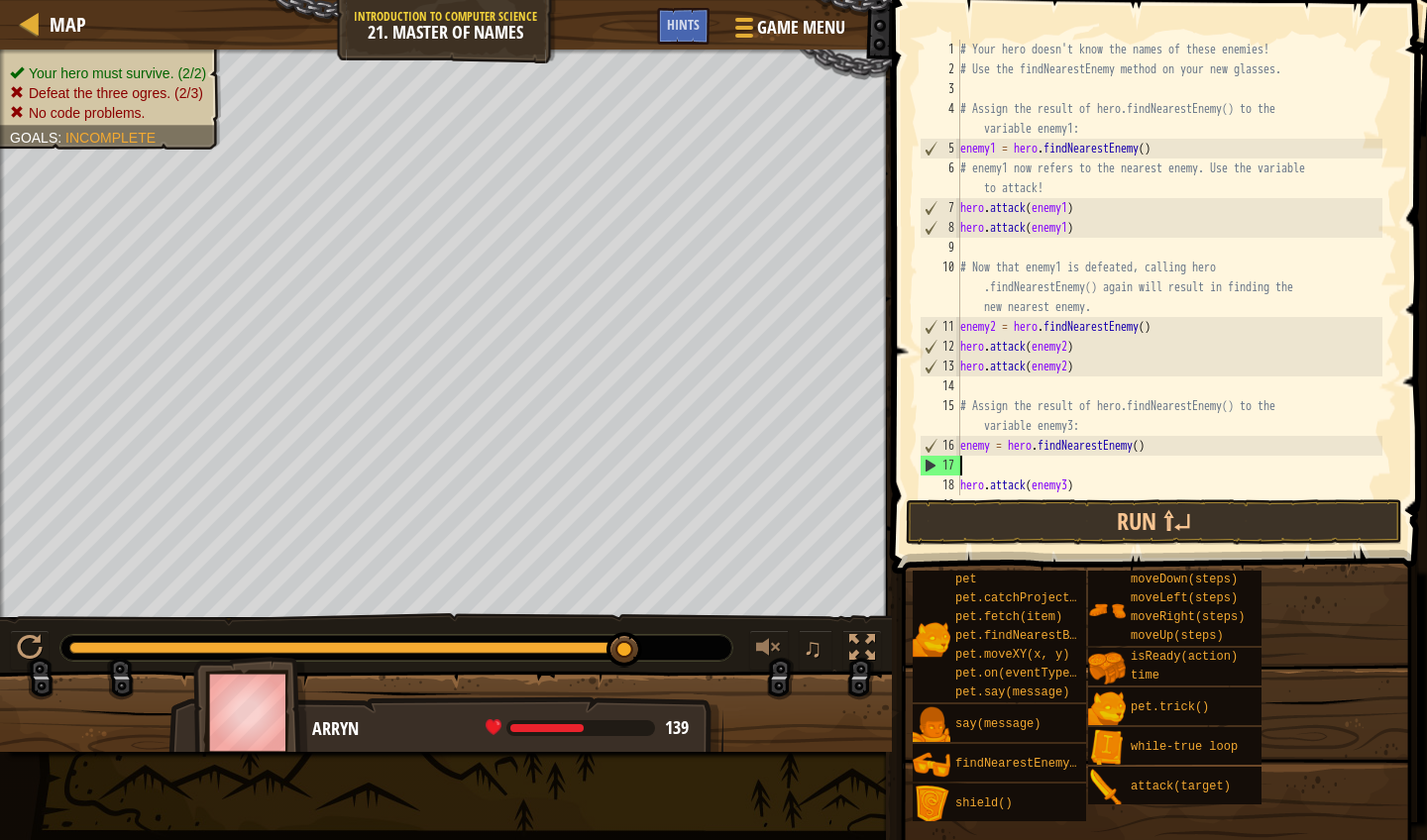 type on "h" 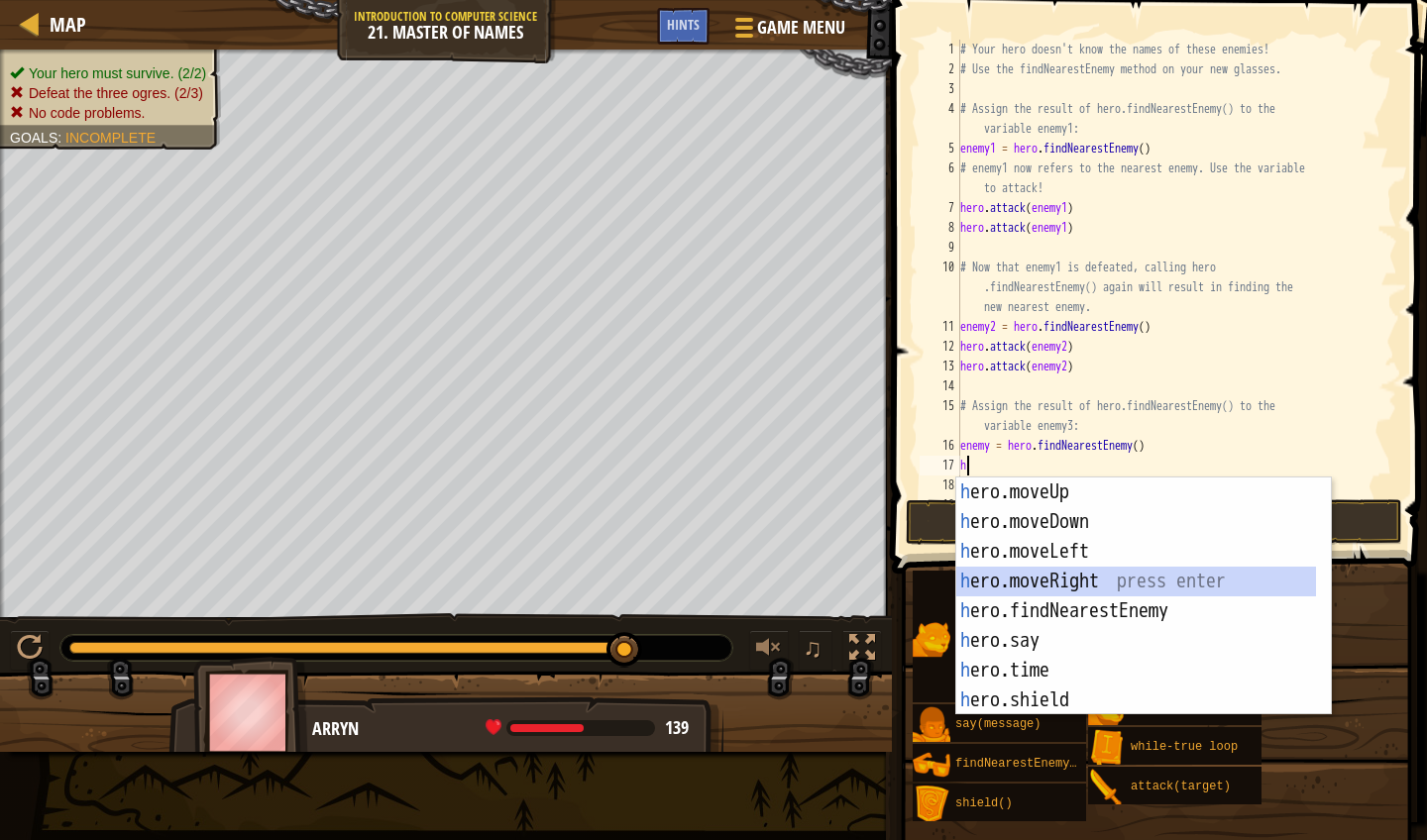 click on "h ero.moveUp press enter h ero.moveDown press enter h ero.moveLeft press enter h ero.moveRight press enter h ero.findNearestEnemy press enter h ero.say press enter h ero.time press enter h ero.shield press enter h ero.attack press enter" at bounding box center (1136, 626) 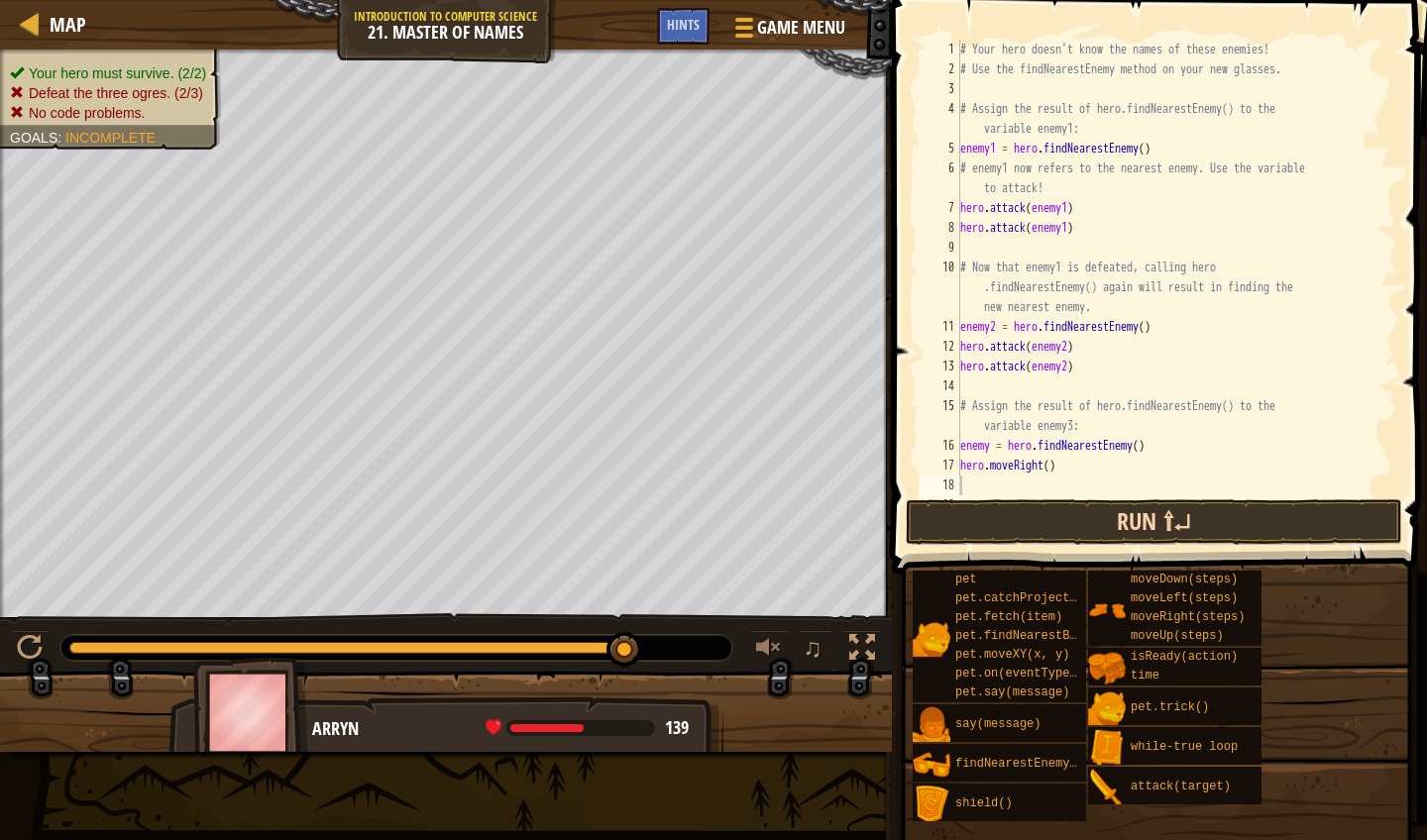 click on "Run ⇧↵" at bounding box center (1153, 522) 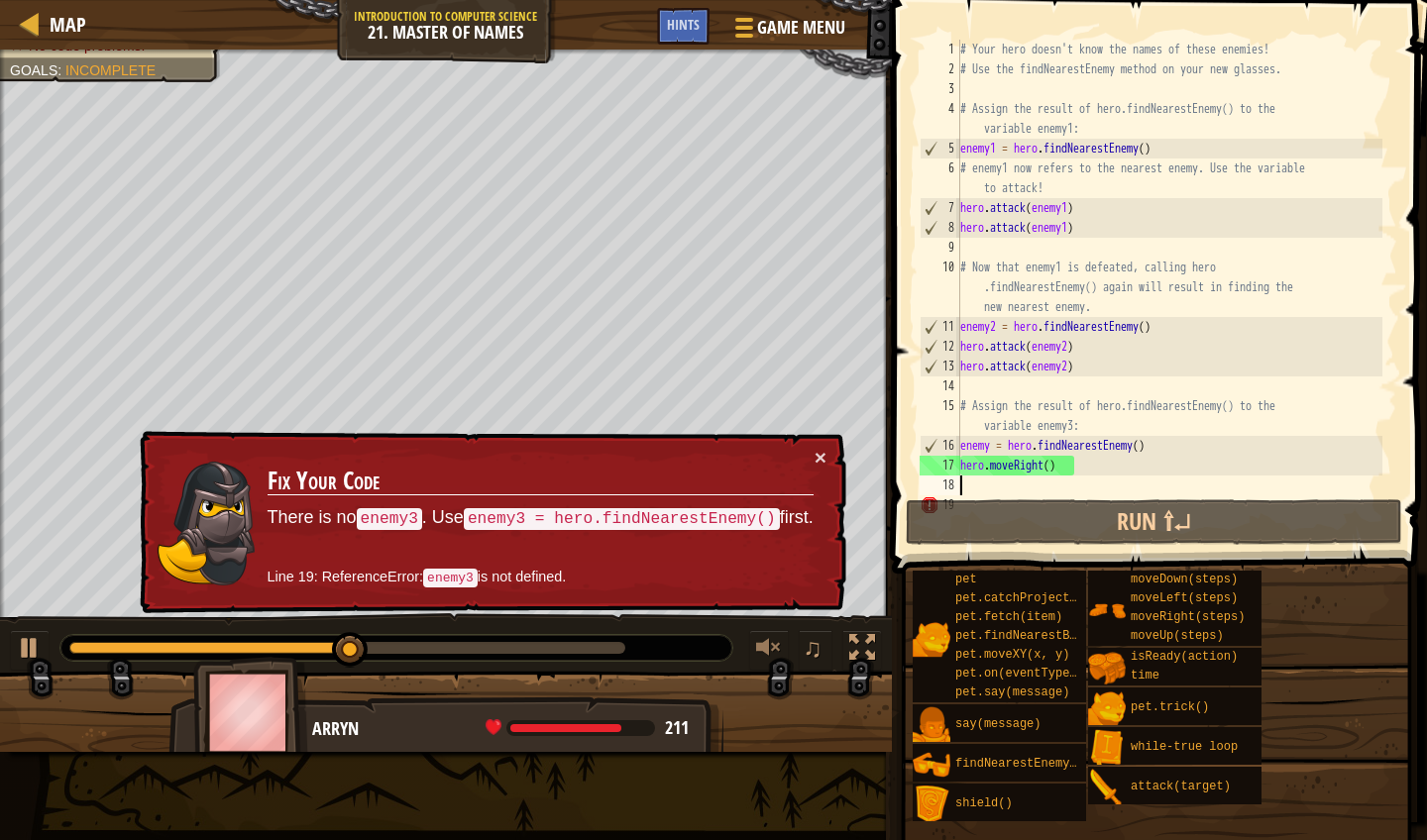 click on "× Fix Your Code There is no  enemy3 . Use  enemy3 = hero.findNearestEnemy()  first.
Line 19: ReferenceError:  enemy3  is not defined." at bounding box center [491, 522] 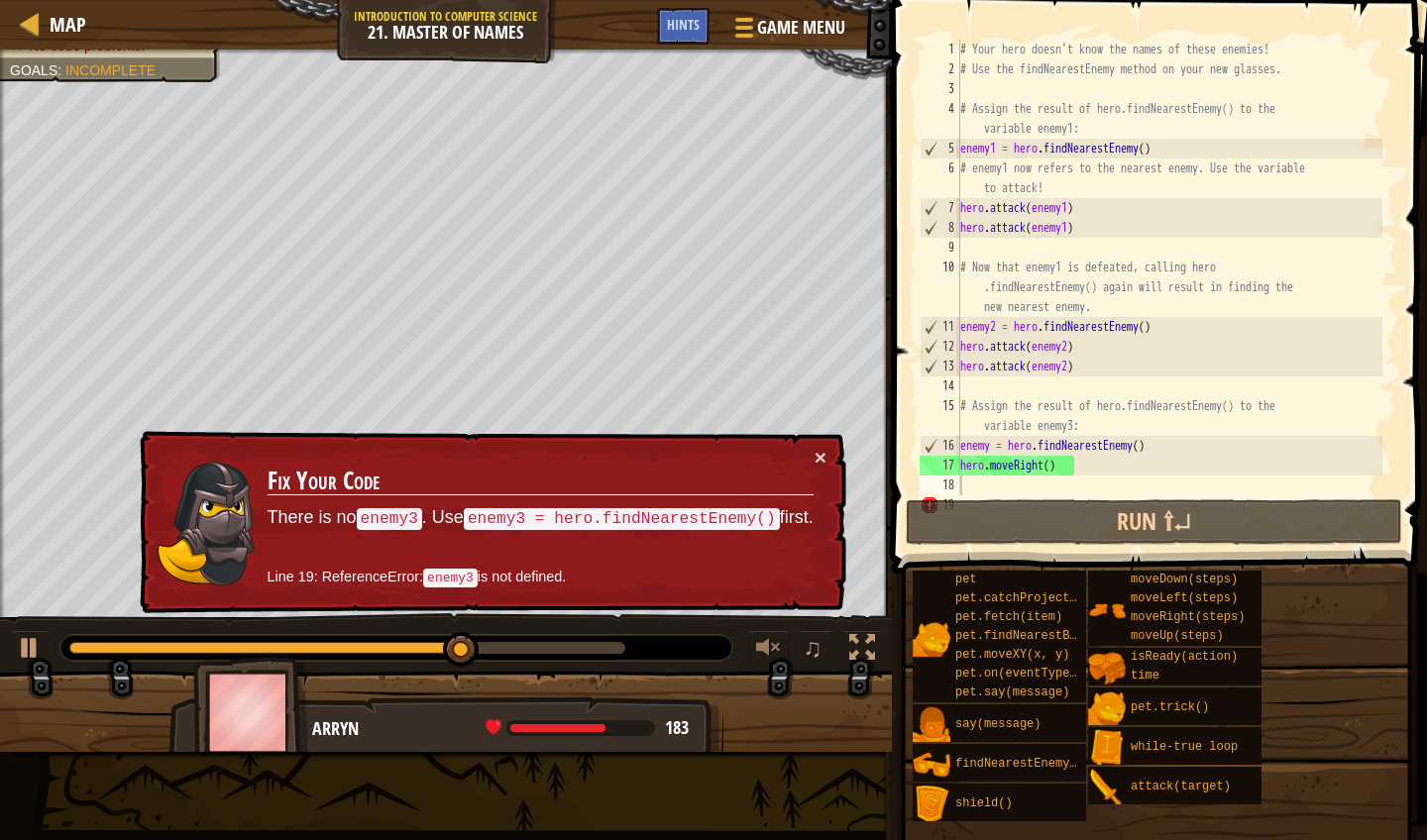 click on "Fix Your Code There is no  enemy3 . Use  enemy3 = hero.findNearestEnemy()  first.
Line 19: ReferenceError:  enemy3  is not defined." at bounding box center (540, 522) 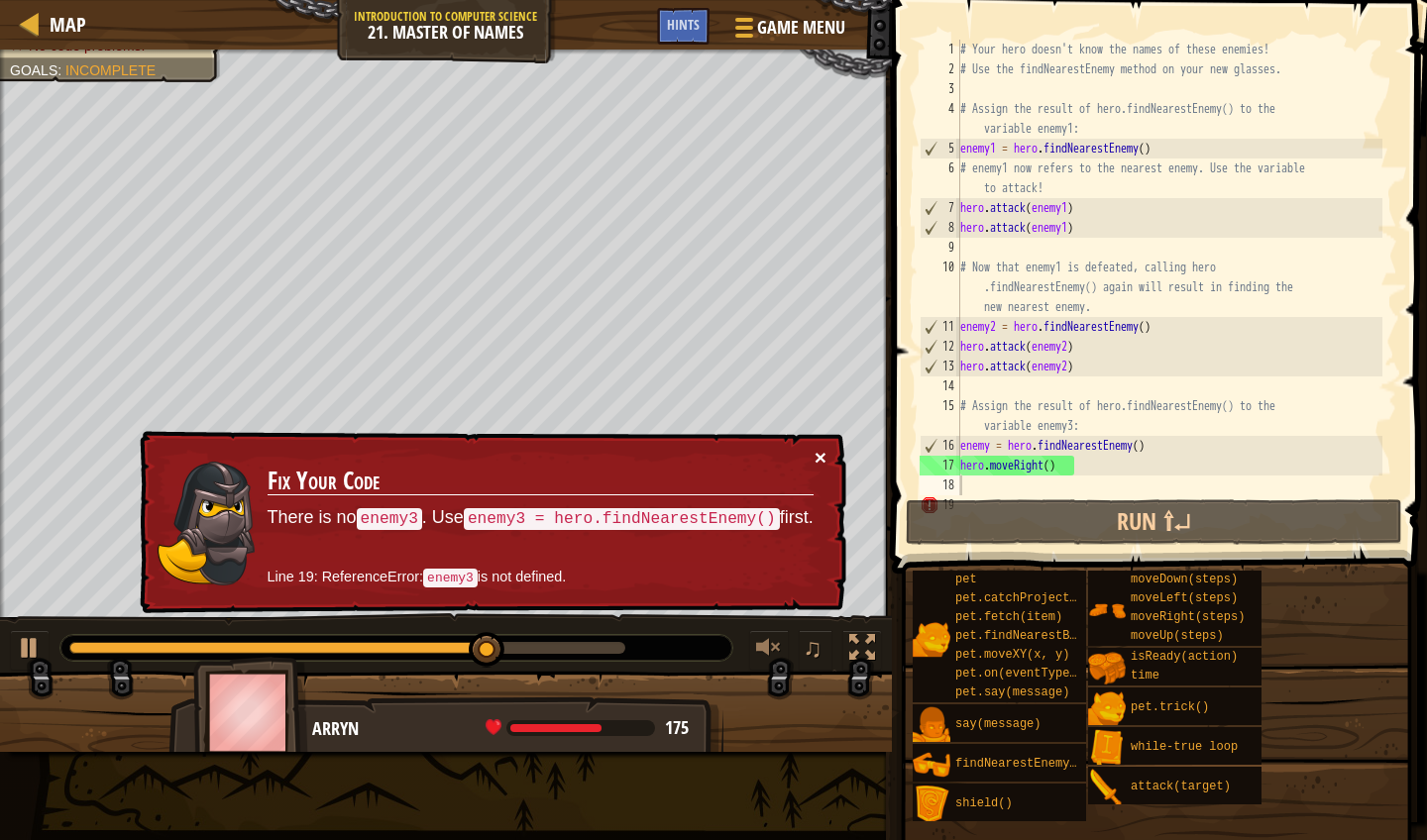 click on "×" at bounding box center [821, 457] 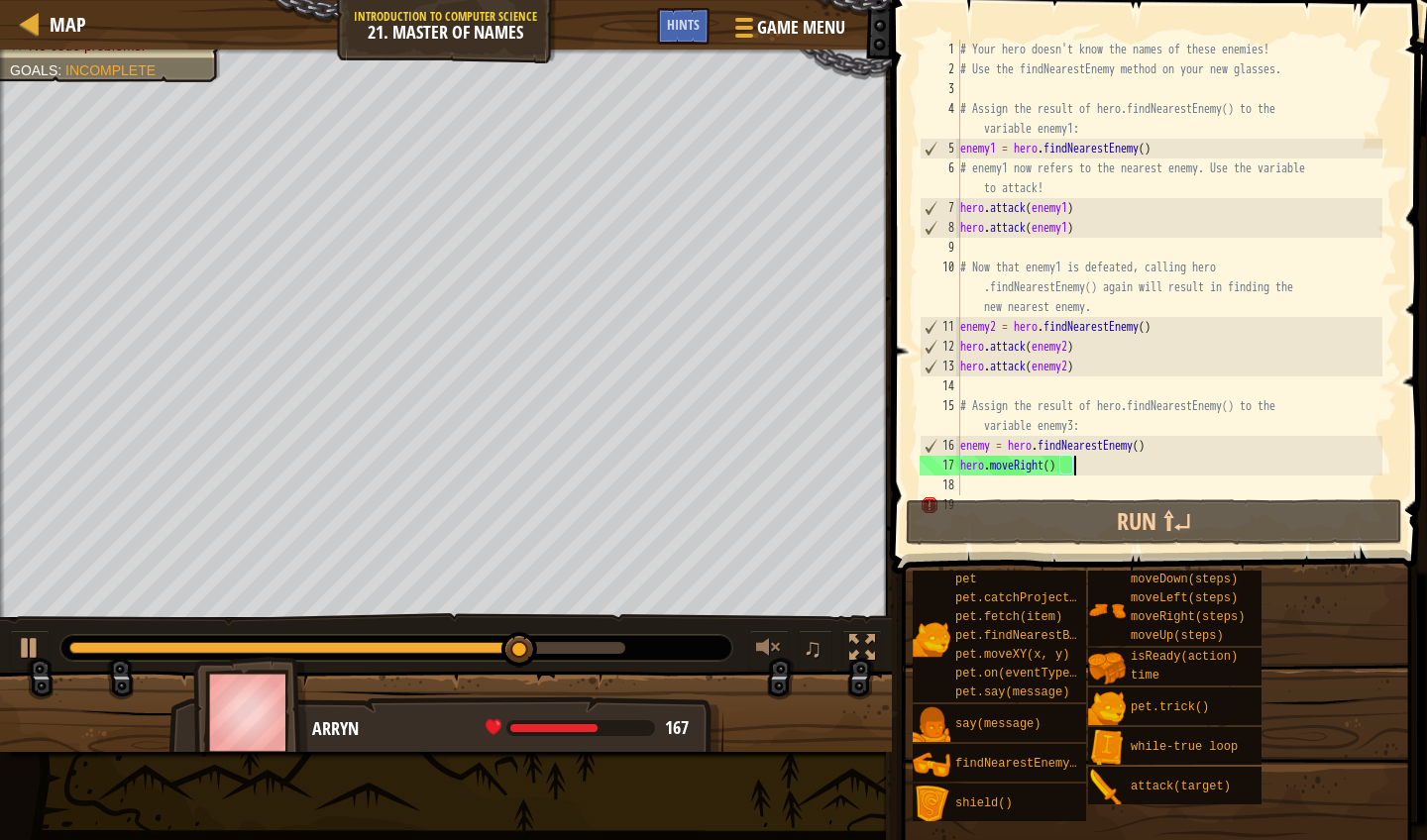 click on "# Your hero doesn't know the names of these enemies! # Use the findNearestEnemy method on your new glasses. # Assign the result of hero.findNearestEnemy() to the       variable enemy1: enemy1   =   hero . findNearestEnemy ( ) # enemy1 now refers to the nearest enemy. Use the variable       to attack! hero . attack ( enemy1 ) hero . attack ( enemy1 ) # Now that enemy1 is defeated, calling hero      .findNearestEnemy() again will result in finding the       new nearest enemy. enemy2   =   hero . findNearestEnemy ( ) hero . attack ( enemy2 ) hero . attack ( enemy2 ) # Assign the result of hero.findNearestEnemy() to the       variable enemy3: enemy   =   hero . findNearestEnemy ( ) hero . moveRight ( ) hero . attack ( enemy3 )" at bounding box center [1169, 287] 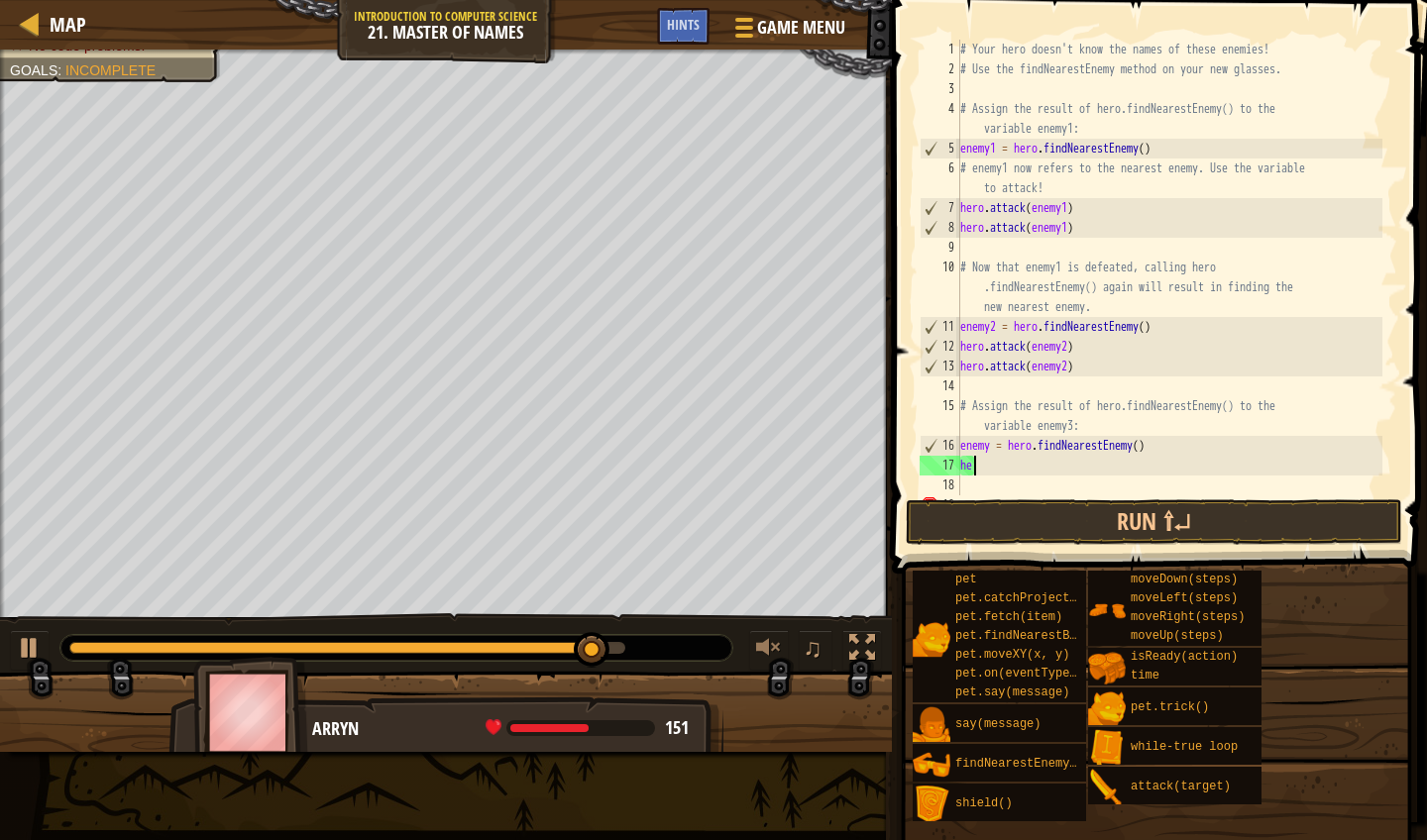 type on "h" 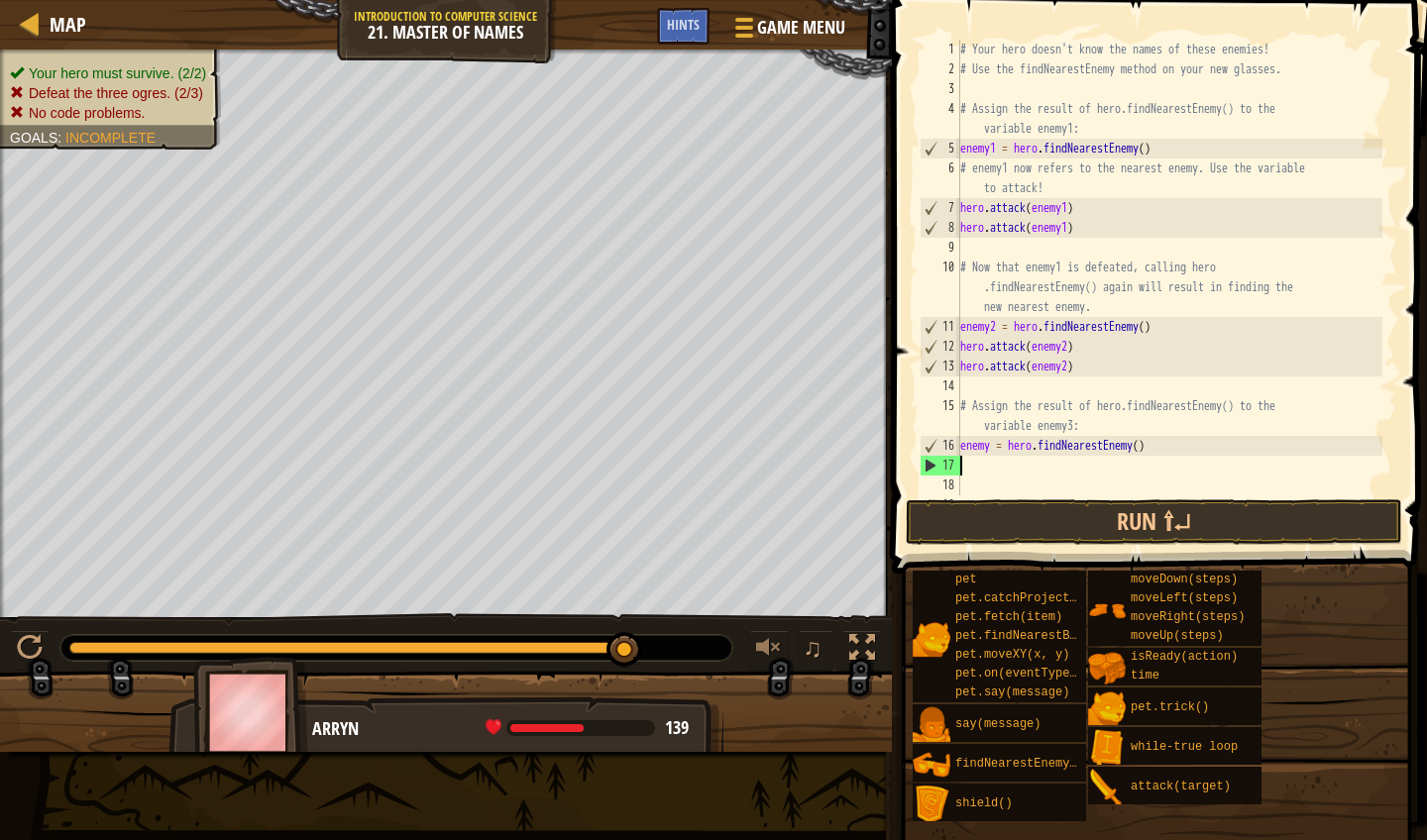 paste on "hero.attack(enemy3)" 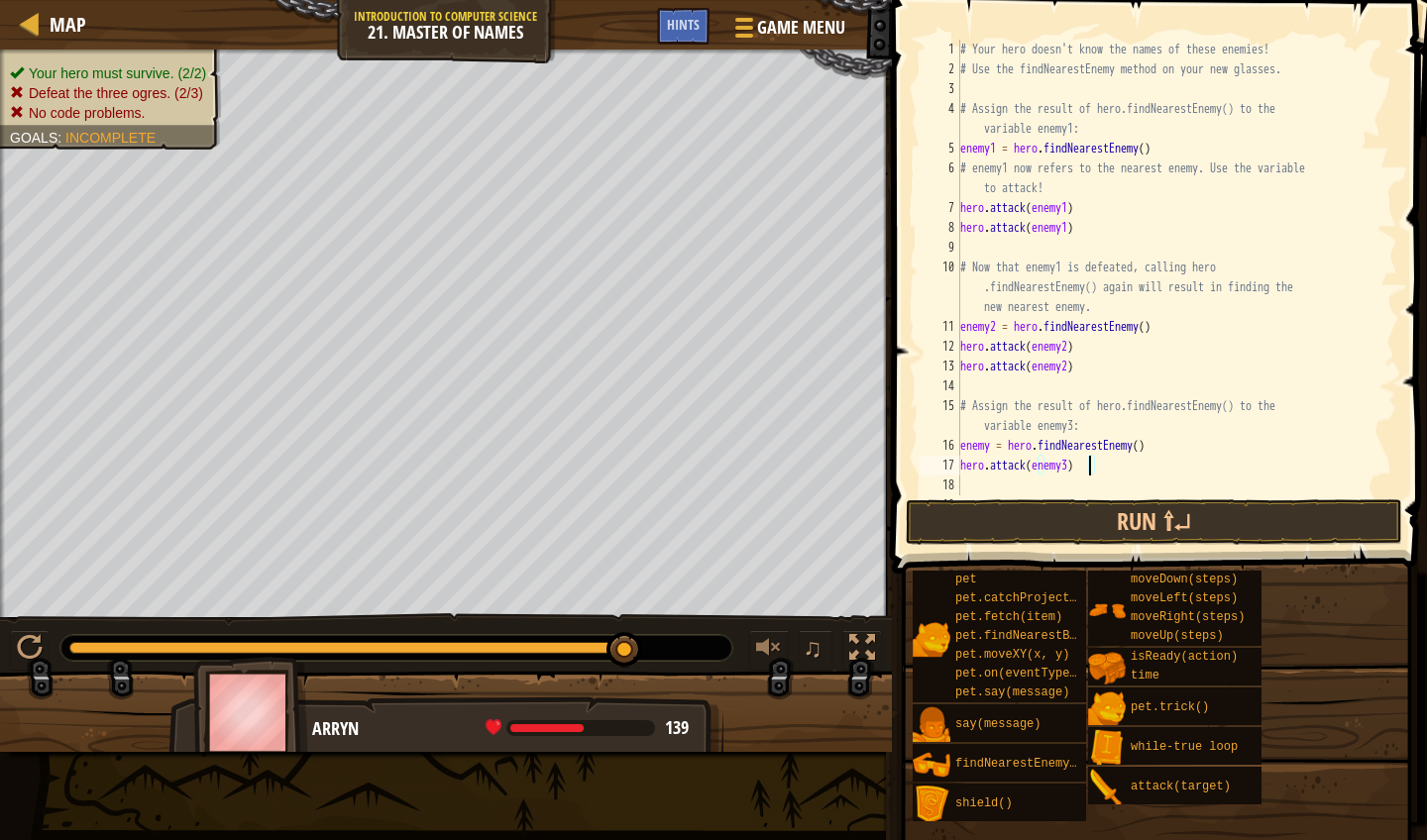 click on "# Your hero doesn't know the names of these enemies! # Use the findNearestEnemy method on your new glasses. # Assign the result of hero.findNearestEnemy() to the       variable enemy1: enemy1   =   hero . findNearestEnemy ( ) # enemy1 now refers to the nearest enemy. Use the variable       to attack! hero . attack ( enemy1 ) hero . attack ( enemy1 ) # Now that enemy1 is defeated, calling hero      .findNearestEnemy() again will result in finding the       new nearest enemy. enemy2   =   hero . findNearestEnemy ( ) hero . attack ( enemy2 ) hero . attack ( enemy2 ) # Assign the result of hero.findNearestEnemy() to the       variable enemy3: enemy   =   hero . findNearestEnemy ( ) hero . attack ( enemy3 ) hero . attack ( enemy3 )" at bounding box center (1169, 287) 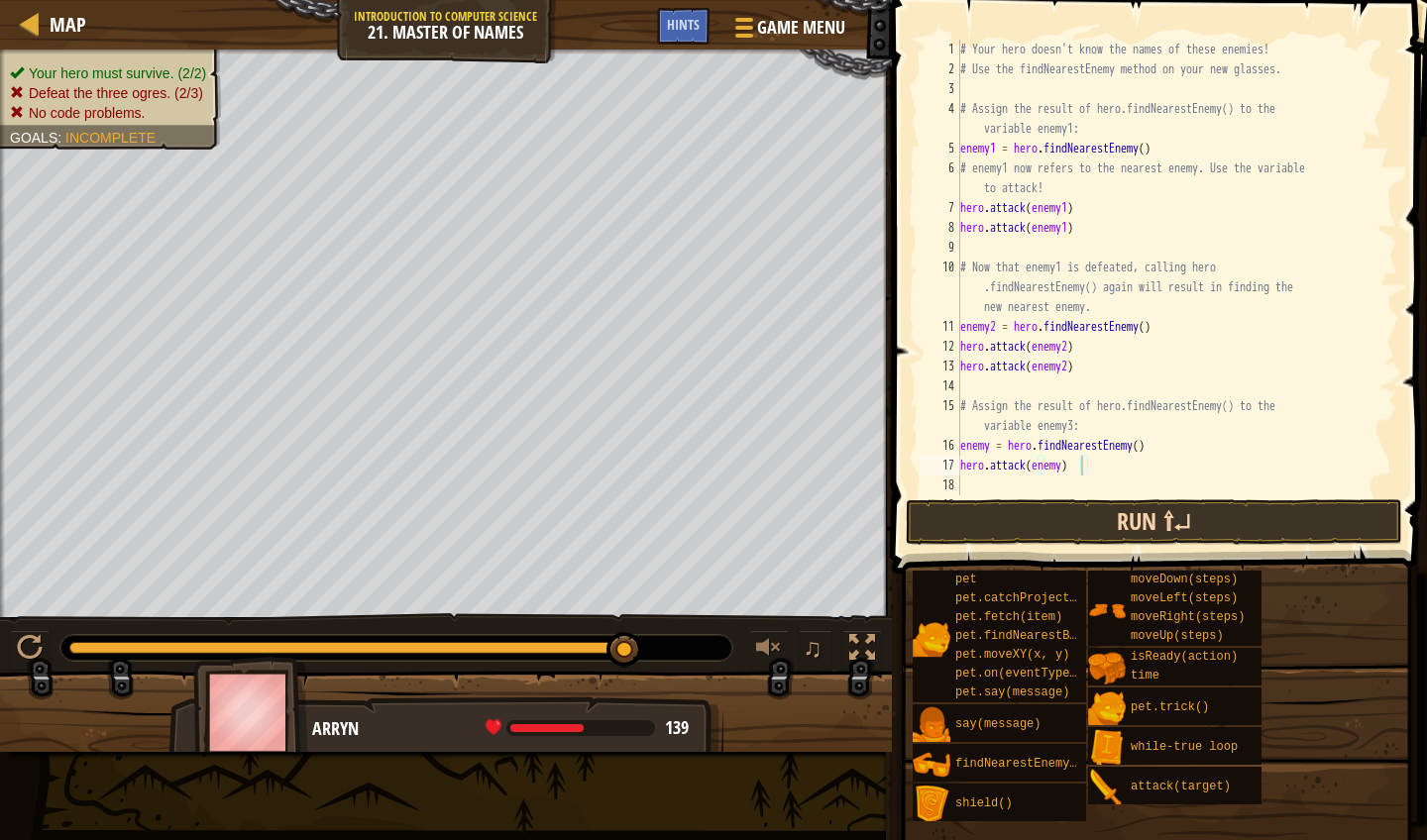 click on "Run ⇧↵" at bounding box center (1153, 522) 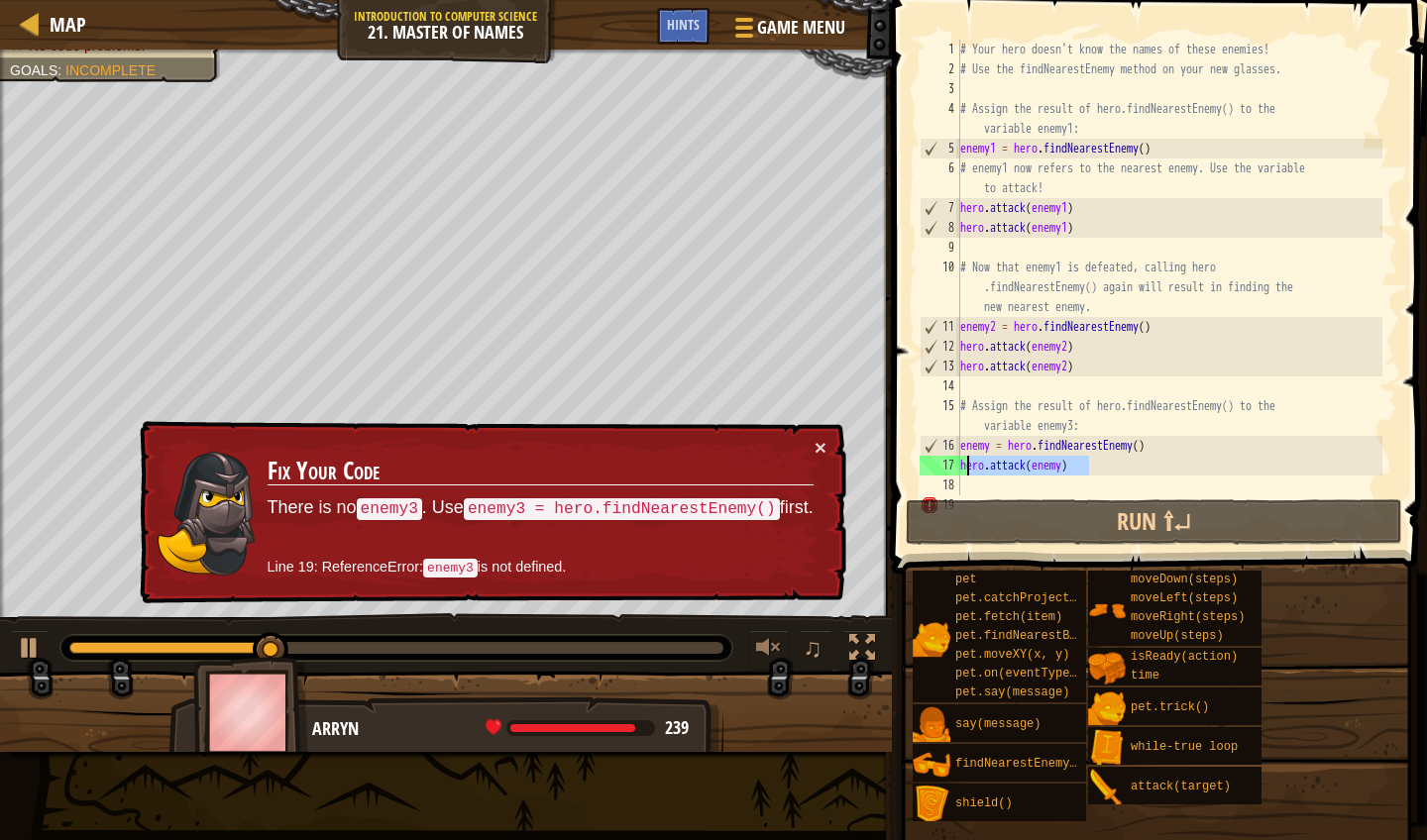 drag, startPoint x: 1100, startPoint y: 467, endPoint x: 967, endPoint y: 464, distance: 133.03383 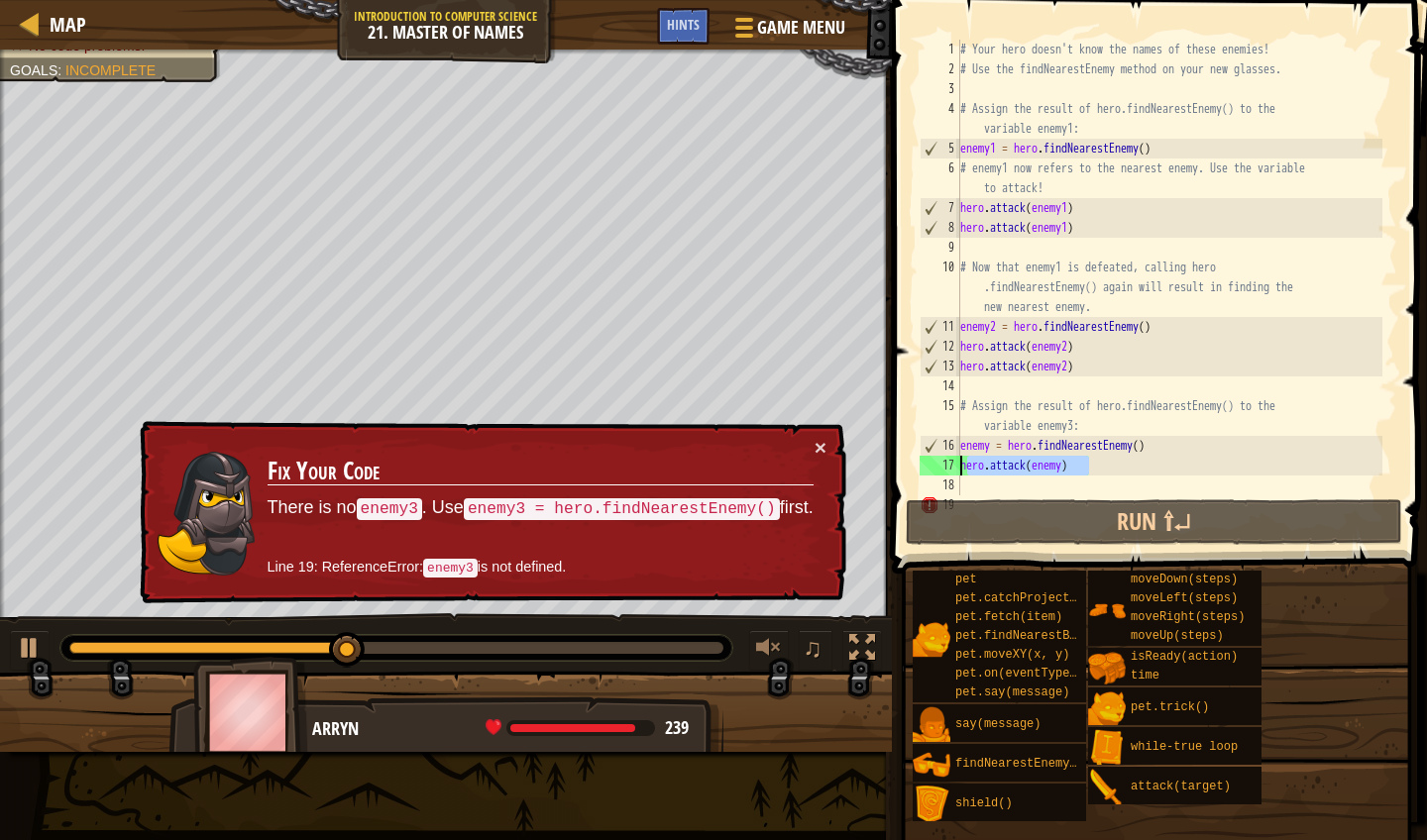 type on "ero.attack(enemy)h" 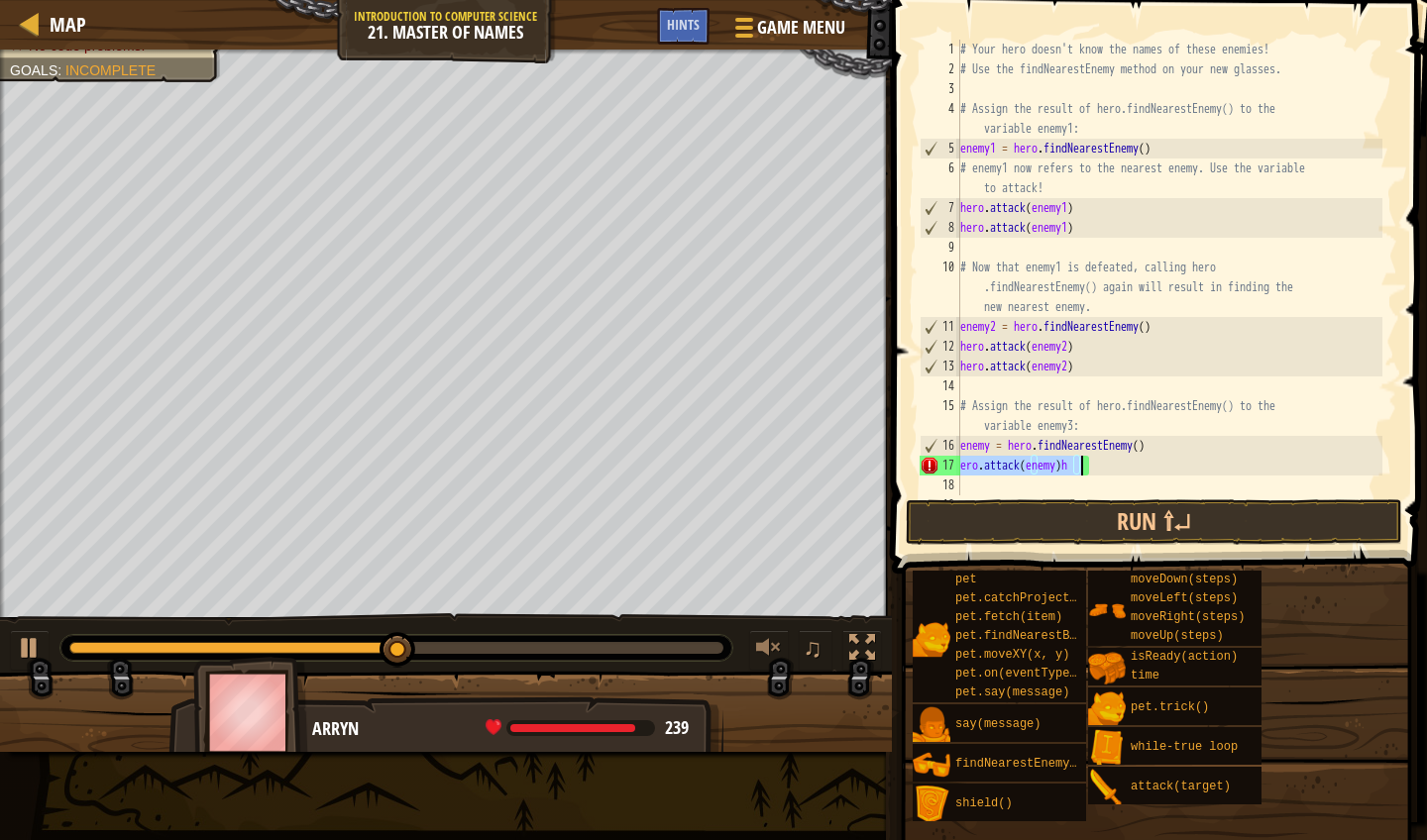 click on "# Your hero doesn't know the names of these enemies! # Use the findNearestEnemy method on your new glasses. # Assign the result of hero.findNearestEnemy() to the       variable enemy1: enemy1   =   hero . findNearestEnemy ( ) # enemy1 now refers to the nearest enemy. Use the variable       to attack! hero . attack ( enemy1 ) hero . attack ( enemy1 ) # Now that enemy1 is defeated, calling hero      .findNearestEnemy() again will result in finding the       new nearest enemy. enemy2   =   hero . findNearestEnemy ( ) hero . attack ( enemy2 ) hero . attack ( enemy2 ) # Assign the result of hero.findNearestEnemy() to the       variable enemy3: enemy   =   hero . findNearestEnemy ( ) ero . attack ( enemy ) h hero . attack ( enemy3 )" at bounding box center [1169, 287] 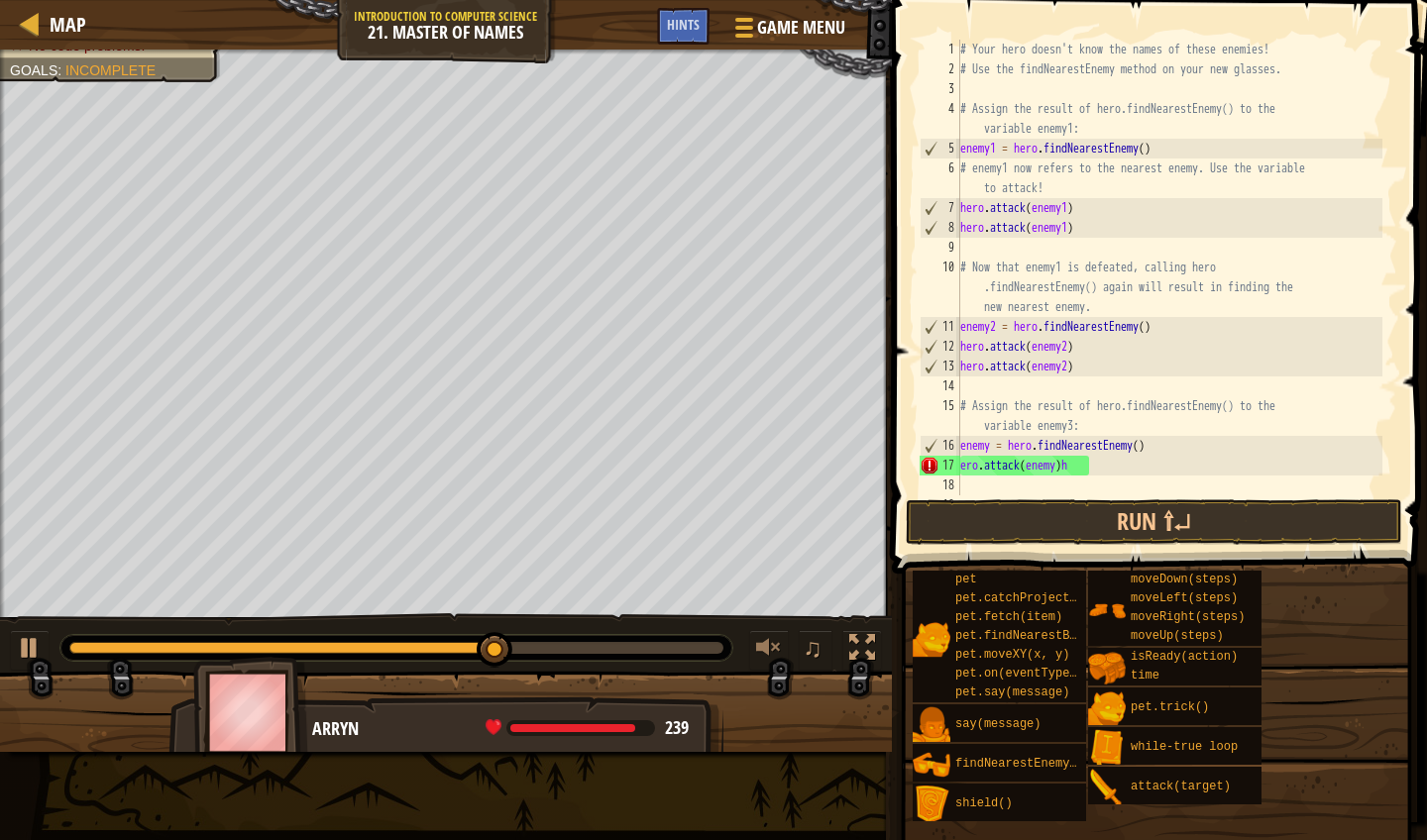 click on "# Your hero doesn't know the names of these enemies! # Use the findNearestEnemy method on your new glasses. # Assign the result of hero.findNearestEnemy() to the       variable enemy1: enemy1   =   hero . findNearestEnemy ( ) # enemy1 now refers to the nearest enemy. Use the variable       to attack! hero . attack ( enemy1 ) hero . attack ( enemy1 ) # Now that enemy1 is defeated, calling hero      .findNearestEnemy() again will result in finding the       new nearest enemy. enemy2   =   hero . findNearestEnemy ( ) hero . attack ( enemy2 ) hero . attack ( enemy2 ) # Assign the result of hero.findNearestEnemy() to the       variable enemy3: enemy   =   hero . findNearestEnemy ( ) ero . attack ( enemy ) h" at bounding box center (1169, 287) 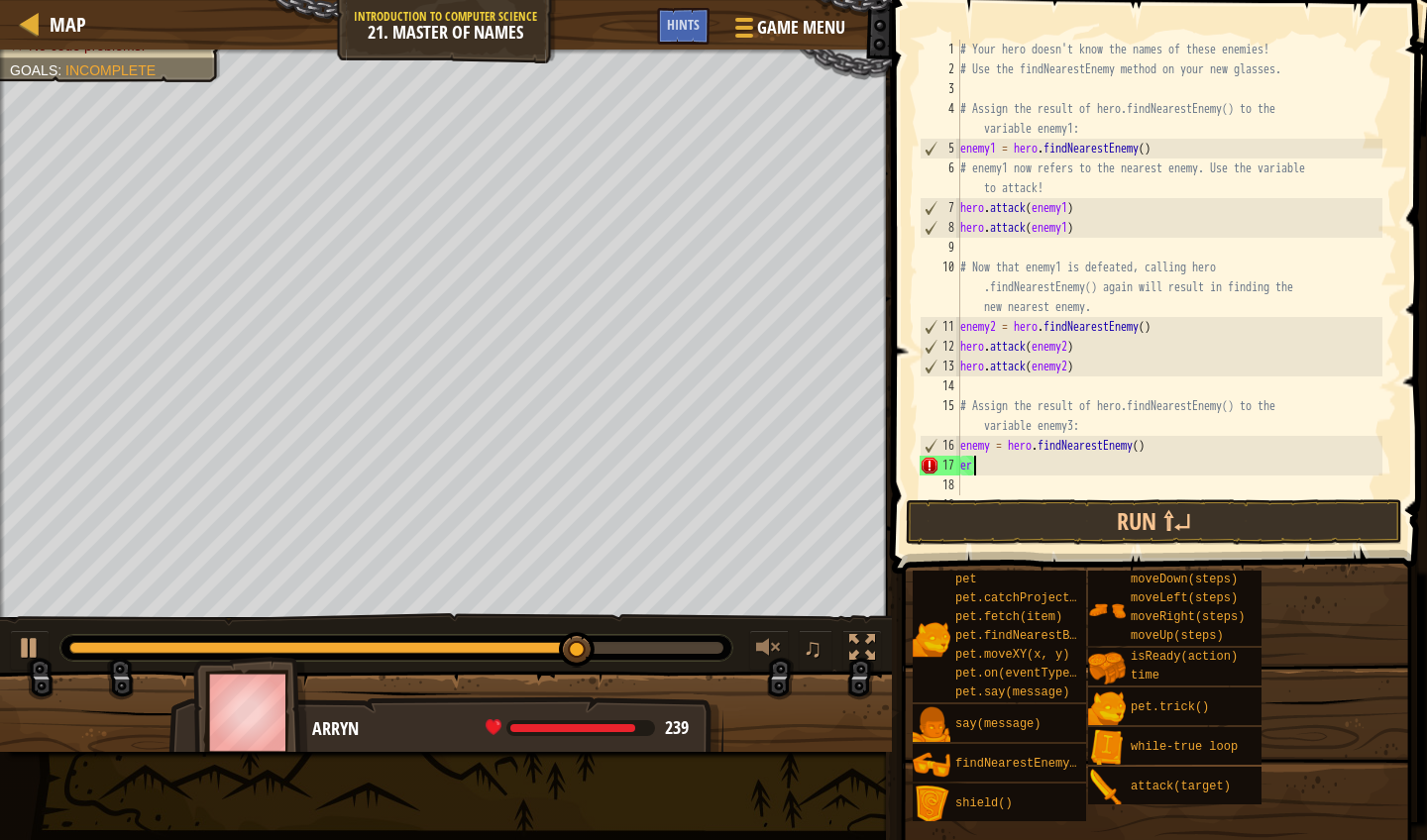 type on "e" 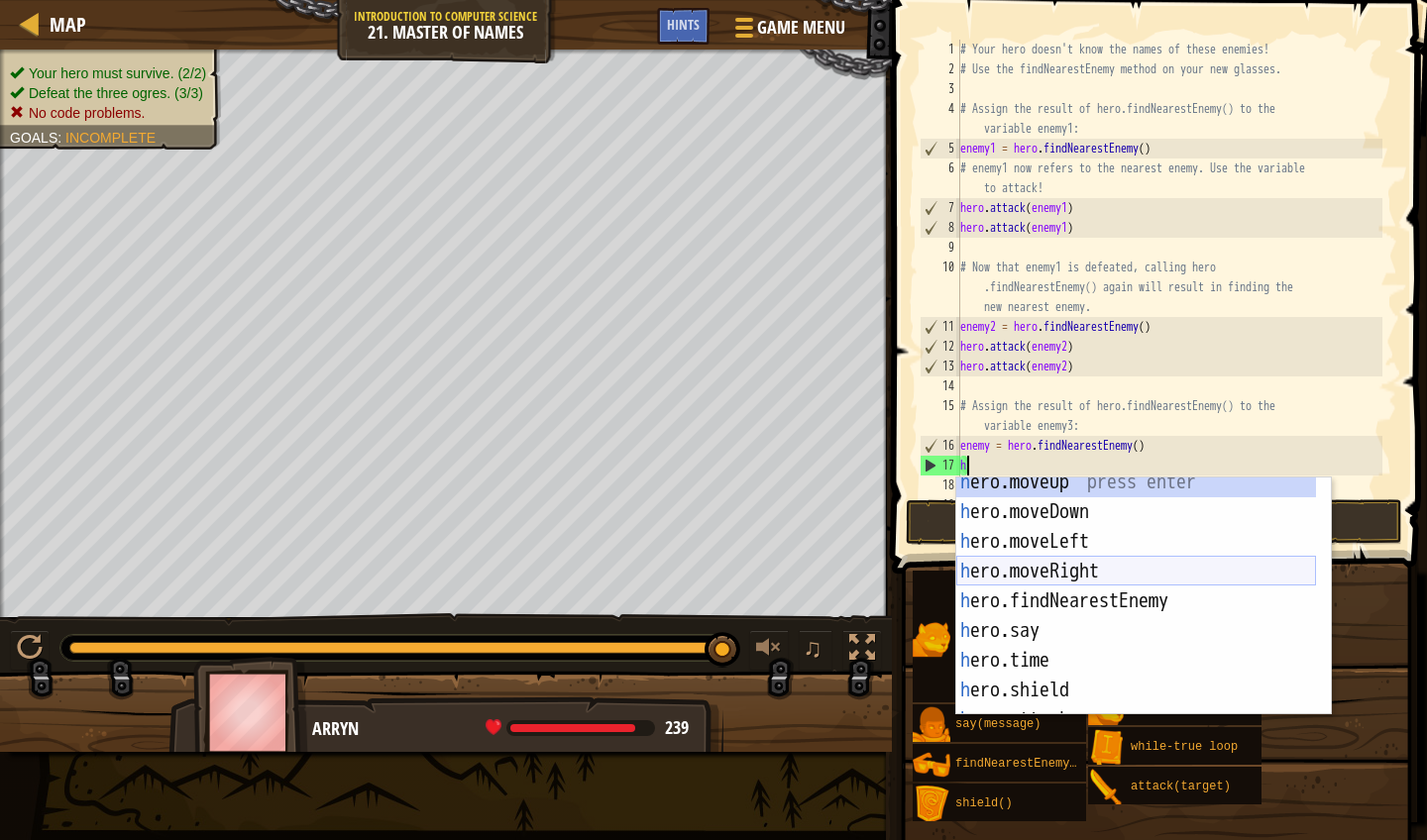 scroll, scrollTop: 0, scrollLeft: 0, axis: both 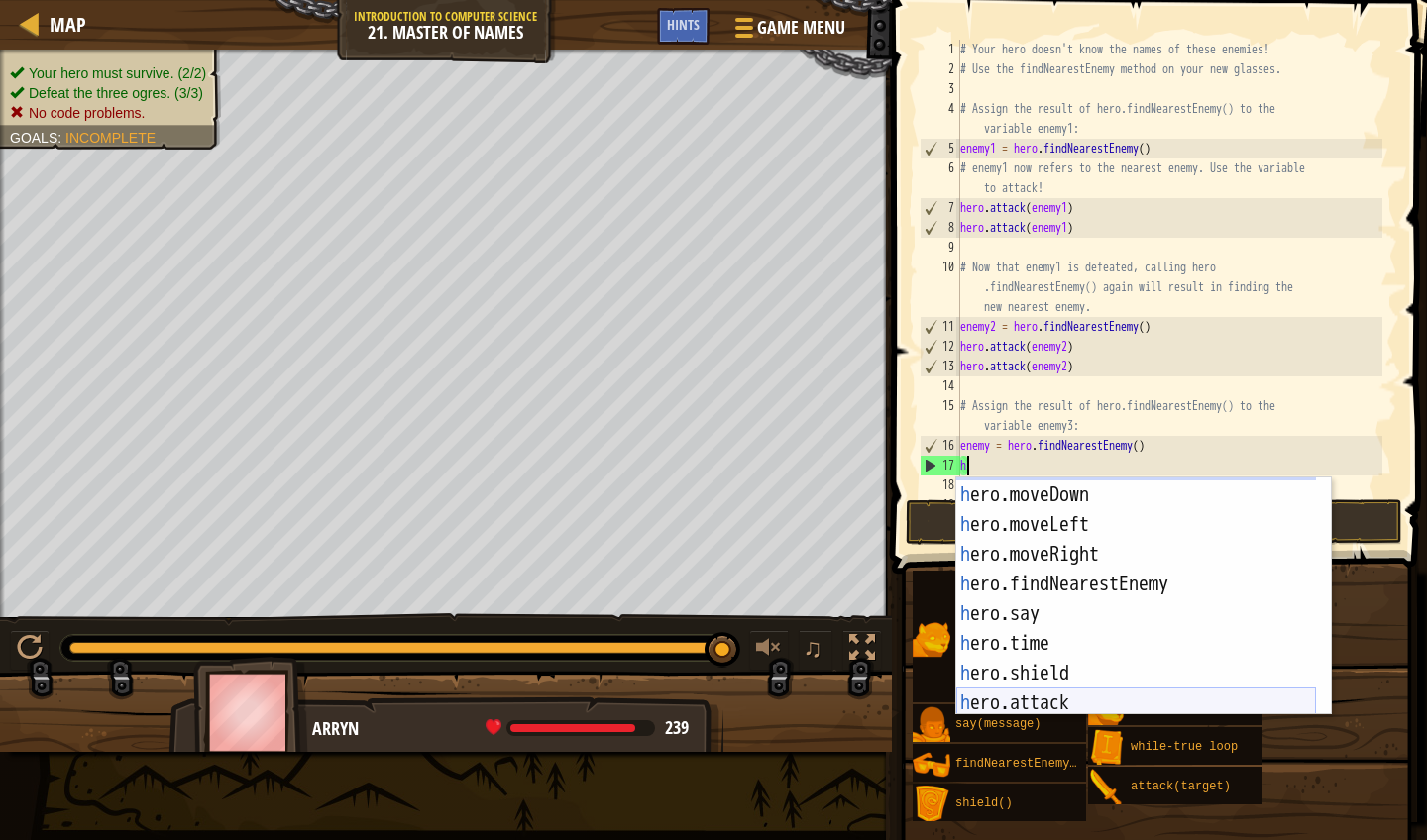 click on "h ero.moveUp press enter h ero.moveDown press enter h ero.moveLeft press enter h ero.moveRight press enter h ero.findNearestEnemy press enter h ero.say press enter h ero.time press enter h ero.shield press enter h ero.attack press enter" at bounding box center [1136, 599] 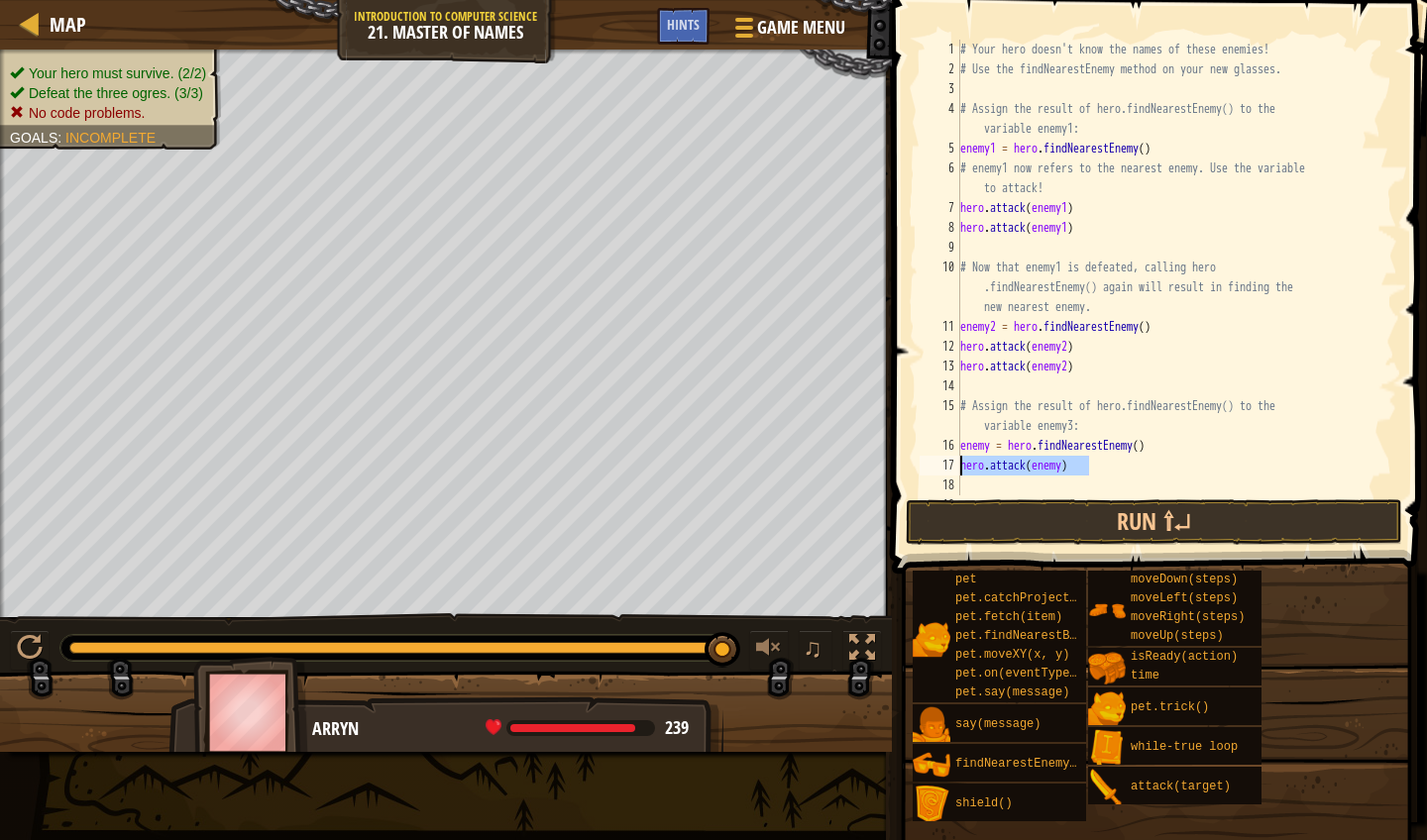 drag, startPoint x: 1120, startPoint y: 471, endPoint x: 958, endPoint y: 463, distance: 162.1974 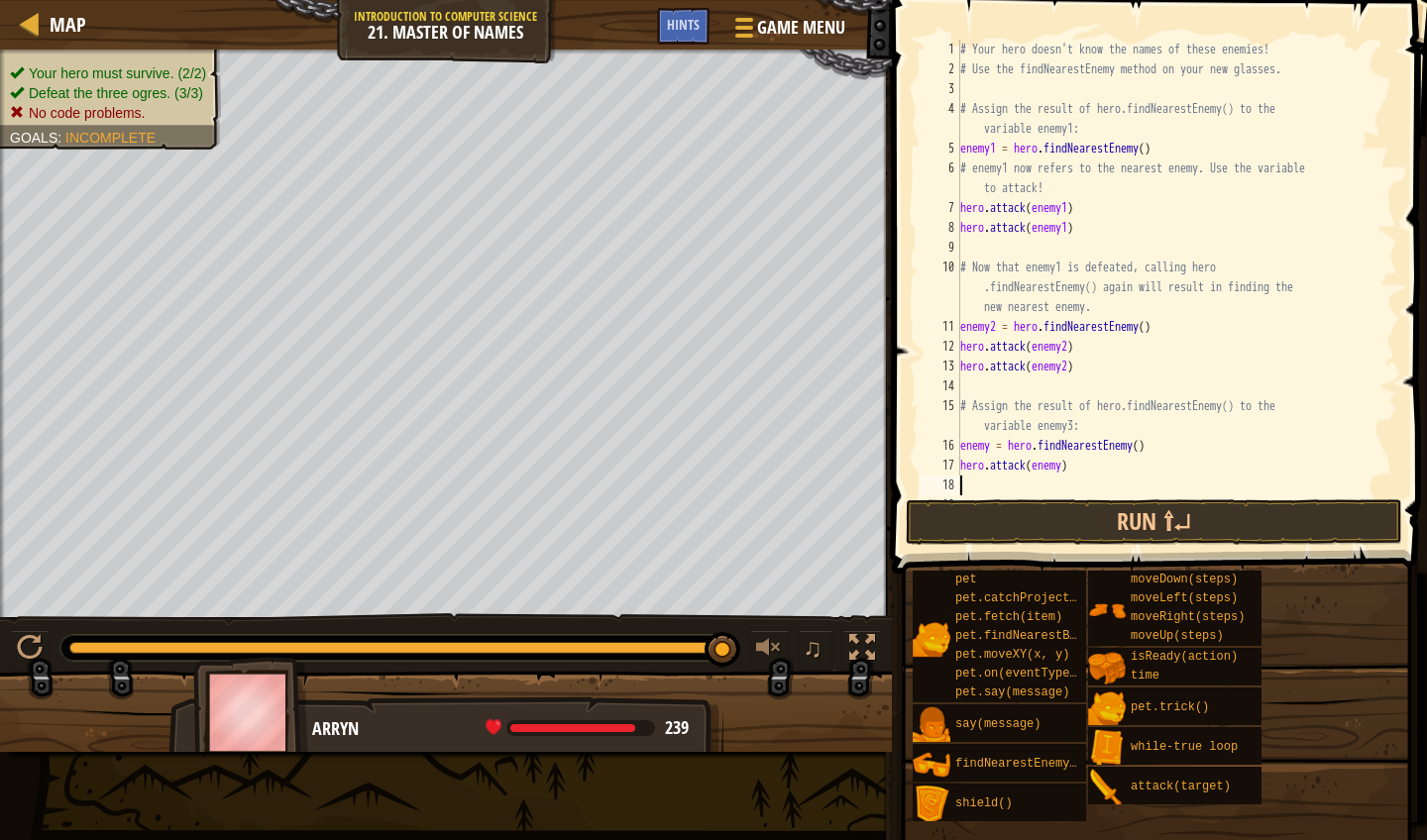 click on "# Your hero doesn't know the names of these enemies! # Use the findNearestEnemy method on your new glasses. # Assign the result of hero.findNearestEnemy() to the       variable enemy1: enemy1   =   hero . findNearestEnemy ( ) # enemy1 now refers to the nearest enemy. Use the variable       to attack! hero . attack ( enemy1 ) hero . attack ( enemy1 ) # Now that enemy1 is defeated, calling hero      .findNearestEnemy() again will result in finding the       new nearest enemy. enemy2   =   hero . findNearestEnemy ( ) hero . attack ( enemy2 ) hero . attack ( enemy2 ) # Assign the result of hero.findNearestEnemy() to the       variable enemy3: enemy   =   hero . findNearestEnemy ( ) hero . attack ( enemy )" at bounding box center [1169, 287] 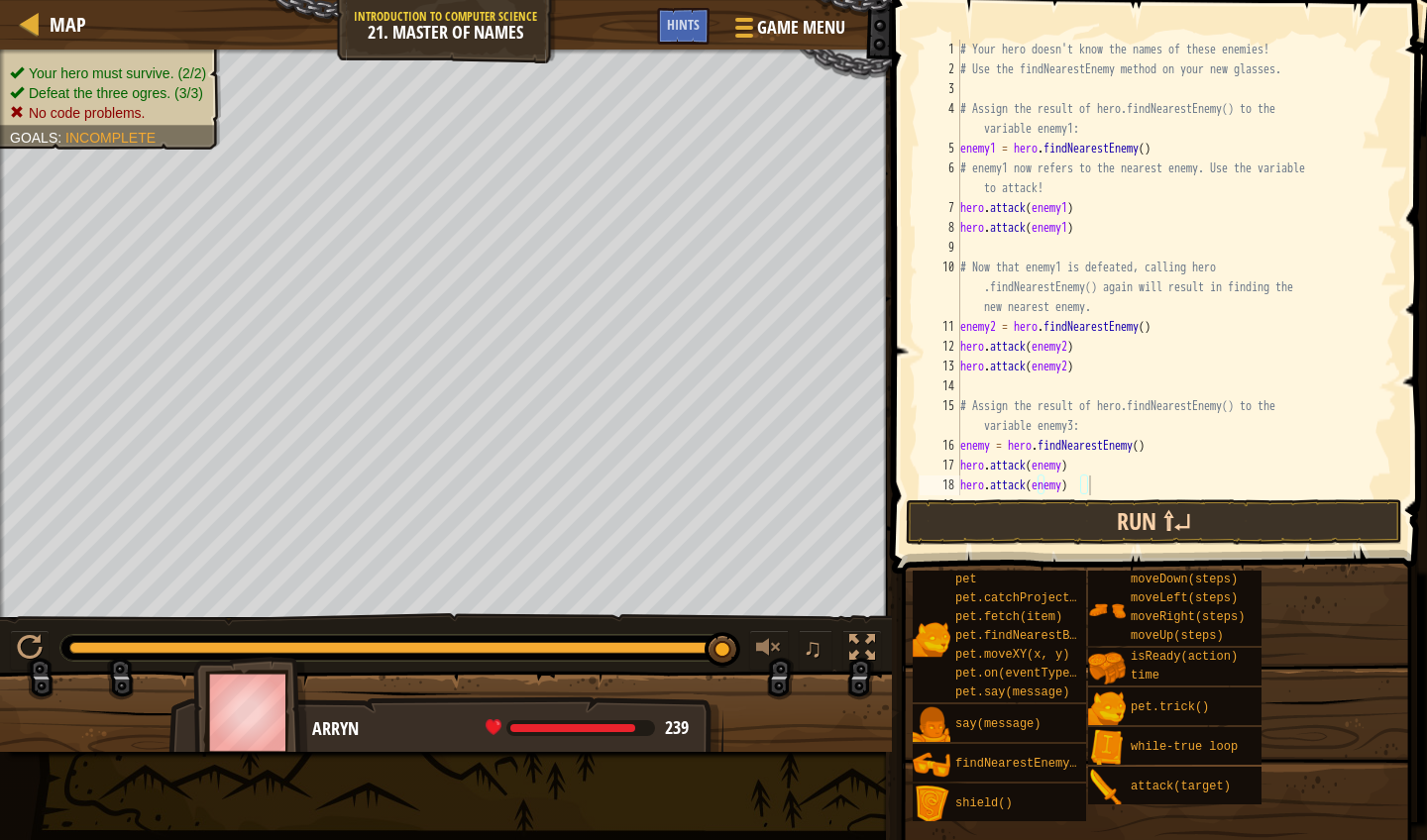 click on "Run ⇧↵" at bounding box center [1153, 522] 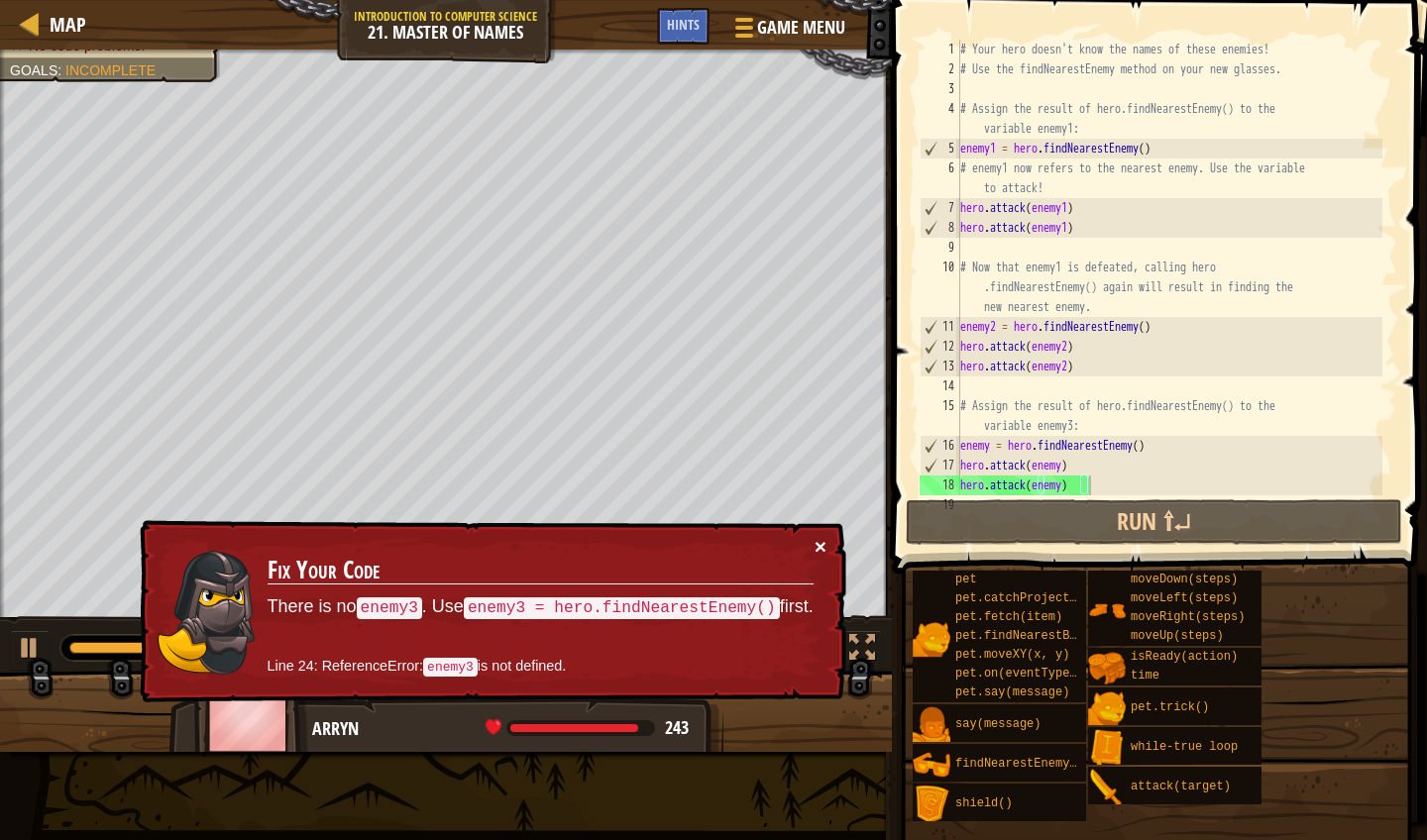click on "×" at bounding box center (821, 546) 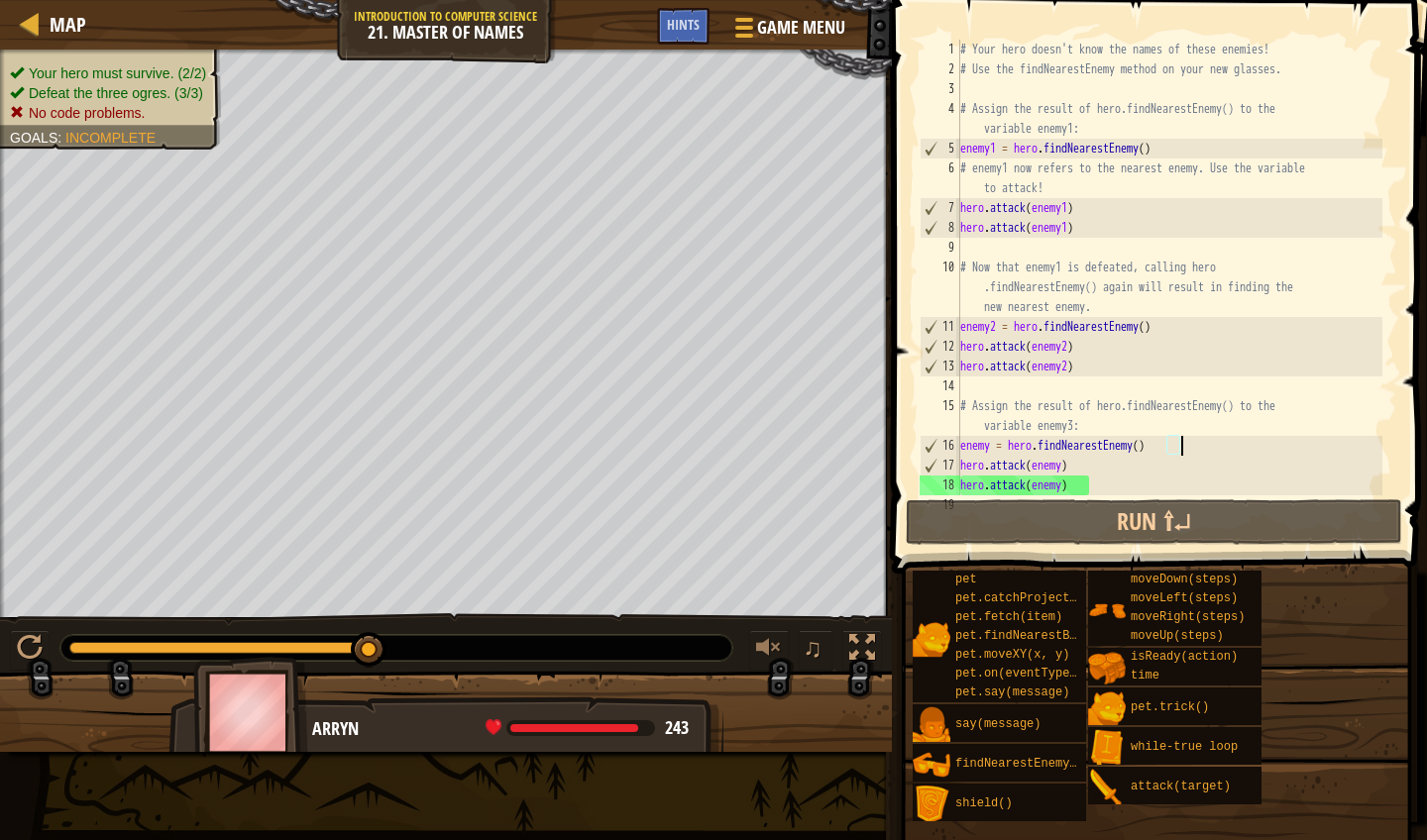 click on "# Your hero doesn't know the names of these enemies! # Use the findNearestEnemy method on your new glasses. # Assign the result of hero.findNearestEnemy() to the       variable enemy1: enemy1   =   hero . findNearestEnemy ( ) # enemy1 now refers to the nearest enemy. Use the variable       to attack! hero . attack ( enemy1 ) hero . attack ( enemy1 ) # Now that enemy1 is defeated, calling hero      .findNearestEnemy() again will result in finding the       new nearest enemy. enemy2   =   hero . findNearestEnemy ( ) hero . attack ( enemy2 ) hero . attack ( enemy2 ) # Assign the result of hero.findNearestEnemy() to the       variable enemy3: enemy   =   hero . findNearestEnemy ( ) hero . attack ( enemy ) hero . attack ( enemy )" at bounding box center [1169, 287] 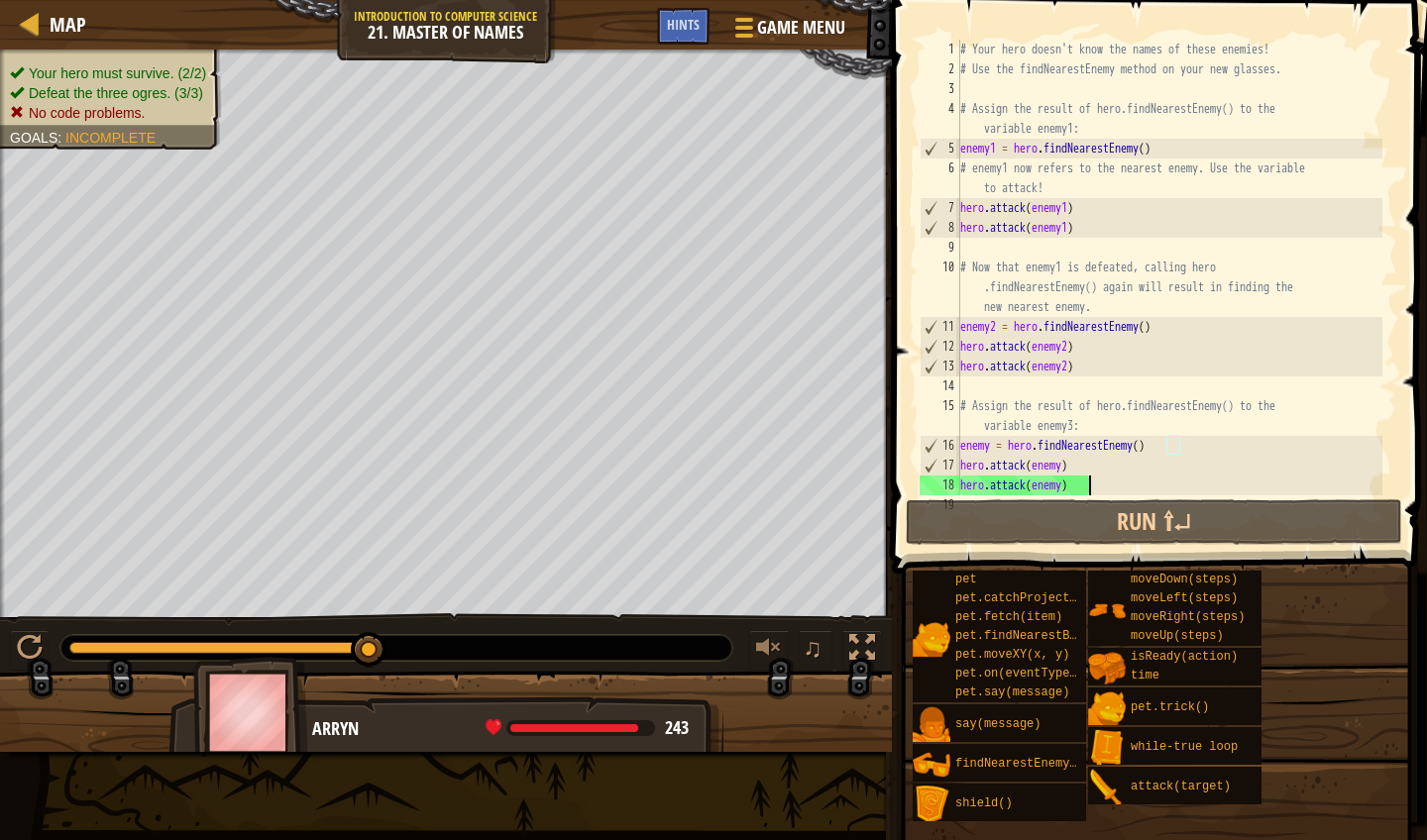 click on "# Your hero doesn't know the names of these enemies! # Use the findNearestEnemy method on your new glasses. # Assign the result of hero.findNearestEnemy() to the       variable enemy1: enemy1   =   hero . findNearestEnemy ( ) # enemy1 now refers to the nearest enemy. Use the variable       to attack! hero . attack ( enemy1 ) hero . attack ( enemy1 ) # Now that enemy1 is defeated, calling hero      .findNearestEnemy() again will result in finding the       new nearest enemy. enemy2   =   hero . findNearestEnemy ( ) hero . attack ( enemy2 ) hero . attack ( enemy2 ) # Assign the result of hero.findNearestEnemy() to the       variable enemy3: enemy   =   hero . findNearestEnemy ( ) hero . attack ( enemy ) hero . attack ( enemy )" at bounding box center [1169, 287] 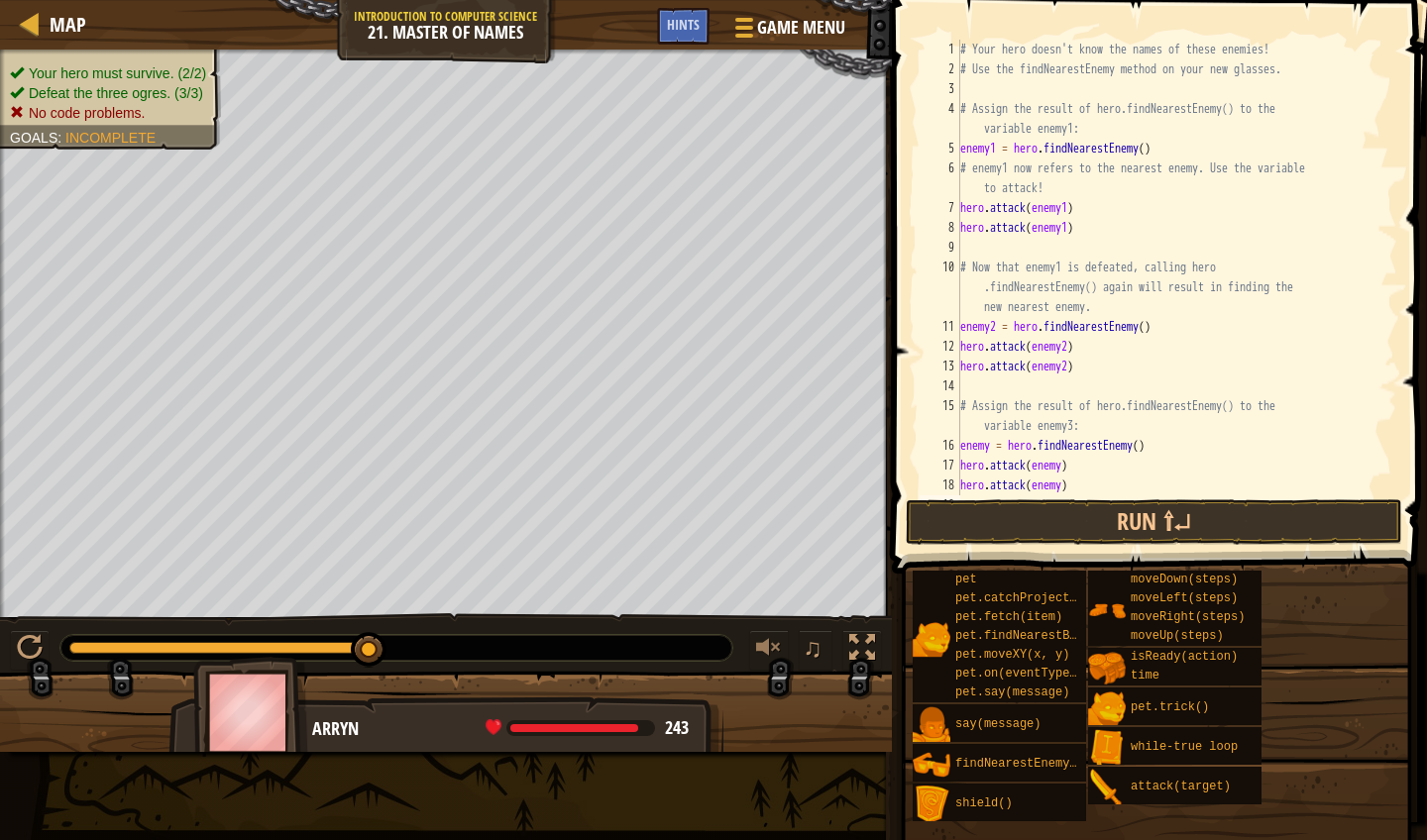 scroll, scrollTop: 0, scrollLeft: 0, axis: both 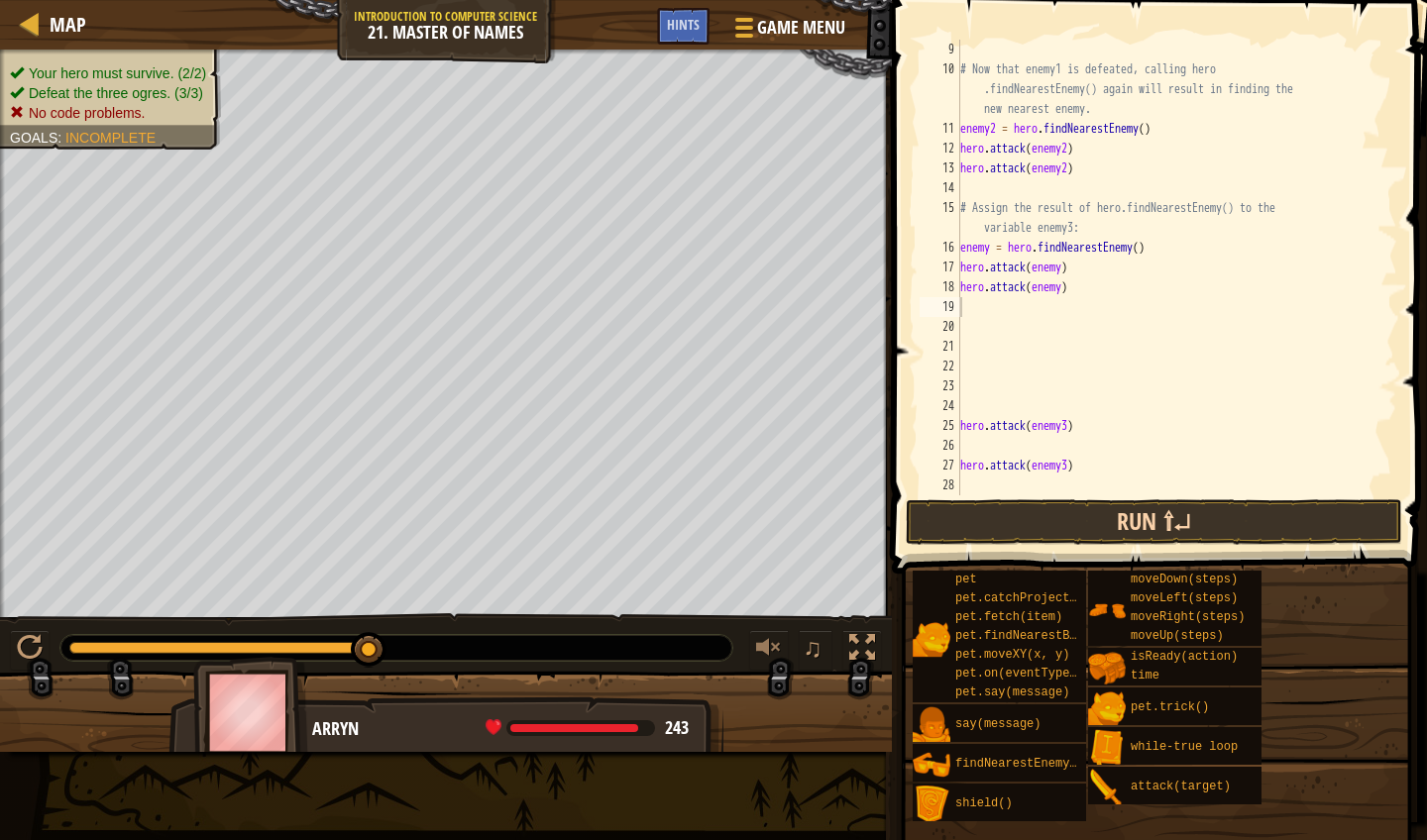 click on "Run ⇧↵" at bounding box center [1153, 522] 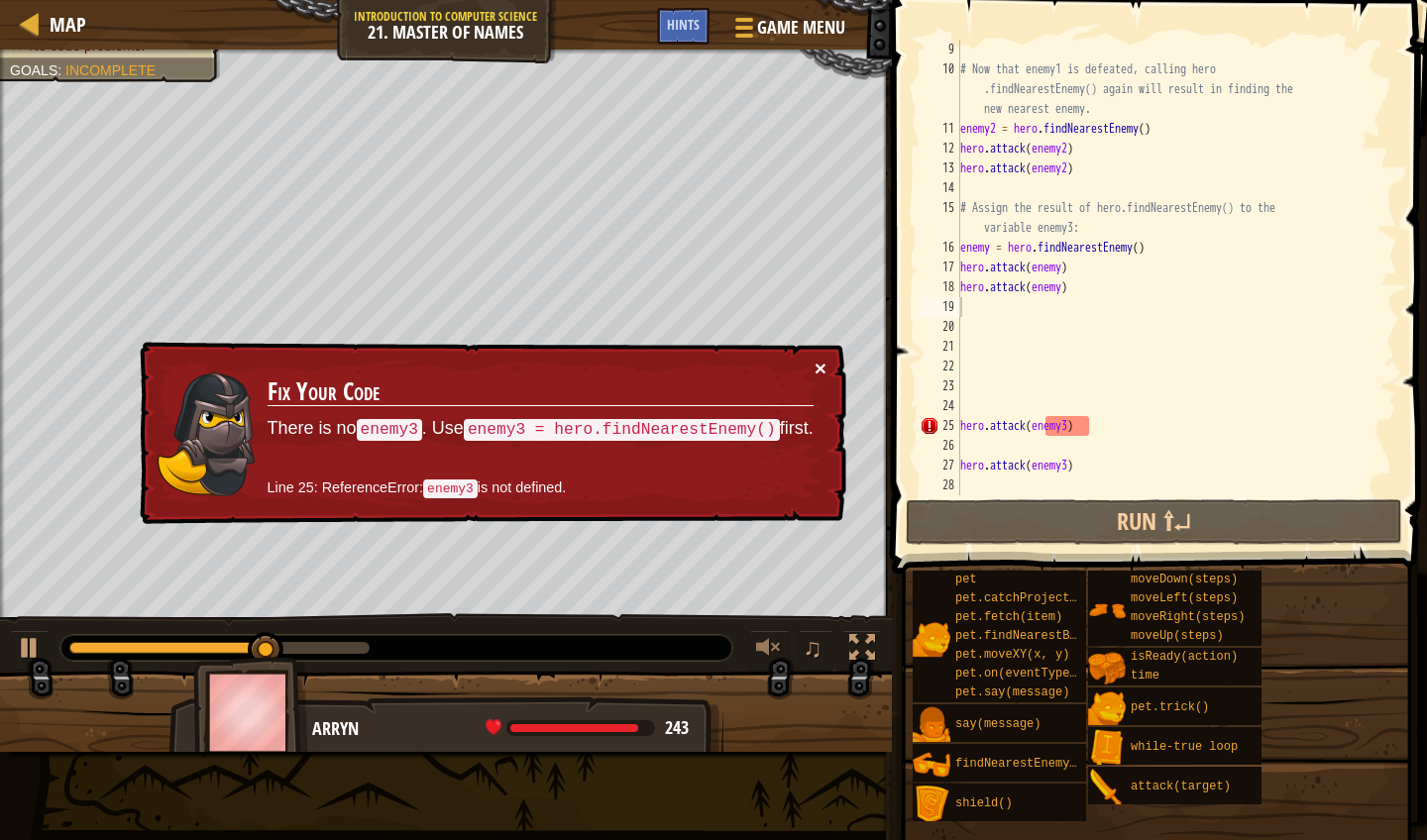click on "×" at bounding box center (821, 368) 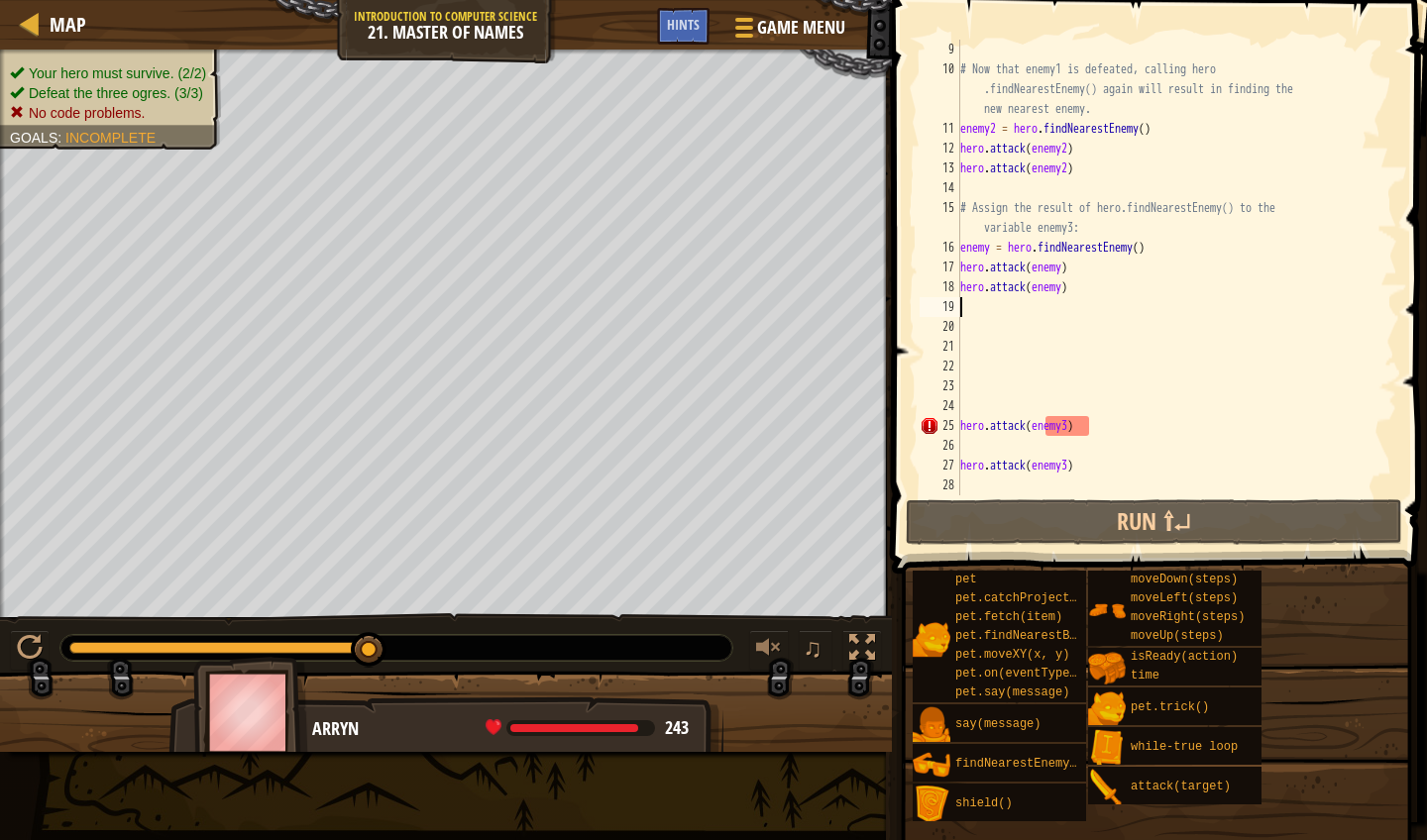 click on "# Now that enemy1 is defeated, calling hero      .findNearestEnemy() again will result in finding the       new nearest enemy. enemy2   =   hero . findNearestEnemy ( ) hero . attack ( enemy2 ) hero . attack ( enemy2 ) # Assign the result of hero.findNearestEnemy() to the       variable enemy3: enemy   =   hero . findNearestEnemy ( ) hero . attack ( enemy ) hero . attack ( enemy ) hero . attack ( enemy3 ) hero . attack ( enemy3 )" at bounding box center [1169, 287] 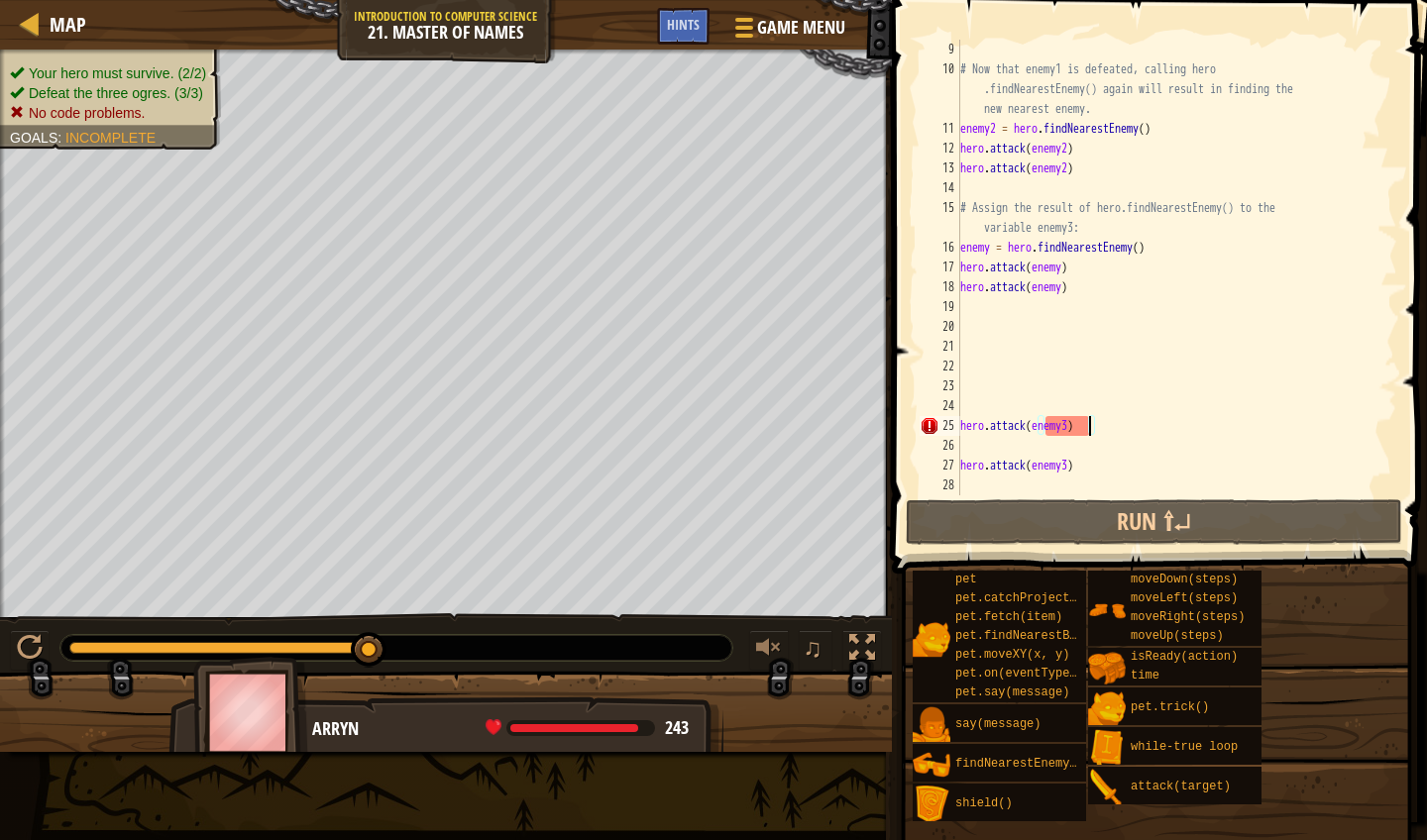 click on "# Now that enemy1 is defeated, calling hero      .findNearestEnemy() again will result in finding the       new nearest enemy. enemy2   =   hero . findNearestEnemy ( ) hero . attack ( enemy2 ) hero . attack ( enemy2 ) # Assign the result of hero.findNearestEnemy() to the       variable enemy3: enemy   =   hero . findNearestEnemy ( ) hero . attack ( enemy ) hero . attack ( enemy ) hero . attack ( enemy3 ) hero . attack ( enemy3 )" at bounding box center [1169, 287] 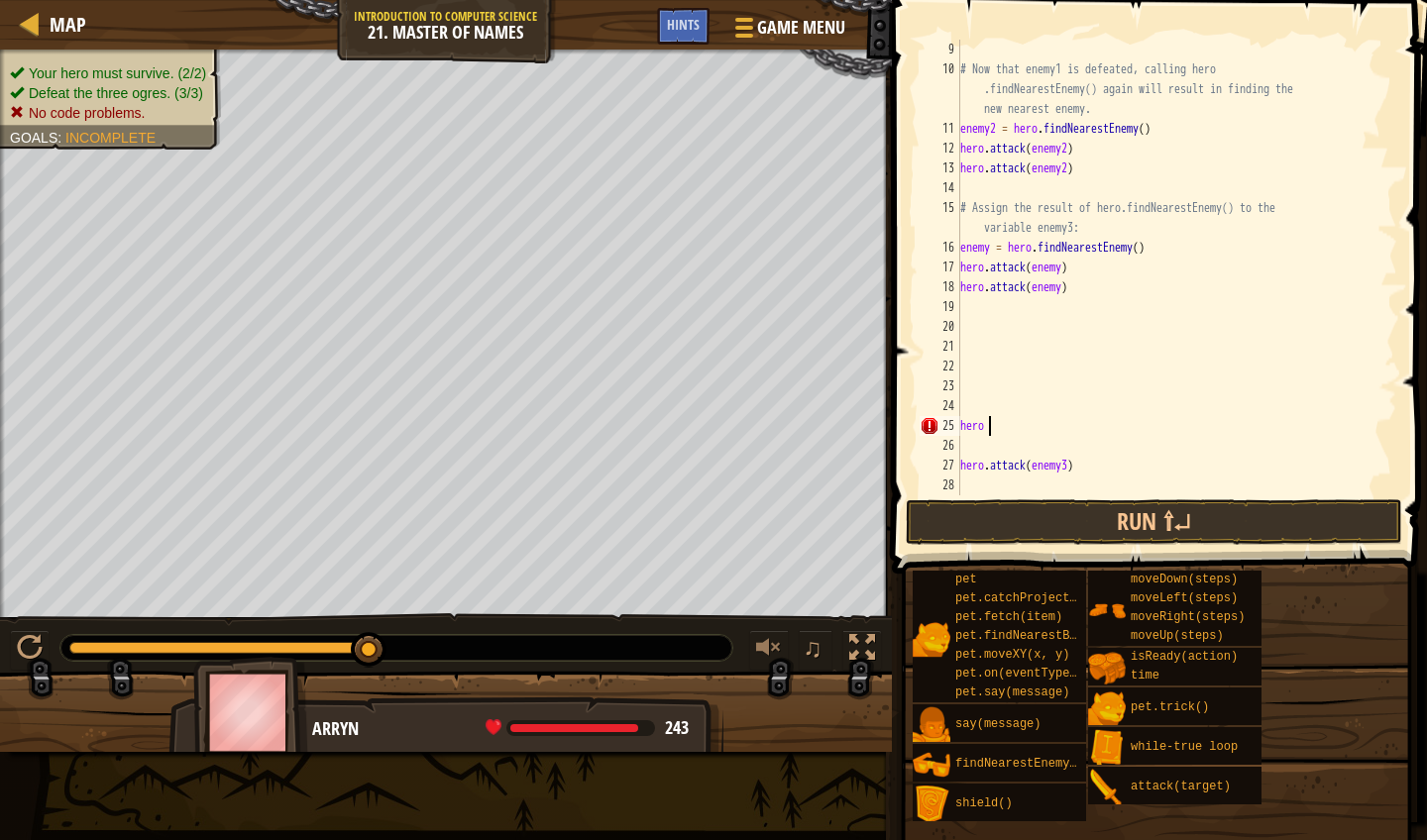 type on "h" 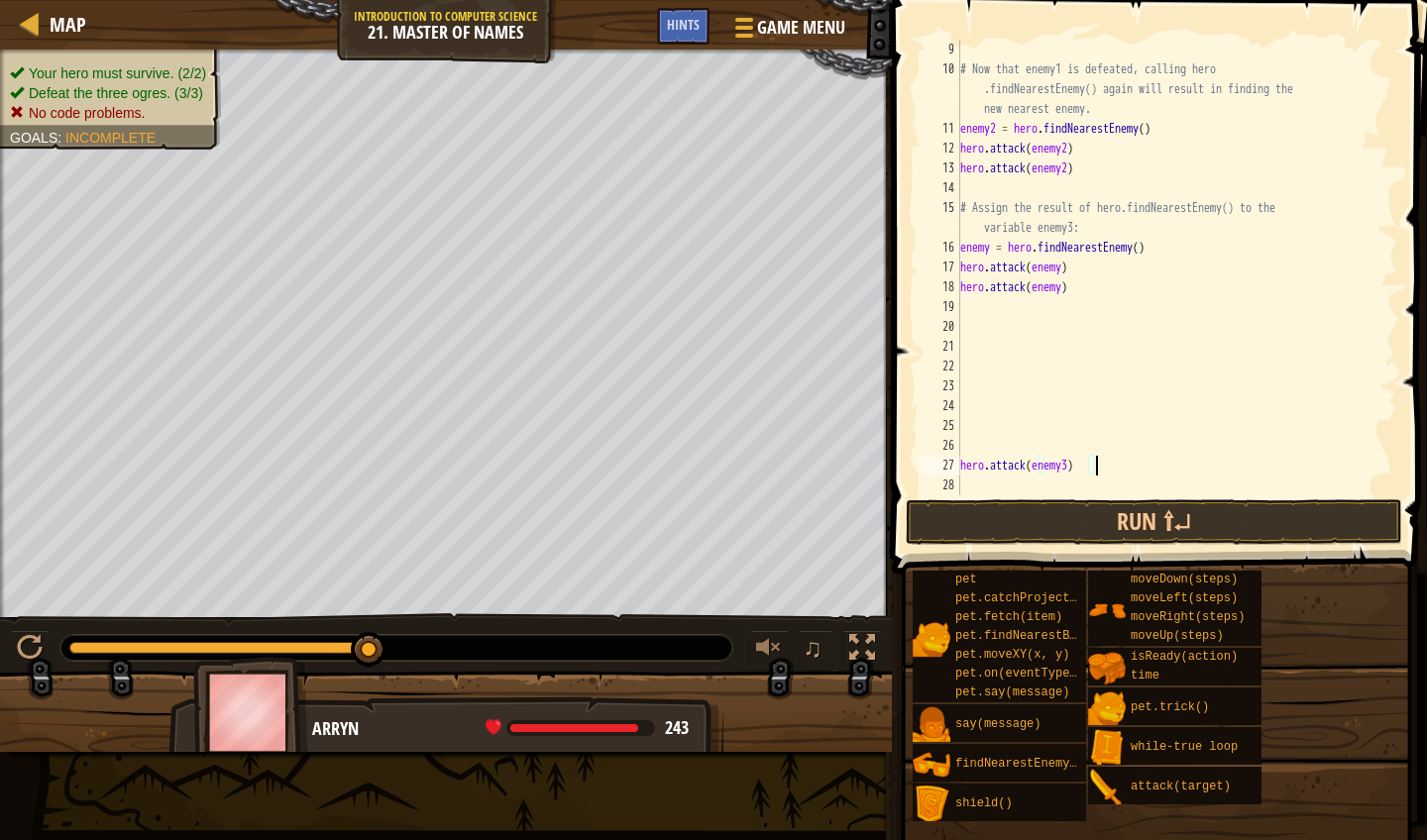 click on "# Now that enemy1 is defeated, calling hero      .findNearestEnemy() again will result in finding the       new nearest enemy. enemy2   =   hero . findNearestEnemy ( ) hero . attack ( enemy2 ) hero . attack ( enemy2 ) # Assign the result of hero.findNearestEnemy() to the       variable enemy3: enemy   =   hero . findNearestEnemy ( ) hero . attack ( enemy ) hero . attack ( enemy ) hero . attack ( enemy3 )" at bounding box center [1169, 287] 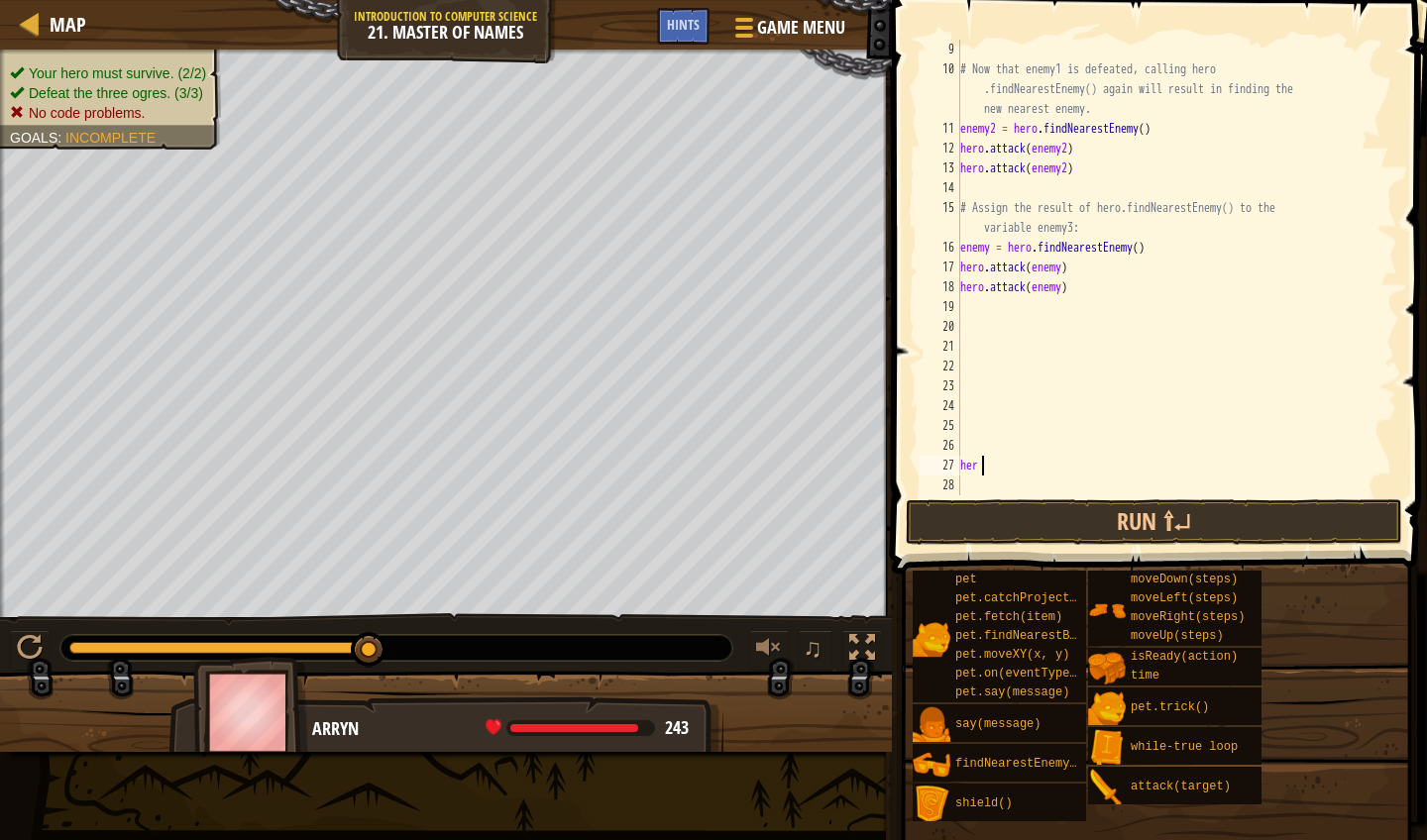 type on "h" 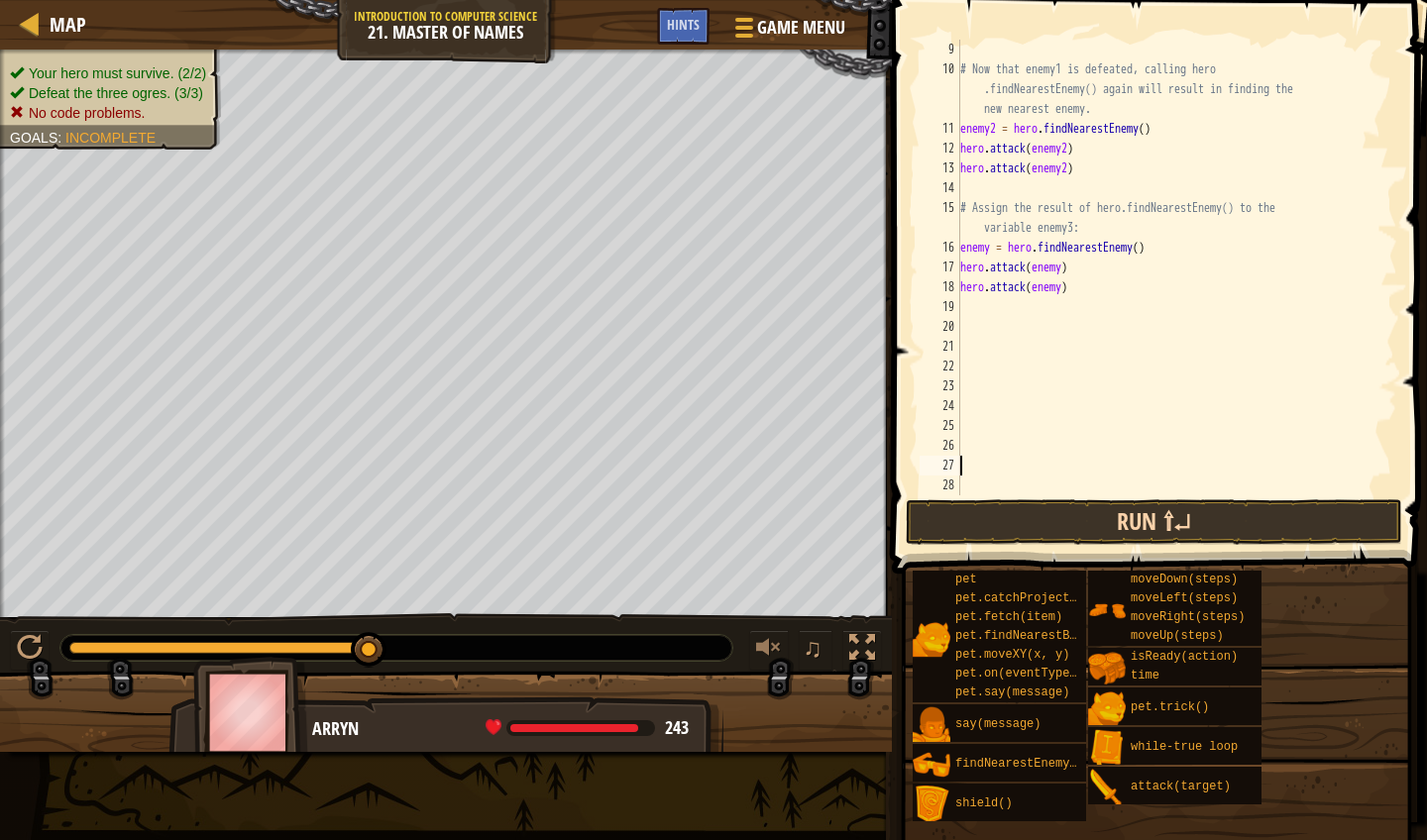 click on "Run ⇧↵" at bounding box center (1153, 522) 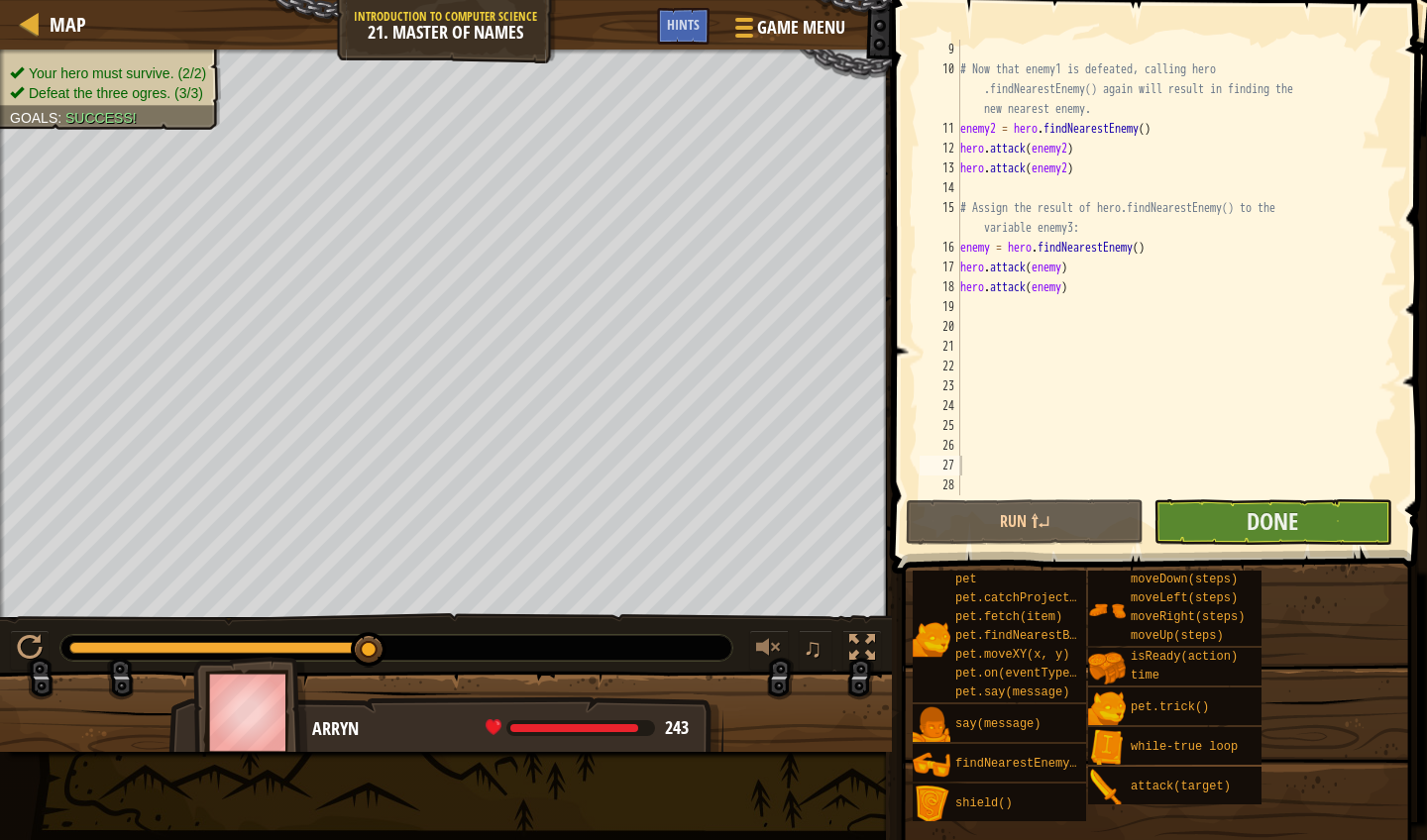 click on "Done" at bounding box center (1272, 522) 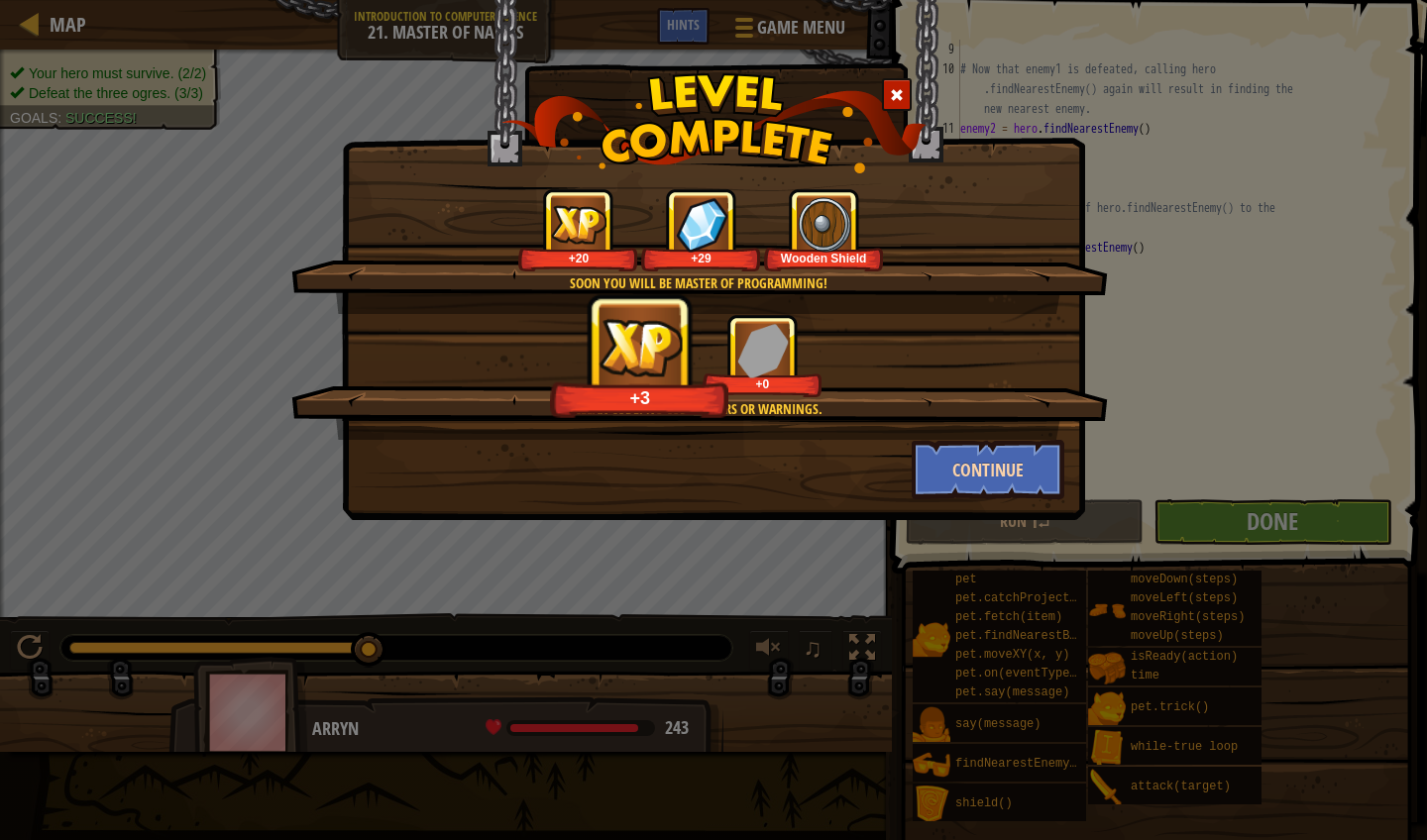 click on "Continue" at bounding box center (988, 470) 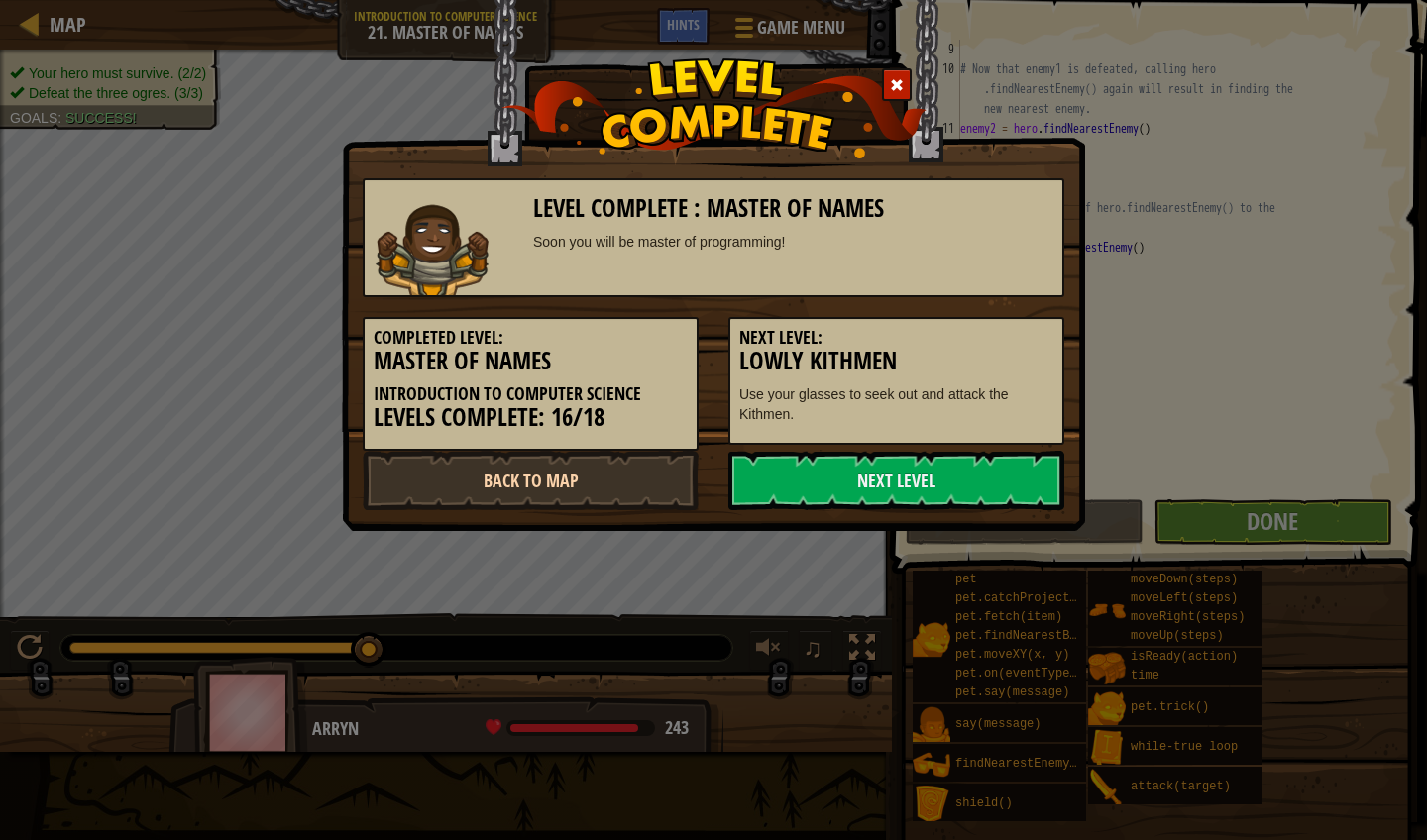 click on "Back to Map" at bounding box center [530, 480] 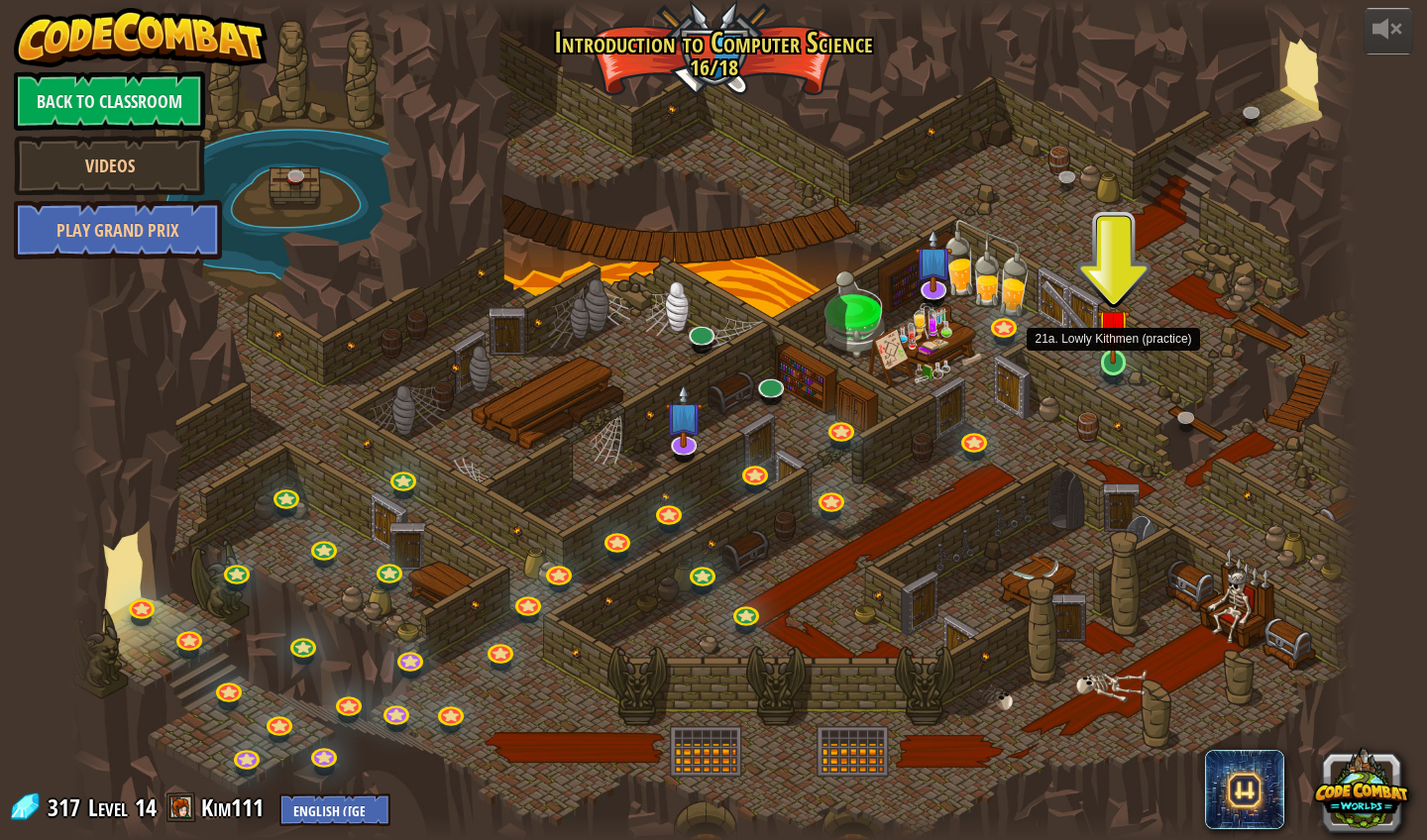 click at bounding box center [1114, 363] 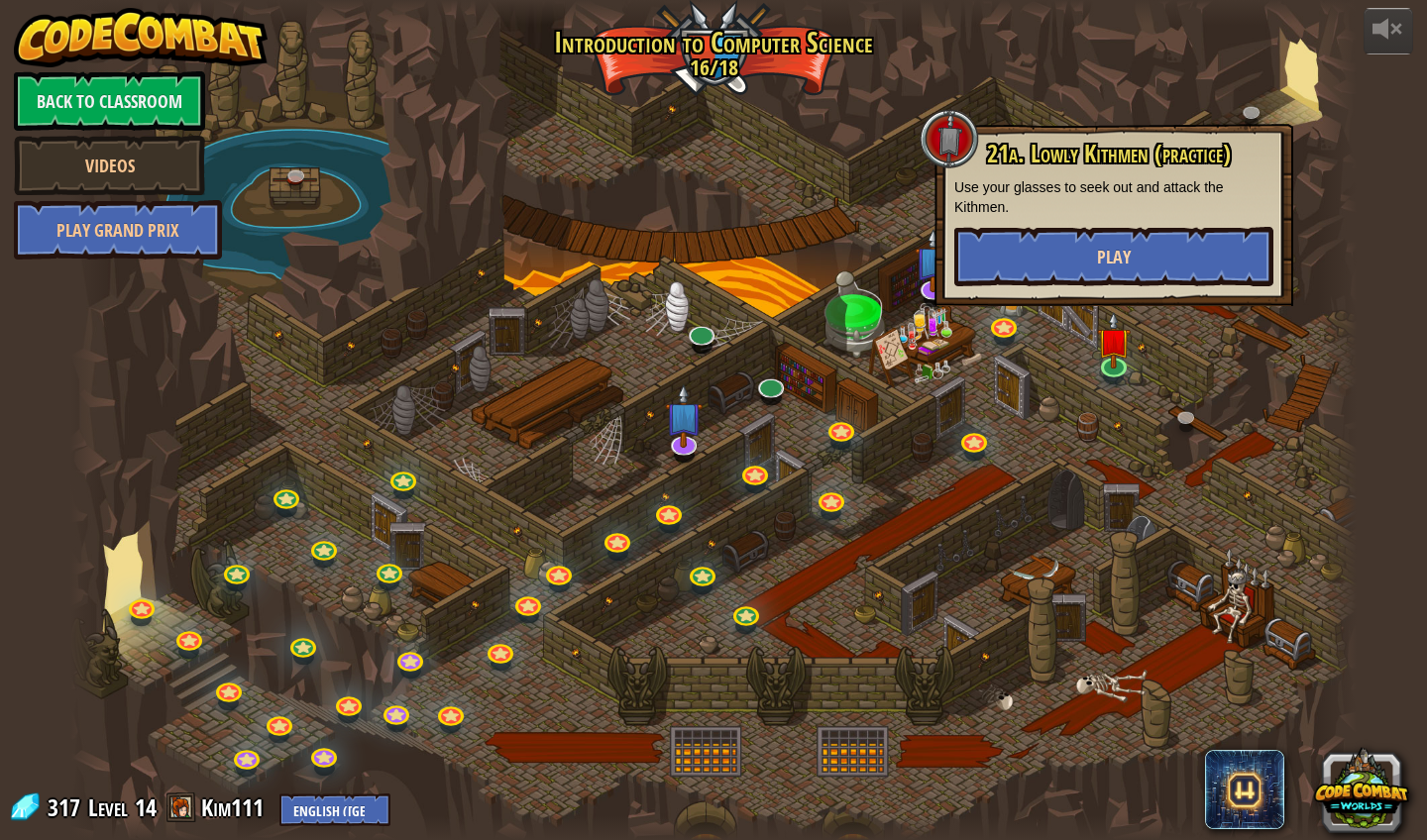 click on "Play" at bounding box center [1114, 257] 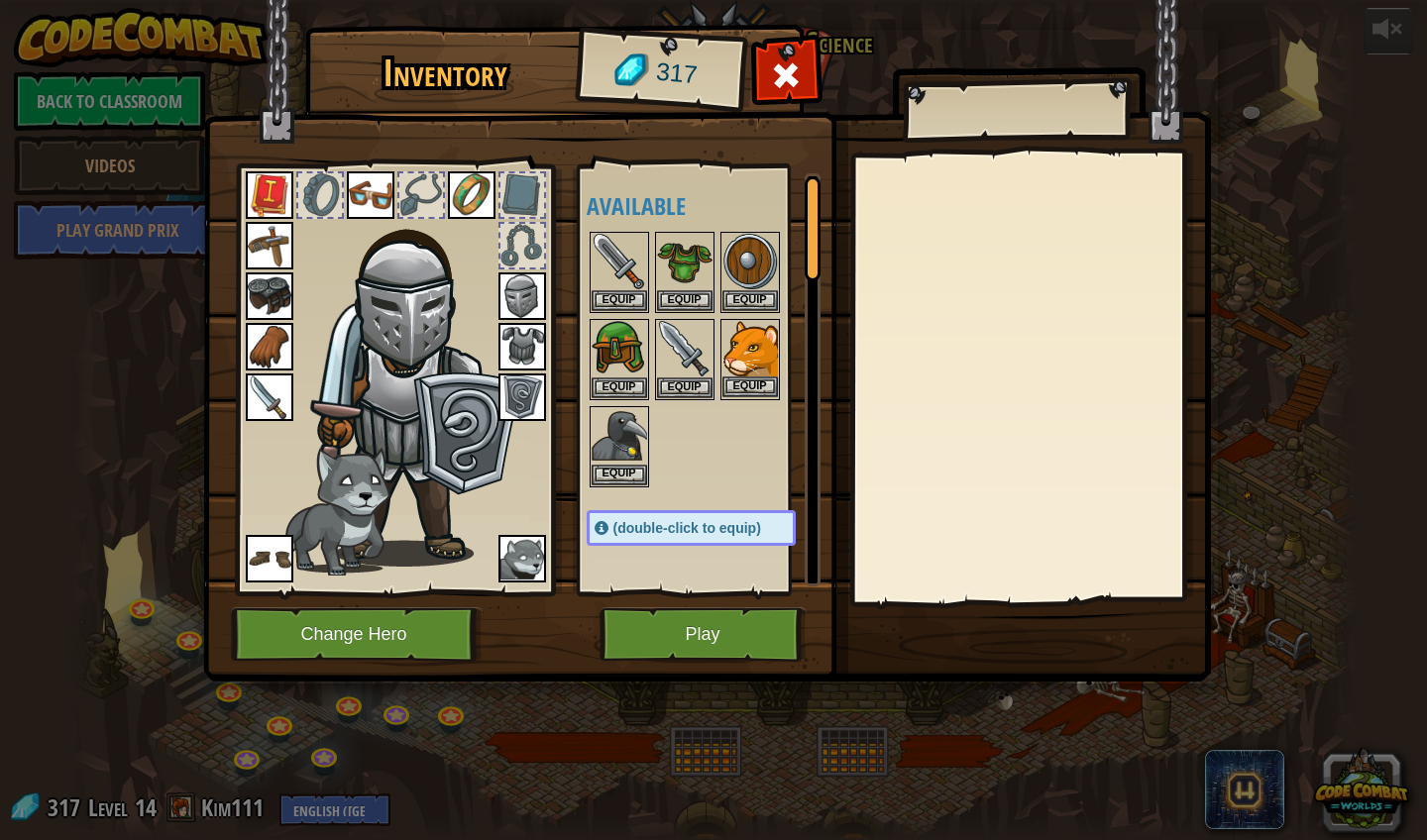 click on "Equip" at bounding box center (750, 386) 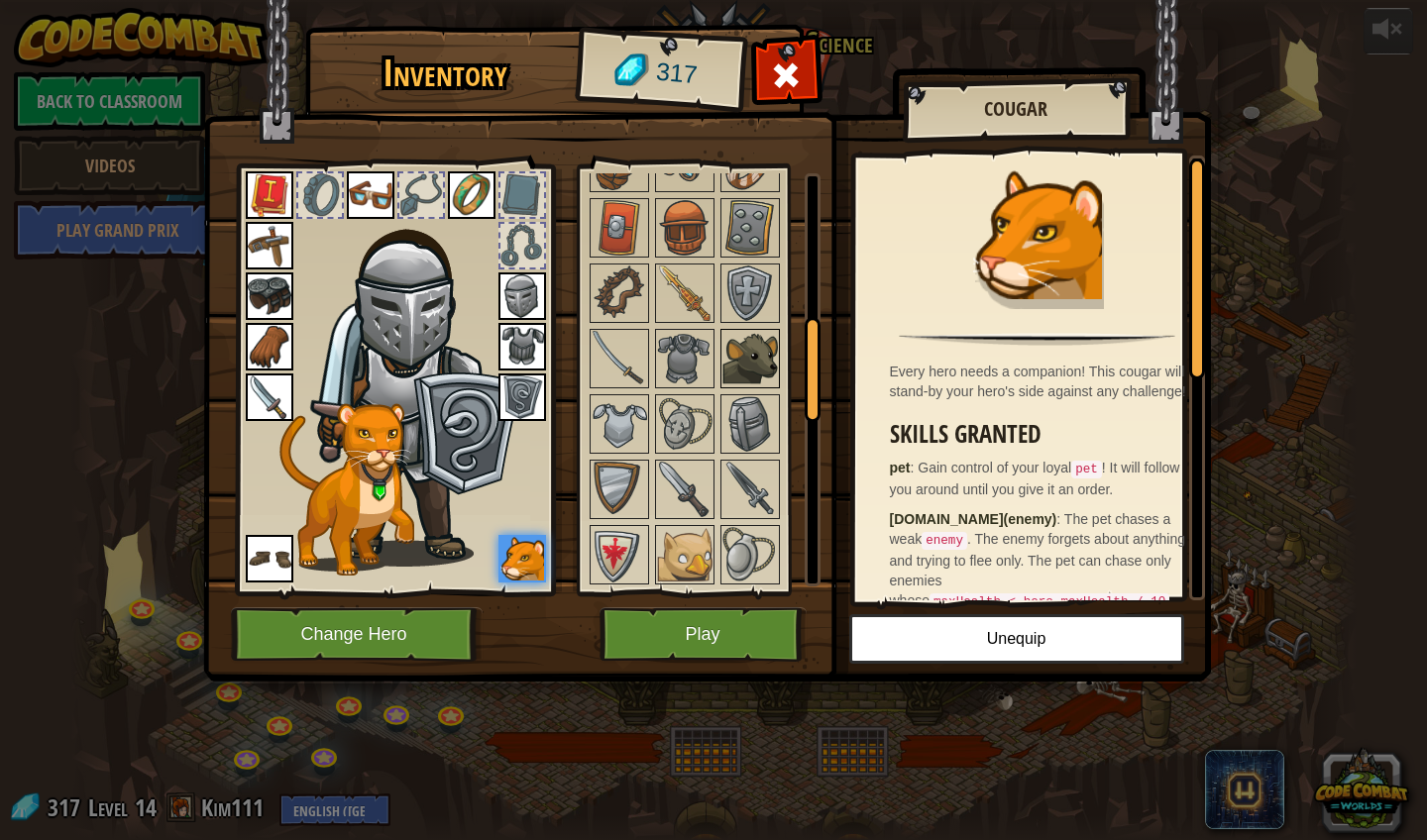 scroll, scrollTop: 580, scrollLeft: 0, axis: vertical 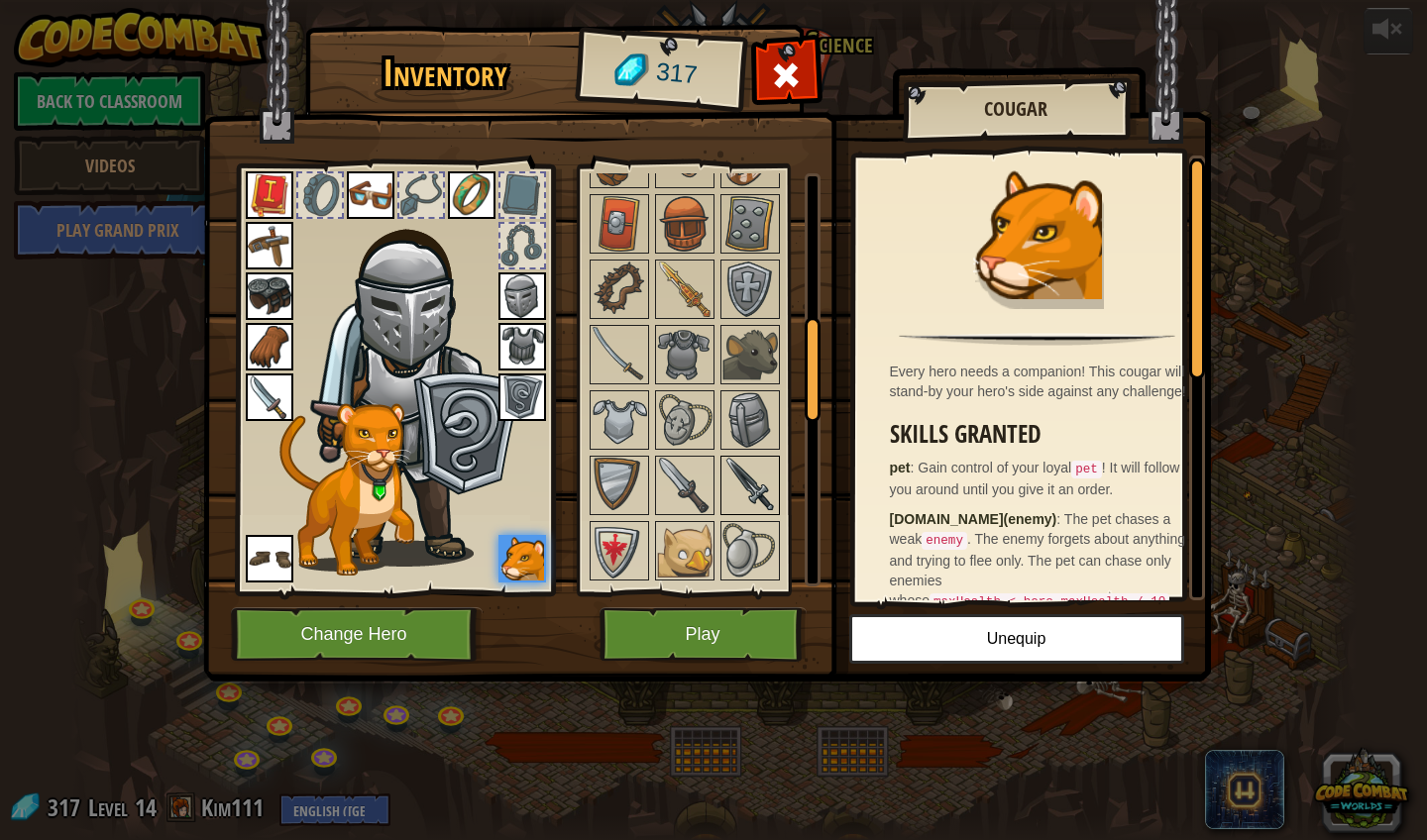 click at bounding box center (750, 485) 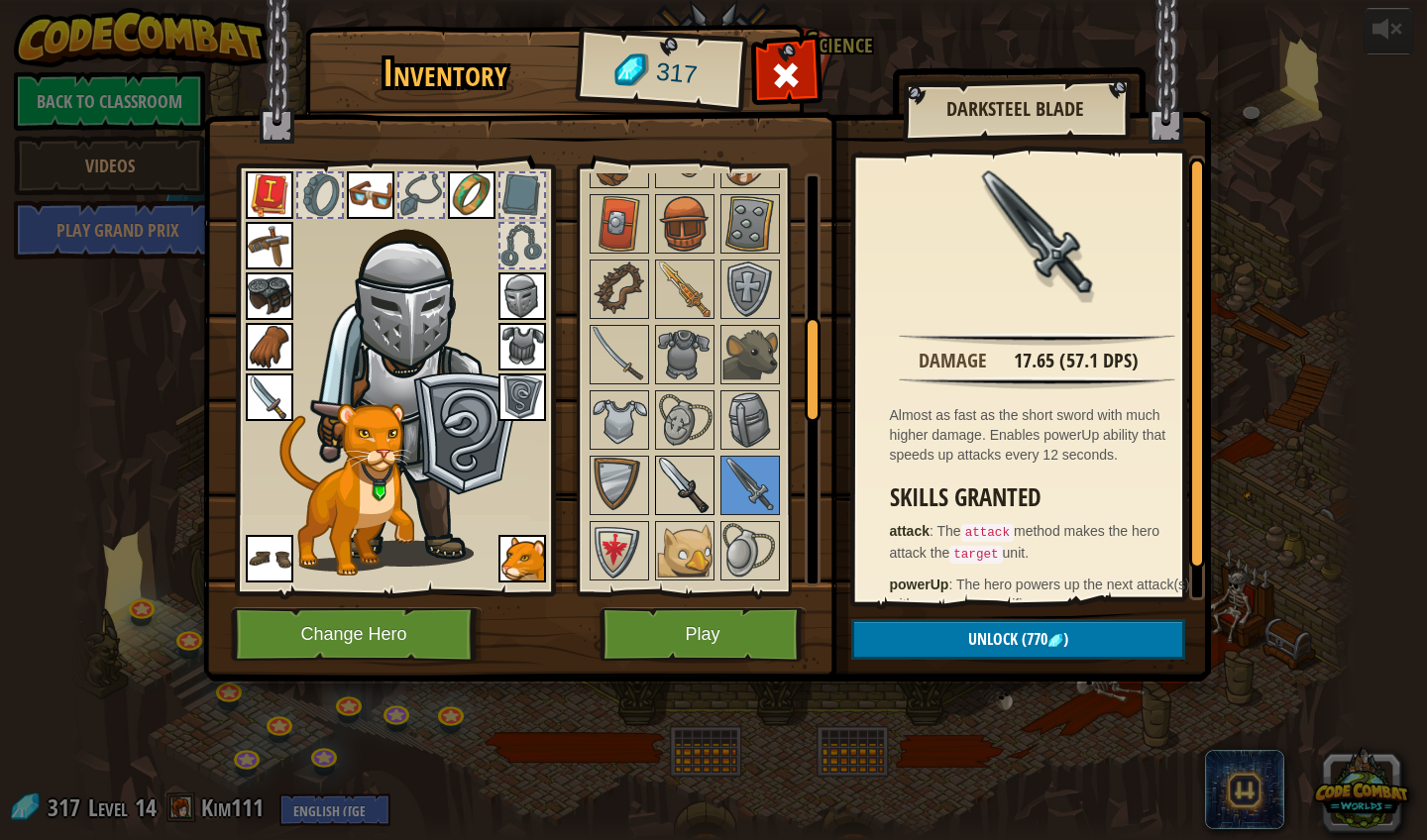 click at bounding box center (685, 485) 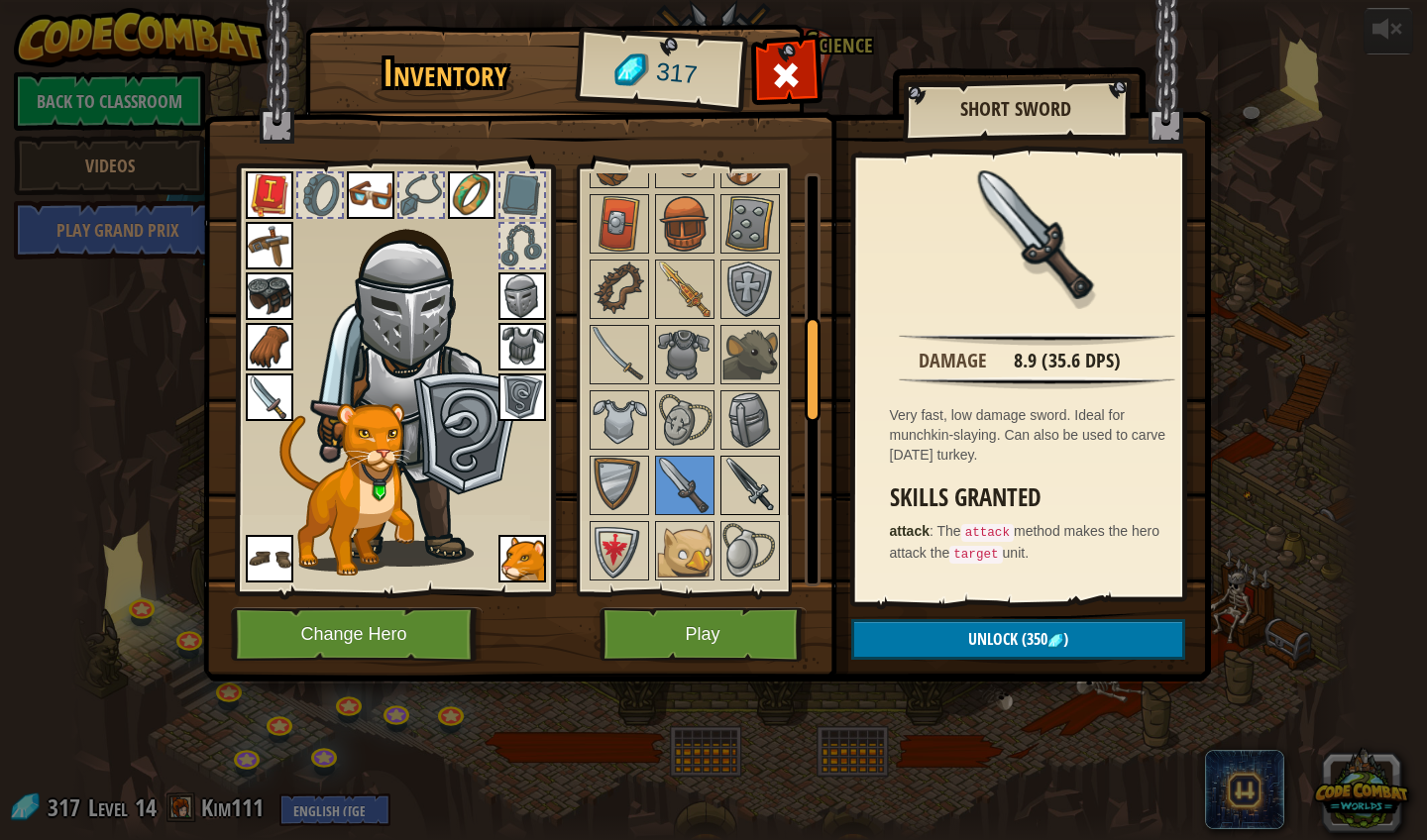 click at bounding box center (750, 485) 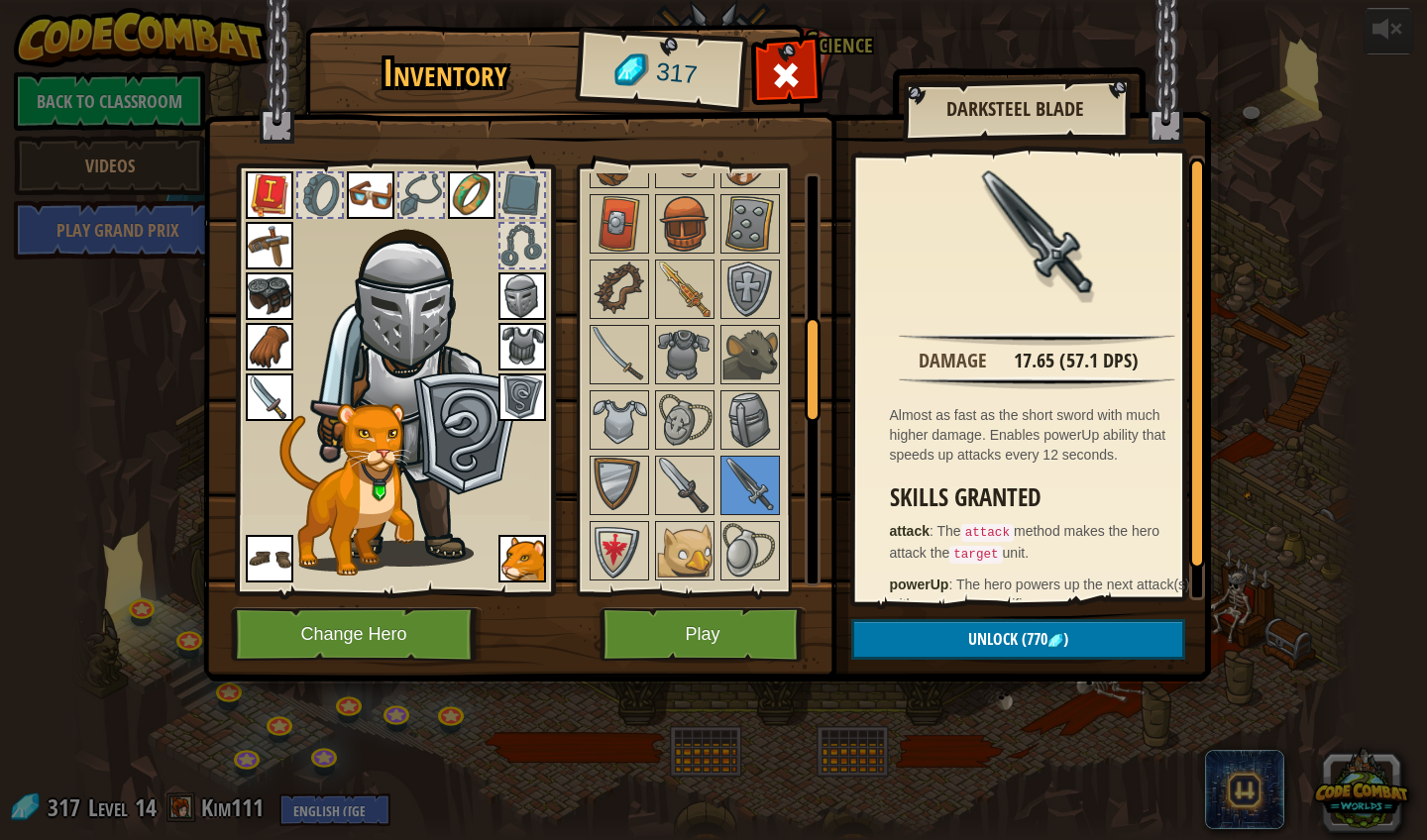 click on "Play" at bounding box center [703, 634] 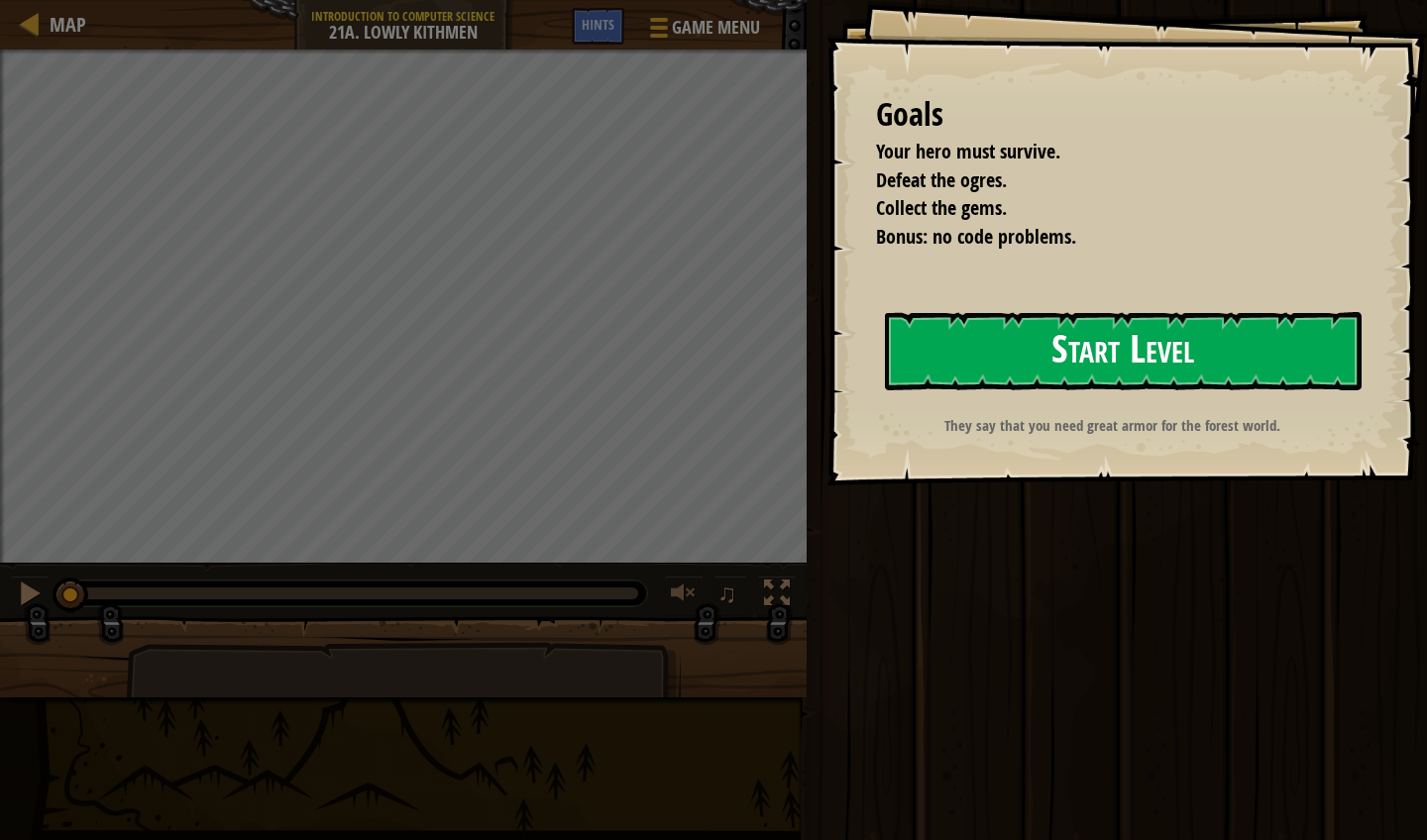 click on "Start Level" at bounding box center [1123, 351] 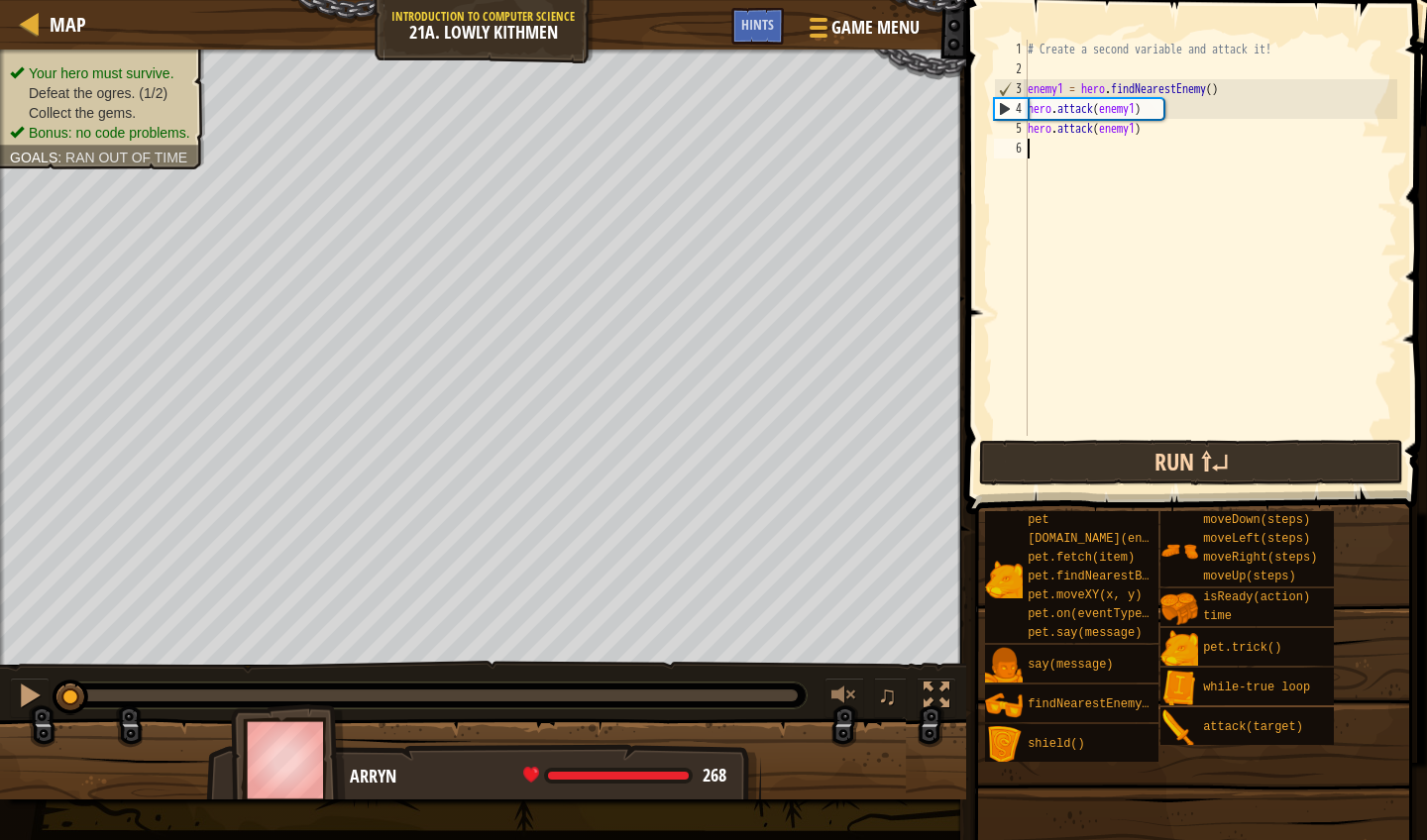 click on "Run ⇧↵" at bounding box center [1191, 463] 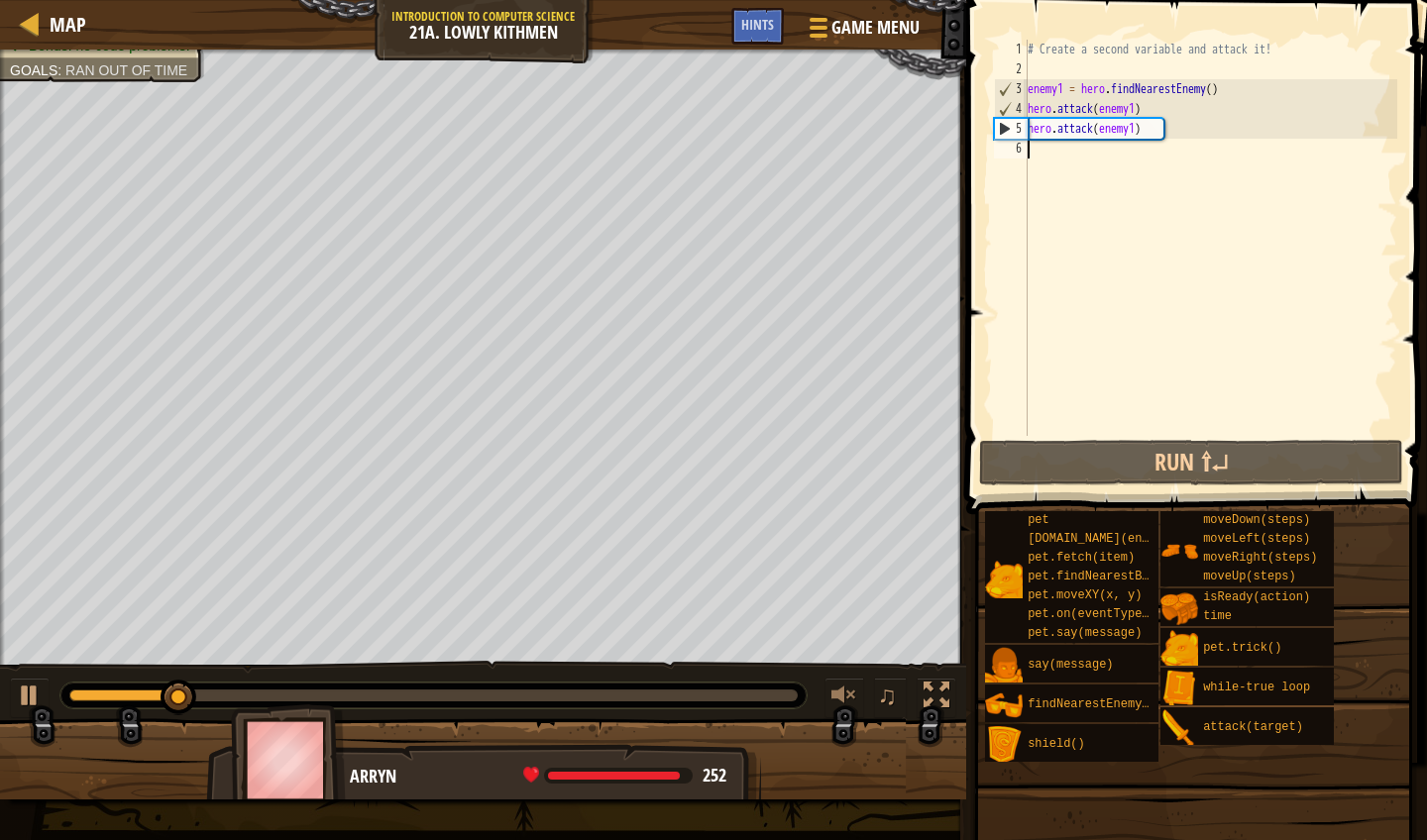 click on "# Create a second variable and attack it! enemy1   =   hero . findNearestEnemy ( ) hero . attack ( enemy1 ) hero . attack ( enemy1 )" at bounding box center [1210, 258] 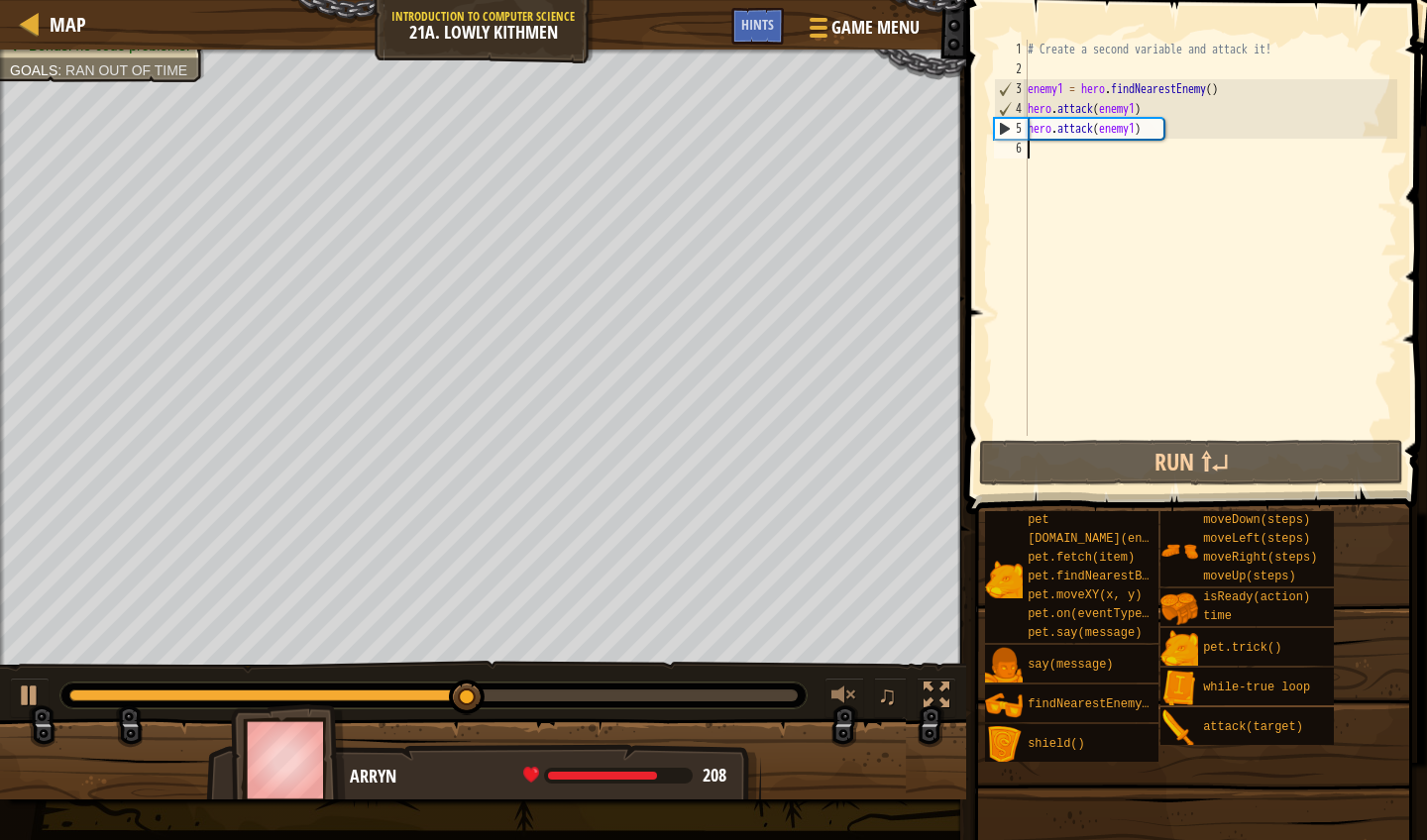 scroll, scrollTop: 9, scrollLeft: 0, axis: vertical 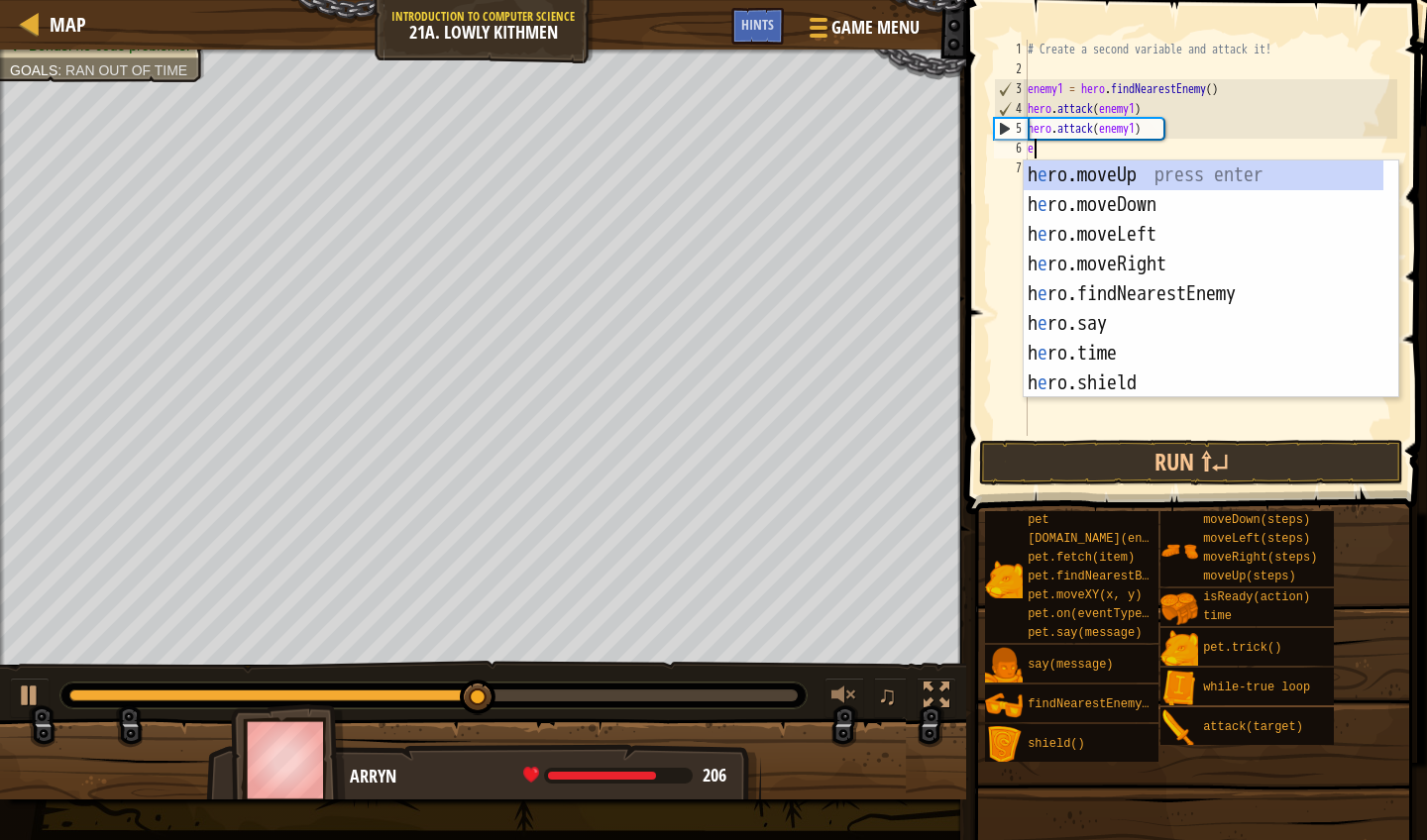type on "en" 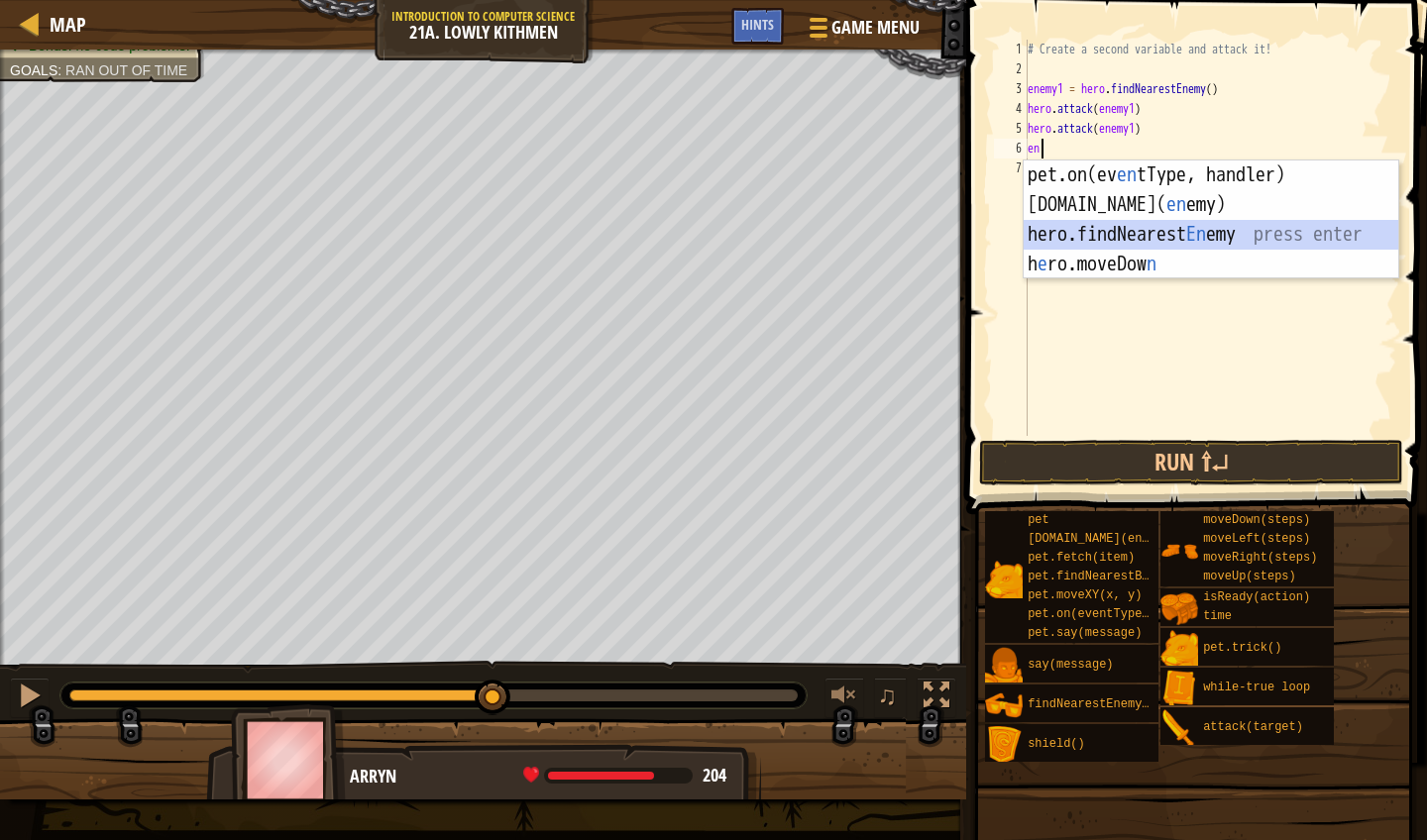 click on "pet.on(ev en tType, handler) press enter pet.chase( en emy) press enter hero.findNearest En emy press enter h e ro.moveDow n press enter" at bounding box center (1211, 250) 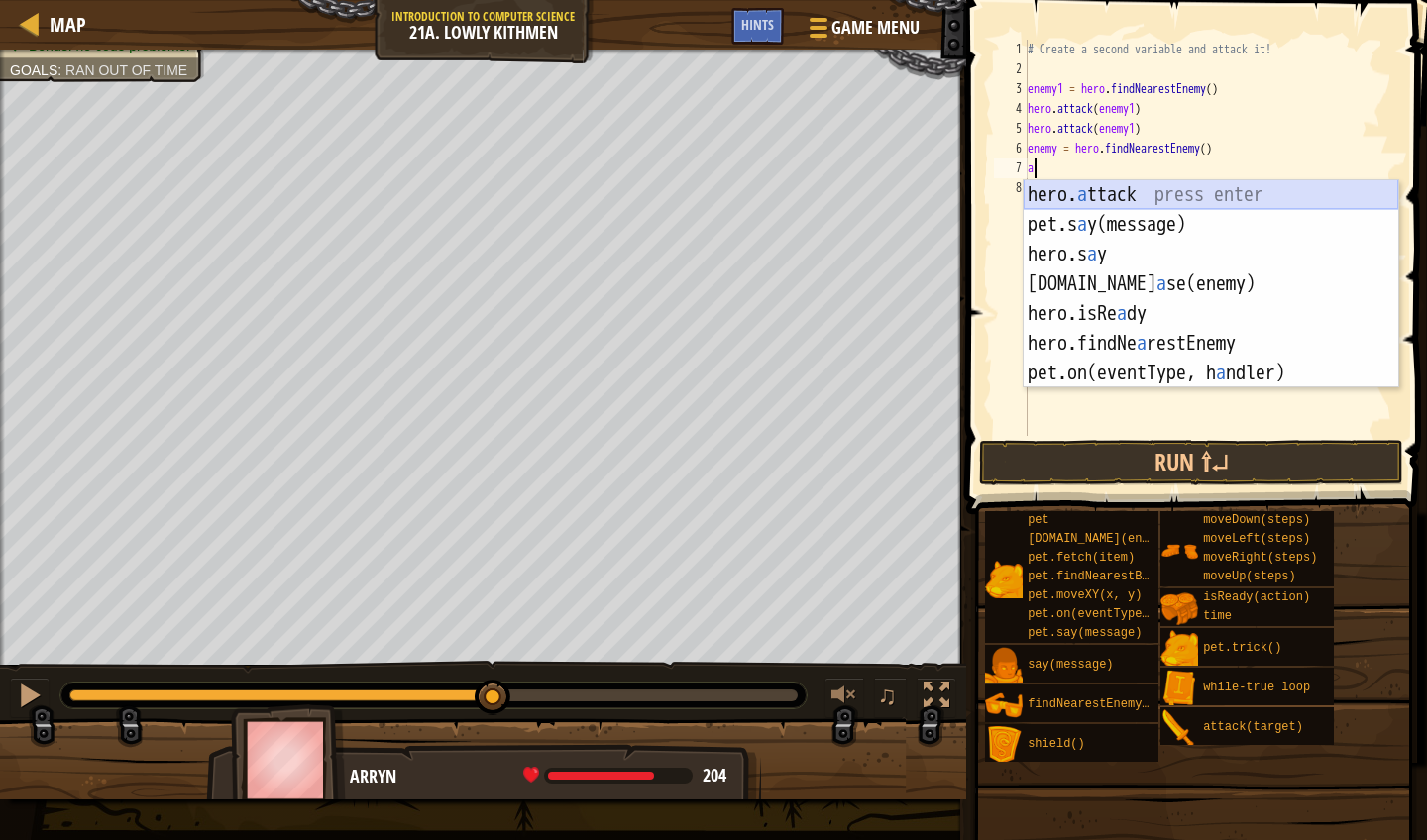 click on "hero. a ttack press enter pet.s a y(message) press enter hero.s a y press enter pet.ch a se(enemy) press enter hero.isRe a dy press enter hero.findNe a restEnemy press enter pet.on(eventType, h a ndler) press enter" at bounding box center [1211, 314] 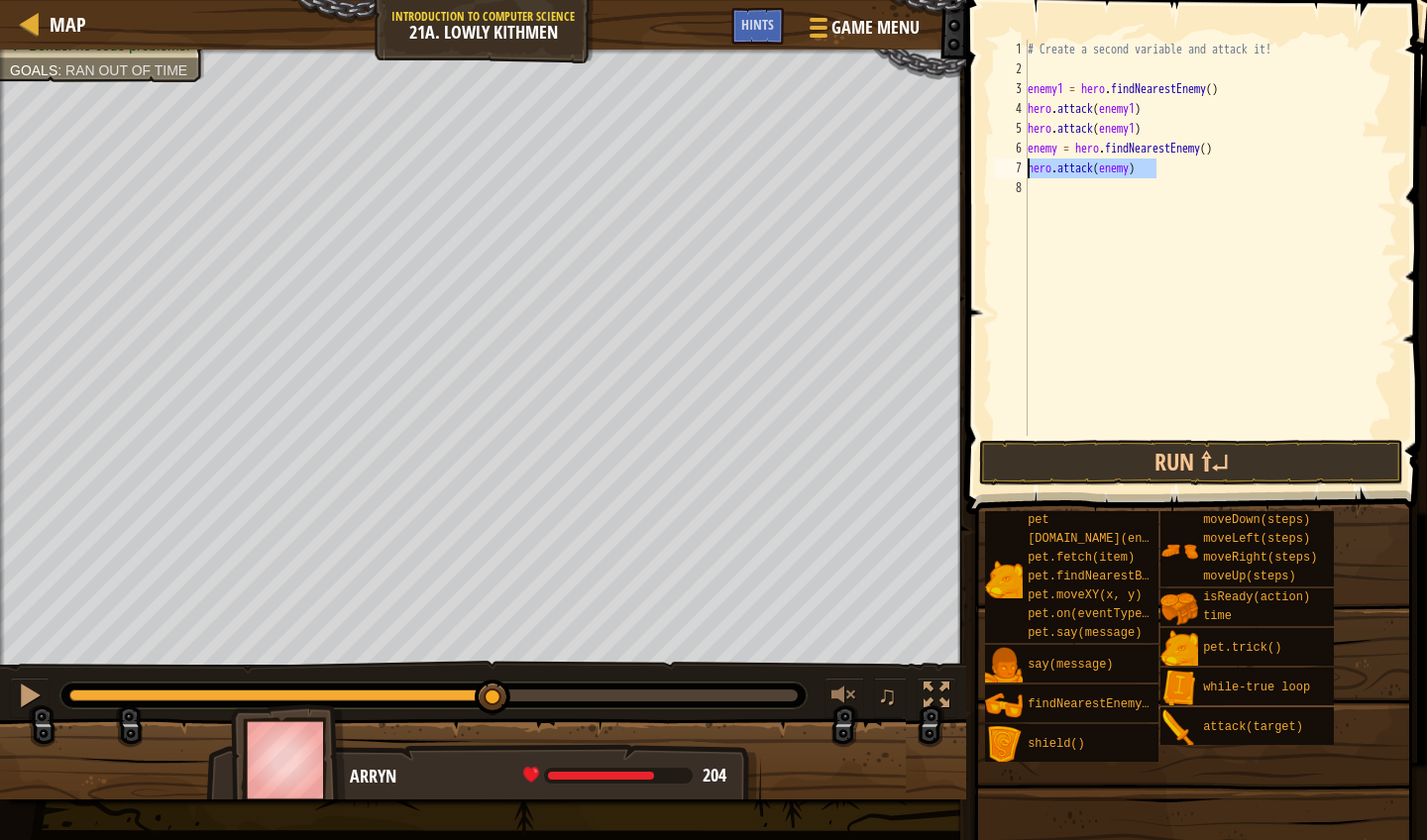 drag, startPoint x: 1175, startPoint y: 168, endPoint x: 1027, endPoint y: 181, distance: 148.56985 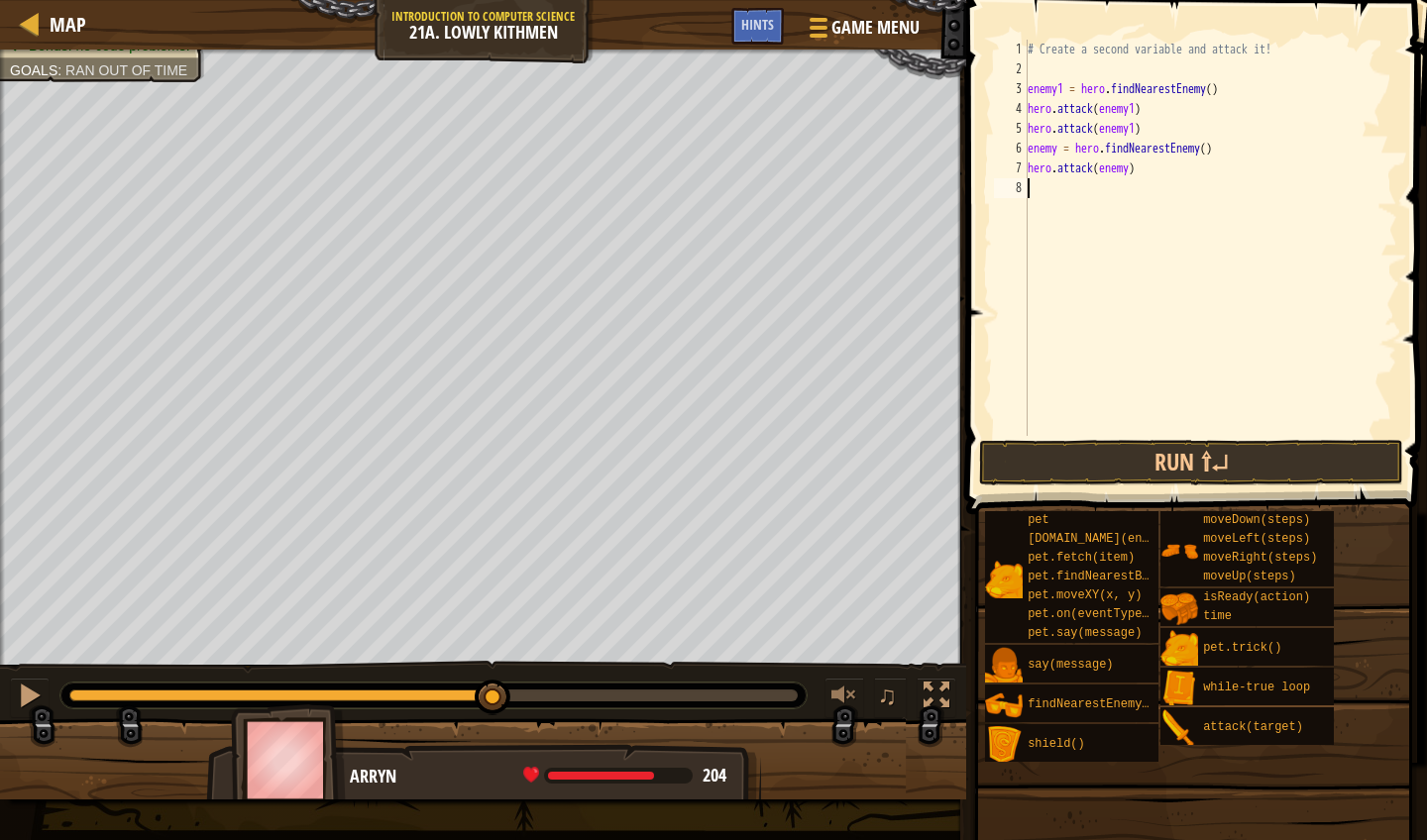 click on "# Create a second variable and attack it! enemy1   =   hero . findNearestEnemy ( ) hero . attack ( enemy1 ) hero . attack ( enemy1 ) enemy   =   hero . findNearestEnemy ( ) hero . attack ( enemy )" at bounding box center [1210, 258] 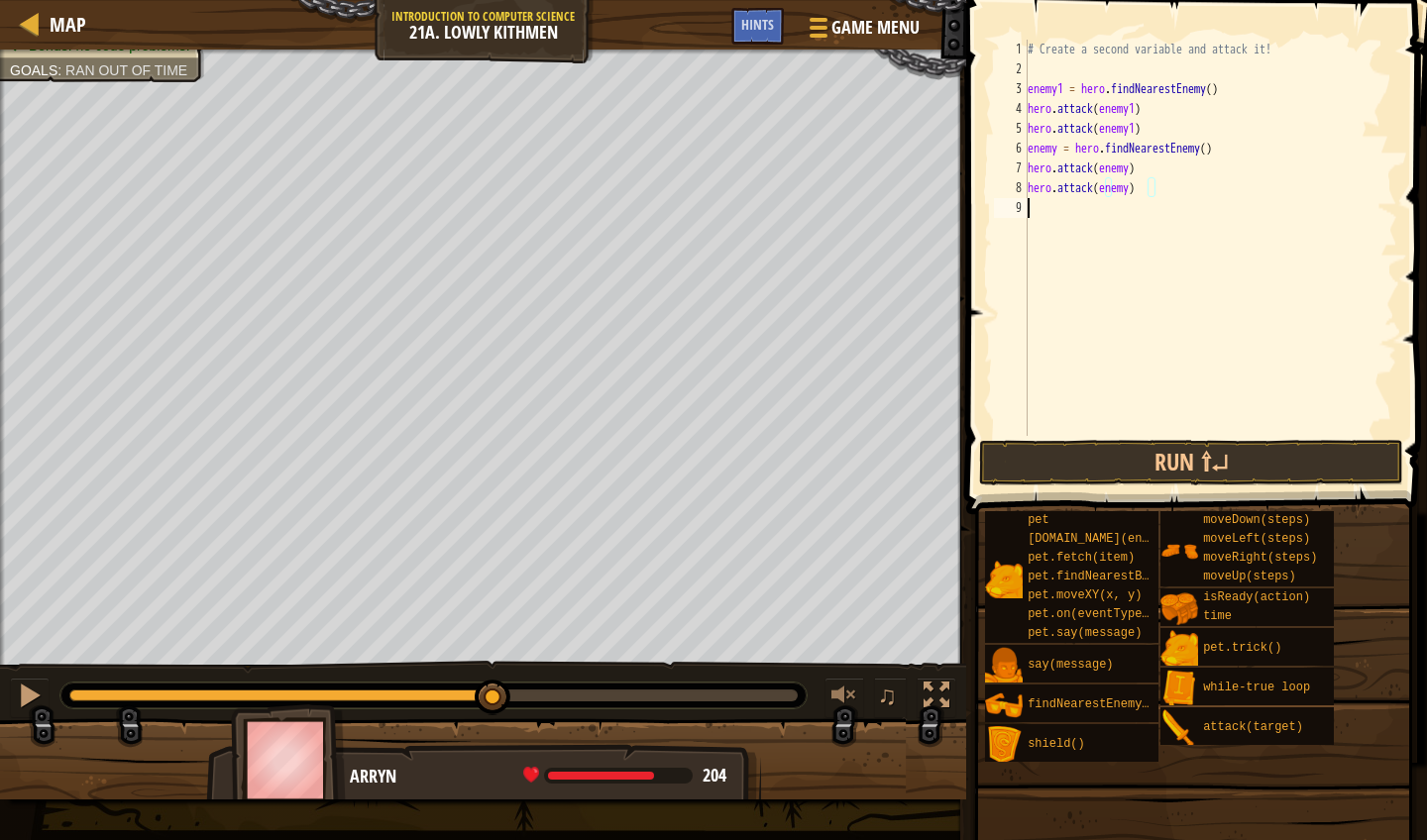 click on "1 2 3 4 5 6 7 8 9" at bounding box center (1011, 495323) 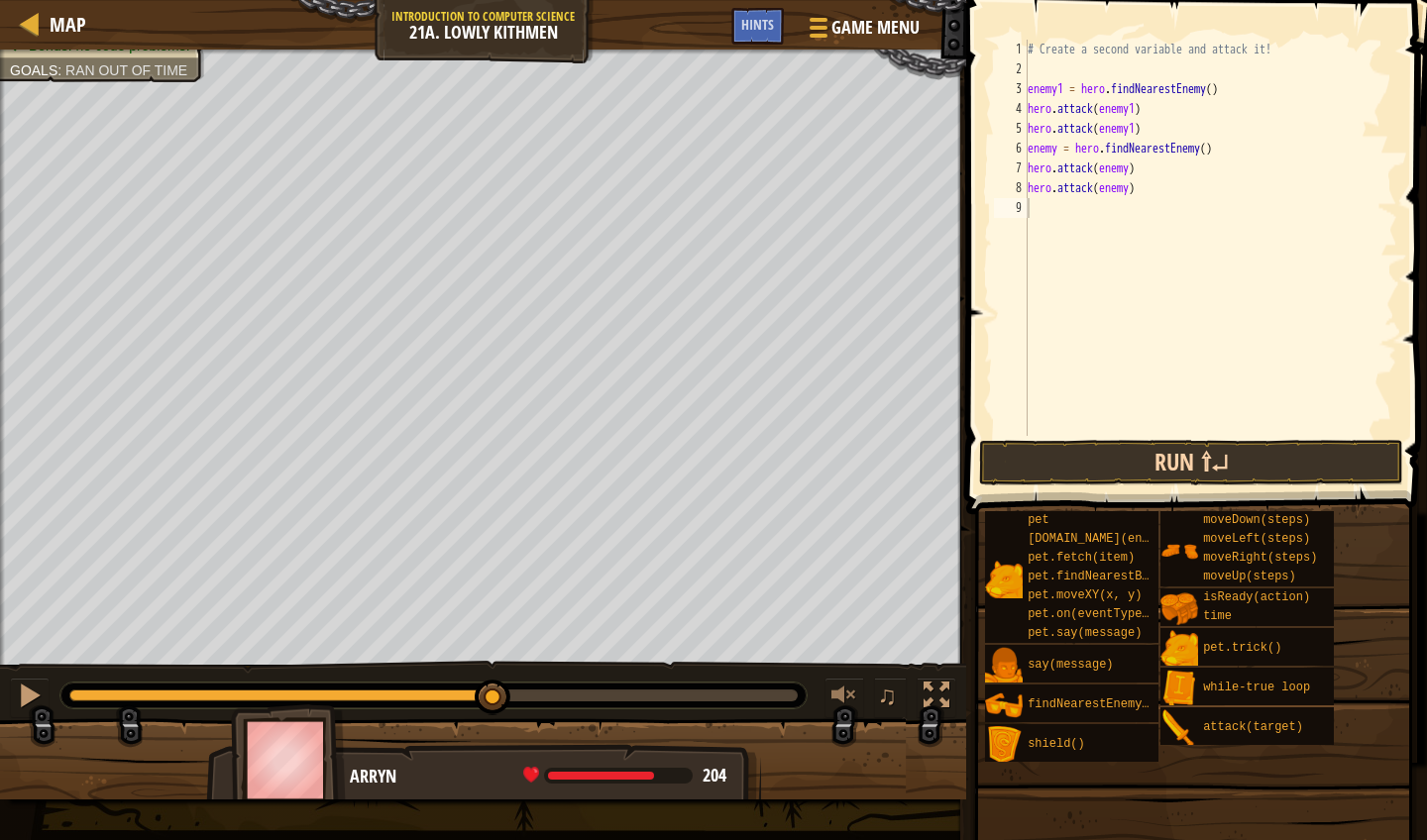 click on "Run ⇧↵" at bounding box center (1191, 463) 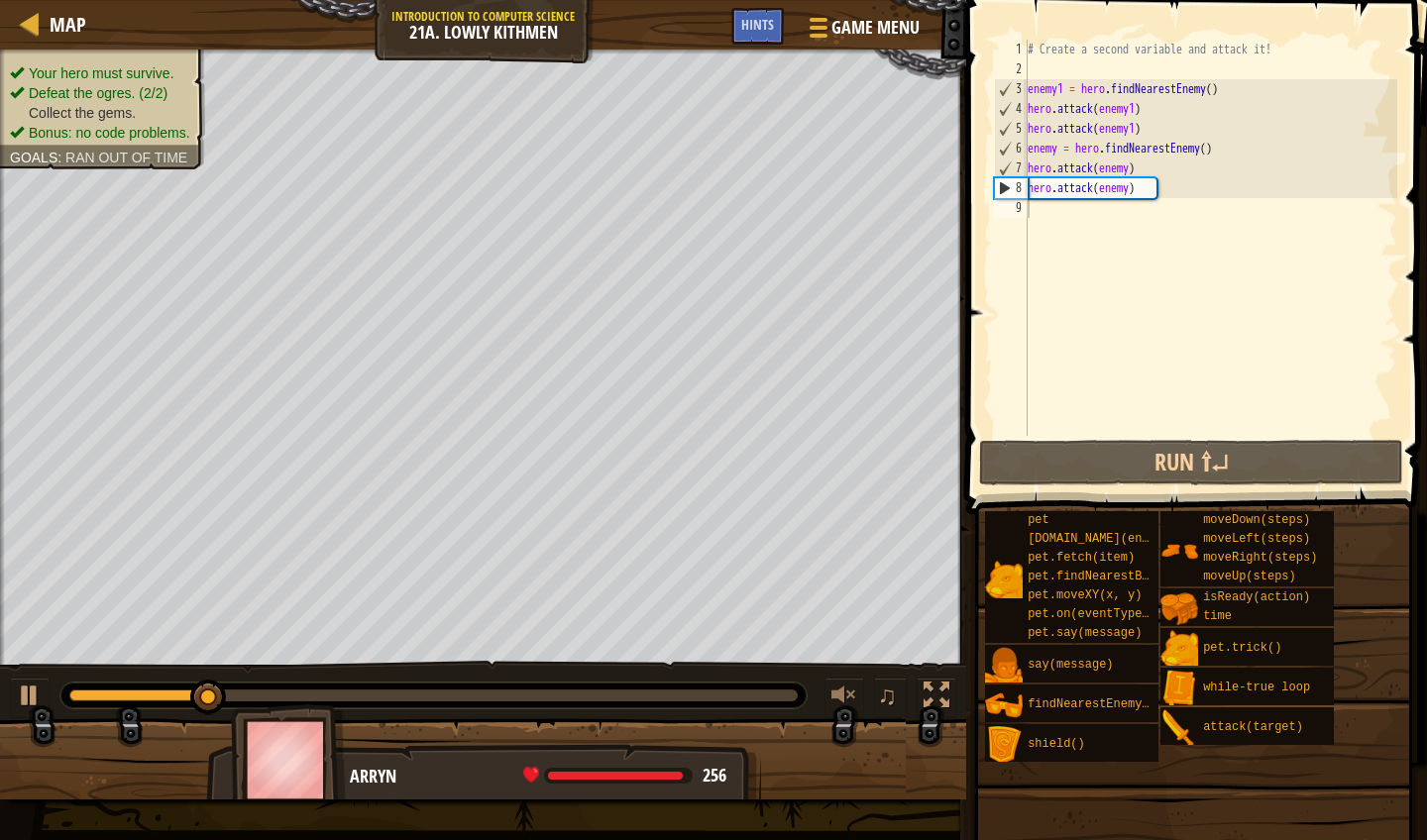 click on "Your hero must survive. Defeat the ogres. (2/2) Collect the gems. Bonus: no code problems." at bounding box center [102, 103] 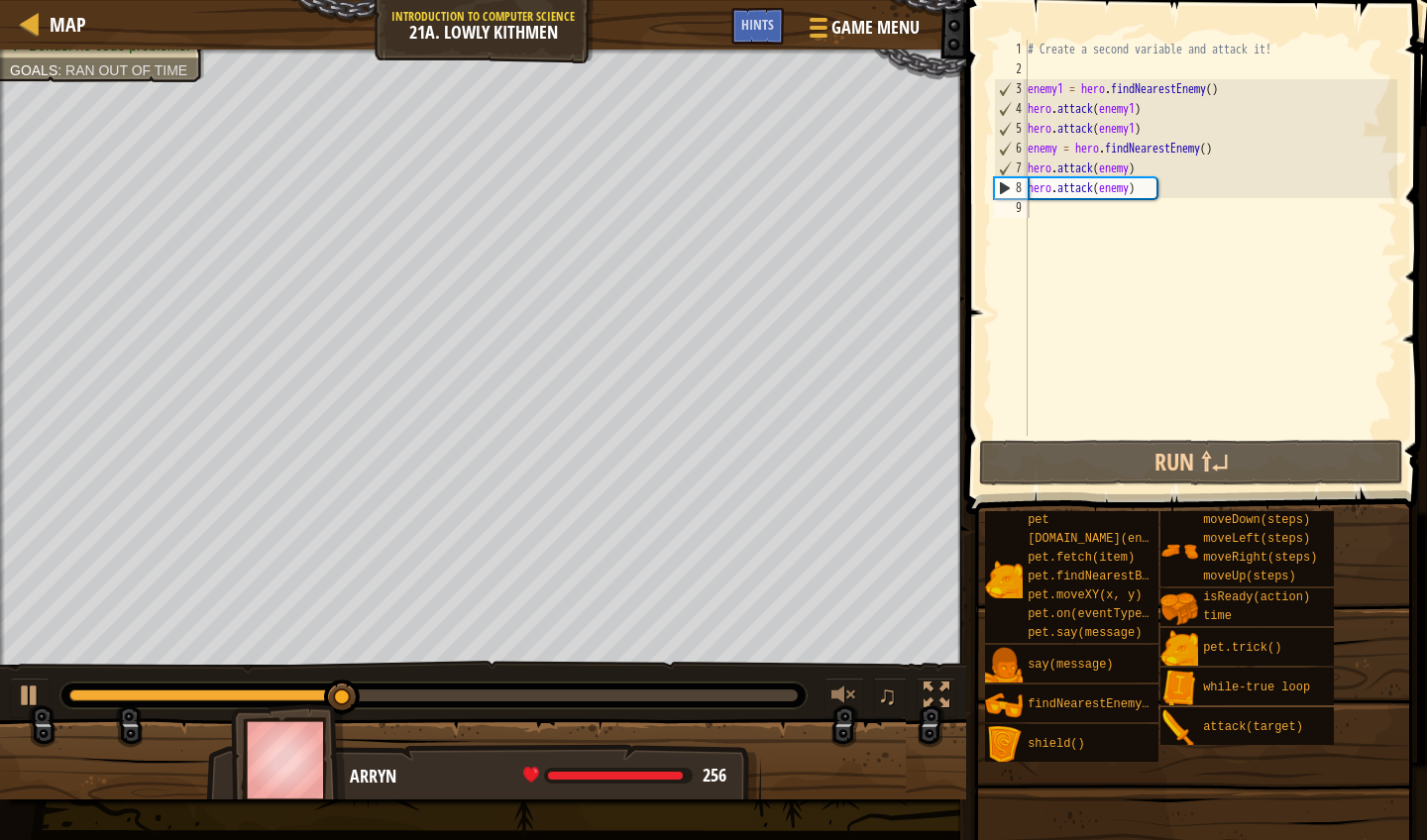 click on "# Create a second variable and attack it! enemy1   =   hero . findNearestEnemy ( ) hero . attack ( enemy1 ) hero . attack ( enemy1 ) enemy   =   hero . findNearestEnemy ( ) hero . attack ( enemy ) hero . attack ( enemy )" at bounding box center (1210, 258) 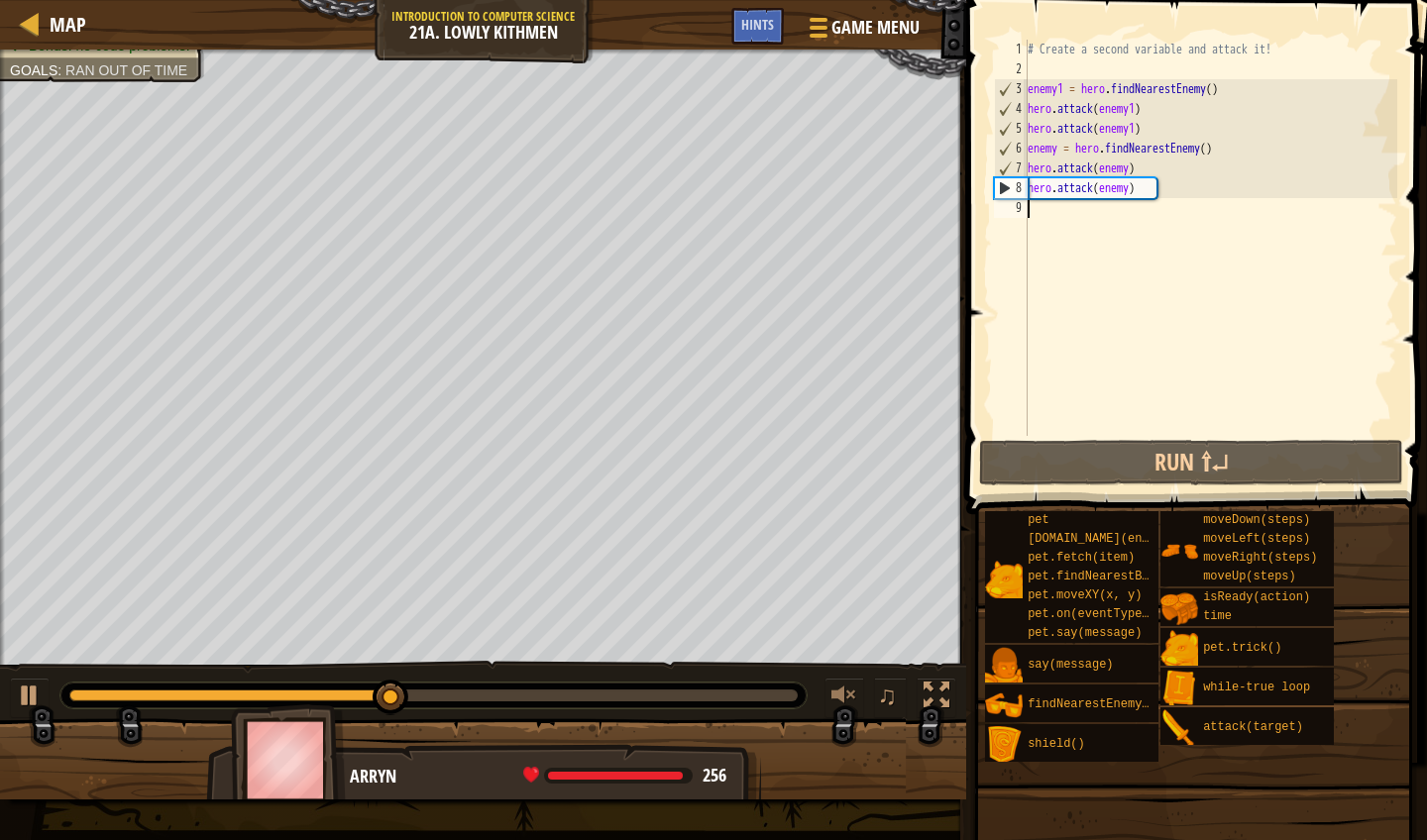 type on "h" 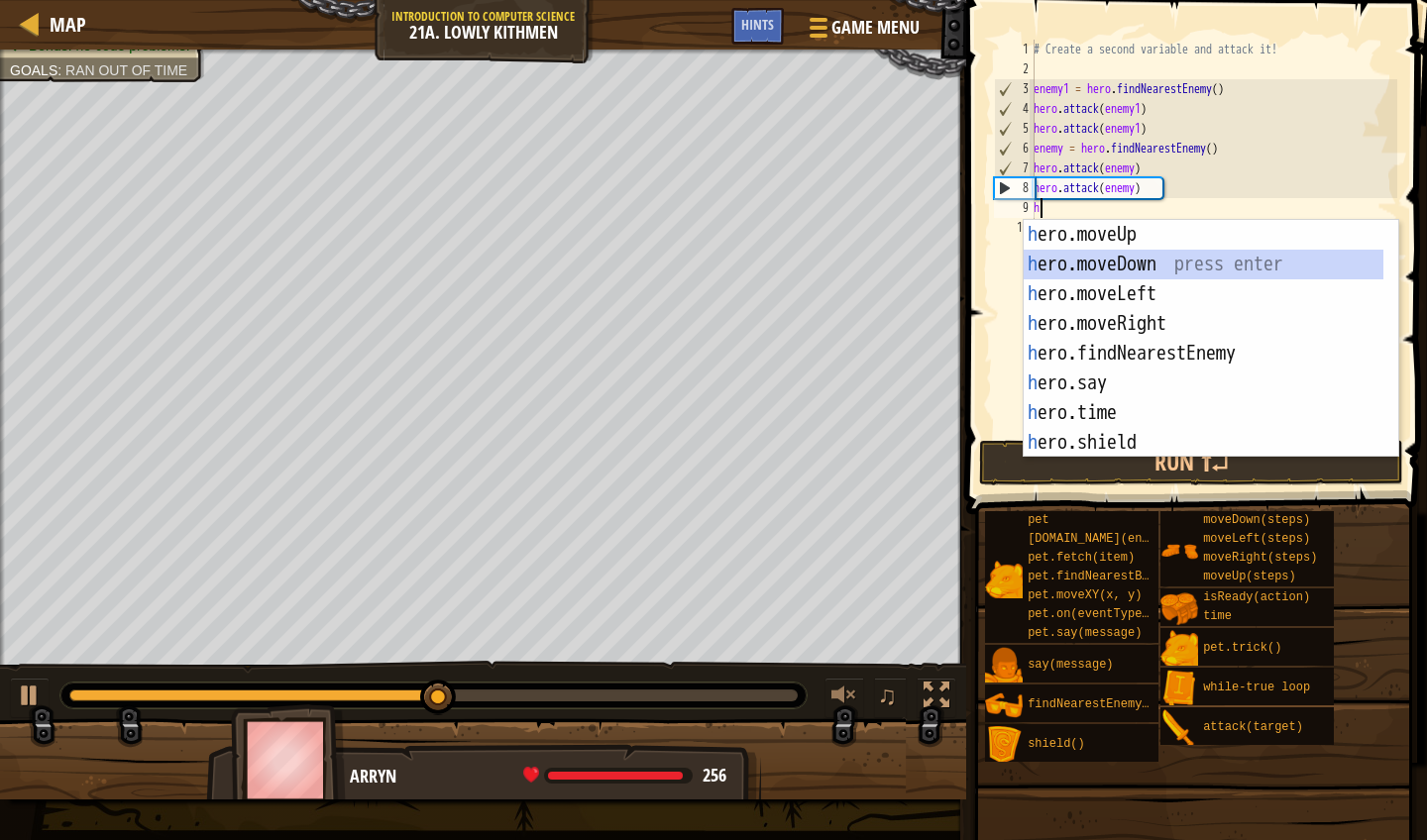 click on "h ero.moveUp press enter h ero.moveDown press enter h ero.moveLeft press enter h ero.moveRight press enter h ero.findNearestEnemy press enter h ero.say press enter h ero.time press enter h ero.shield press enter h ero.attack press enter" at bounding box center [1203, 368] 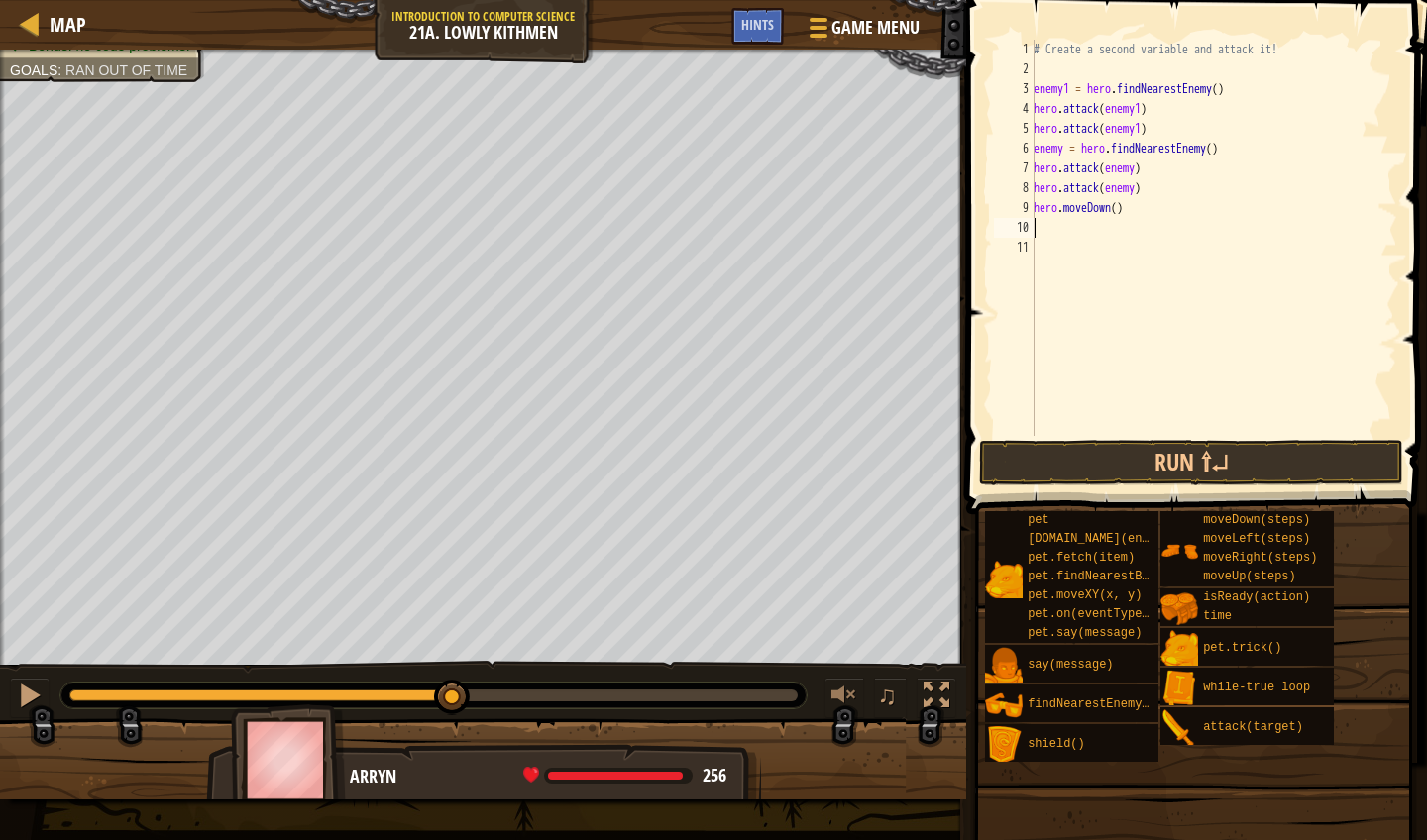 type on "h" 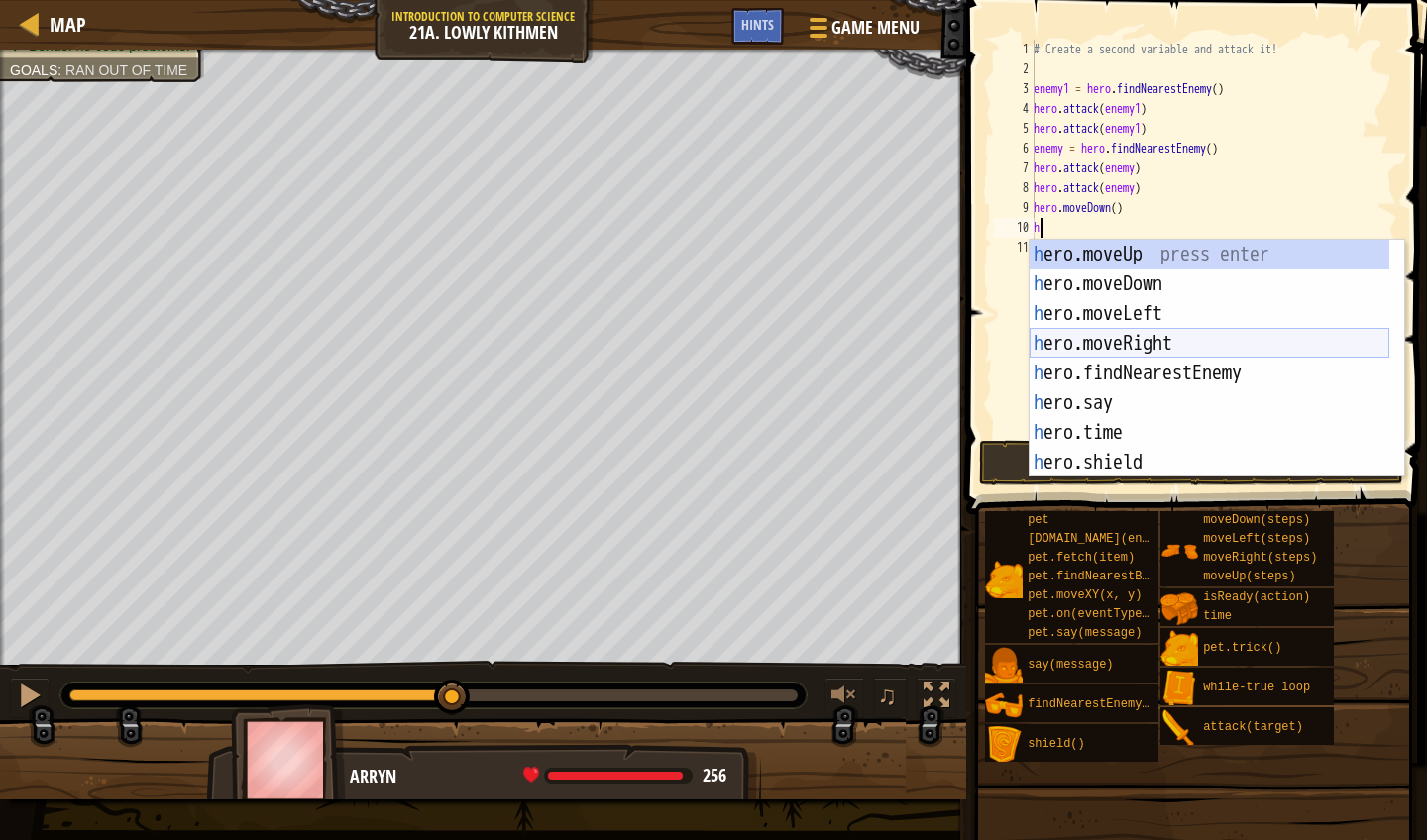 click on "h ero.moveUp press enter h ero.moveDown press enter h ero.moveLeft press enter h ero.moveRight press enter h ero.findNearestEnemy press enter h ero.say press enter h ero.time press enter h ero.shield press enter h ero.attack press enter" at bounding box center [1209, 388] 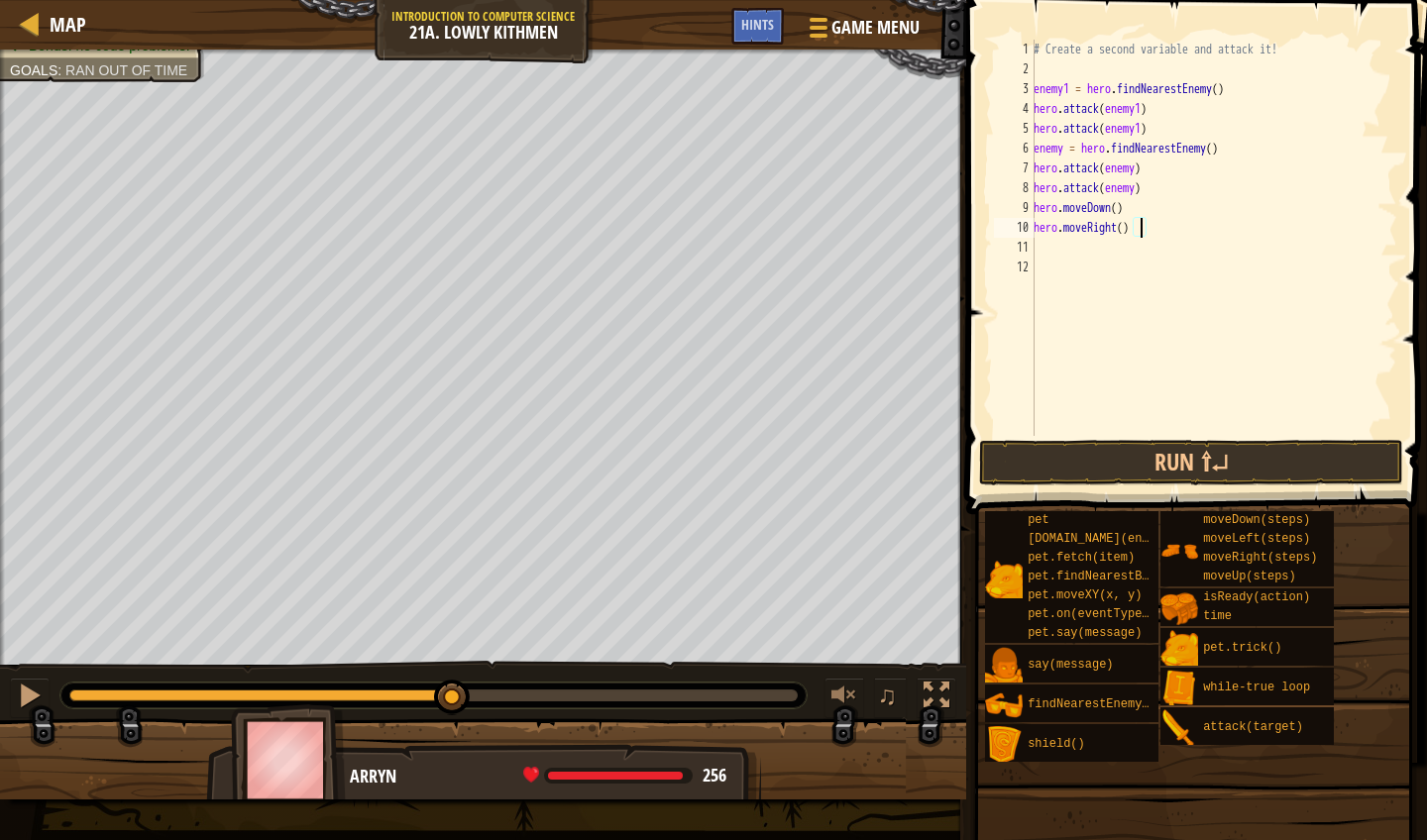 click on "# Create a second variable and attack it! enemy1   =   hero . findNearestEnemy ( ) hero . attack ( enemy1 ) hero . attack ( enemy1 ) enemy   =   hero . findNearestEnemy ( ) hero . attack ( enemy ) hero . attack ( enemy ) hero . moveDown ( ) hero . moveRight ( )" at bounding box center [1213, 258] 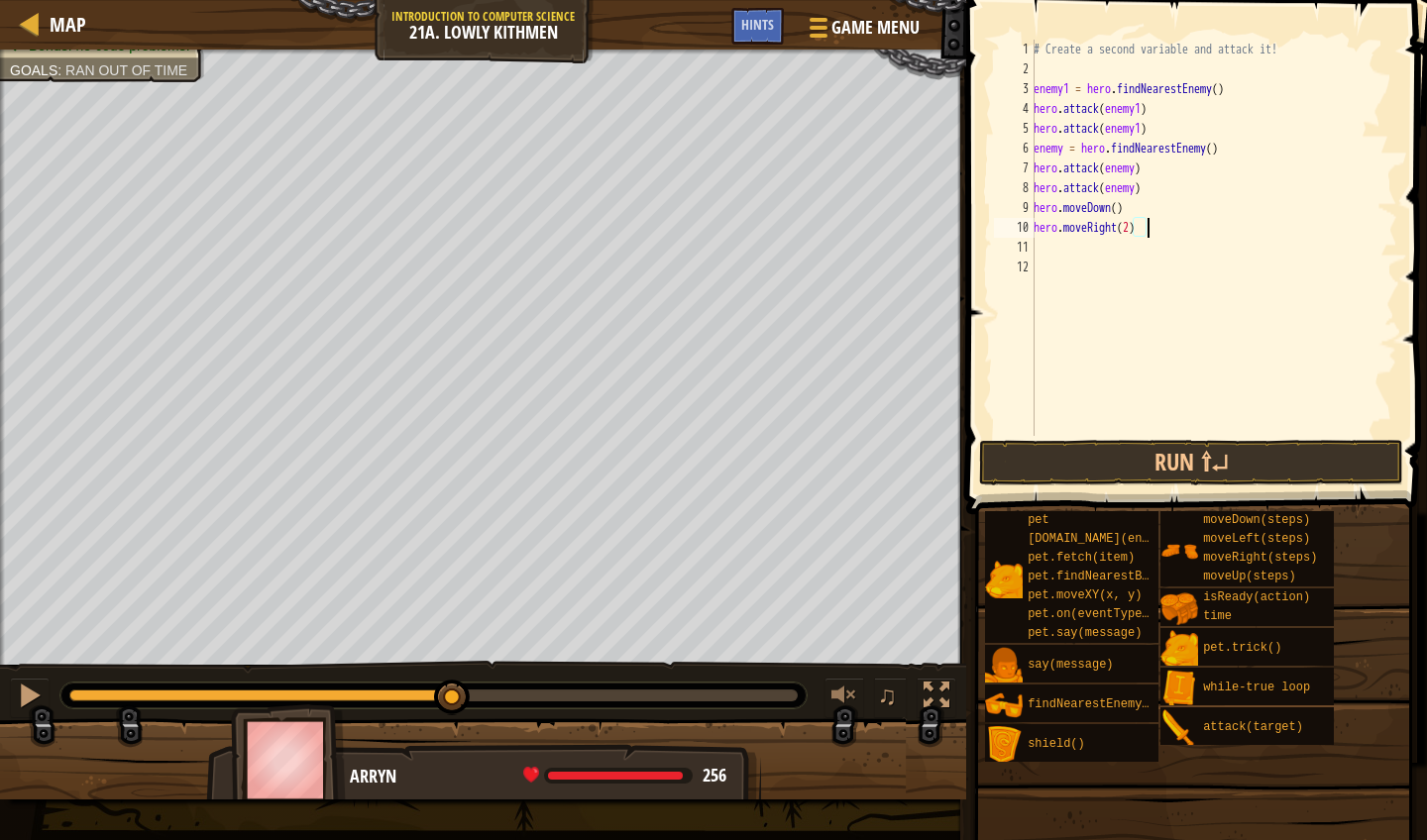 scroll, scrollTop: 9, scrollLeft: 9, axis: both 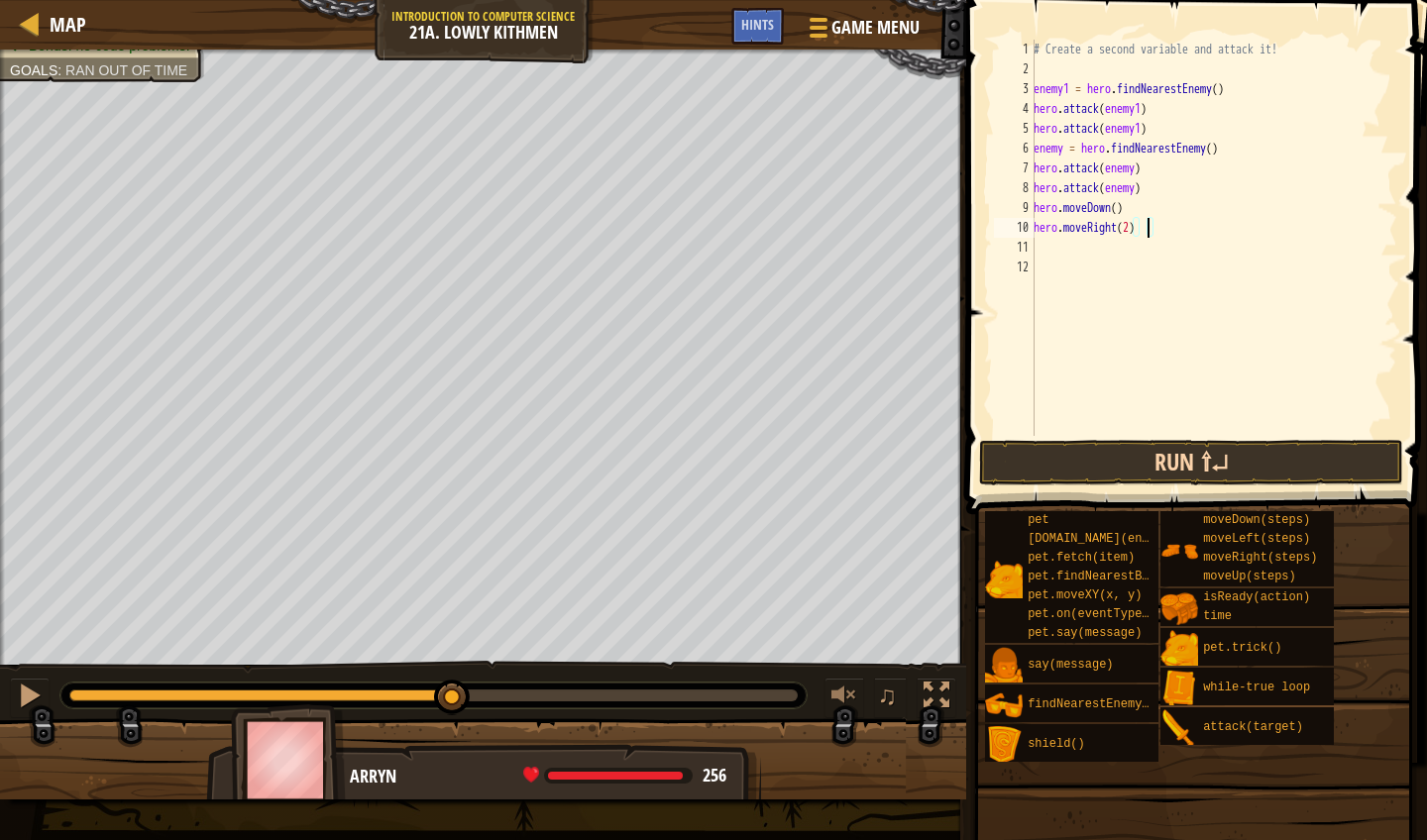 type on "hero.moveRight(2)" 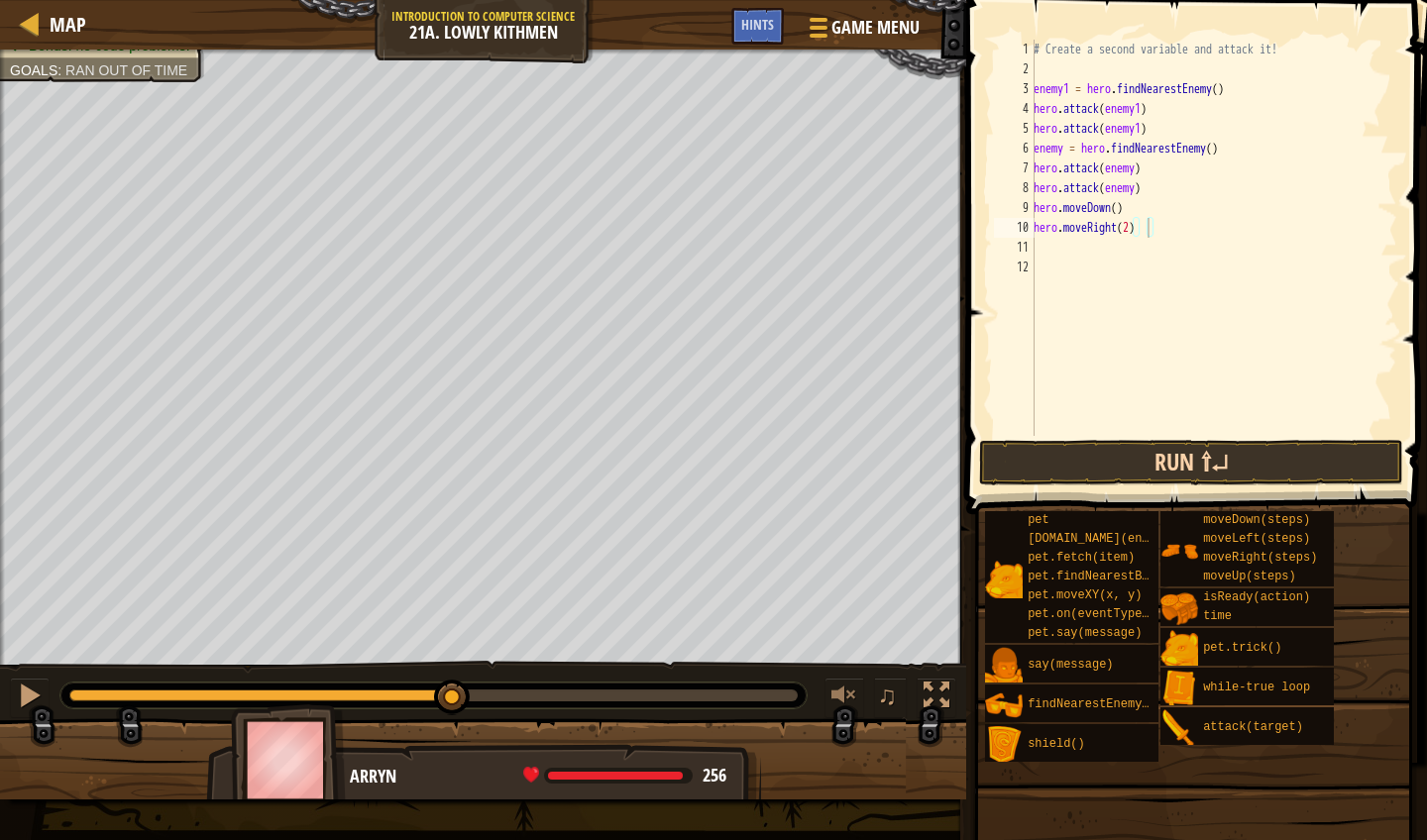 click on "Run ⇧↵" at bounding box center [1191, 463] 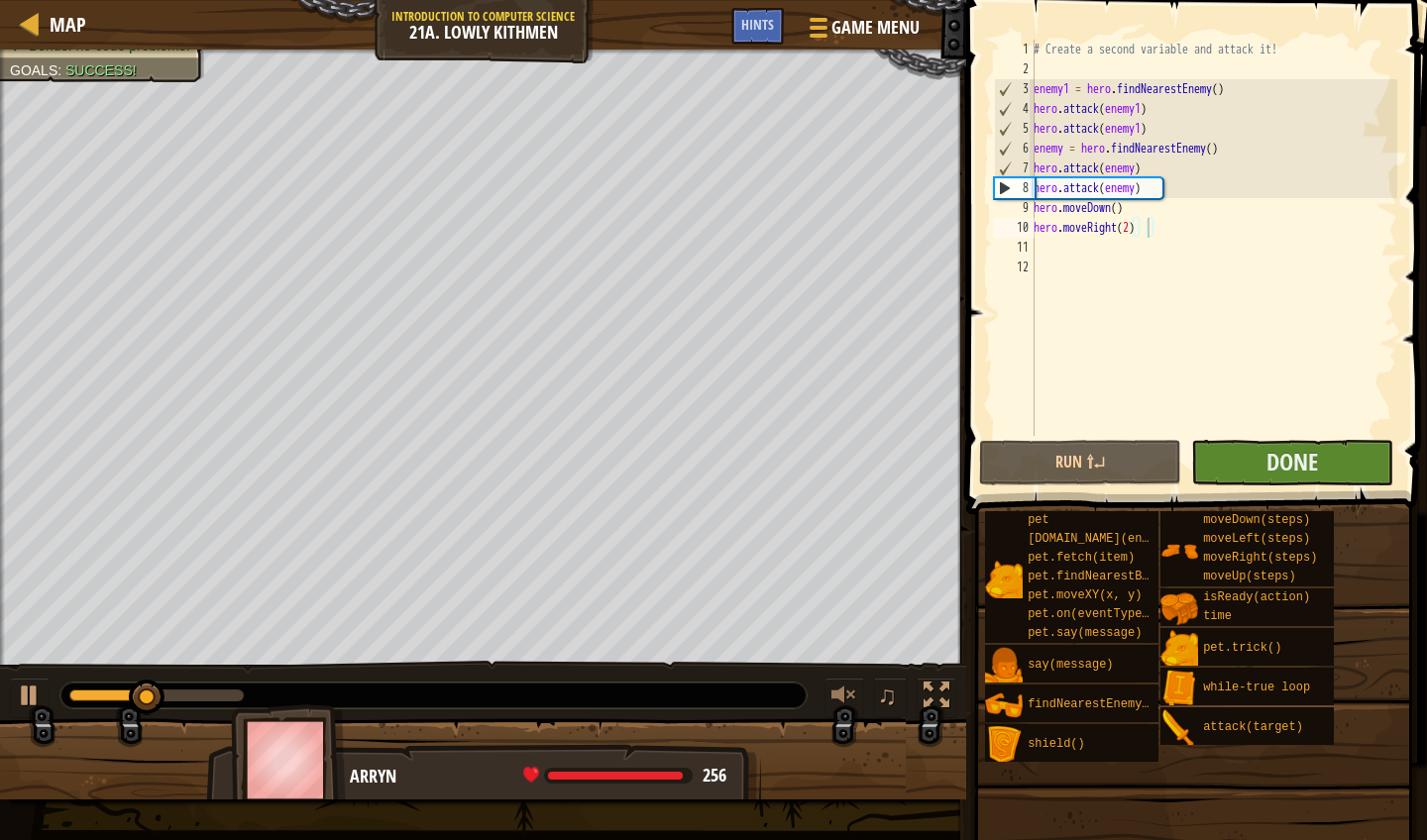 click on "Done" at bounding box center [1292, 463] 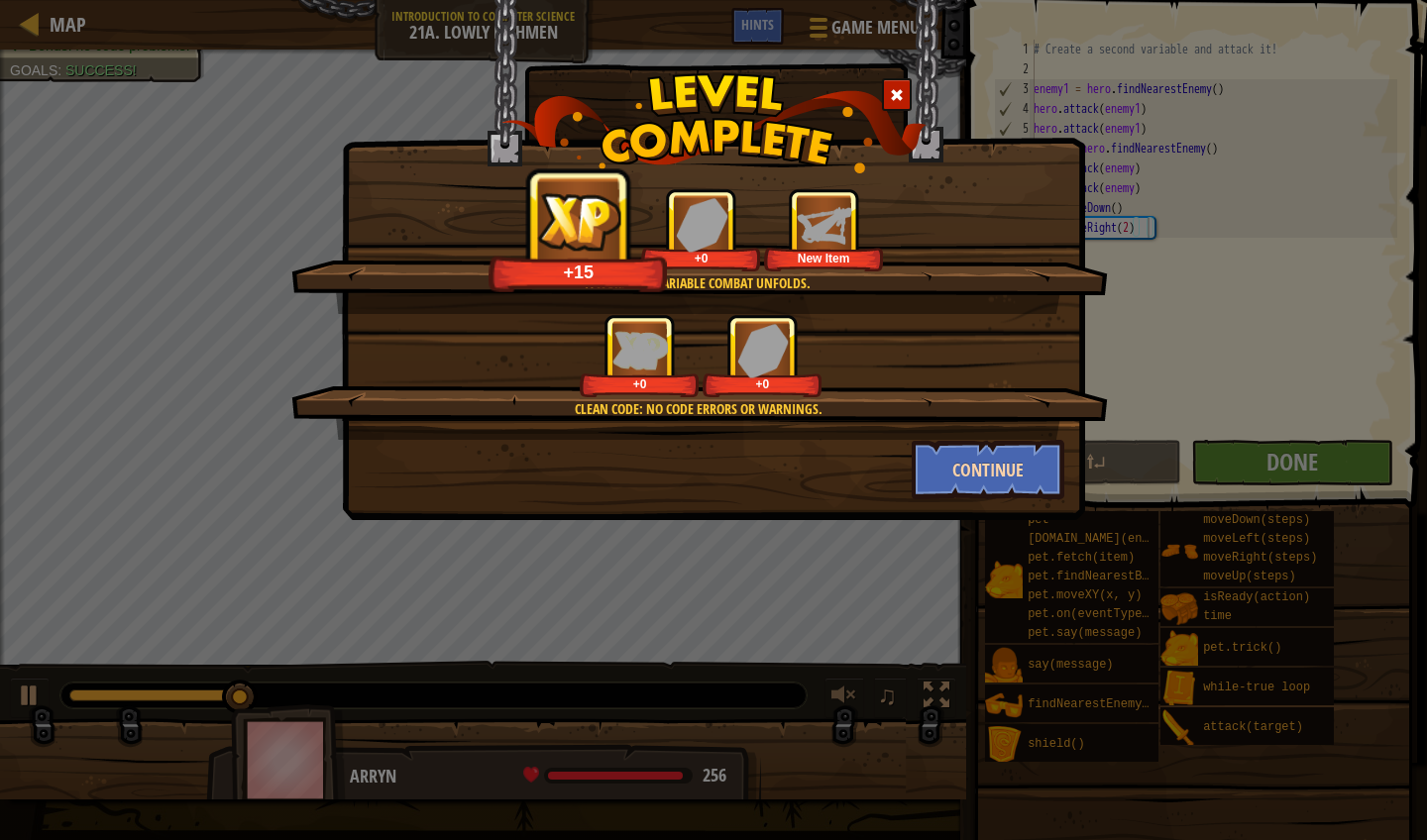 click on "Continue" at bounding box center [988, 470] 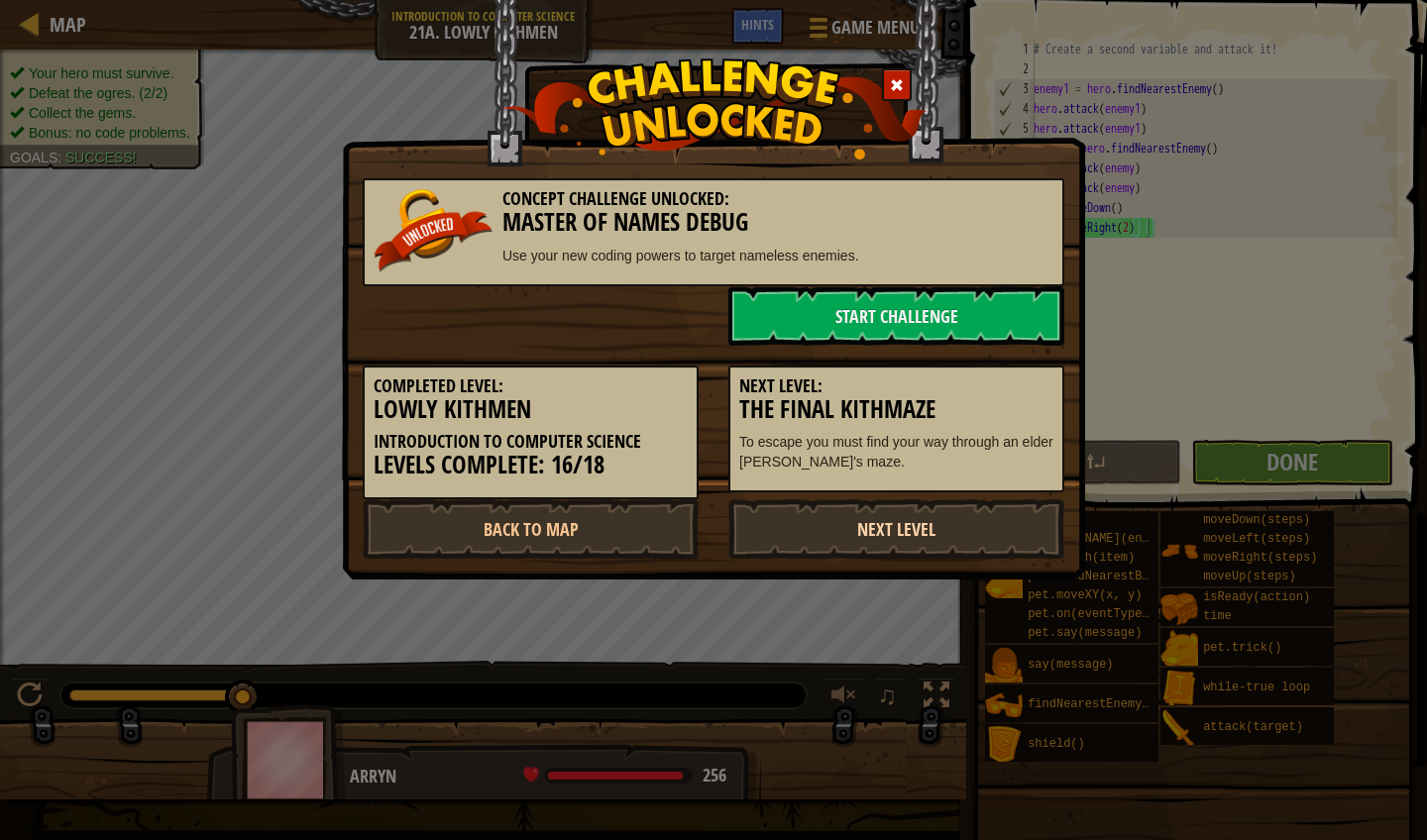 click on "Next Level" at bounding box center (896, 529) 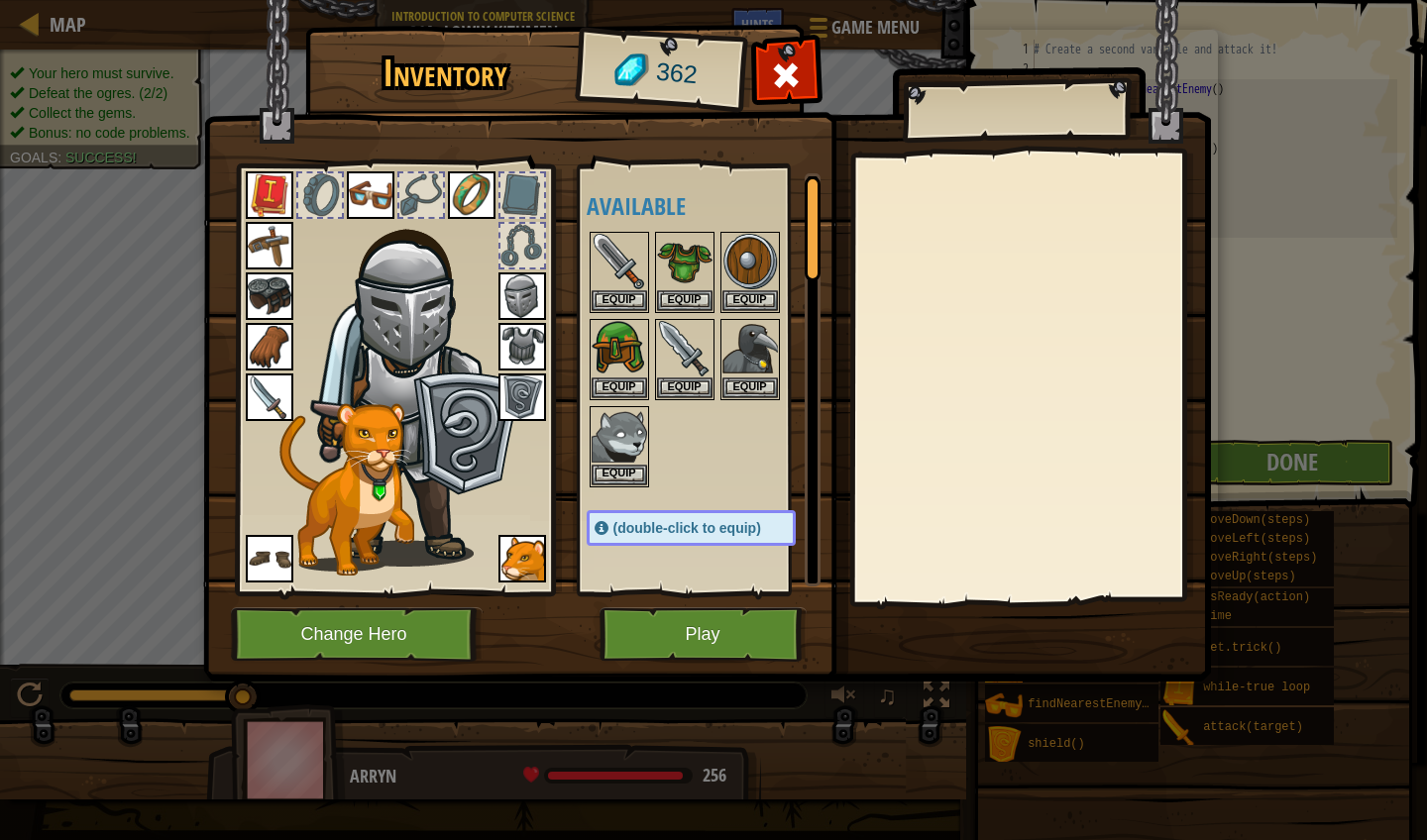 click at bounding box center (707, 322) 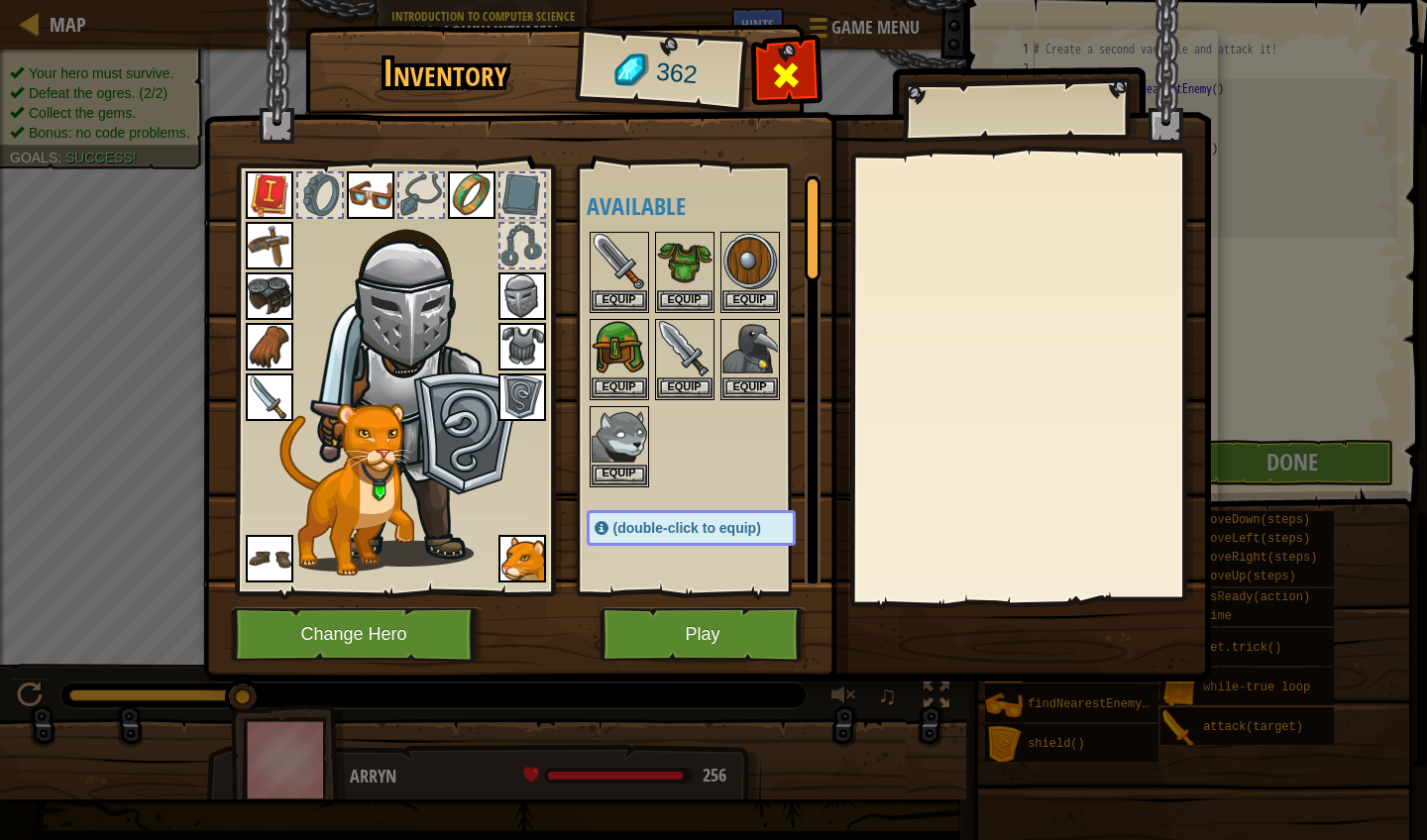 click at bounding box center (786, 80) 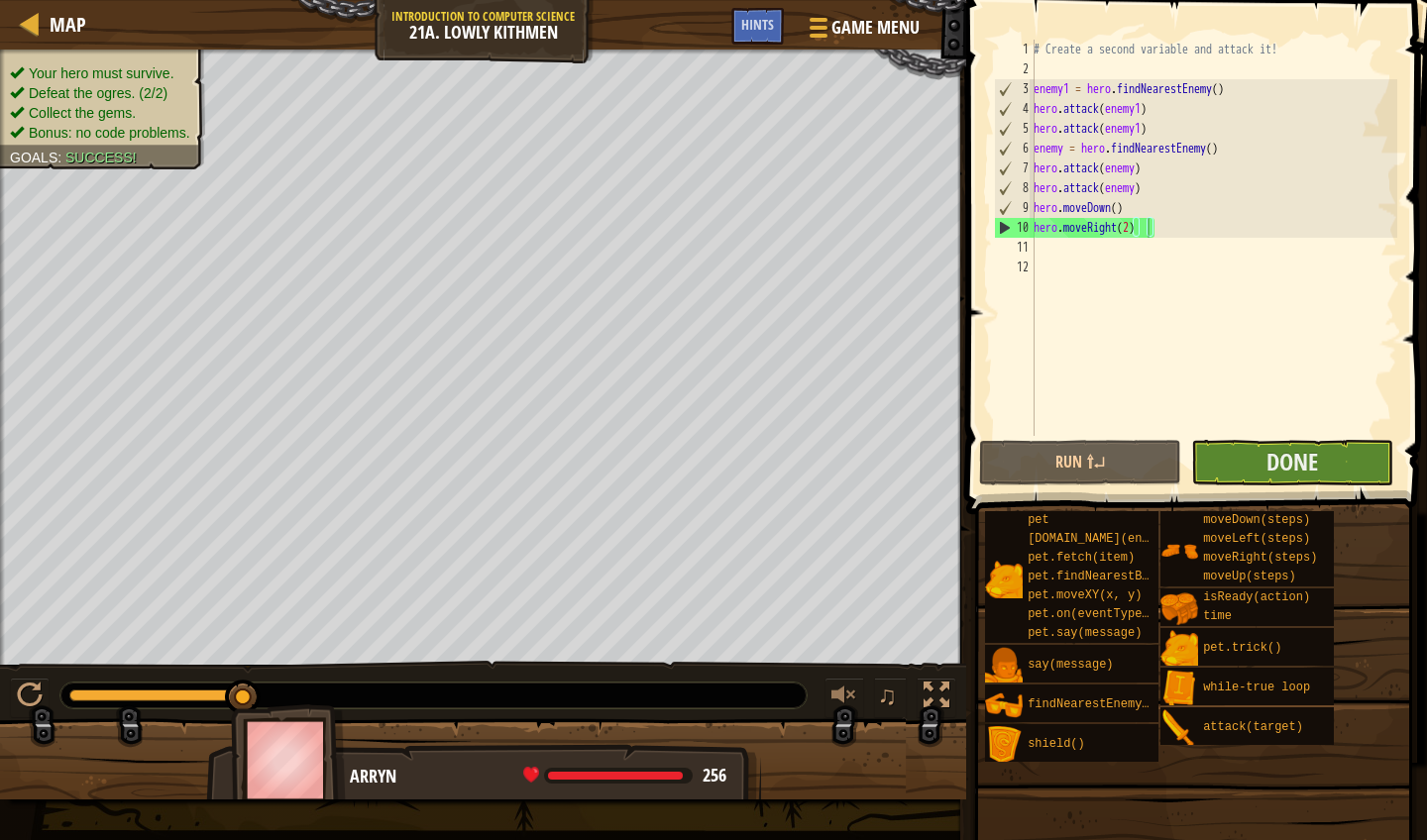click on "Done" at bounding box center (1292, 463) 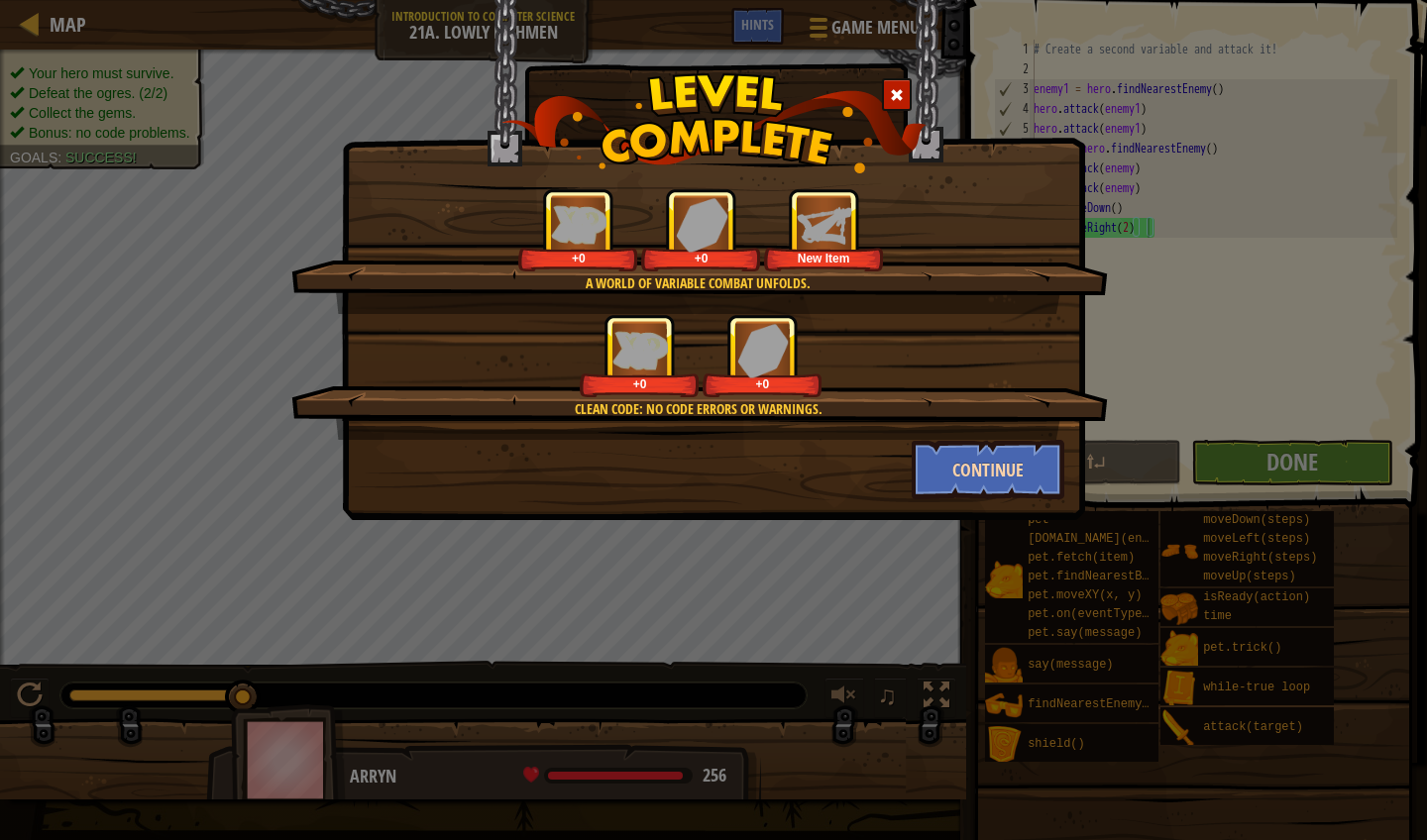 click on "Continue" at bounding box center (988, 470) 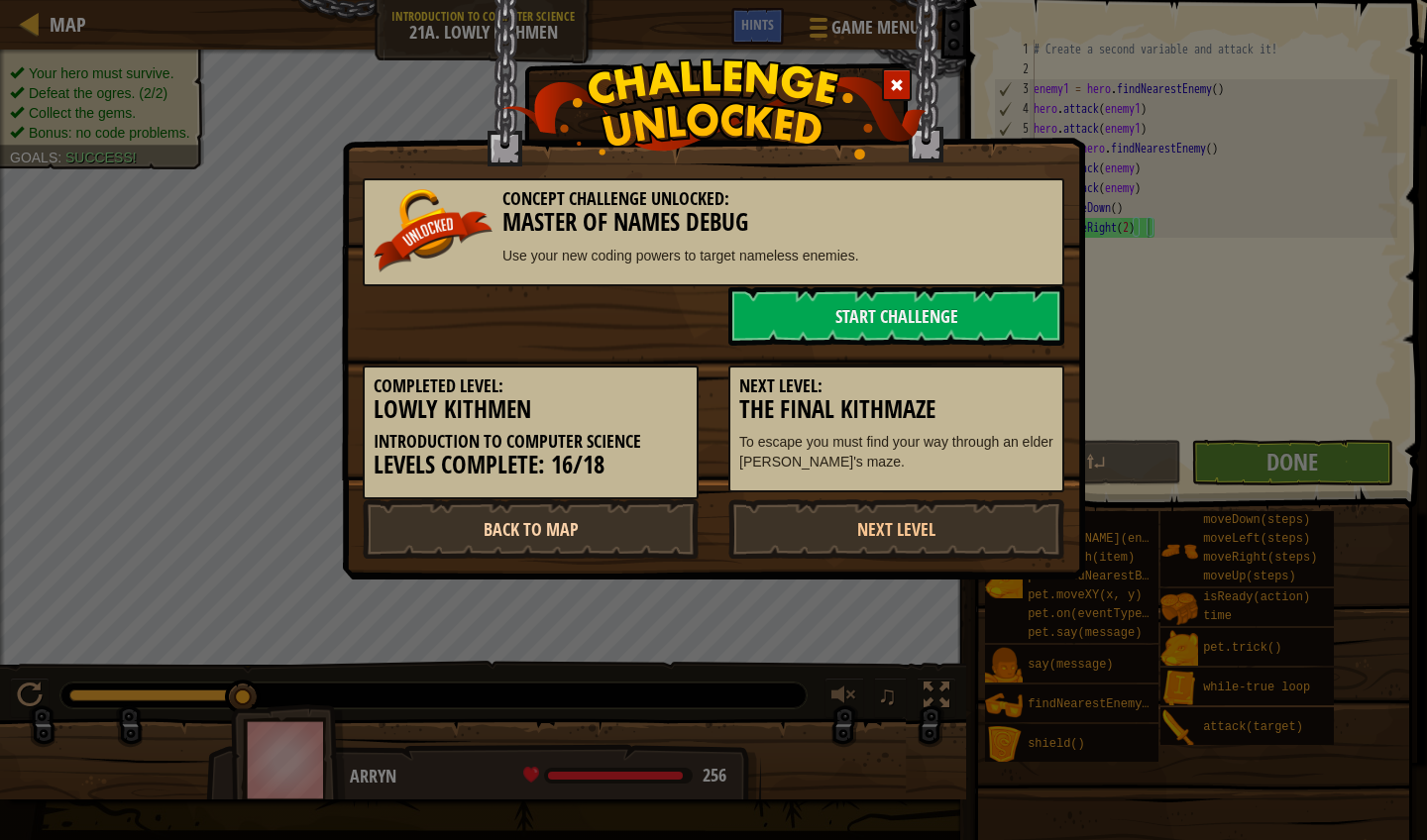 click on "Back to Map" at bounding box center [530, 529] 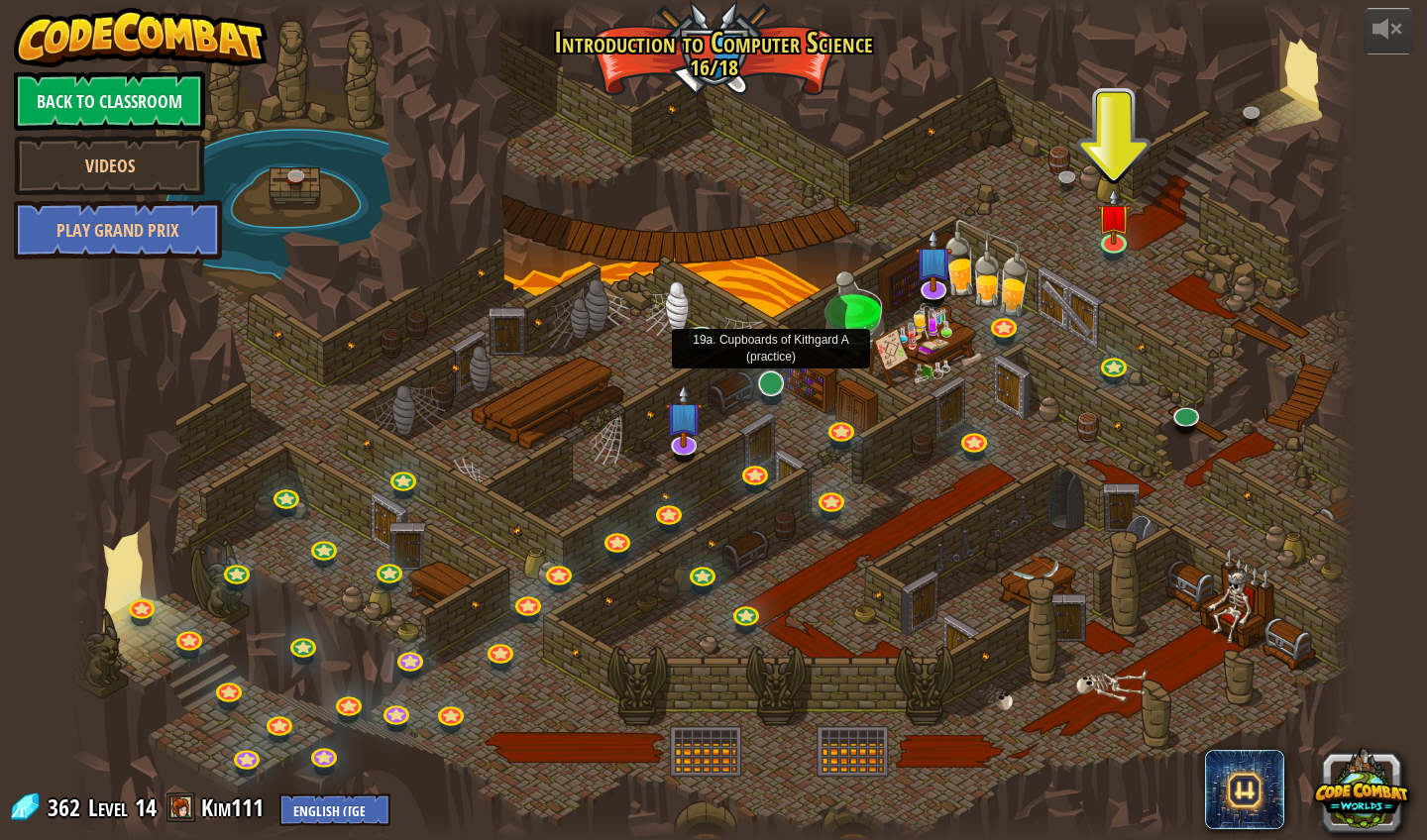 click at bounding box center (770, 382) 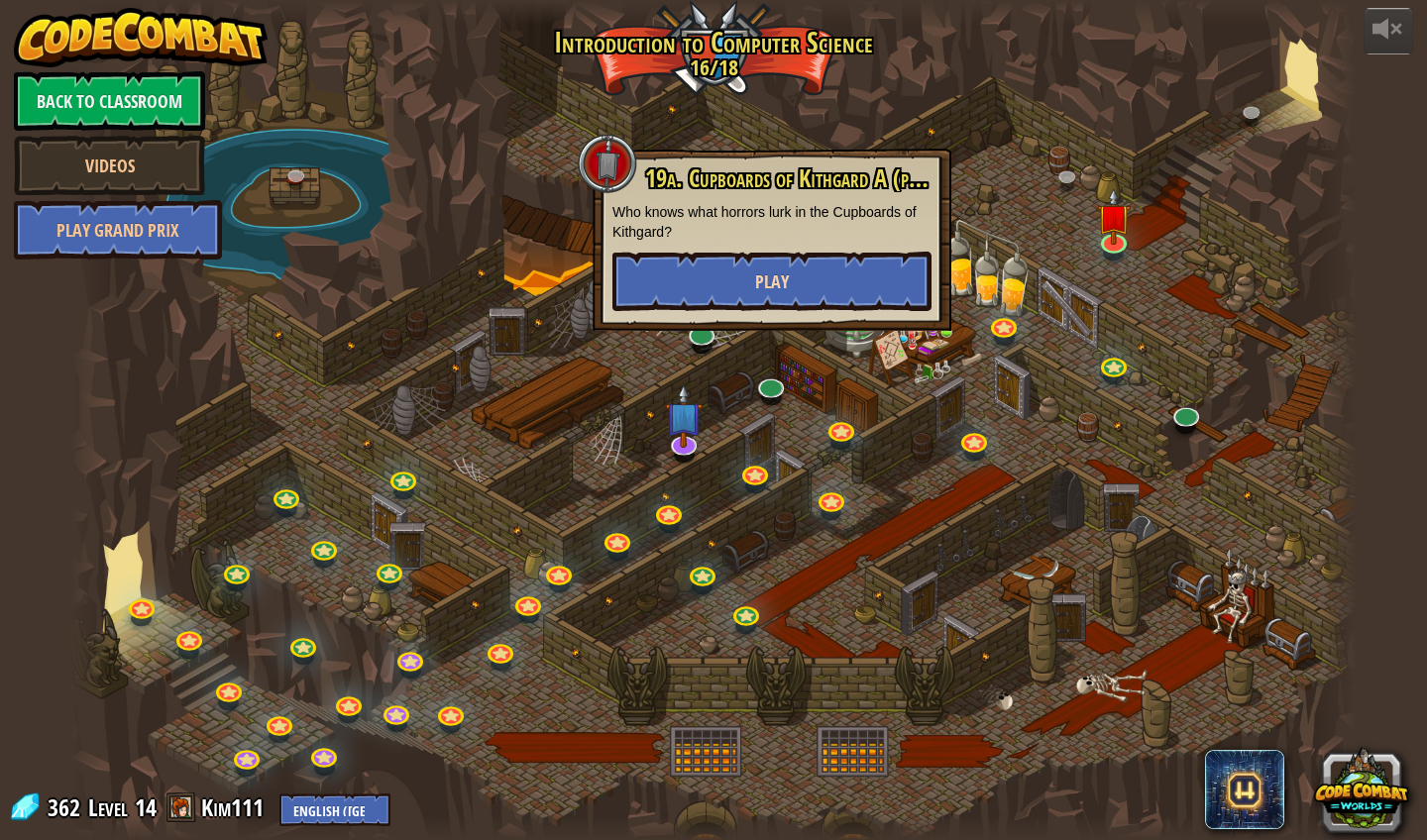 click on "Play" at bounding box center (772, 281) 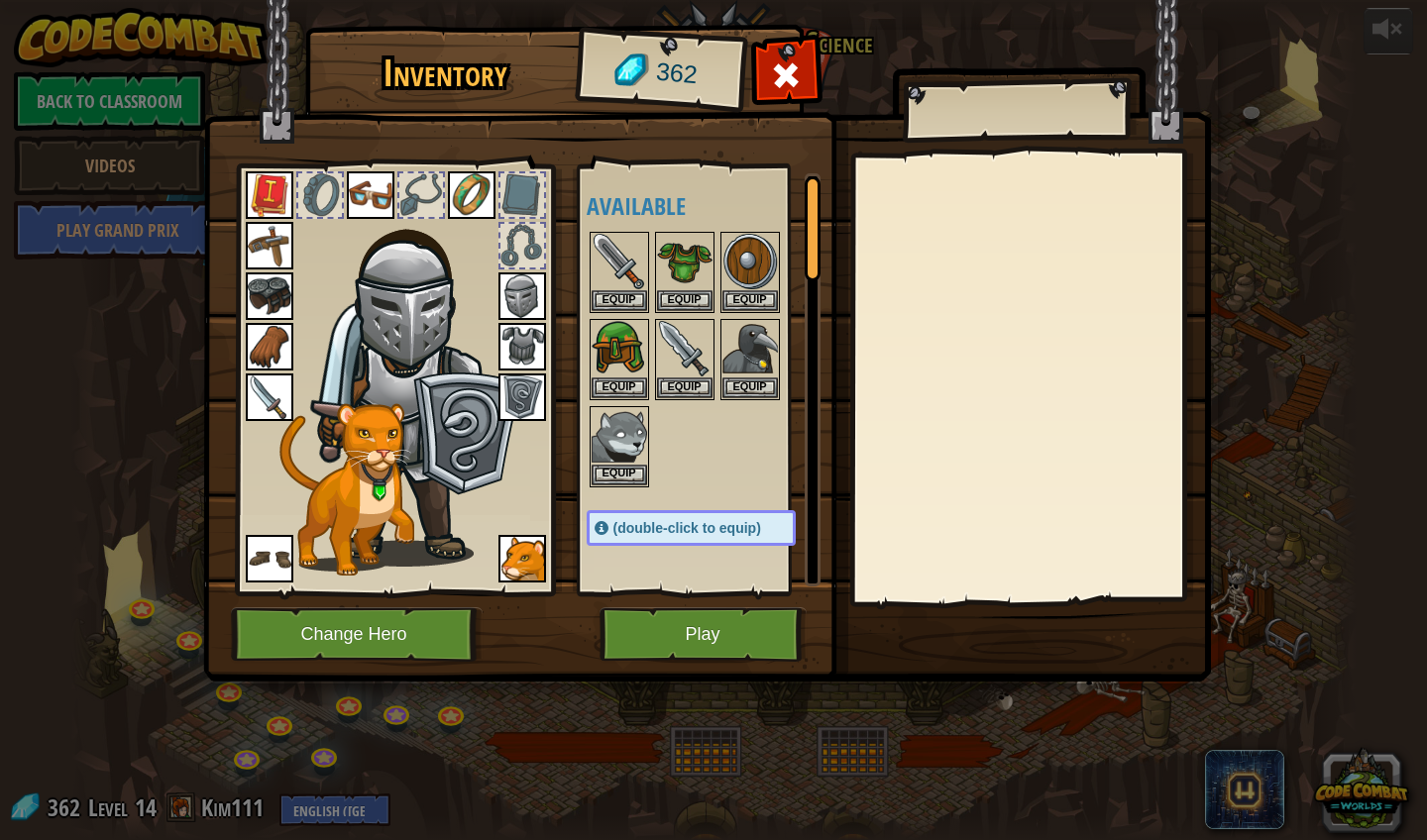 click on "Play" at bounding box center (703, 634) 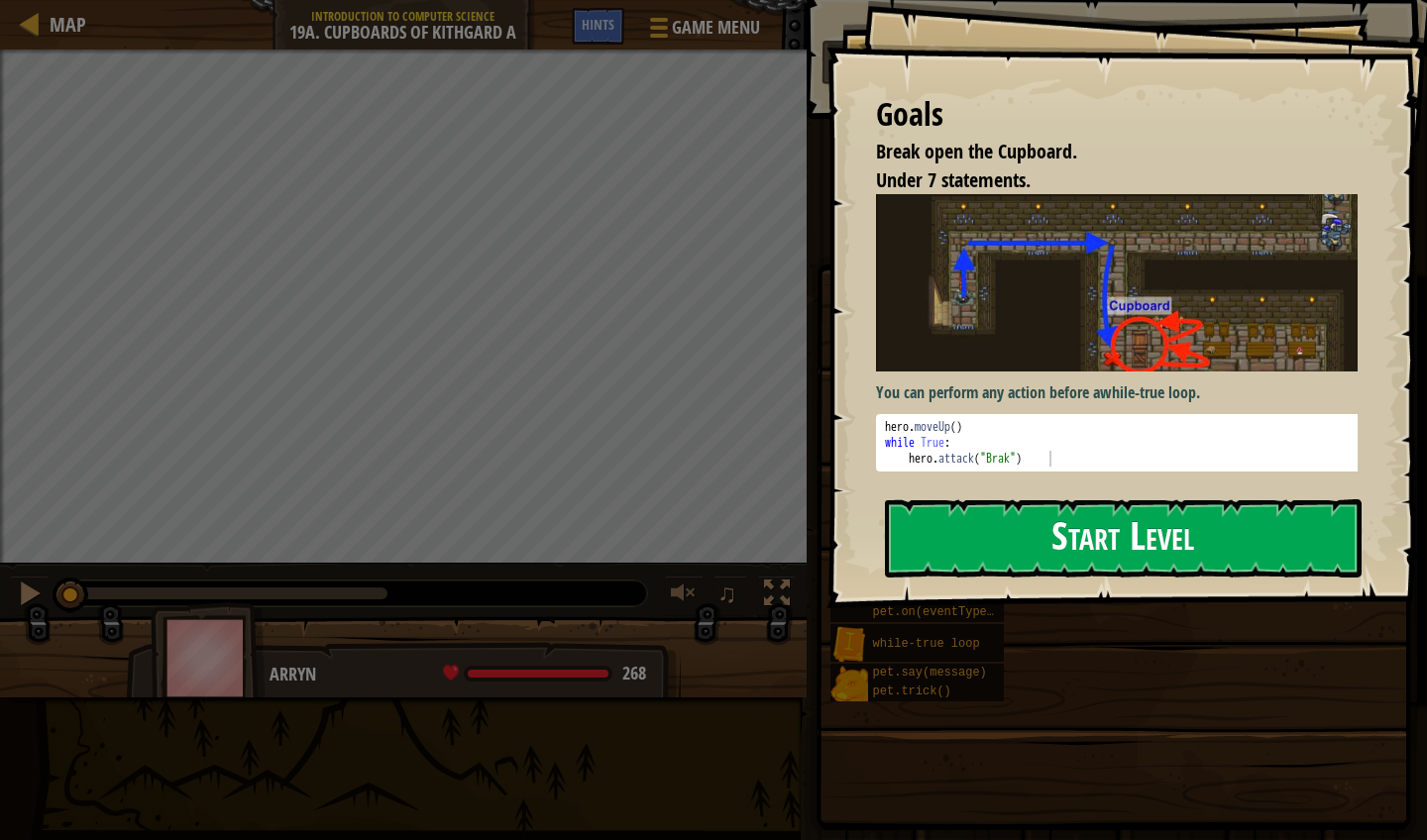click on "Start Level" at bounding box center [1123, 538] 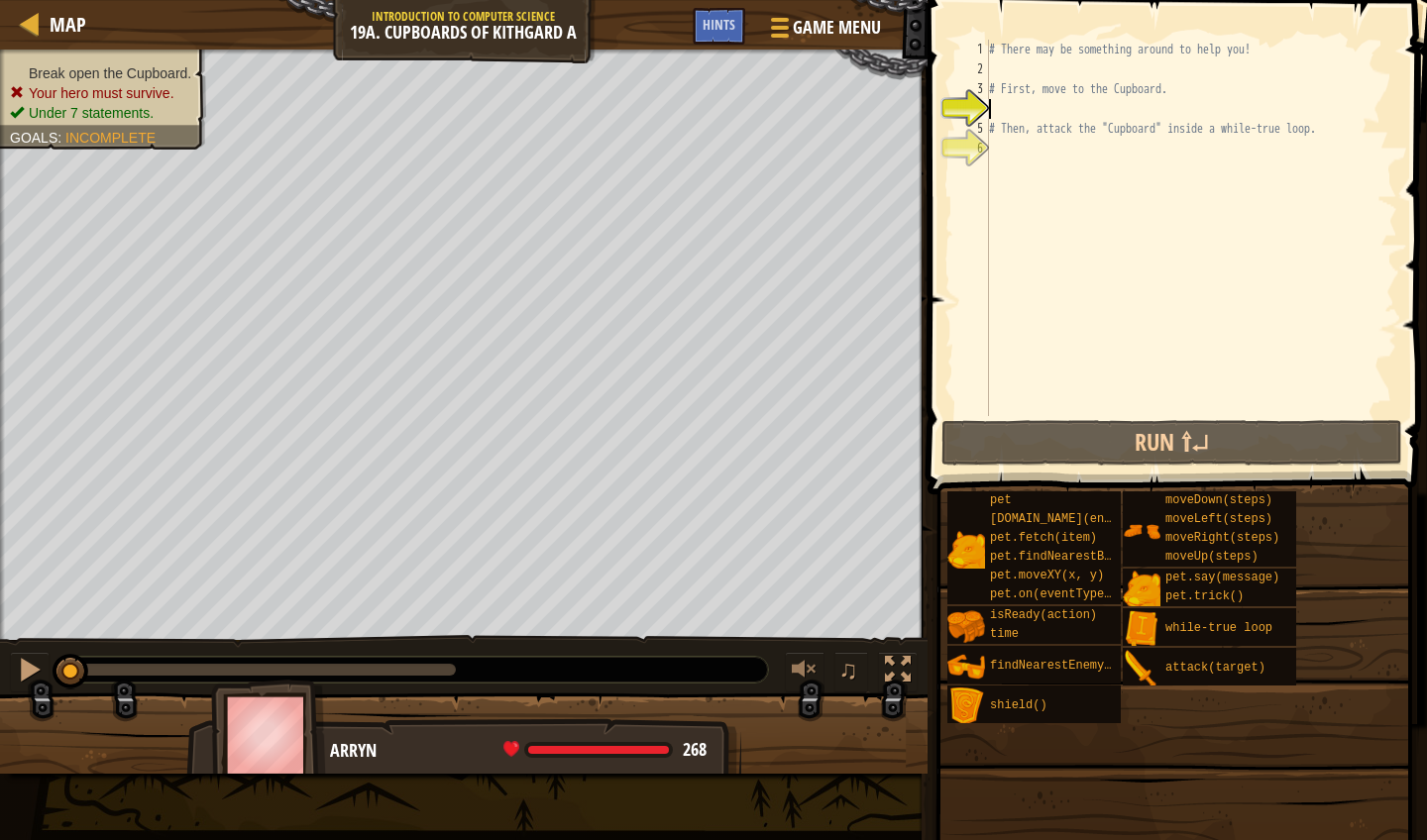 scroll, scrollTop: 0, scrollLeft: 0, axis: both 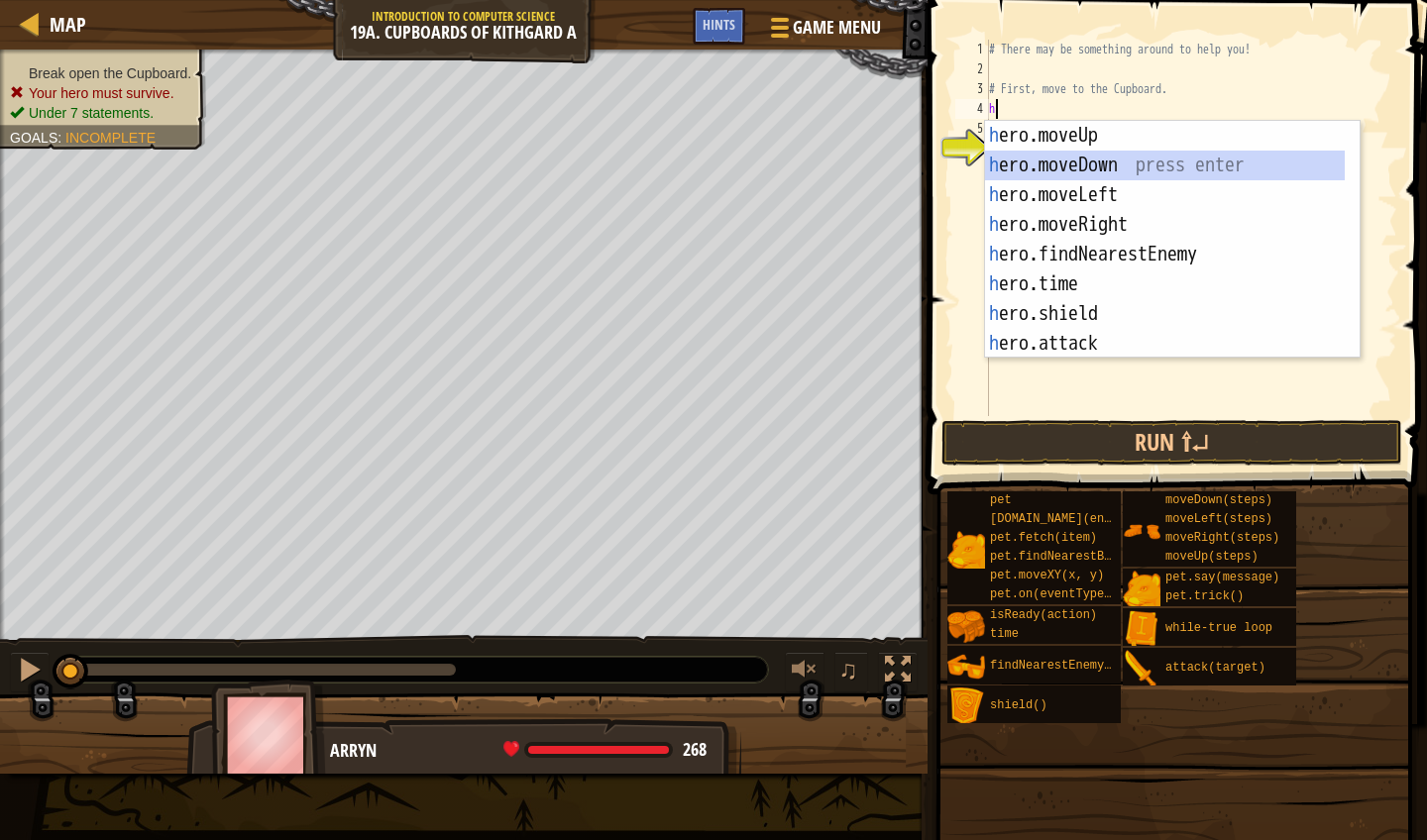 click on "h ero.moveUp press enter h ero.moveDown press enter h ero.moveLeft press enter h ero.moveRight press enter h ero.findNearestEnemy press enter h ero.time press enter h ero.shield press enter h ero.attack press enter h ero.isReady press enter" at bounding box center (1164, 269) 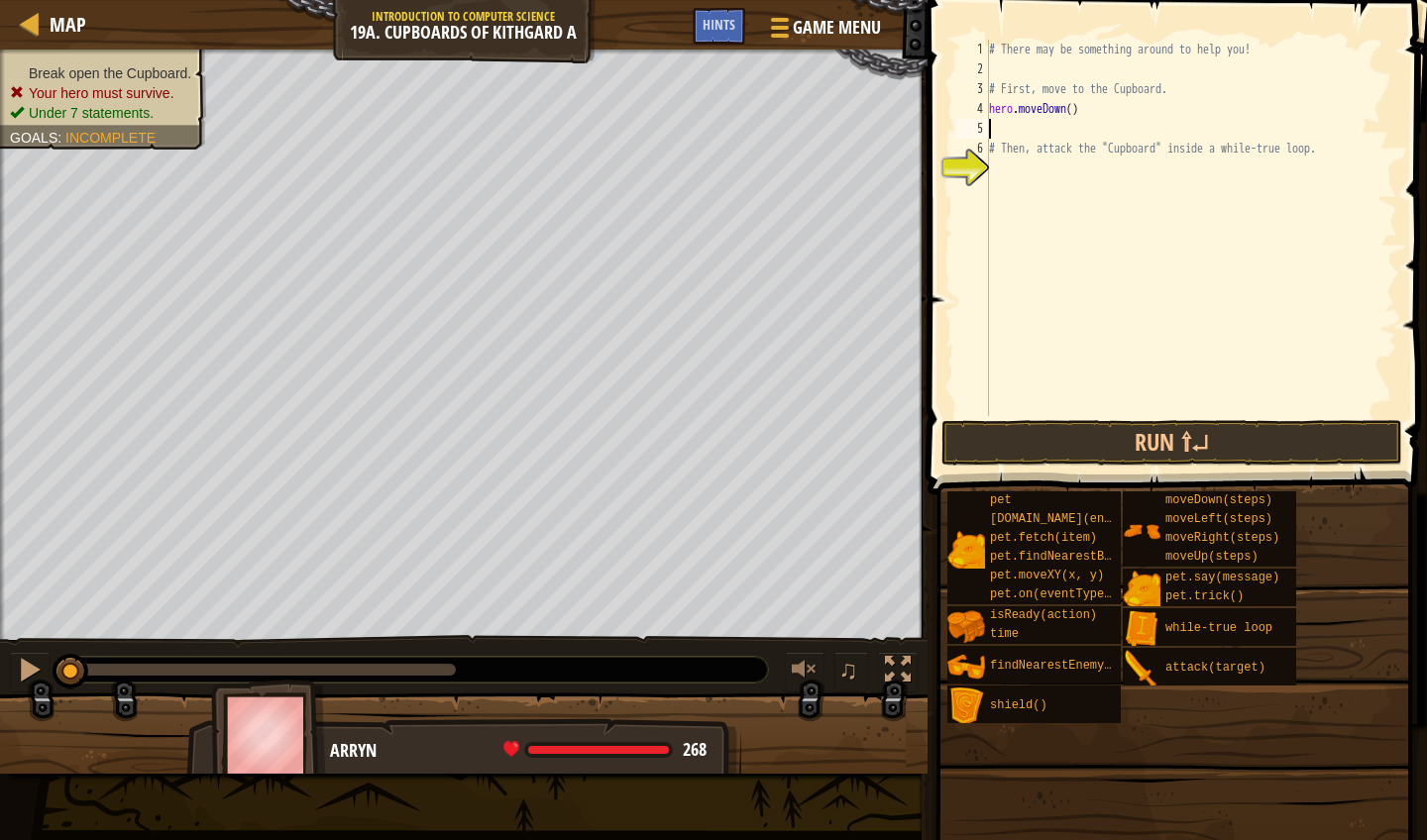 type on "h" 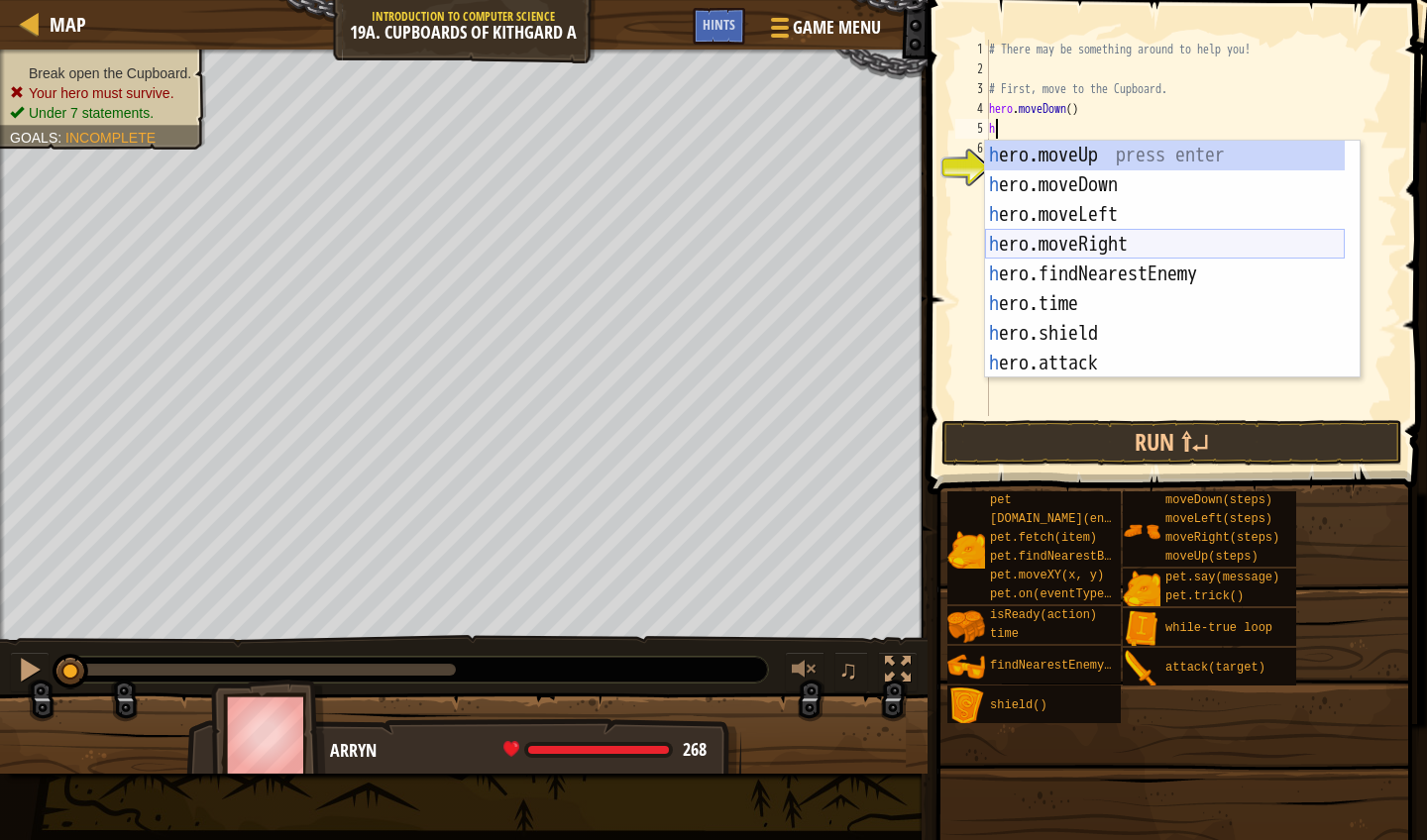 click on "h ero.moveUp press enter h ero.moveDown press enter h ero.moveLeft press enter h ero.moveRight press enter h ero.findNearestEnemy press enter h ero.time press enter h ero.shield press enter h ero.attack press enter h ero.isReady press enter" at bounding box center (1164, 289) 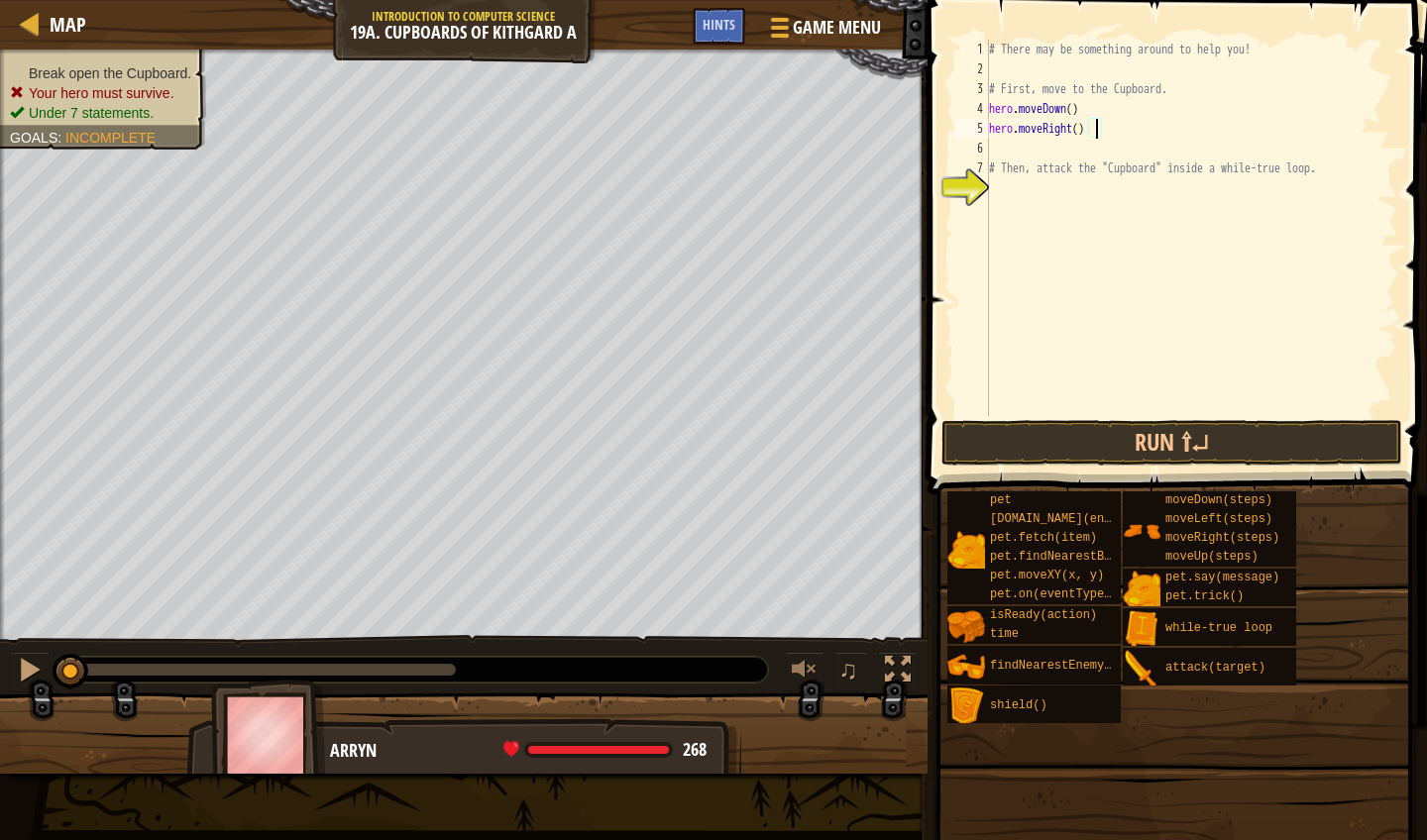 click on "# There may be something around to help you! # First, move to the Cupboard. hero . moveDown ( ) hero . moveRight ( ) # Then, attack the "Cupboard" inside a while-true loop." at bounding box center (1191, 248) 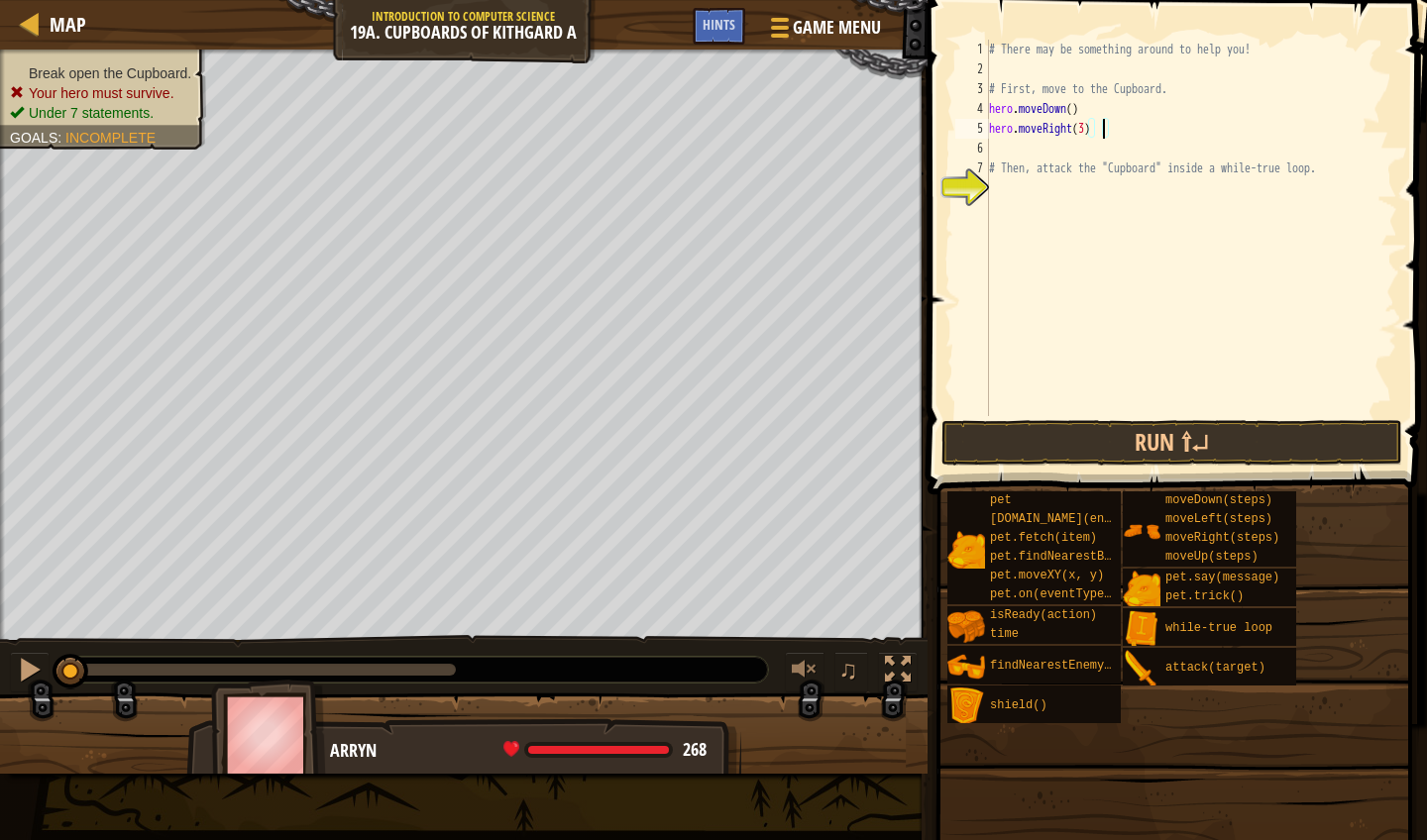scroll, scrollTop: 9, scrollLeft: 9, axis: both 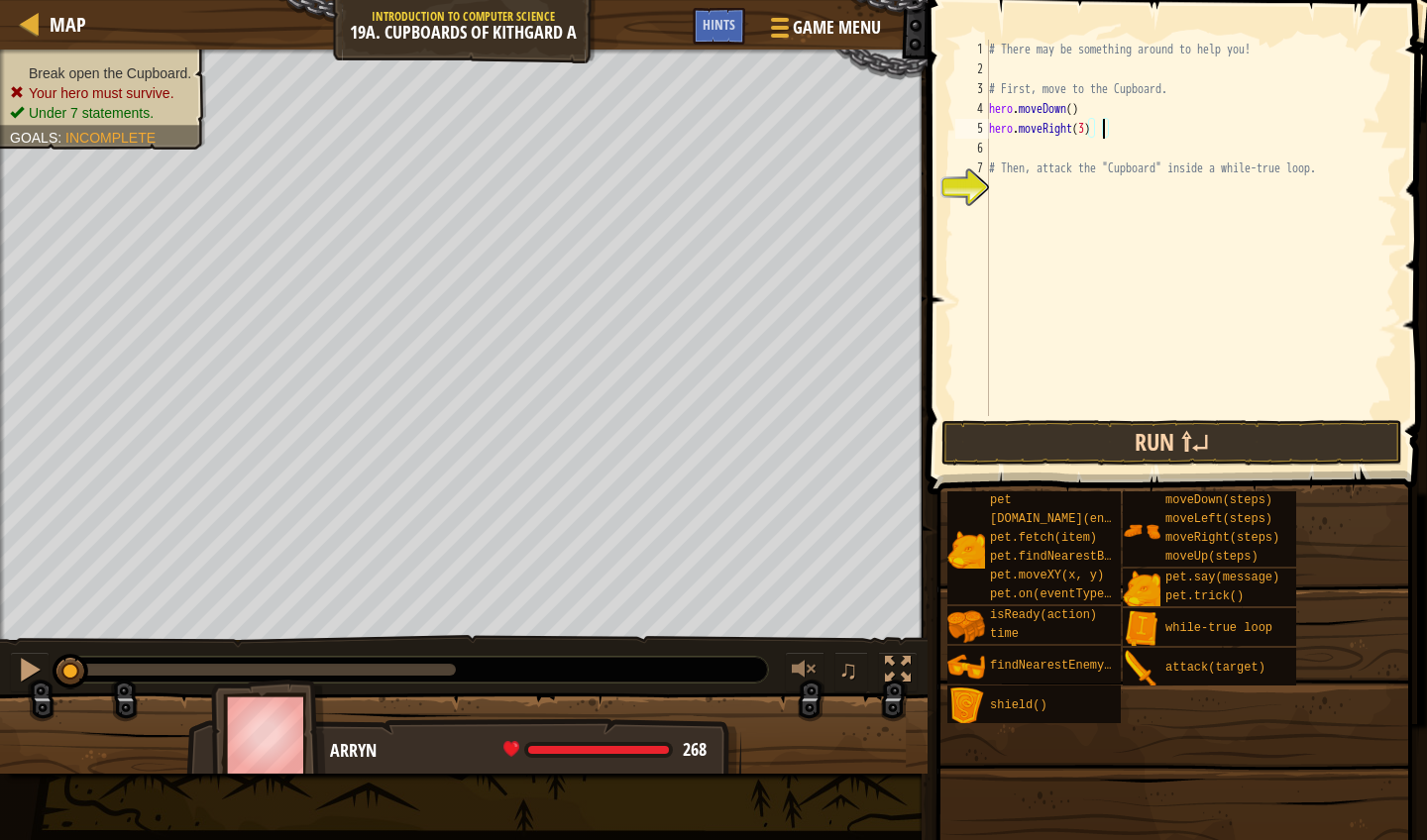 click on "Run ⇧↵" at bounding box center [1172, 443] 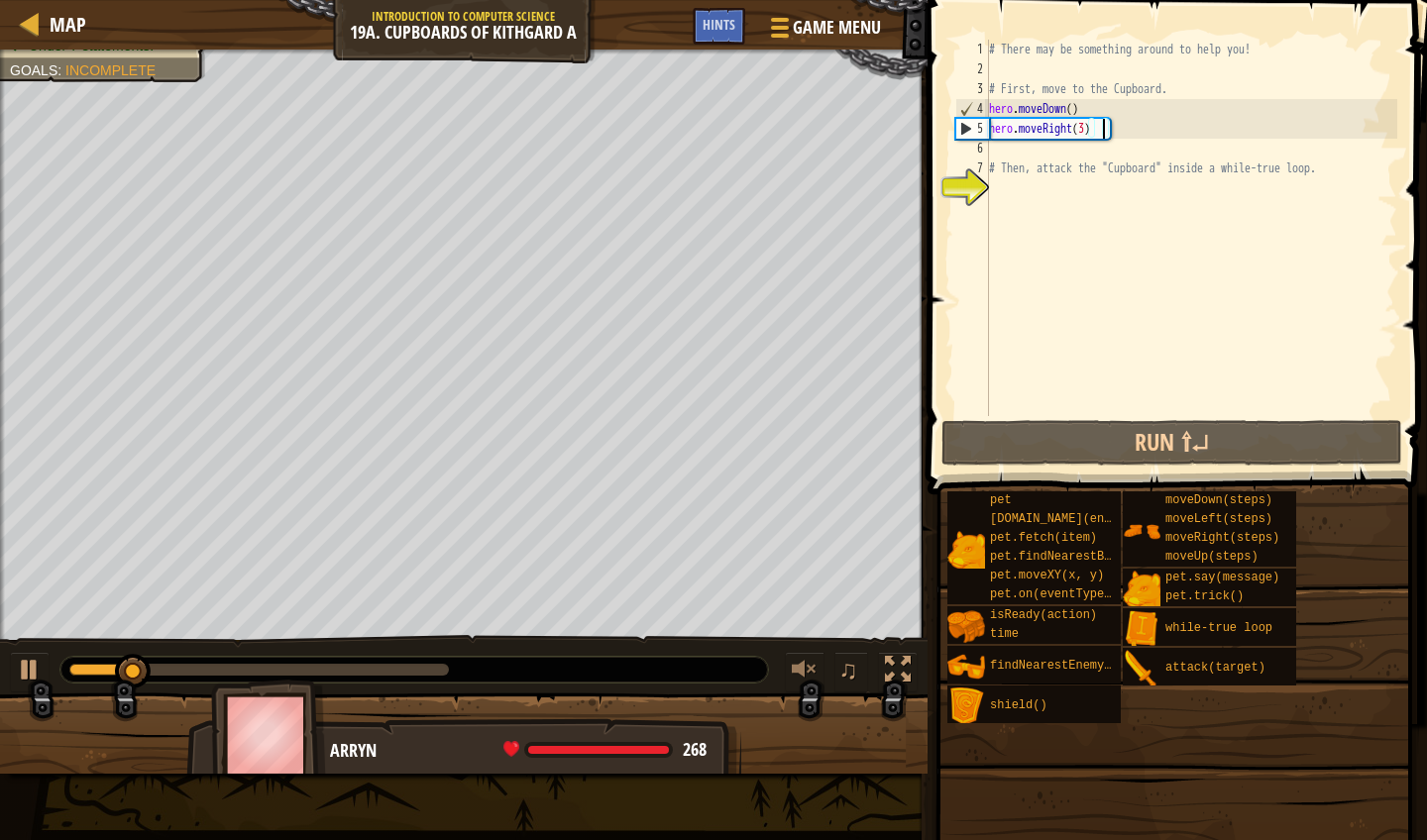 click on "# There may be something around to help you! # First, move to the Cupboard. hero . moveDown ( ) hero . moveRight ( 3 ) # Then, attack the "Cupboard" inside a while-true loop." at bounding box center (1191, 248) 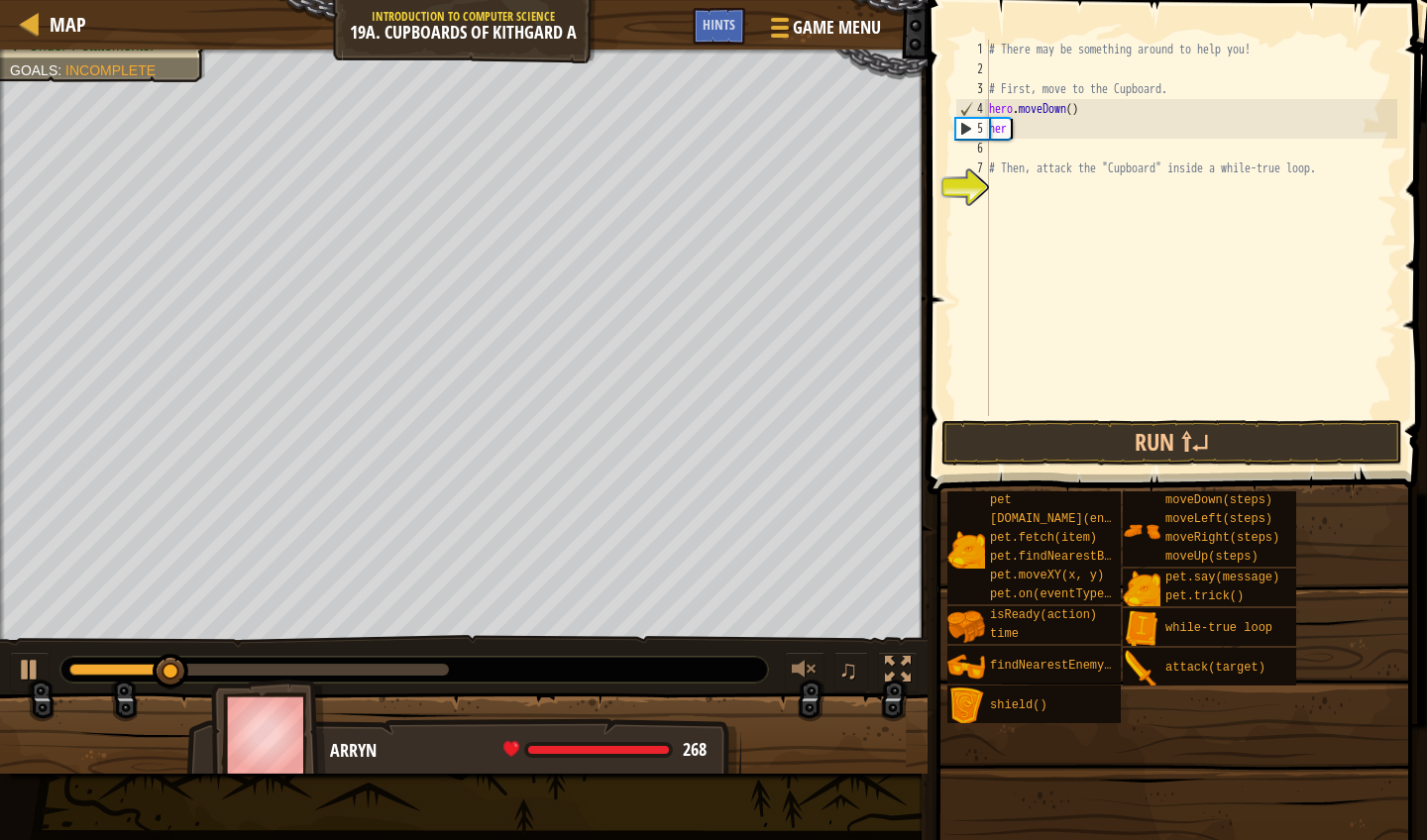 scroll, scrollTop: 9, scrollLeft: 0, axis: vertical 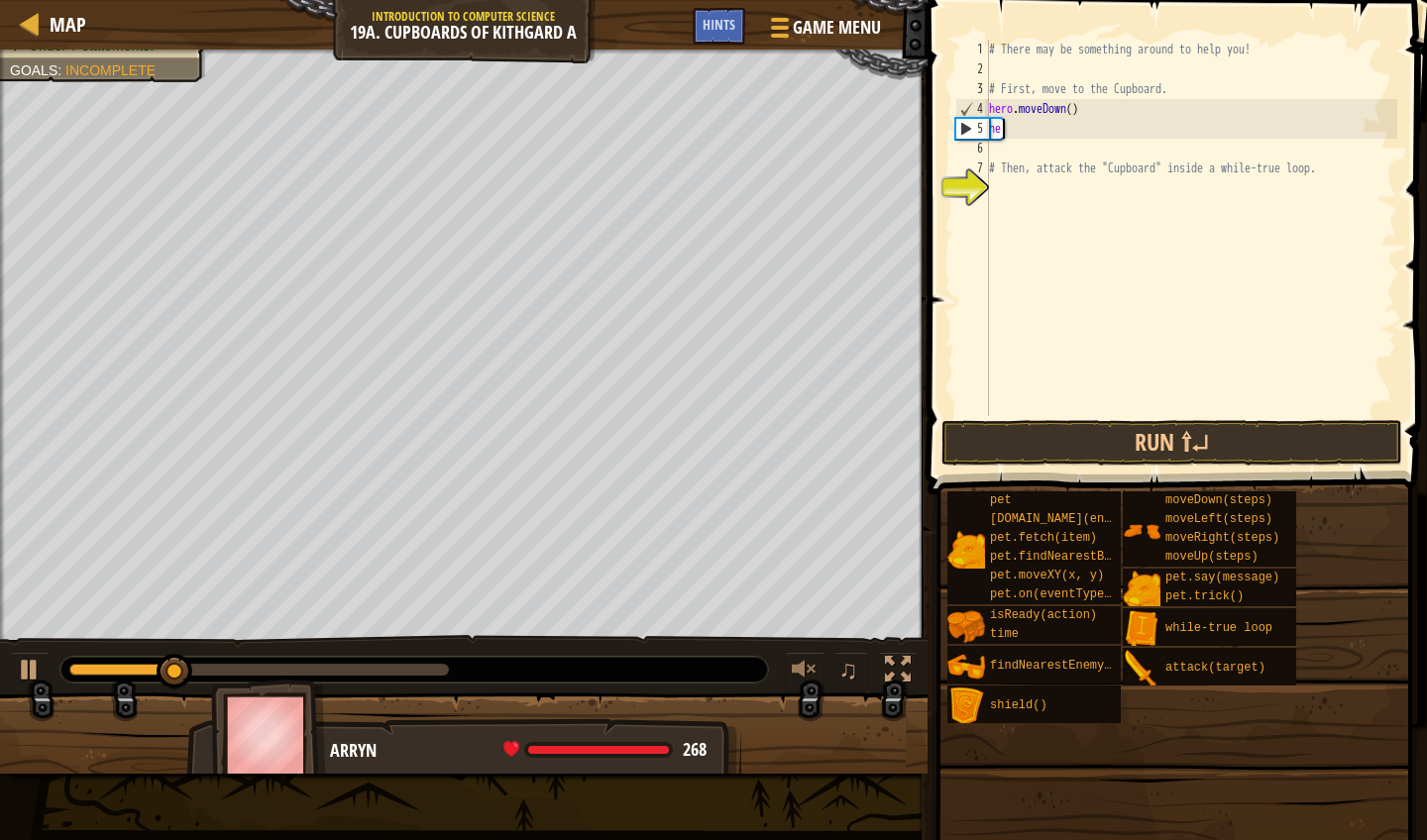 type on "h" 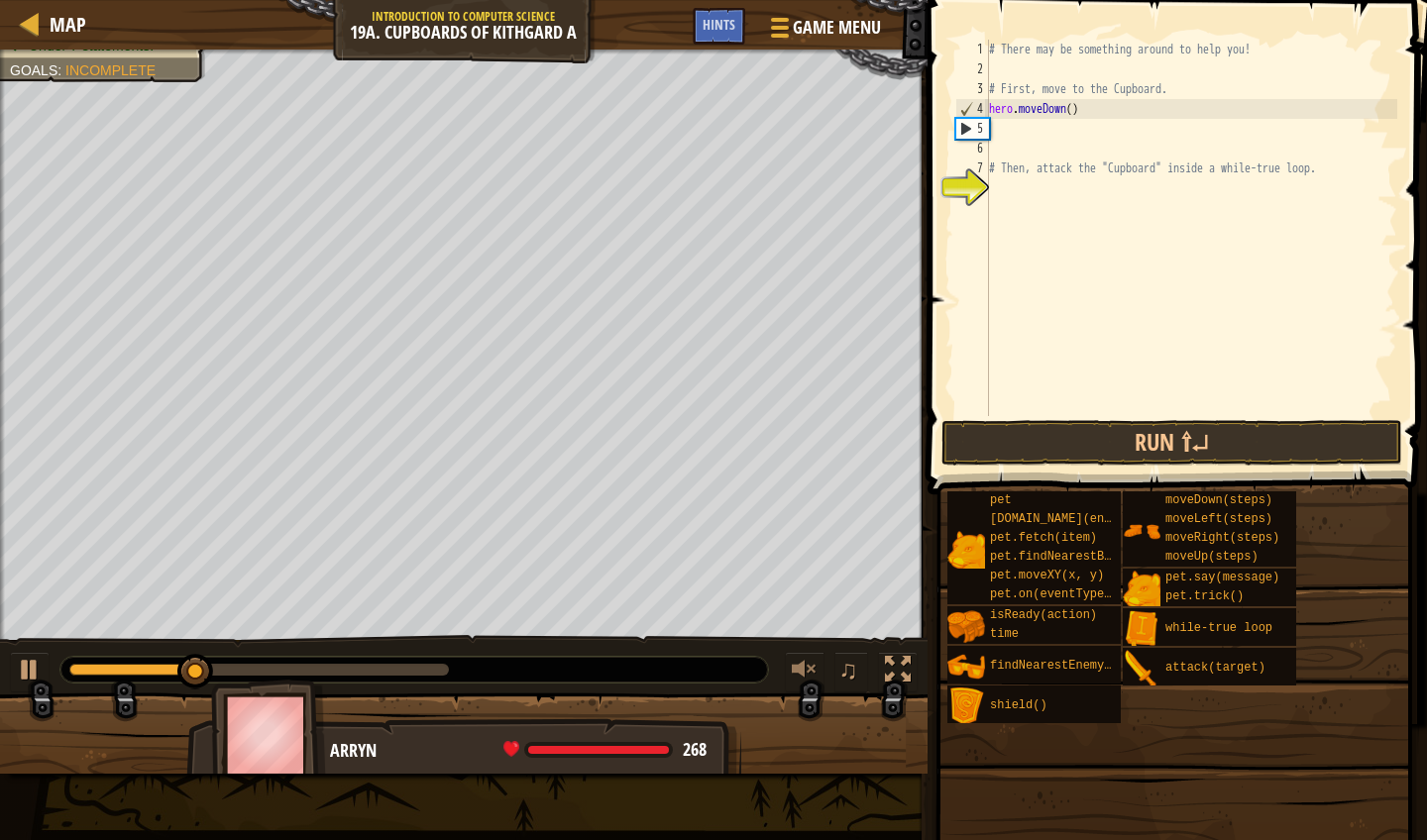 type on "h" 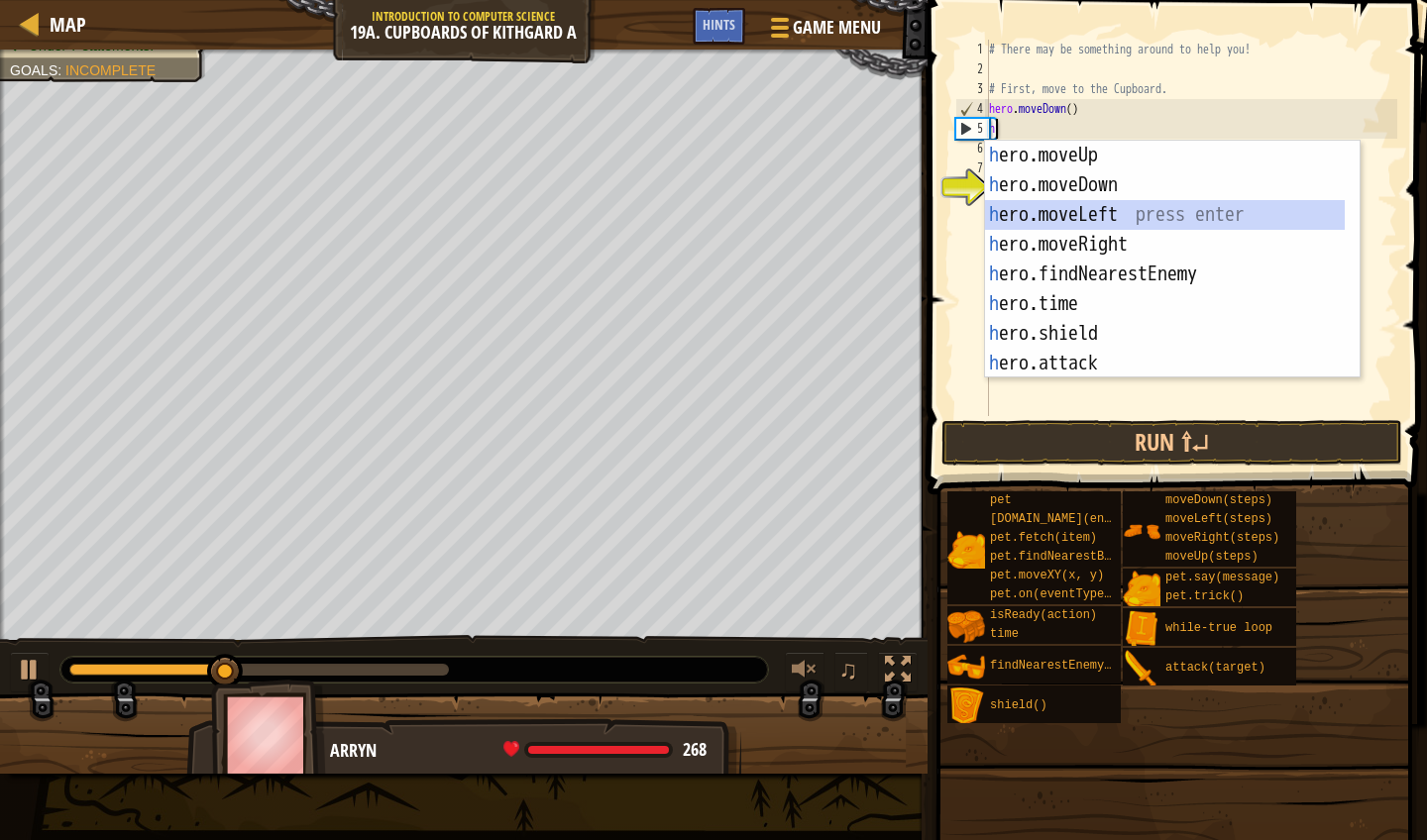 click on "h ero.moveUp press enter h ero.moveDown press enter h ero.moveLeft press enter h ero.moveRight press enter h ero.findNearestEnemy press enter h ero.time press enter h ero.shield press enter h ero.attack press enter h ero.isReady press enter" at bounding box center (1164, 289) 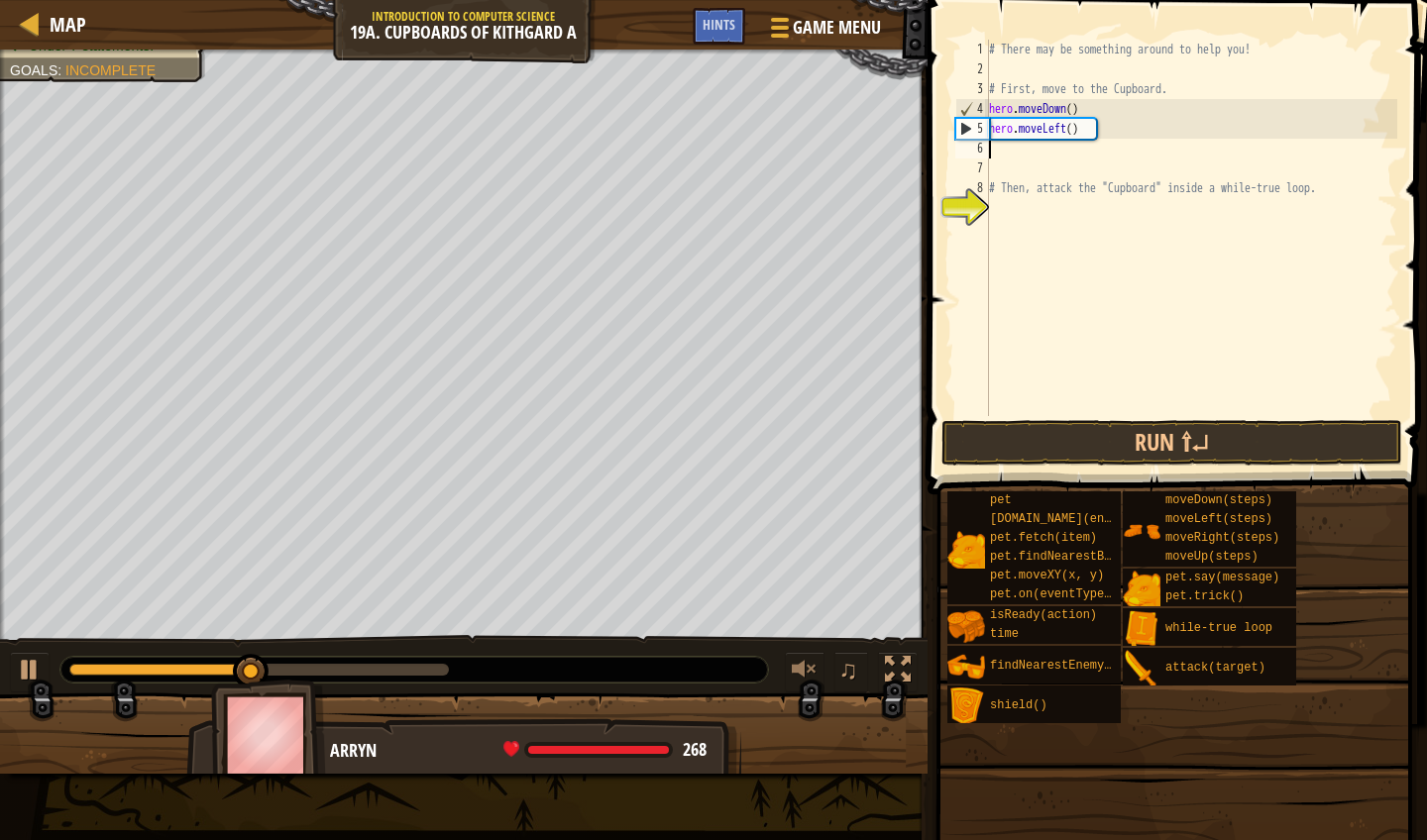 click on "# There may be something around to help you! # First, move to the Cupboard. hero . moveDown ( ) hero . moveLeft ( ) # Then, attack the "Cupboard" inside a while-true loop." at bounding box center (1191, 248) 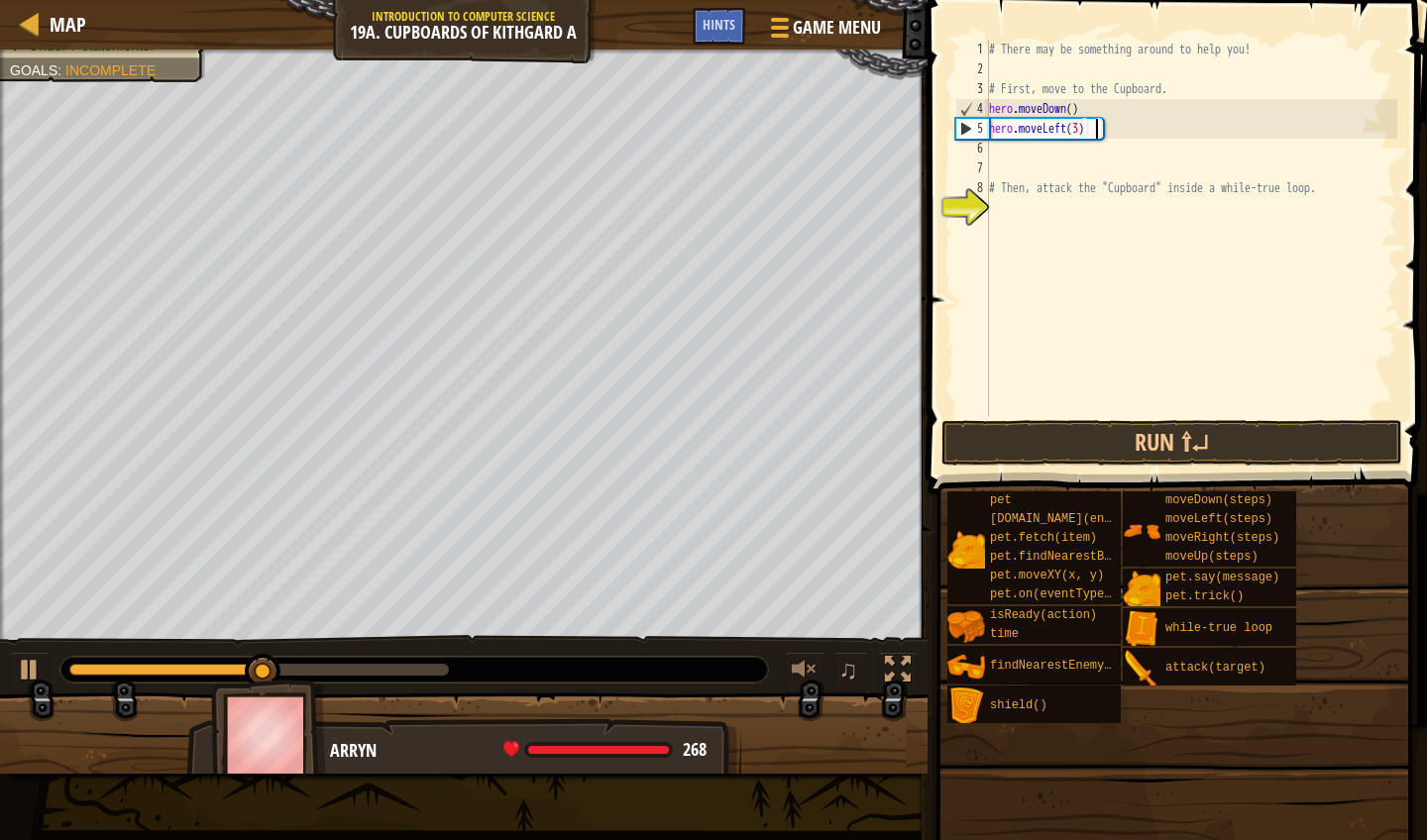 scroll, scrollTop: 9, scrollLeft: 8, axis: both 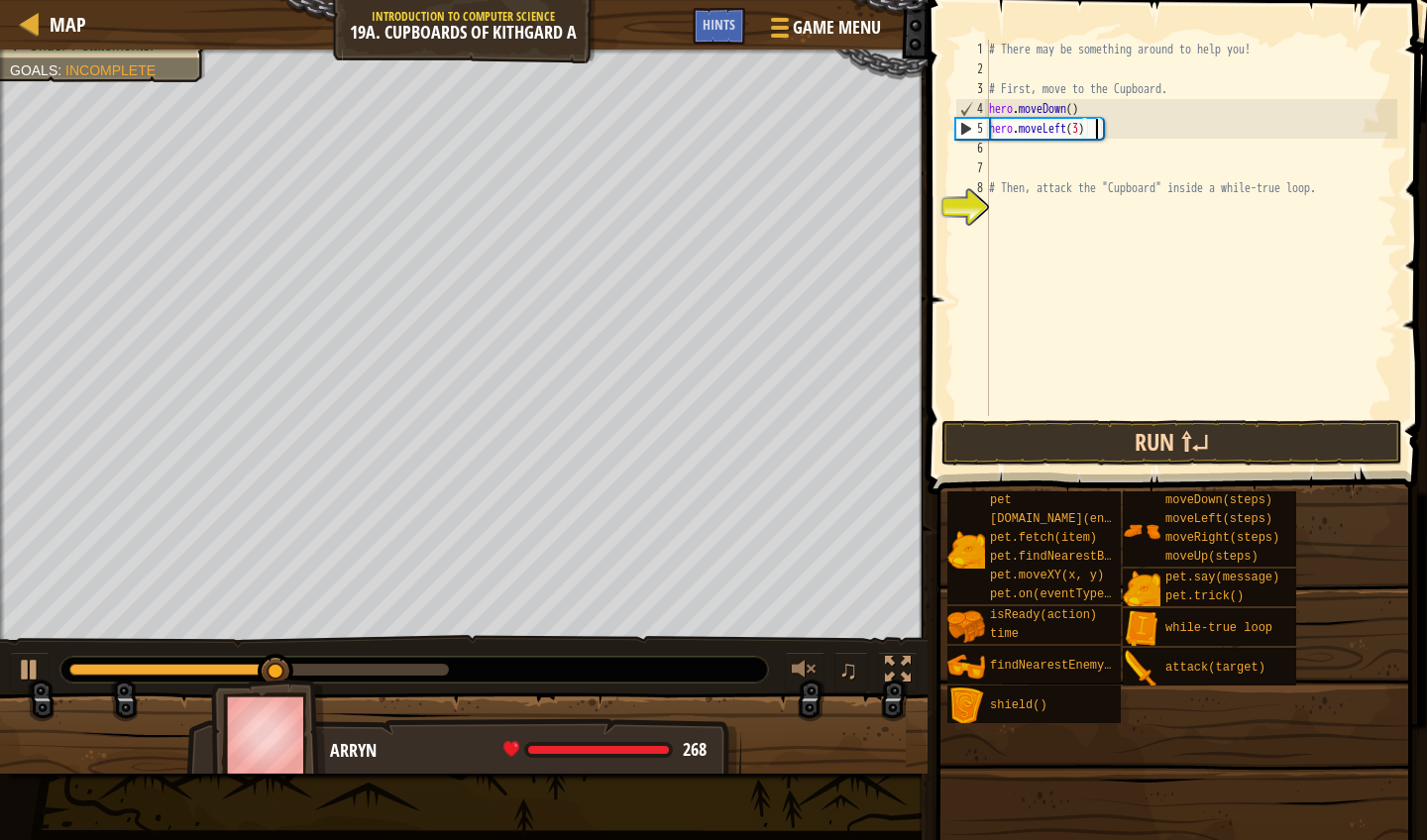 click on "Run ⇧↵" at bounding box center [1172, 443] 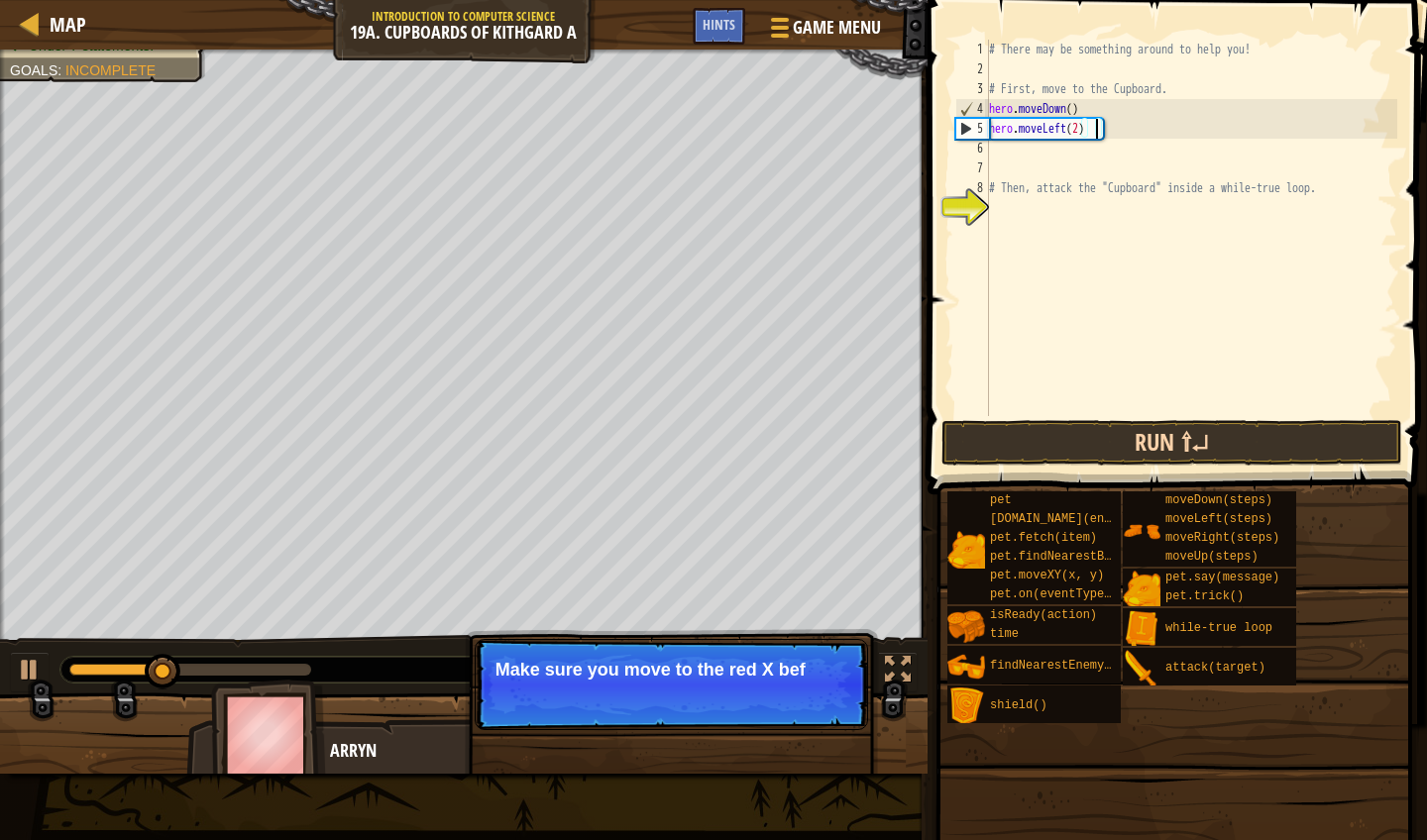 type on "hero.moveLeft(2)" 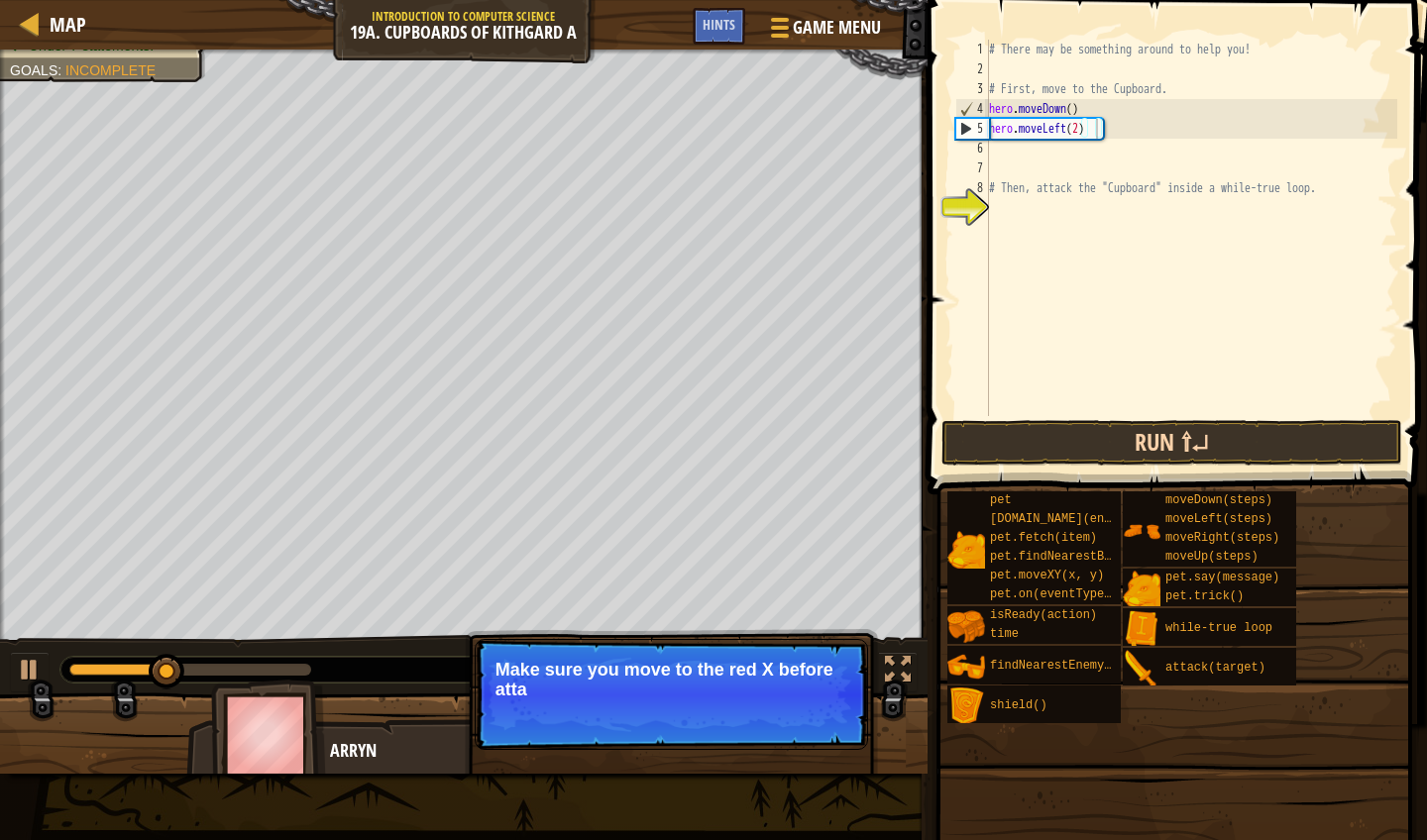 click on "Run ⇧↵" at bounding box center [1172, 443] 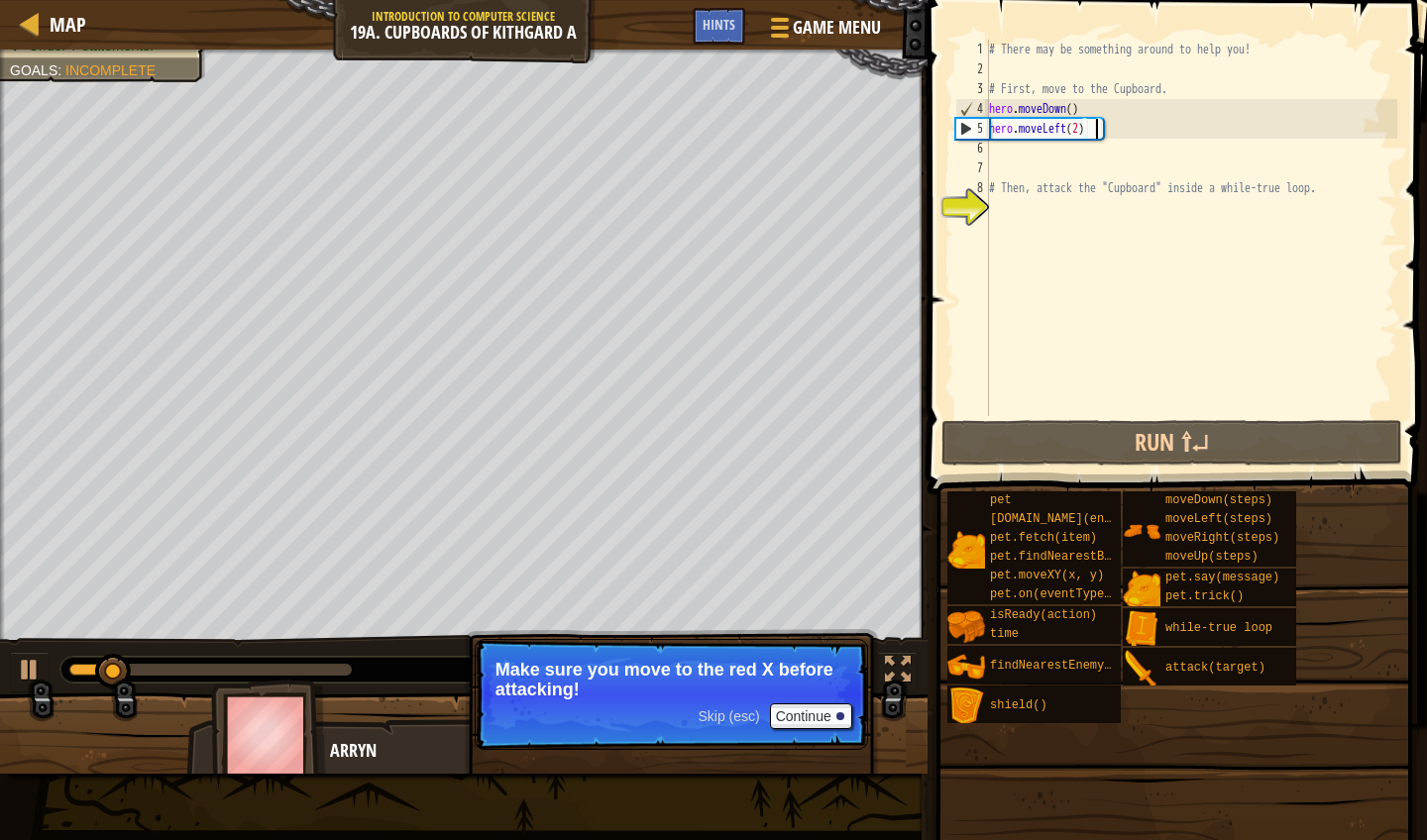 click on "# There may be something around to help you! # First, move to the Cupboard. hero . moveDown ( ) hero . moveLeft ( 2 ) # Then, attack the "Cupboard" inside a while-true loop." at bounding box center [1191, 248] 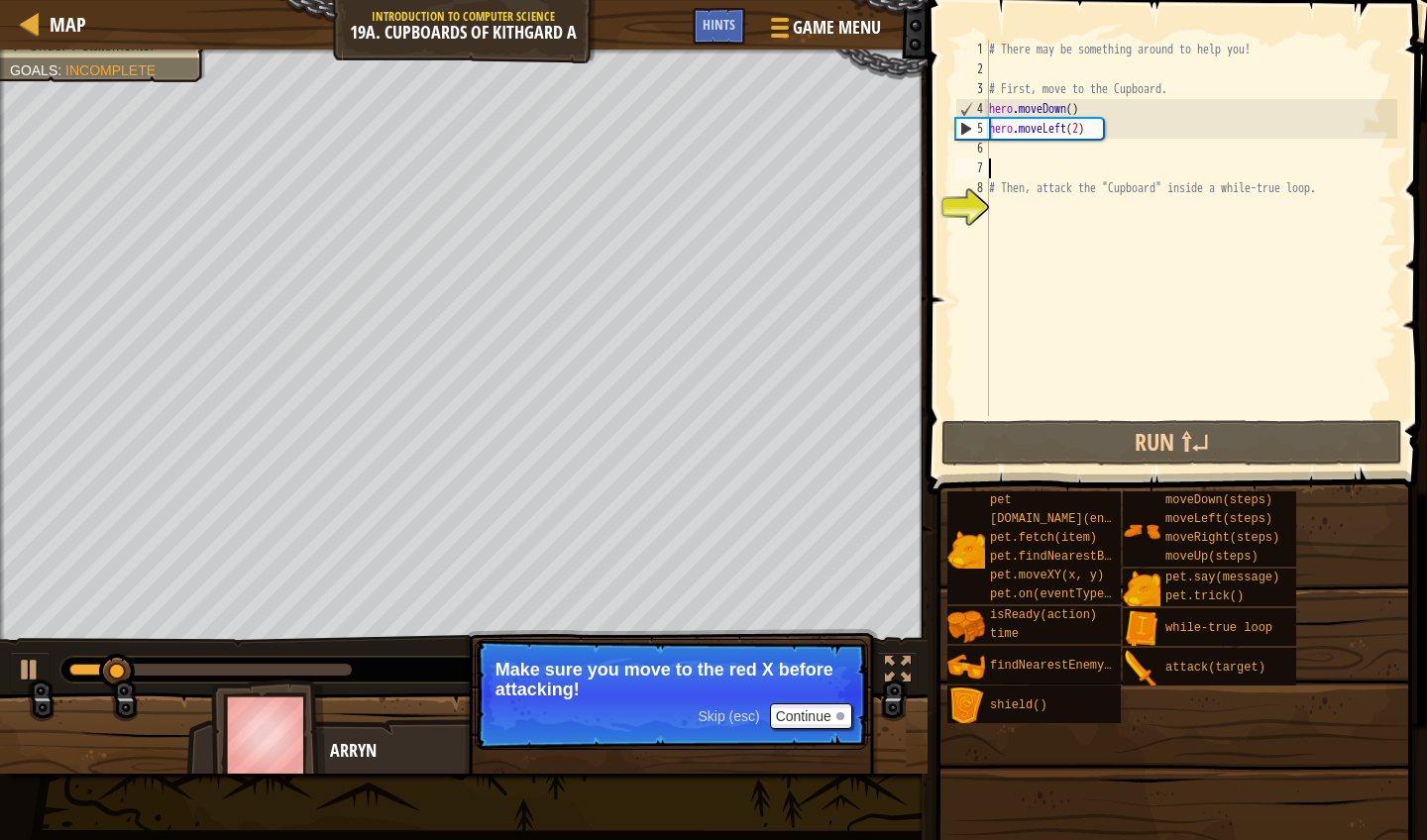 scroll, scrollTop: 9, scrollLeft: 0, axis: vertical 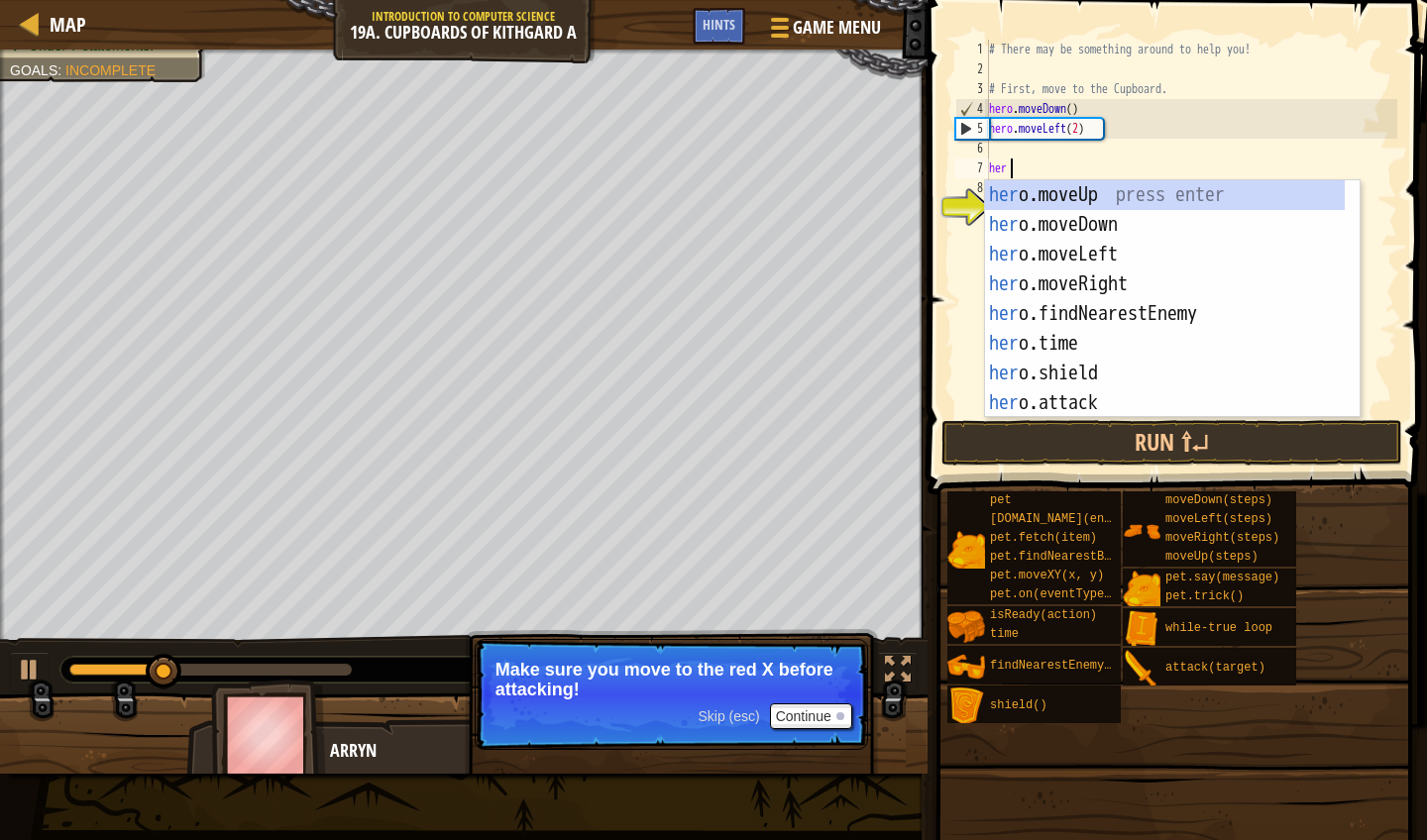 type on "hero" 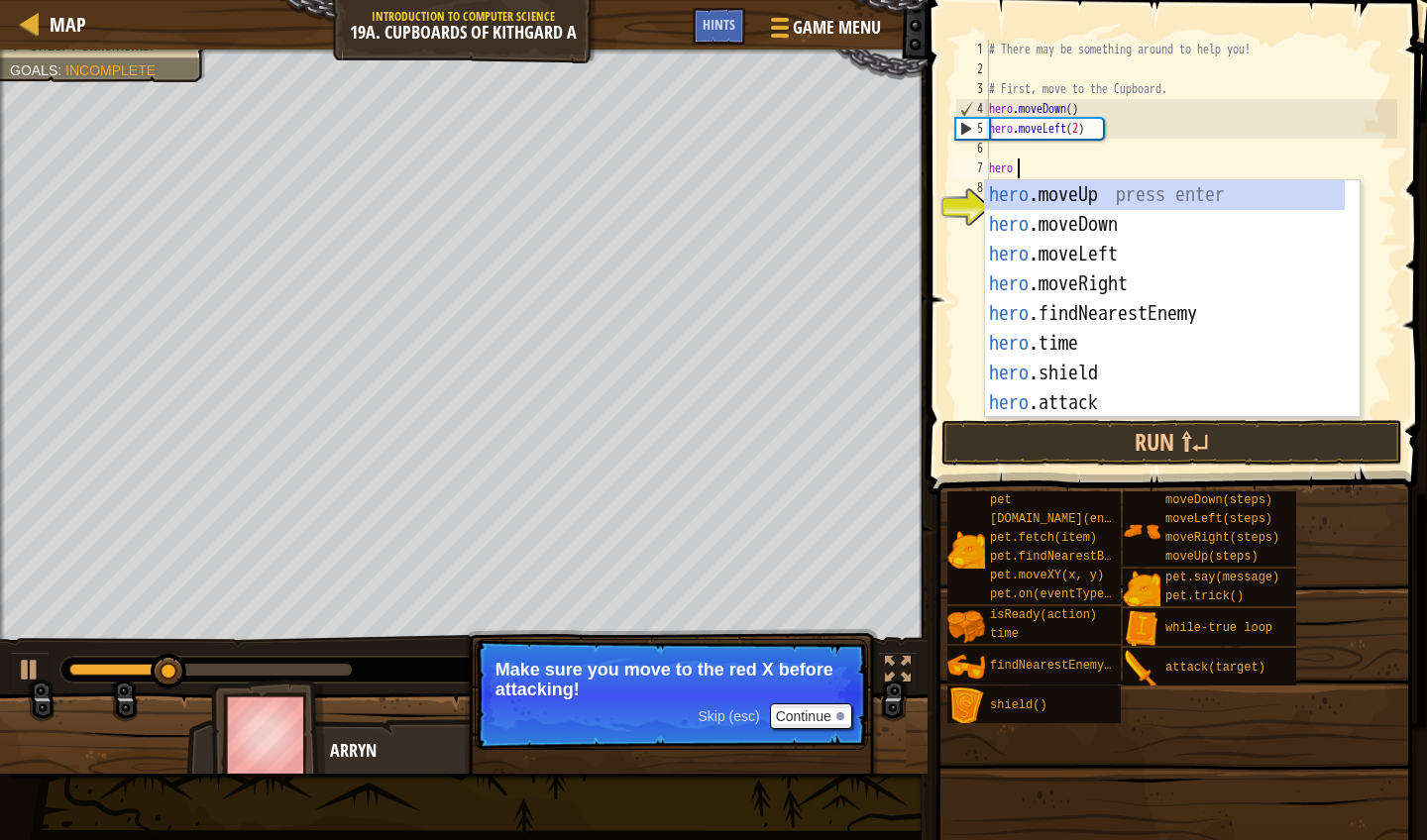 scroll, scrollTop: 9, scrollLeft: 1, axis: both 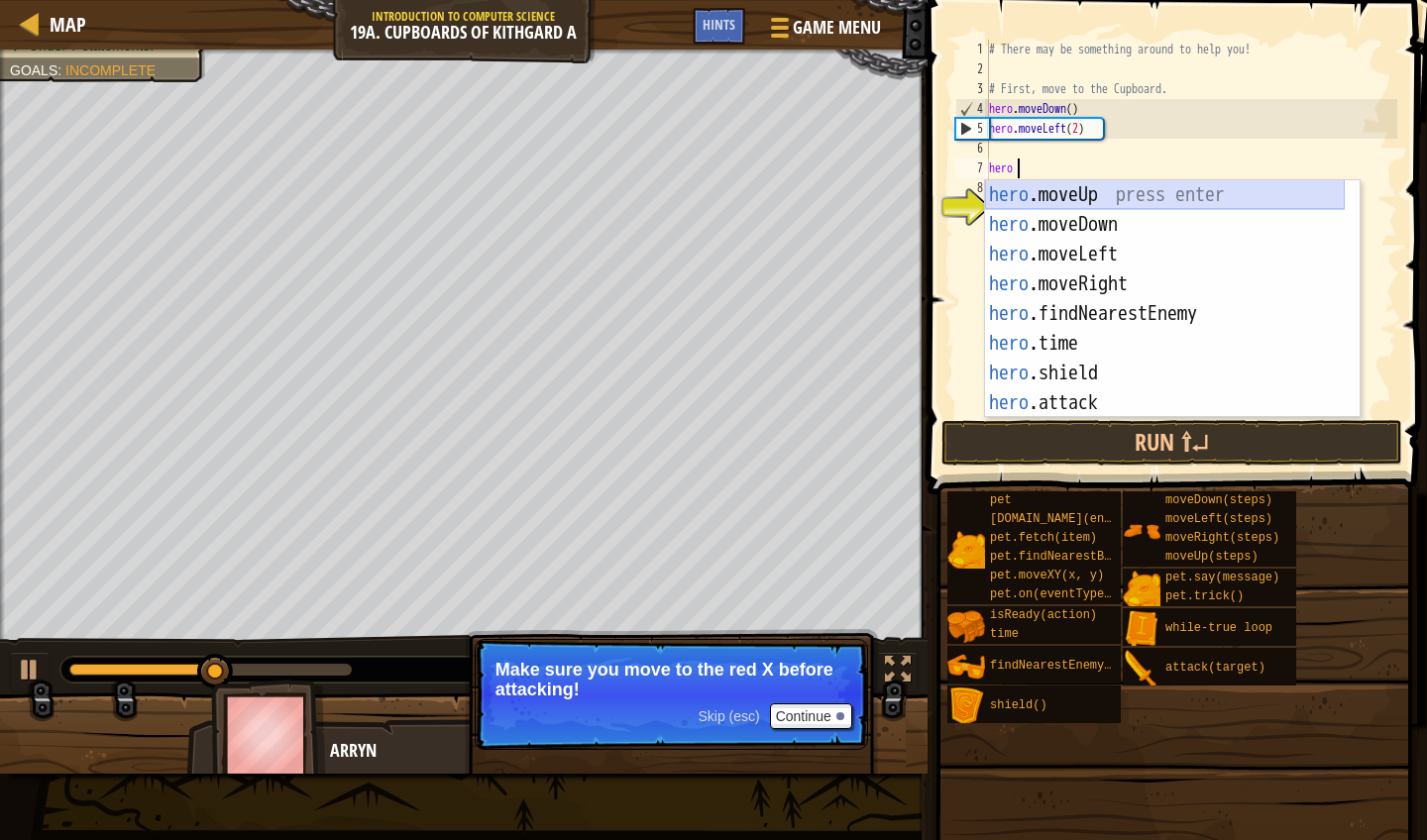 click on "hero .moveUp press enter hero .moveDown press enter hero .moveLeft press enter hero .moveRight press enter hero .findNearestEnemy press enter hero .time press enter hero .shield press enter hero .attack press enter hero .isReady press enter" at bounding box center (1164, 329) 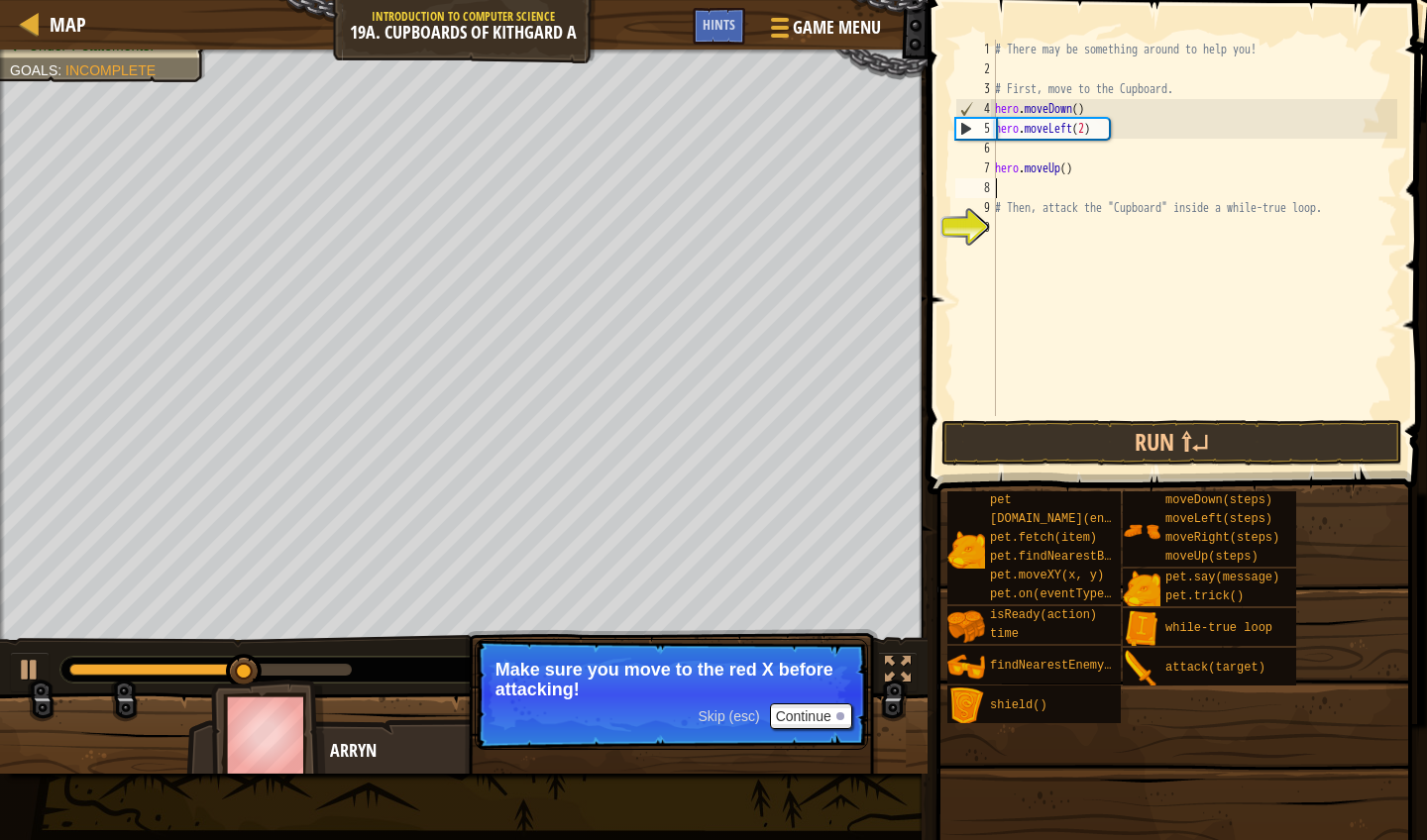 click on "# There may be something around to help you! # First, move to the Cupboard. hero . moveDown ( ) hero . moveLeft ( 2 ) hero . moveUp ( ) # Then, attack the "Cupboard" inside a while-true loop." at bounding box center (1194, 248) 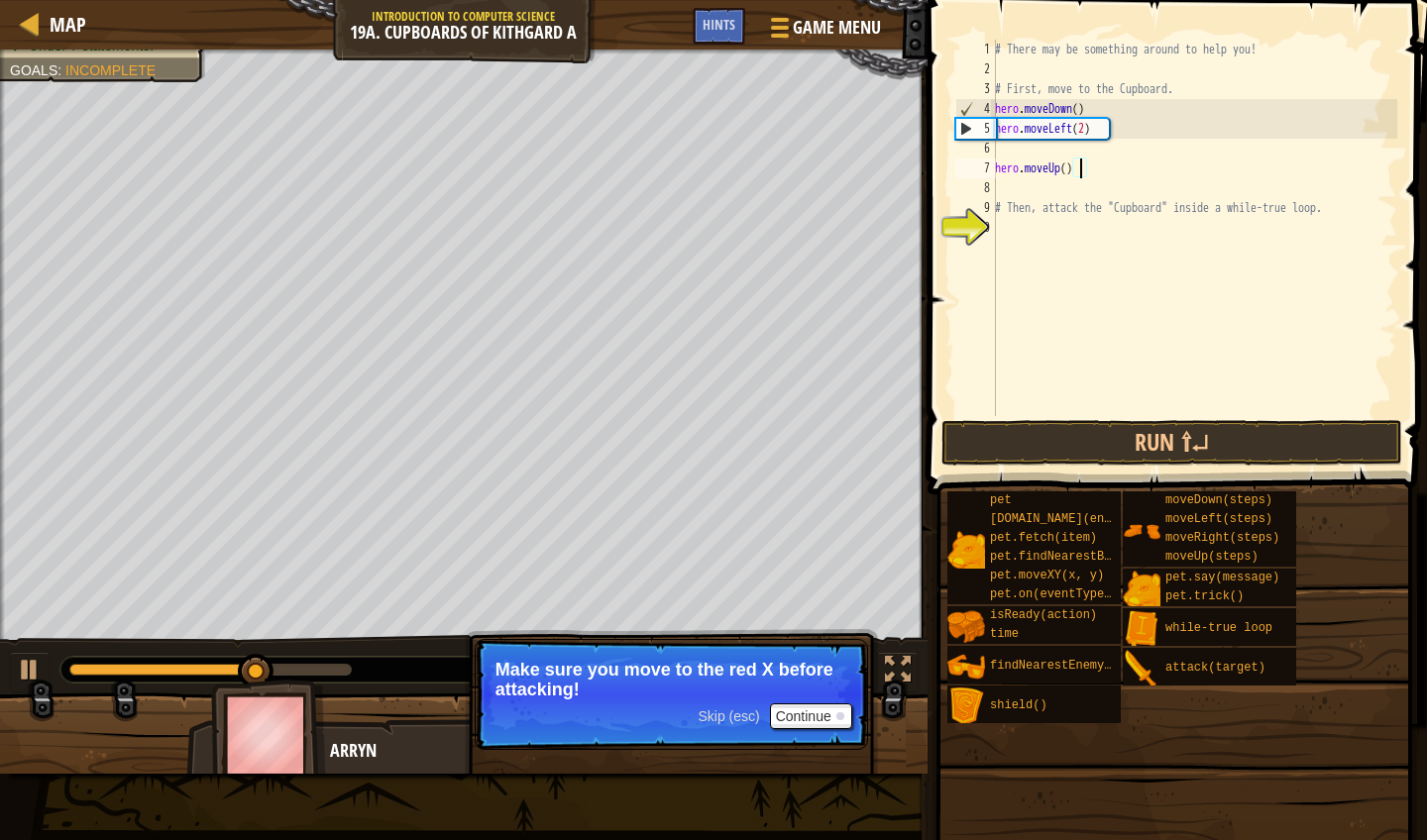 type on "hero.moveUp(2)" 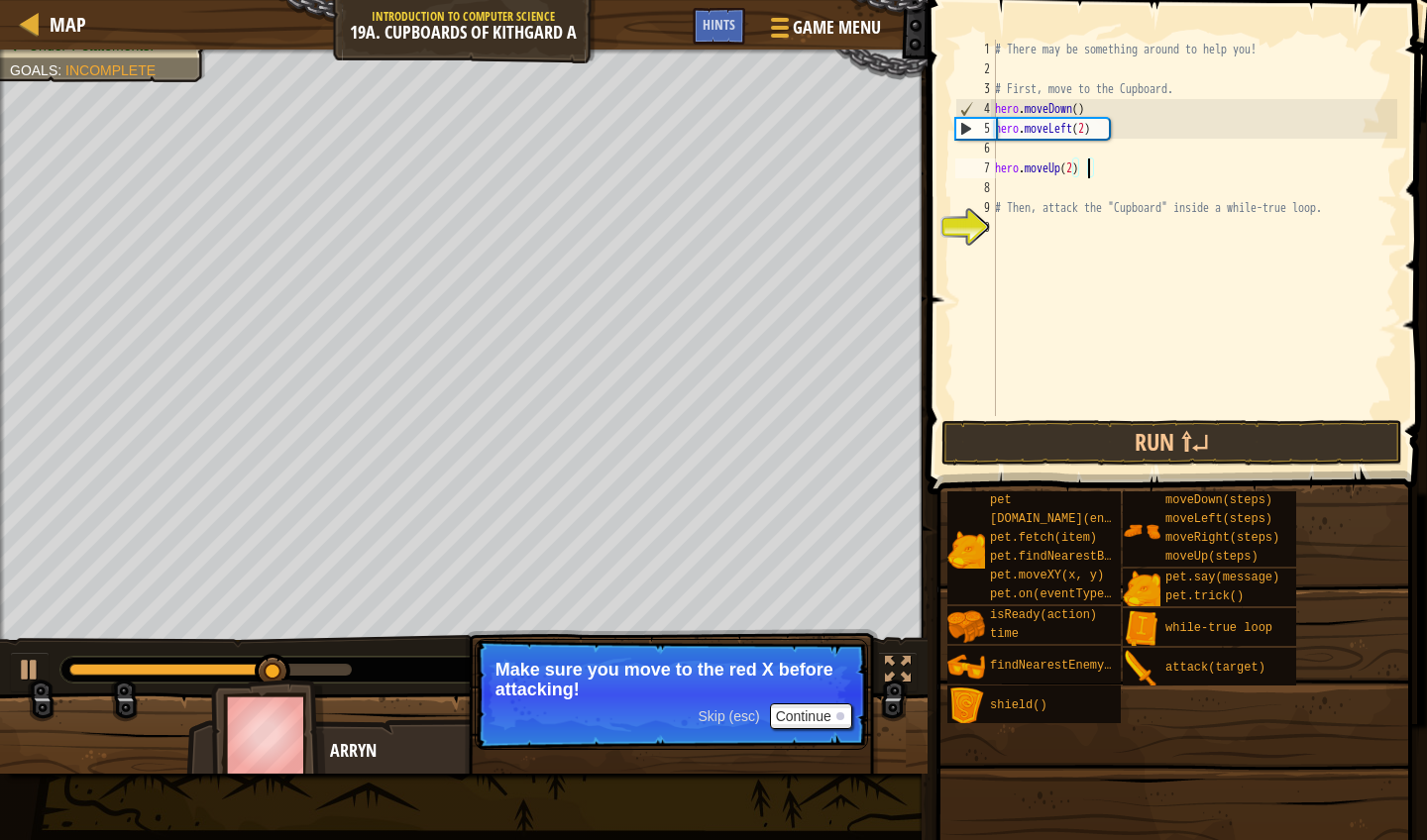 click on "# There may be something around to help you! # First, move to the Cupboard. hero . moveDown ( ) hero . moveLeft ( 2 ) hero . moveUp ( 2 ) # Then, attack the "Cupboard" inside a while-true loop." at bounding box center (1194, 248) 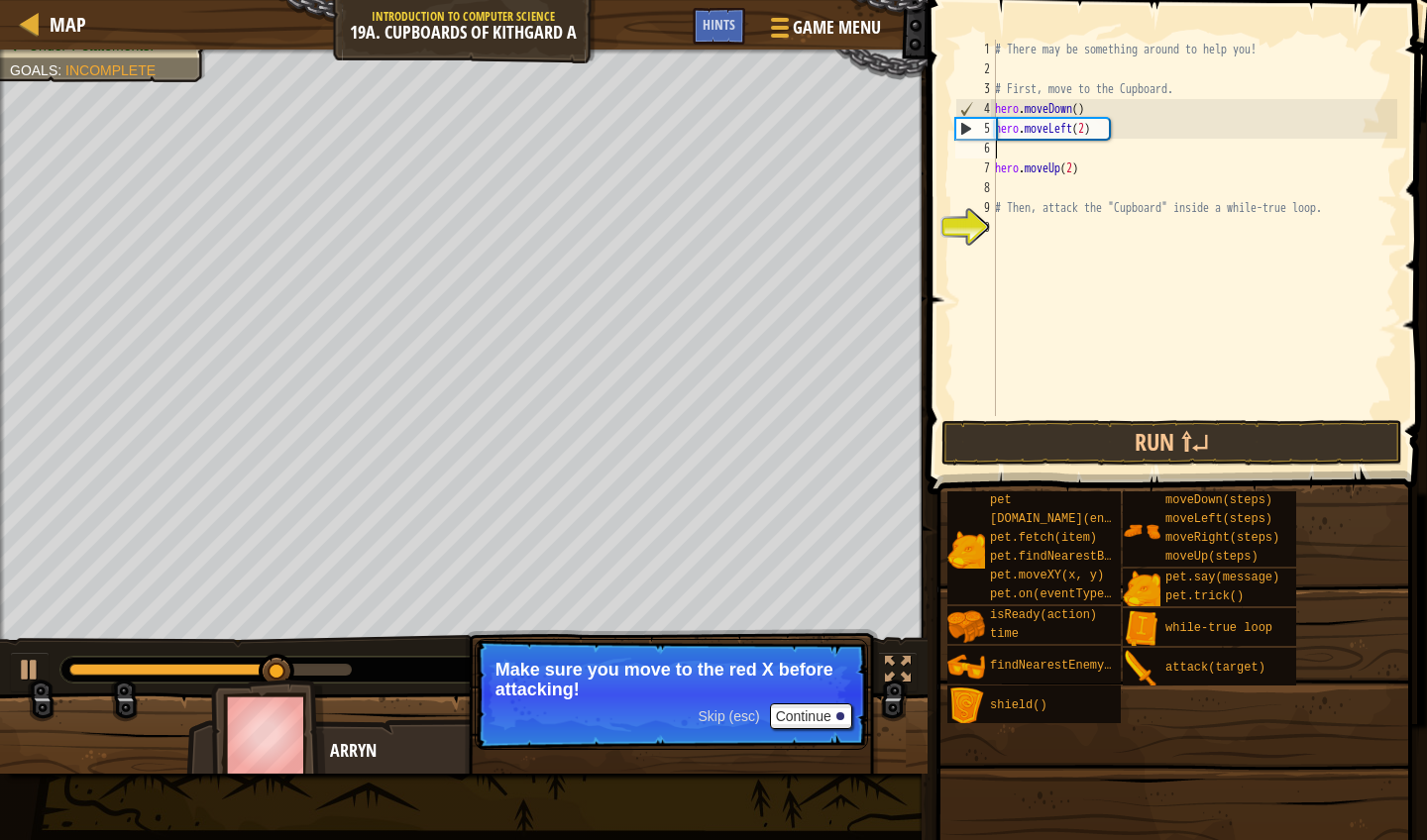scroll, scrollTop: 9, scrollLeft: 0, axis: vertical 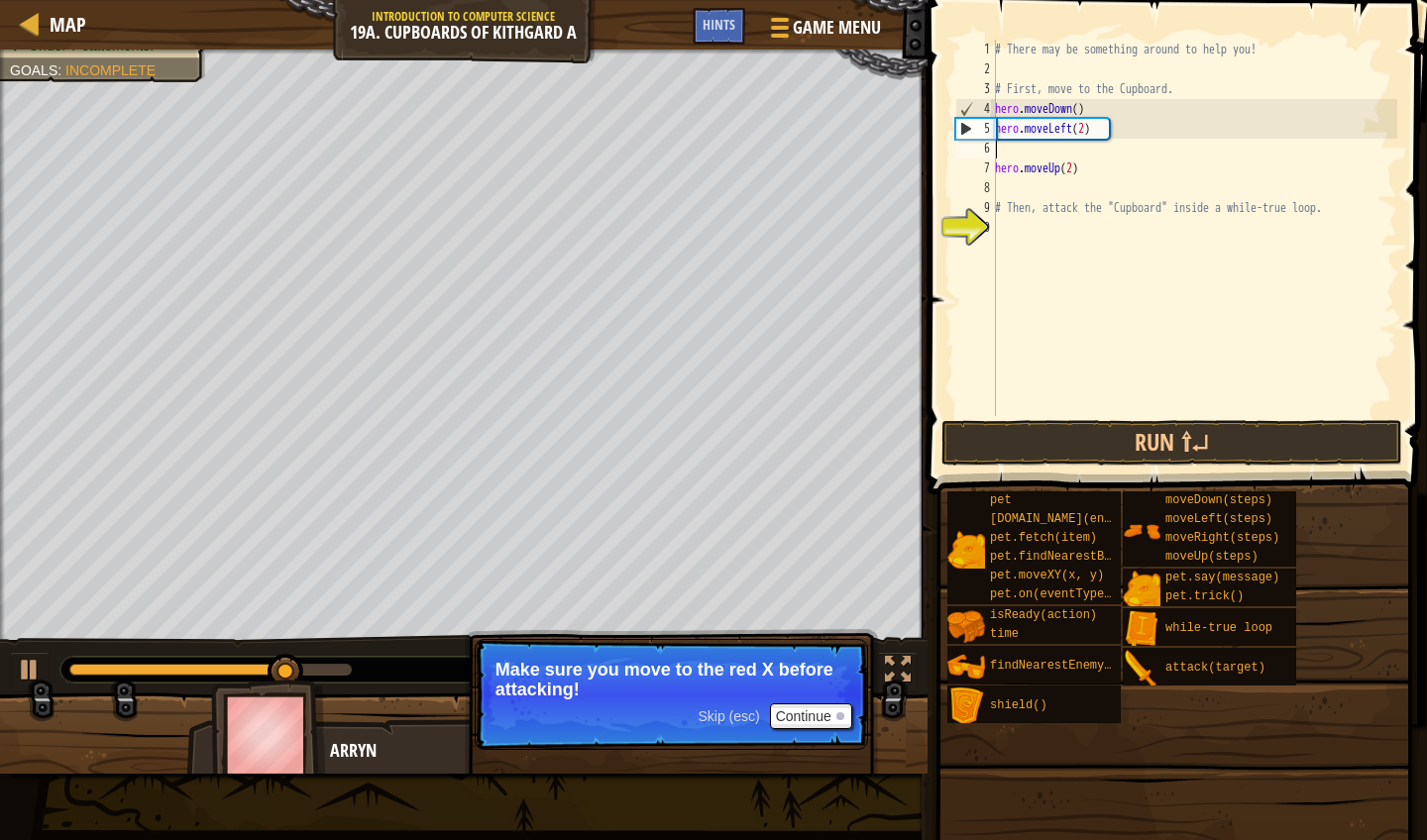type on "hero.moveLeft(2)" 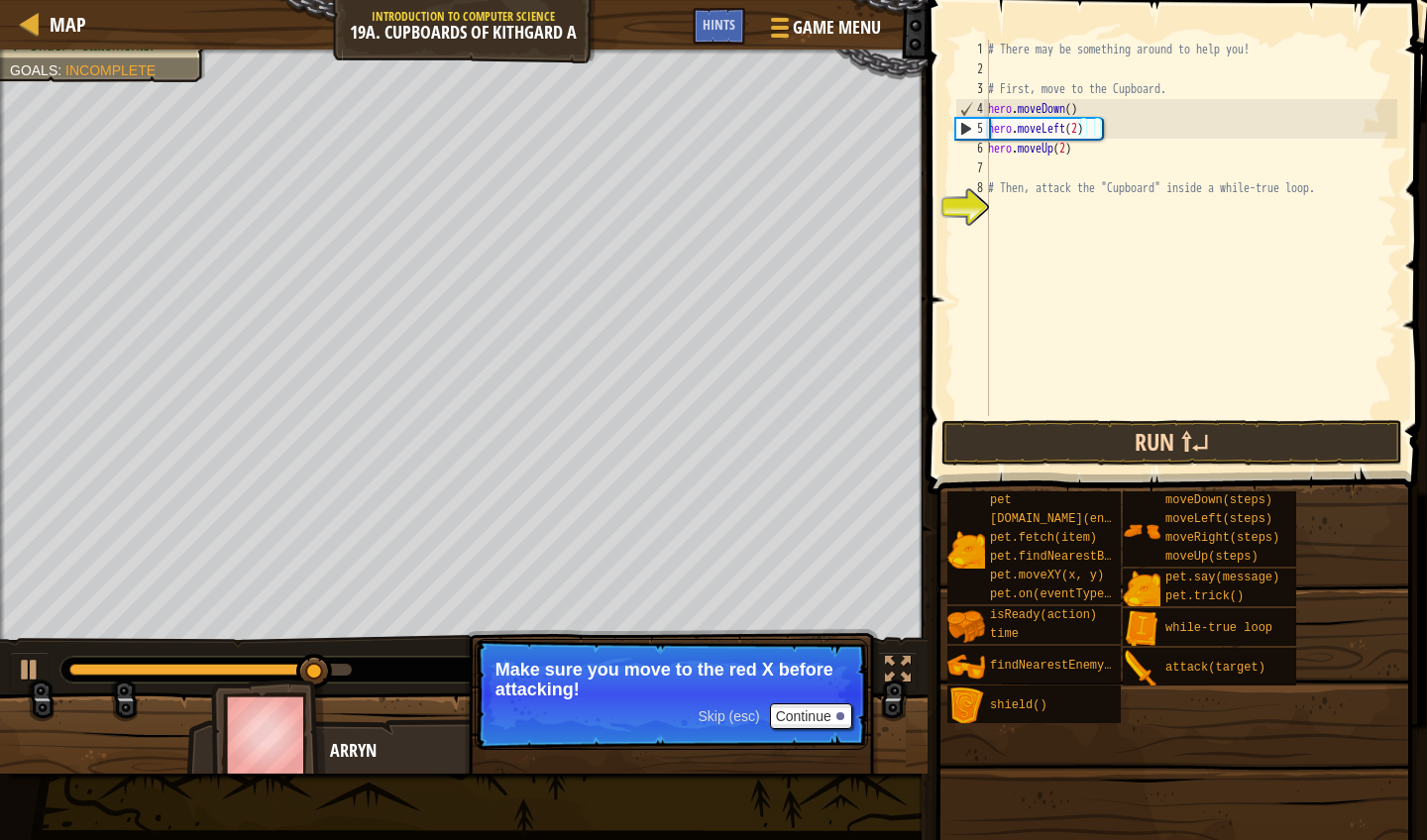 click on "Run ⇧↵" at bounding box center [1172, 443] 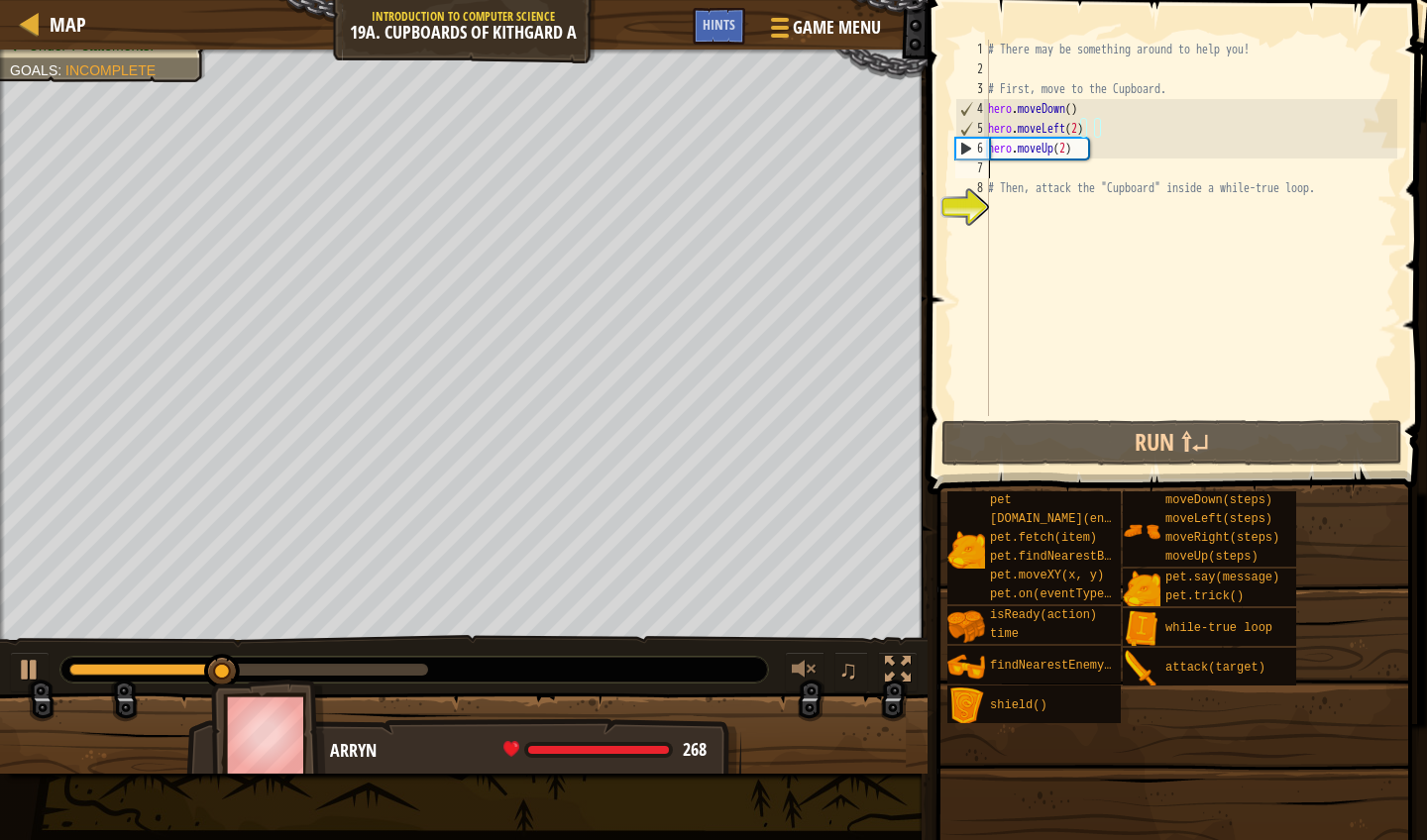 click on "# There may be something around to help you! # First, move to the Cupboard. hero . moveDown ( ) hero . moveLeft ( 2 ) hero . moveUp ( 2 ) # Then, attack the "Cupboard" inside a while-true loop." at bounding box center (1190, 248) 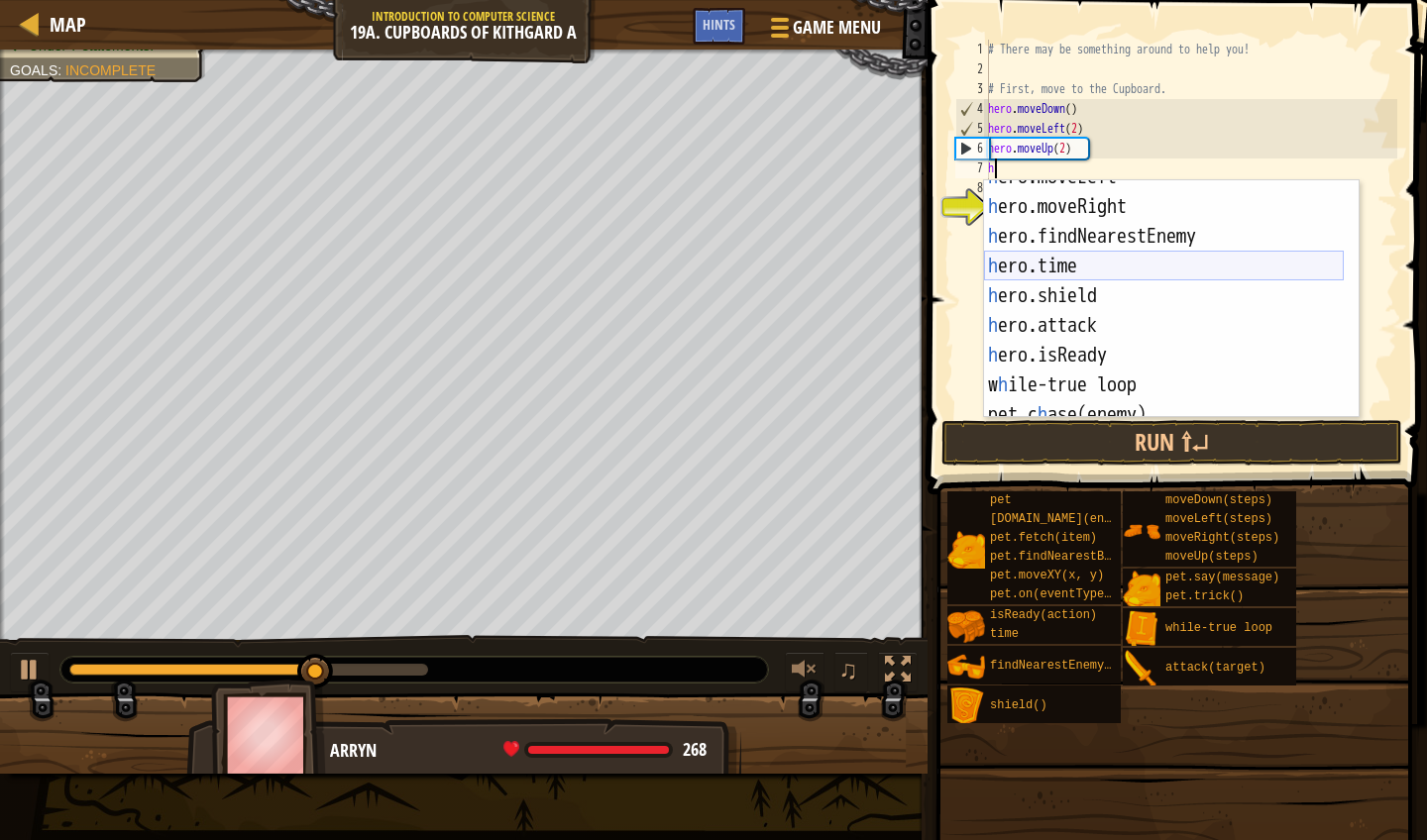 scroll, scrollTop: 77, scrollLeft: 0, axis: vertical 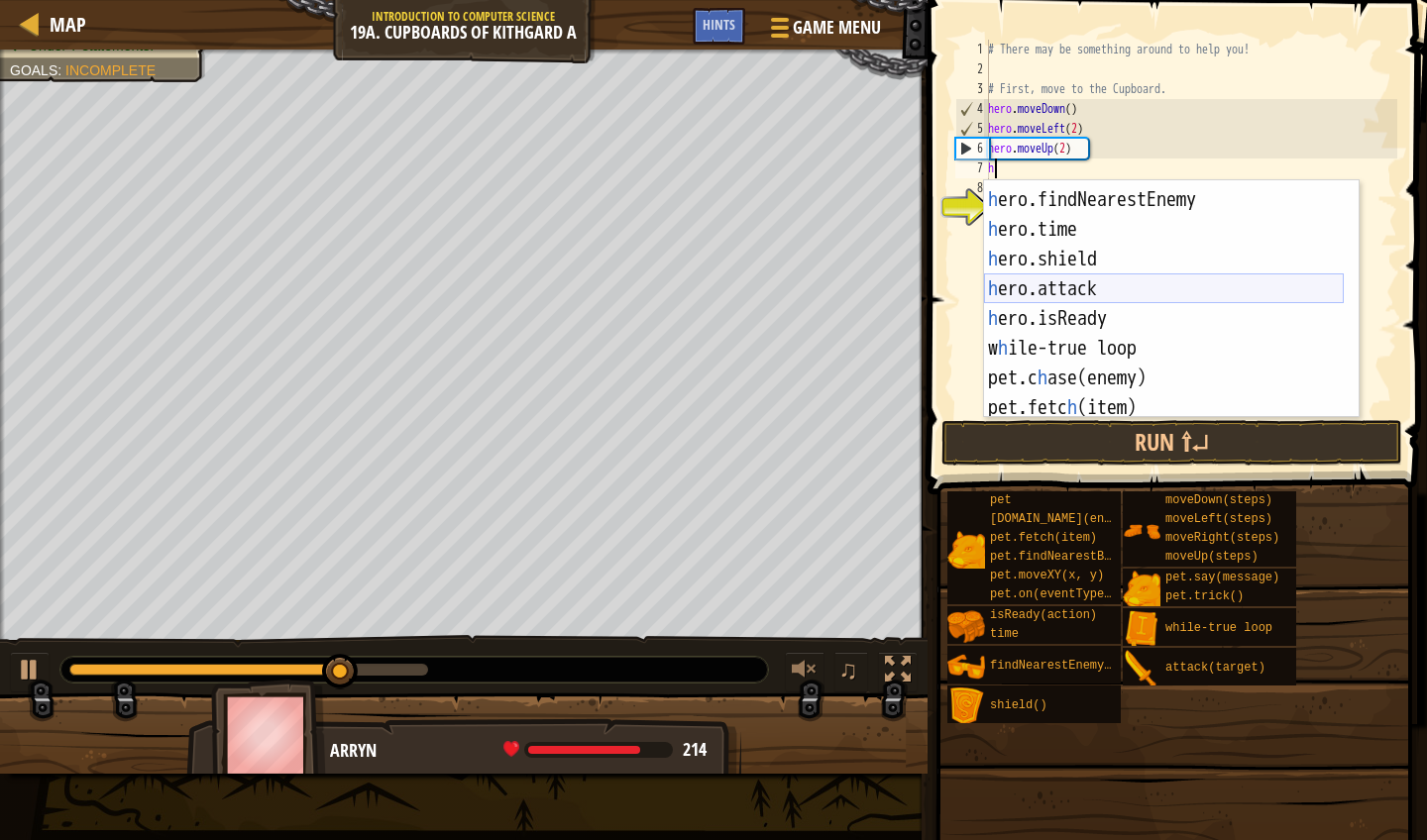 click on "h ero.moveRight press enter h ero.findNearestEnemy press enter h ero.time press enter h ero.shield press enter h ero.attack press enter h ero.isReady press enter w h ile-true loop press enter pet.c h ase(enemy) press enter pet.fetc h (item) press enter" at bounding box center (1163, 304) 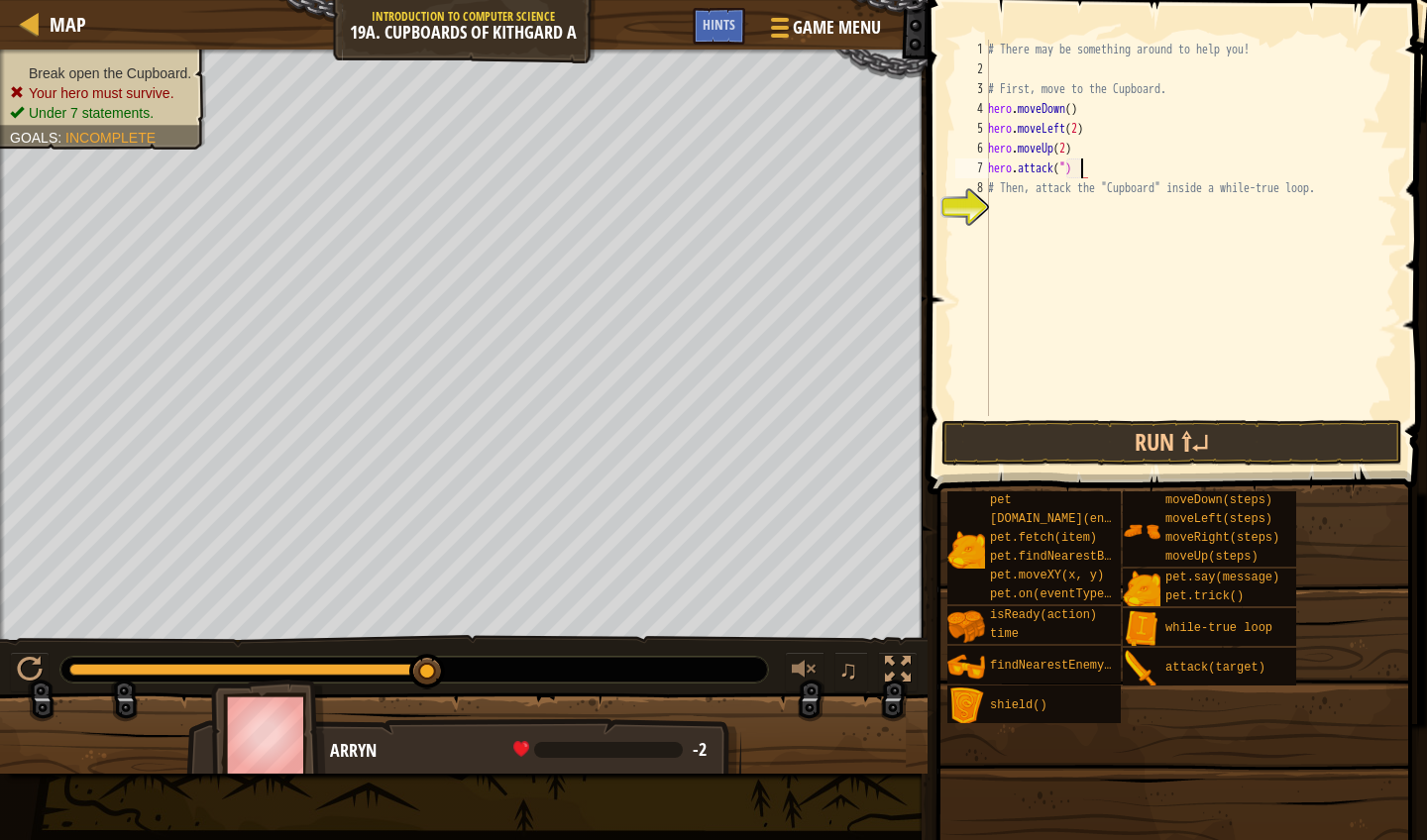 scroll, scrollTop: 9, scrollLeft: 8, axis: both 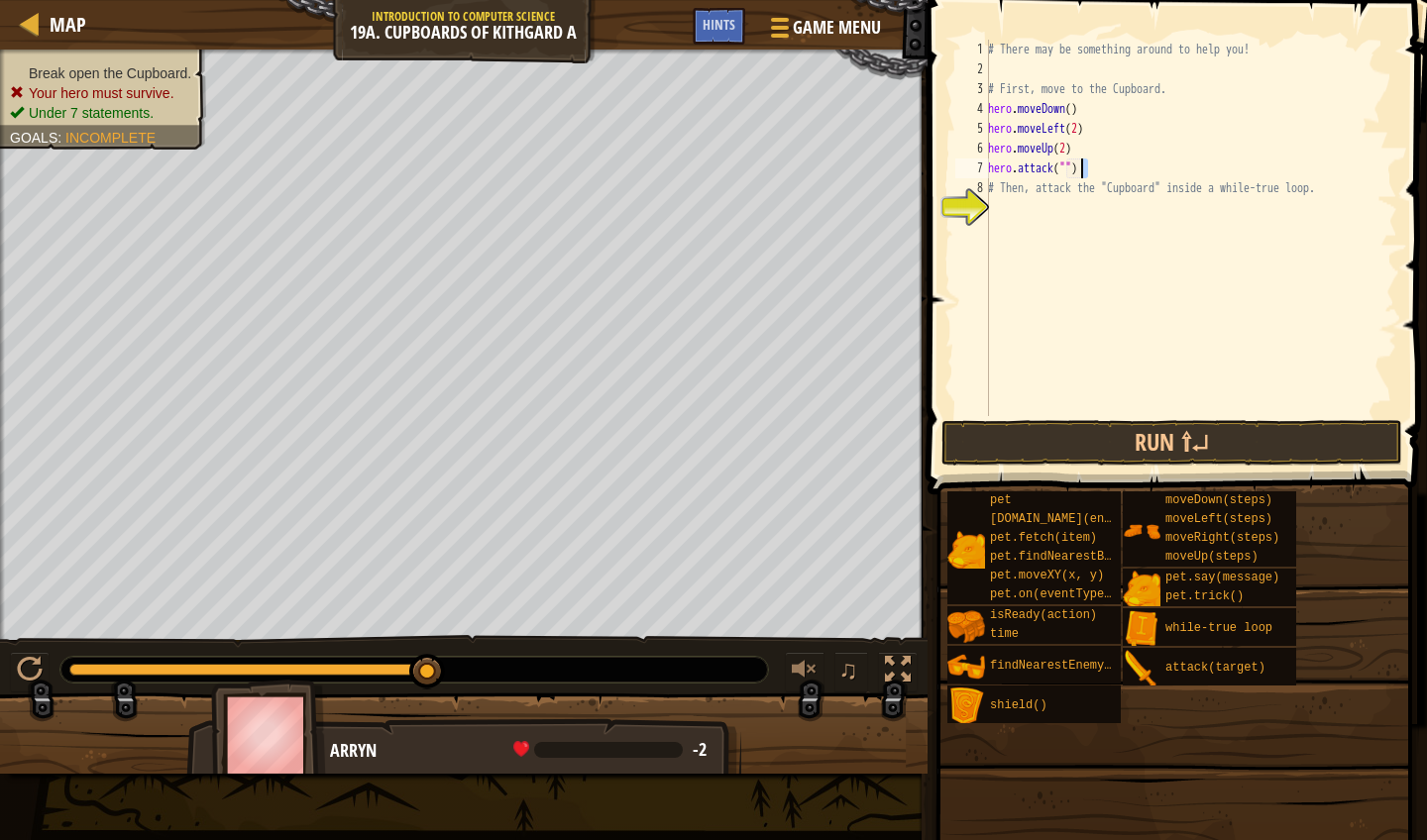 click on "# There may be something around to help you! # First, move to the Cupboard. hero . moveDown ( ) hero . moveLeft ( 2 ) hero . moveUp ( 2 ) hero . attack ( "" ) # Then, attack the "Cupboard" inside a while-true loop." at bounding box center [1190, 248] 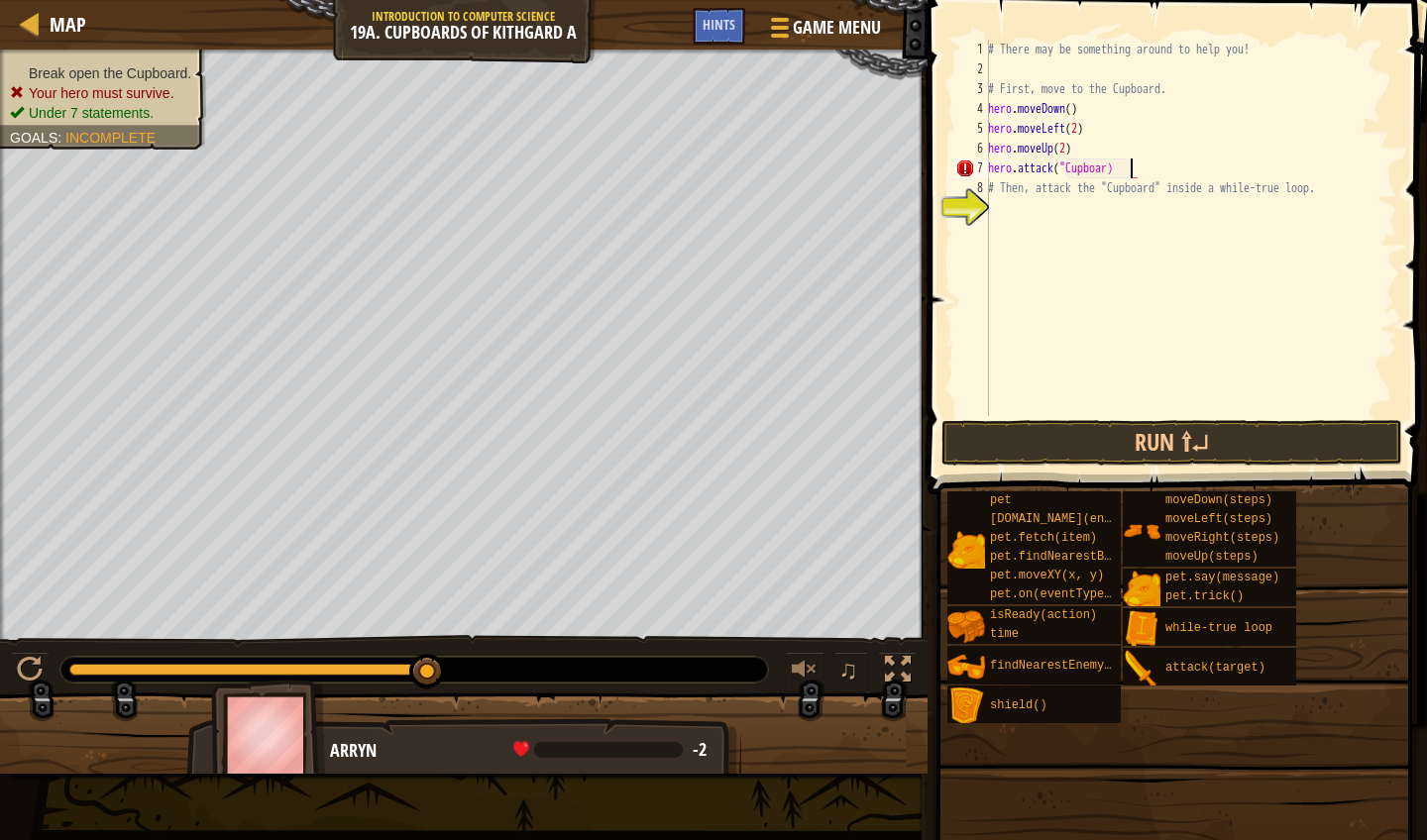 scroll, scrollTop: 9, scrollLeft: 12, axis: both 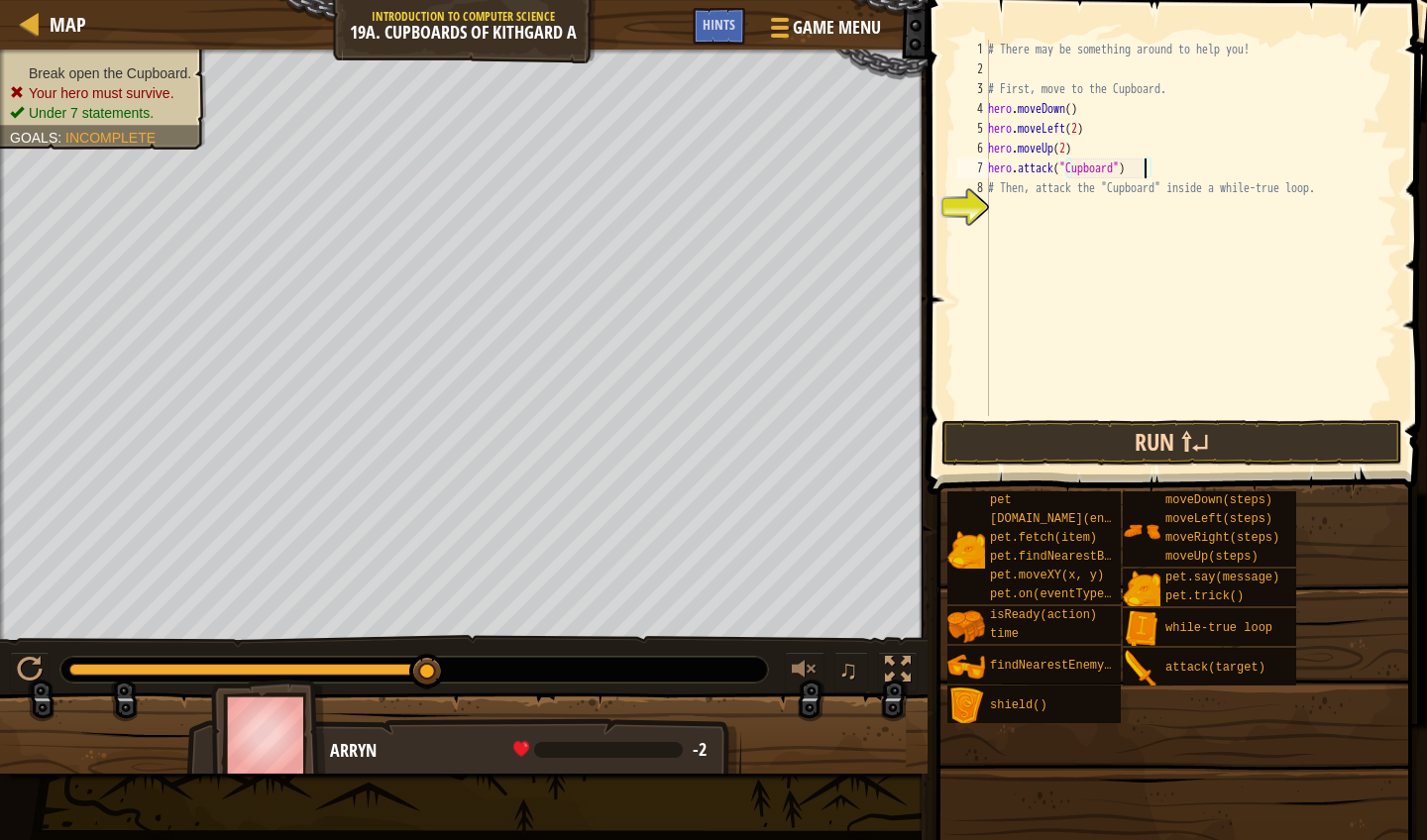 type on "hero.attack("Cupboard")" 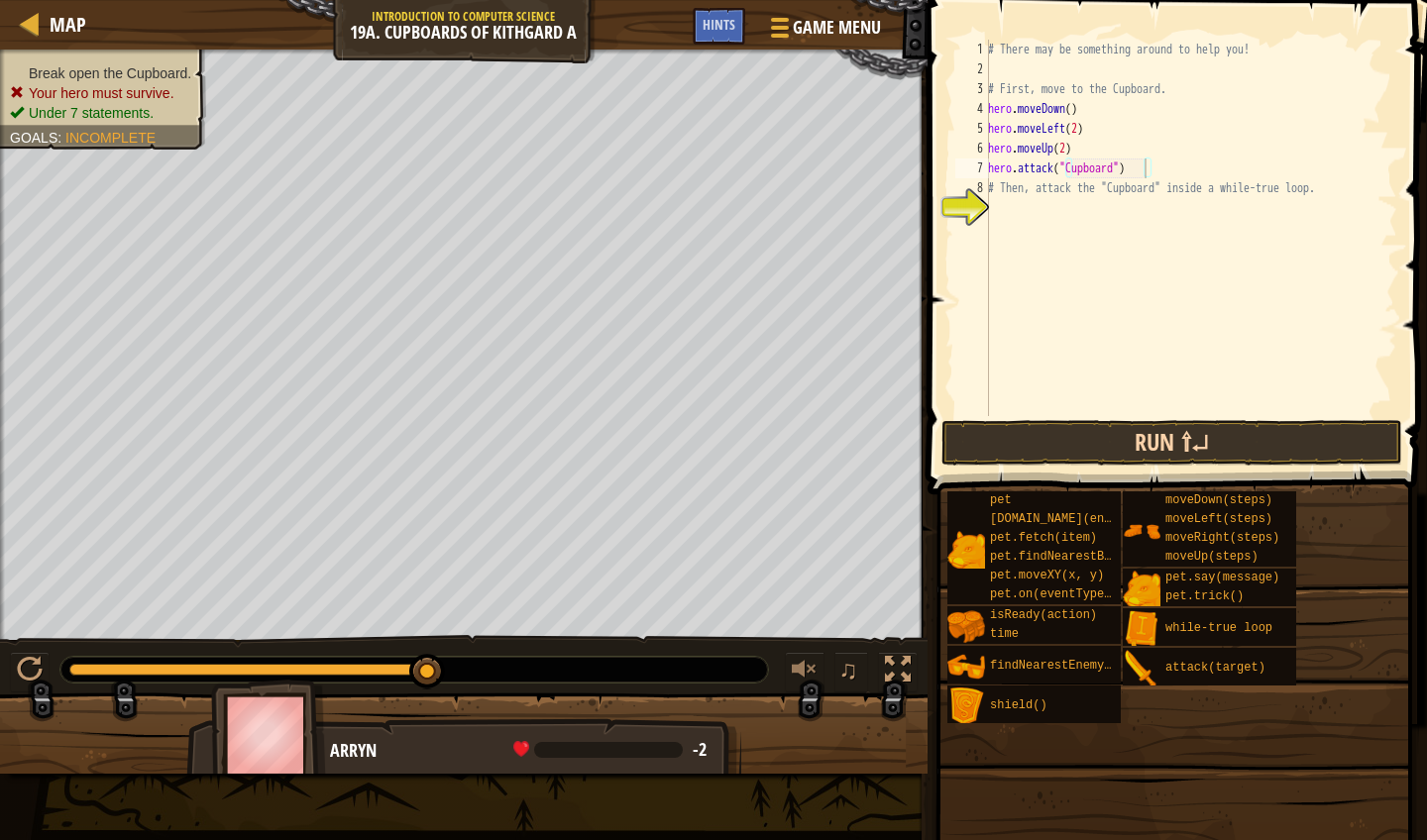 click on "Run ⇧↵" at bounding box center [1172, 443] 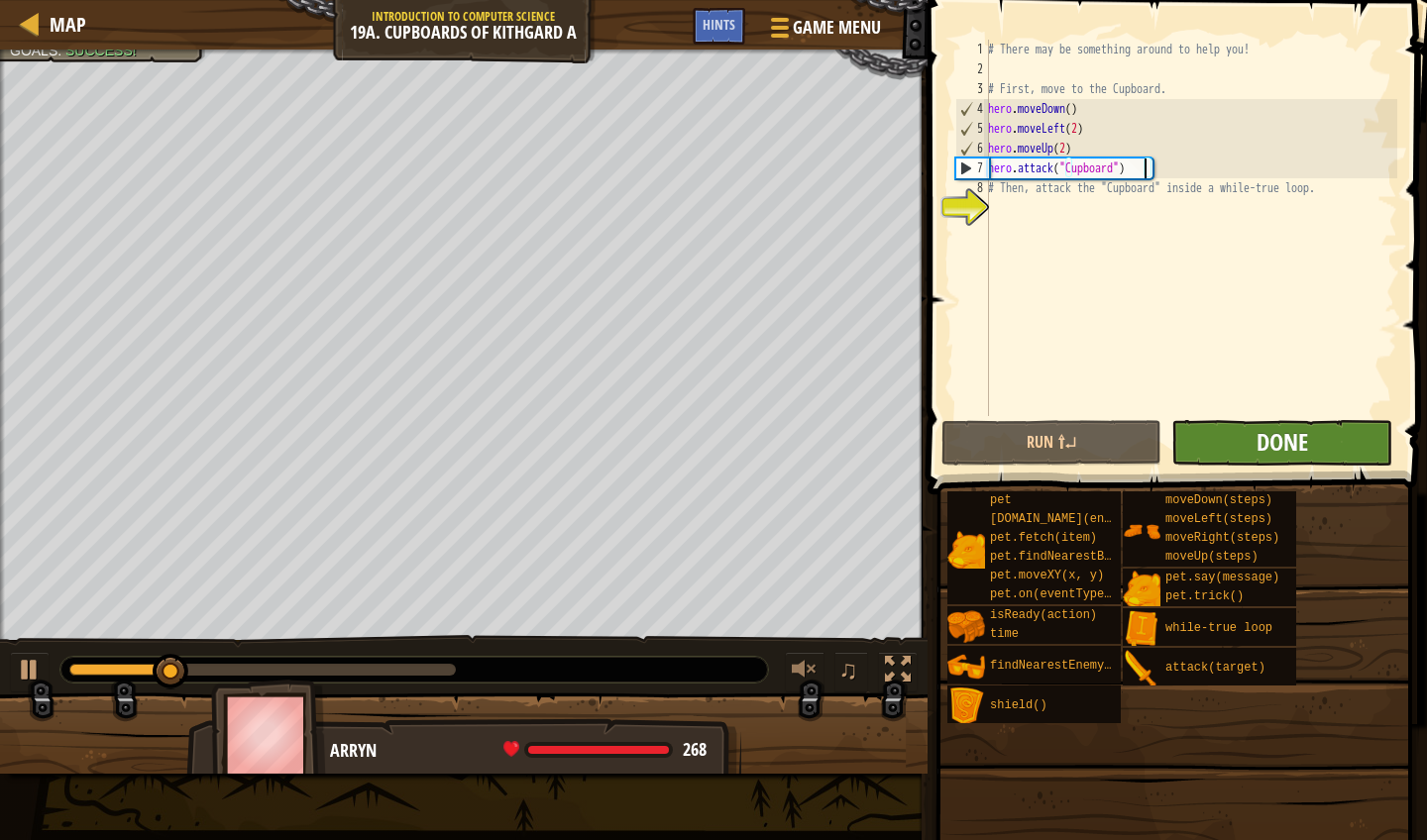 click on "Done" at bounding box center (1281, 443) 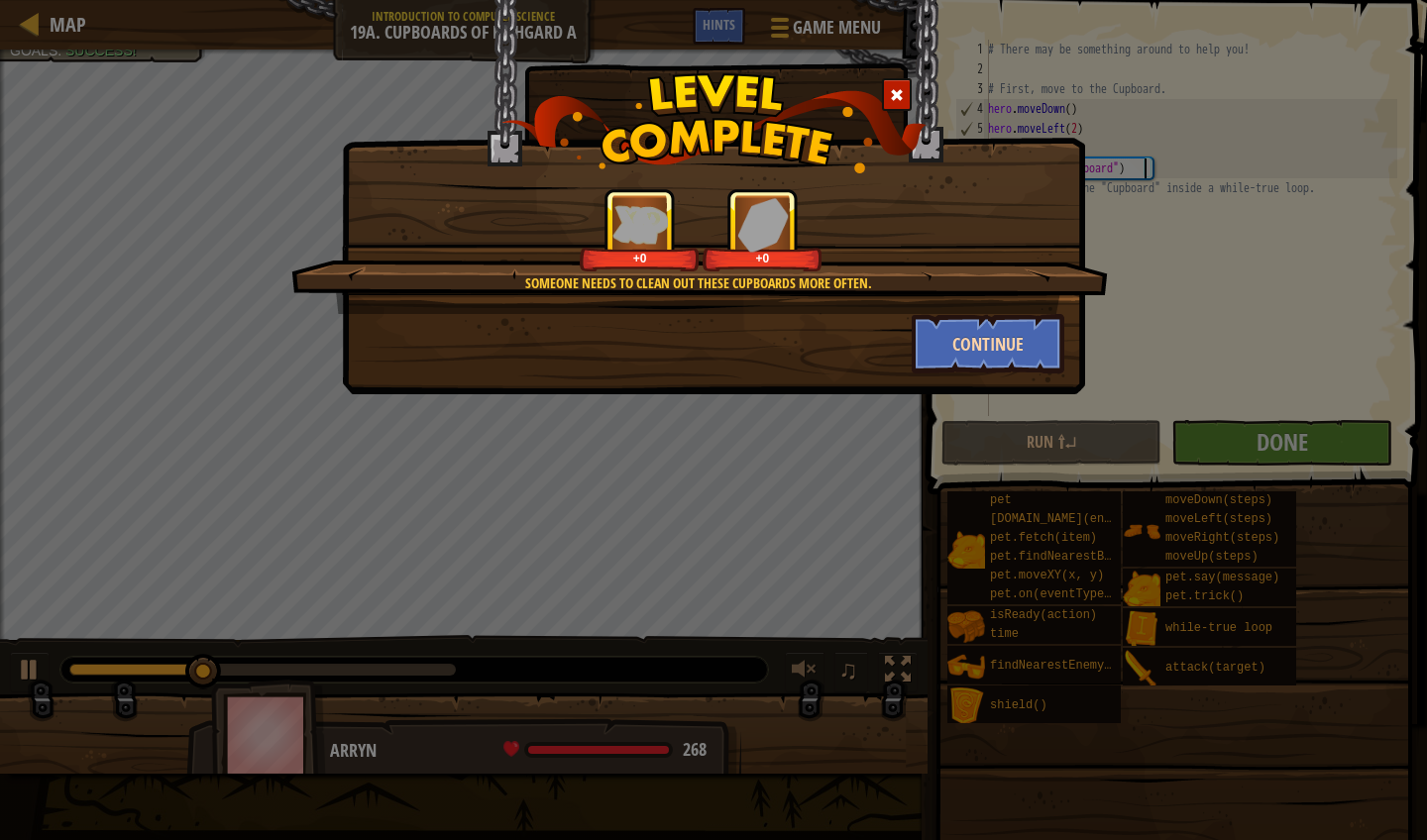 click on "Continue" at bounding box center [988, 344] 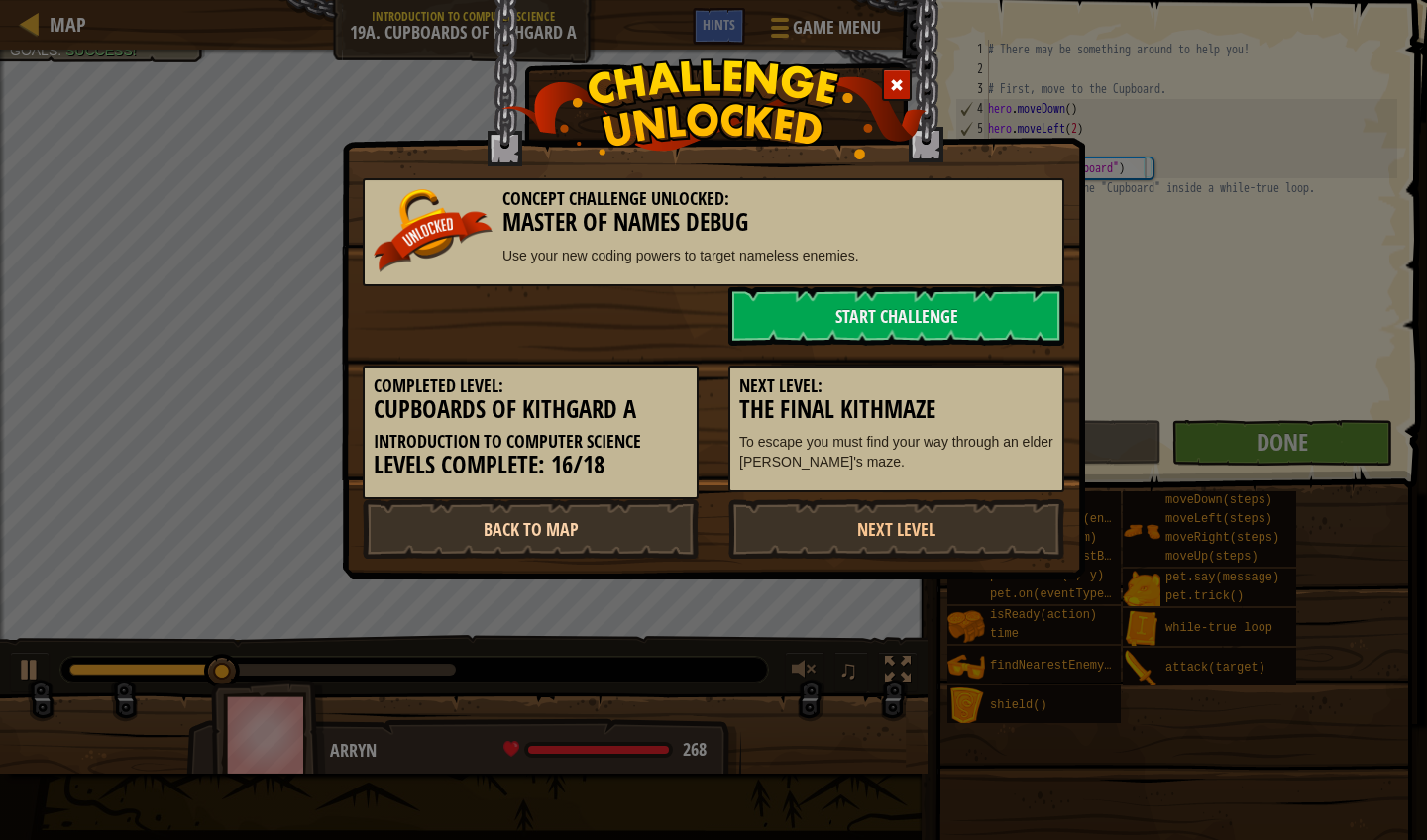 click on "Back to Map" at bounding box center (530, 529) 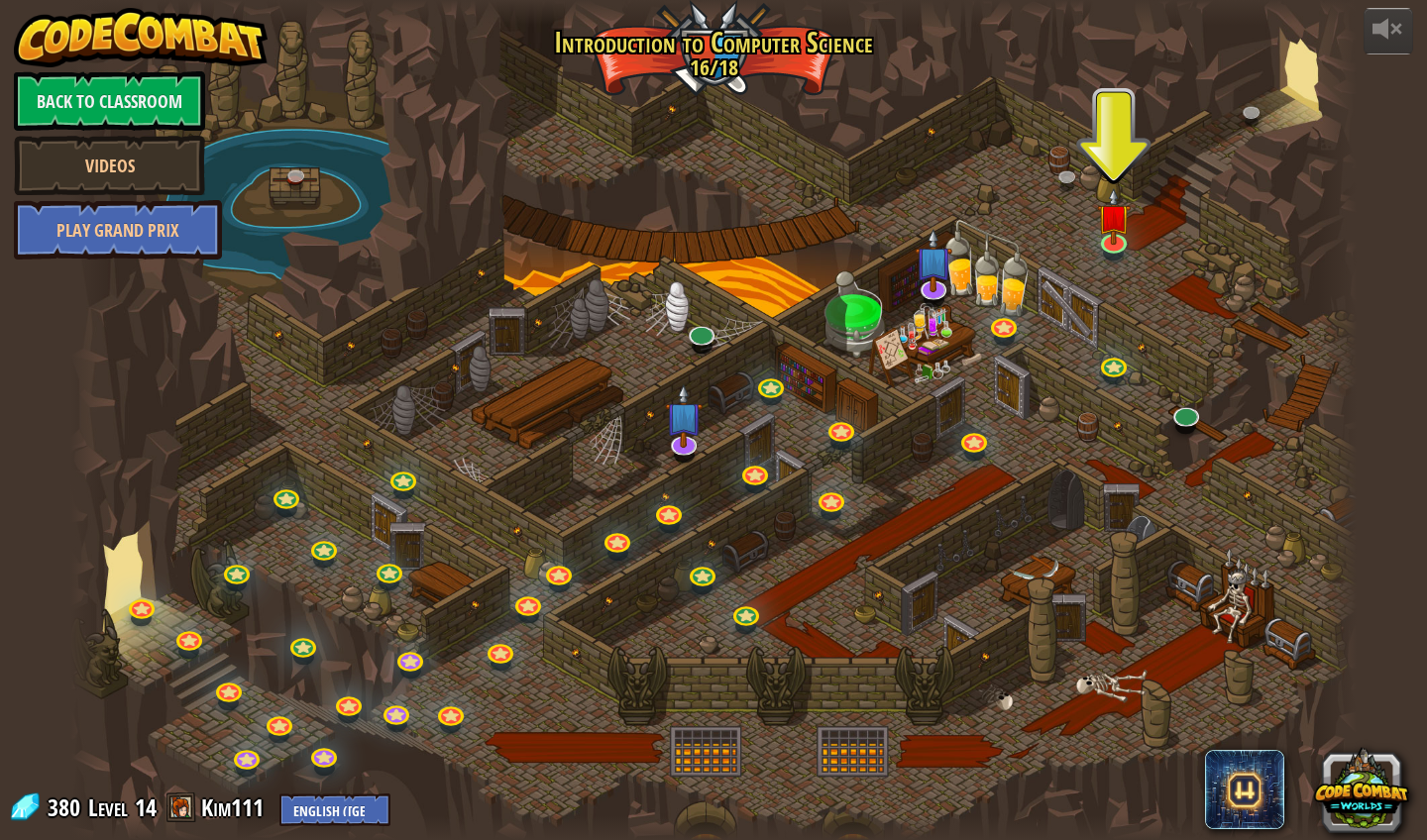 scroll, scrollTop: 0, scrollLeft: 0, axis: both 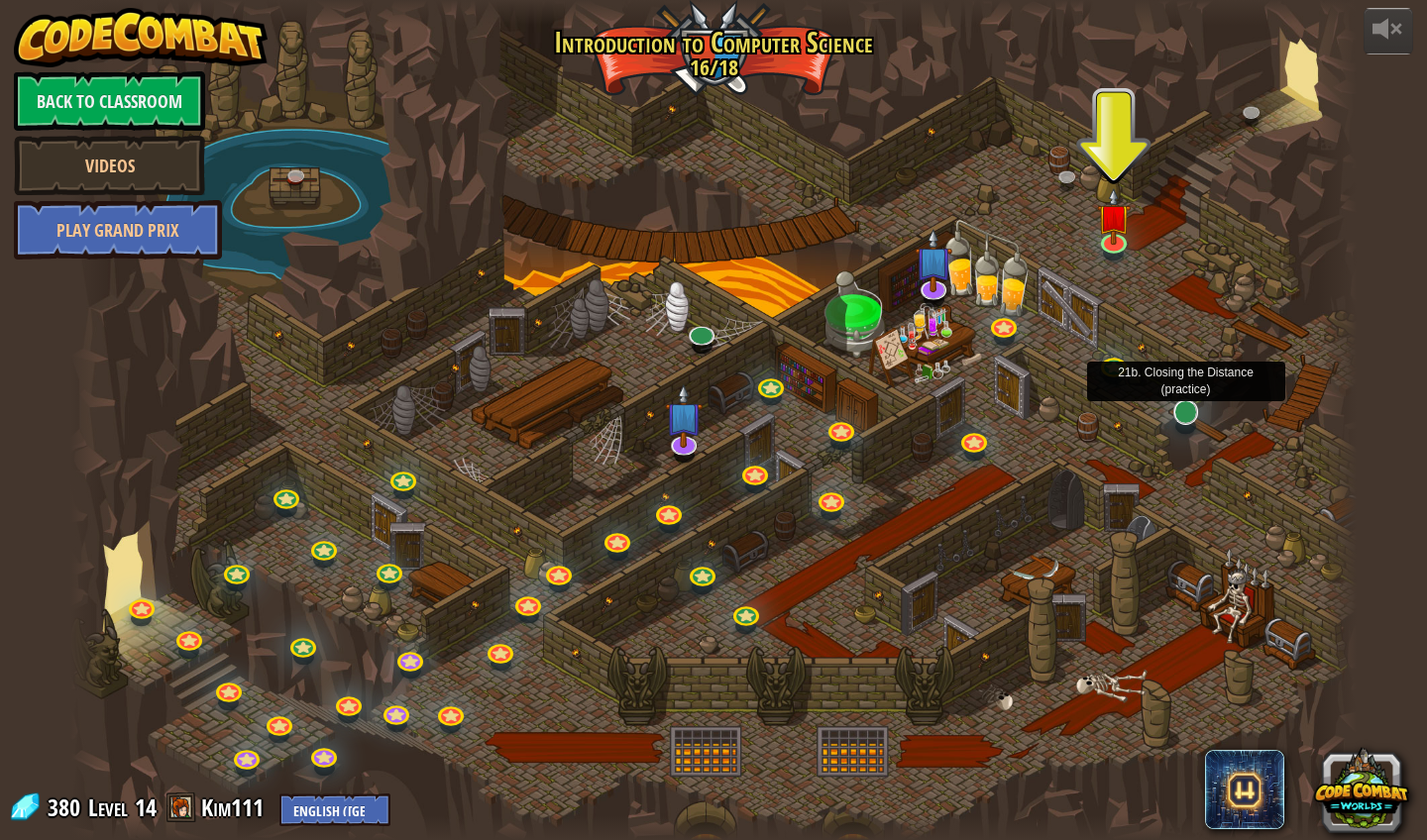 click at bounding box center [1185, 411] 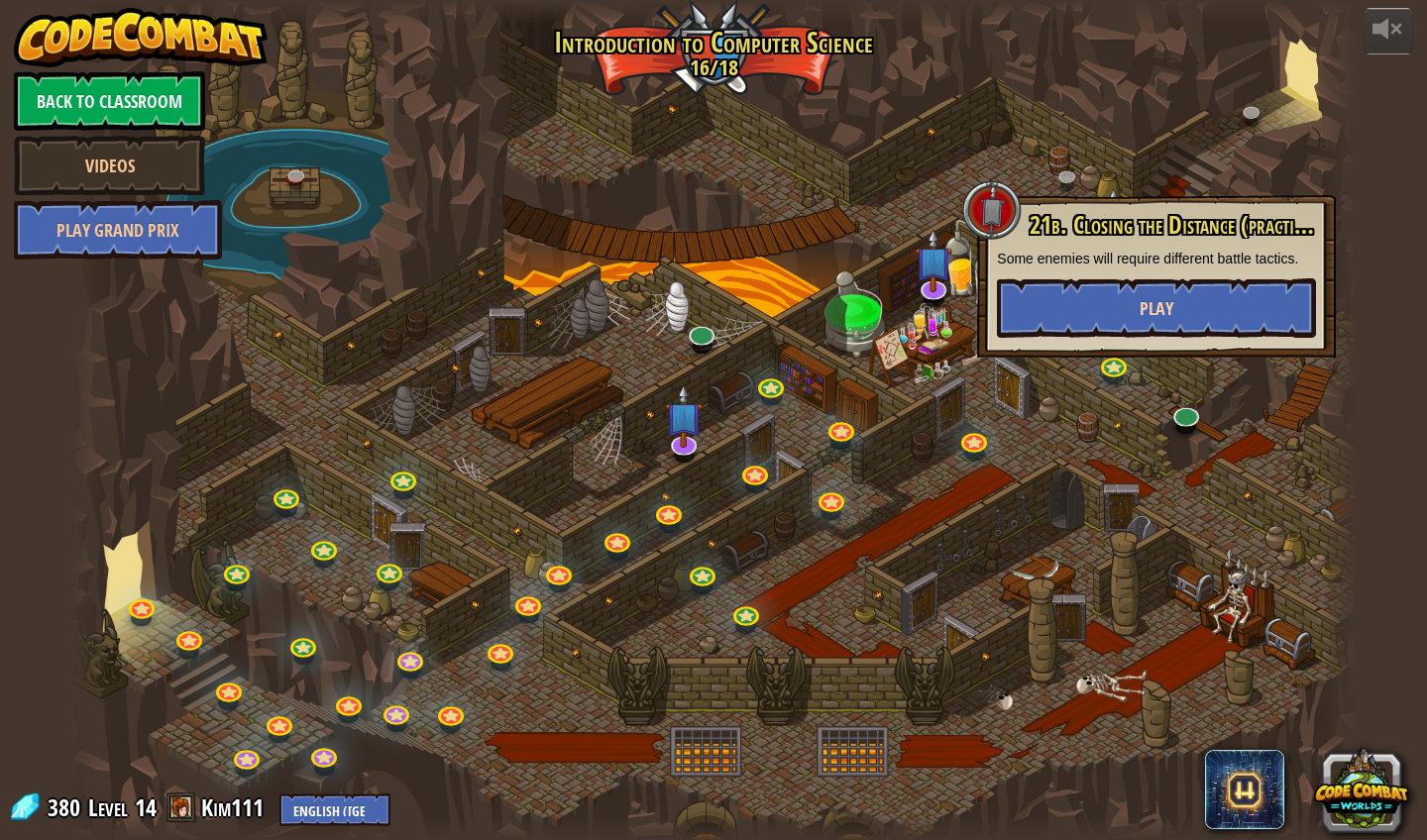 click on "Play" at bounding box center [1156, 308] 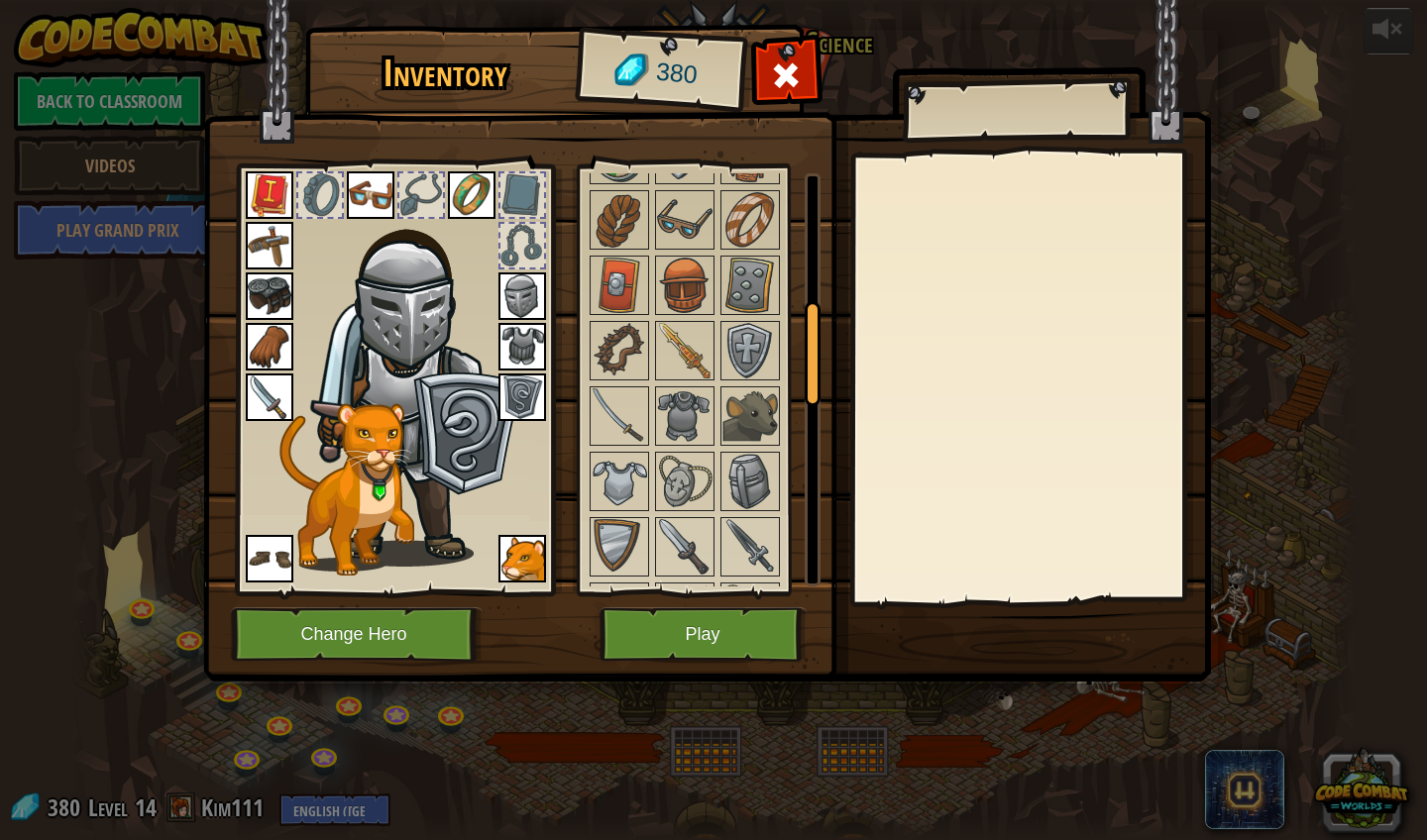 scroll, scrollTop: 578, scrollLeft: 0, axis: vertical 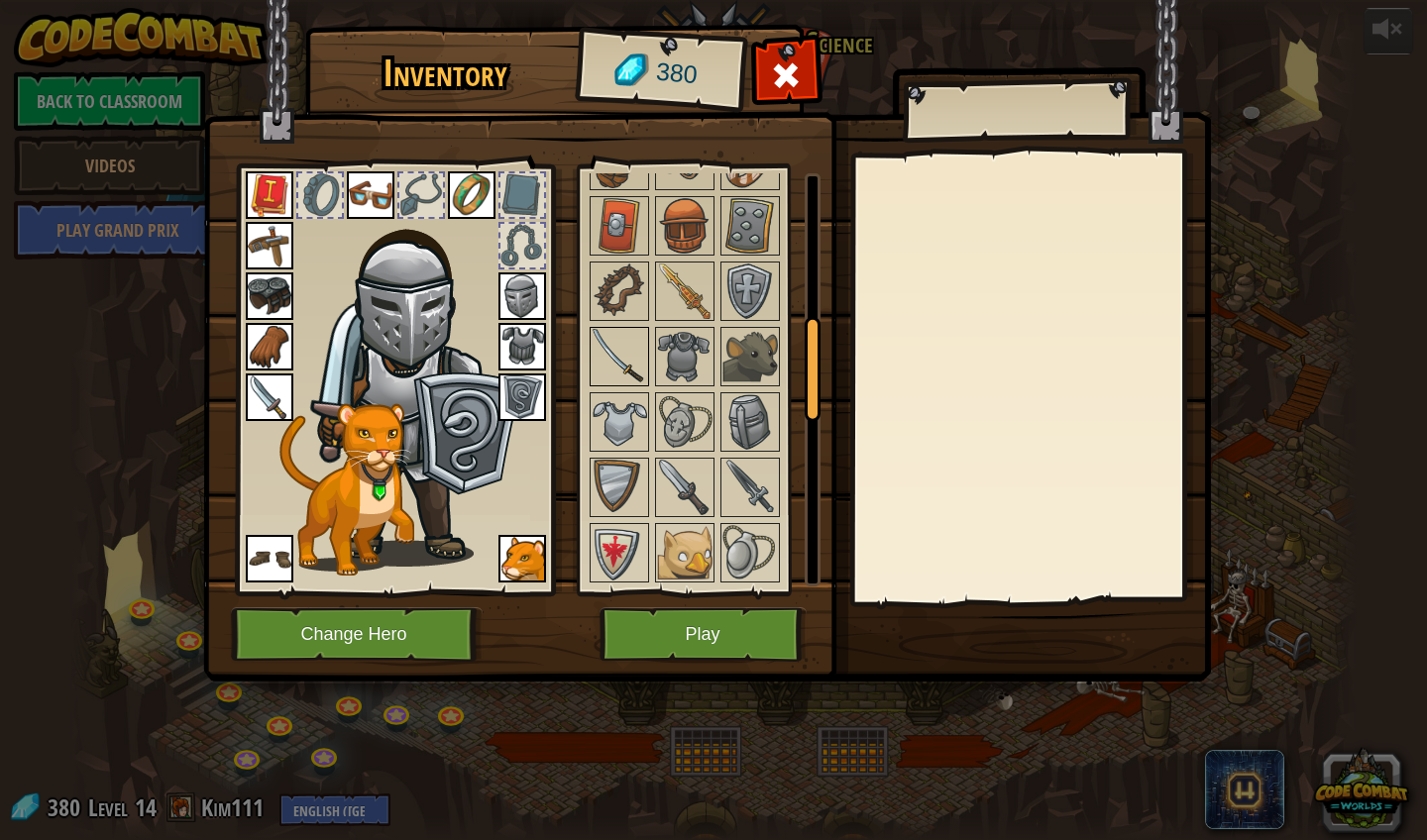 click at bounding box center [619, 357] 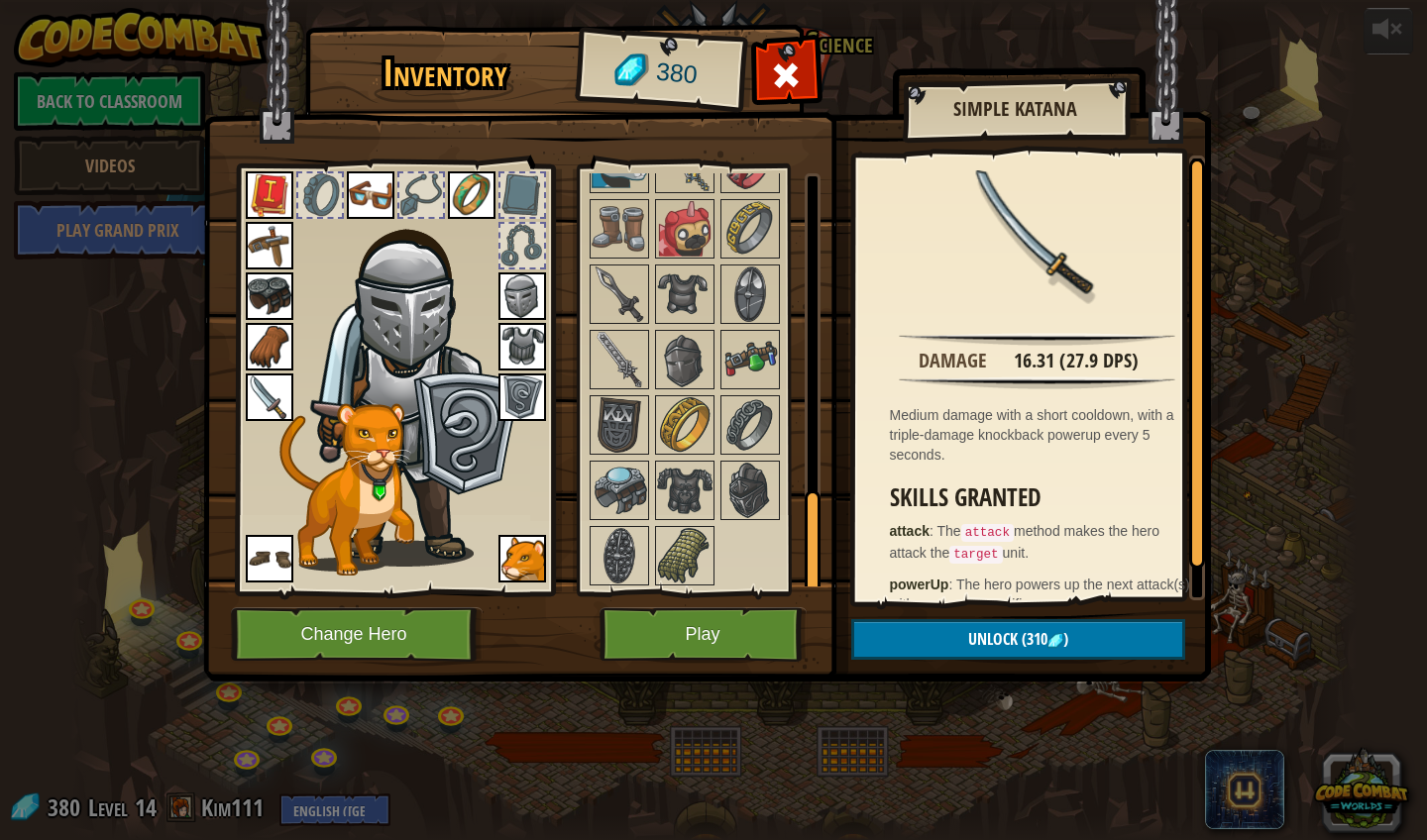 scroll, scrollTop: 1294, scrollLeft: 0, axis: vertical 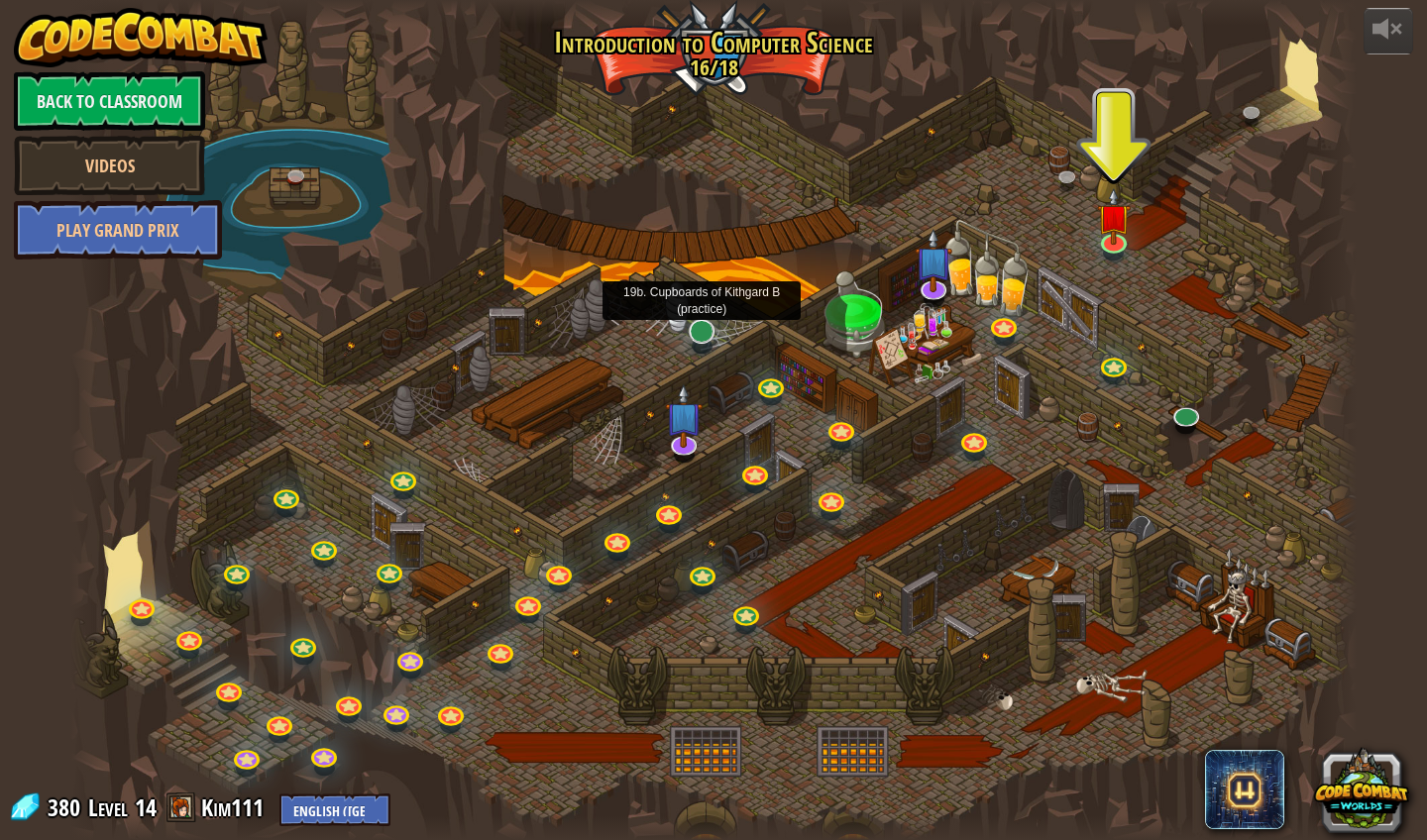 click at bounding box center [701, 331] 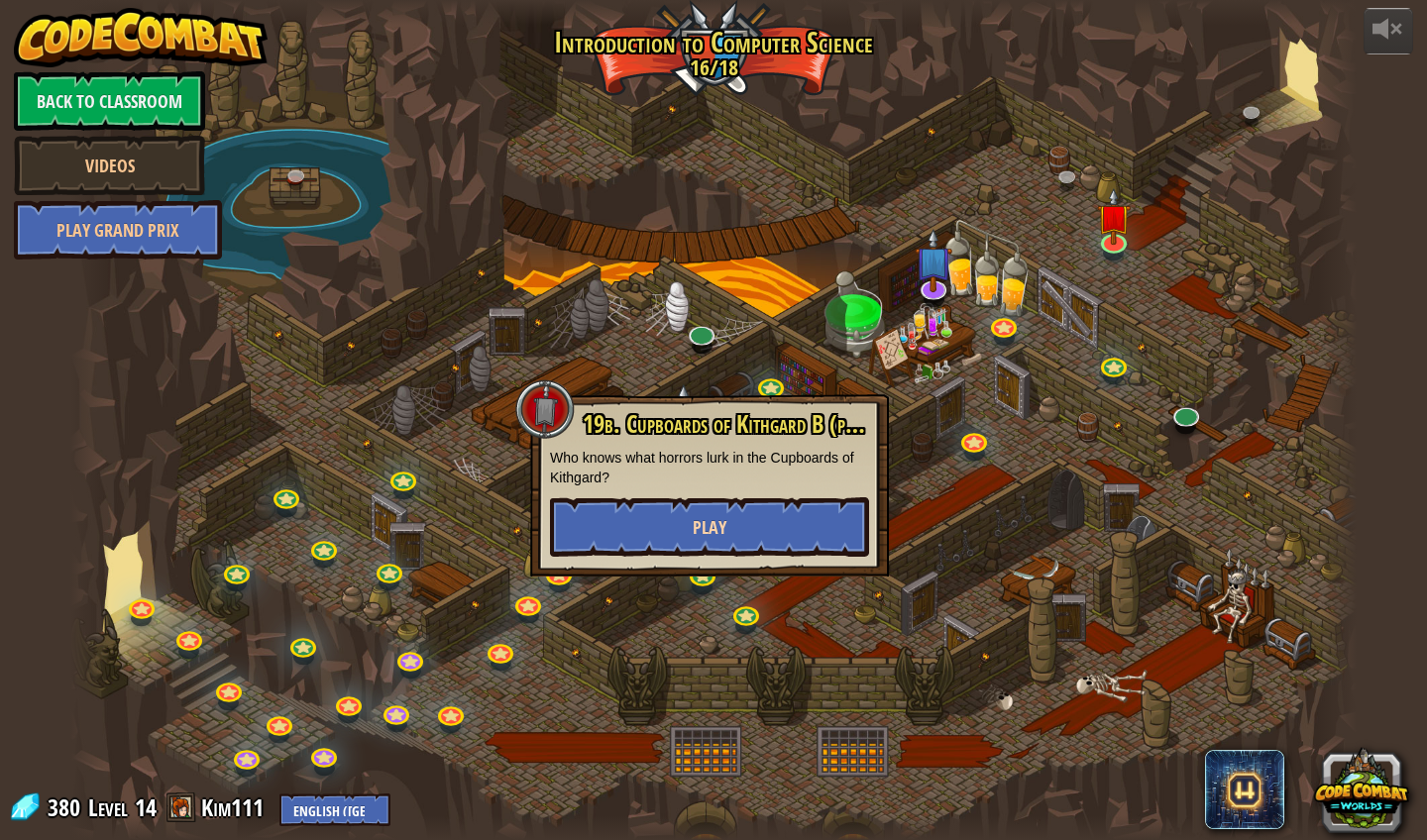 click on "Play" at bounding box center [710, 527] 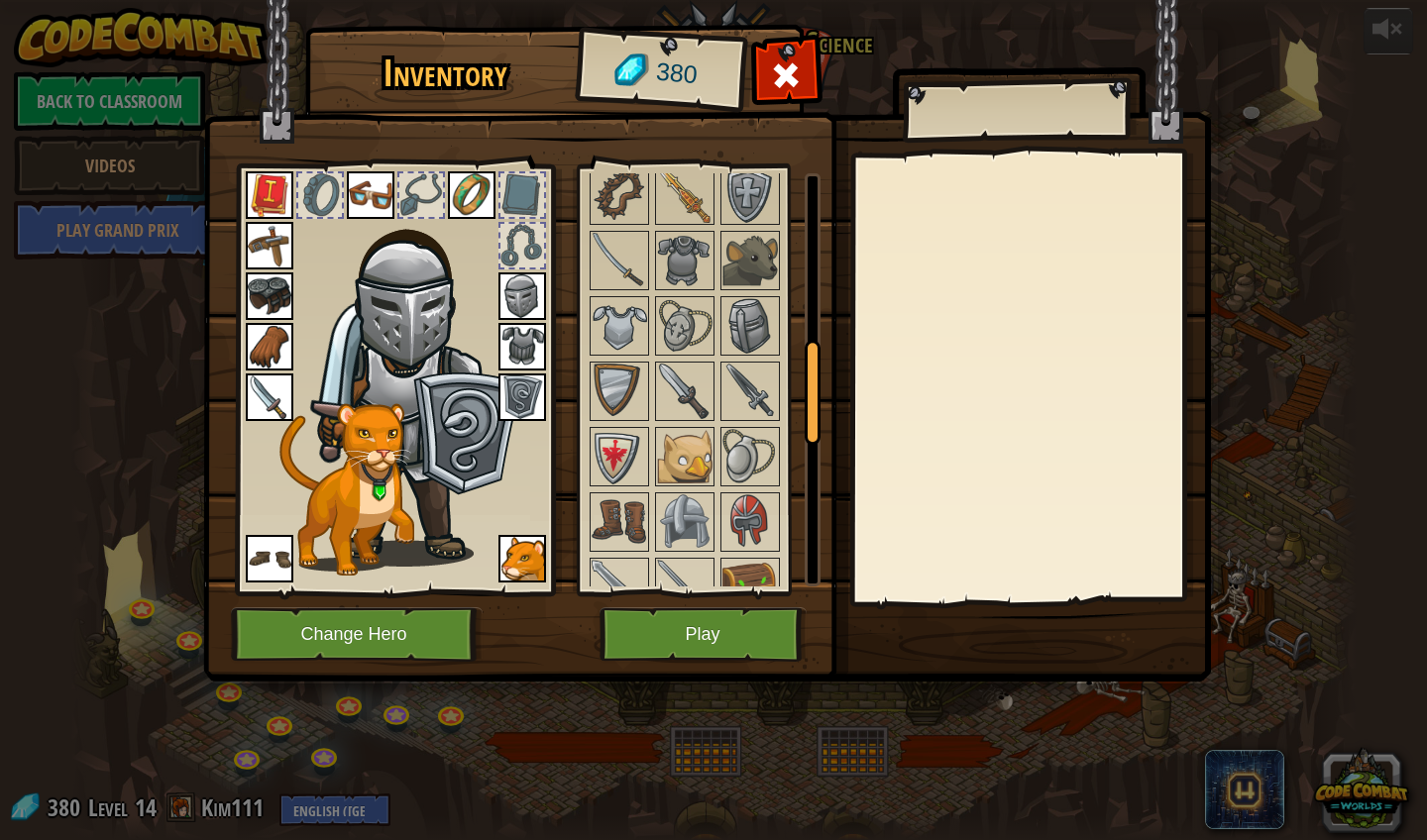 scroll, scrollTop: 1294, scrollLeft: 0, axis: vertical 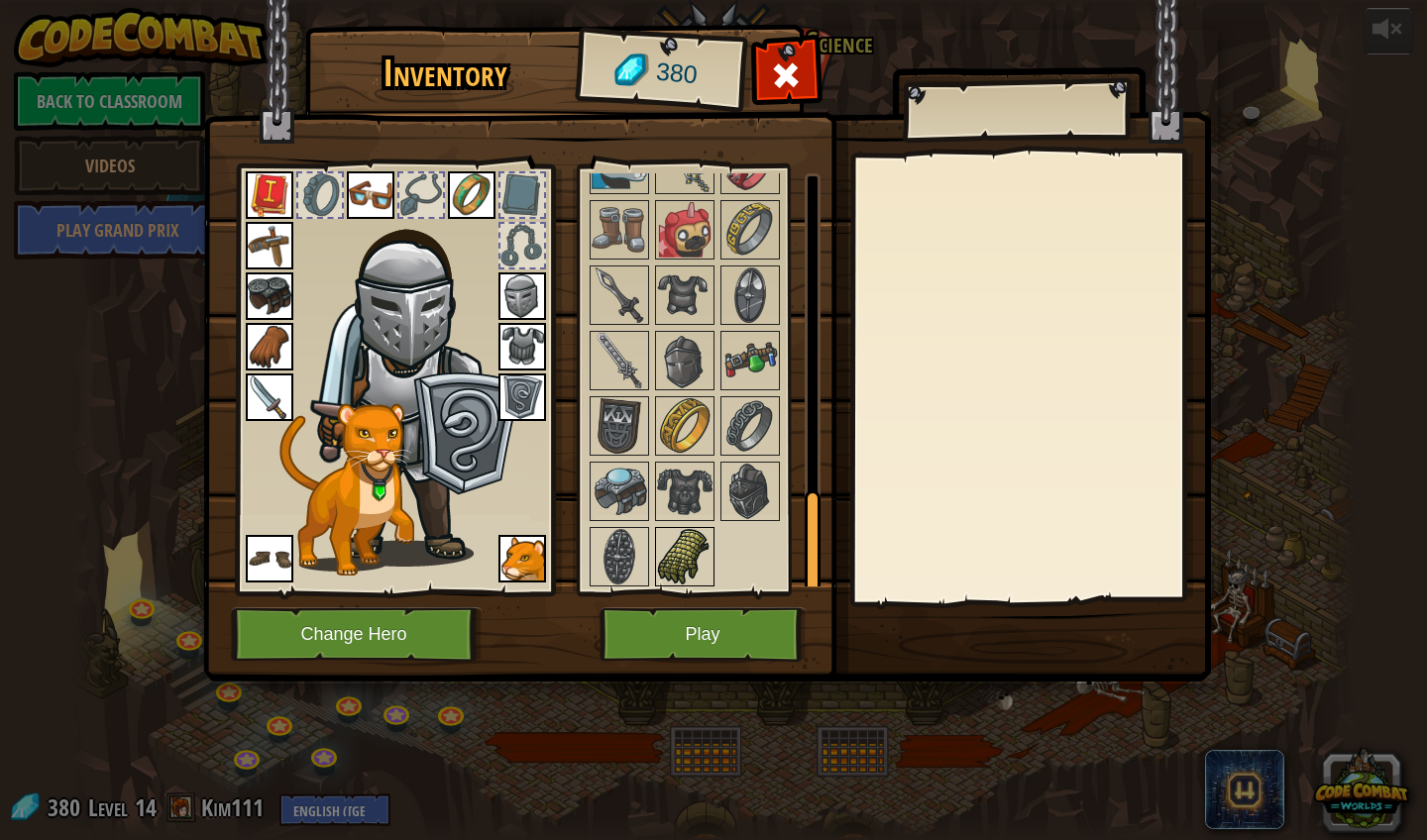 click at bounding box center (685, 557) 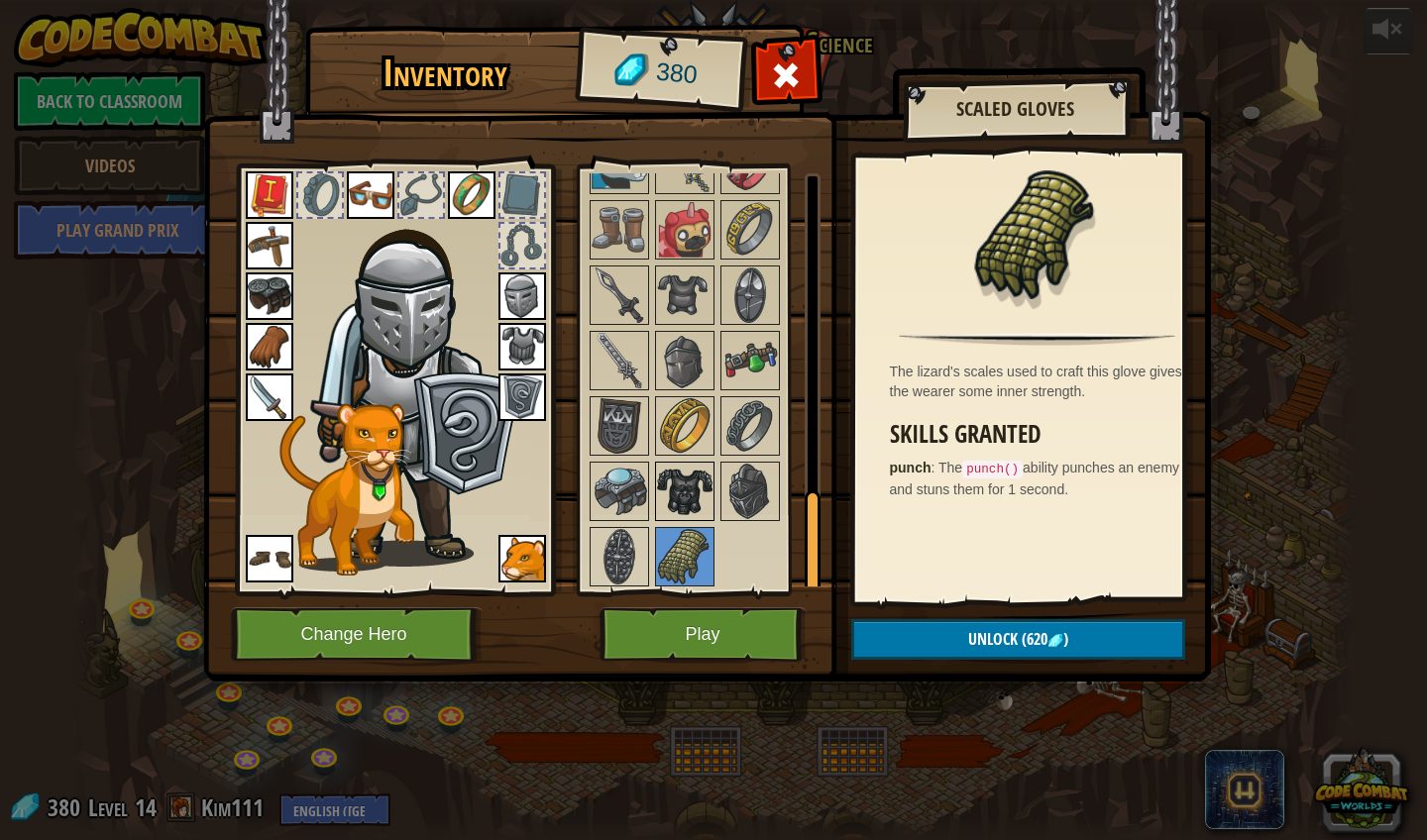 click at bounding box center (685, 491) 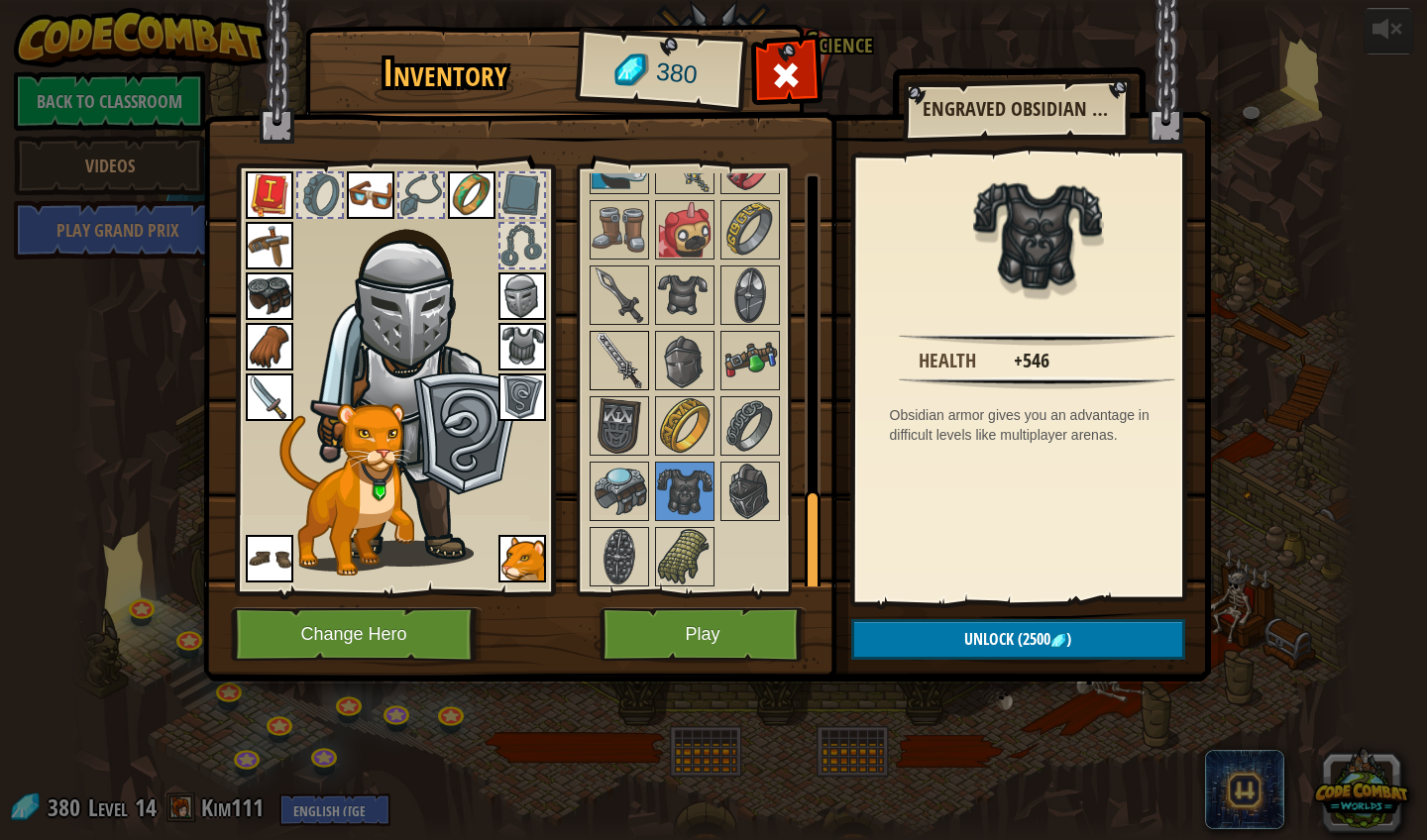 click at bounding box center (619, 361) 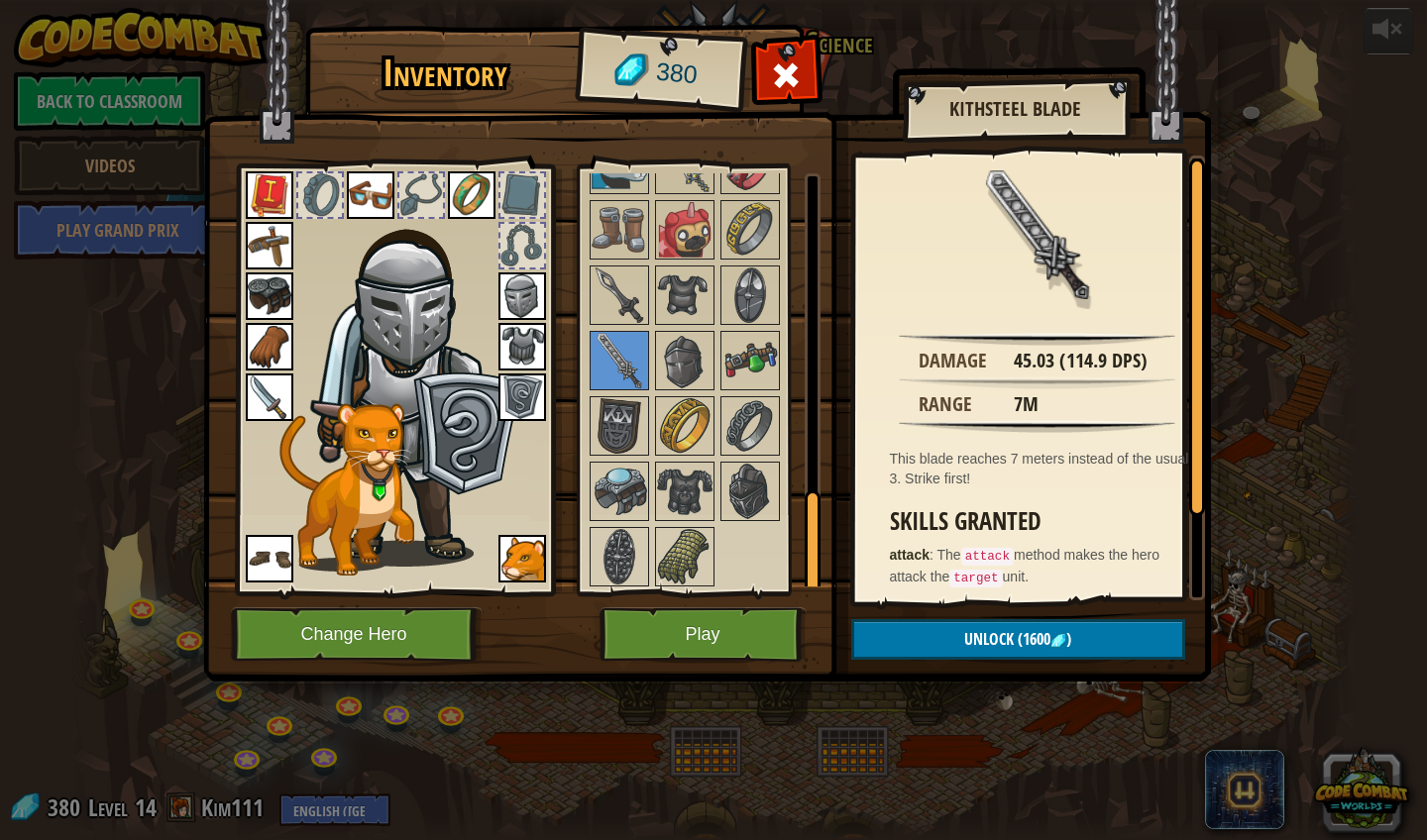 click on "Play" at bounding box center [703, 634] 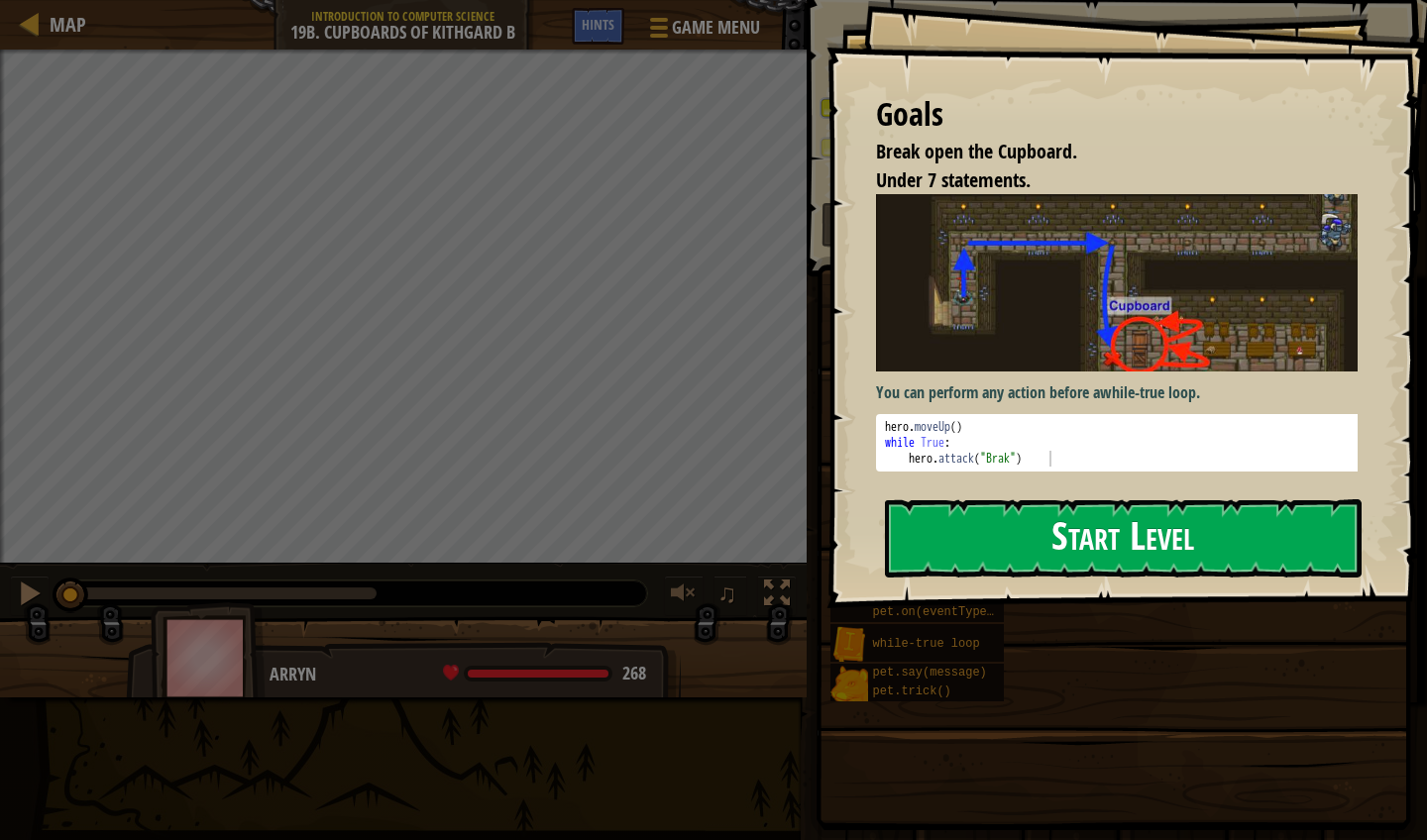 click on "Start Level" at bounding box center (1123, 538) 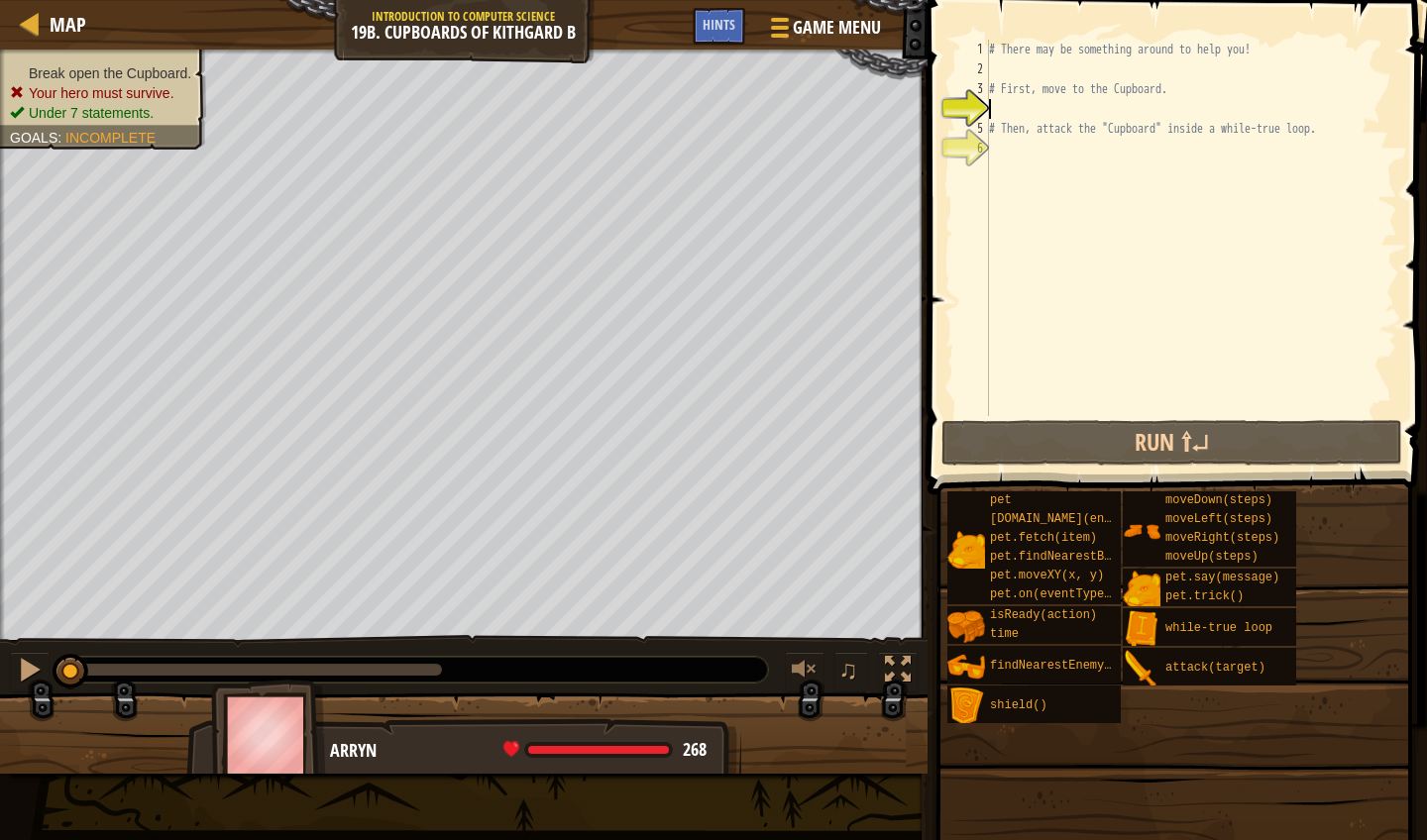 type on "h" 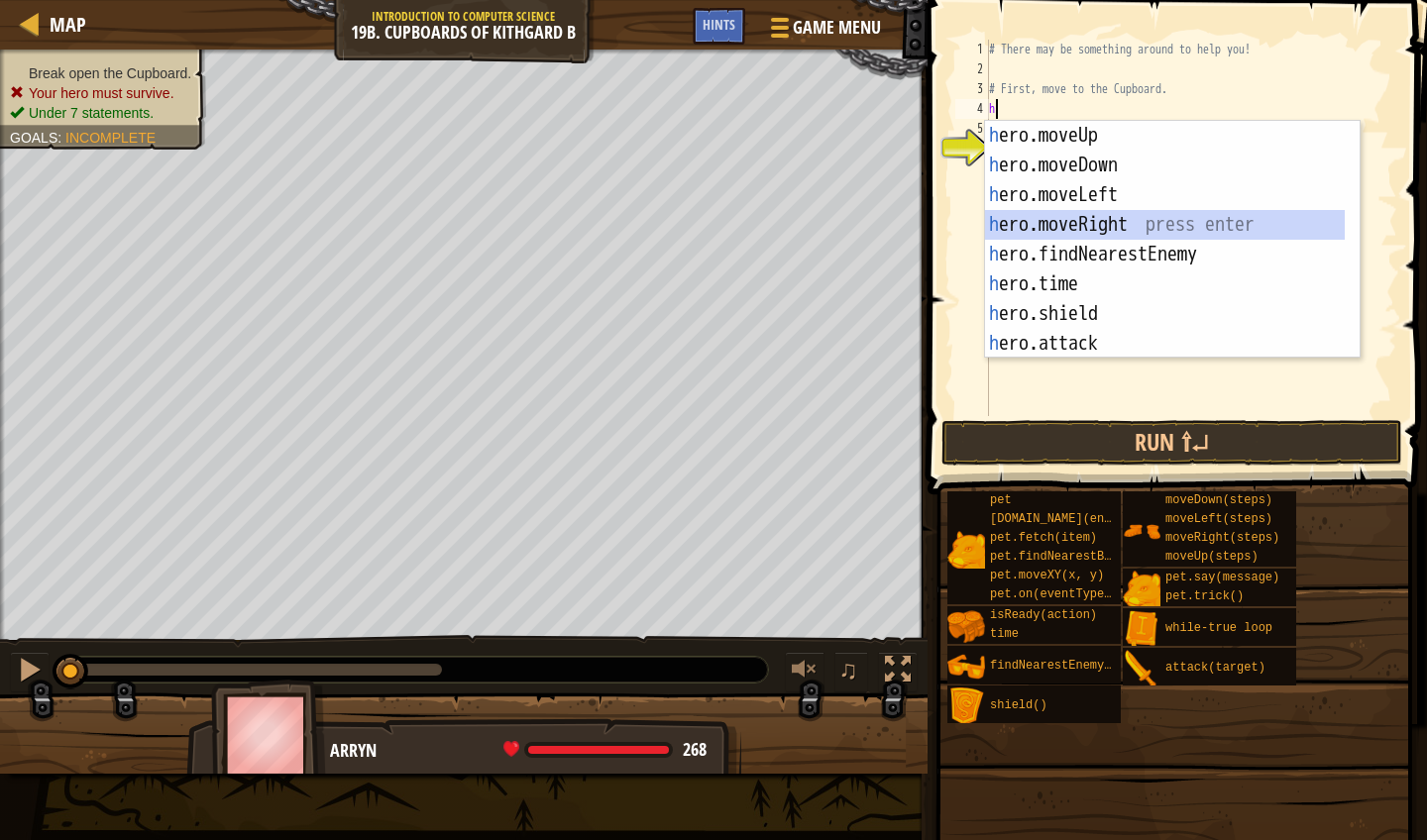 click on "h ero.moveUp press enter h ero.moveDown press enter h ero.moveLeft press enter h ero.moveRight press enter h ero.findNearestEnemy press enter h ero.time press enter h ero.shield press enter h ero.attack press enter h ero.isReady press enter" at bounding box center [1164, 269] 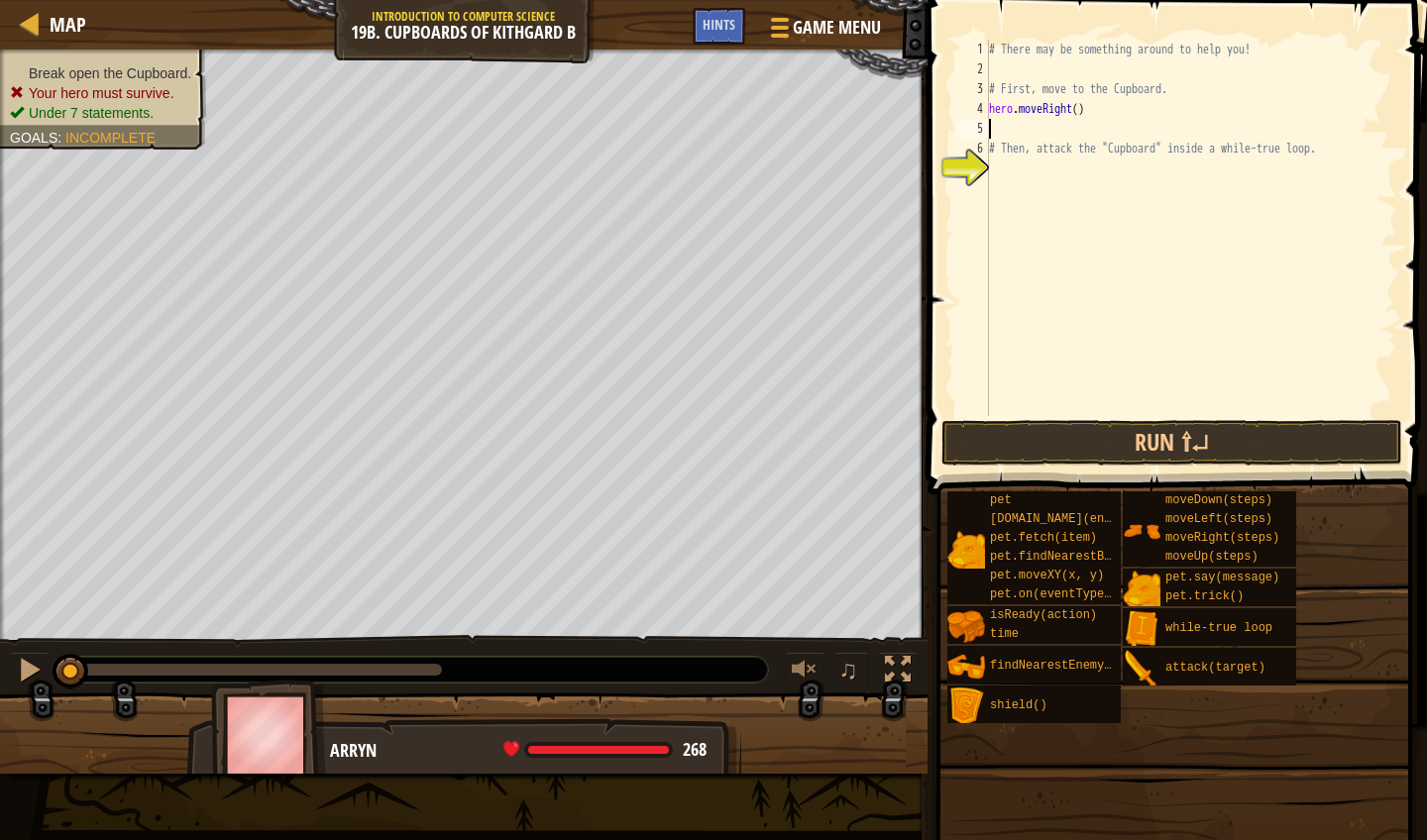 type on "h" 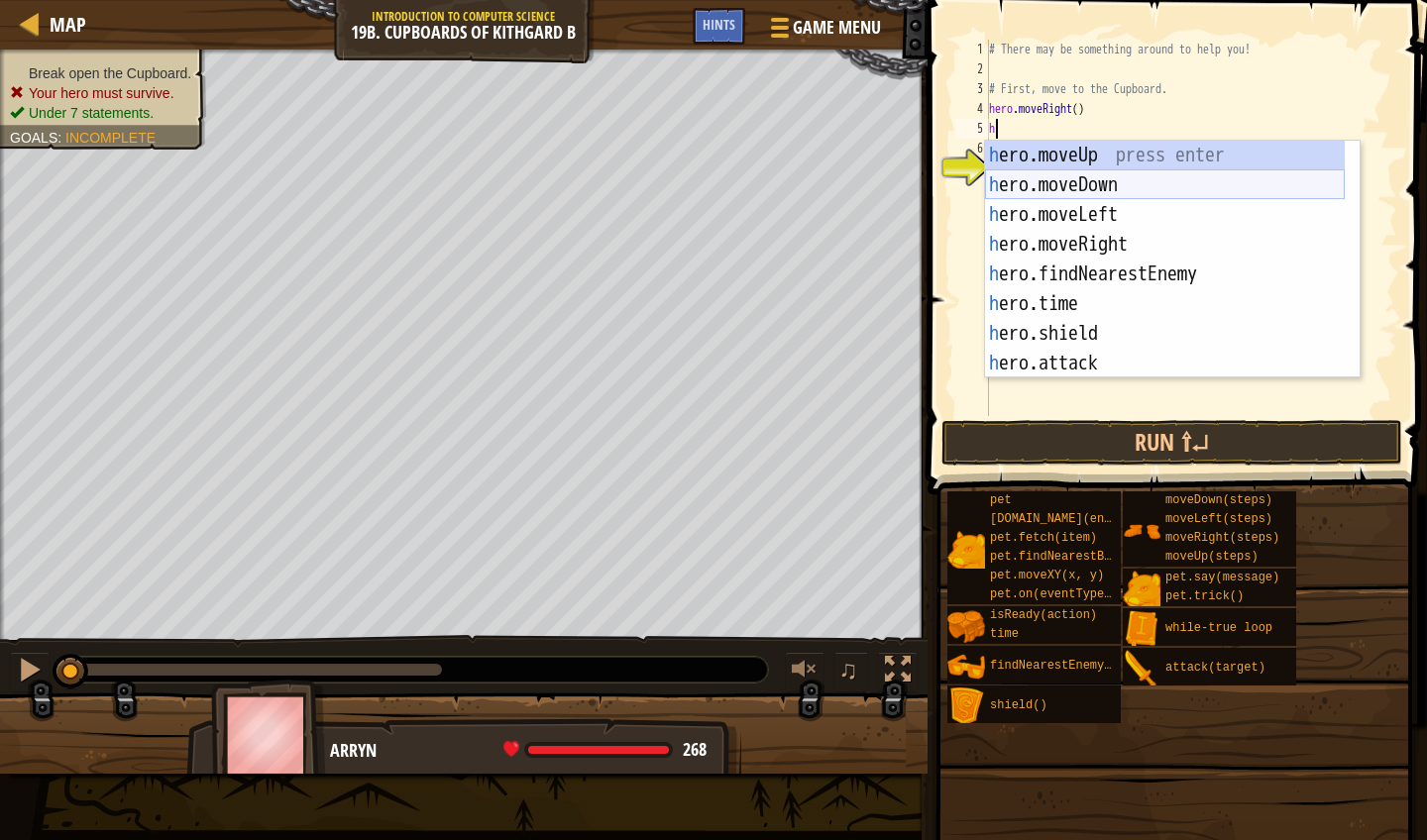click on "h ero.moveUp press enter h ero.moveDown press enter h ero.moveLeft press enter h ero.moveRight press enter h ero.findNearestEnemy press enter h ero.time press enter h ero.shield press enter h ero.attack press enter h ero.isReady press enter" at bounding box center [1164, 289] 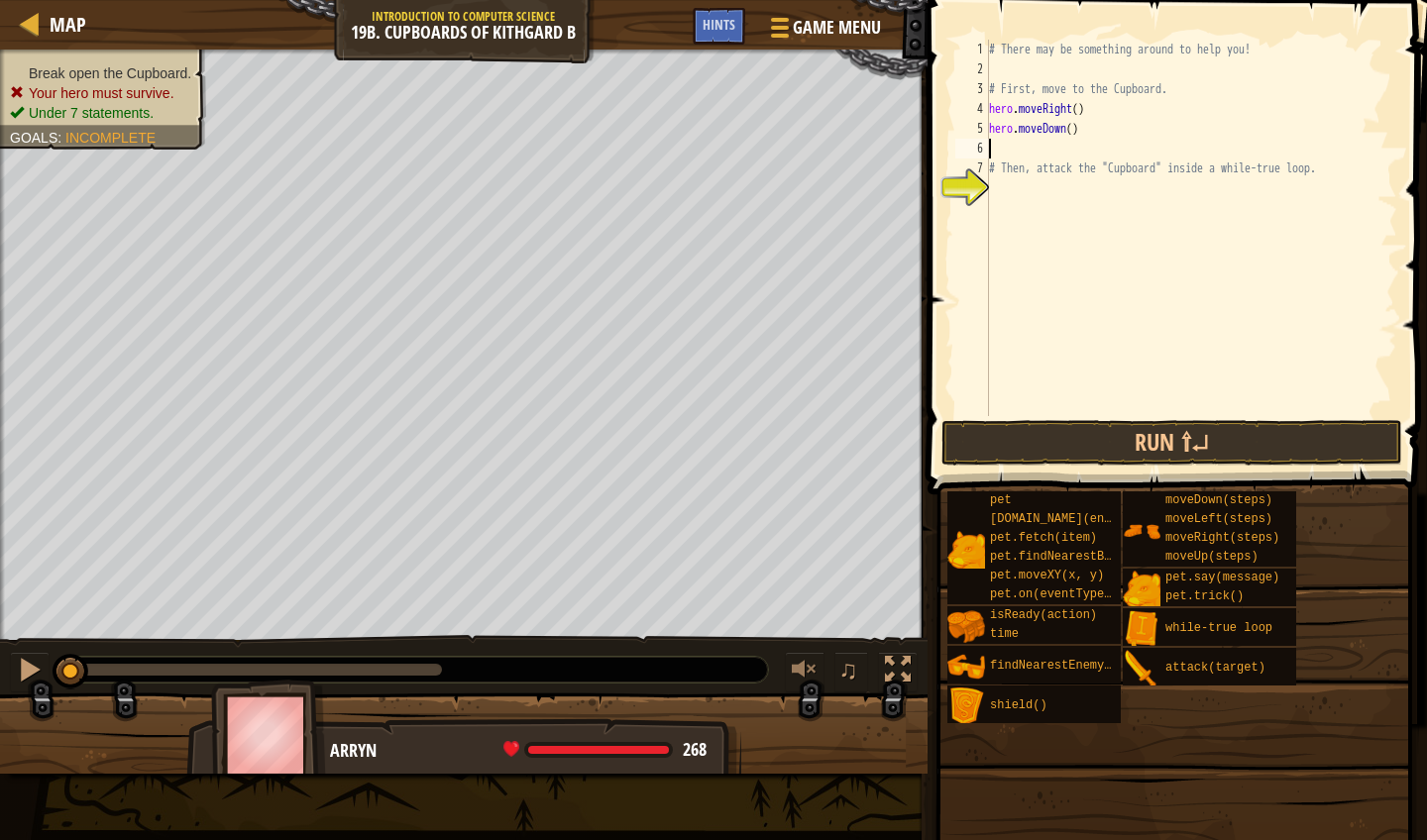 type on "h" 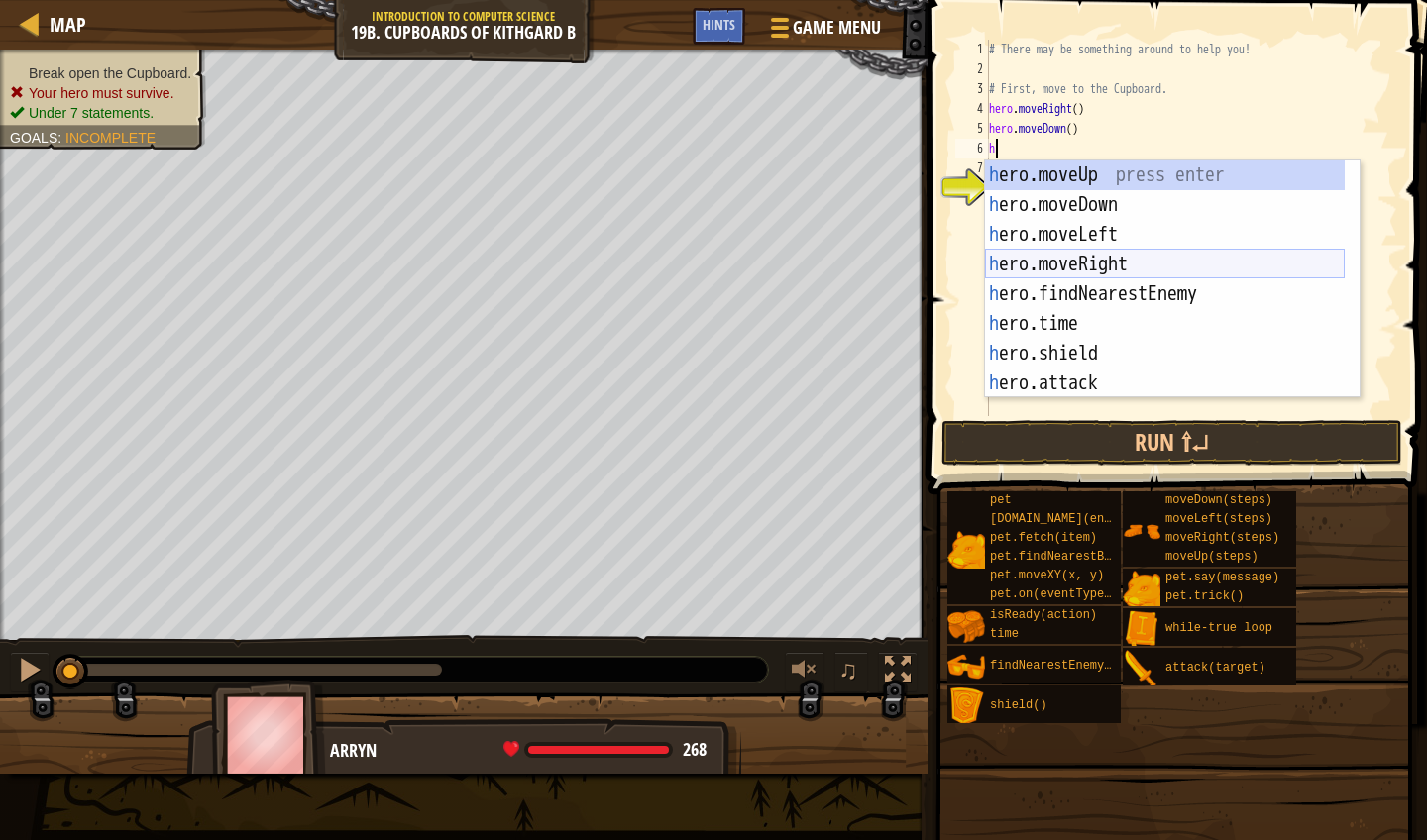 click on "h ero.moveUp press enter h ero.moveDown press enter h ero.moveLeft press enter h ero.moveRight press enter h ero.findNearestEnemy press enter h ero.time press enter h ero.shield press enter h ero.attack press enter h ero.isReady press enter" at bounding box center [1164, 309] 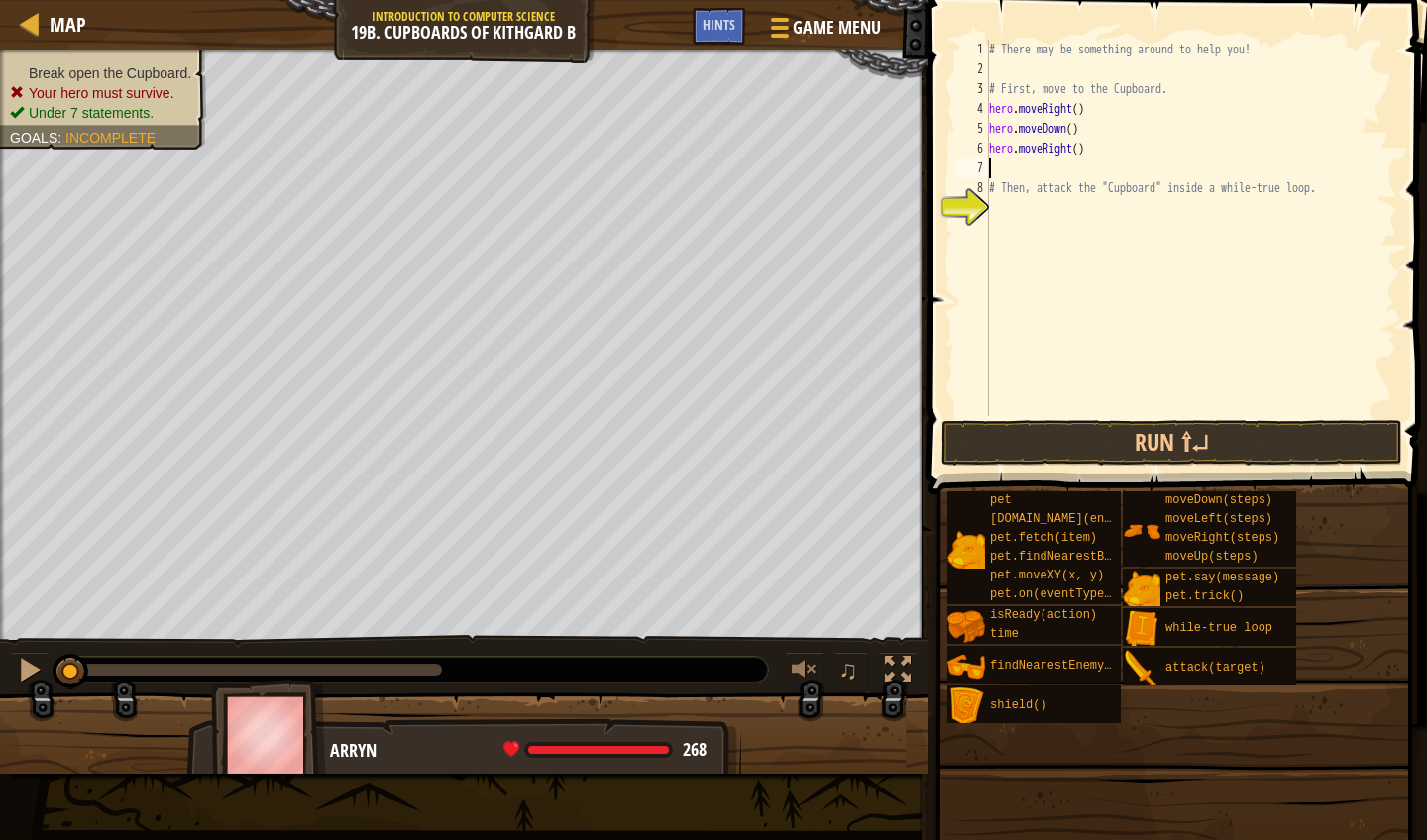 type on "h" 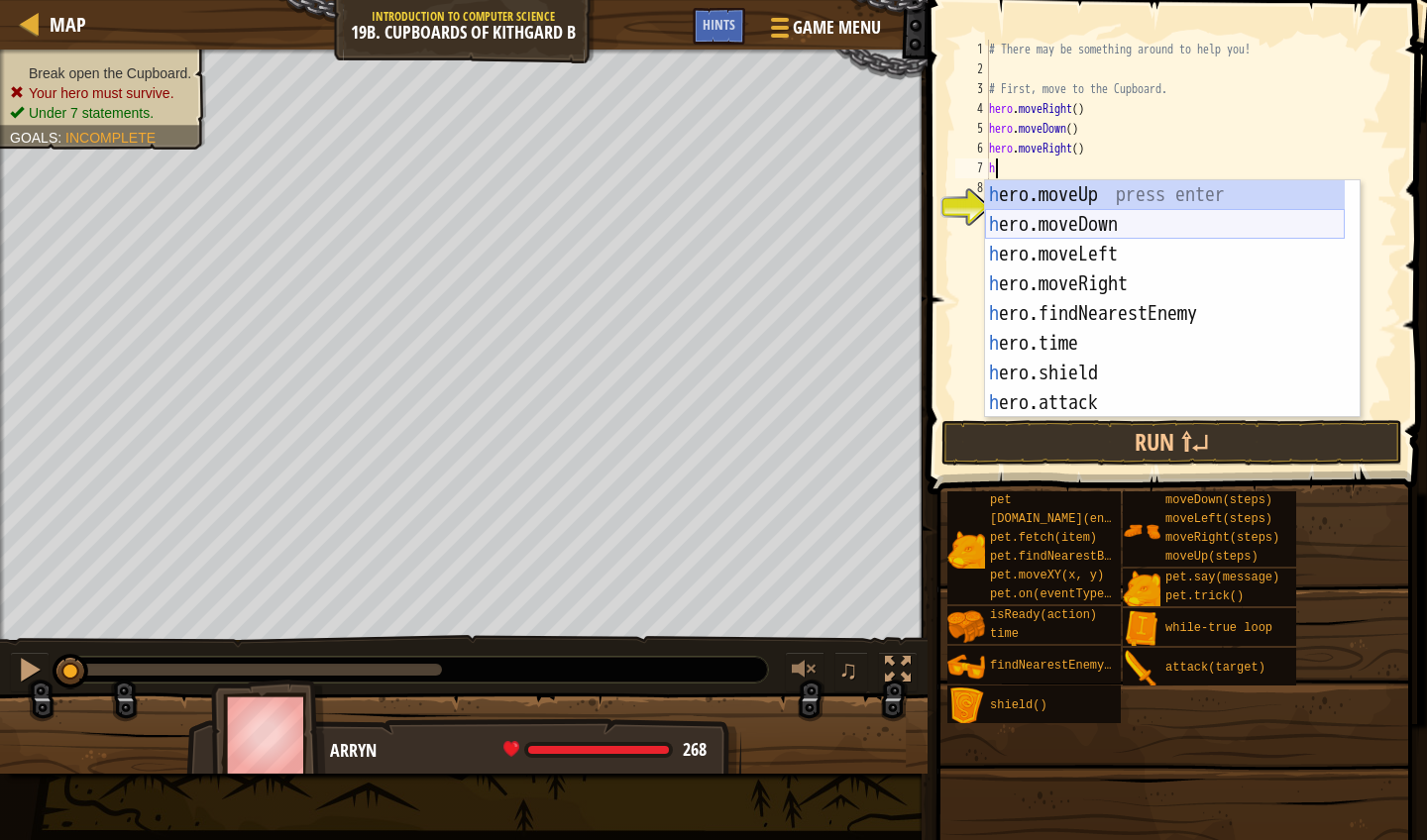 click on "h ero.moveUp press enter h ero.moveDown press enter h ero.moveLeft press enter h ero.moveRight press enter h ero.findNearestEnemy press enter h ero.time press enter h ero.shield press enter h ero.attack press enter h ero.isReady press enter" at bounding box center [1164, 329] 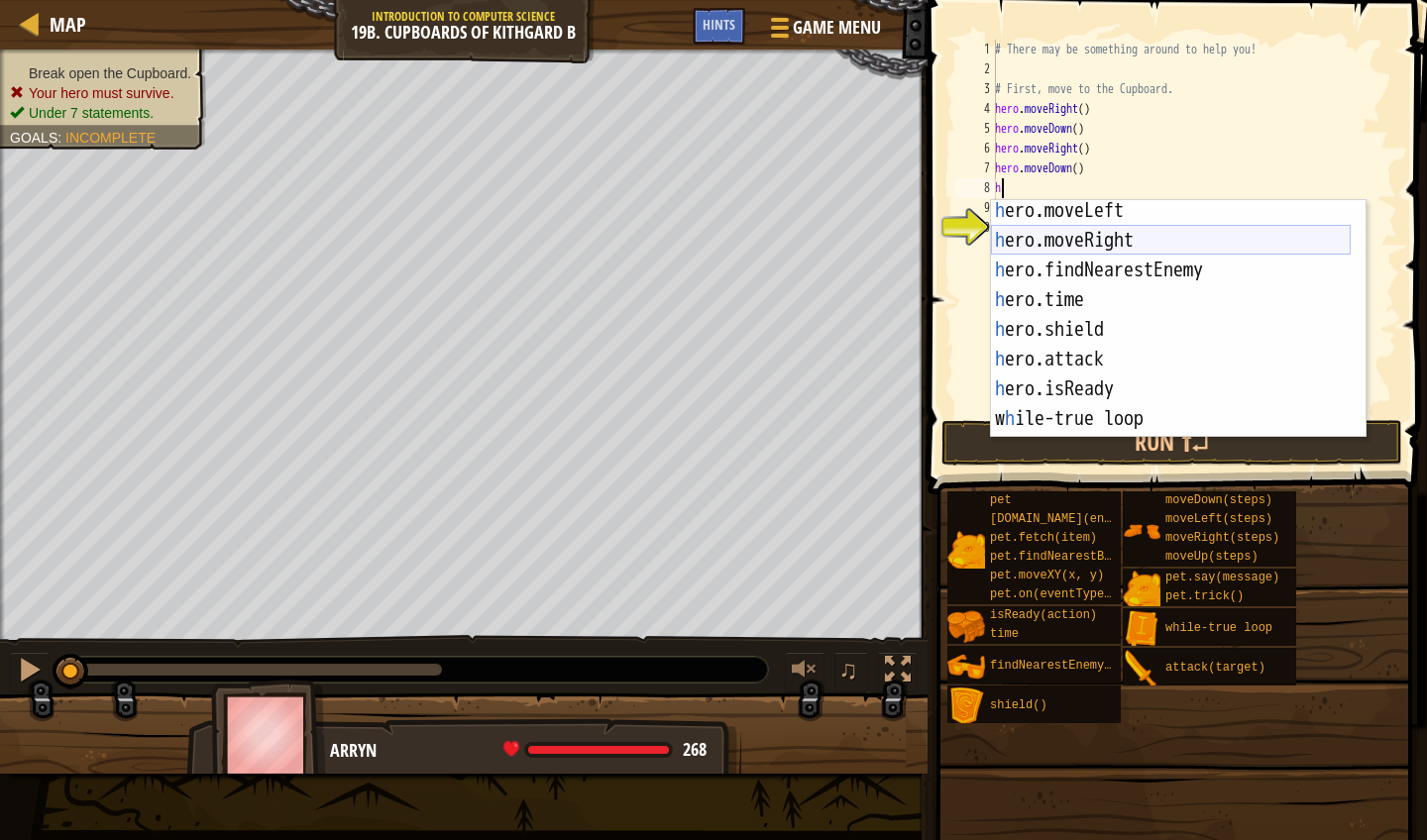 scroll, scrollTop: 105, scrollLeft: 0, axis: vertical 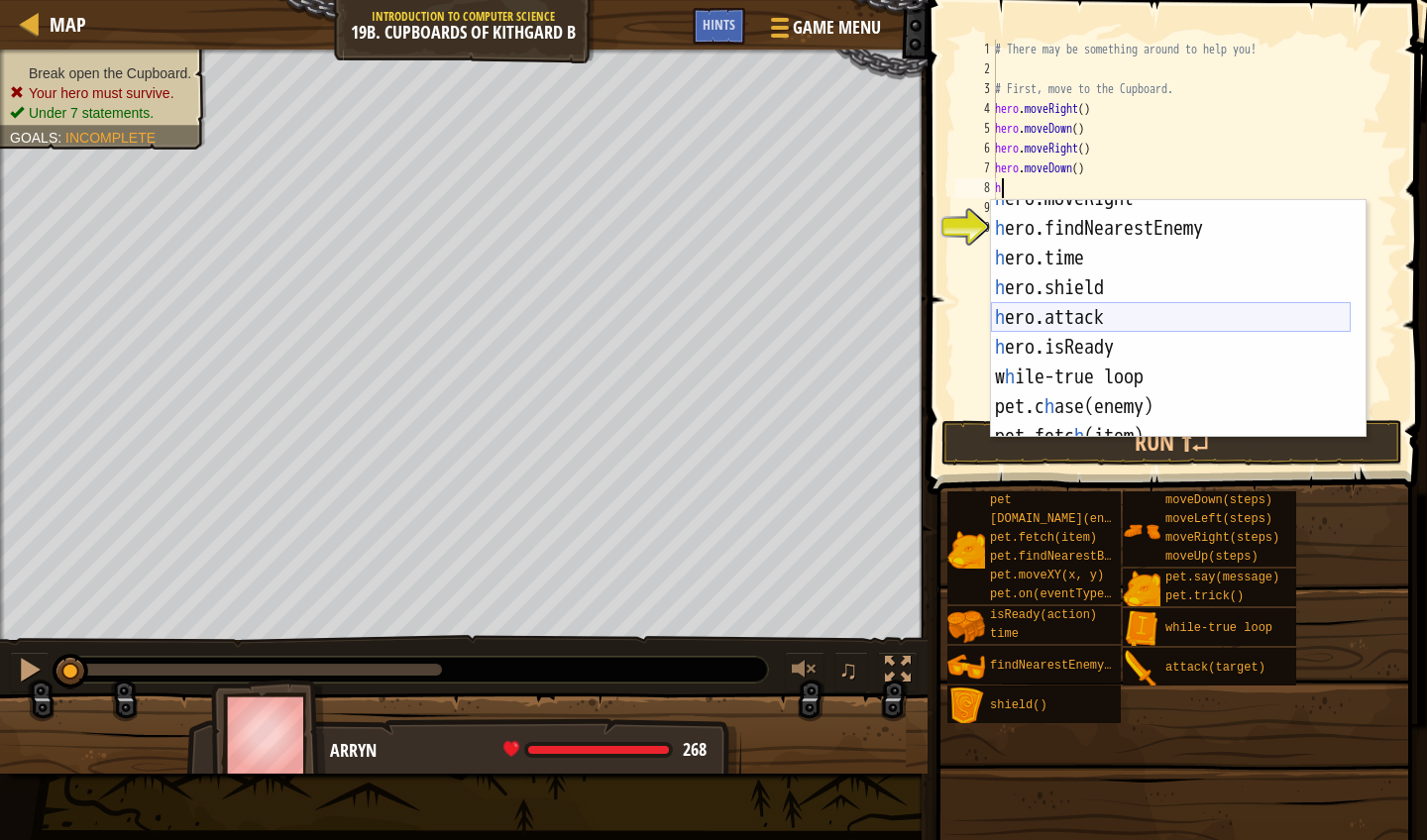 click on "h ero.moveRight press enter h ero.findNearestEnemy press enter h ero.time press enter h ero.shield press enter h ero.attack press enter h ero.isReady press enter w h ile-true loop press enter pet.c h ase(enemy) press enter pet.fetc h (item) press enter" at bounding box center [1170, 333] 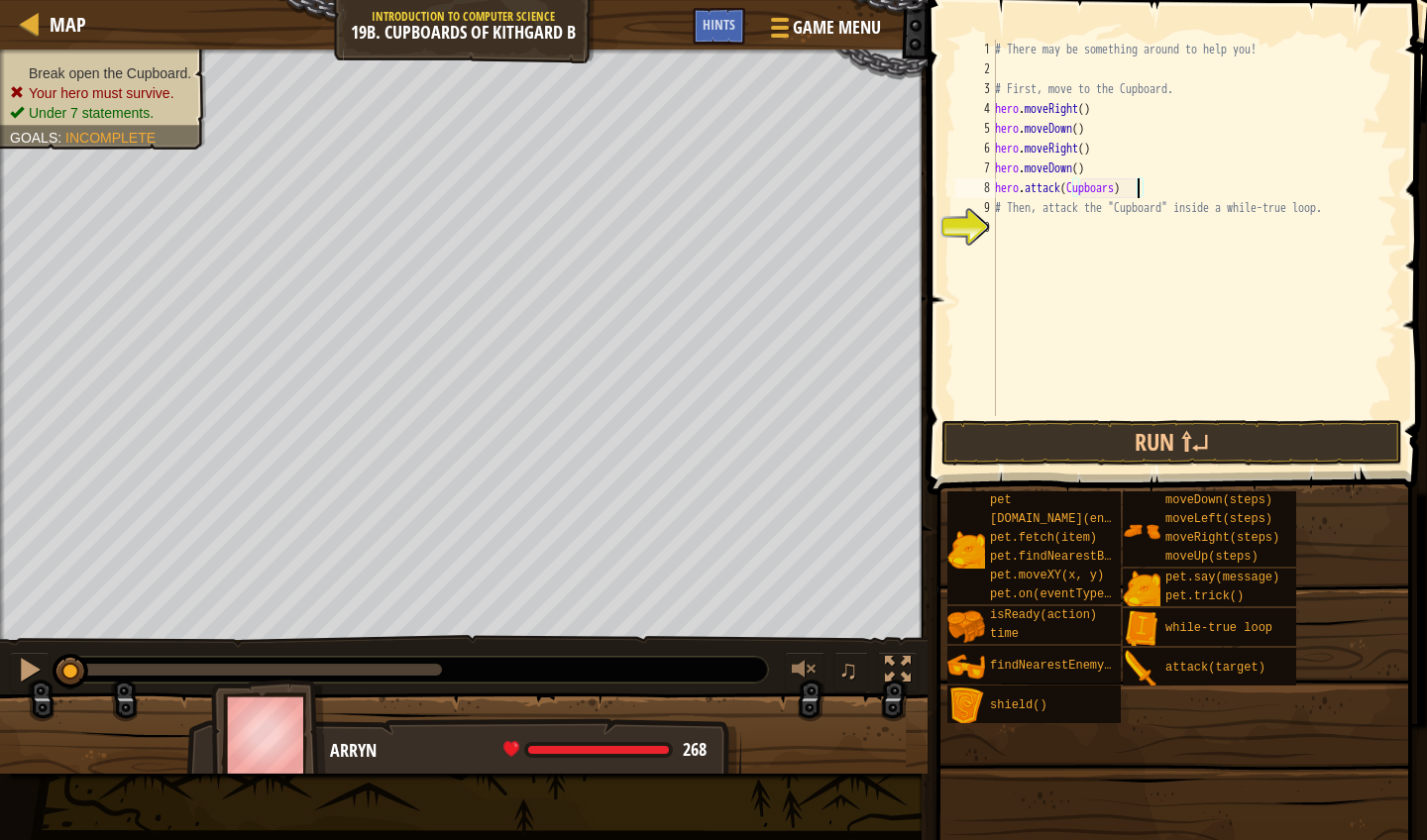 scroll, scrollTop: 9, scrollLeft: 11, axis: both 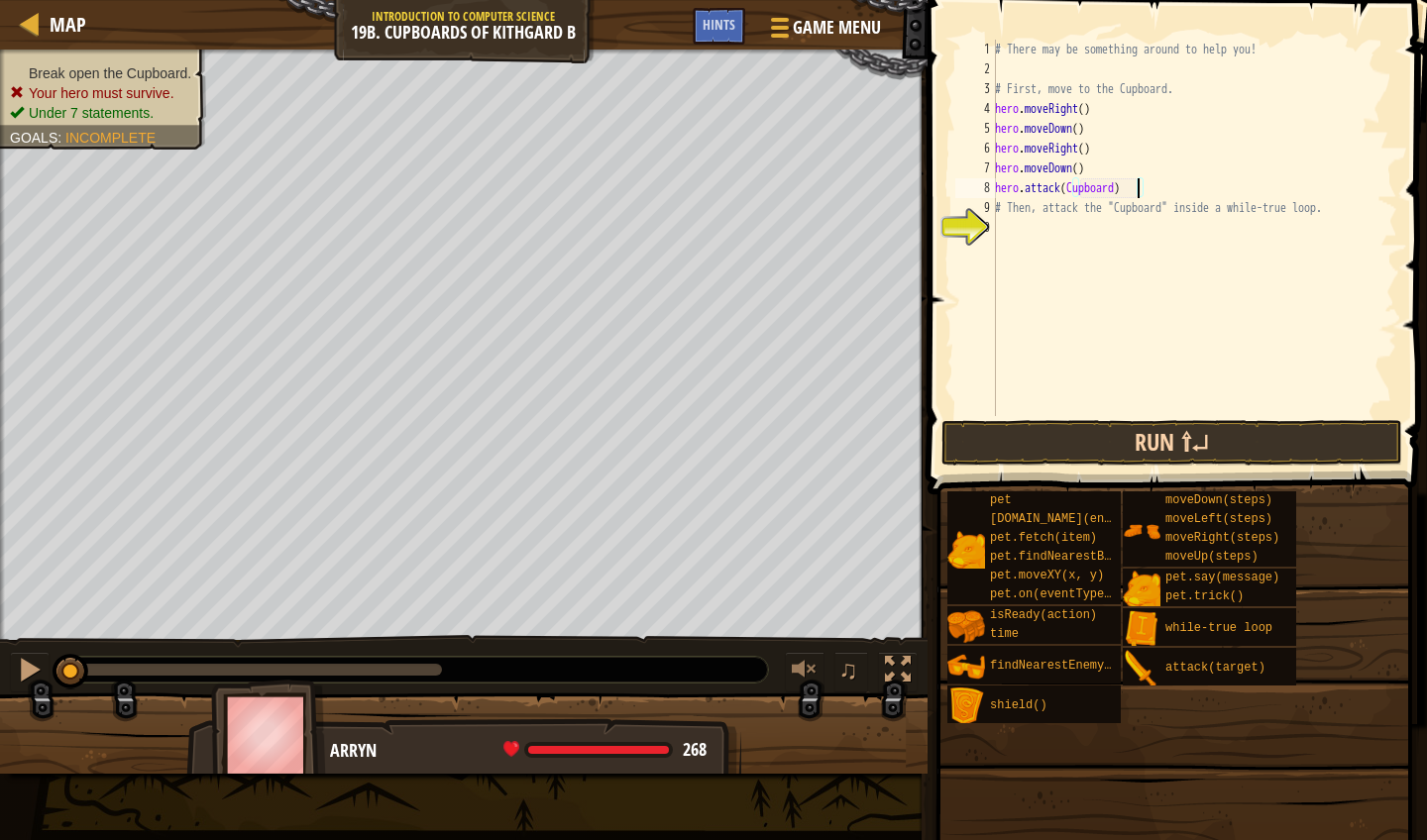 click on "Run ⇧↵" at bounding box center [1172, 443] 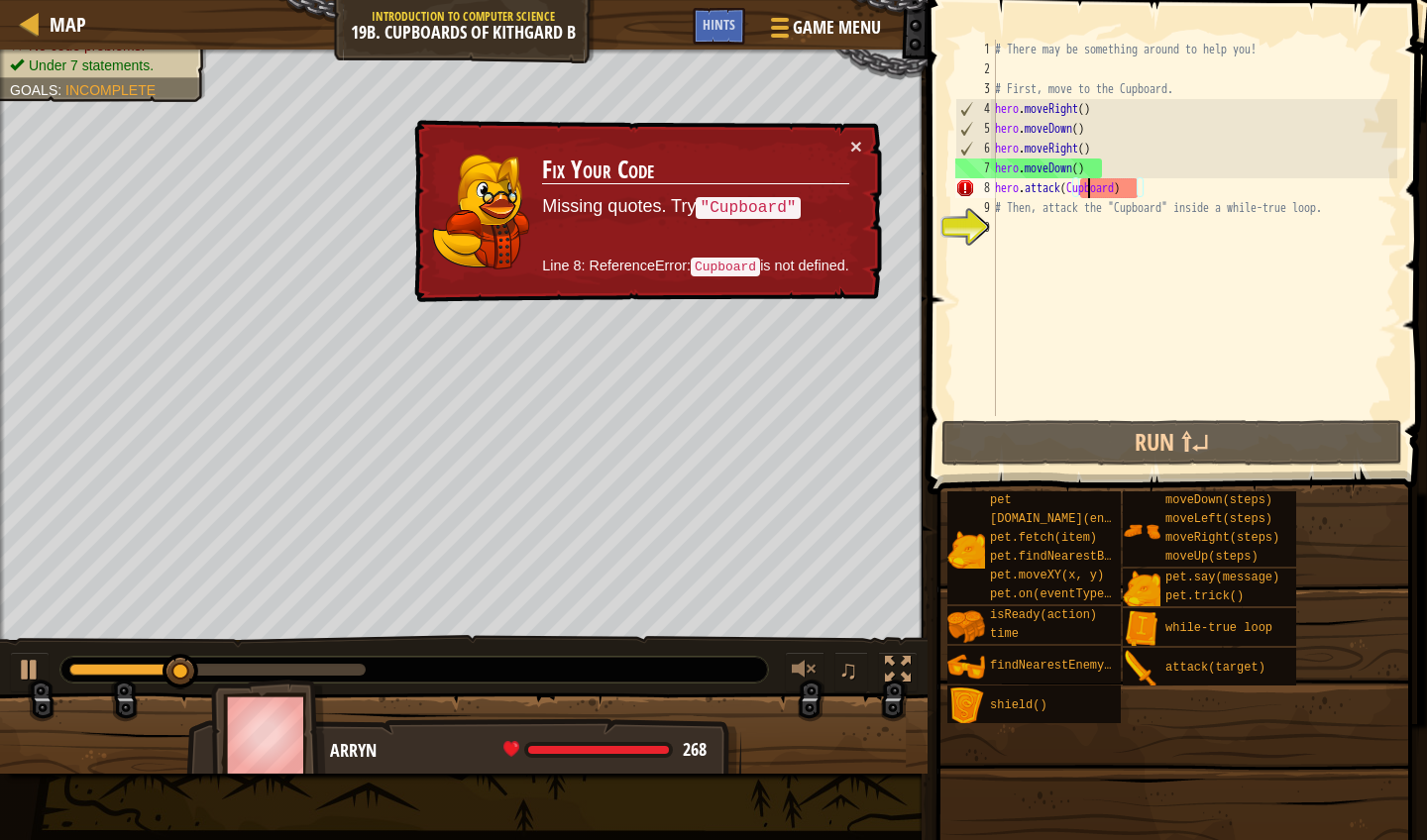 click on "# There may be something around to help you! # First, move to the Cupboard. hero . moveRight ( ) hero . moveDown ( ) hero . moveRight ( ) hero . moveDown ( ) hero . attack ( Cupboard ) # Then, attack the "Cupboard" inside a while-true loop." at bounding box center [1194, 248] 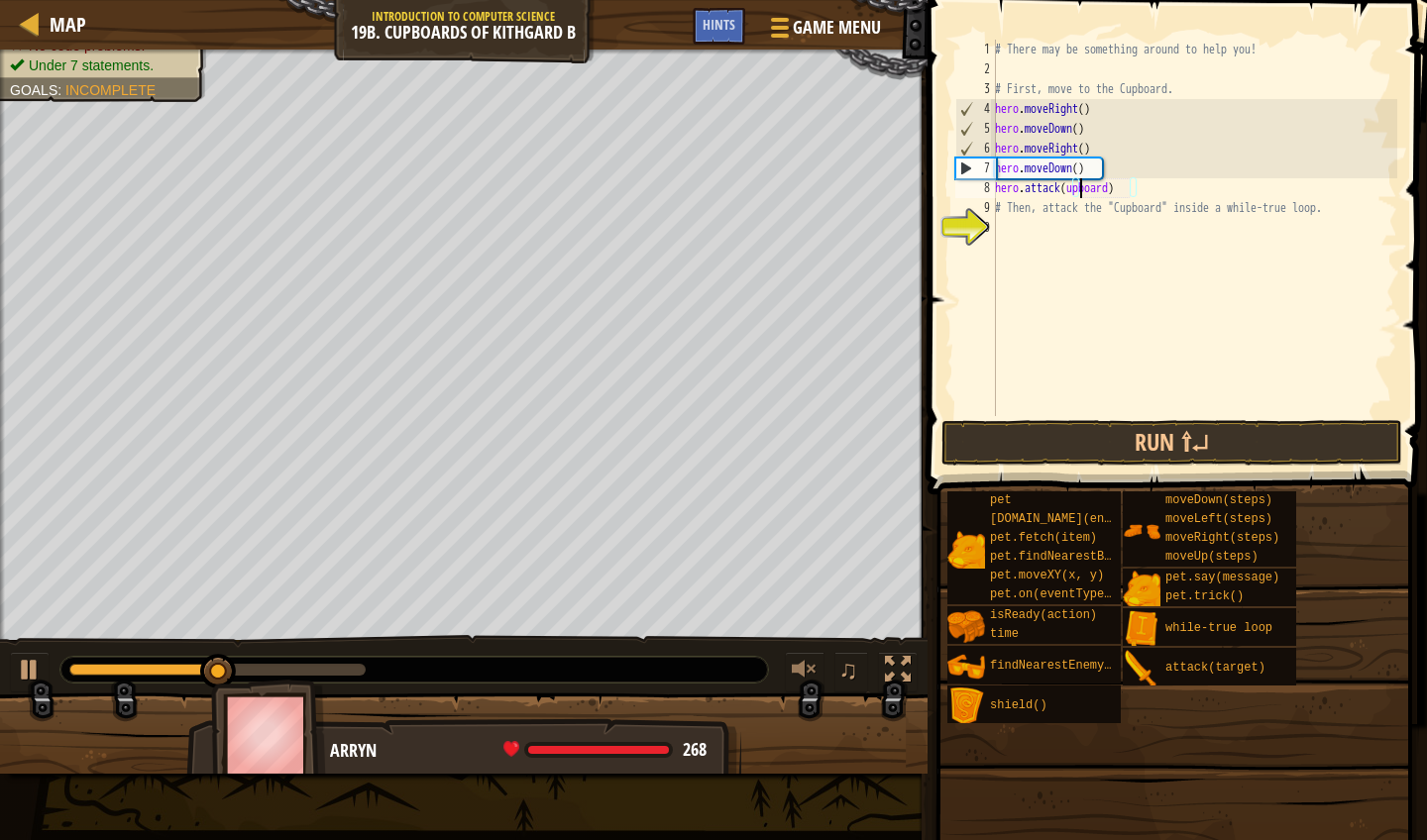 scroll, scrollTop: 9, scrollLeft: 8, axis: both 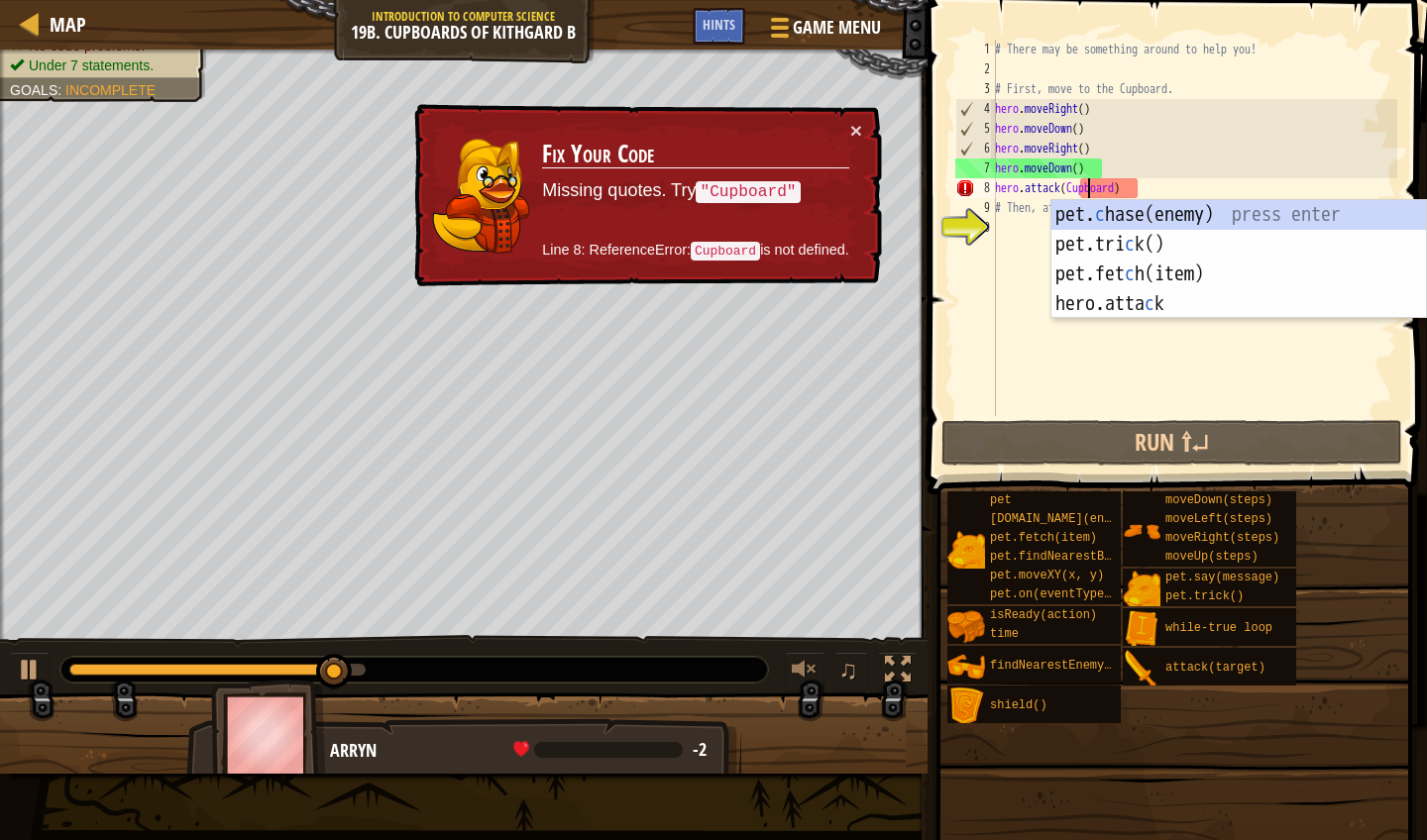 click on "# There may be something around to help you! # First, move to the Cupboard. hero . moveRight ( ) hero . moveDown ( ) hero . moveRight ( ) hero . moveDown ( ) hero . attack ( Cupboard ) # Then, attack the "Cupboard" inside a while-true loop." at bounding box center [1194, 248] 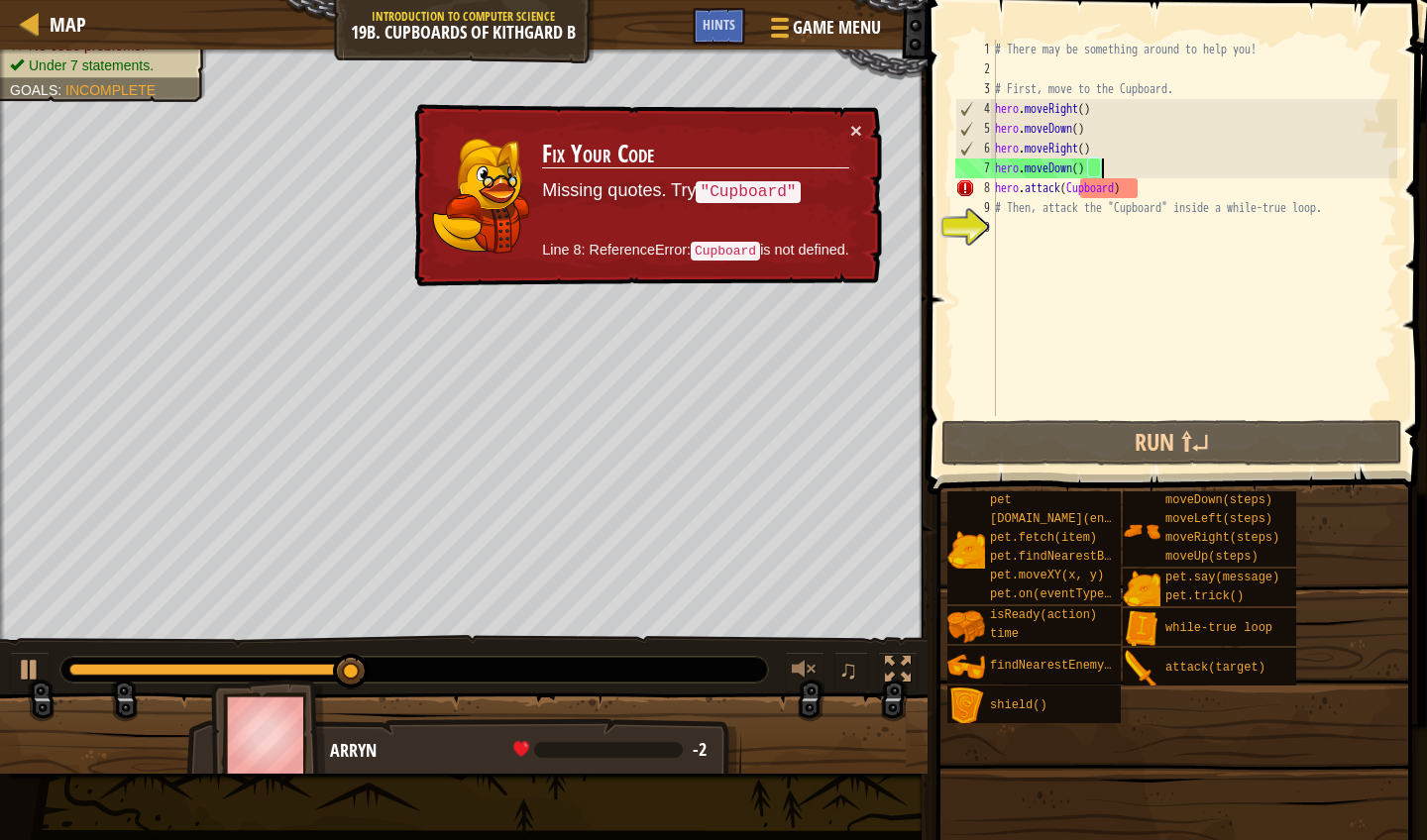 click on "# There may be something around to help you! # First, move to the Cupboard. hero . moveRight ( ) hero . moveDown ( ) hero . moveRight ( ) hero . moveDown ( ) hero . attack ( Cupboard ) # Then, attack the "Cupboard" inside a while-true loop." at bounding box center (1194, 248) 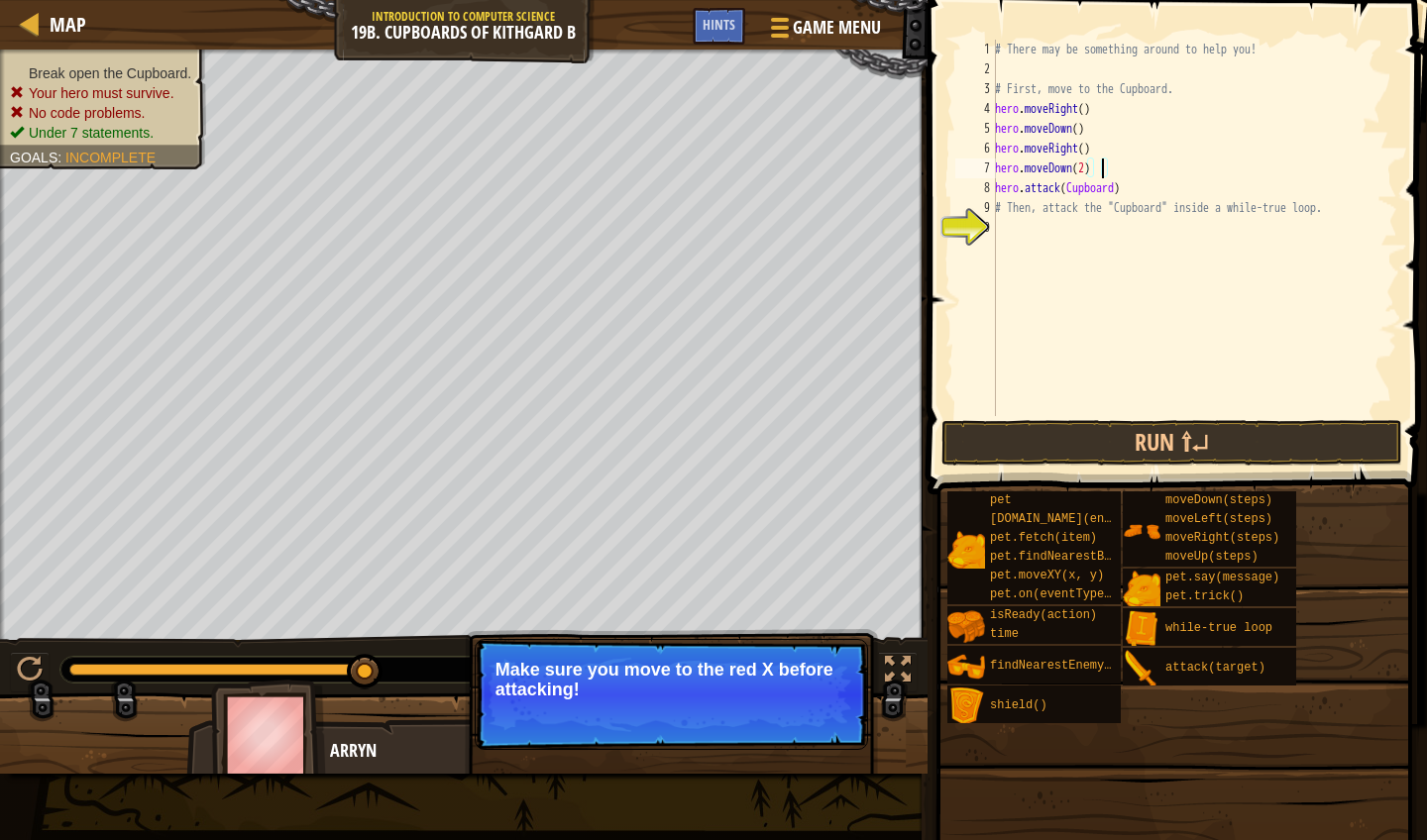 click on "# There may be something around to help you! # First, move to the Cupboard. hero . moveRight ( ) hero . moveDown ( ) hero . moveRight ( ) hero . moveDown ( 2 ) hero . attack ( Cupboard ) # Then, attack the "Cupboard" inside a while-true loop." at bounding box center [1194, 248] 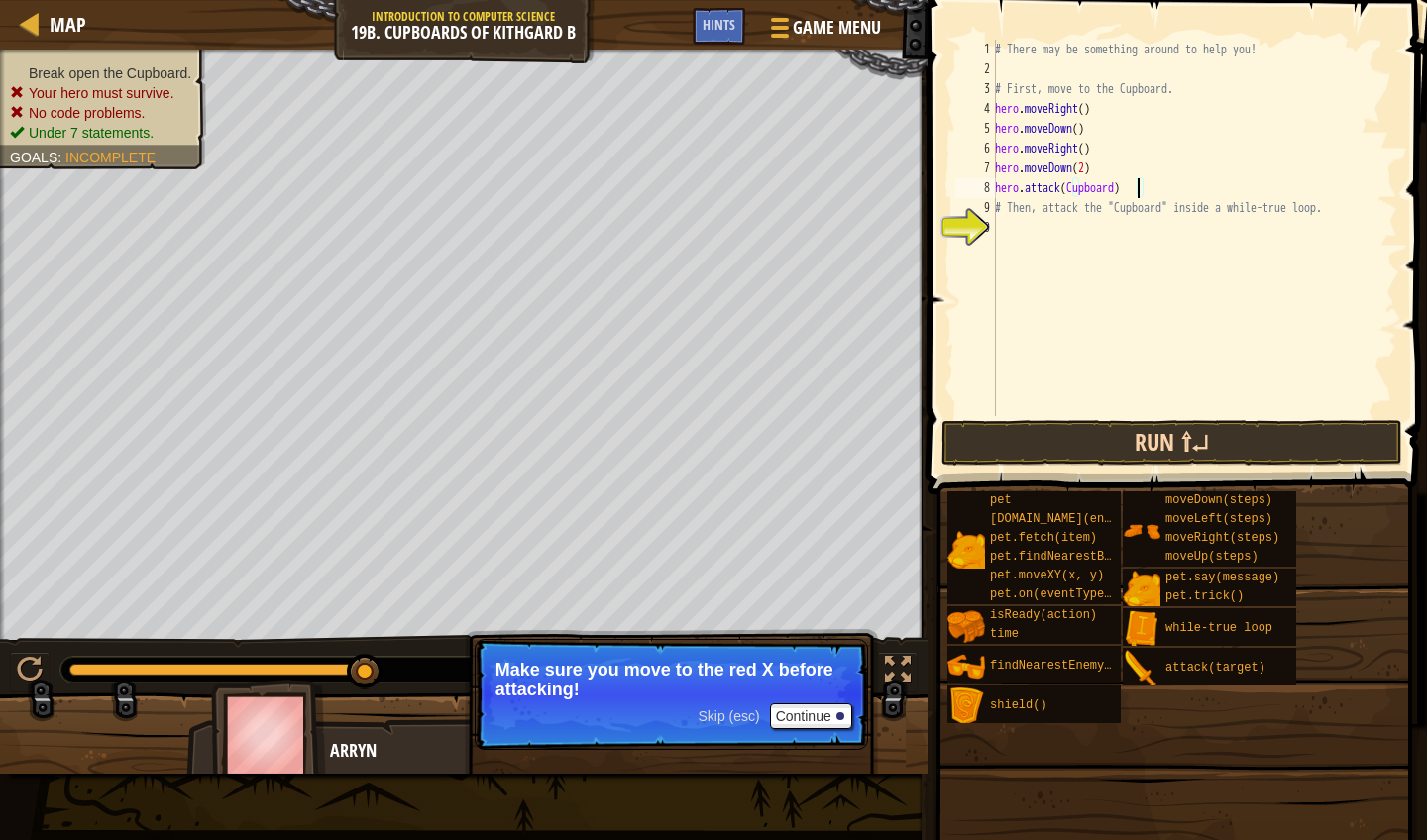 click on "Run ⇧↵" at bounding box center [1172, 443] 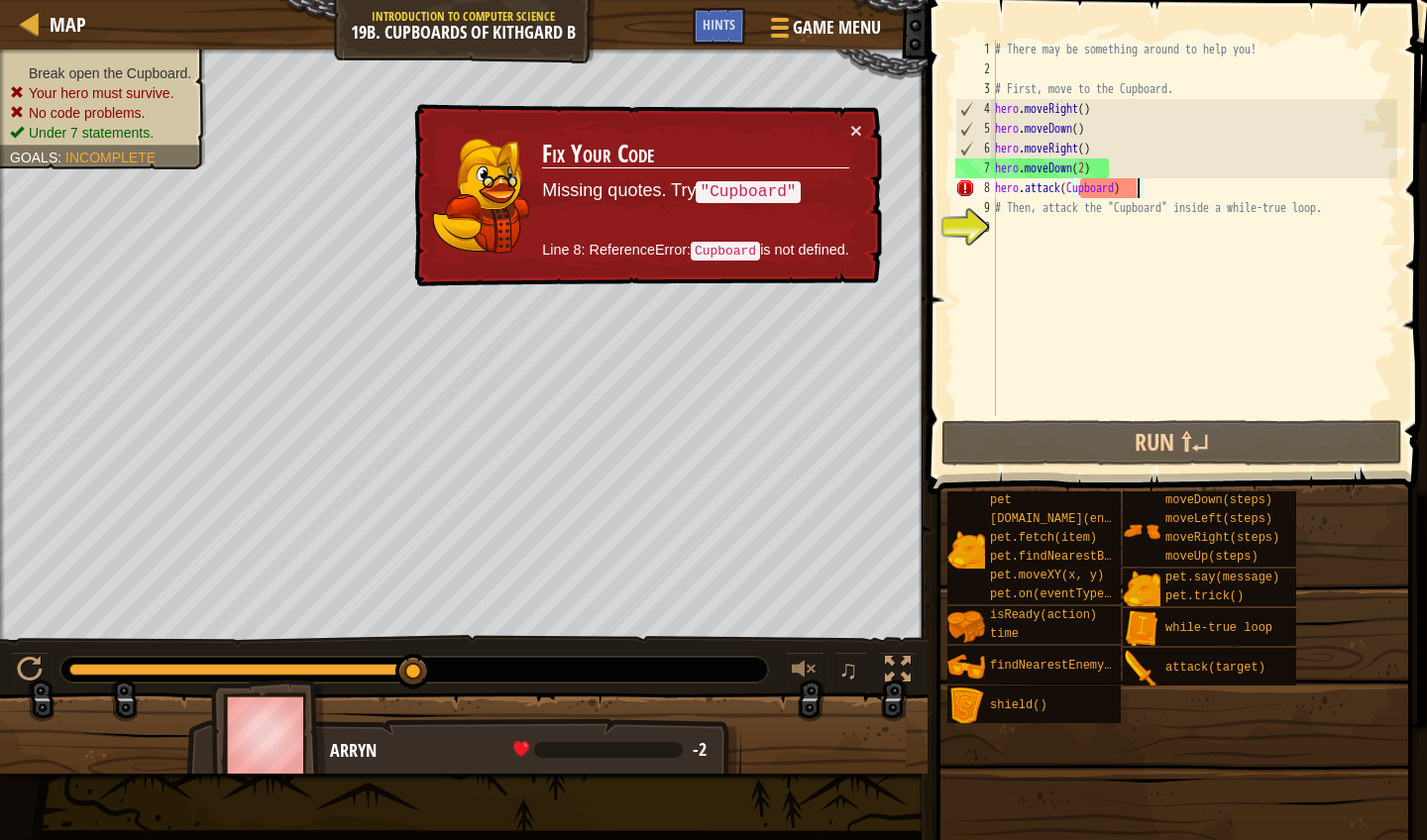 scroll, scrollTop: 9, scrollLeft: 12, axis: both 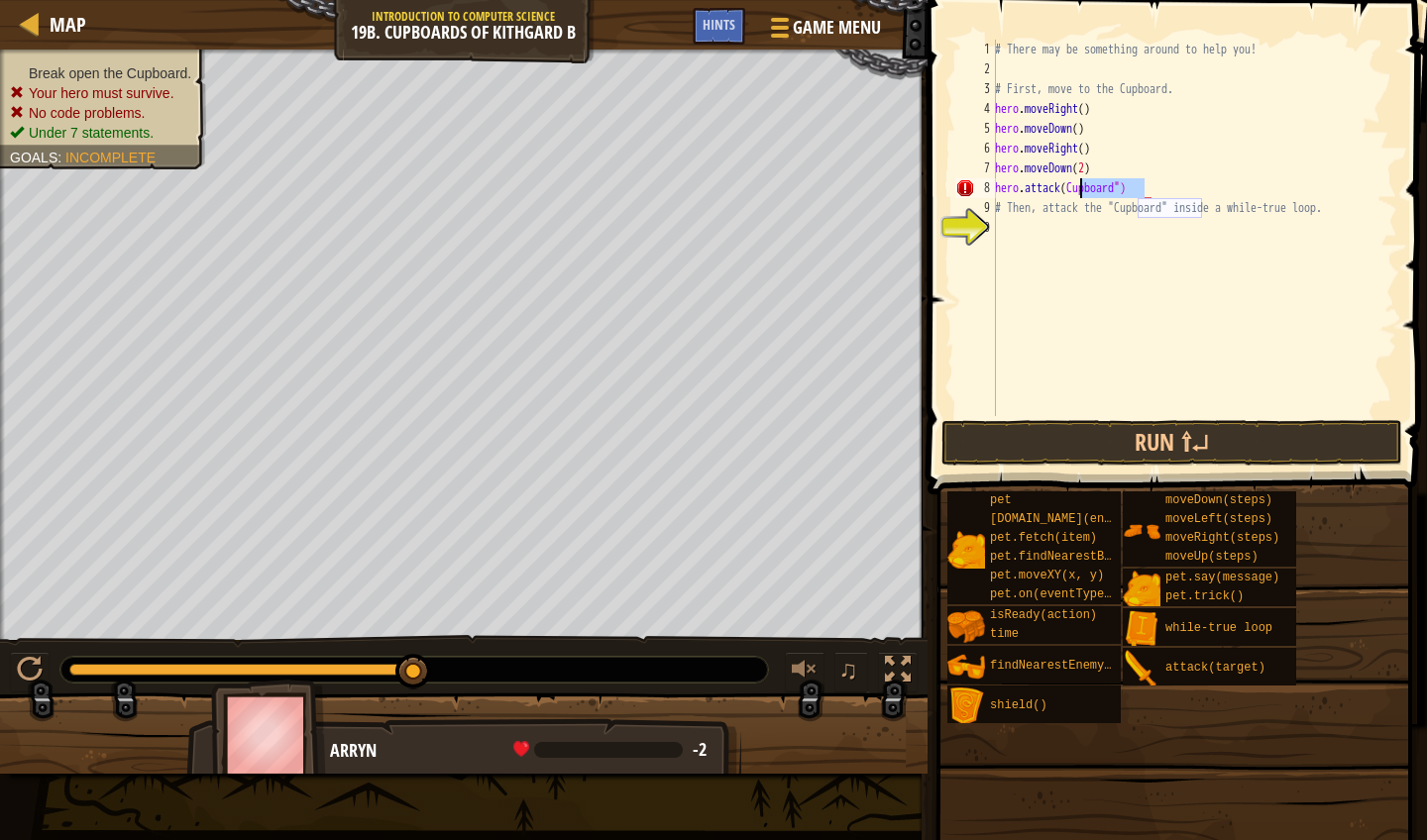 click on "# There may be something around to help you! # First, move to the Cupboard. hero . moveRight ( ) hero . moveDown ( ) hero . moveRight ( ) hero . moveDown ( 2 ) hero . attack ( Cupboard ") # Then, attack the "Cupboard" inside a while-true loop." at bounding box center (1194, 248) 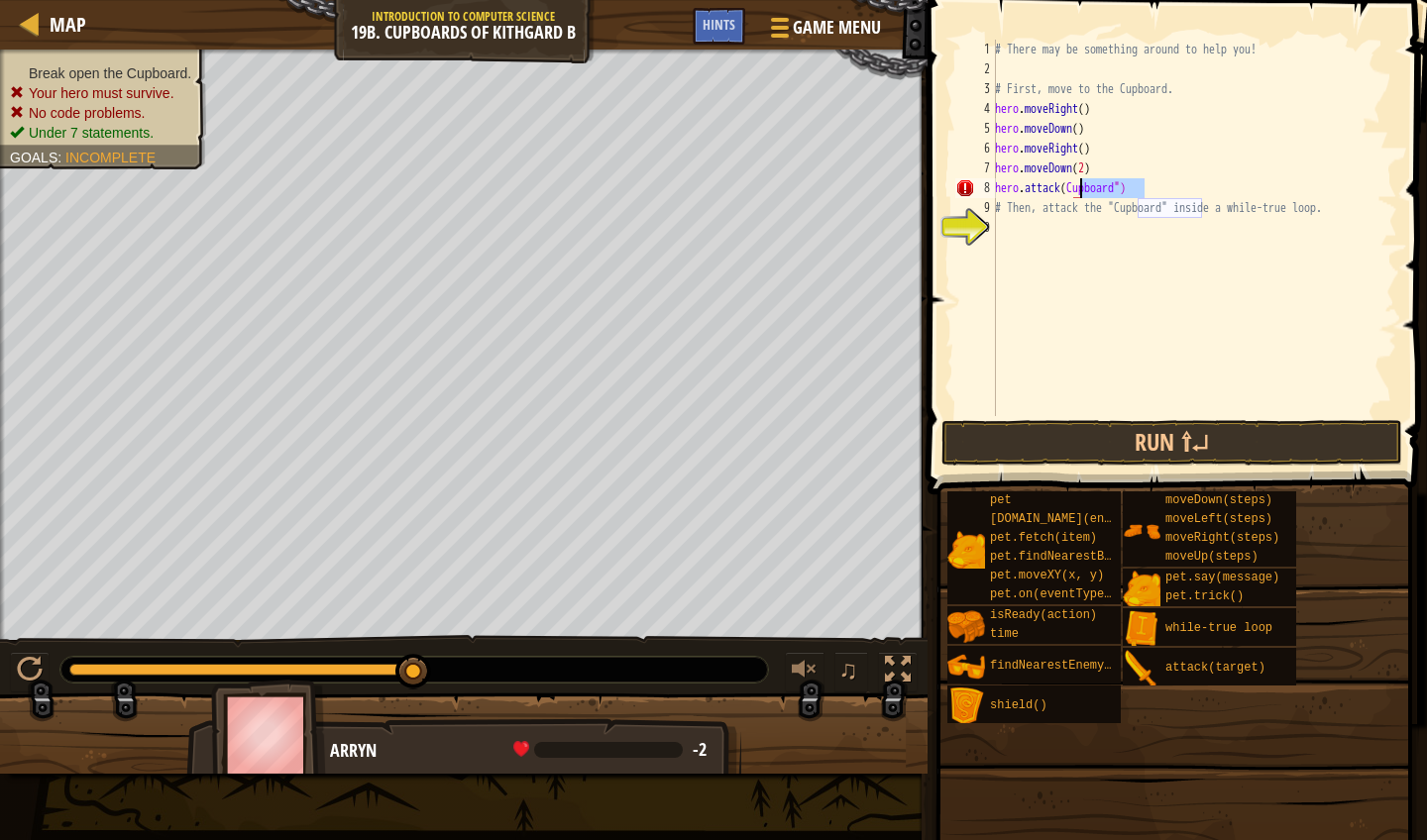 click on "# There may be something around to help you! # First, move to the Cupboard. hero . moveRight ( ) hero . moveDown ( ) hero . moveRight ( ) hero . moveDown ( 2 ) hero . attack ( Cupboard ") # Then, attack the "Cupboard" inside a while-true loop." at bounding box center (1194, 248) 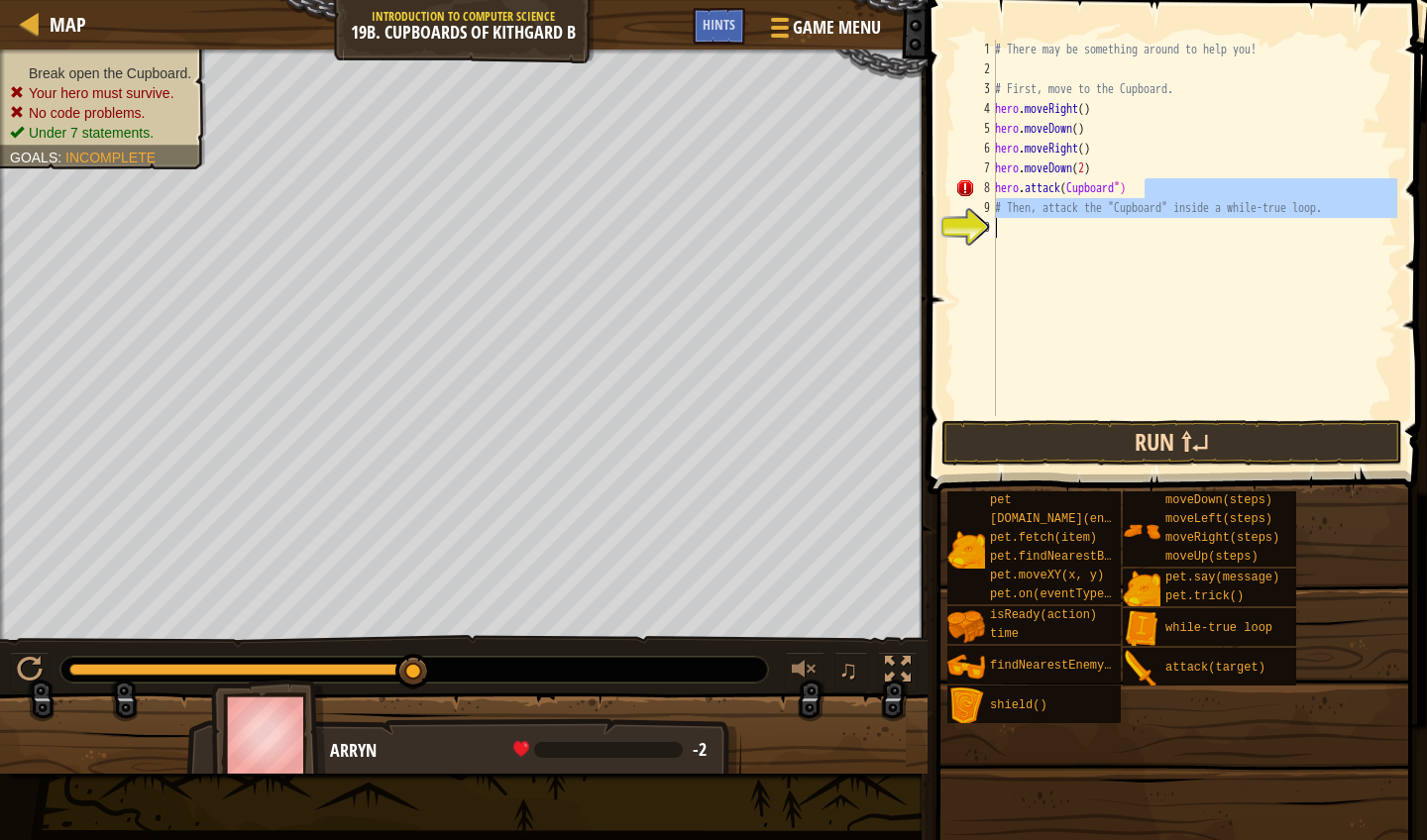 click on "Run ⇧↵" at bounding box center [1172, 443] 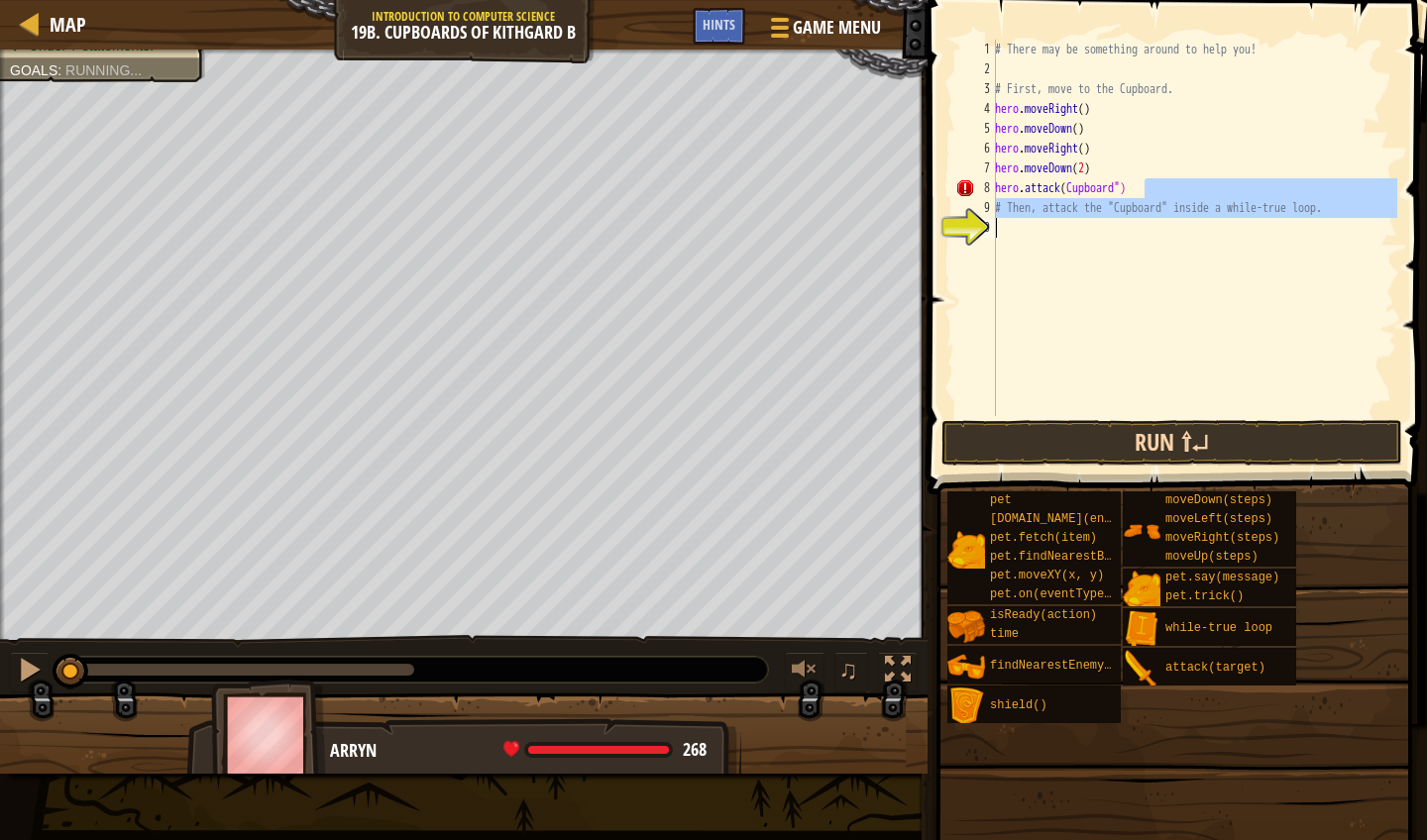 scroll, scrollTop: 9, scrollLeft: 0, axis: vertical 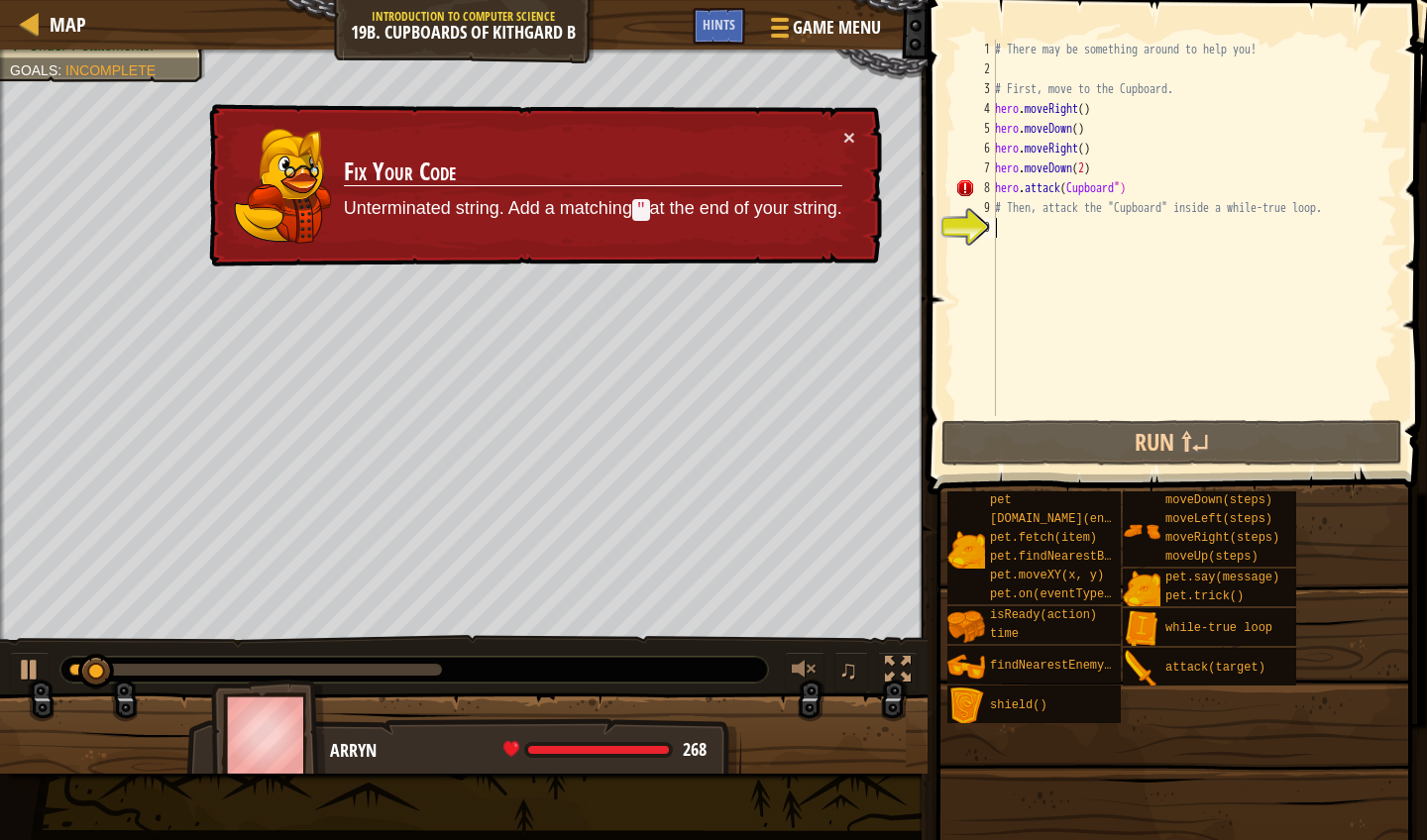 click on "# There may be something around to help you! # First, move to the Cupboard. hero . moveRight ( ) hero . moveDown ( ) hero . moveRight ( ) hero . moveDown ( 2 ) hero . attack ( Cupboard ") # Then, attack the "Cupboard" inside a while-true loop." at bounding box center (1194, 248) 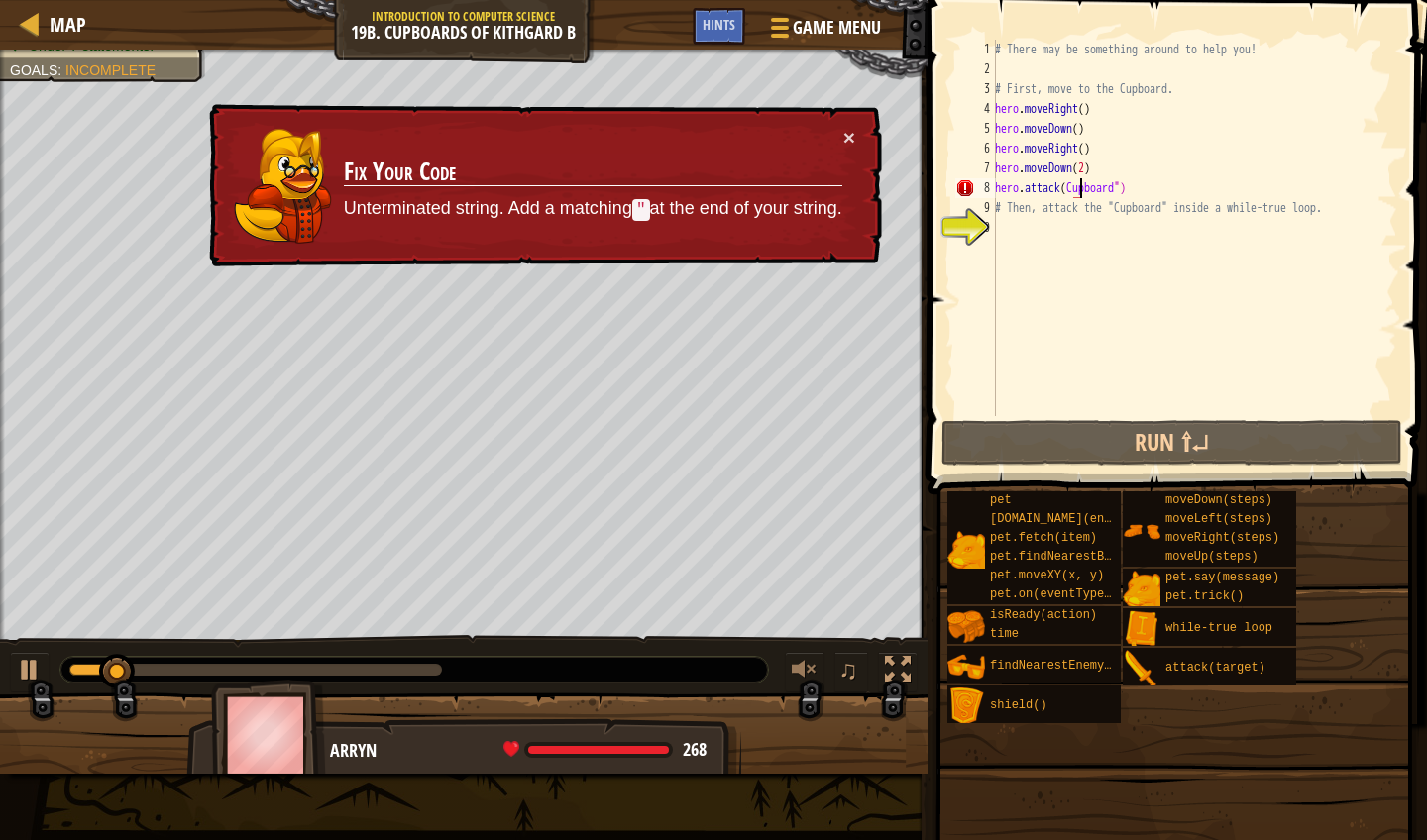 scroll, scrollTop: 9, scrollLeft: 8, axis: both 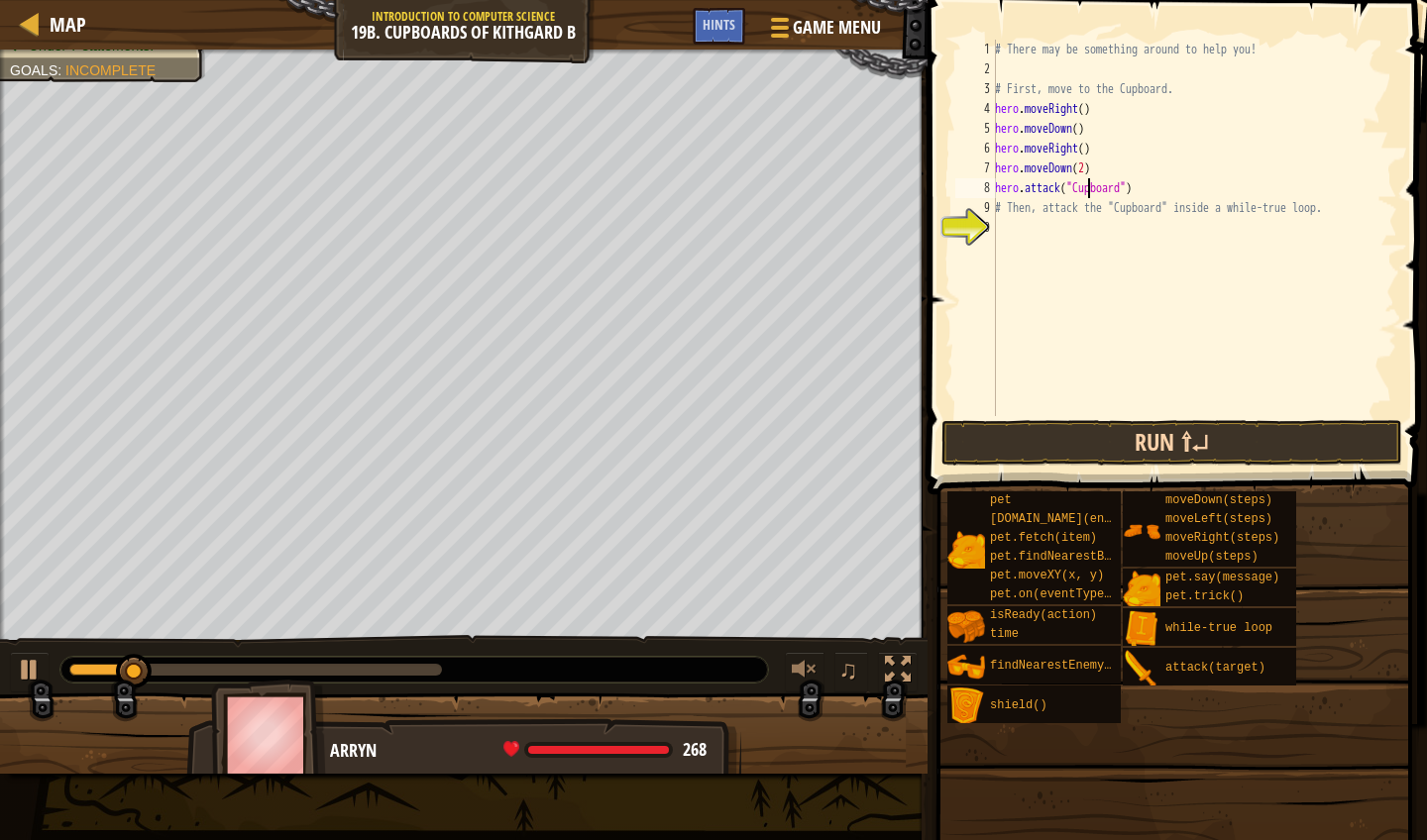 type on "hero.attack("Cupboard")" 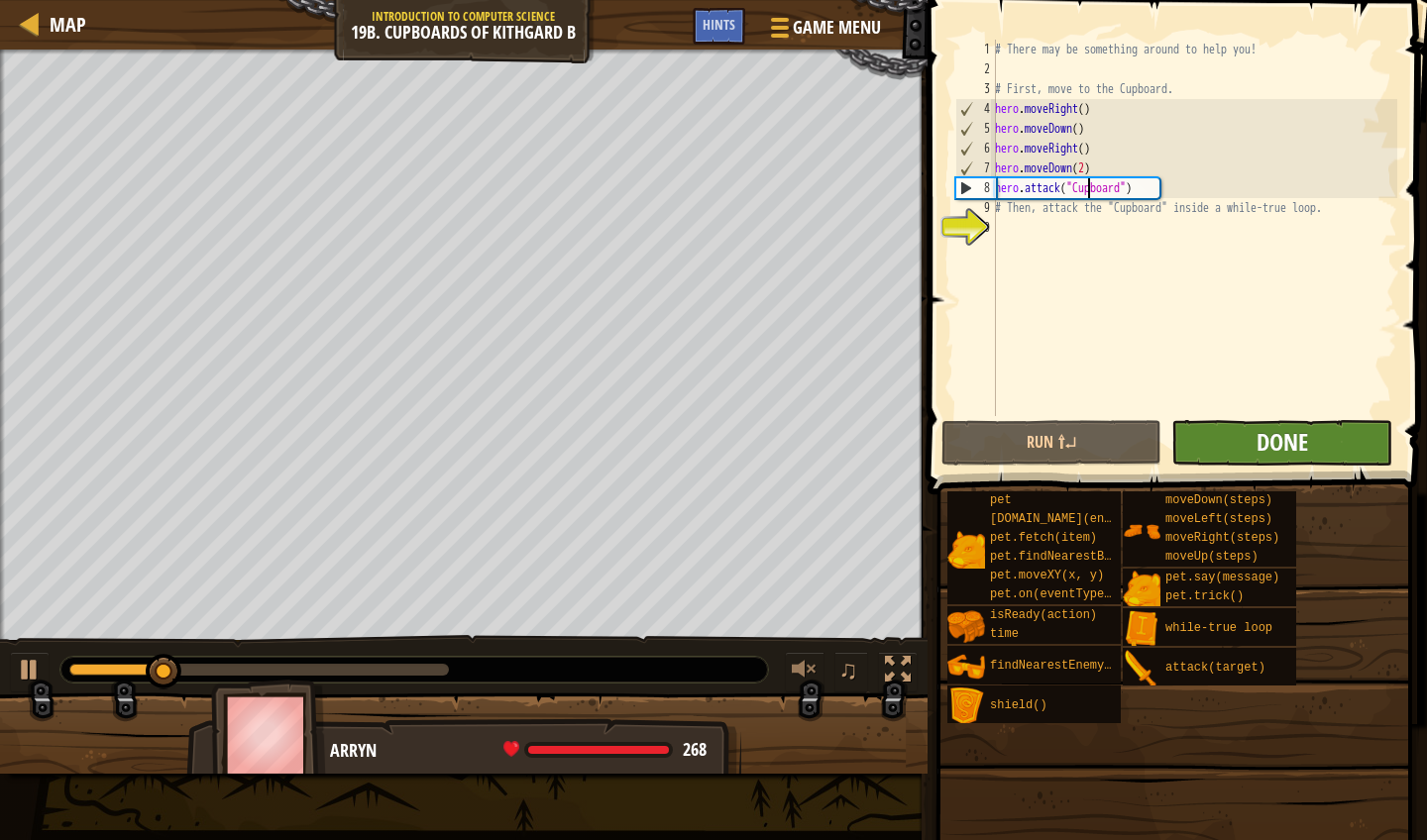 click on "Done" at bounding box center [1282, 442] 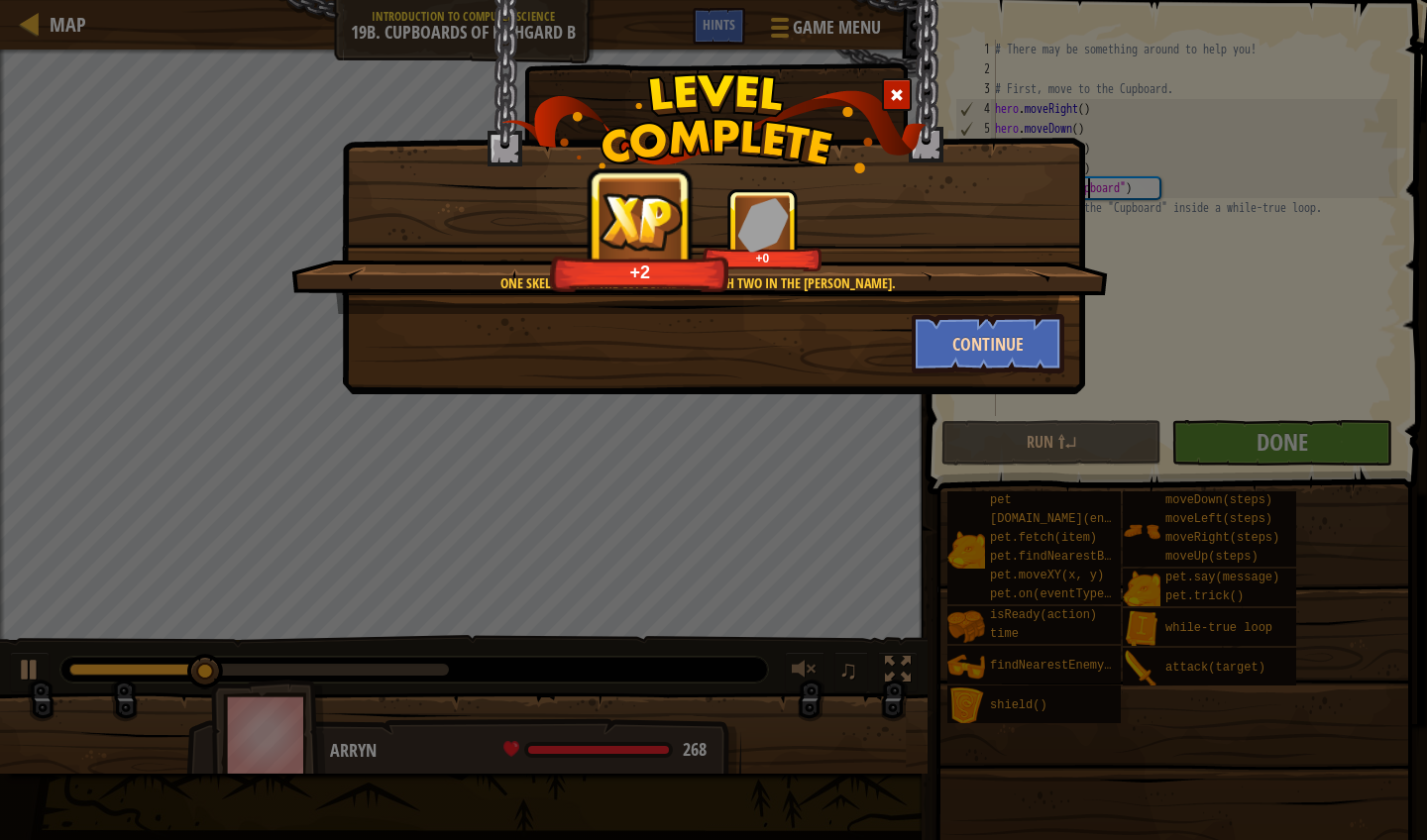 click on "Continue" at bounding box center (988, 344) 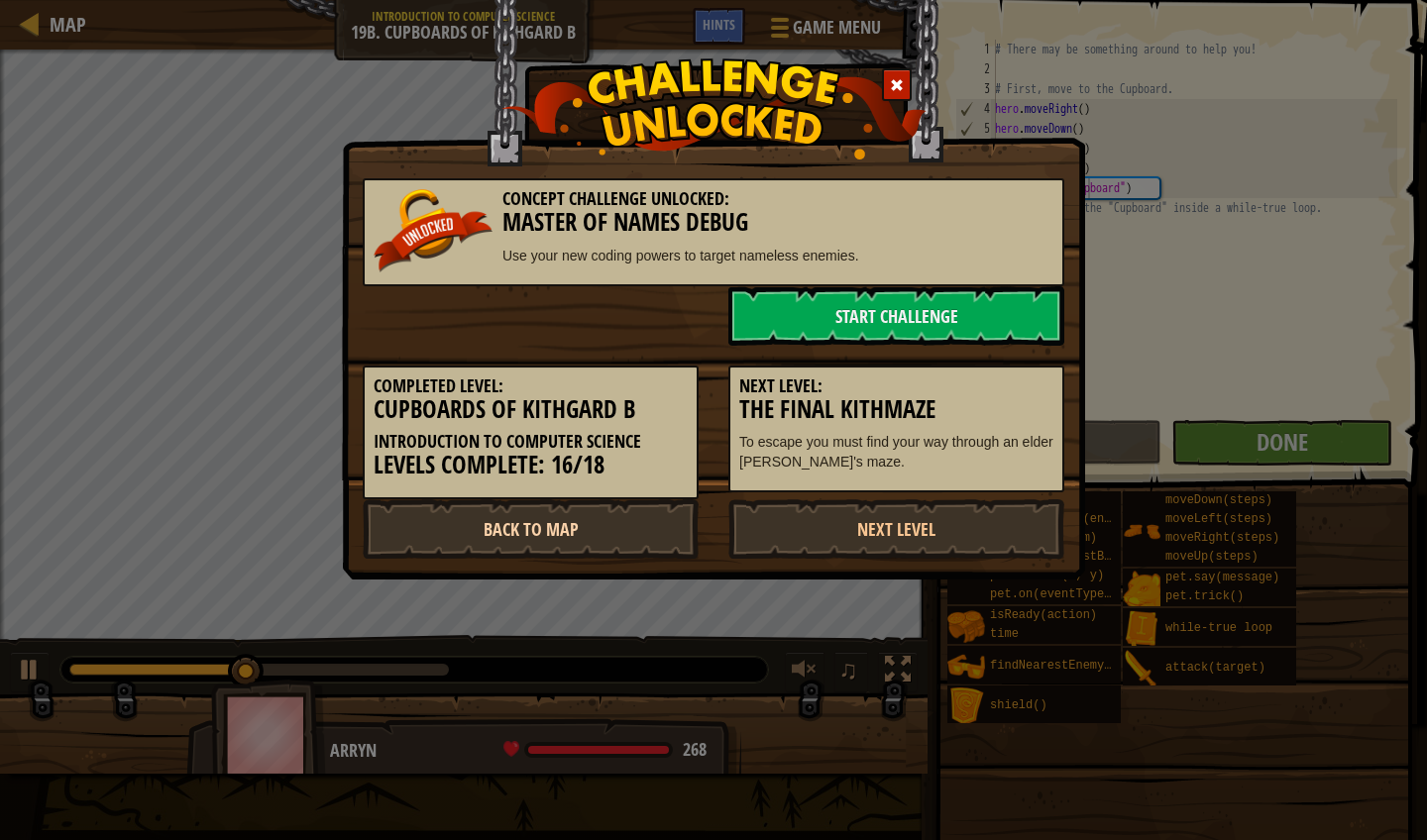 click on "Back to Map" at bounding box center (530, 529) 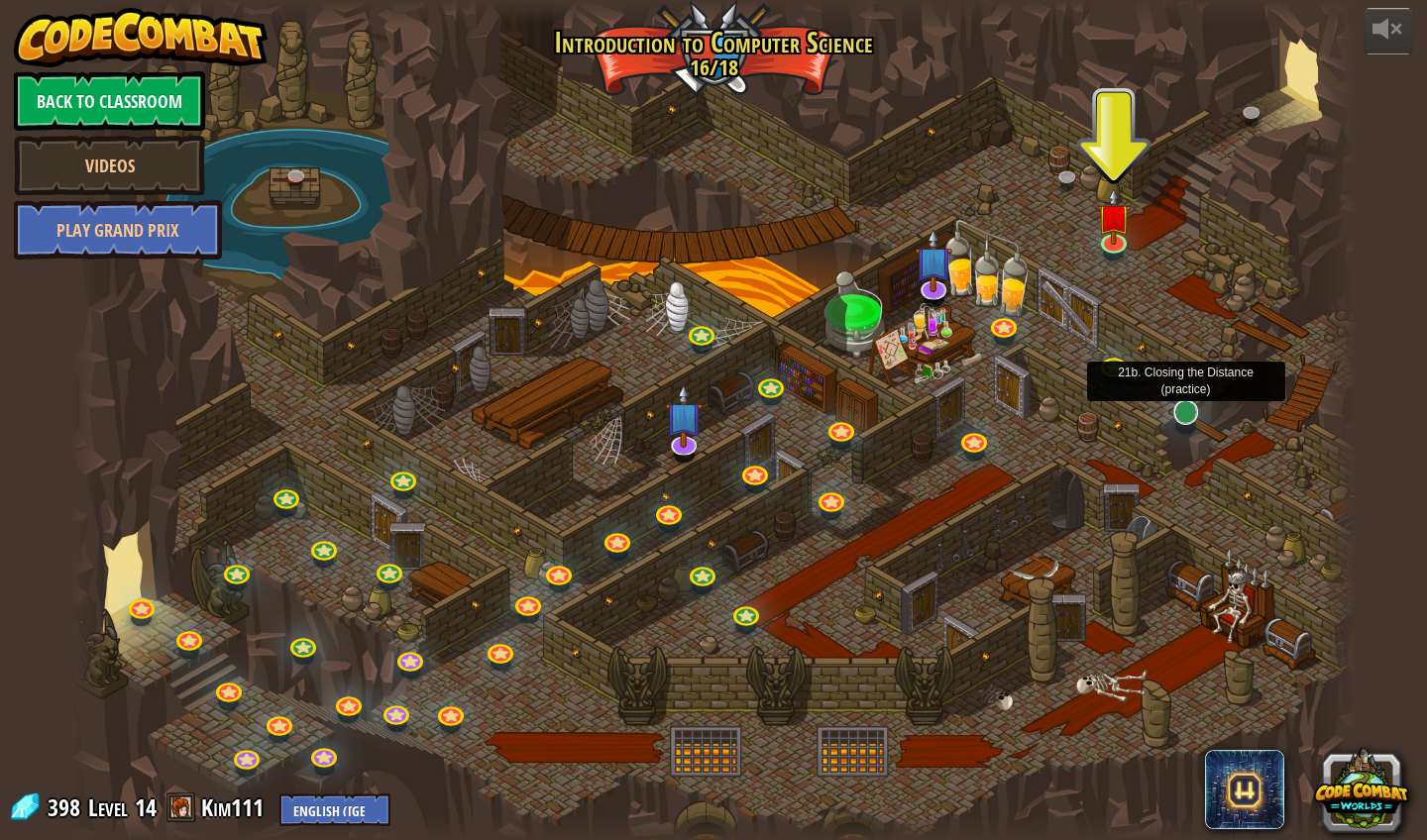 click at bounding box center [1185, 411] 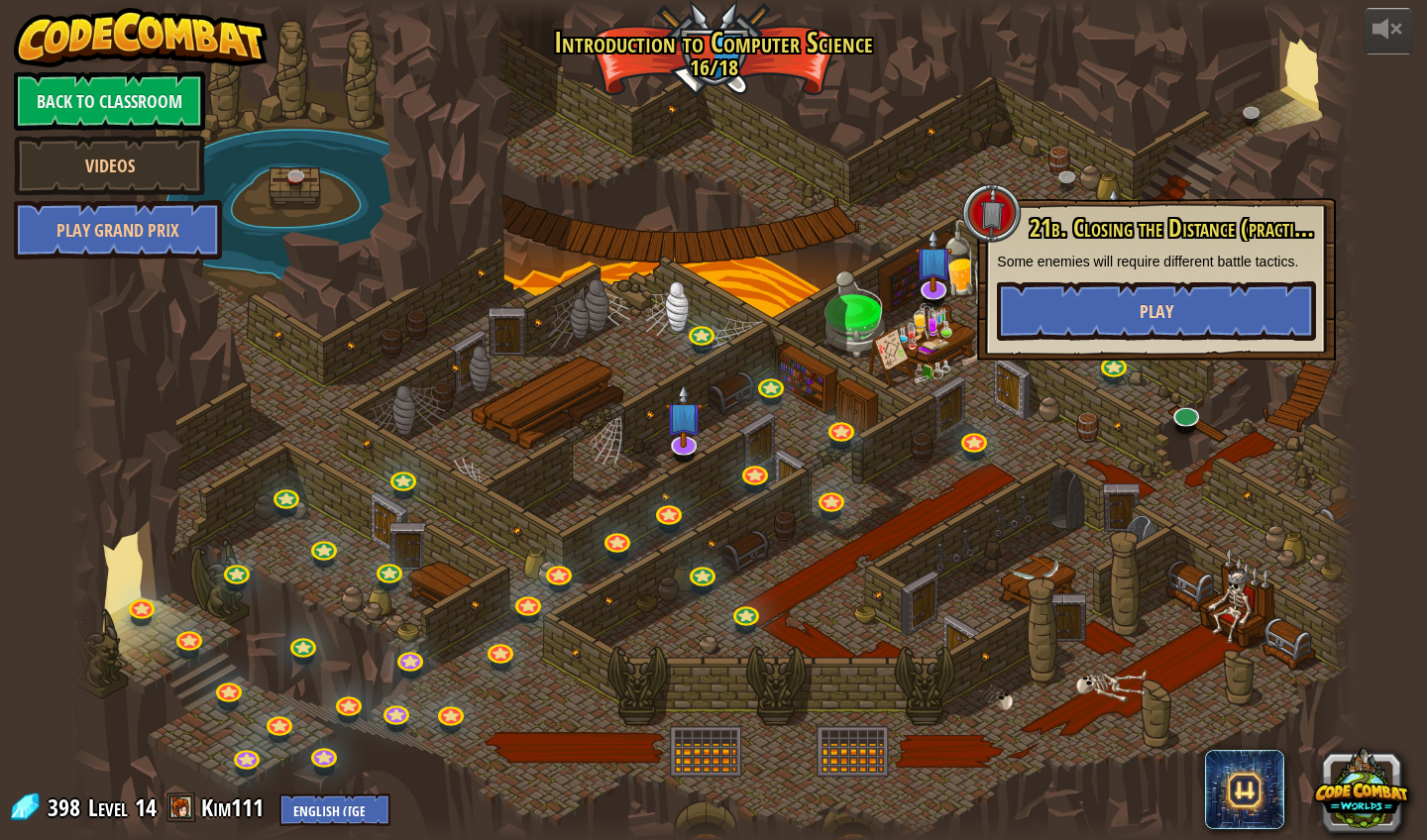 click on "Play" at bounding box center (1156, 311) 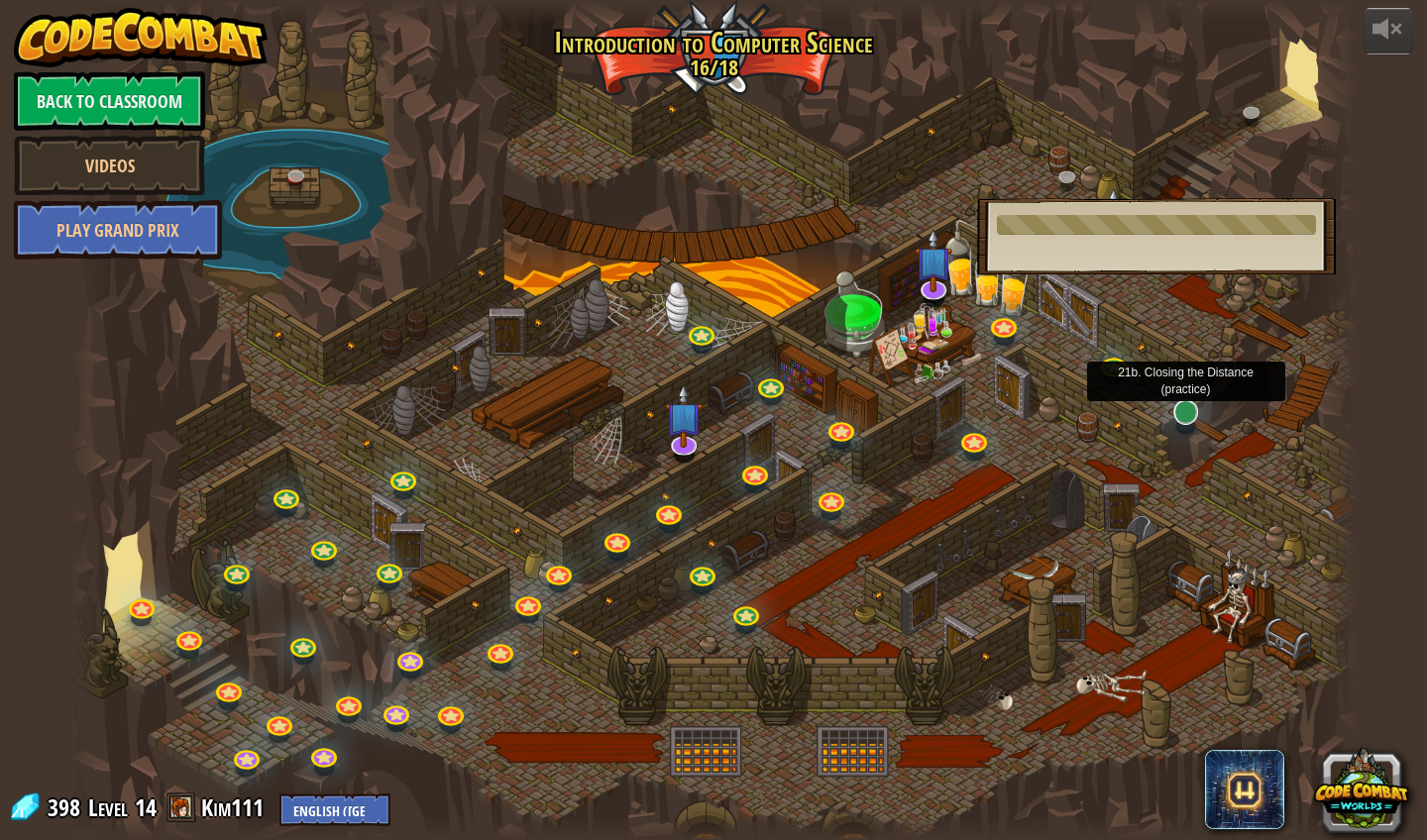 click at bounding box center (1185, 411) 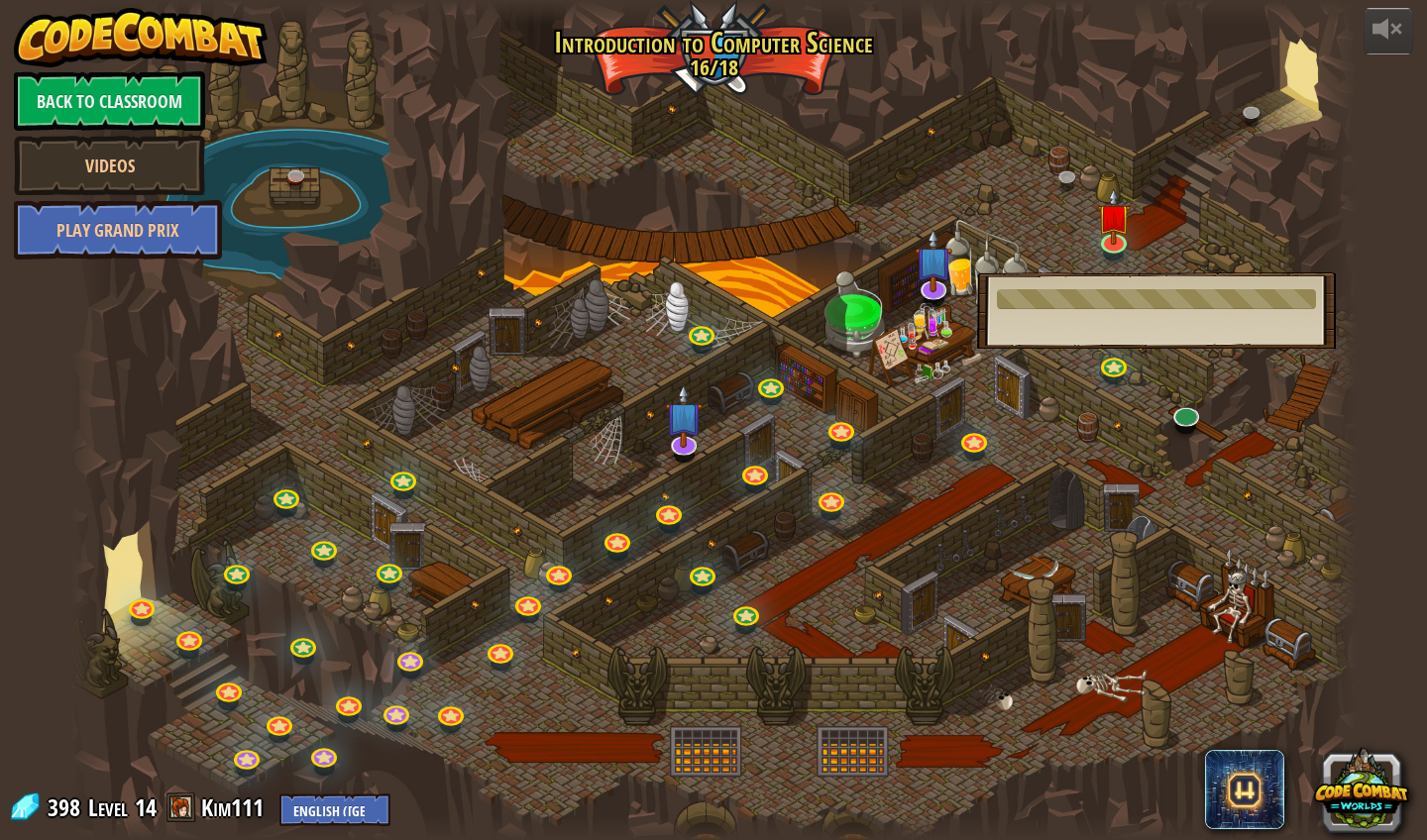 click at bounding box center [713, 420] 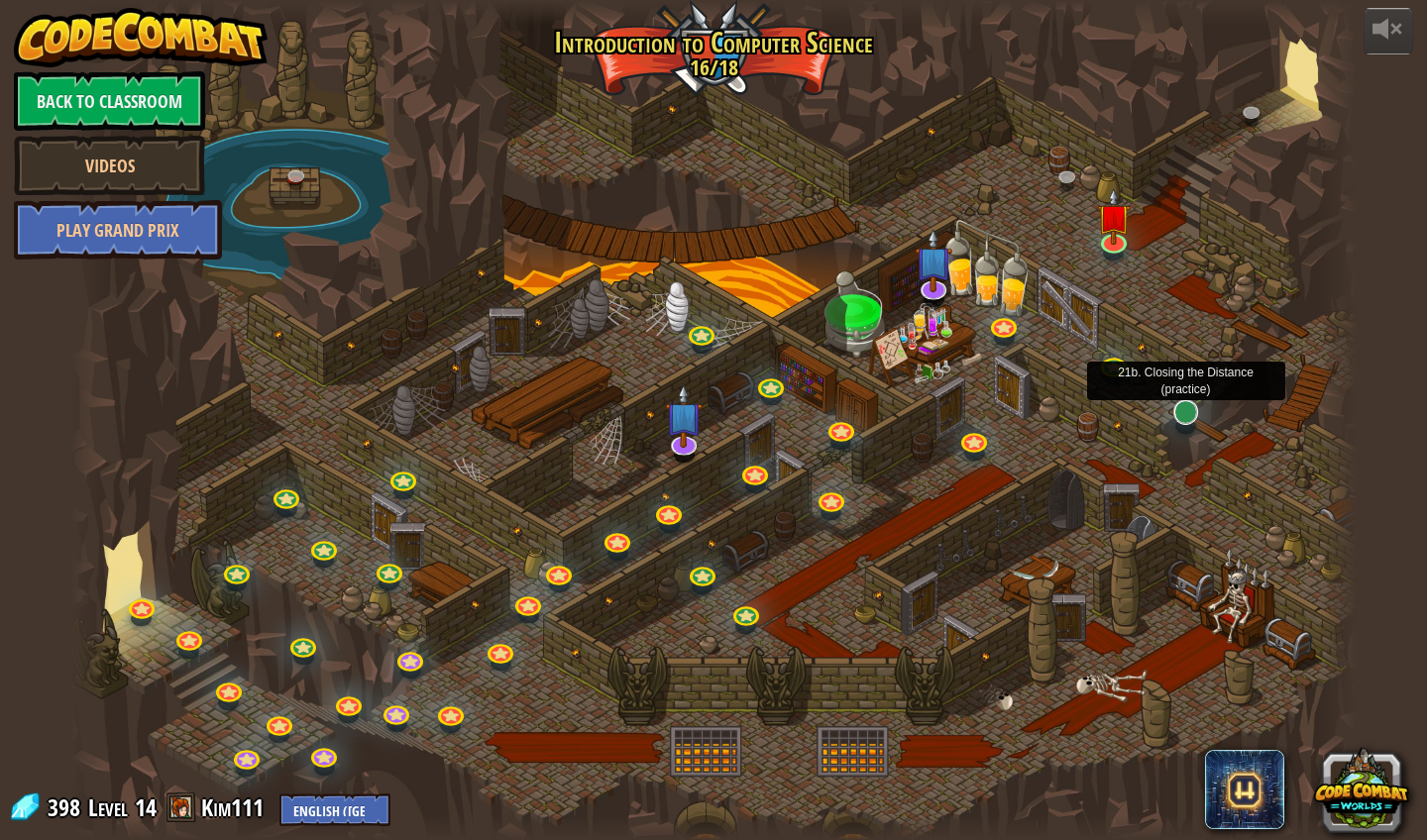 click at bounding box center [1185, 411] 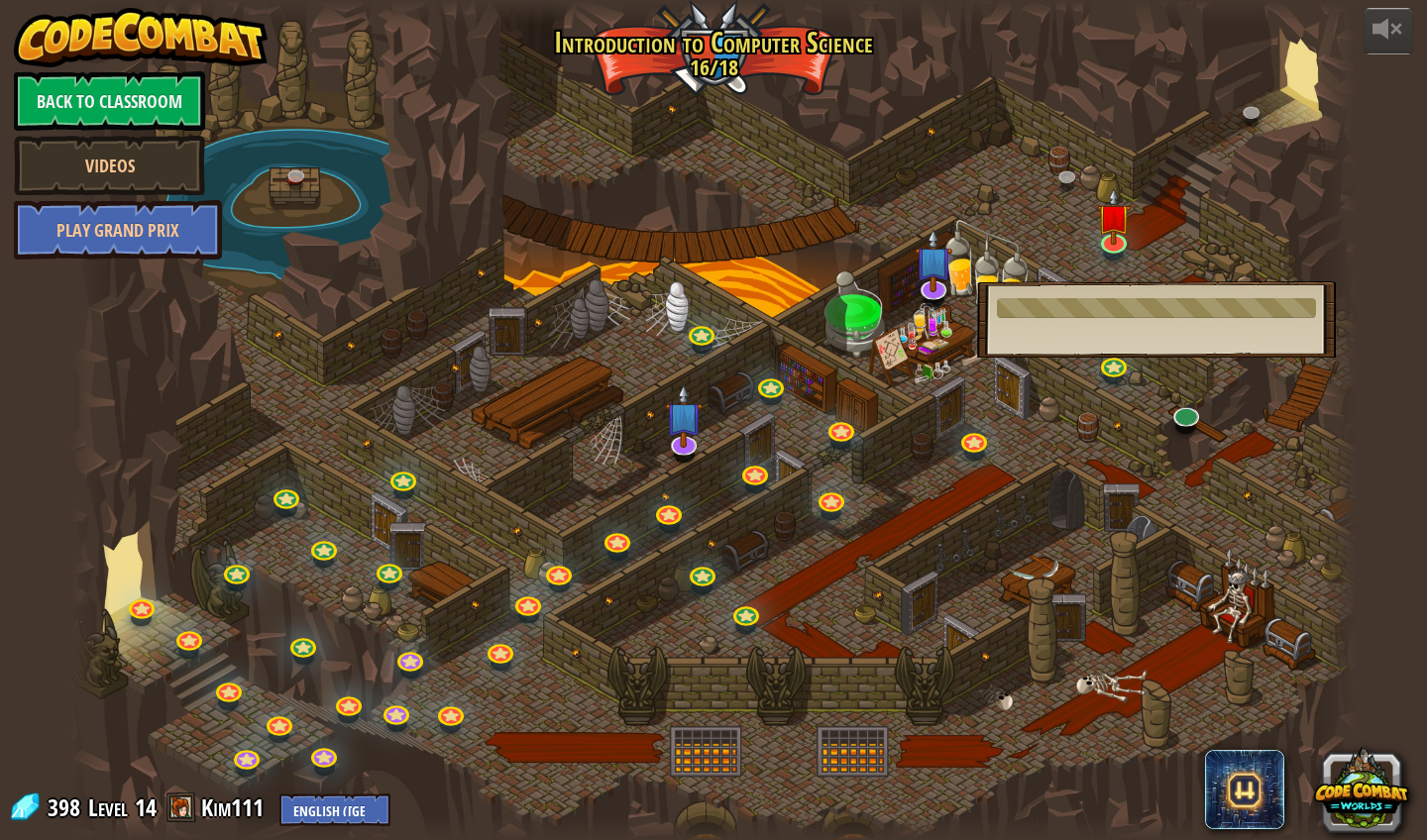click at bounding box center (1185, 427) 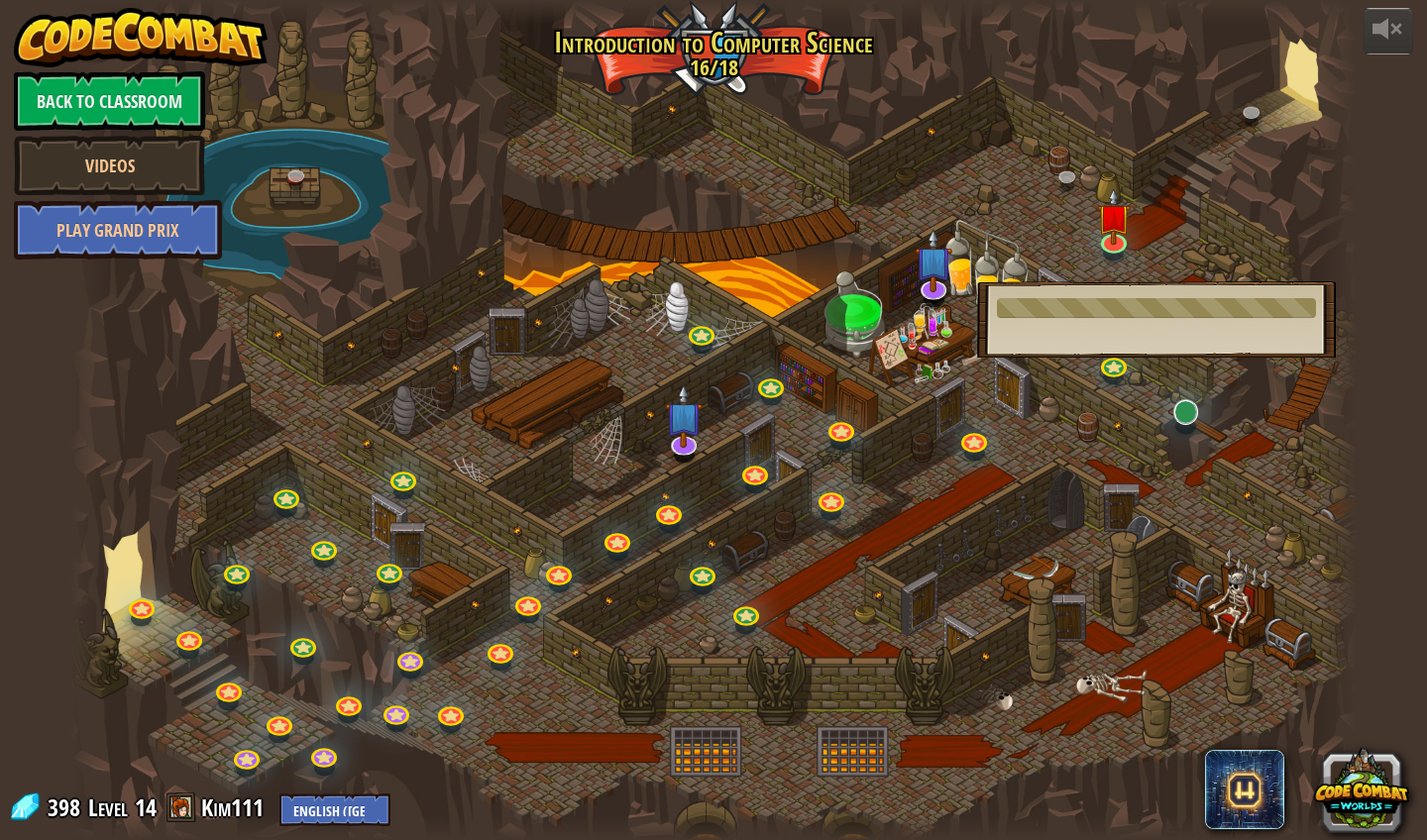 click at bounding box center [1185, 411] 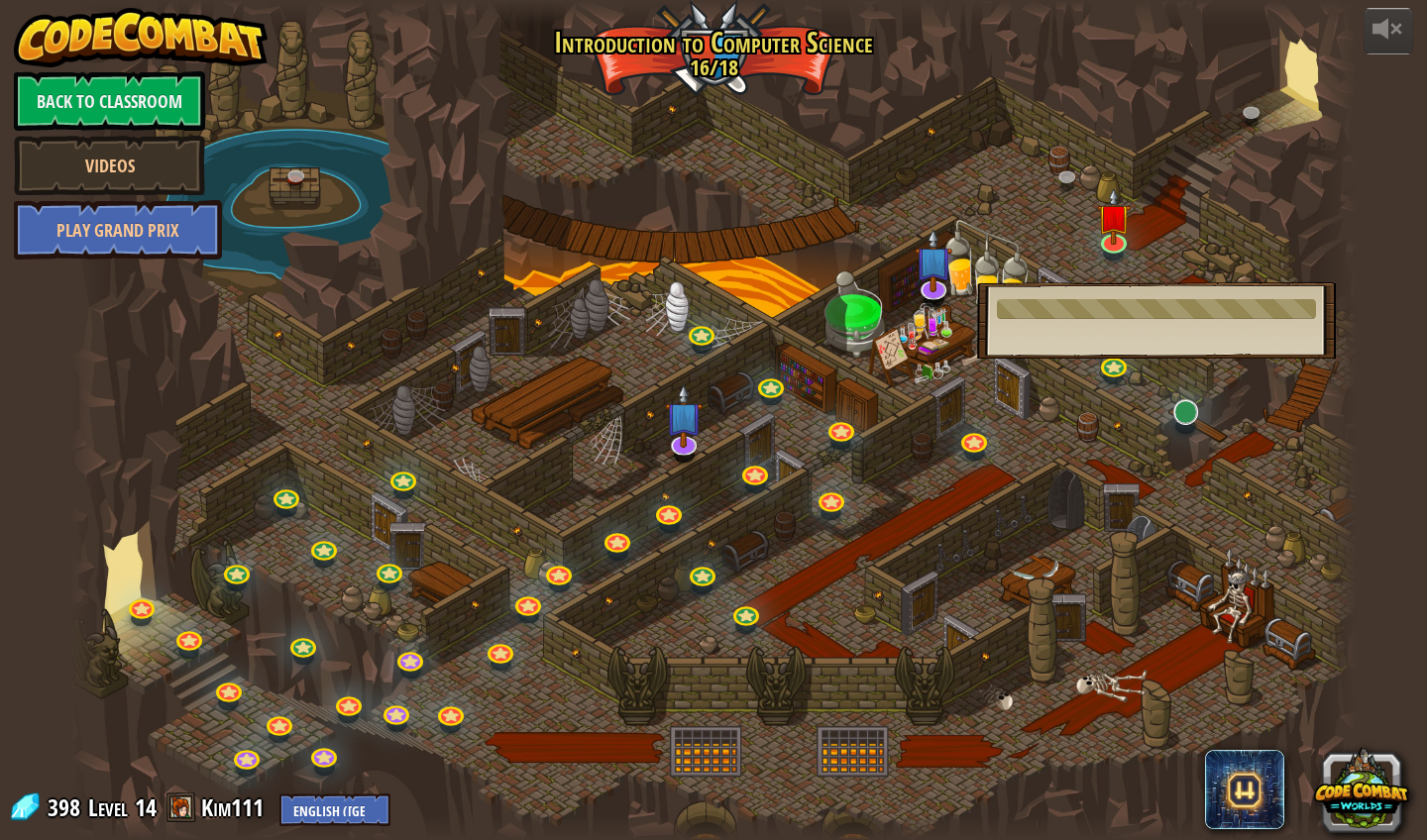 click at bounding box center [1185, 411] 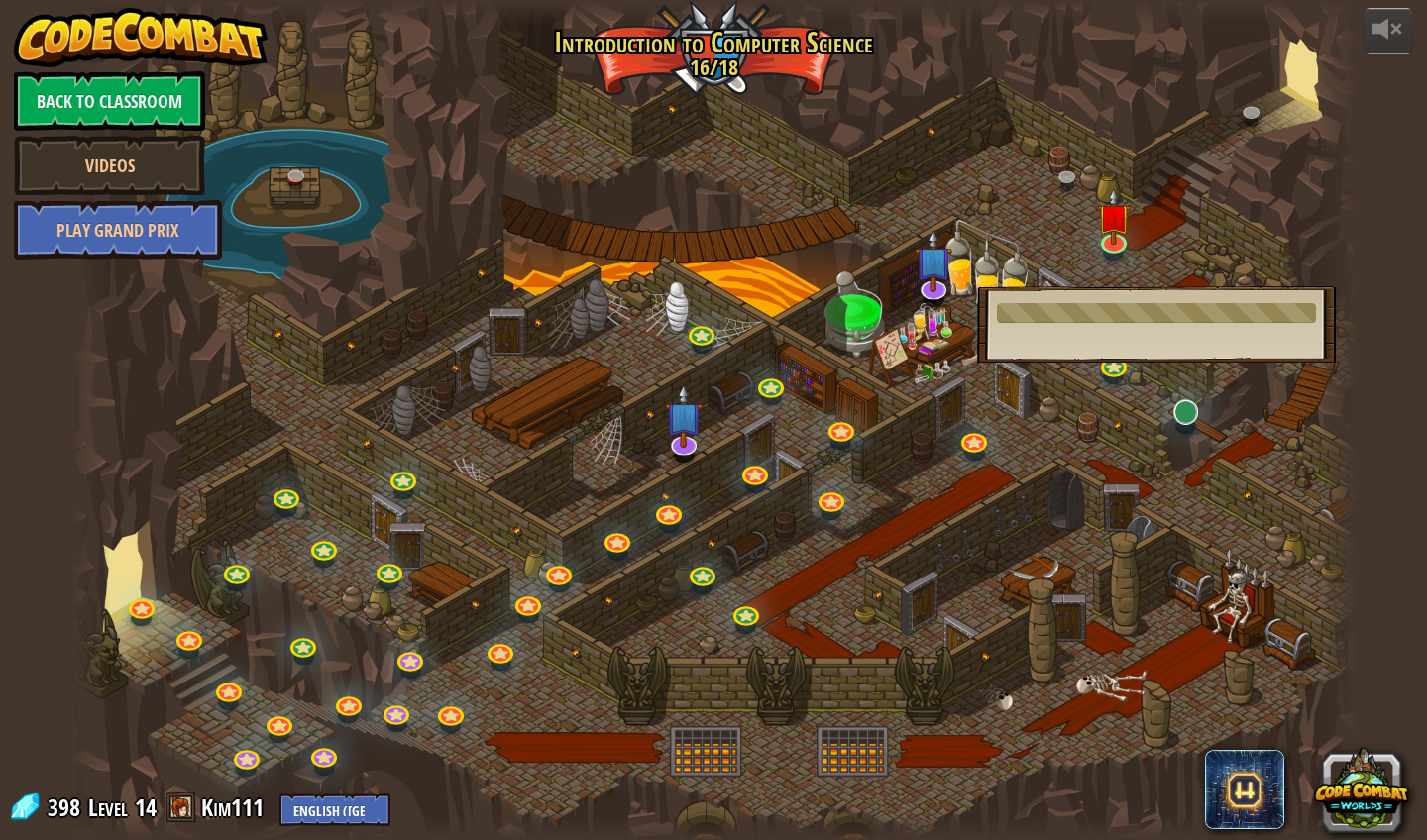 click at bounding box center [1185, 411] 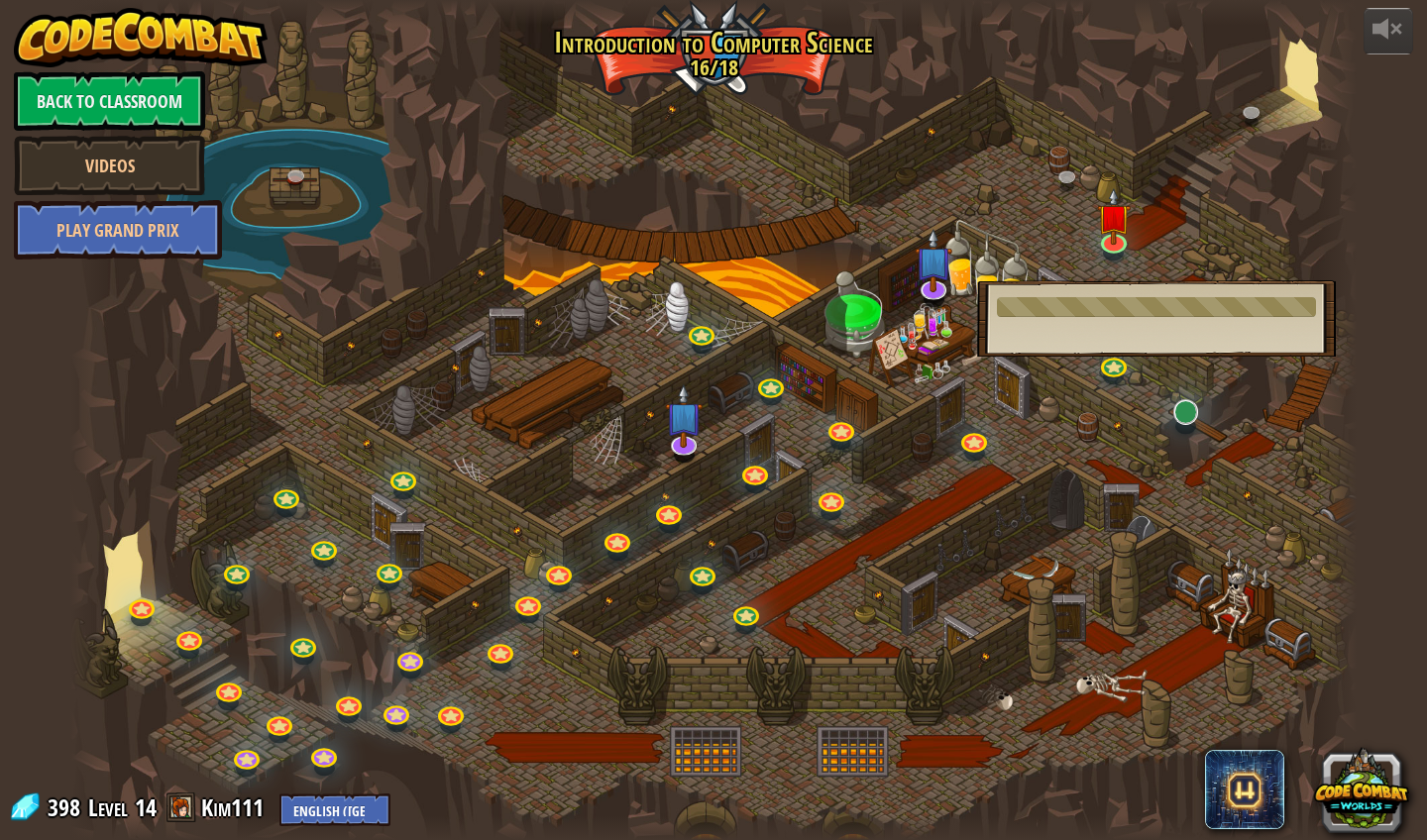 click at bounding box center [1185, 411] 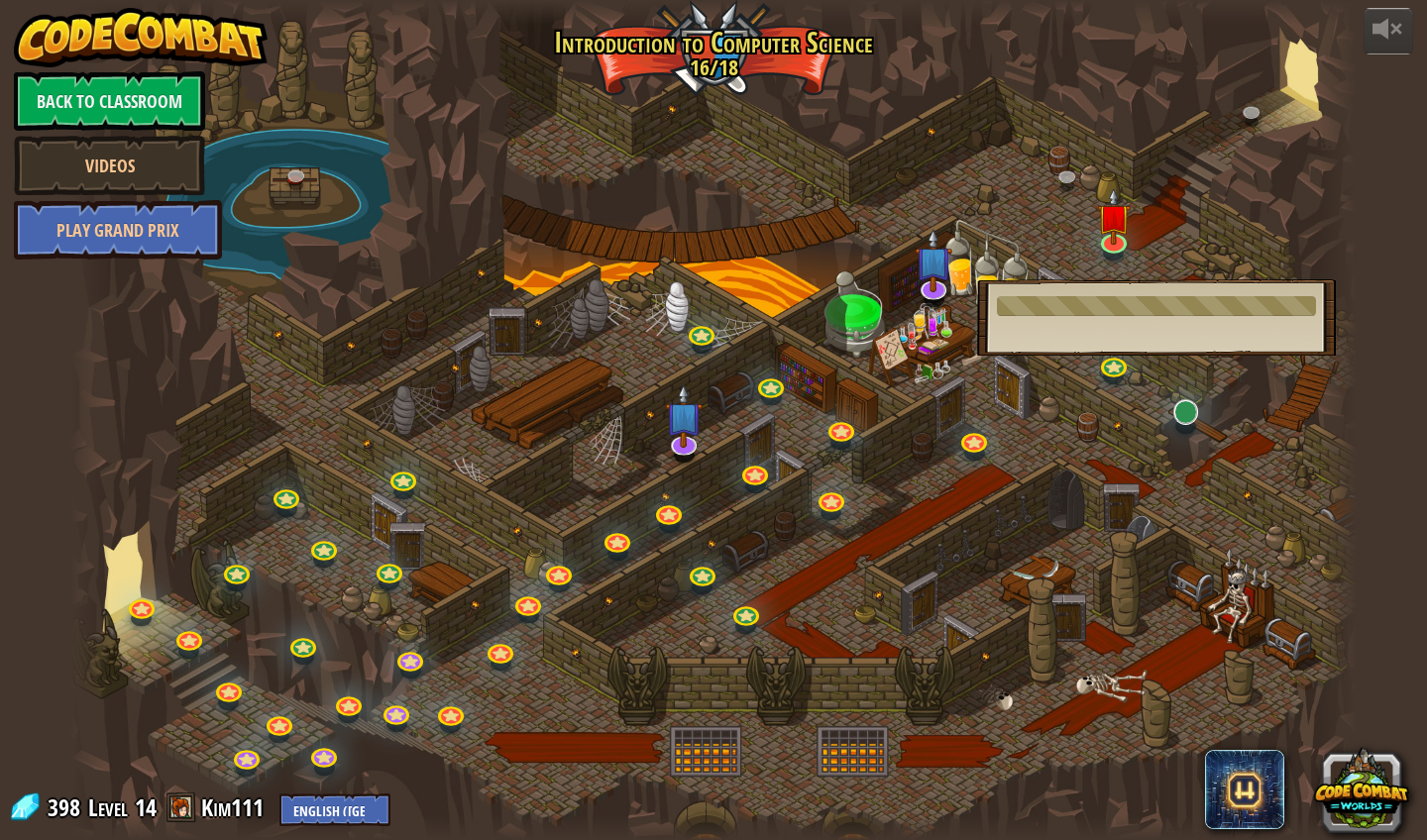 click at bounding box center (1185, 411) 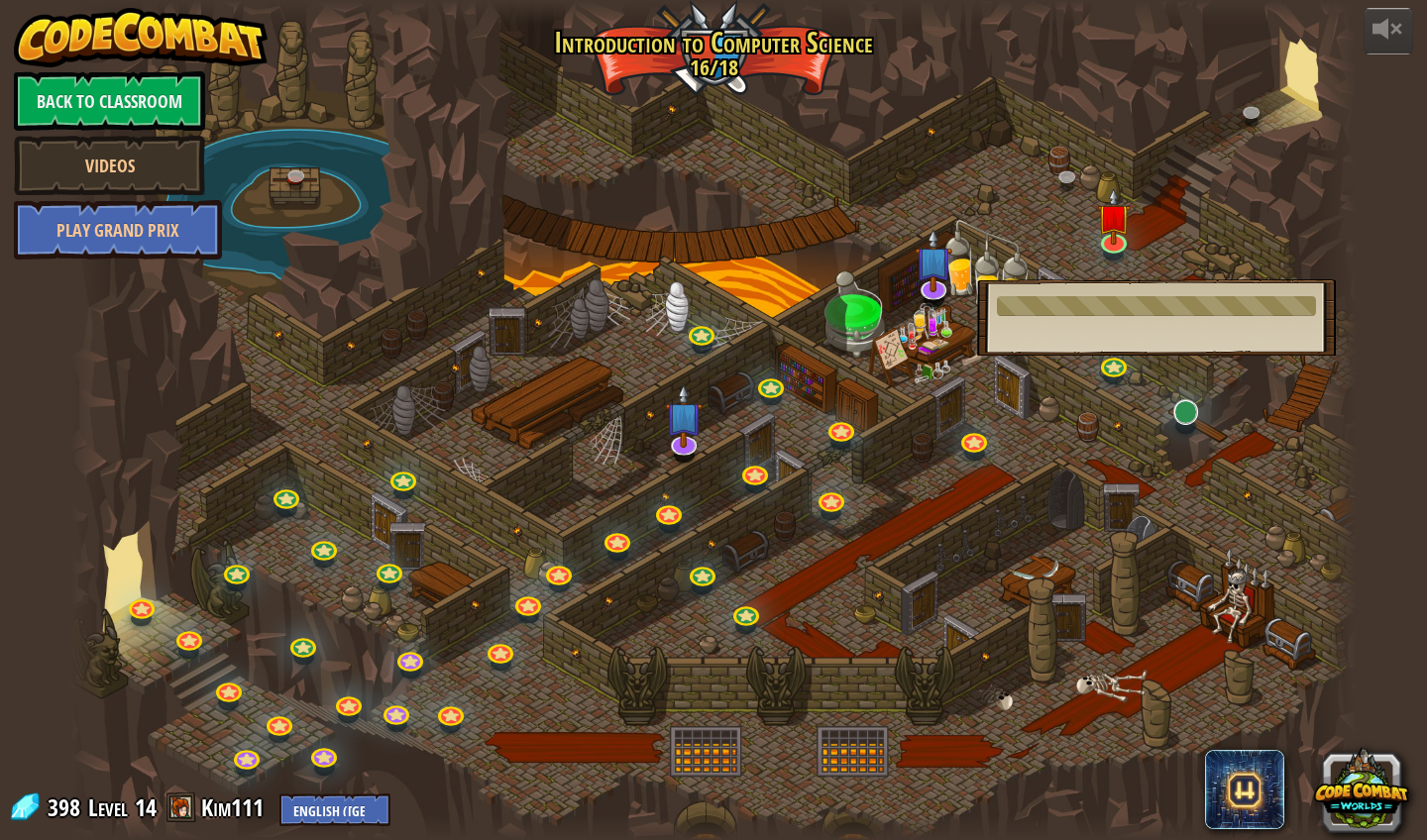 click at bounding box center (1185, 411) 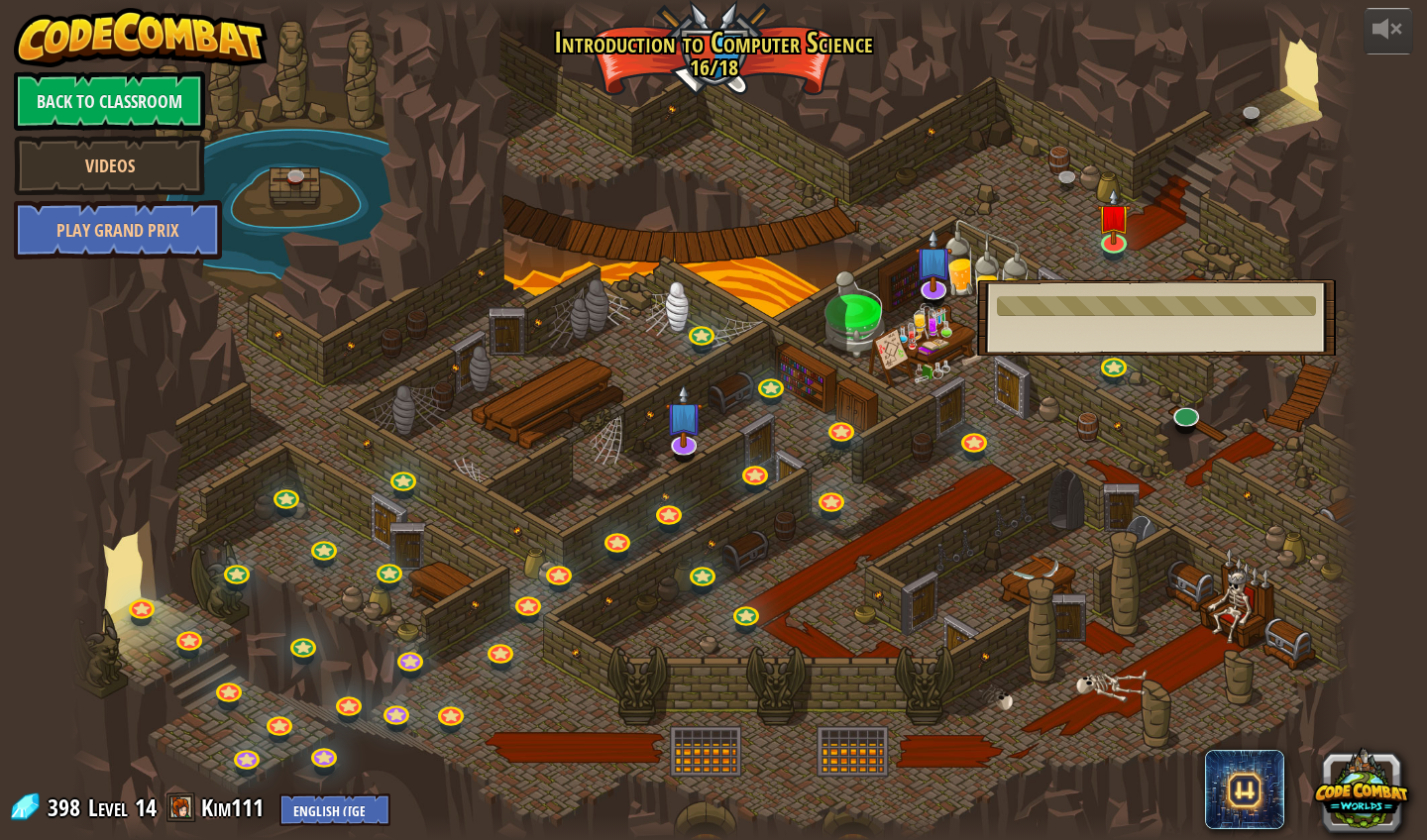 click at bounding box center (713, 420) 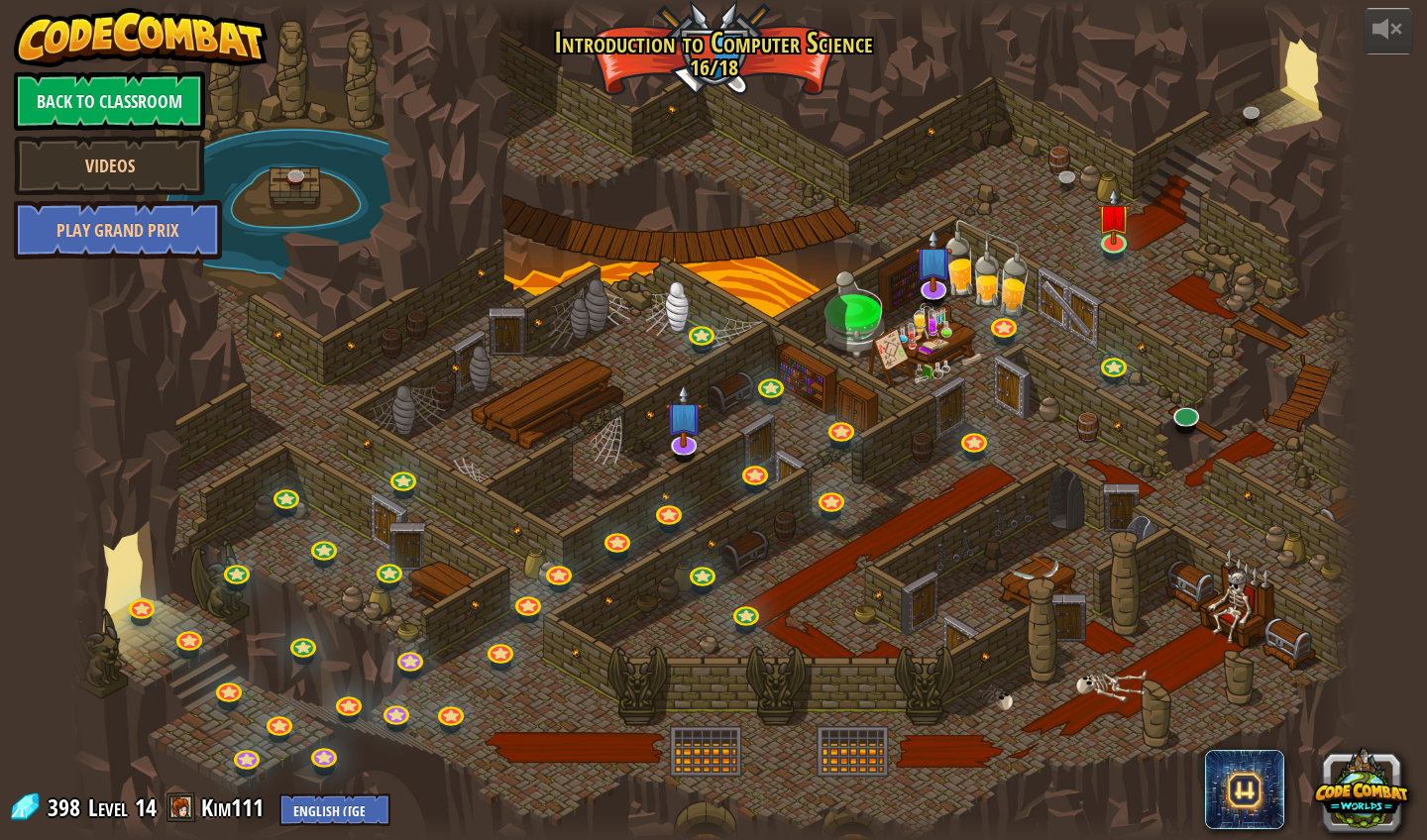 click at bounding box center (713, 420) 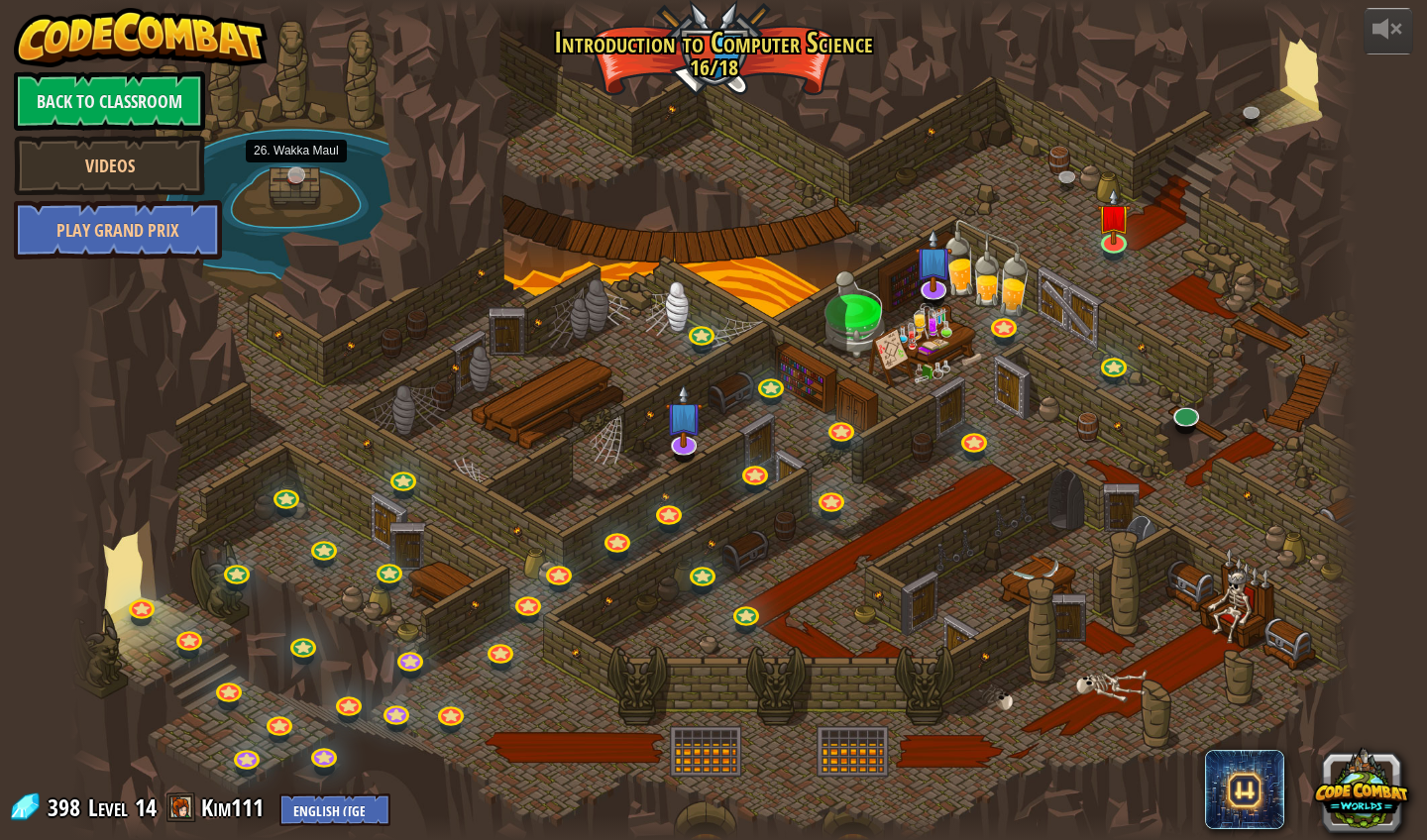 click at bounding box center (299, 178) 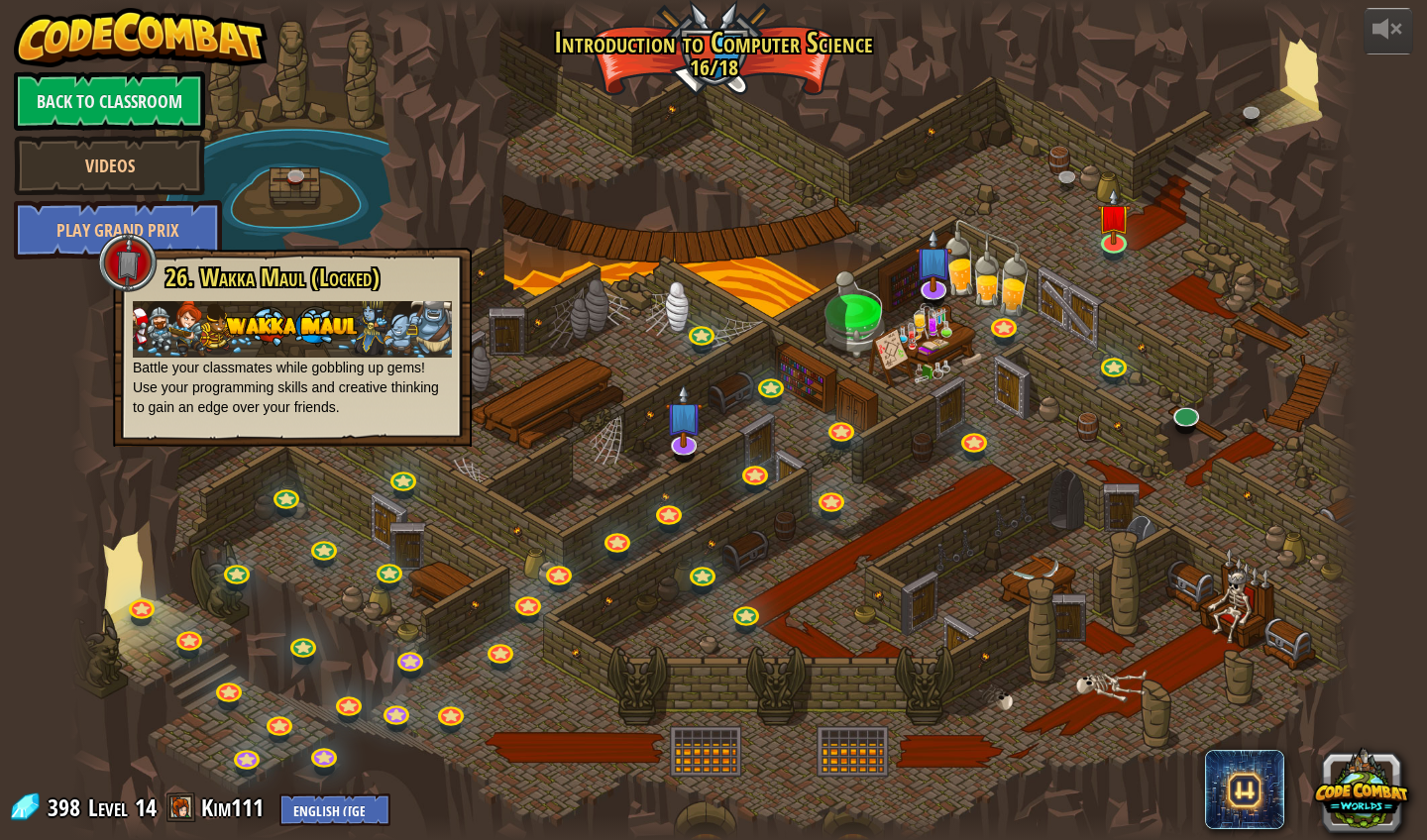 click at bounding box center (713, 420) 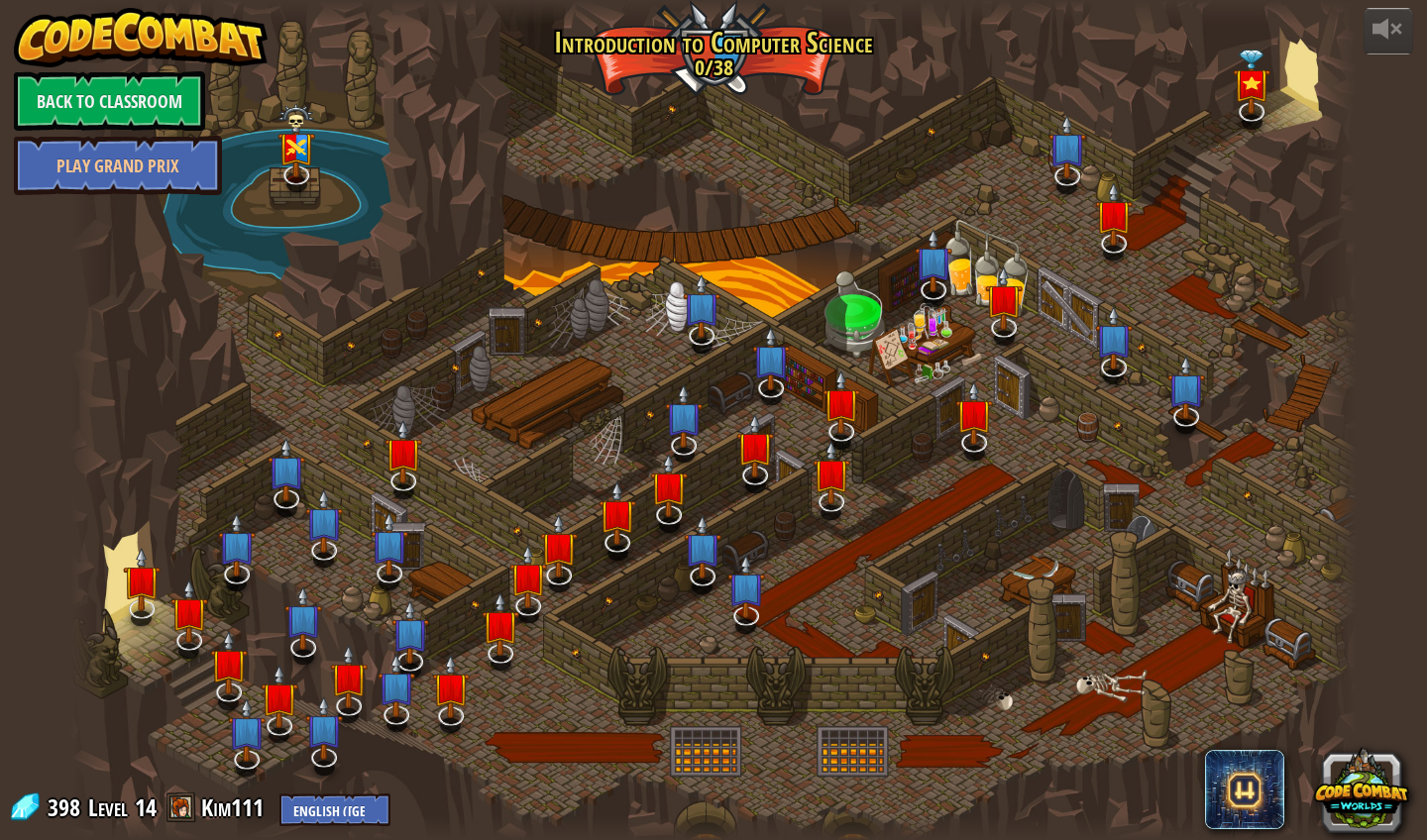 scroll, scrollTop: 0, scrollLeft: 0, axis: both 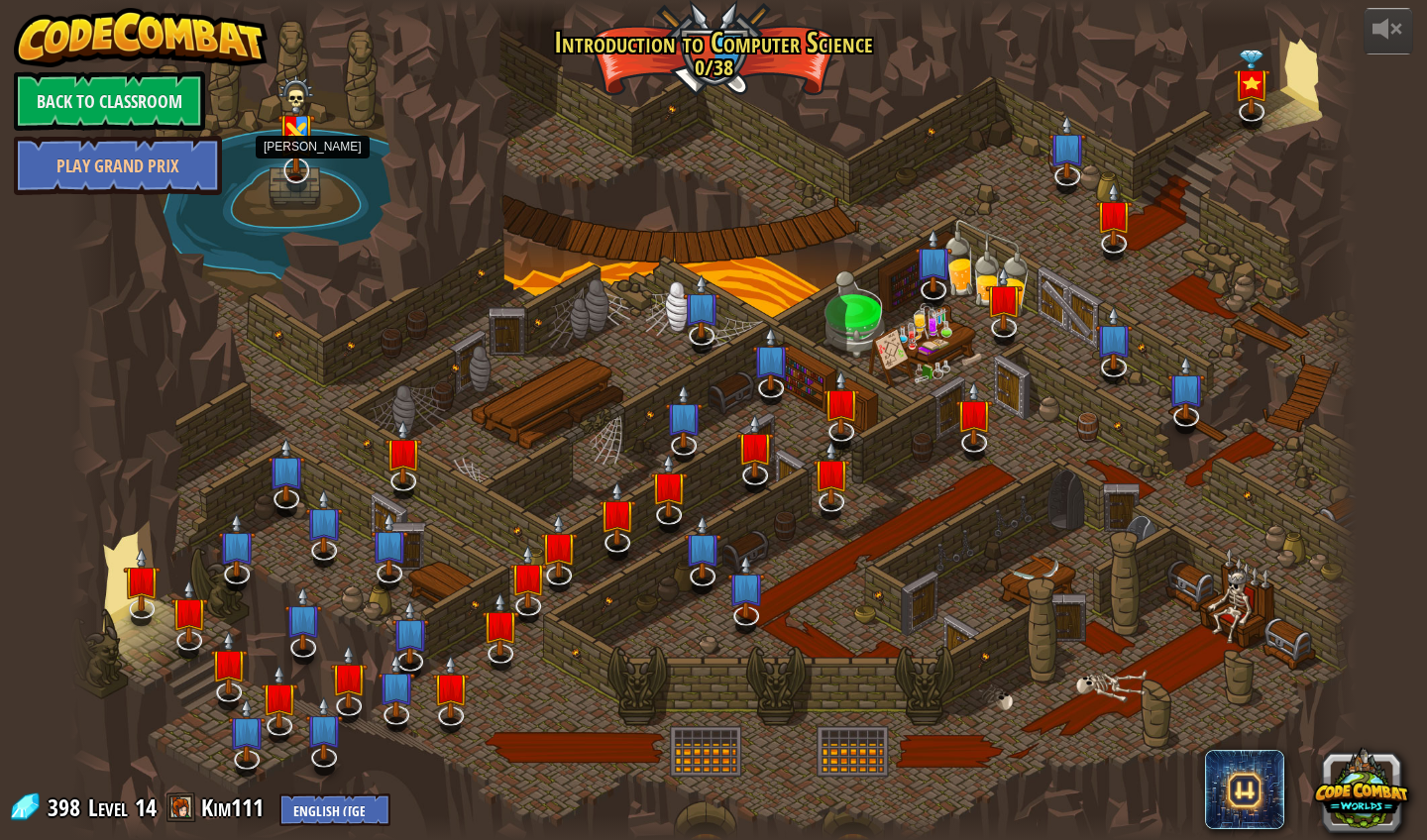 click at bounding box center (295, 124) 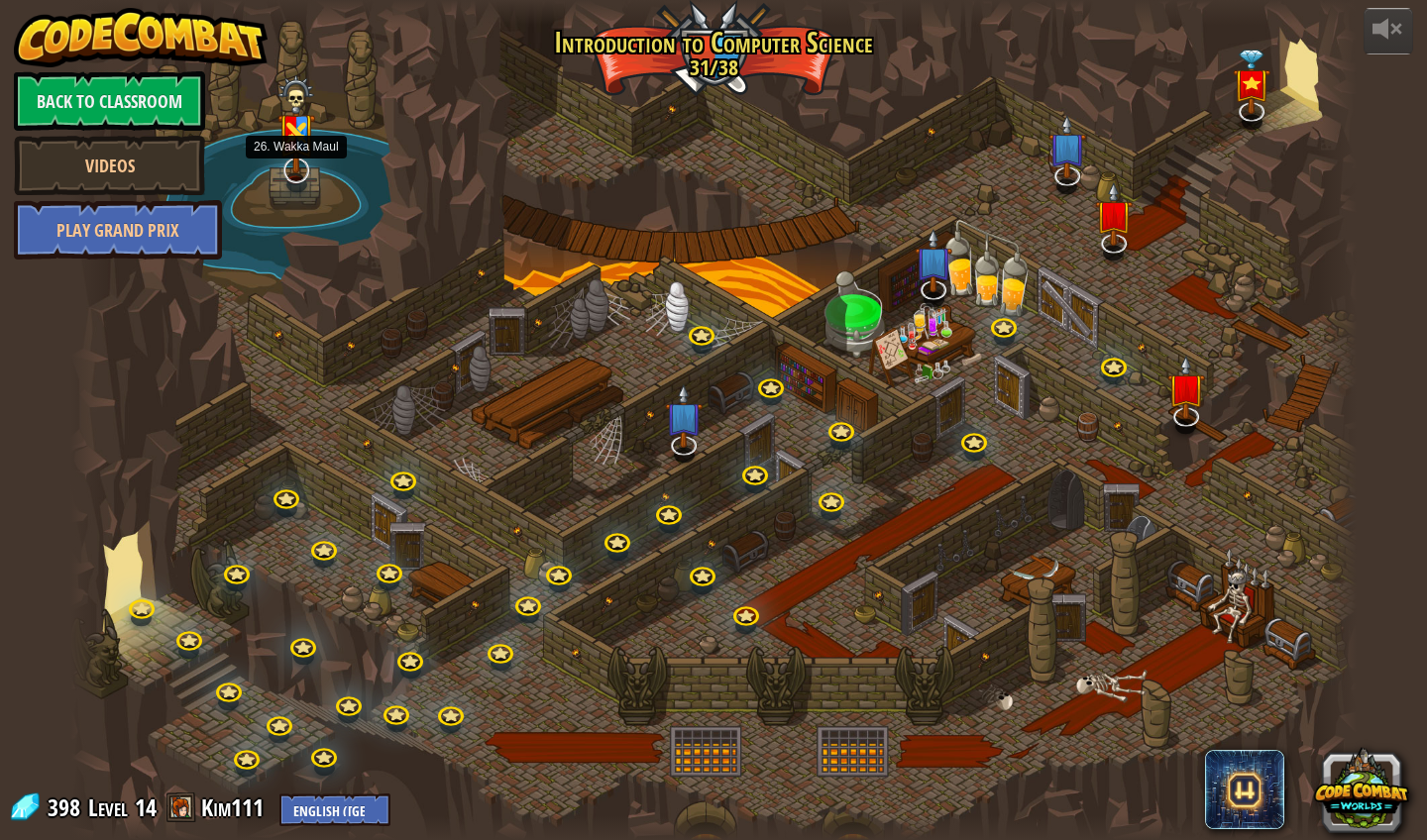 click at bounding box center [295, 169] 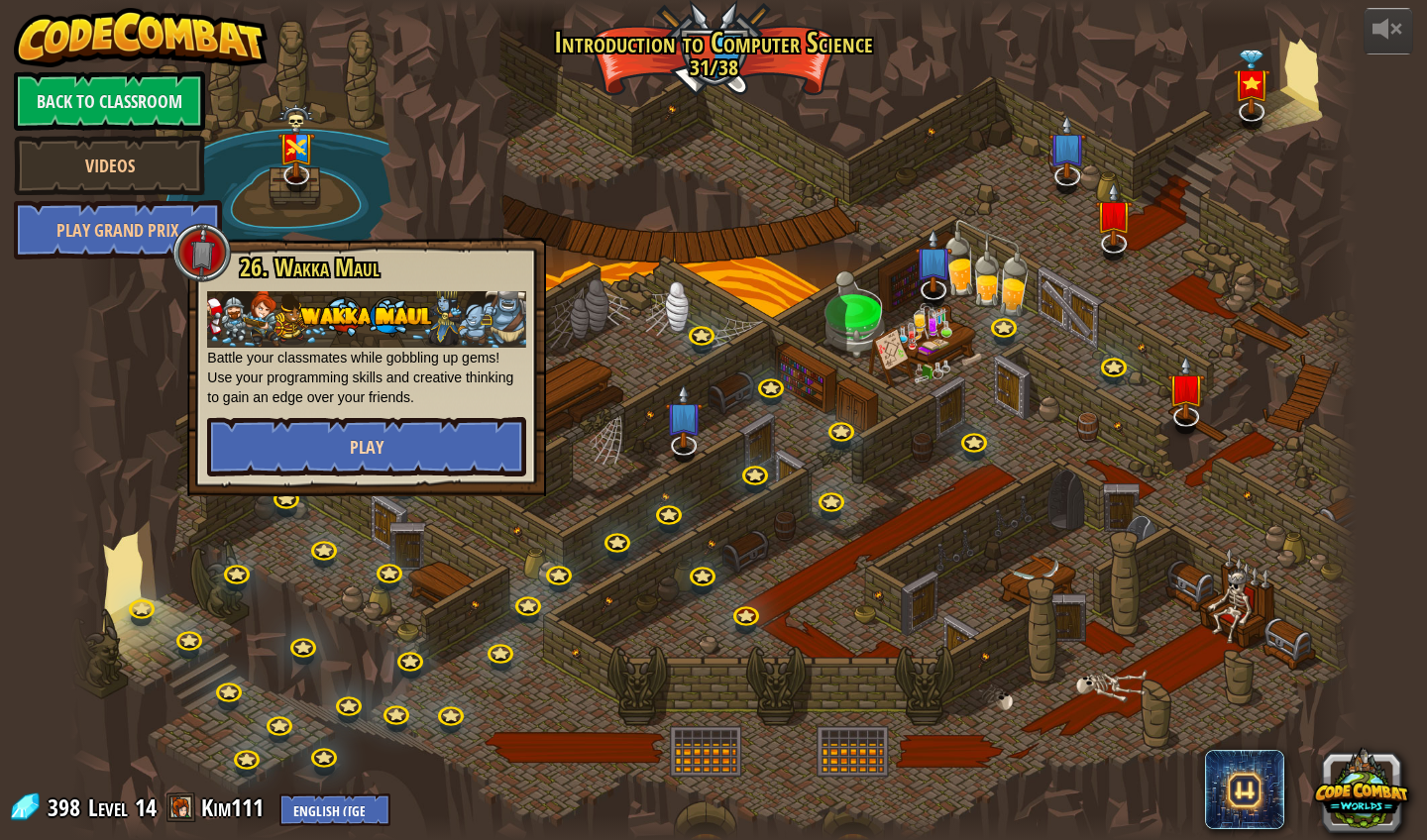 click on "Play" at bounding box center (367, 447) 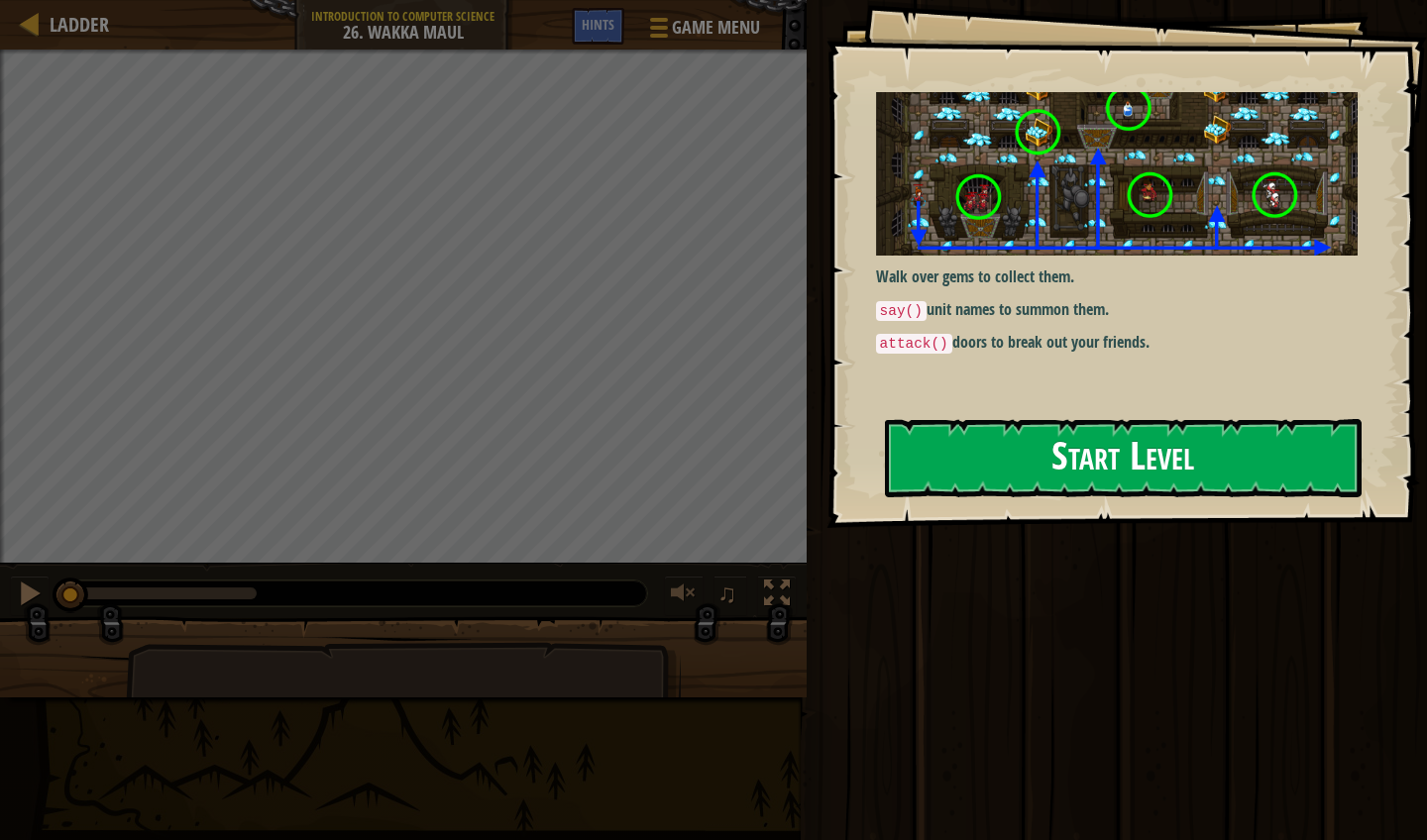 click on "Goals
Walk over gems to collect them.
say()  unit names to summon them.
attack()  doors to break out your friends.
Start Level Error loading from server. Try refreshing the page. You'll need a subscription to play this level. Subscribe You'll need to join a course to play this level. Back to my courses Ask your teacher to assign a license to you so you can continue to play CodeCombat! Back to my courses This level is locked. Back to my courses" at bounding box center (1127, 263) 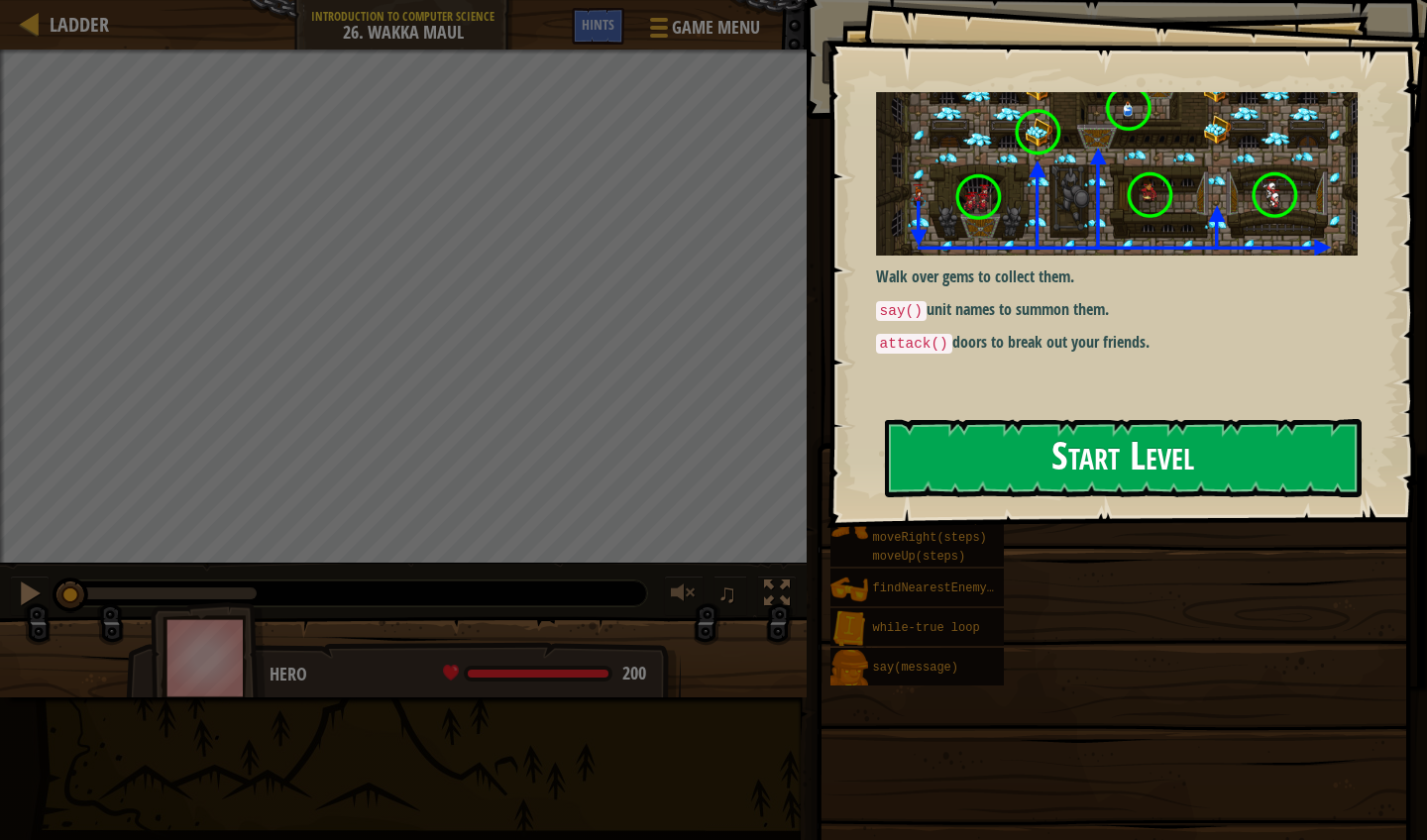 click on "Start Level" at bounding box center (1123, 458) 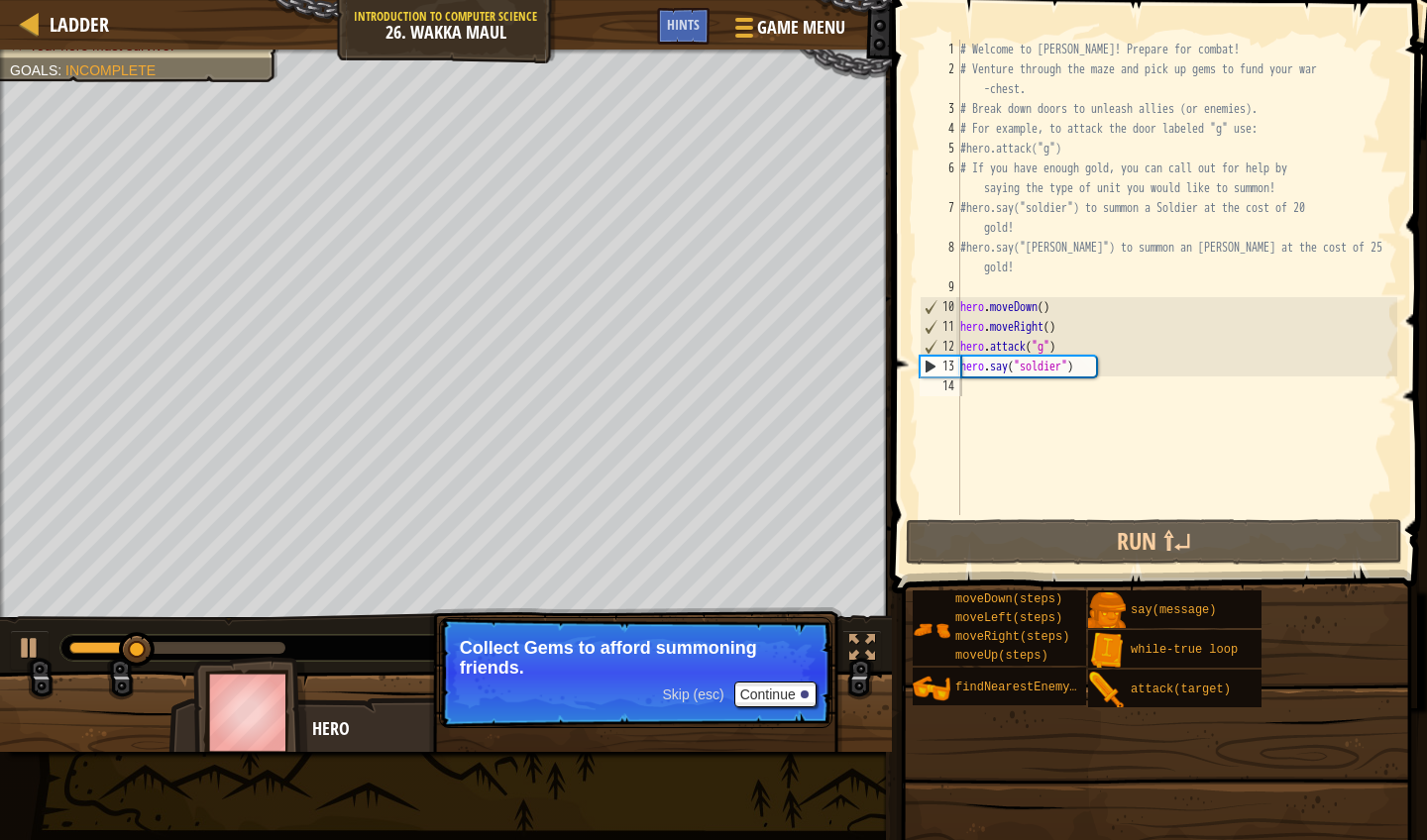 click on "Ladder Introduction to Computer Science 26. Wakka Maul Game Menu Done Hints" at bounding box center (446, 25) 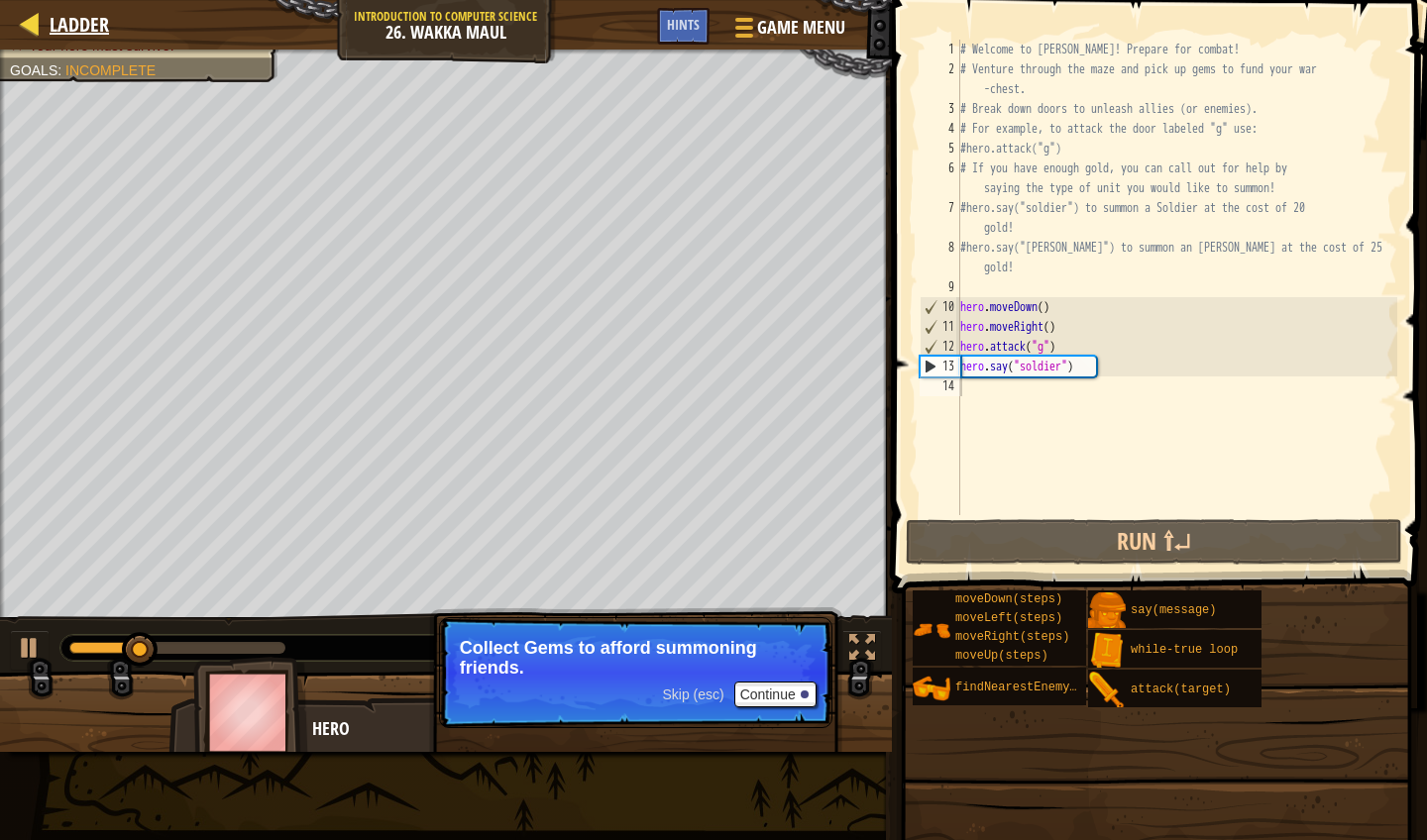 click at bounding box center [30, 23] 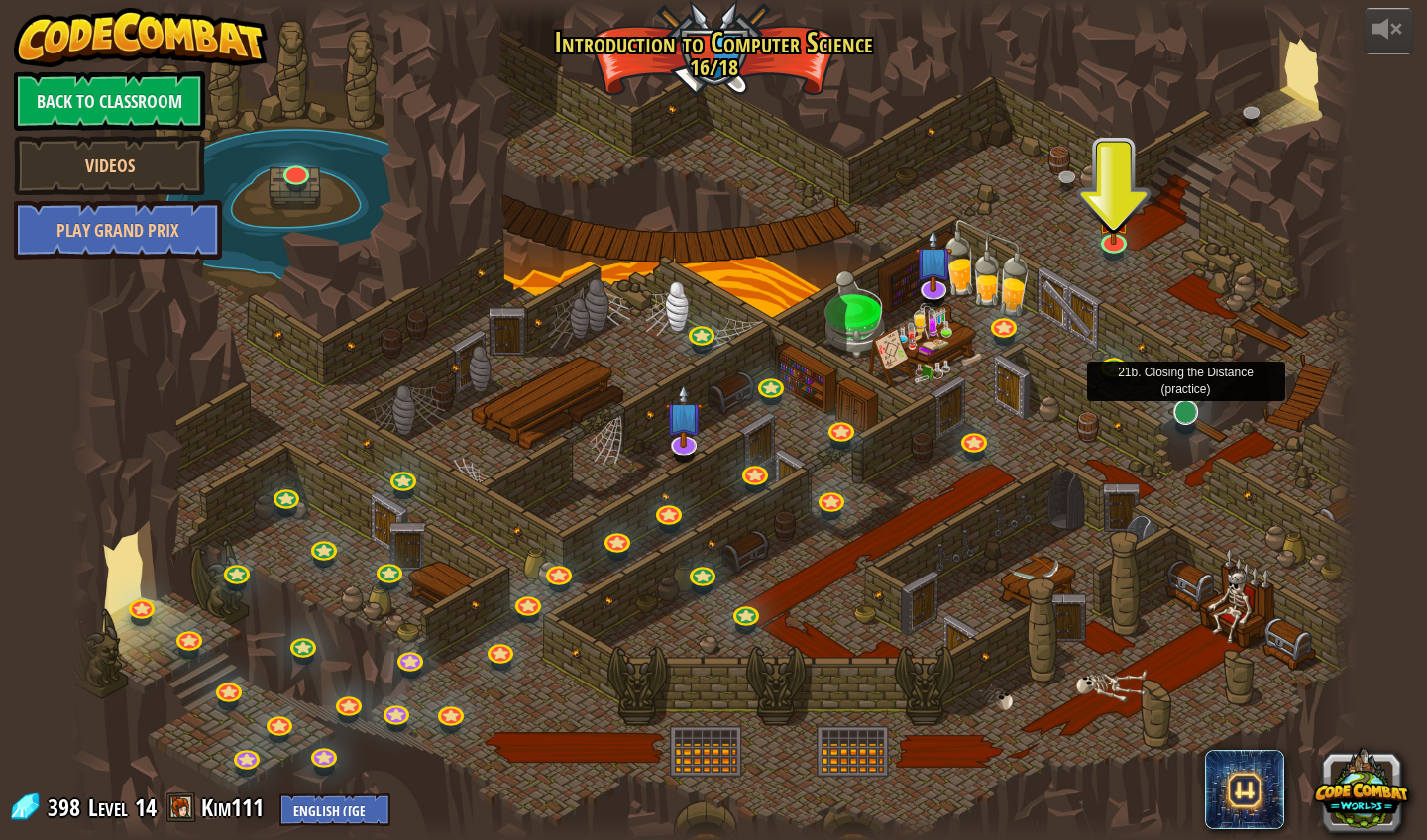 click at bounding box center (1185, 411) 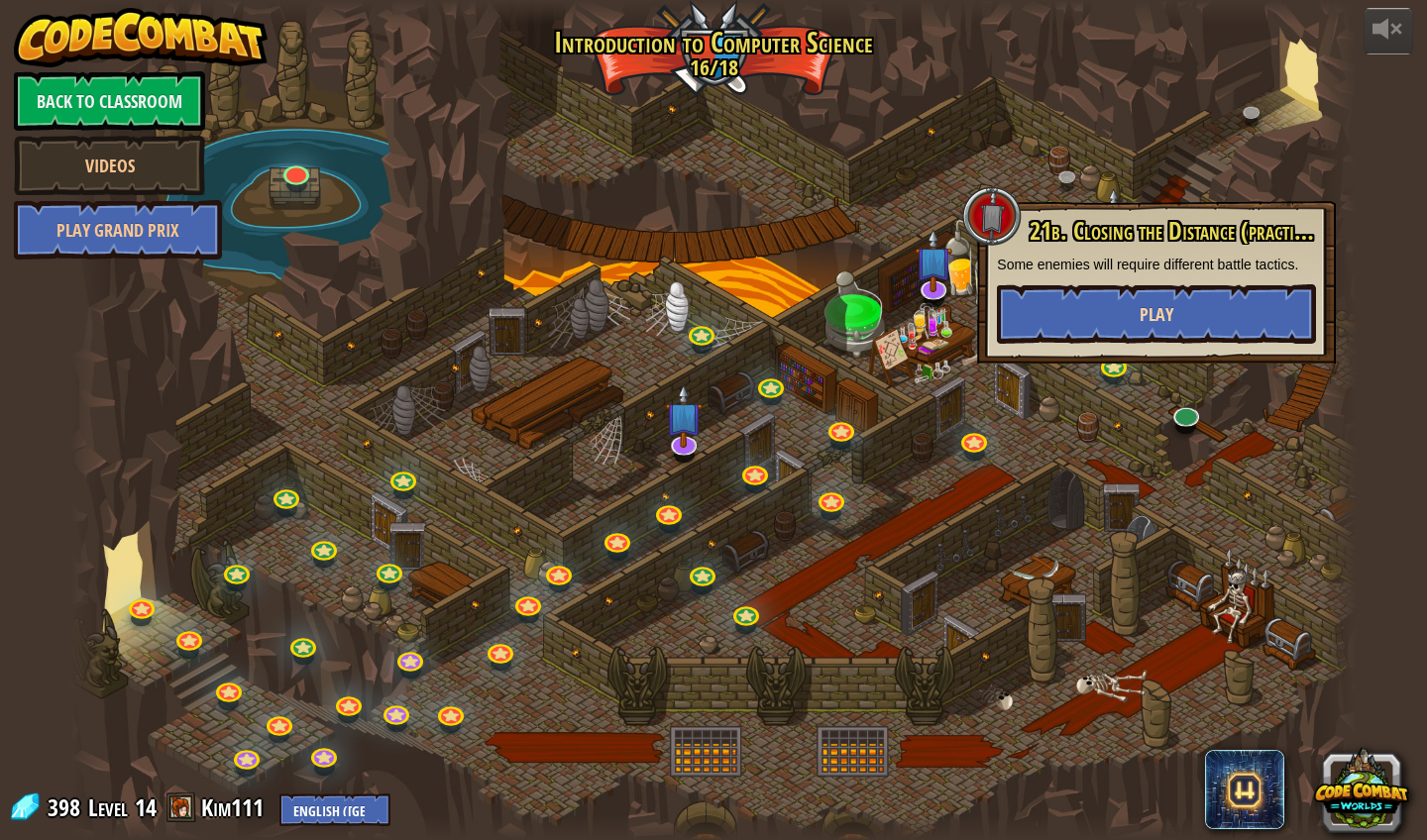 click on "Play" at bounding box center (1156, 314) 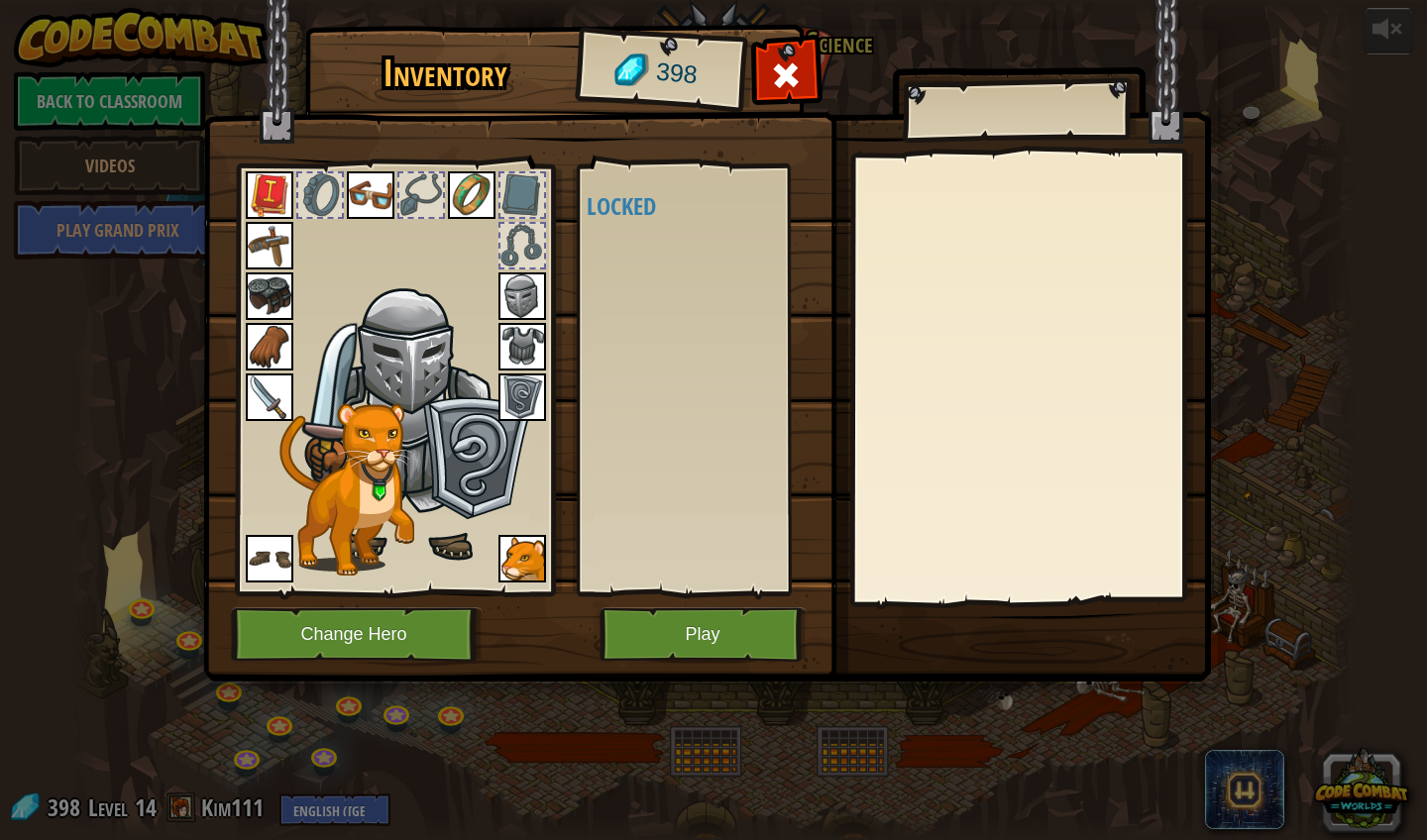 click at bounding box center (707, 322) 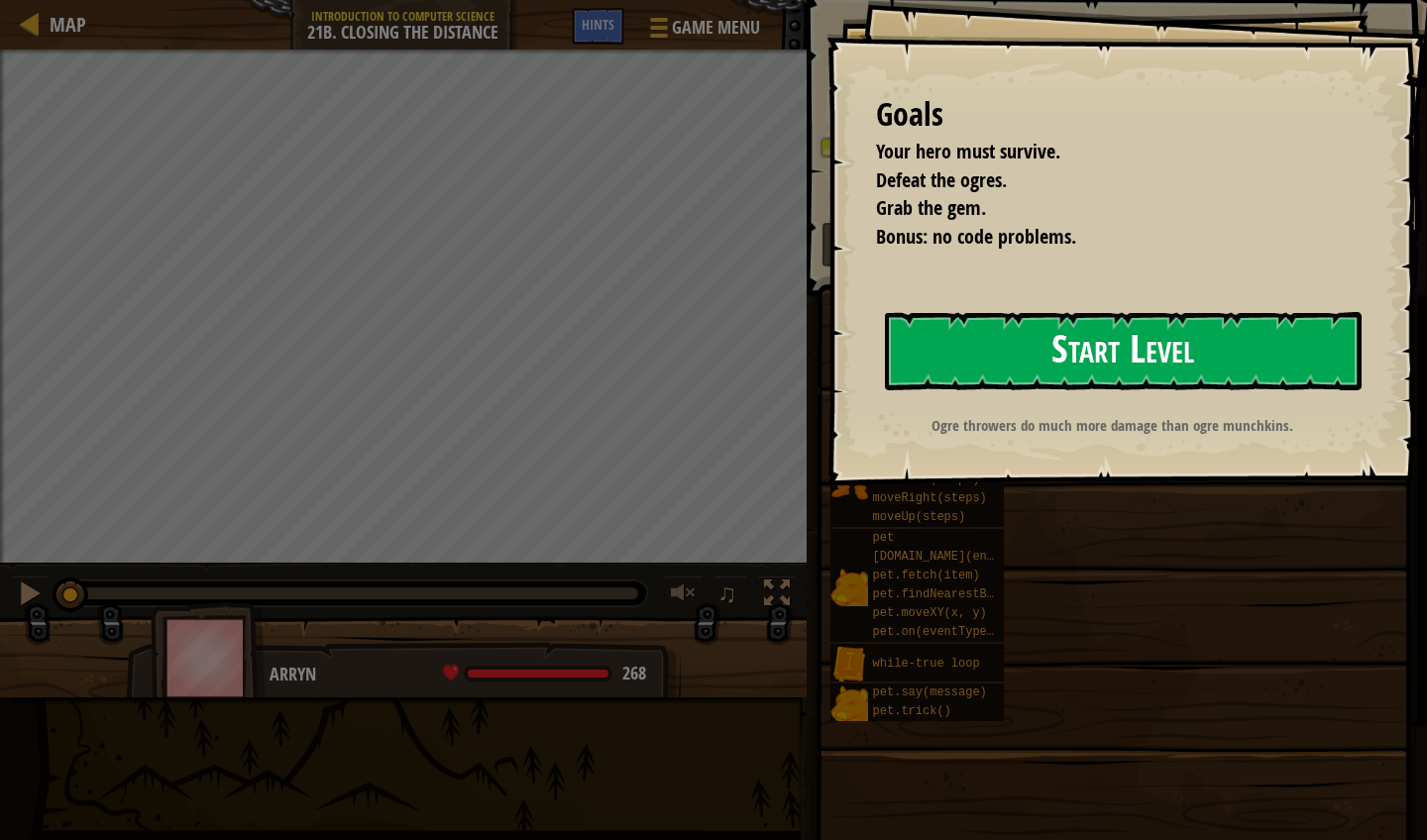 click on "Start Level" at bounding box center [1123, 351] 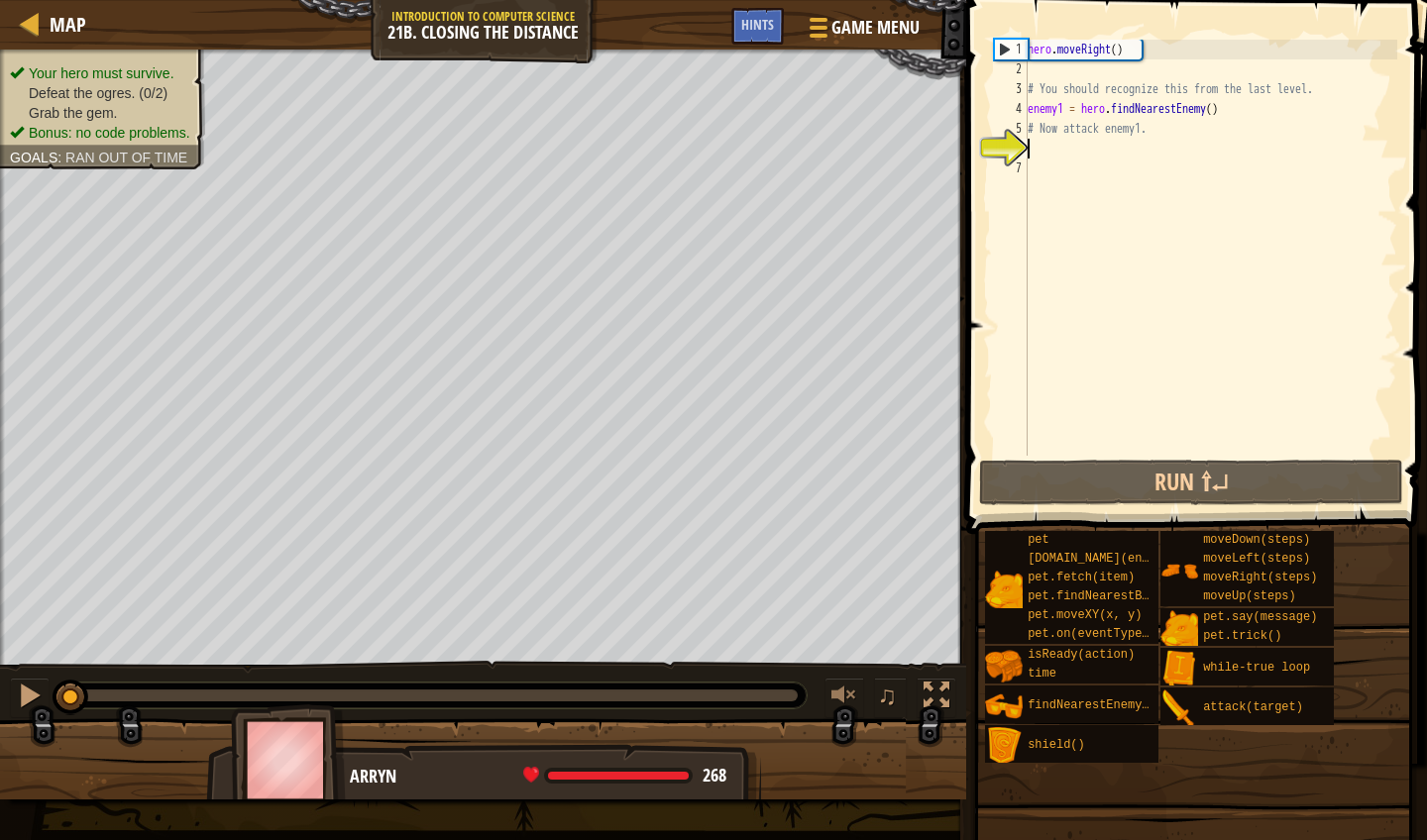 type on "h" 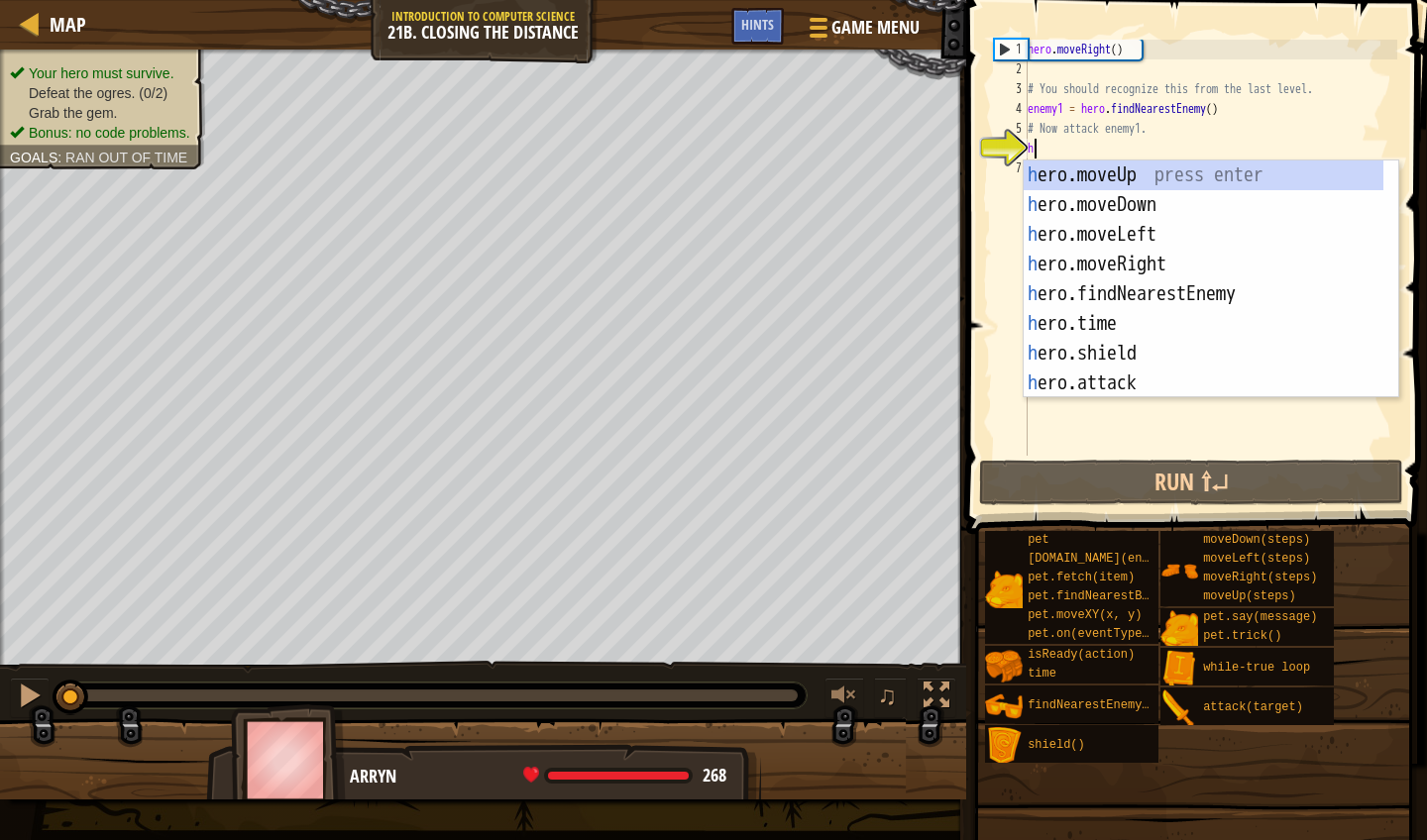 scroll, scrollTop: 9, scrollLeft: 0, axis: vertical 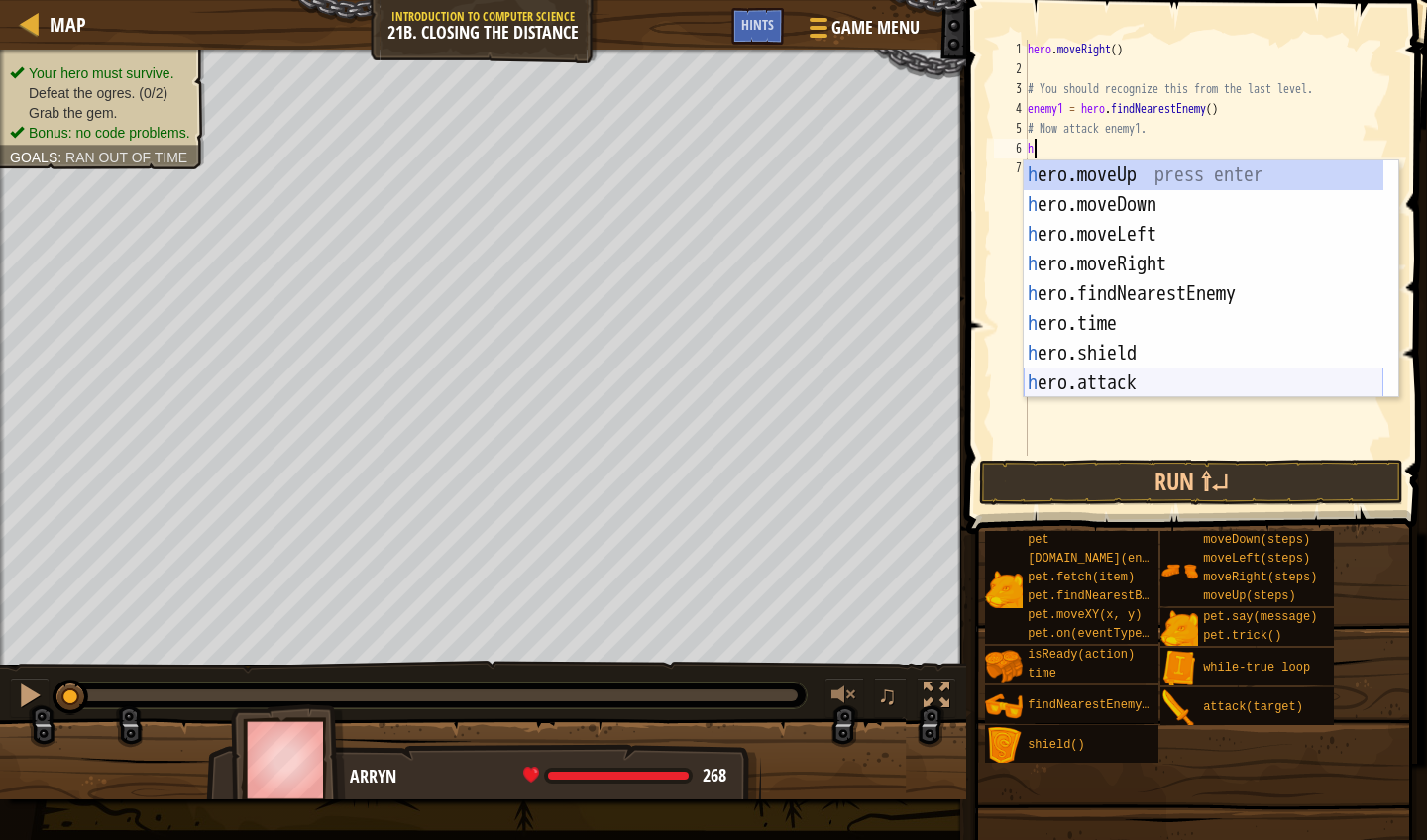 type 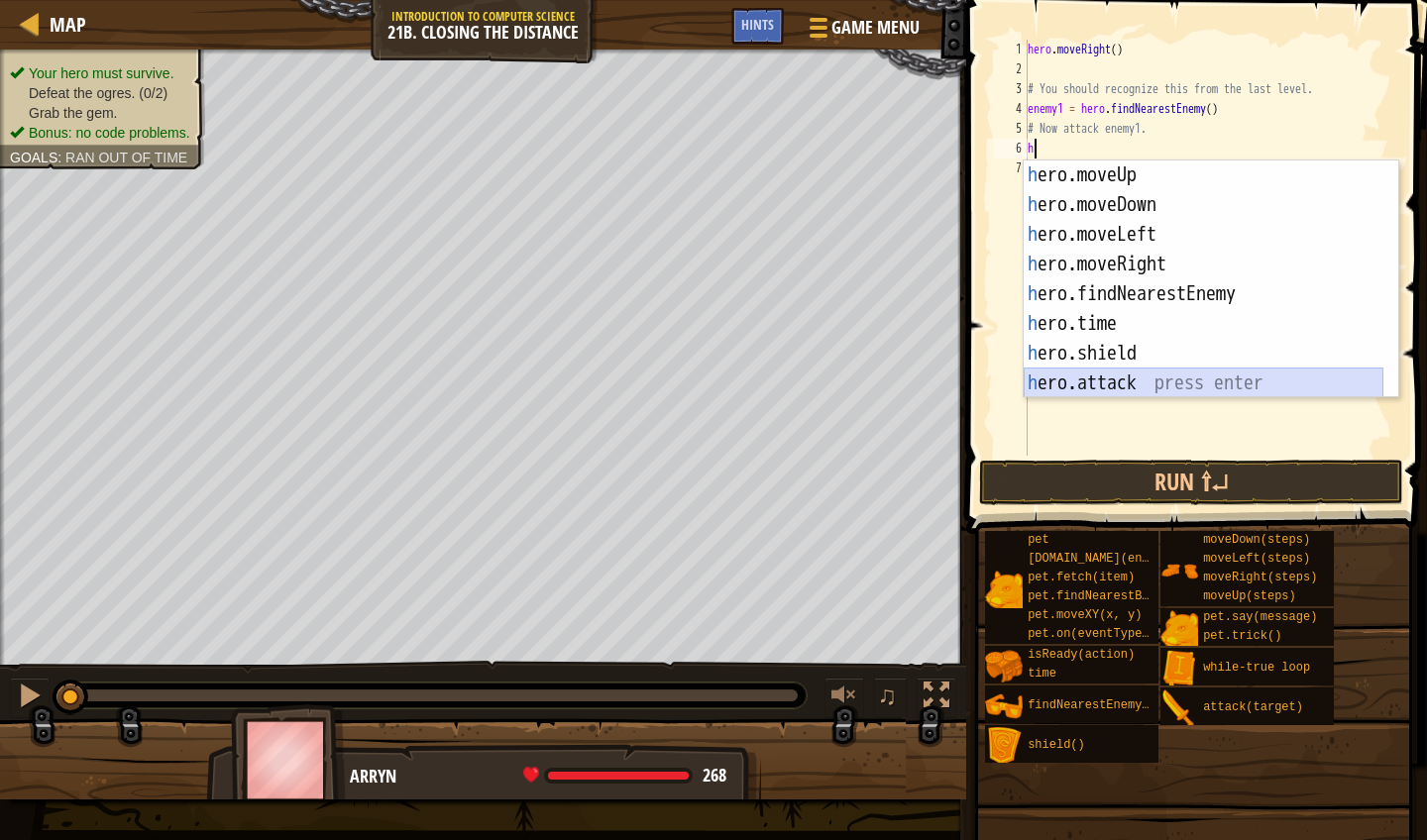 click on "h ero.moveUp press enter h ero.moveDown press enter h ero.moveLeft press enter h ero.moveRight press enter h ero.findNearestEnemy press enter h ero.time press enter h ero.shield press enter h ero.attack press enter h ero.isReady press enter" at bounding box center [1203, 309] 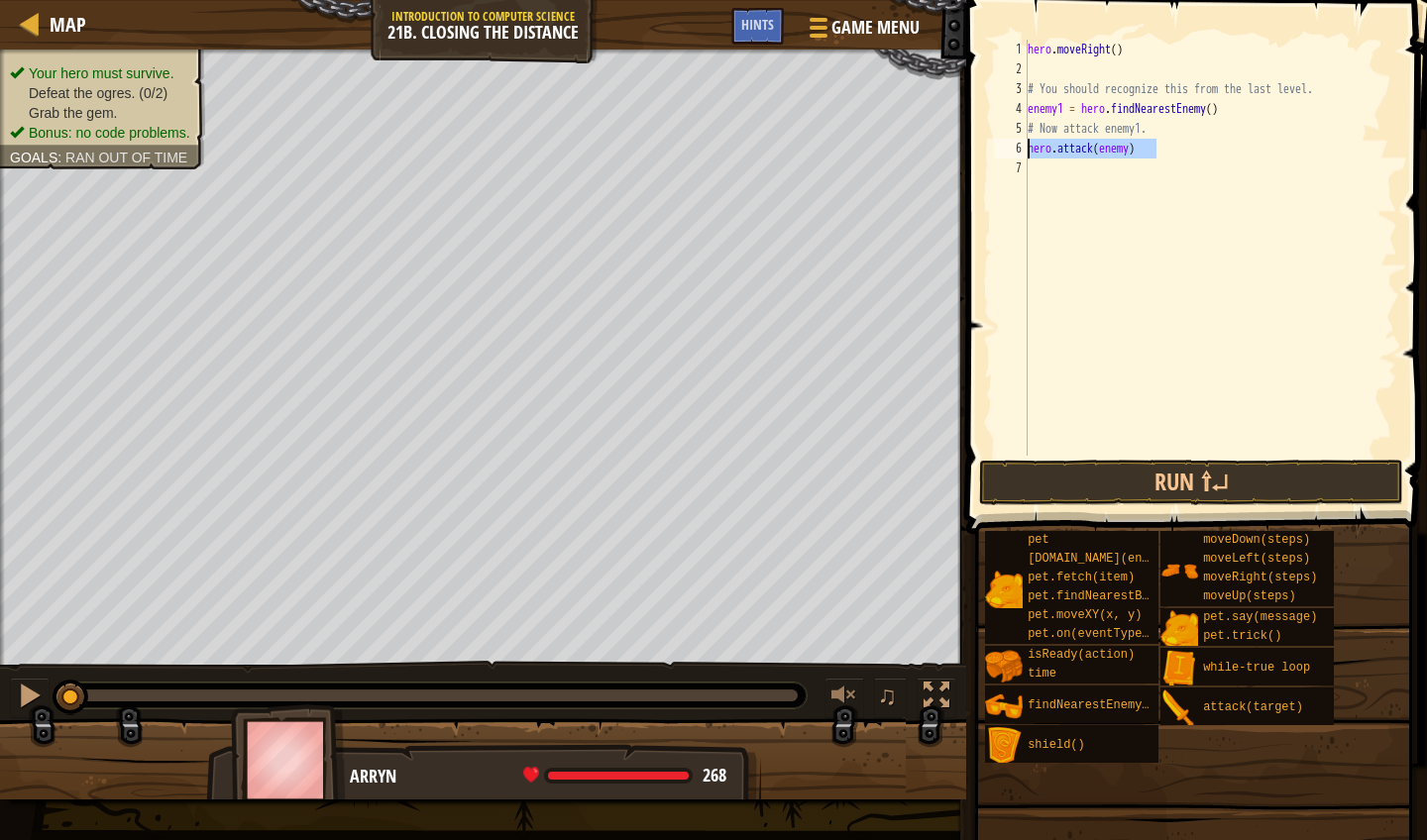 drag, startPoint x: 1164, startPoint y: 157, endPoint x: 1028, endPoint y: 149, distance: 136.23509 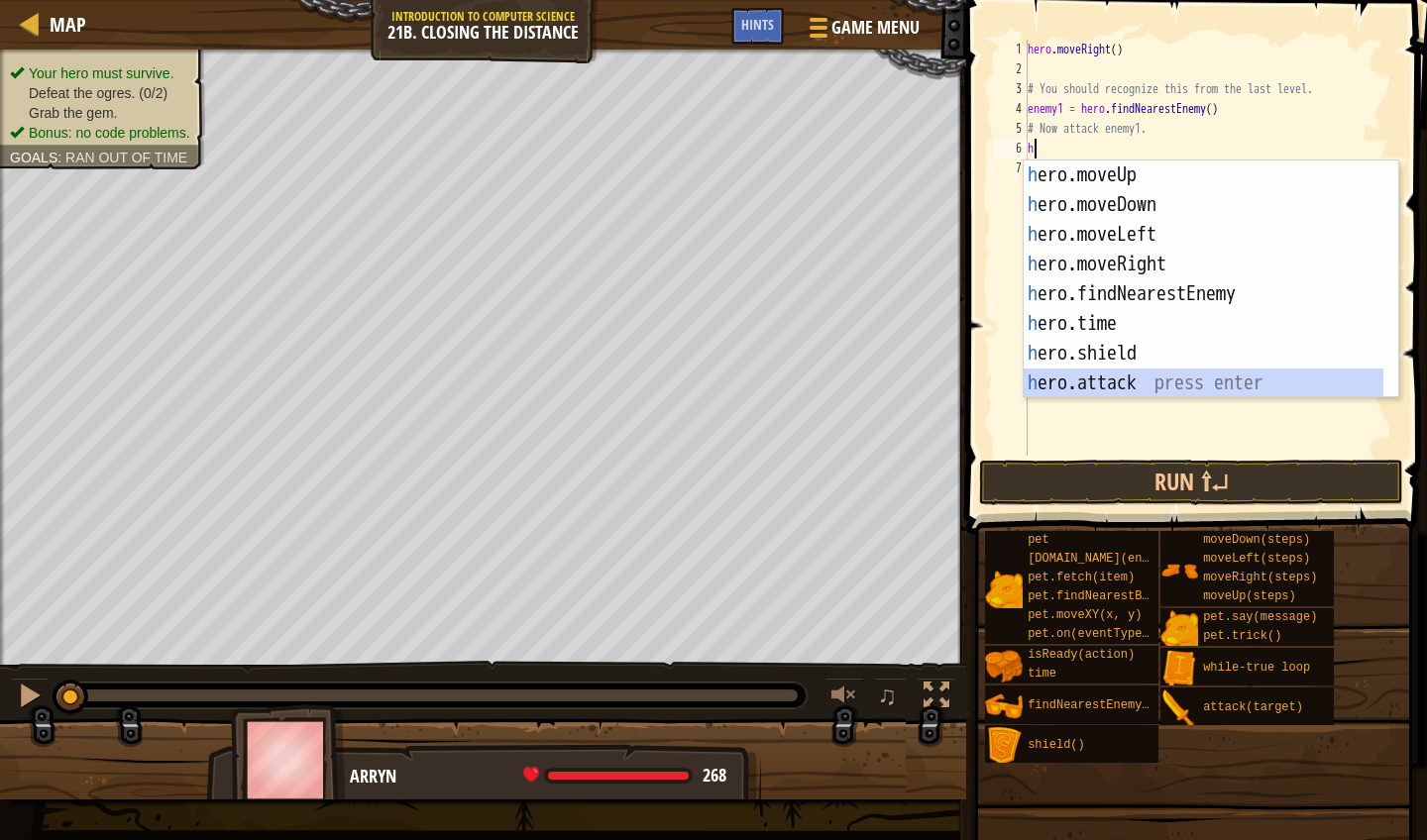 click on "h ero.moveUp press enter h ero.moveDown press enter h ero.moveLeft press enter h ero.moveRight press enter h ero.findNearestEnemy press enter h ero.time press enter h ero.shield press enter h ero.attack press enter h ero.isReady press enter" at bounding box center (1203, 309) 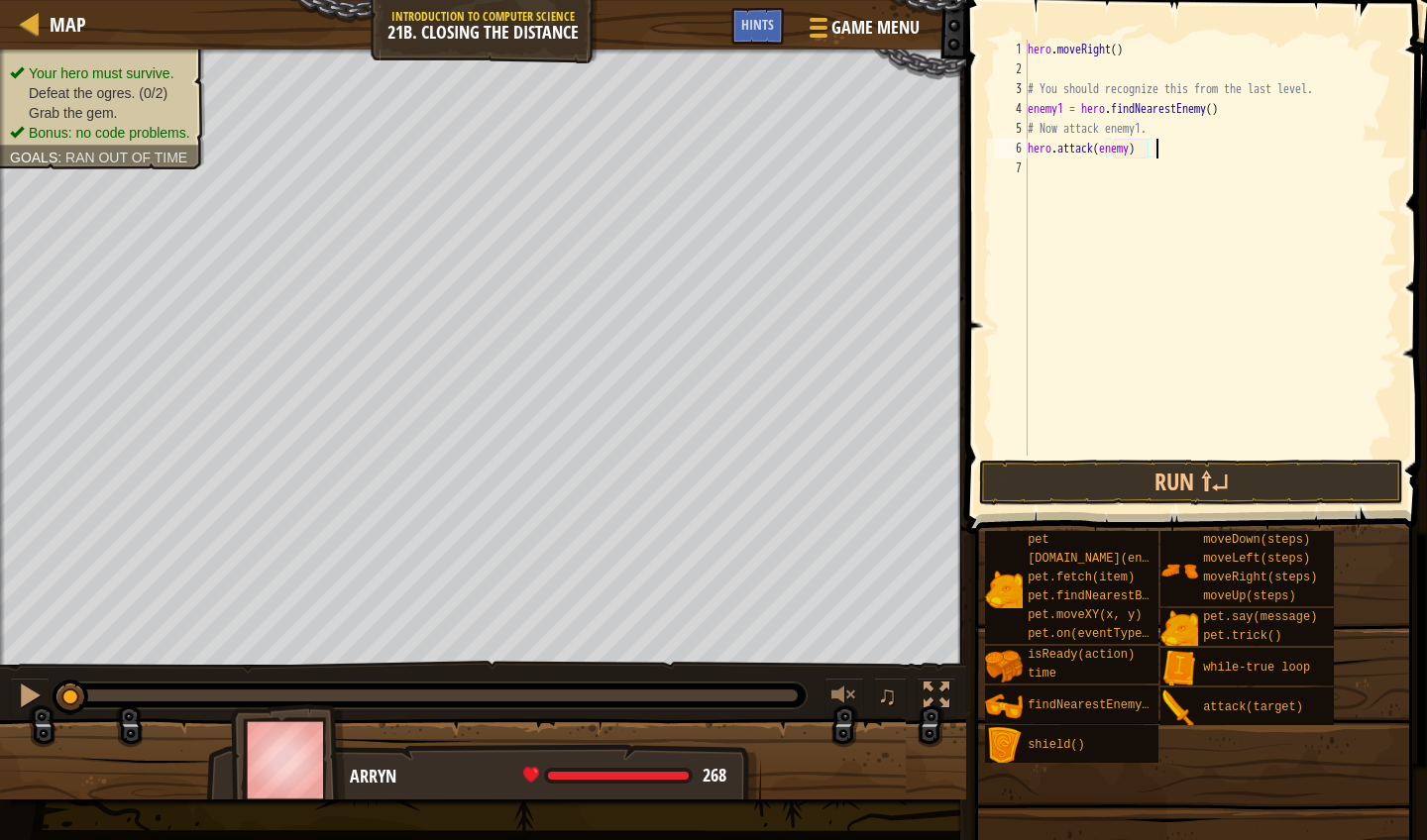 click on "hero . moveRight ( ) # You should recognize this from the last level. enemy1   =   hero . findNearestEnemy ( ) # Now attack enemy1. hero . attack ( enemy )" at bounding box center (1210, 267) 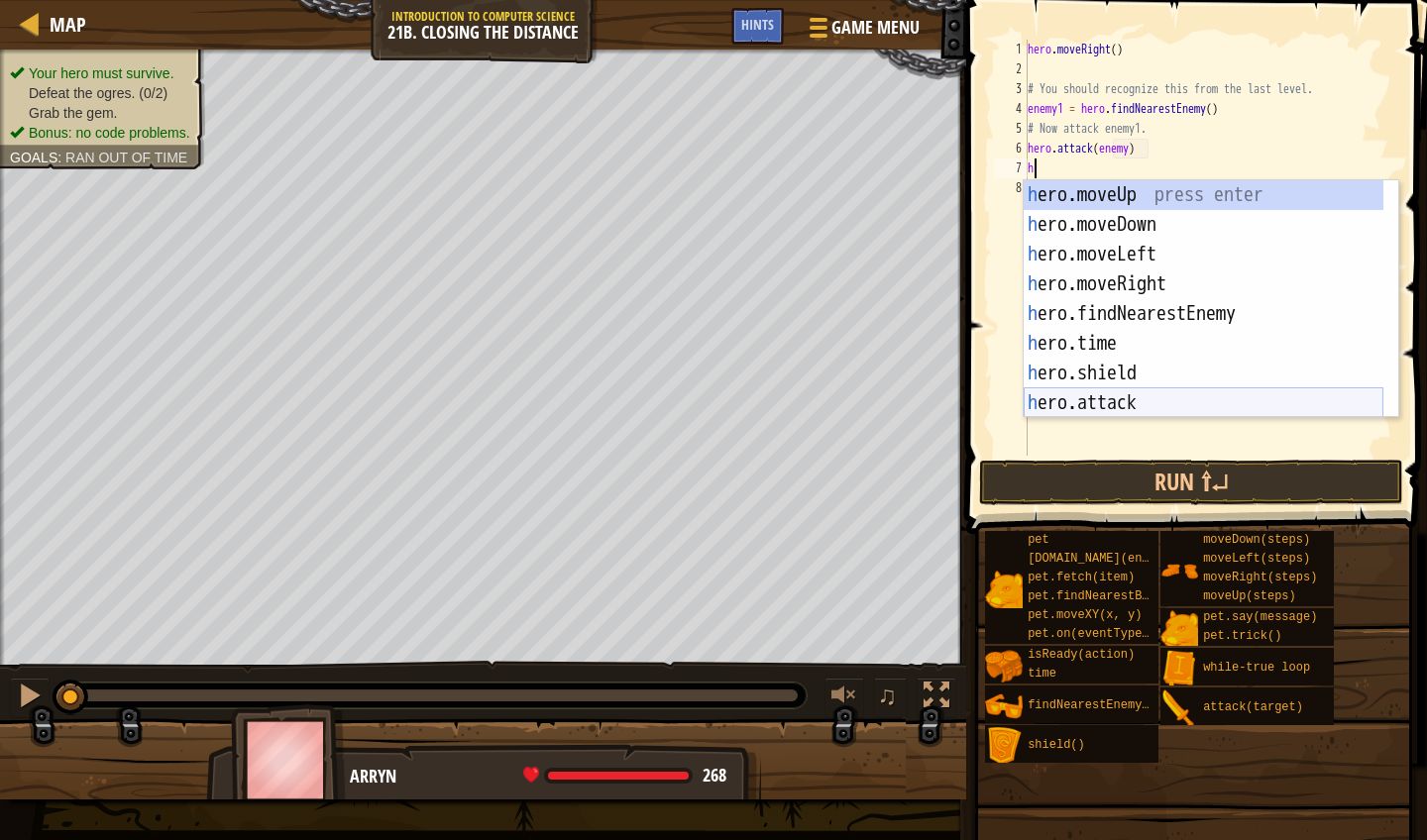 click on "h ero.moveUp press enter h ero.moveDown press enter h ero.moveLeft press enter h ero.moveRight press enter h ero.findNearestEnemy press enter h ero.time press enter h ero.shield press enter h ero.attack press enter h ero.isReady press enter" at bounding box center [1203, 329] 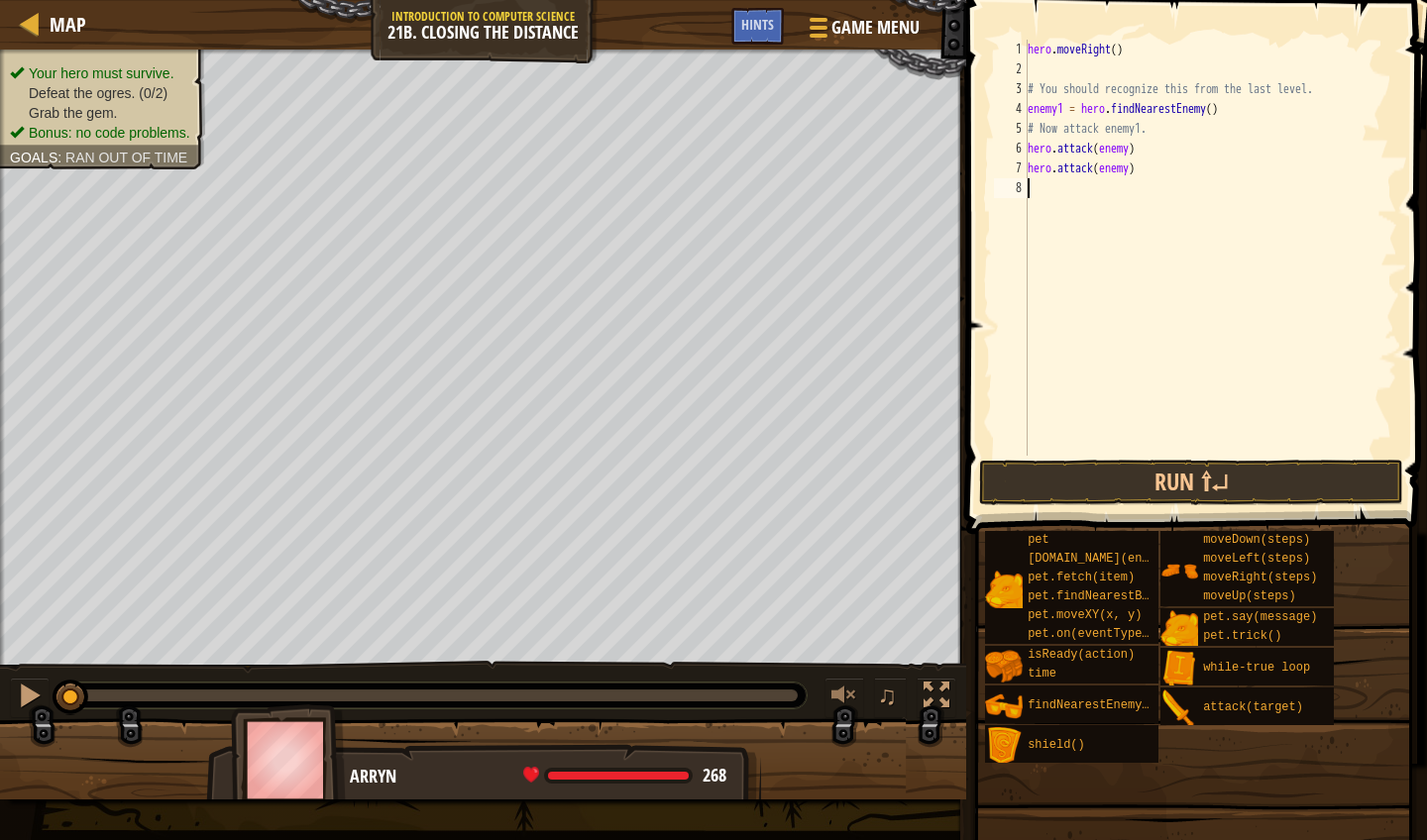click on "hero . moveRight ( ) # You should recognize this from the last level. enemy1   =   hero . findNearestEnemy ( ) # Now attack enemy1. hero . attack ( enemy ) hero . attack ( enemy )" at bounding box center [1210, 267] 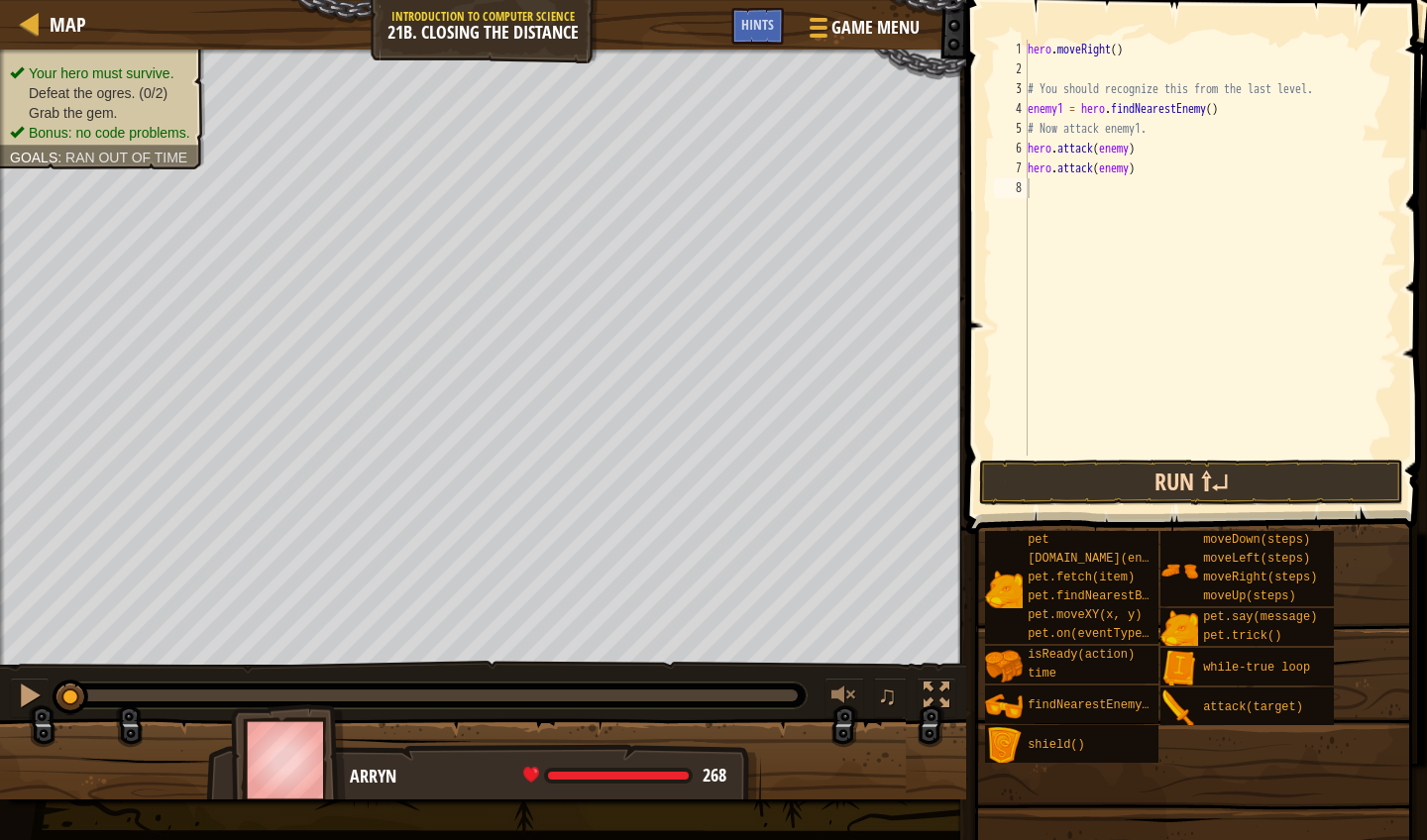 click on "Run ⇧↵" at bounding box center [1191, 482] 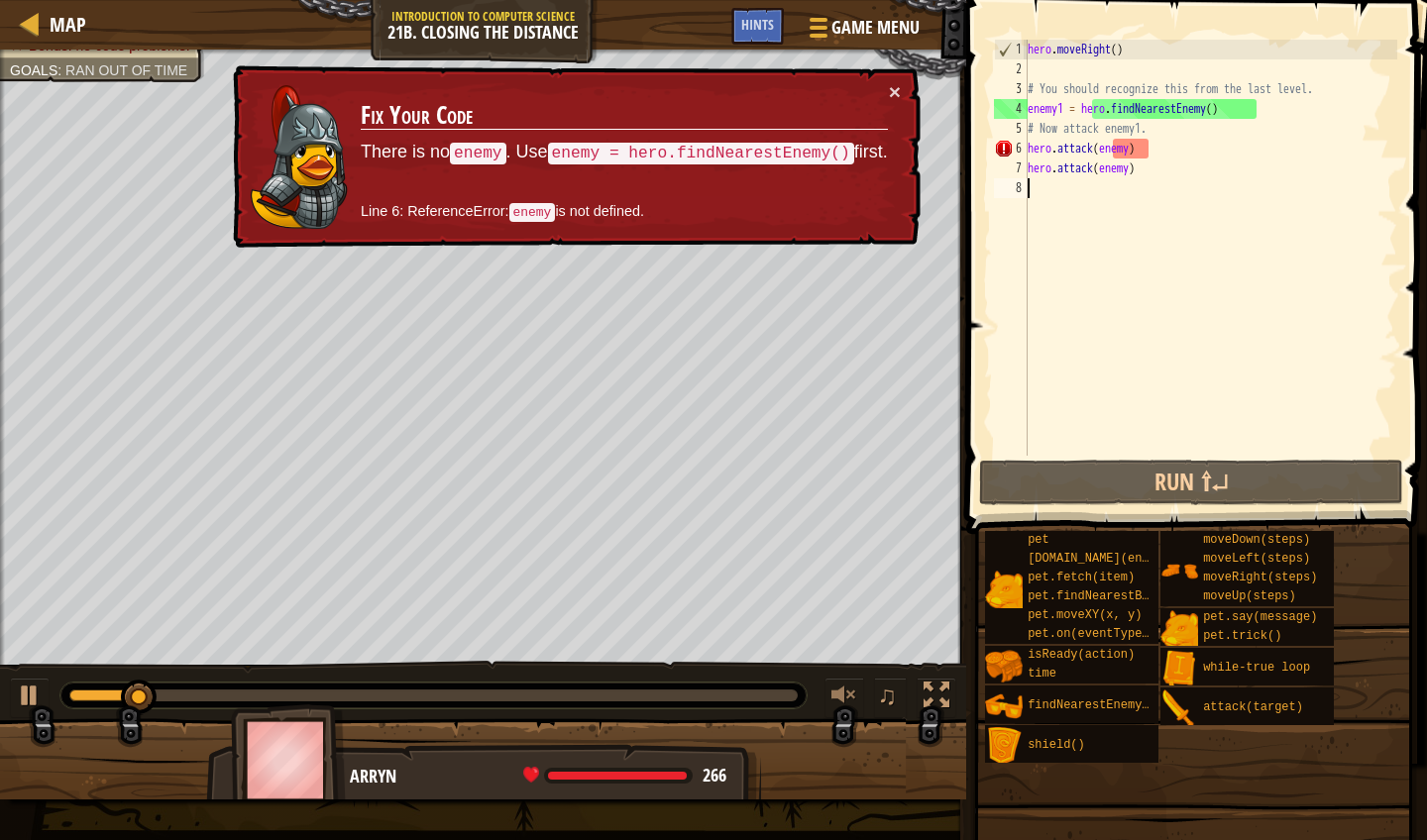 click on "hero . moveRight ( ) # You should recognize this from the last level. enemy1   =   hero . findNearestEnemy ( ) # Now attack enemy1. hero . attack ( enemy ) hero . attack ( enemy )" at bounding box center [1210, 267] 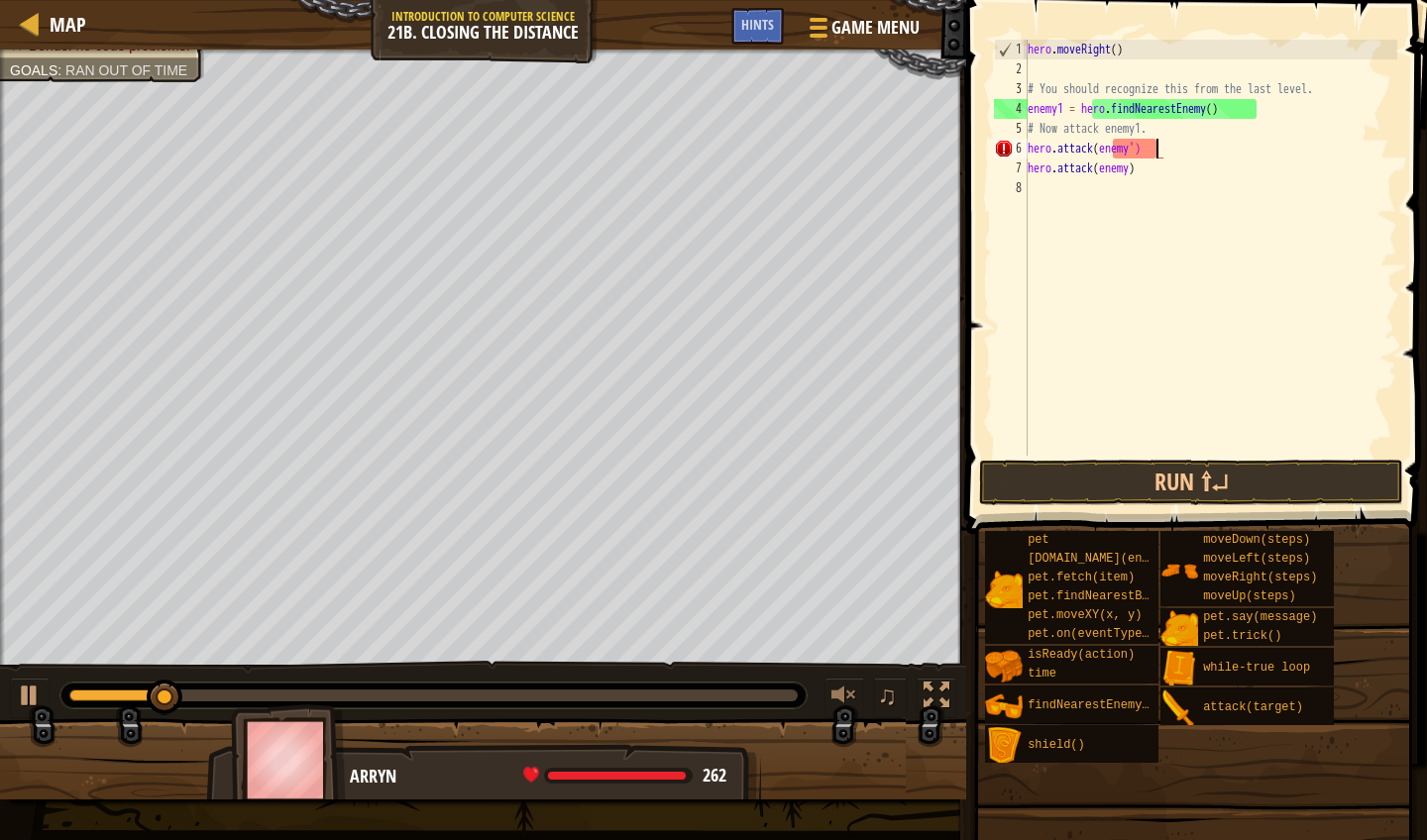 scroll, scrollTop: 9, scrollLeft: 10, axis: both 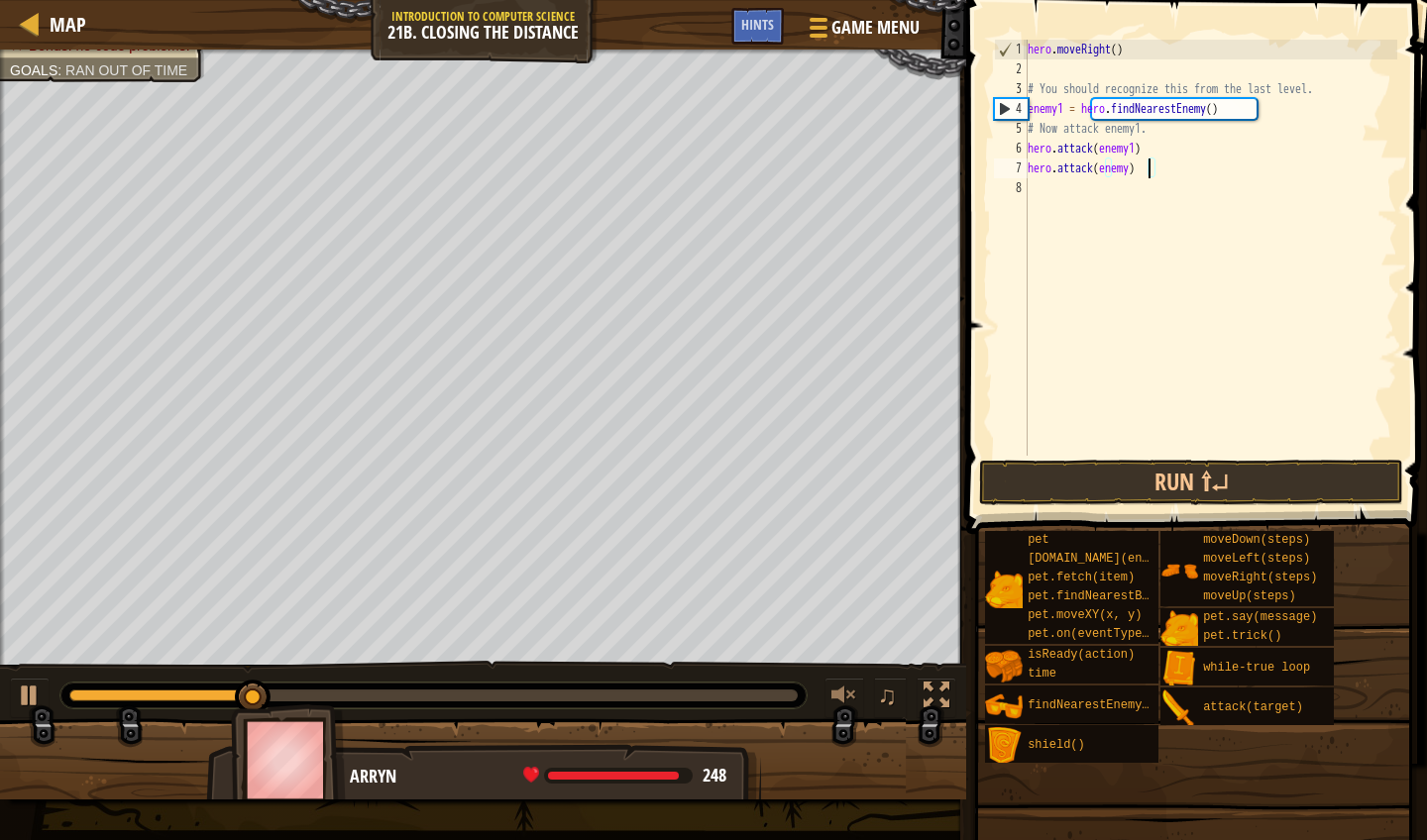 click on "hero . moveRight ( ) # You should recognize this from the last level. enemy1   =   hero . findNearestEnemy ( ) # Now attack enemy1. hero . attack ( enemy1 ) hero . attack ( enemy )" at bounding box center (1210, 267) 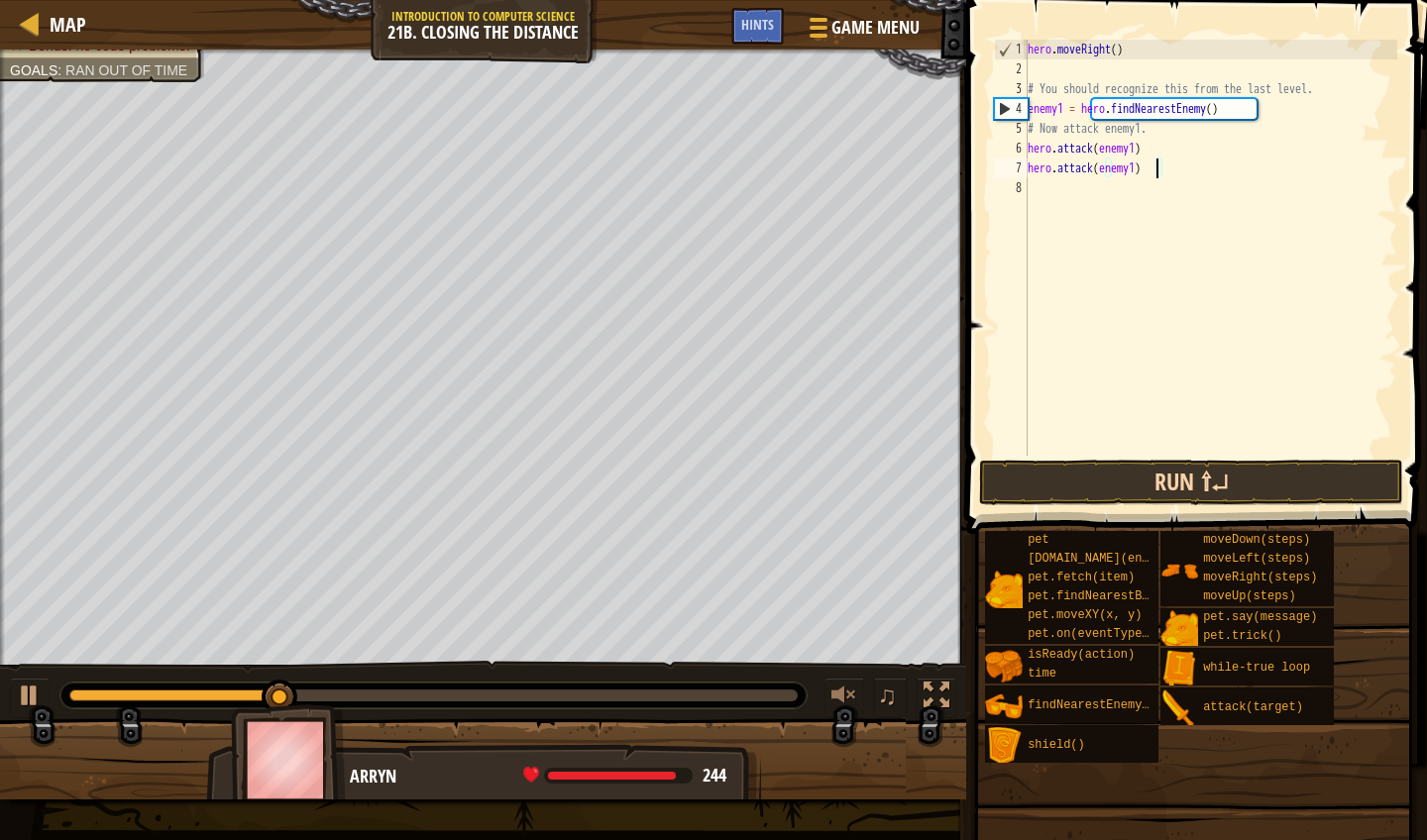 type on "hero.attack(enemy1)" 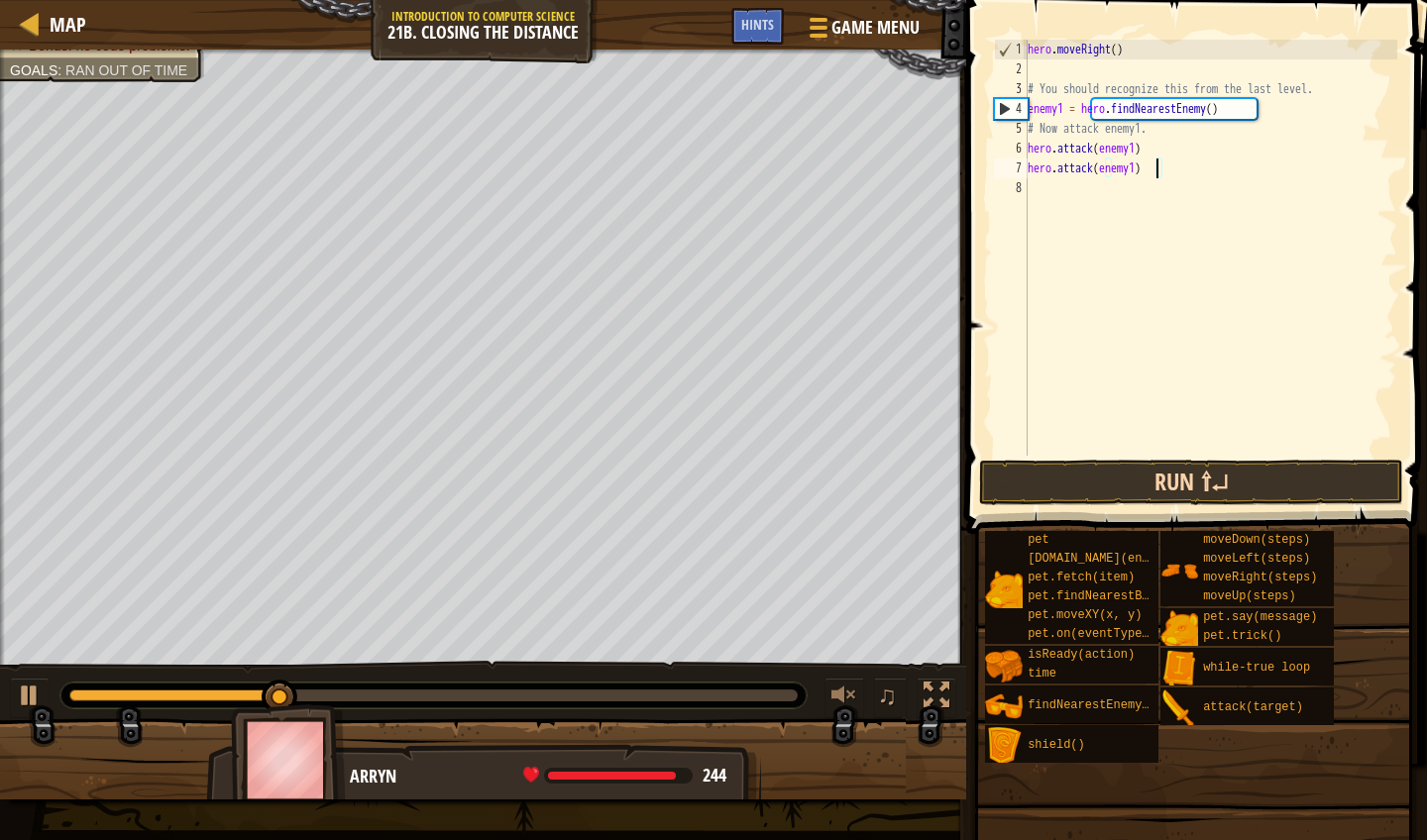 click on "Run ⇧↵" at bounding box center (1191, 482) 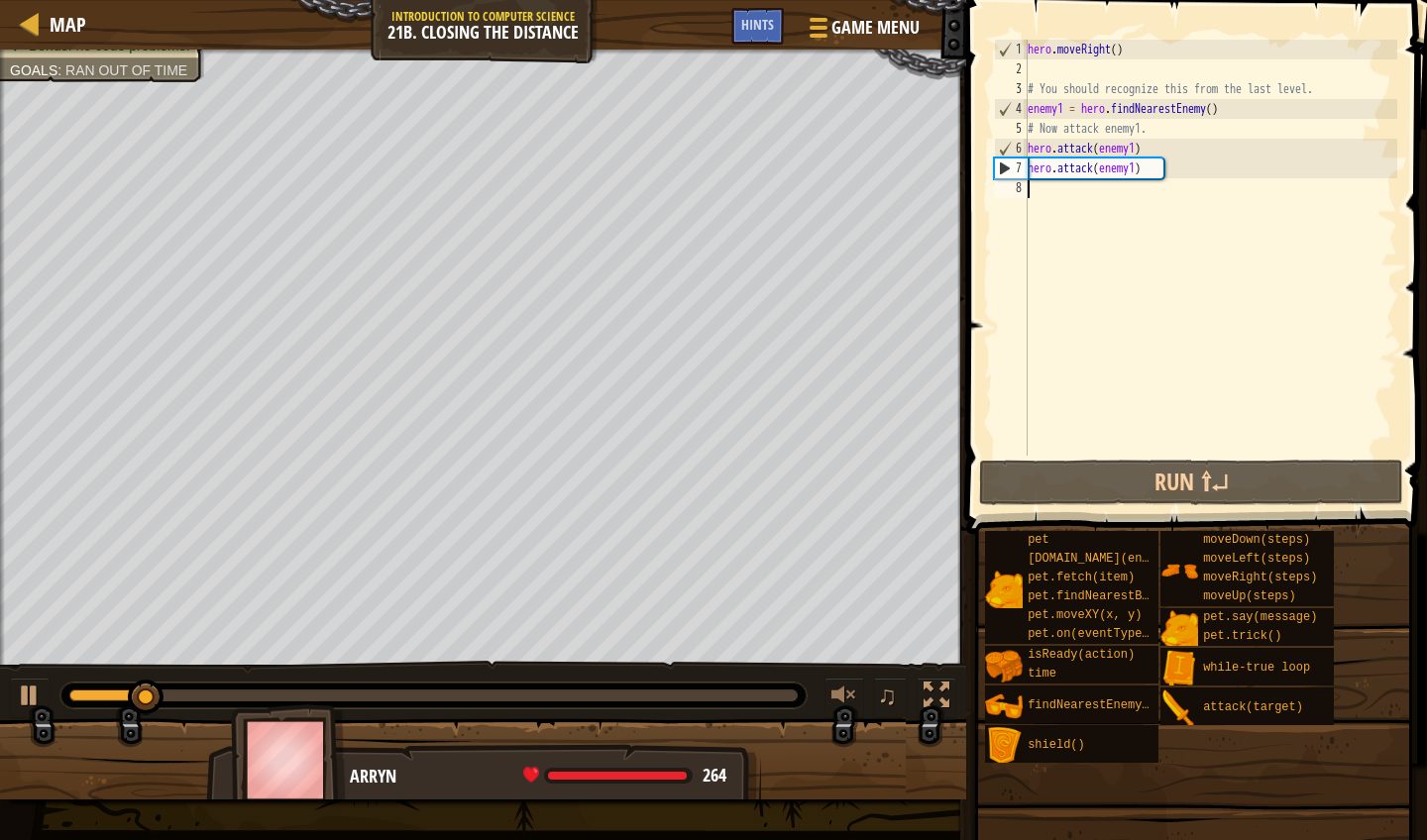 click on "hero . moveRight ( ) # You should recognize this from the last level. enemy1   =   hero . findNearestEnemy ( ) # Now attack enemy1. hero . attack ( enemy1 ) hero . attack ( enemy1 )" at bounding box center (1210, 267) 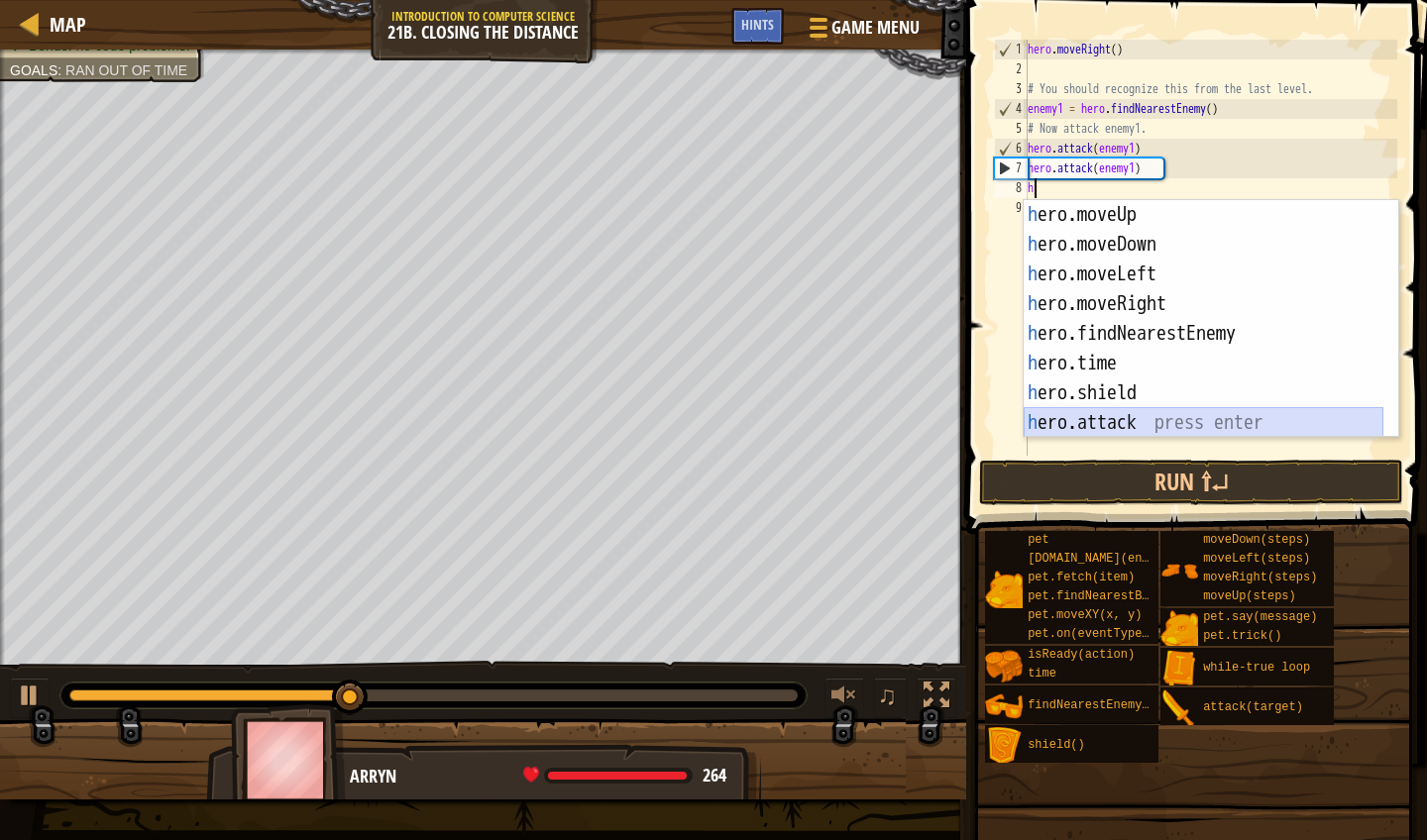 click on "h ero.moveUp press enter h ero.moveDown press enter h ero.moveLeft press enter h ero.moveRight press enter h ero.findNearestEnemy press enter h ero.time press enter h ero.shield press enter h ero.attack press enter h ero.isReady press enter" at bounding box center (1203, 349) 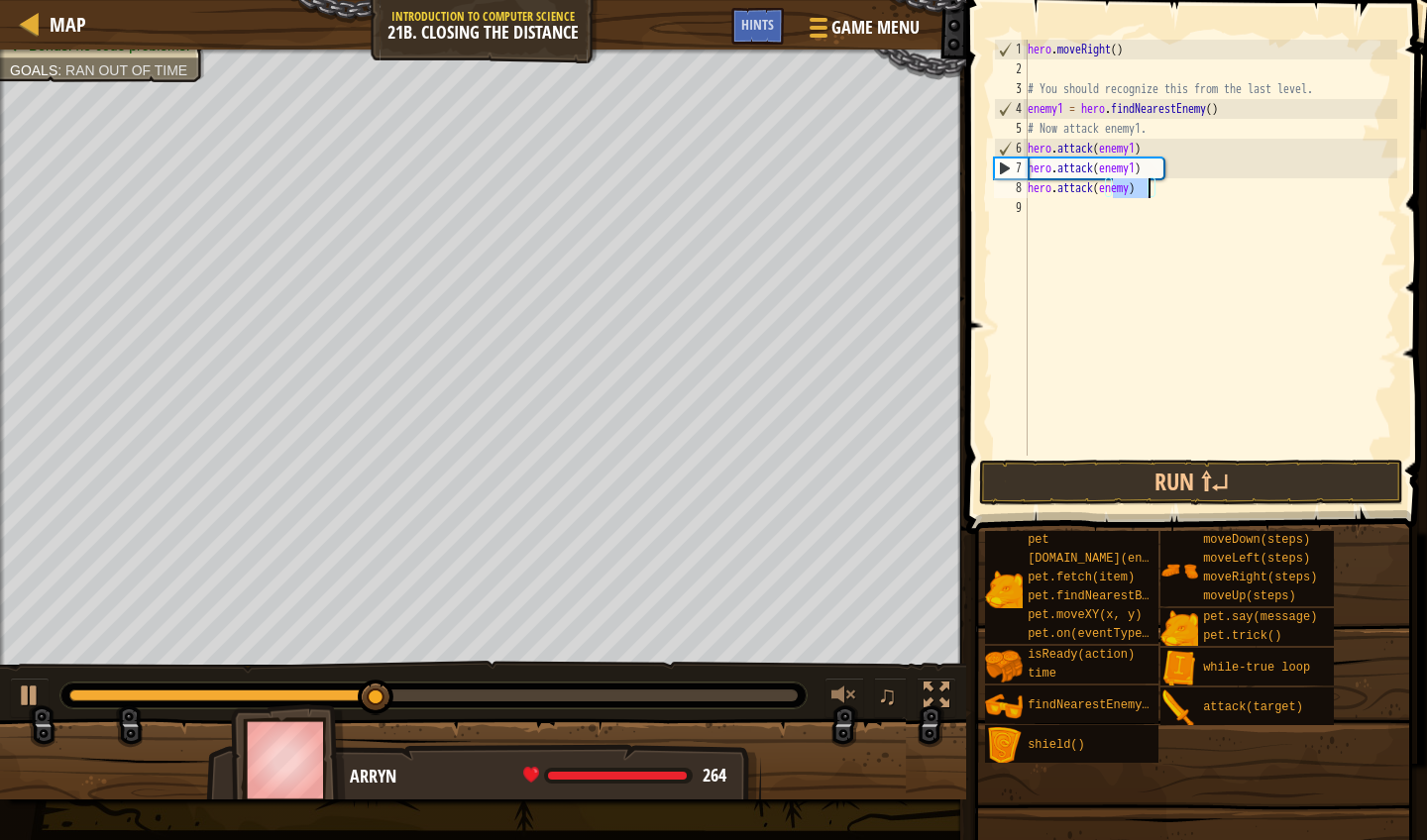 click on "hero . moveRight ( ) # You should recognize this from the last level. enemy1   =   hero . findNearestEnemy ( ) # Now attack enemy1. hero . attack ( enemy1 ) hero . attack ( enemy1 ) hero . attack ( enemy )" at bounding box center [1210, 267] 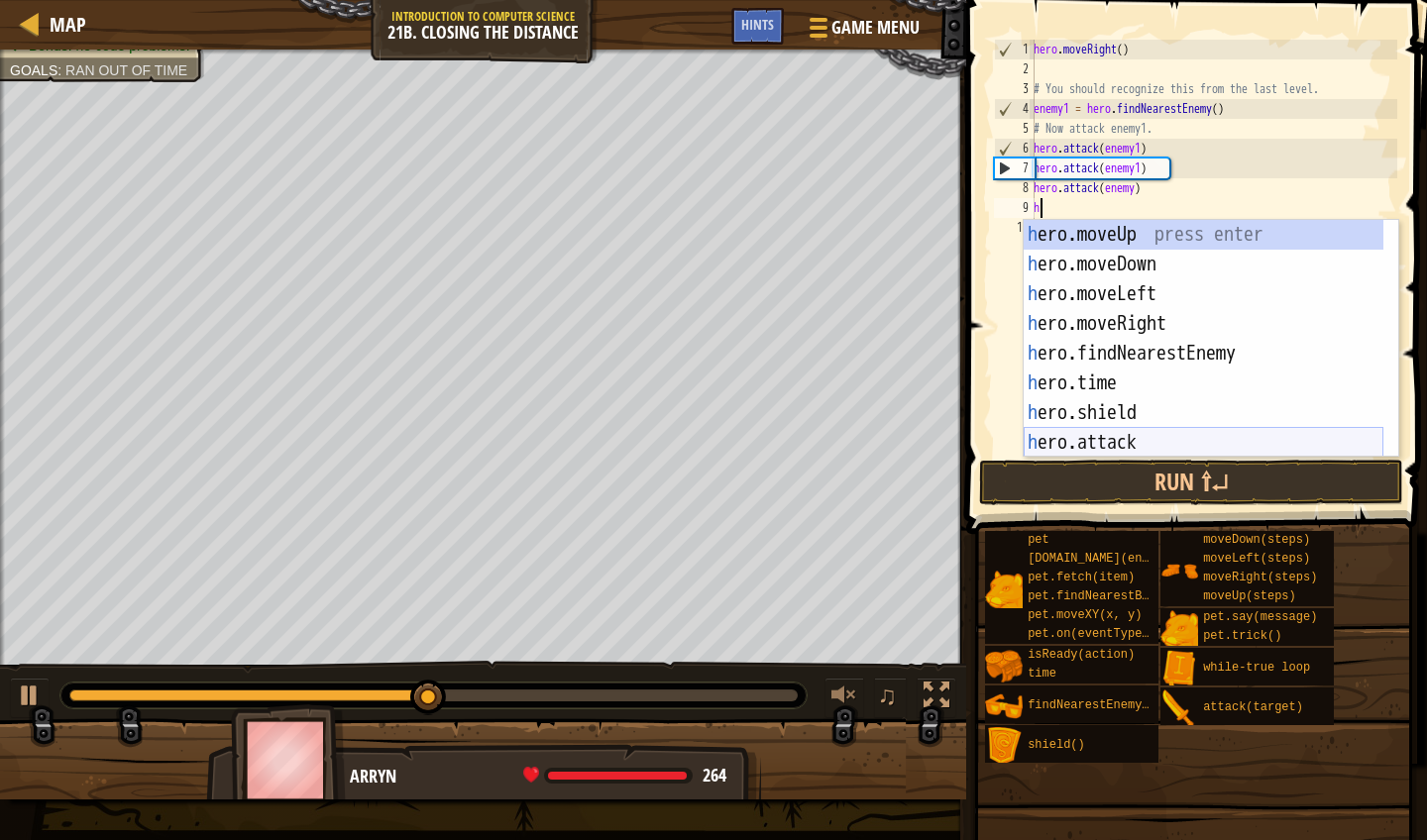 click on "h ero.moveUp press enter h ero.moveDown press enter h ero.moveLeft press enter h ero.moveRight press enter h ero.findNearestEnemy press enter h ero.time press enter h ero.shield press enter h ero.attack press enter h ero.isReady press enter" at bounding box center [1203, 368] 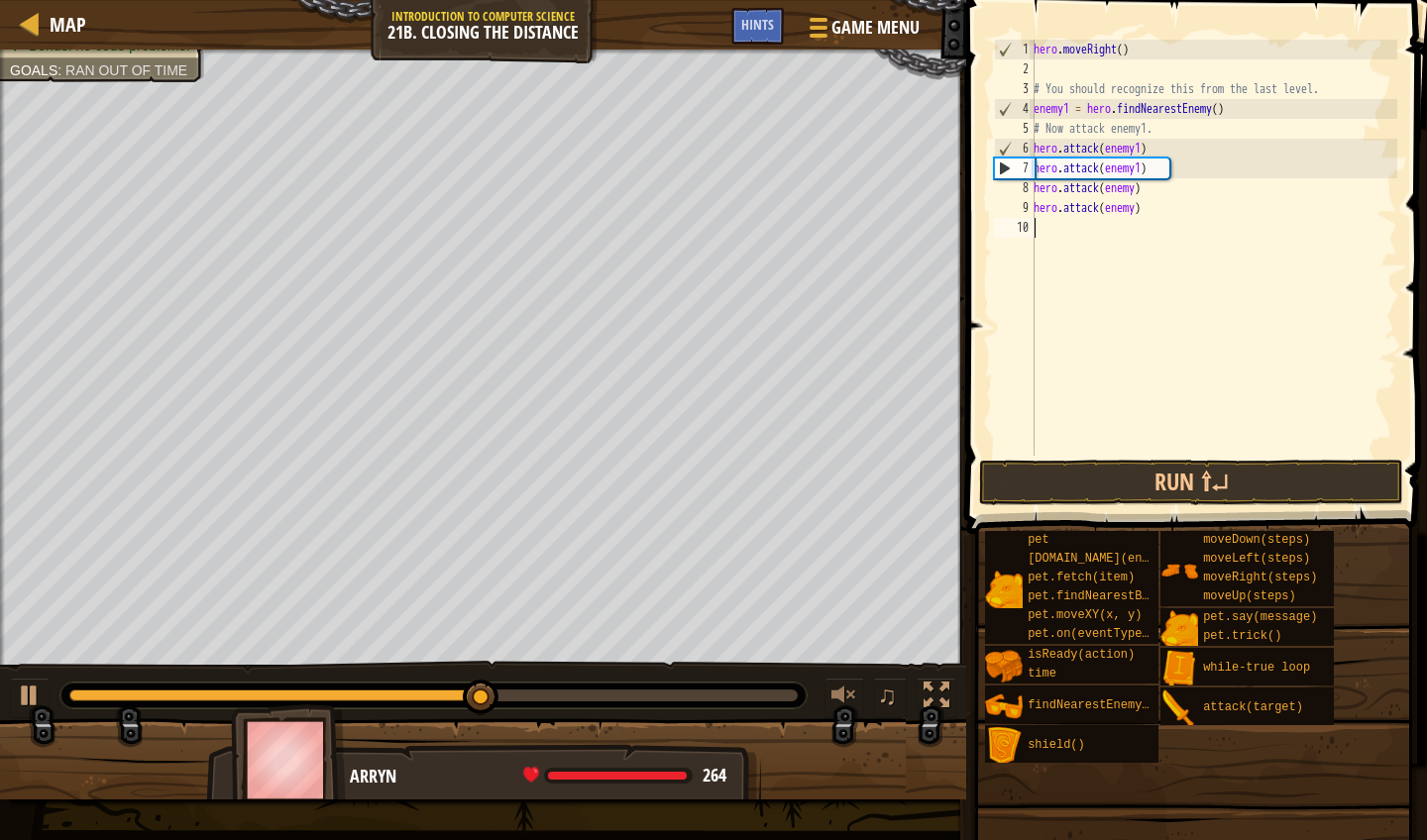 click on "hero . moveRight ( ) # You should recognize this from the last level. enemy1   =   hero . findNearestEnemy ( ) # Now attack enemy1. hero . attack ( enemy1 ) hero . attack ( enemy1 ) hero . attack ( enemy ) hero . attack ( enemy )" at bounding box center (1213, 267) 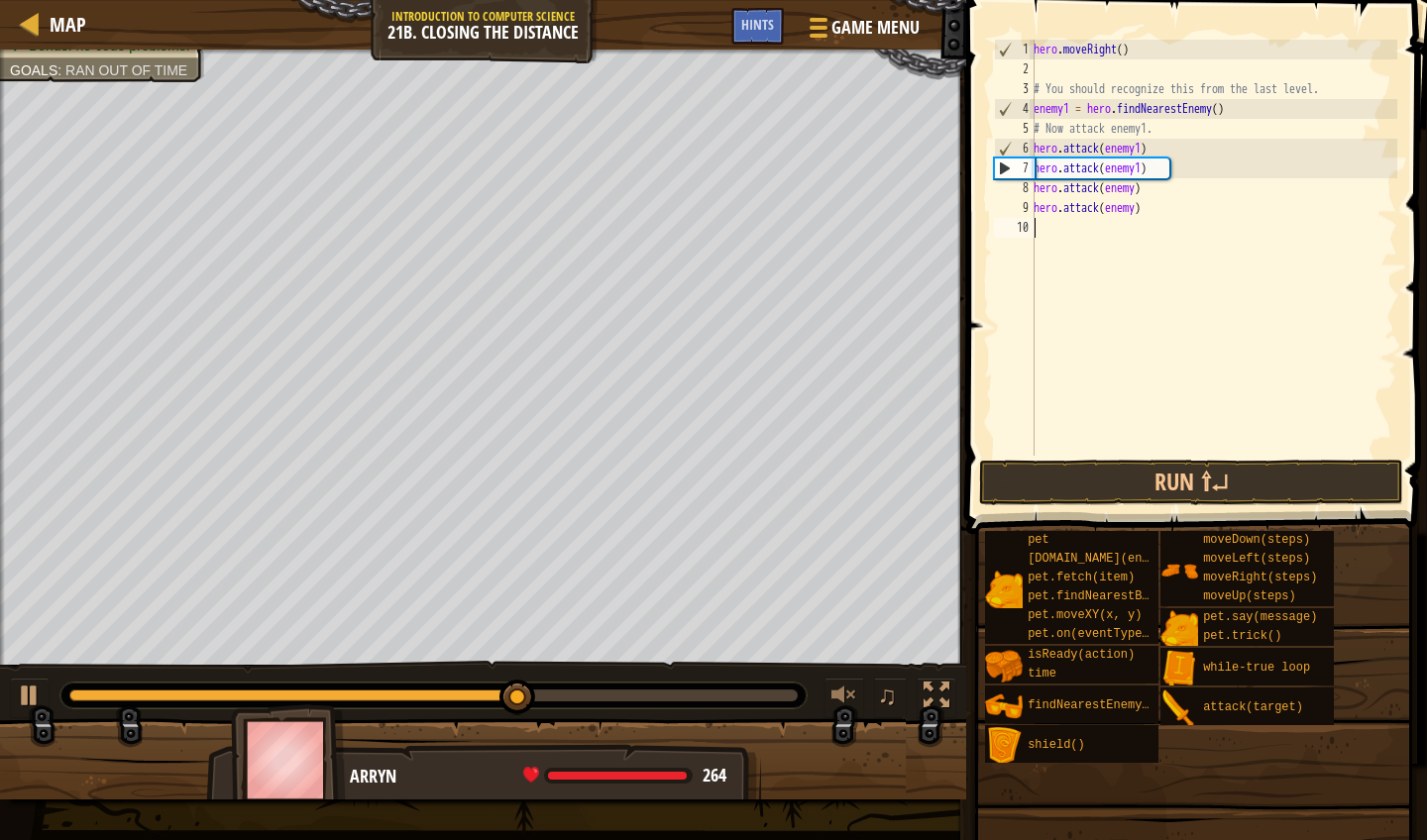 click on "hero . moveRight ( ) # You should recognize this from the last level. enemy1   =   hero . findNearestEnemy ( ) # Now attack enemy1. hero . attack ( enemy1 ) hero . attack ( enemy1 ) hero . attack ( enemy ) hero . attack ( enemy )" at bounding box center (1213, 267) 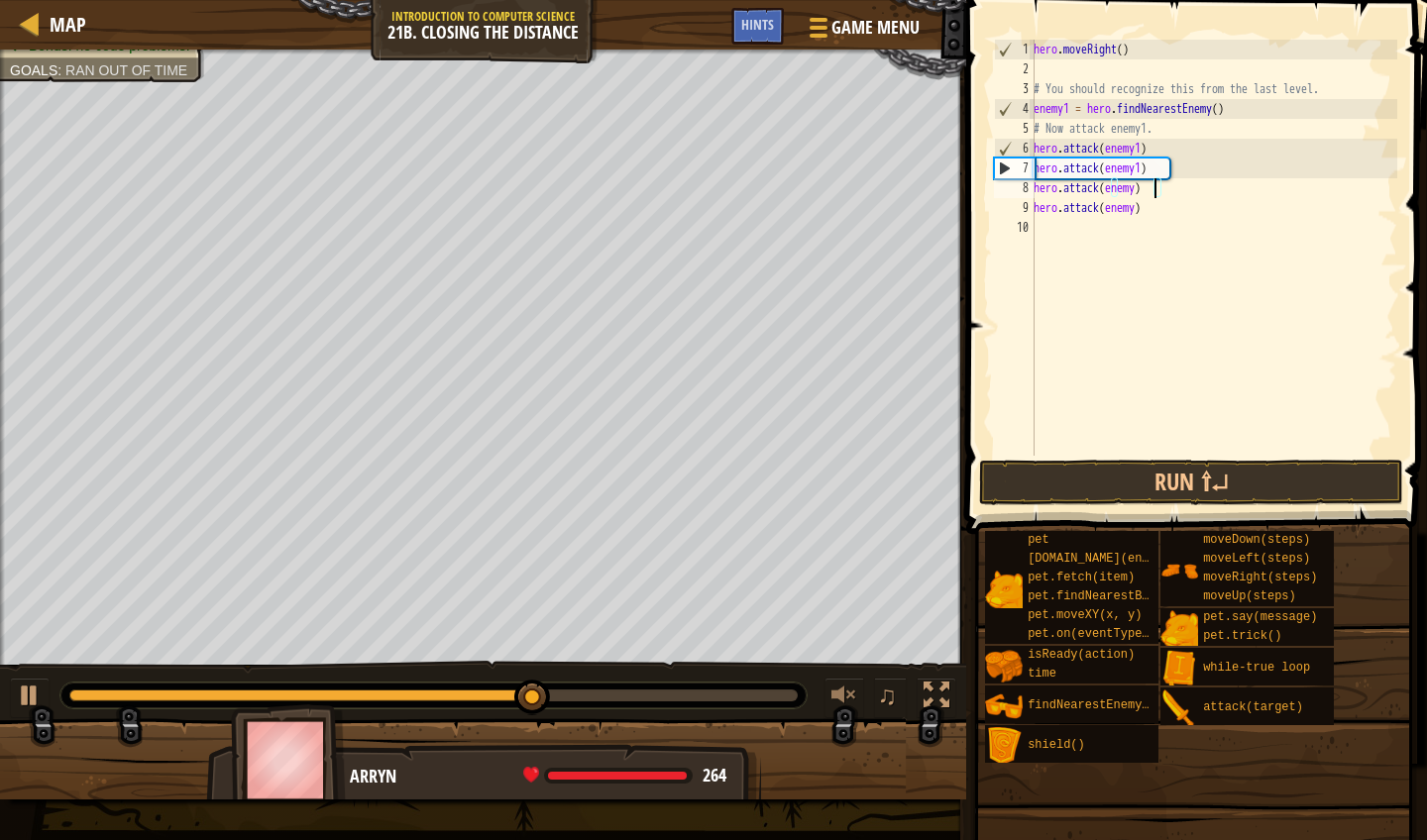 scroll, scrollTop: 9, scrollLeft: 10, axis: both 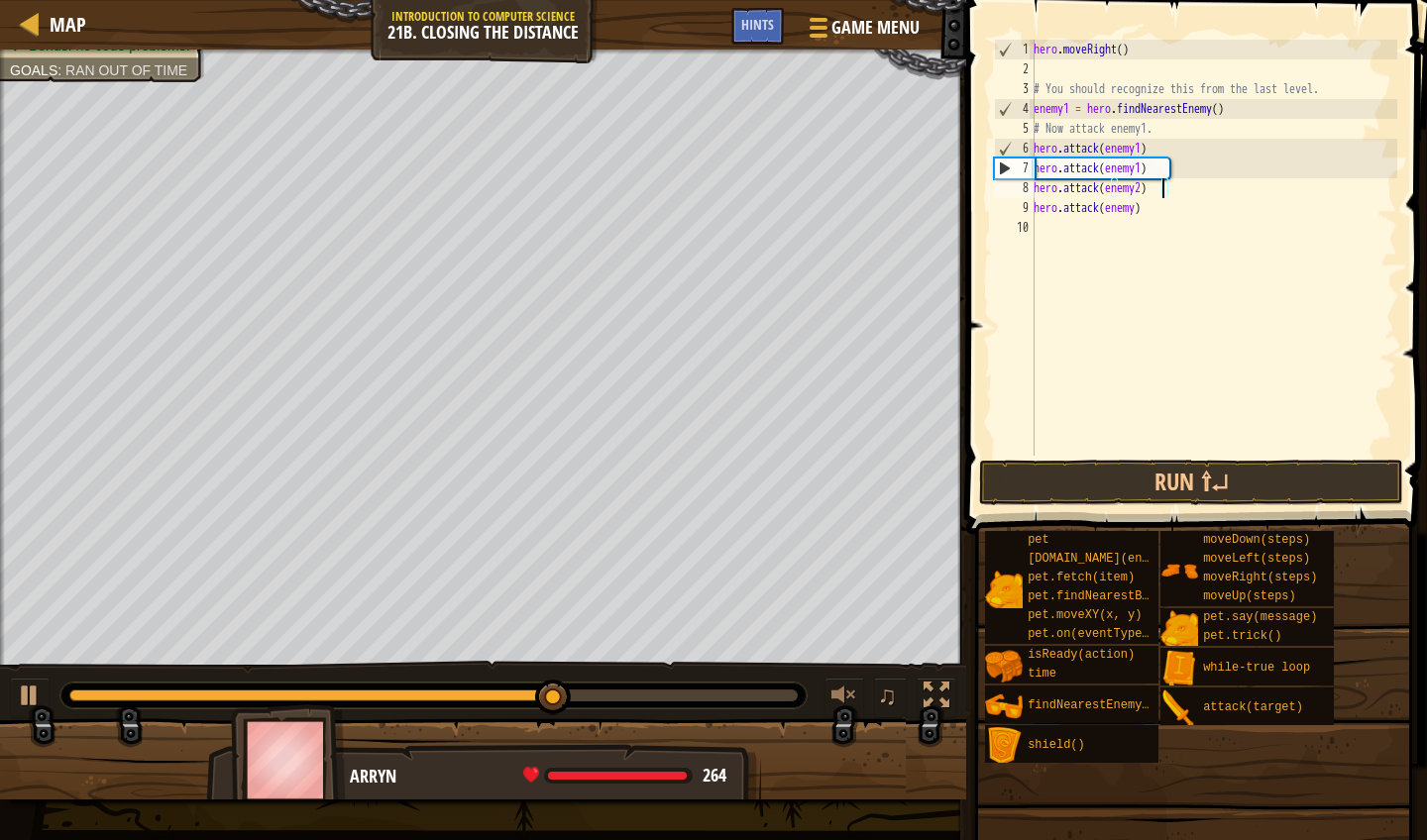 click on "hero . moveRight ( ) # You should recognize this from the last level. enemy1   =   hero . findNearestEnemy ( ) # Now attack enemy1. hero . attack ( enemy1 ) hero . attack ( enemy1 ) hero . attack ( enemy2 ) hero . attack ( enemy )" at bounding box center (1213, 267) 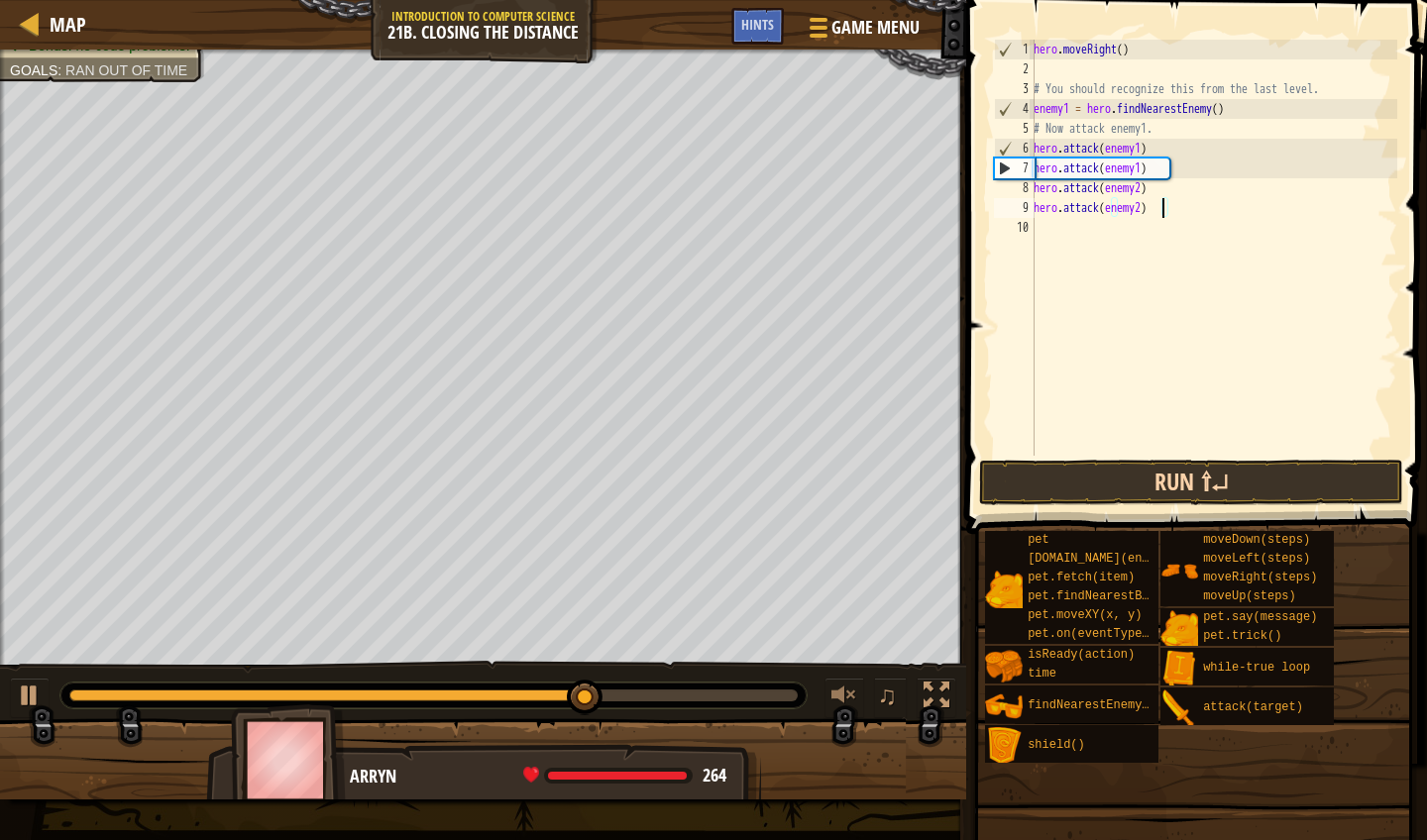click on "Run ⇧↵" at bounding box center (1191, 482) 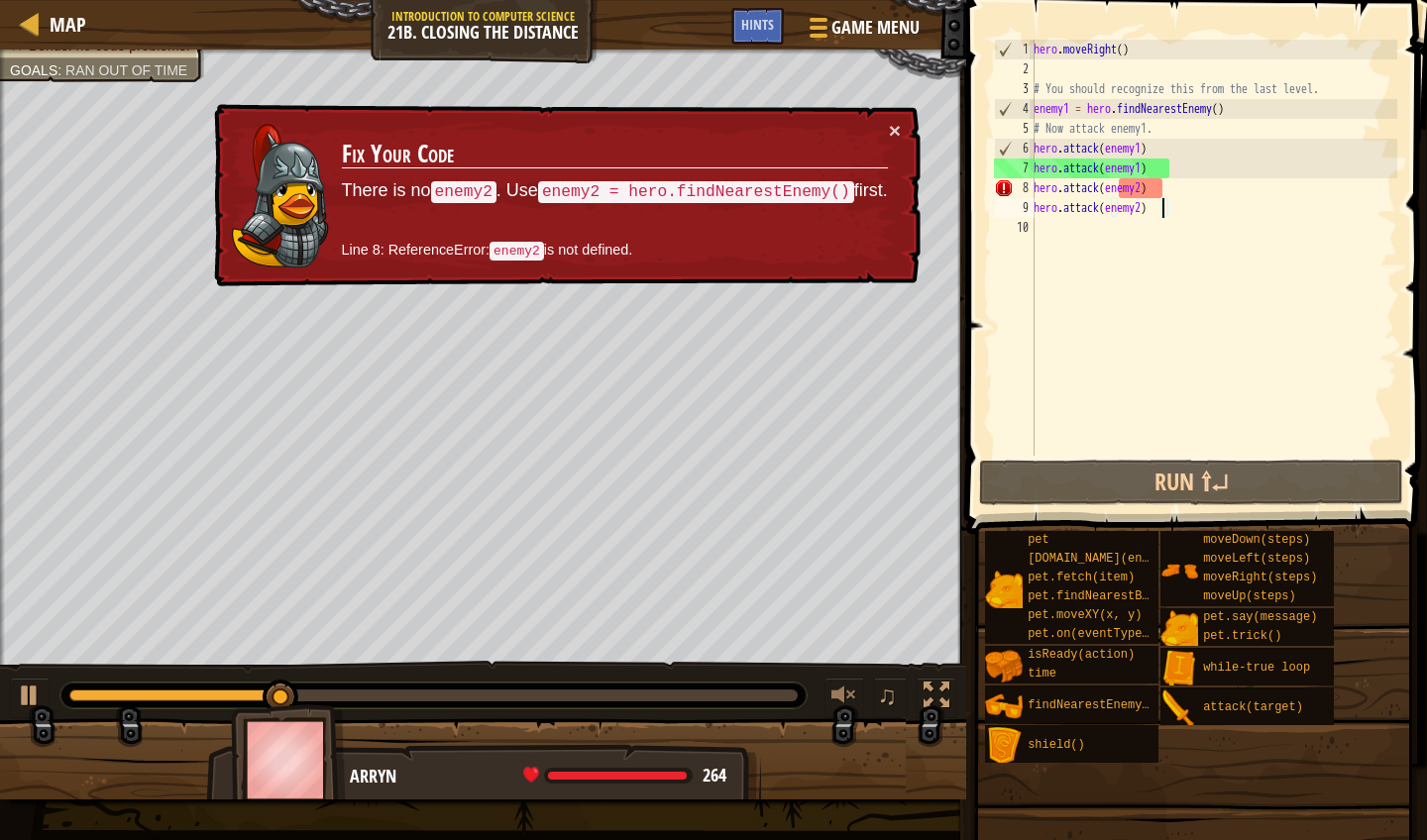 click on "hero . moveRight ( ) # You should recognize this from the last level. enemy1   =   hero . findNearestEnemy ( ) # Now attack enemy1. hero . attack ( enemy1 ) hero . attack ( enemy1 ) hero . attack ( enemy2 ) hero . attack ( enemy2 )" at bounding box center [1213, 267] 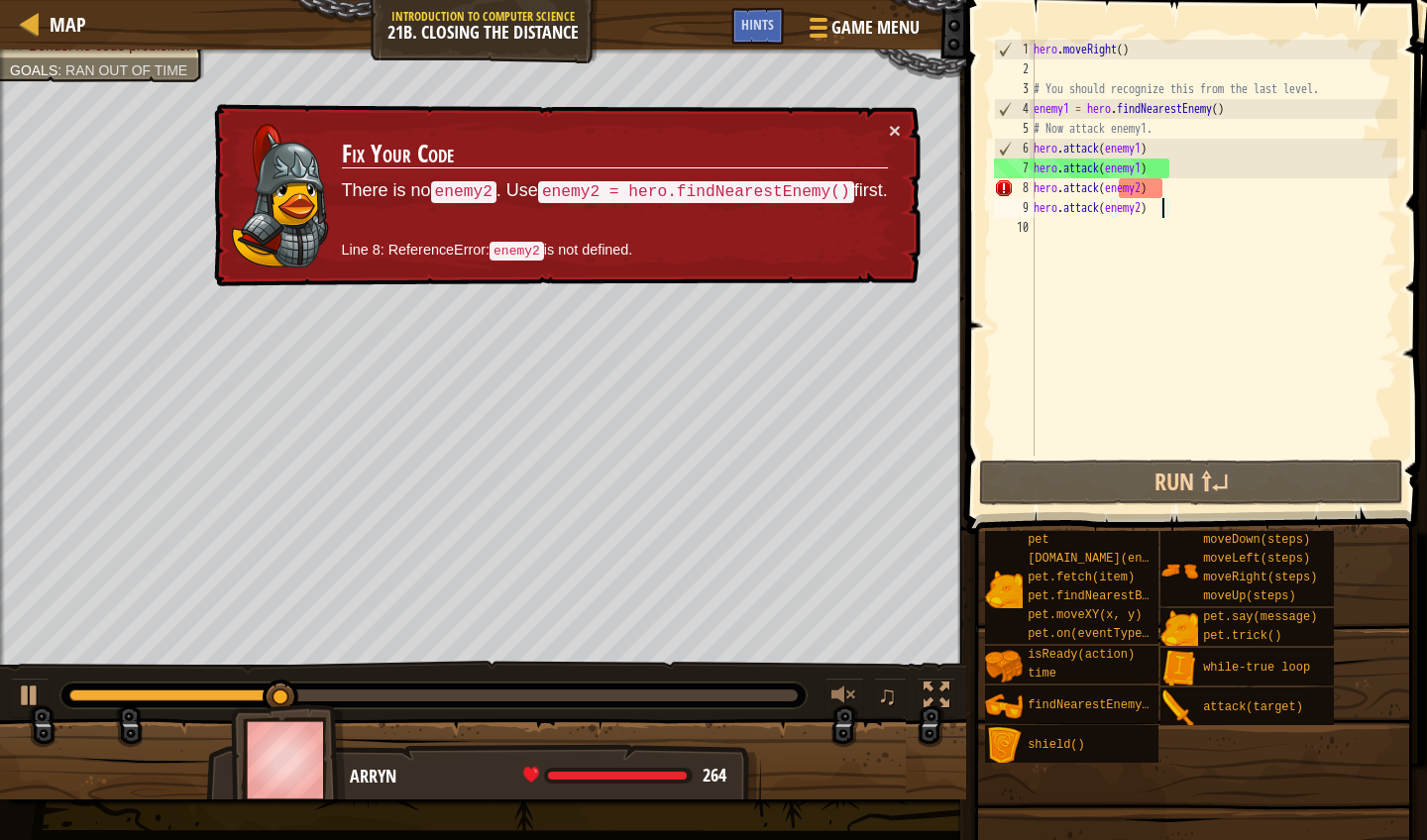 type on "hero.attack(enemy1)" 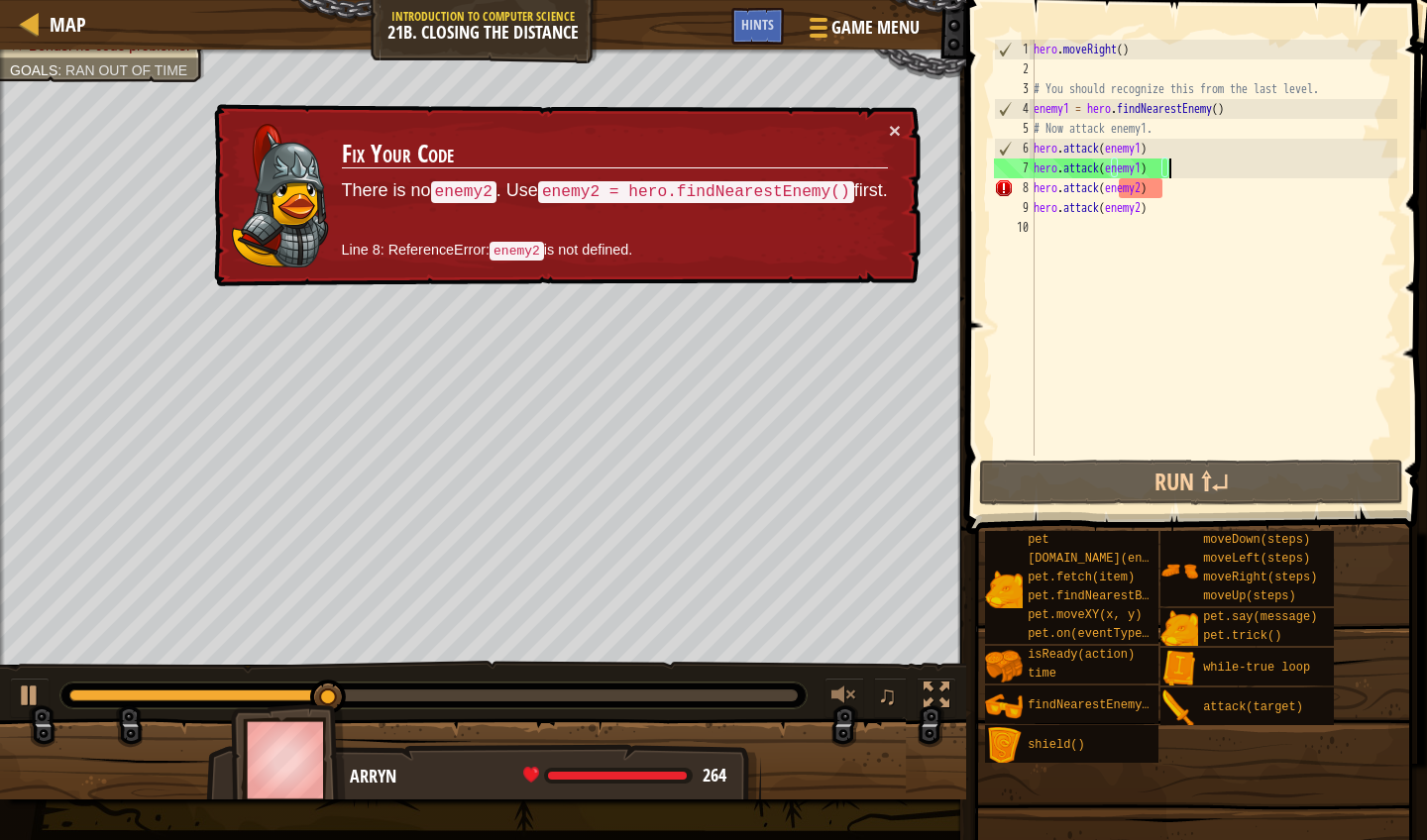 scroll, scrollTop: 9, scrollLeft: 0, axis: vertical 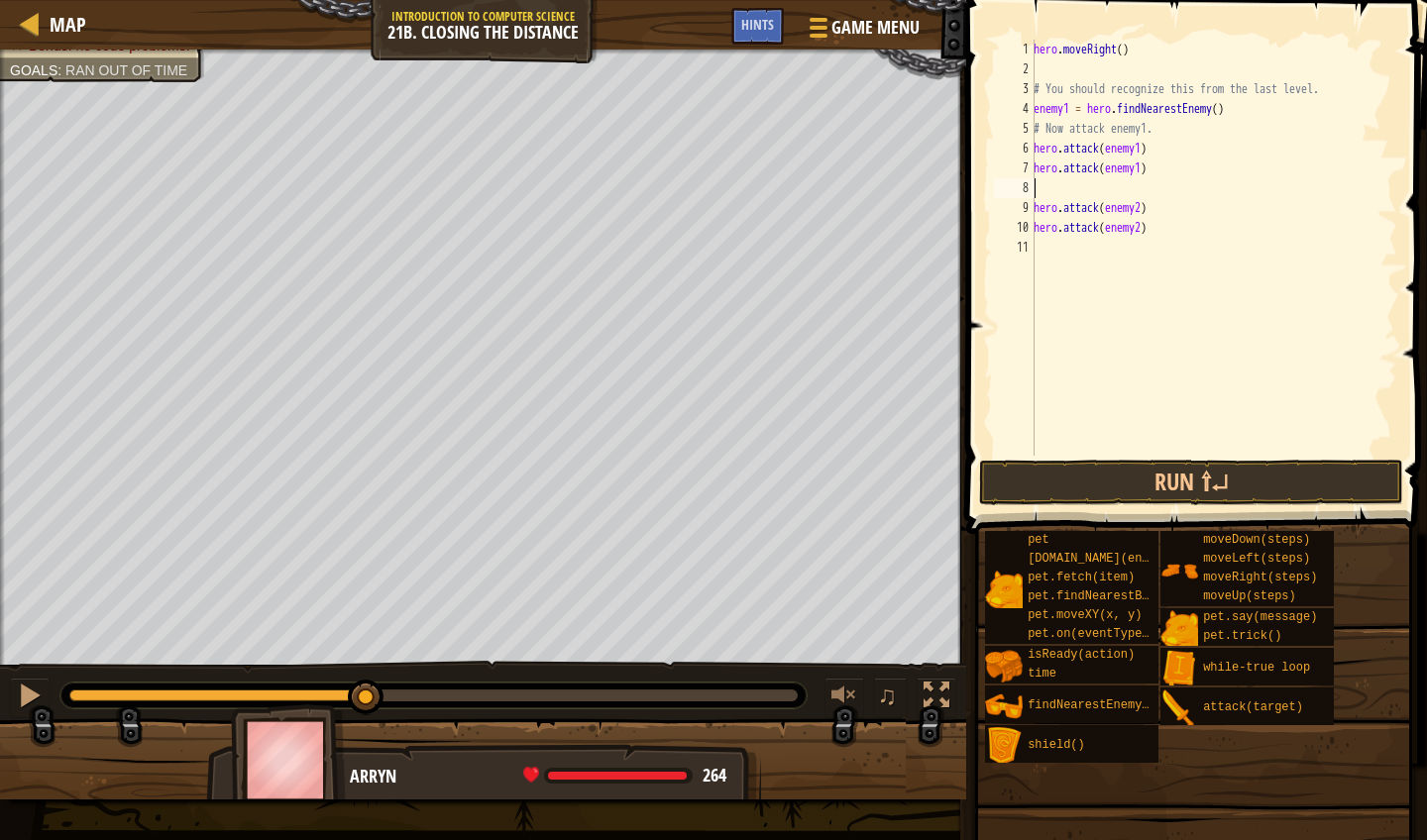 type on "h" 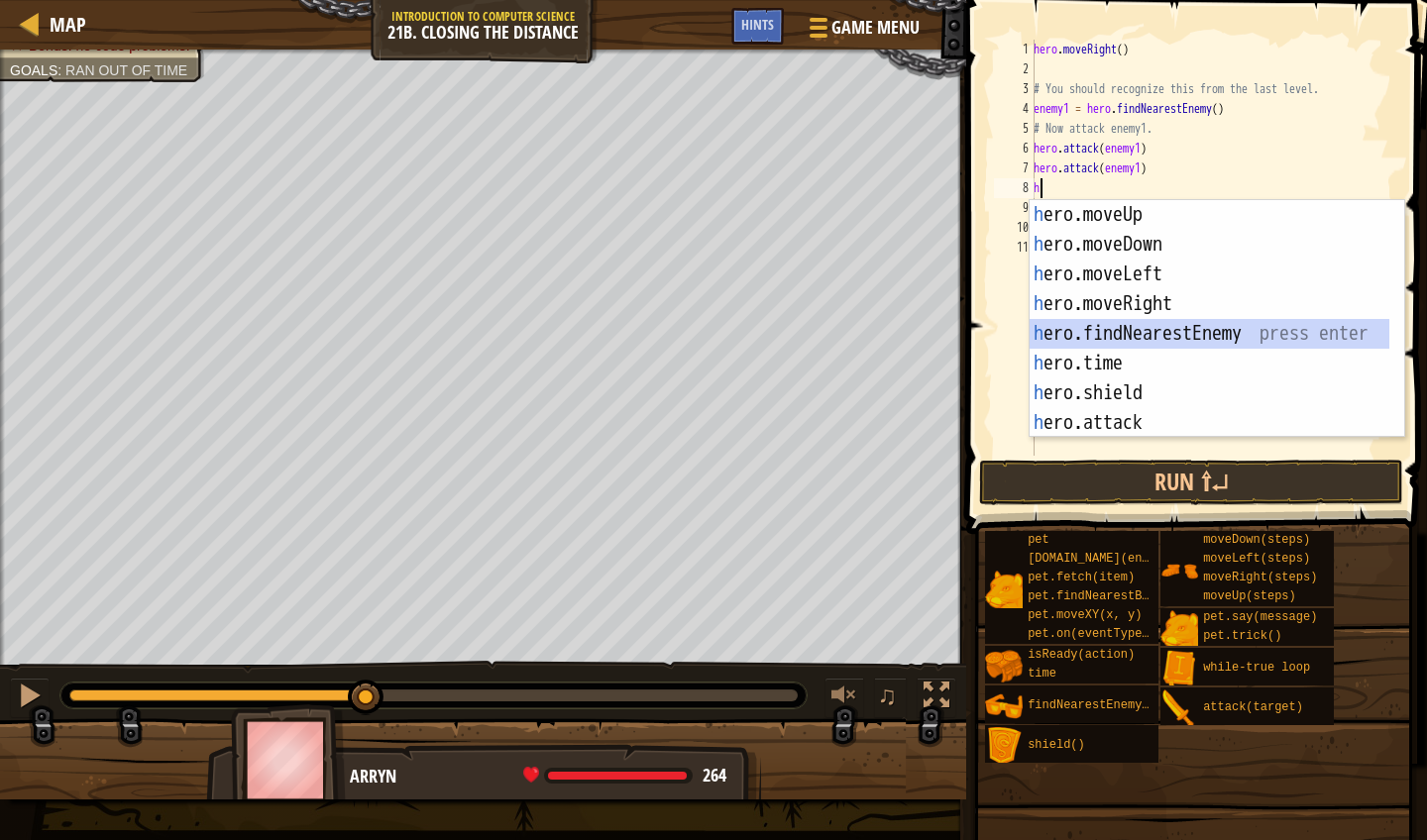 click on "h ero.moveUp press enter h ero.moveDown press enter h ero.moveLeft press enter h ero.moveRight press enter h ero.findNearestEnemy press enter h ero.time press enter h ero.shield press enter h ero.attack press enter h ero.isReady press enter" at bounding box center (1209, 349) 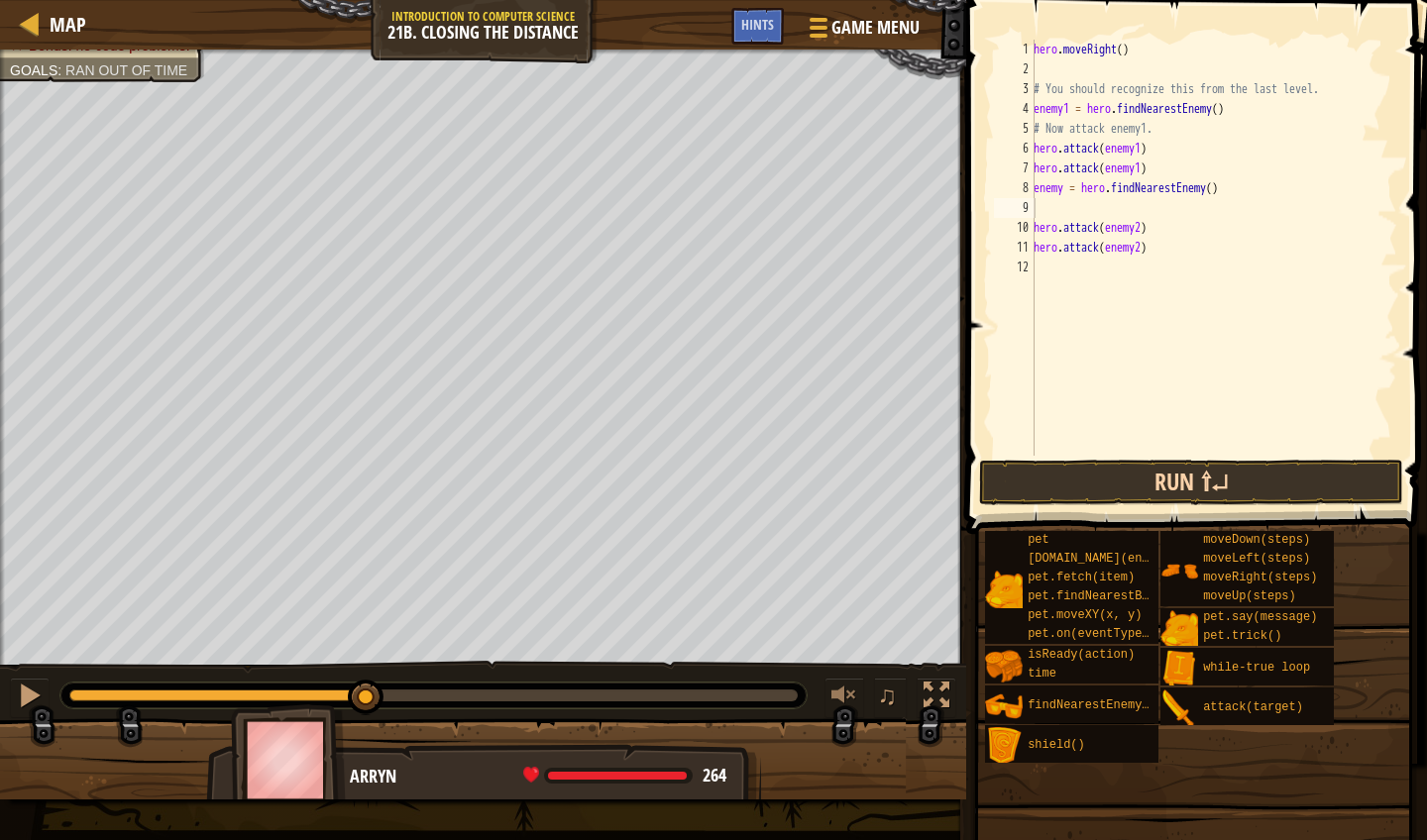 click on "Run ⇧↵" at bounding box center [1191, 482] 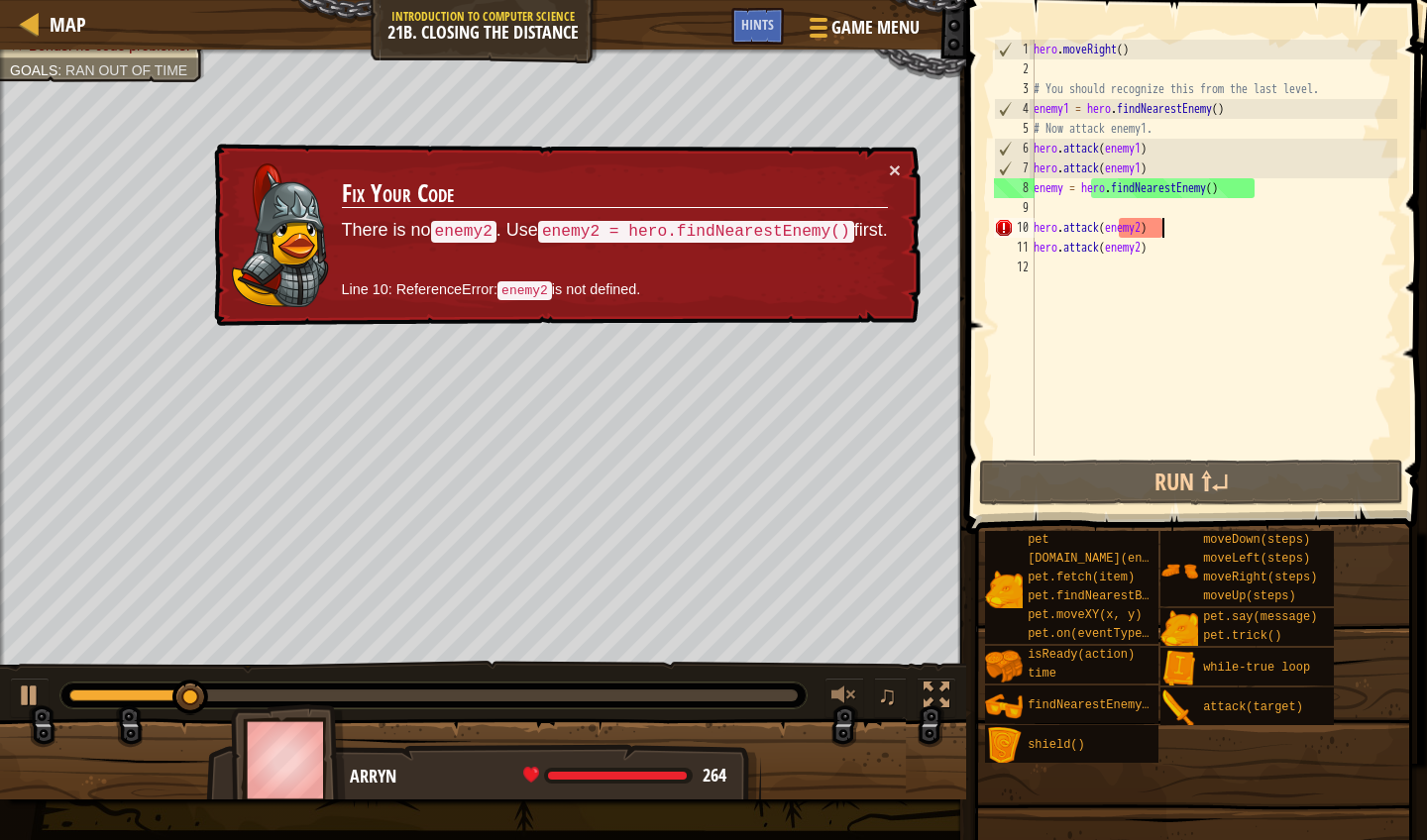 click on "hero . moveRight ( ) # You should recognize this from the last level. enemy1   =   hero . findNearestEnemy ( ) # Now attack enemy1. hero . attack ( enemy1 ) hero . attack ( enemy1 ) enemy   =   hero . findNearestEnemy ( ) hero . attack ( enemy2 ) hero . attack ( enemy2 )" at bounding box center [1213, 267] 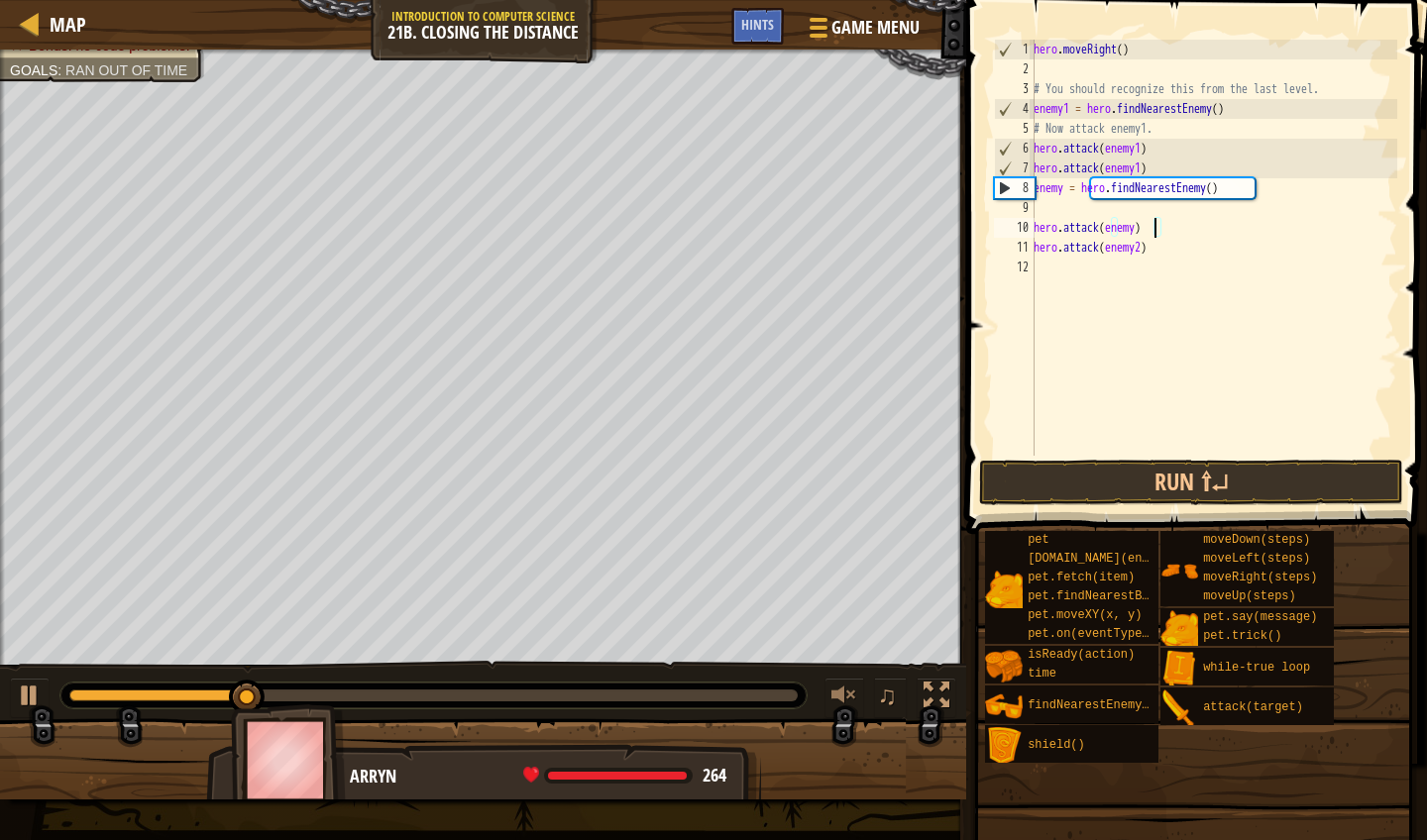 click on "hero . moveRight ( ) # You should recognize this from the last level. enemy1   =   hero . findNearestEnemy ( ) # Now attack enemy1. hero . attack ( enemy1 ) hero . attack ( enemy1 ) enemy   =   hero . findNearestEnemy ( ) hero . attack ( enemy ) hero . attack ( enemy2 )" at bounding box center (1213, 267) 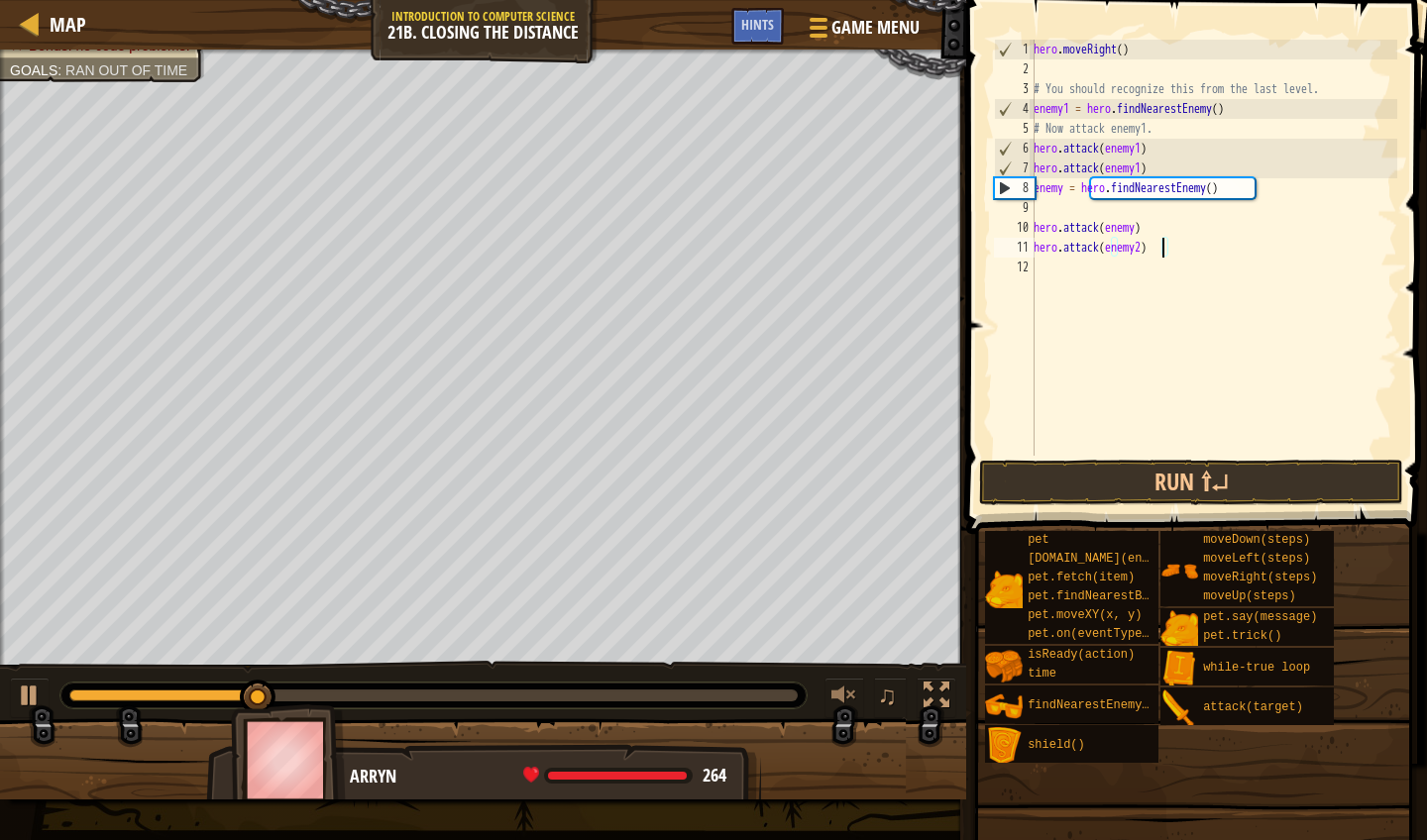 type on "hero.attack(enemy)" 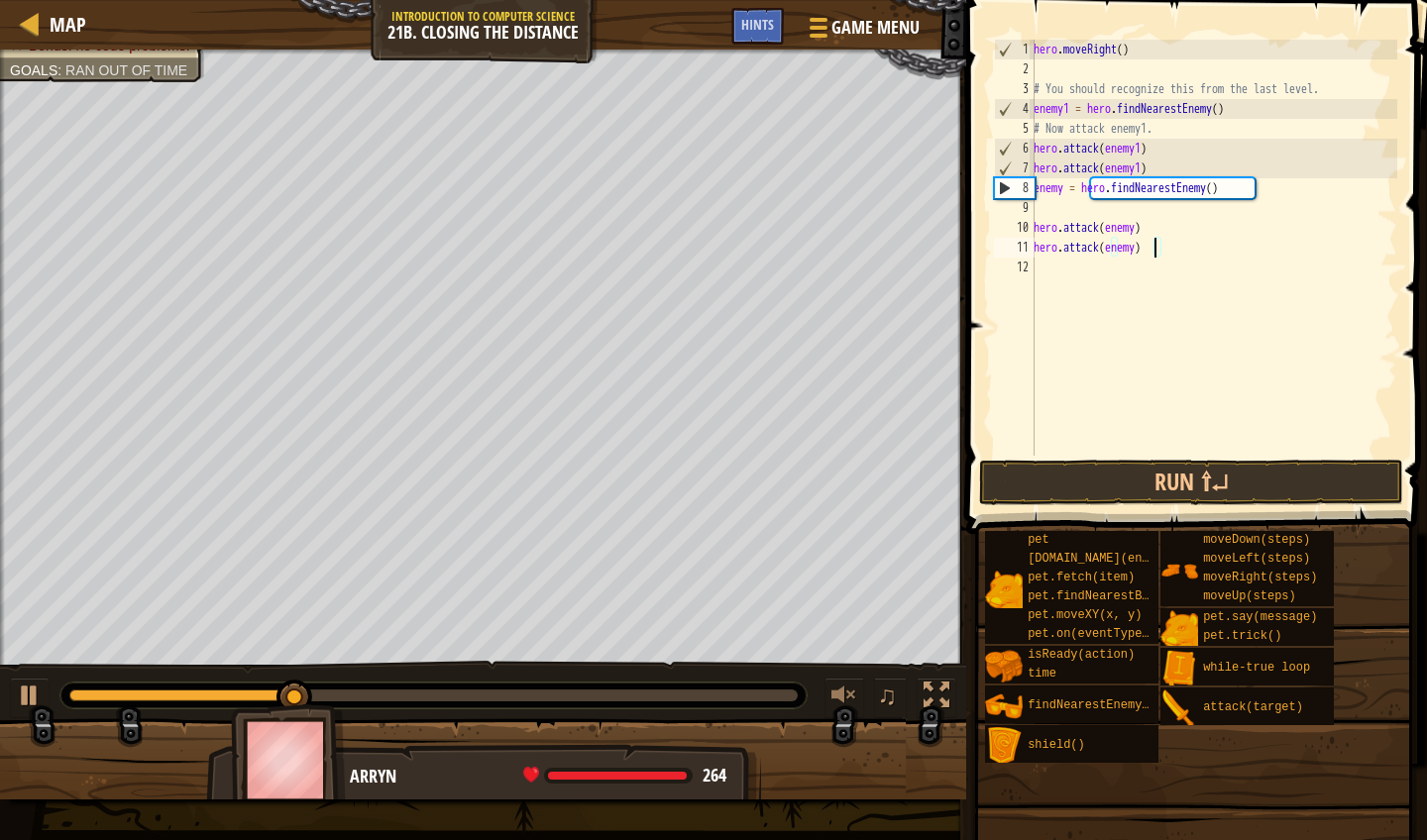 click on "hero . moveRight ( ) # You should recognize this from the last level. enemy1   =   hero . findNearestEnemy ( ) # Now attack enemy1. hero . attack ( enemy1 ) hero . attack ( enemy1 ) enemy   =   hero . findNearestEnemy ( ) hero . attack ( enemy ) hero . attack ( enemy )" at bounding box center [1213, 267] 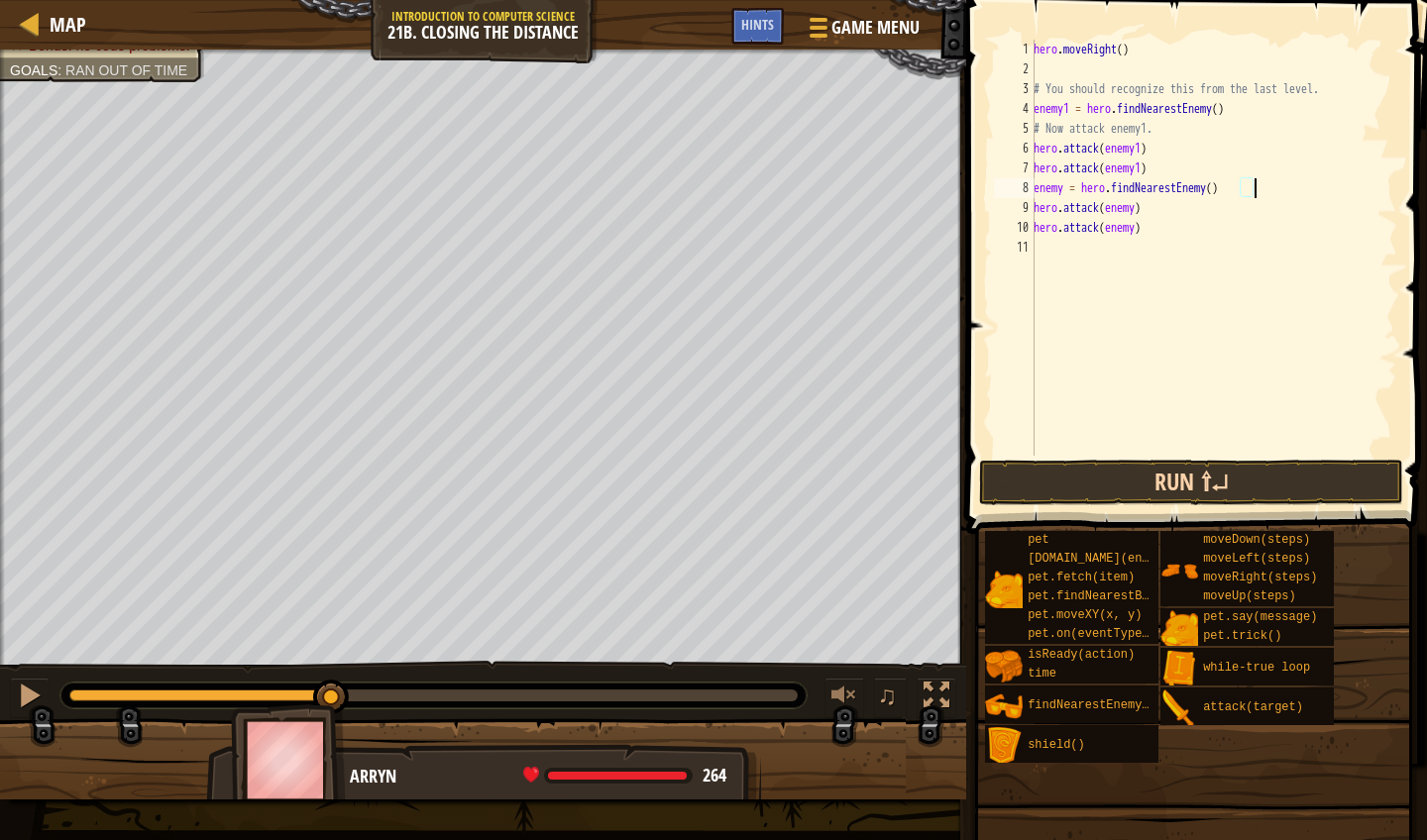 click on "Run ⇧↵" at bounding box center (1191, 482) 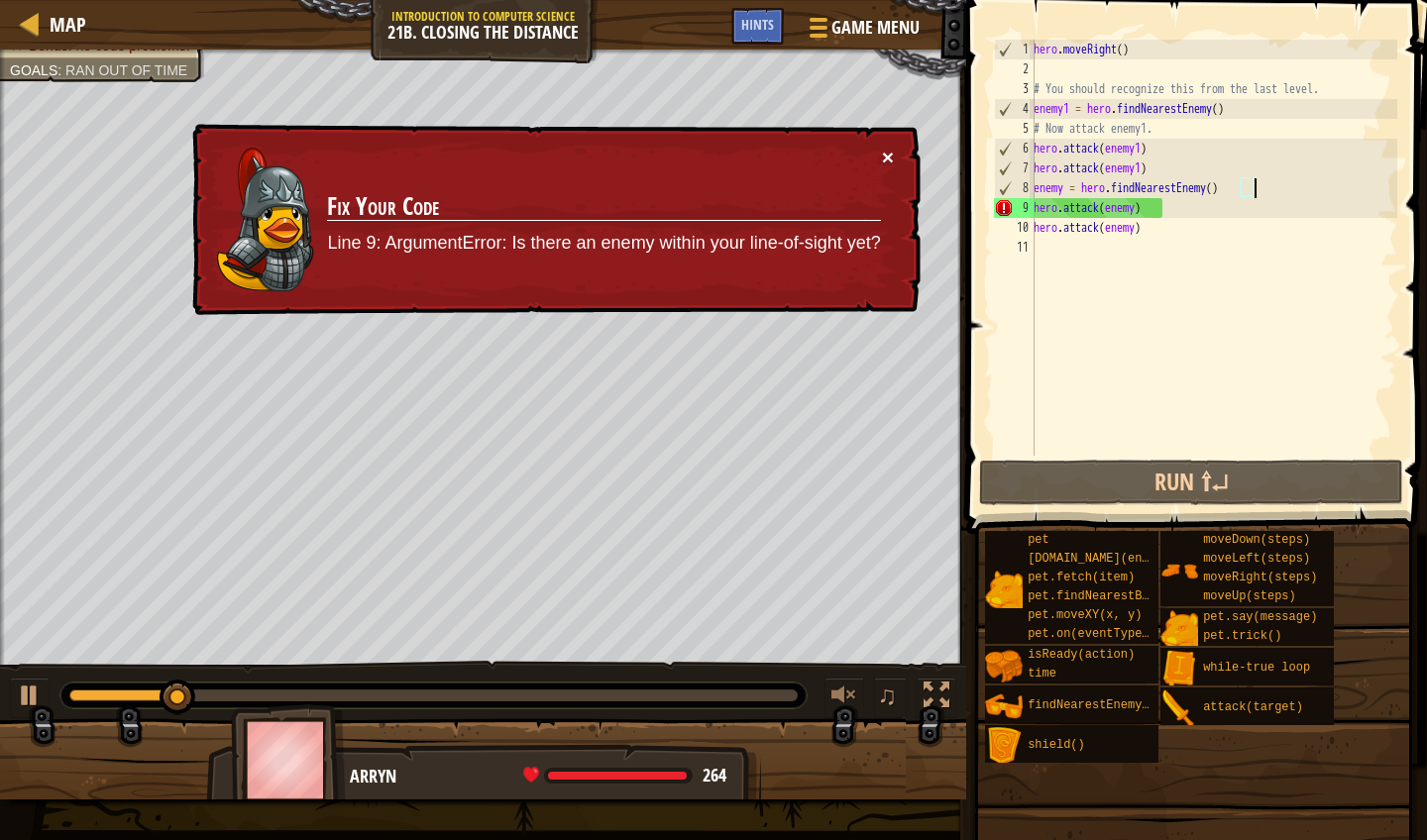 click on "×" at bounding box center [888, 157] 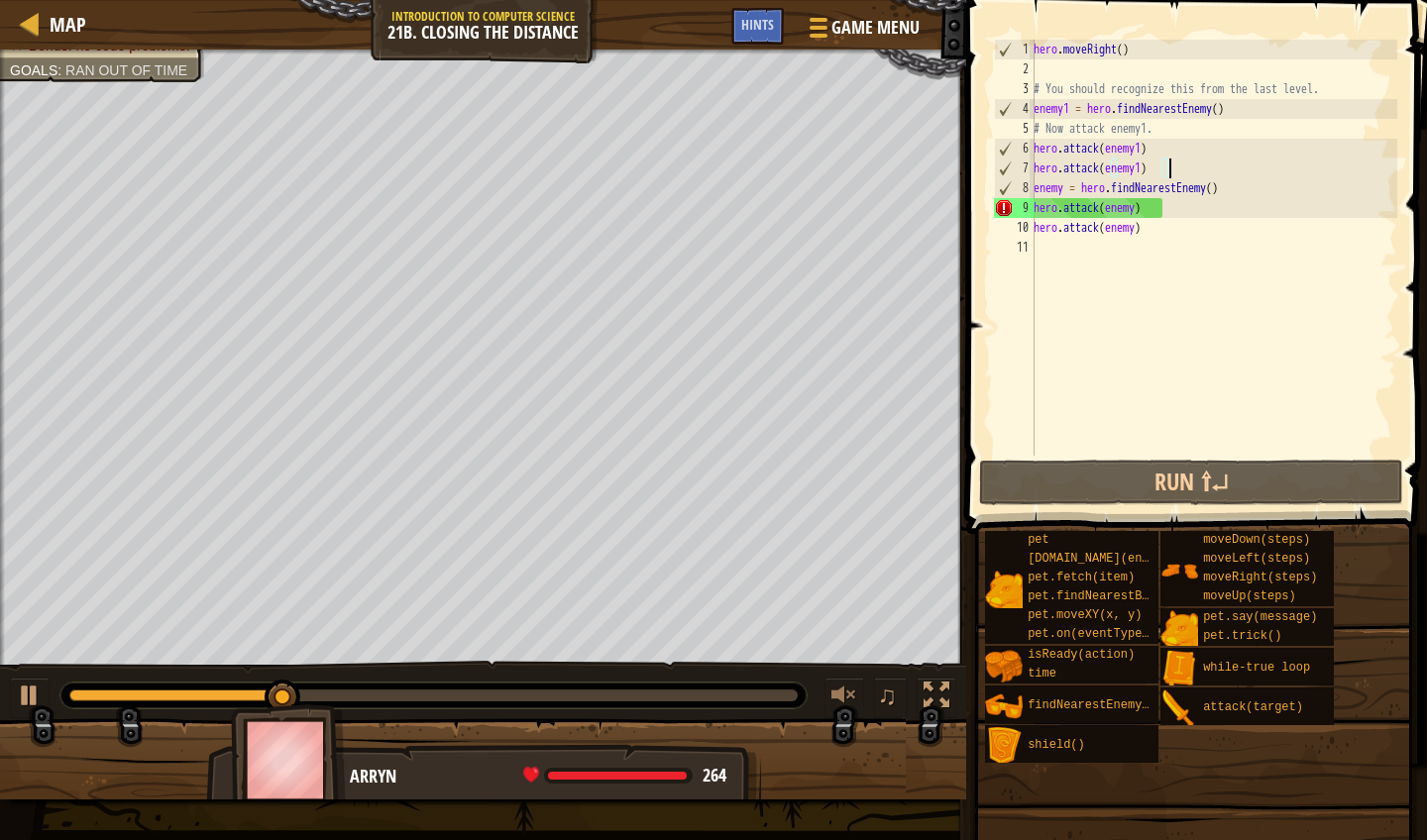 click on "hero . moveRight ( ) # You should recognize this from the last level. enemy1   =   hero . findNearestEnemy ( ) # Now attack enemy1. hero . attack ( enemy1 ) hero . attack ( enemy1 ) enemy   =   hero . findNearestEnemy ( ) hero . attack ( enemy ) hero . attack ( enemy )" at bounding box center [1213, 267] 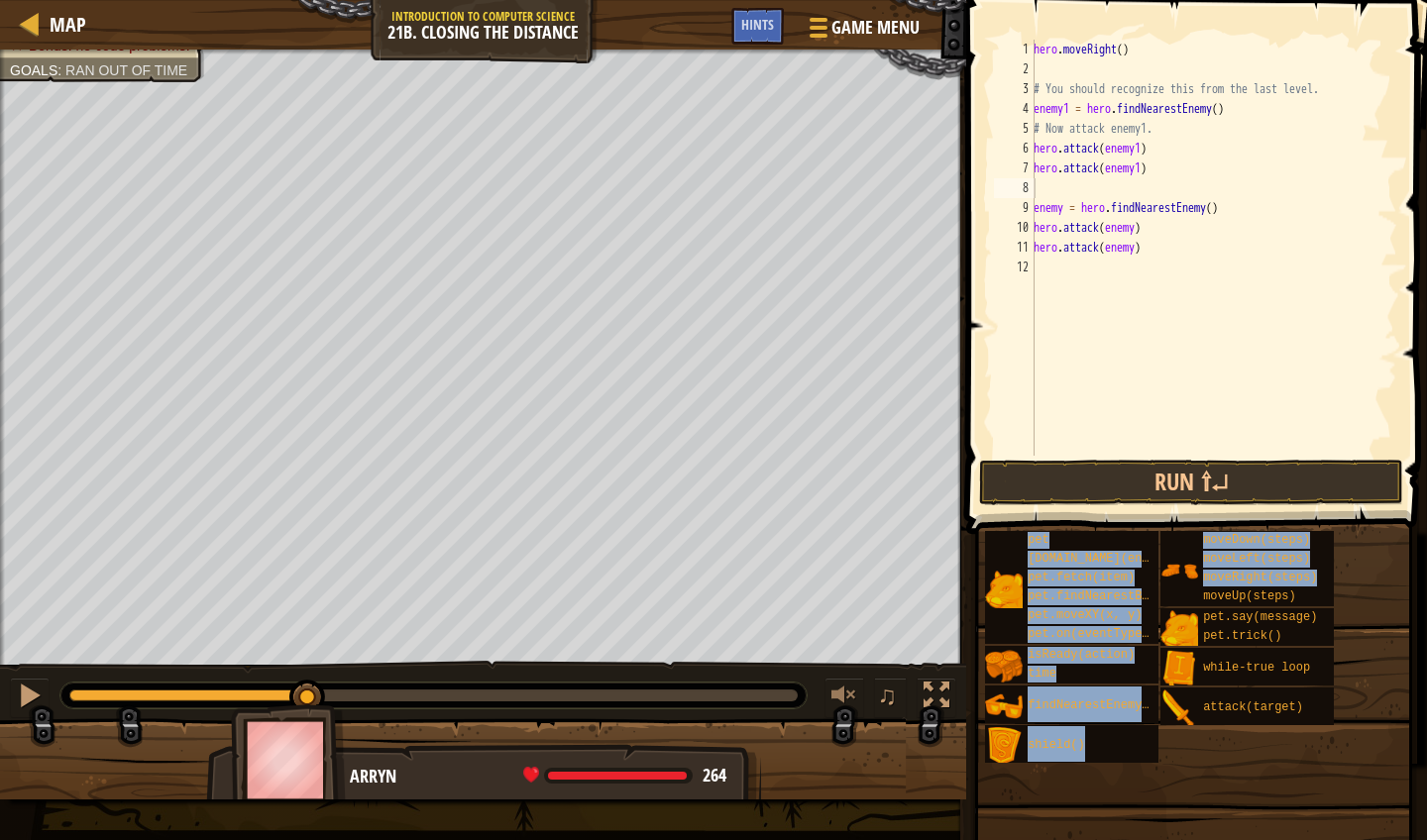 drag, startPoint x: 1274, startPoint y: 580, endPoint x: 1104, endPoint y: 155, distance: 457.73901 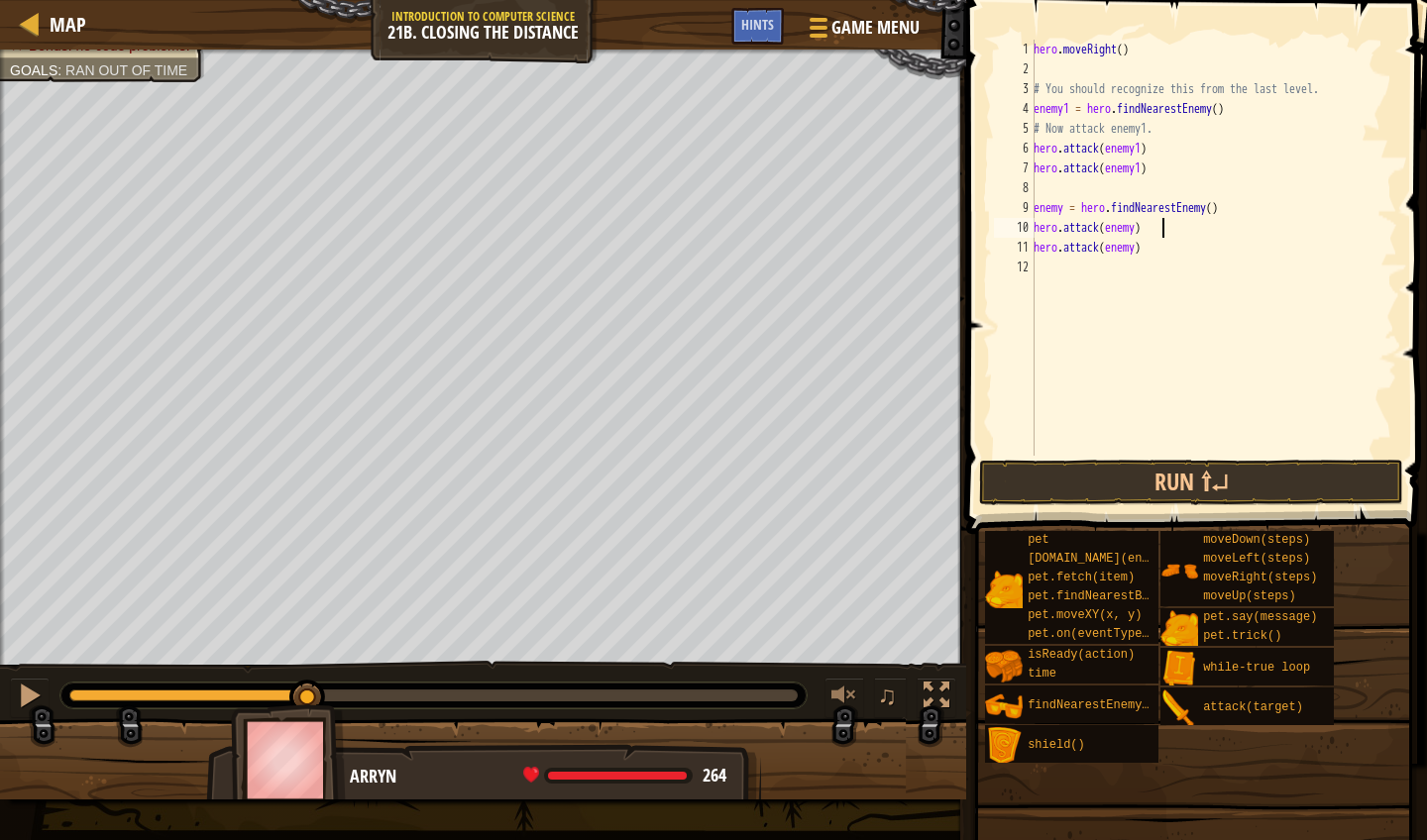 click on "hero . moveRight ( ) # You should recognize this from the last level. enemy1   =   hero . findNearestEnemy ( ) # Now attack enemy1. hero . attack ( enemy1 ) hero . attack ( enemy1 ) enemy   =   hero . findNearestEnemy ( ) hero . attack ( enemy ) hero . attack ( enemy )" at bounding box center [1213, 267] 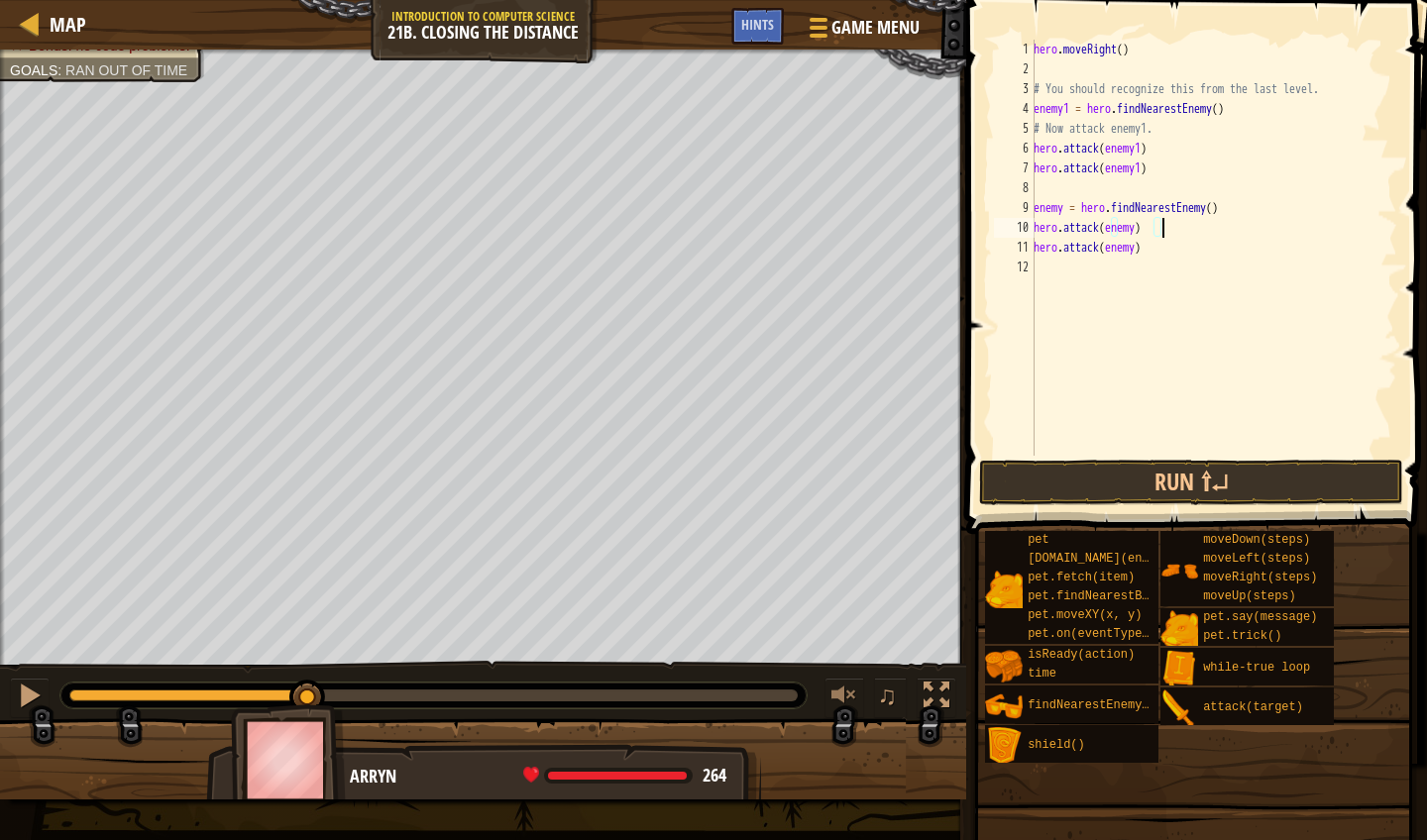 click on "hero . moveRight ( ) # You should recognize this from the last level. enemy1   =   hero . findNearestEnemy ( ) # Now attack enemy1. hero . attack ( enemy1 ) hero . attack ( enemy1 ) enemy   =   hero . findNearestEnemy ( ) hero . attack ( enemy ) hero . attack ( enemy )" at bounding box center [1213, 267] 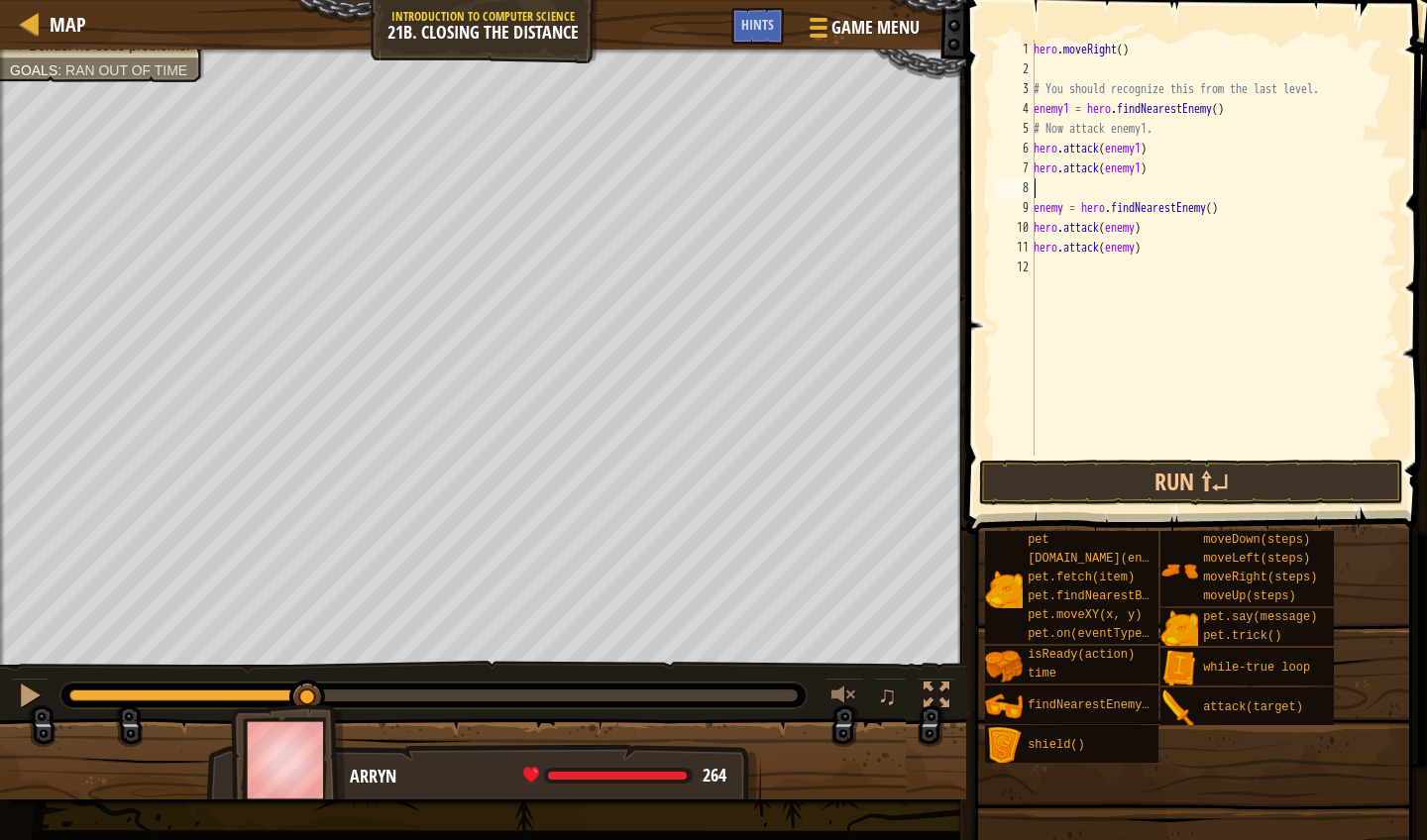 type on "h" 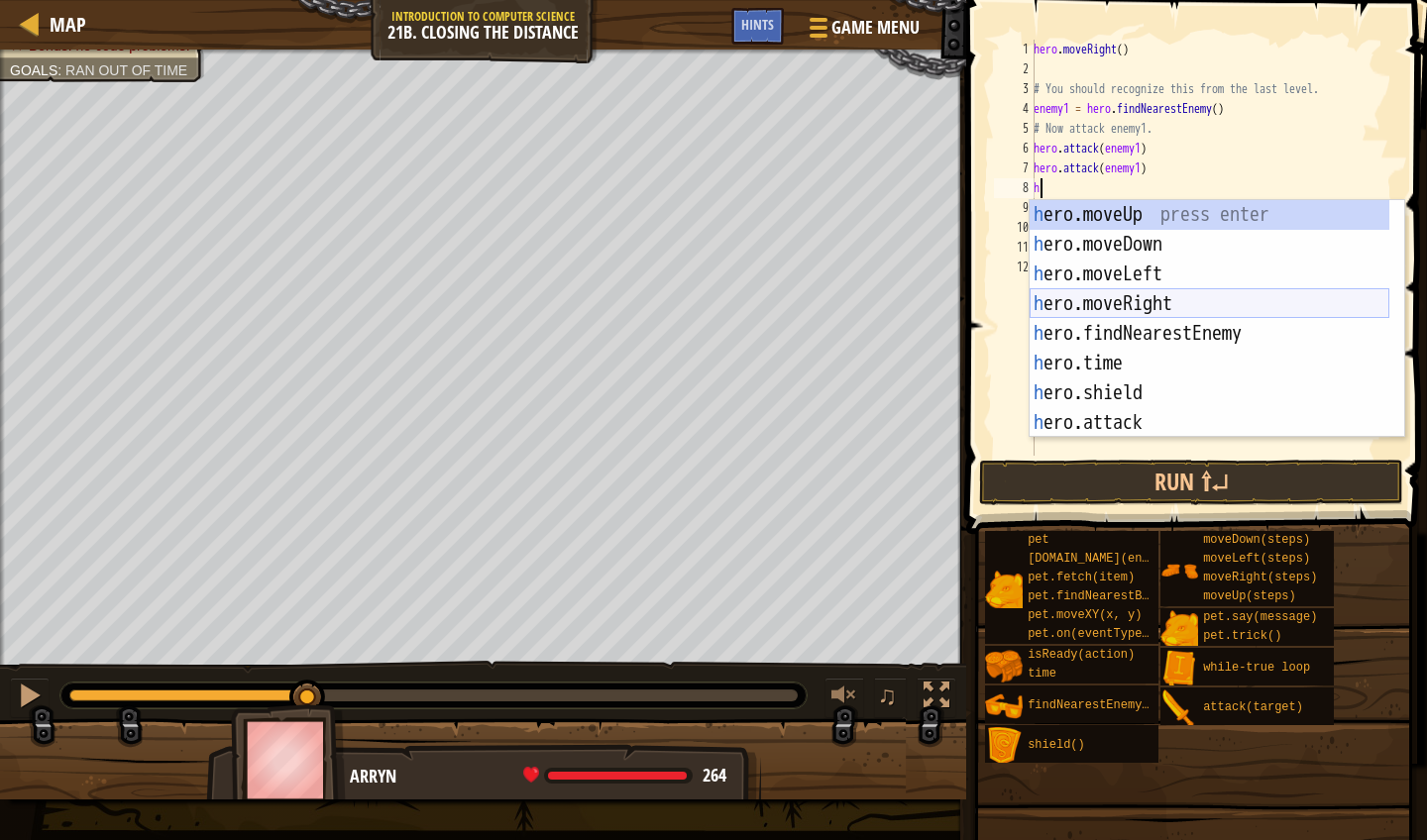 click on "h ero.moveUp press enter h ero.moveDown press enter h ero.moveLeft press enter h ero.moveRight press enter h ero.findNearestEnemy press enter h ero.time press enter h ero.shield press enter h ero.attack press enter h ero.isReady press enter" at bounding box center (1209, 349) 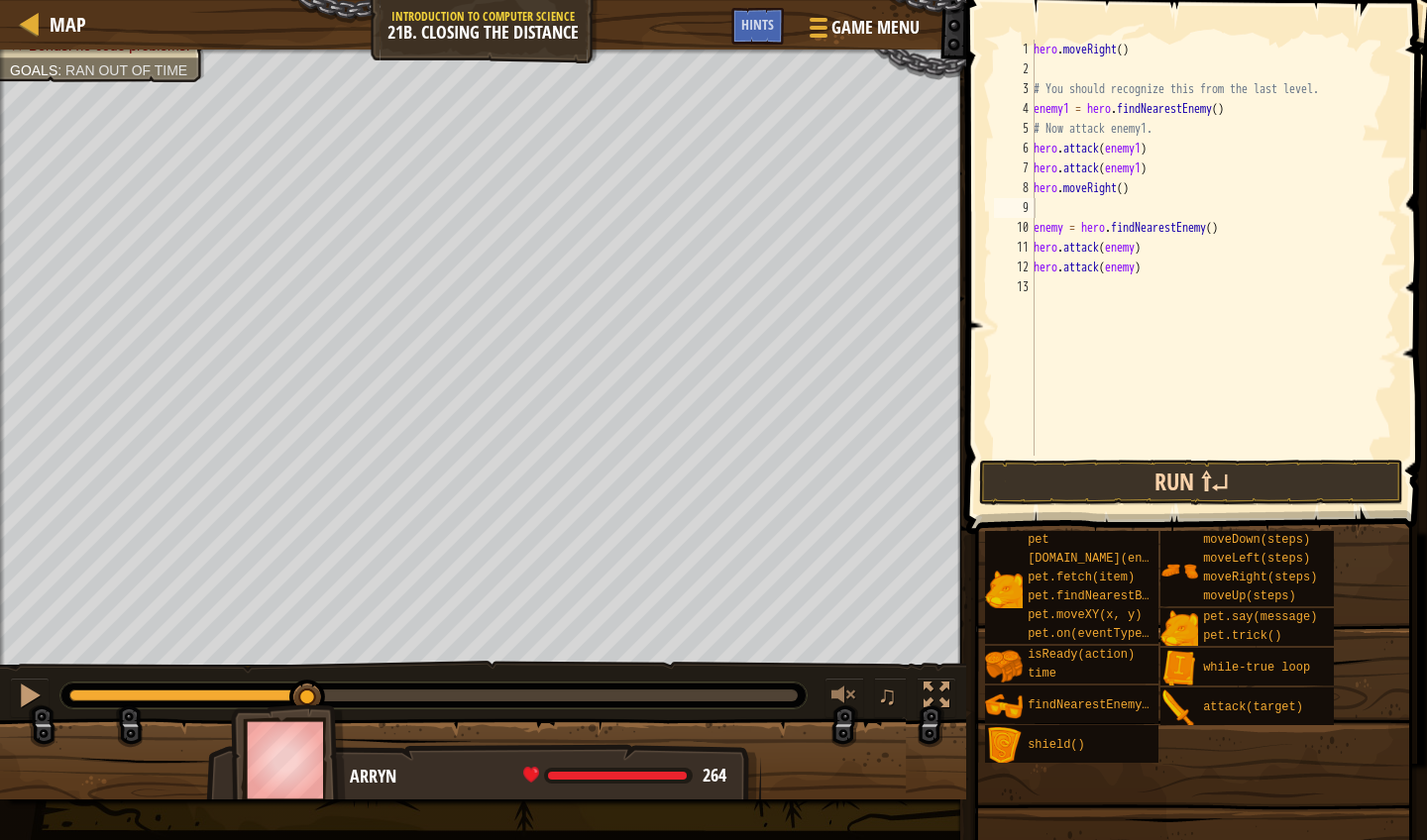 click on "Run ⇧↵" at bounding box center (1191, 482) 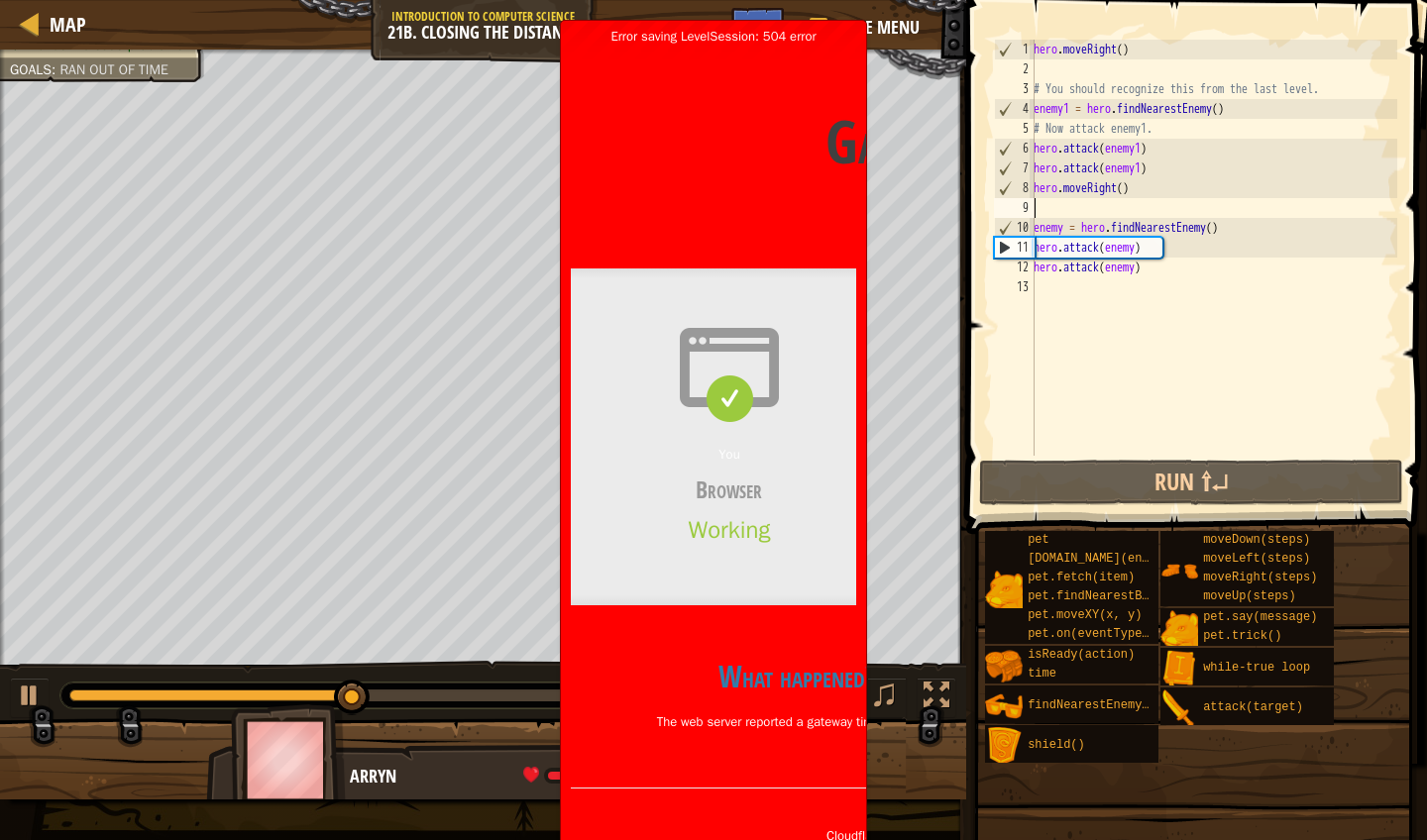 scroll, scrollTop: 0, scrollLeft: 0, axis: both 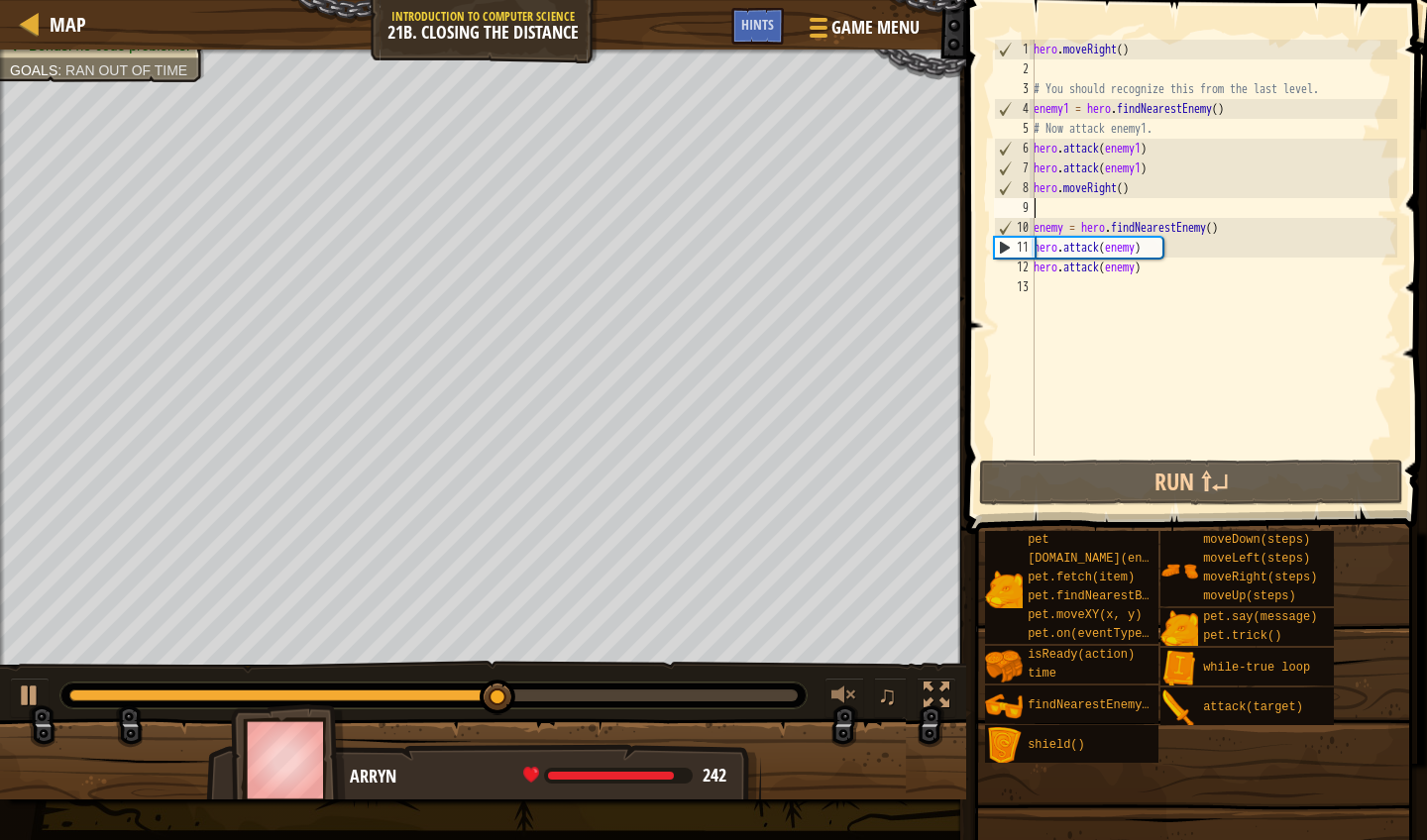 click on "hero . moveRight ( ) # You should recognize this from the last level. enemy1   =   hero . findNearestEnemy ( ) # Now attack enemy1. hero . attack ( enemy1 ) hero . attack ( enemy1 ) hero . moveRight ( ) enemy   =   hero . findNearestEnemy ( ) hero . attack ( enemy ) hero . attack ( enemy )" at bounding box center (1213, 267) 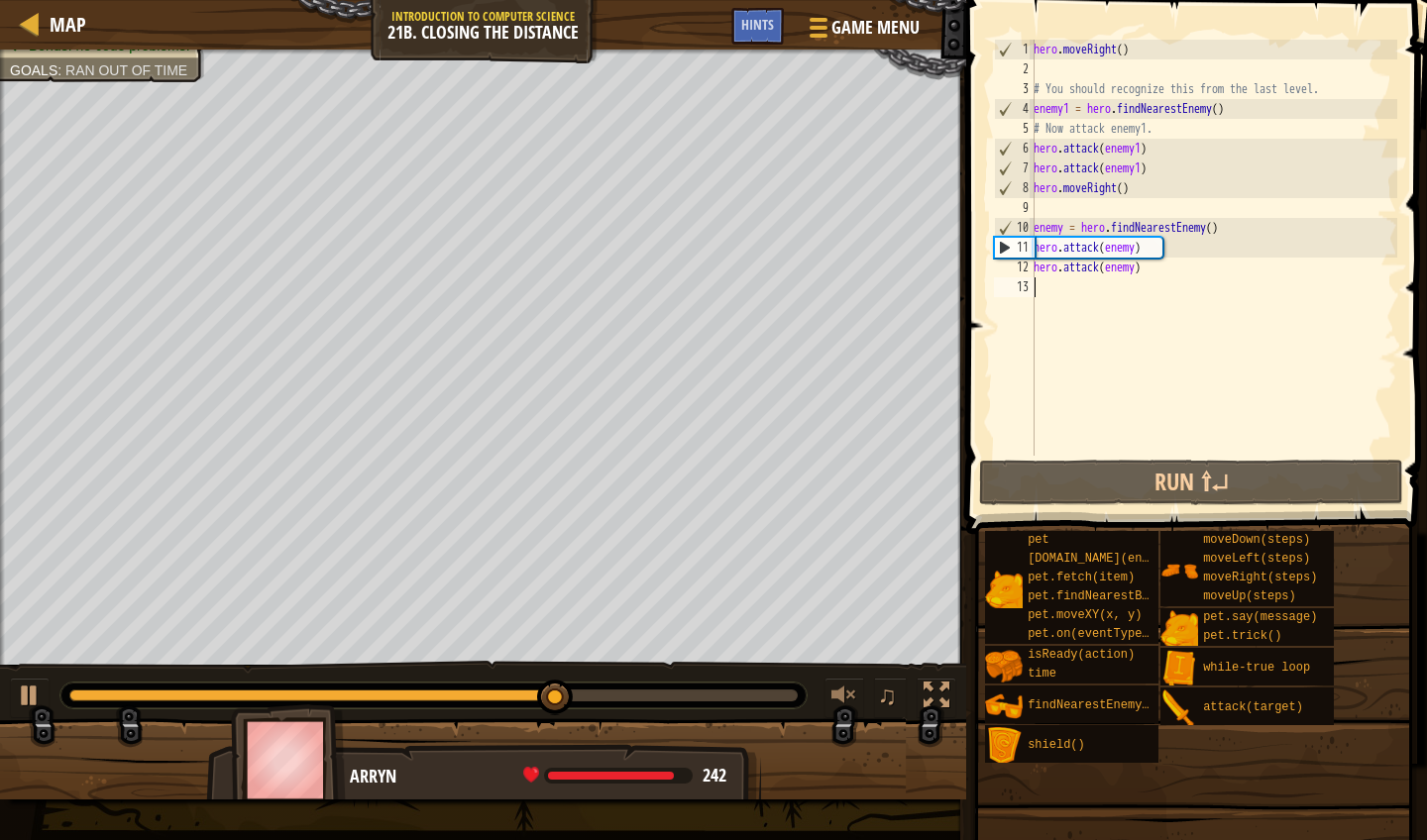 type on "h" 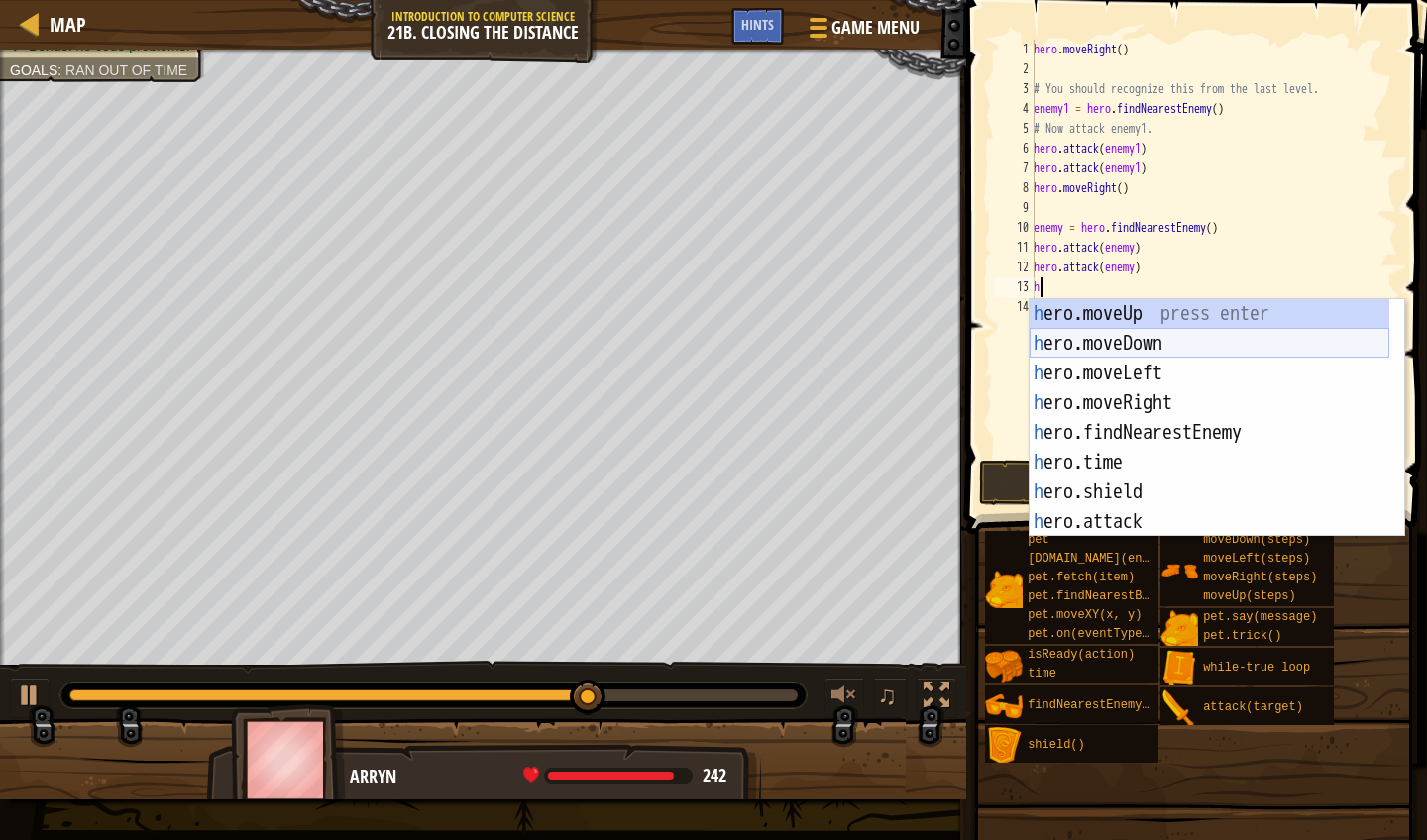 click on "h ero.moveUp press enter h ero.moveDown press enter h ero.moveLeft press enter h ero.moveRight press enter h ero.findNearestEnemy press enter h ero.time press enter h ero.shield press enter h ero.attack press enter h ero.isReady press enter" at bounding box center [1209, 448] 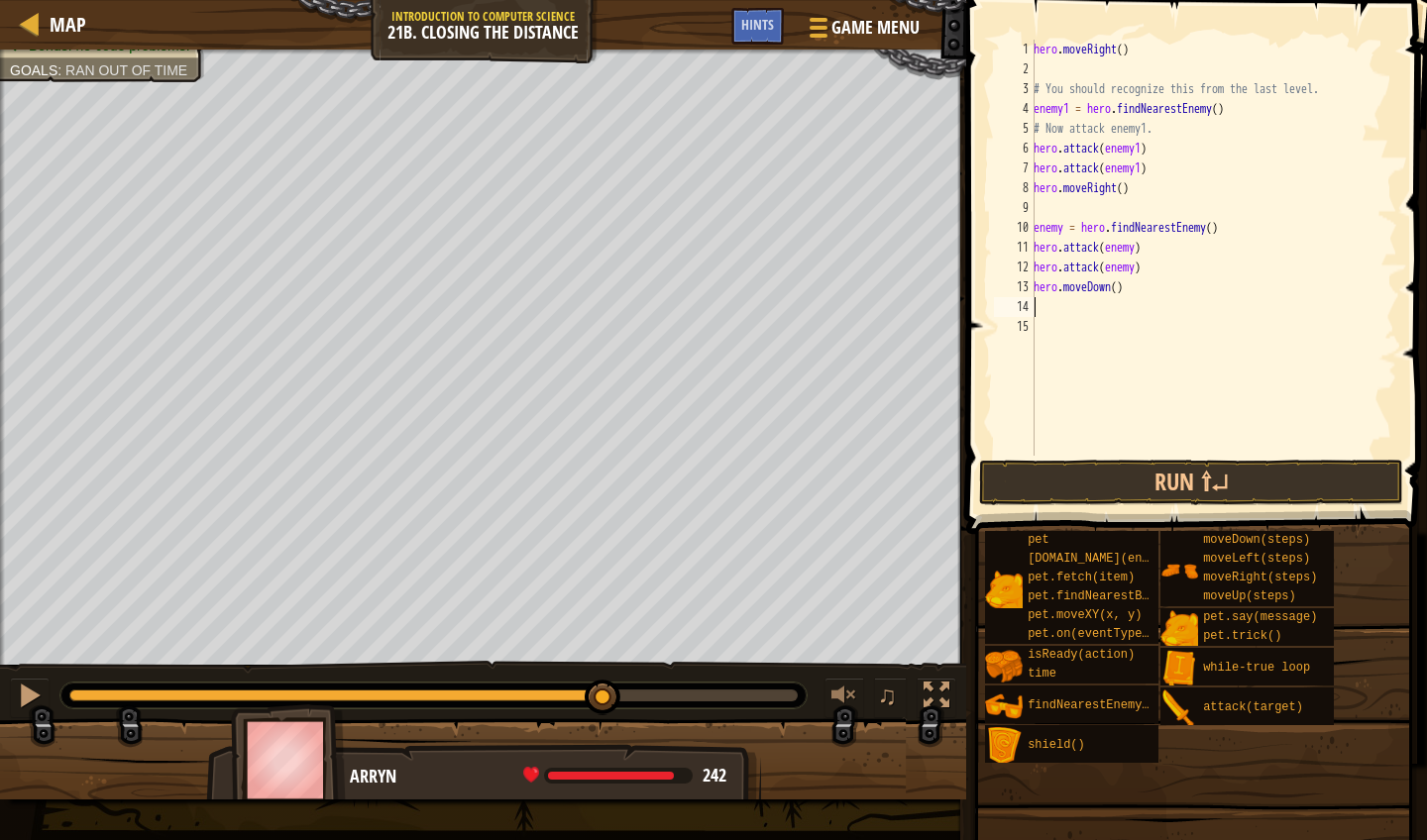 type on "h" 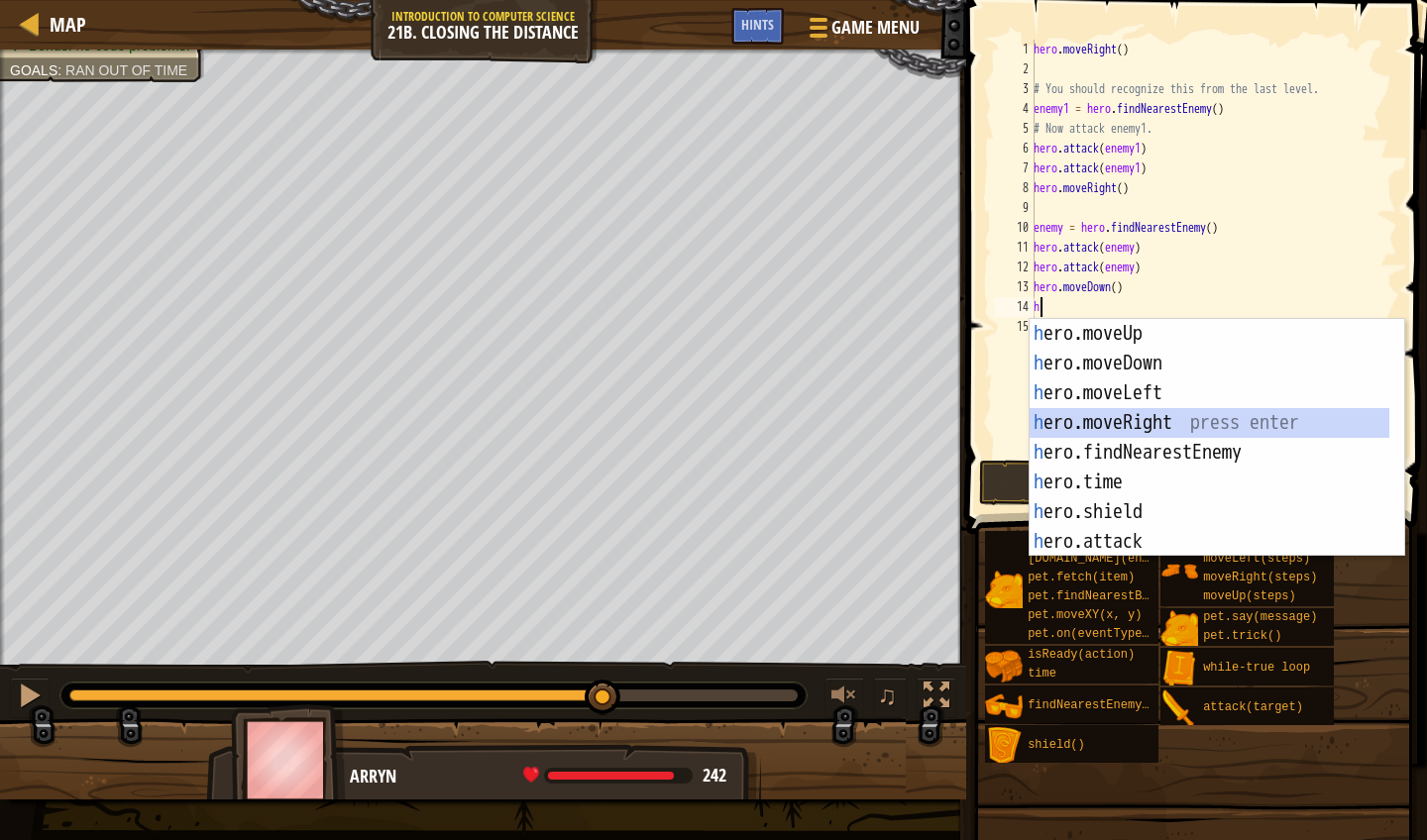 click on "h ero.moveUp press enter h ero.moveDown press enter h ero.moveLeft press enter h ero.moveRight press enter h ero.findNearestEnemy press enter h ero.time press enter h ero.shield press enter h ero.attack press enter h ero.isReady press enter" at bounding box center [1209, 468] 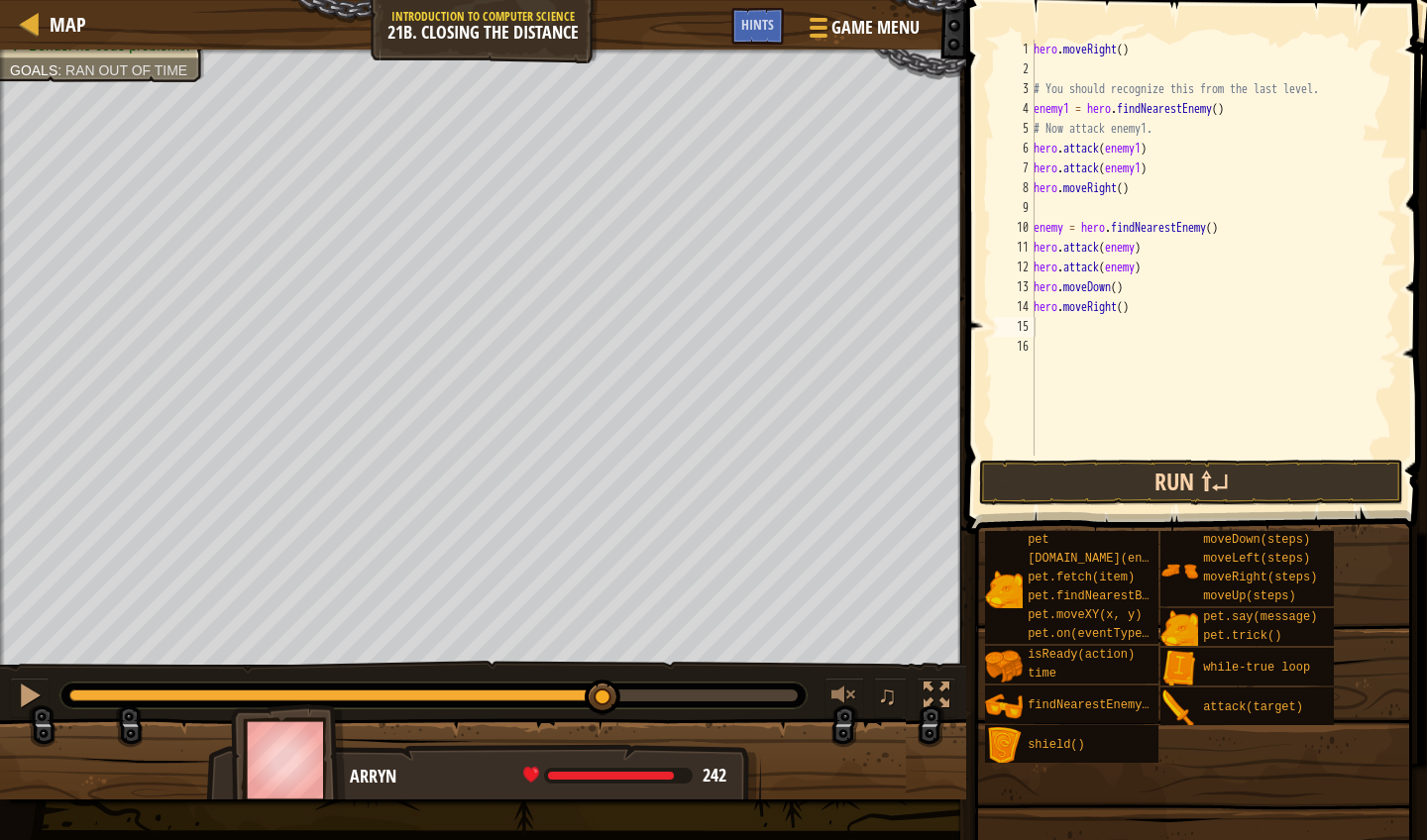 click on "Run ⇧↵" at bounding box center (1191, 482) 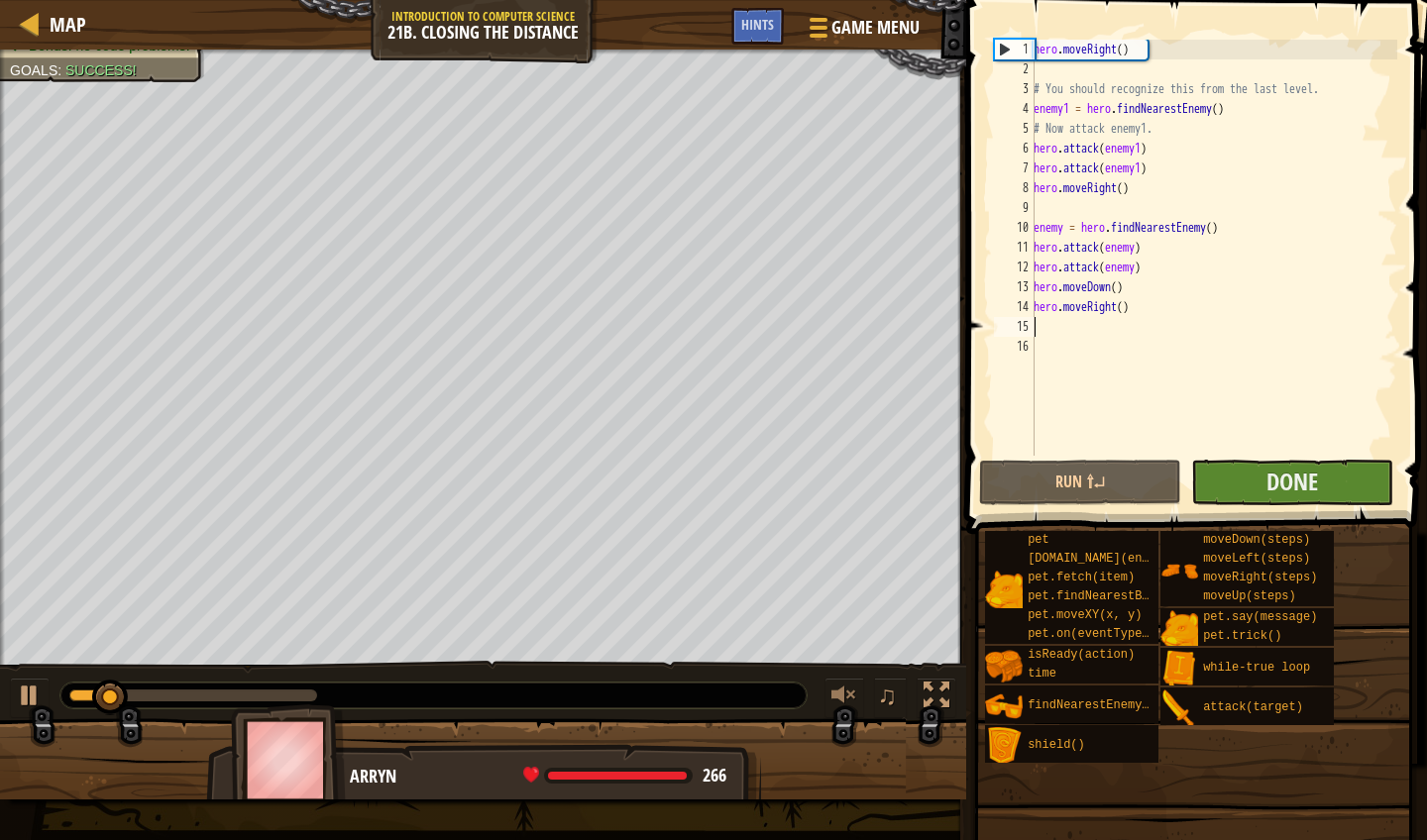click on "Done" at bounding box center (1292, 482) 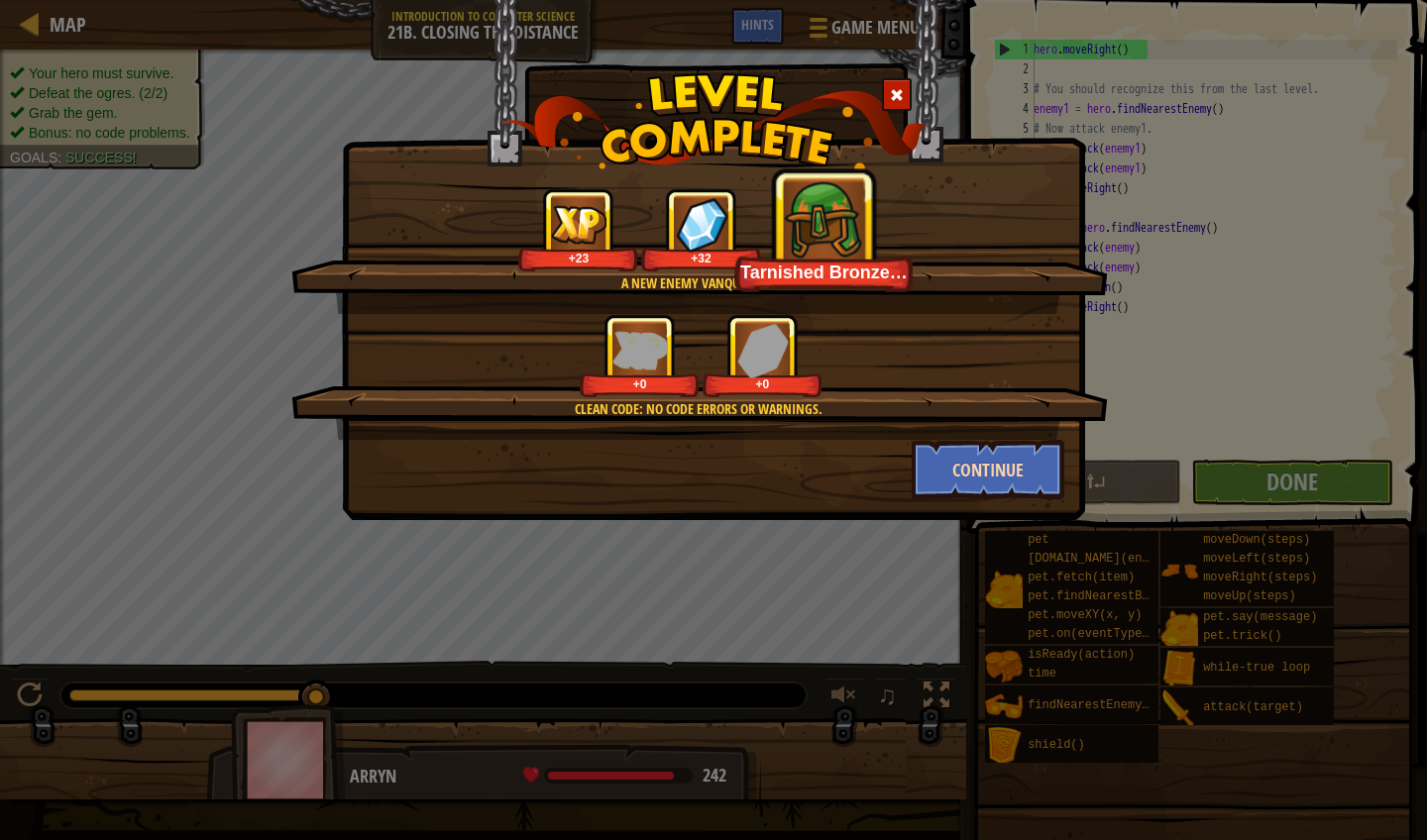 click on "Continue" at bounding box center (988, 470) 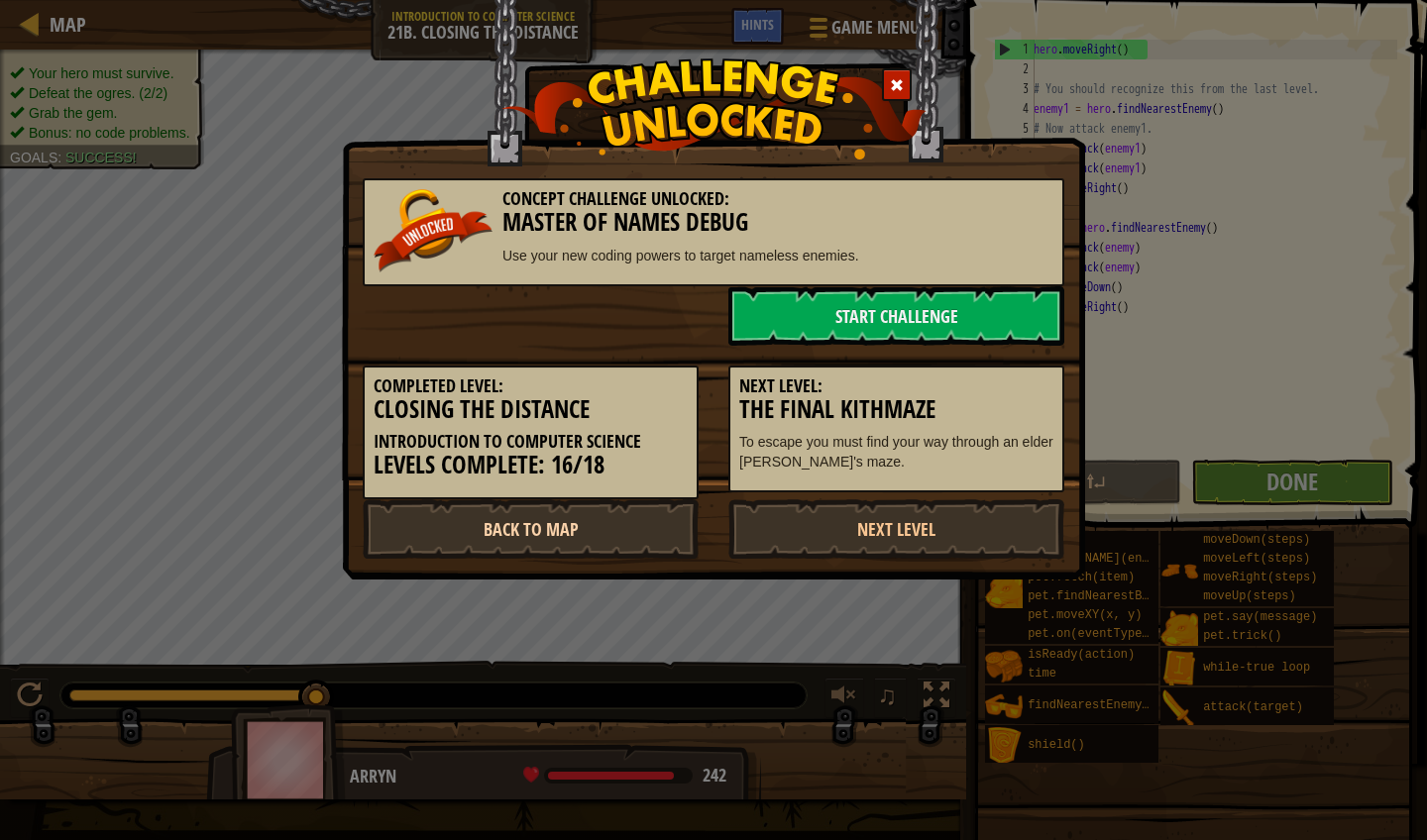 click on "Back to Map" at bounding box center (530, 529) 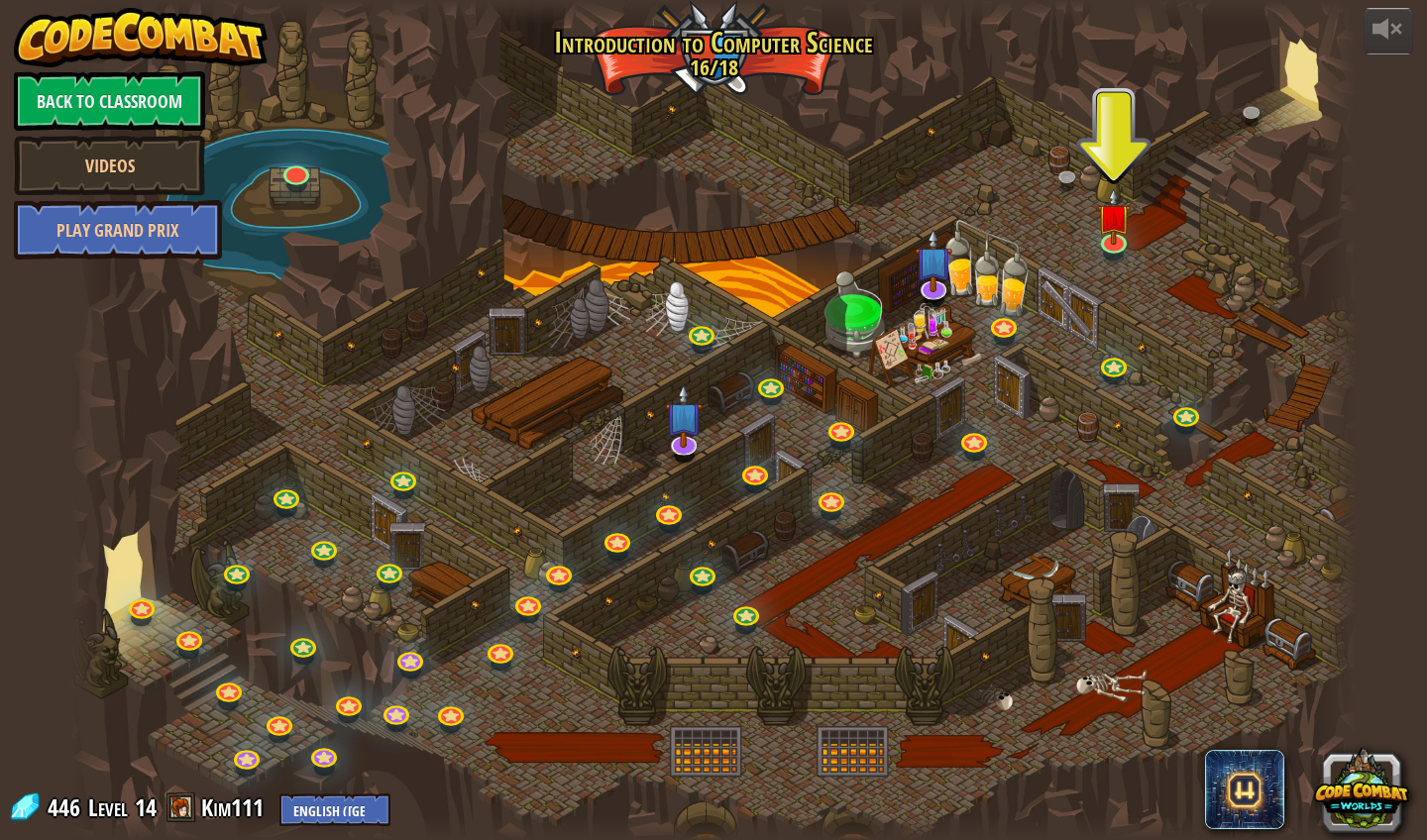 scroll, scrollTop: 0, scrollLeft: 0, axis: both 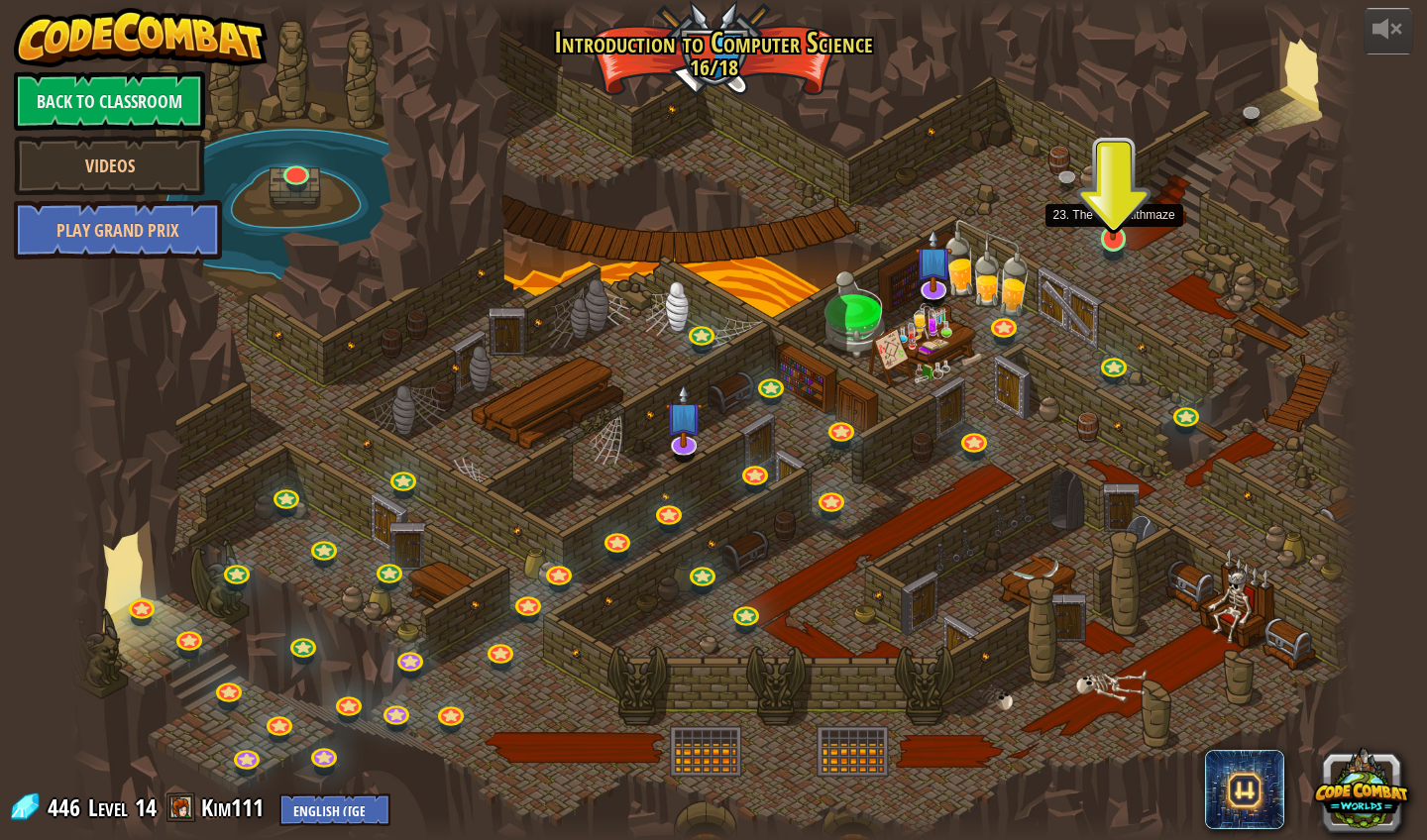 click at bounding box center (1114, 202) 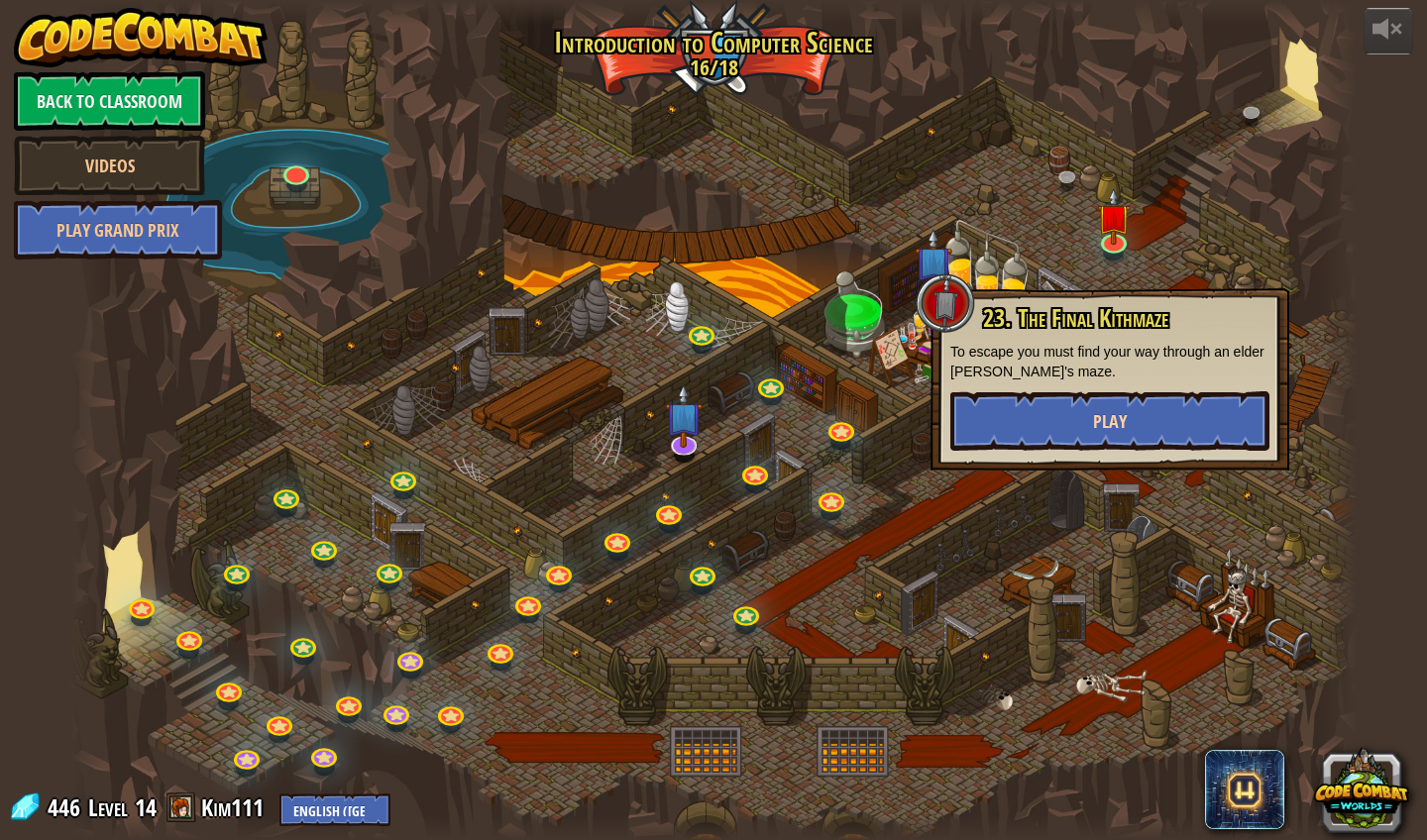 click on "Play" at bounding box center (1110, 421) 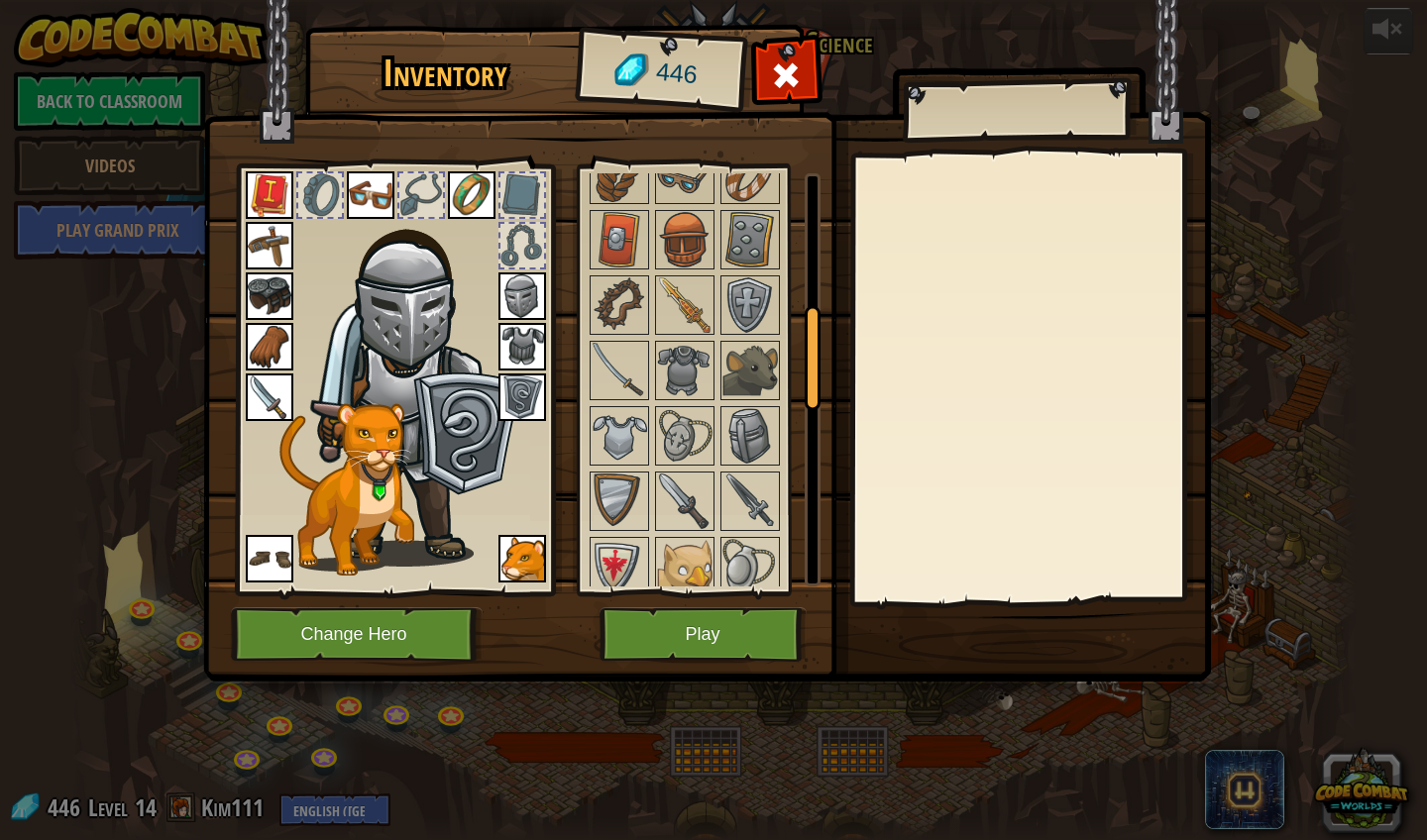 scroll, scrollTop: 623, scrollLeft: 0, axis: vertical 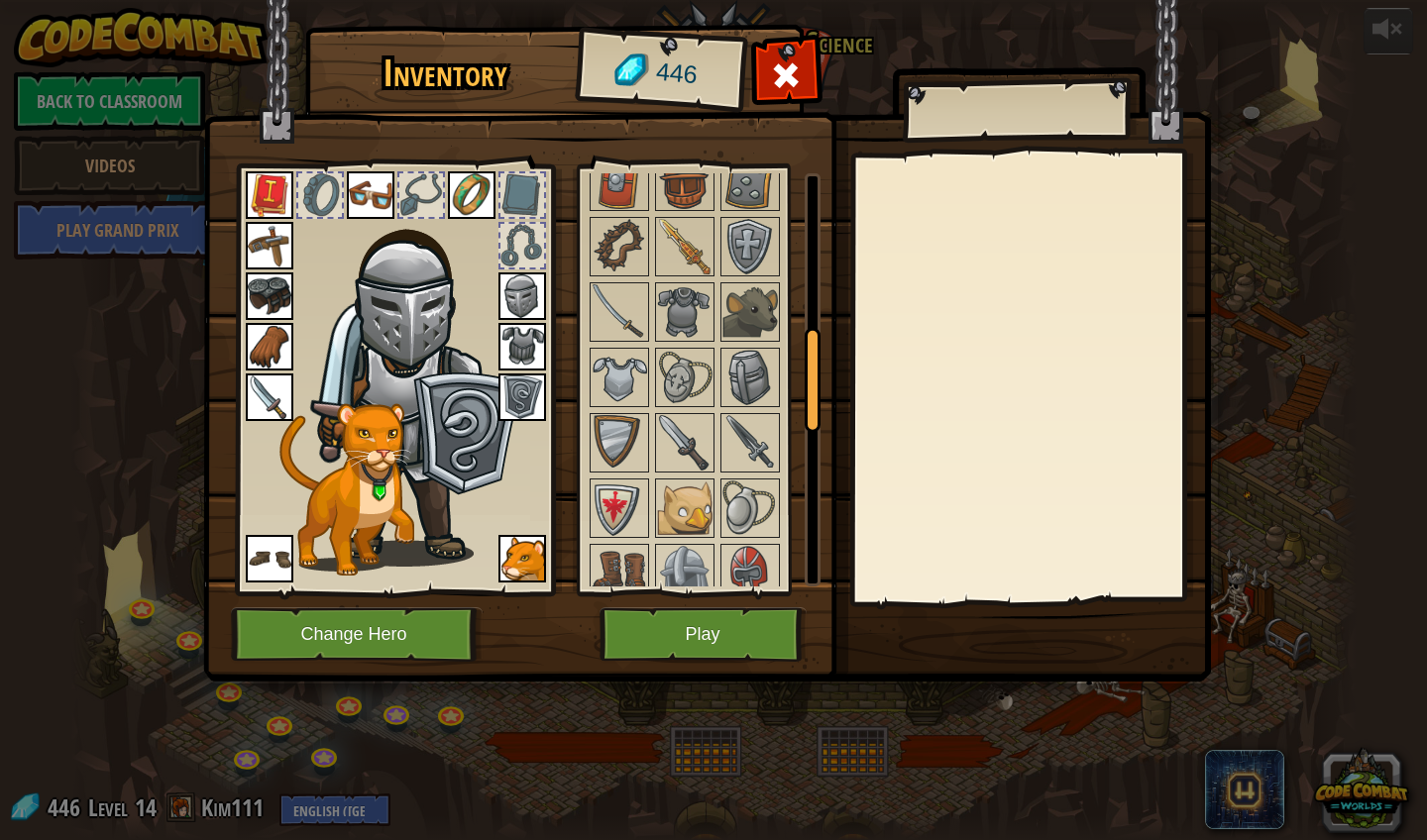 click on "Play" at bounding box center [703, 634] 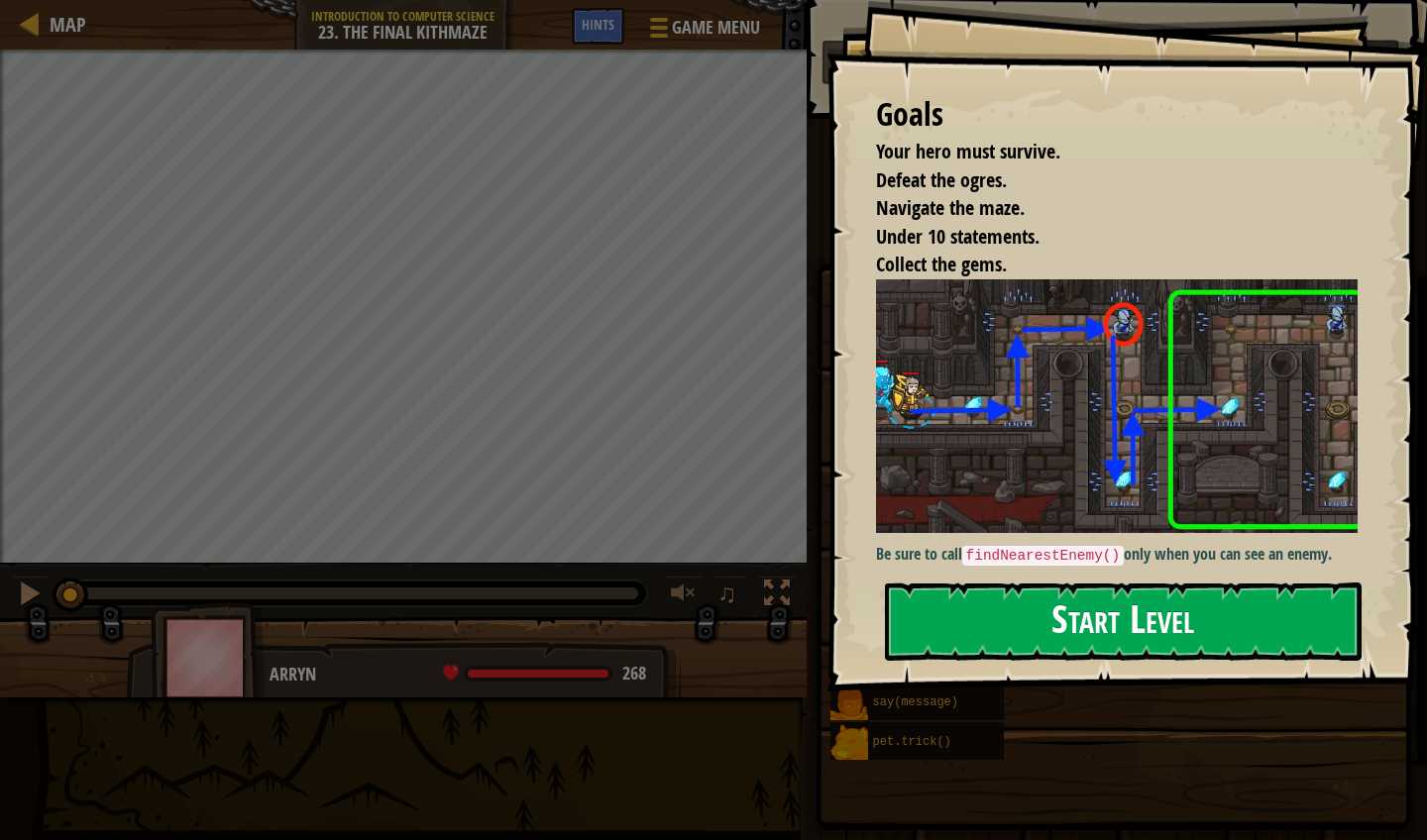 click on "Start Level" at bounding box center (1123, 621) 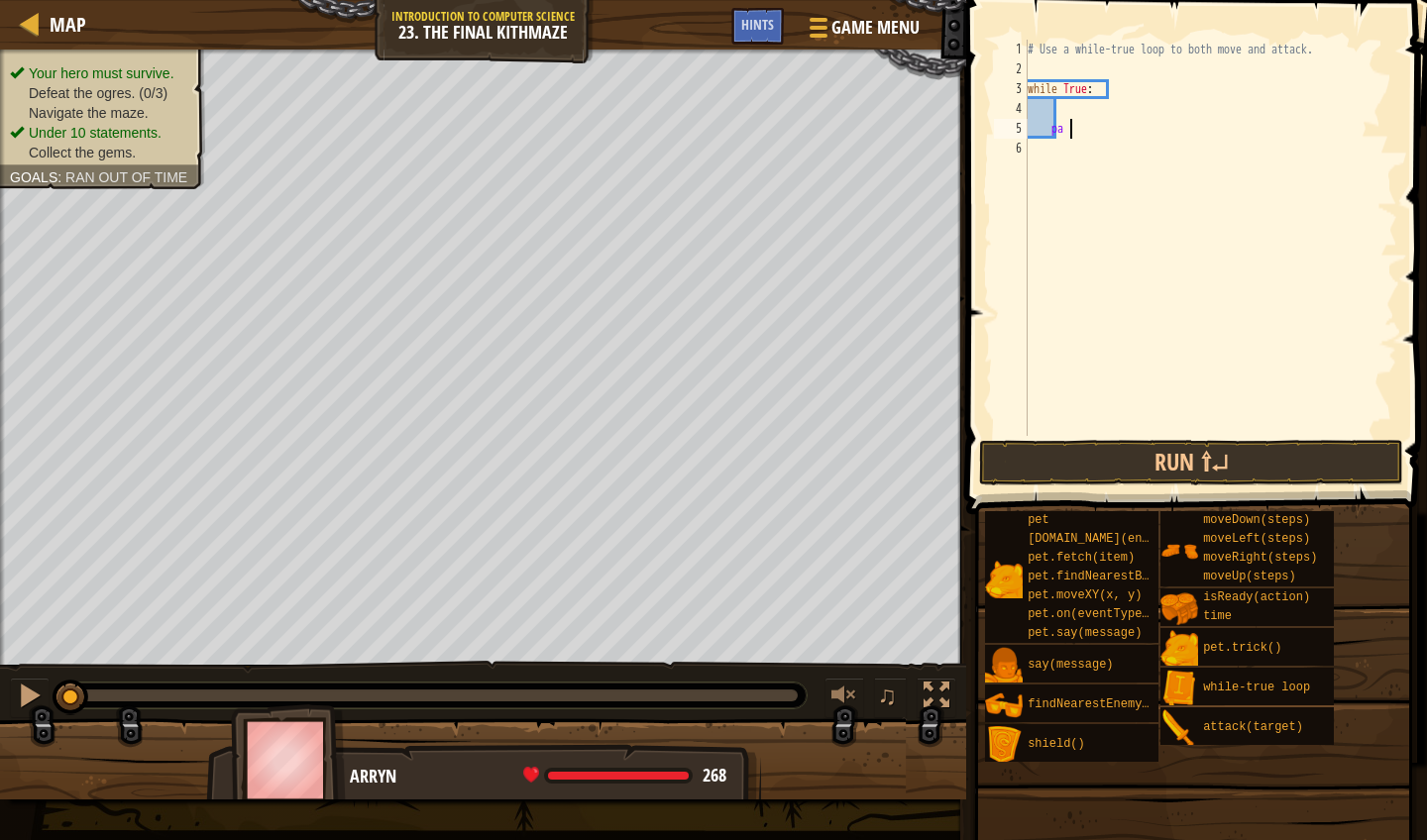 type on "p" 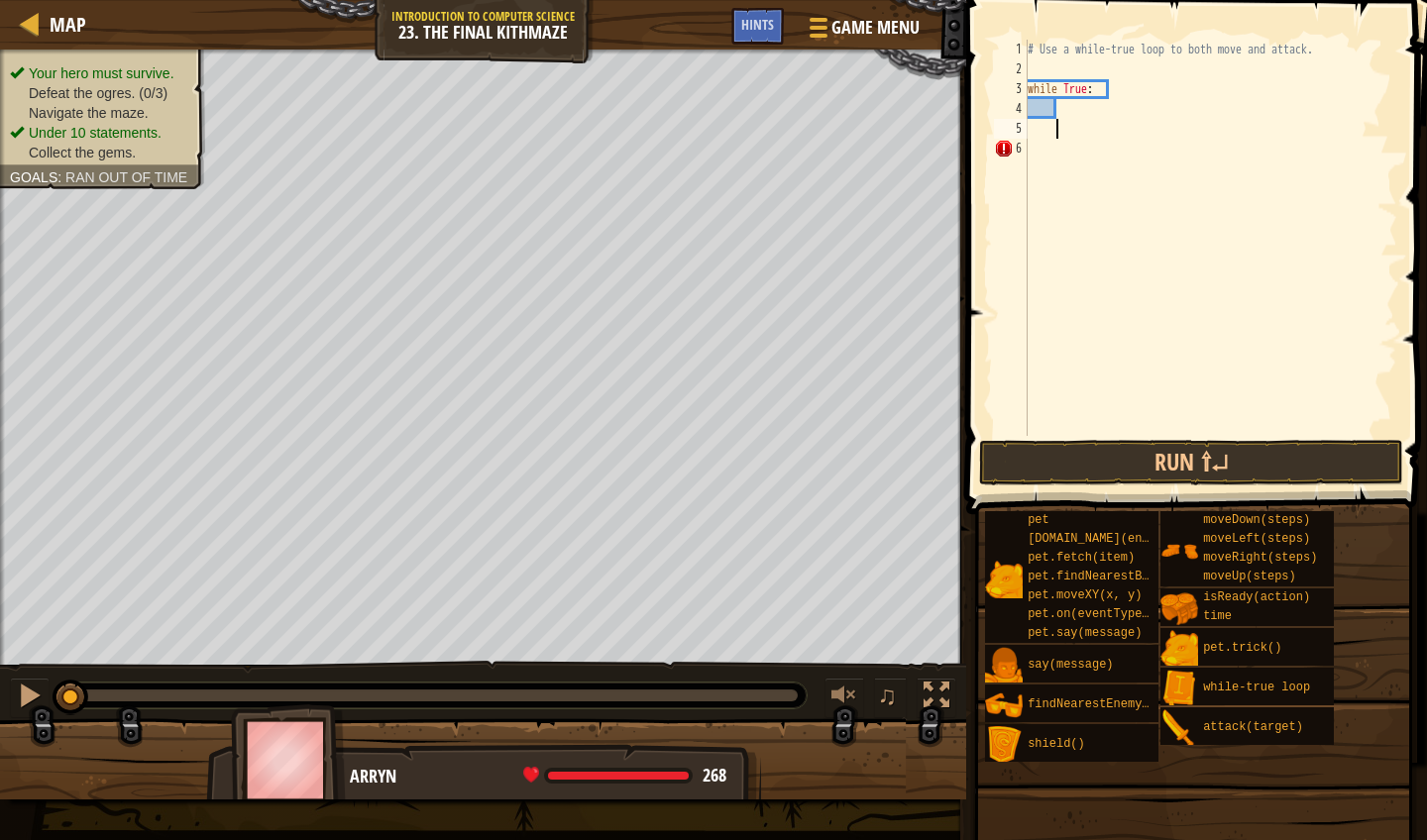 type on "h" 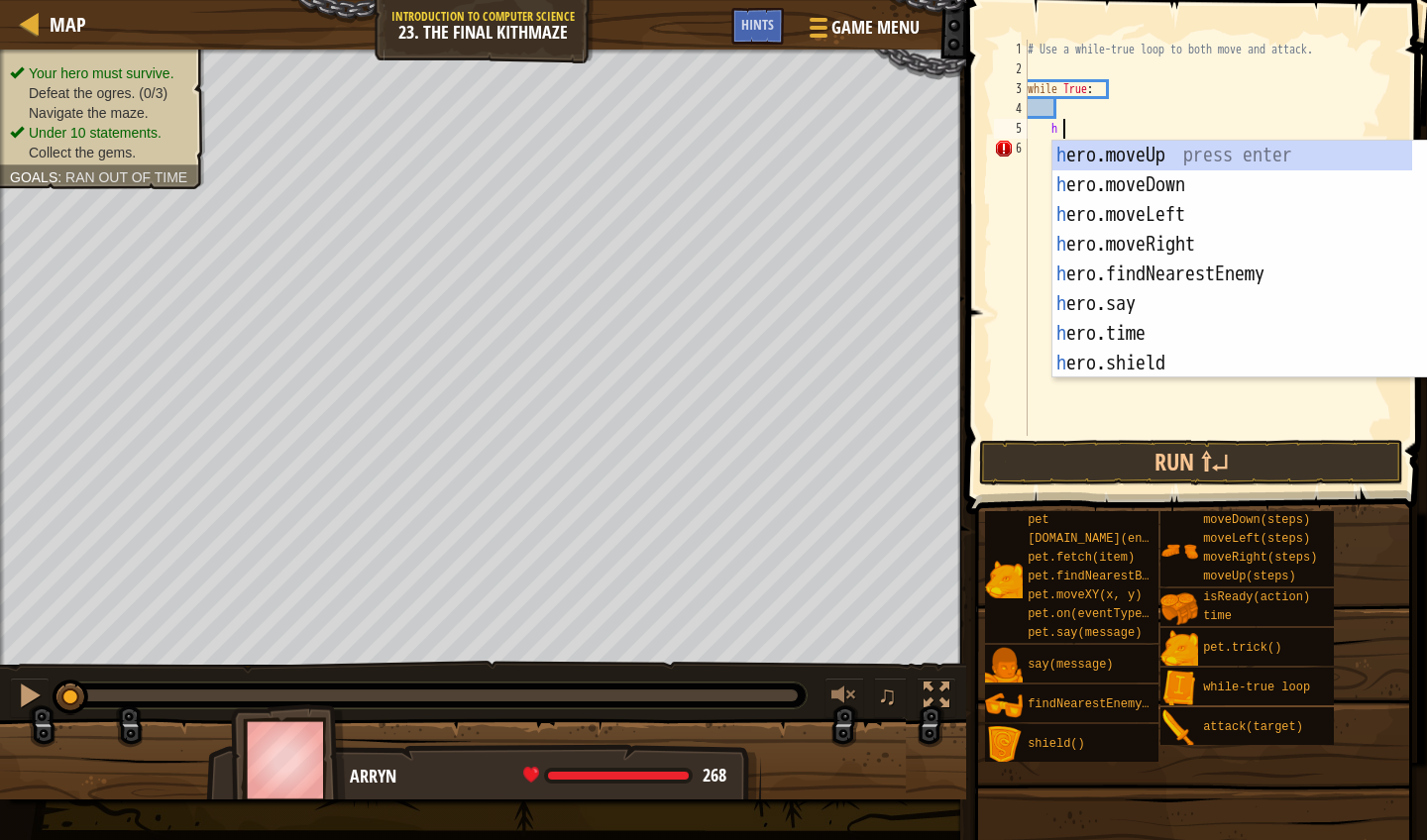 scroll, scrollTop: 9, scrollLeft: 2, axis: both 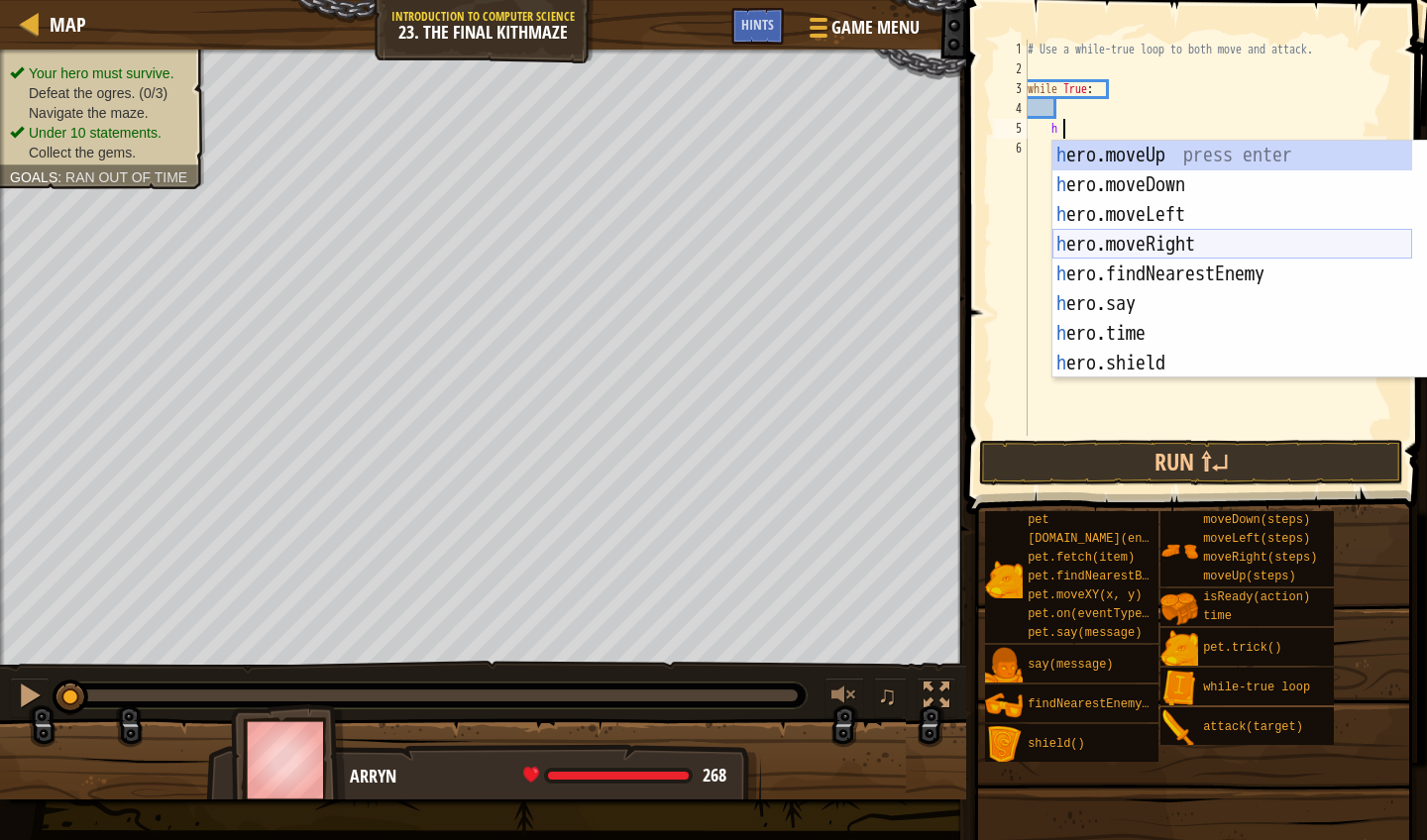 click on "h ero.moveUp press enter h ero.moveDown press enter h ero.moveLeft press enter h ero.moveRight press enter h ero.findNearestEnemy press enter h ero.say press enter h ero.time press enter h ero.shield press enter h ero.attack press enter" at bounding box center (1232, 289) 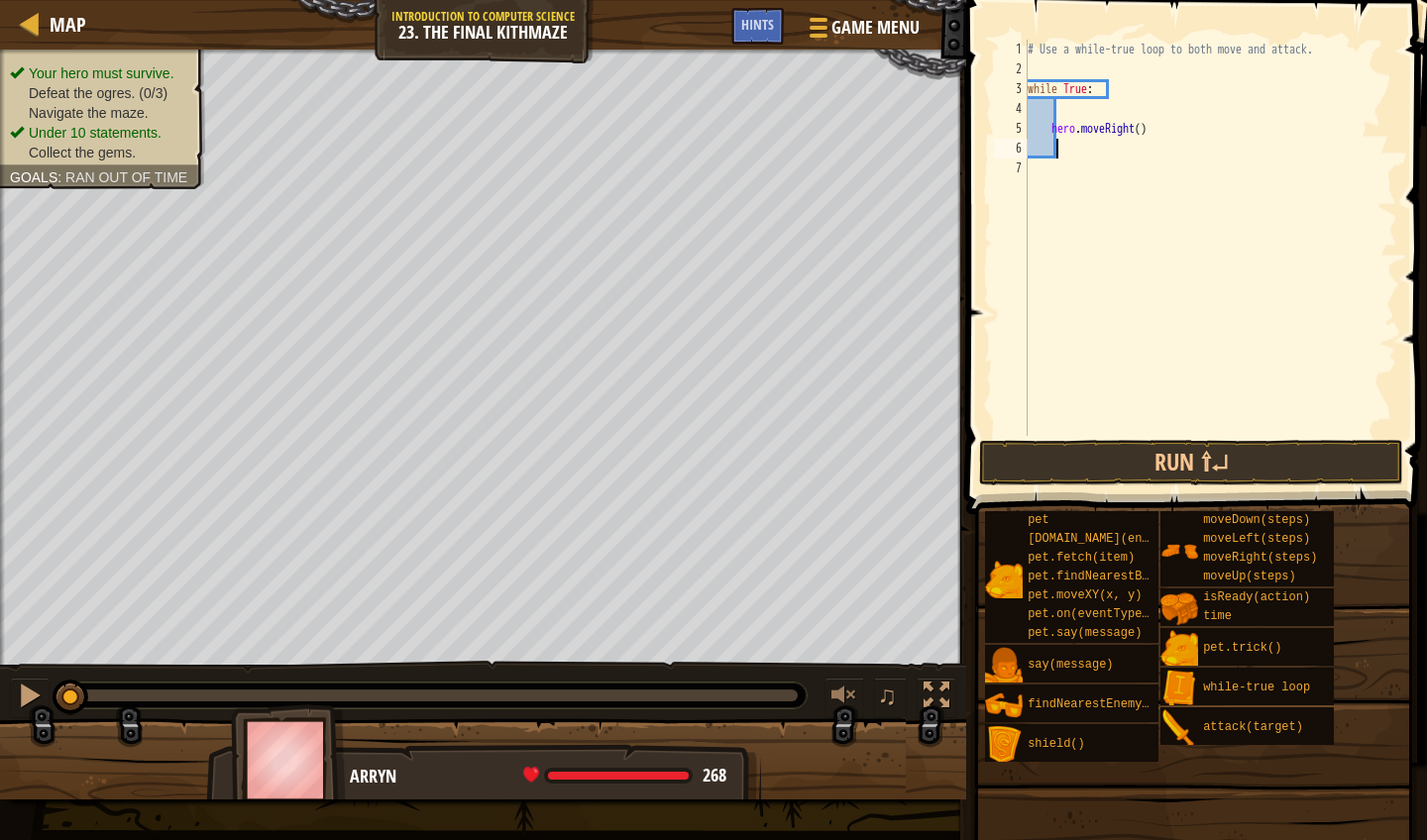 type on "h" 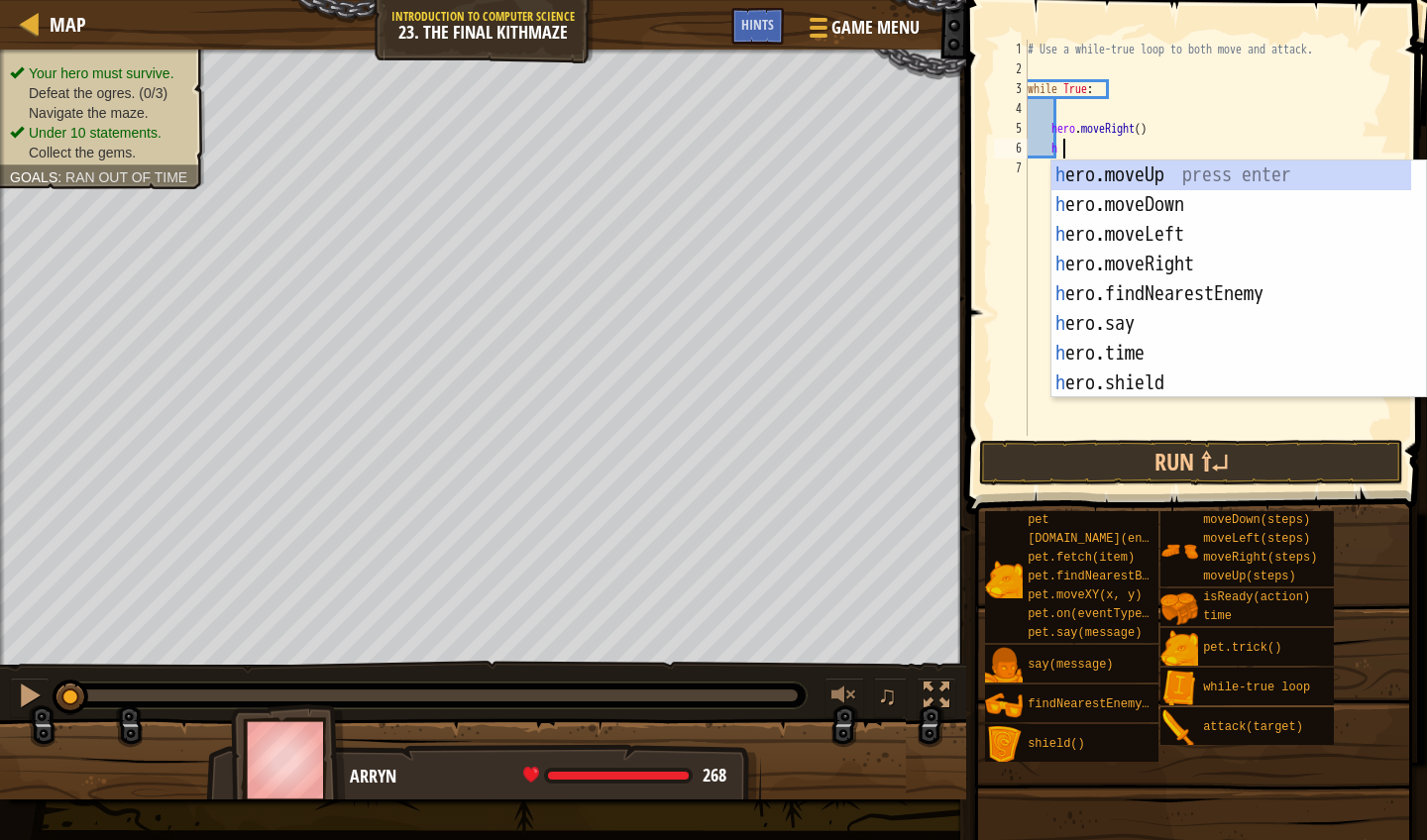 scroll, scrollTop: 9, scrollLeft: 2, axis: both 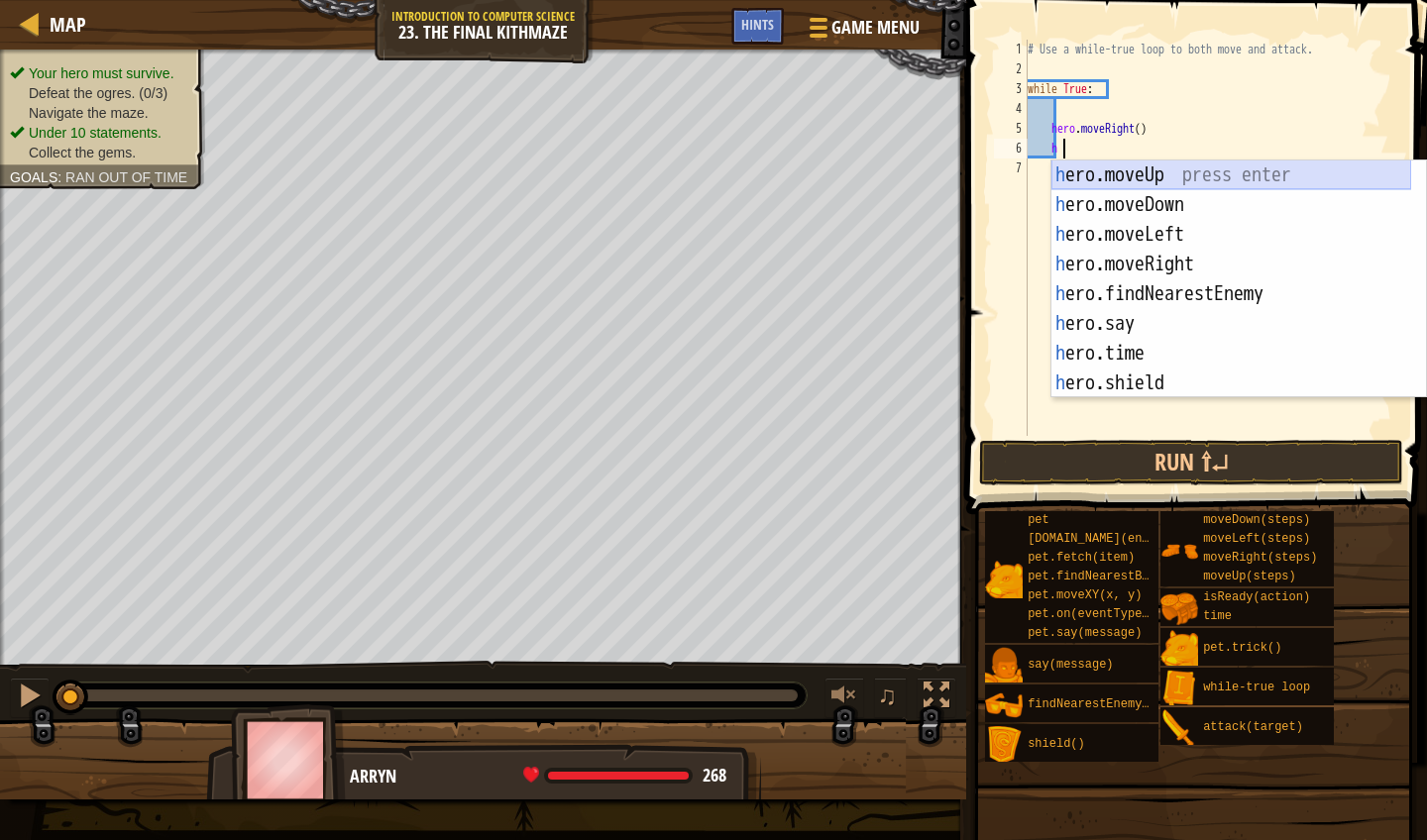 click on "h ero.moveUp press enter h ero.moveDown press enter h ero.moveLeft press enter h ero.moveRight press enter h ero.findNearestEnemy press enter h ero.say press enter h ero.time press enter h ero.shield press enter h ero.attack press enter" at bounding box center (1231, 309) 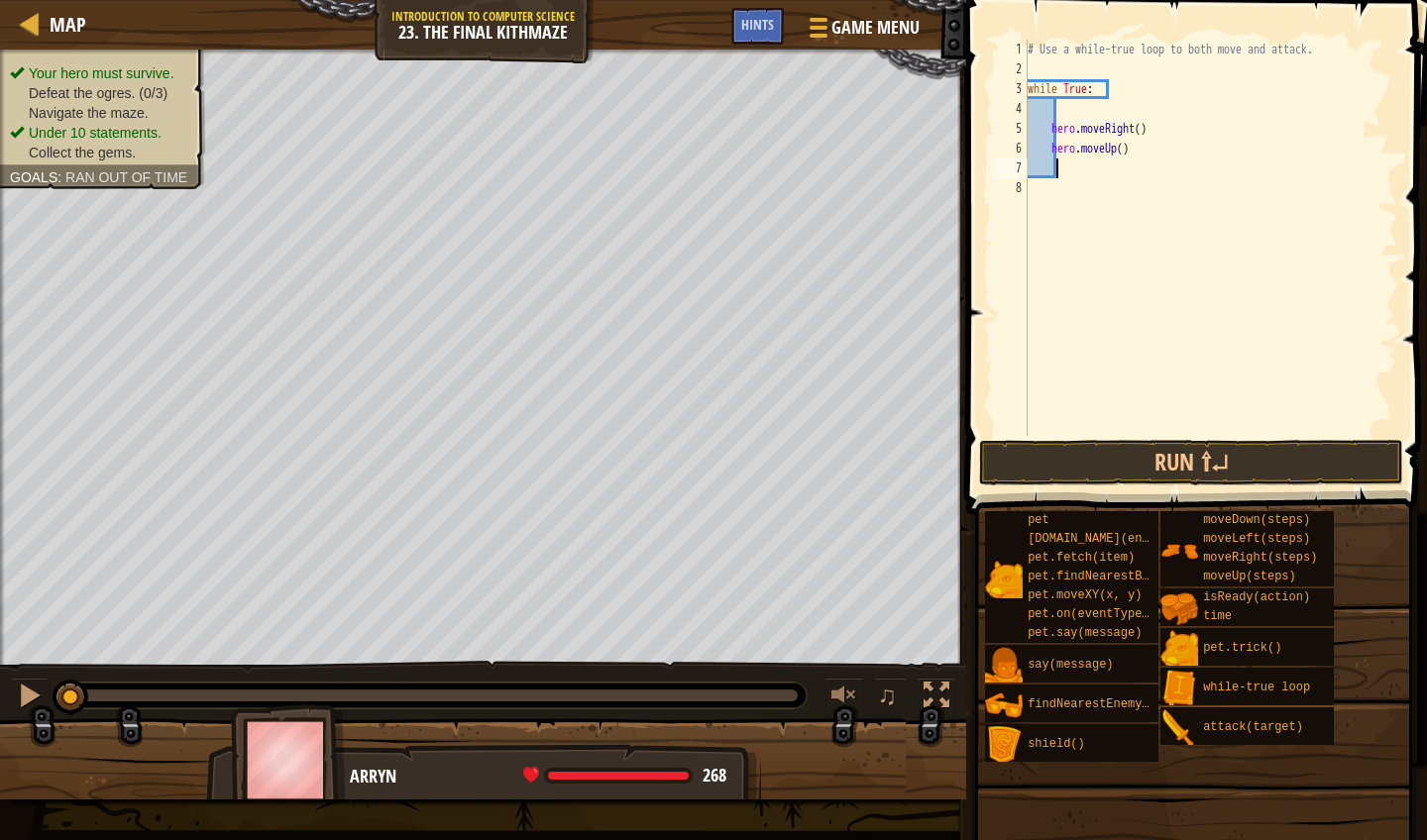 type on "h" 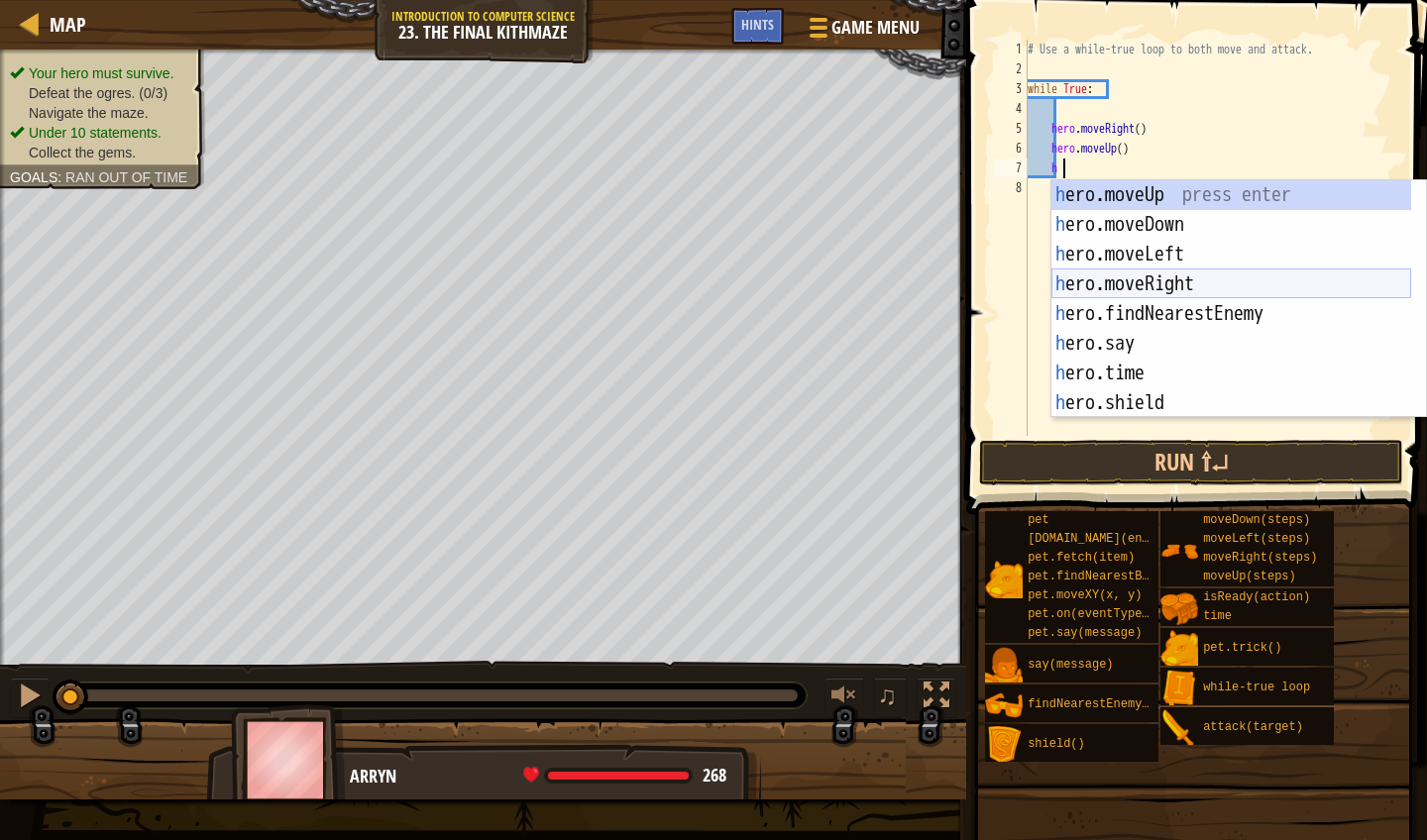 click on "h ero.moveUp press enter h ero.moveDown press enter h ero.moveLeft press enter h ero.moveRight press enter h ero.findNearestEnemy press enter h ero.say press enter h ero.time press enter h ero.shield press enter h ero.attack press enter" at bounding box center [1231, 329] 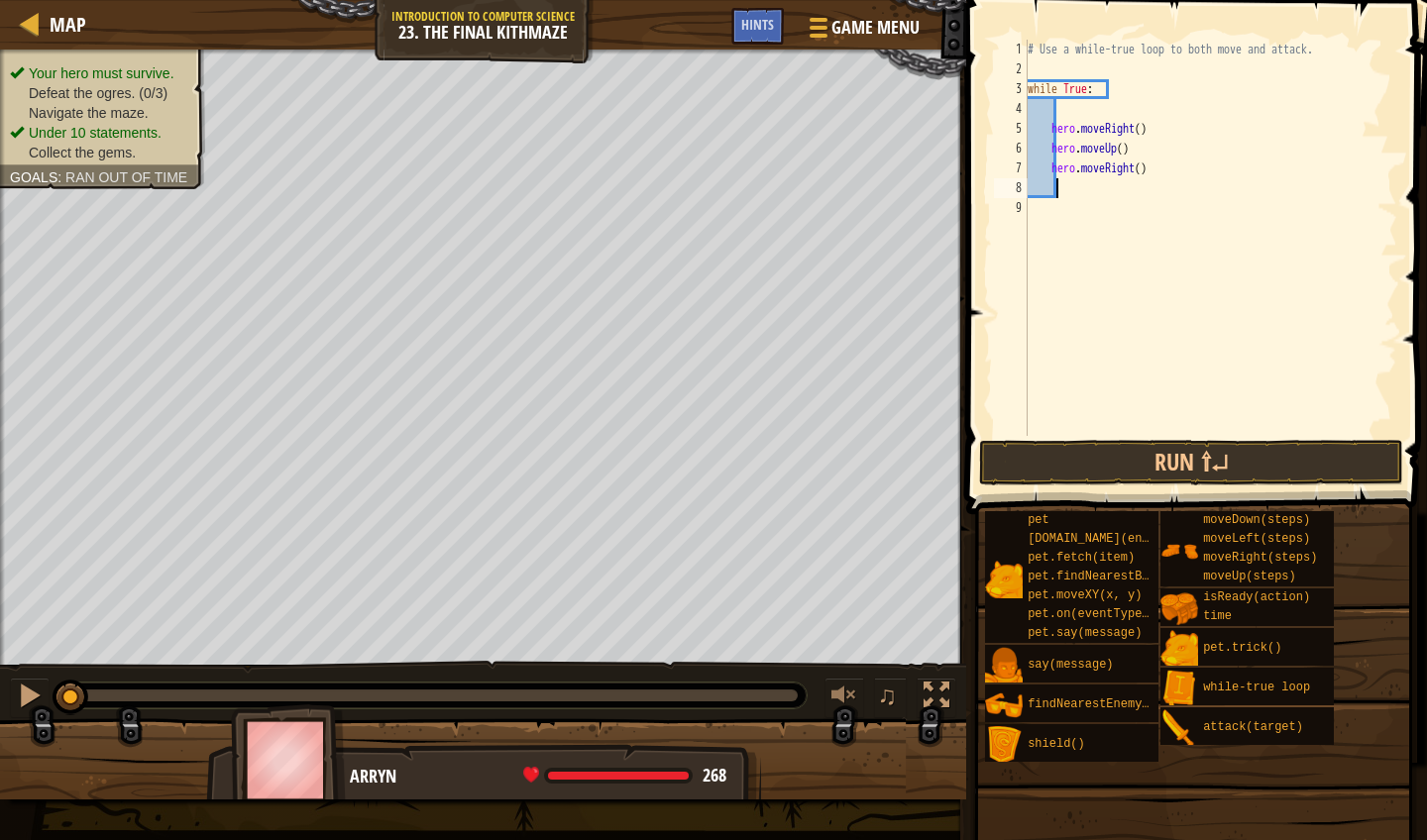 scroll, scrollTop: 9, scrollLeft: 2, axis: both 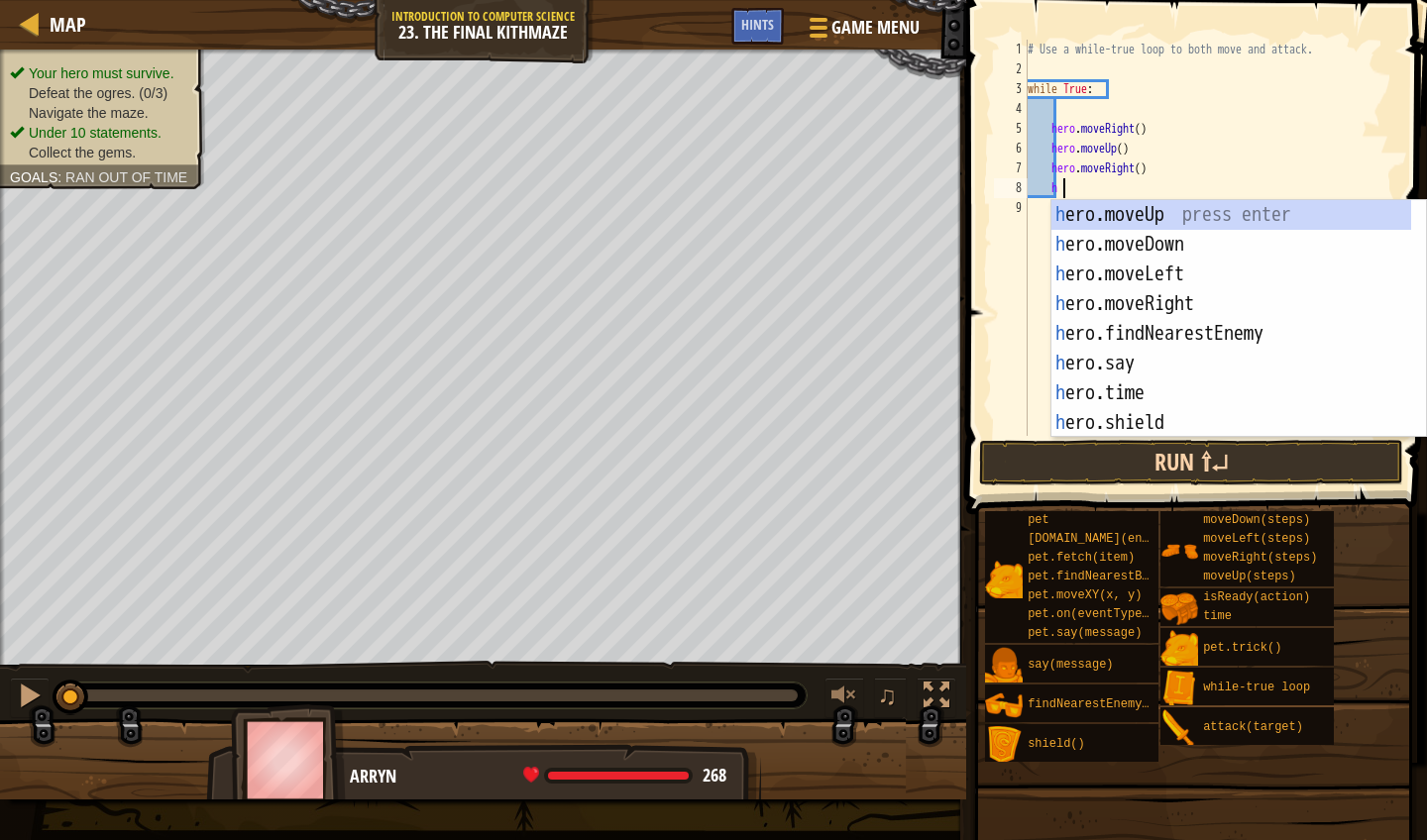type on "h" 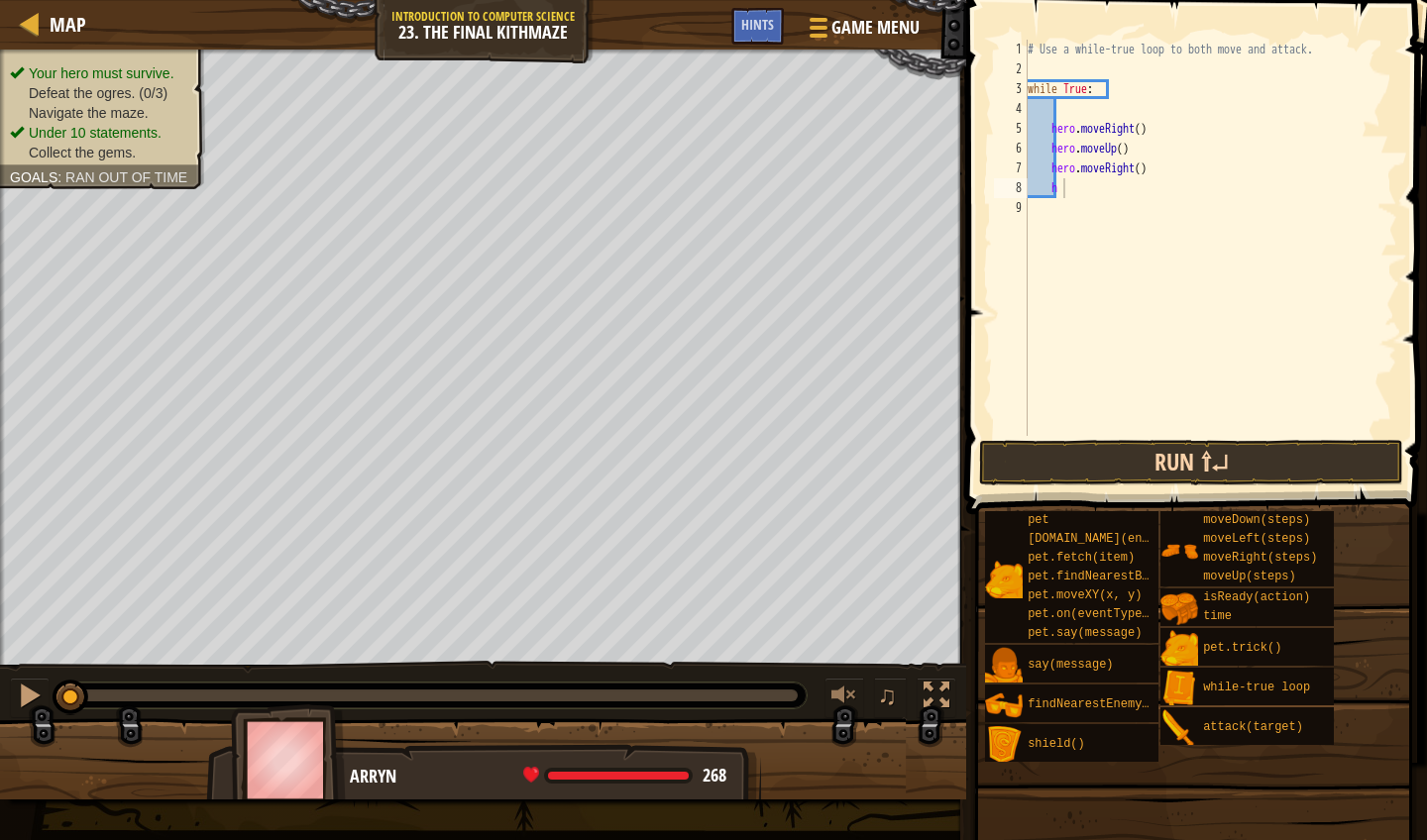 click on "Run ⇧↵" at bounding box center [1191, 463] 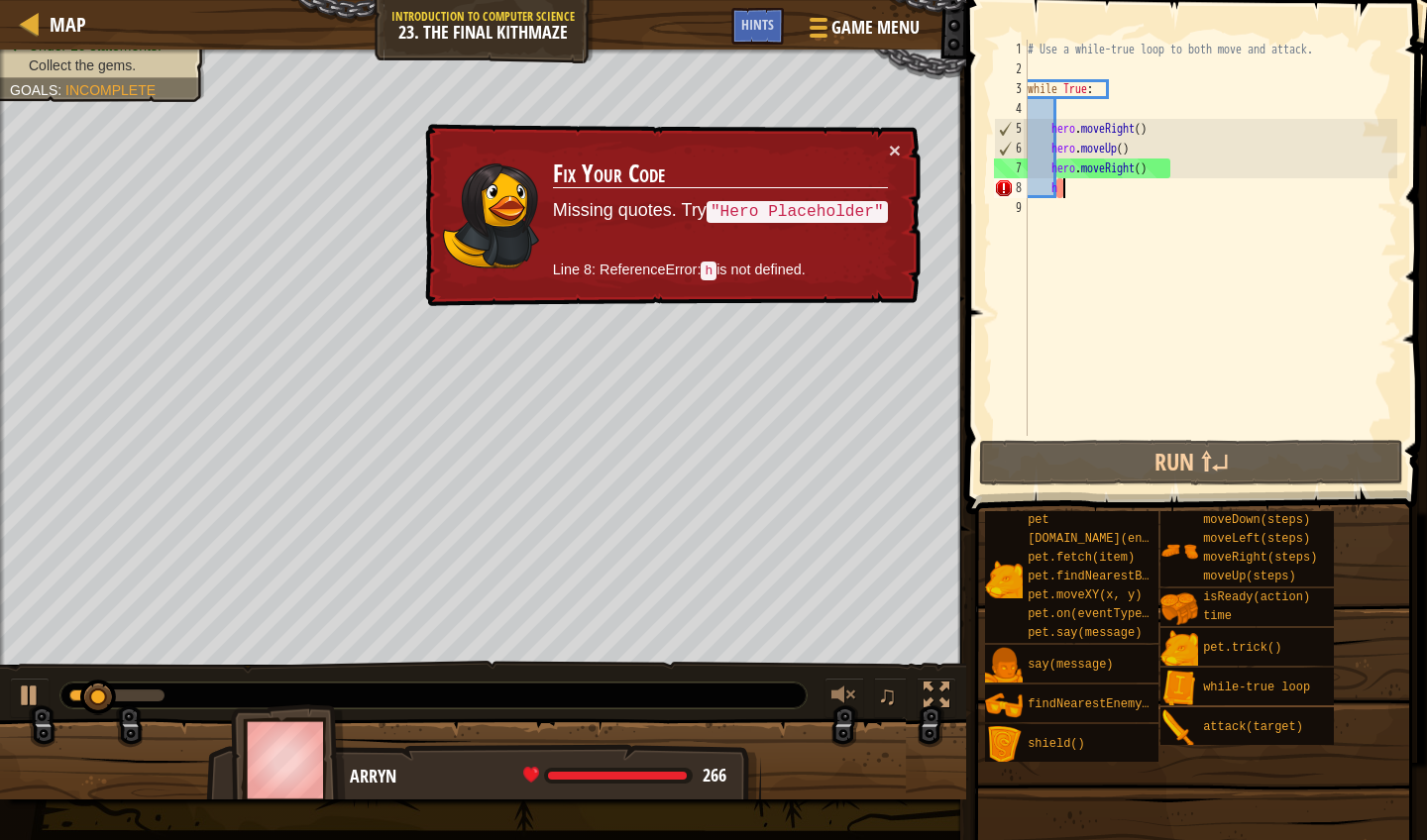 scroll, scrollTop: 9, scrollLeft: 1, axis: both 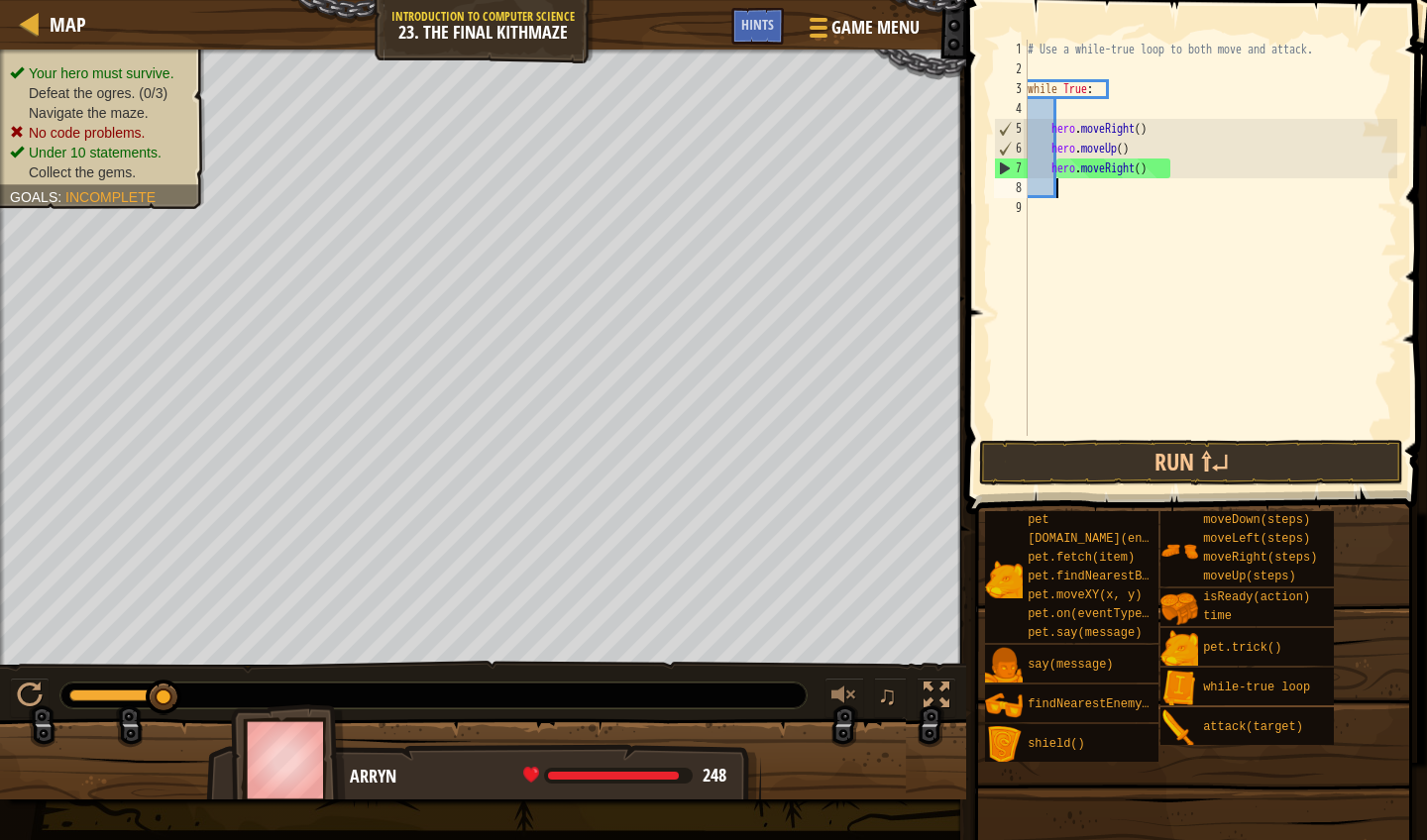 type on "h" 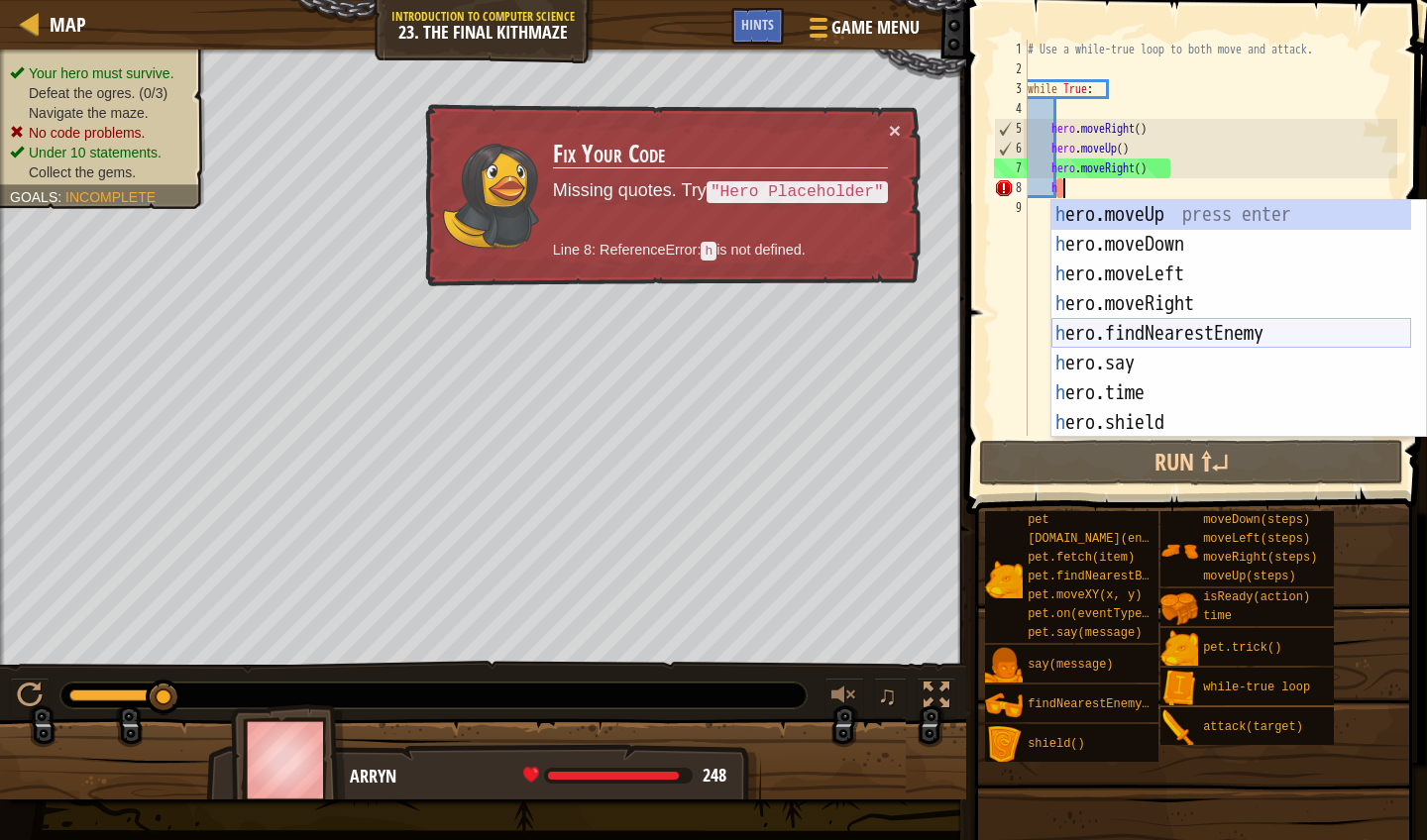 click on "h ero.moveUp press enter h ero.moveDown press enter h ero.moveLeft press enter h ero.moveRight press enter h ero.findNearestEnemy press enter h ero.say press enter h ero.time press enter h ero.shield press enter h ero.attack press enter" at bounding box center (1231, 349) 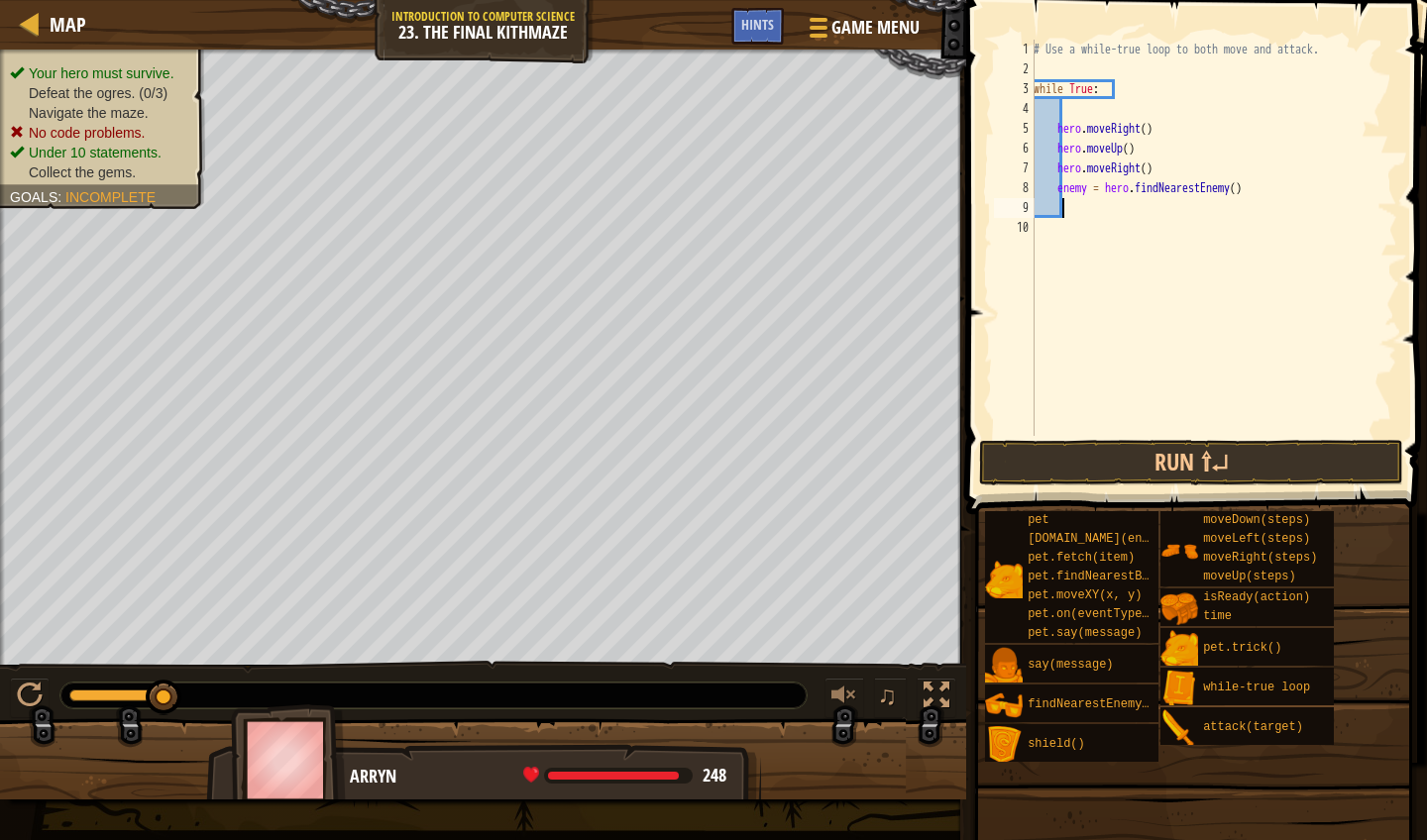 scroll, scrollTop: 9, scrollLeft: 2, axis: both 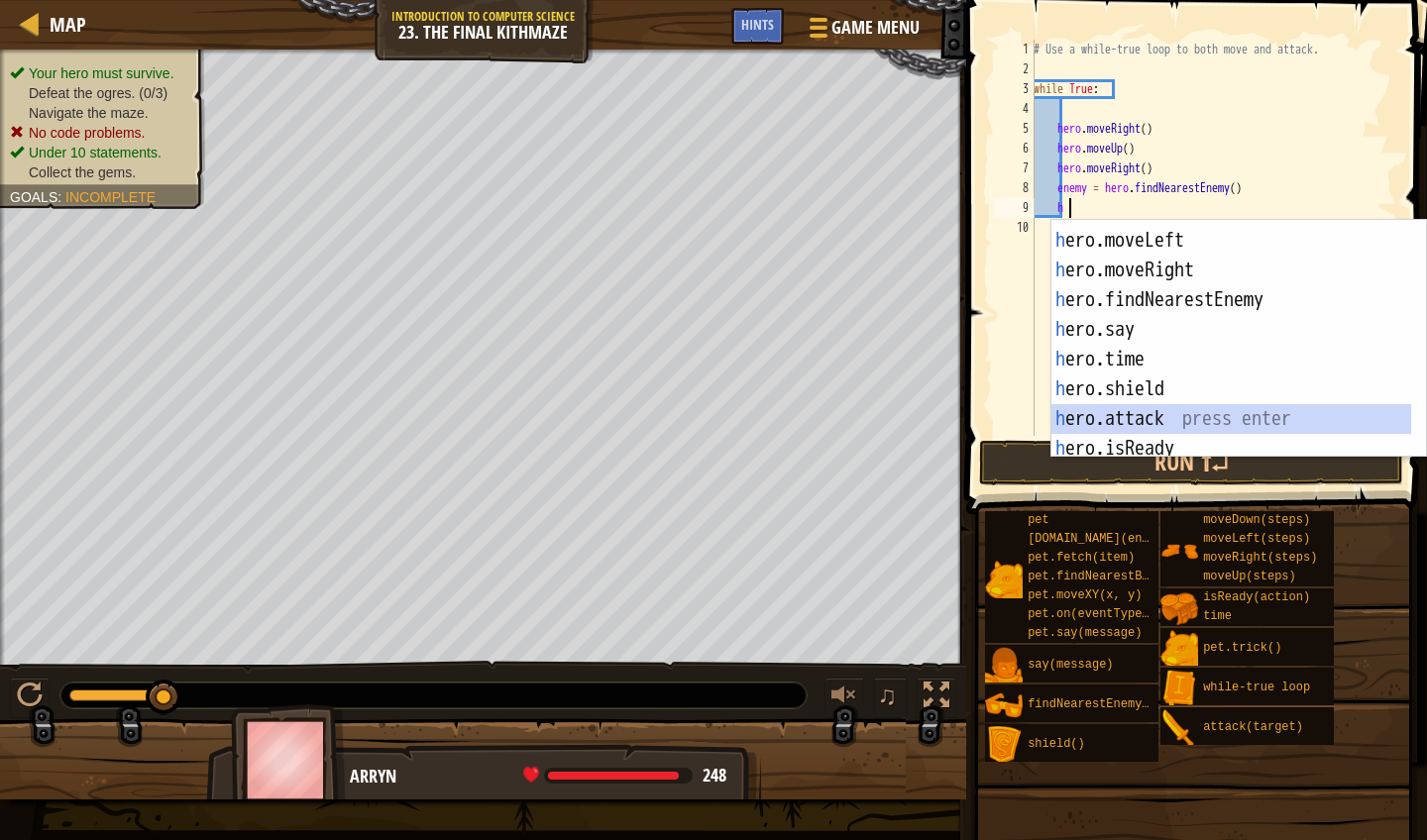click on "h ero.moveDown press enter h ero.moveLeft press enter h ero.moveRight press enter h ero.findNearestEnemy press enter h ero.say press enter h ero.time press enter h ero.shield press enter h ero.attack press enter h ero.isReady press enter" at bounding box center (1231, 345) 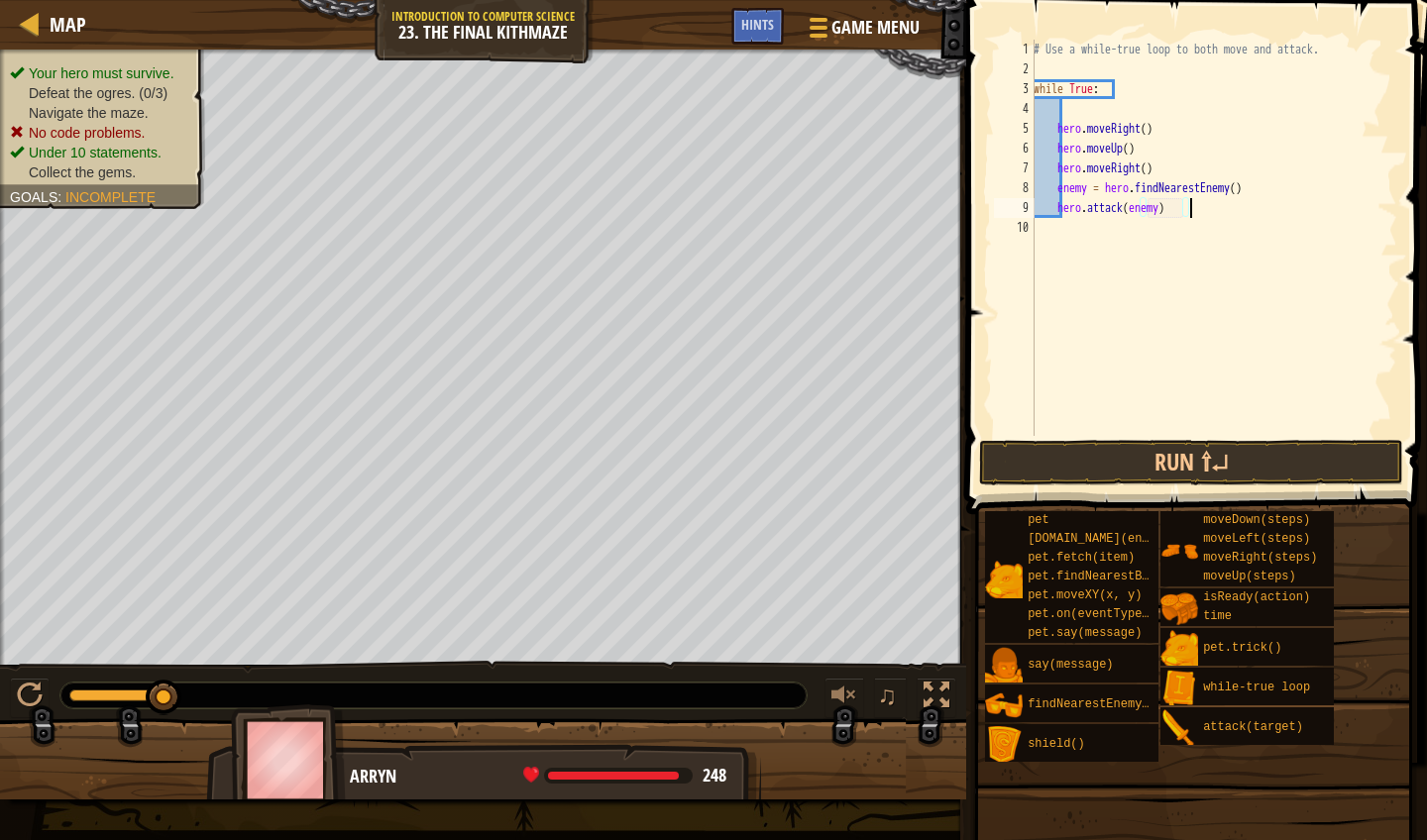 click on "# Use a while-true loop to both move and attack. while   True :           hero . moveRight ( )      hero . moveUp ( )      hero . moveRight ( )      enemy   =   hero . findNearestEnemy ( )      hero . attack ( enemy )" at bounding box center (1213, 258) 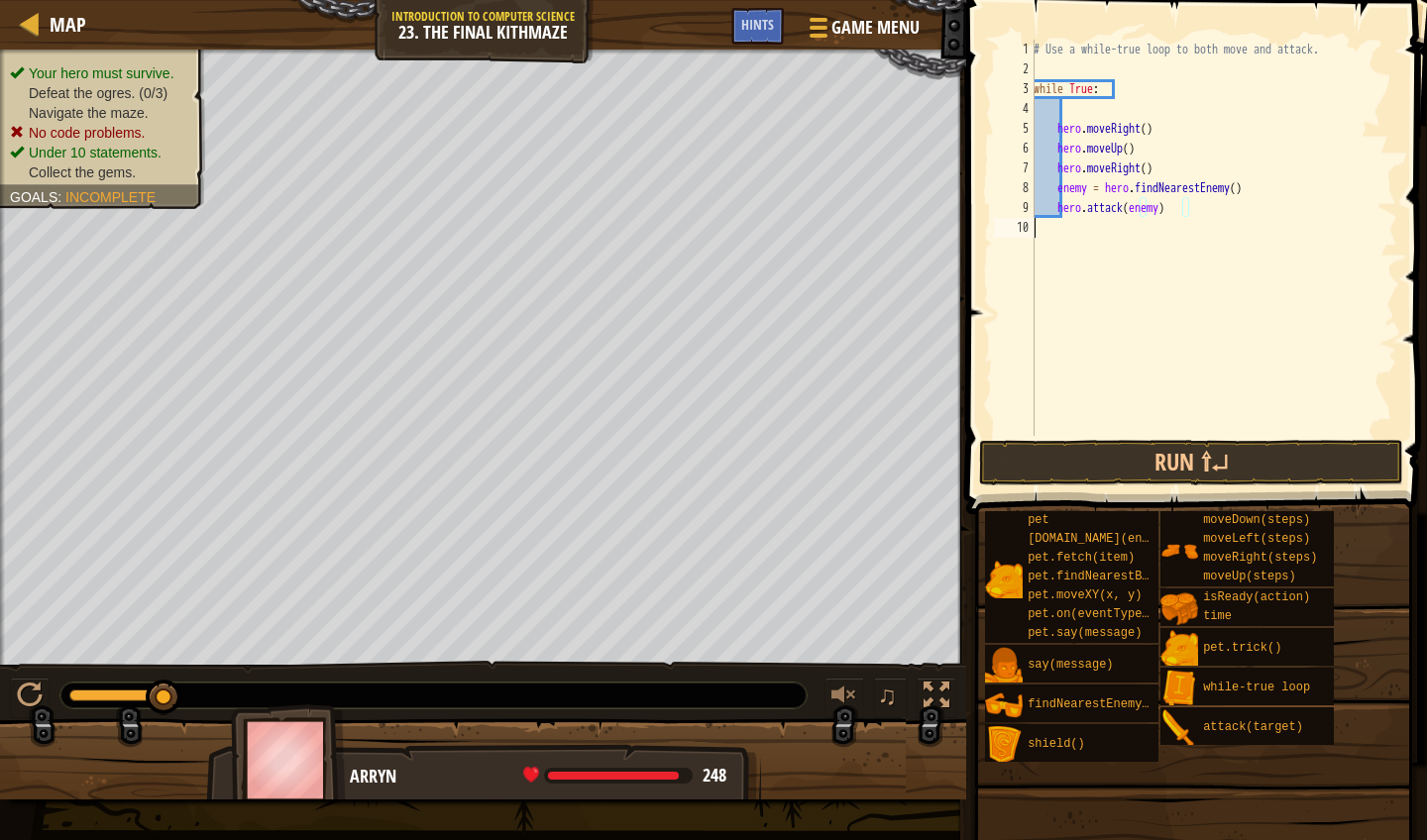 click on "# Use a while-true loop to both move and attack. while   True :           hero . moveRight ( )      hero . moveUp ( )      hero . moveRight ( )      enemy   =   hero . findNearestEnemy ( )      hero . attack ( enemy )" at bounding box center (1213, 258) 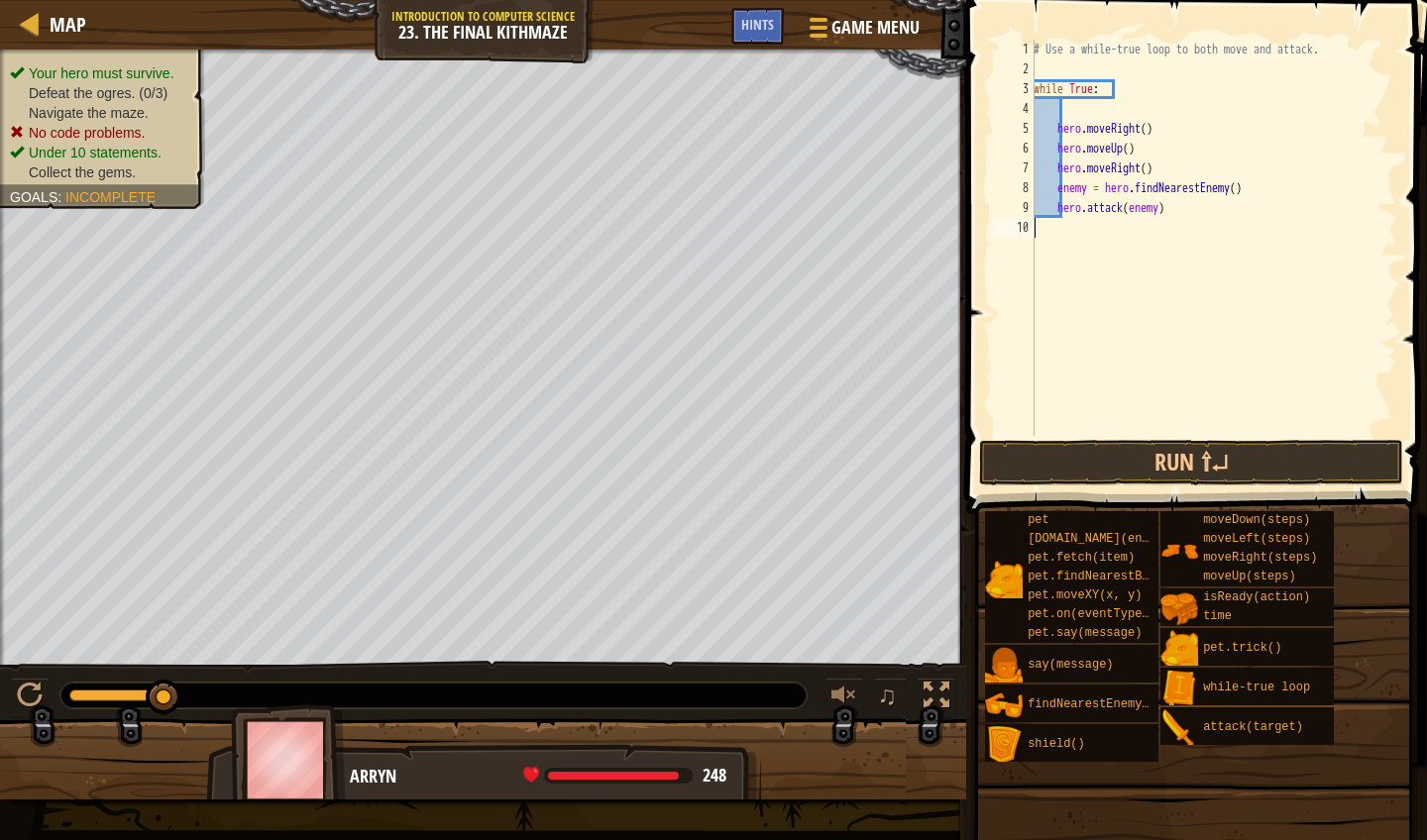 click on "# Use a while-true loop to both move and attack. while   True :           hero . moveRight ( )      hero . moveUp ( )      hero . moveRight ( )      enemy   =   hero . findNearestEnemy ( )      hero . attack ( enemy )" at bounding box center [1213, 258] 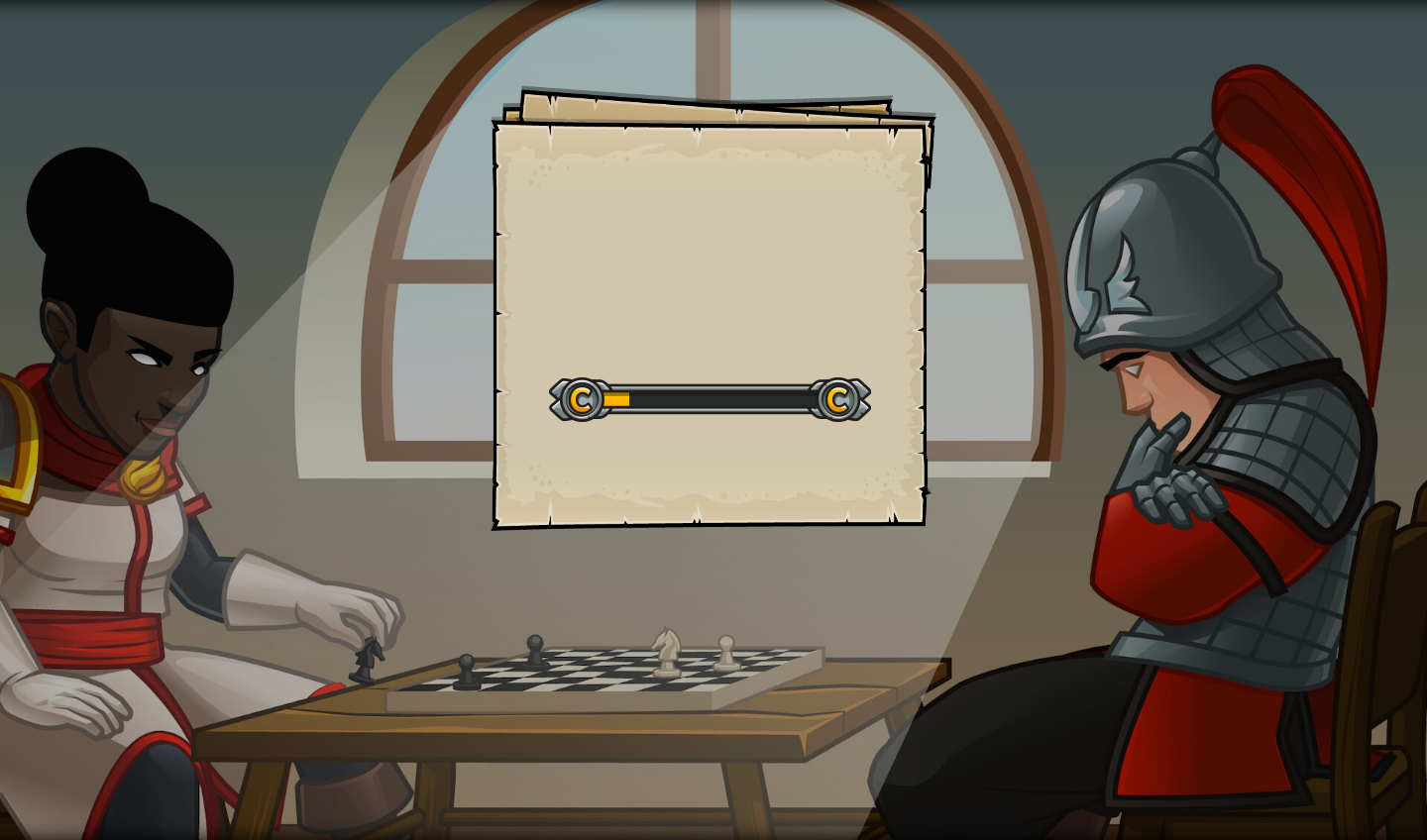 scroll, scrollTop: 0, scrollLeft: 0, axis: both 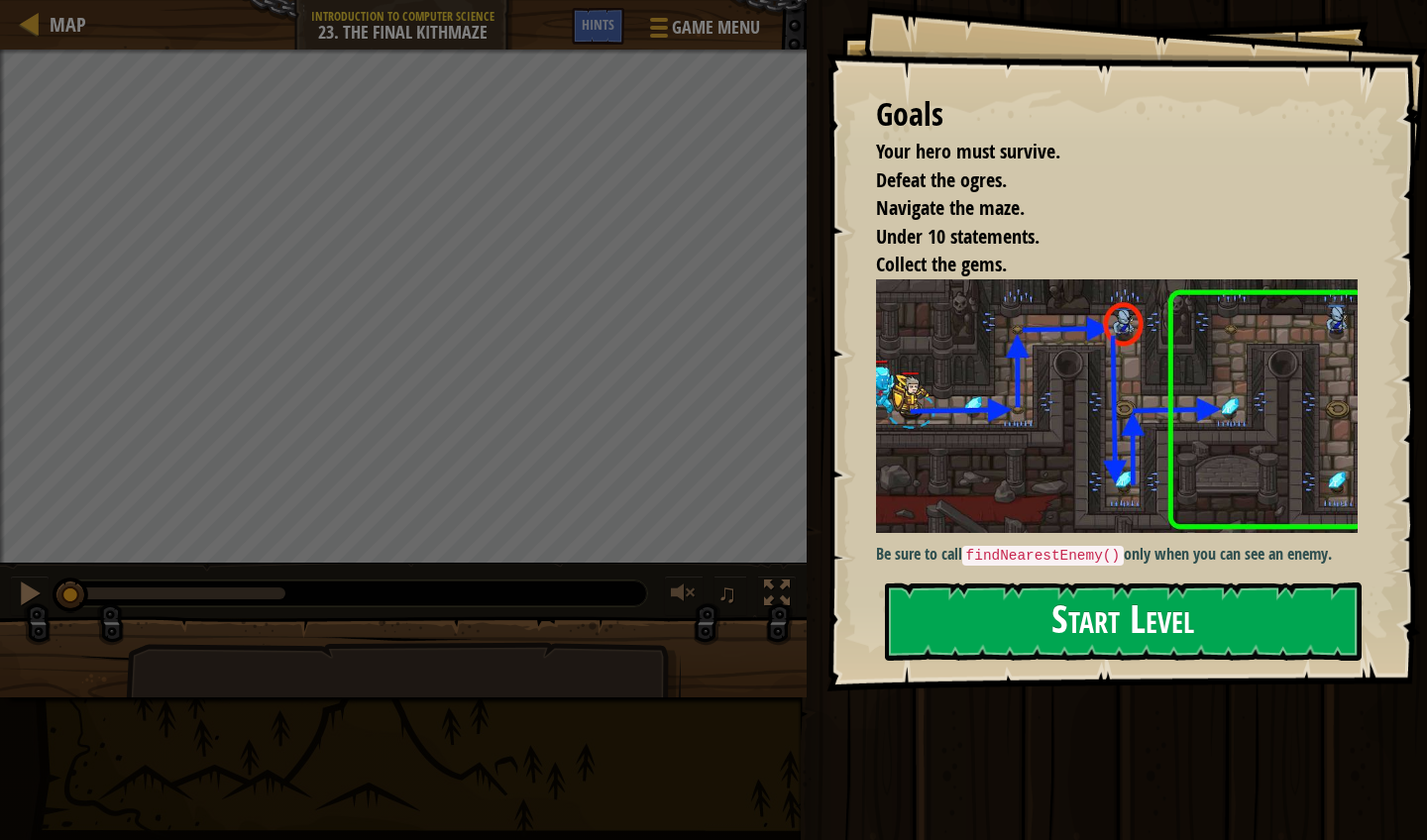 click on "Start Level" at bounding box center [1123, 621] 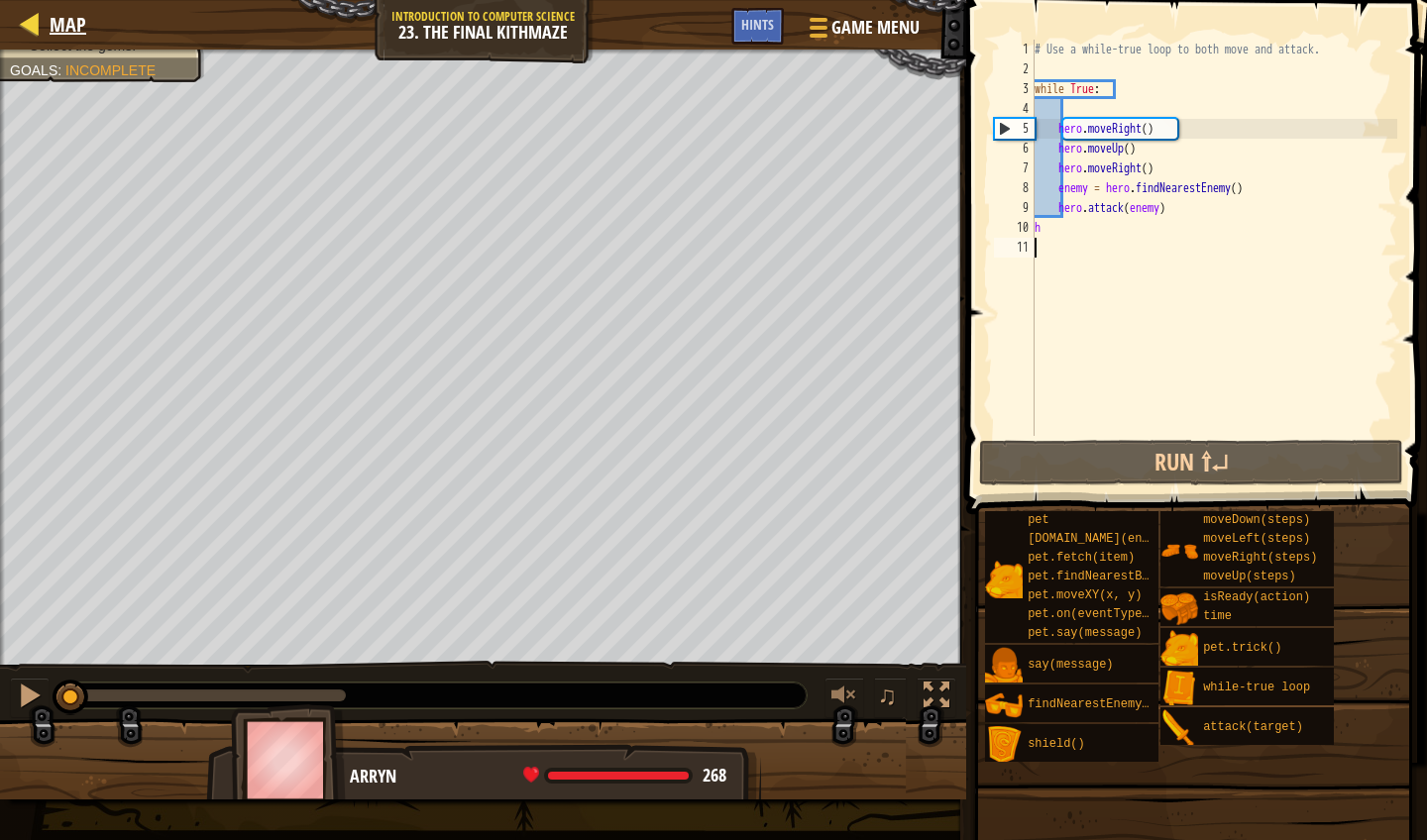 click on "Map" at bounding box center [67, 24] 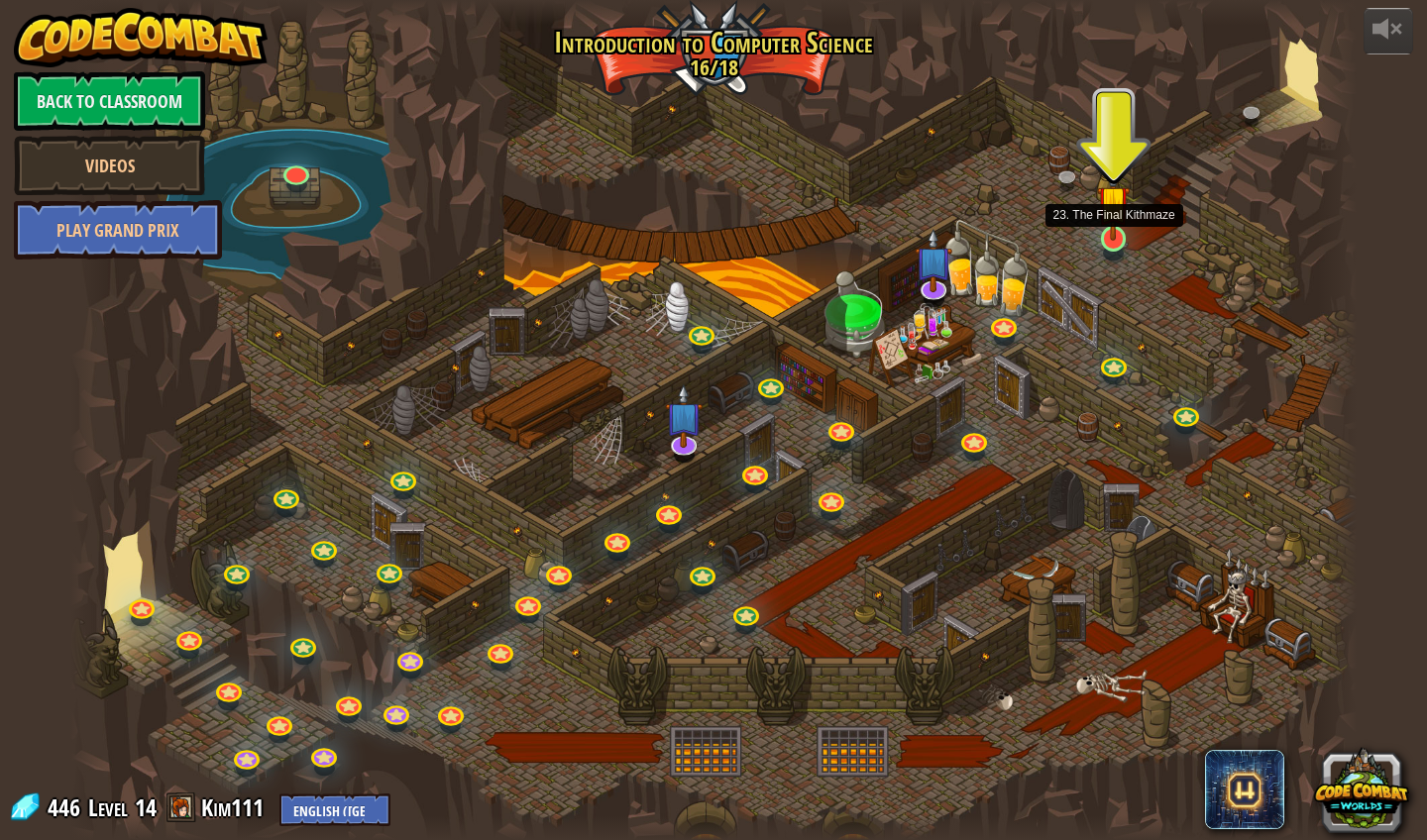 click at bounding box center [1114, 202] 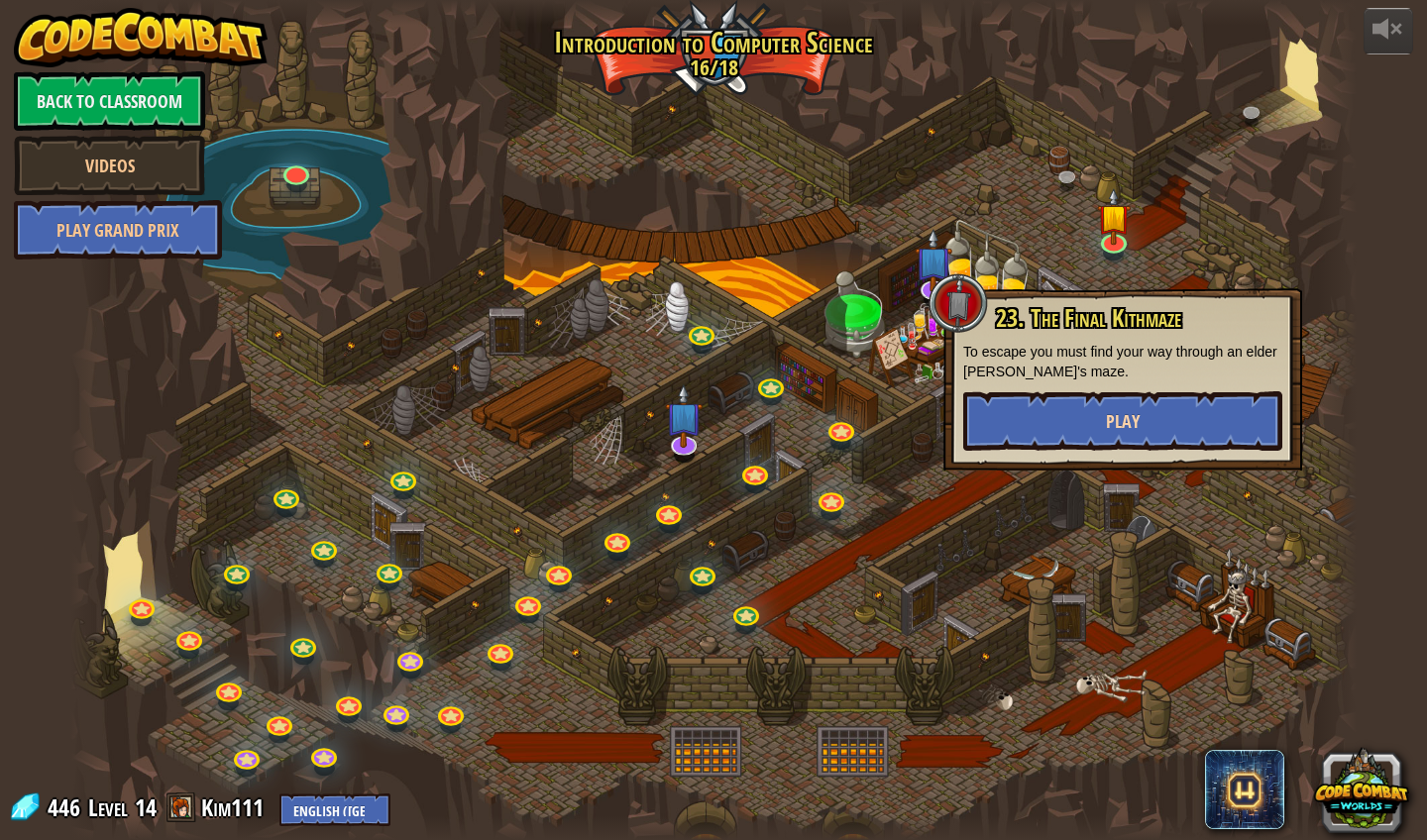 click on "Play" at bounding box center [1123, 421] 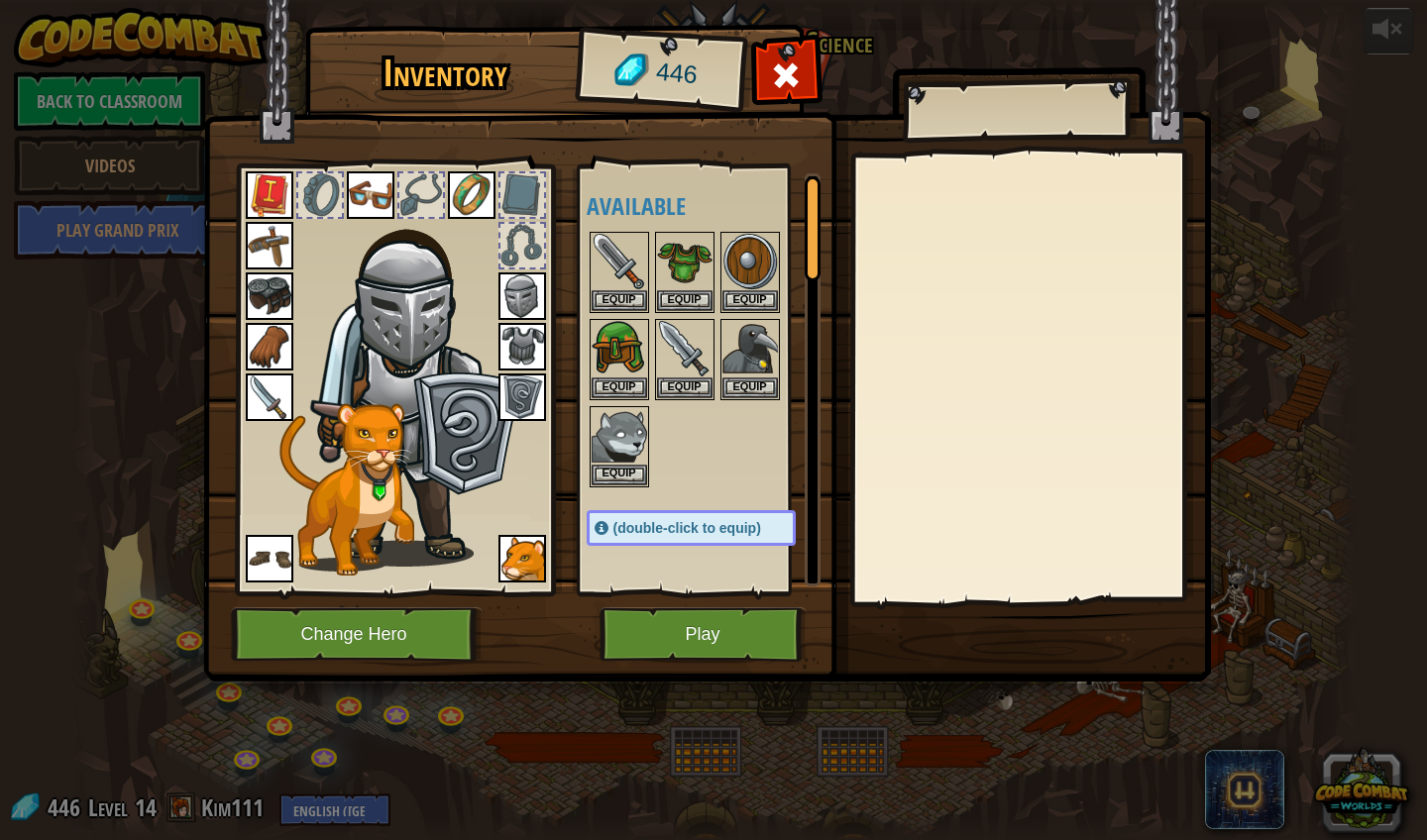 click on "Play" at bounding box center (703, 634) 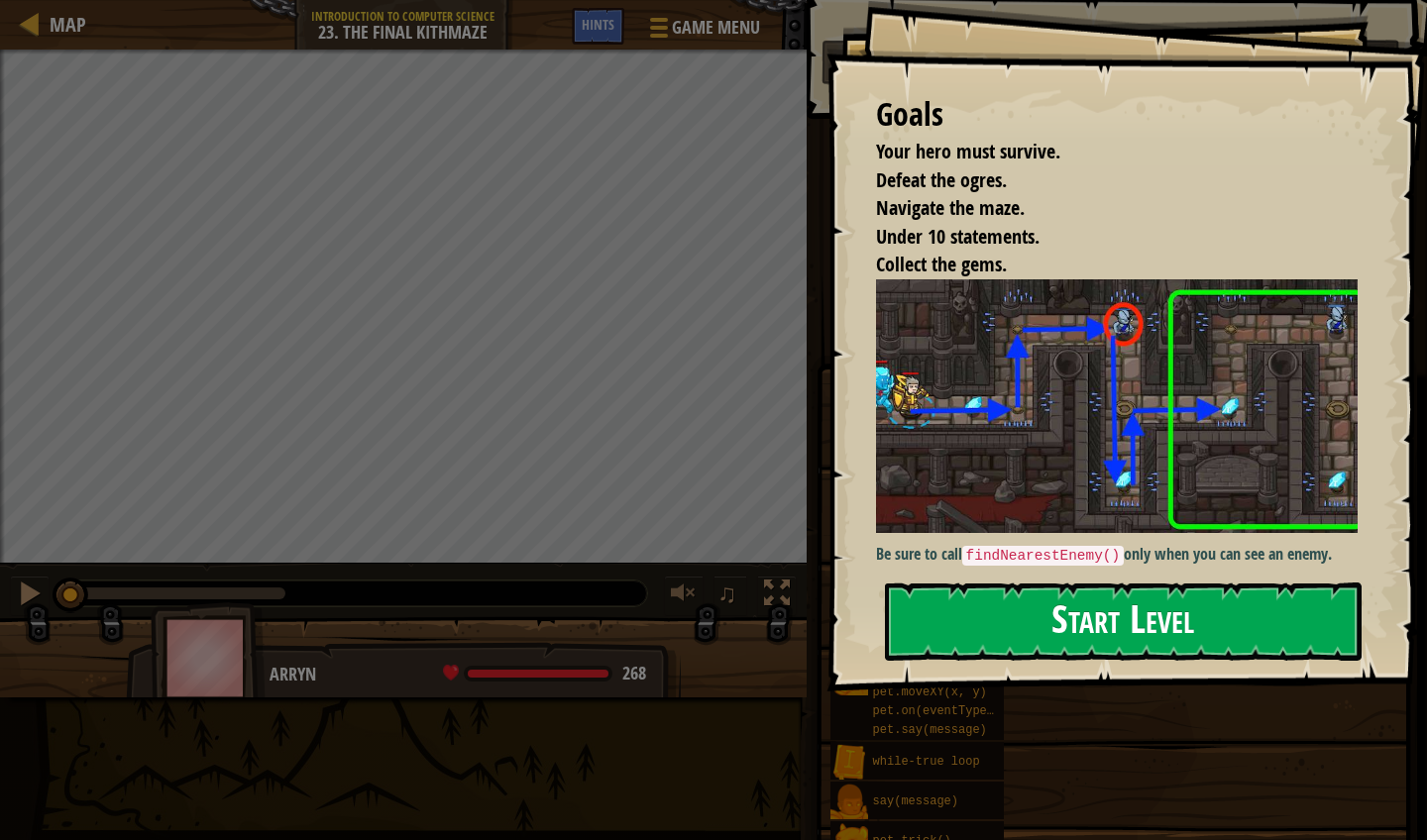 click on "Start Level" at bounding box center [1123, 621] 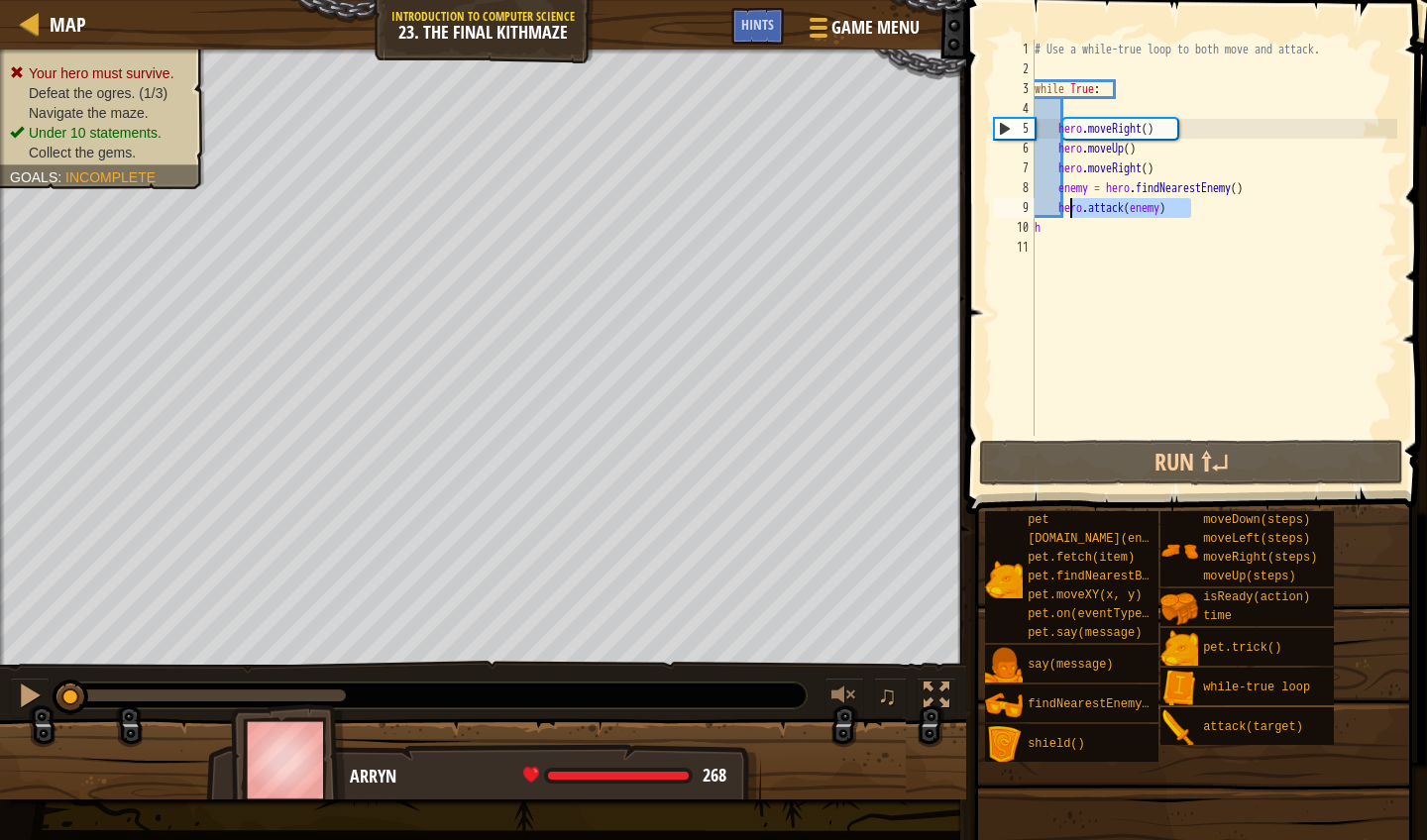 drag, startPoint x: 1202, startPoint y: 205, endPoint x: 1069, endPoint y: 201, distance: 133.0601 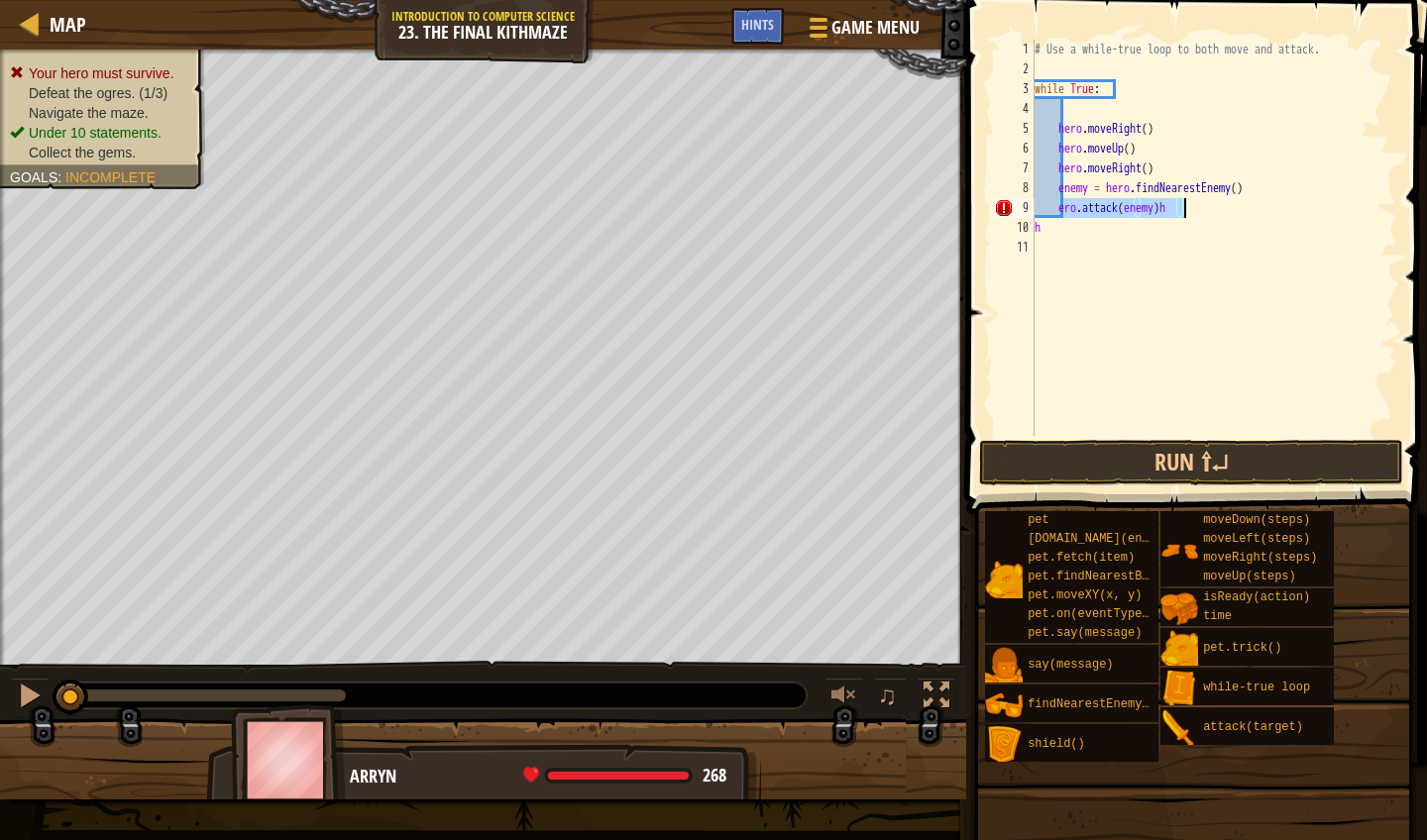 click on "# Use a while-true loop to both move and attack. while   True :           hero . moveRight ( )      hero . moveUp ( )      hero . moveRight ( )      enemy   =   hero . findNearestEnemy ( )      ero . attack ( enemy ) h h" at bounding box center [1214, 238] 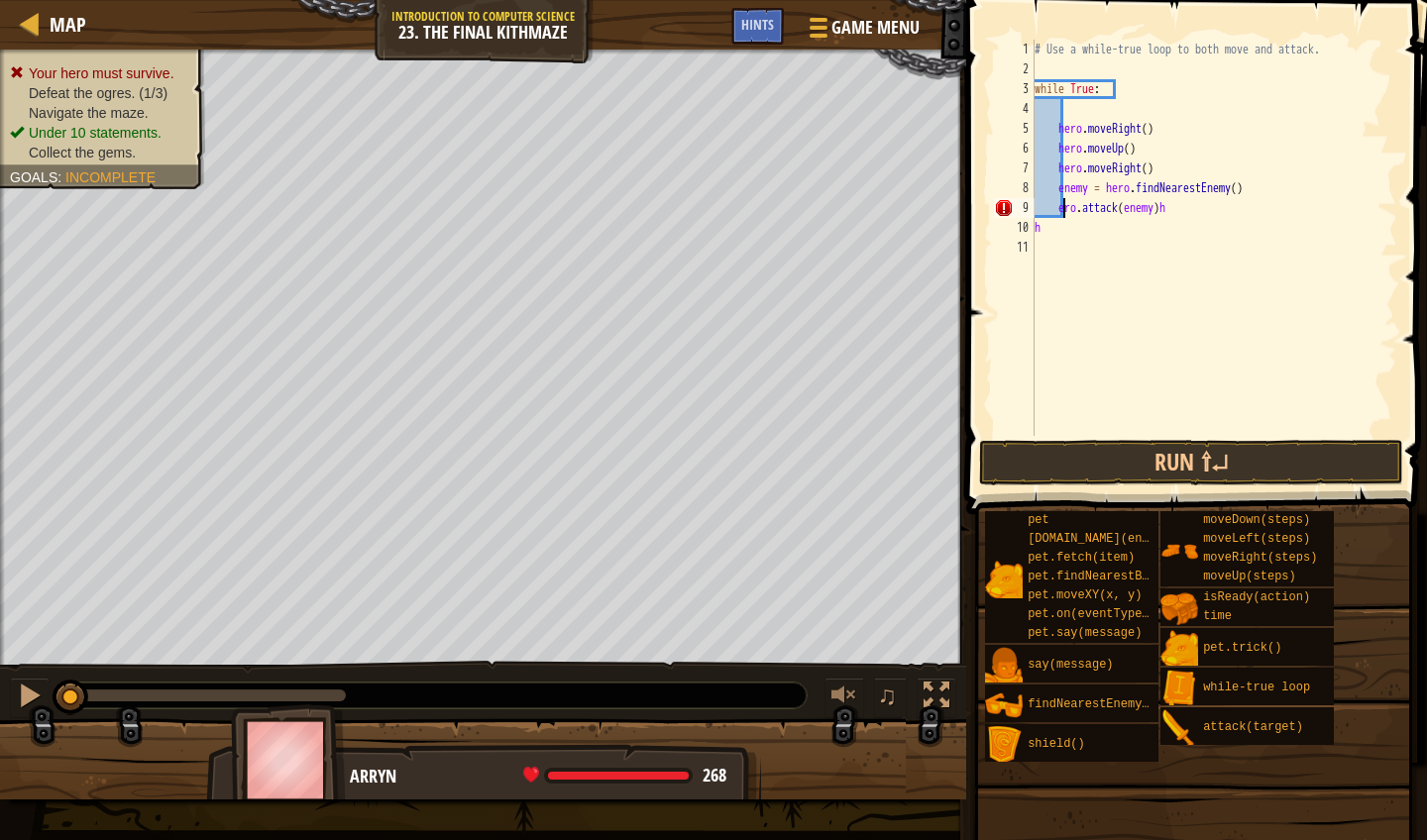 scroll, scrollTop: 9, scrollLeft: 4, axis: both 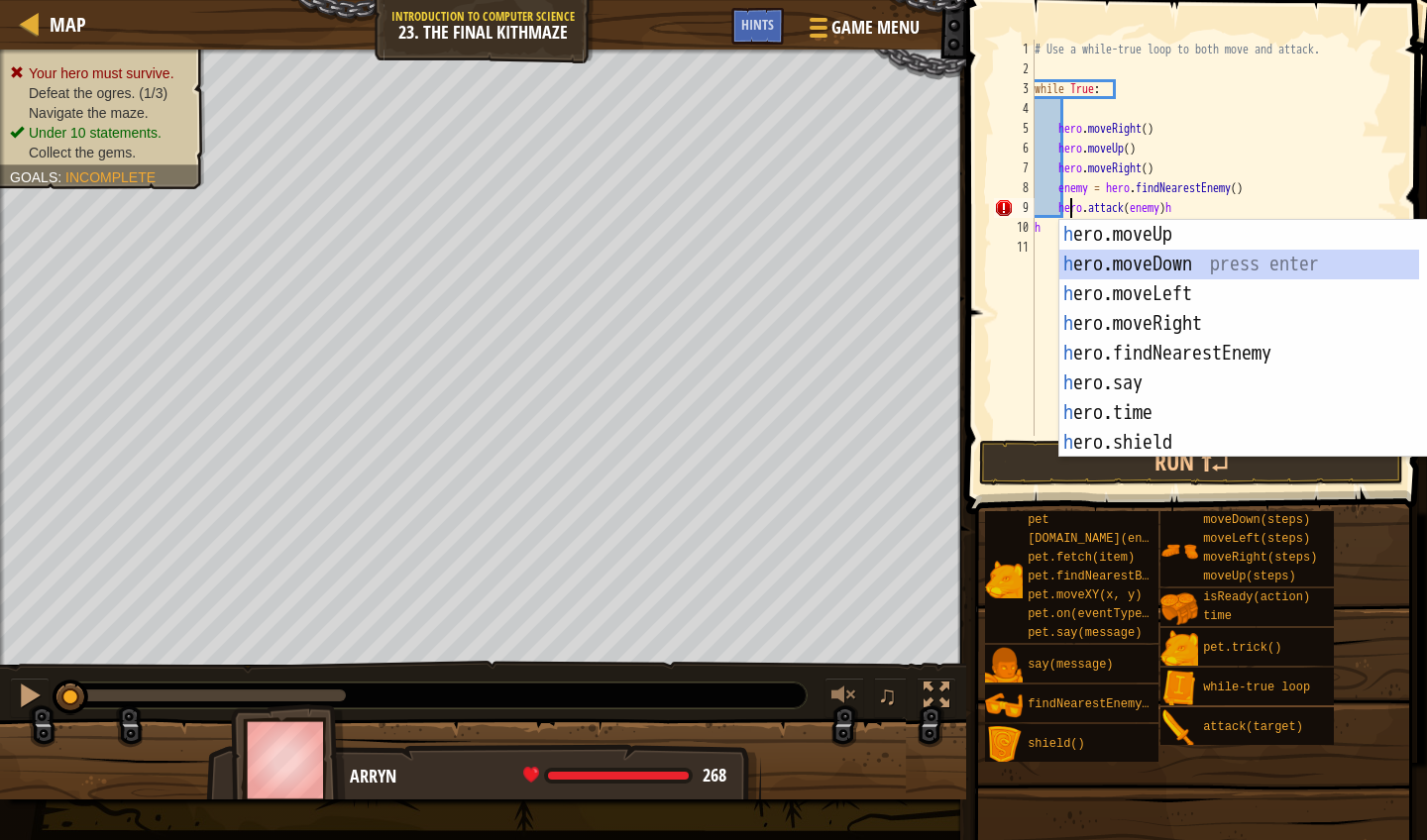 click on "h ero.moveUp press enter h ero.moveDown press enter h ero.moveLeft press enter h ero.moveRight press enter h ero.findNearestEnemy press enter h ero.say press enter h ero.time press enter h ero.shield press enter h ero.attack press enter" at bounding box center [1239, 368] 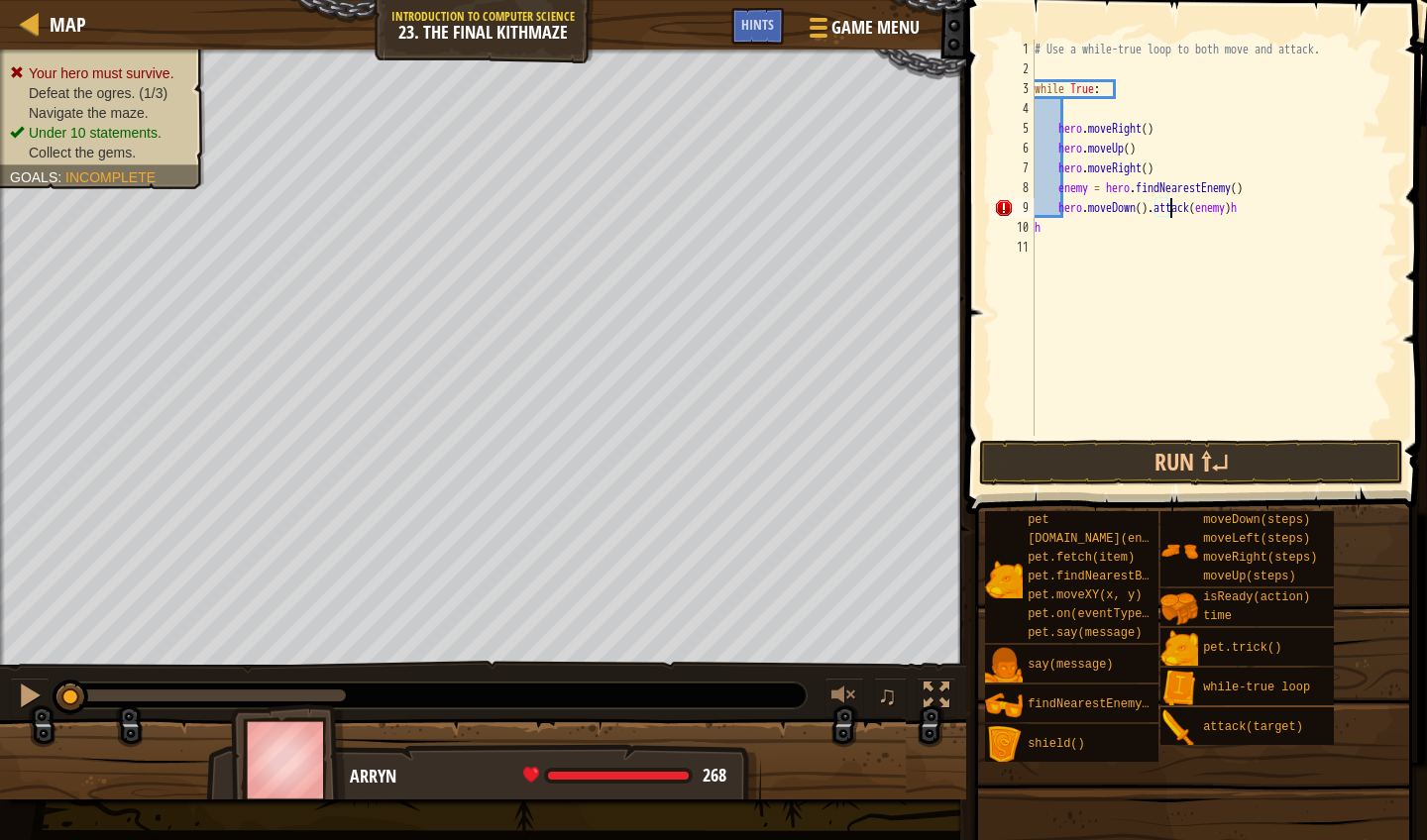 click on "# Use a while-true loop to both move and attack. while   True :           hero . moveRight ( )      hero . moveUp ( )      hero . moveRight ( )      enemy   =   hero . findNearestEnemy ( )      hero . moveDown ( ) . attack ( enemy ) h h" at bounding box center [1214, 258] 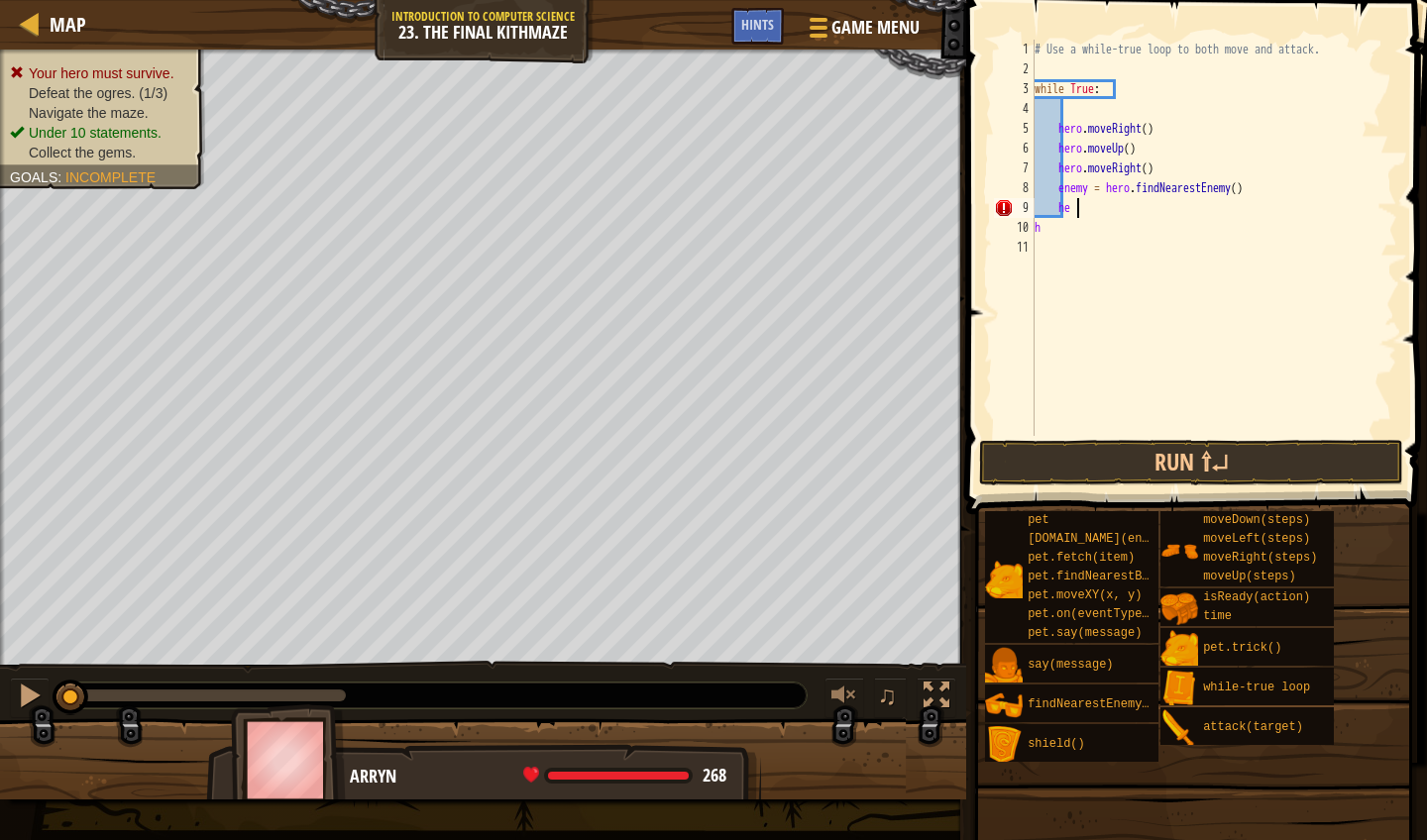 type on "h" 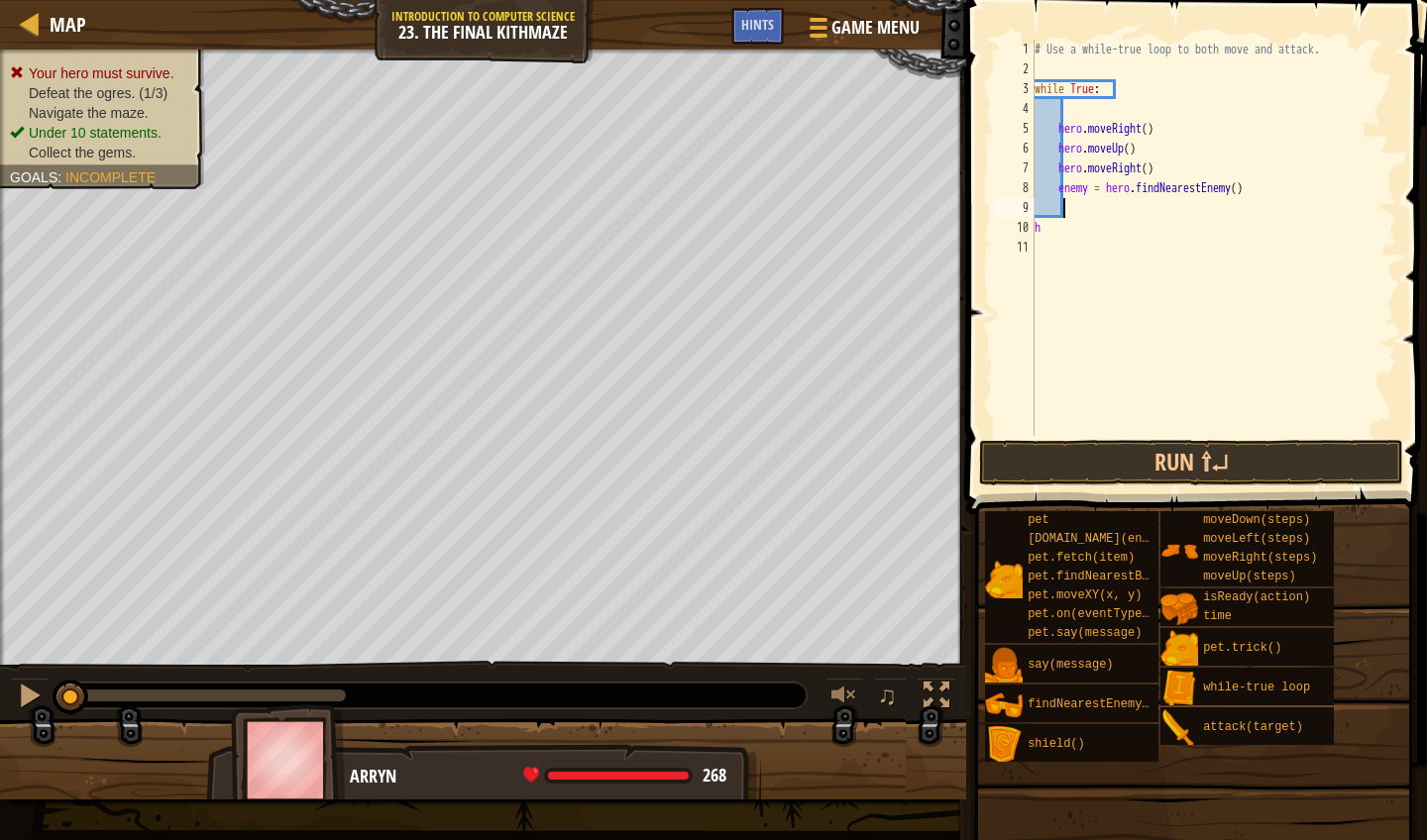 scroll, scrollTop: 9, scrollLeft: 2, axis: both 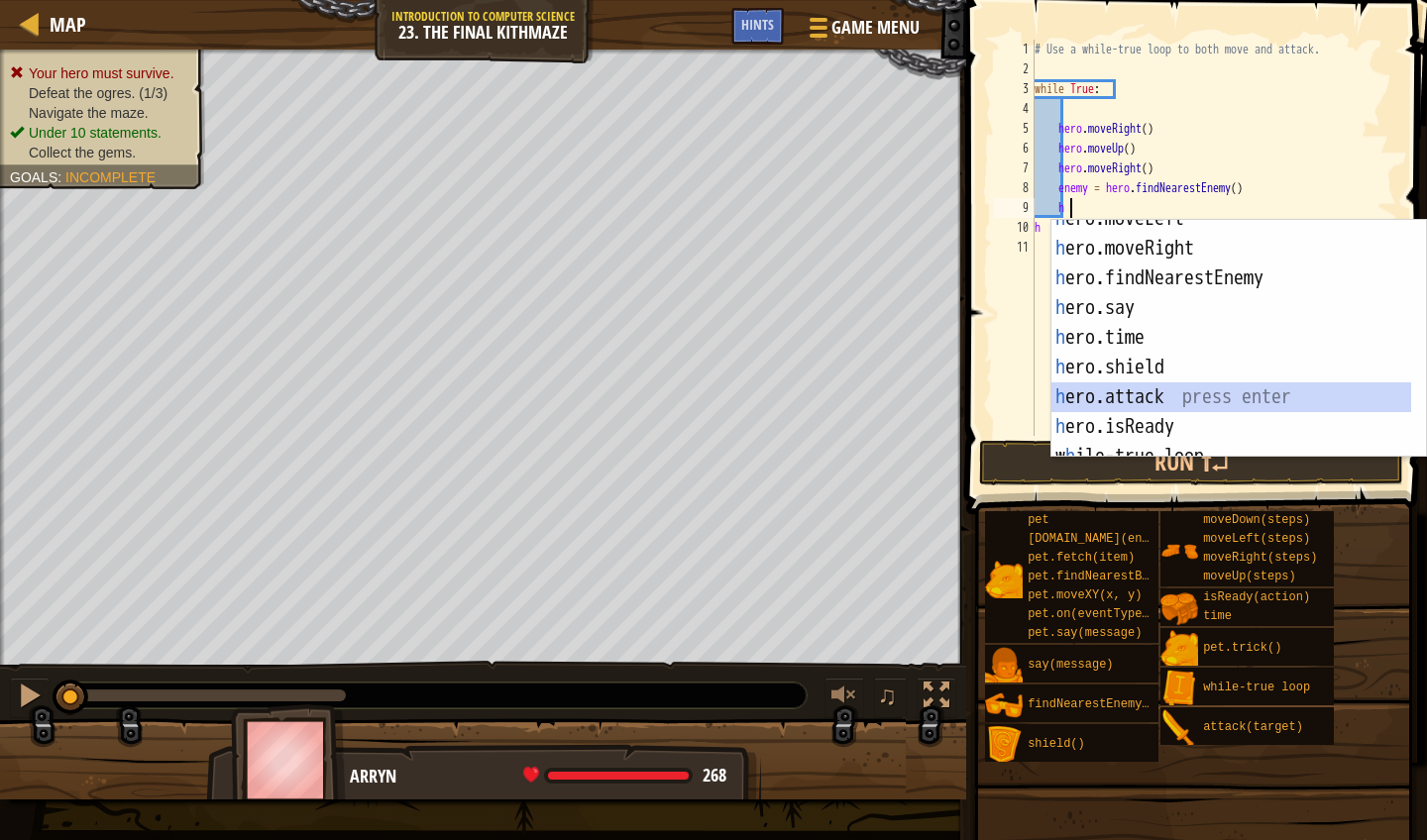 click on "h ero.moveLeft press enter h ero.moveRight press enter h ero.findNearestEnemy press enter h ero.say press enter h ero.time press enter h ero.shield press enter h ero.attack press enter h ero.isReady press enter w h ile-true loop press enter" at bounding box center (1231, 353) 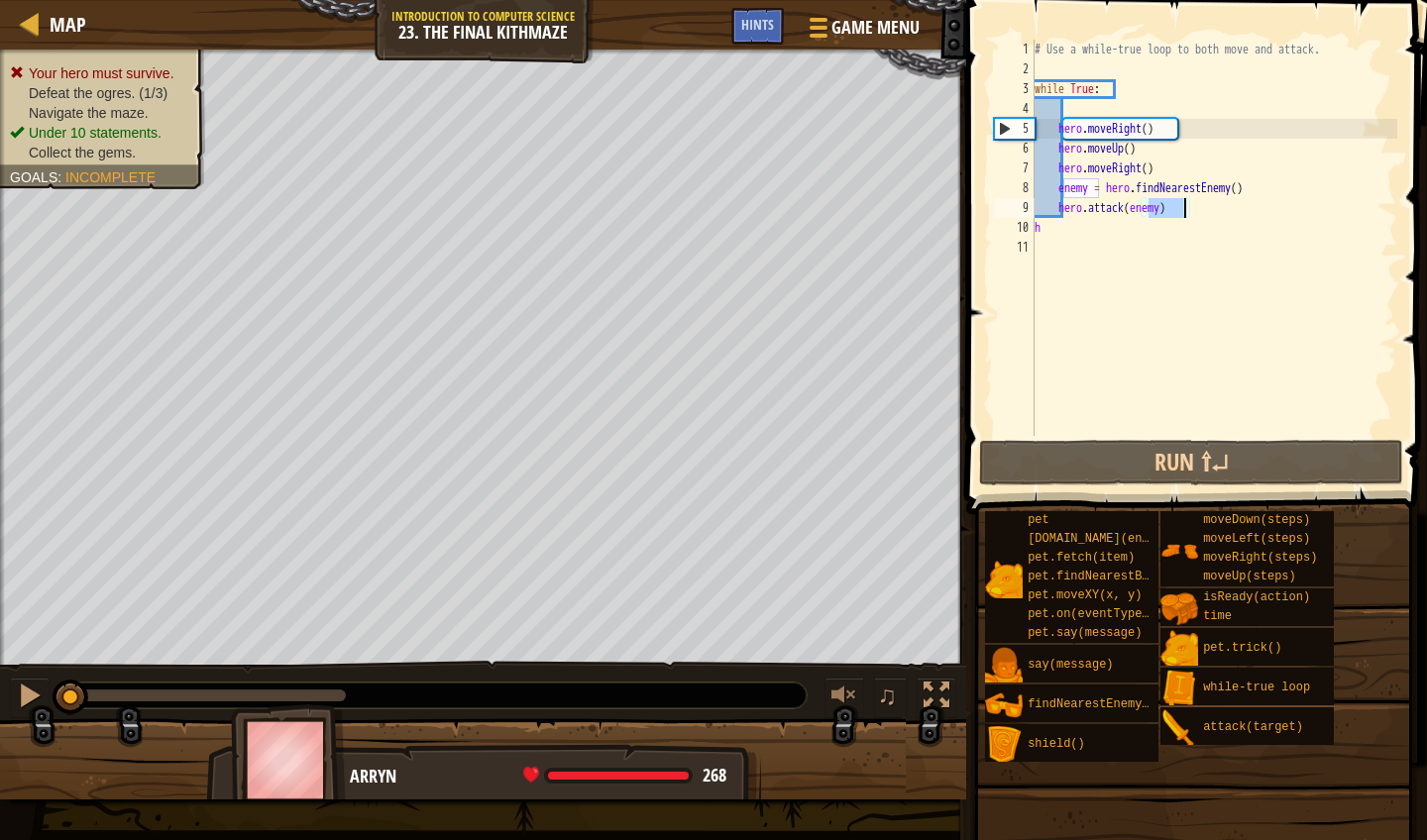 click on "# Use a while-true loop to both move and attack. while   True :           hero . moveRight ( )      hero . moveUp ( )      hero . moveRight ( )      enemy   =   hero . findNearestEnemy ( )      hero . attack ( enemy ) h" at bounding box center [1214, 258] 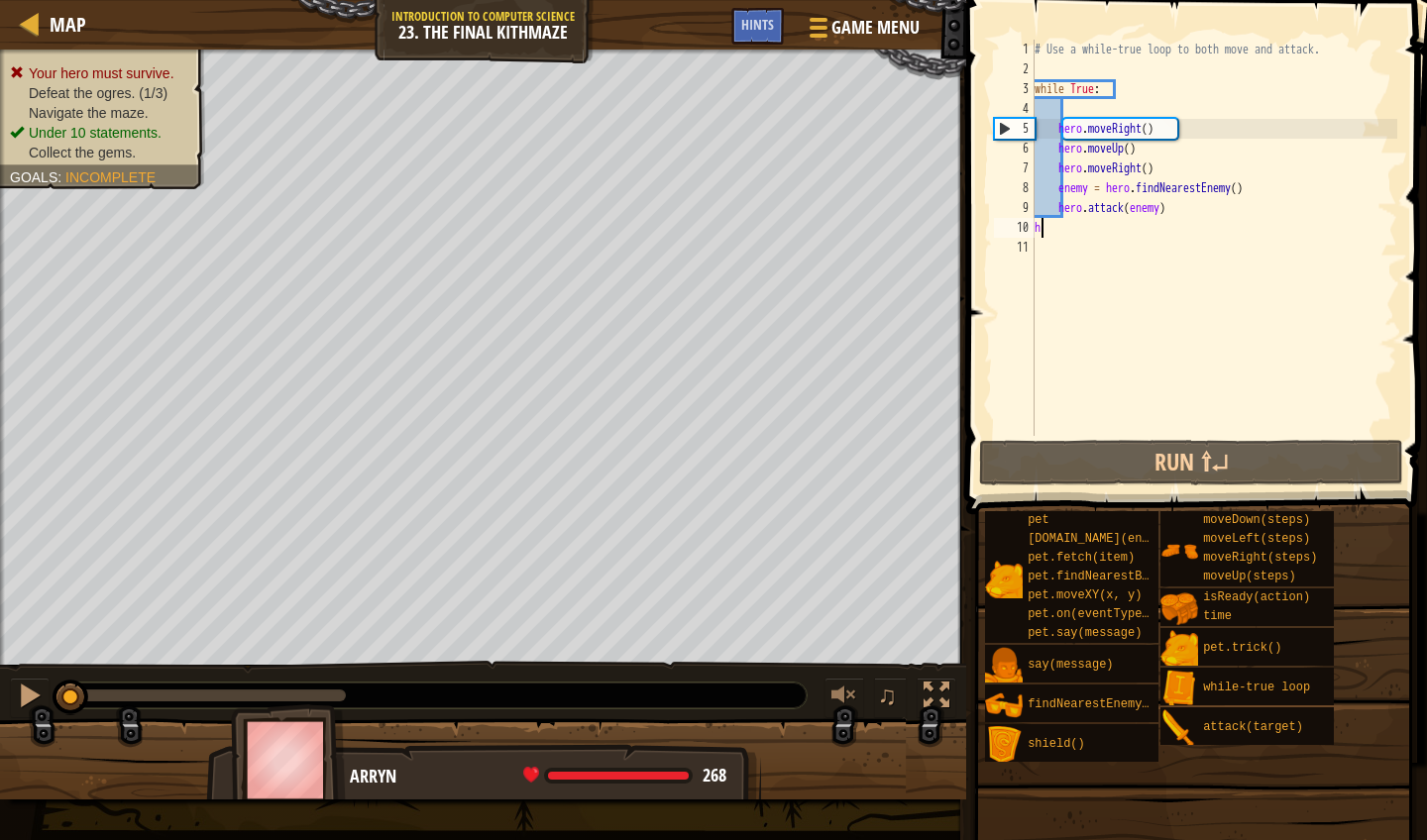 click on "# Use a while-true loop to both move and attack. while   True :           hero . moveRight ( )      hero . moveUp ( )      hero . moveRight ( )      enemy   =   hero . findNearestEnemy ( )      hero . attack ( enemy ) h" at bounding box center (1214, 258) 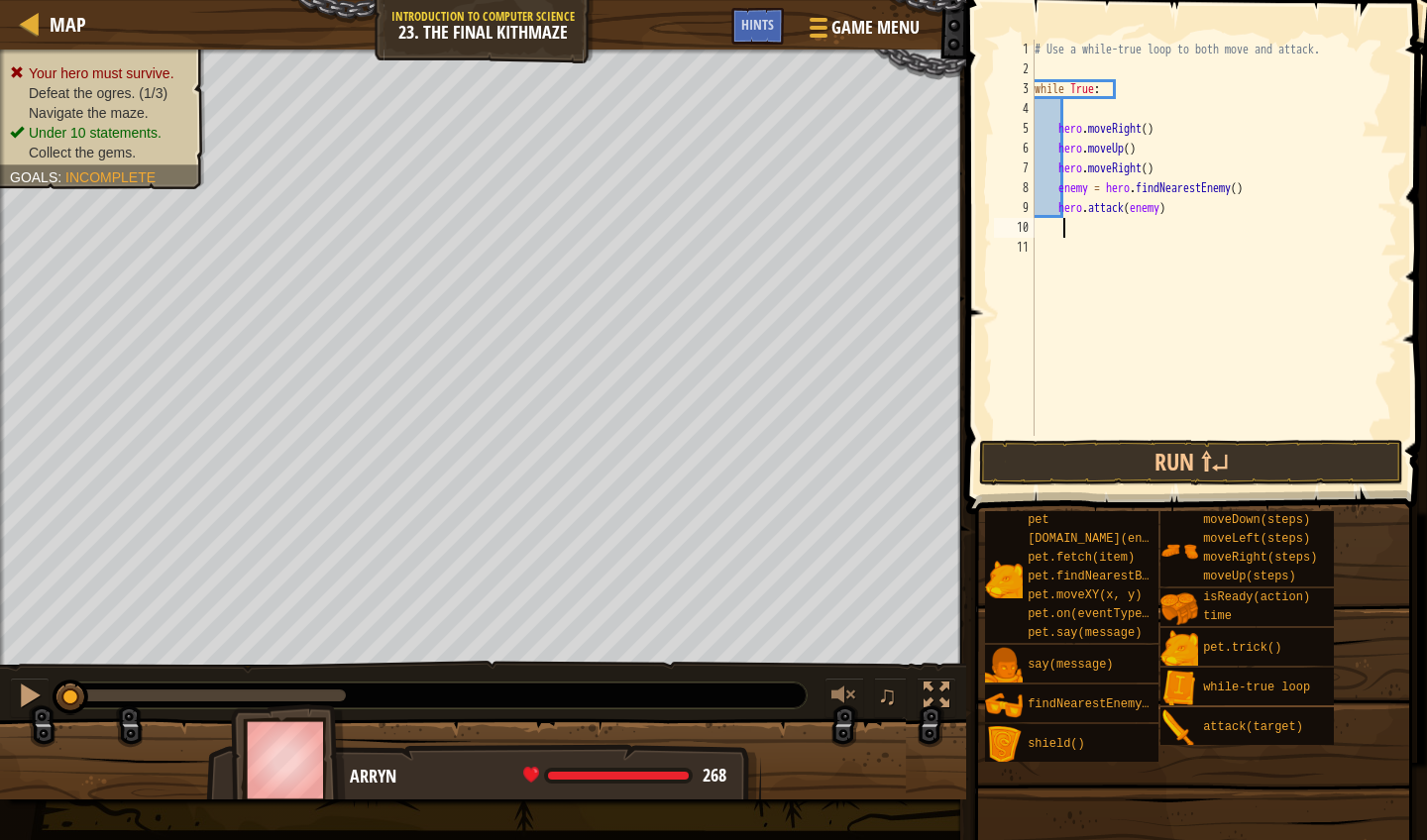 scroll, scrollTop: 9, scrollLeft: 2, axis: both 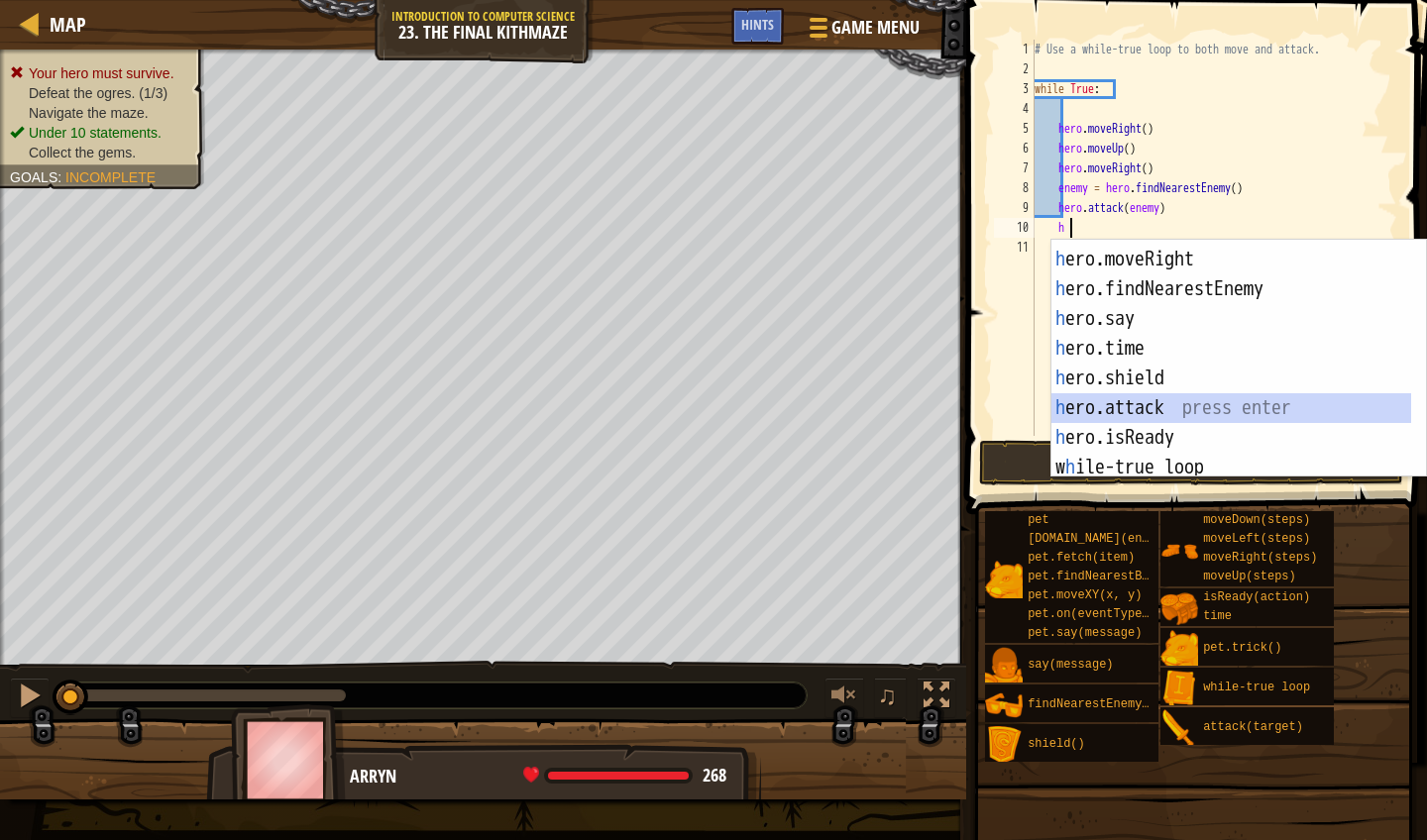 click on "h ero.moveLeft press enter h ero.moveRight press enter h ero.findNearestEnemy press enter h ero.say press enter h ero.time press enter h ero.shield press enter h ero.attack press enter h ero.isReady press enter w h ile-true loop press enter" at bounding box center [1231, 364] 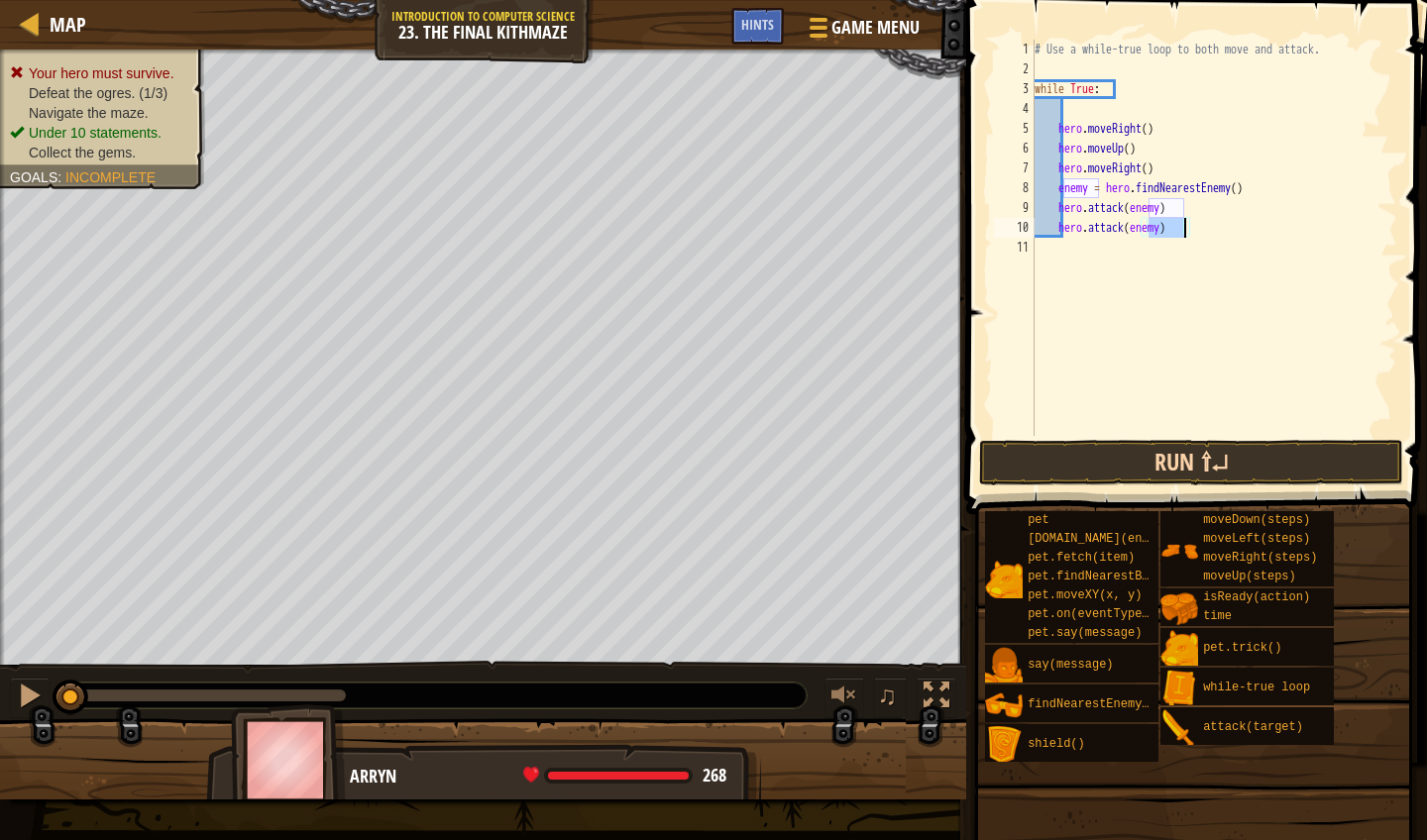 click on "Run ⇧↵" at bounding box center [1191, 463] 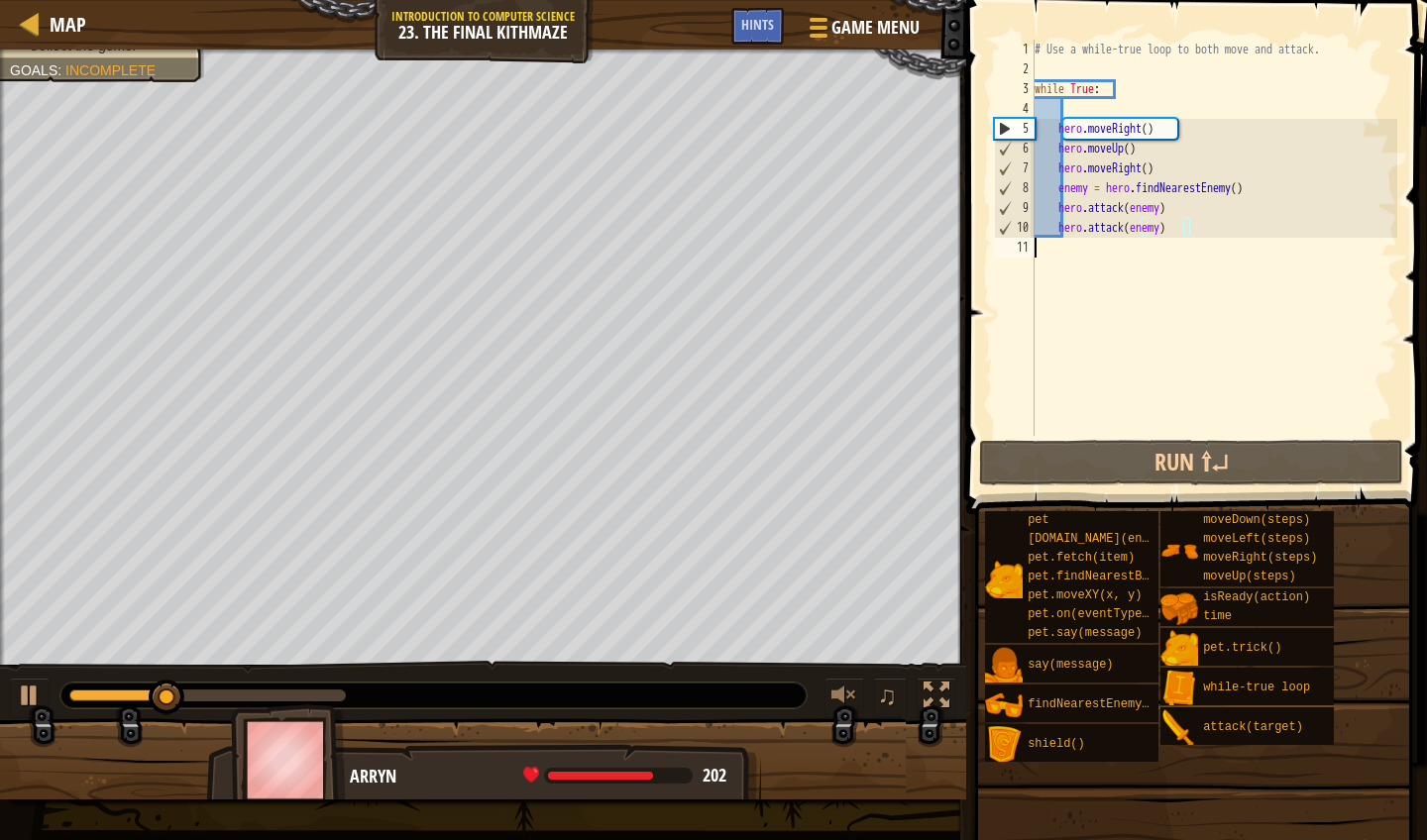 click on "# Use a while-true loop to both move and attack. while   True :           hero . moveRight ( )      hero . moveUp ( )      hero . moveRight ( )      enemy   =   hero . findNearestEnemy ( )      hero . attack ( enemy )      hero . attack ( enemy )" at bounding box center (1214, 258) 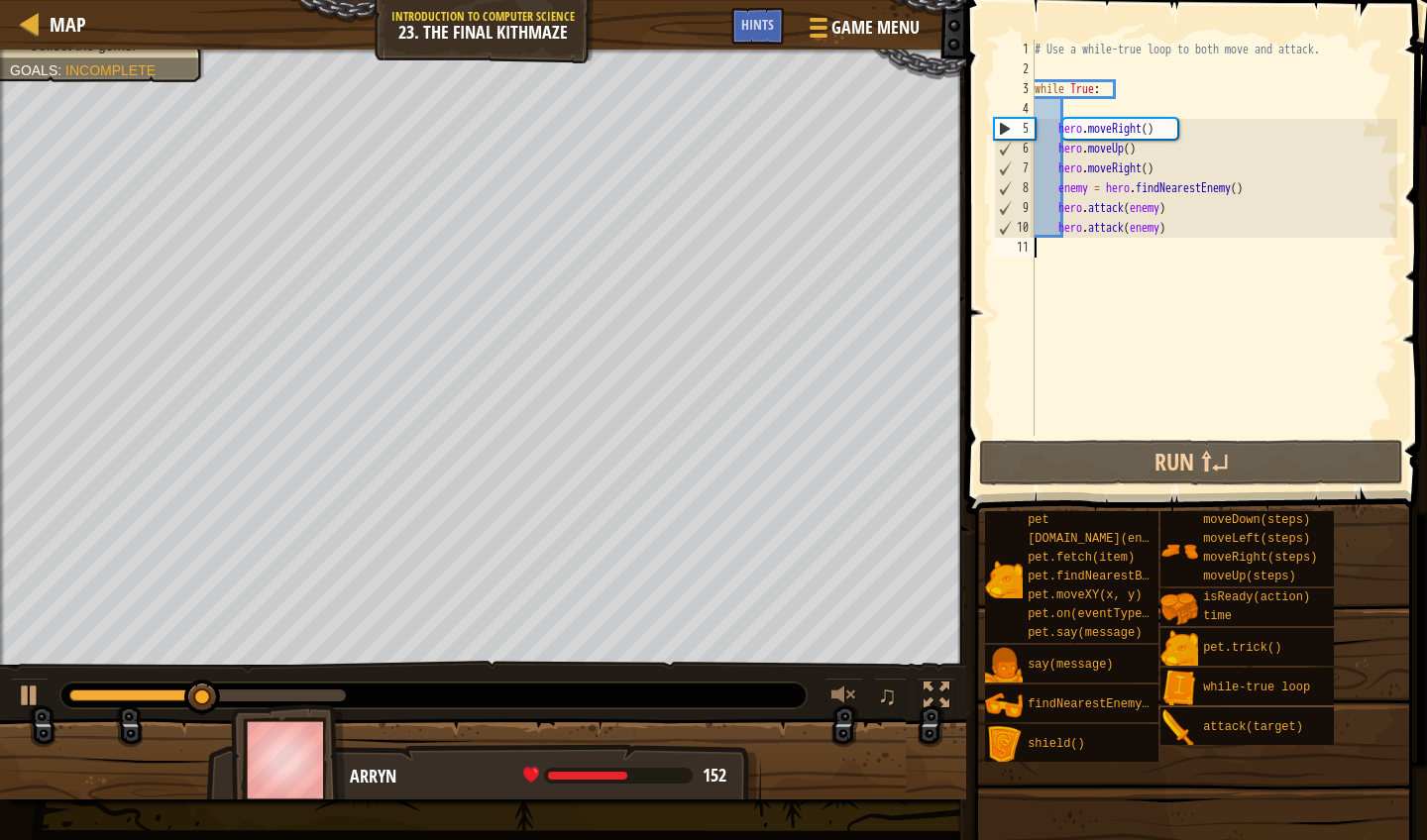 type on "h" 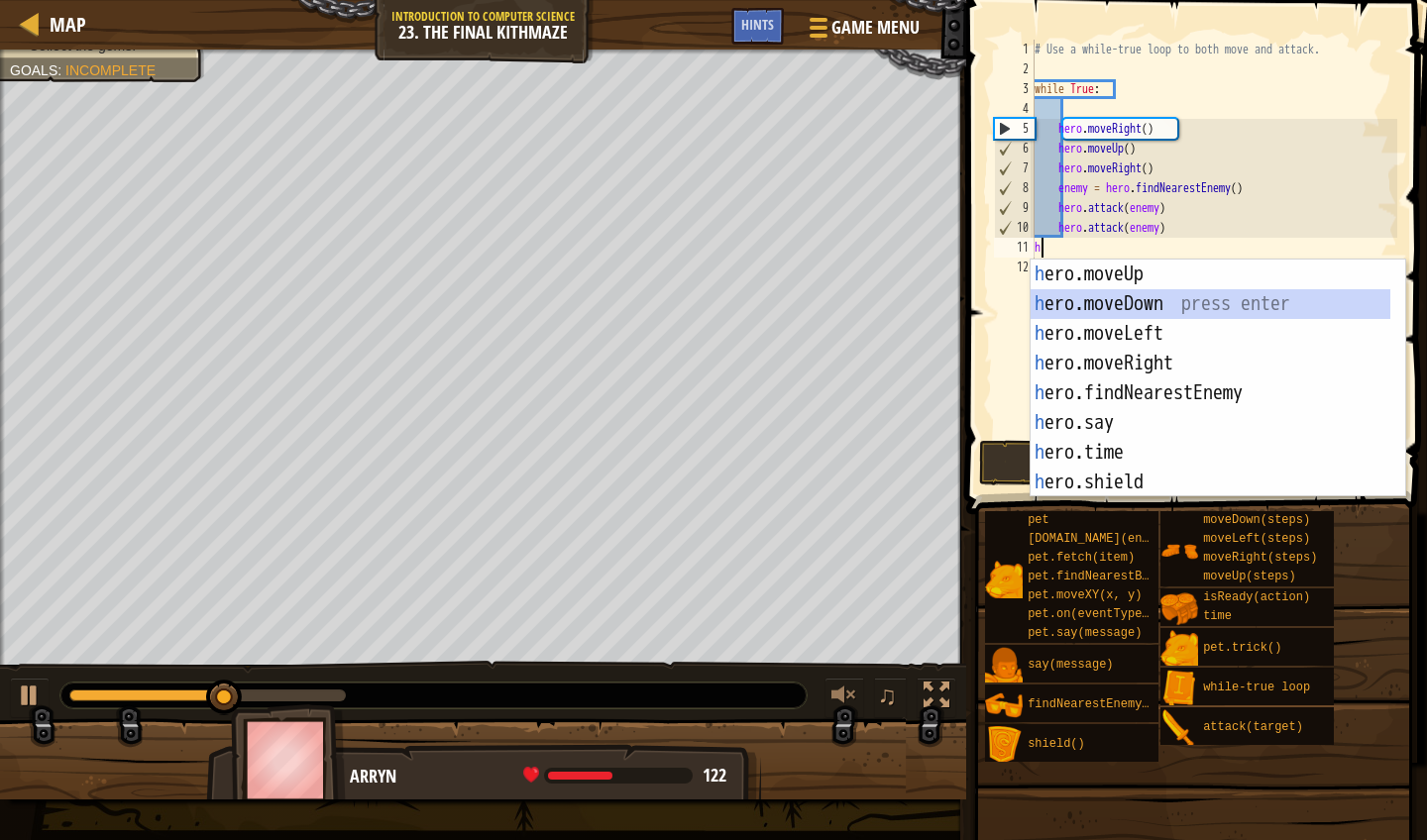 click on "h ero.moveUp press enter h ero.moveDown press enter h ero.moveLeft press enter h ero.moveRight press enter h ero.findNearestEnemy press enter h ero.say press enter h ero.time press enter h ero.shield press enter h ero.attack press enter" at bounding box center (1210, 408) 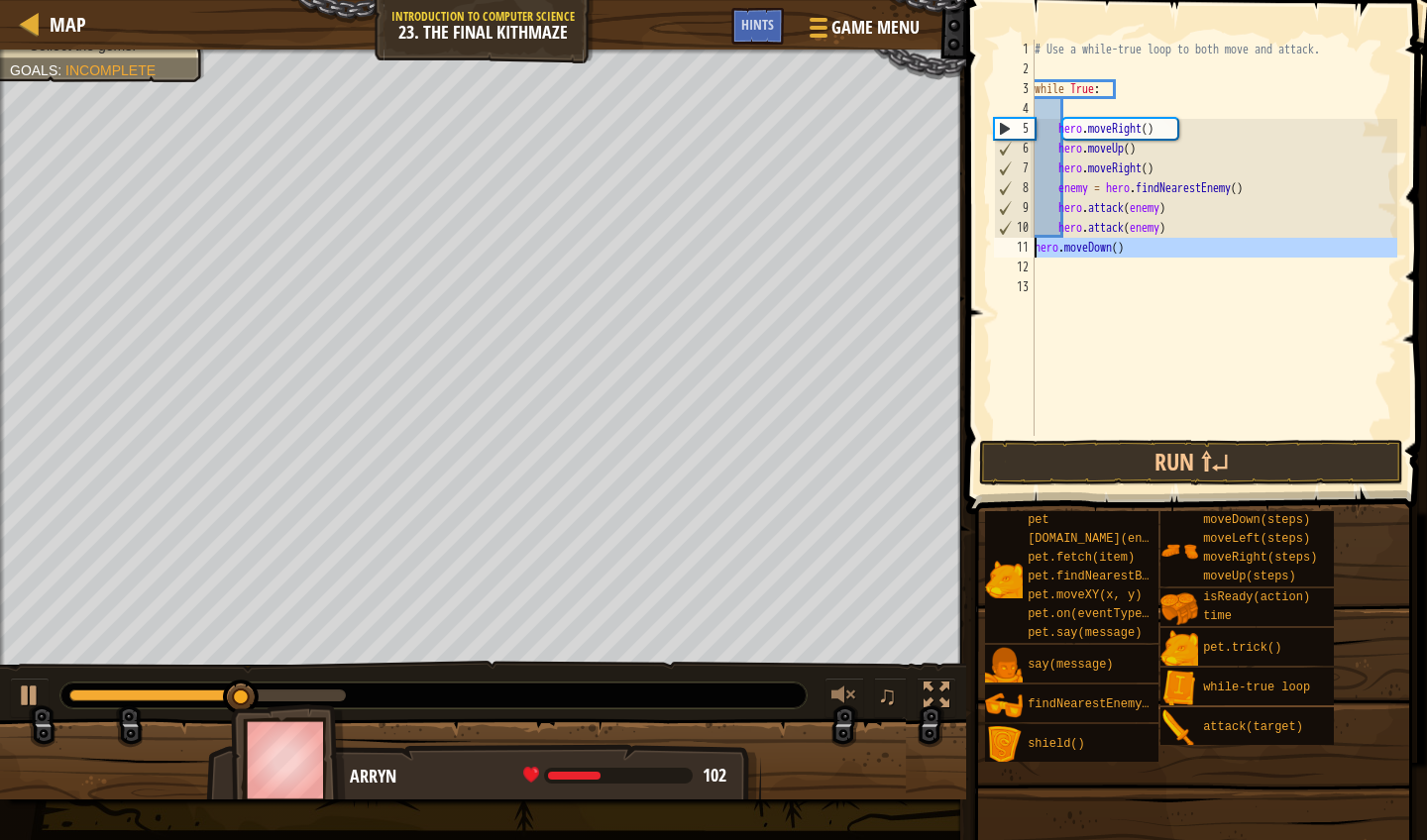 click on "11" at bounding box center [1014, 248] 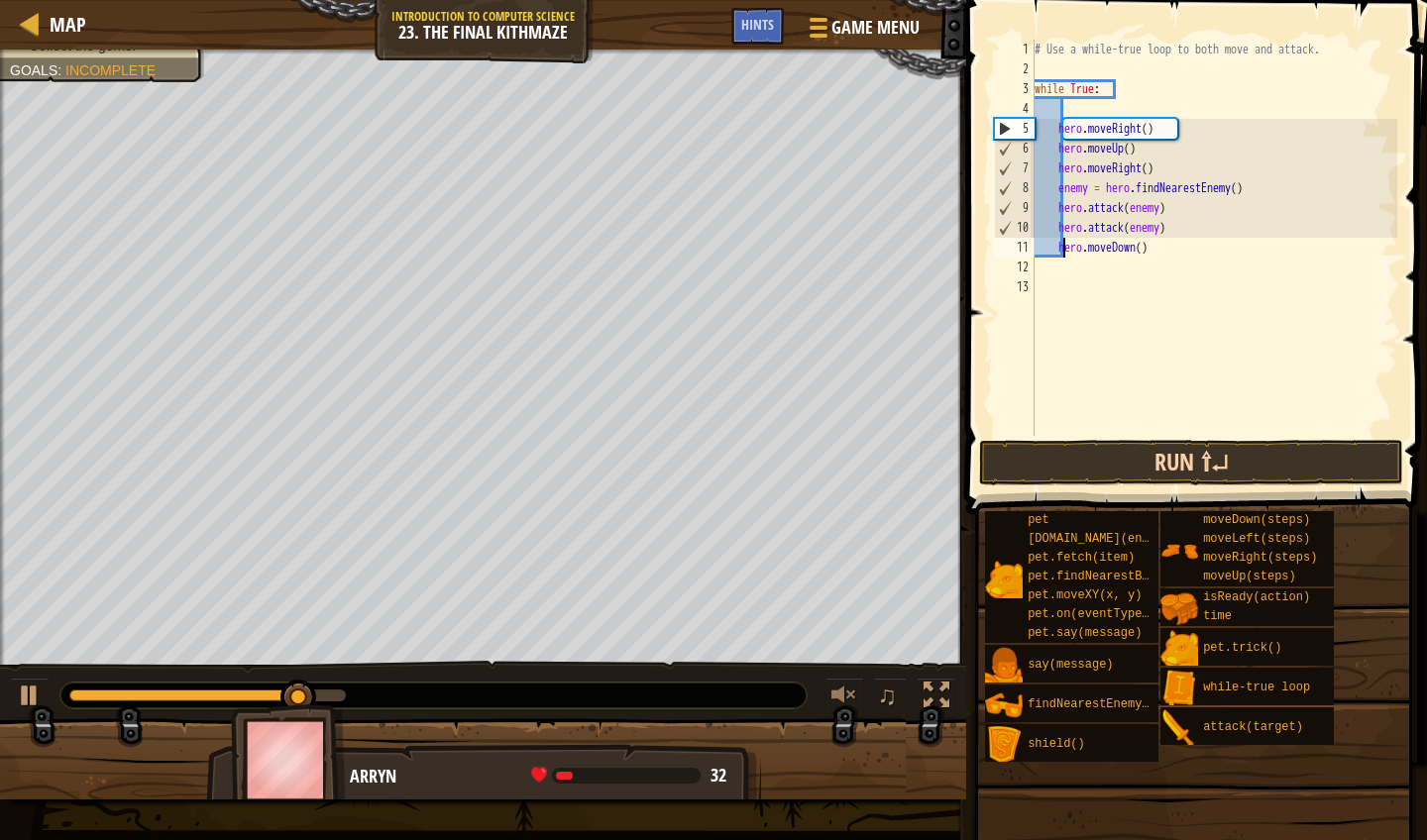 click on "Run ⇧↵" at bounding box center (1191, 463) 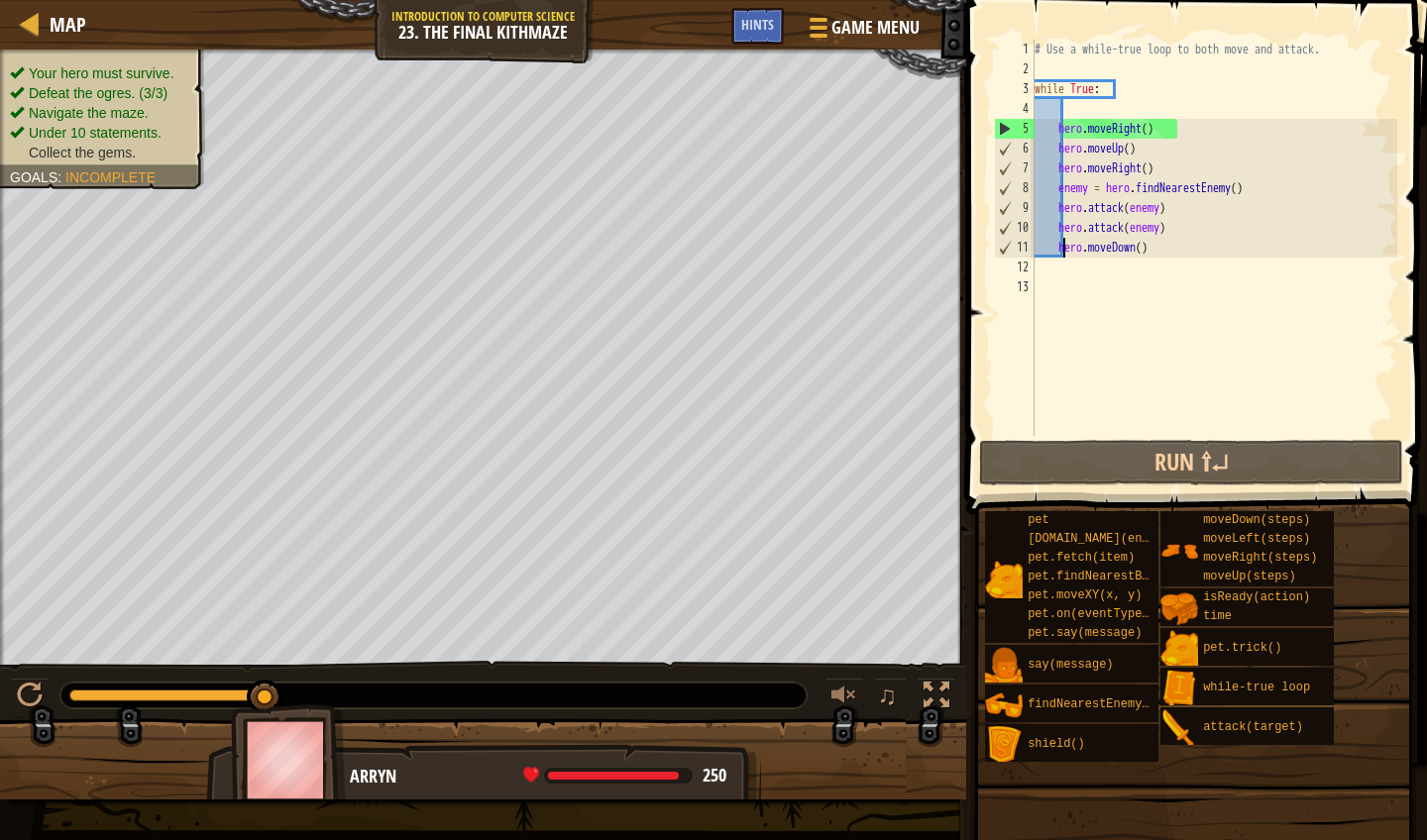 click on "Collect the gems." at bounding box center (82, 153) 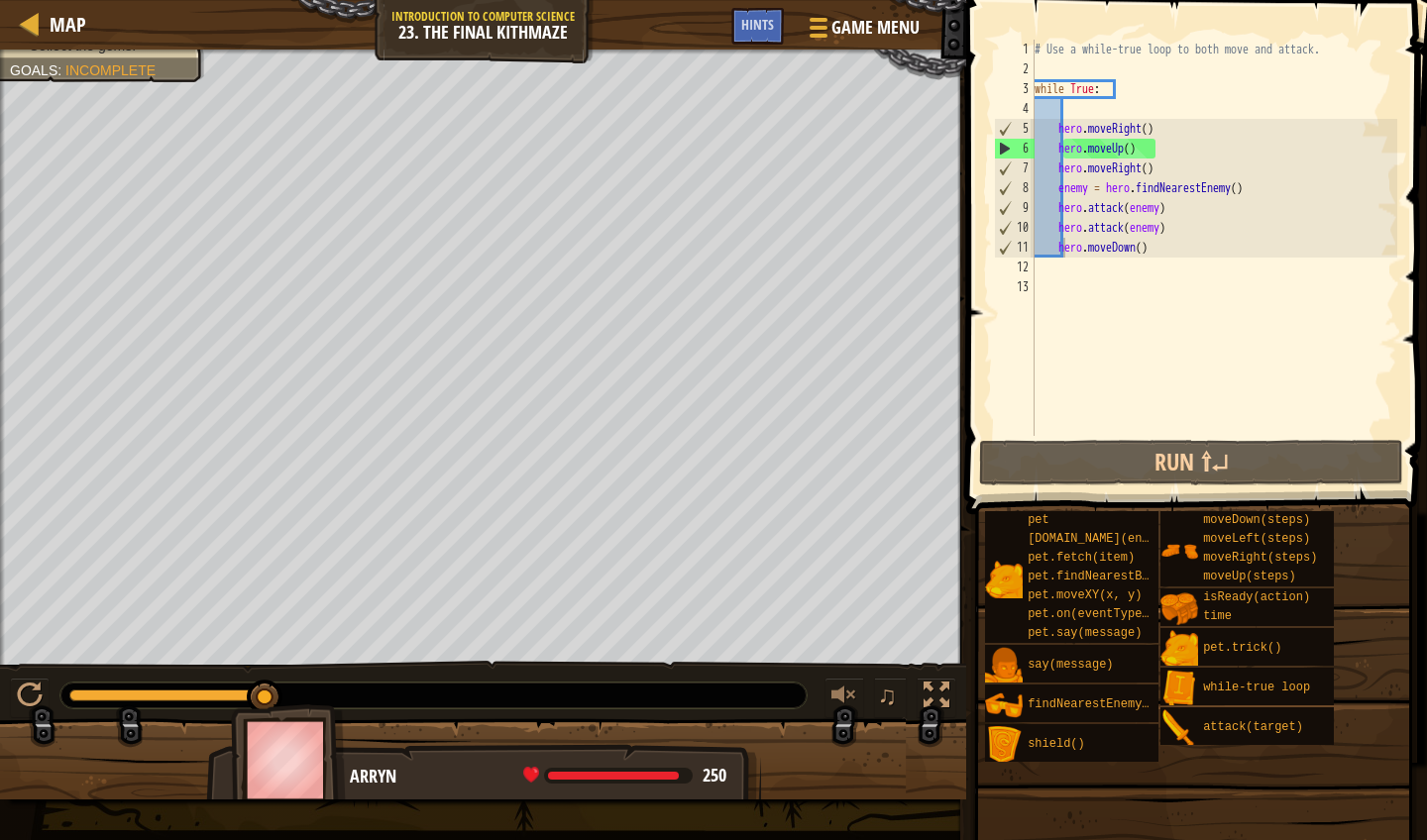 click on "Goals : Incomplete" at bounding box center [82, 70] 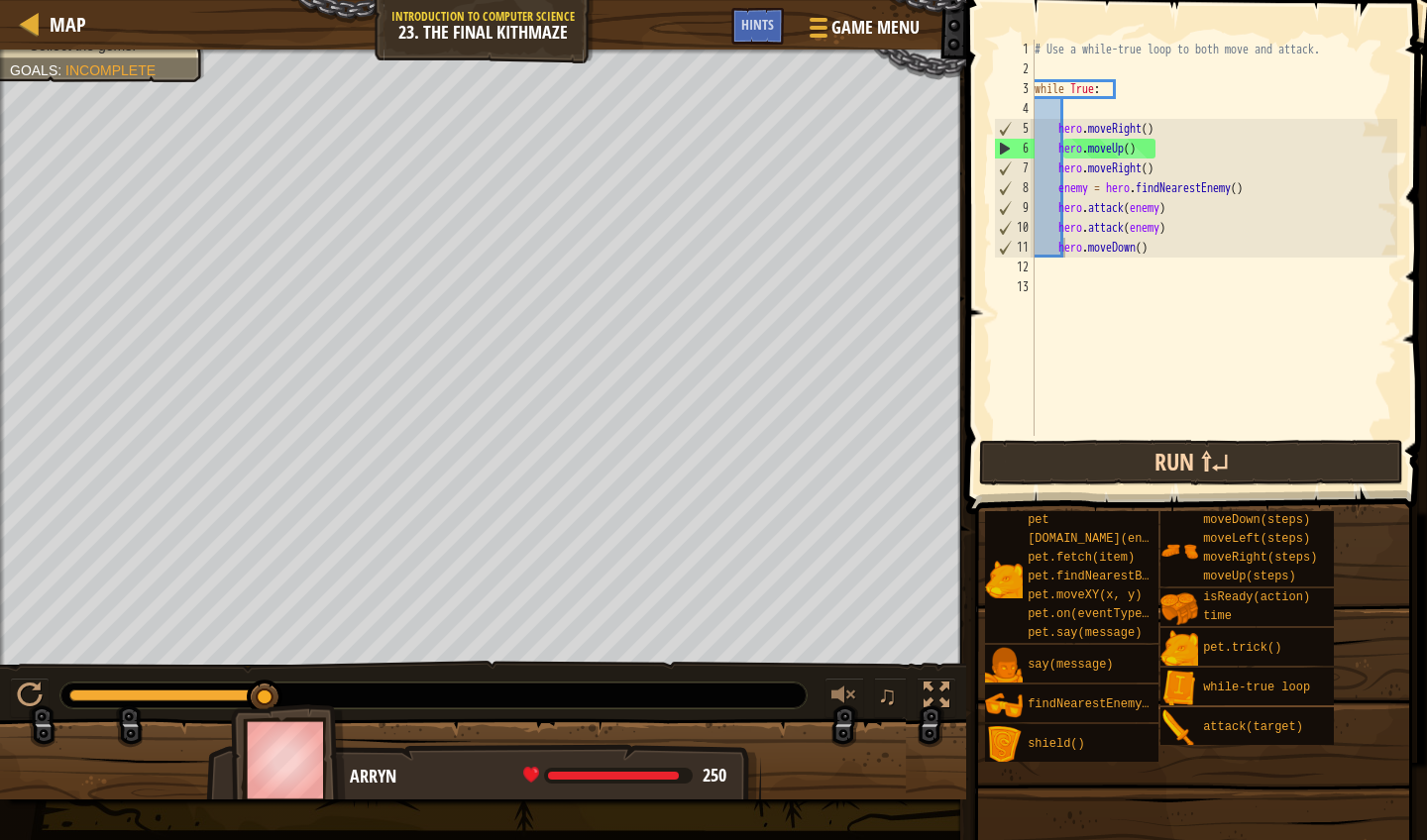 click on "Run ⇧↵" at bounding box center (1191, 463) 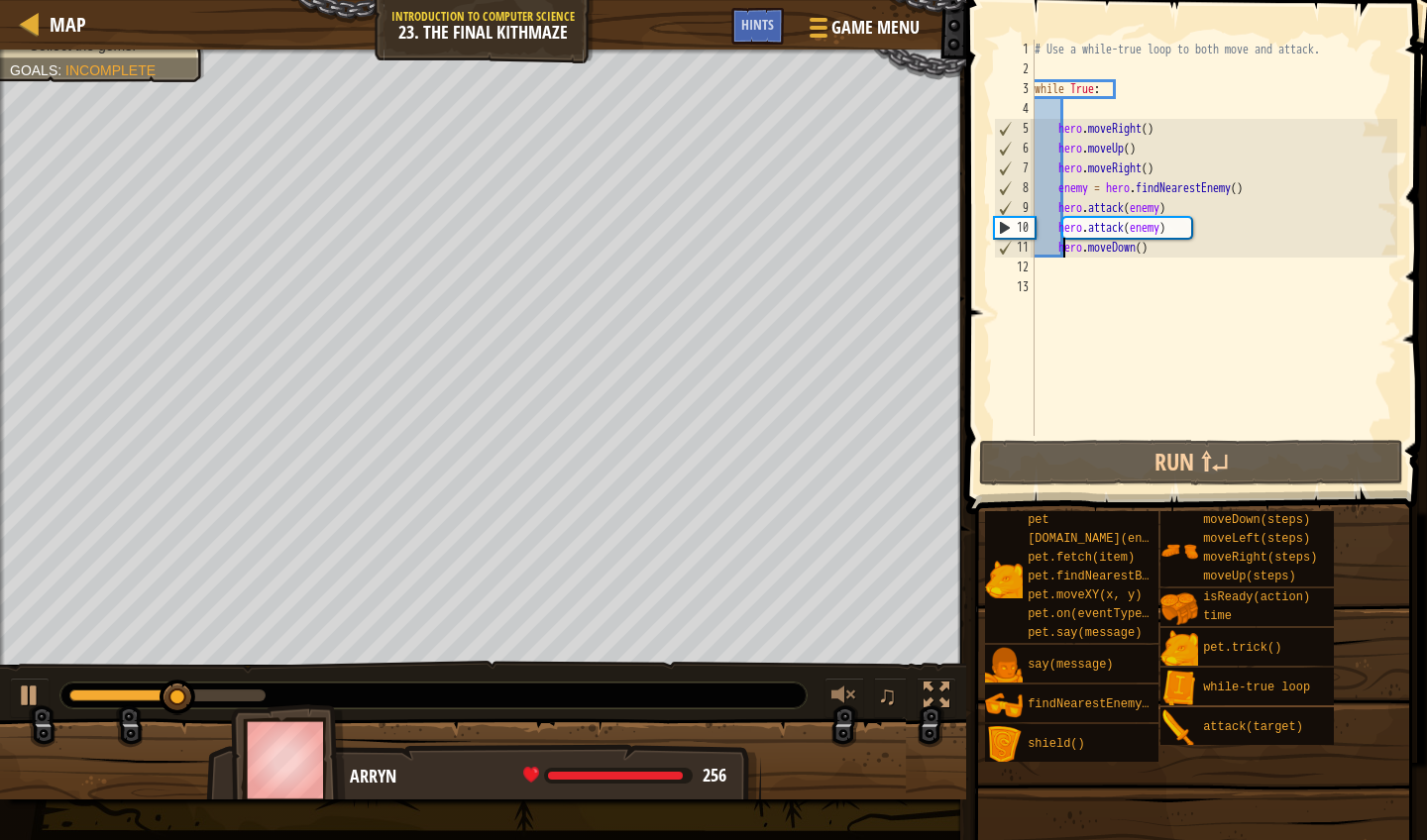 click on "# Use a while-true loop to both move and attack. while   True :           hero . moveRight ( )      hero . moveUp ( )      hero . moveRight ( )      enemy   =   hero . findNearestEnemy ( )      hero . attack ( enemy )      hero . attack ( enemy )      hero . moveDown ( )" at bounding box center (1214, 258) 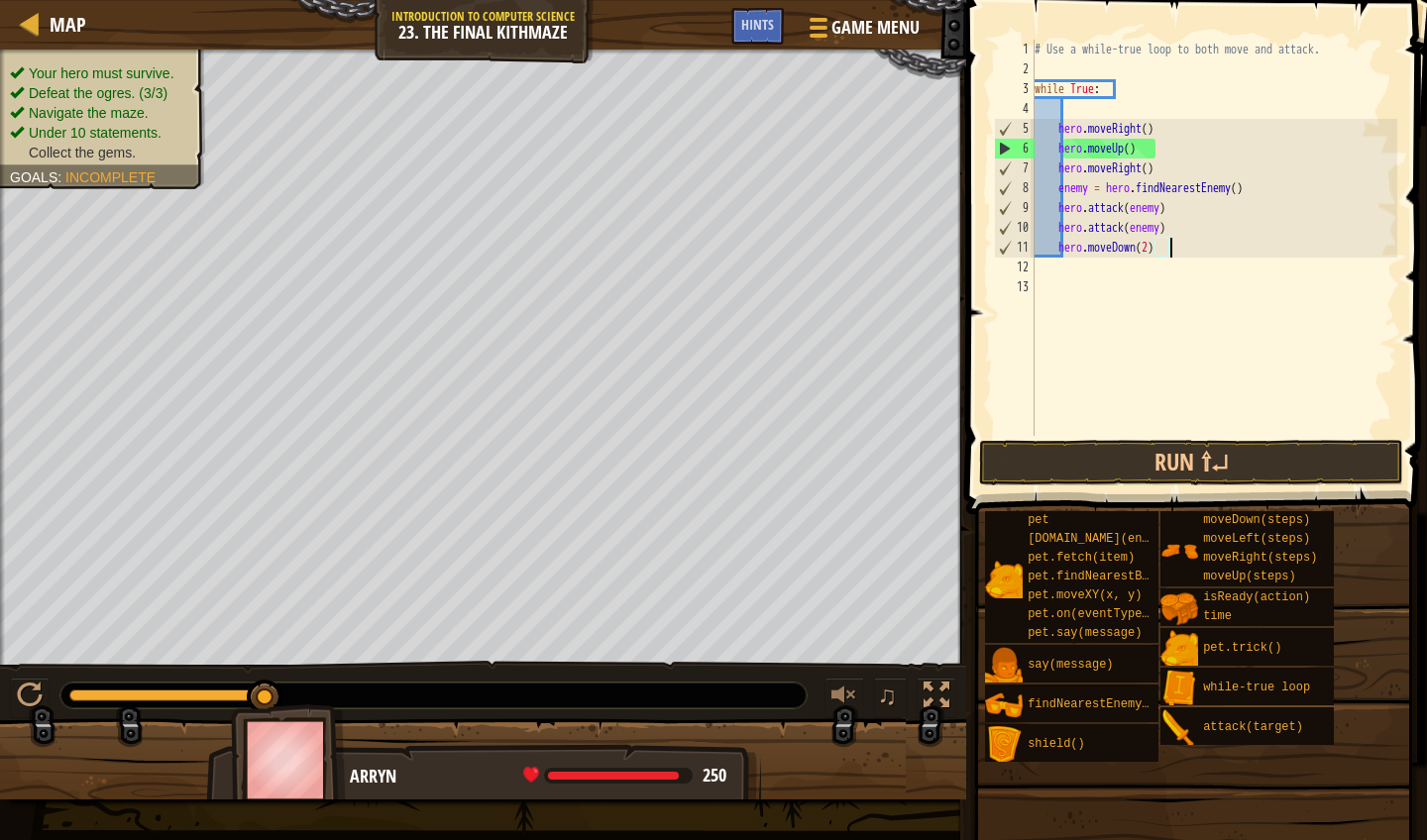 scroll, scrollTop: 9, scrollLeft: 11, axis: both 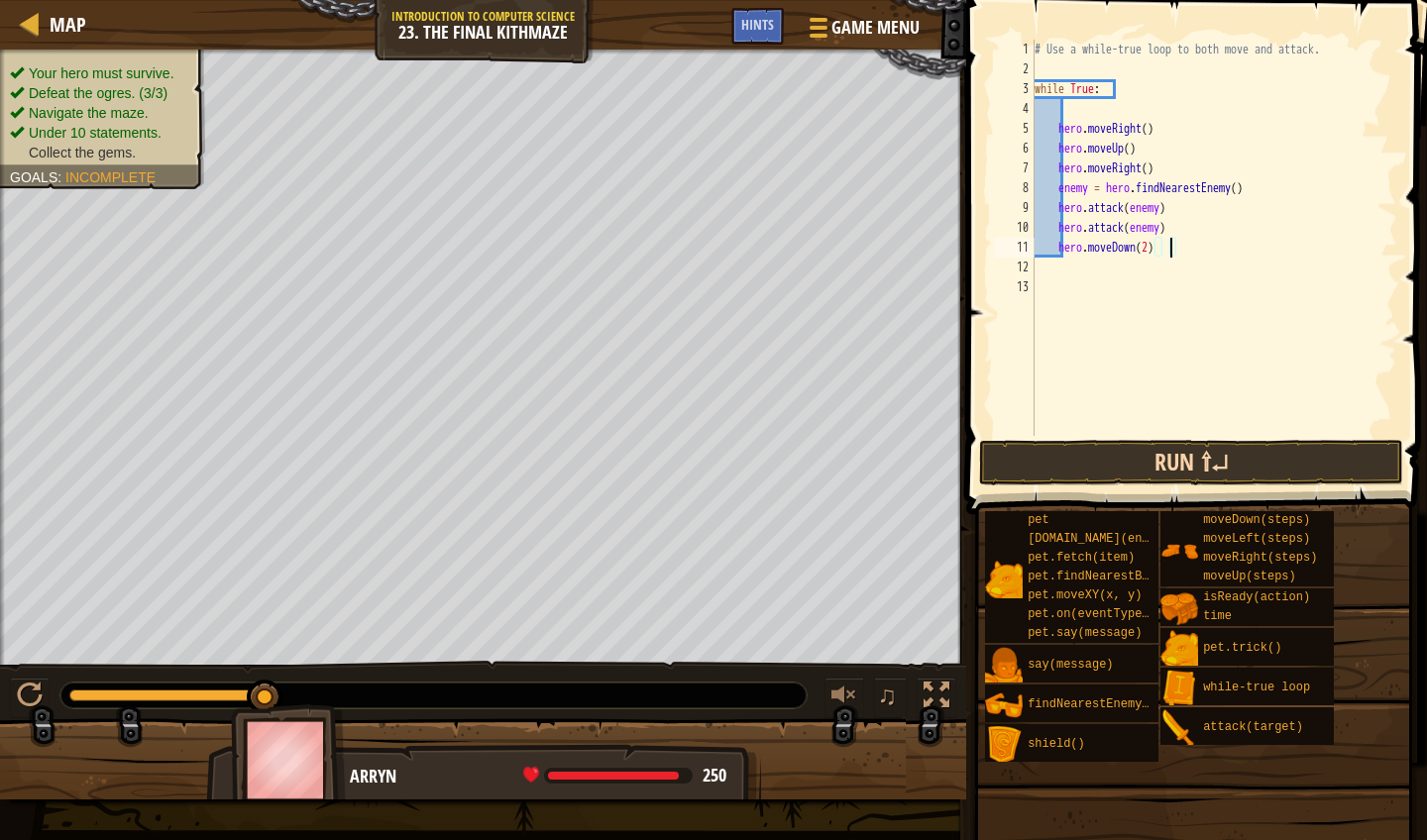 type on "hero.moveDown(2)" 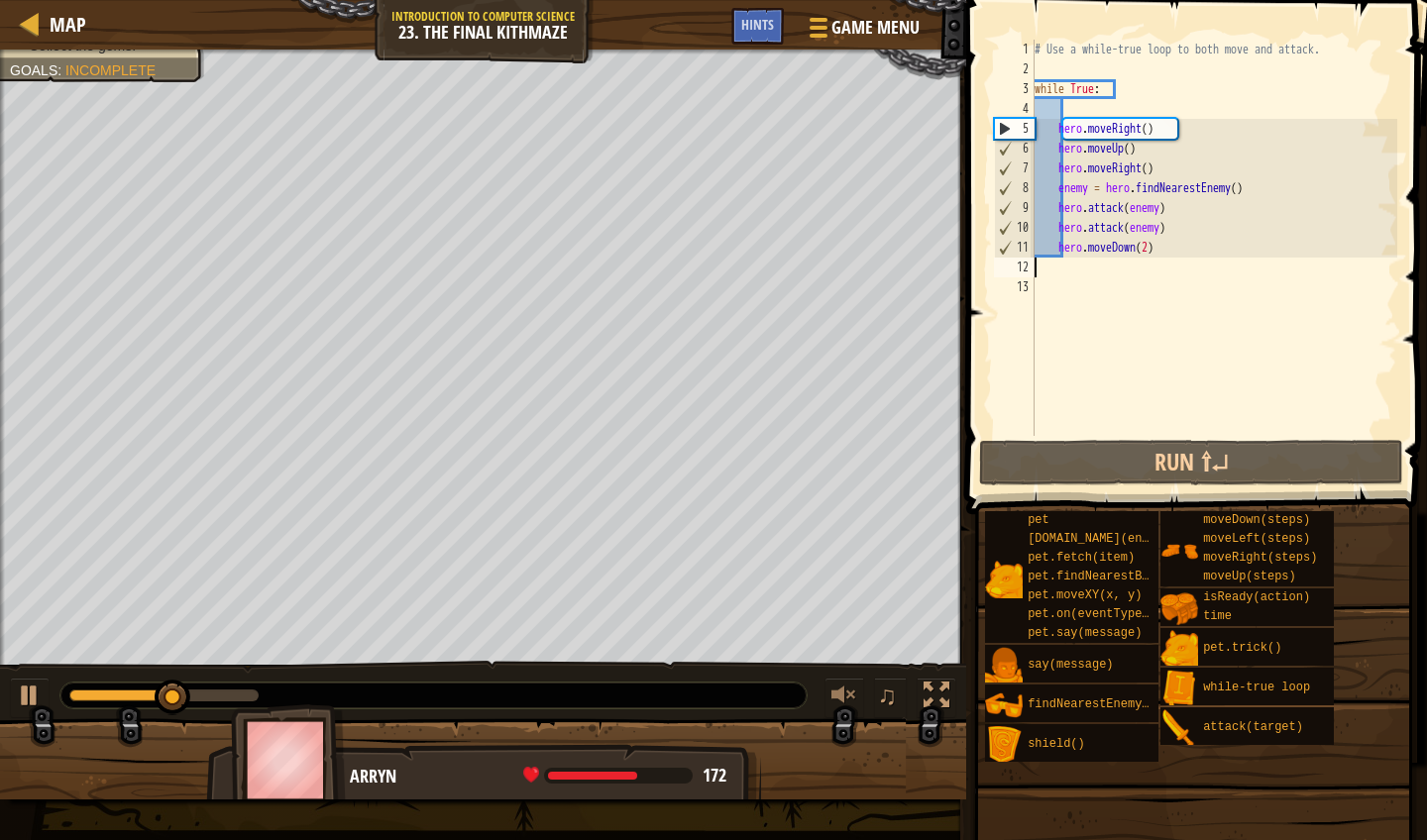 click on "# Use a while-true loop to both move and attack. while   True :           hero . moveRight ( )      hero . moveUp ( )      hero . moveRight ( )      enemy   =   hero . findNearestEnemy ( )      hero . attack ( enemy )      hero . attack ( enemy )      hero . moveDown ( 2 )" at bounding box center (1214, 258) 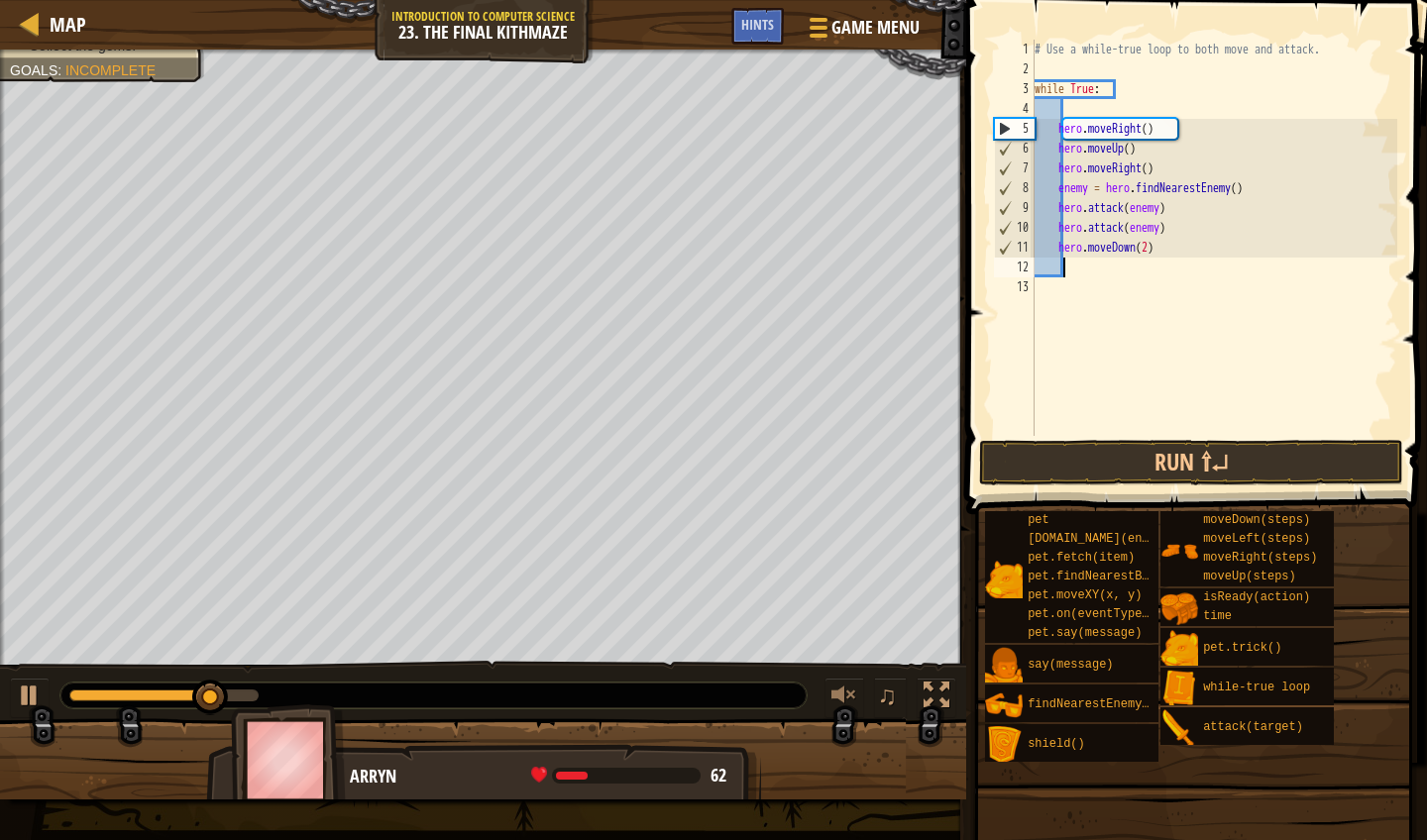 scroll, scrollTop: 9, scrollLeft: 2, axis: both 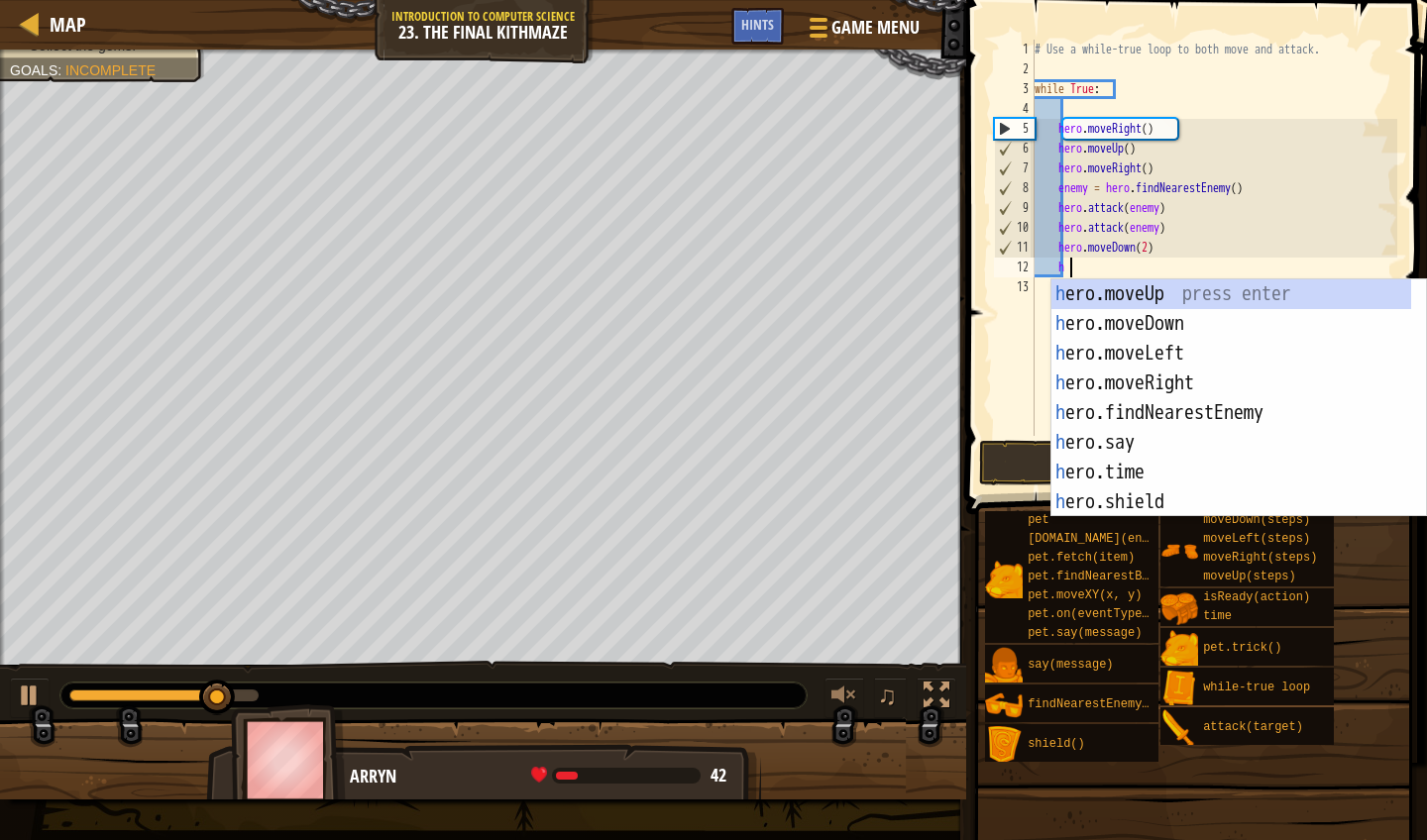 type on "he" 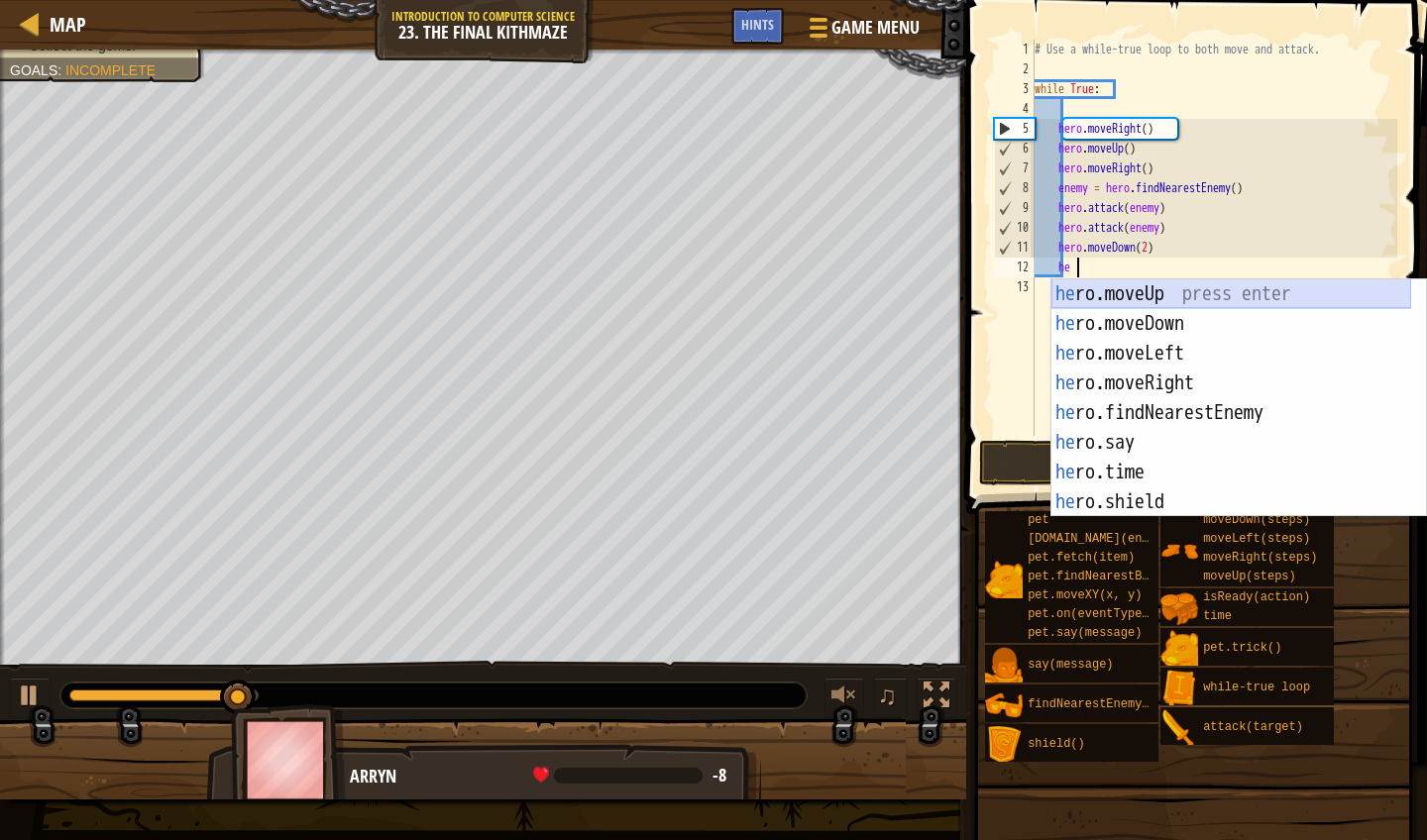 click on "he ro.moveUp press enter he ro.moveDown press enter he ro.moveLeft press enter he ro.moveRight press enter he ro.findNearestEnemy press enter he ro.say press enter he ro.time press enter he ro.shield press enter he ro.attack press enter" at bounding box center [1231, 428] 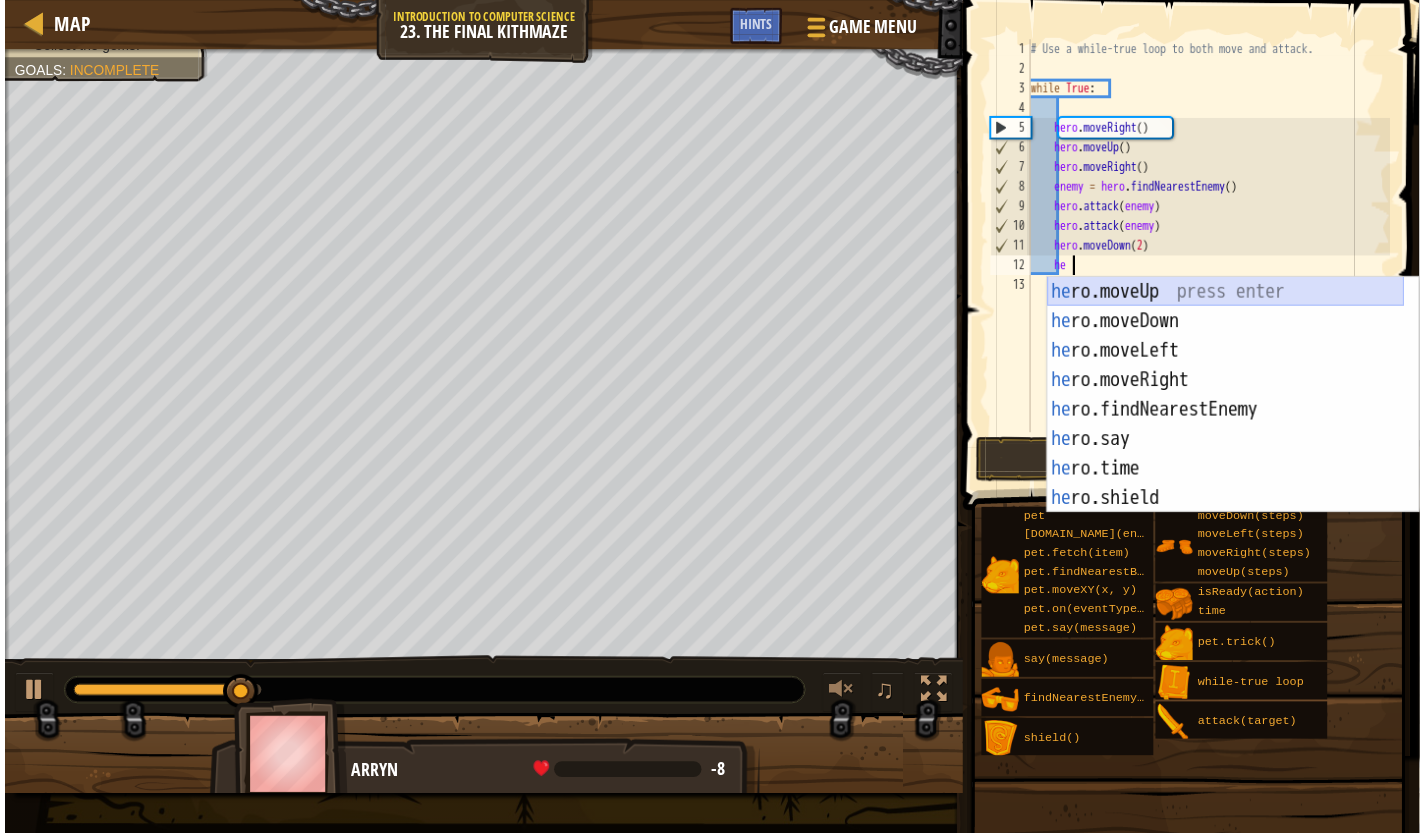 scroll, scrollTop: 9, scrollLeft: 1, axis: both 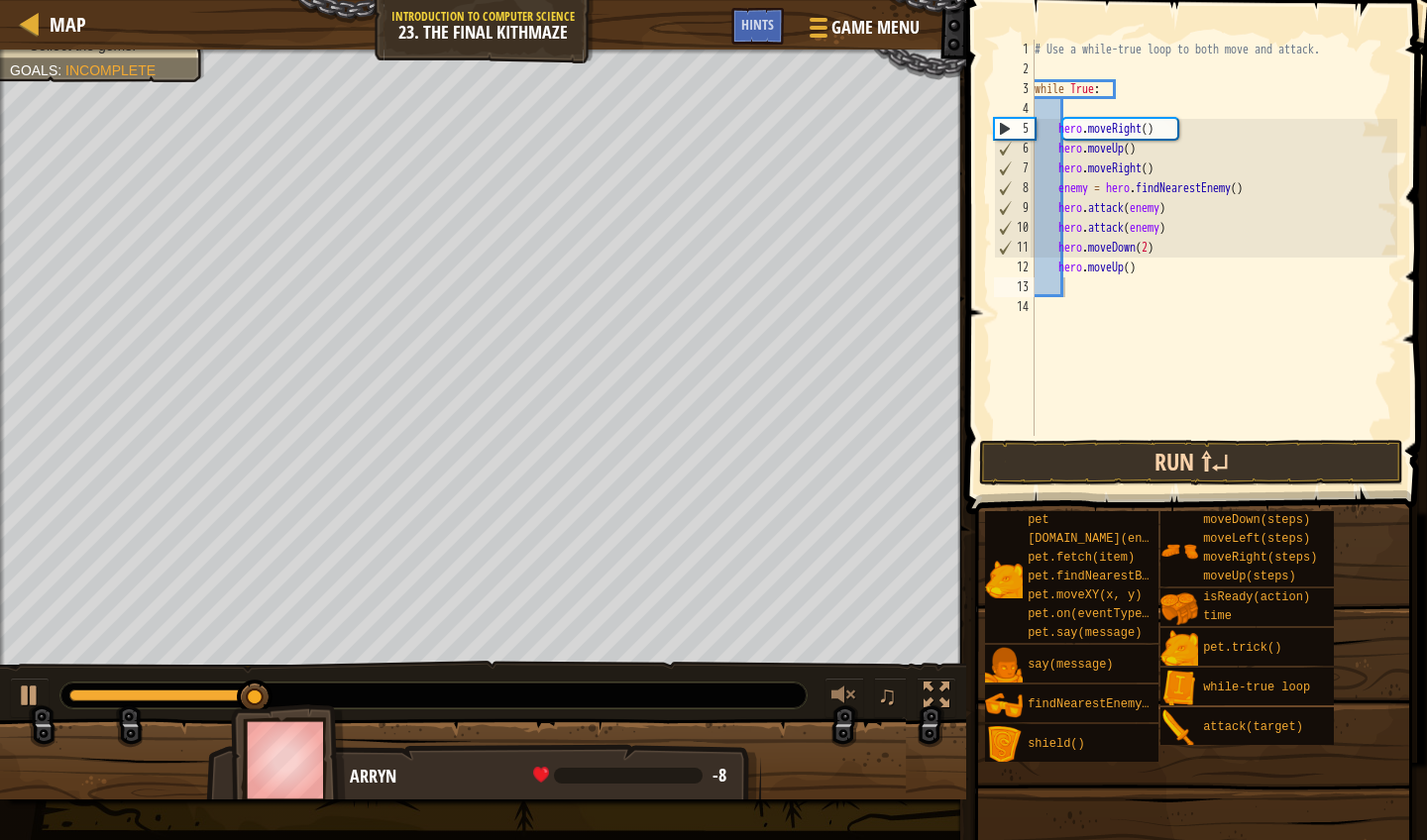 click on "Run ⇧↵" at bounding box center [1191, 463] 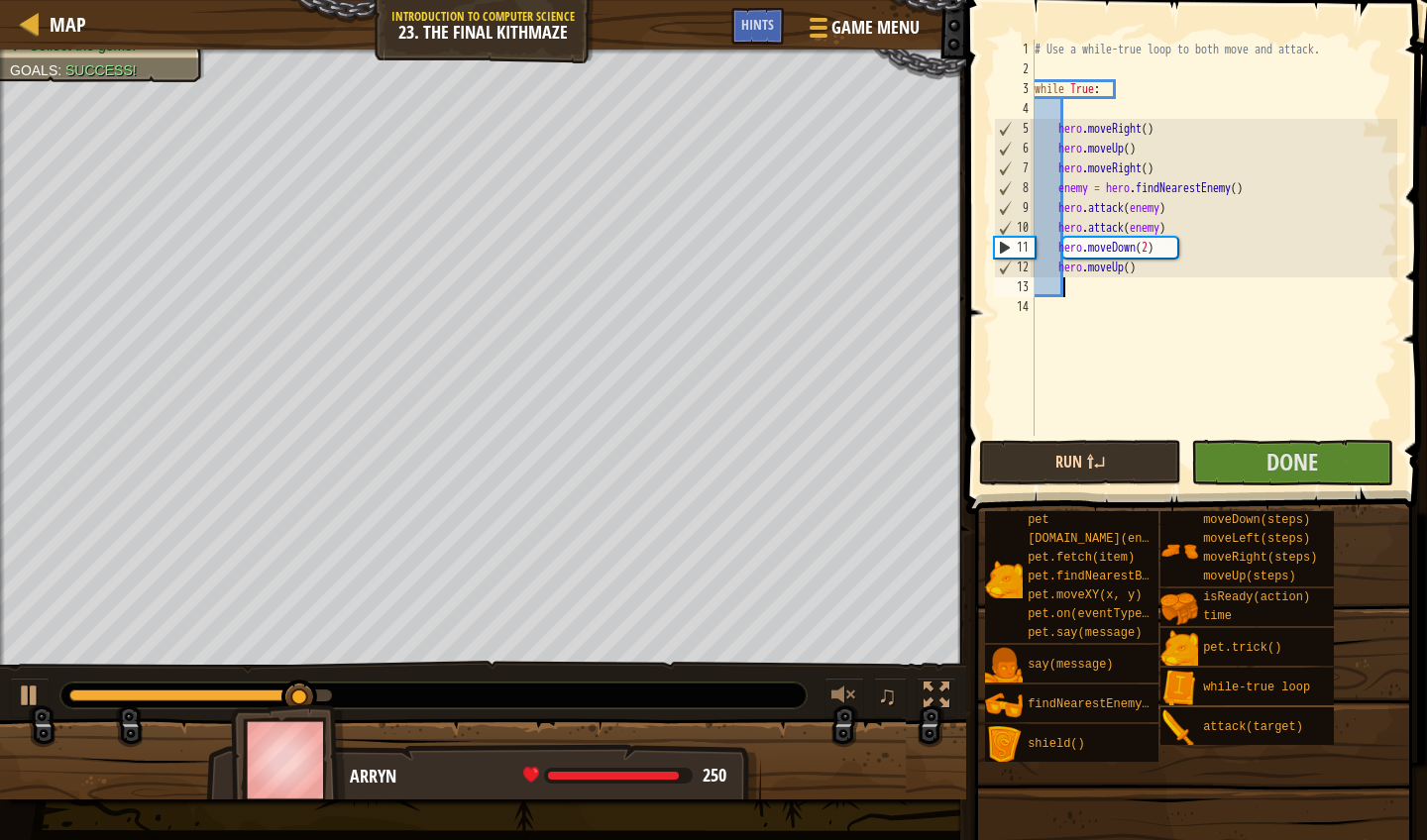 click on "Run ⇧↵" at bounding box center (1080, 463) 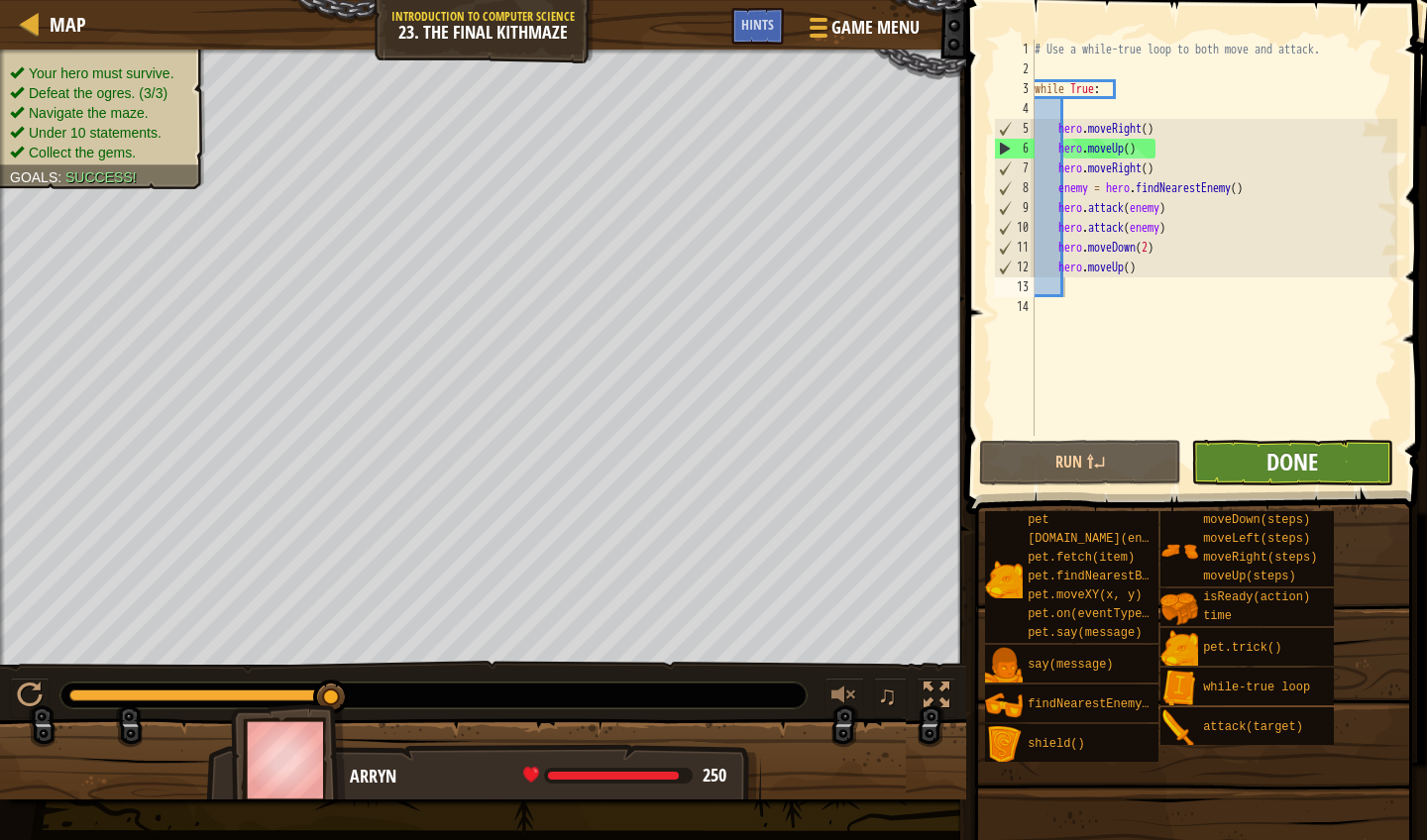 click on "Done" at bounding box center [1292, 462] 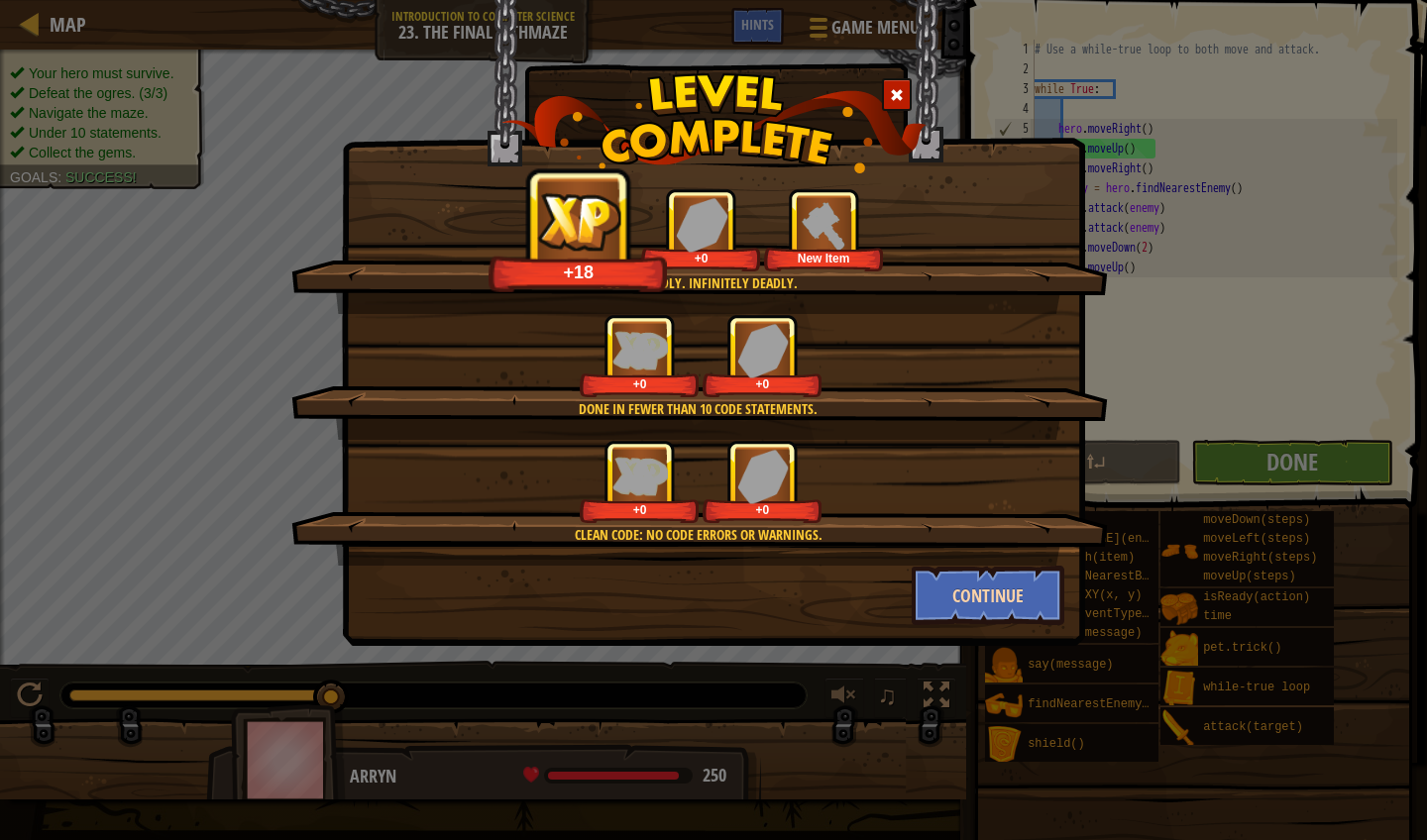 click on "Continue" at bounding box center [988, 595] 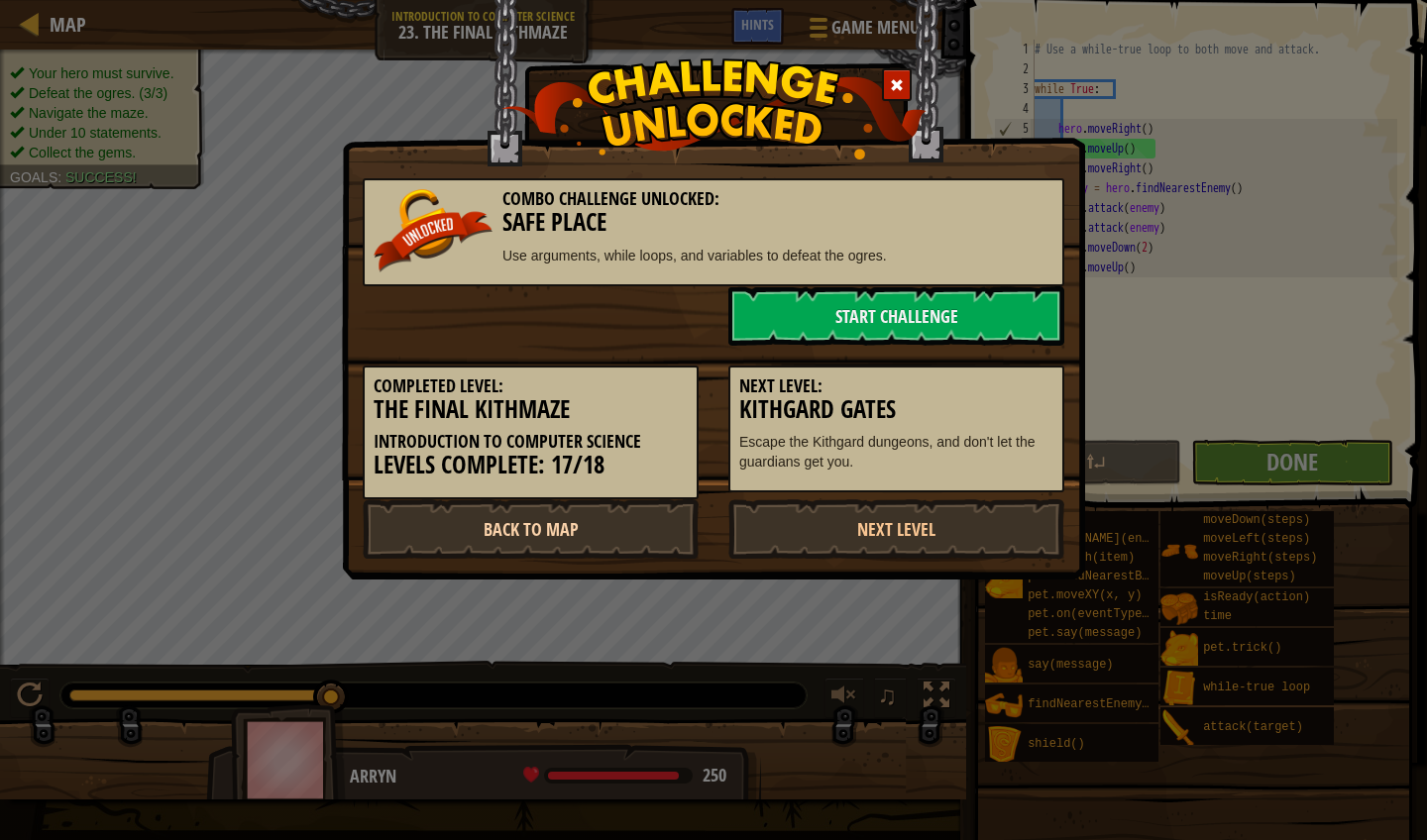 click on "Back to Map" at bounding box center [530, 529] 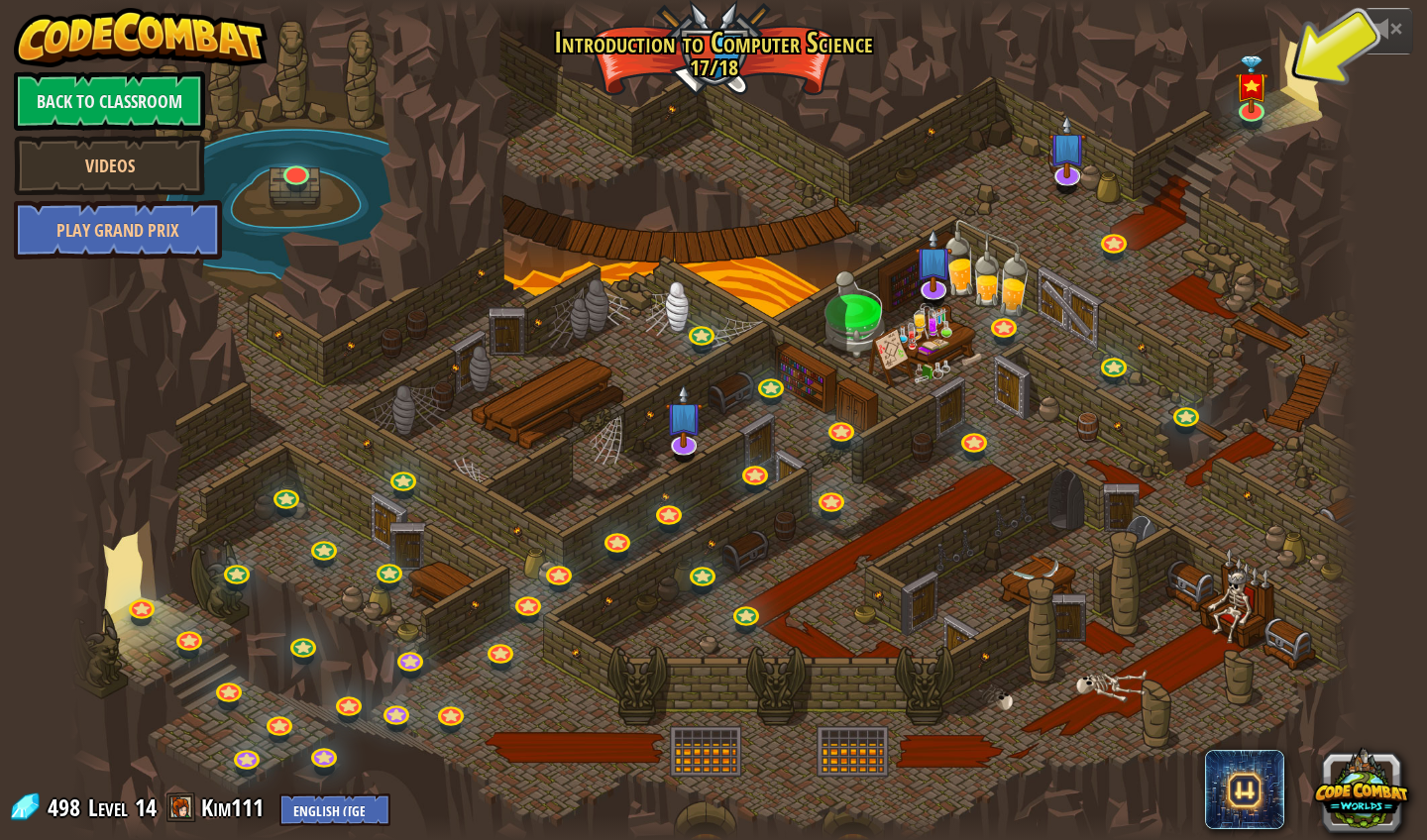 scroll, scrollTop: 0, scrollLeft: 5, axis: horizontal 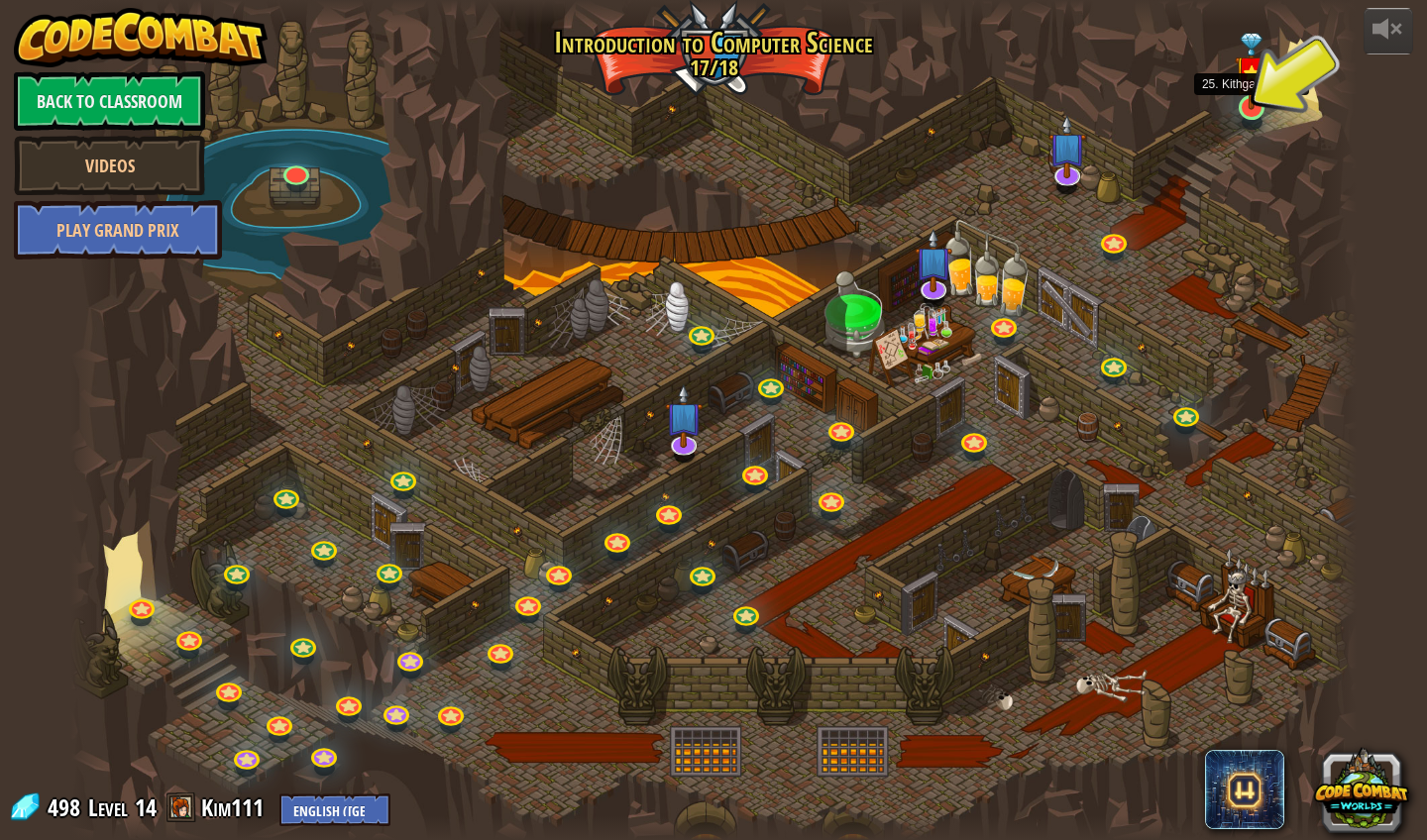 click at bounding box center [1252, 108] 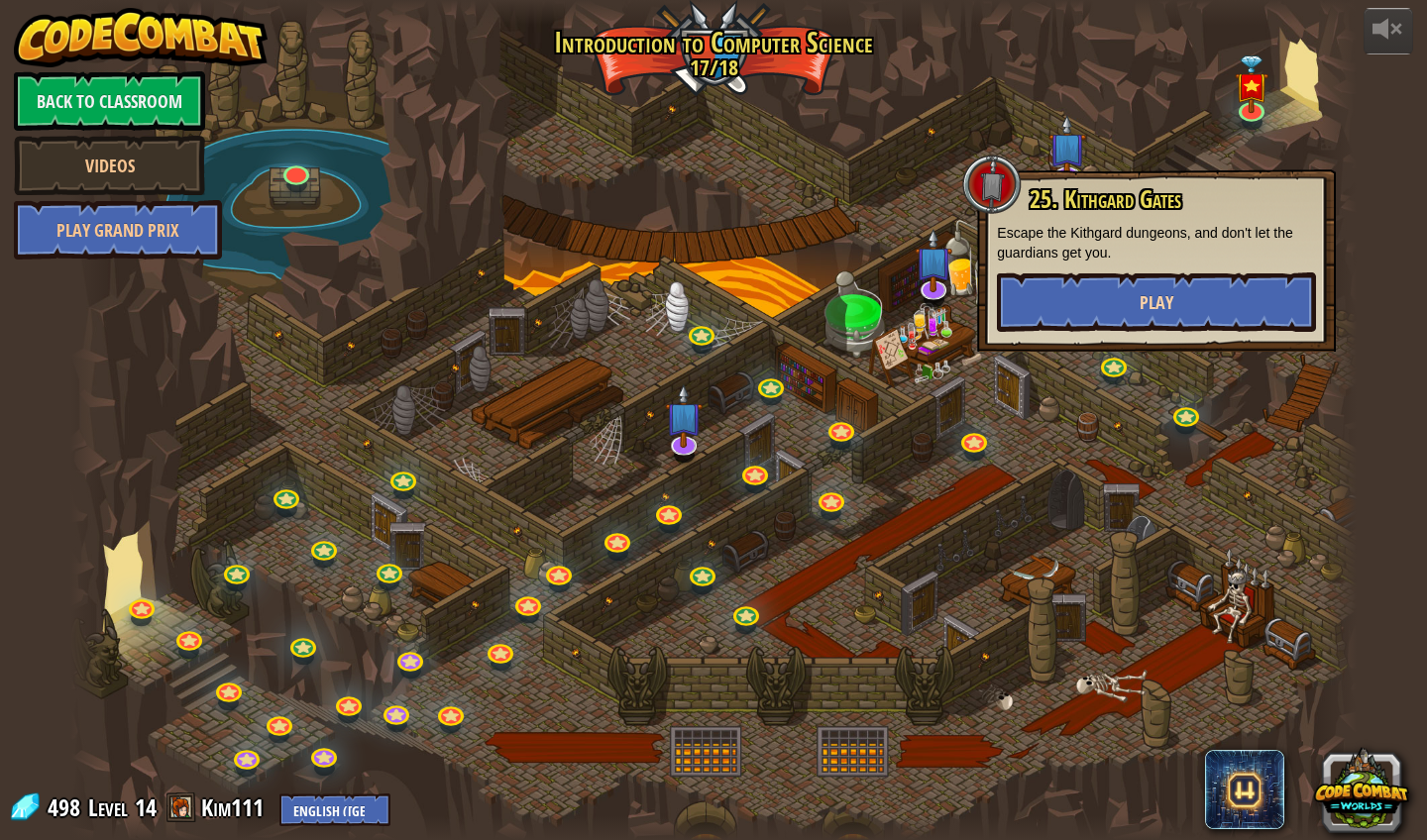 click on "Play" at bounding box center (1156, 302) 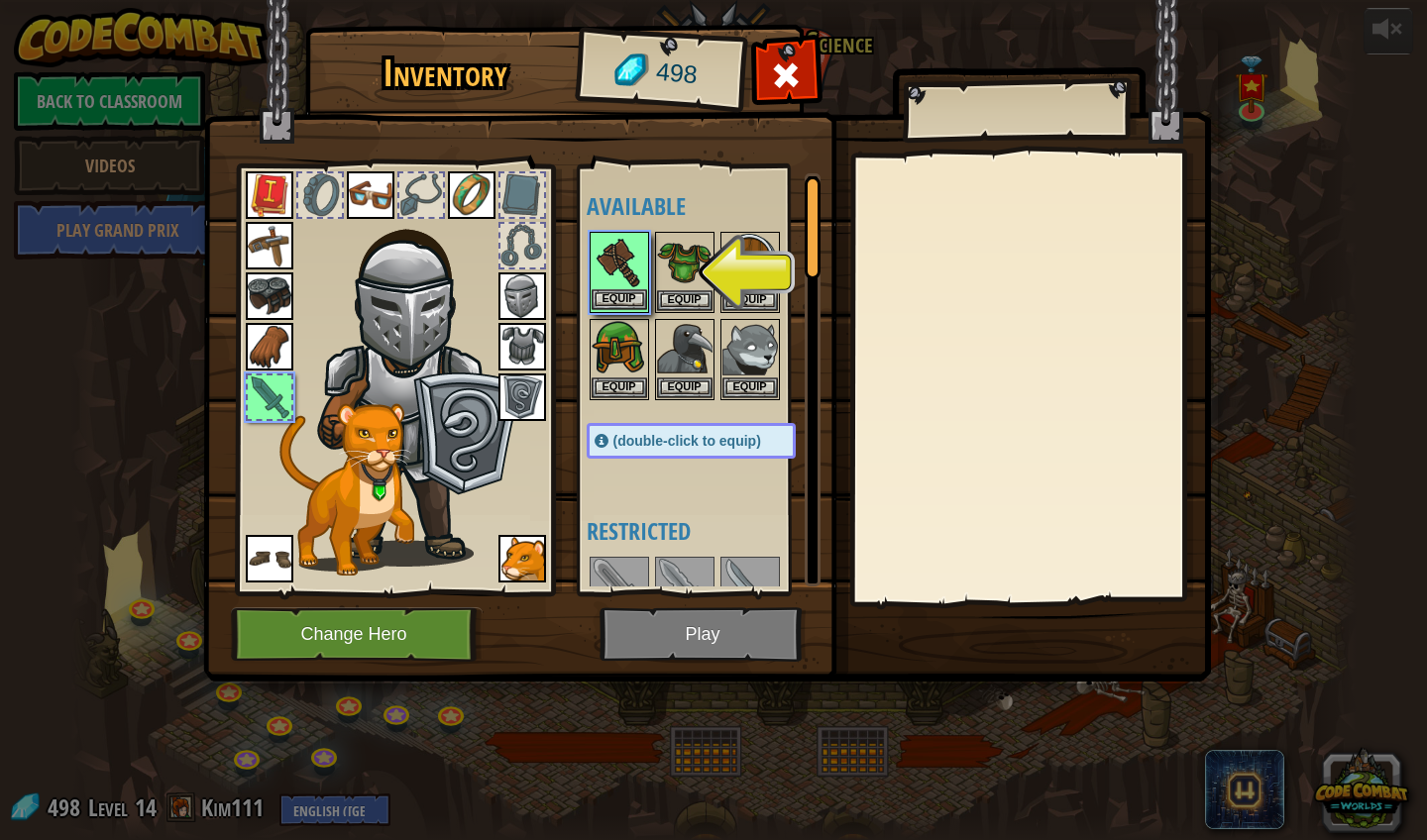 click on "Equip" at bounding box center [619, 299] 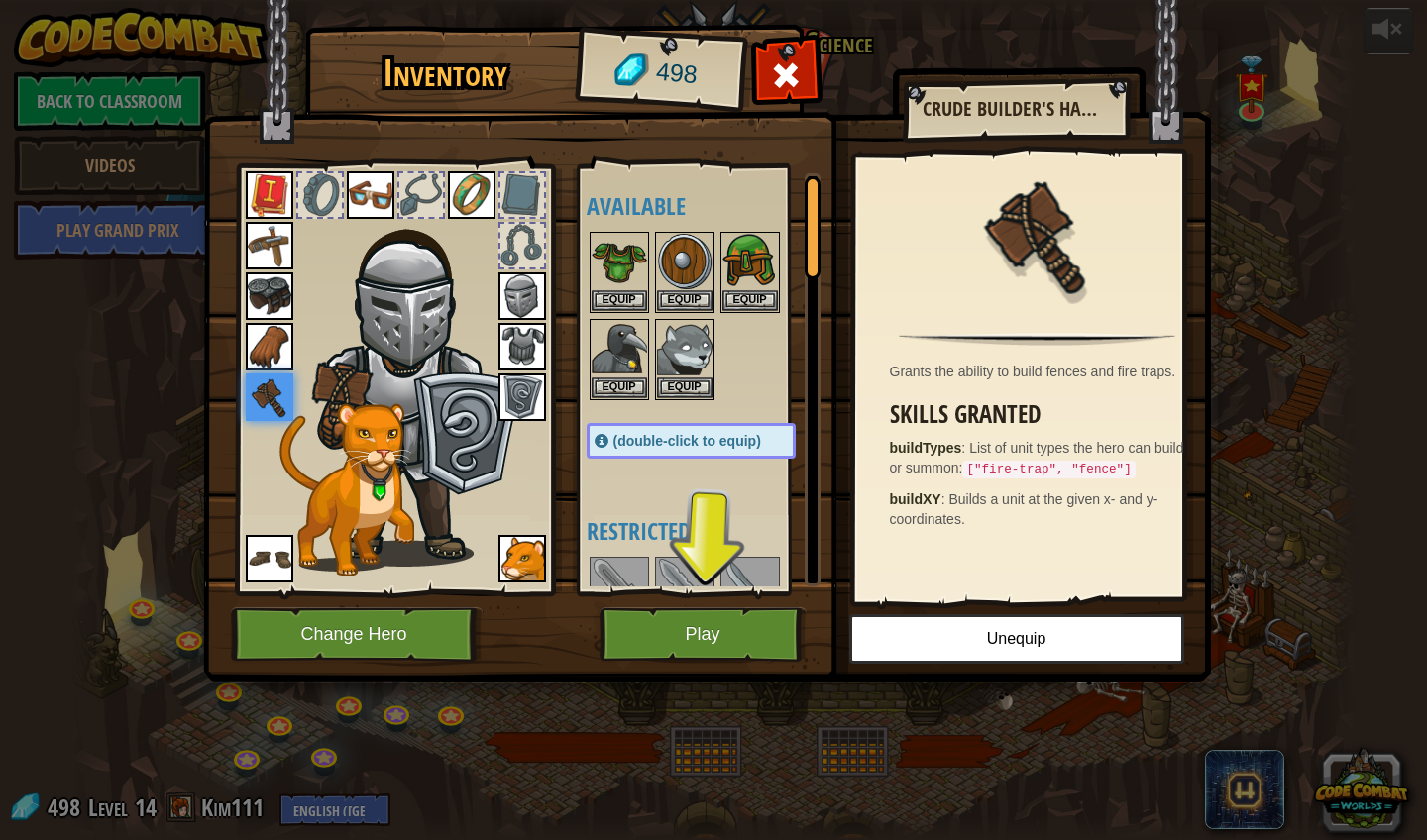 click on "Play" at bounding box center (703, 634) 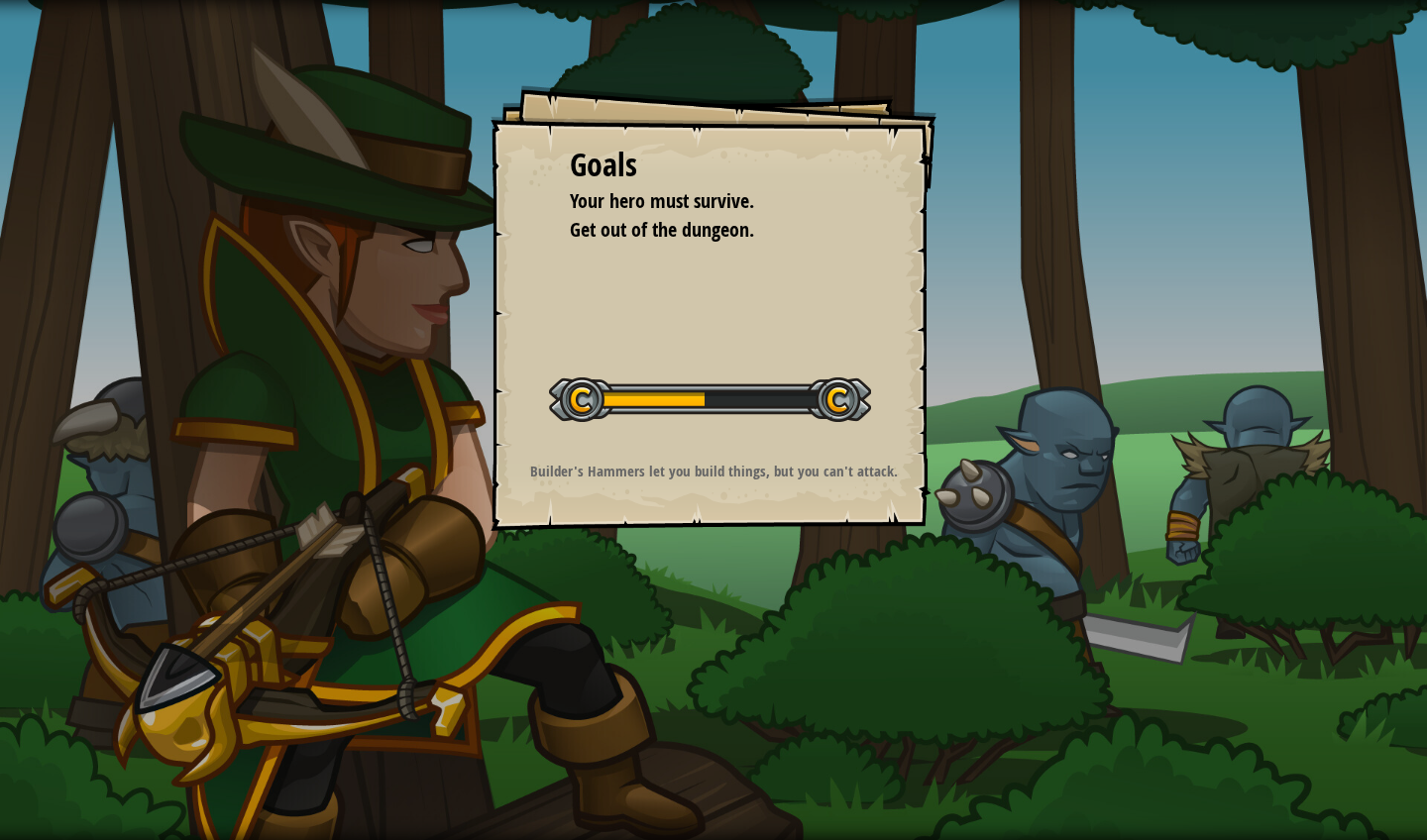 click on "Goals Your hero must survive. Get out of the dungeon. Start Level Error loading from server. Try refreshing the page. You'll need a subscription to play this level. Subscribe You'll need to join a course to play this level. Back to my courses Ask your teacher to assign a license to you so you can continue to play CodeCombat! Back to my courses This level is locked. Back to my courses Builder's Hammers let you build things, but you can't attack." at bounding box center [714, 420] 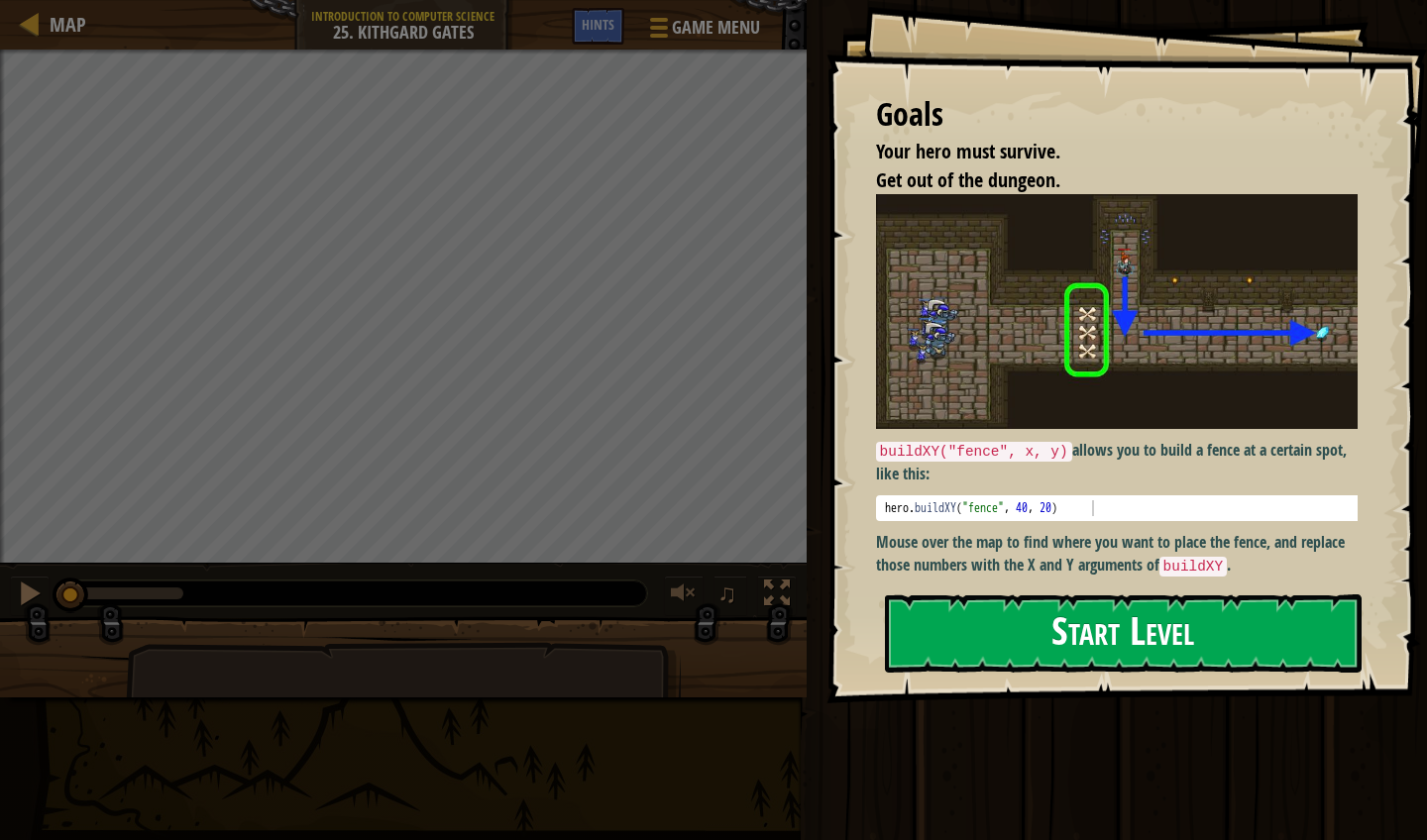 click on "Start Level" at bounding box center [1123, 633] 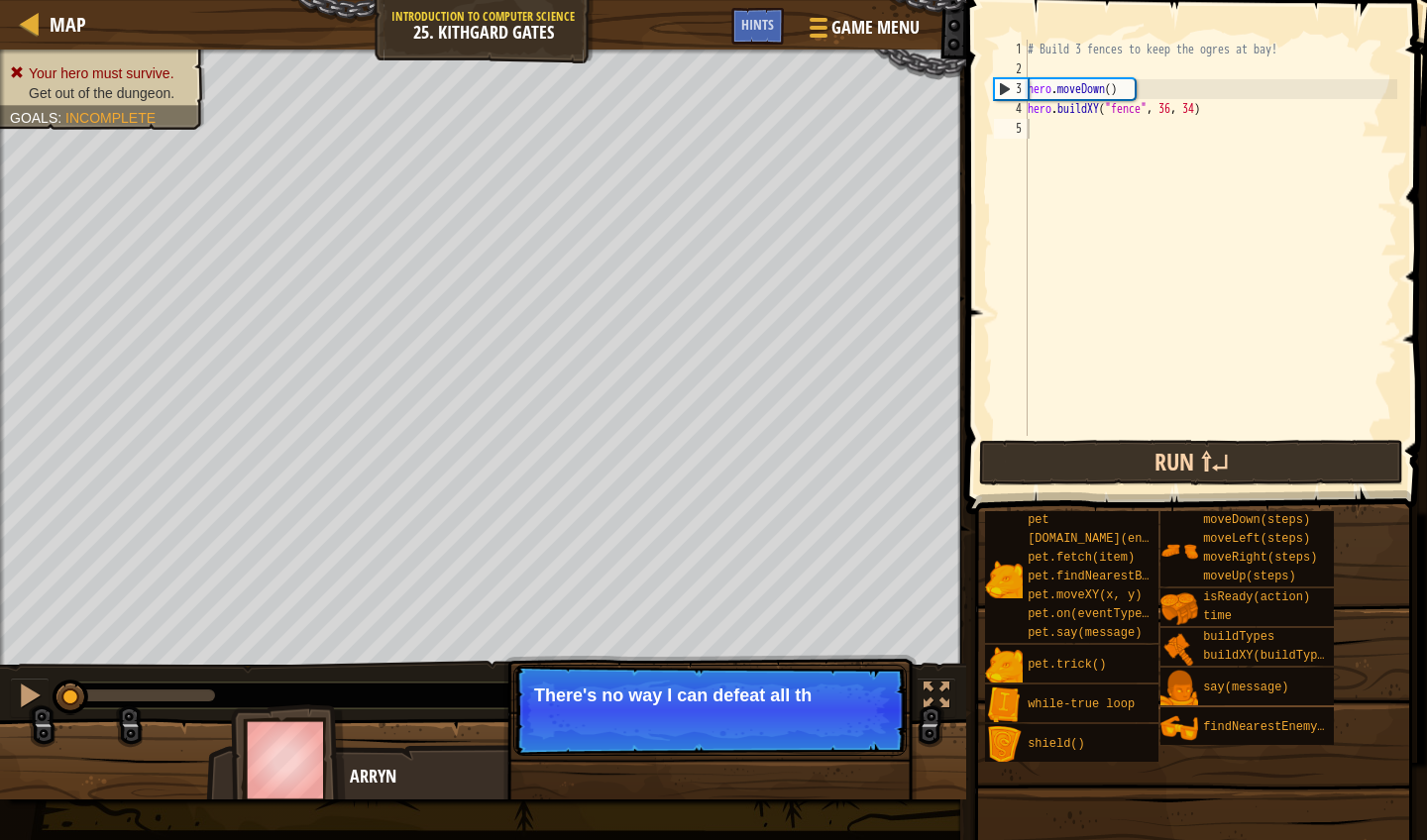 click on "Run ⇧↵" at bounding box center [1191, 463] 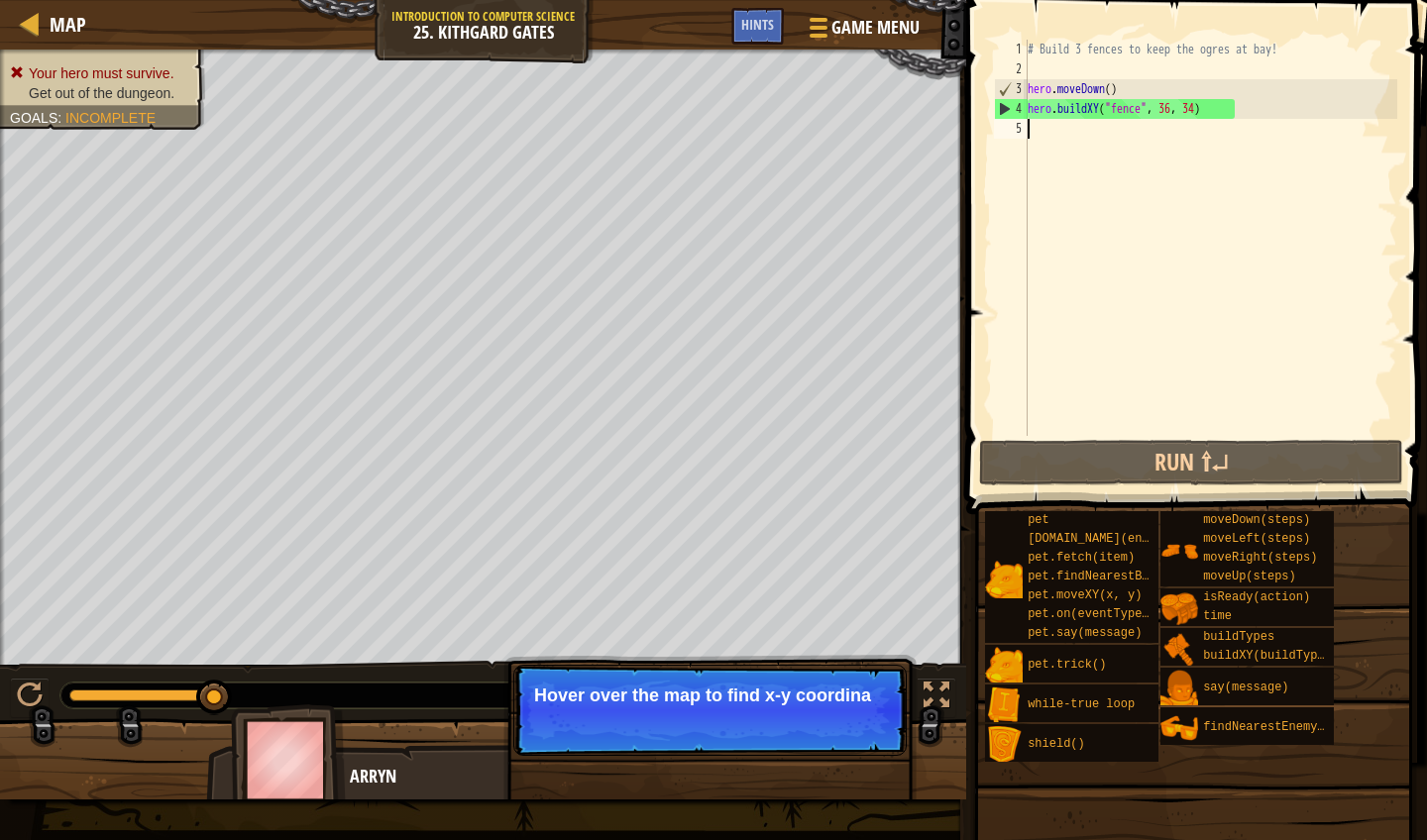 click on "# Build 3 fences to keep the ogres at bay! hero . moveDown ( ) hero . buildXY ( "fence" ,   36 ,   34 )" at bounding box center (1210, 258) 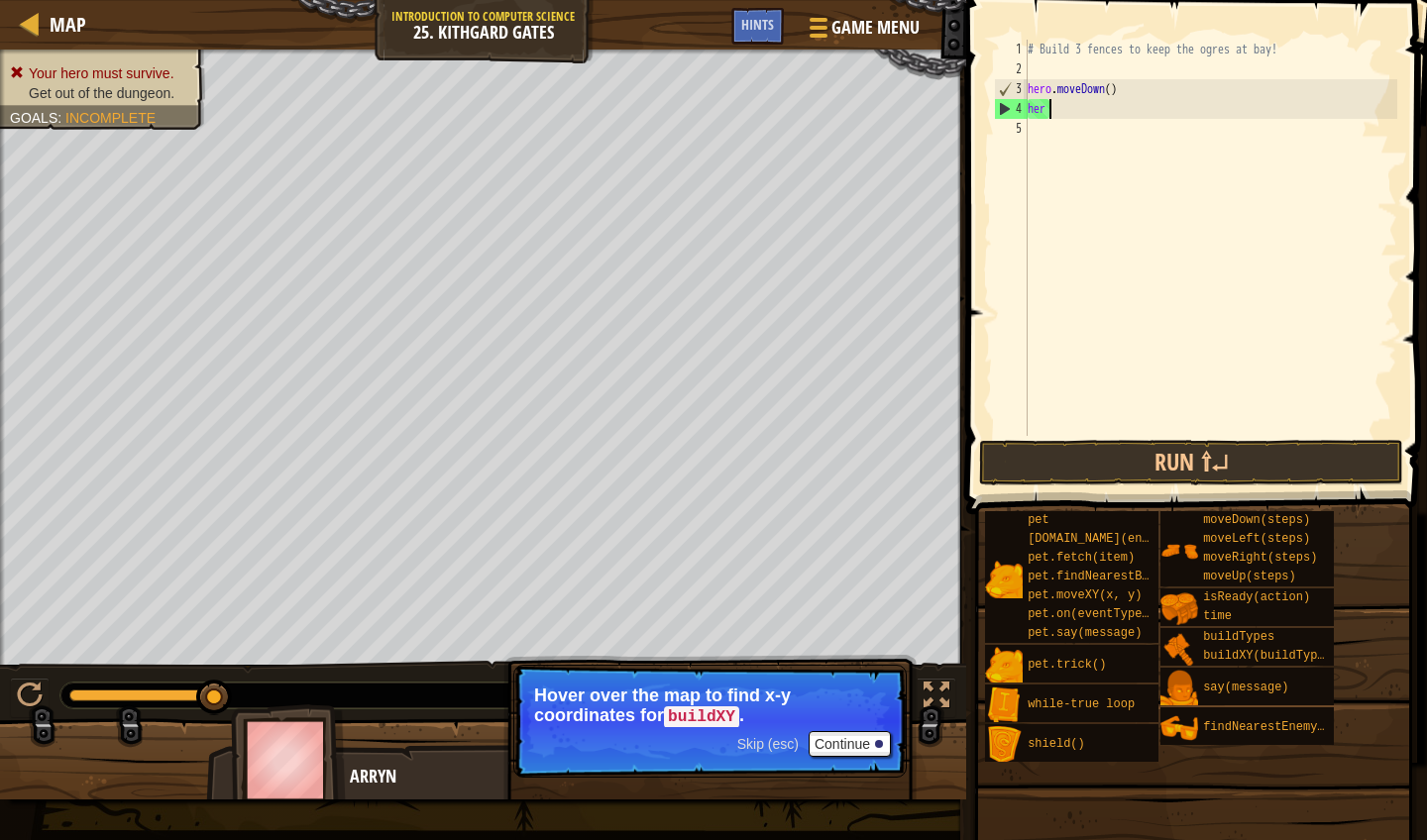 type on "h" 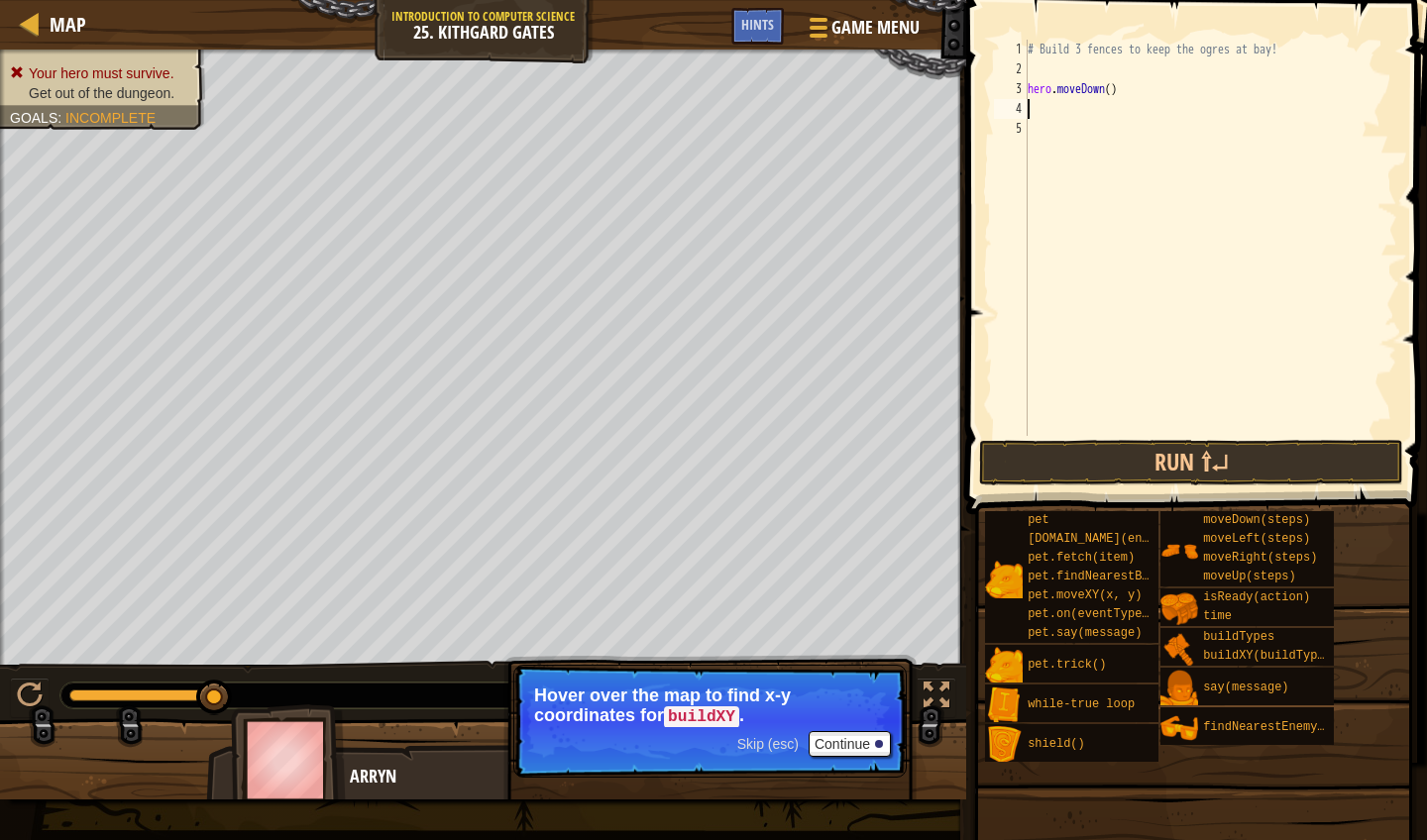 type on "h" 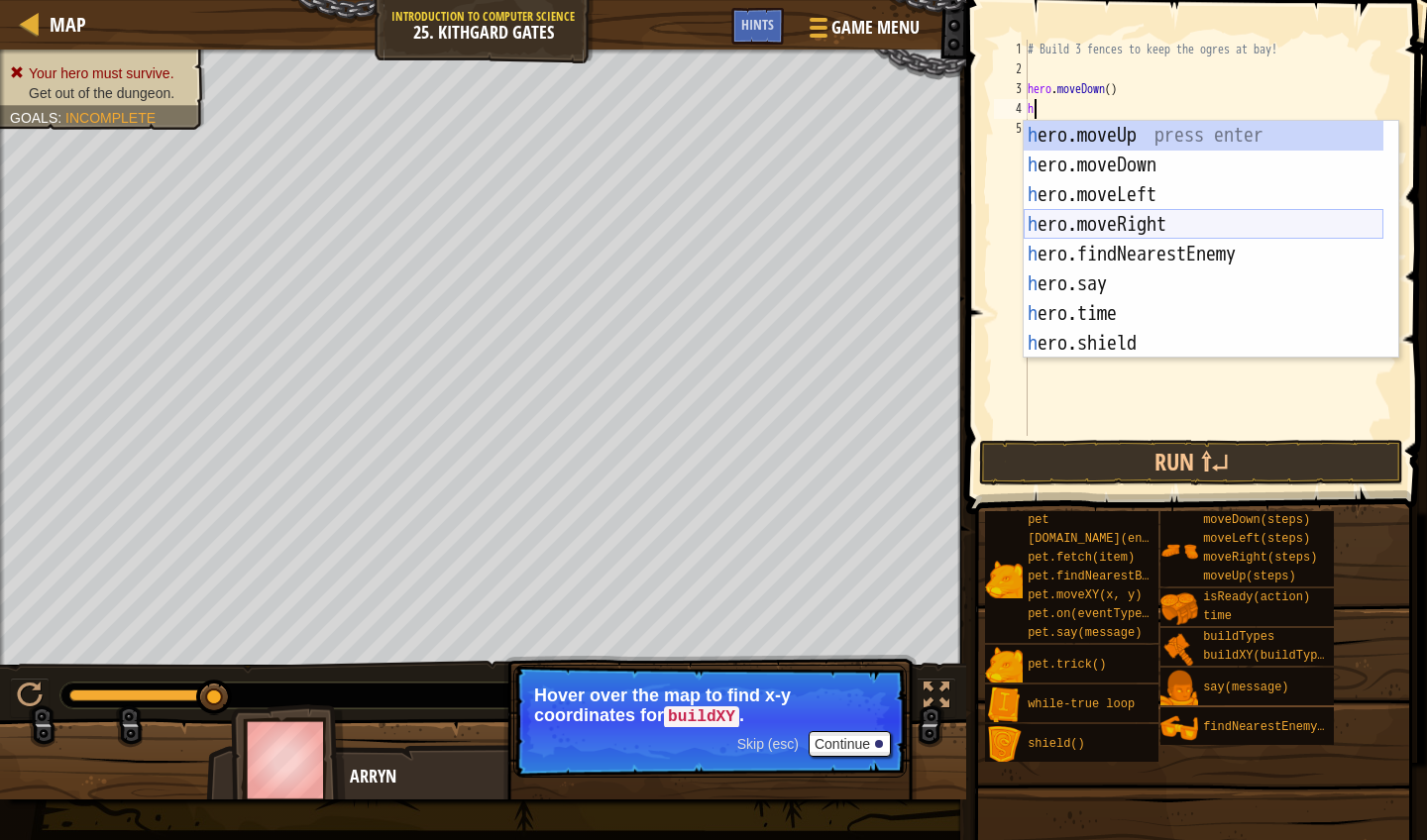 click on "h ero.moveUp press enter h ero.moveDown press enter h ero.moveLeft press enter h ero.moveRight press enter h ero.findNearestEnemy press enter h ero.say press enter h ero.time press enter h ero.shield press enter h ero.isReady press enter" at bounding box center [1203, 269] 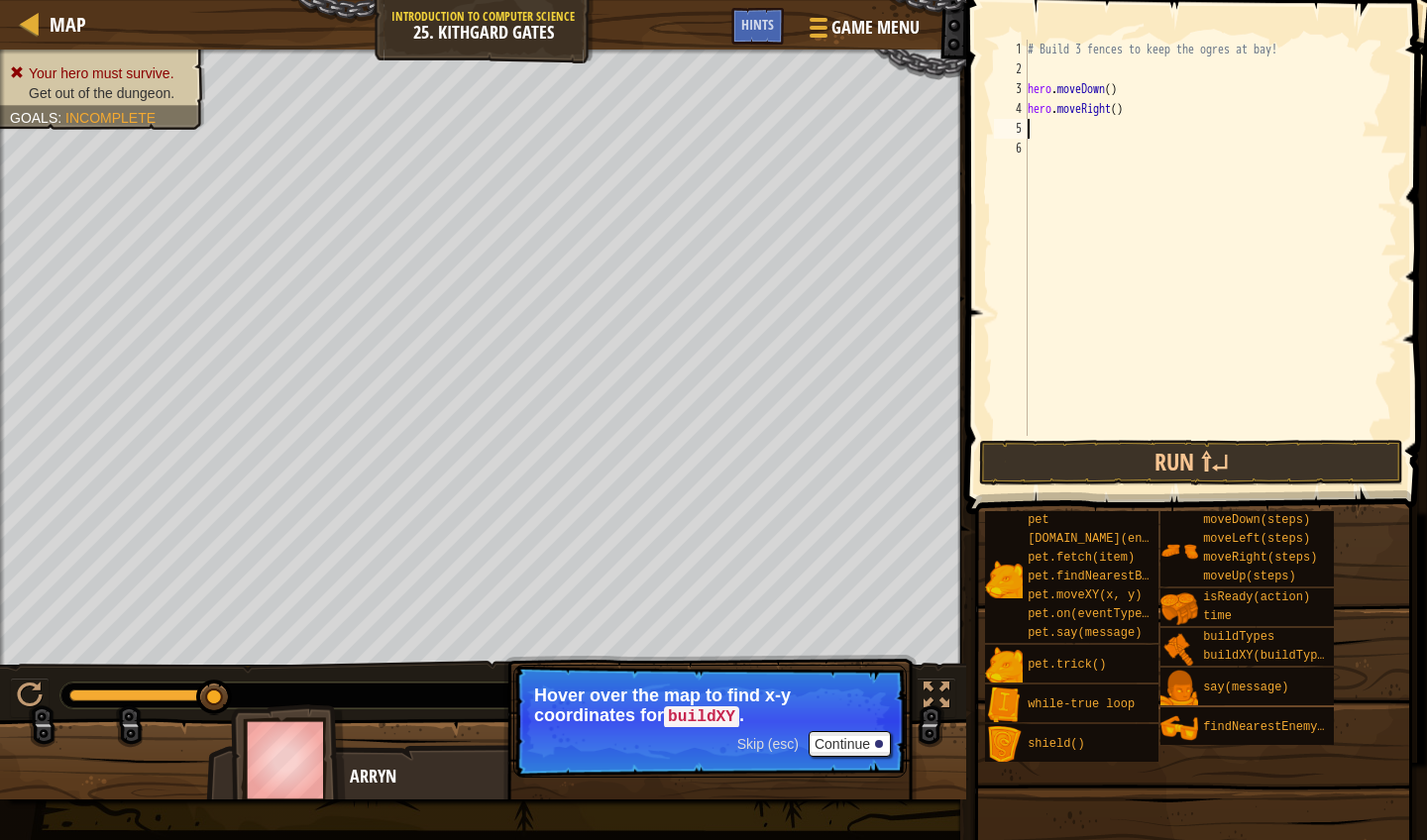 type on "3" 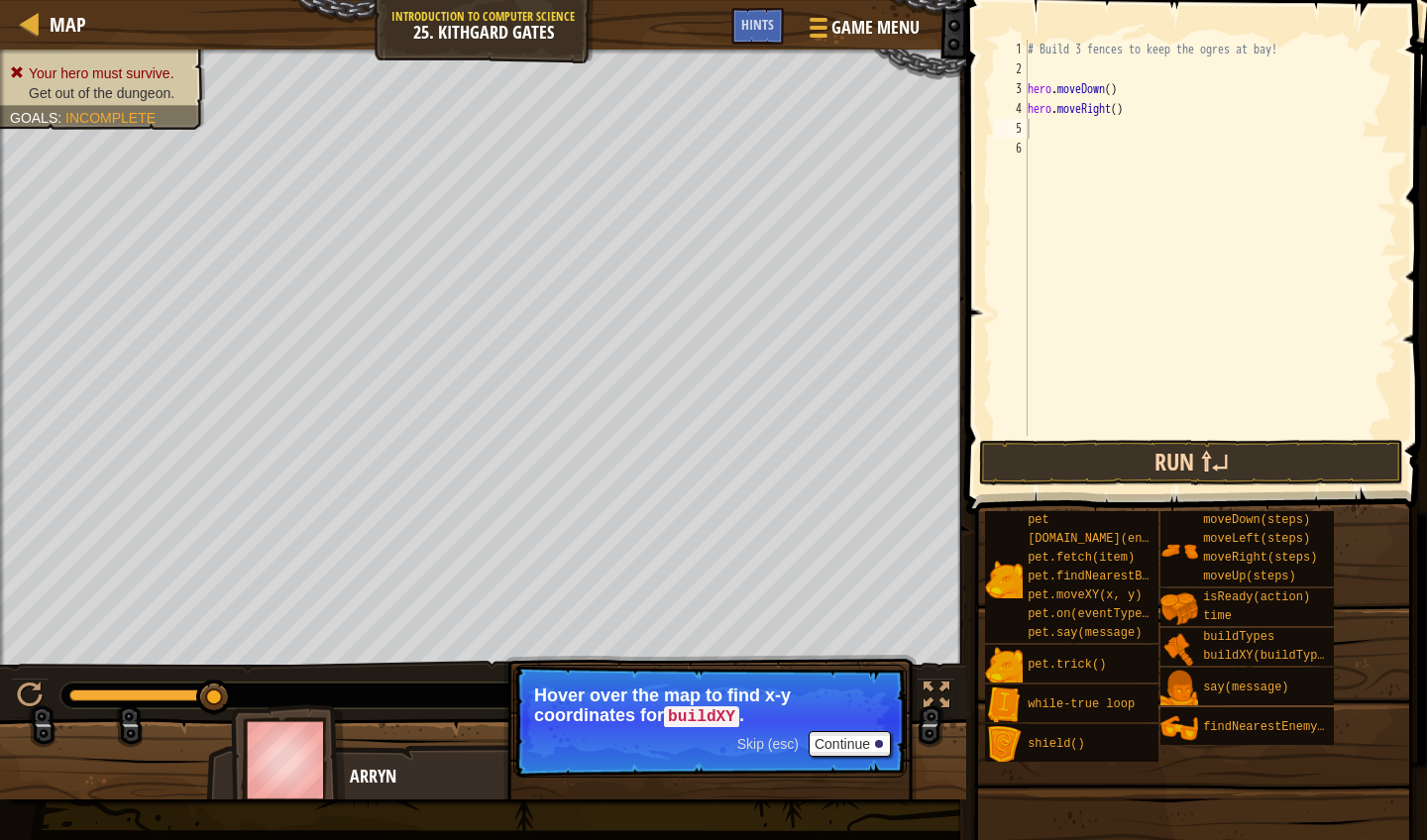 click on "Run ⇧↵" at bounding box center (1191, 463) 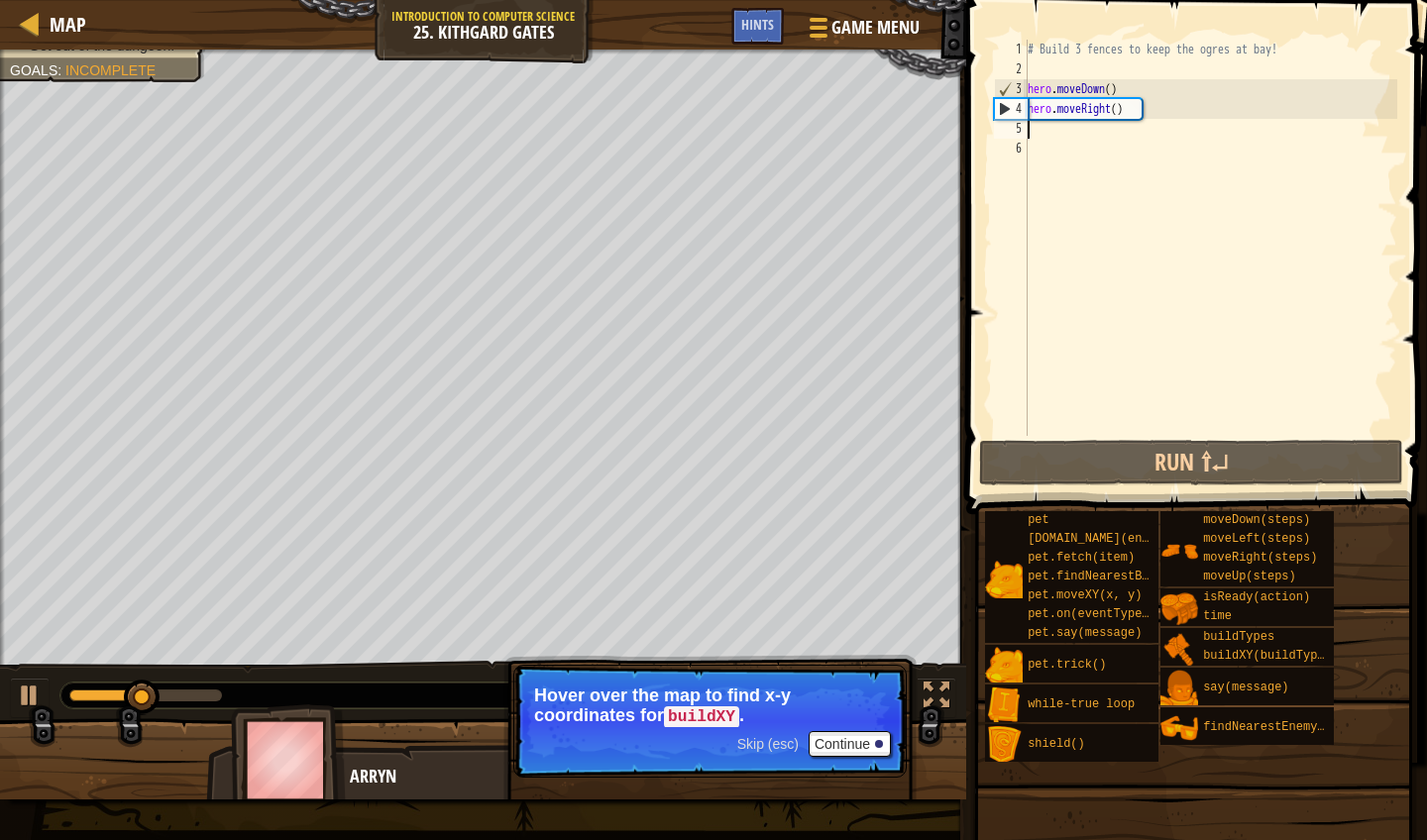 click on "# Build 3 fences to keep the ogres at bay! hero . moveDown ( ) hero . moveRight ( )" at bounding box center (1210, 258) 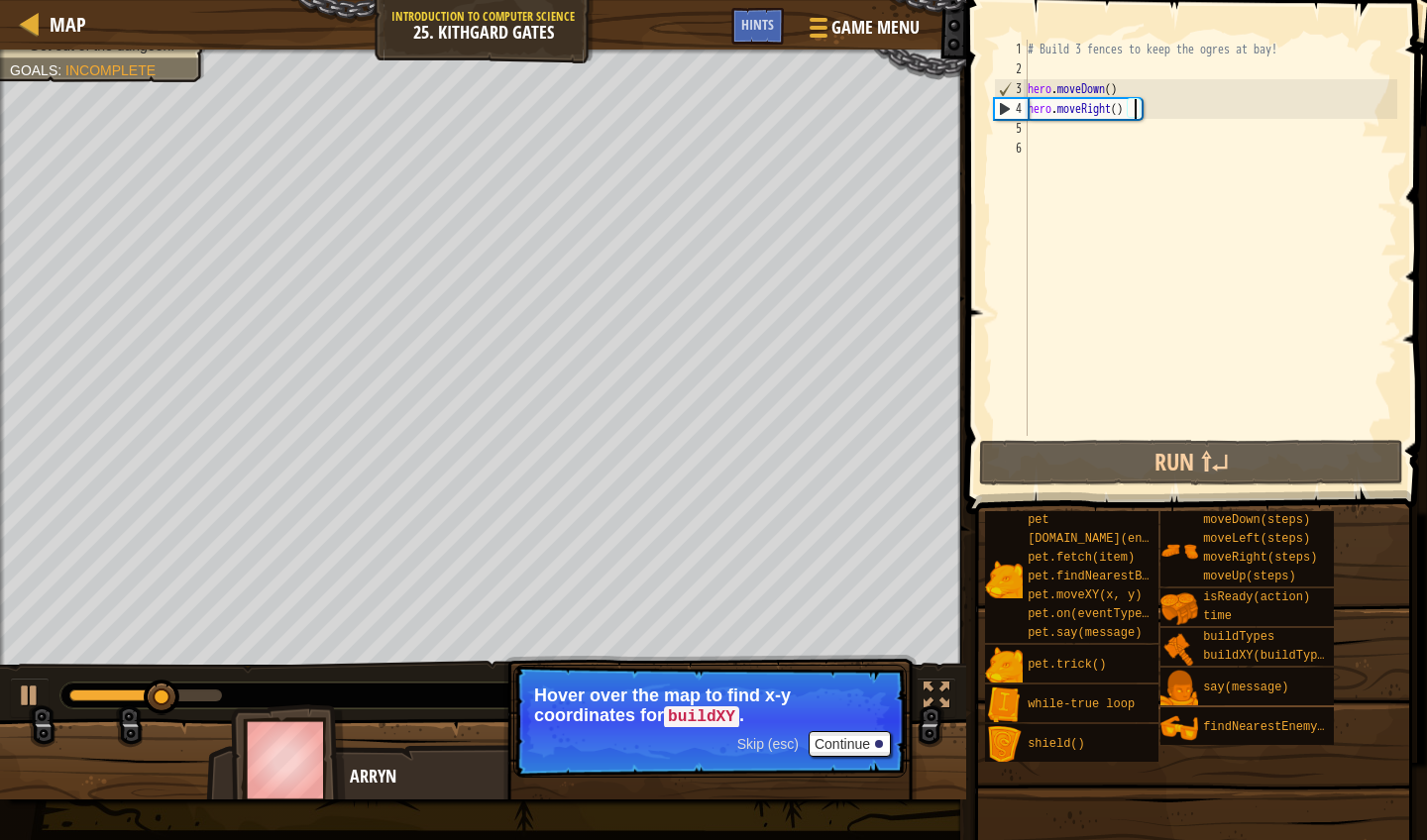 scroll, scrollTop: 9, scrollLeft: 9, axis: both 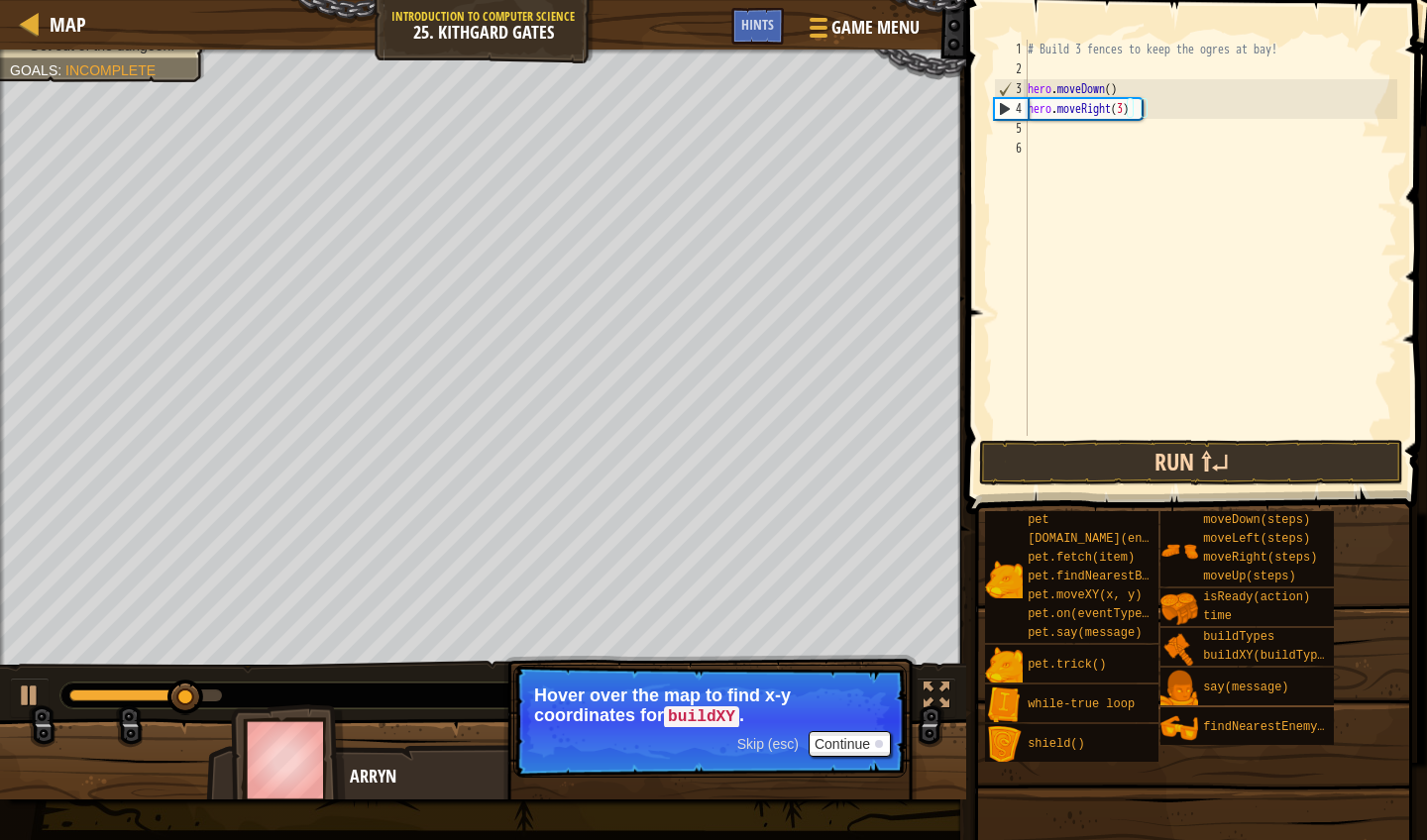 click on "Run ⇧↵" at bounding box center (1191, 463) 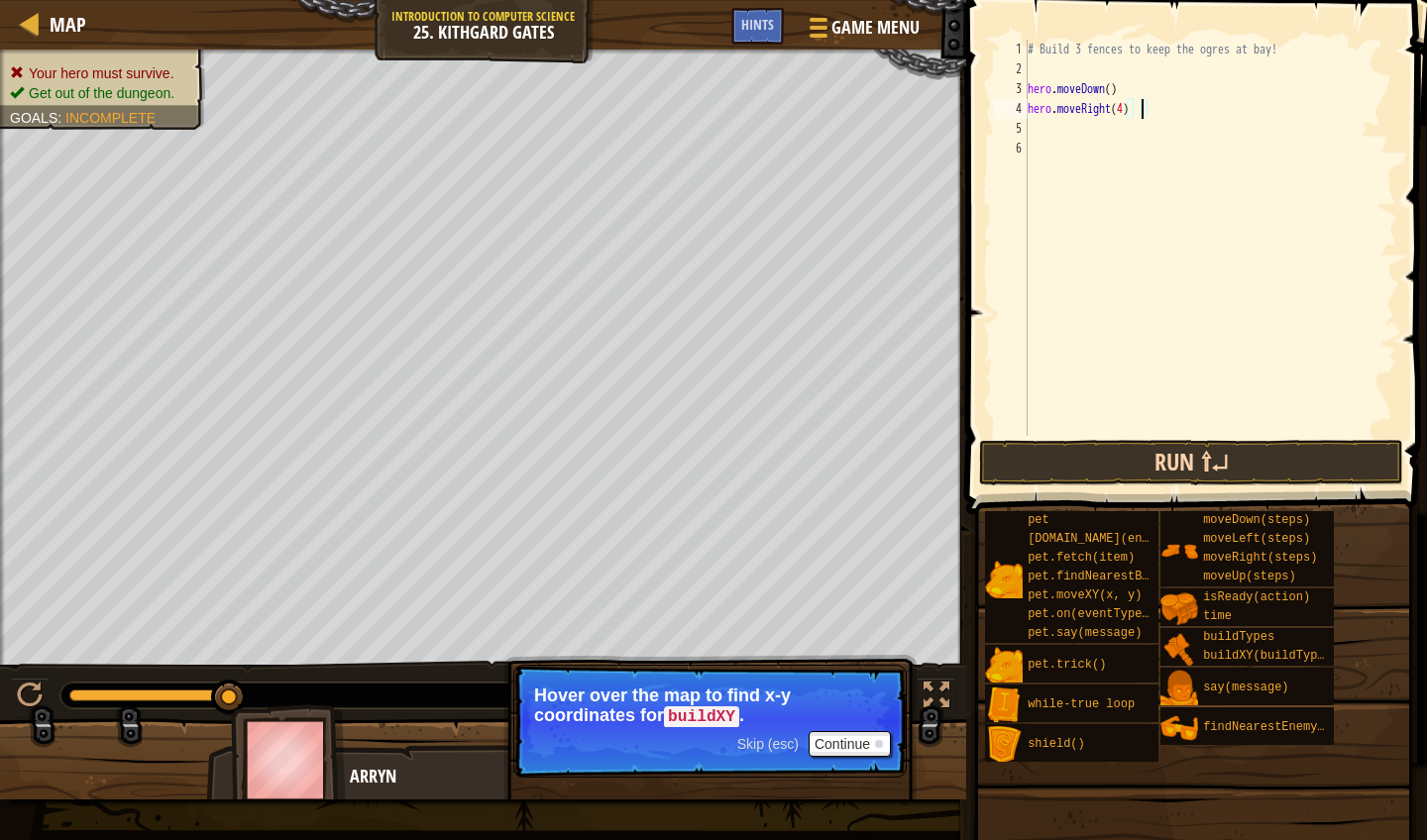 type on "hero.moveRight(4)" 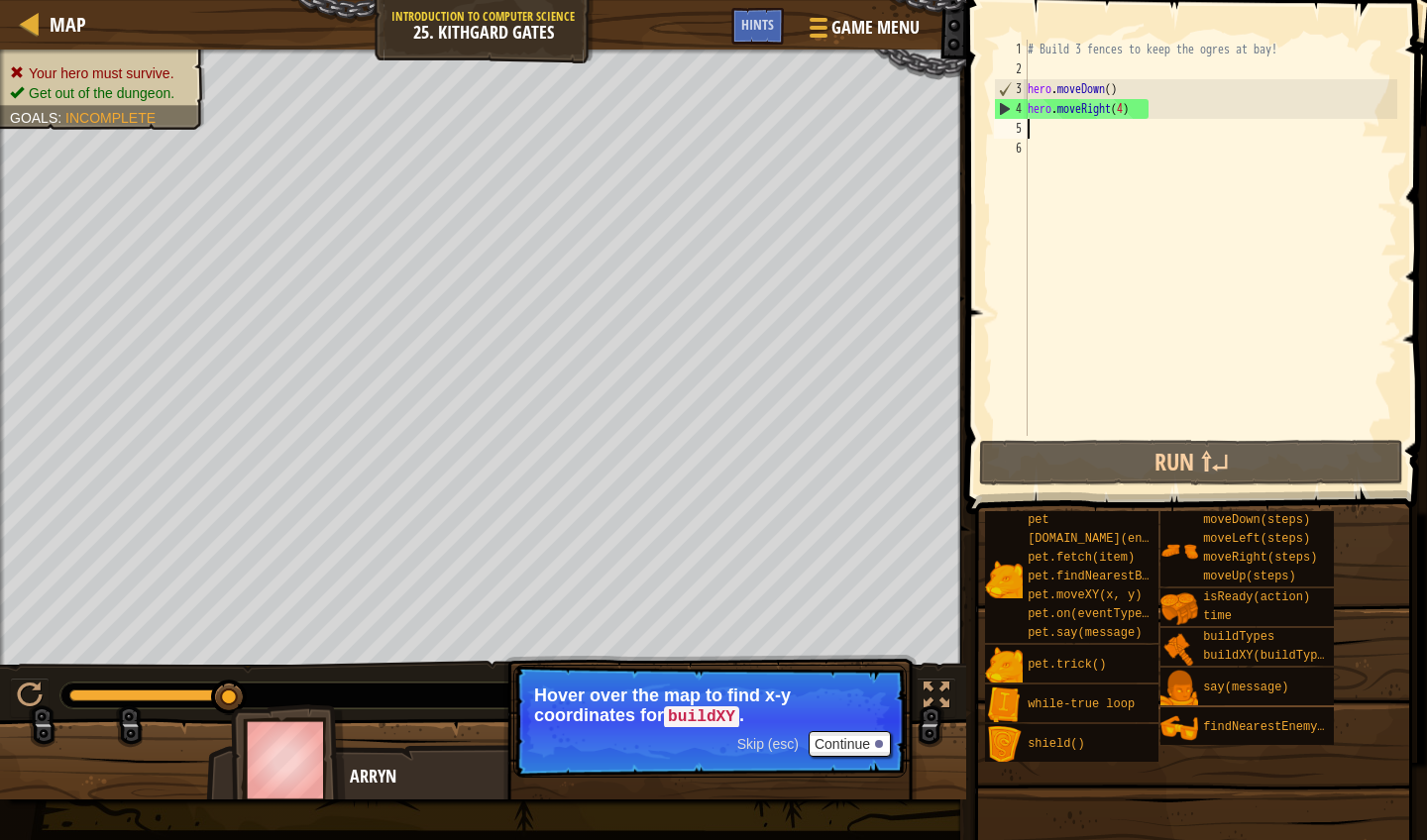 click on "# Build 3 fences to keep the ogres at bay! hero . moveDown ( ) hero . moveRight ( 4 )" at bounding box center (1210, 258) 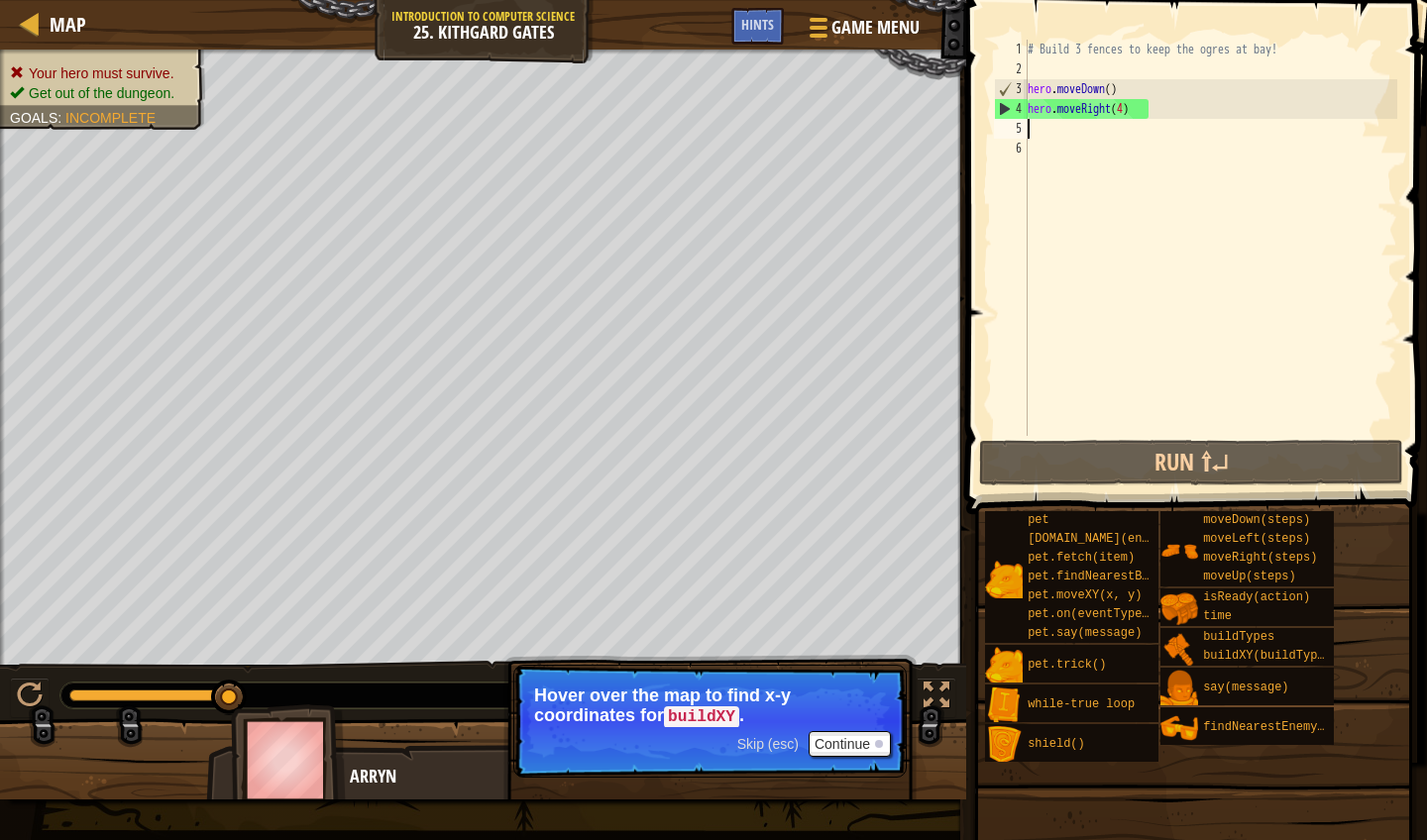 scroll, scrollTop: 9, scrollLeft: 0, axis: vertical 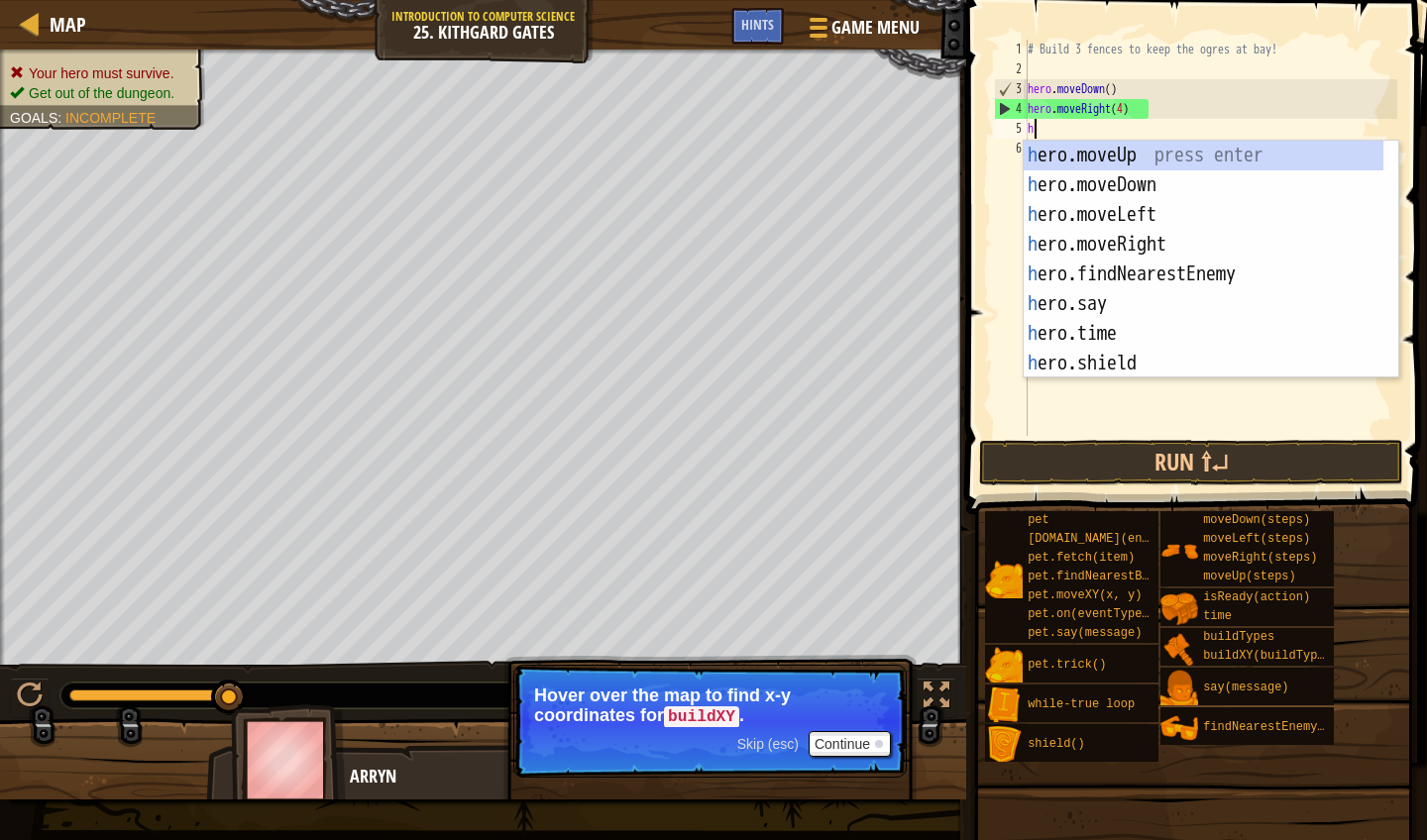 type on "he" 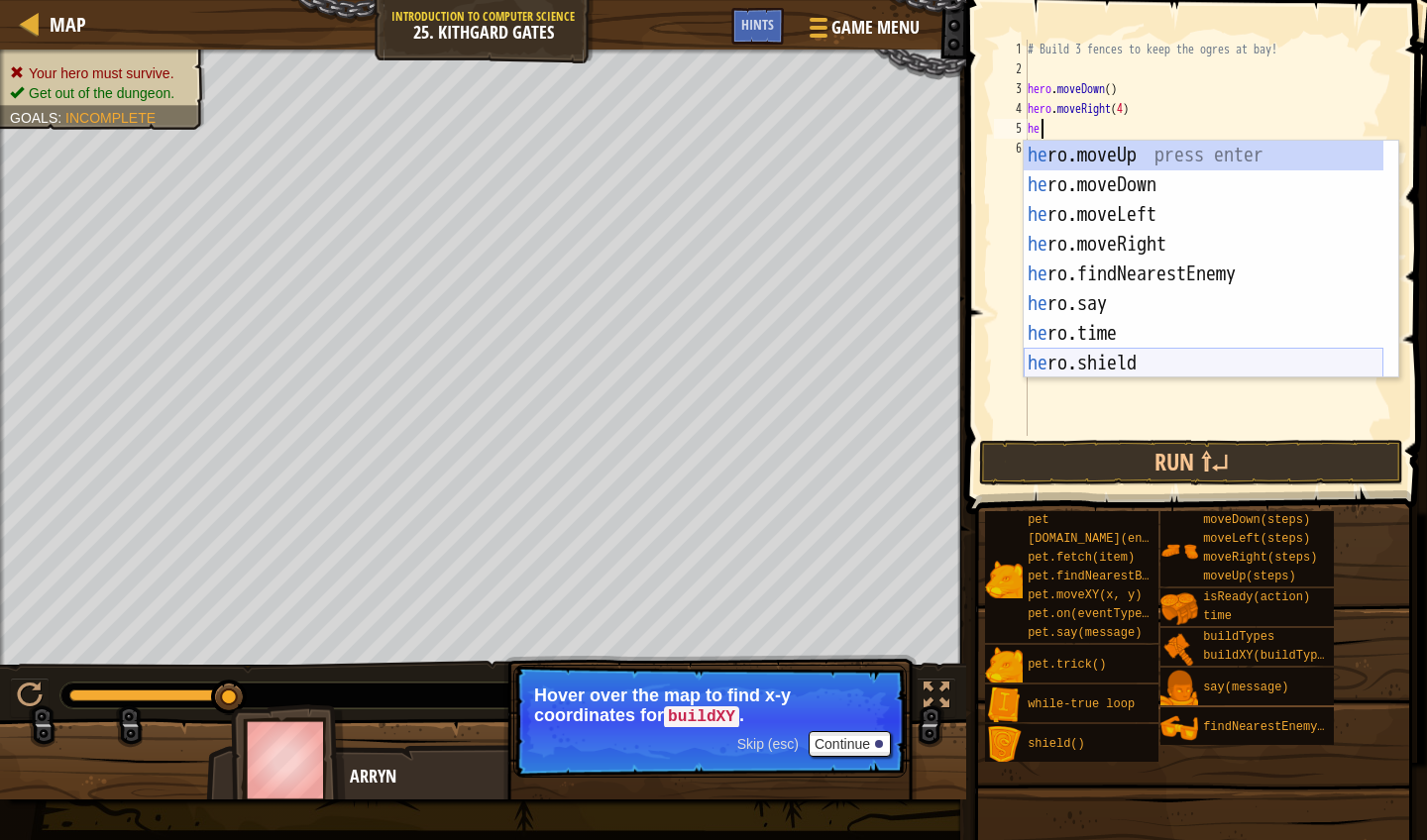 click on "he ro.moveUp press enter he ro.moveDown press enter he ro.moveLeft press enter he ro.moveRight press enter he ro.findNearestEnemy press enter he ro.say press enter he ro.time press enter he ro.shield press enter he ro.isReady press enter" at bounding box center [1203, 289] 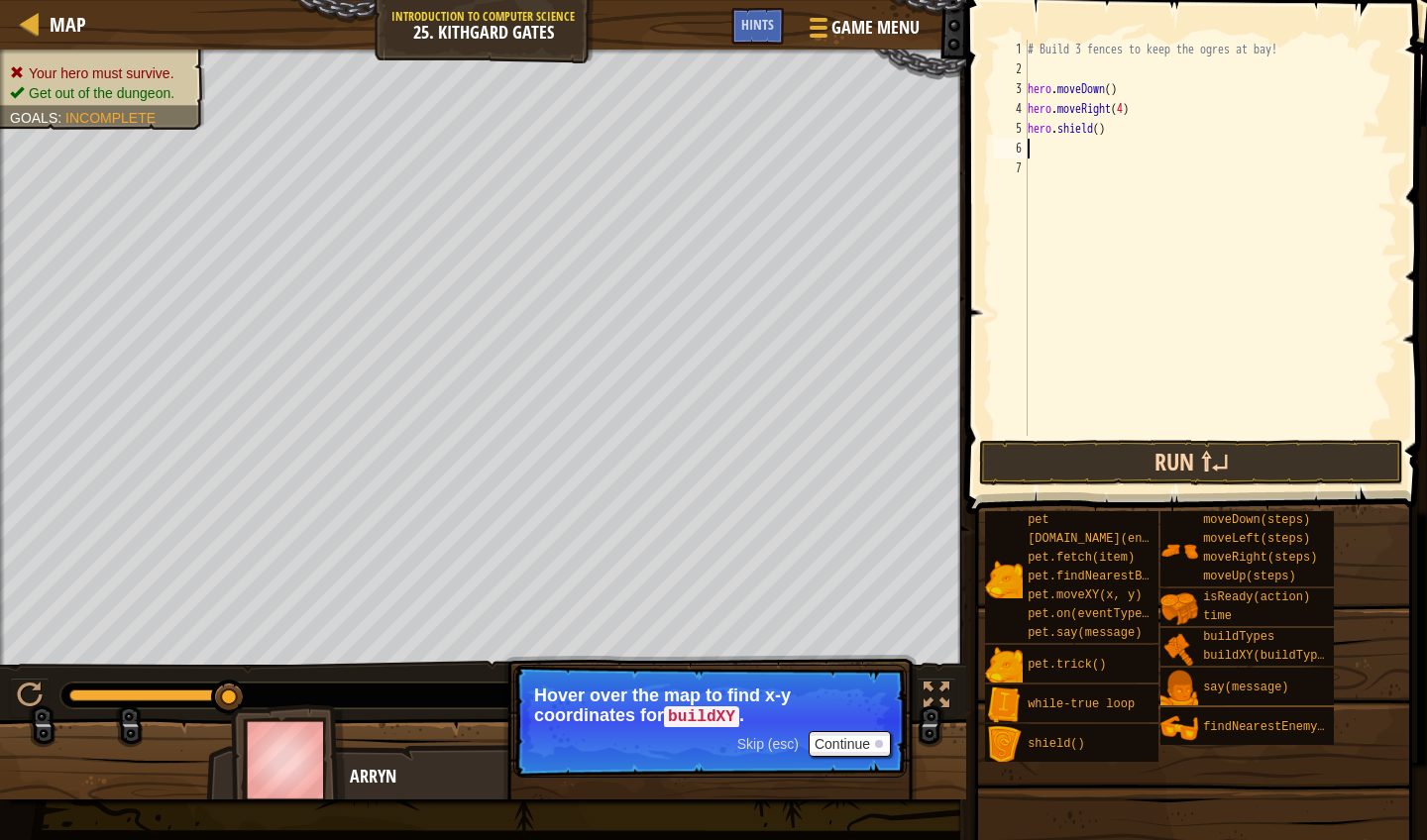 click on "Run ⇧↵" at bounding box center [1191, 463] 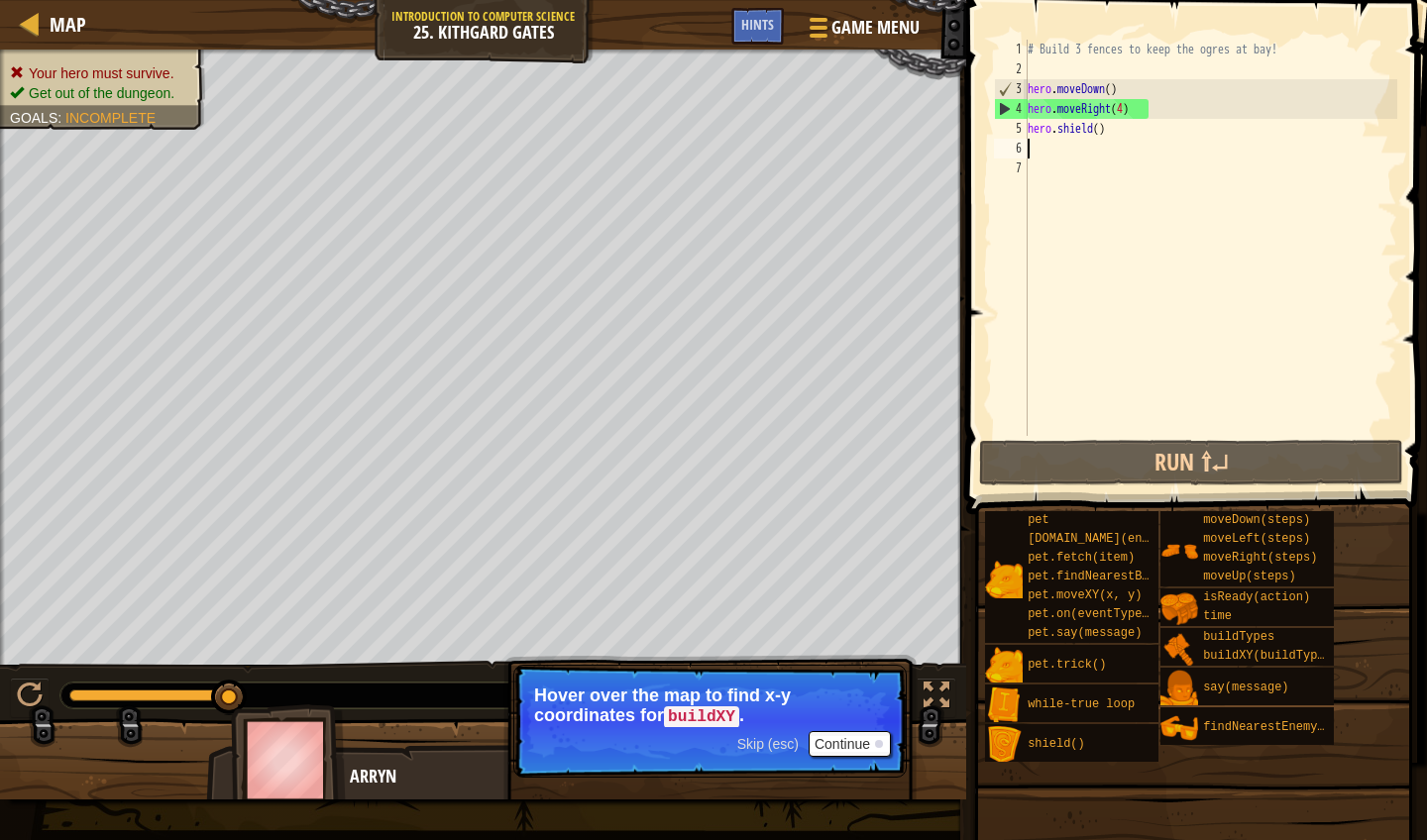 click on "Continue" at bounding box center [849, 744] 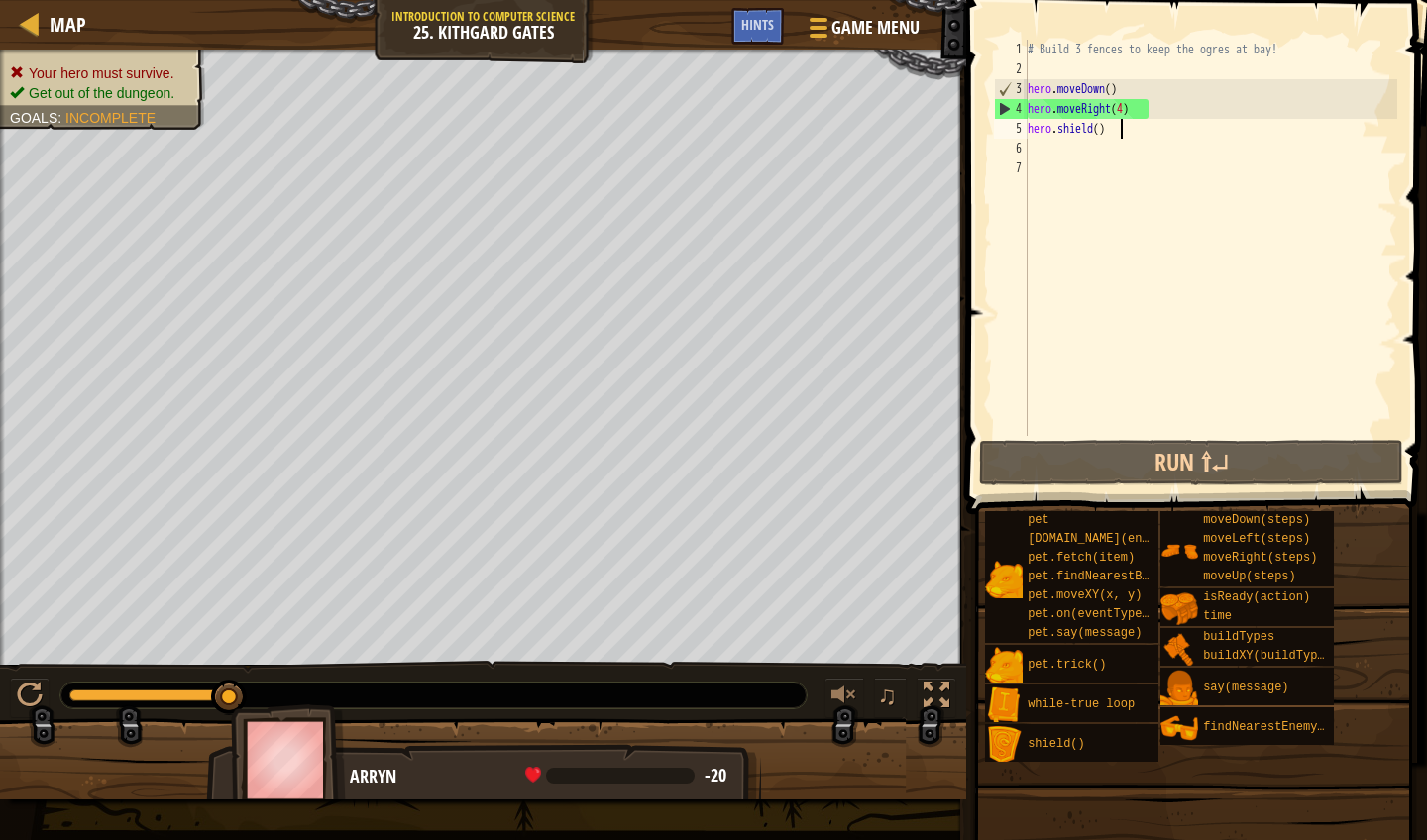 click on "# Build 3 fences to keep the ogres at bay! hero . moveDown ( ) hero . moveRight ( 4 ) hero . shield ( )" at bounding box center [1210, 258] 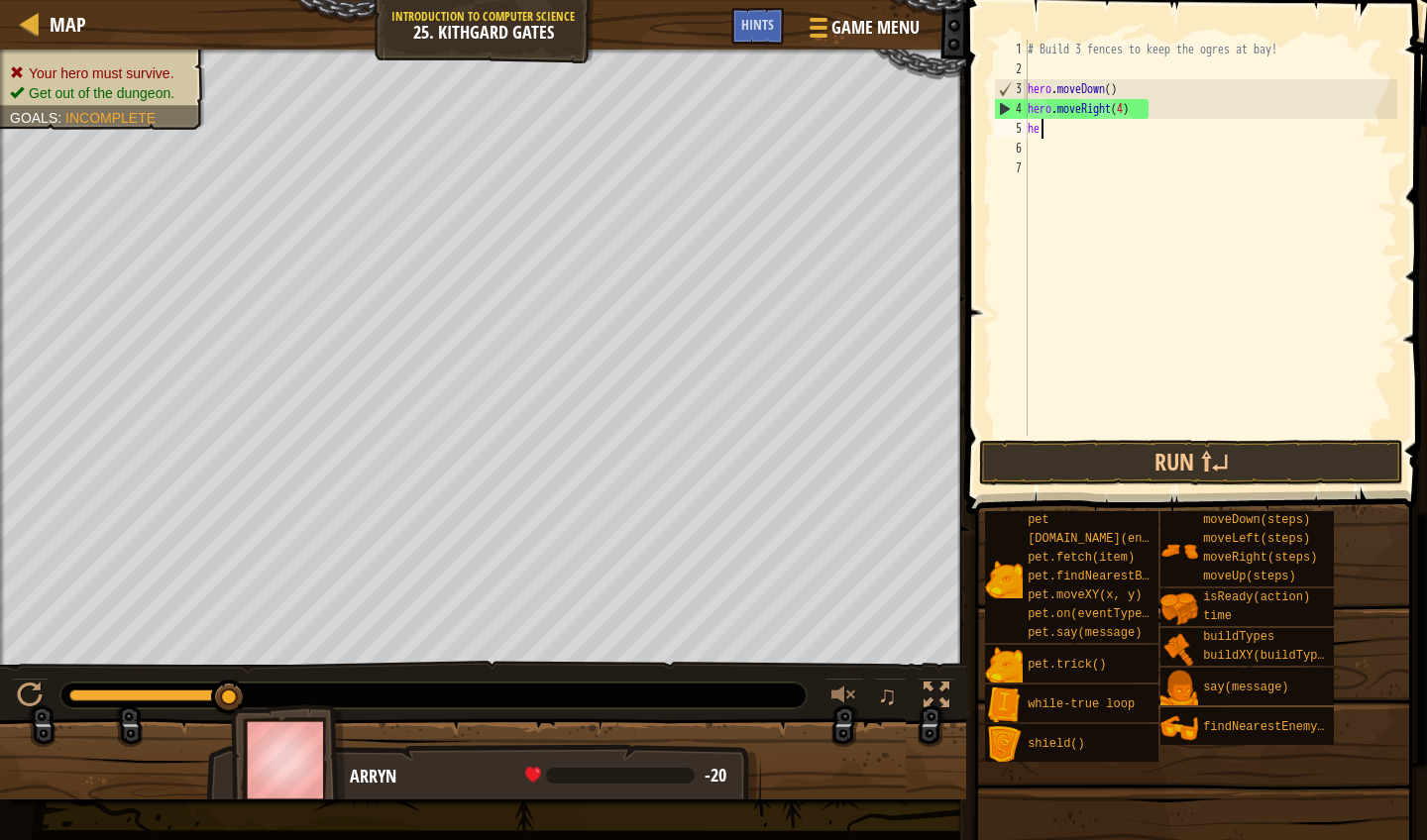 type on "h" 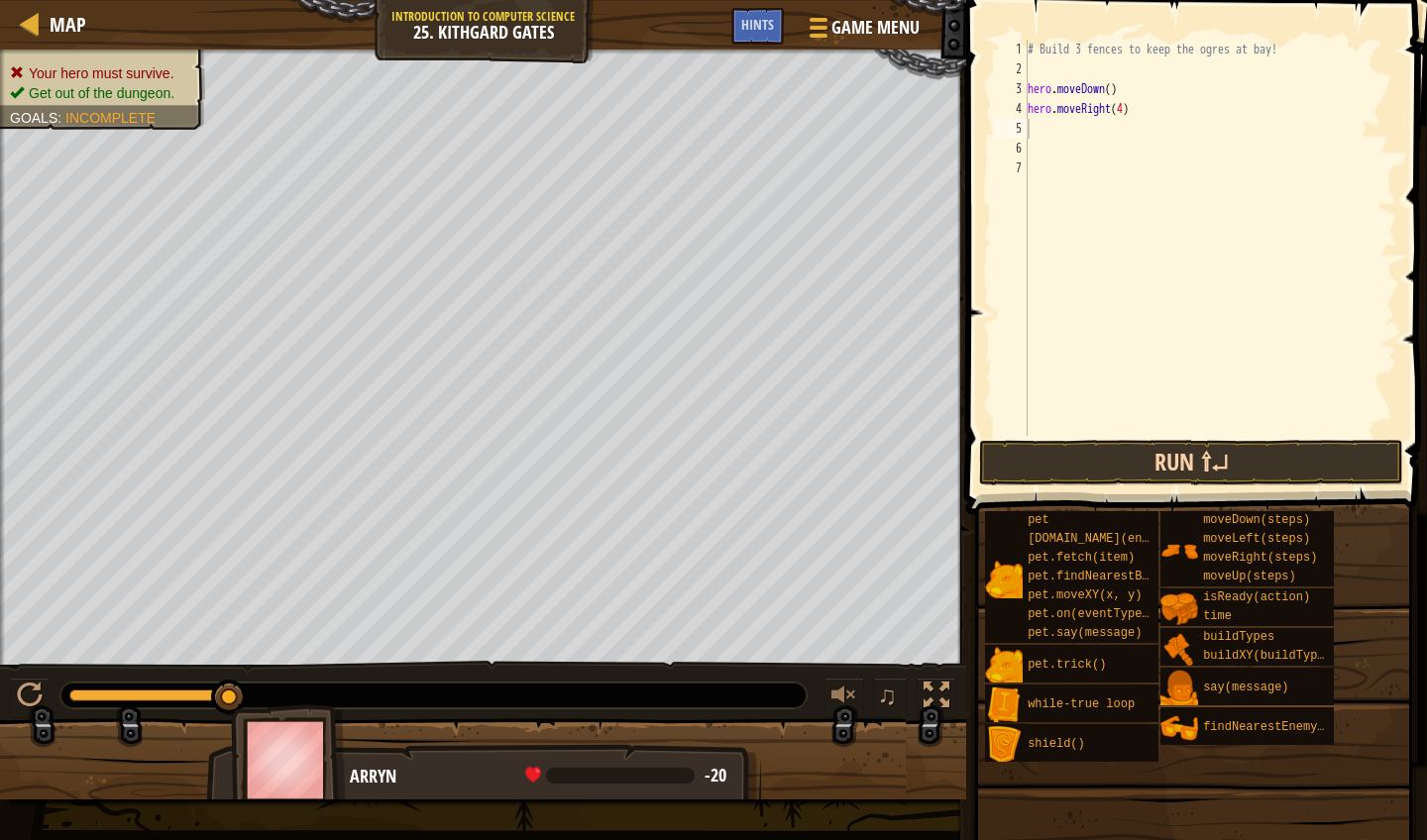 click on "Run ⇧↵" at bounding box center (1191, 463) 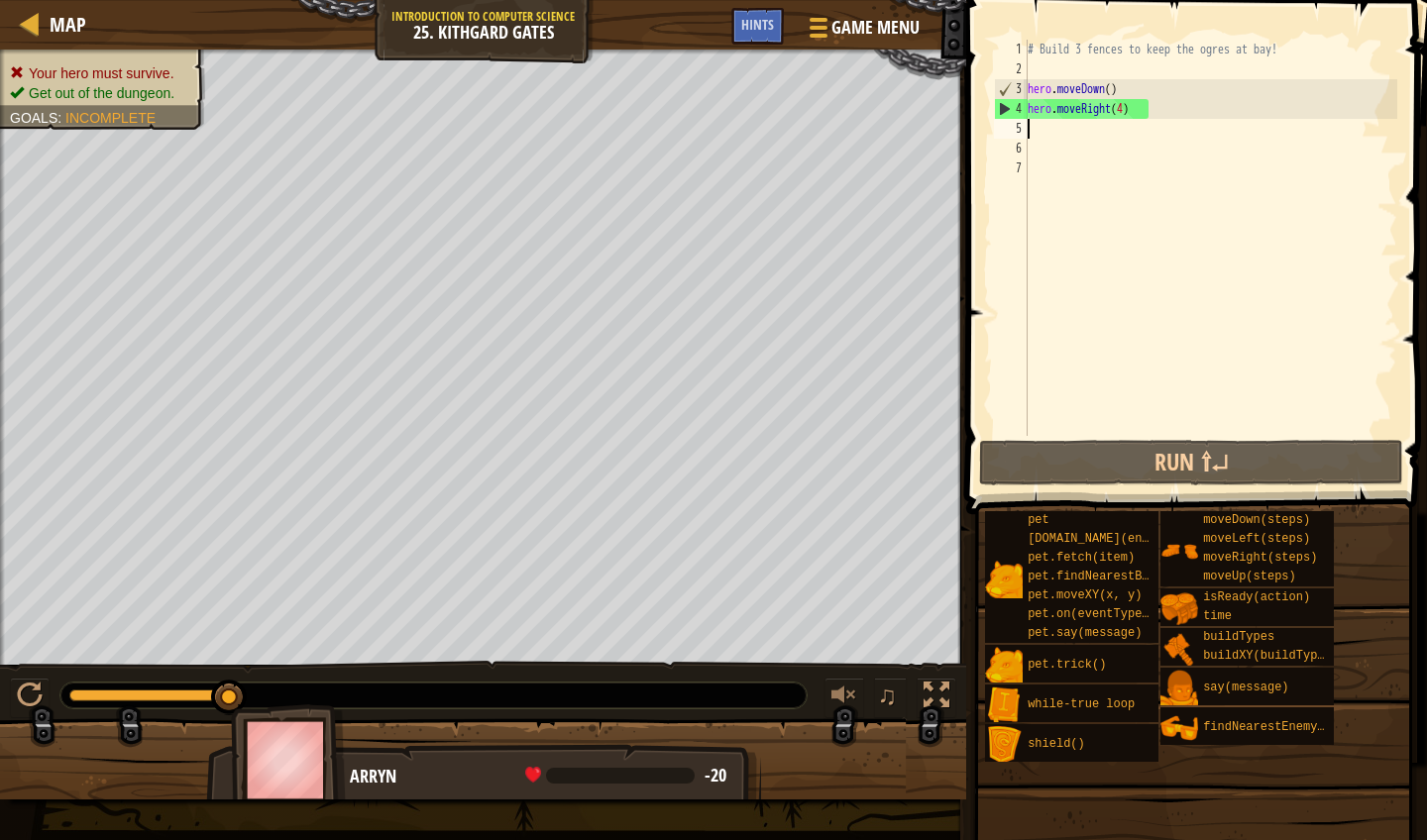 click on "# Build 3 fences to keep the ogres at bay! hero . moveDown ( ) hero . moveRight ( 4 )" at bounding box center [1210, 258] 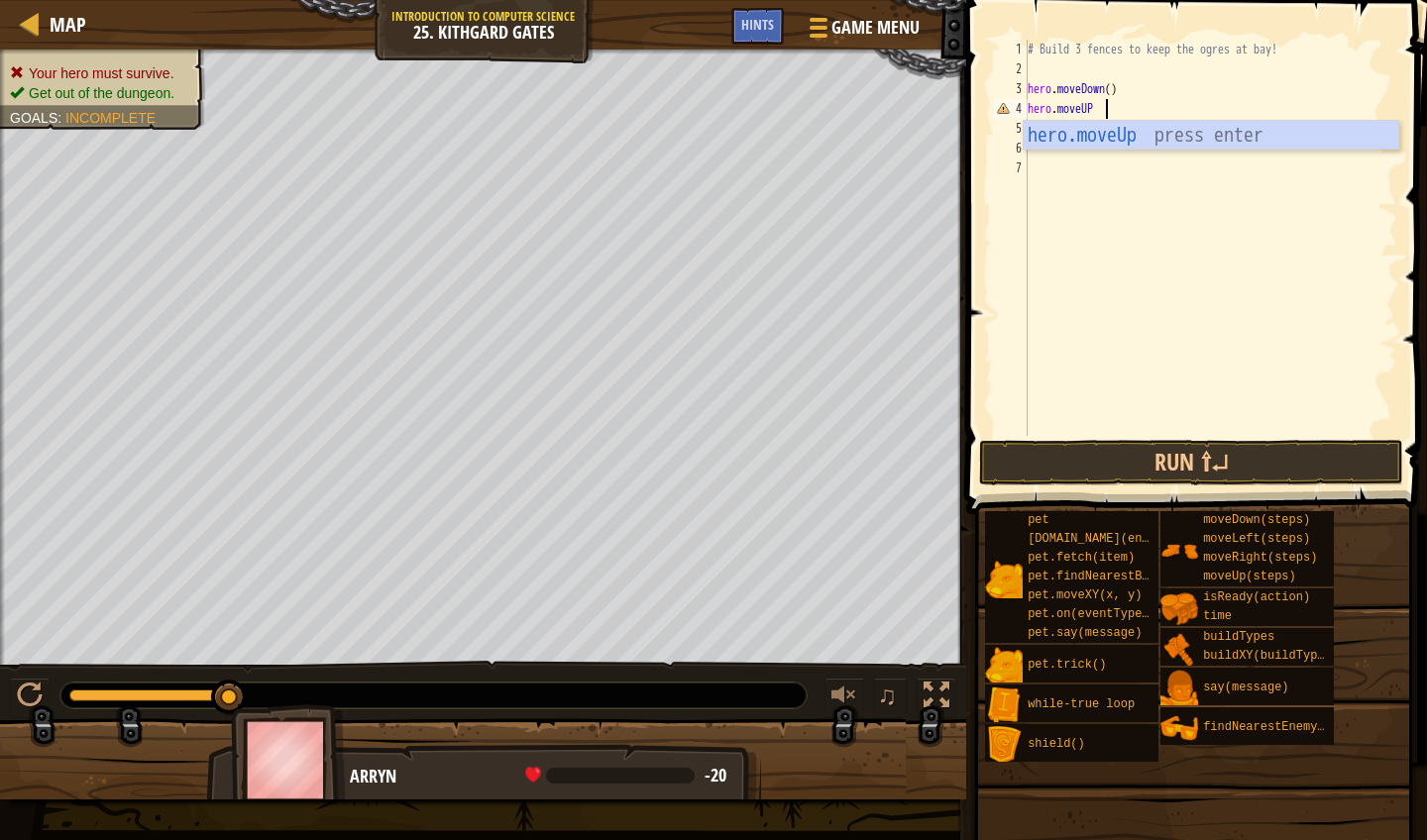 scroll, scrollTop: 9, scrollLeft: 6, axis: both 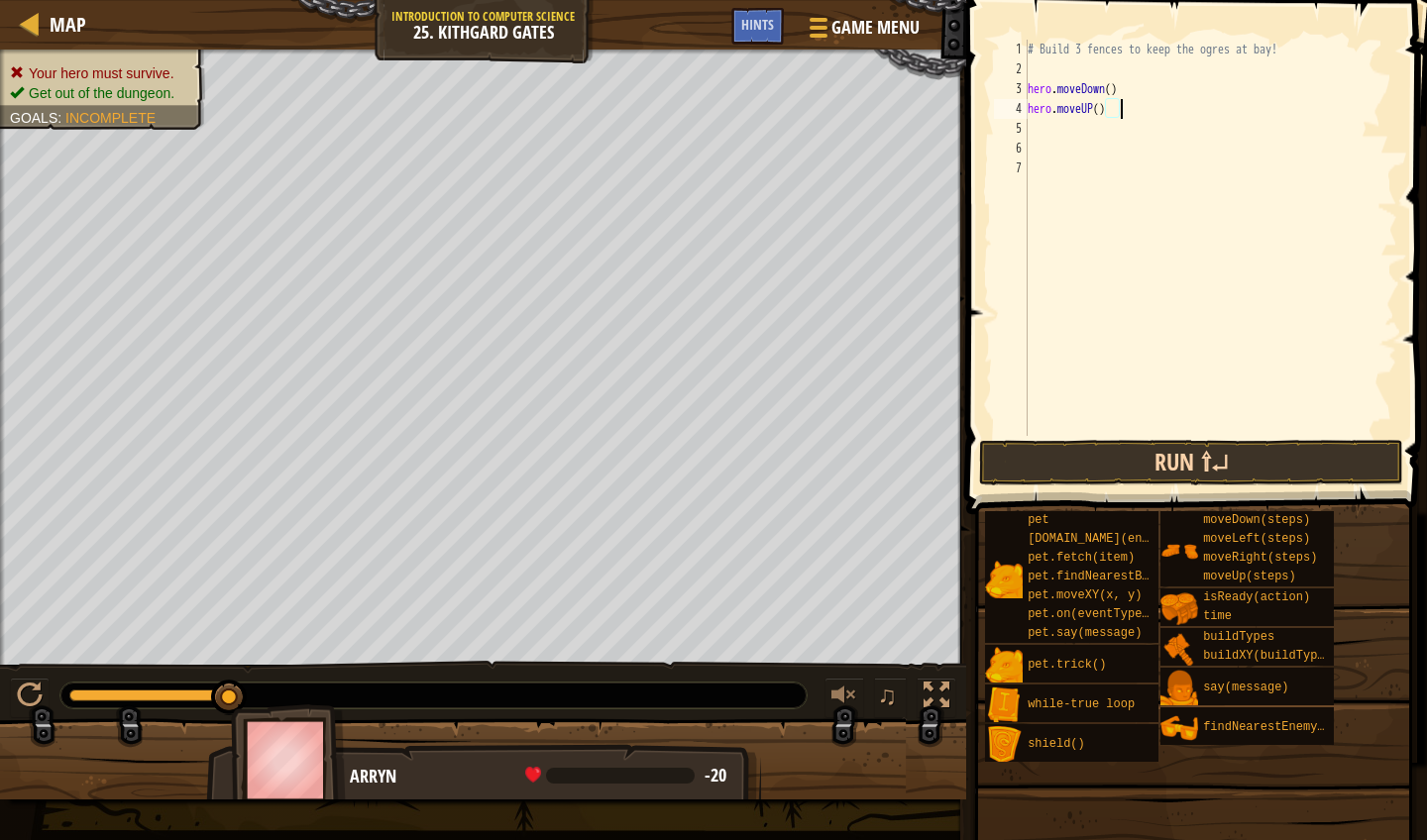 click on "Run ⇧↵" at bounding box center [1191, 463] 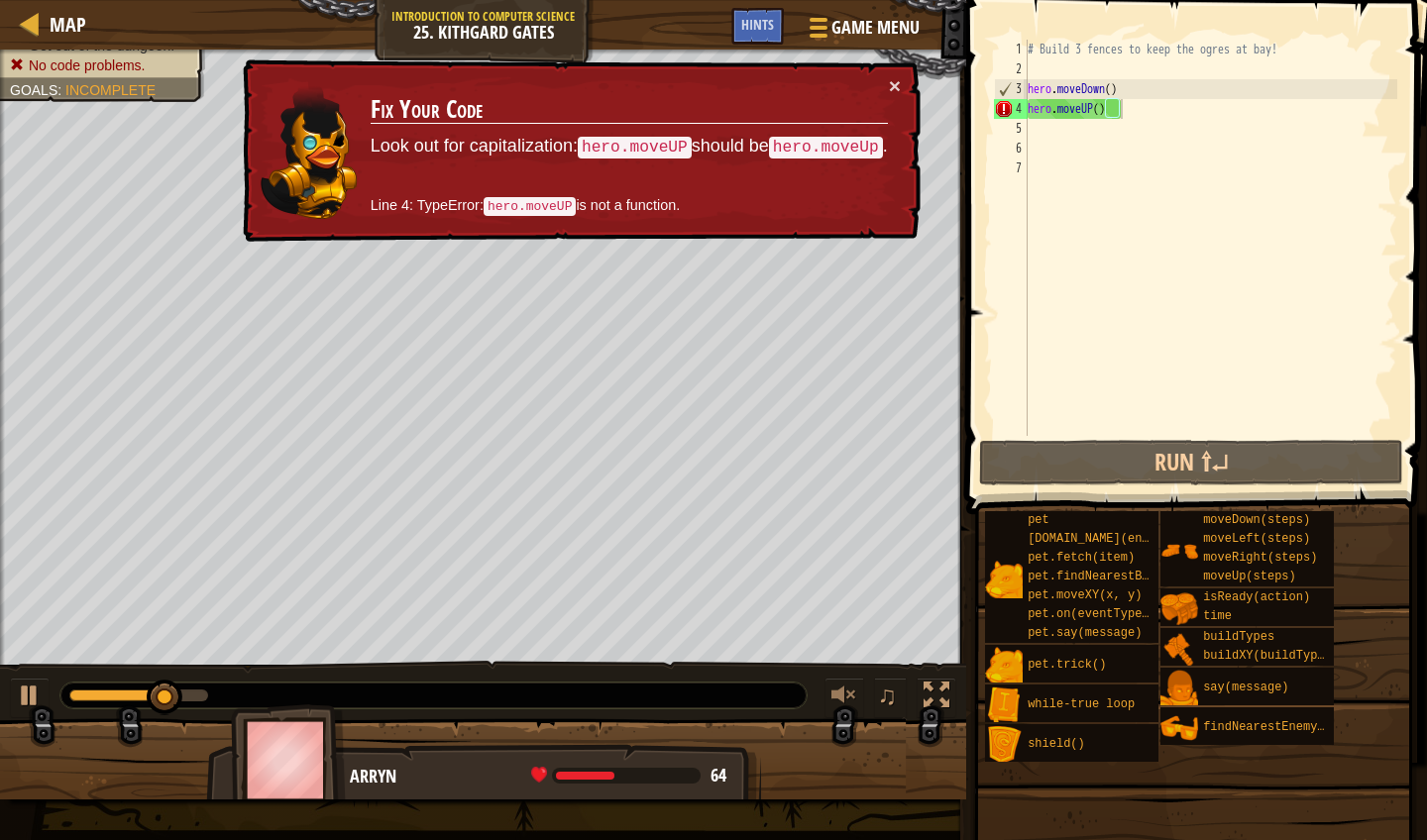click on "Fix Your Code Look out for capitalization:  hero.moveUP  should be  hero.moveUp .
Line 4: TypeError:  hero.moveUP  is not a function." at bounding box center (629, 151) 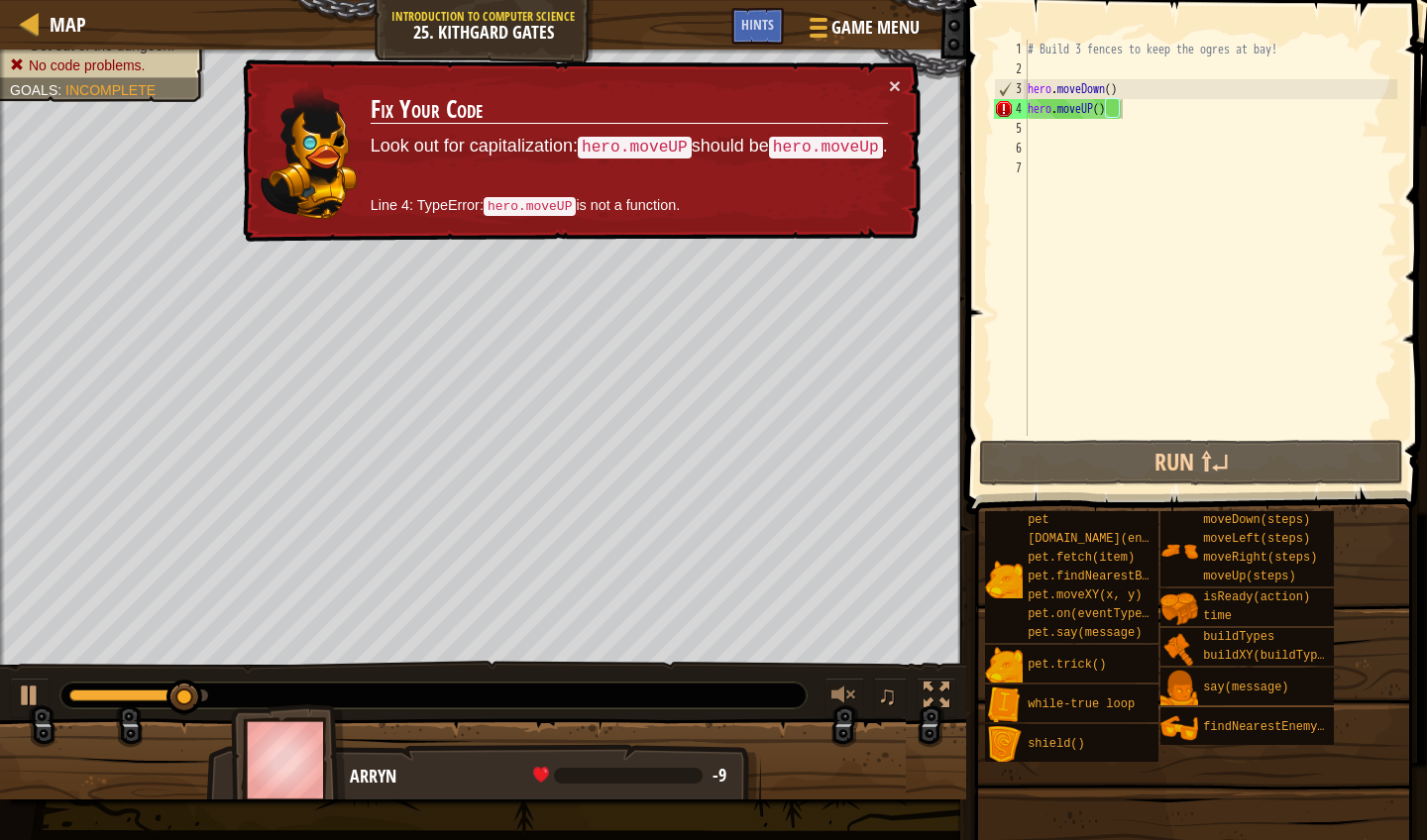 click on "× Fix Your Code Look out for capitalization:  hero.moveUP  should be  hero.moveUp .
Line 4: TypeError:  hero.moveUP  is not a function." at bounding box center [580, 151] 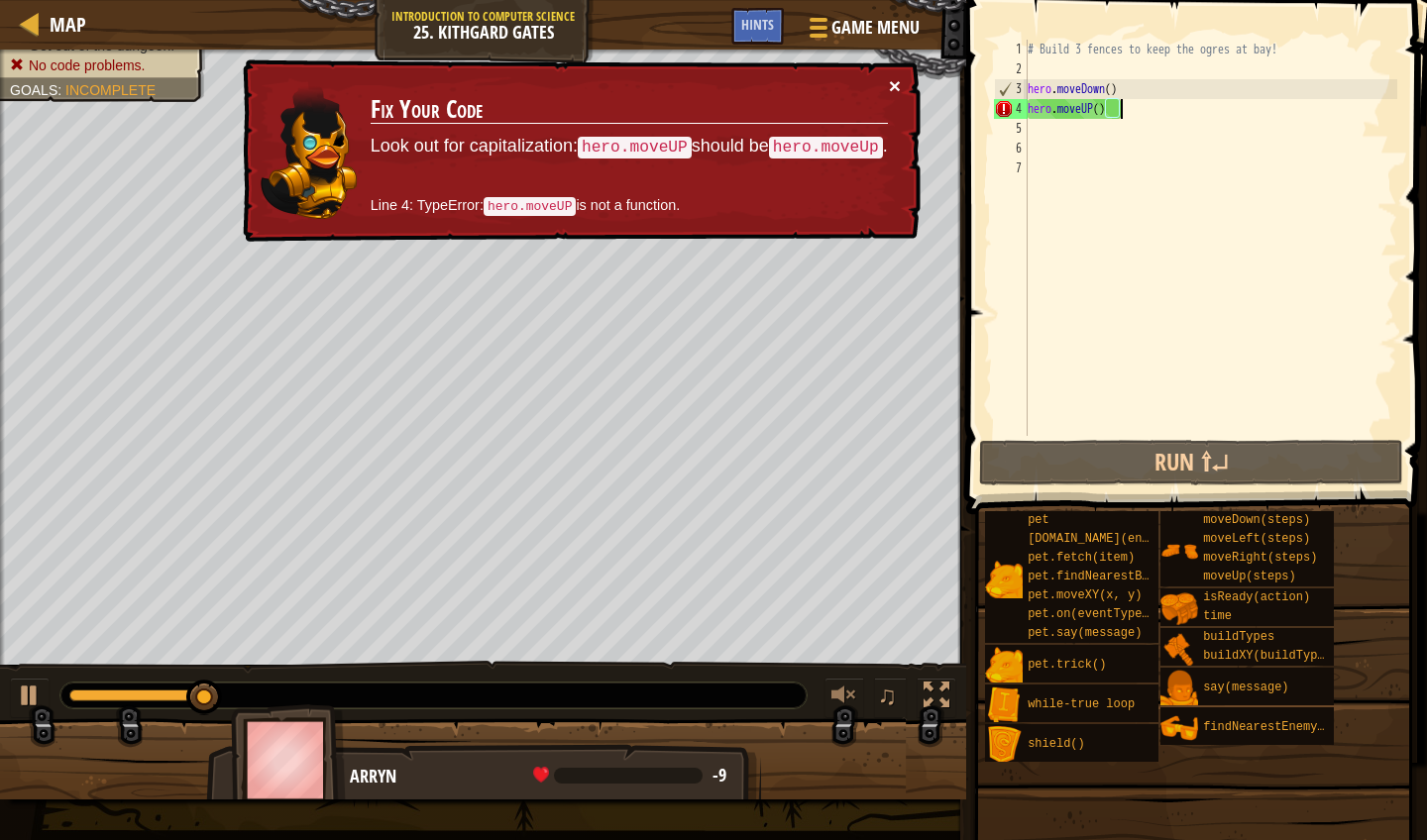 click on "×" at bounding box center [895, 85] 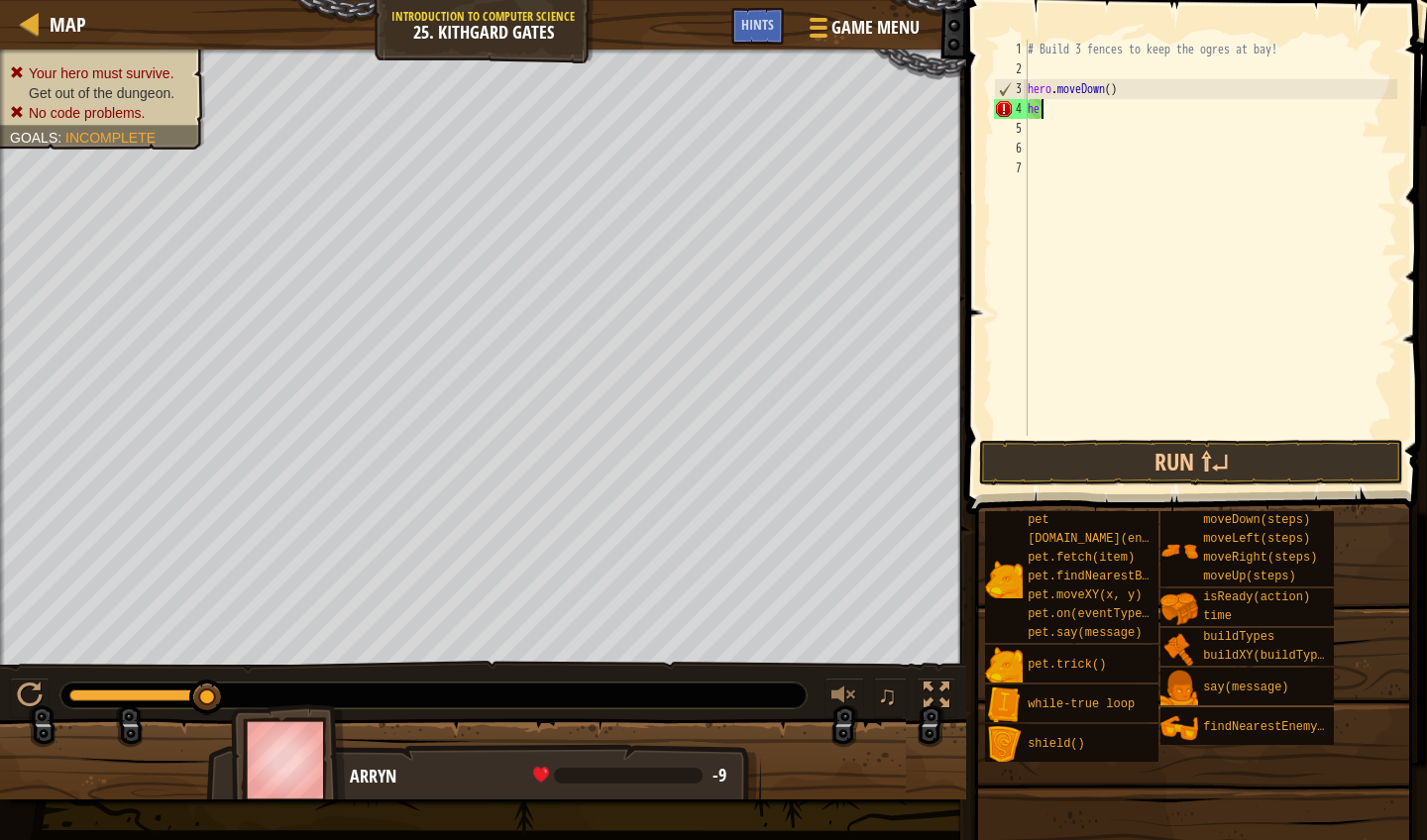 scroll, scrollTop: 9, scrollLeft: 0, axis: vertical 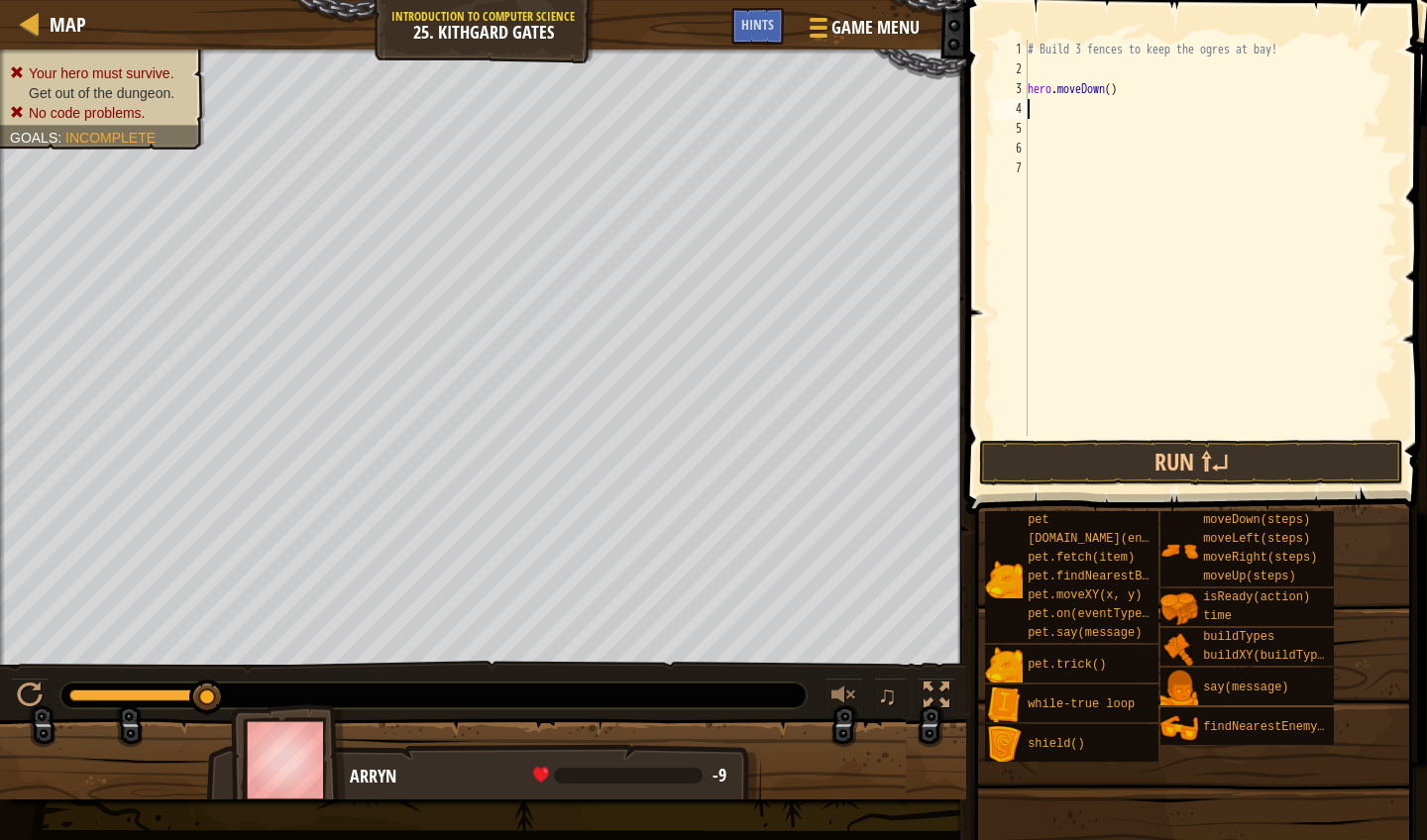 type on "h" 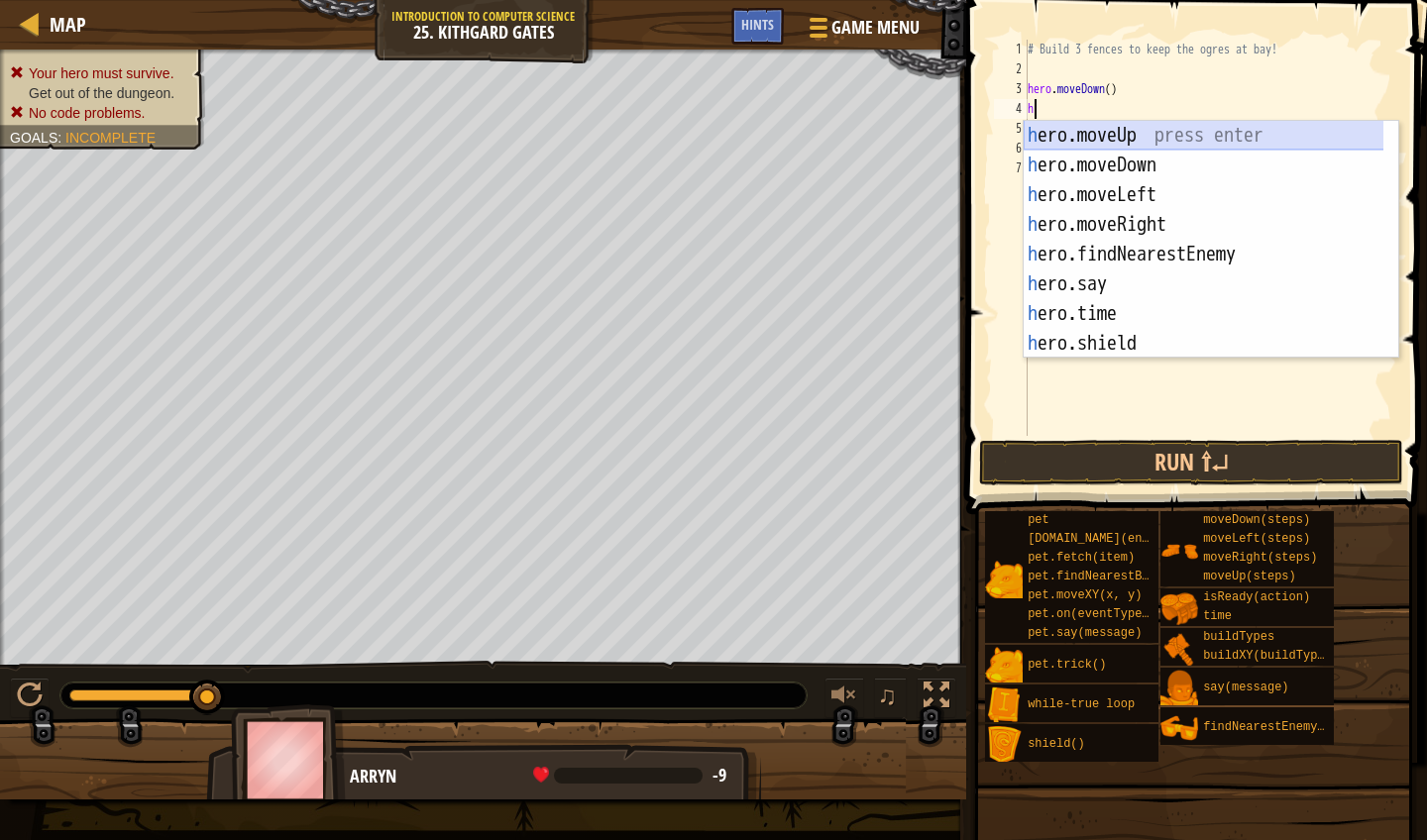 click on "h ero.moveUp press enter h ero.moveDown press enter h ero.moveLeft press enter h ero.moveRight press enter h ero.findNearestEnemy press enter h ero.say press enter h ero.time press enter h ero.shield press enter h ero.isReady press enter" at bounding box center (1211, 269) 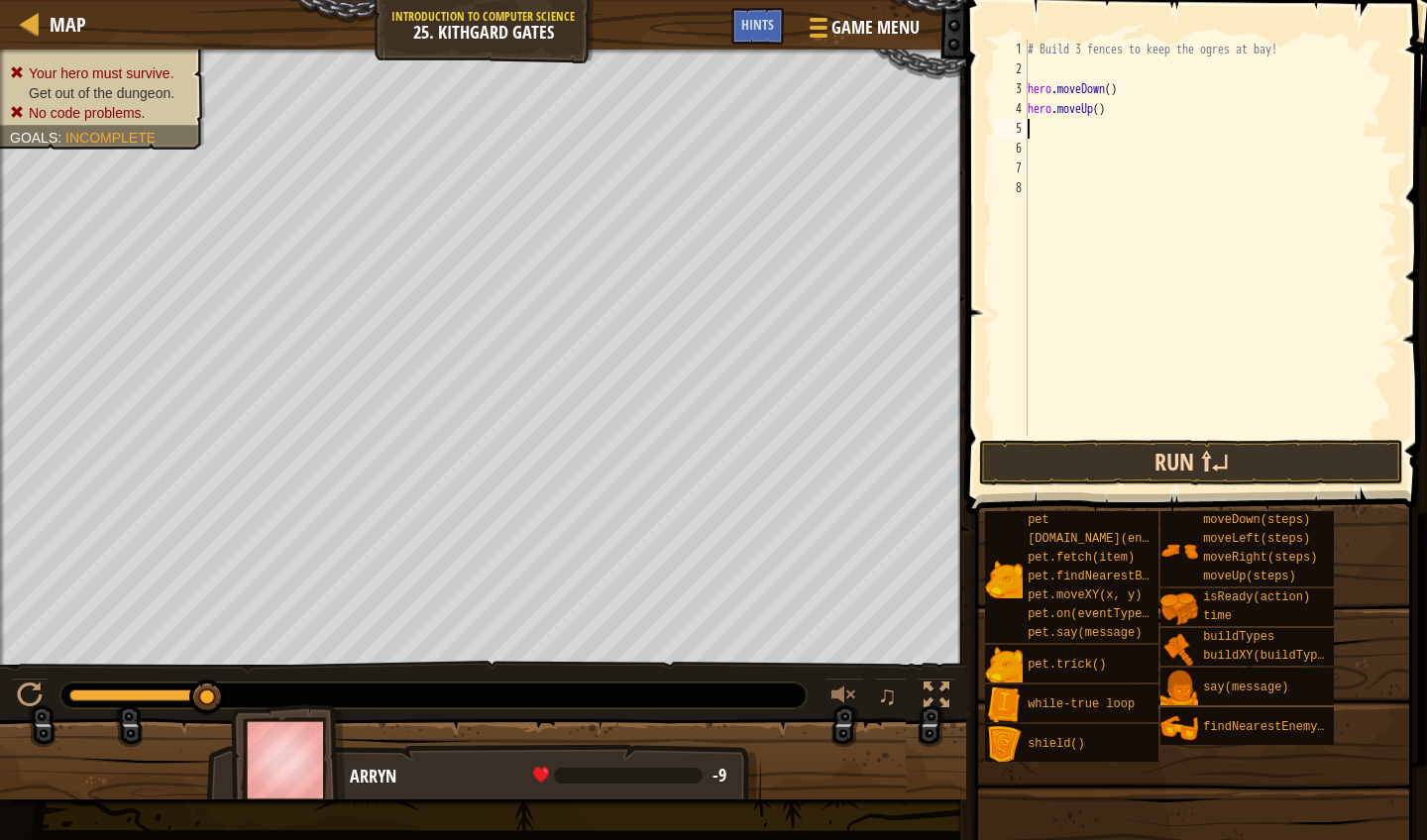 click on "Run ⇧↵" at bounding box center (1191, 463) 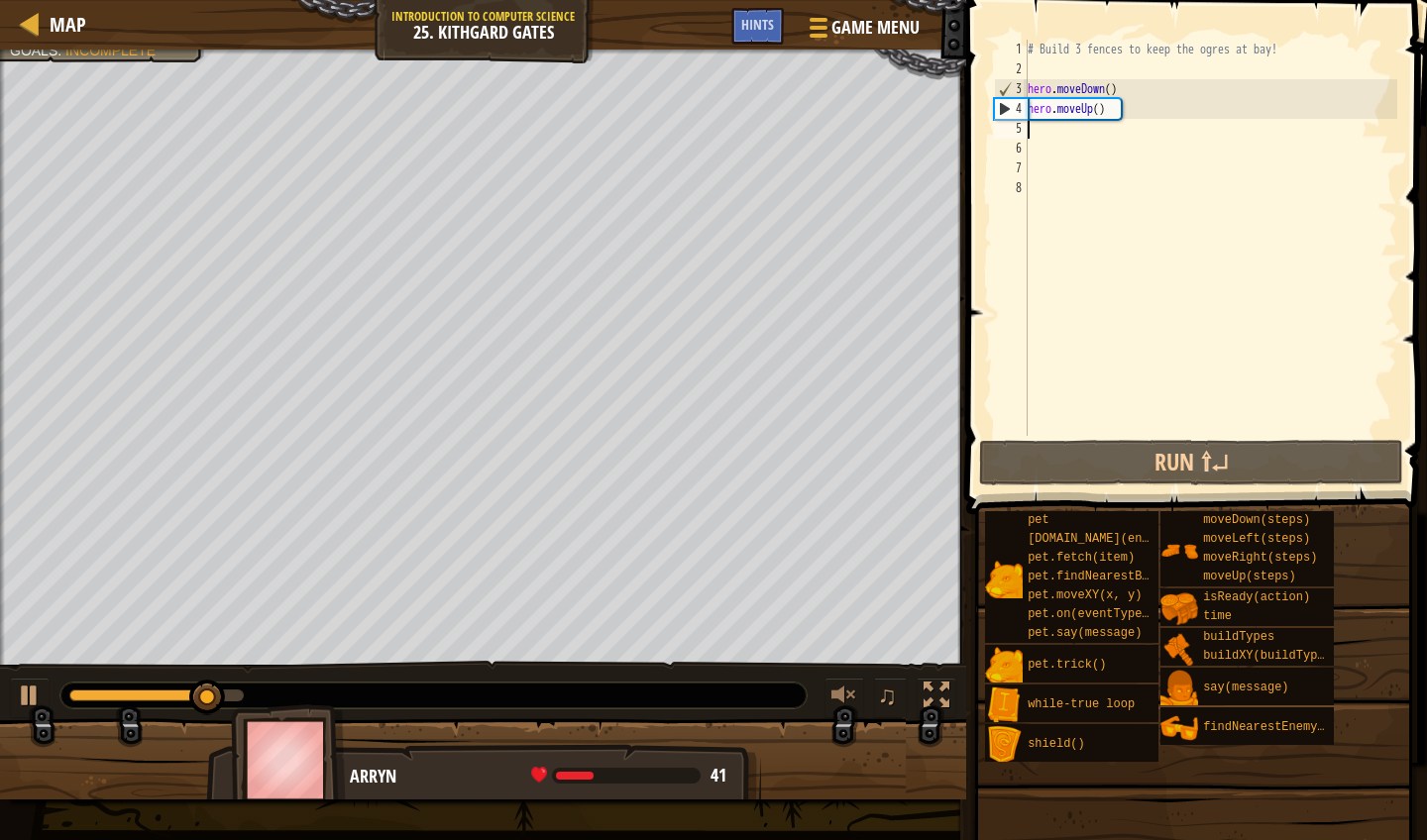 click on "# Build 3 fences to keep the ogres at bay! hero . moveDown ( ) hero . moveUp ( )" at bounding box center (1210, 258) 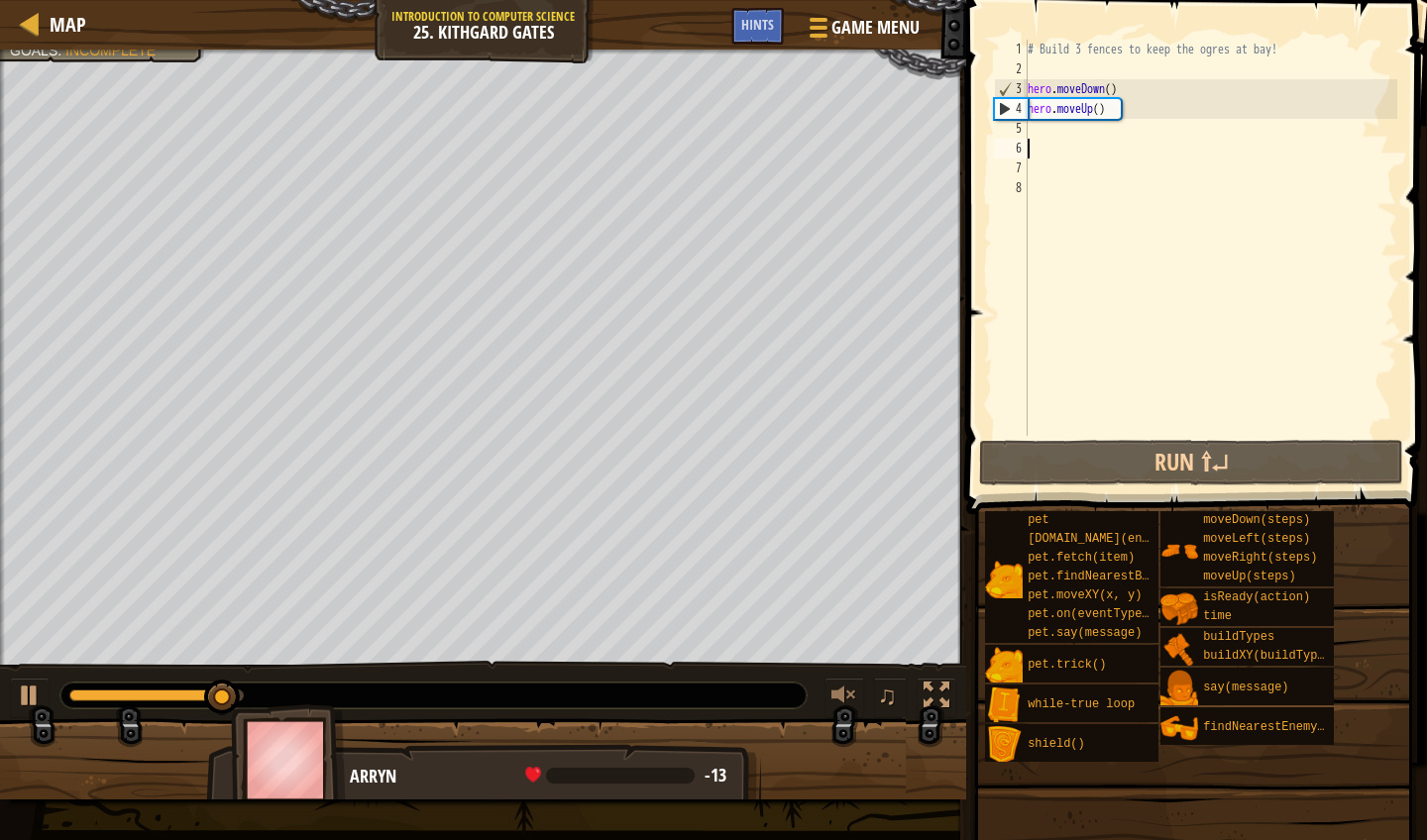 click on "# Build 3 fences to keep the ogres at bay! hero . moveDown ( ) hero . moveUp ( )" at bounding box center (1210, 258) 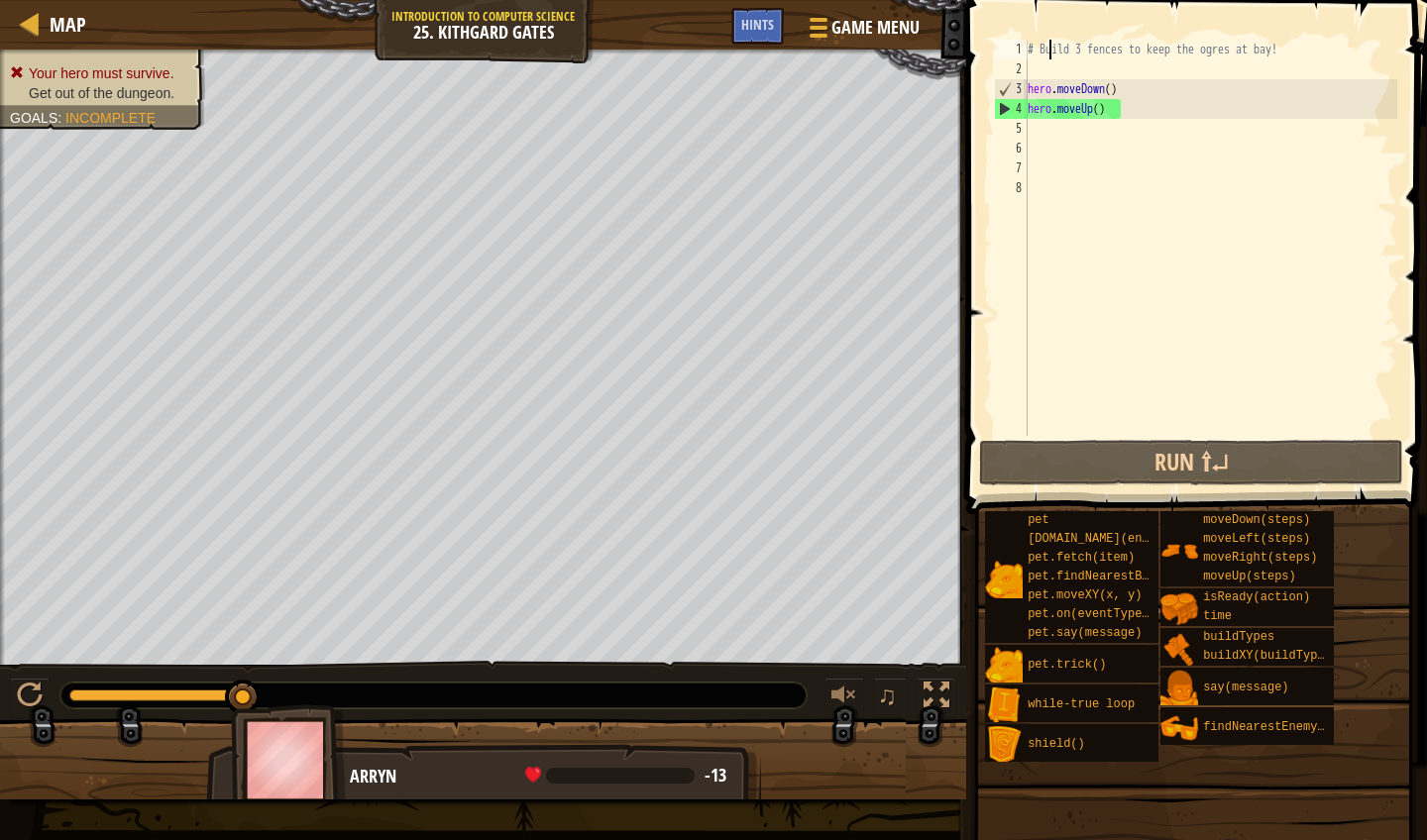 click on "# Build 3 fences to keep the ogres at bay! hero . moveDown ( ) hero . moveUp ( )" at bounding box center (1210, 258) 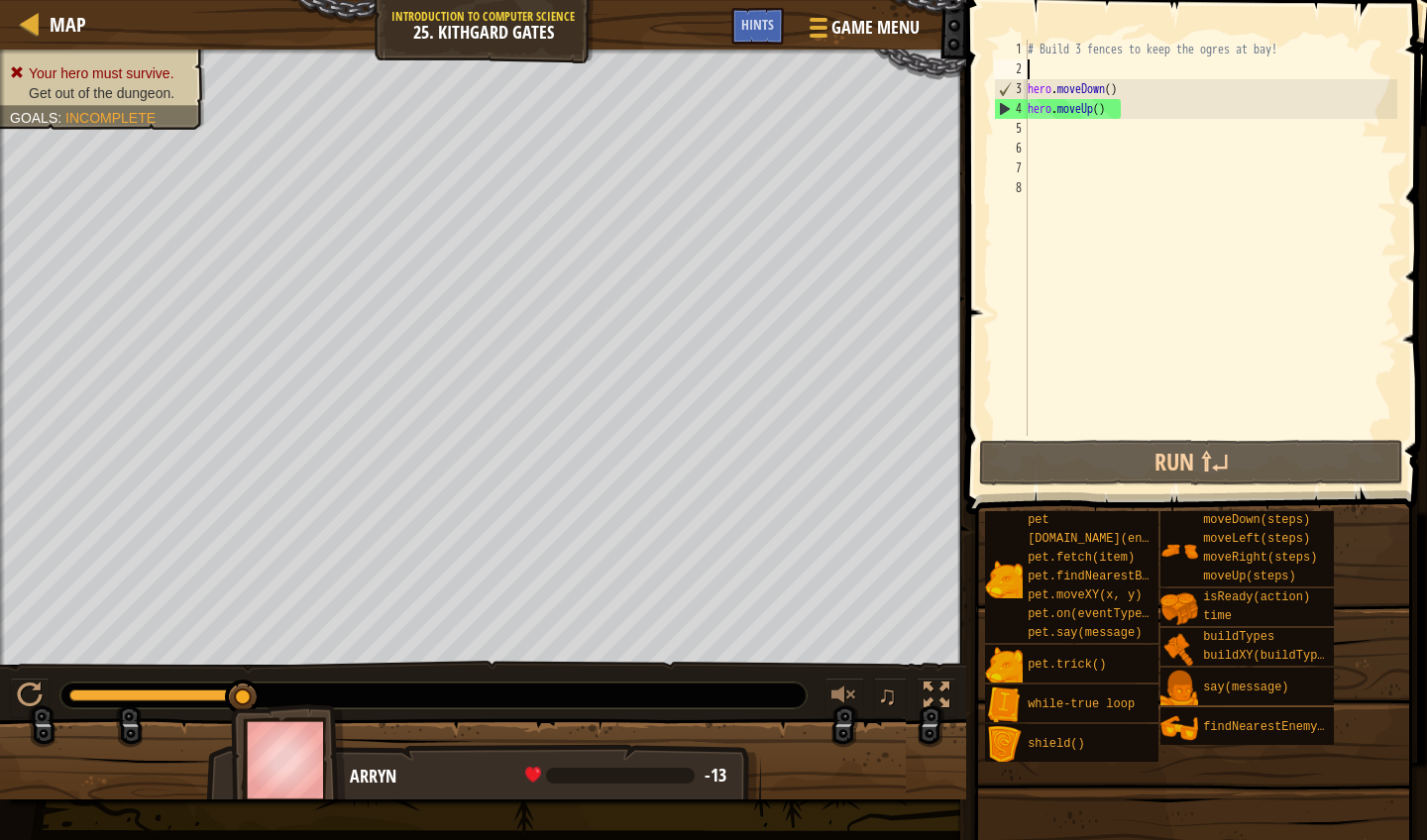 click on "# Build 3 fences to keep the ogres at bay! hero . moveDown ( ) hero . moveUp ( )" at bounding box center [1210, 258] 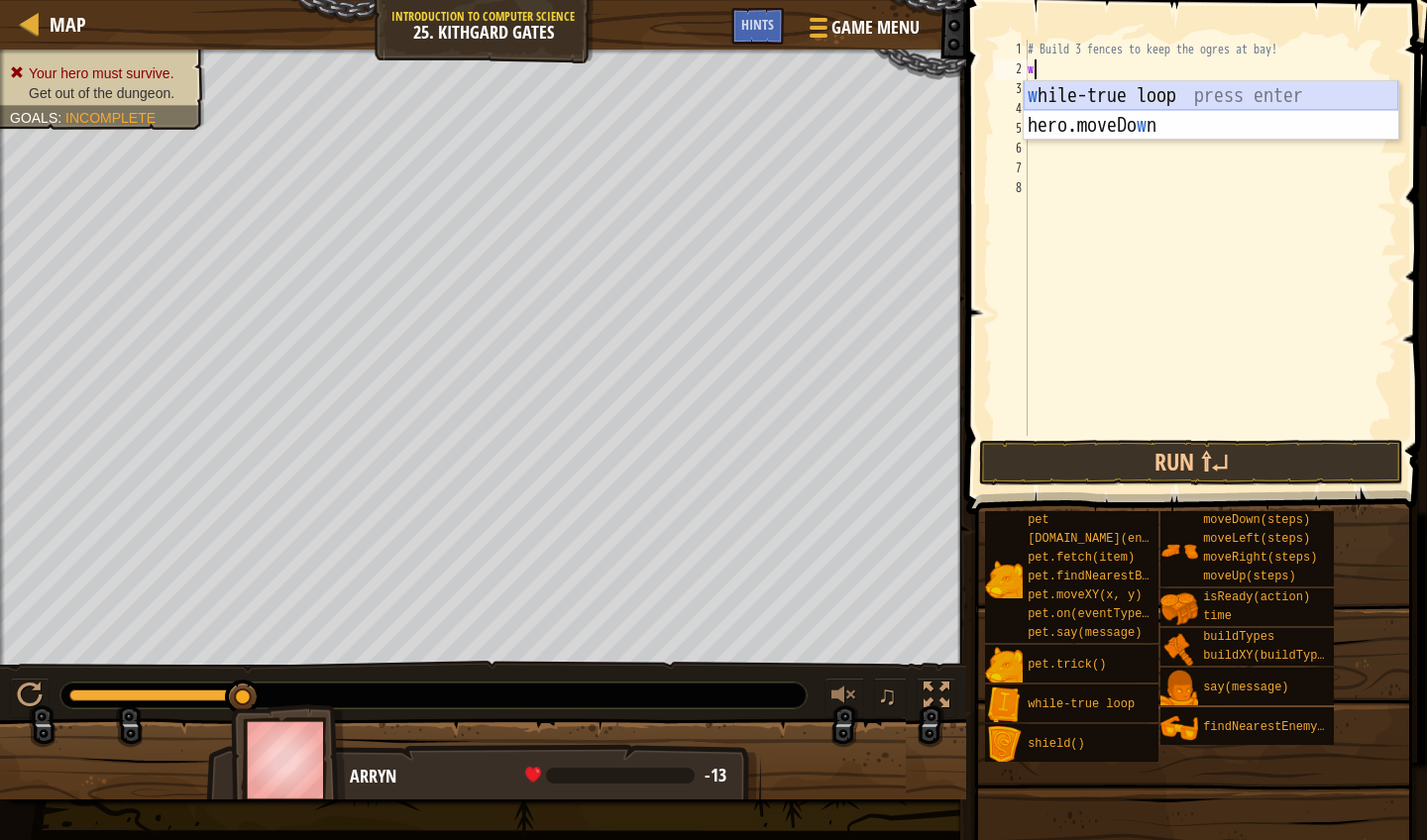 click on "w hile-true loop press enter hero.moveDo w n press enter" at bounding box center (1211, 141) 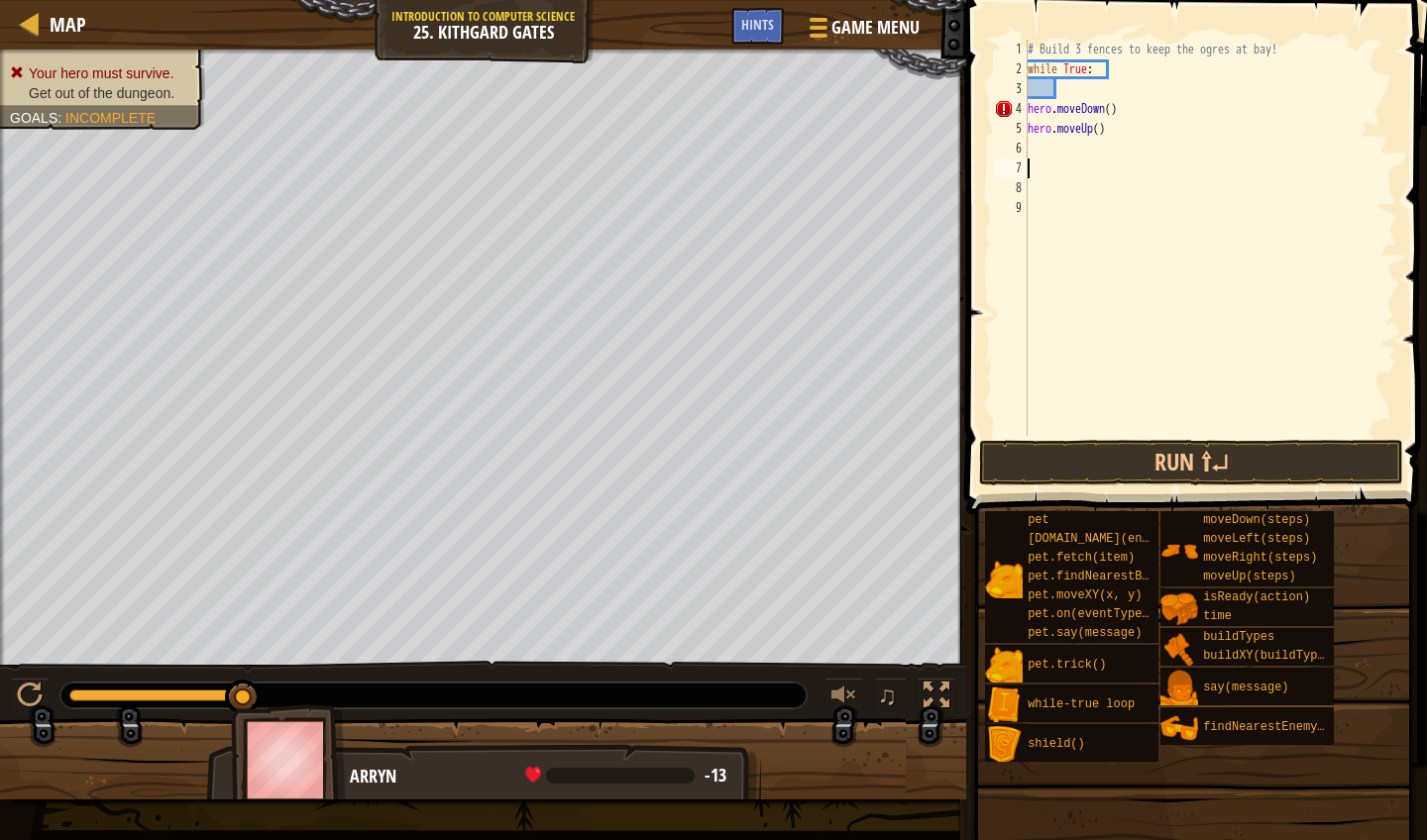 click on "# Build 3 fences to keep the ogres at bay! while   True :      hero . moveDown ( ) hero . moveUp ( )" at bounding box center [1210, 258] 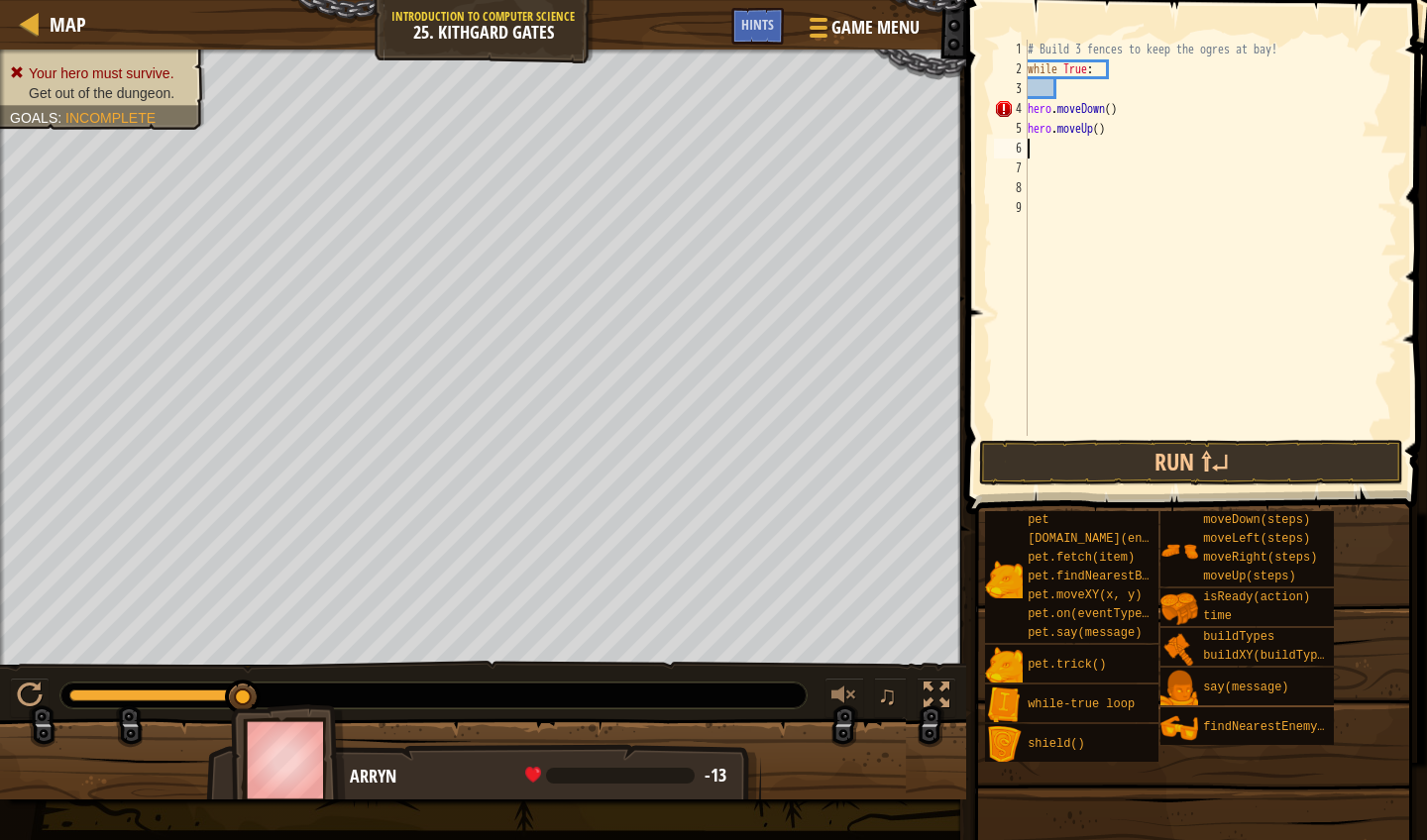 click on "# Build 3 fences to keep the ogres at bay! while   True :      hero . moveDown ( ) hero . moveUp ( )" at bounding box center [1210, 258] 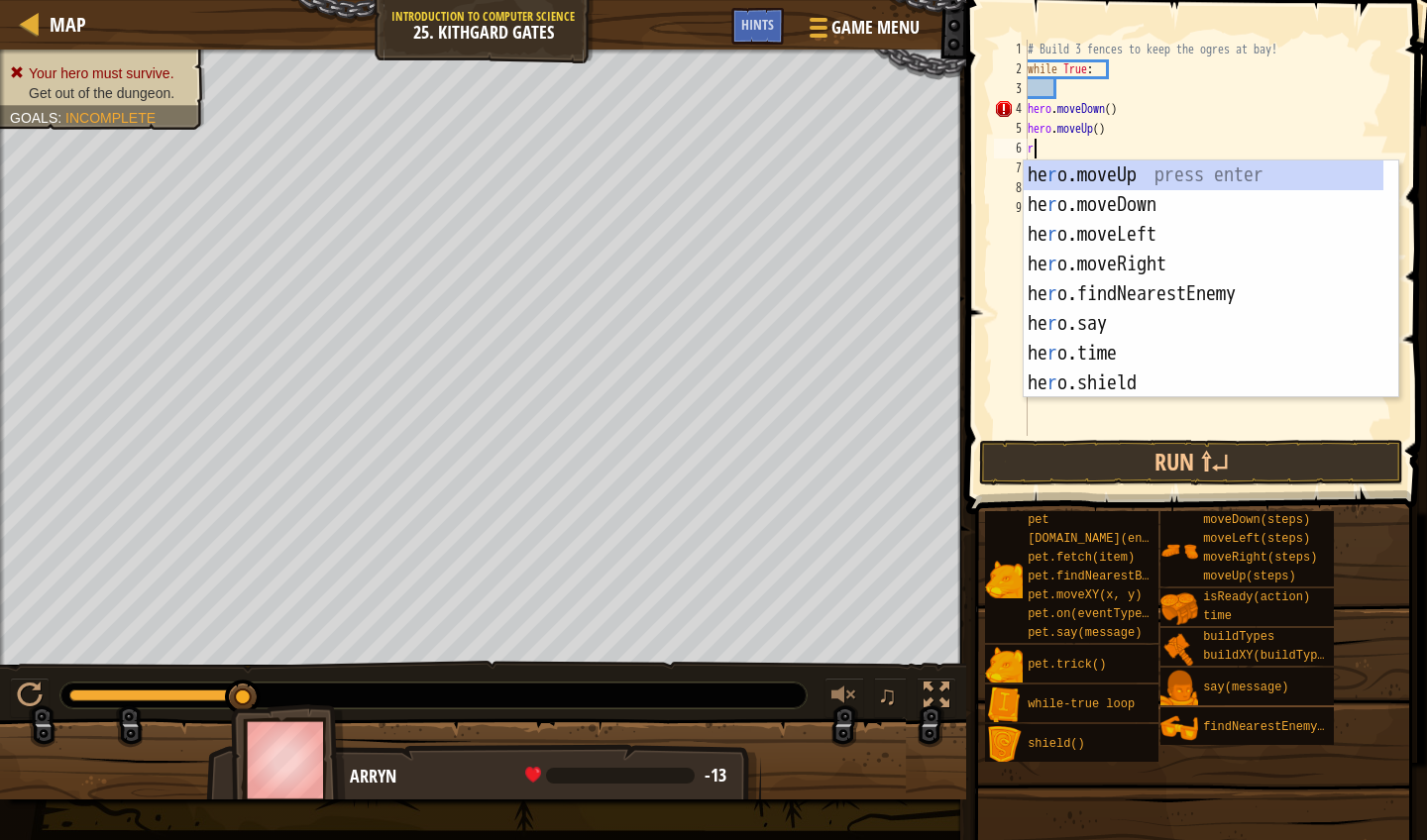 type on "ri" 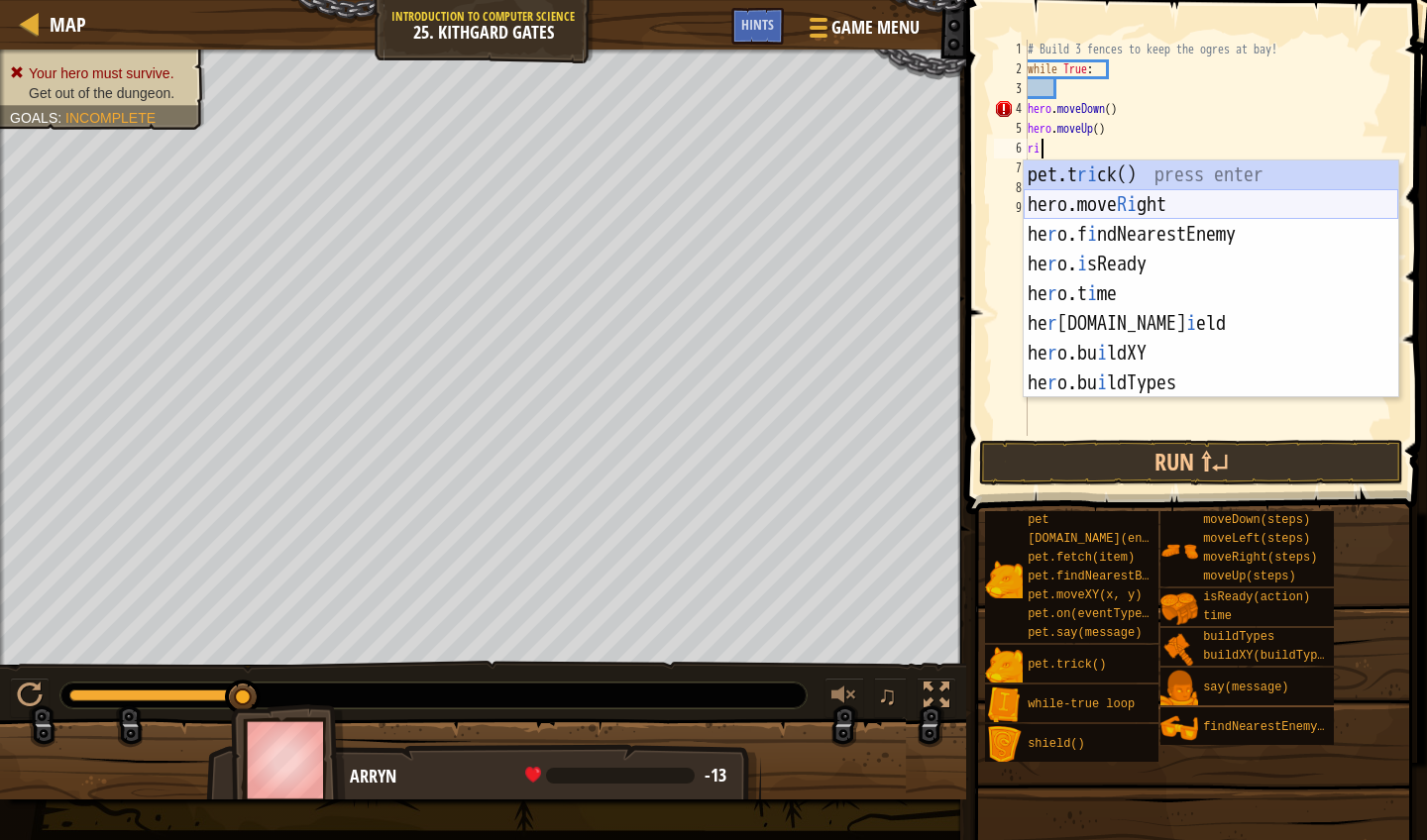 click on "pet.t ri ck() press enter hero.move Ri ght press enter he r o.f i ndNearestEnemy press enter he r o. i sReady press enter he r o.t i me press enter he r o.sh i eld press enter he r o.bu i ldXY press enter he r o.bu i ldTypes press enter" at bounding box center (1211, 309) 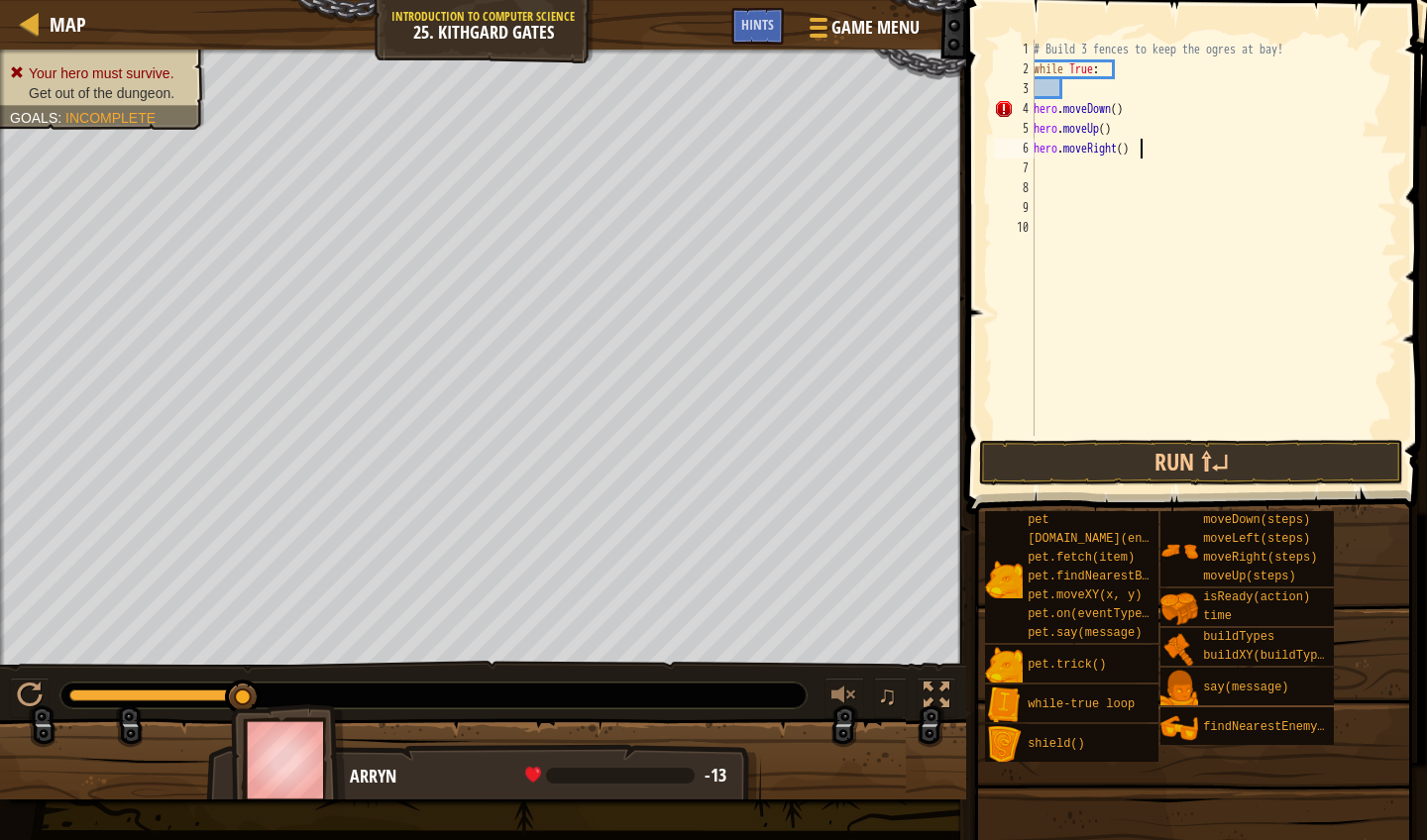 click on "# Build 3 fences to keep the ogres at bay! while   True :      hero . moveDown ( ) hero . moveUp ( ) hero . moveRight ( )" at bounding box center [1213, 258] 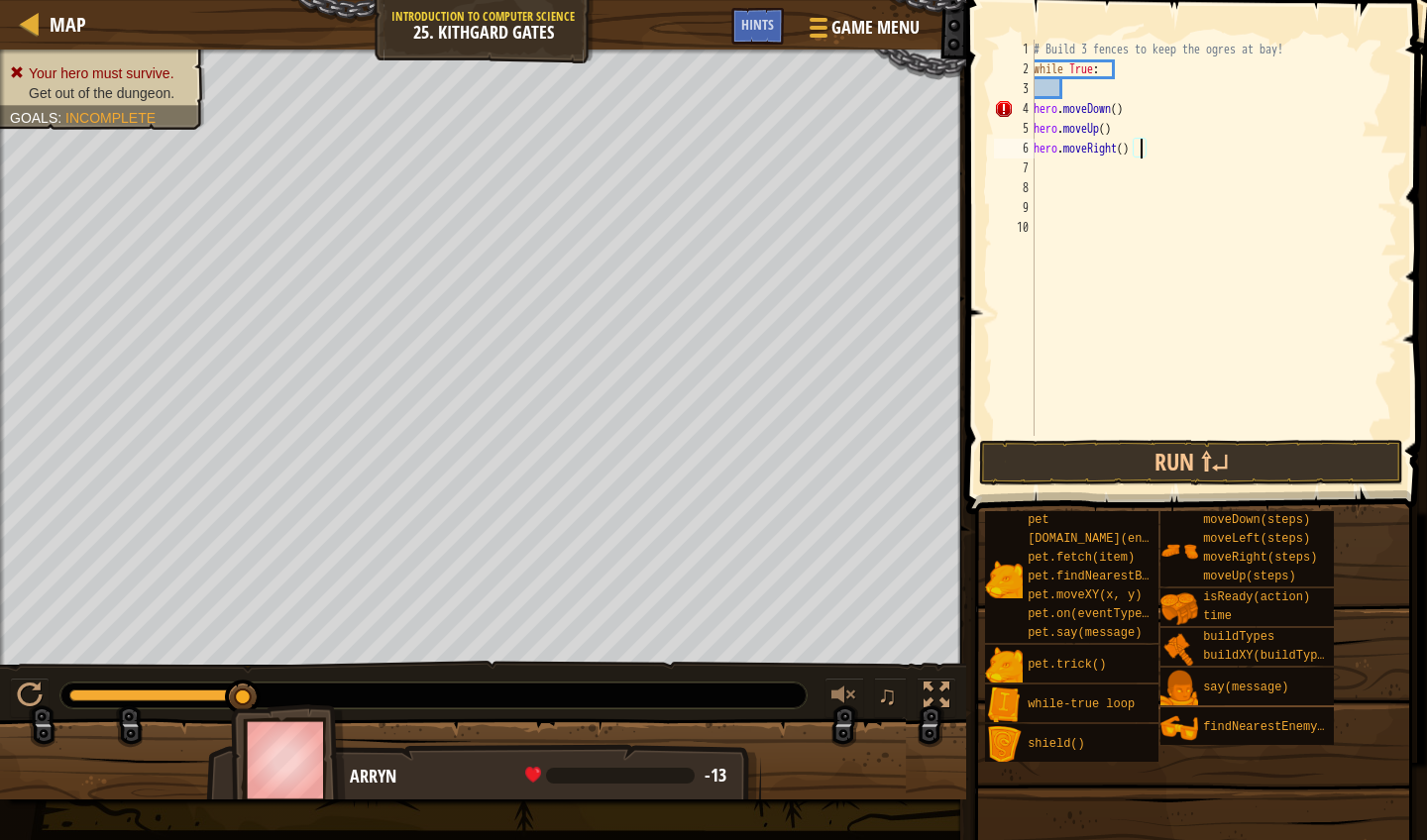 scroll, scrollTop: 9, scrollLeft: 9, axis: both 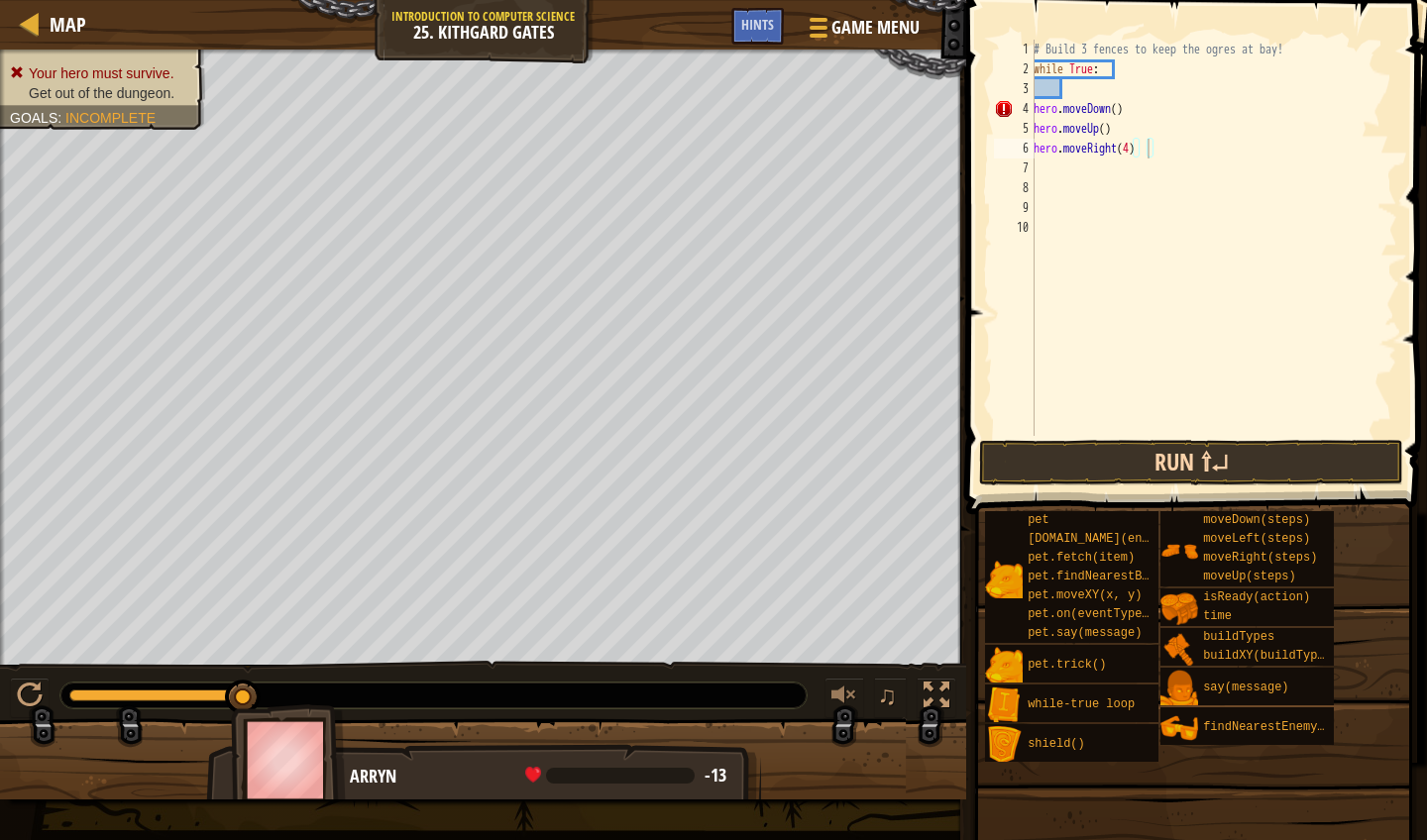 click on "Run ⇧↵" at bounding box center [1191, 463] 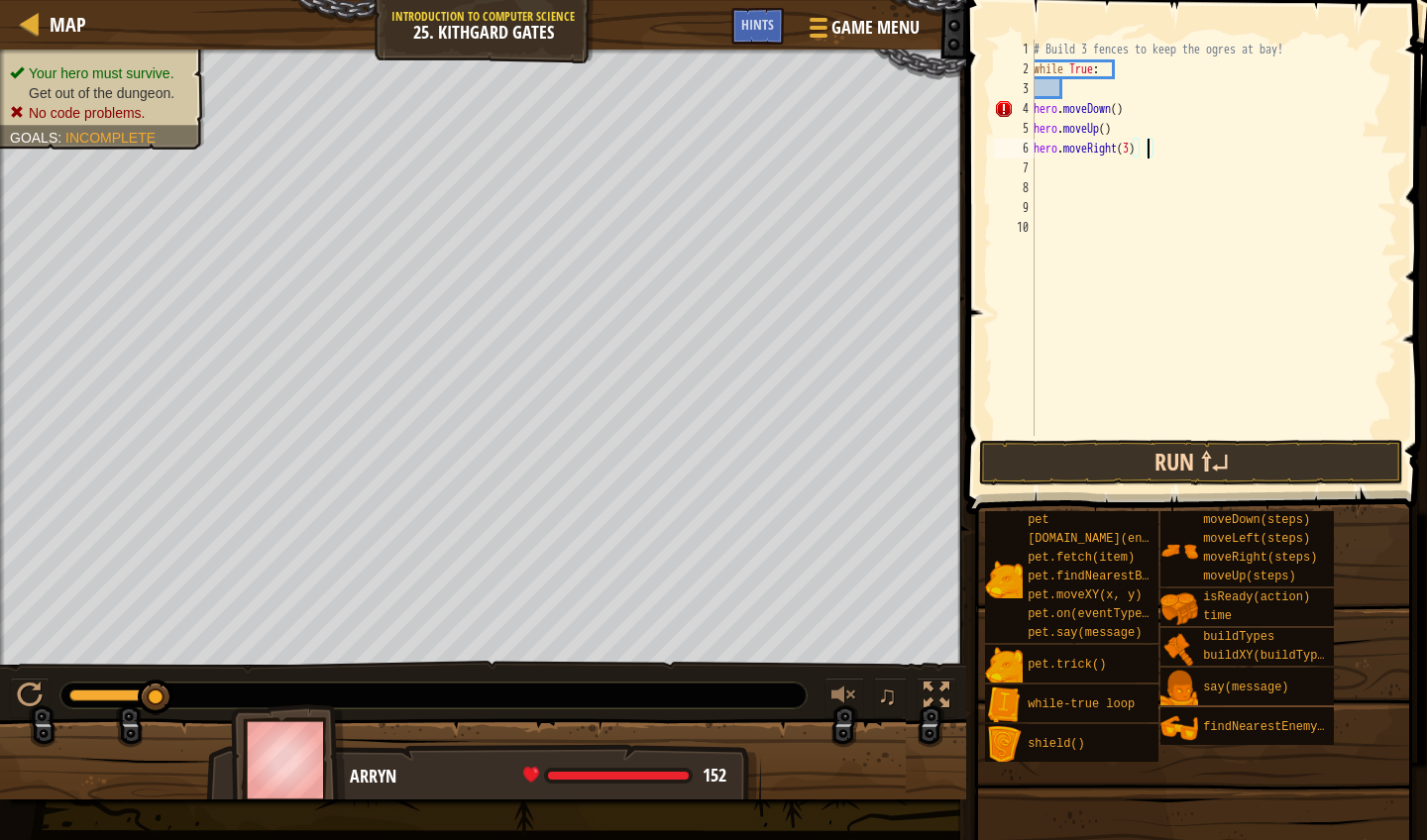 click on "Run ⇧↵" at bounding box center (1191, 463) 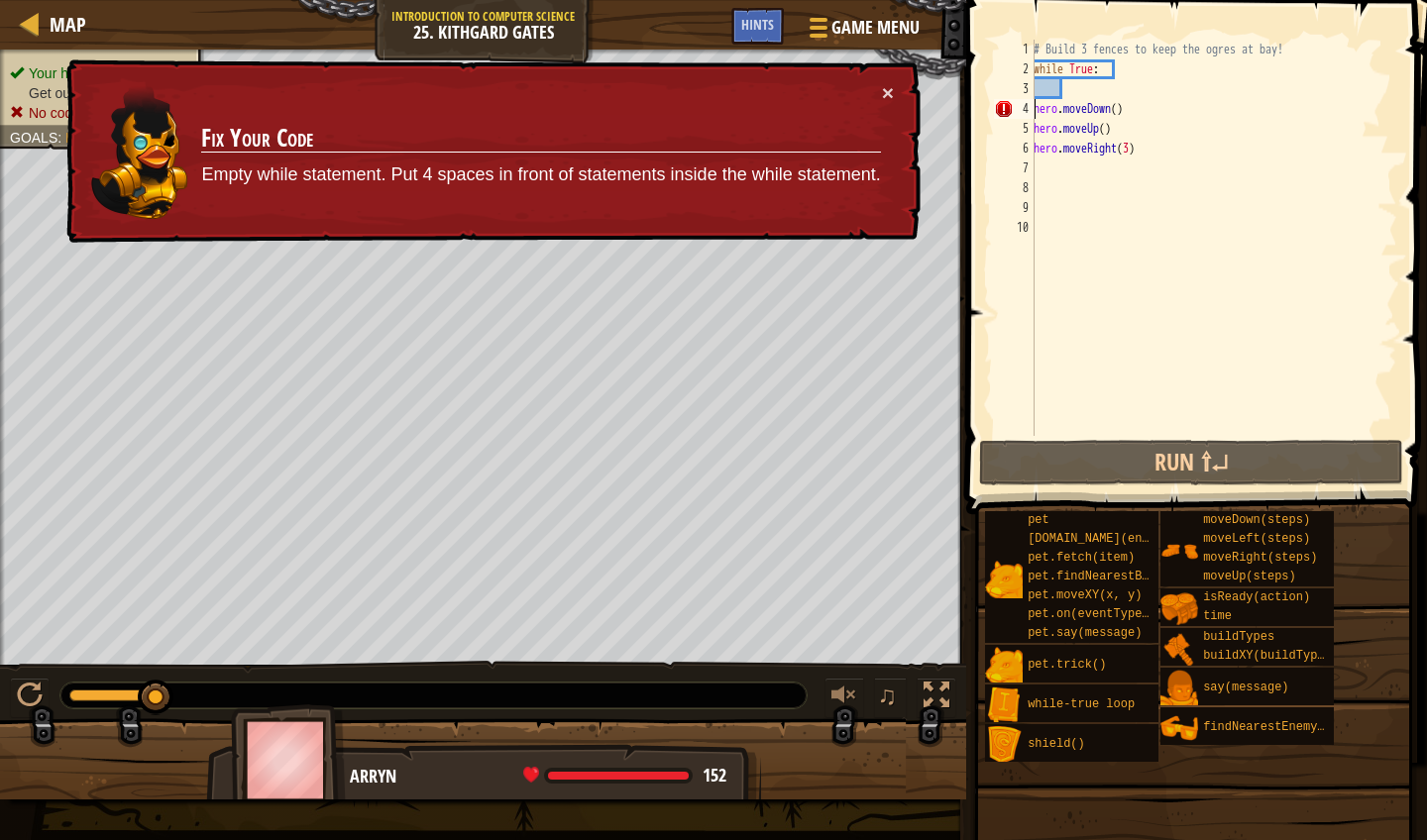 click on "# Build 3 fences to keep the ogres at bay! while   True :      hero . moveDown ( ) hero . moveUp ( ) hero . moveRight ( 3 )" at bounding box center [1213, 258] 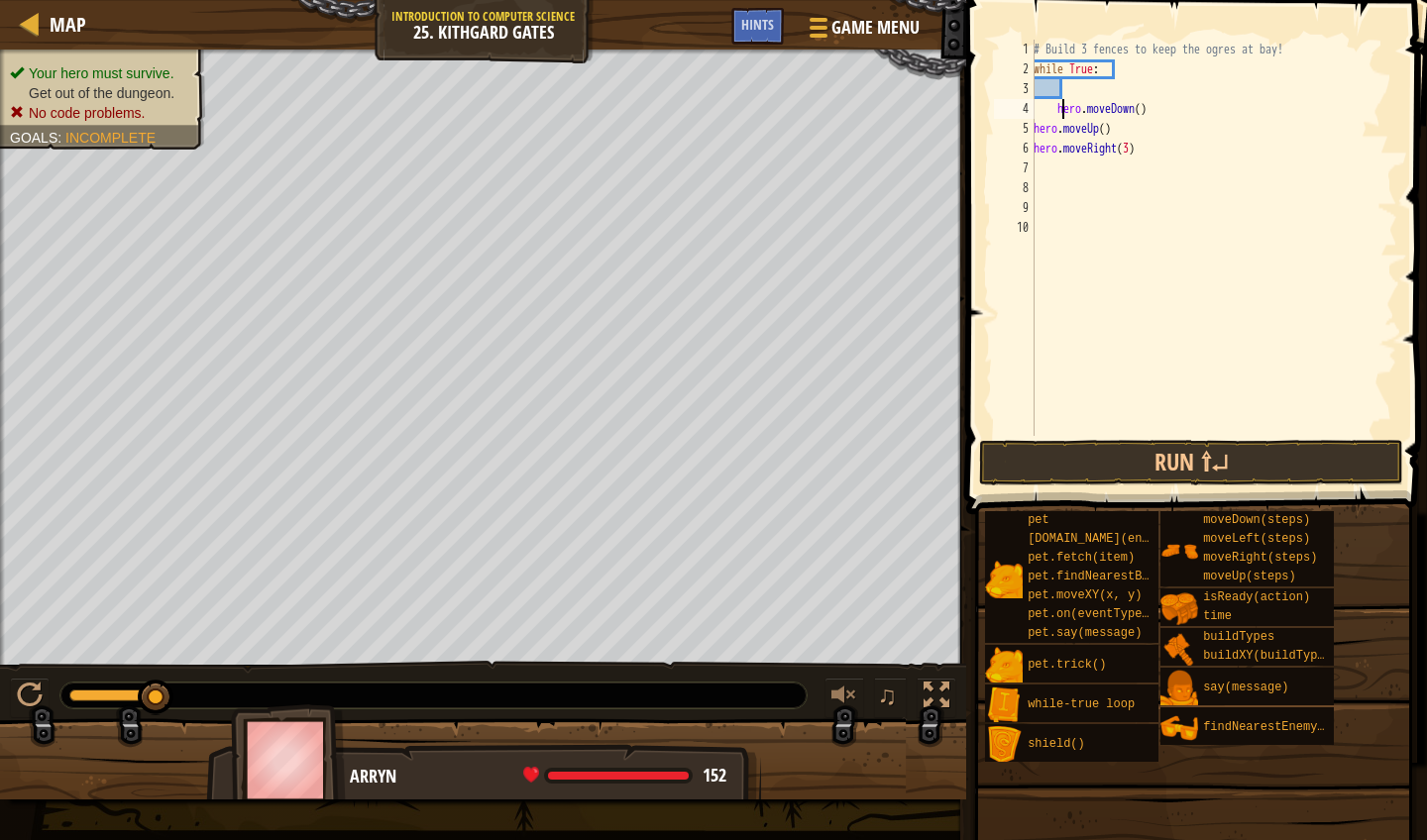 click on "5" at bounding box center (1014, 129) 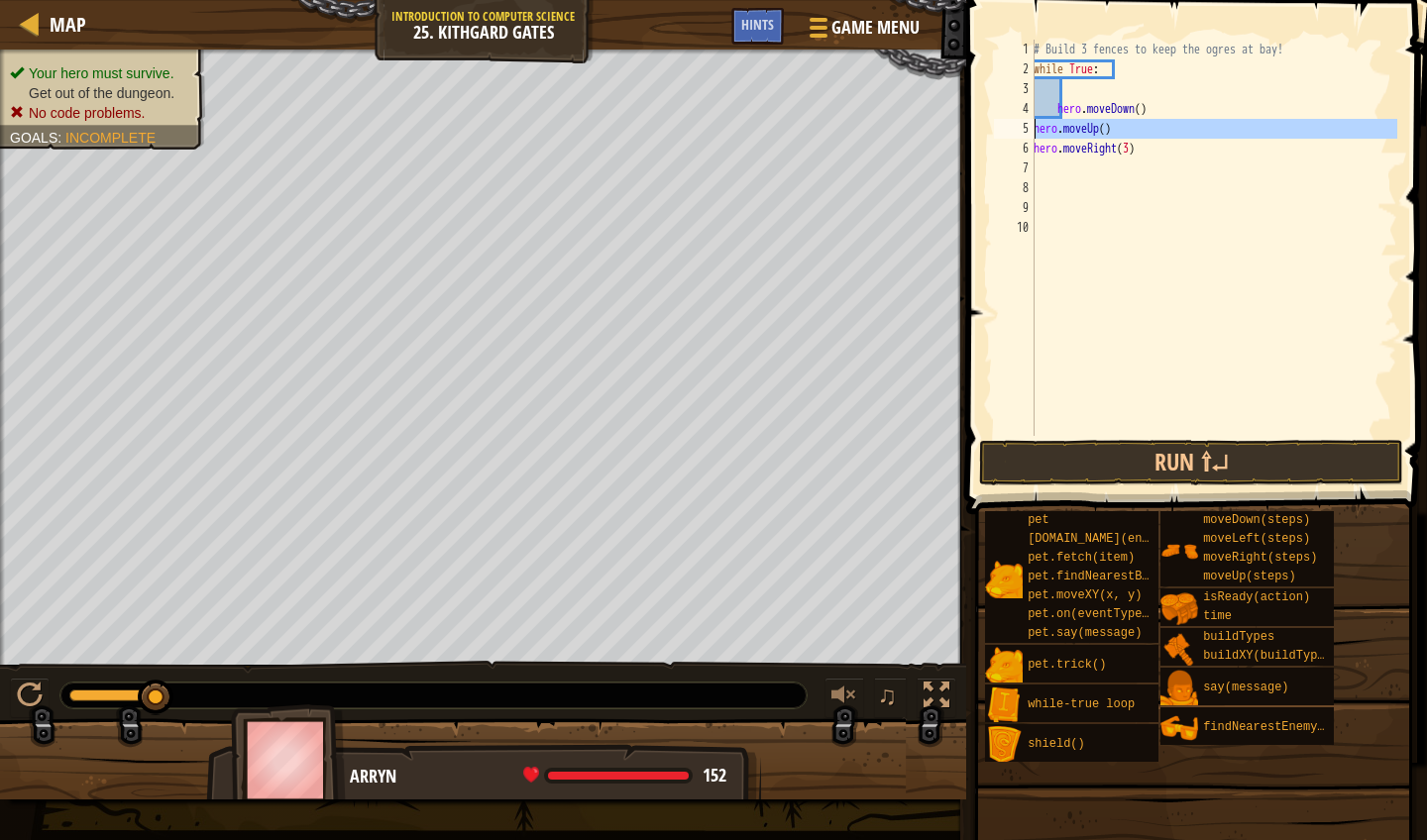 scroll, scrollTop: 9, scrollLeft: 7, axis: both 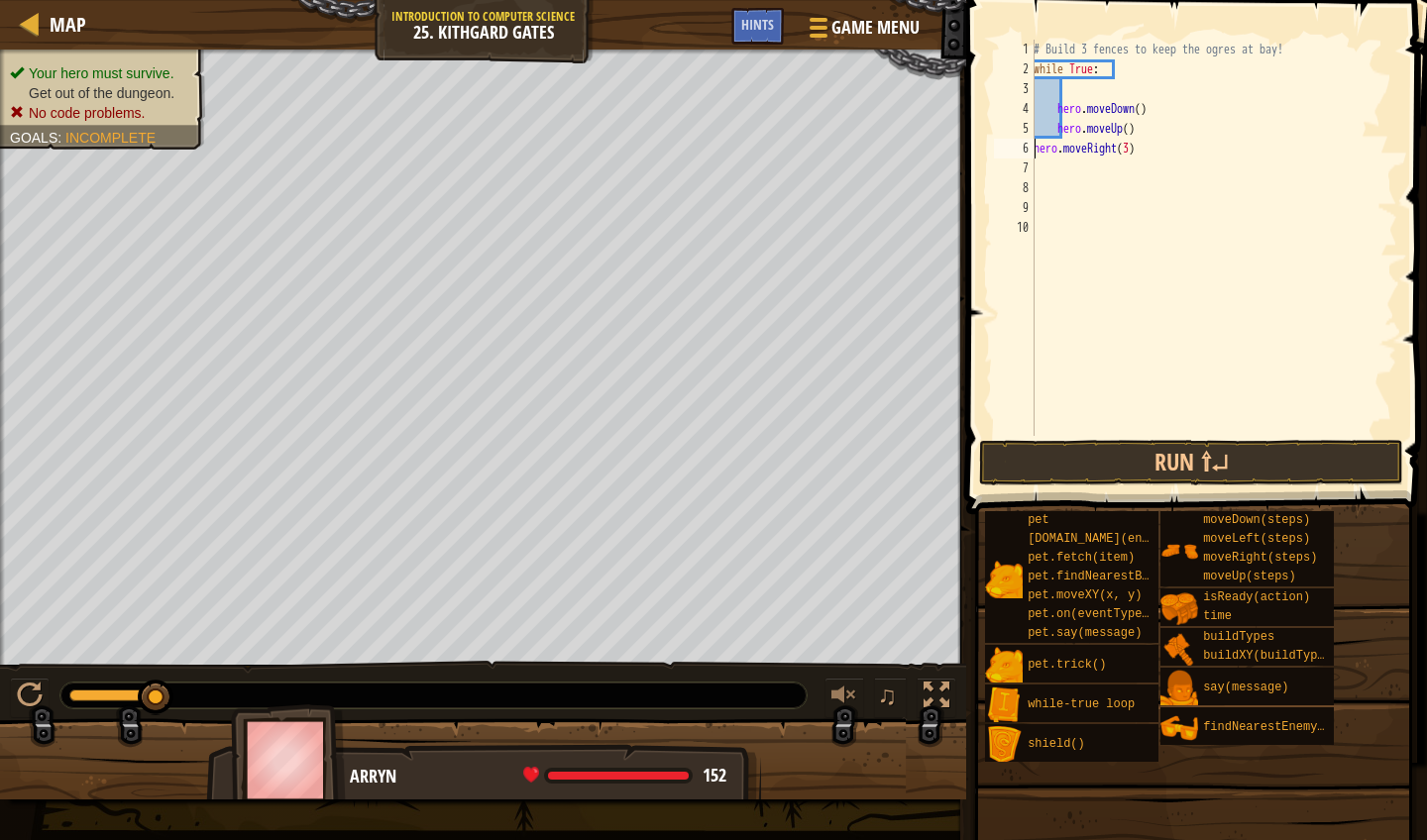 click on "# Build 3 fences to keep the ogres at bay! while   True :           hero . moveDown ( )      hero . moveUp ( ) hero . moveRight ( 3 )" at bounding box center [1213, 258] 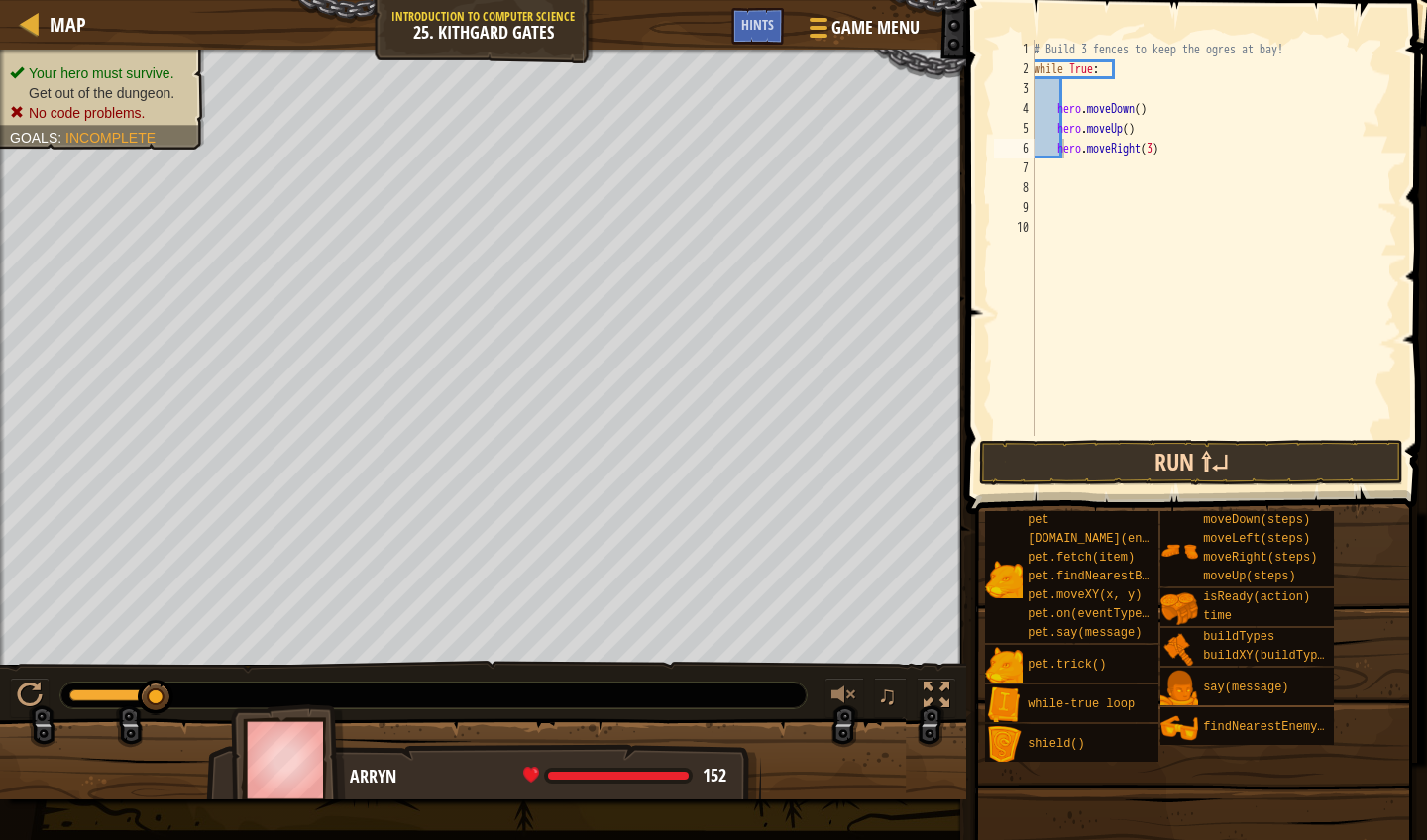 click on "Run ⇧↵" at bounding box center (1191, 463) 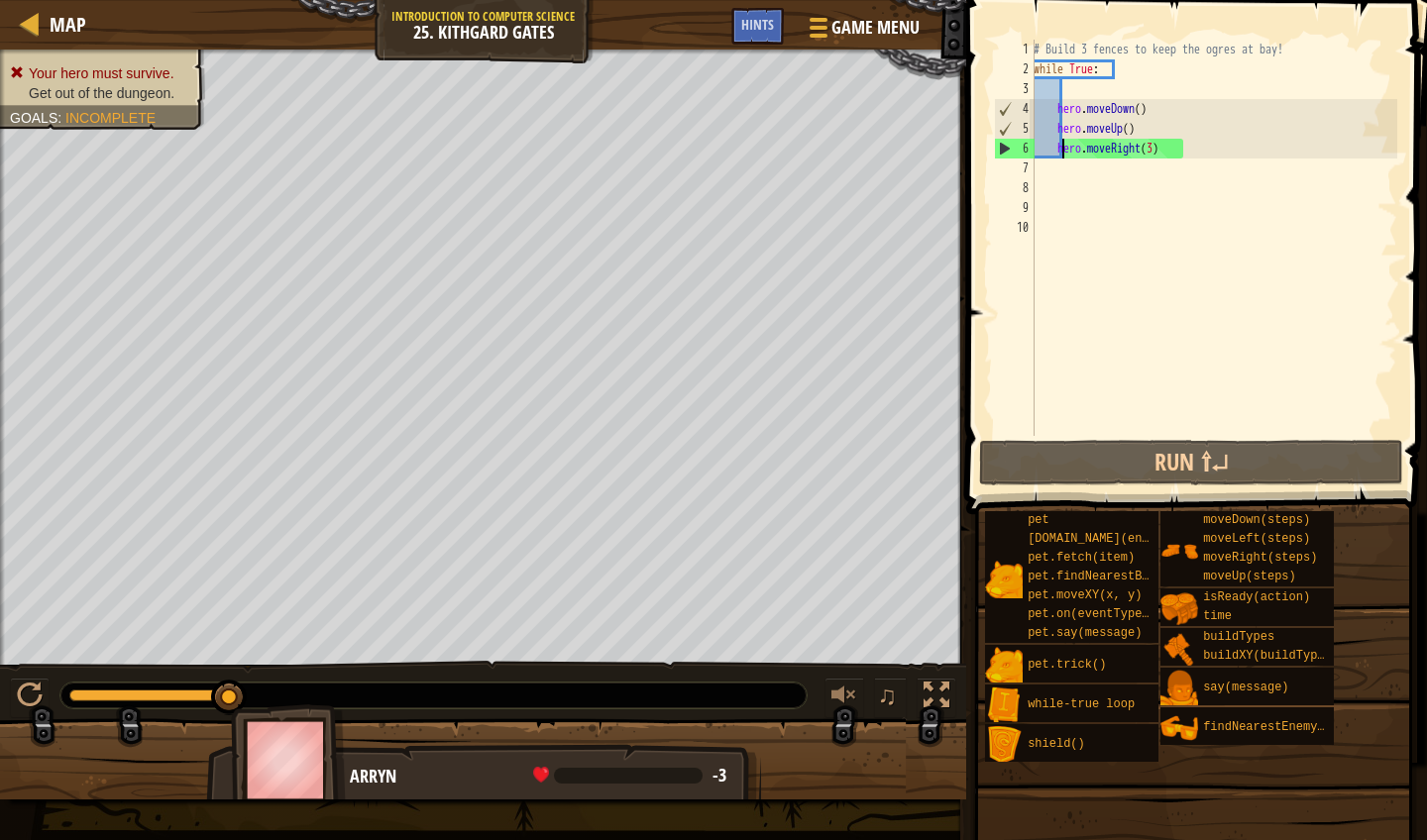 click on "# Build 3 fences to keep the ogres at bay! while   True :           hero . moveDown ( )      hero . moveUp ( )      hero . moveRight ( 3 )" at bounding box center [1213, 258] 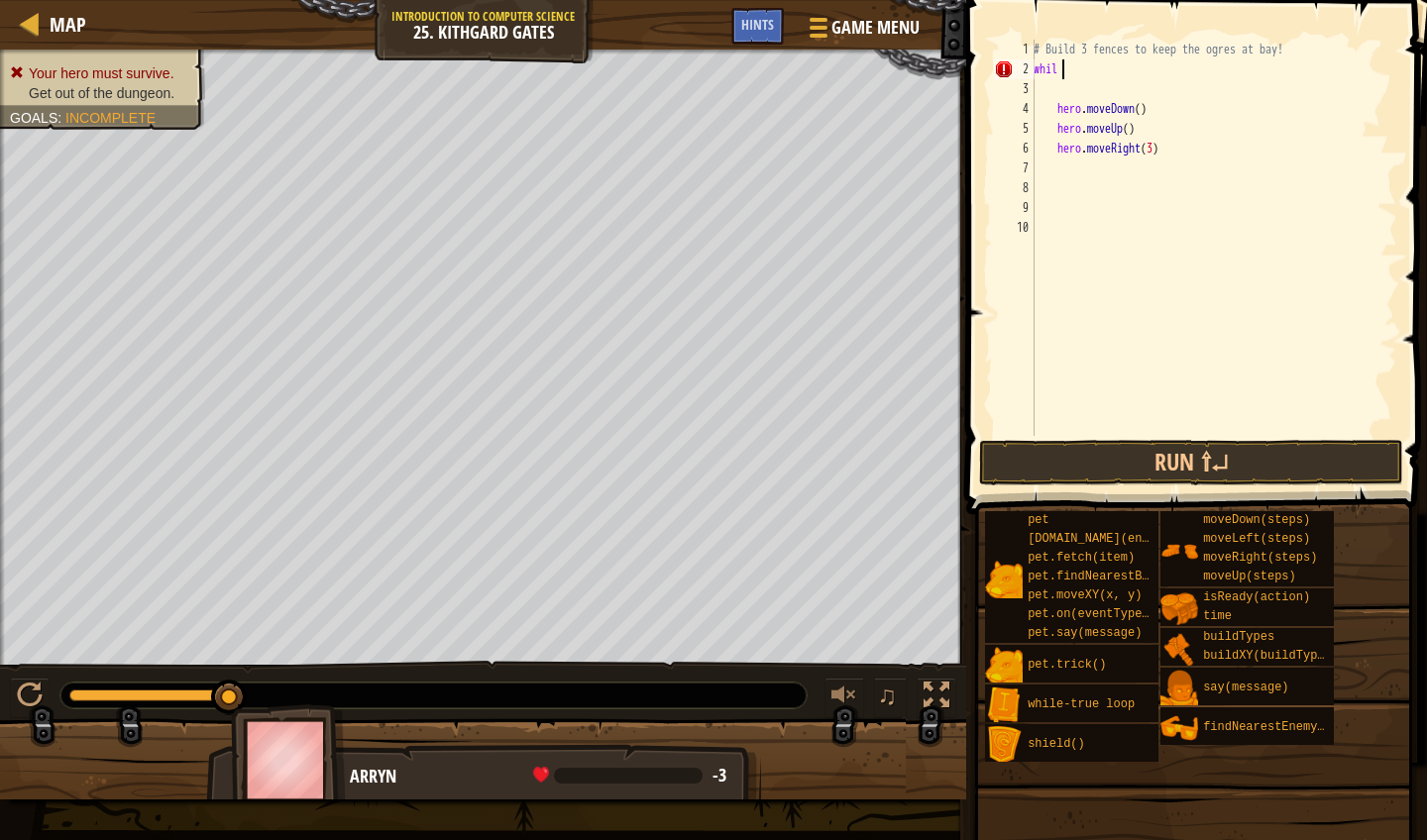 scroll, scrollTop: 9, scrollLeft: 0, axis: vertical 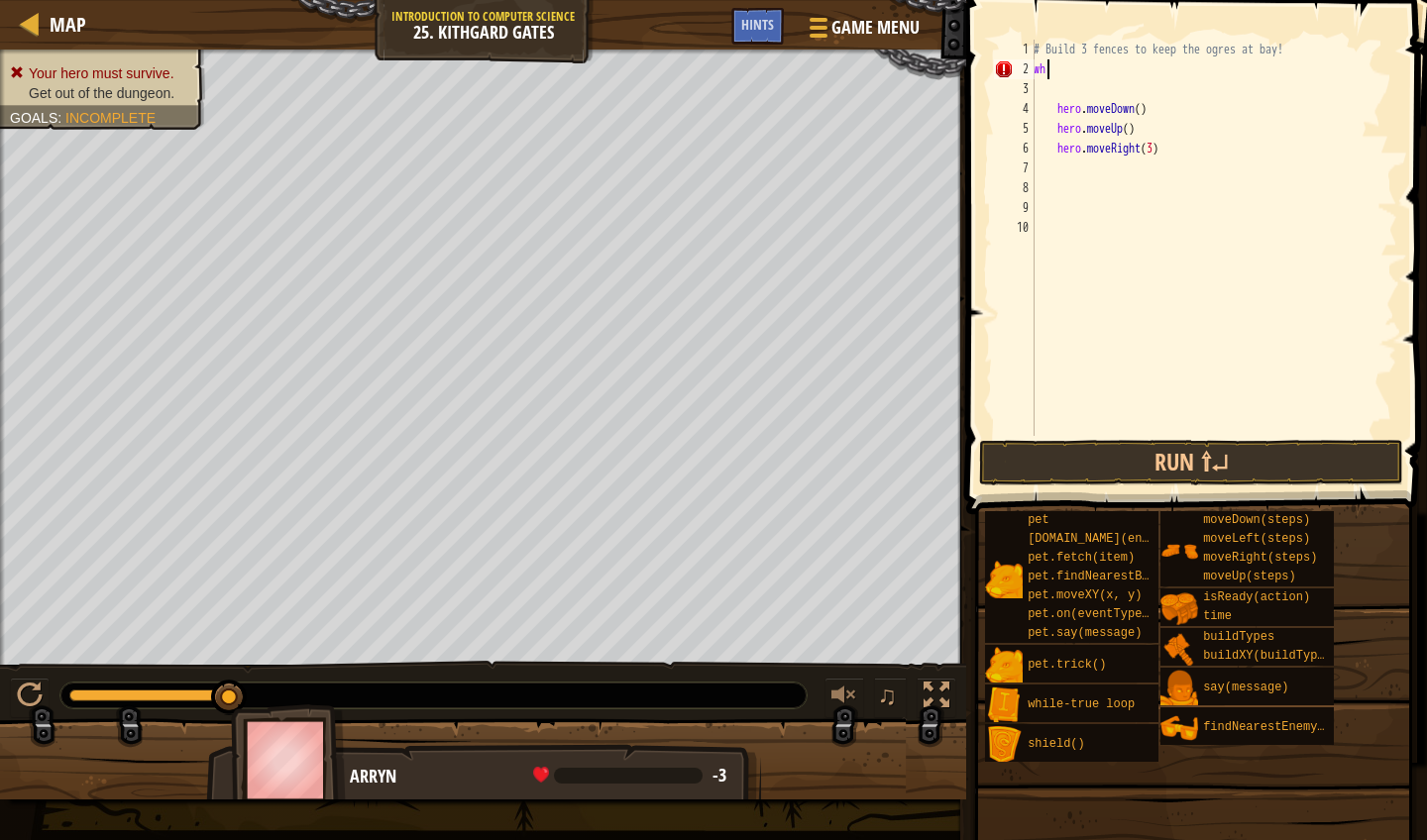 type on "w" 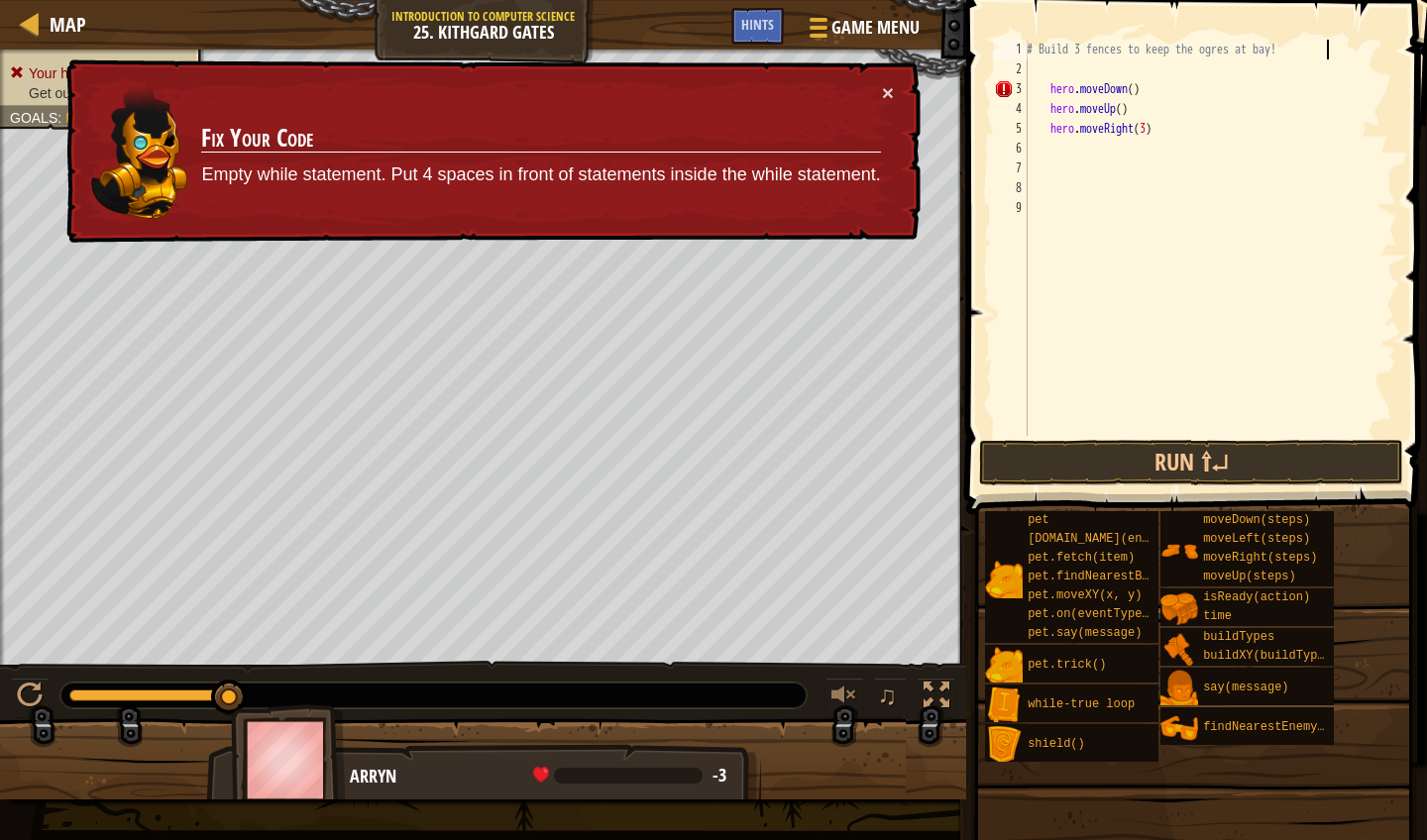 click on "# Build 3 fences to keep the ogres at bay!           hero . moveDown ( )      hero . moveUp ( )      hero . moveRight ( 3 )" at bounding box center [1210, 258] 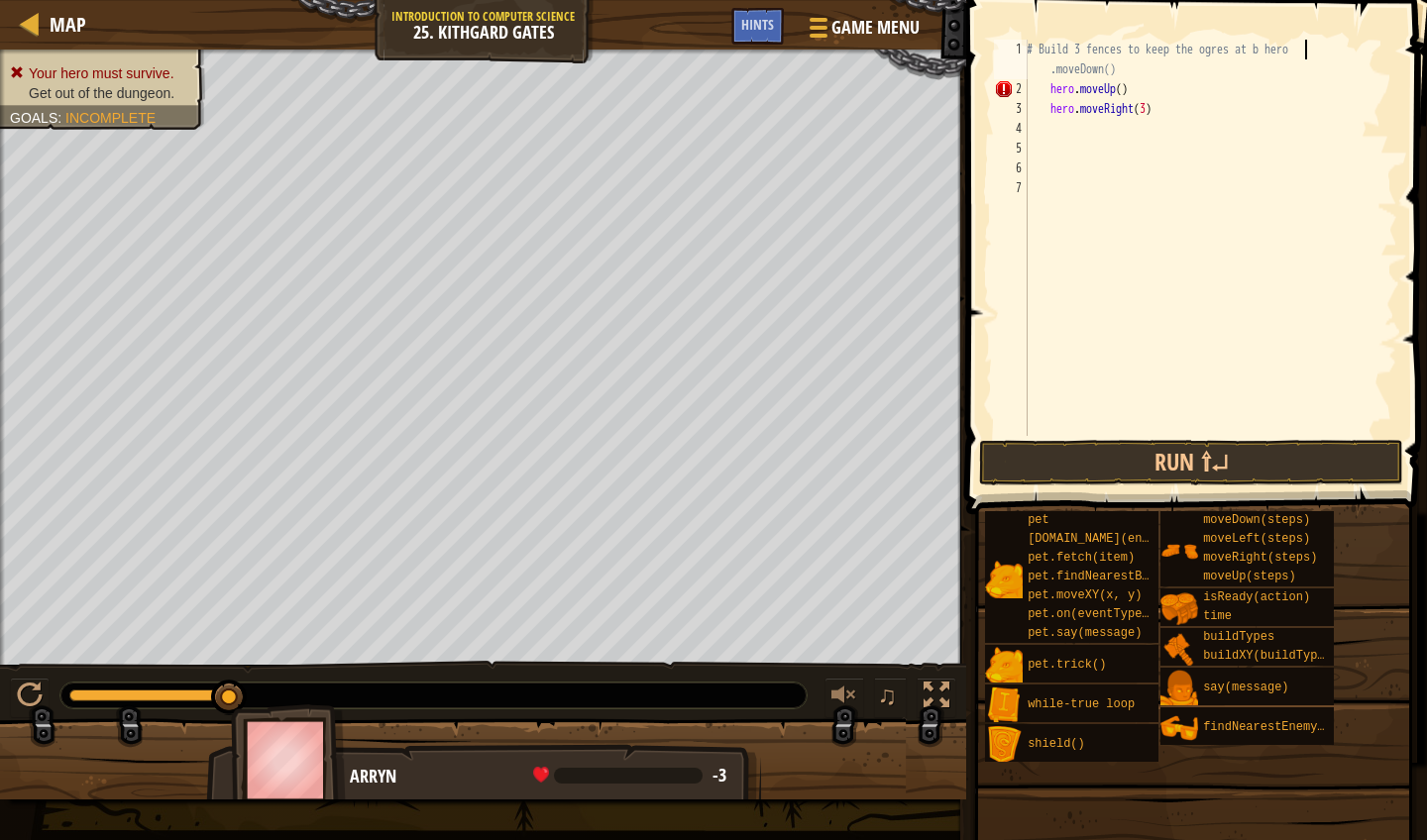 type on "# Build 3 fences to keep the ogres at hero.moveDown()" 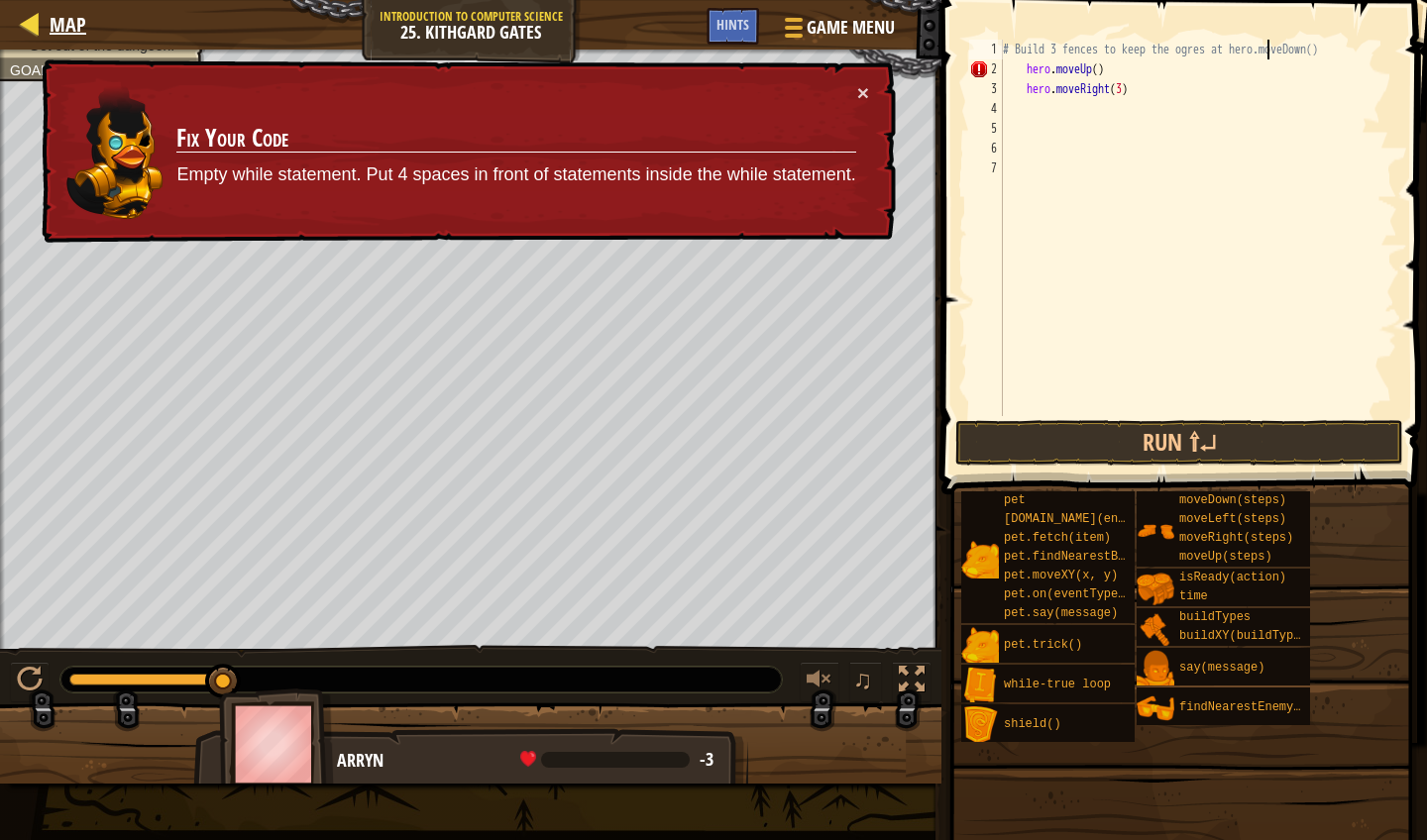 click on "Map" at bounding box center [67, 24] 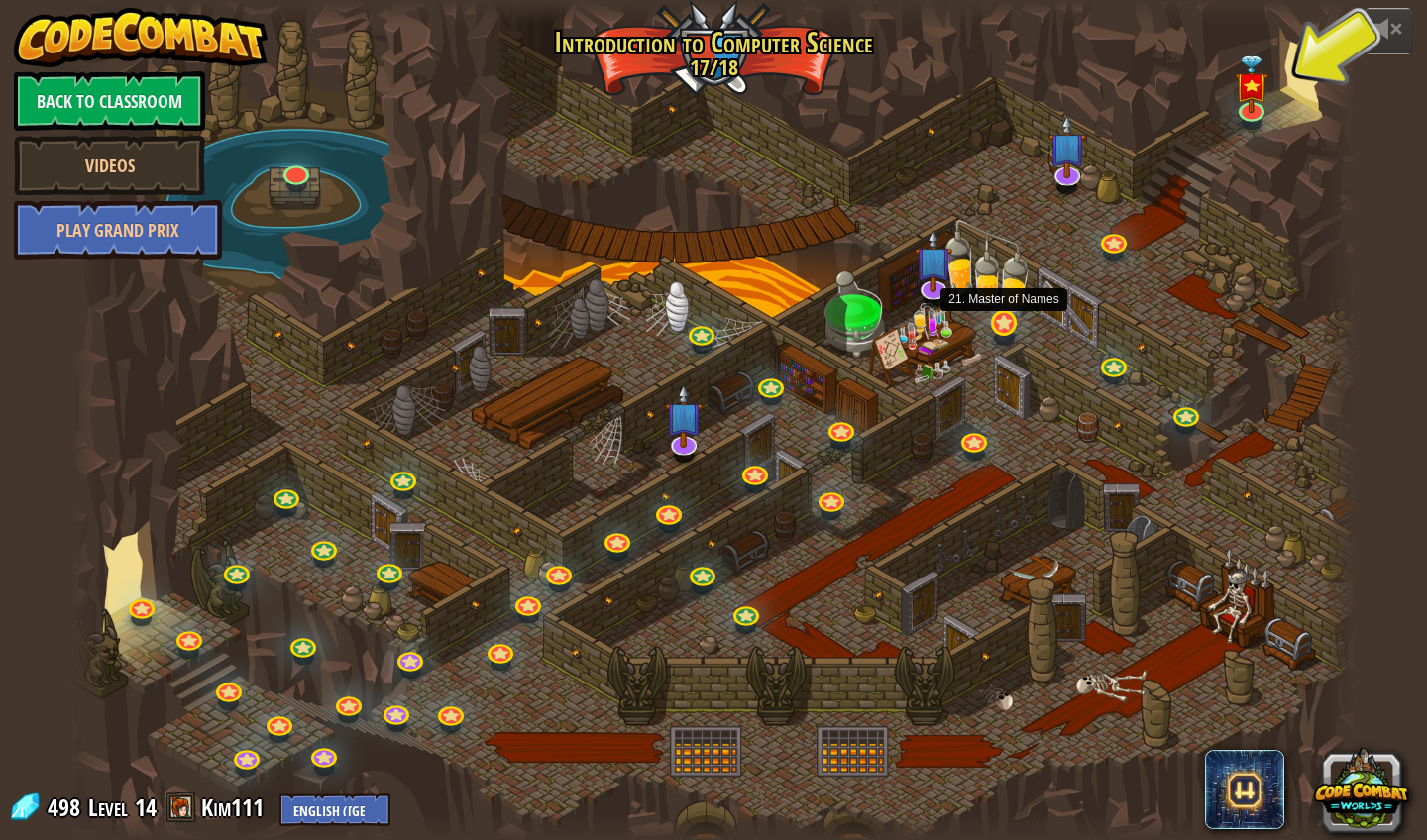 click at bounding box center (1004, 323) 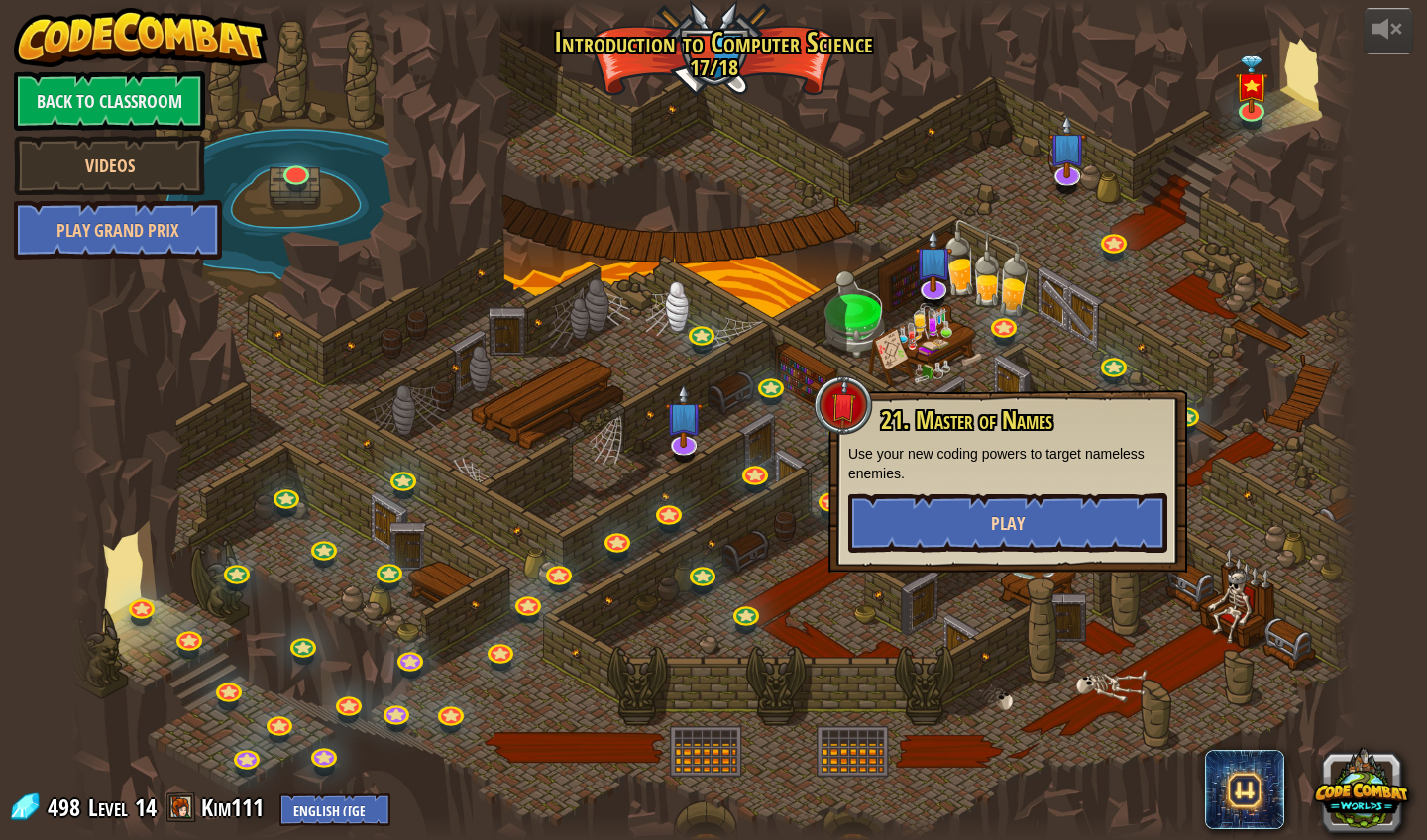 click on "Play" at bounding box center [1008, 523] 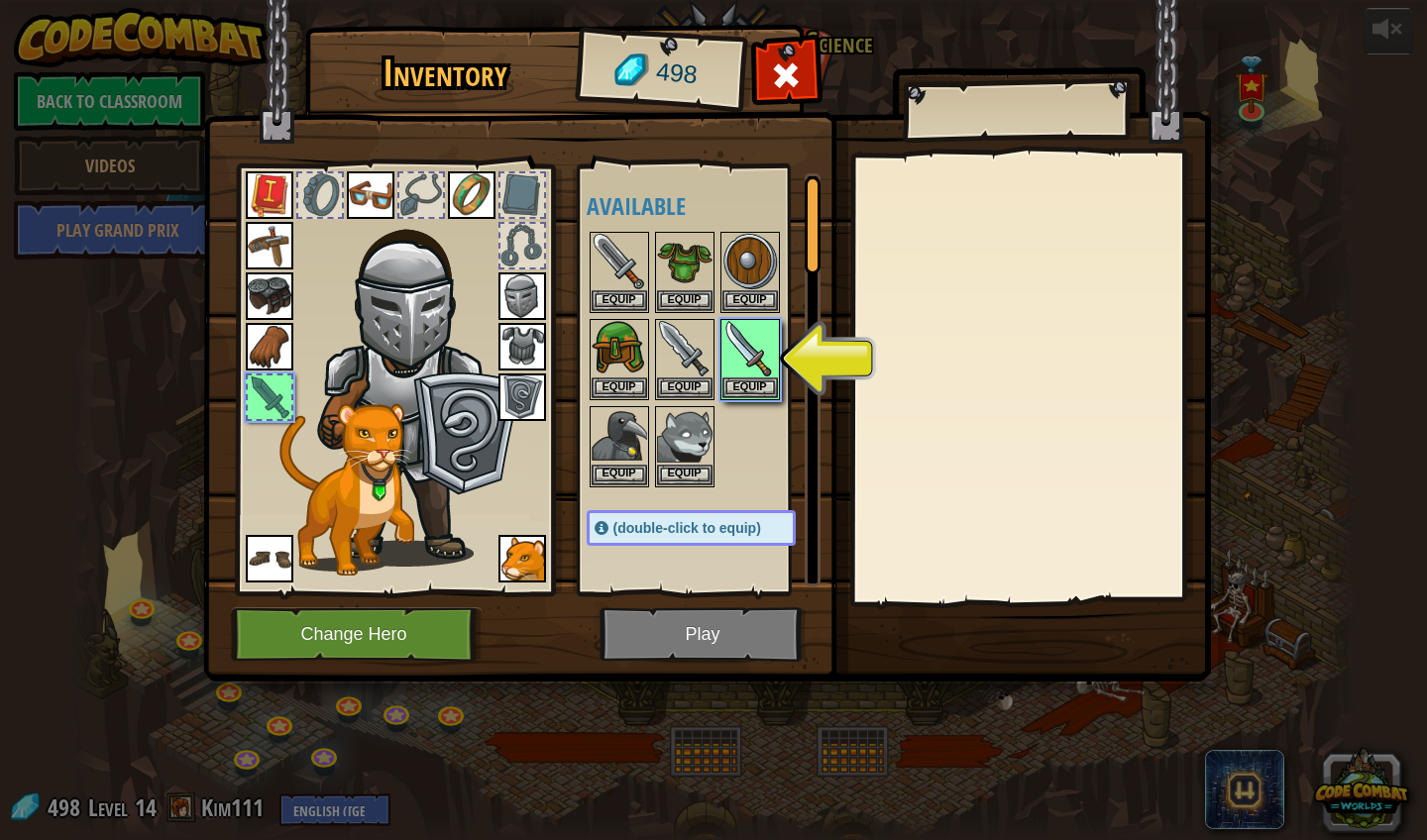 click at bounding box center (707, 322) 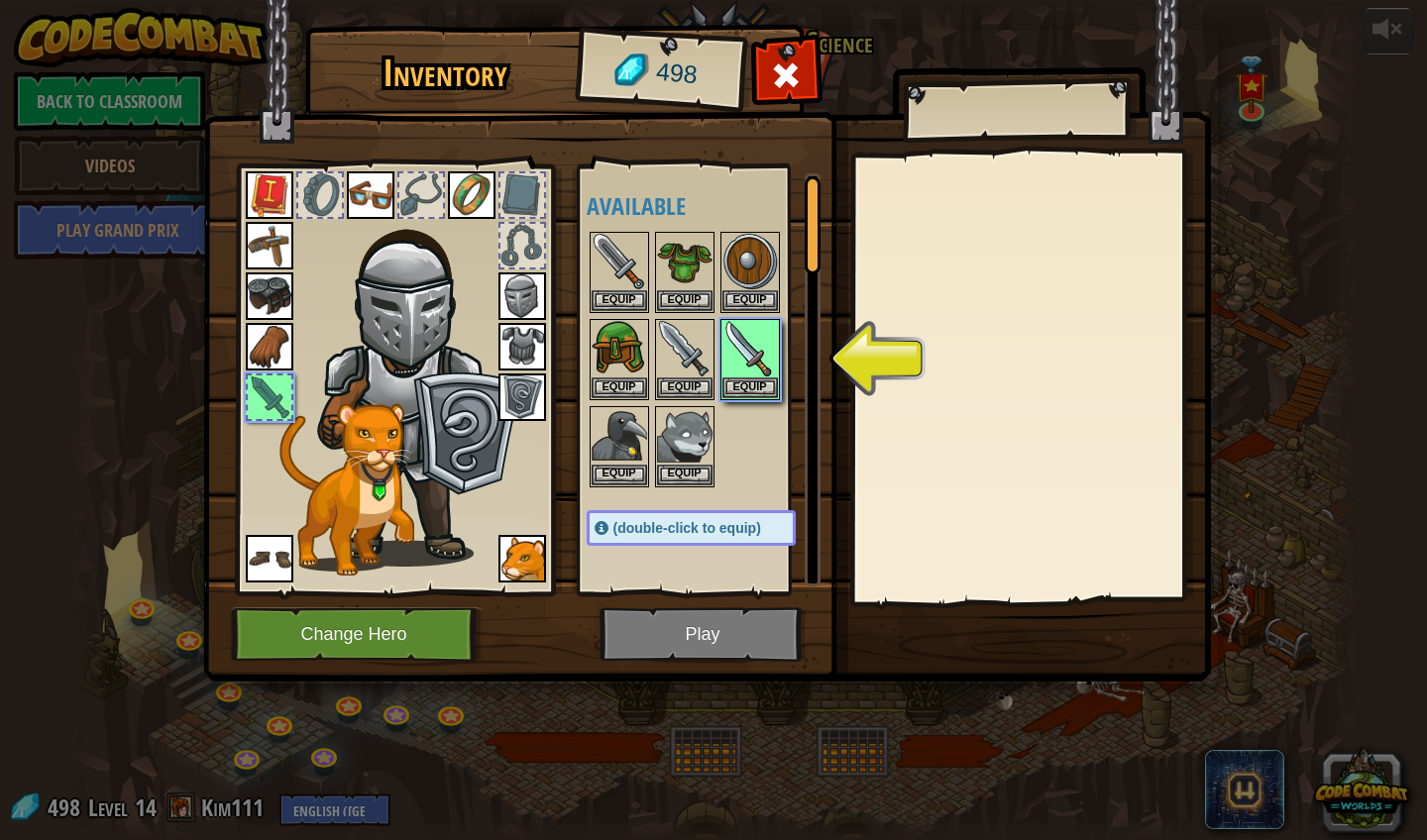 click at bounding box center (707, 322) 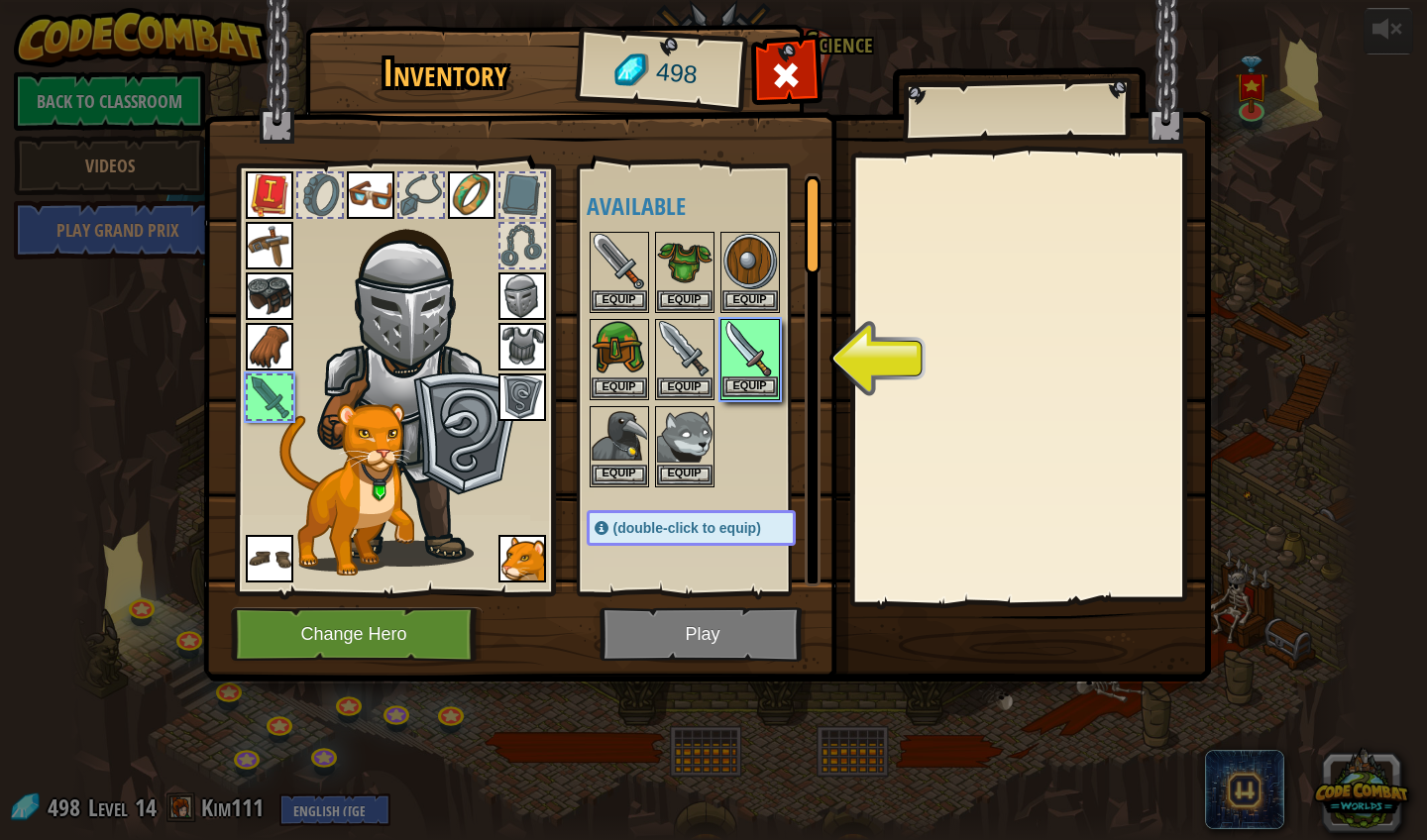click on "Equip" at bounding box center (750, 386) 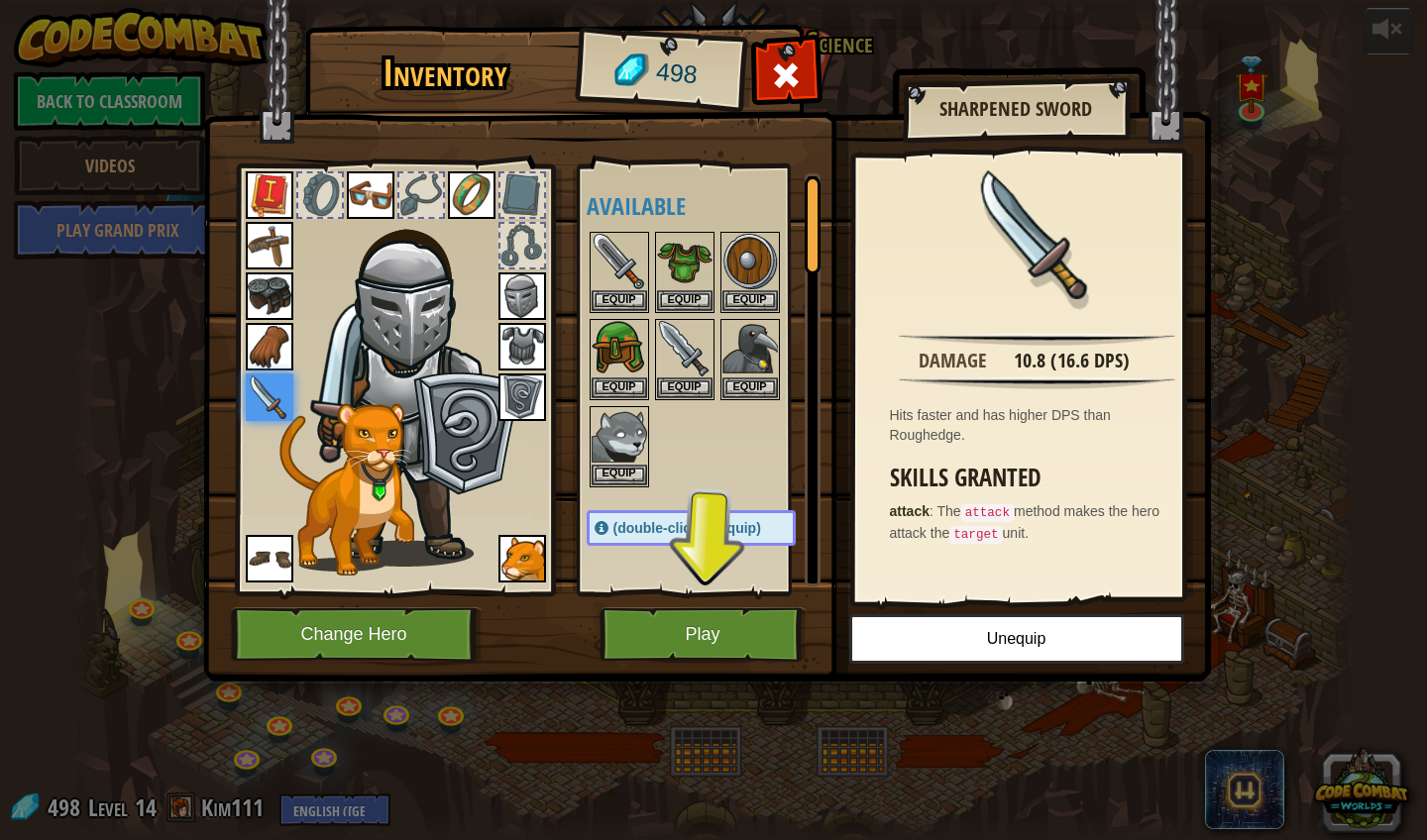 click on "Play" at bounding box center [703, 634] 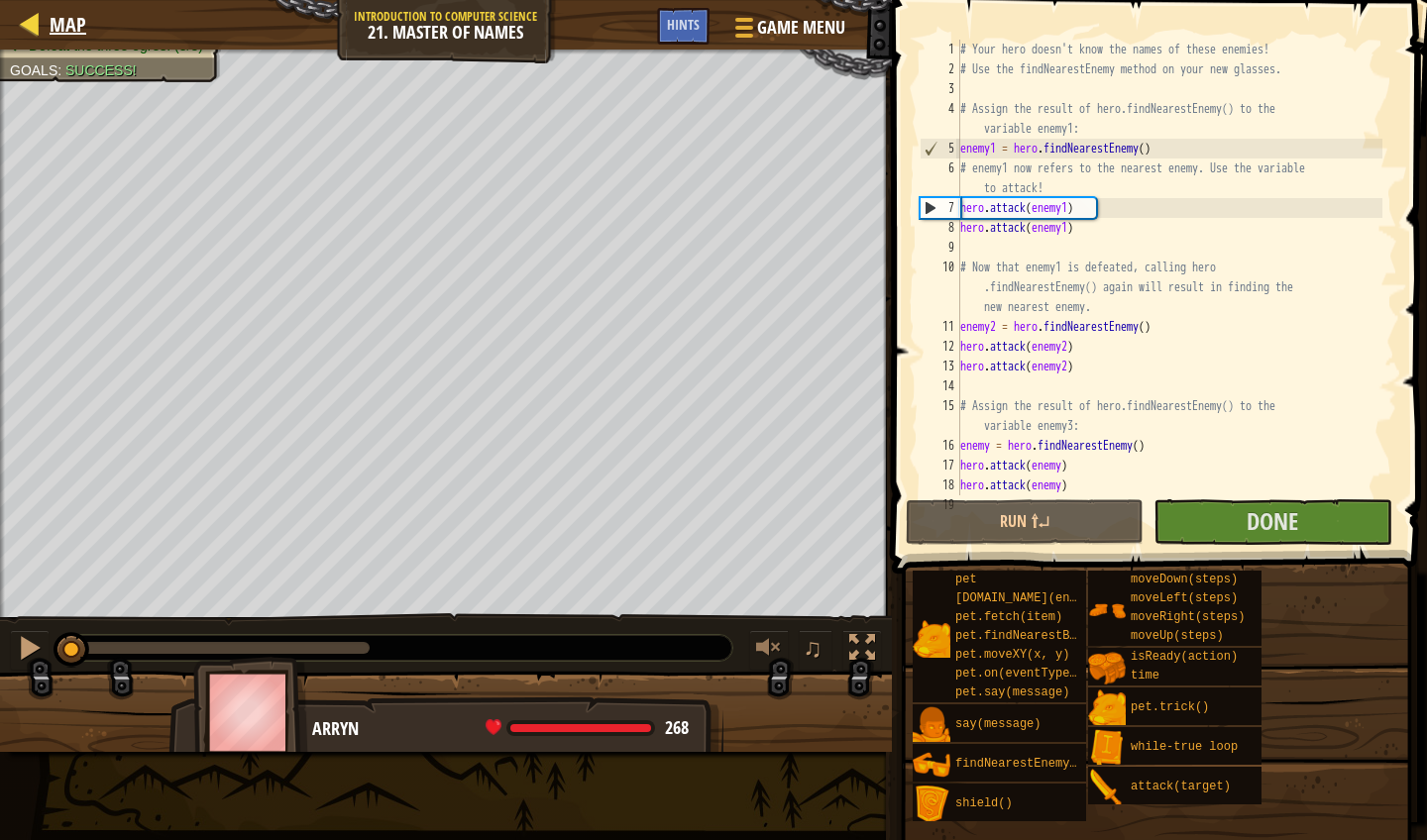 click on "Map" at bounding box center [62, 25] 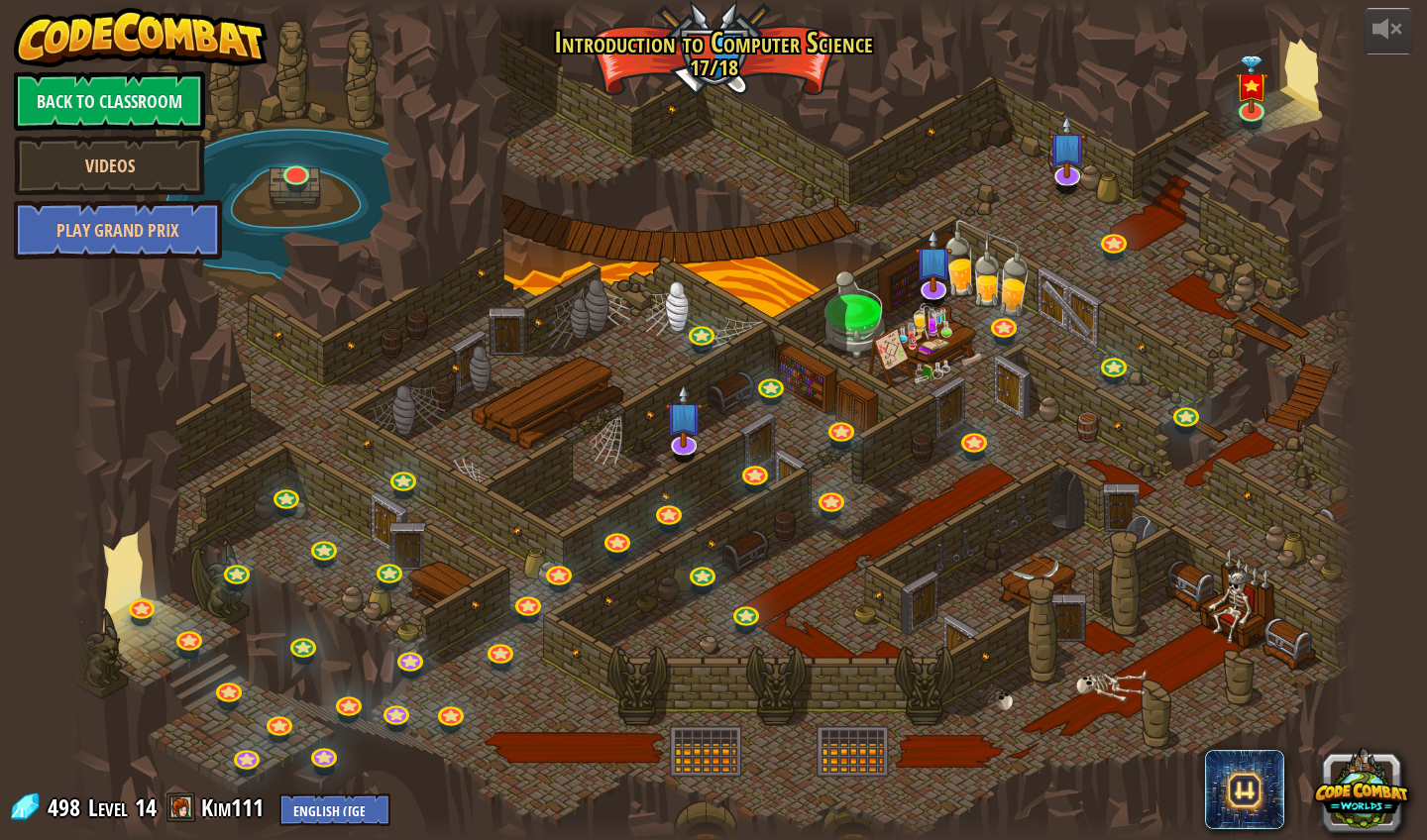 scroll, scrollTop: 0, scrollLeft: 0, axis: both 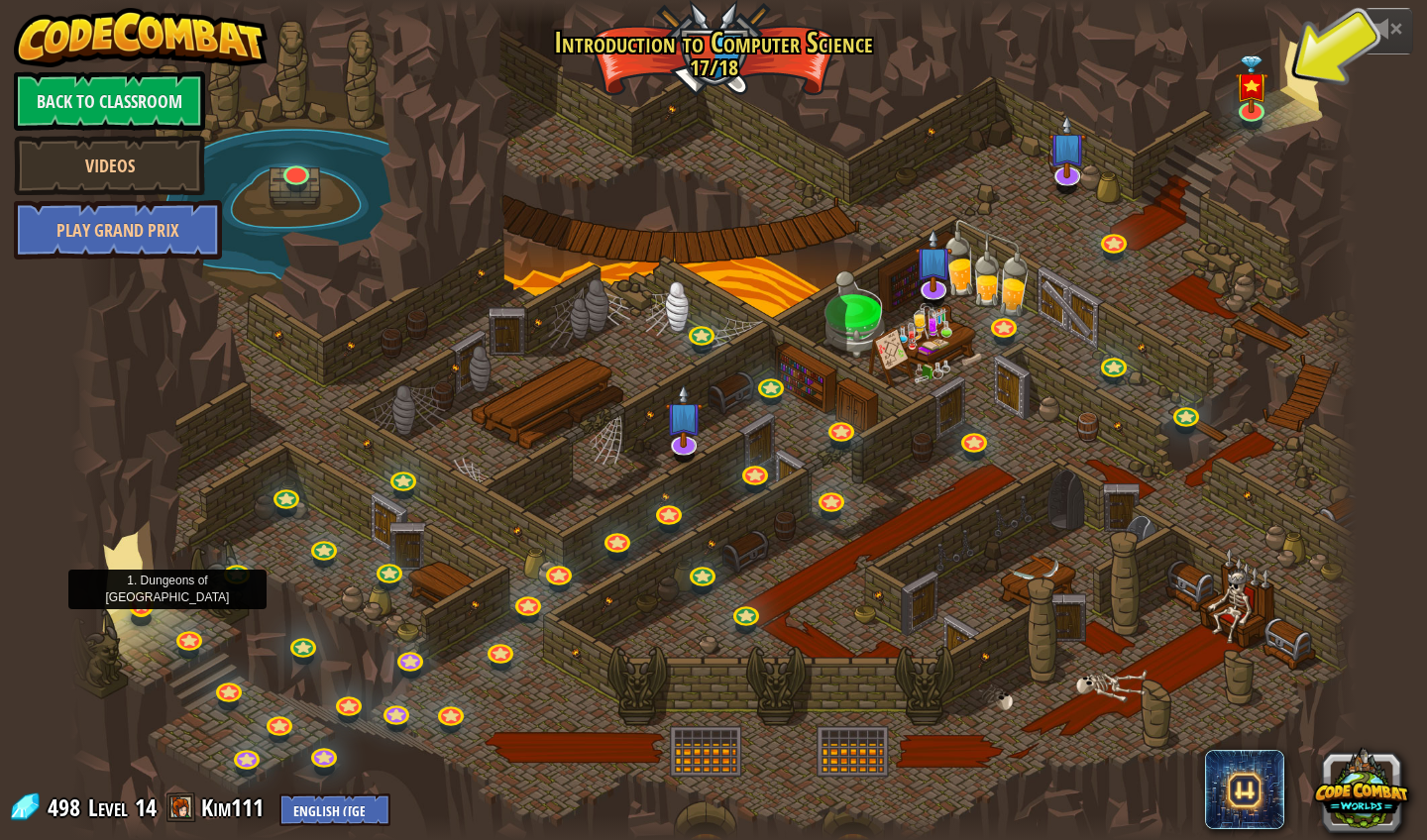 click at bounding box center [142, 604] 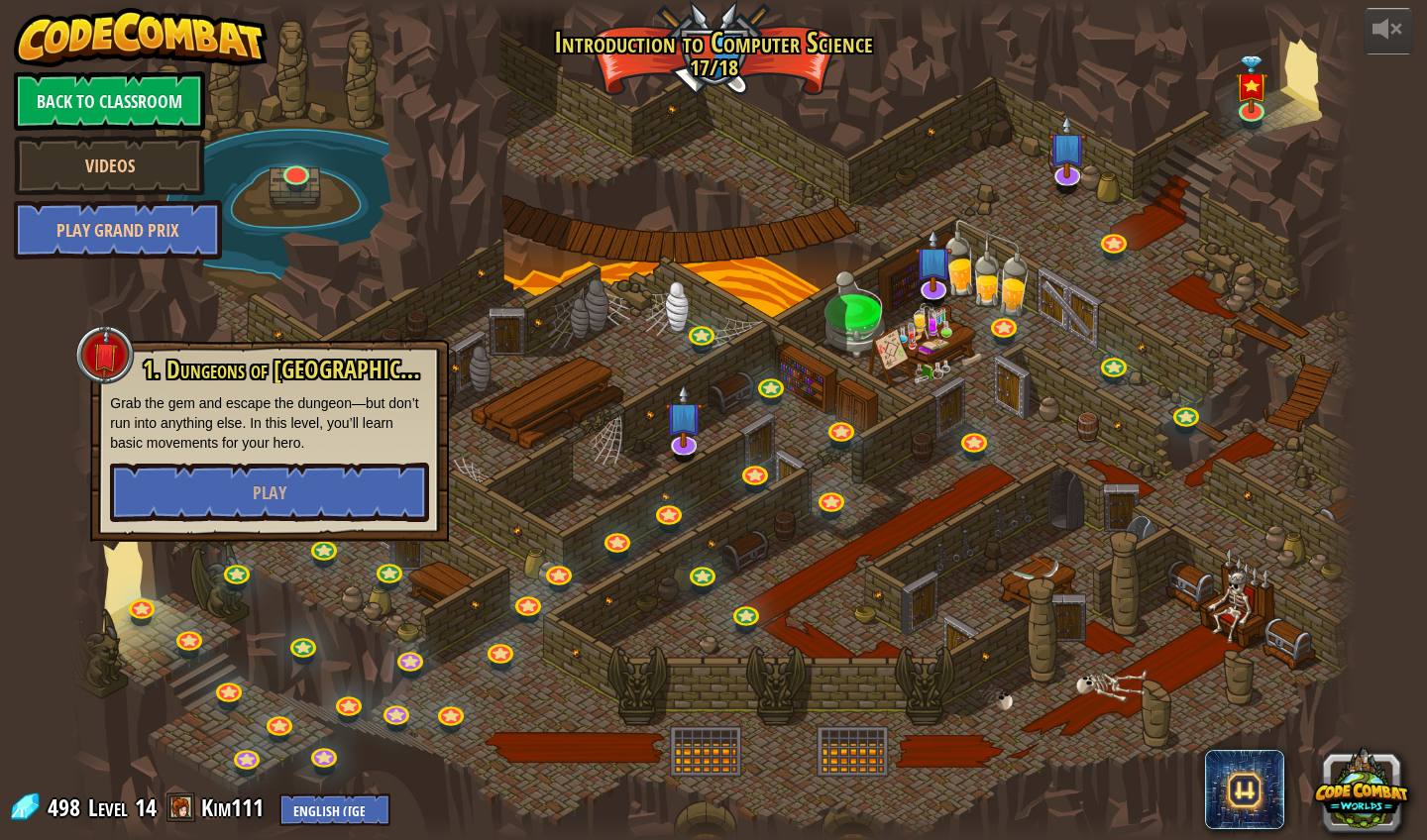 click on "1. Dungeons of Kithgard Grab the gem and escape the dungeon—but don’t run into anything else. In this level, you’ll learn basic movements for your hero.
Play" at bounding box center (270, 441) 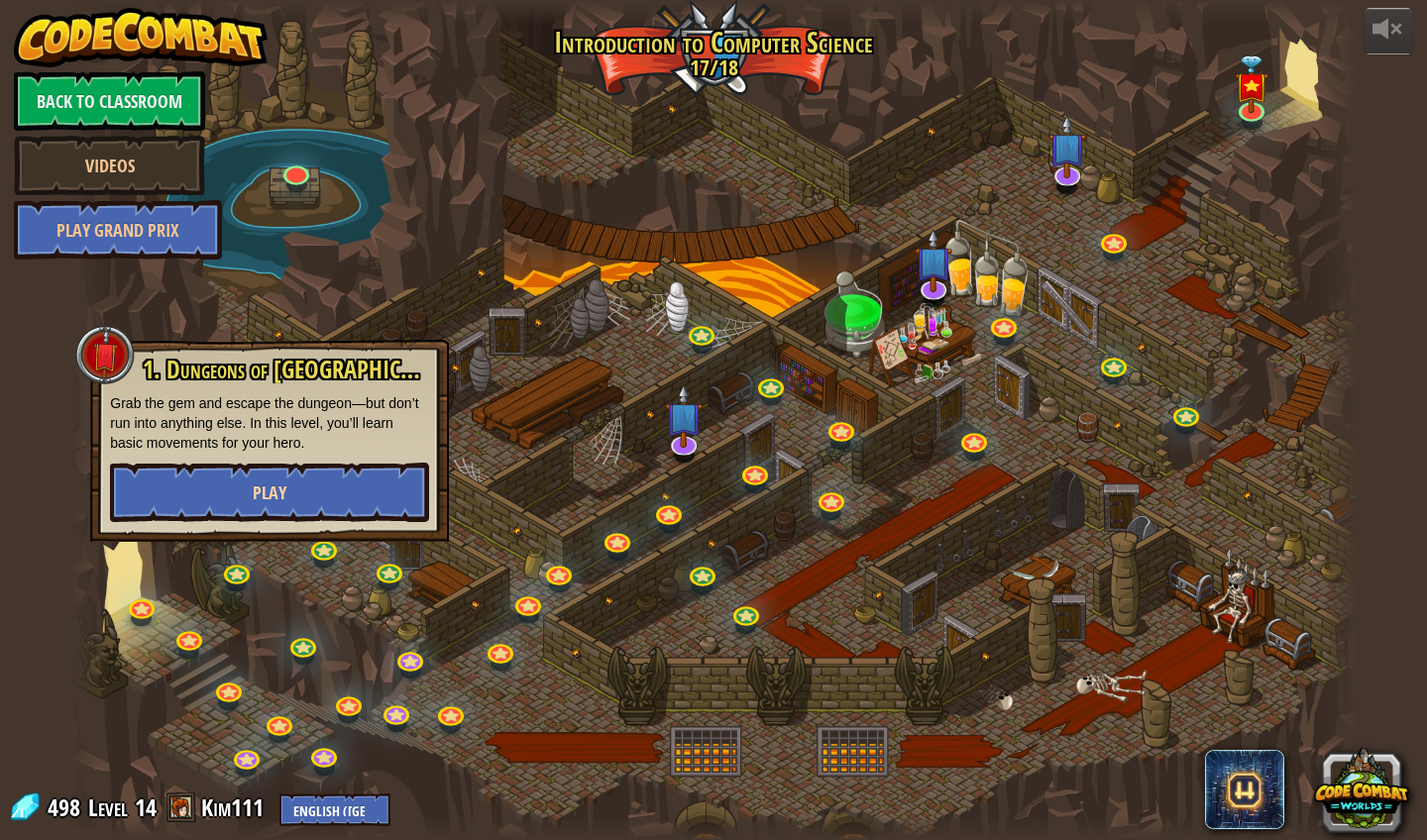 click on "Play" at bounding box center (270, 492) 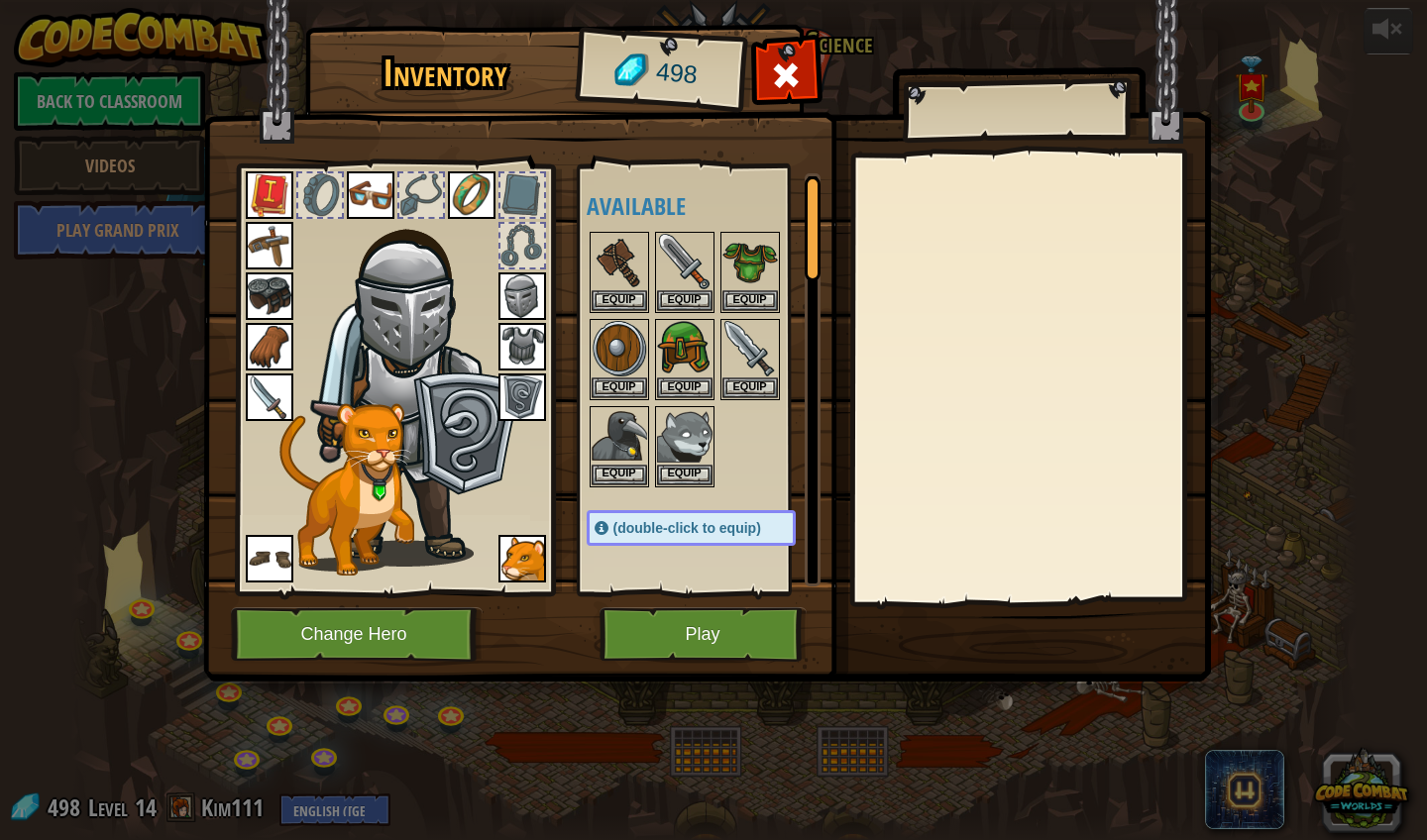 click on "Inventory 498 Available Equip Equip Equip Equip Equip Equip Equip Equip Equip Equip Equip Equip Equip Equip Equip Equip Equip Equip Equip Equip (double-click to equip) Locked Equip Unequip Subscribe to Unlock! (restricted in this level) Change Hero Play" at bounding box center [714, 357] 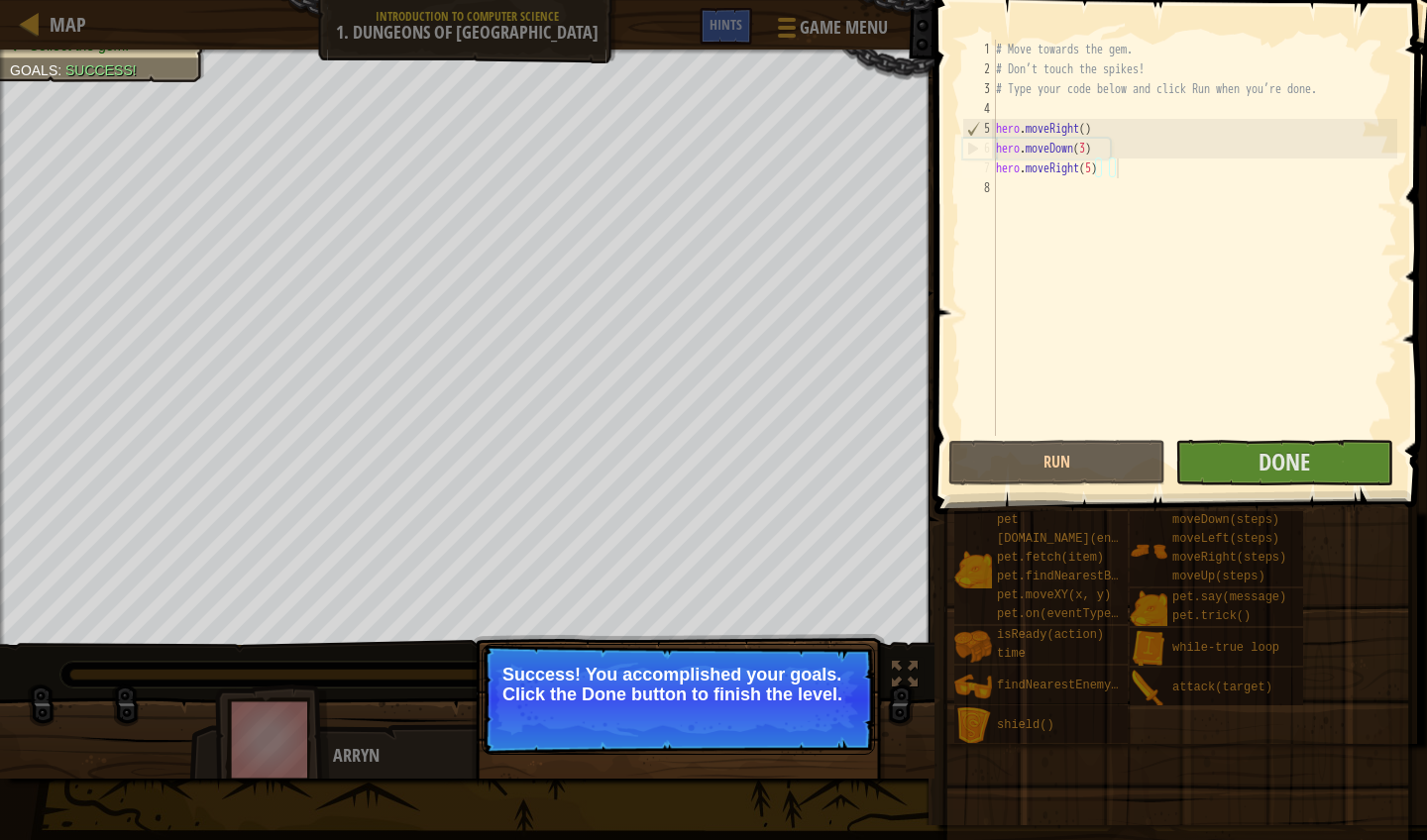 click on "# Move towards the gem. # Don’t touch the spikes! # Type your code below and click Run when you’re done. hero . moveRight ( ) hero . moveDown ( 3 ) hero . moveRight ( 5 )" at bounding box center [1194, 258] 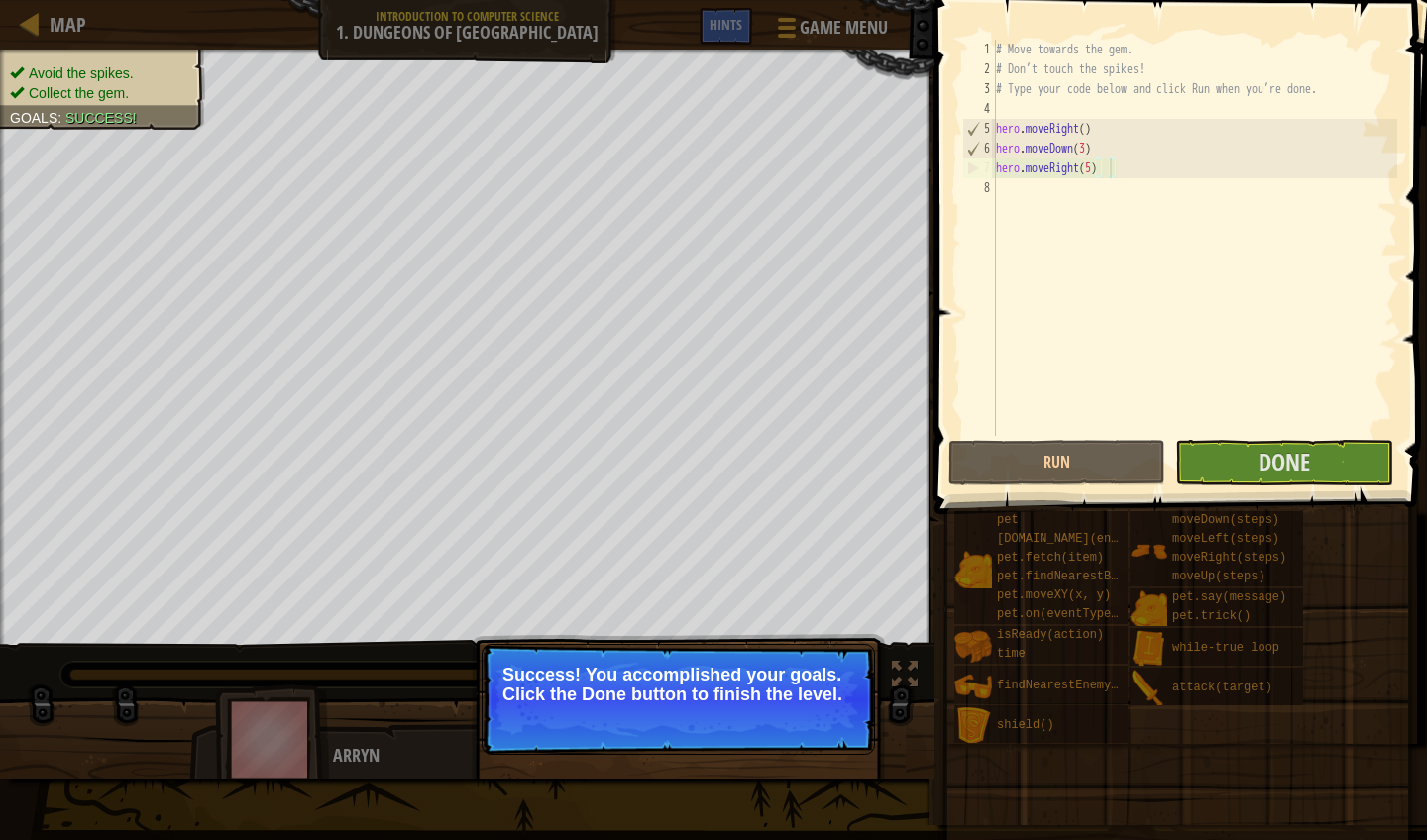 click on "# Move towards the gem. # Don’t touch the spikes! # Type your code below and click Run when you’re done. hero . moveRight ( ) hero . moveDown ( 3 ) hero . moveRight ( 5 )" at bounding box center [1194, 258] 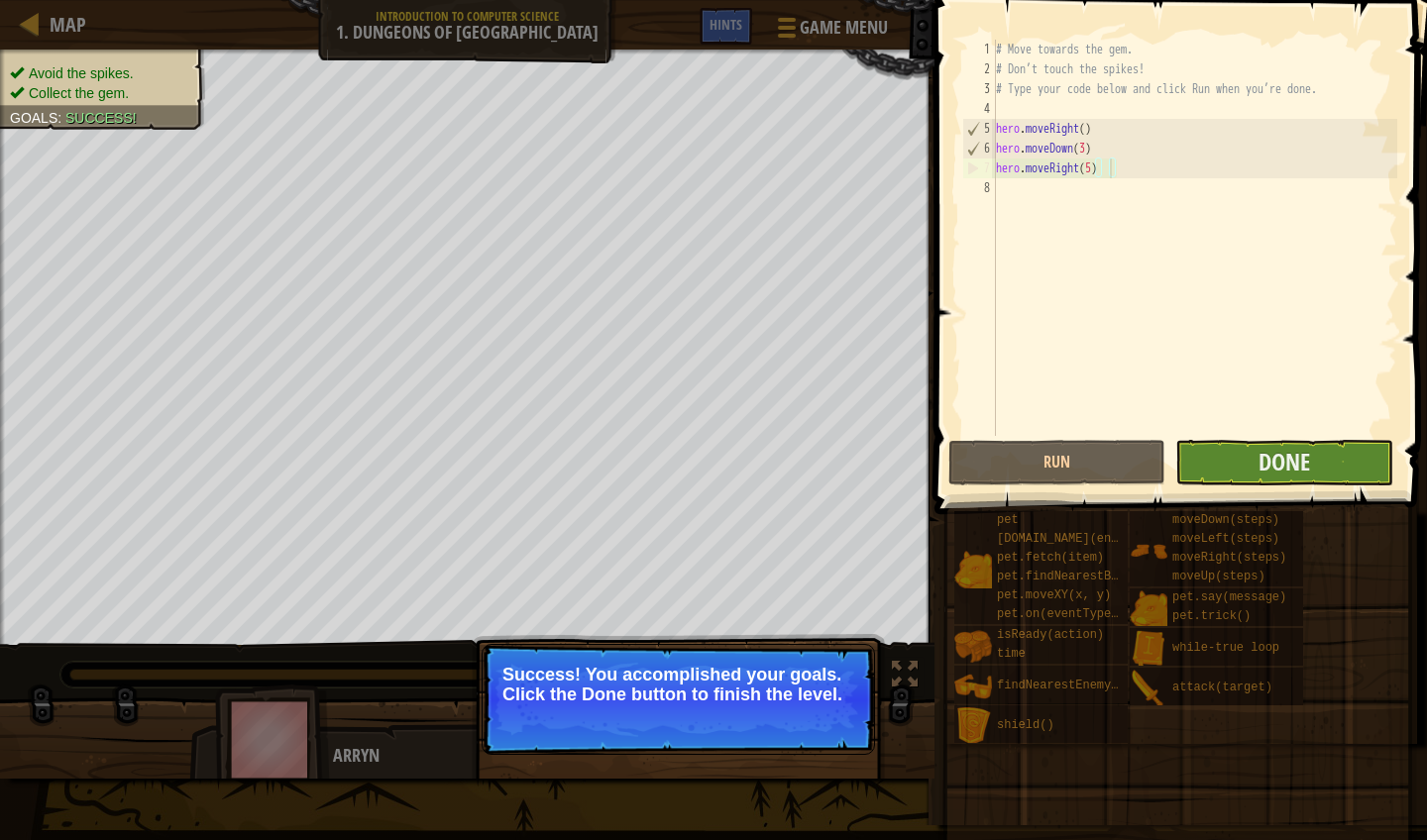 click on "Done" at bounding box center (1284, 462) 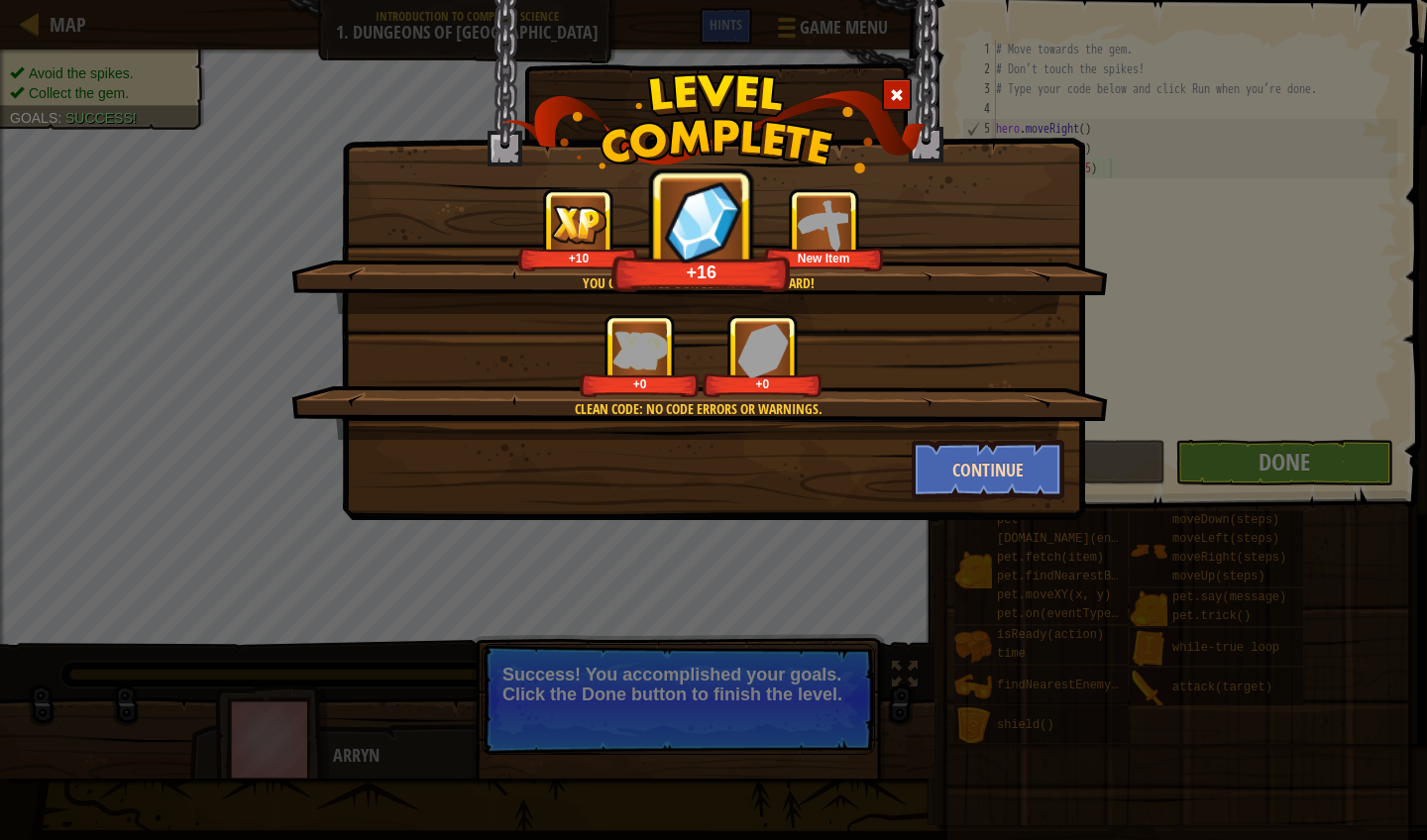 click on "Continue" at bounding box center [988, 470] 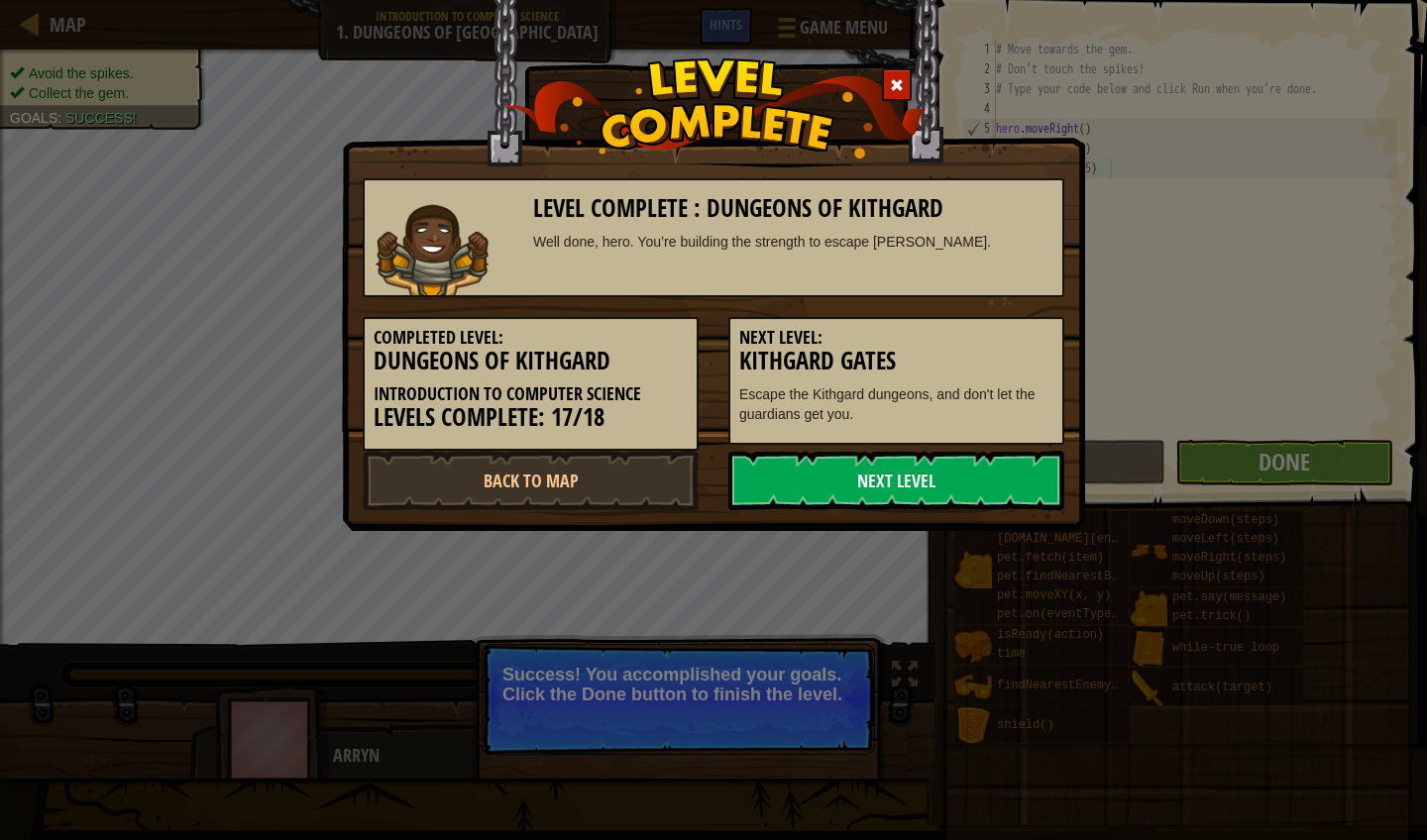 click on "Level Complete : Dungeons of Kithgard Well done, hero. You’re building the strength to escape Kithgard. Completed Level: Dungeons of Kithgard Introduction to Computer Science Levels Complete: 17/18 Next Level: Kithgard Gates Escape the Kithgard dungeons, and don't let the guardians get you.
Back to Map Next Level" at bounding box center [714, 420] 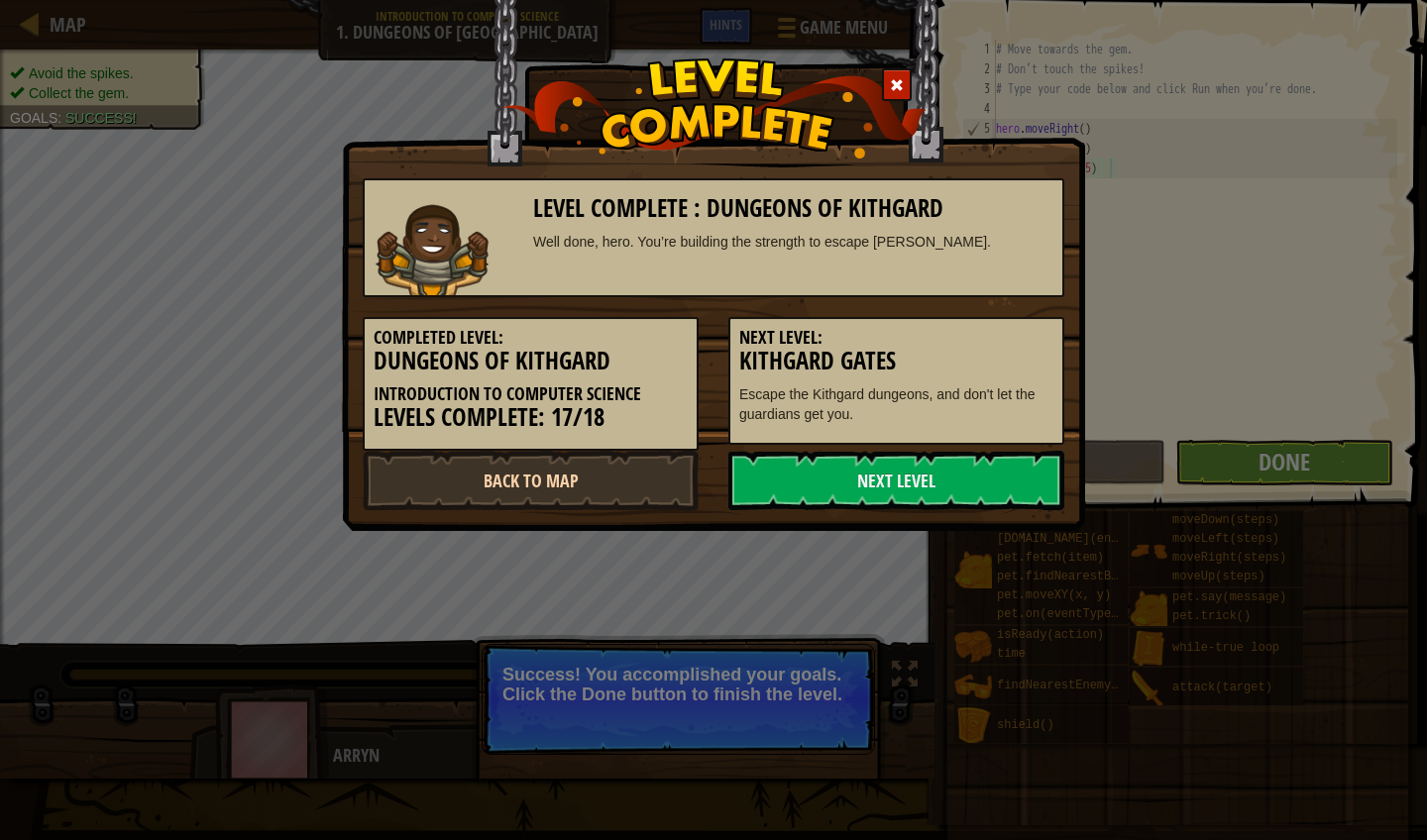 click on "Back to Map" at bounding box center (530, 480) 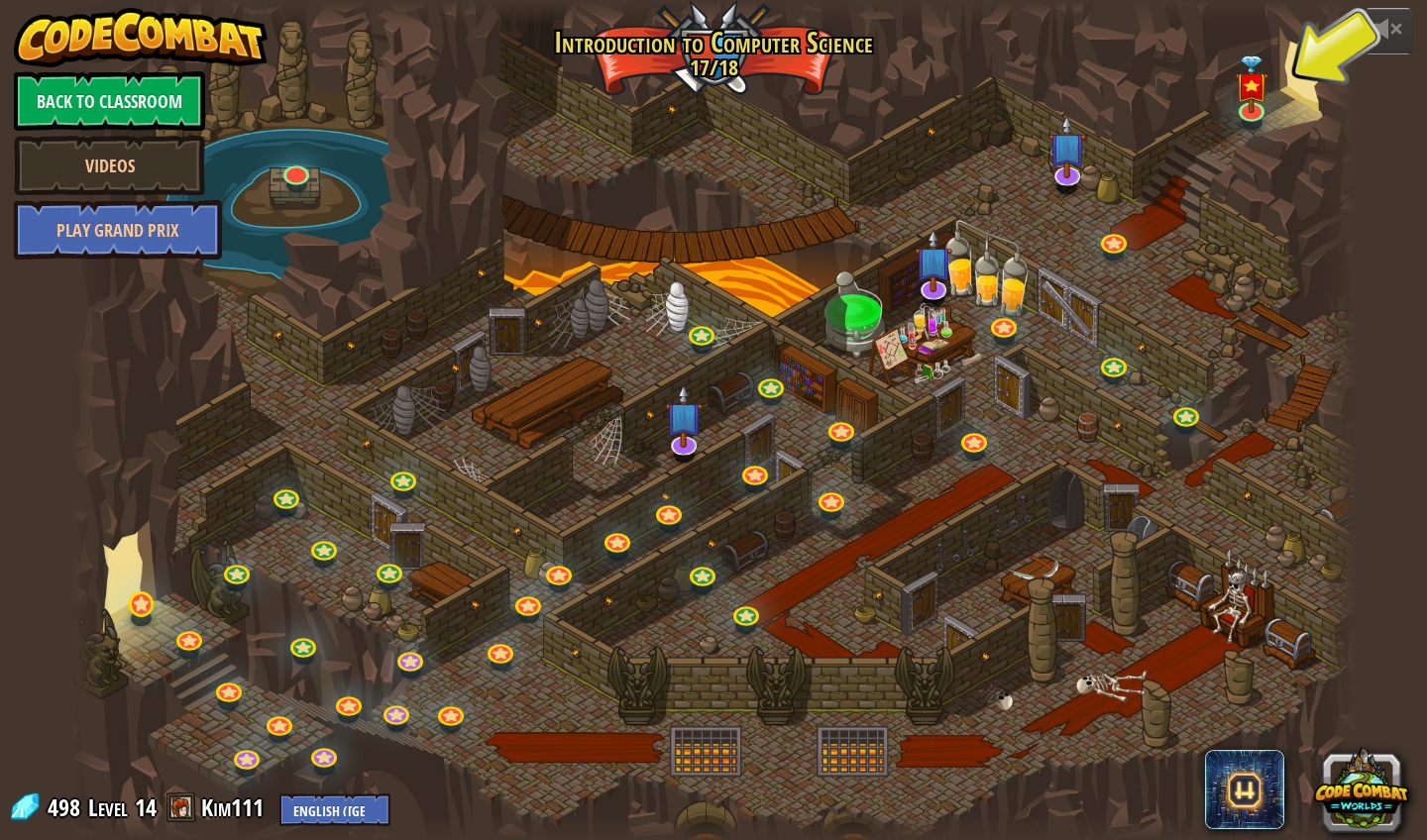 click on "25. Kithgard Gates Escape the Kithgard dungeons, and don't let the guardians get you.
Play 26. Wakka Maul  Battle your classmates while gobbling up gems! Use your programming skills and creative thinking to gain an edge over your friends.
Play 24. Combo Challenge. Safe Place Use arguments, while loops, and variables to defeat the ogres.
Play 23. The Final Kithmaze To escape you must find your way through an elder Kithman's maze.
Play 22. Concept Challenge. Master Of Names Debug Use your new coding powers to target nameless enemies.
Play 21. Master of Names Use your new coding powers to target nameless enemies.
Play 19b. Cupboards of Kithgard B (practice) Who knows what horrors lurk in the Cupboards of Kithgard?
Play 21a. Lowly Kithmen (practice) Use your glasses to seek out and attack the Kithmen.
Play 19a. Cupboards of Kithgard A (practice) Who knows what horrors lurk in the Cupboards of Kithgard?
Play 21b. Closing the Distance (practice) Some enemies will require different battle tactics." at bounding box center [713, 420] 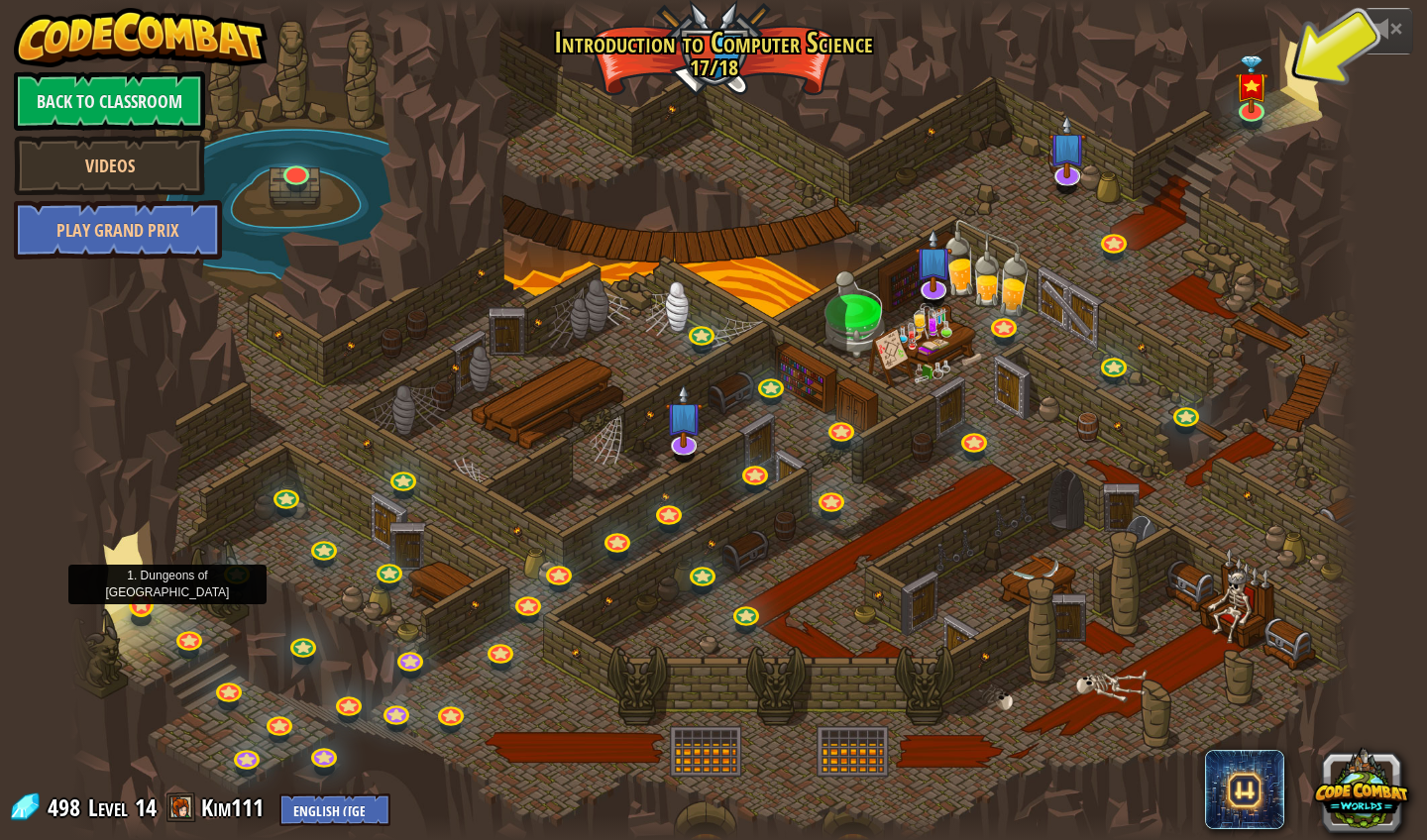 click at bounding box center (142, 604) 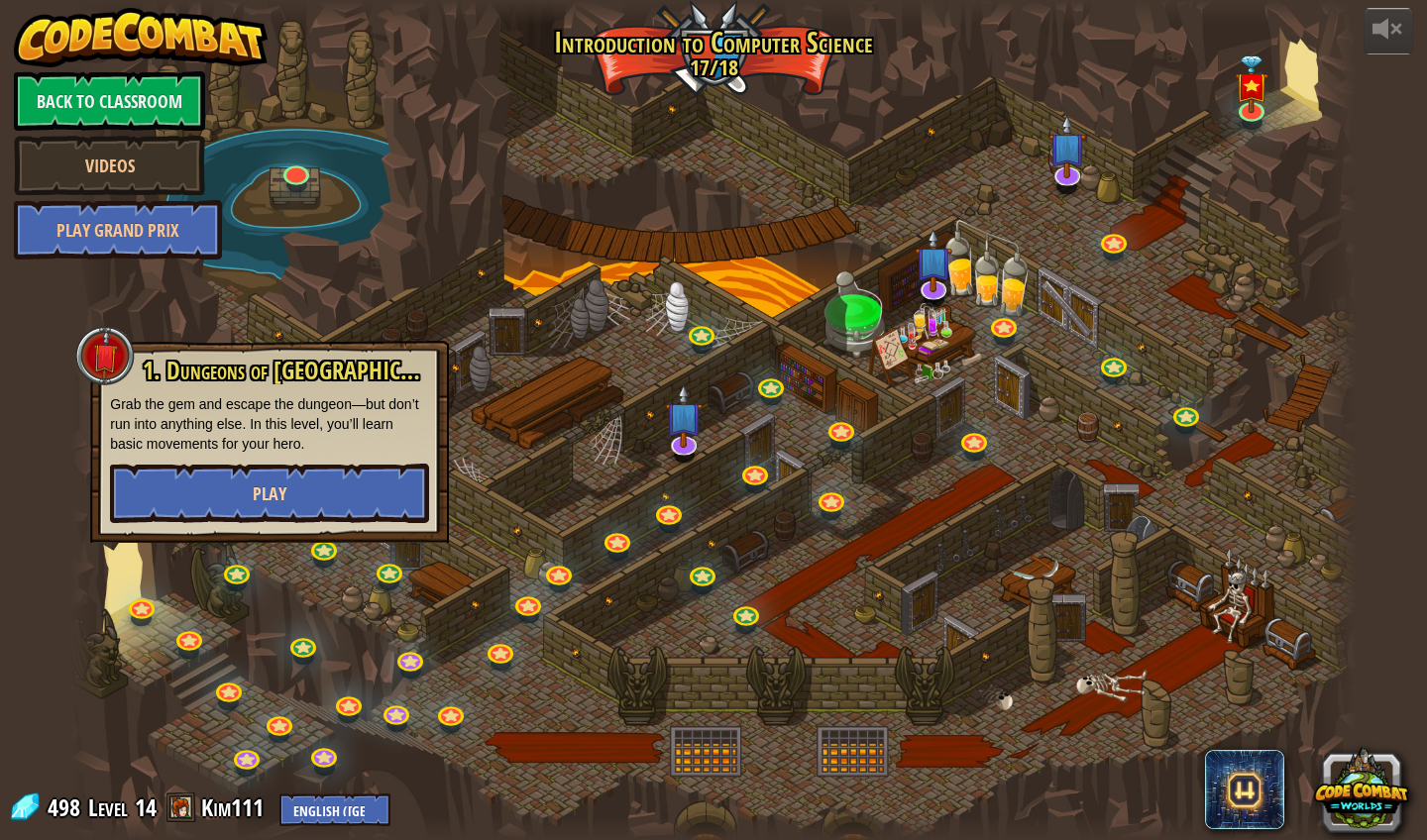 click on "Play" at bounding box center [270, 493] 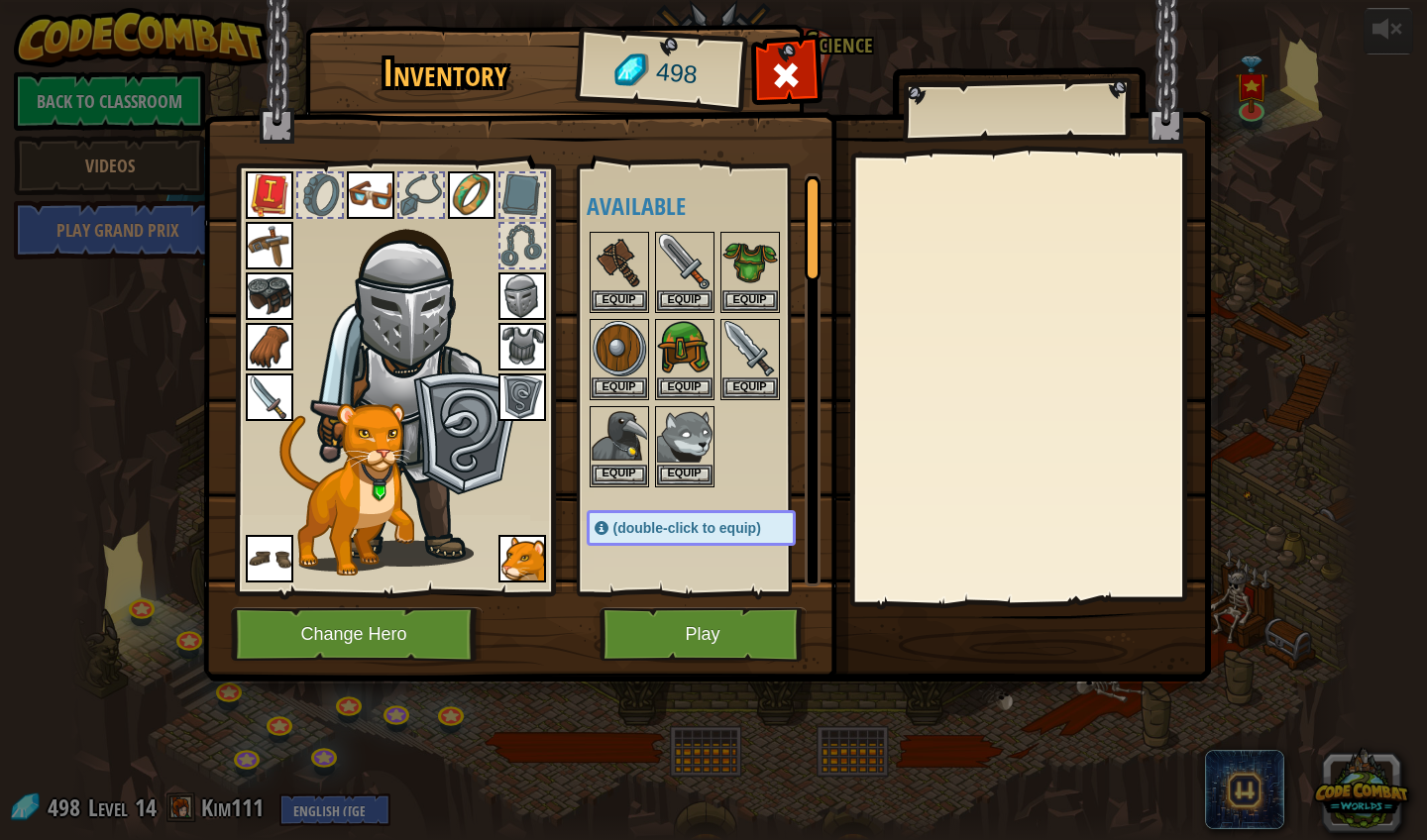 click on "Play" at bounding box center (703, 634) 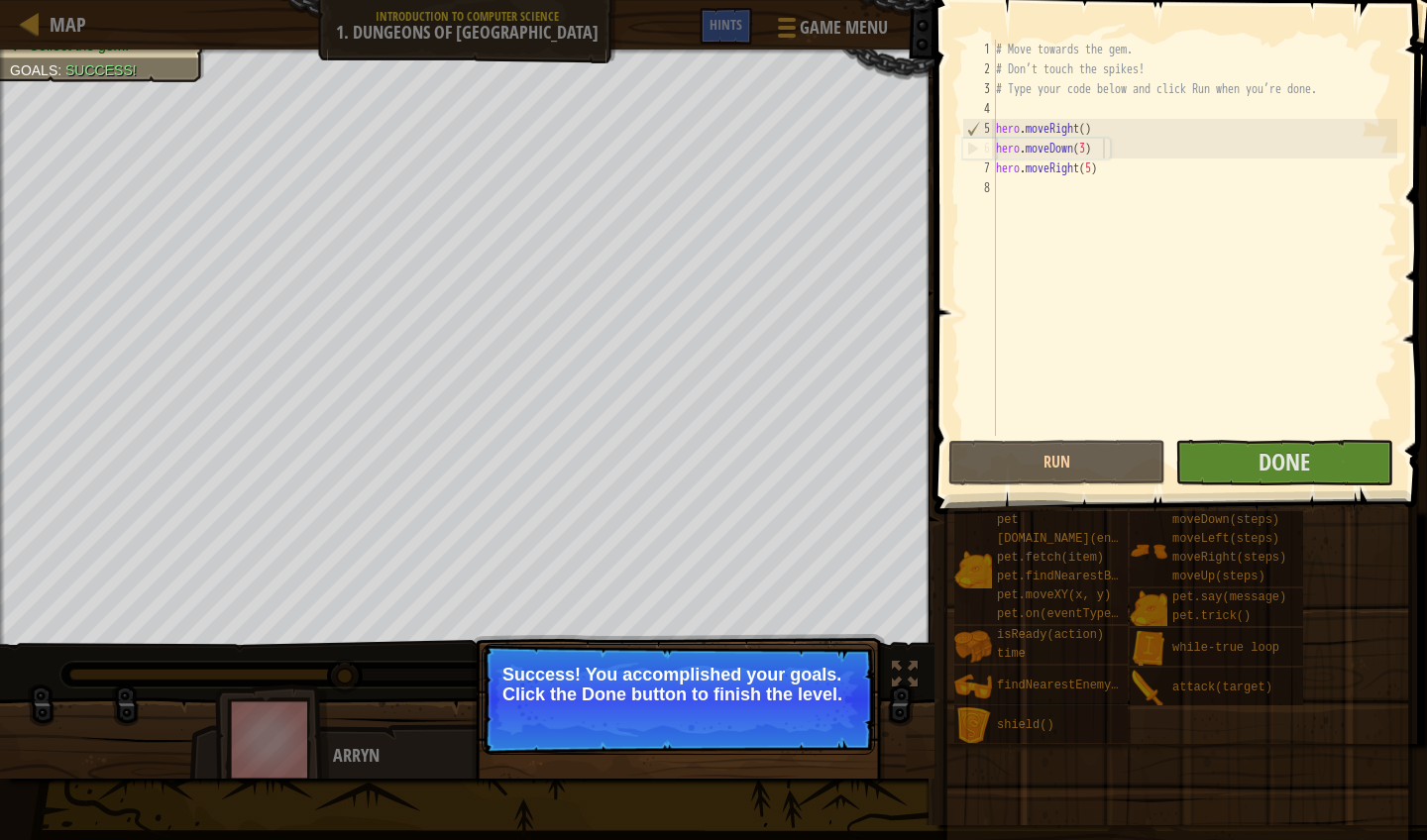 click on "# Move towards the gem. # Don’t touch the spikes! # Type your code below and click Run when you’re done. hero . moveRight ( ) hero . moveDown ( 3 ) hero . moveRight ( 5 )" at bounding box center (1194, 258) 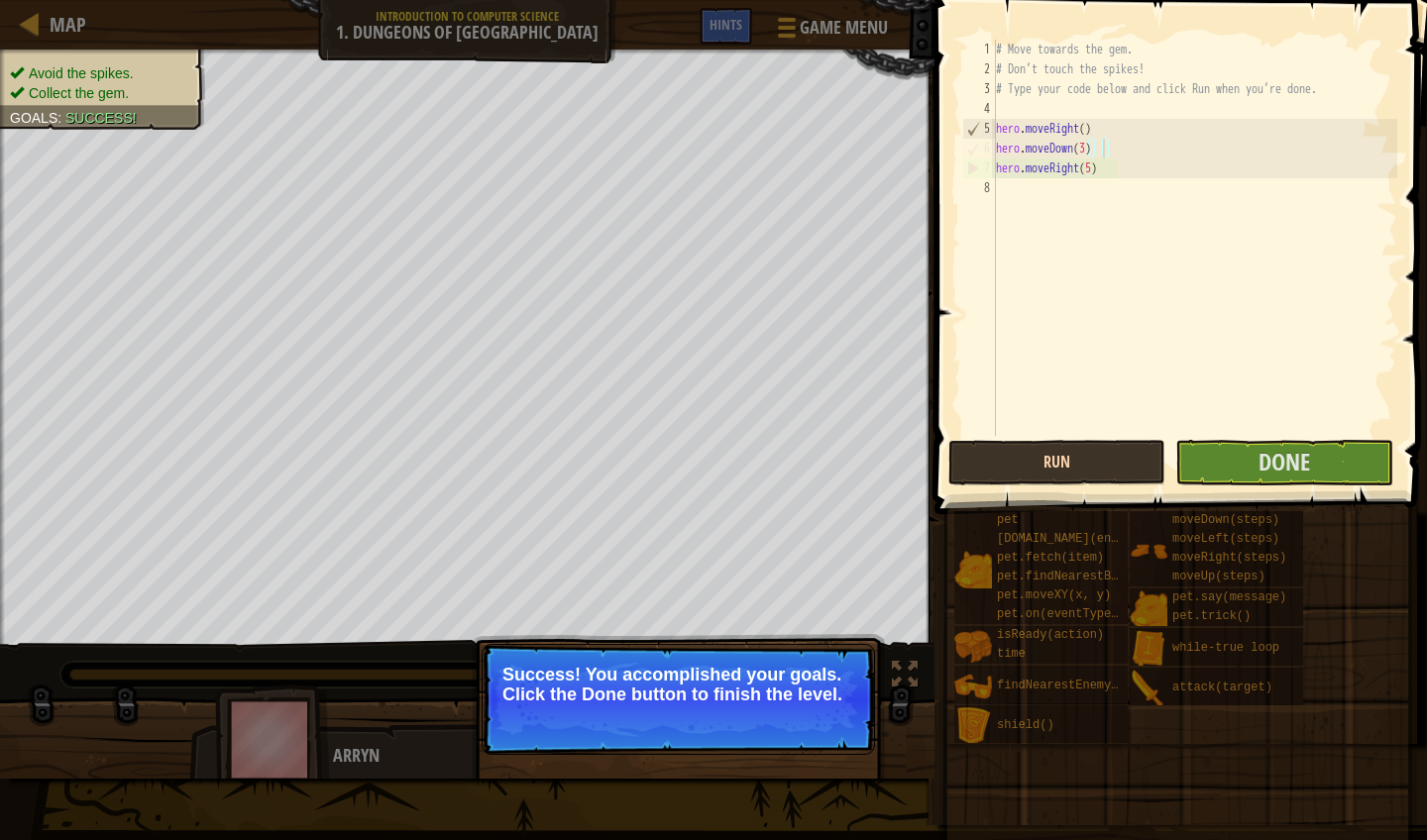 click on "Run" at bounding box center (1056, 463) 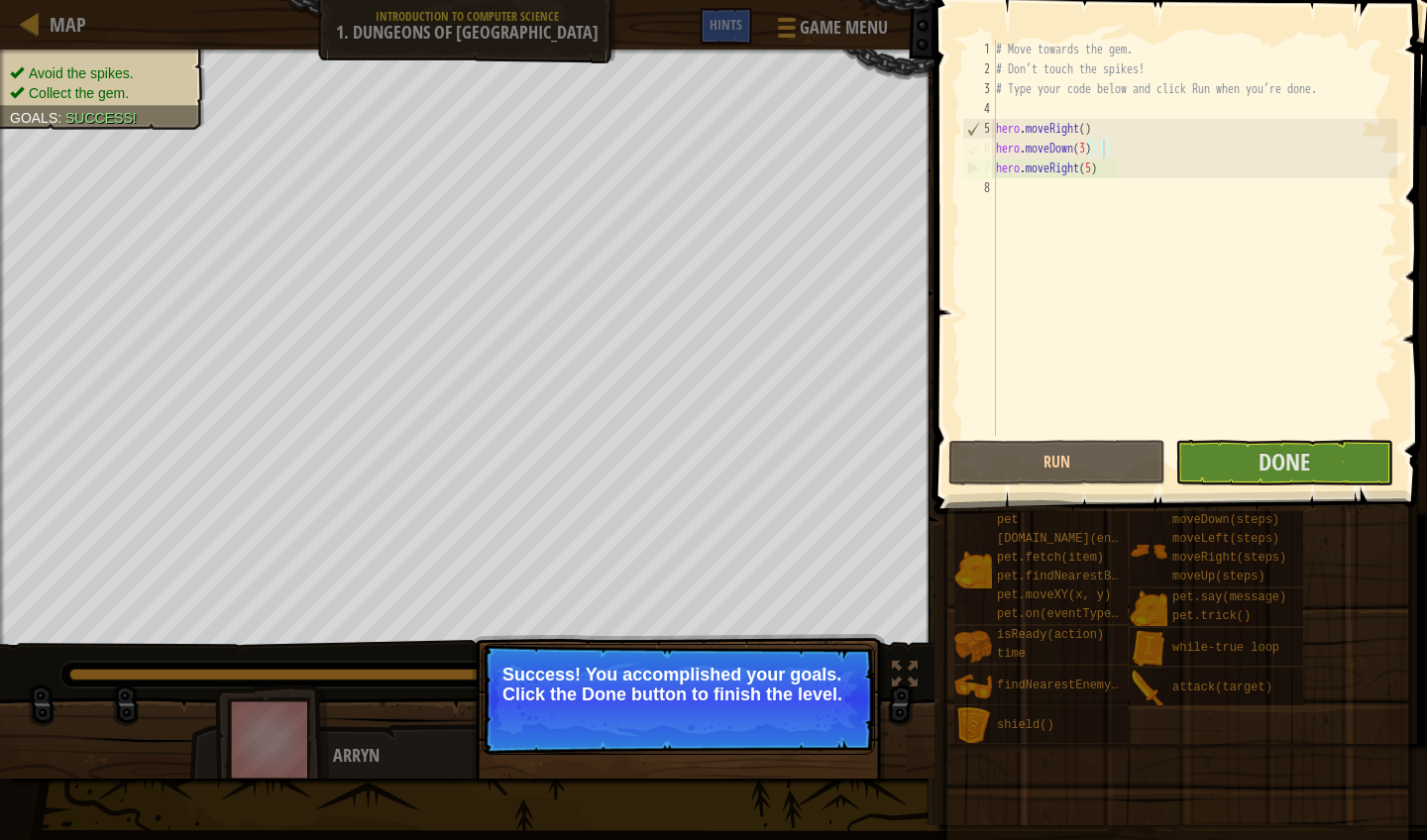 drag, startPoint x: 1114, startPoint y: 155, endPoint x: 1227, endPoint y: 156, distance: 113.00442 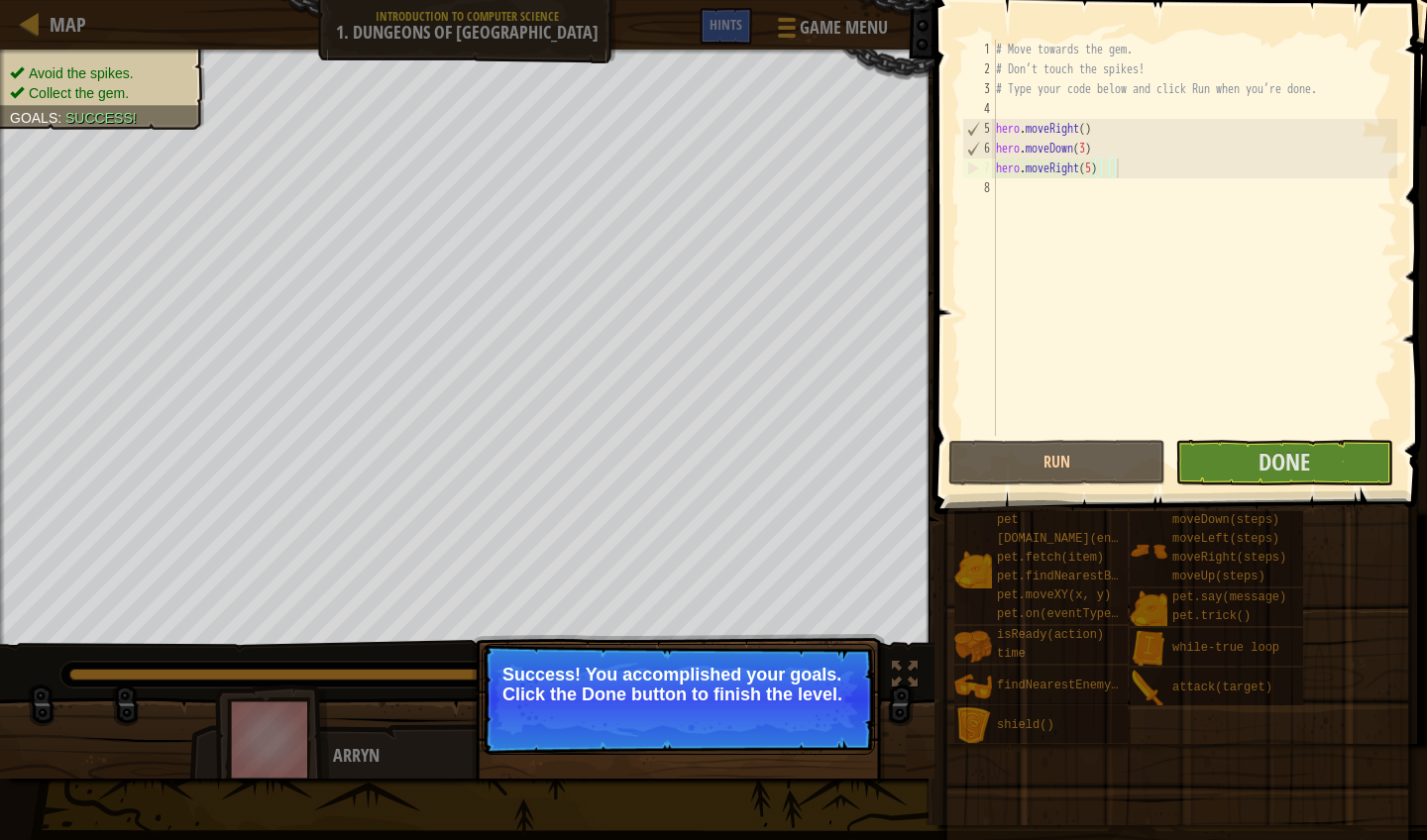 click on "# Move towards the gem. # Don’t touch the spikes! # Type your code below and click Run when you’re done. hero . moveRight ( ) hero . moveDown ( 3 ) hero . moveRight ( 5 )" at bounding box center [1194, 258] 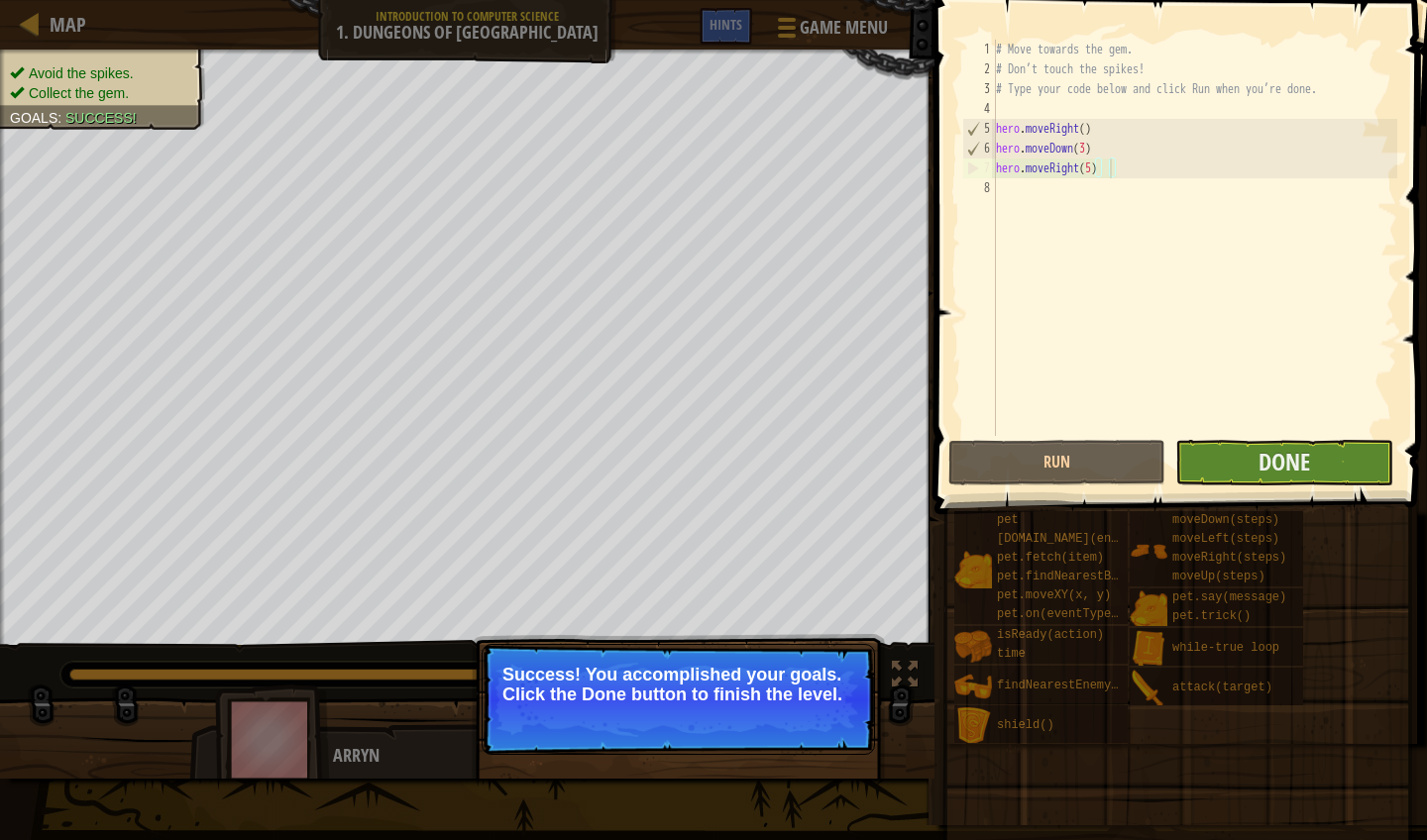 click on "Done" at bounding box center (1283, 463) 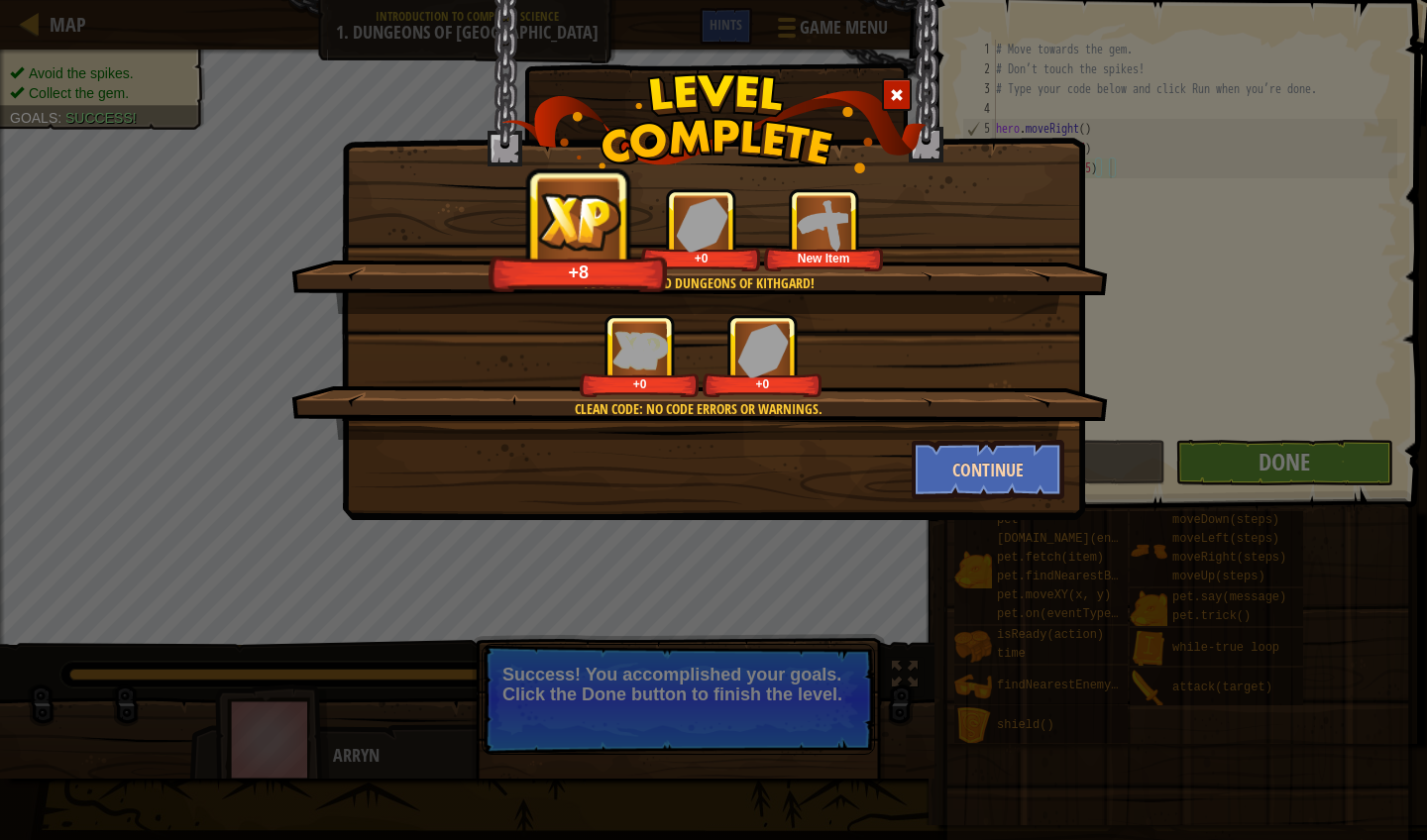 click on "Continue" at bounding box center (988, 470) 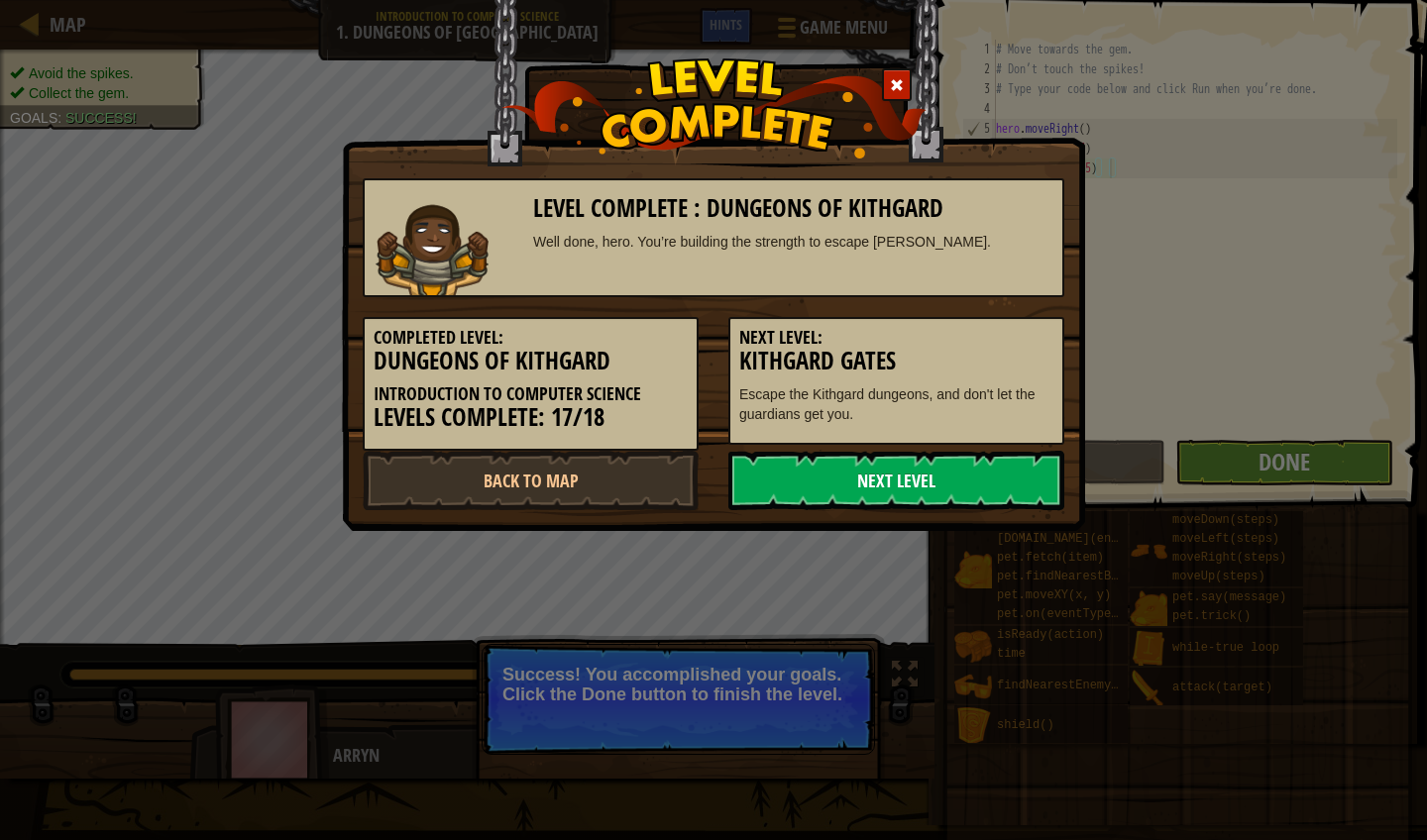click on "Next Level" at bounding box center [896, 480] 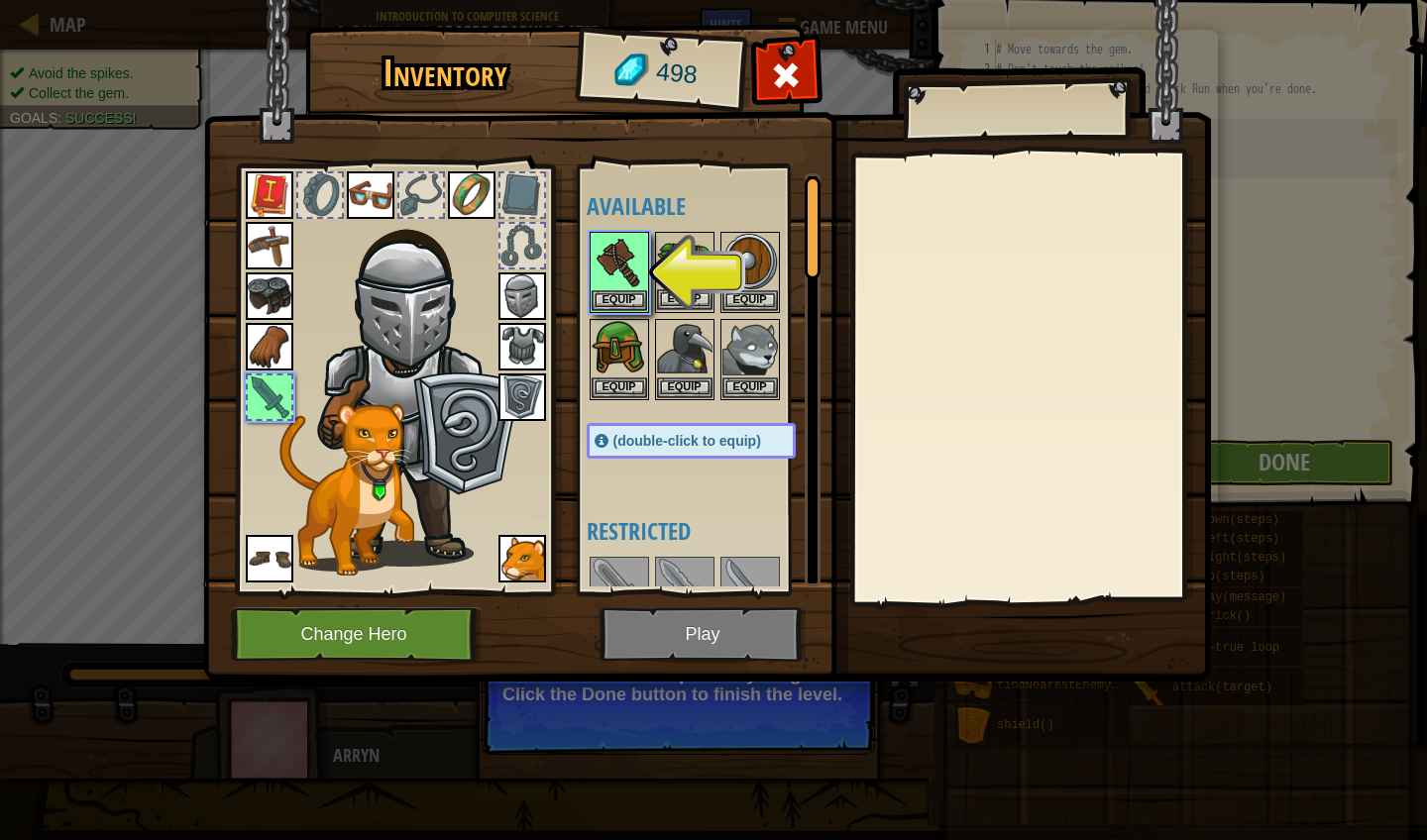 drag, startPoint x: 366, startPoint y: 552, endPoint x: 658, endPoint y: 252, distance: 418.6454 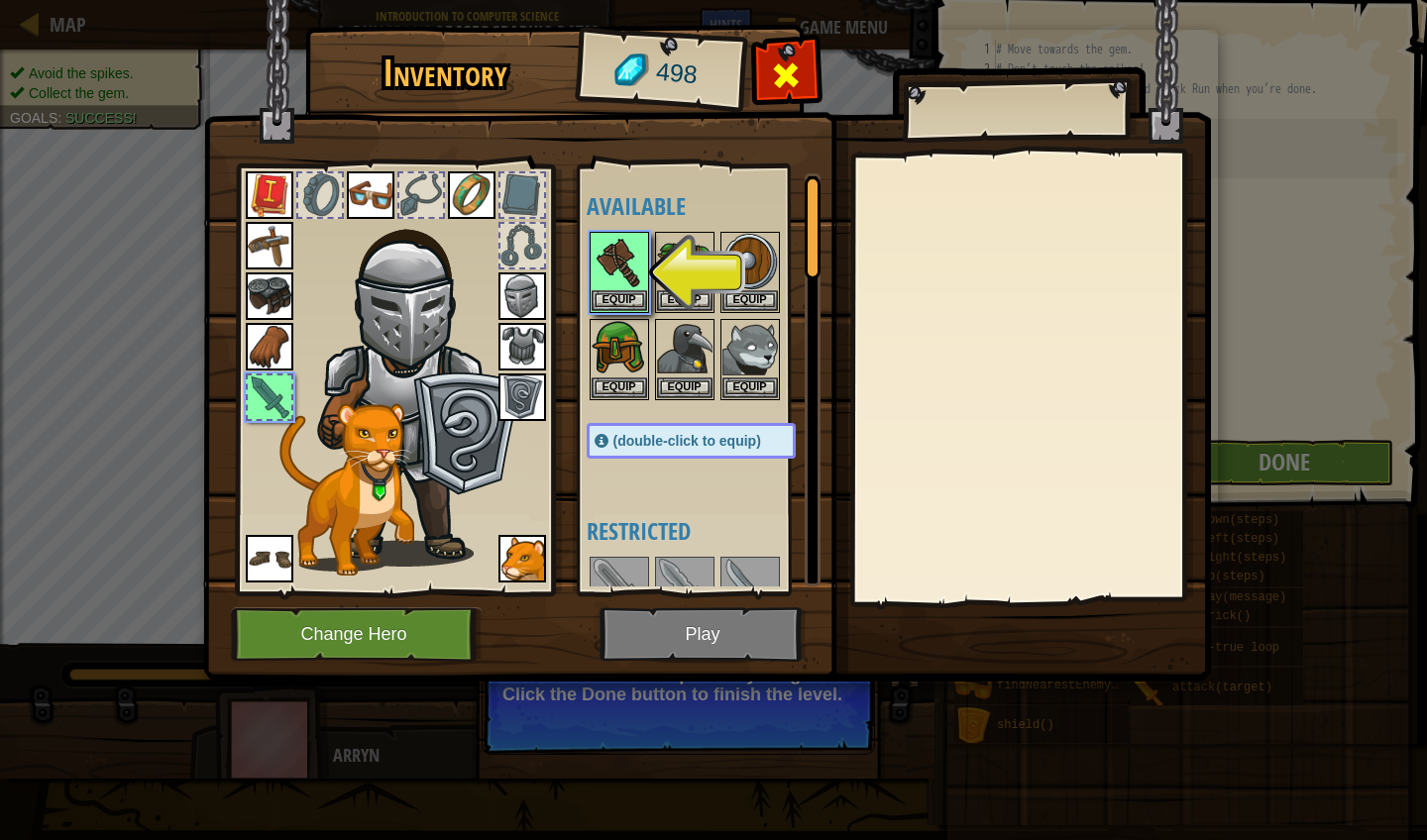 click at bounding box center [786, 80] 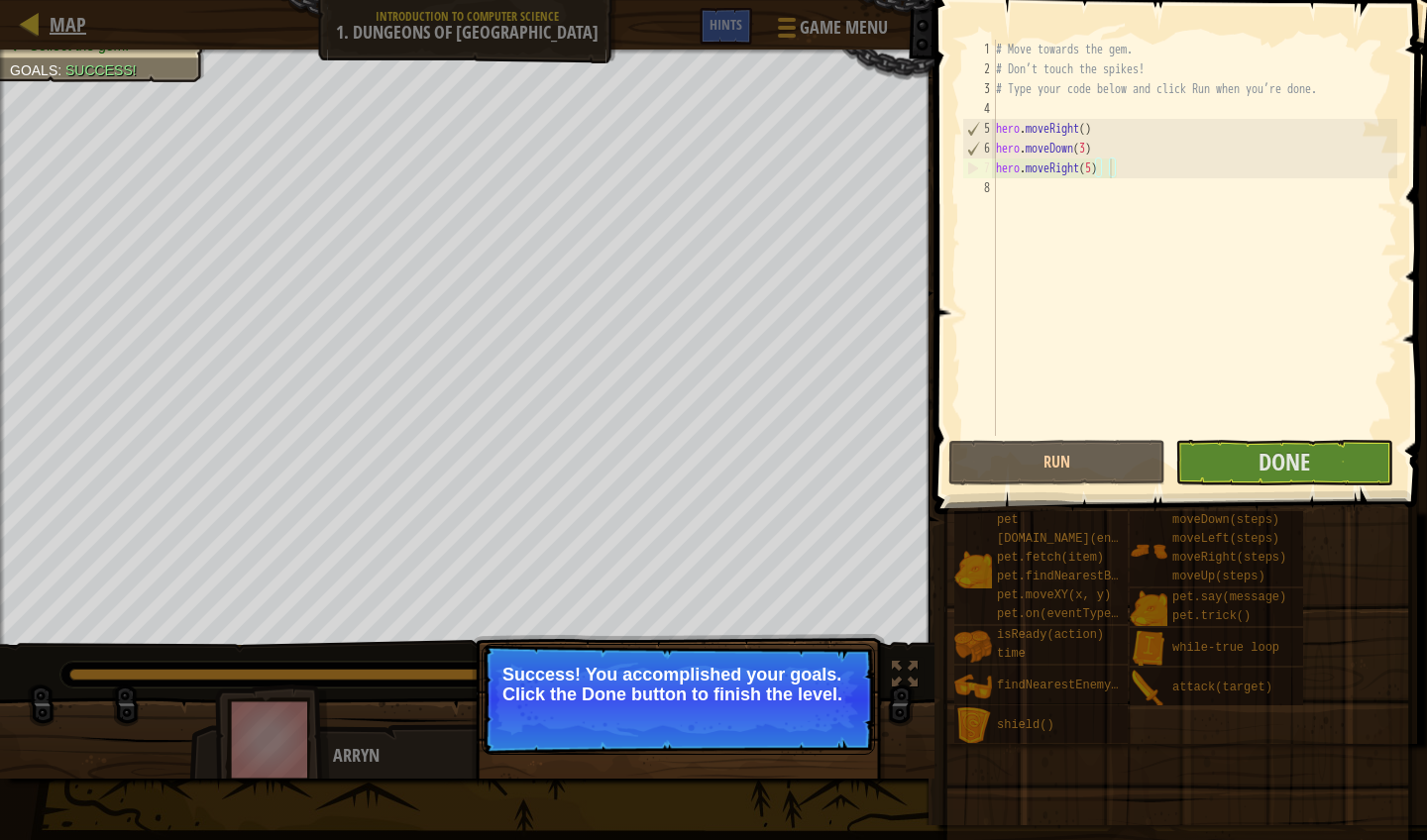 click at bounding box center [30, 23] 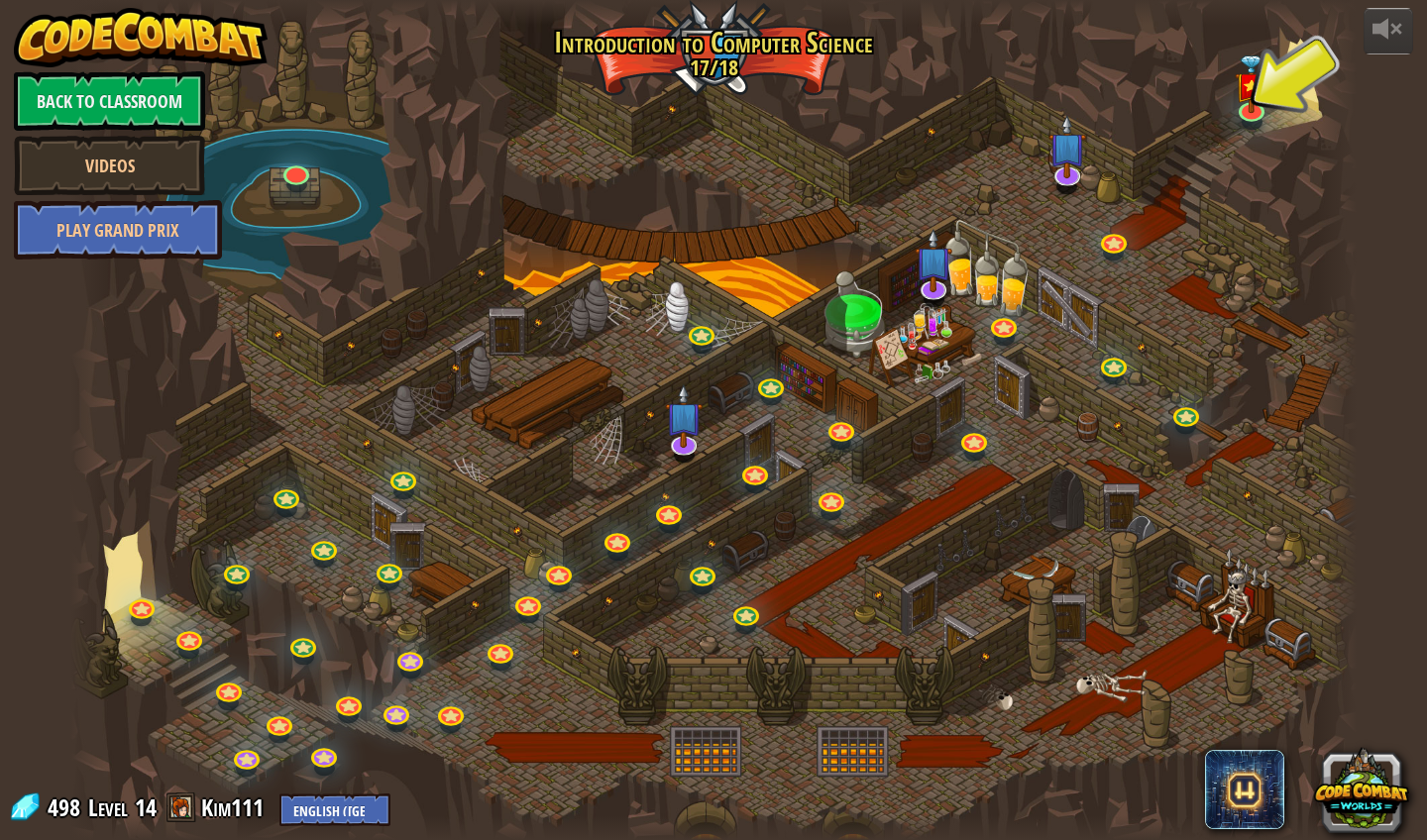 click at bounding box center (713, 420) 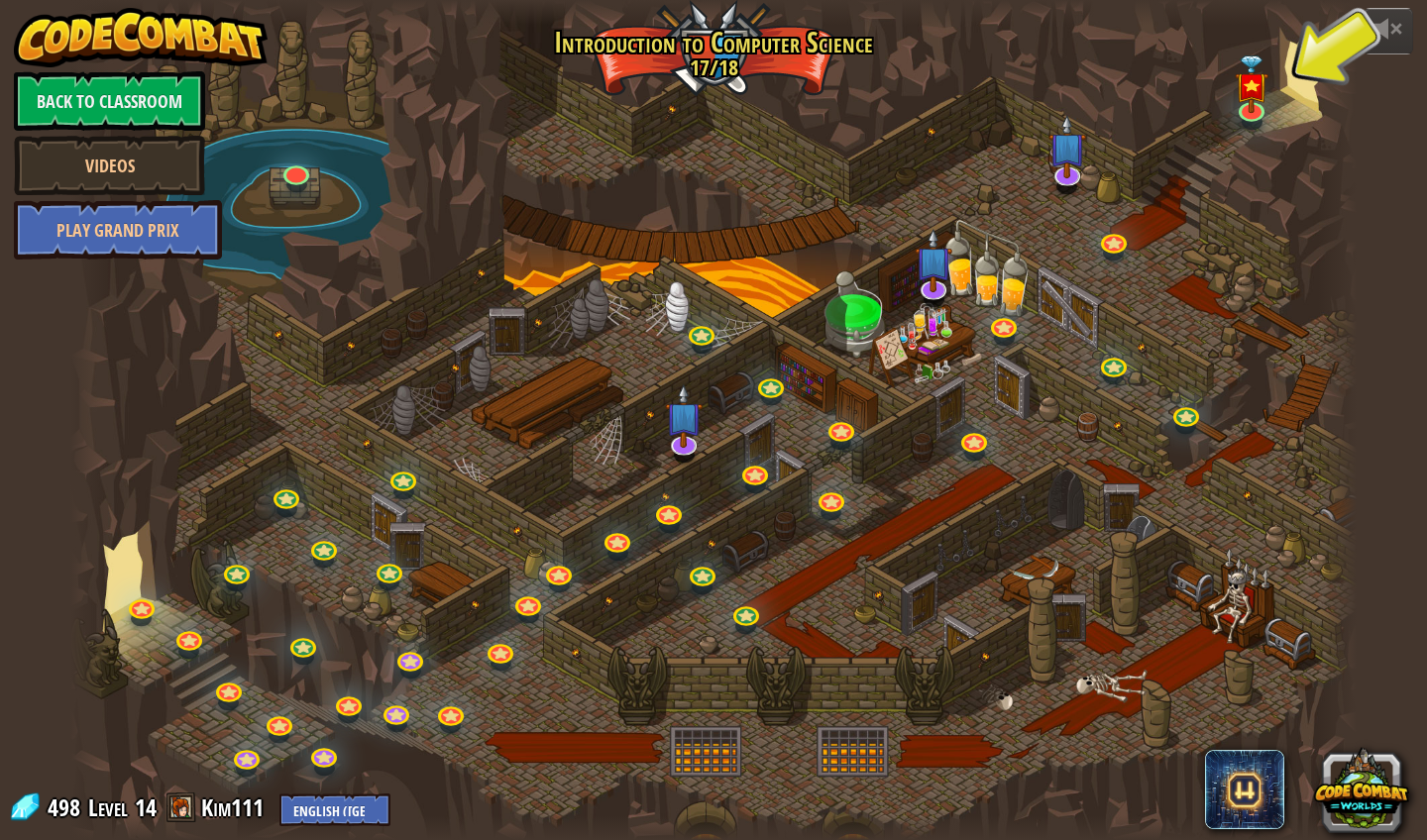 click at bounding box center (713, 420) 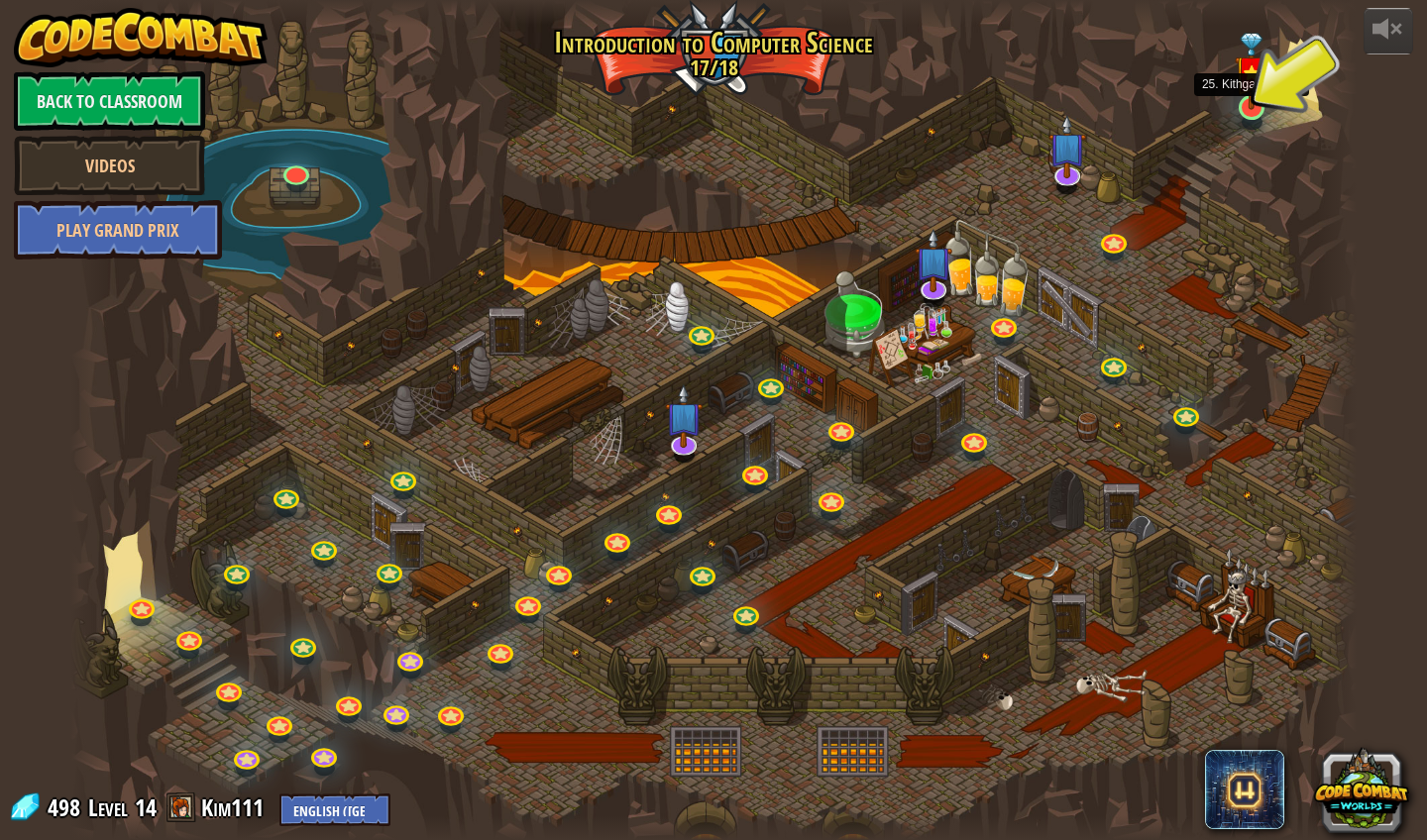 click at bounding box center [1252, 71] 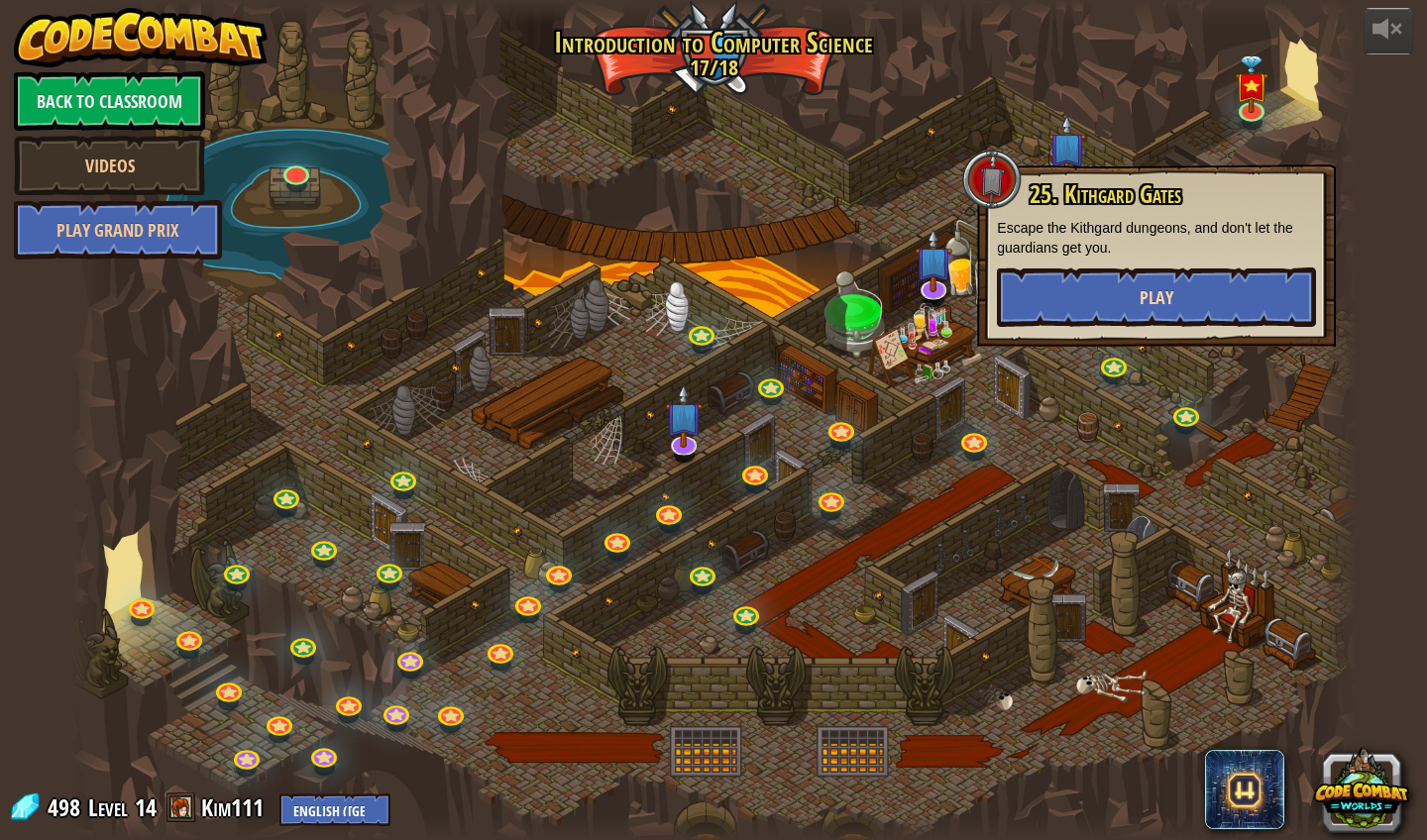 click on "Play" at bounding box center [1156, 297] 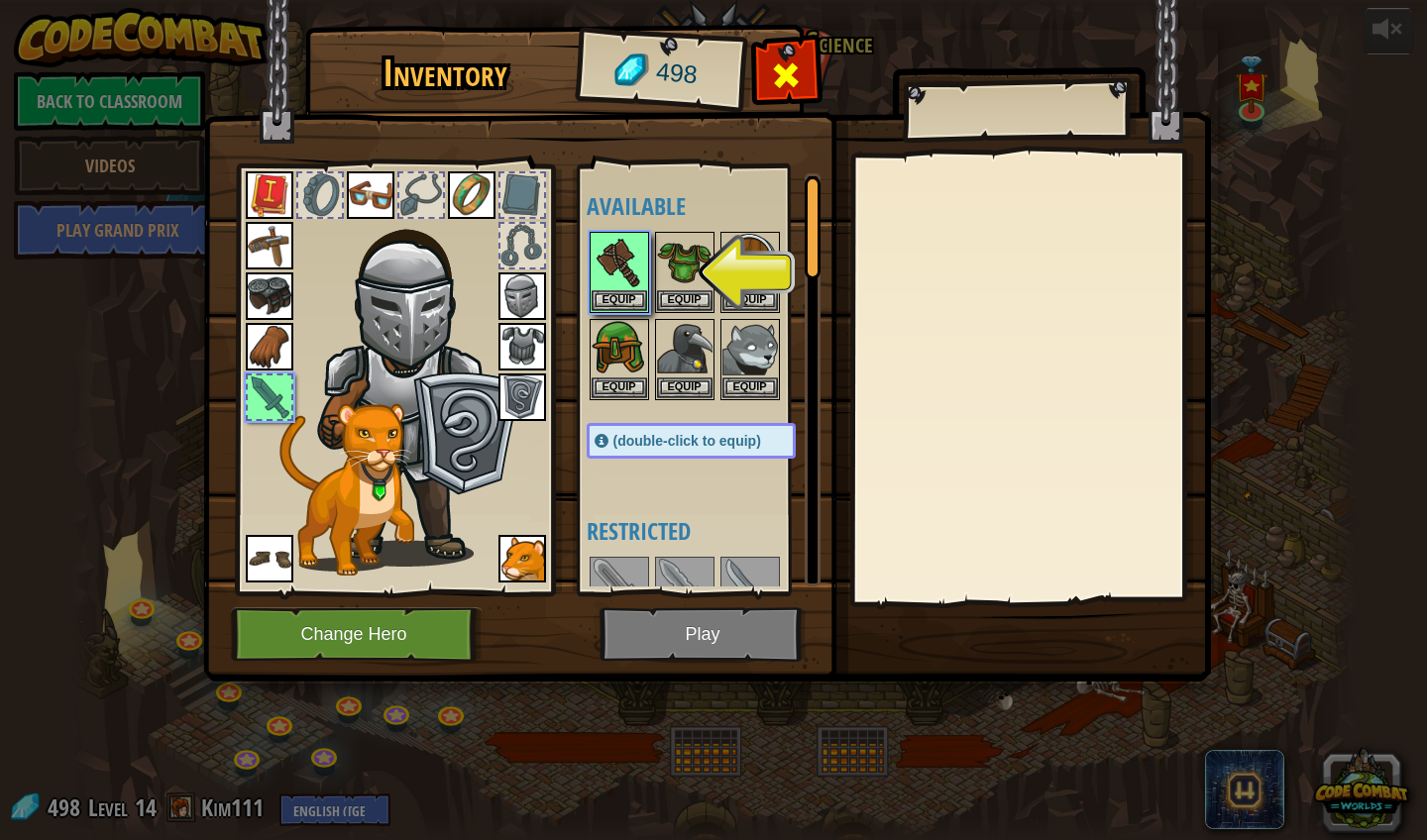 click at bounding box center (786, 75) 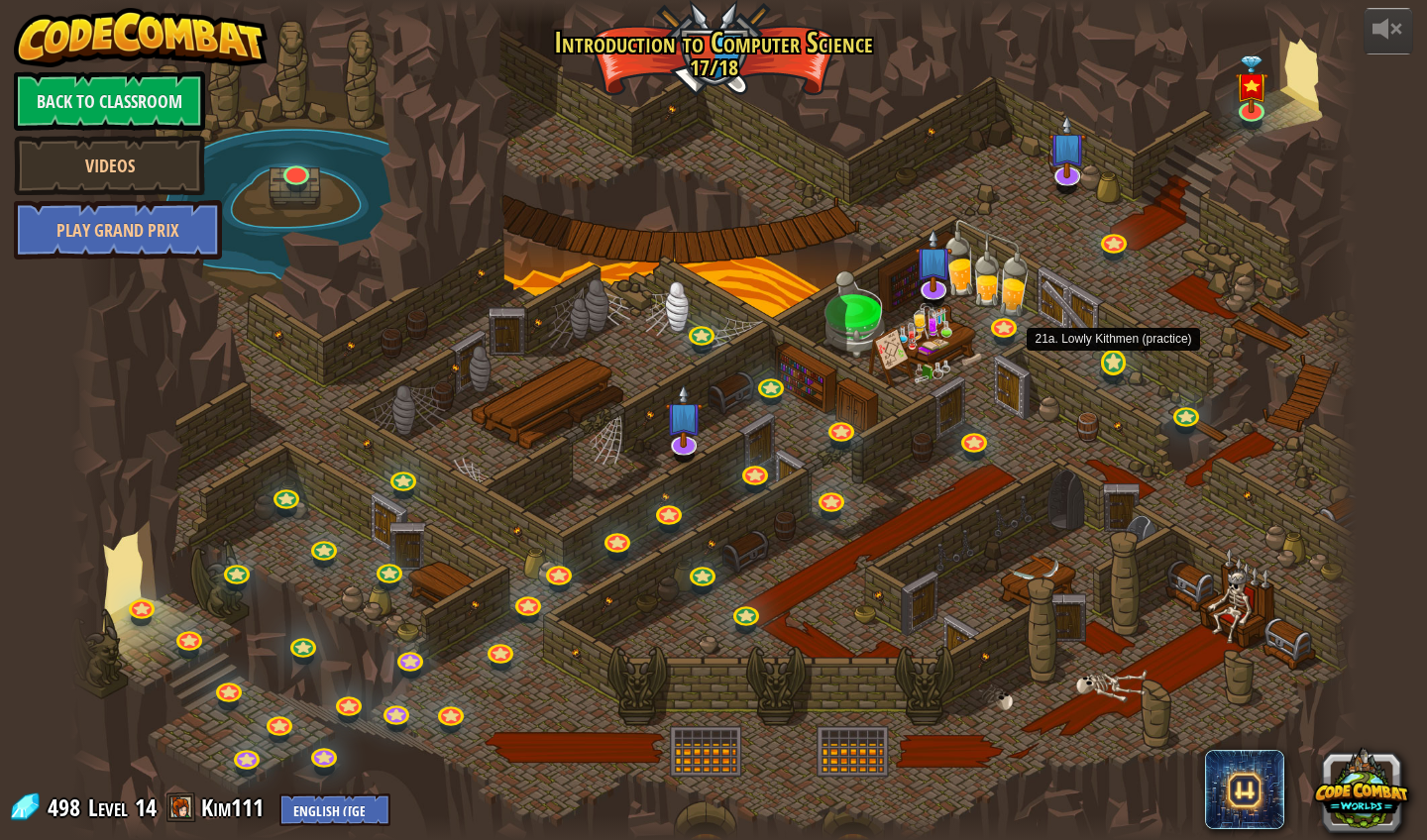 click at bounding box center (1114, 363) 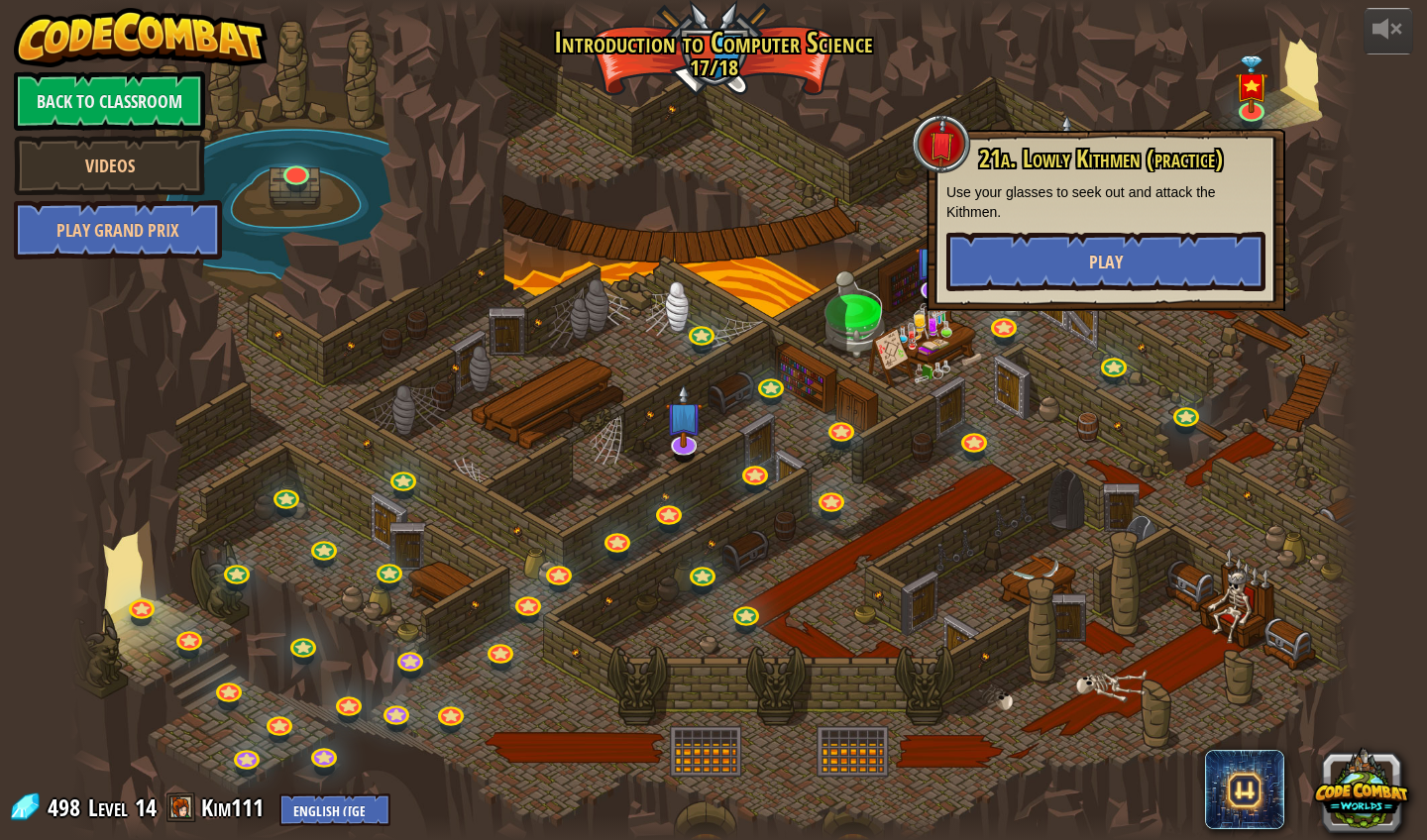 click on "Play" at bounding box center (1106, 262) 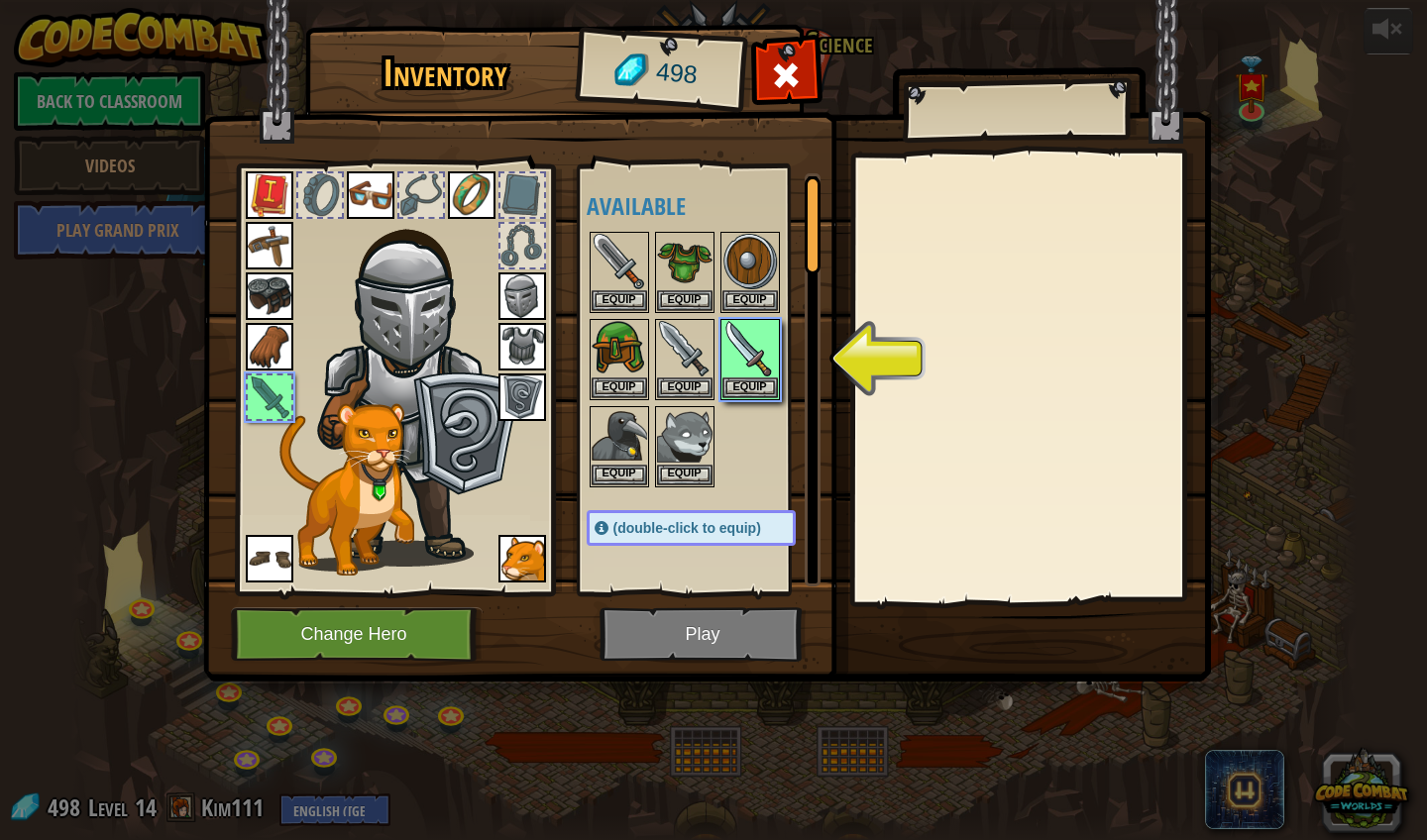 click at bounding box center [707, 322] 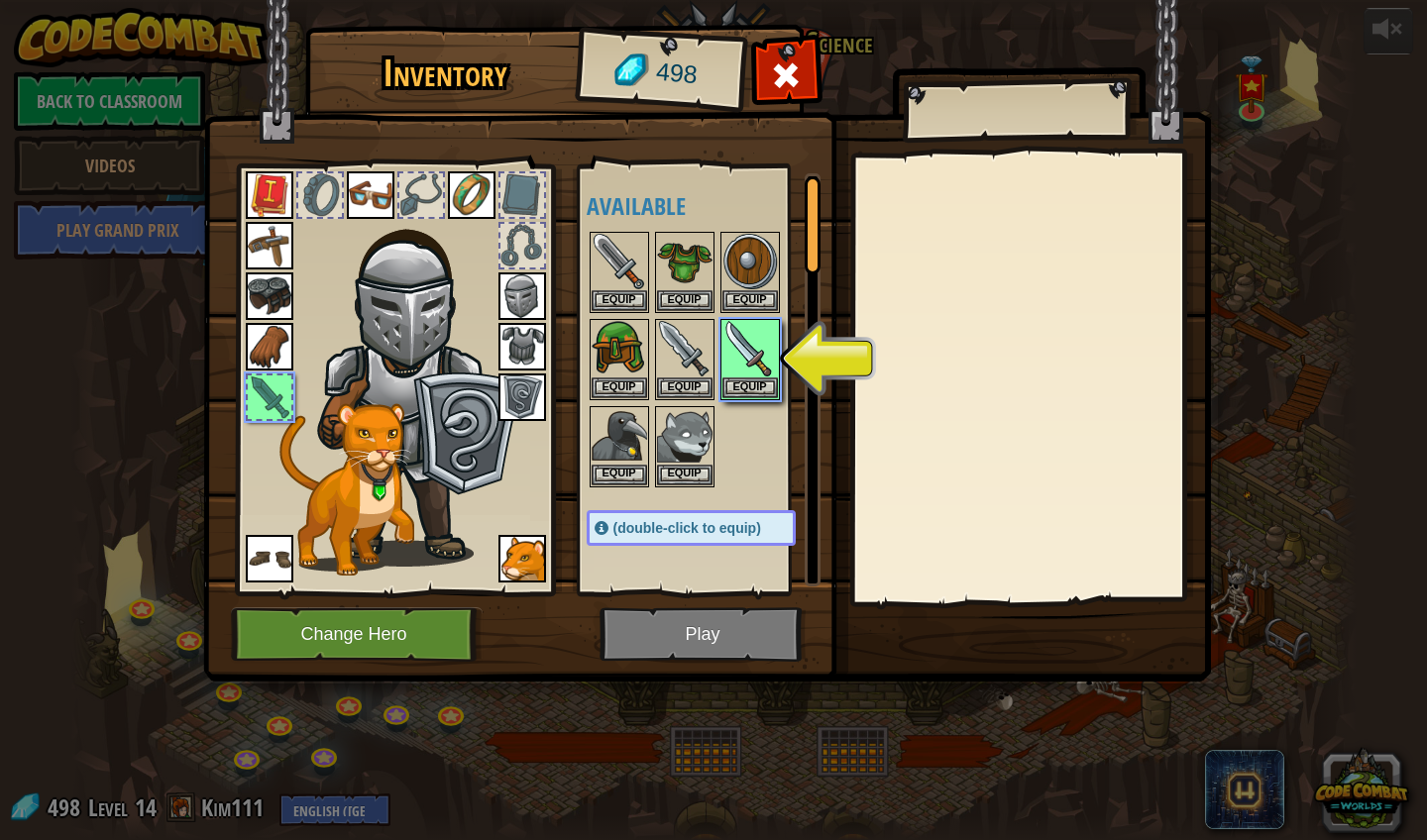 click at bounding box center [707, 322] 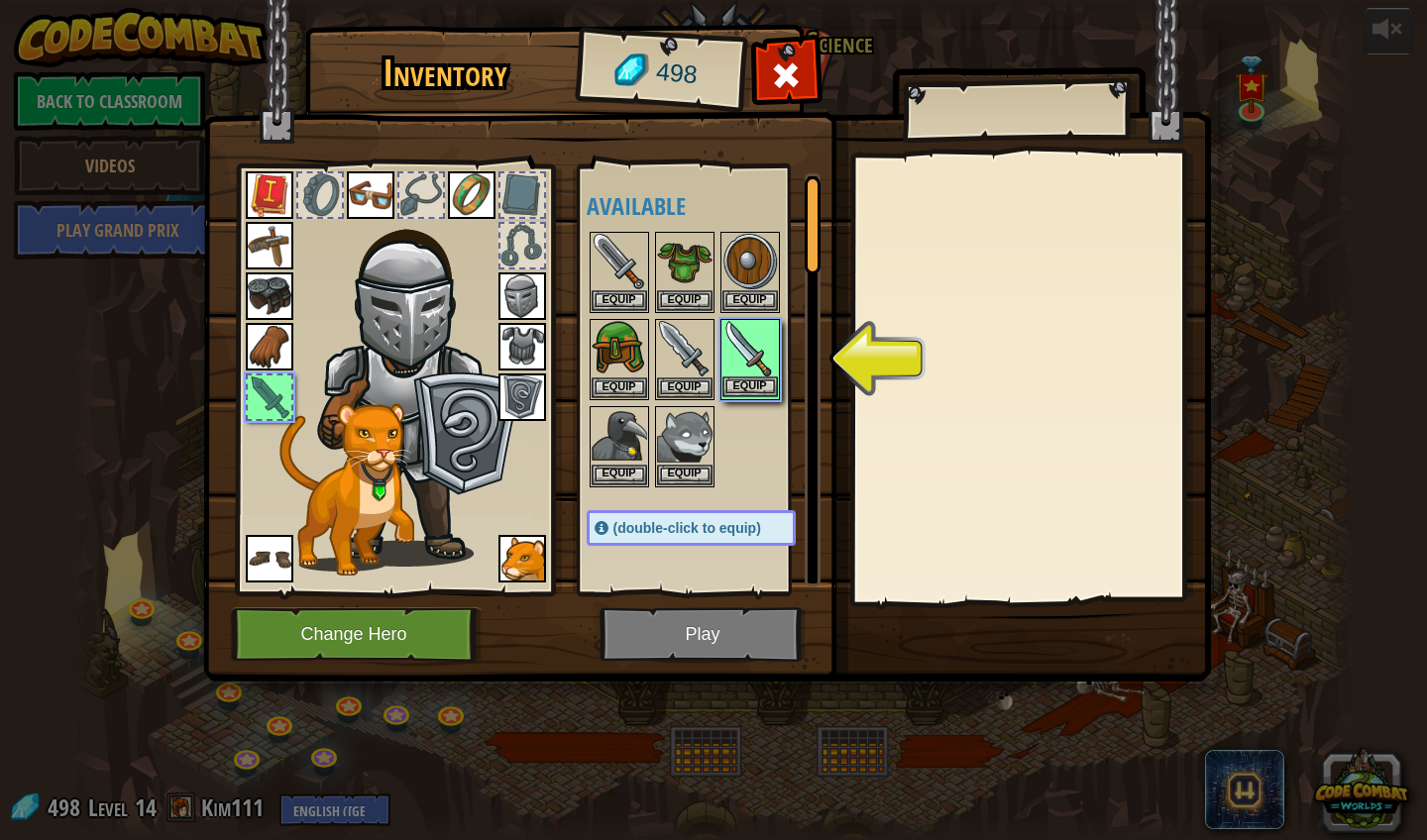 click at bounding box center [750, 349] 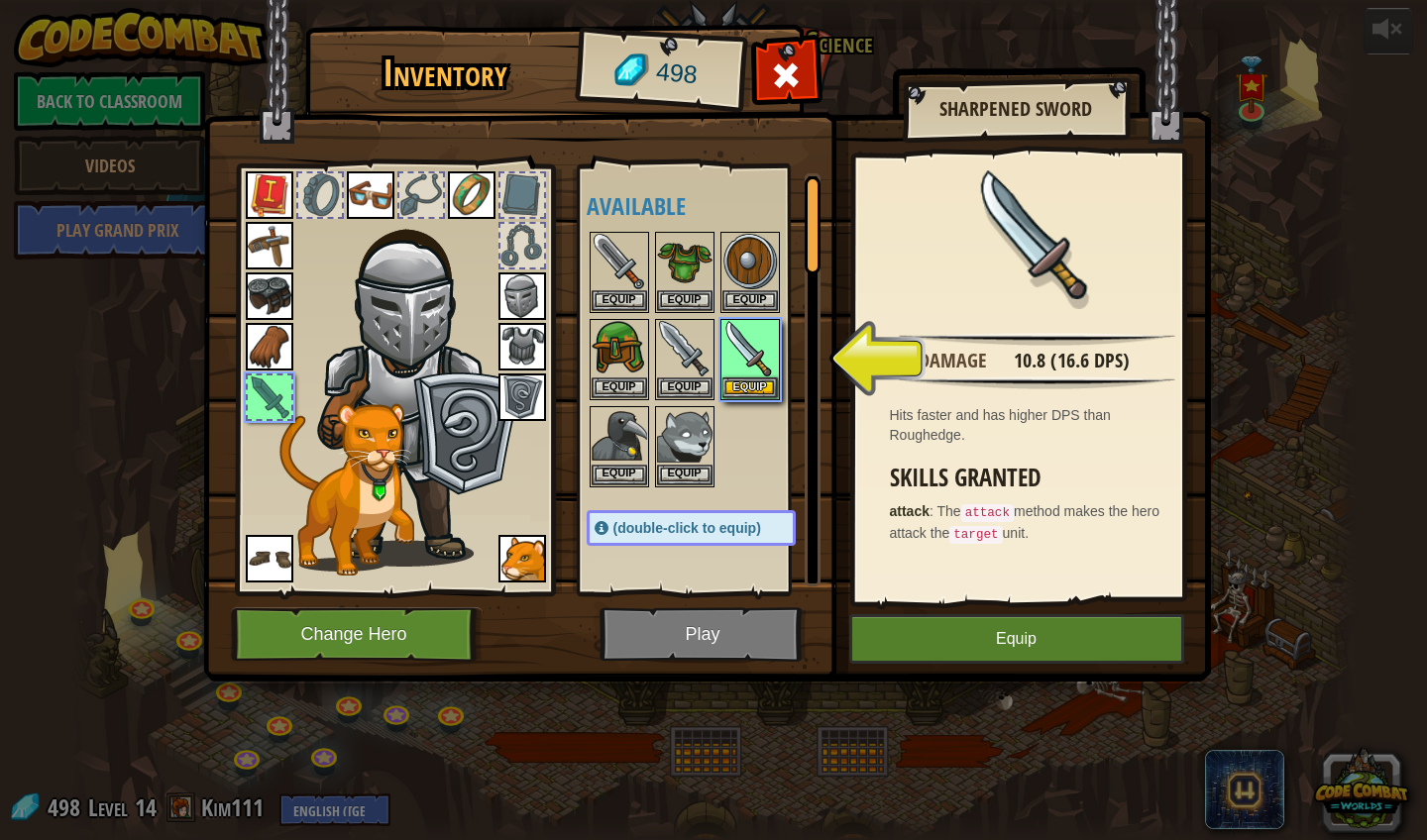 click on "Equip" at bounding box center (1017, 639) 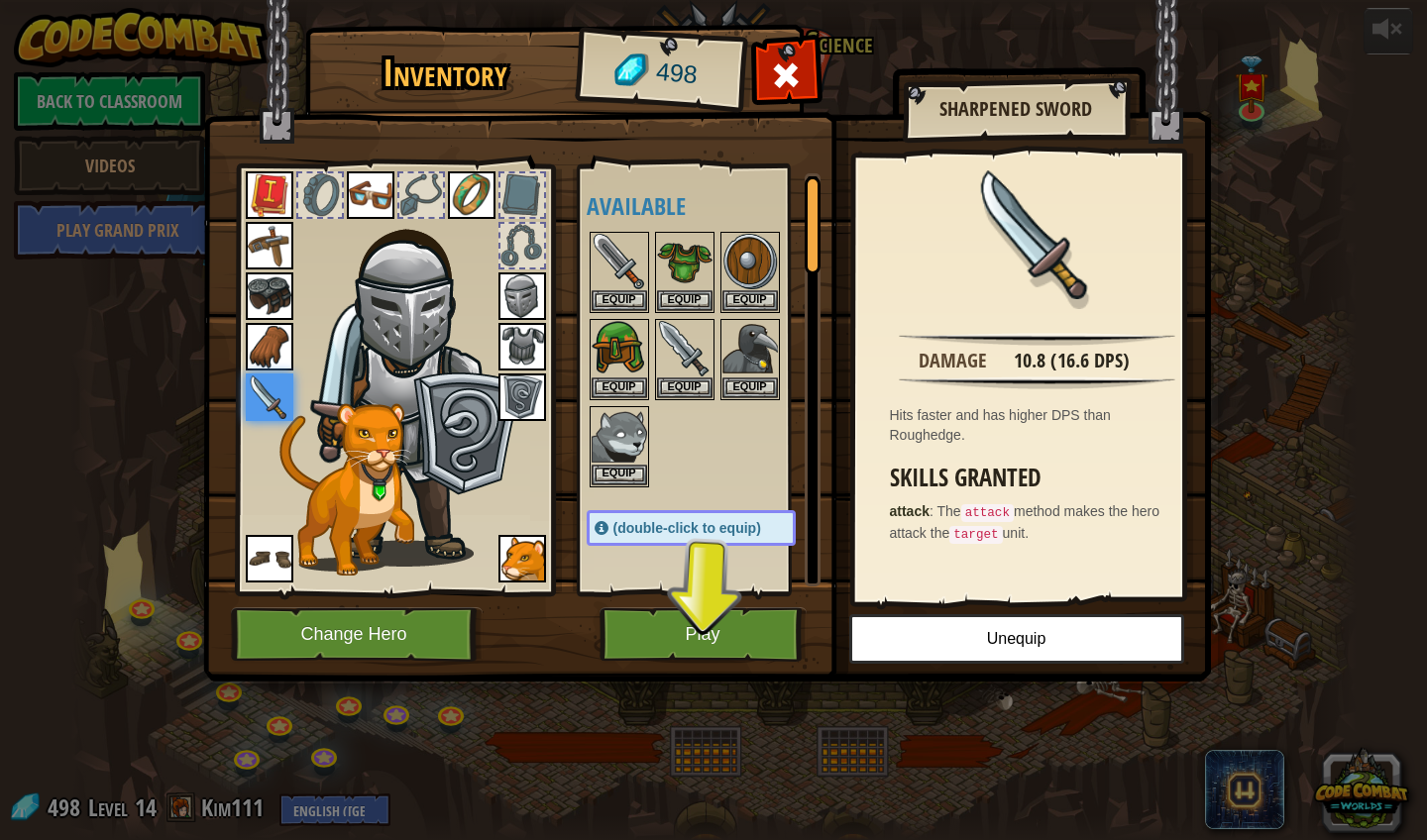 click on "Play" at bounding box center (703, 634) 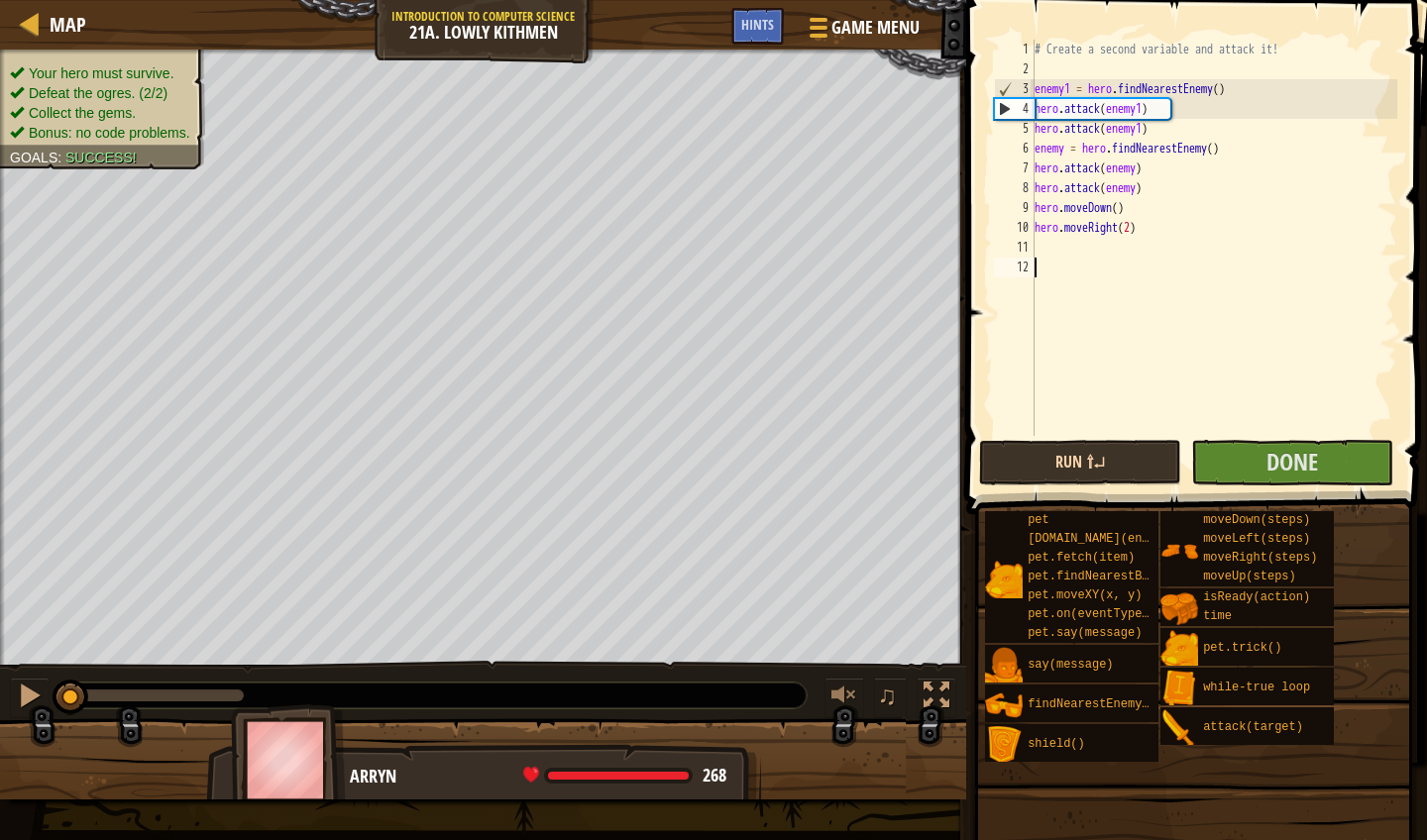 click on "Run ⇧↵" at bounding box center [1080, 463] 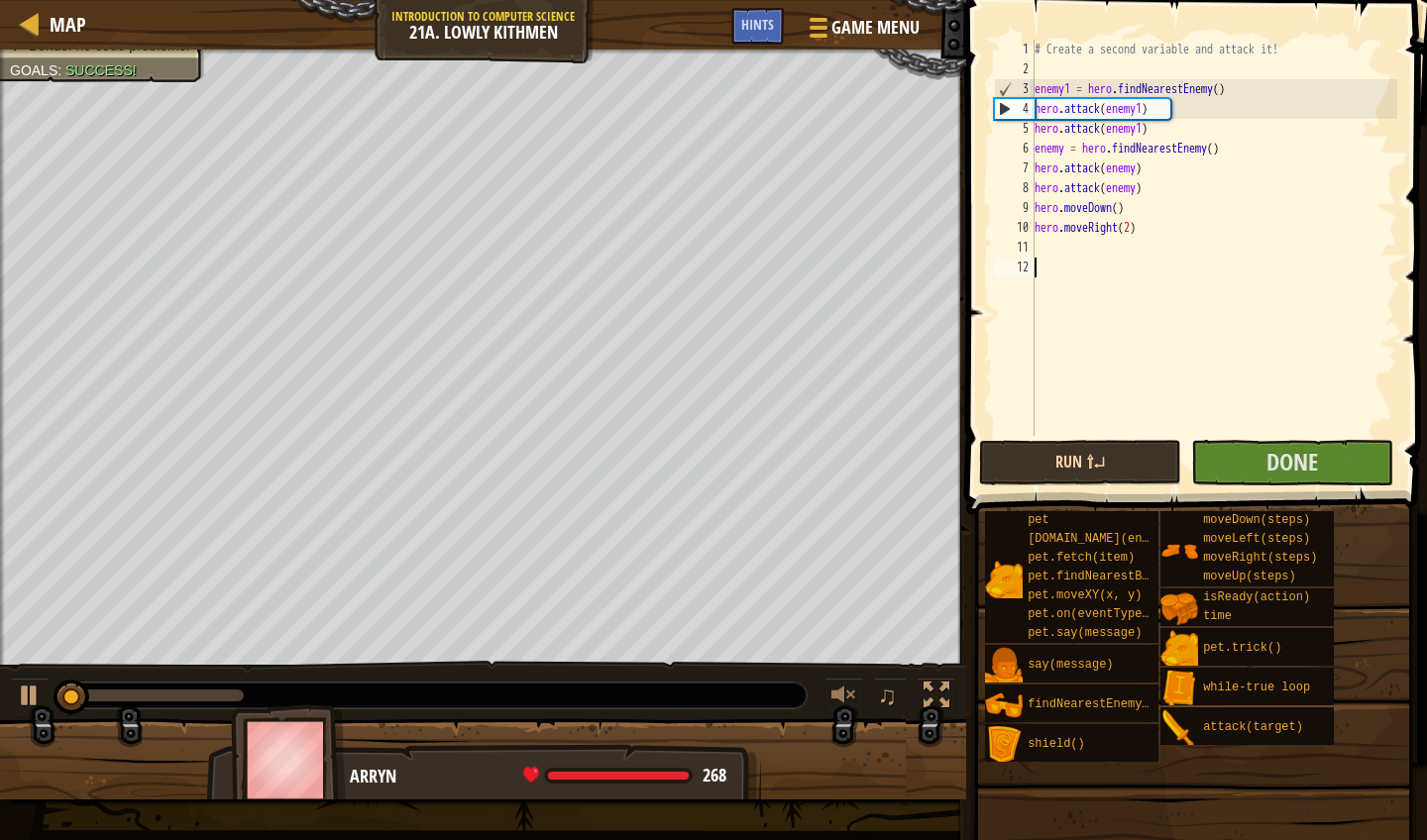 click on "Run ⇧↵" at bounding box center (1080, 463) 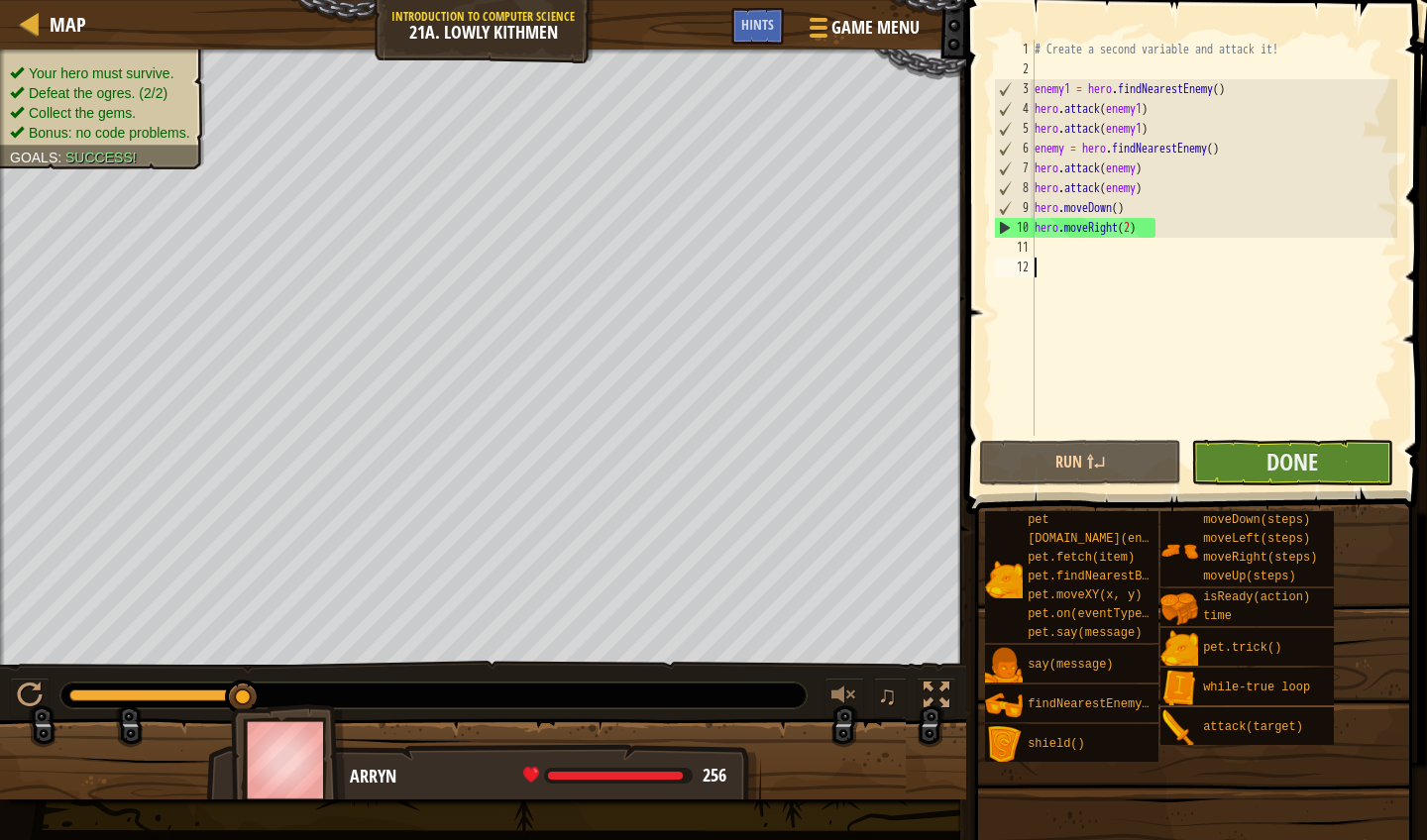 click on "Done" at bounding box center [1292, 463] 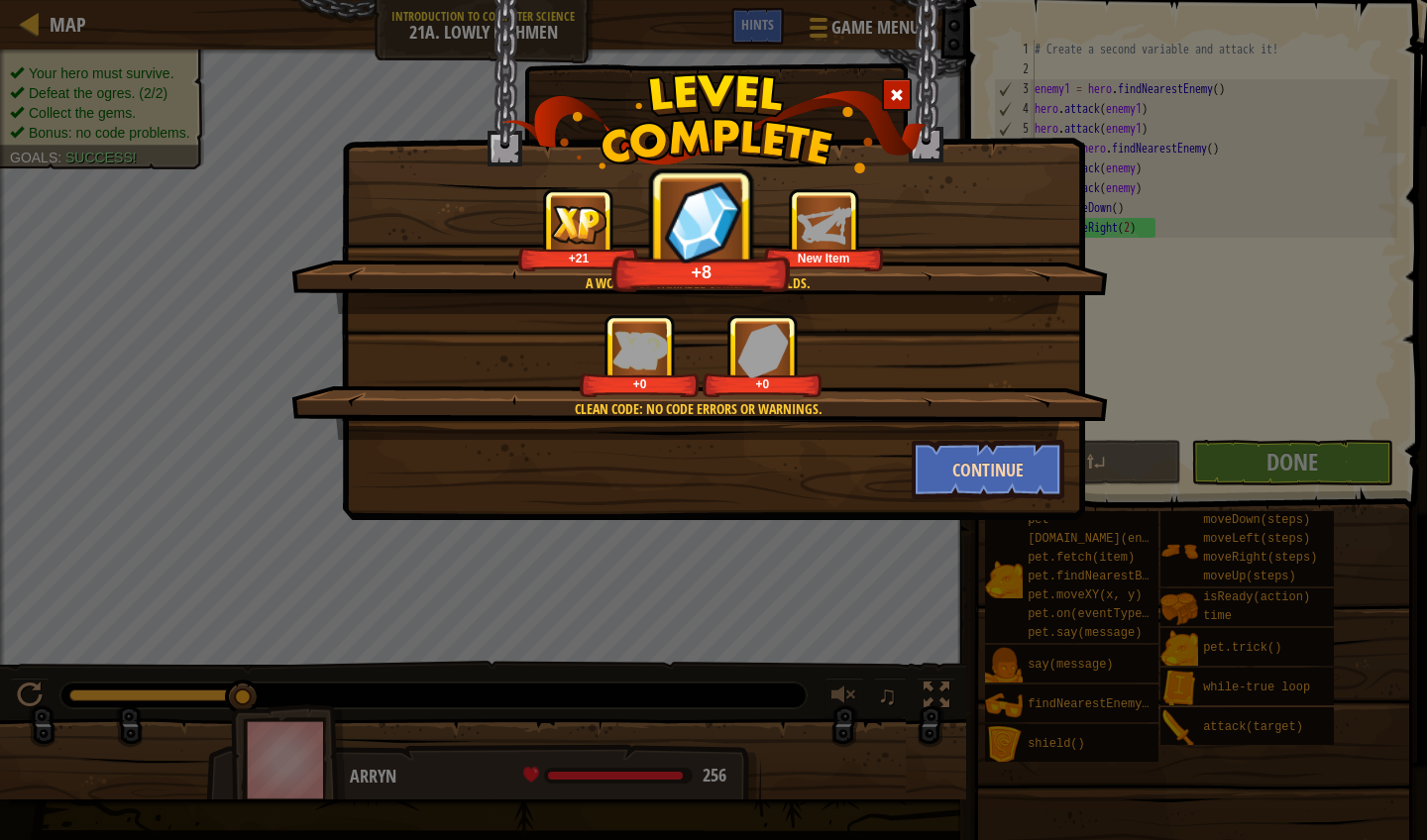 click on "Continue" at bounding box center (988, 470) 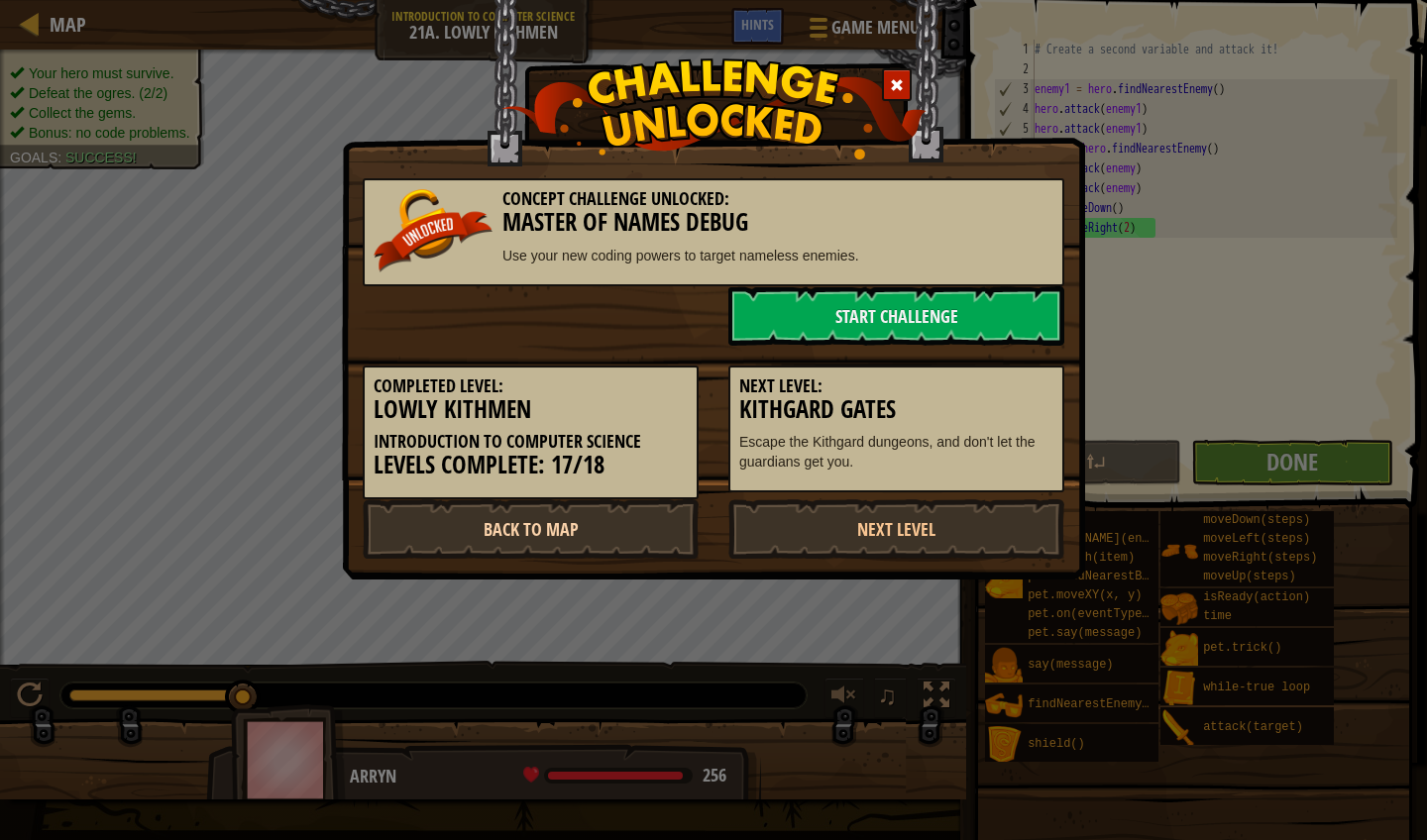 click on "Back to Map" at bounding box center [530, 529] 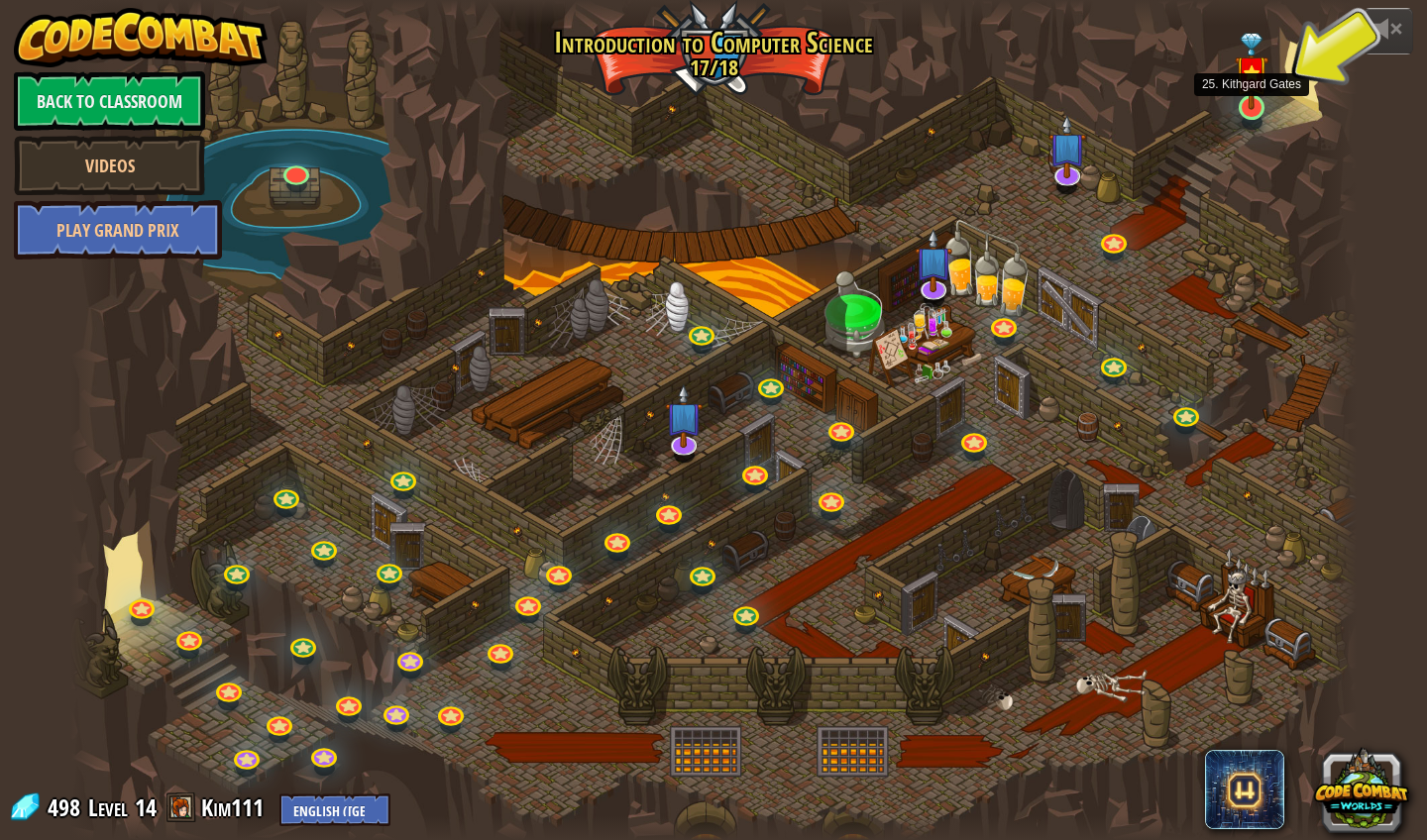click at bounding box center [1252, 71] 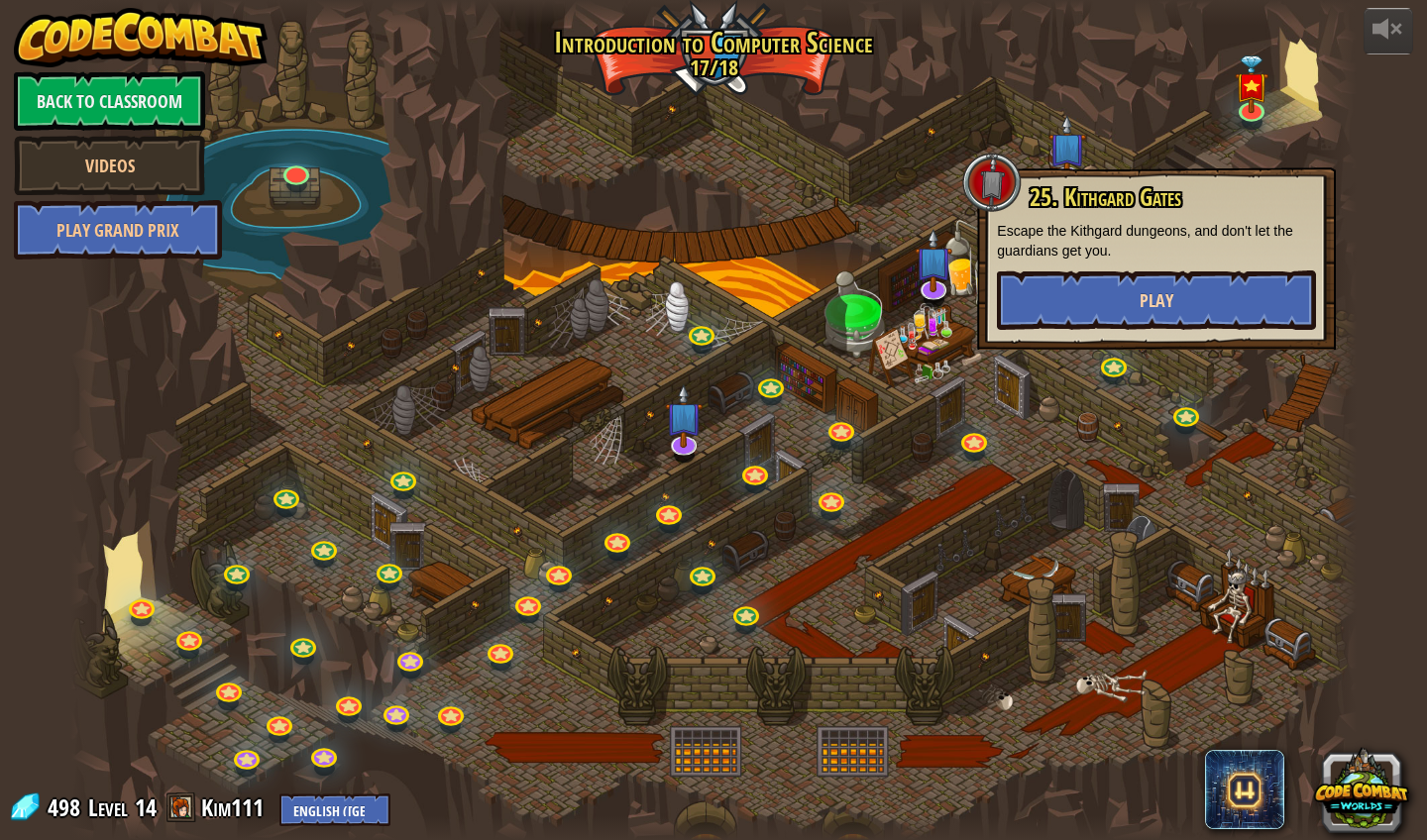 click on "Play" at bounding box center (1156, 300) 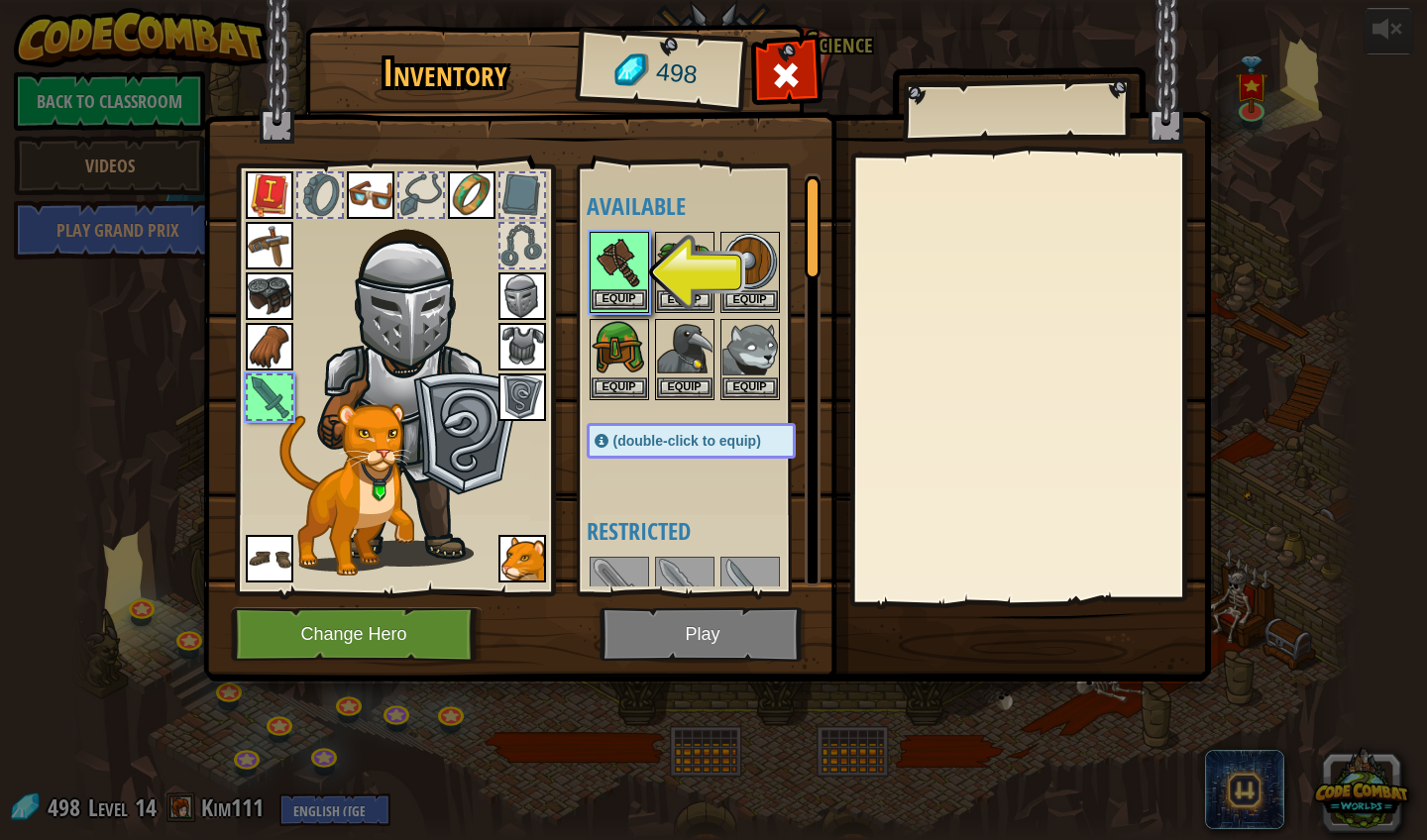 click on "Equip" at bounding box center (619, 299) 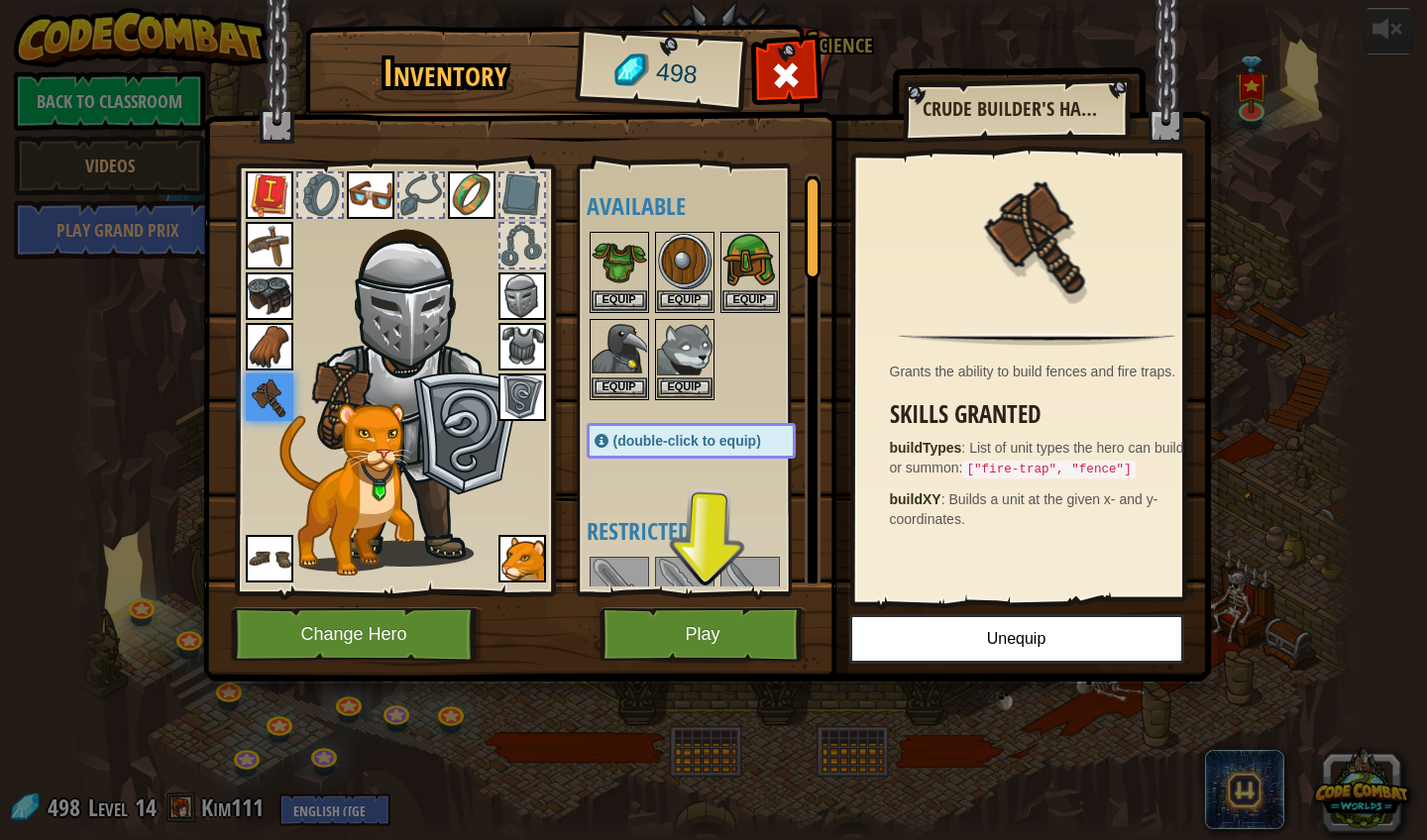 click on "Play" at bounding box center (703, 634) 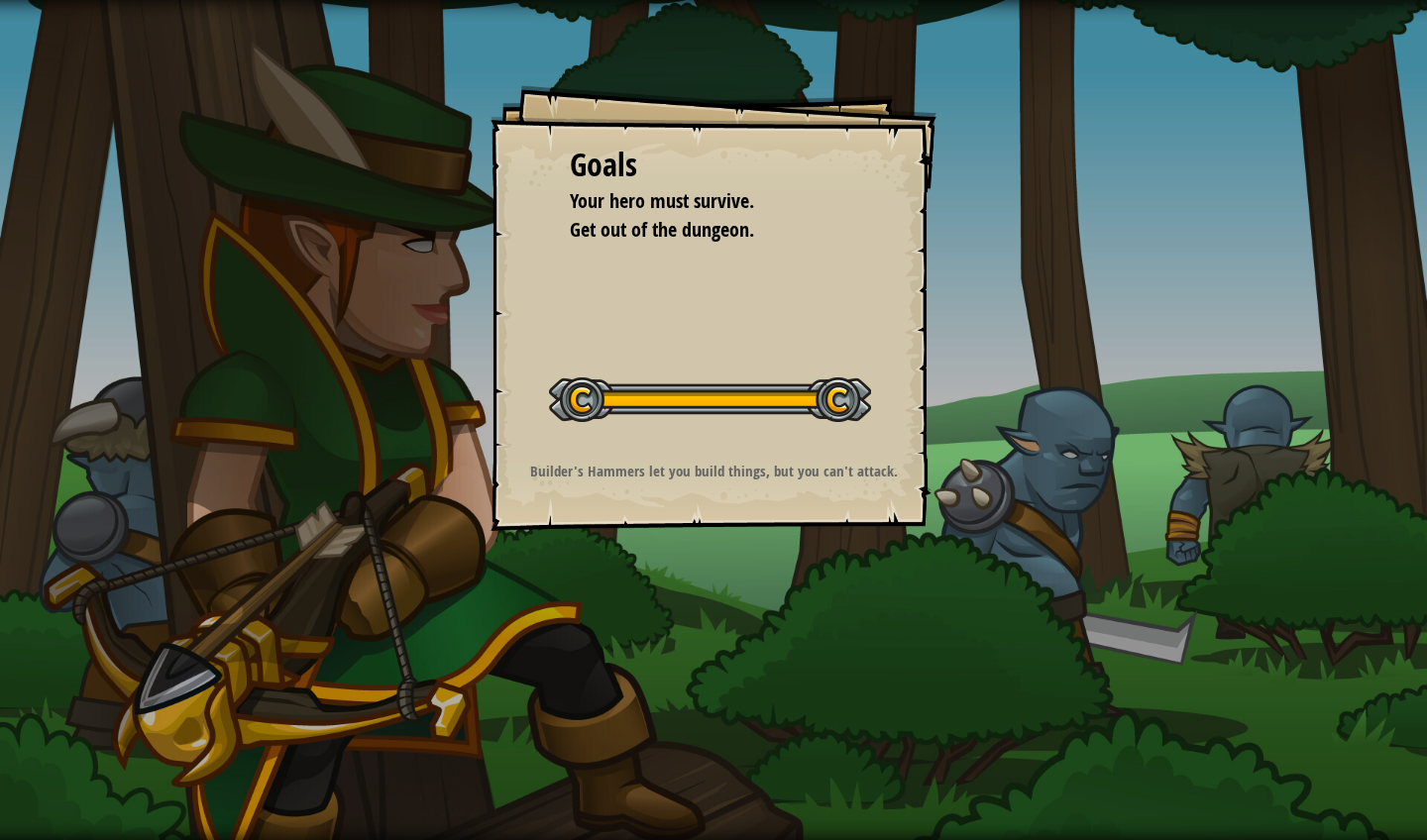click on "Goals Your hero must survive. Get out of the dungeon. Start Level Error loading from server. Try refreshing the page. You'll need a subscription to play this level. Subscribe You'll need to join a course to play this level. Back to my courses Ask your teacher to assign a license to you so you can continue to play CodeCombat! Back to my courses This level is locked. Back to my courses Builder's Hammers let you build things, but you can't attack." at bounding box center (714, 420) 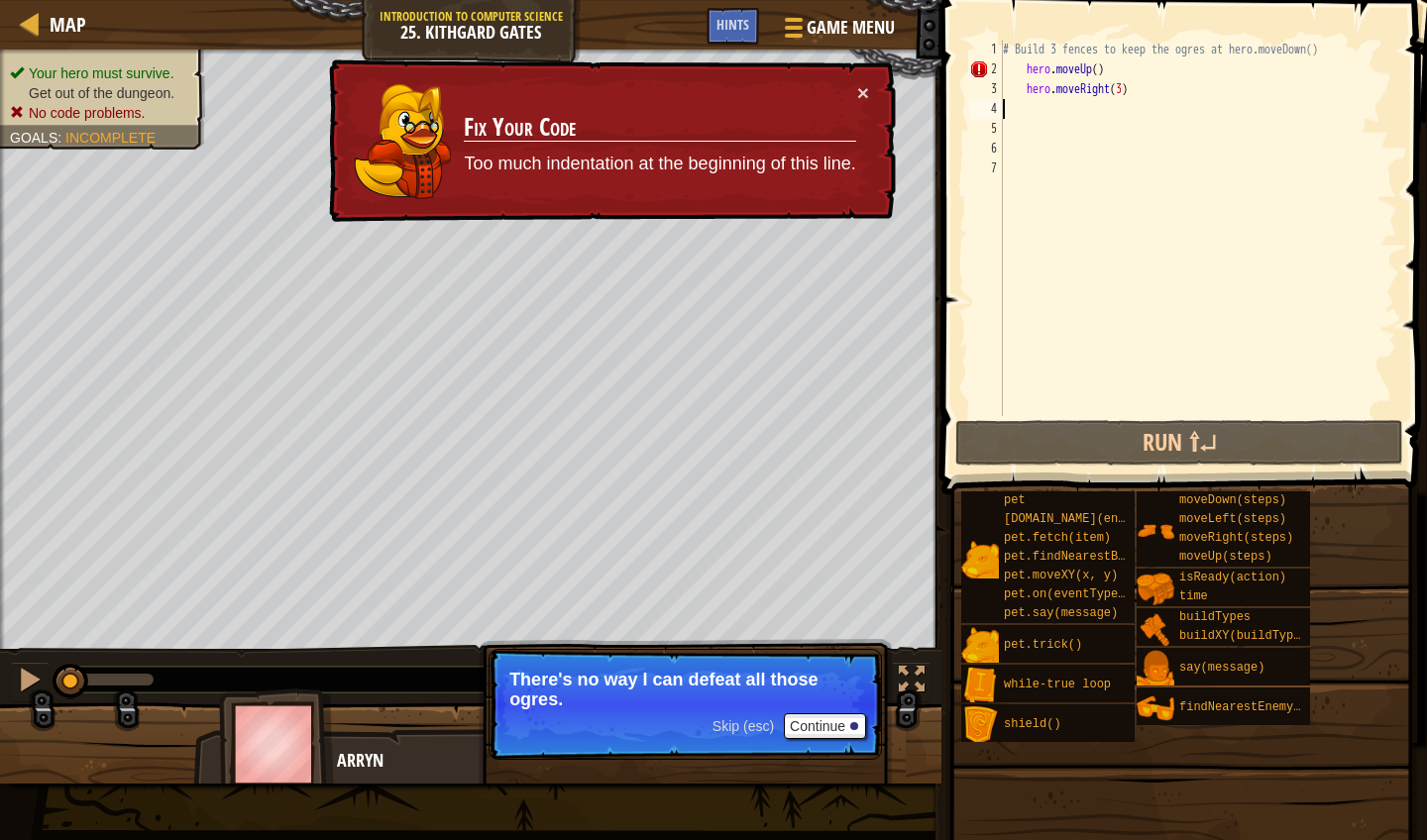 click on "# Build 3 fences to keep the ogres at hero.moveDown()      hero . moveUp ( )      hero . moveRight ( 3 )" at bounding box center [1198, 248] 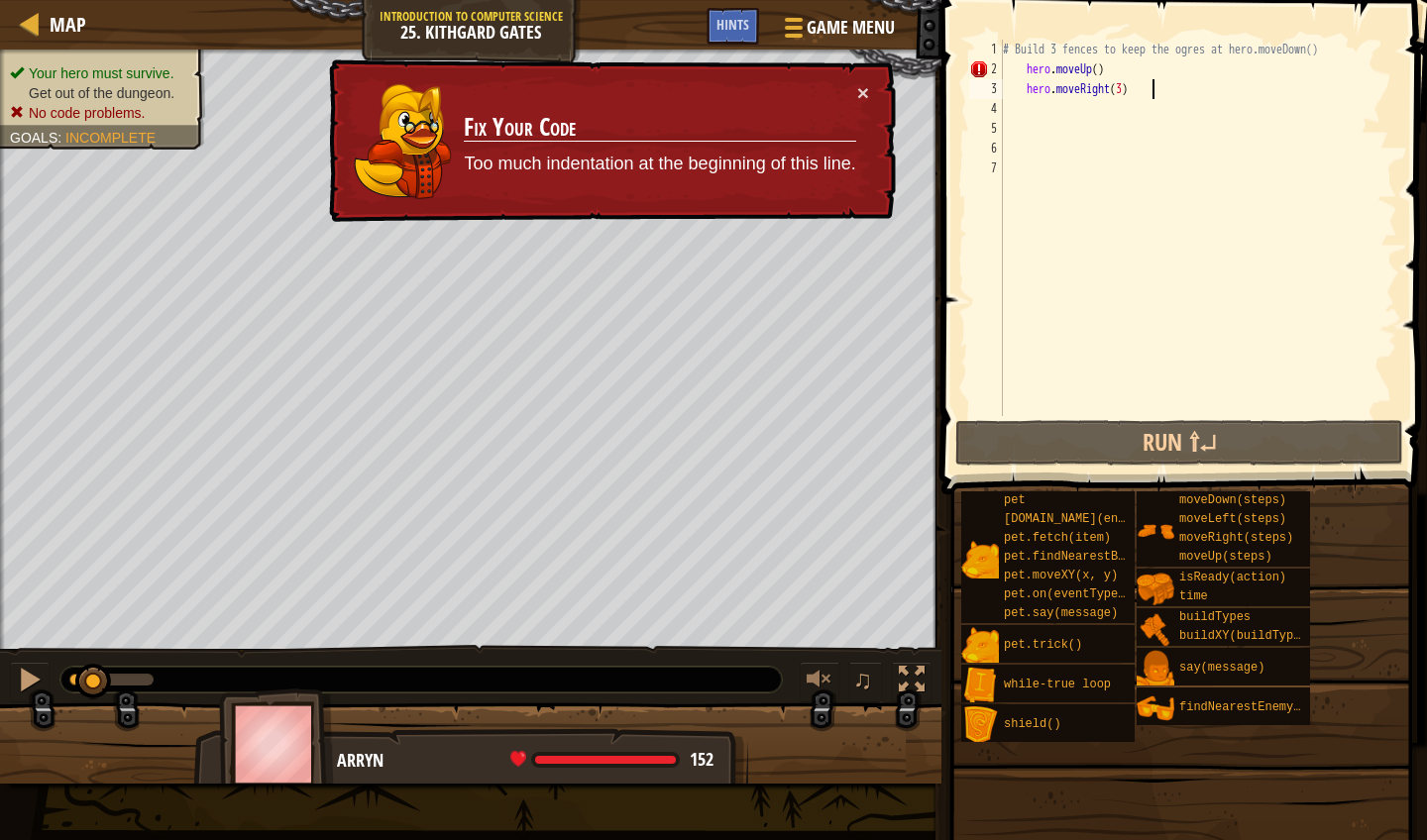 click on "# Build 3 fences to keep the ogres at hero.moveDown()      hero . moveUp ( )      hero . moveRight ( 3 )" at bounding box center (1198, 248) 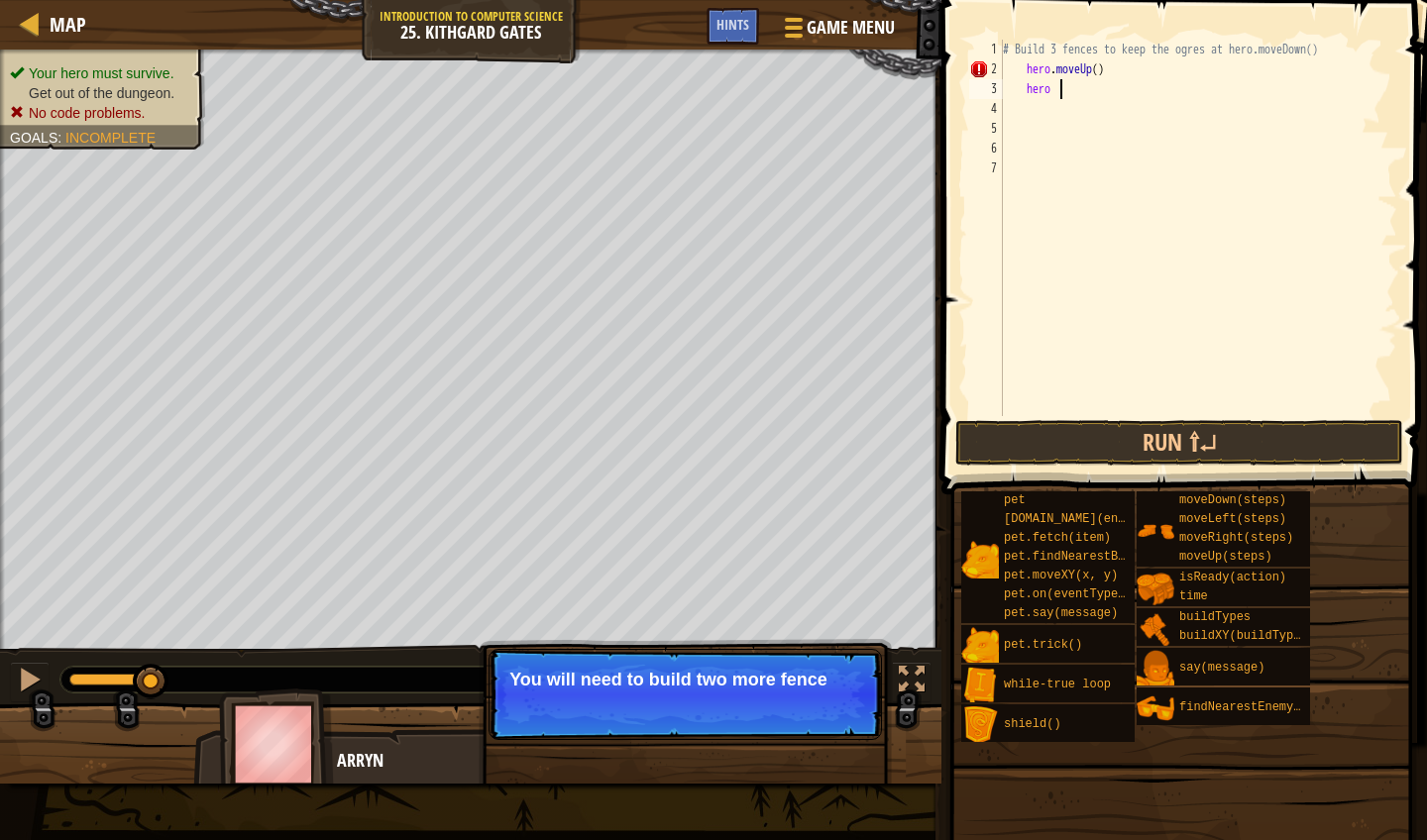 type on "h" 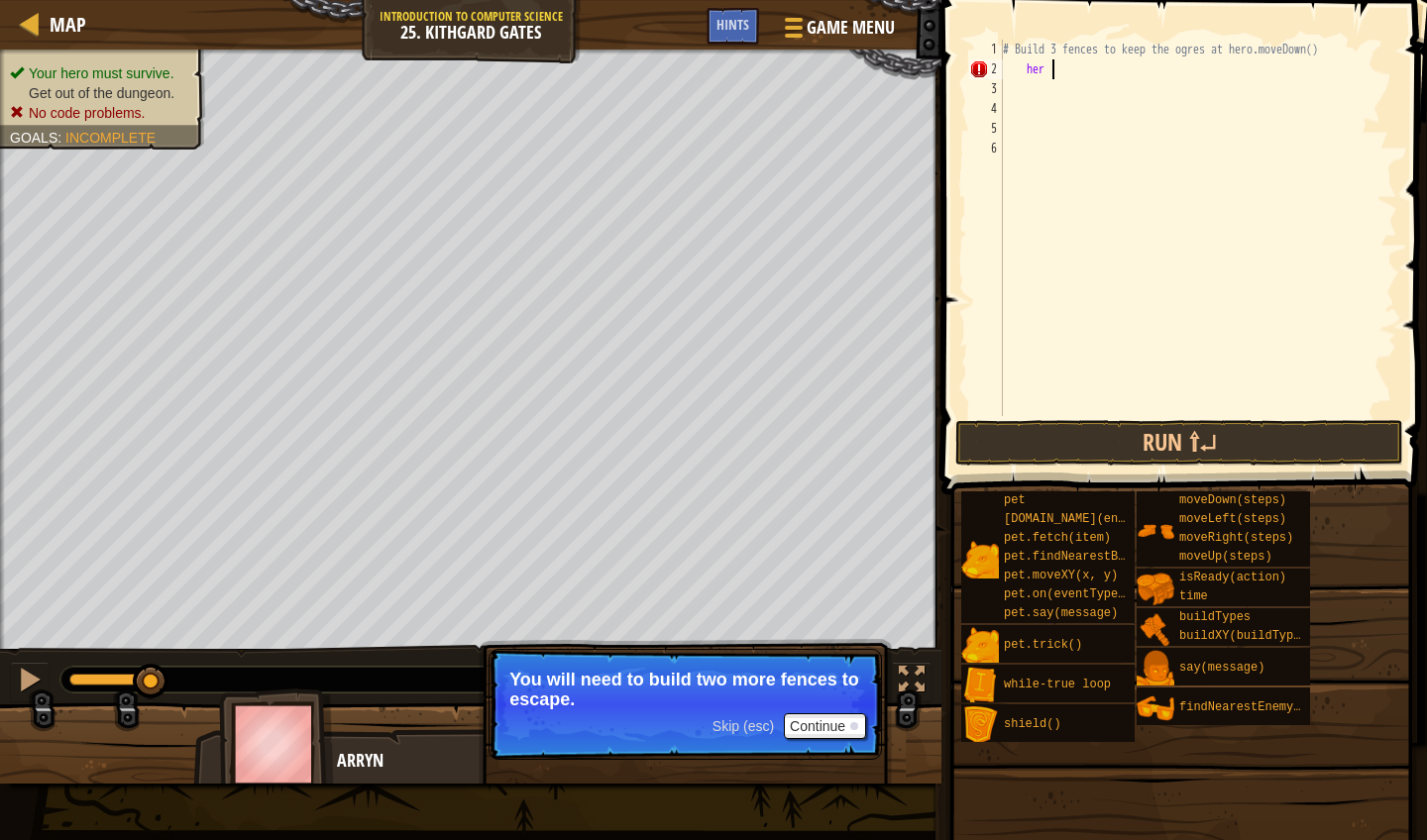 type on "h" 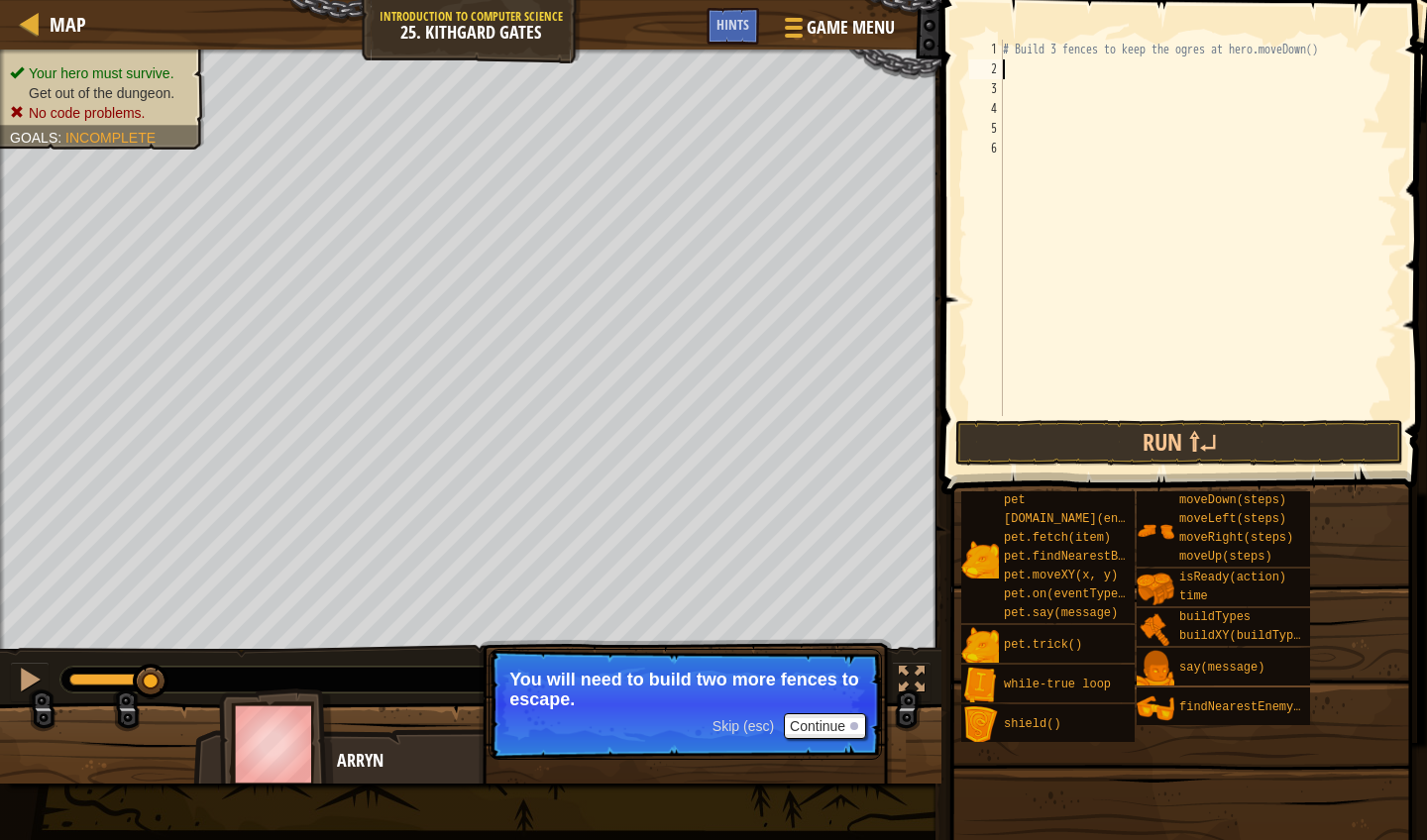 type on "# Build 3 fences to keep the ogres at hero.moveDown()" 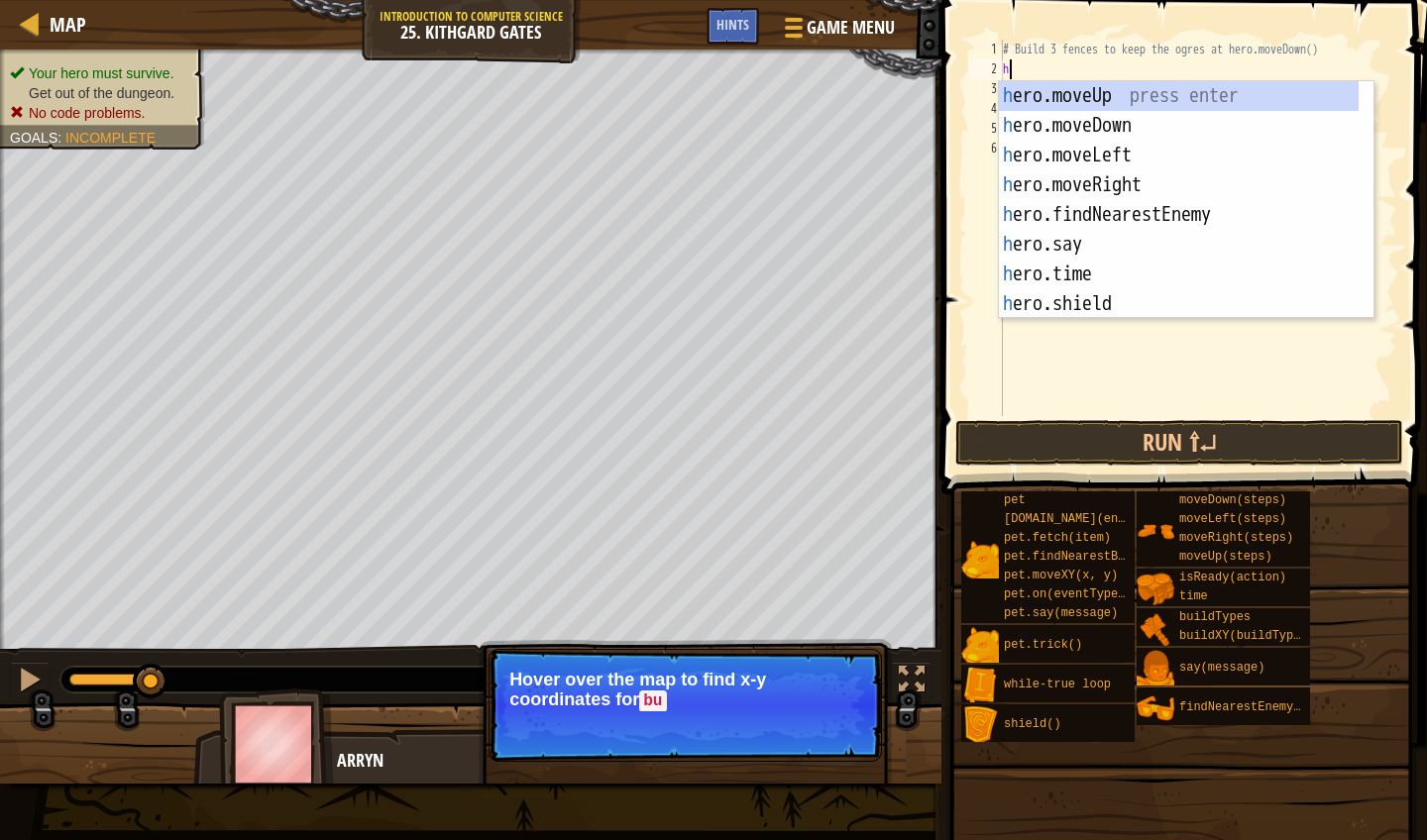 scroll, scrollTop: 9, scrollLeft: 0, axis: vertical 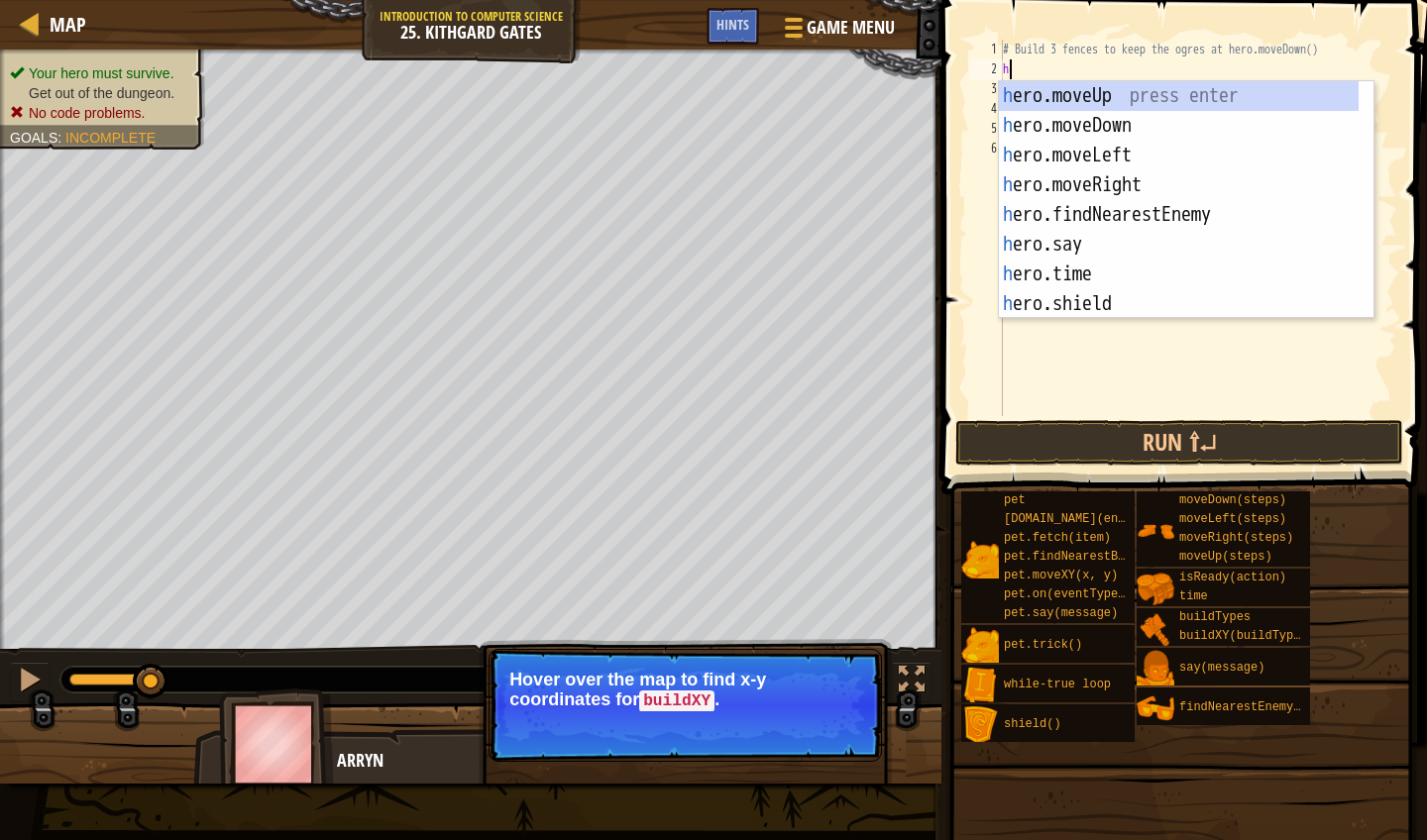 type on "he" 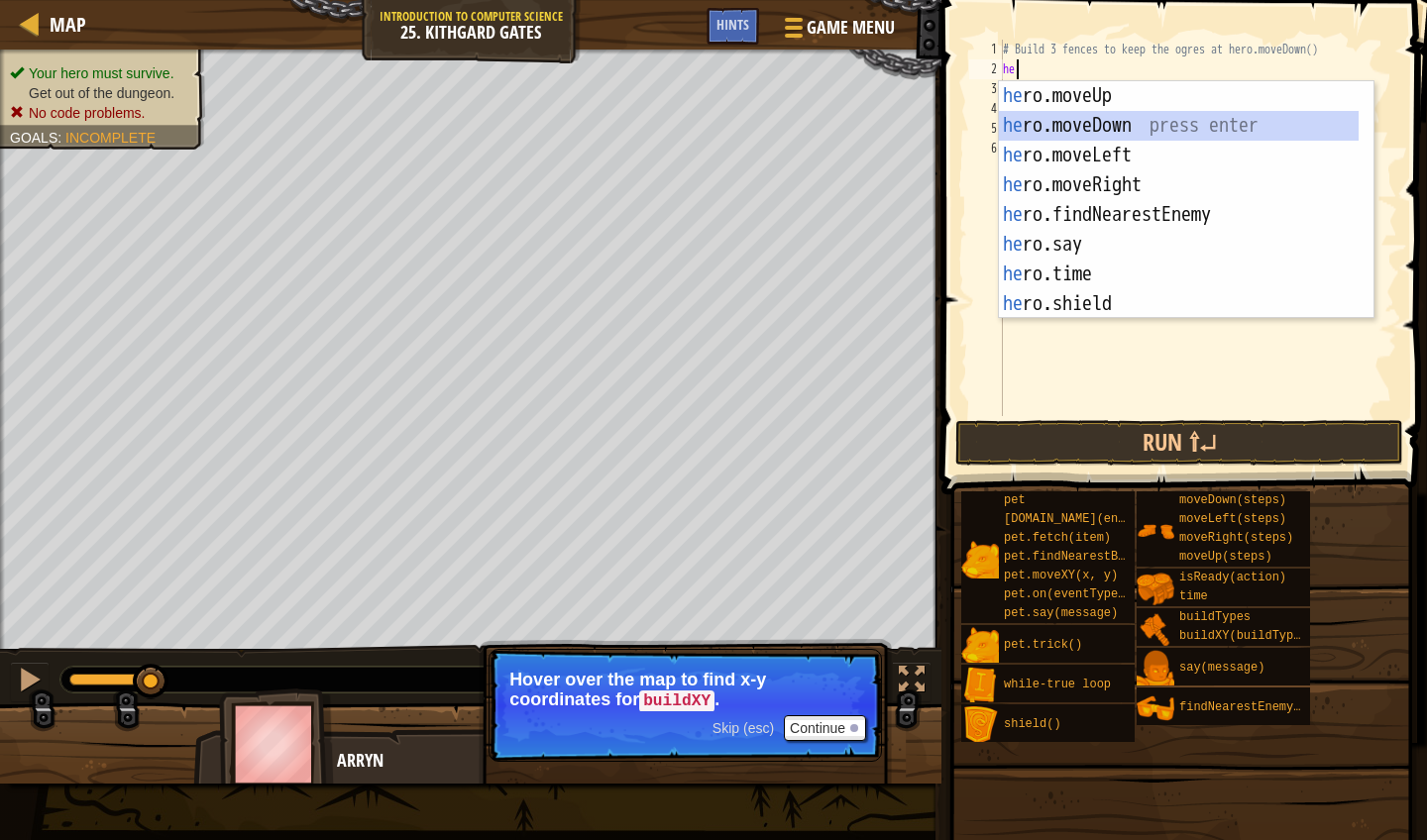 click on "he ro.moveUp press enter he ro.moveDown press enter he ro.moveLeft press enter he ro.moveRight press enter he ro.findNearestEnemy press enter he ro.say press enter he ro.time press enter he ro.shield press enter he ro.isReady press enter" at bounding box center [1178, 230] 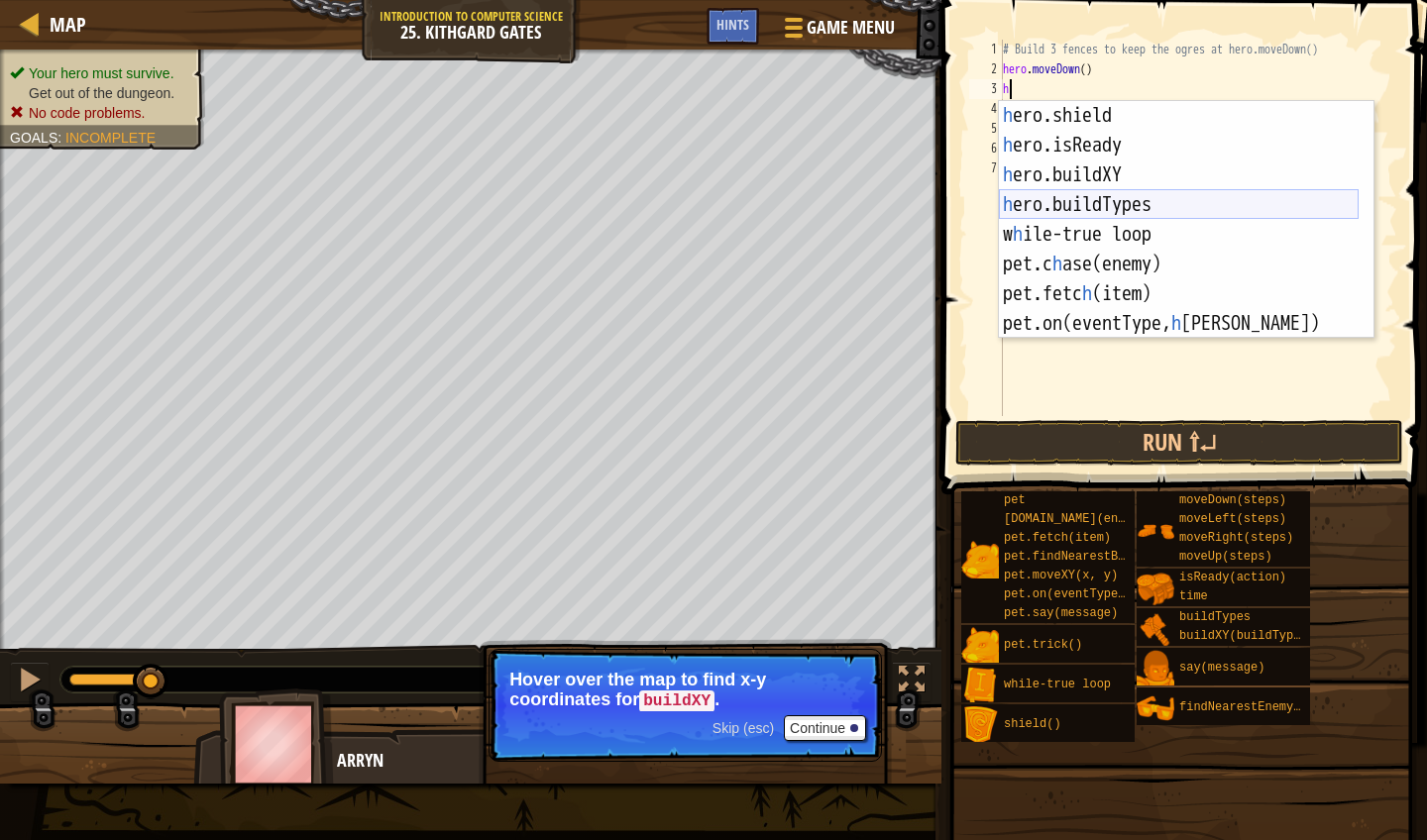scroll, scrollTop: 208, scrollLeft: 0, axis: vertical 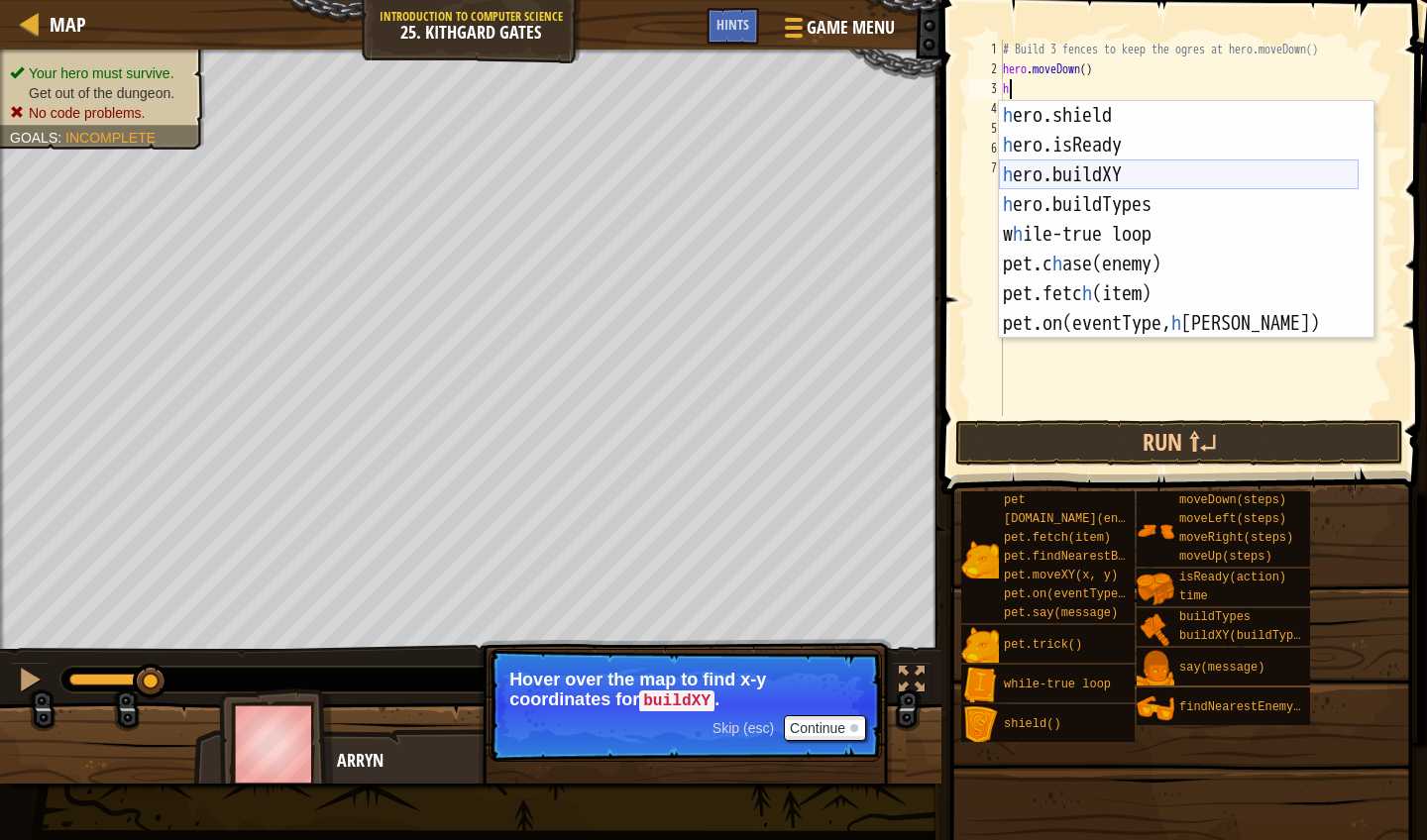 click on "h ero.shield press enter h ero.isReady press enter h ero.buildXY press enter h ero.buildTypes press enter w h ile-true loop press enter pet.c h ase(enemy) press enter pet.fetc h (item) press enter pet.on(eventType,  h andler) press enter" at bounding box center (1178, 250) 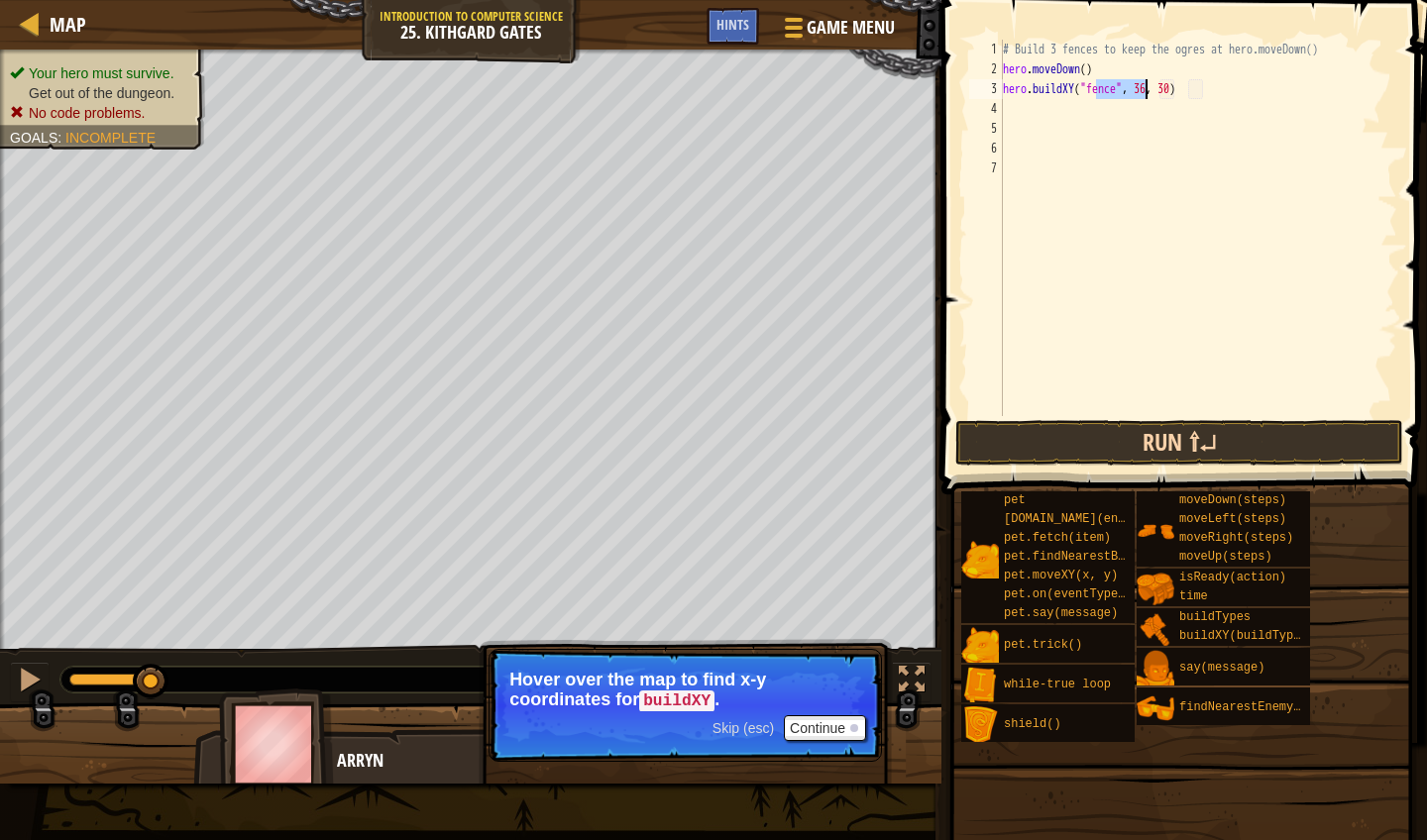 click on "Run ⇧↵" at bounding box center [1179, 443] 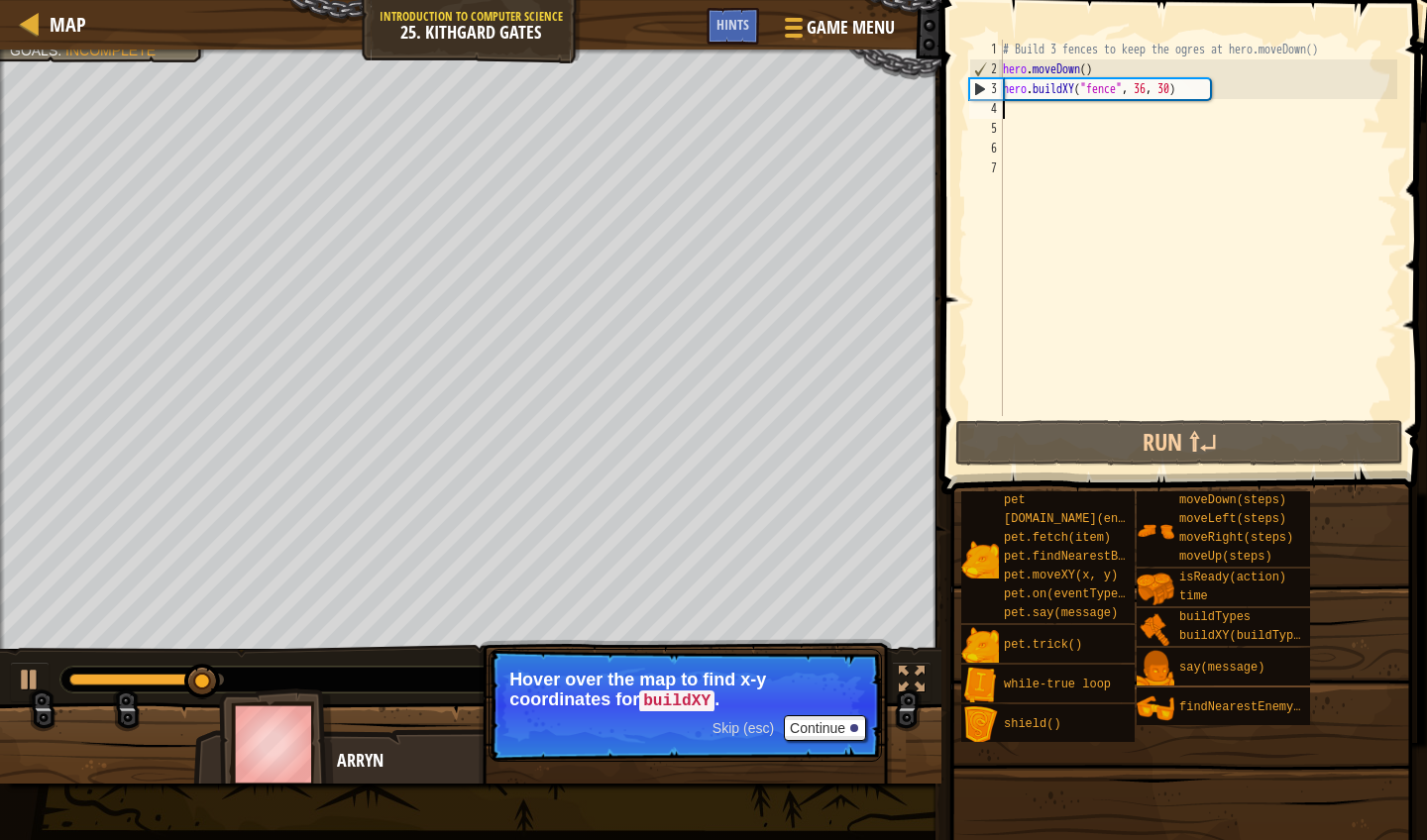 click on "# Build 3 fences to keep the ogres at hero.moveDown() hero . moveDown ( ) hero . buildXY ( "fence" ,   36 ,   30 )" at bounding box center (1198, 248) 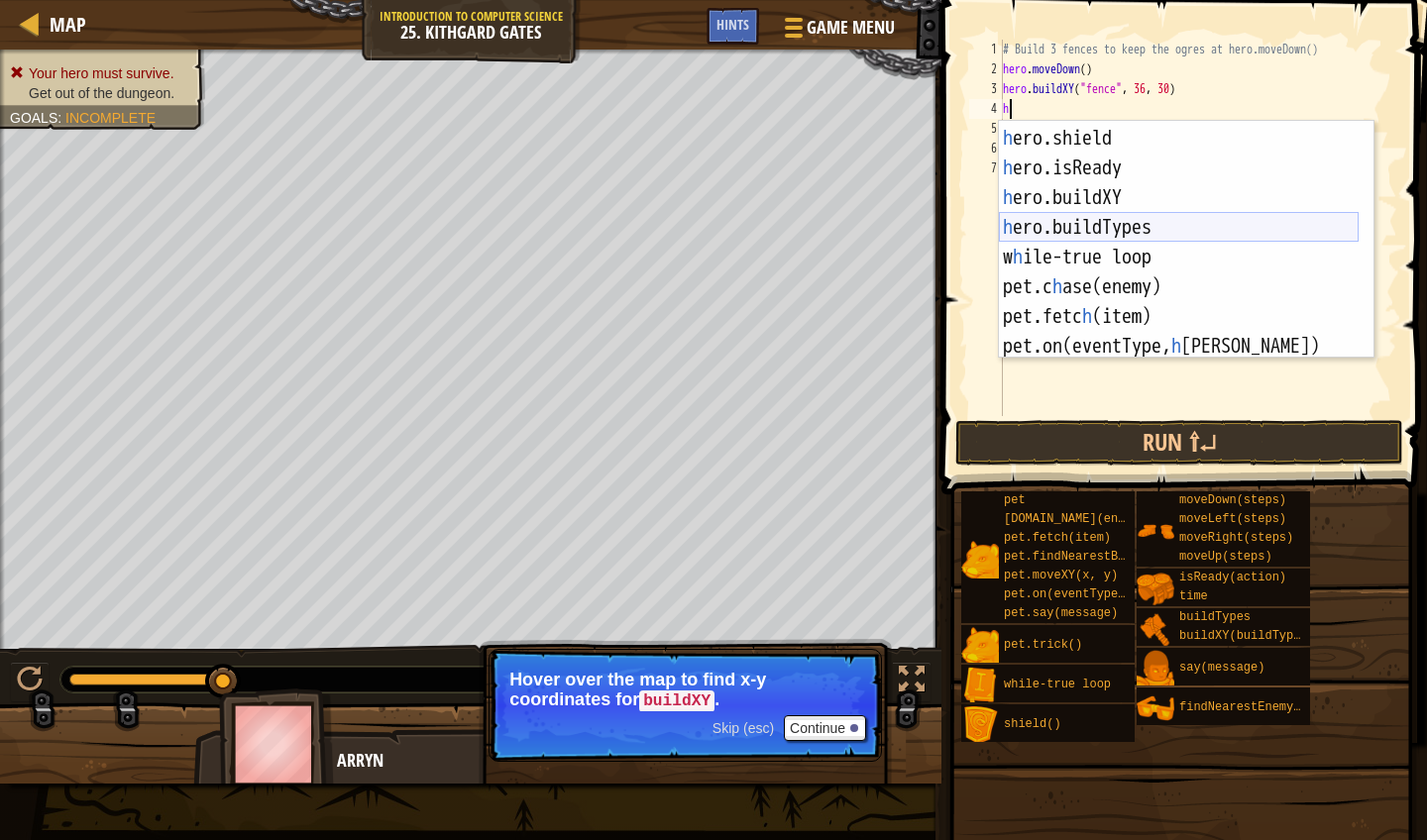 scroll, scrollTop: 203, scrollLeft: 0, axis: vertical 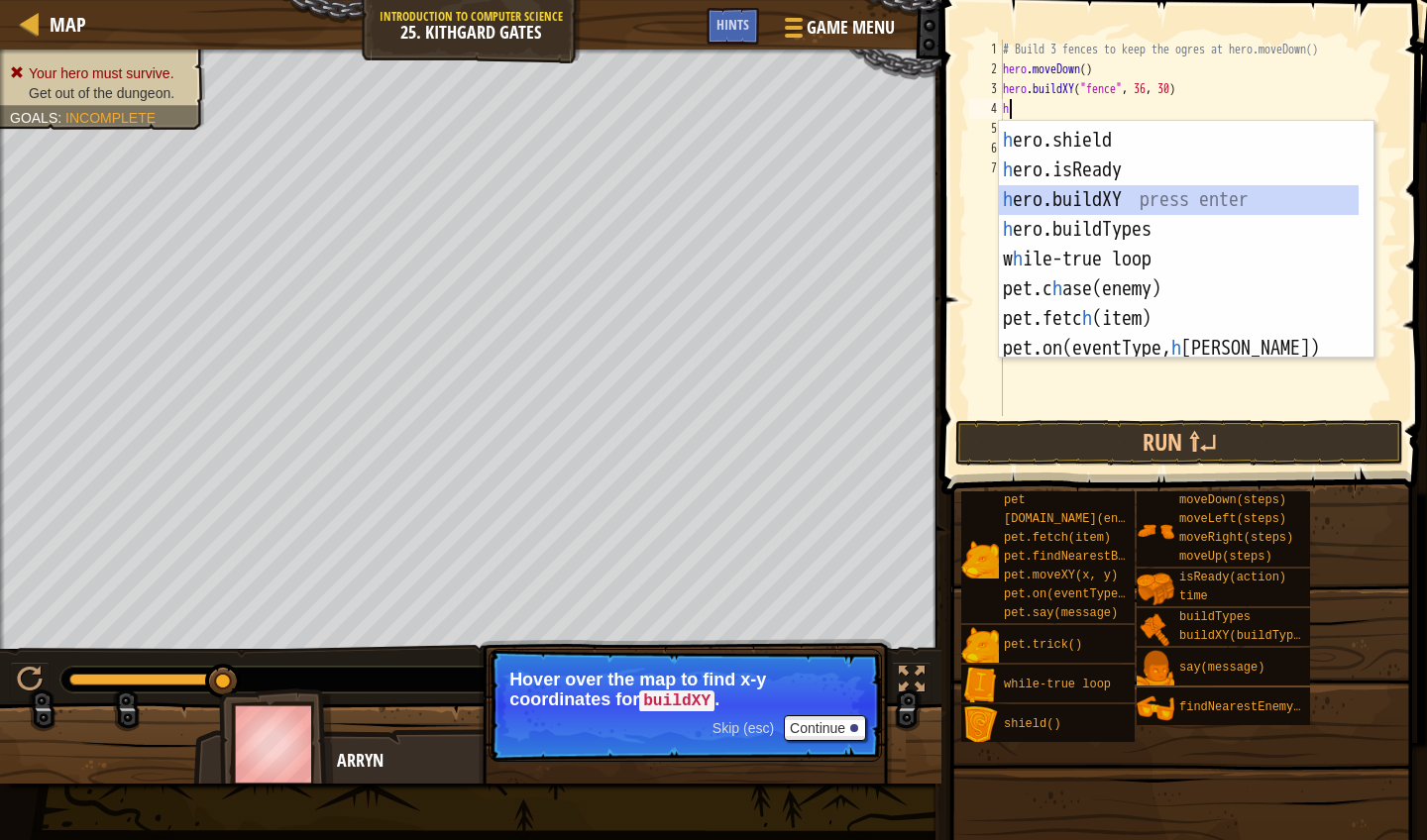 click on "h ero.time press enter h ero.shield press enter h ero.isReady press enter h ero.buildXY press enter h ero.buildTypes press enter w h ile-true loop press enter pet.c h ase(enemy) press enter pet.fetc h (item) press enter pet.on(eventType,  h andler) press enter" at bounding box center (1178, 245) 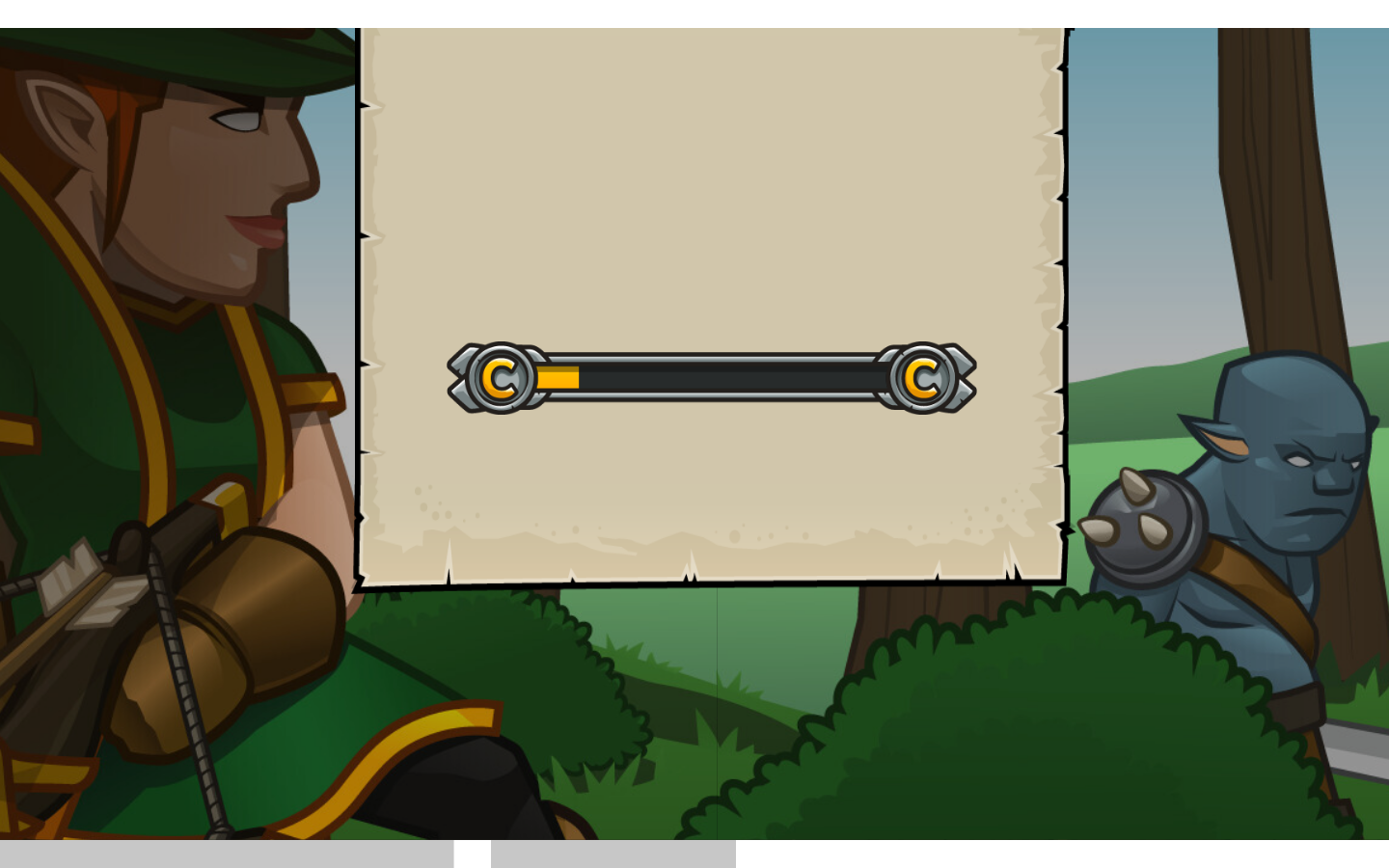 scroll, scrollTop: 182, scrollLeft: 263, axis: both 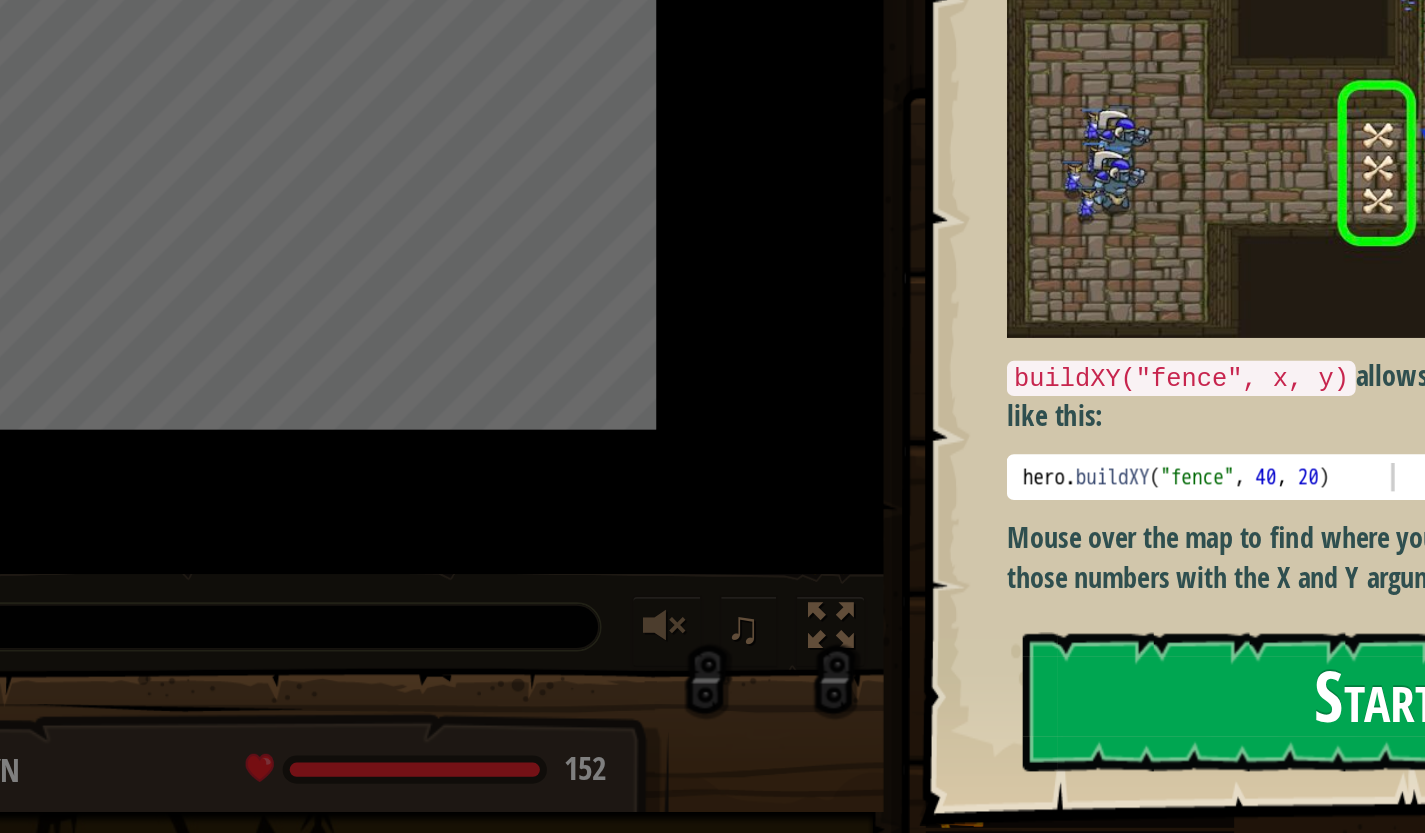 click on "Start Level" at bounding box center (1121, 635) 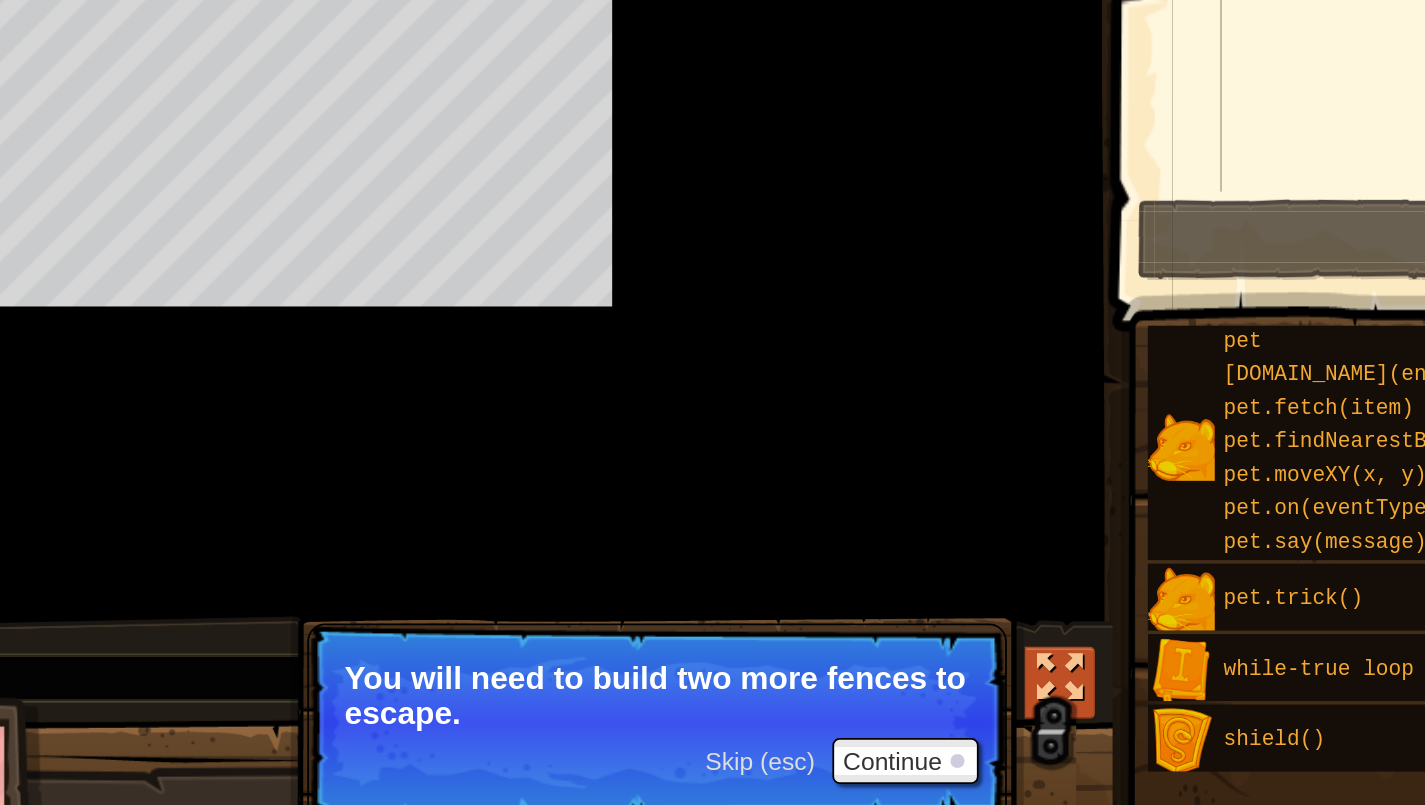 click at bounding box center (905, 678) 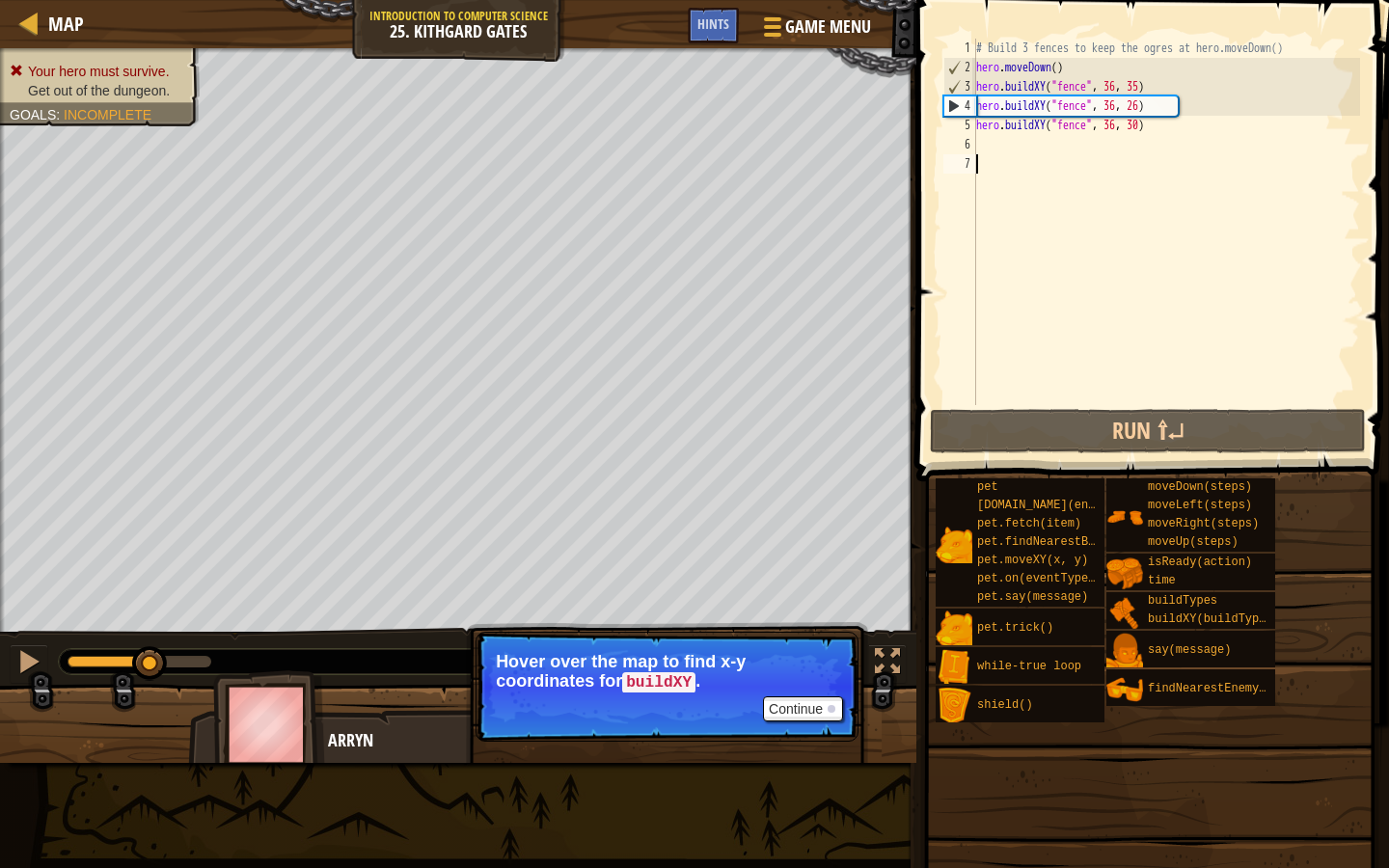 click on "# Build 3 fences to keep the ogres at hero.moveDown() hero . moveDown ( ) hero . buildXY ( "fence" ,   36 ,   35 ) hero . buildXY ( "fence" ,   36 ,   26 ) hero . buildXY ( "fence" ,   36 ,   30 )" at bounding box center [1166, 241] 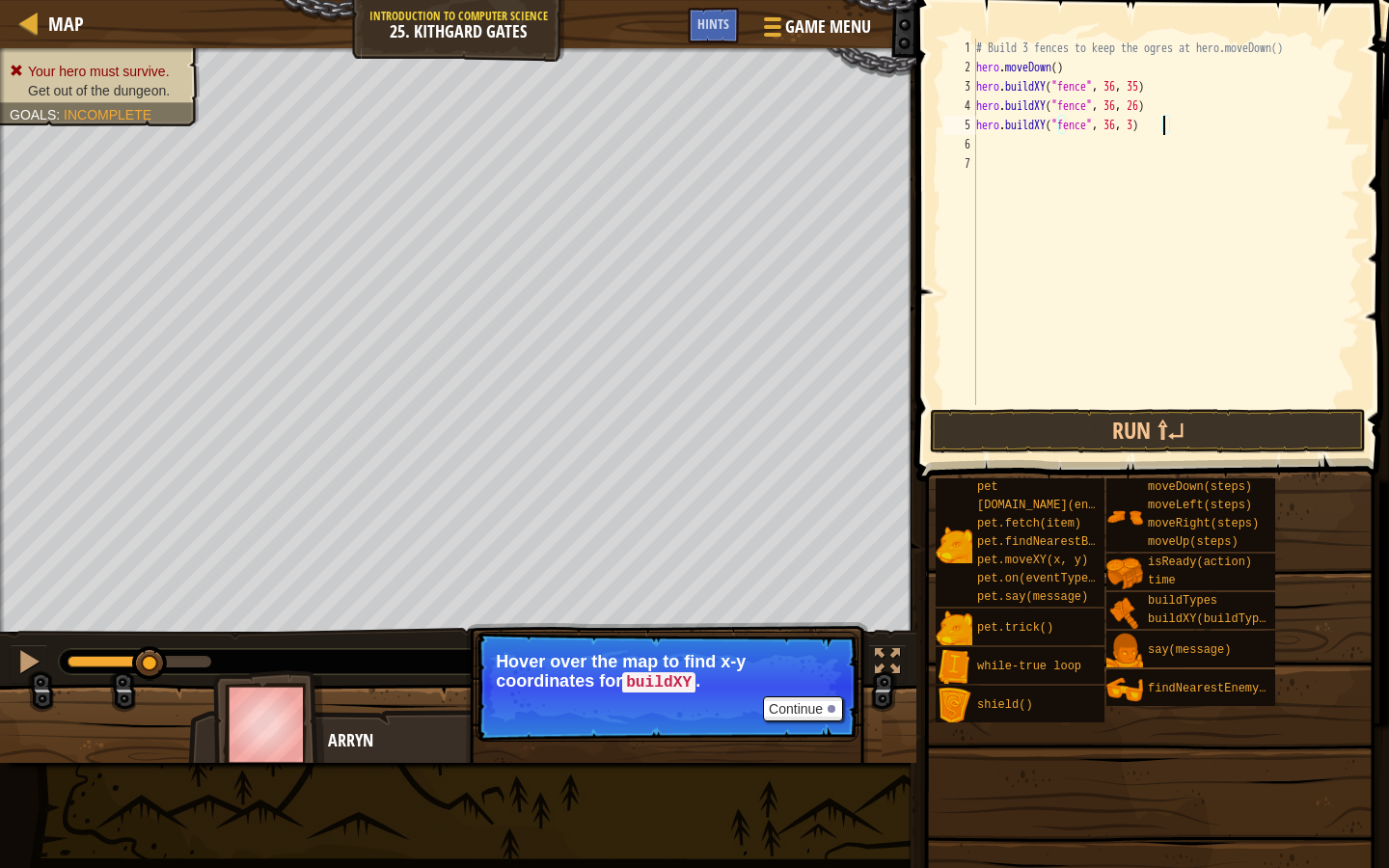 scroll, scrollTop: 9, scrollLeft: 15, axis: both 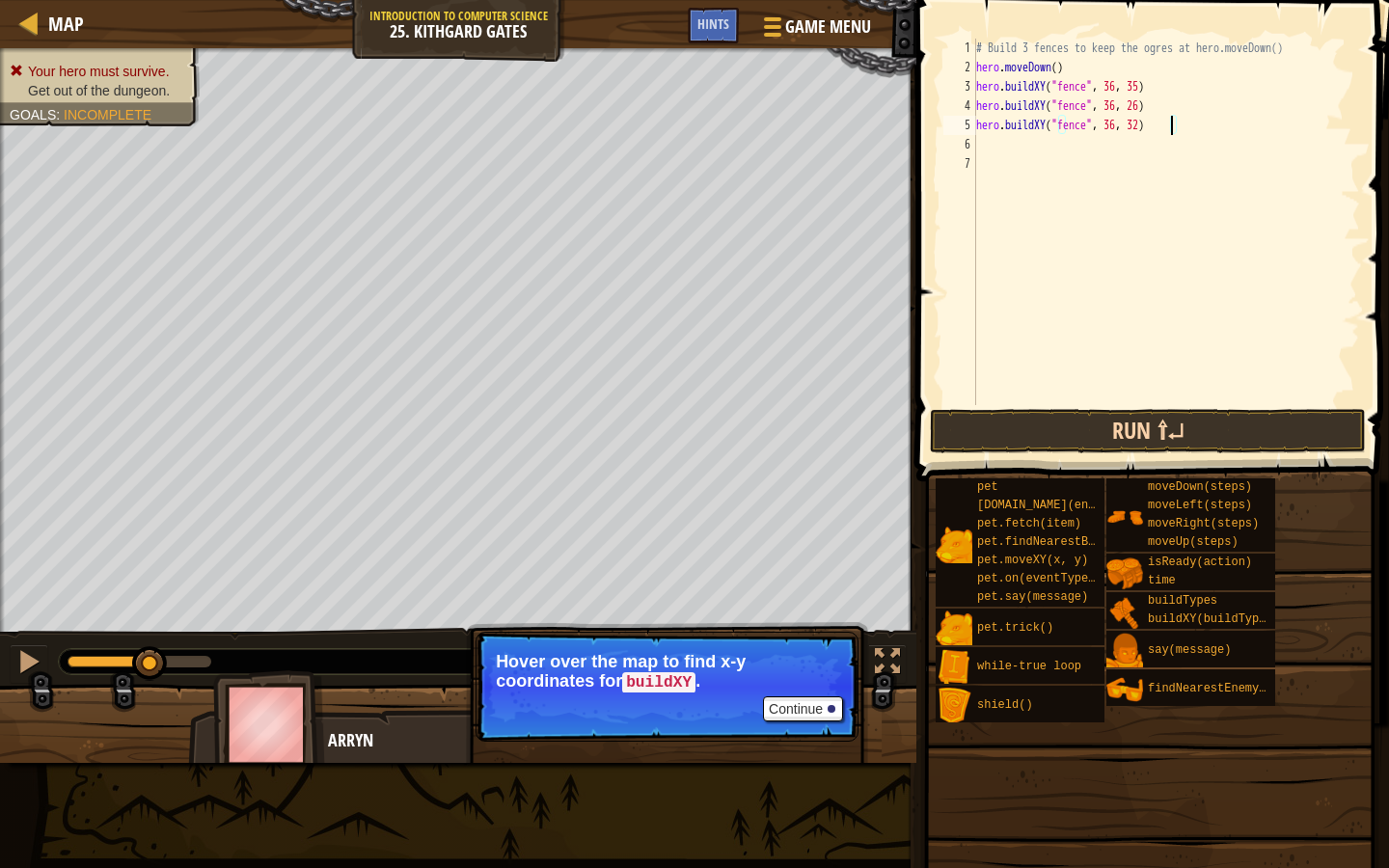 type on "hero.buildXY("fence", 36, 32)" 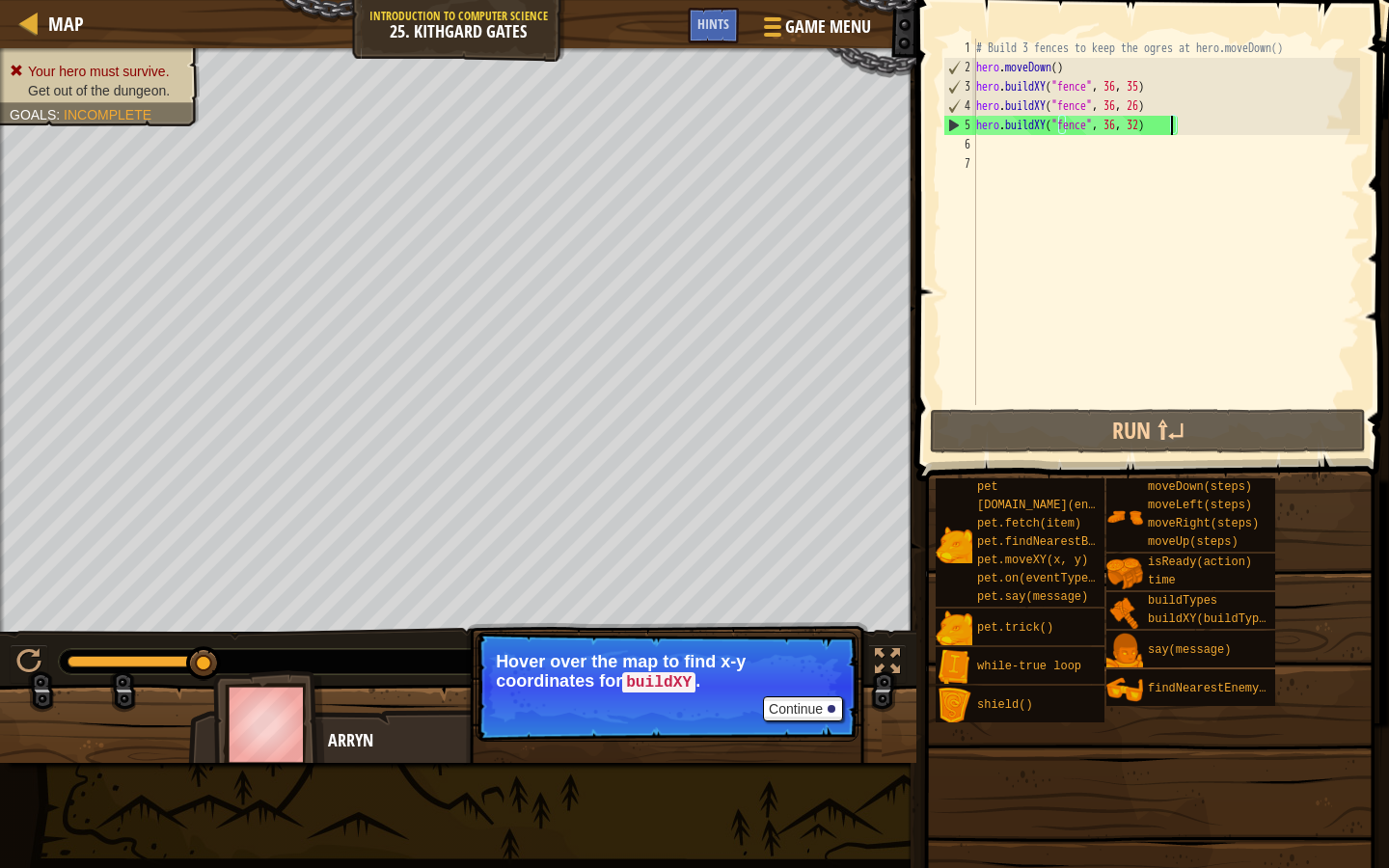 click on "# Build 3 fences to keep the ogres at hero.moveDown() hero . moveDown ( ) hero . buildXY ( "fence" ,   36 ,   35 ) hero . buildXY ( "fence" ,   36 ,   26 ) hero . buildXY ( "fence" ,   36 ,   32 )" at bounding box center [1166, 241] 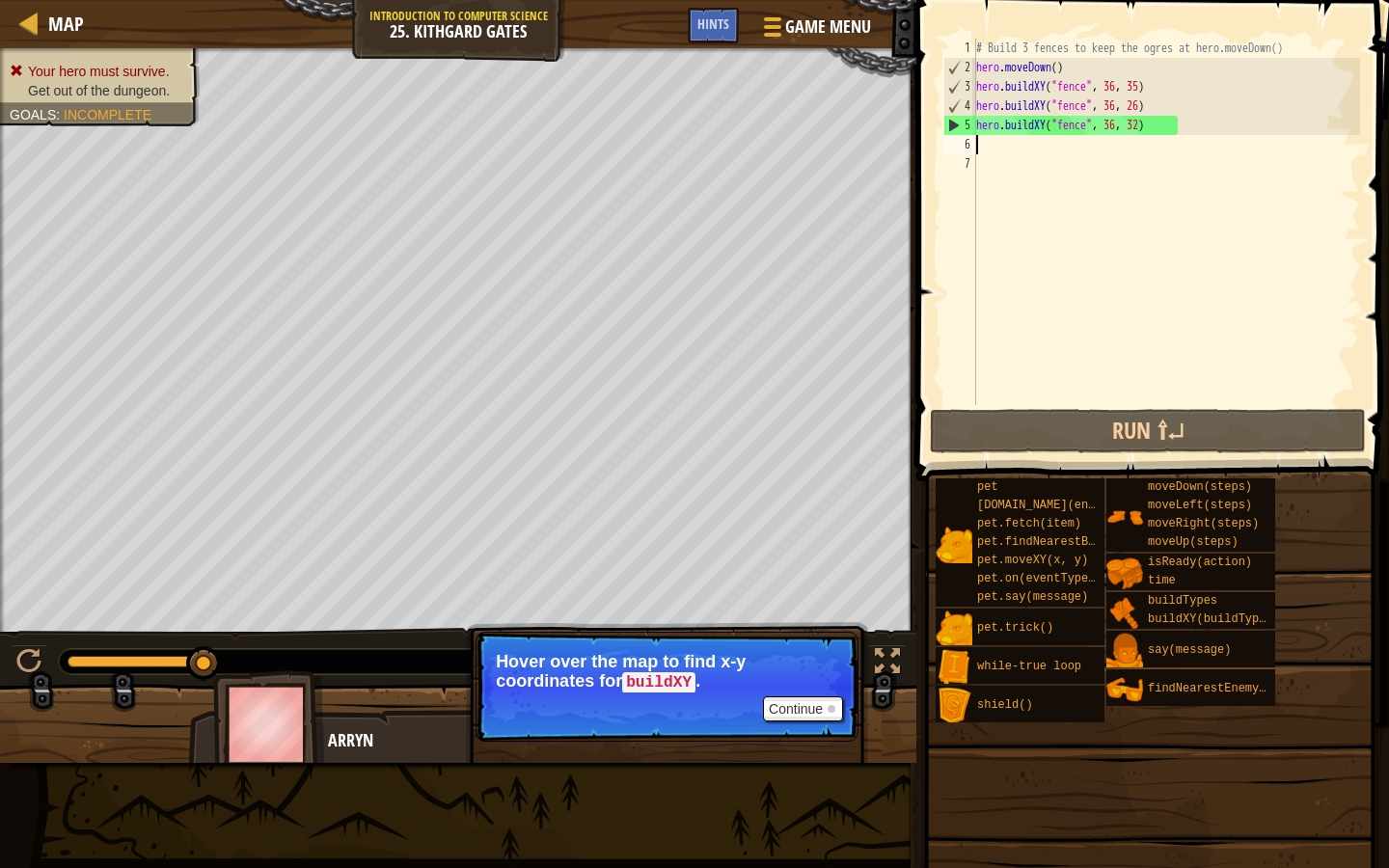 scroll, scrollTop: 9, scrollLeft: 0, axis: vertical 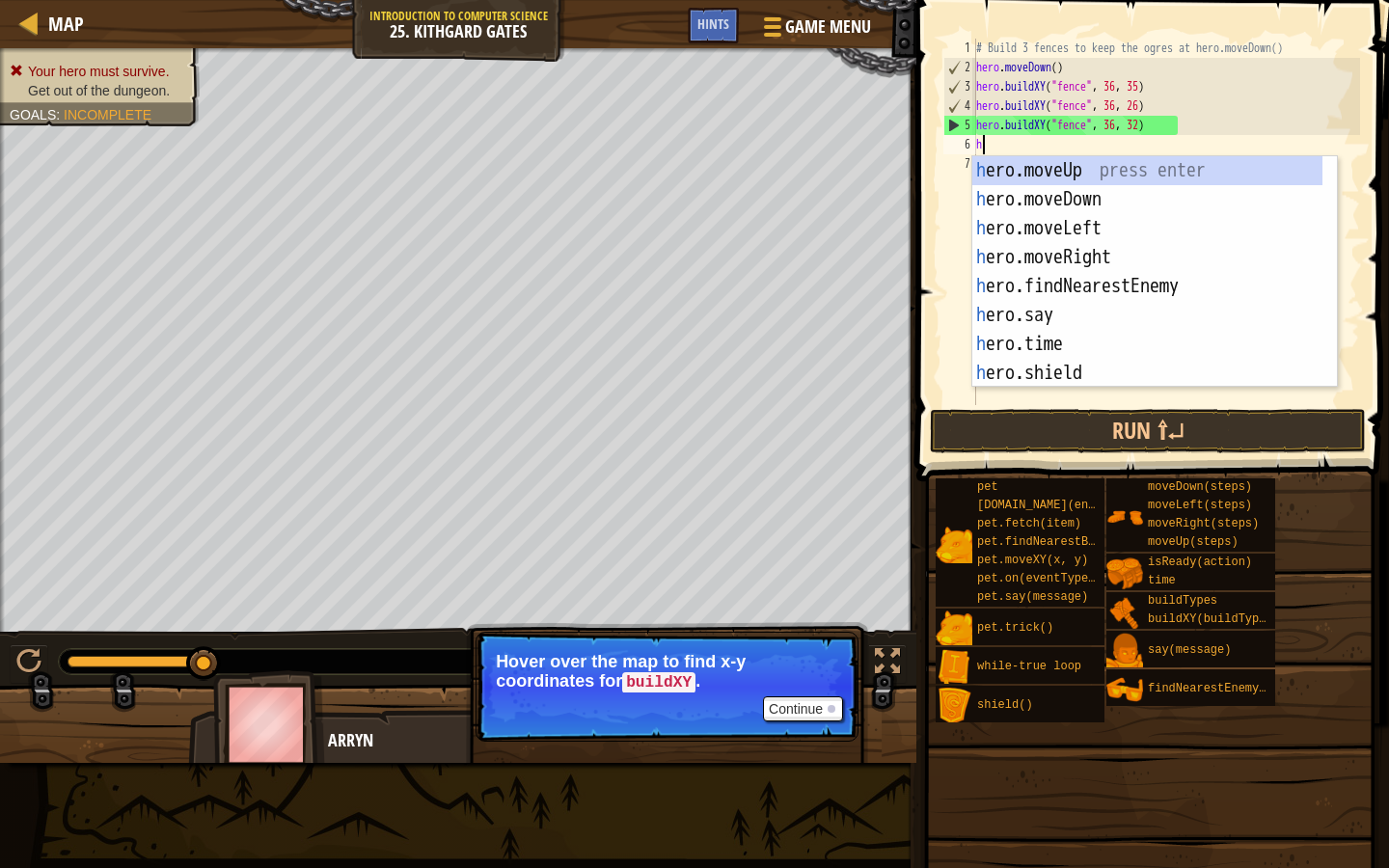 type on "he" 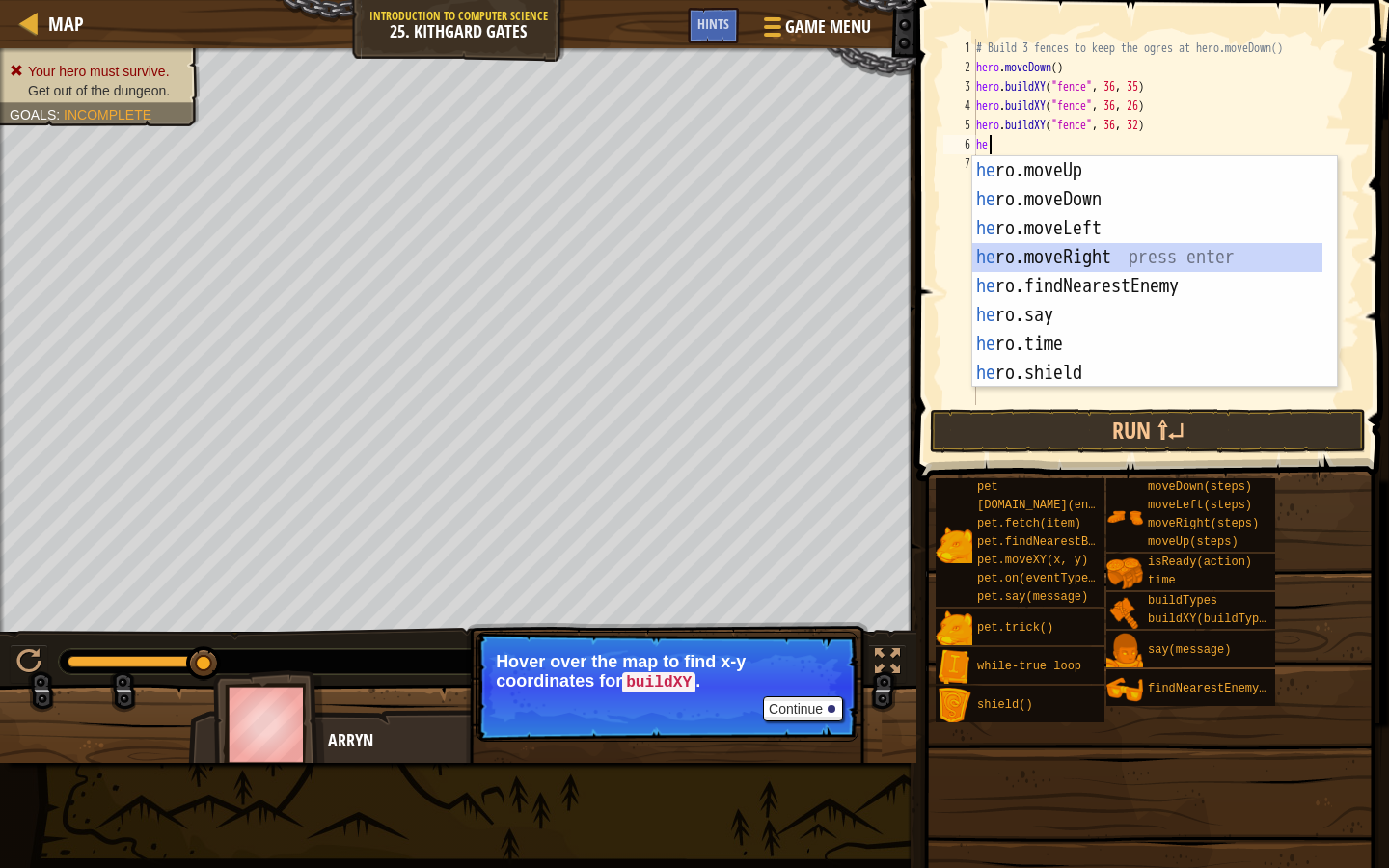 click on "he ro.moveUp press enter he ro.moveDown press enter he ro.moveLeft press enter he ro.moveRight press enter he ro.findNearestEnemy press enter he ro.say press enter he ro.time press enter he ro.shield press enter he ro.isReady press enter" at bounding box center (1147, 301) 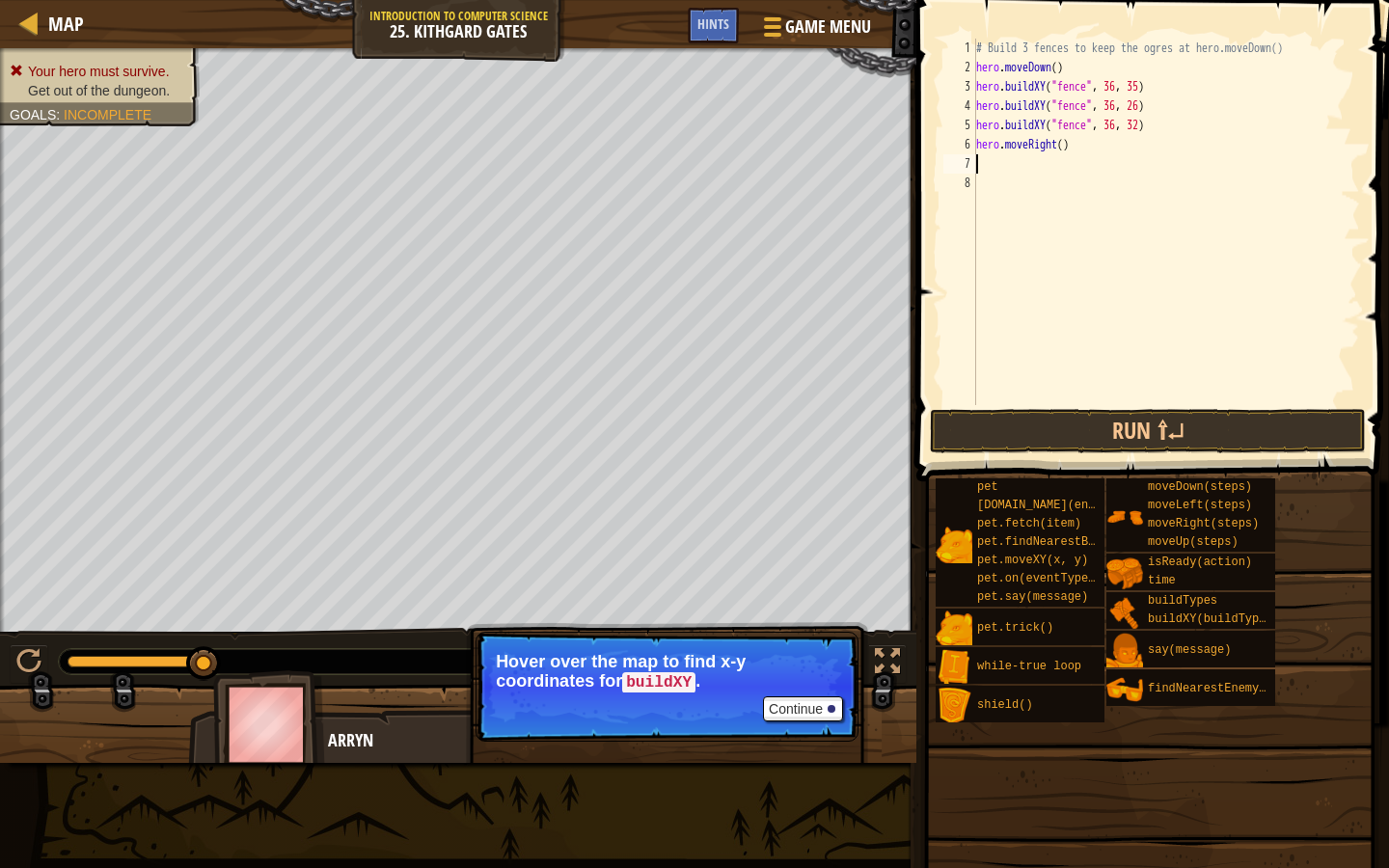 click on "# Build 3 fences to keep the ogres at hero.moveDown() hero . moveDown ( ) hero . buildXY ( "fence" ,   36 ,   35 ) hero . buildXY ( "fence" ,   36 ,   26 ) hero . buildXY ( "fence" ,   36 ,   32 ) hero . moveRight ( )" at bounding box center [1166, 241] 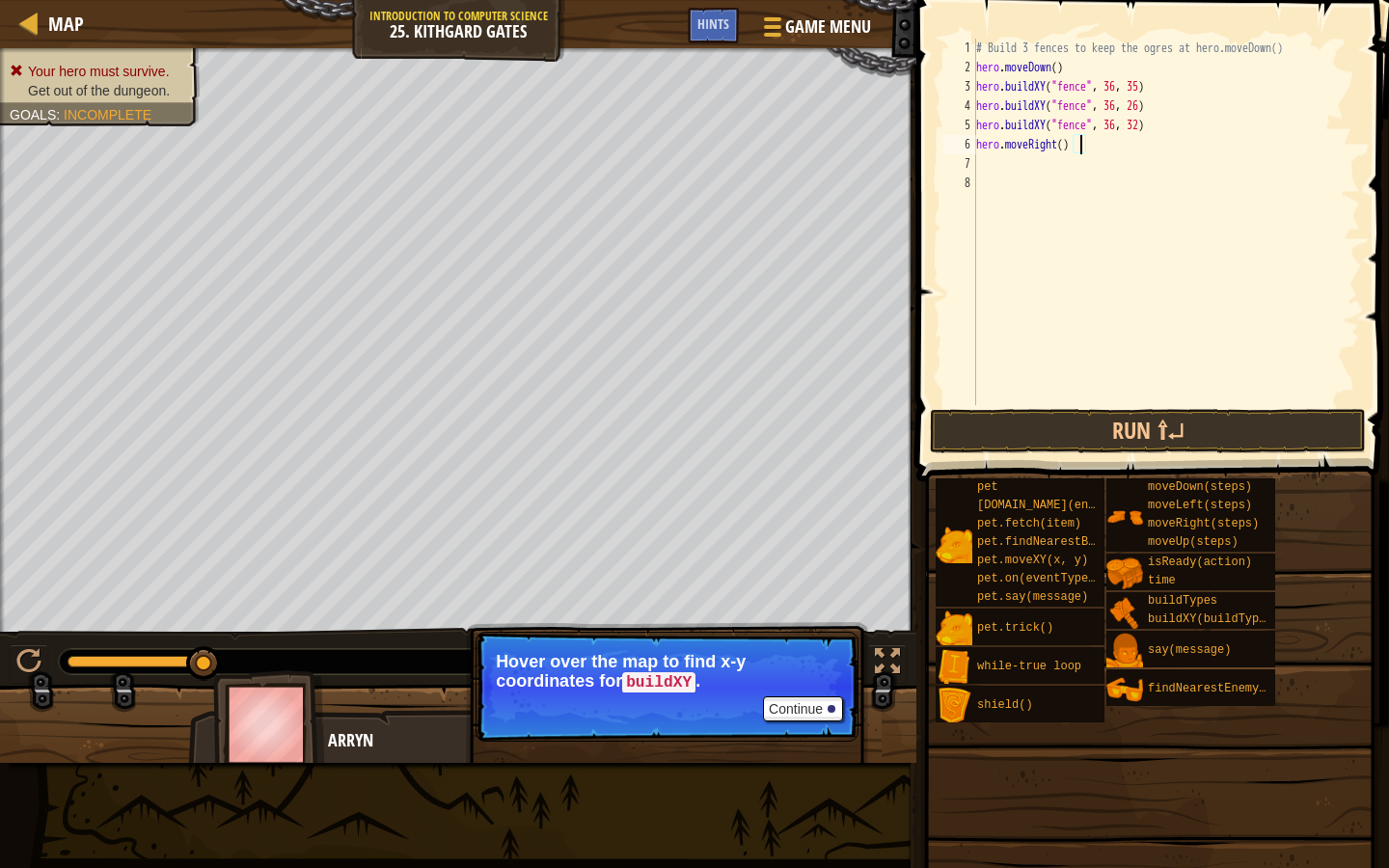 scroll, scrollTop: 9, scrollLeft: 9, axis: both 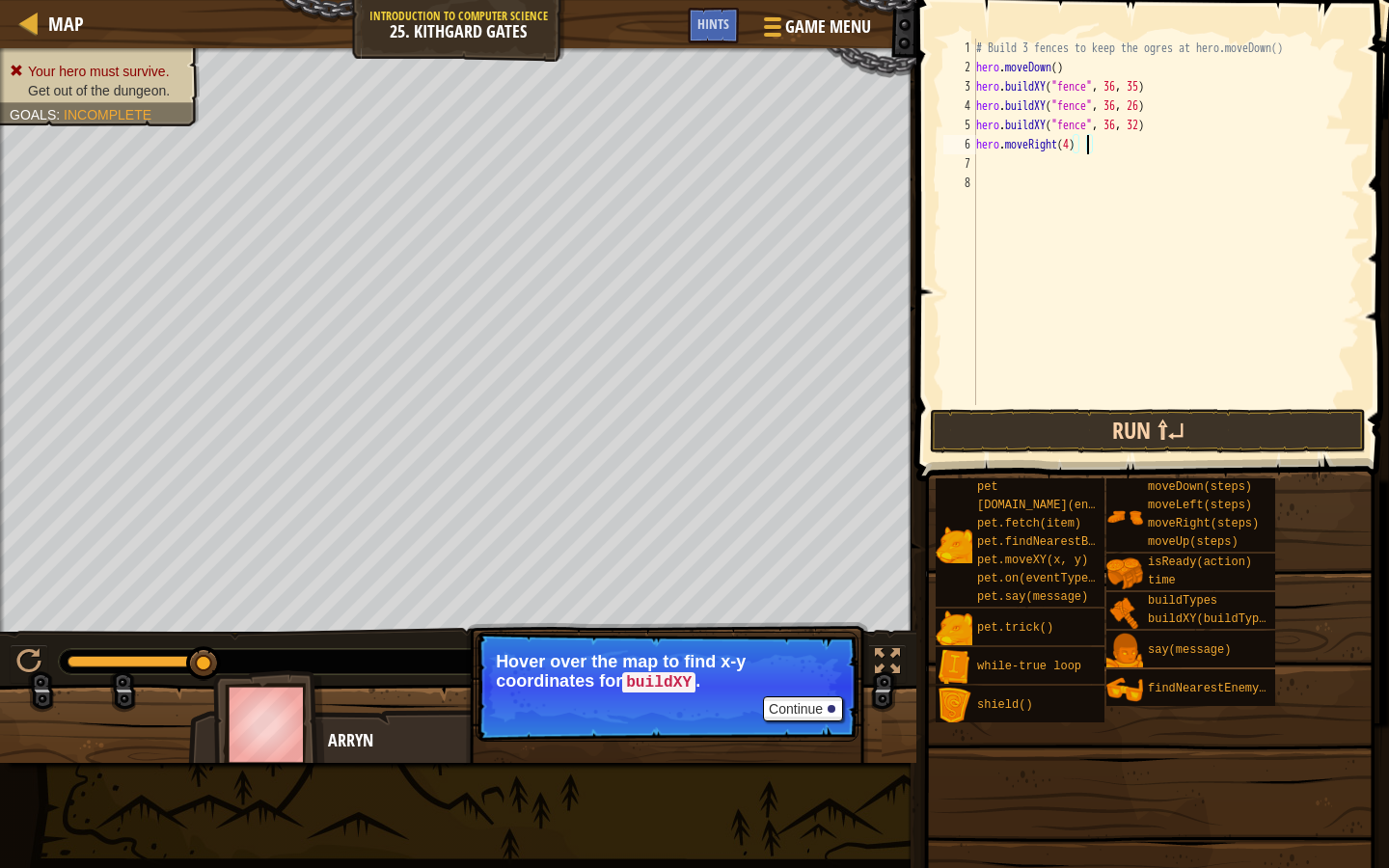 click on "Run ⇧↵" at bounding box center [1148, 431] 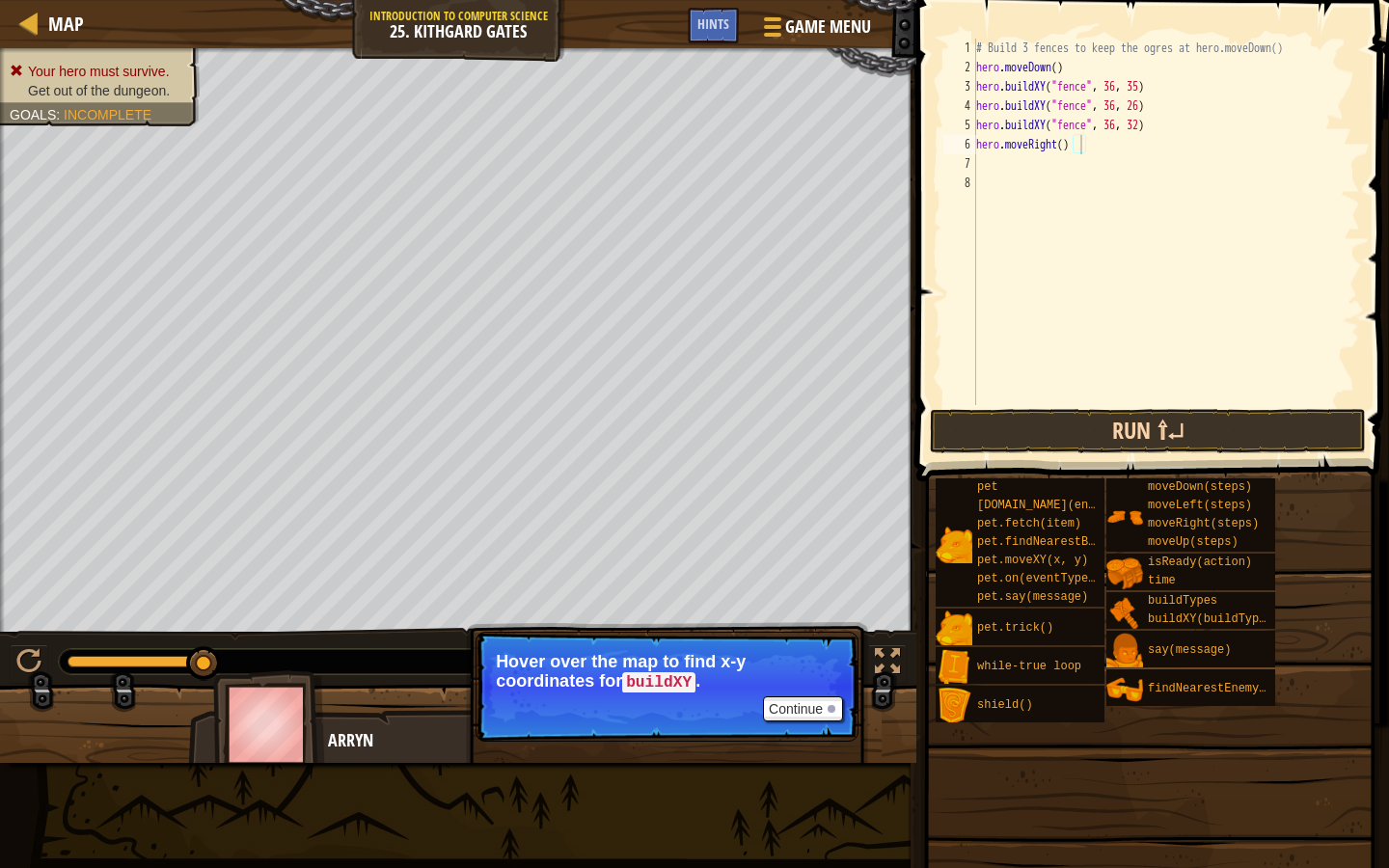 click on "Run ⇧↵" at bounding box center [1148, 431] 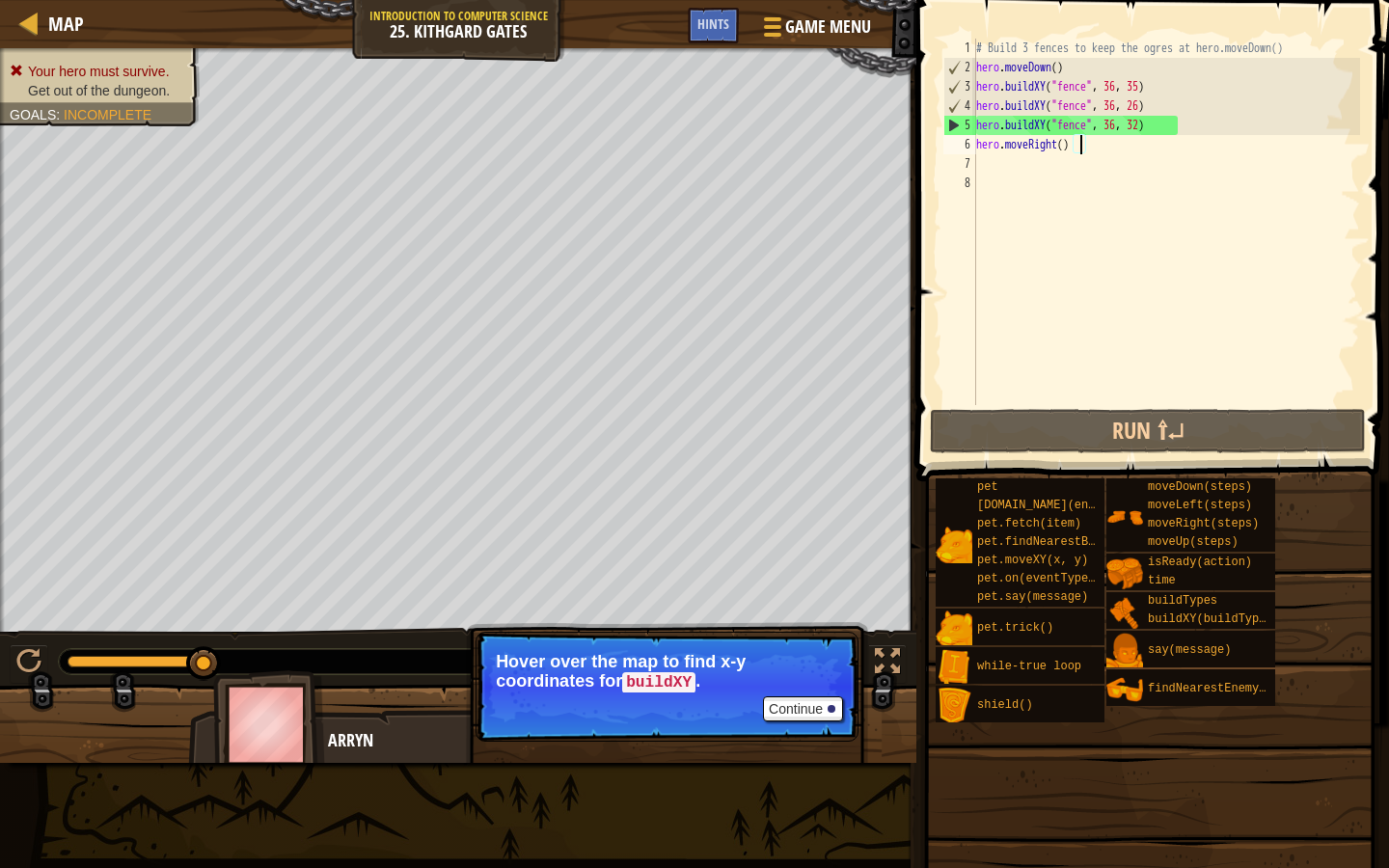 click on "# Build 3 fences to keep the ogres at hero.moveDown() hero . moveDown ( ) hero . buildXY ( "fence" ,   36 ,   35 ) hero . buildXY ( "fence" ,   36 ,   26 ) hero . buildXY ( "fence" ,   36 ,   32 ) hero . moveRight ( )" at bounding box center [1166, 241] 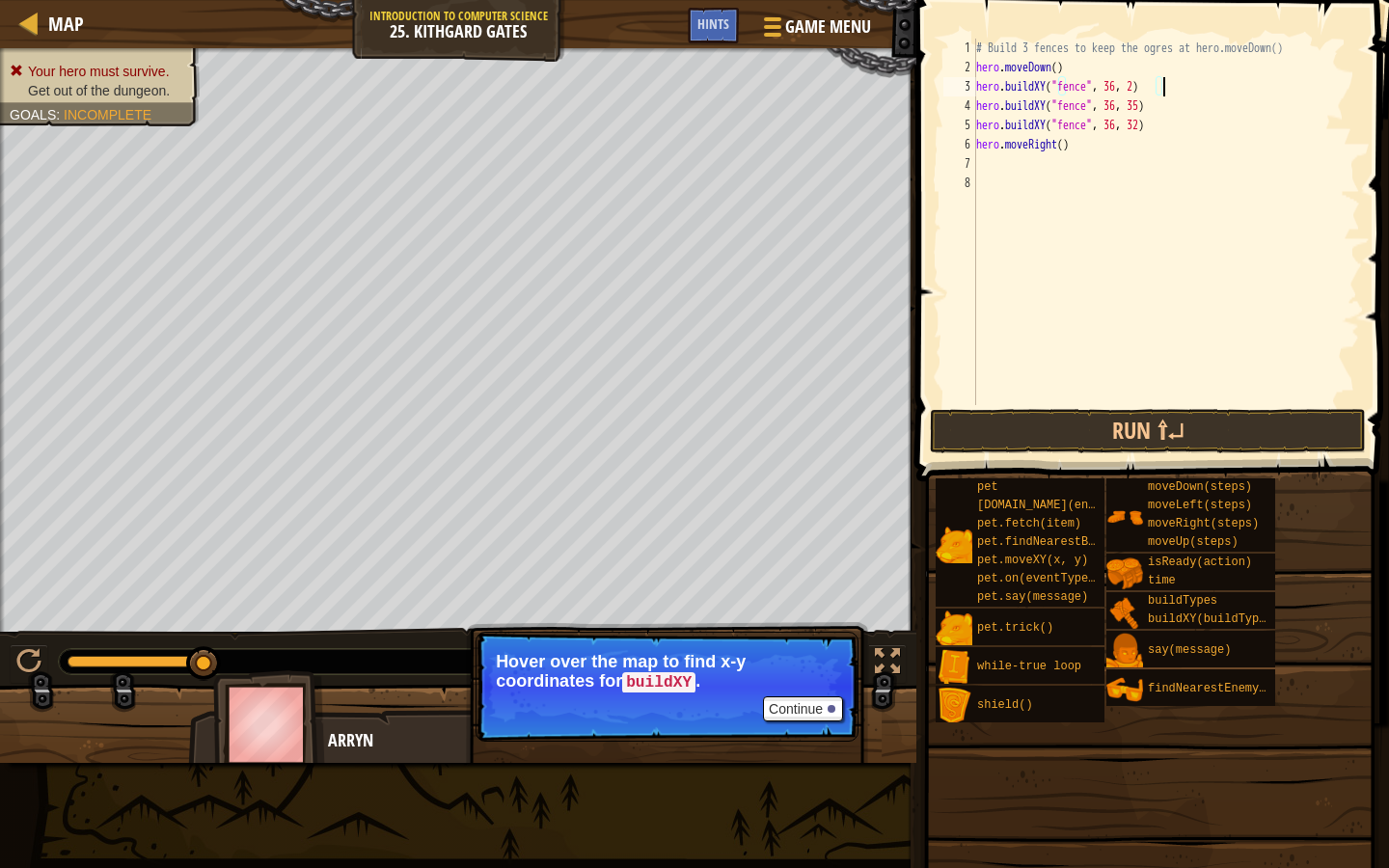 scroll, scrollTop: 9, scrollLeft: 15, axis: both 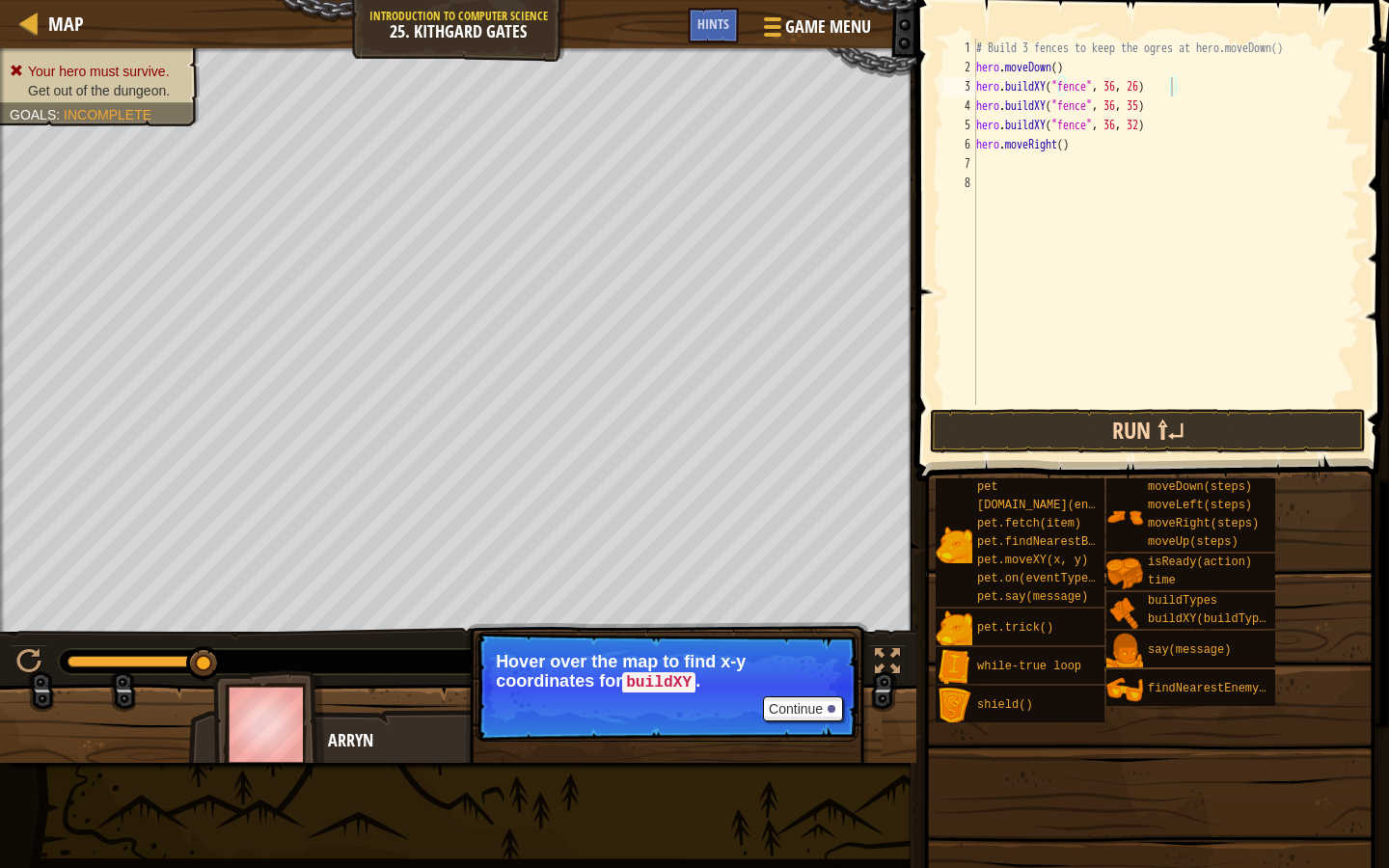 click on "Run ⇧↵" at bounding box center [1148, 431] 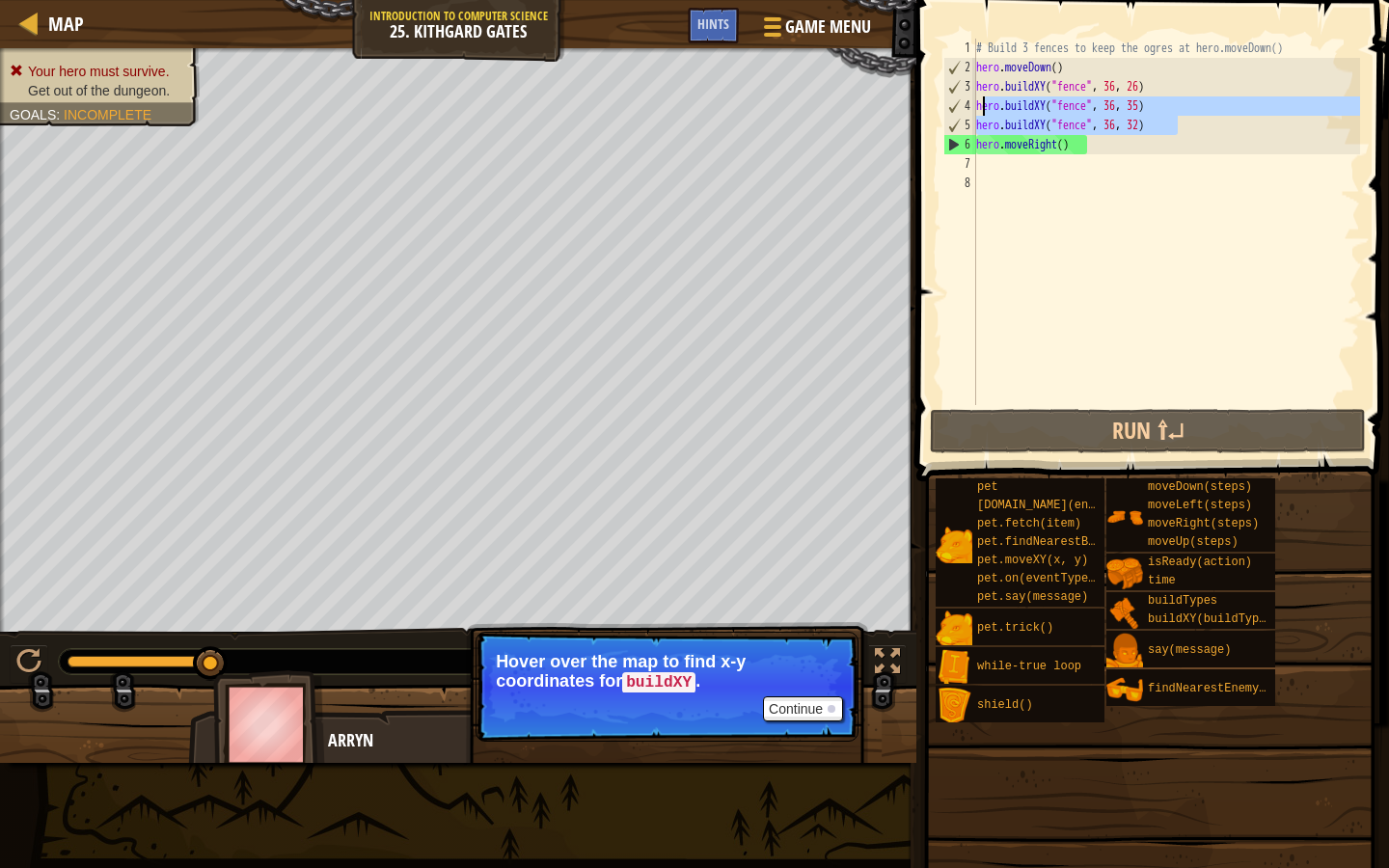 drag, startPoint x: 1199, startPoint y: 123, endPoint x: 981, endPoint y: 105, distance: 218.74186 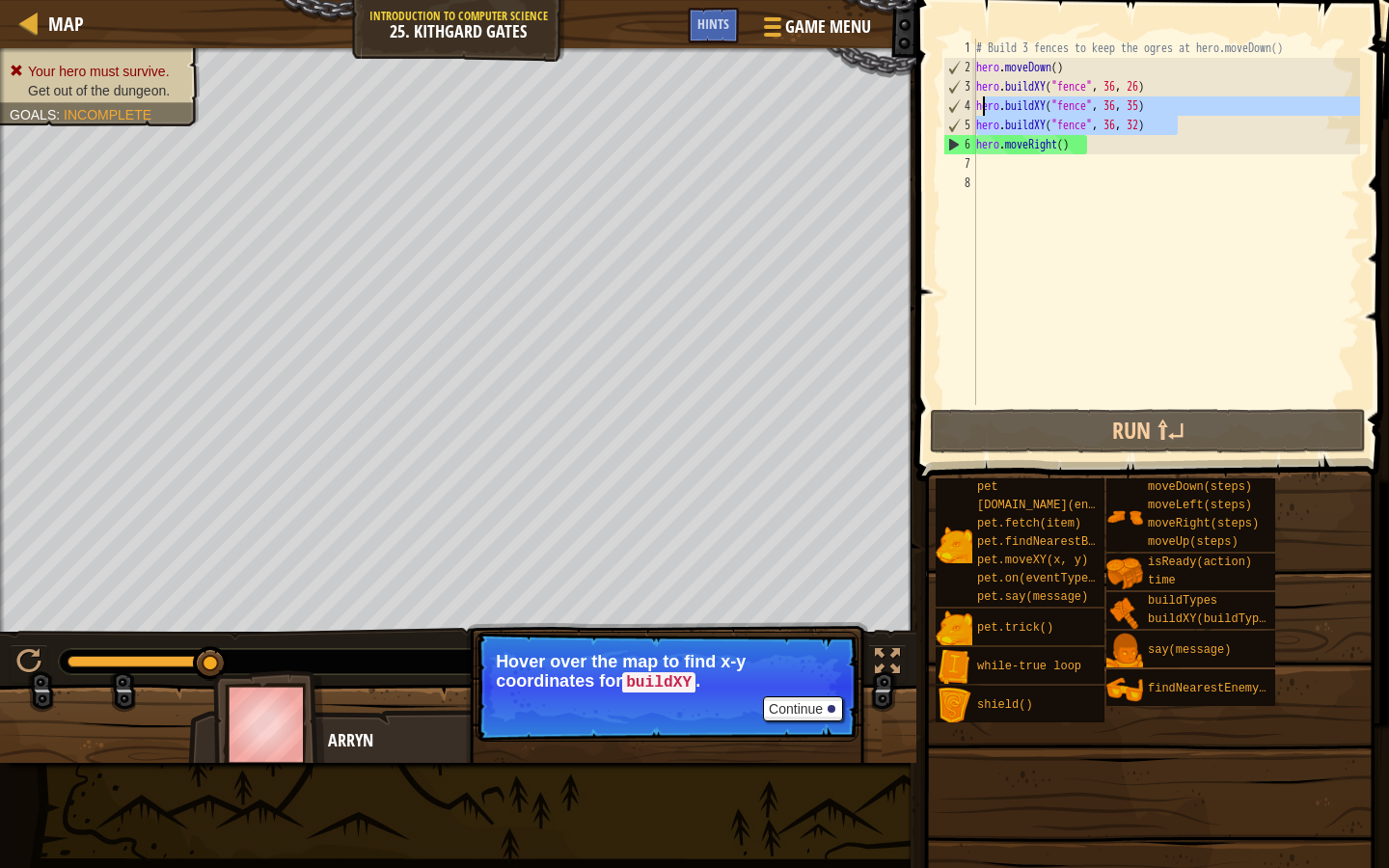 type on "h" 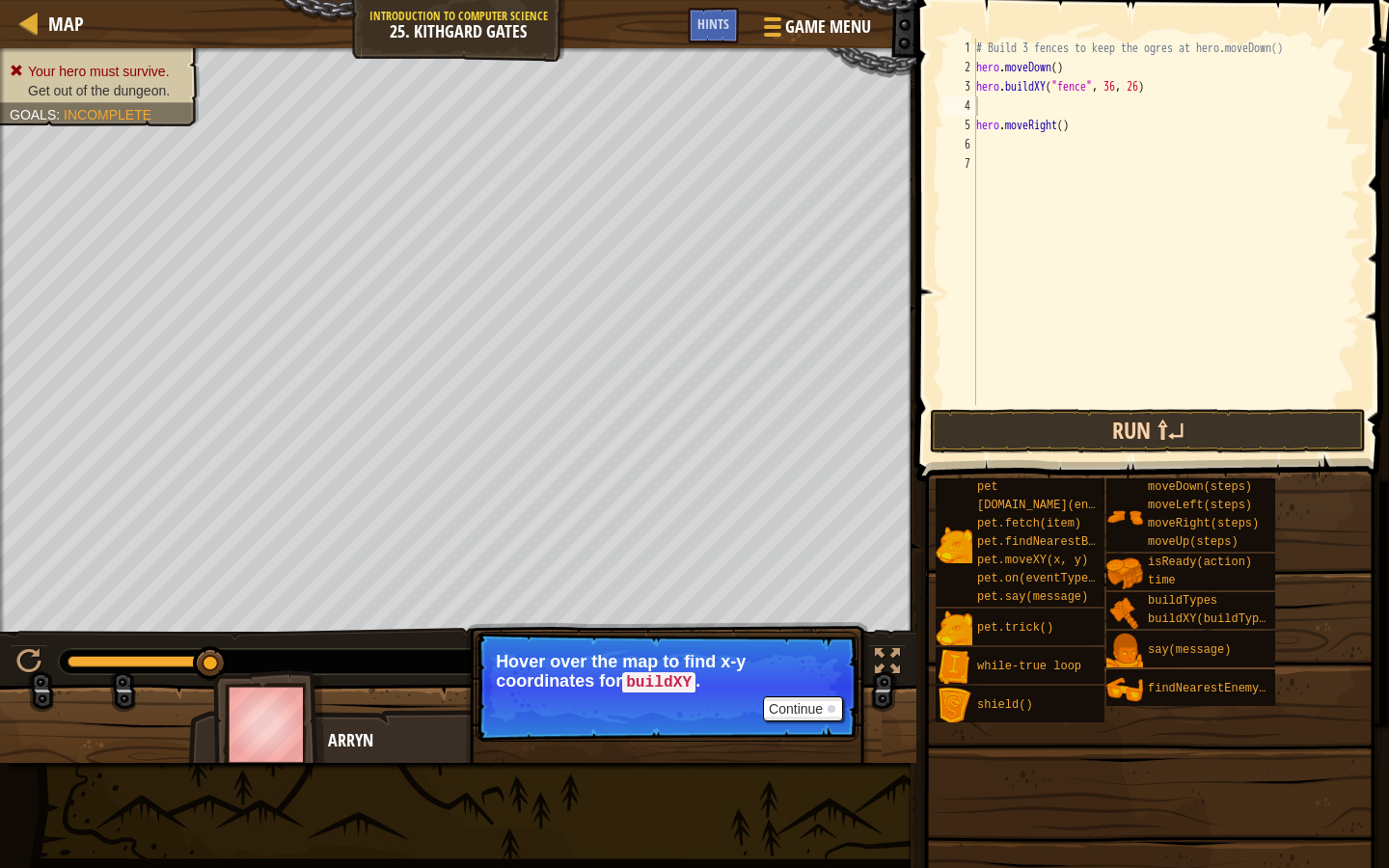 click on "Run ⇧↵" at bounding box center (1148, 431) 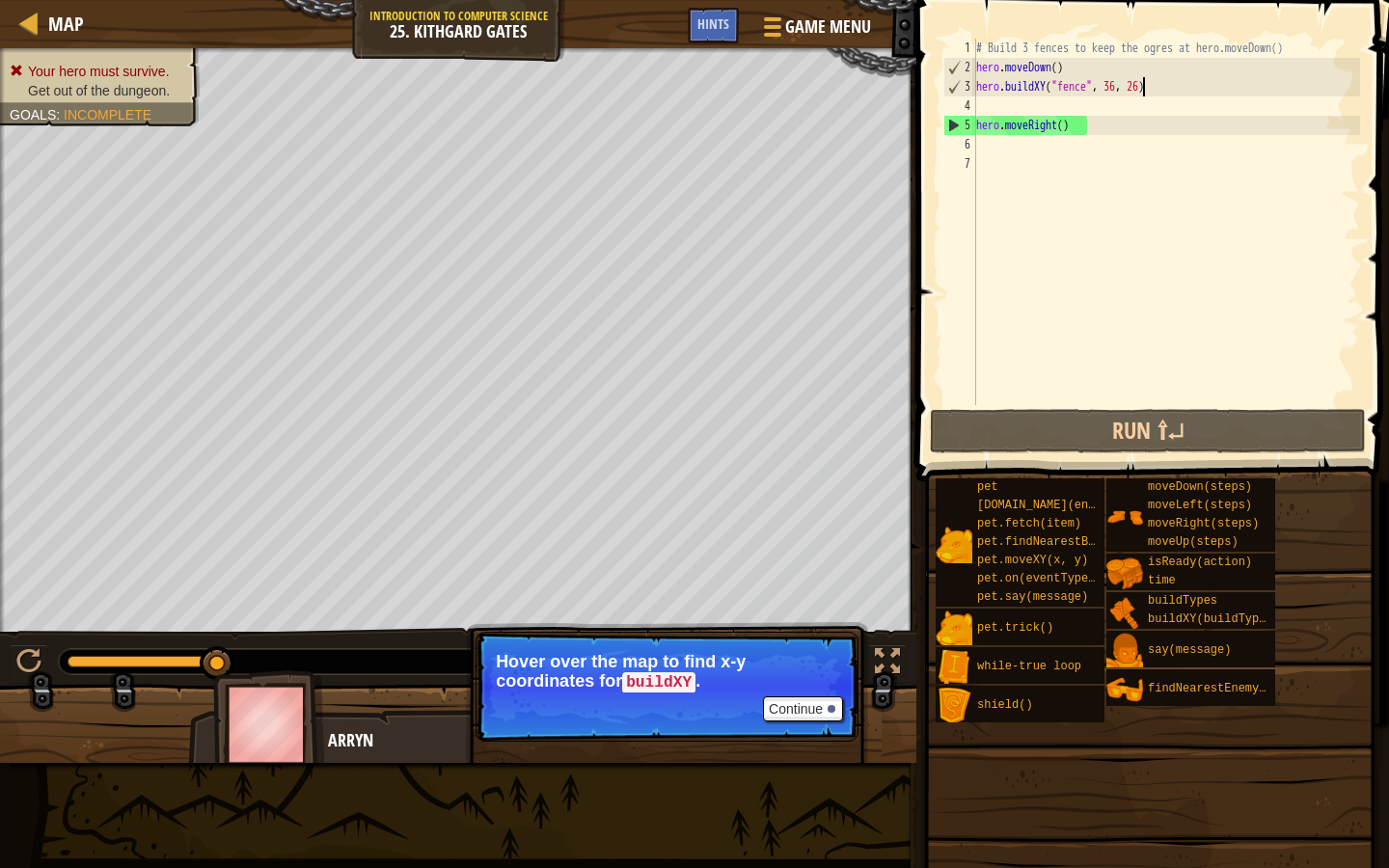 click on "# Build 3 fences to keep the ogres at hero.moveDown() hero . moveDown ( ) hero . buildXY ( "fence" ,   36 ,   26 ) hero . moveRight ( )" at bounding box center [1166, 241] 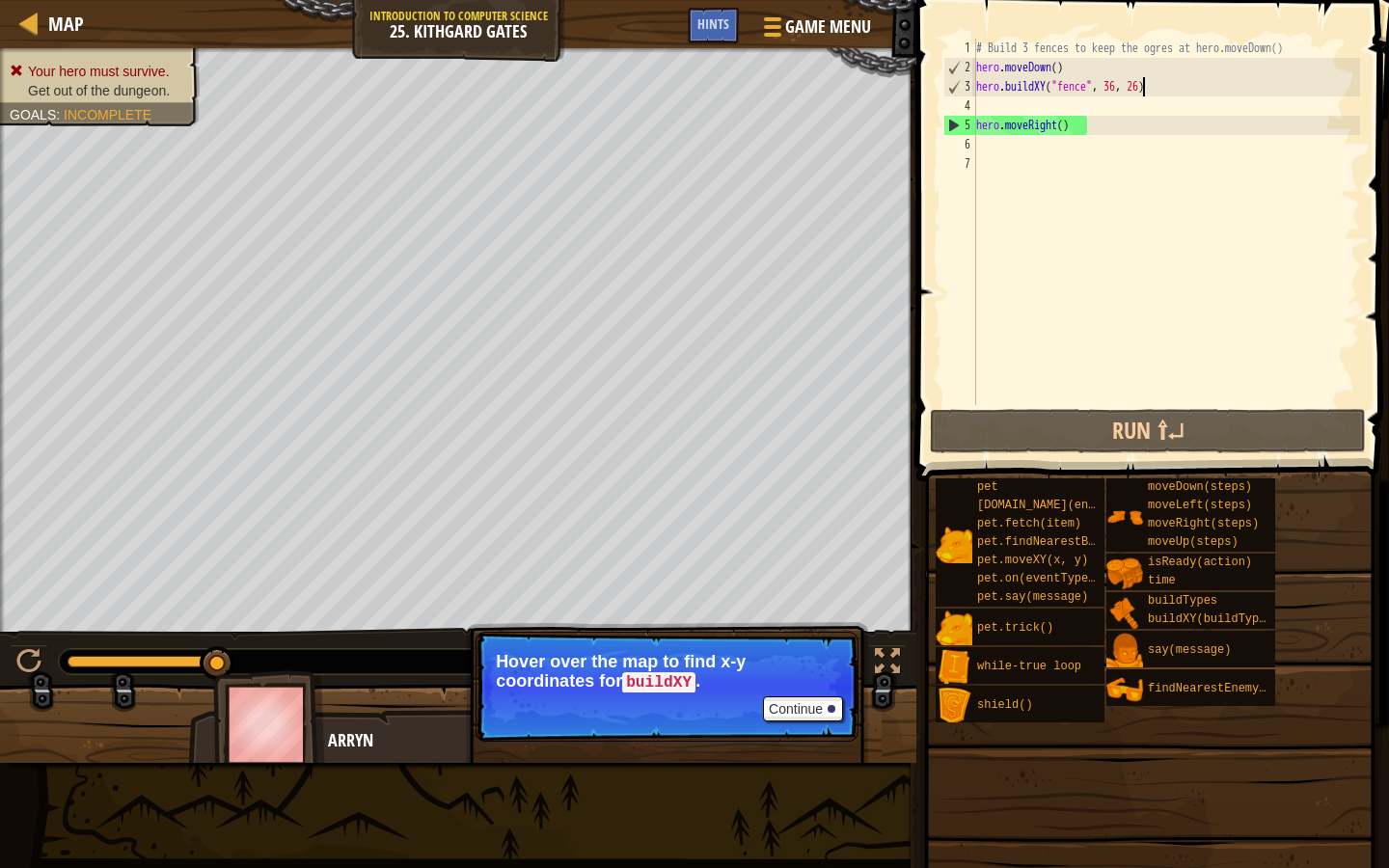 click on "# Build 3 fences to keep the ogres at hero.moveDown() hero . moveDown ( ) hero . buildXY ( "fence" ,   36 ,   26 ) hero . moveRight ( )" at bounding box center (1166, 241) 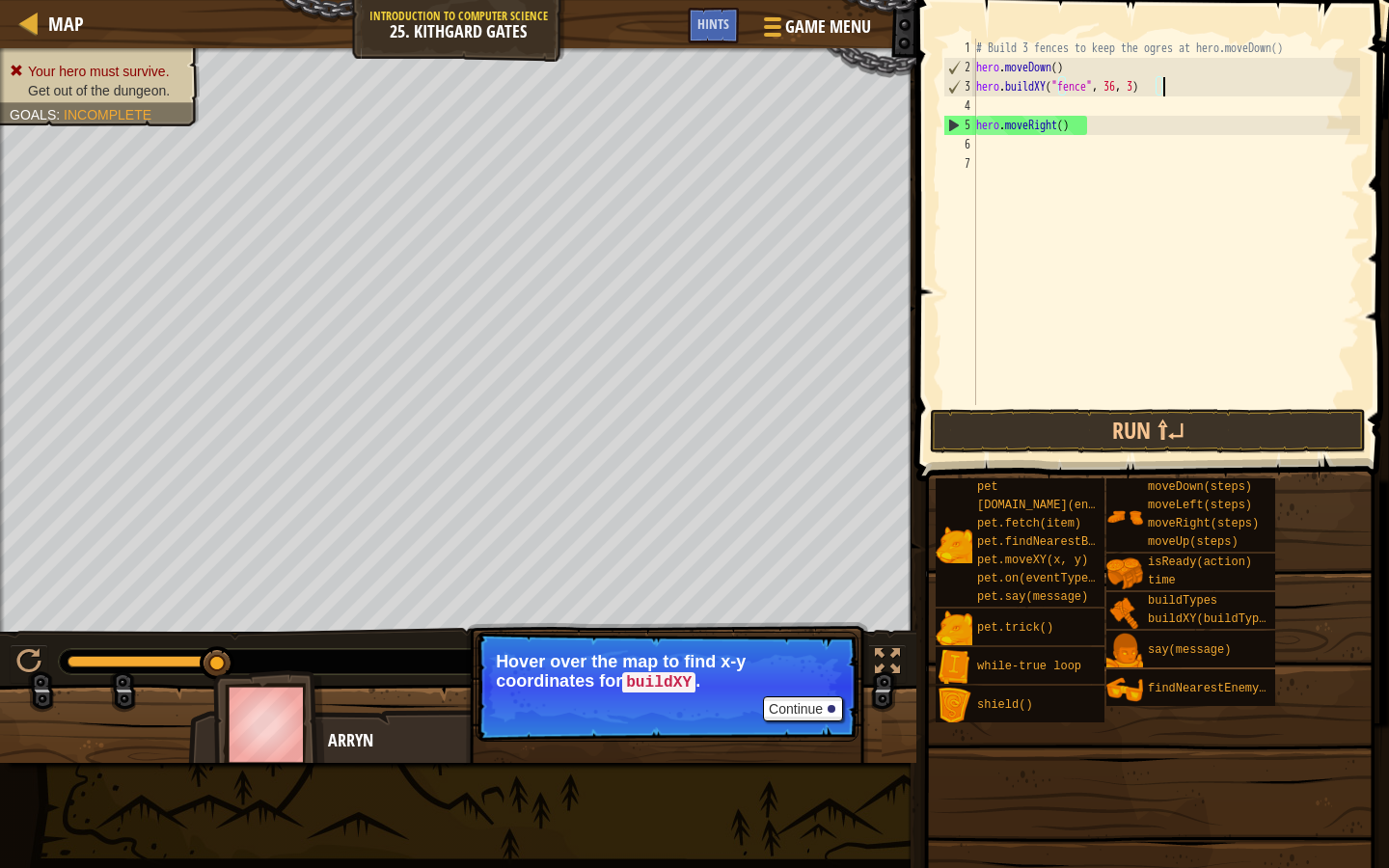 scroll, scrollTop: 9, scrollLeft: 15, axis: both 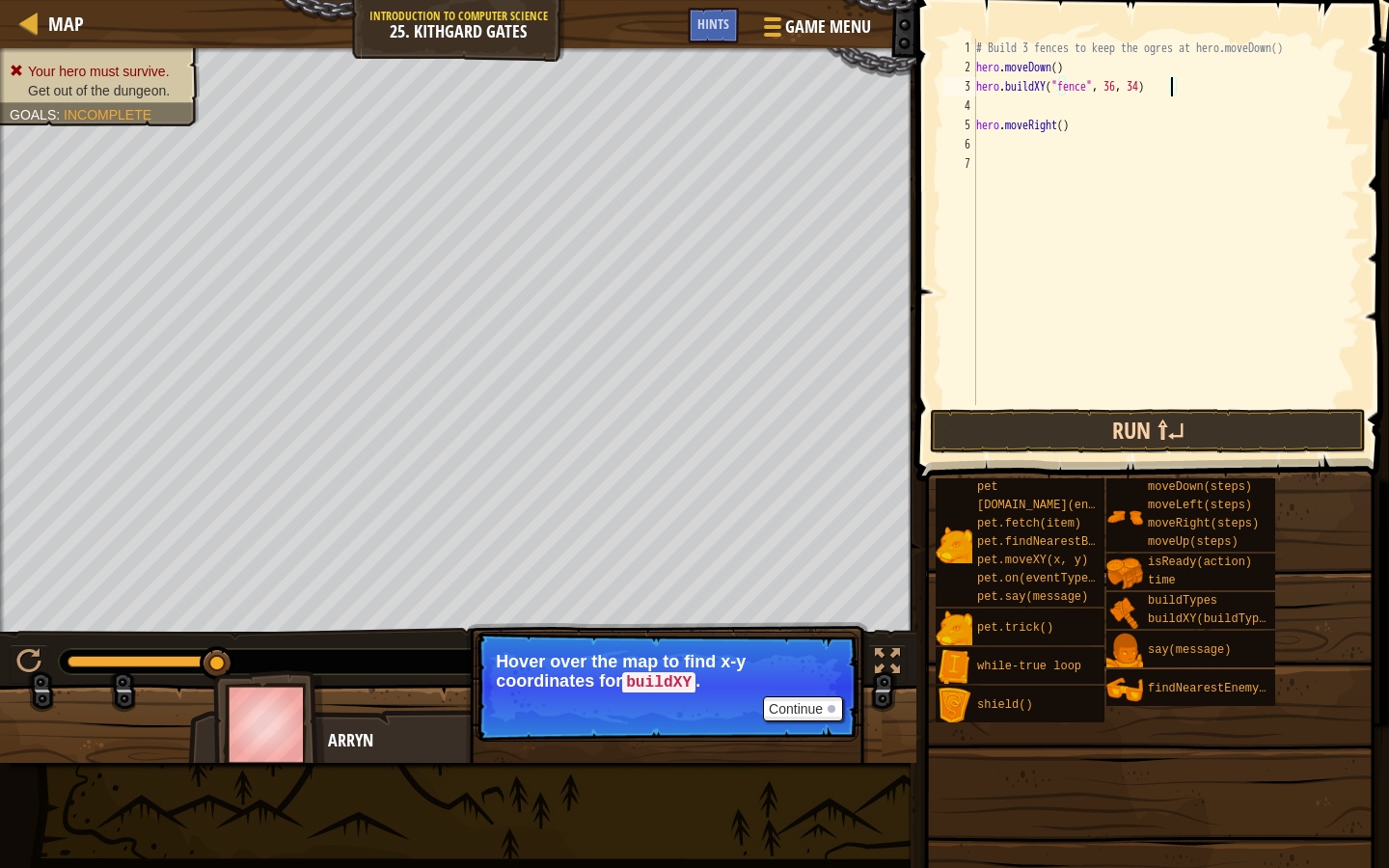 type on "hero.buildXY("fence", 36, 34)" 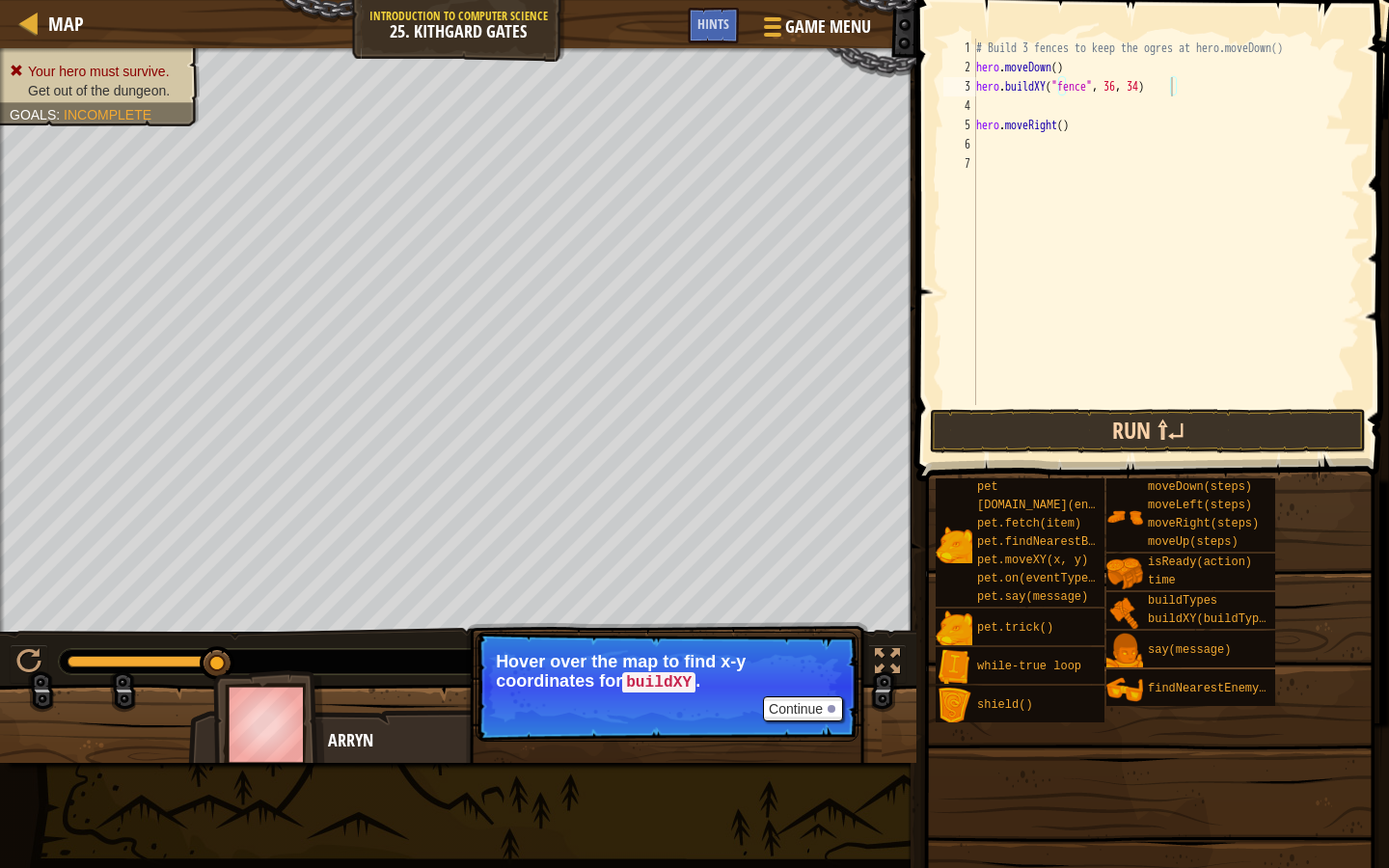click on "Run ⇧↵" at bounding box center (1148, 431) 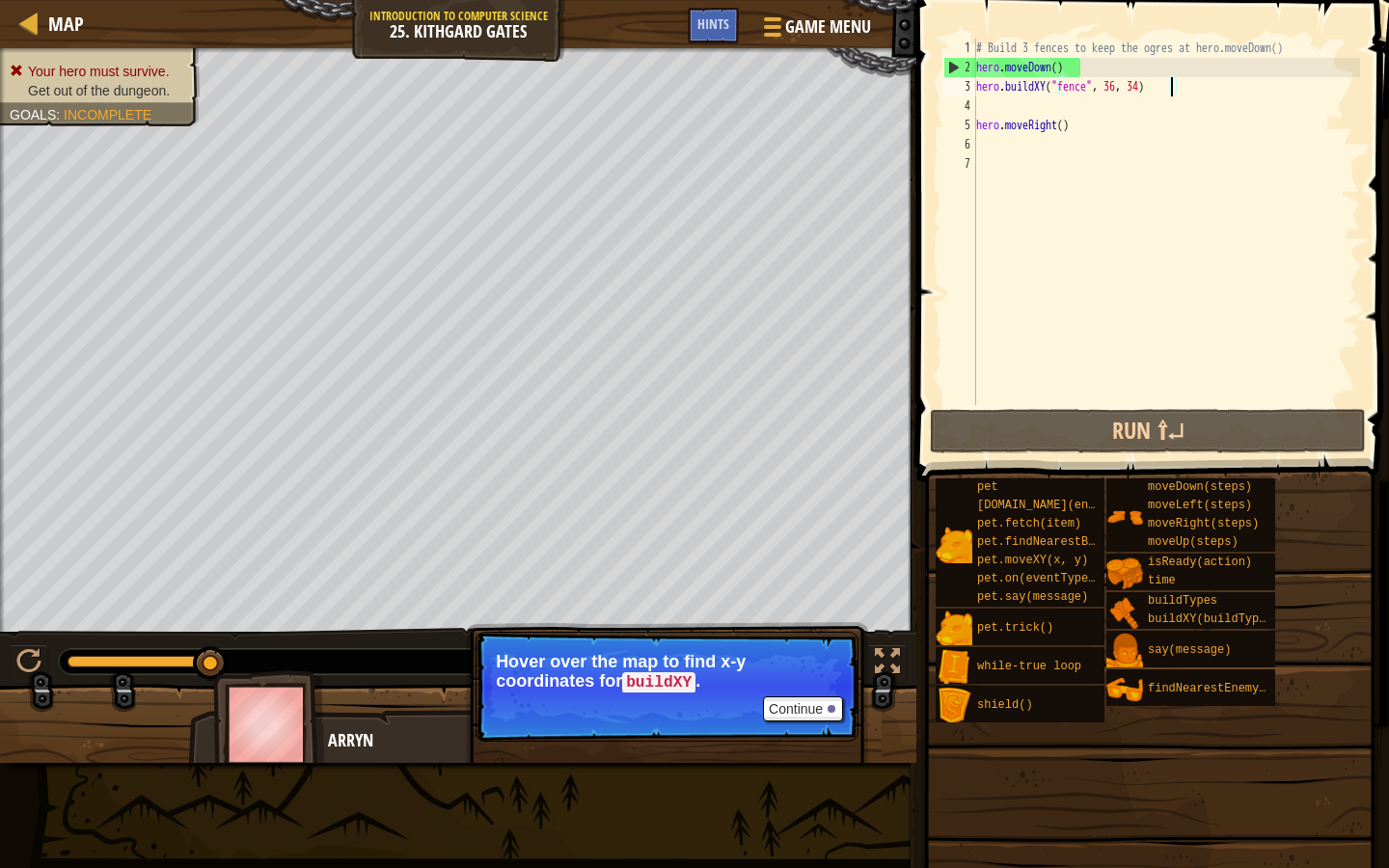 click on "# Build 3 fences to keep the ogres at hero.moveDown() hero . moveDown ( ) hero . buildXY ( "fence" ,   36 ,   34 ) hero . moveRight ( )" at bounding box center [1166, 241] 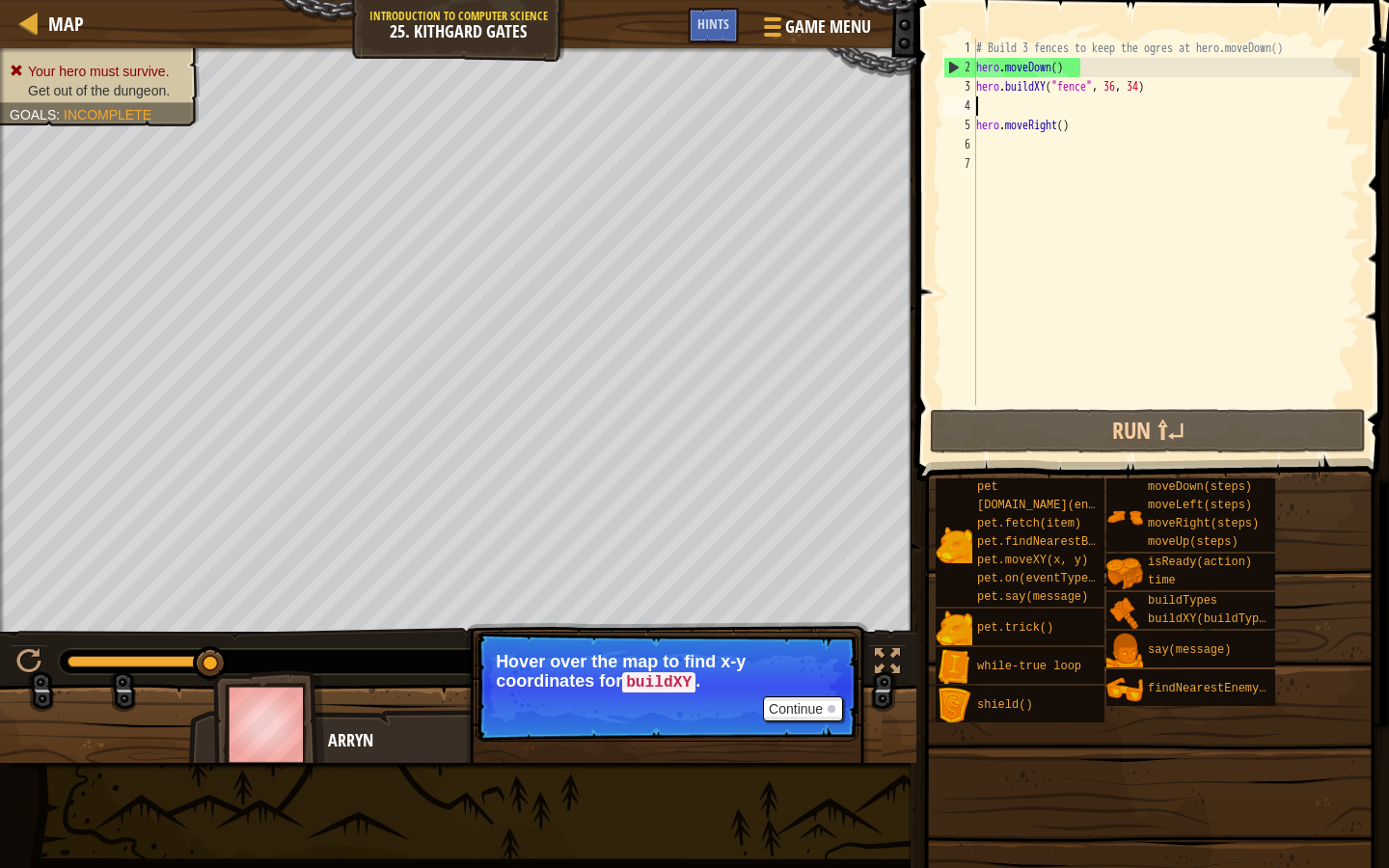 scroll, scrollTop: 9, scrollLeft: 0, axis: vertical 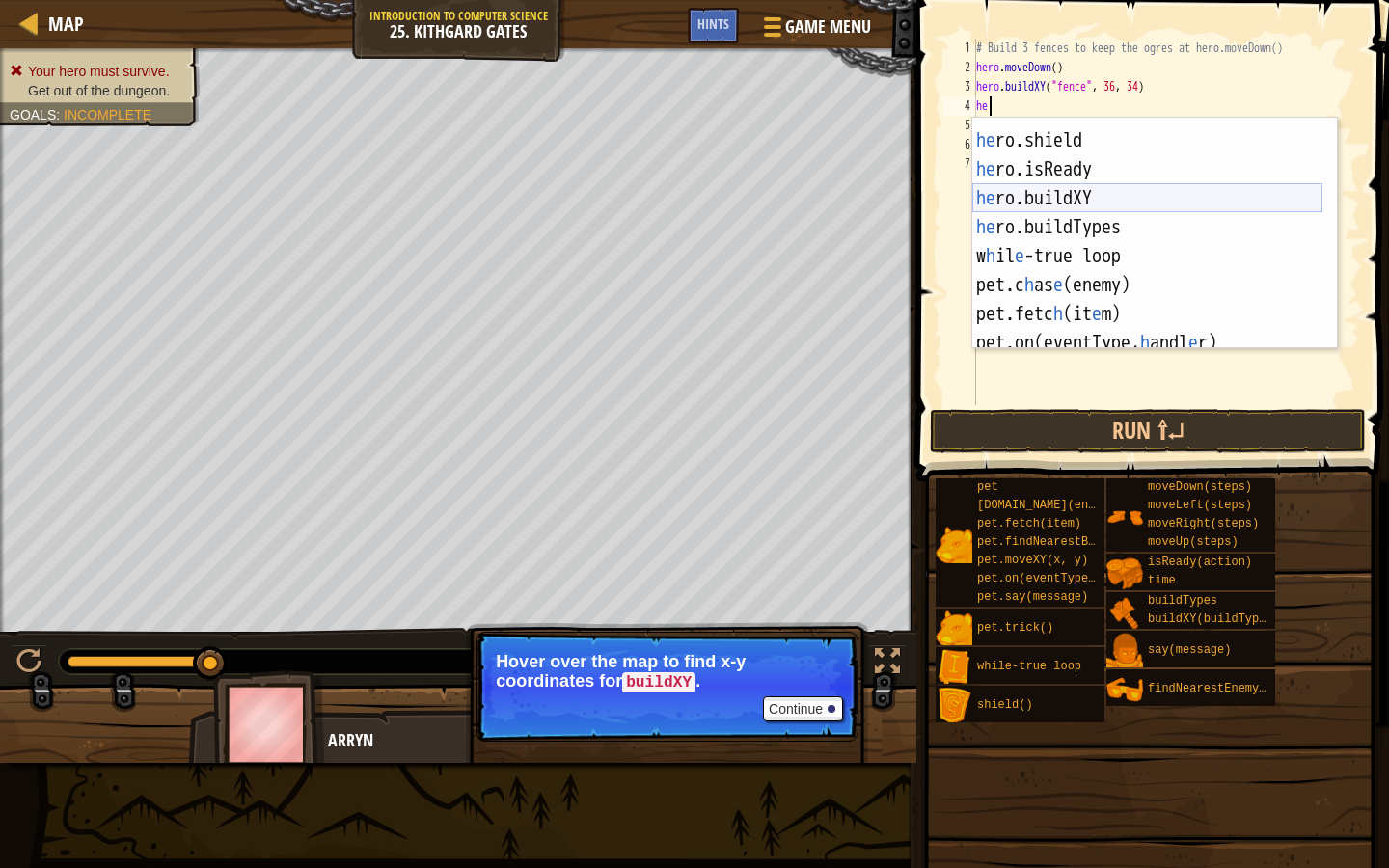 click on "he ro.time press enter he ro.shield press enter he ro.isReady press enter he ro.buildXY press enter he ro.buildTypes press enter w h il e -true loop press enter pet.c h as e (enemy) press enter pet.fetc h (it e m) press enter pet.on(eventType,  h andl e r) press enter" at bounding box center (1147, 242) 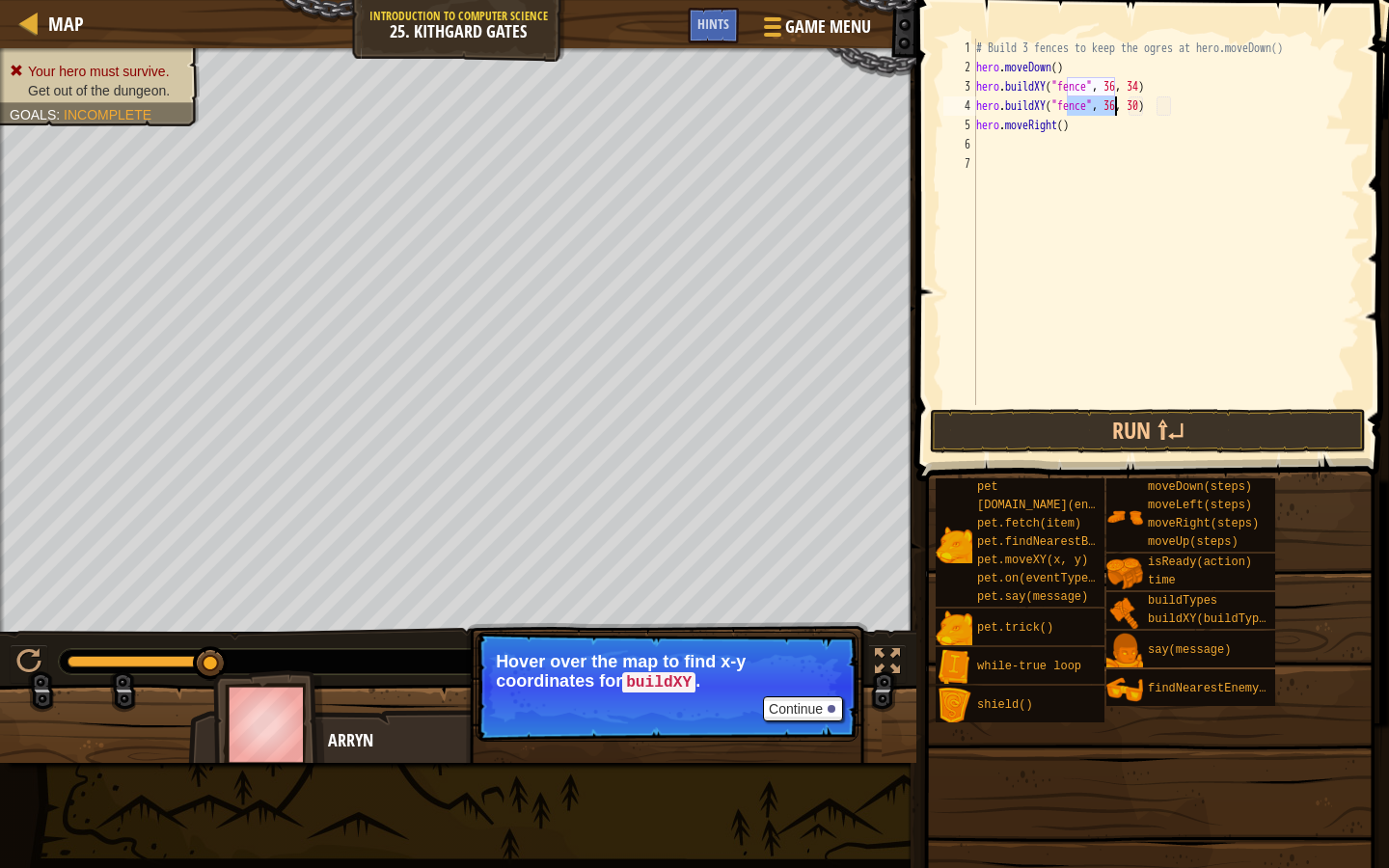 click on "# Build 3 fences to keep the ogres at hero.moveDown() hero . moveDown ( ) hero . buildXY ( "fence" ,   36 ,   34 ) hero . buildXY ( "fence" ,   36 ,   30 ) hero . moveRight ( )" at bounding box center (1166, 241) 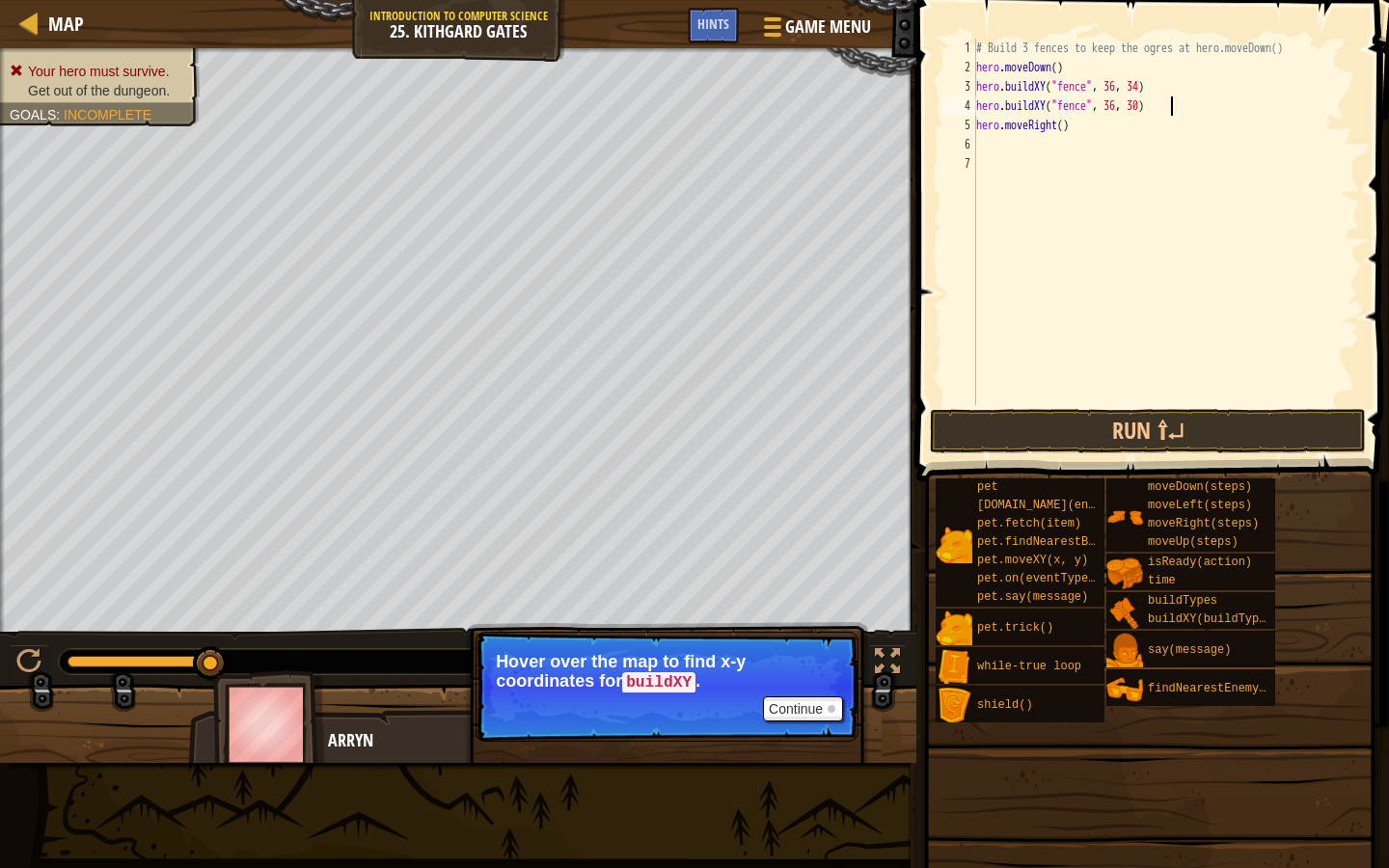 click on "# Build 3 fences to keep the ogres at hero.moveDown() hero . moveDown ( ) hero . buildXY ( "fence" ,   36 ,   34 ) hero . buildXY ( "fence" ,   36 ,   30 ) hero . moveRight ( )" at bounding box center [1166, 241] 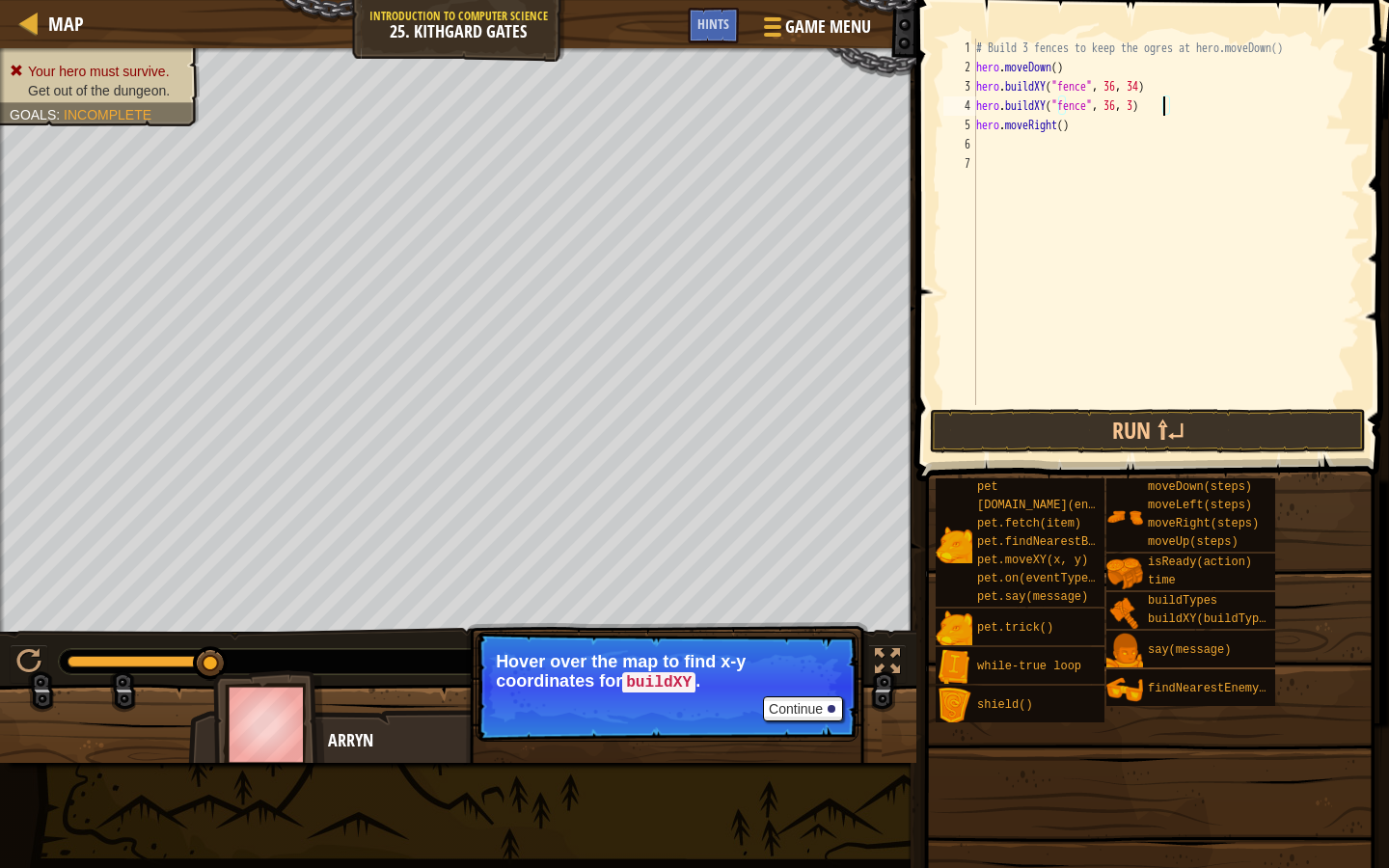scroll, scrollTop: 9, scrollLeft: 15, axis: both 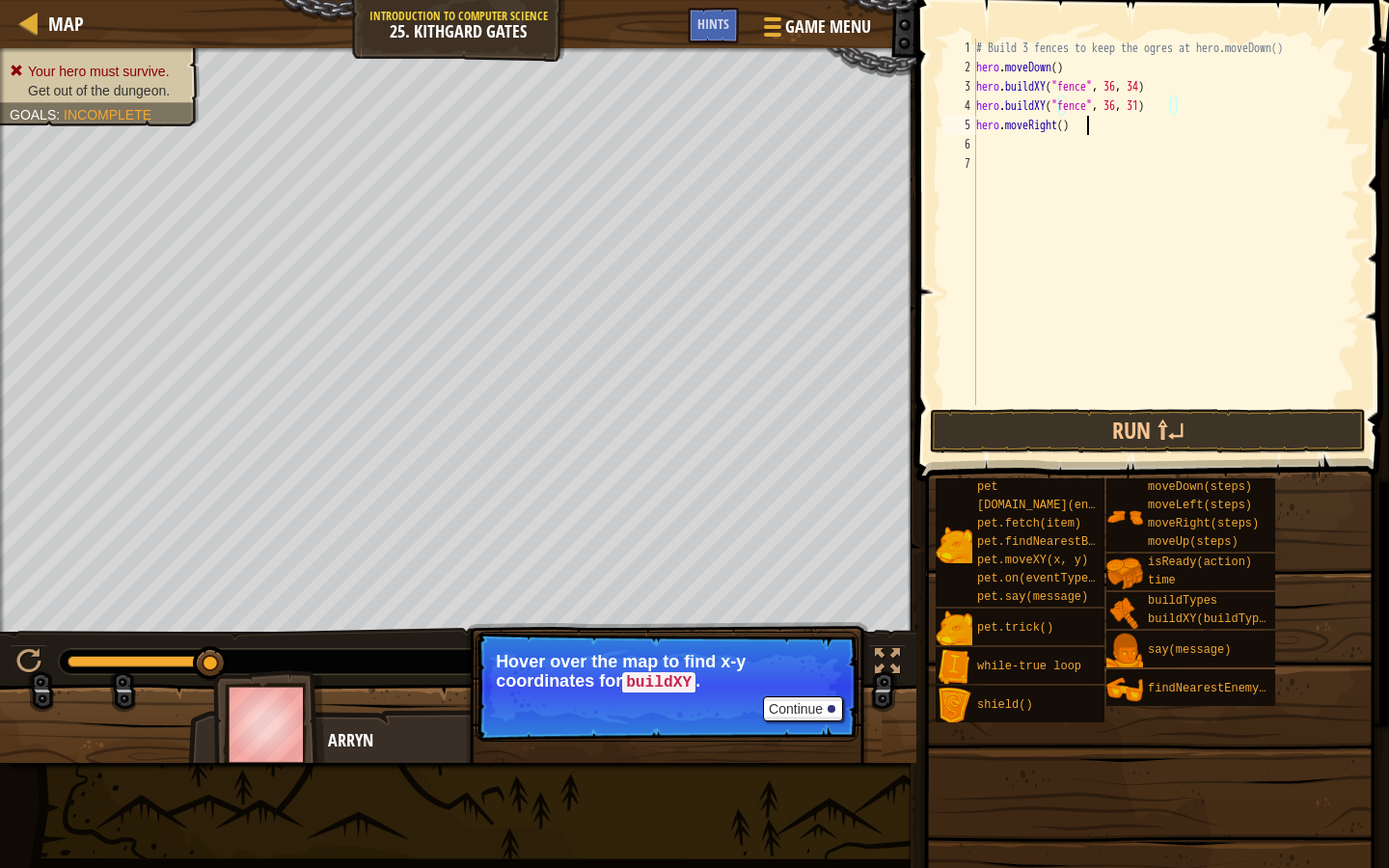 click on "# Build 3 fences to keep the ogres at hero.moveDown() hero . moveDown ( ) hero . buildXY ( "fence" ,   36 ,   34 ) hero . buildXY ( "fence" ,   36 ,   31 ) hero . moveRight ( )" at bounding box center [1166, 241] 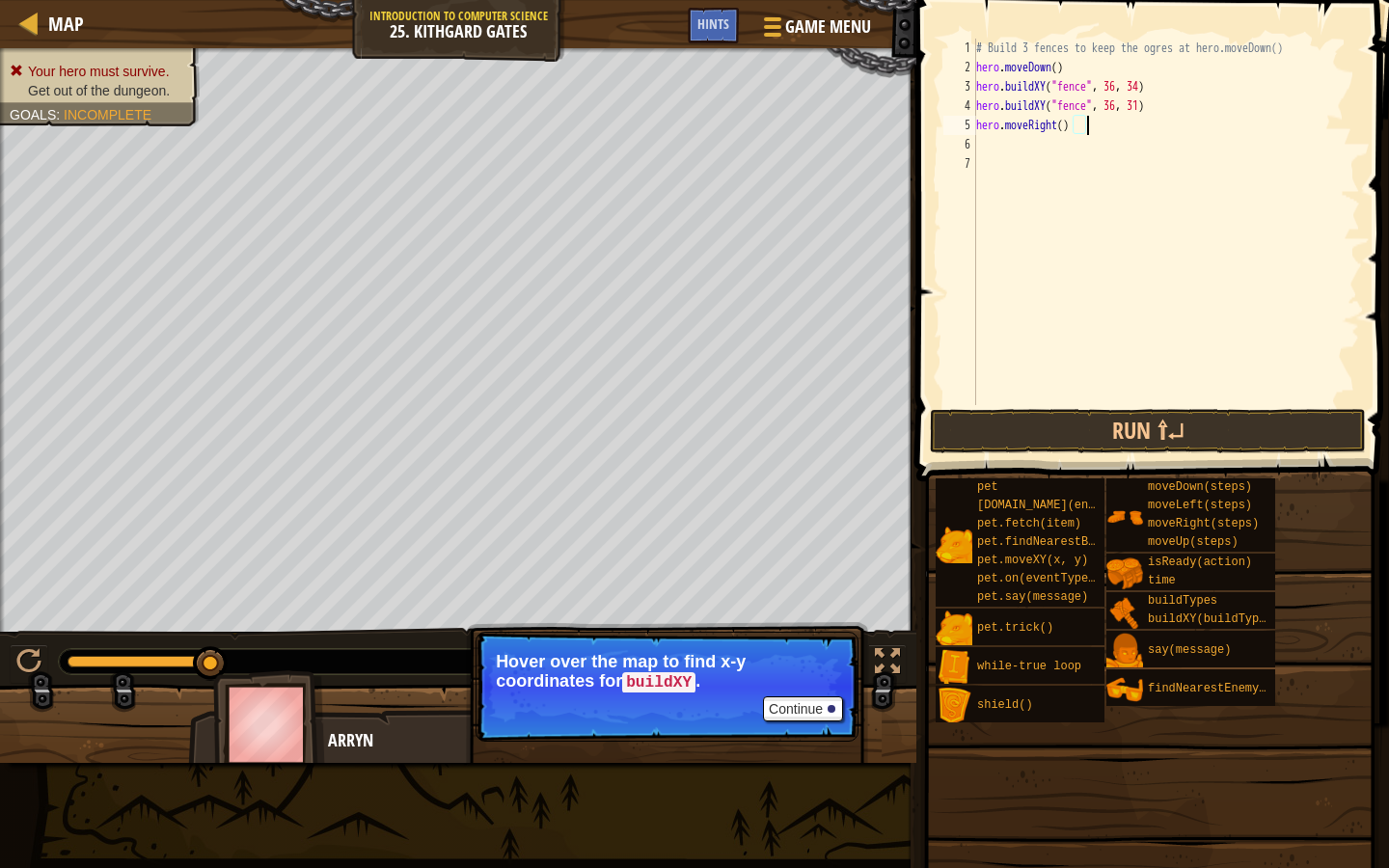 click on "# Build 3 fences to keep the ogres at hero.moveDown() hero . moveDown ( ) hero . buildXY ( "fence" ,   36 ,   34 ) hero . buildXY ( "fence" ,   36 ,   31 ) hero . moveRight ( )" at bounding box center (1166, 241) 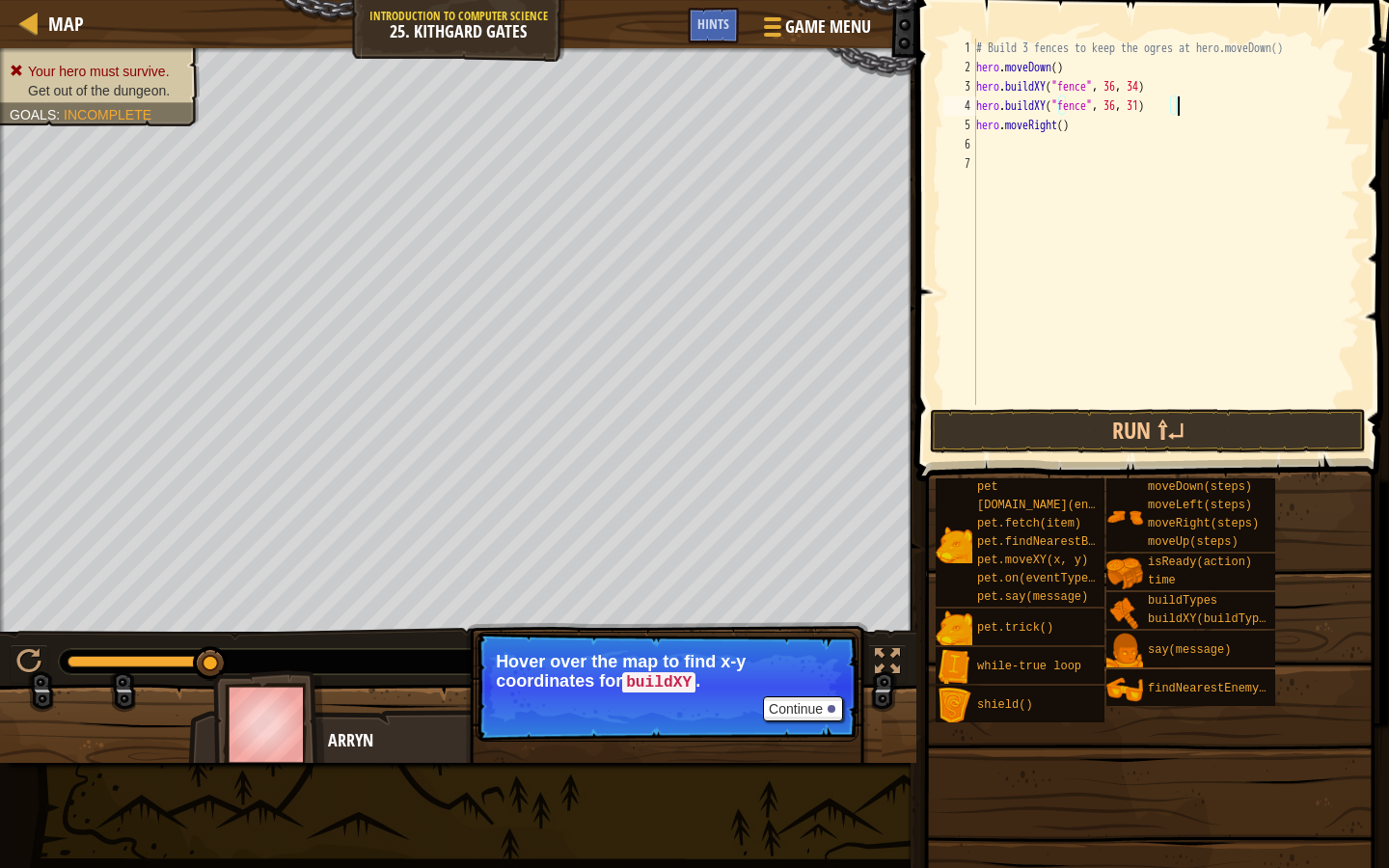 scroll, scrollTop: 9, scrollLeft: 0, axis: vertical 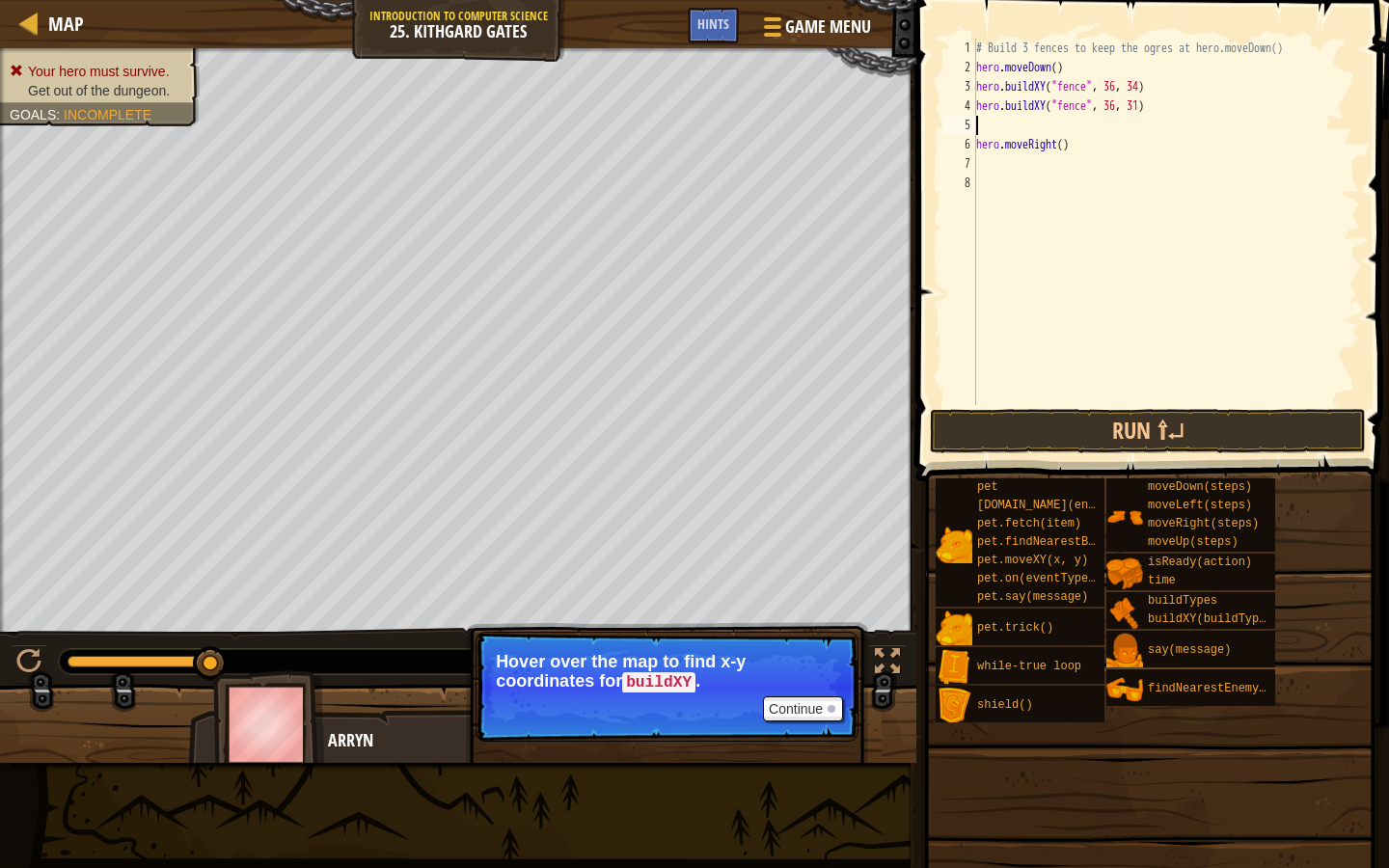 type on "h" 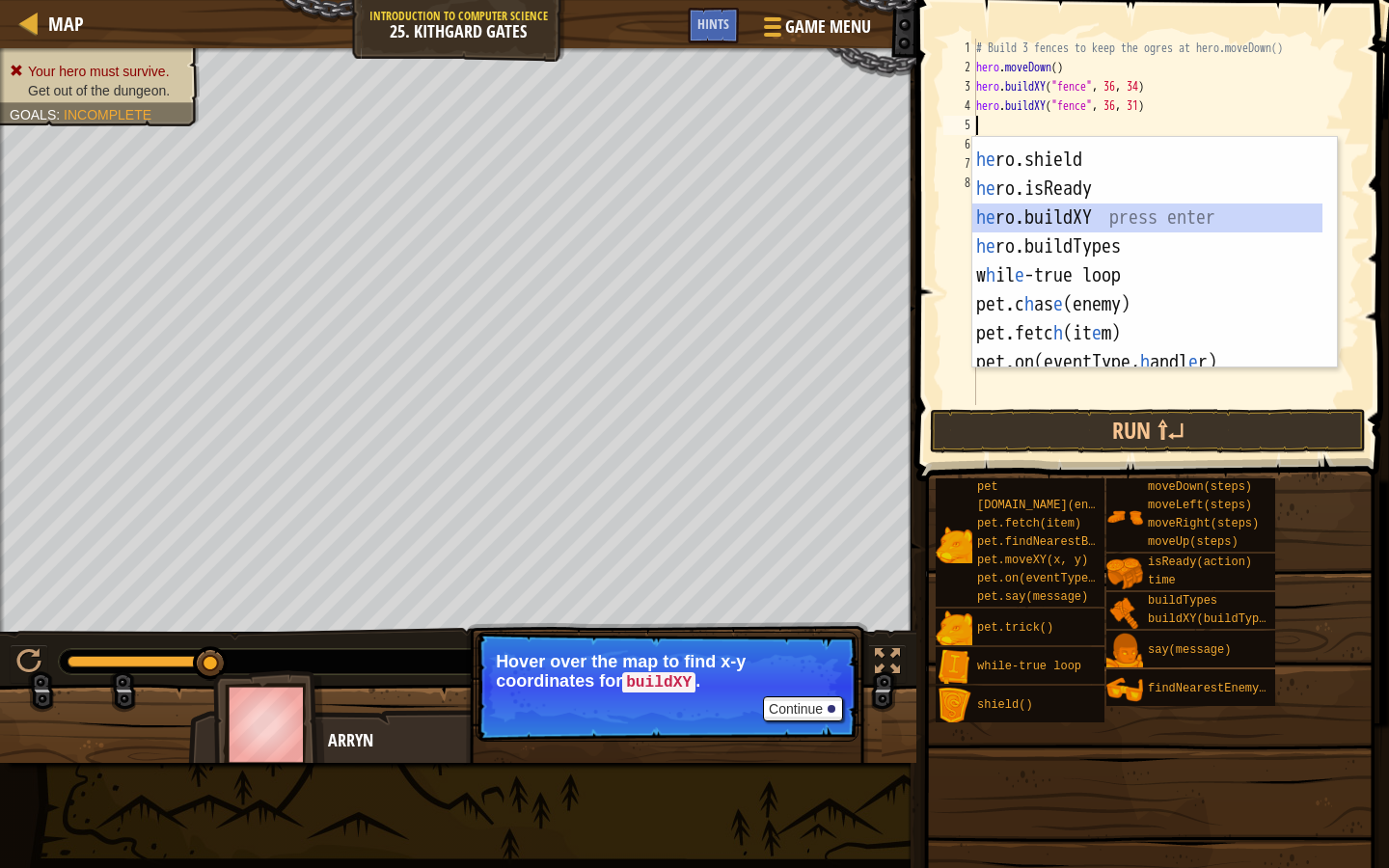 scroll, scrollTop: 0, scrollLeft: 0, axis: both 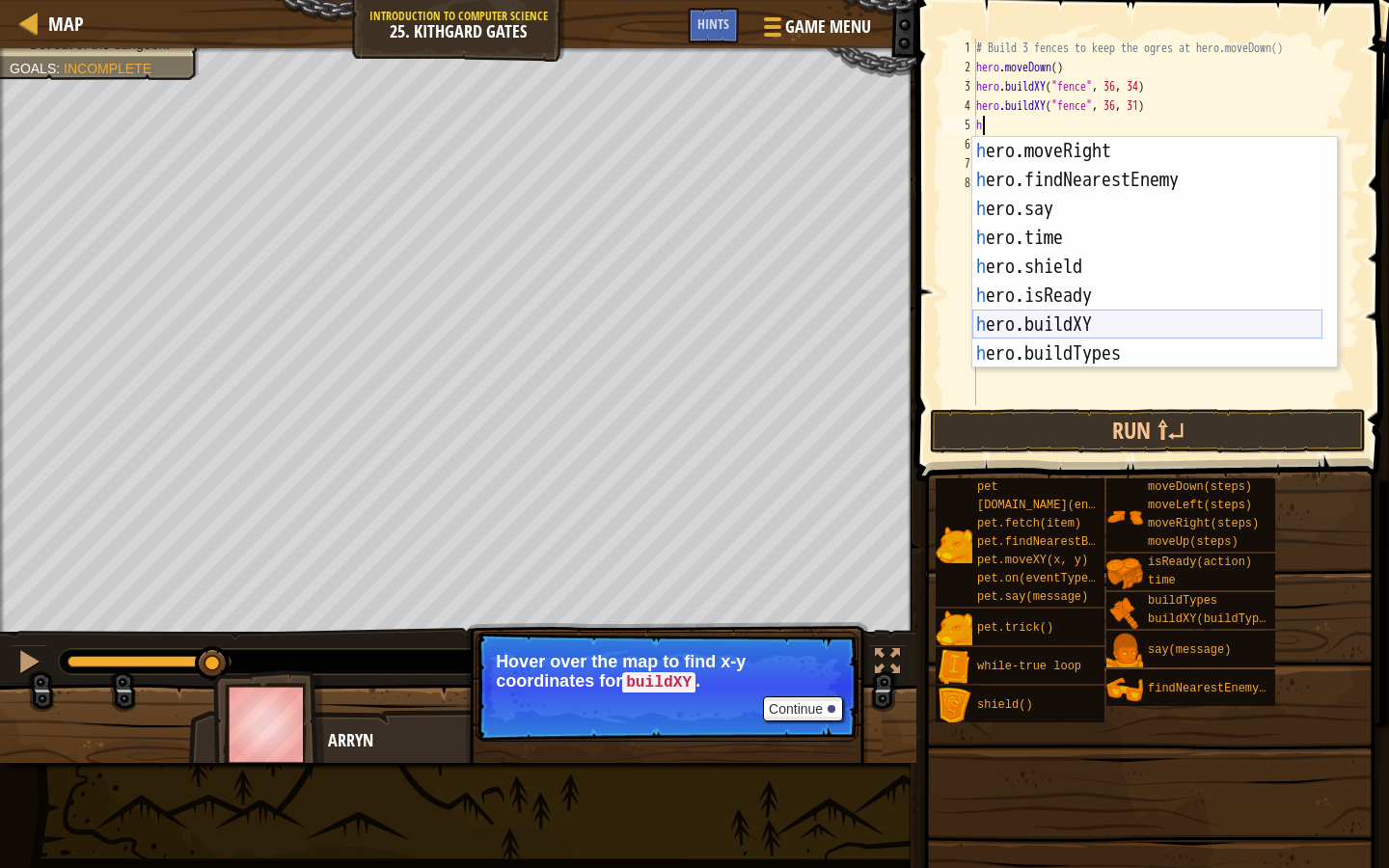 click on "h ero.moveRight press enter h ero.findNearestEnemy press enter h ero.say press enter h ero.time press enter h ero.shield press enter h ero.isReady press enter h ero.buildXY press enter h ero.buildTypes press enter w h ile-true loop press enter" at bounding box center [1147, 282] 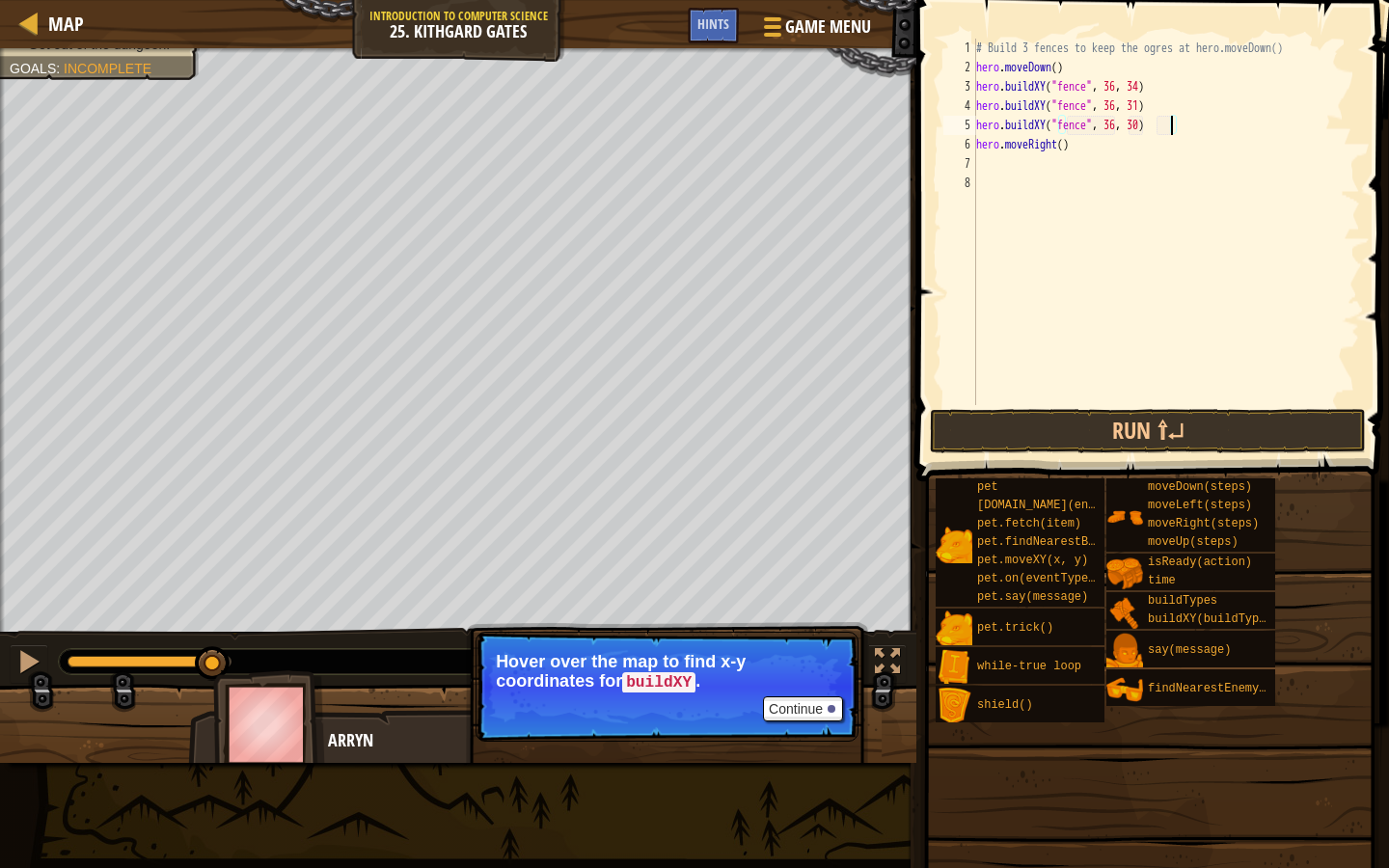 click on "# Build 3 fences to keep the ogres at hero.moveDown() hero . moveDown ( ) hero . buildXY ( "fence" ,   36 ,   34 ) hero . buildXY ( "fence" ,   36 ,   31 ) hero . buildXY ( "fence" ,   36 ,   30 ) hero . moveRight ( )" at bounding box center (1166, 241) 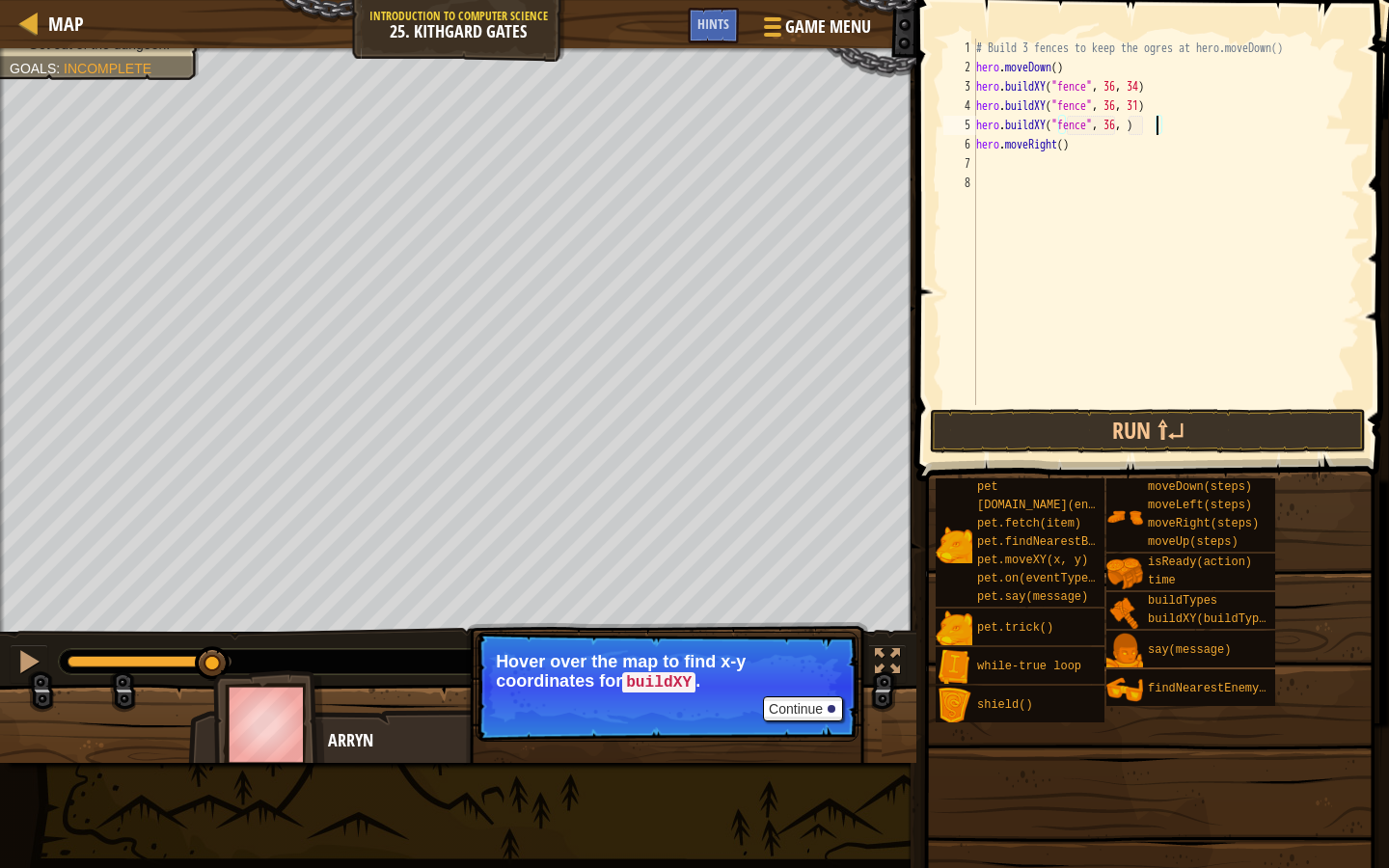 scroll, scrollTop: 9, scrollLeft: 15, axis: both 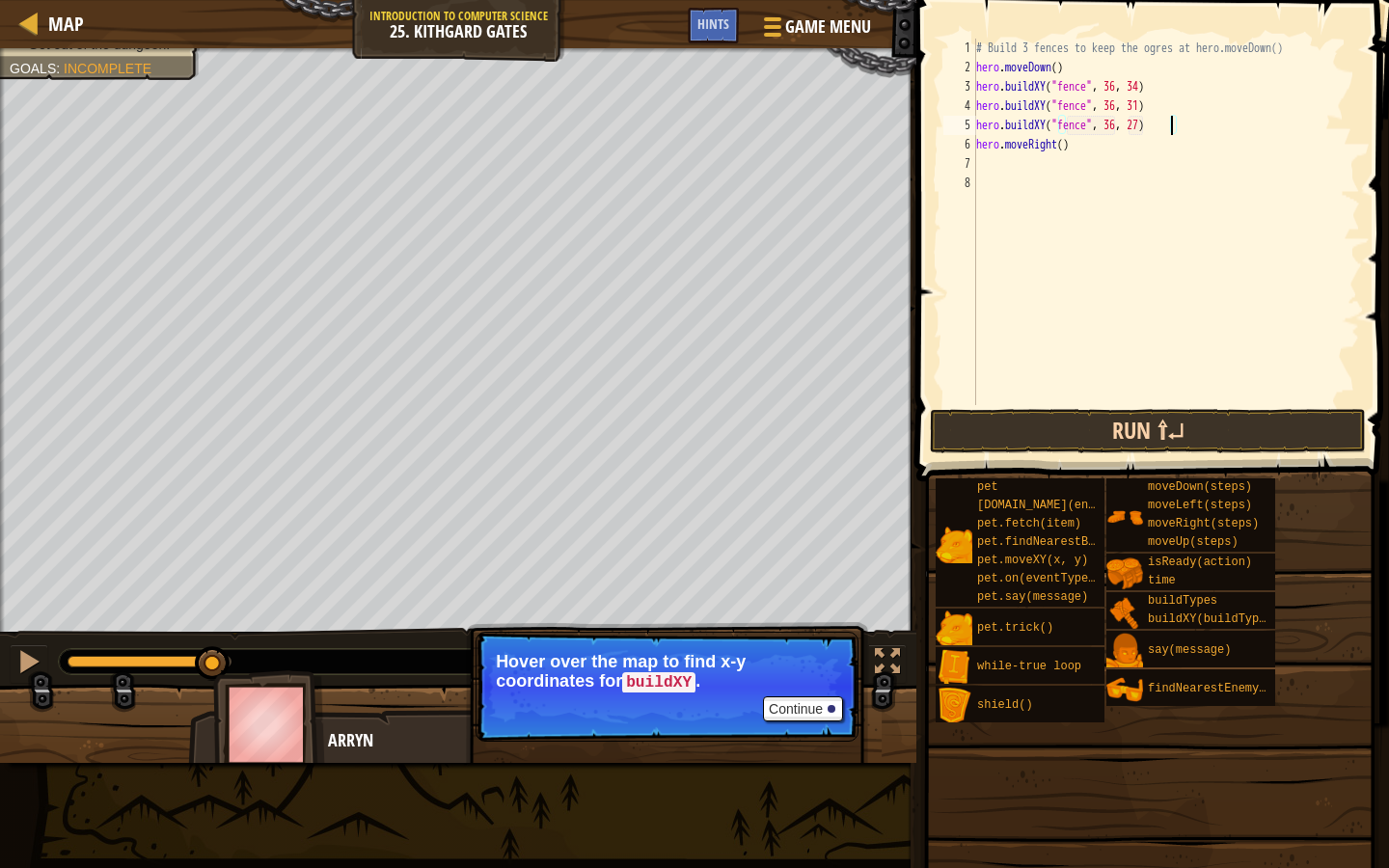 click on "Run ⇧↵" at bounding box center [1148, 431] 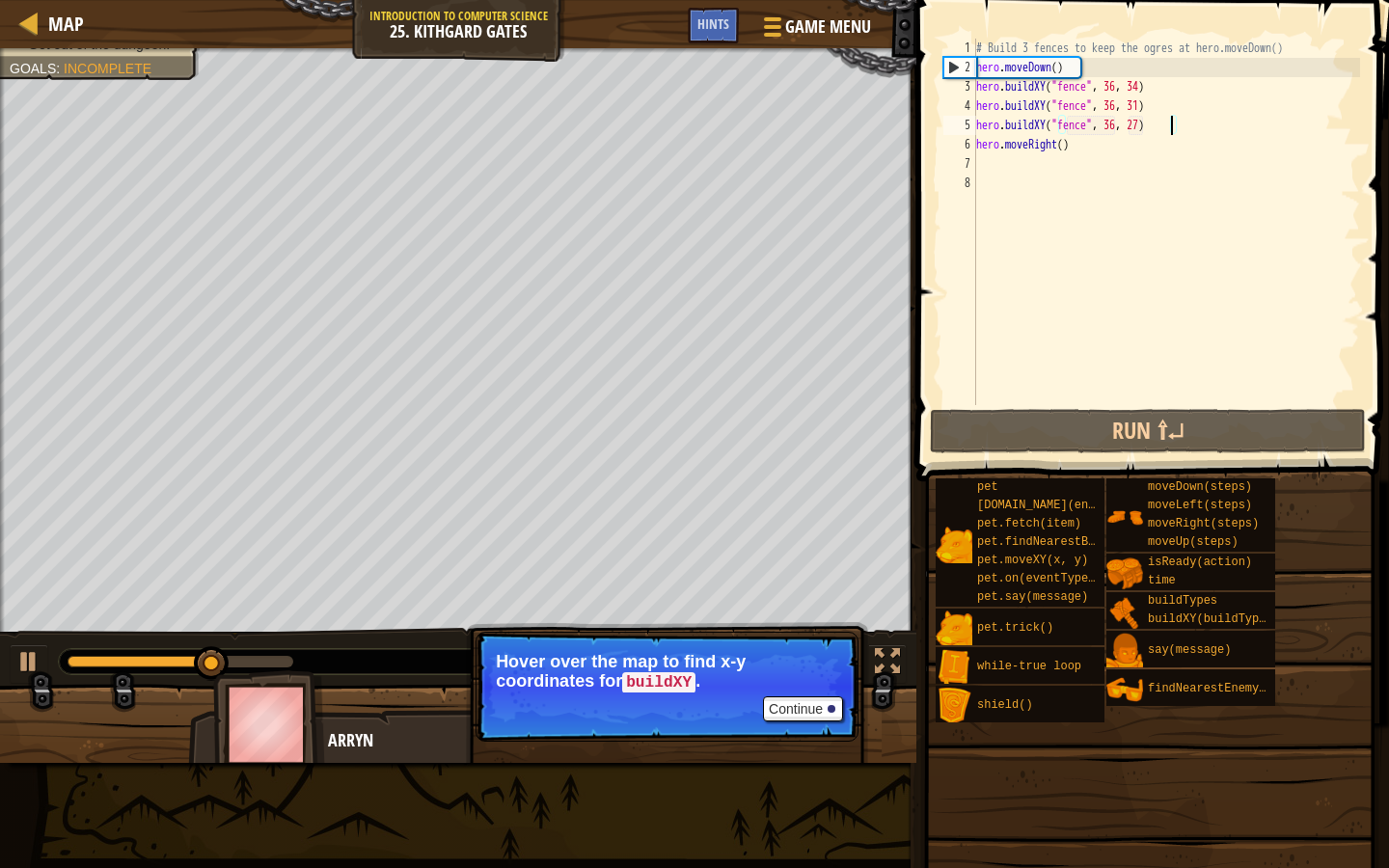 click on "# Build 3 fences to keep the ogres at hero.moveDown() hero . moveDown ( ) hero . buildXY ( "fence" ,   36 ,   34 ) hero . buildXY ( "fence" ,   36 ,   31 ) hero . buildXY ( "fence" ,   36 ,   27 ) hero . moveRight ( )" at bounding box center (1166, 241) 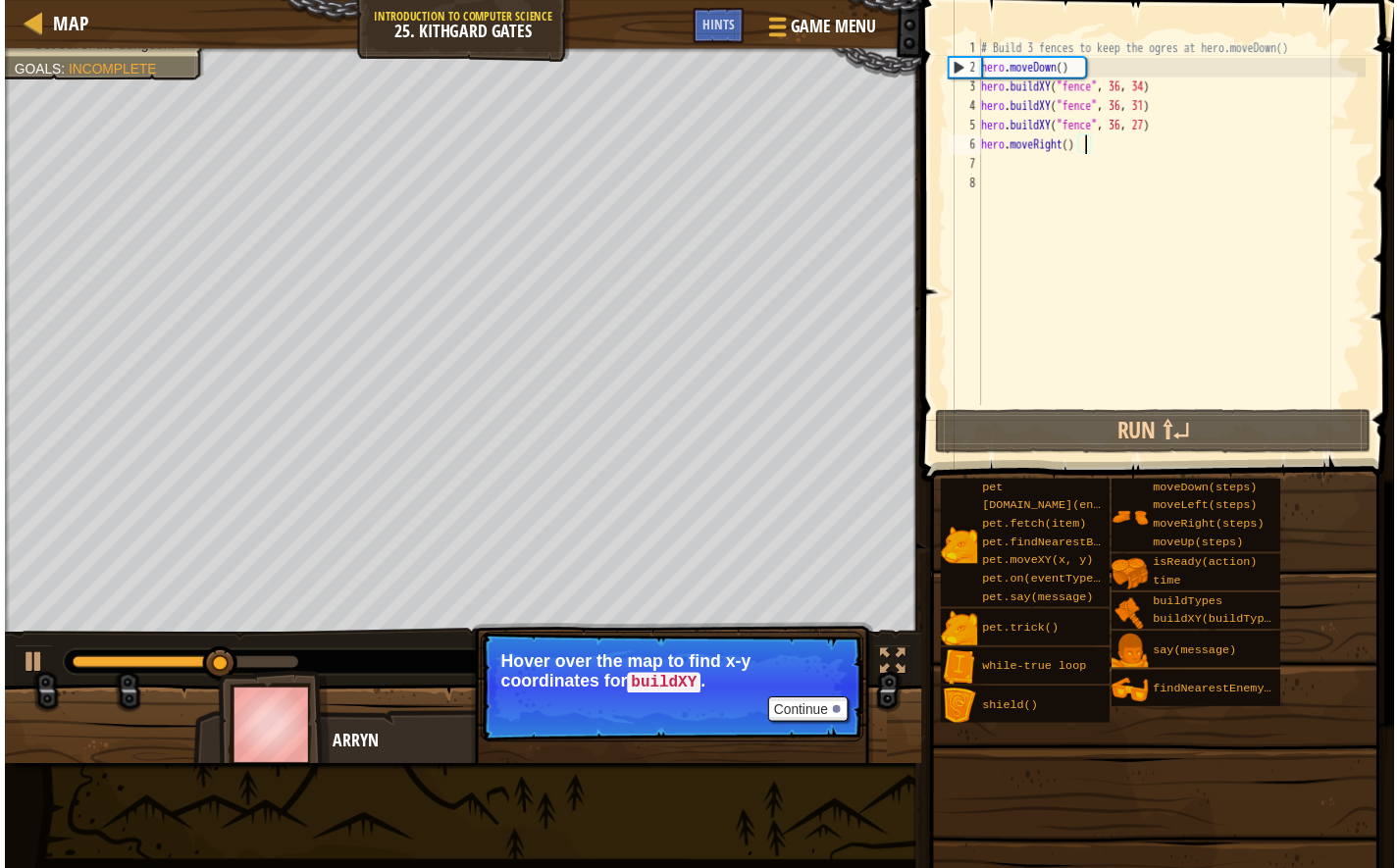 scroll, scrollTop: 9, scrollLeft: 9, axis: both 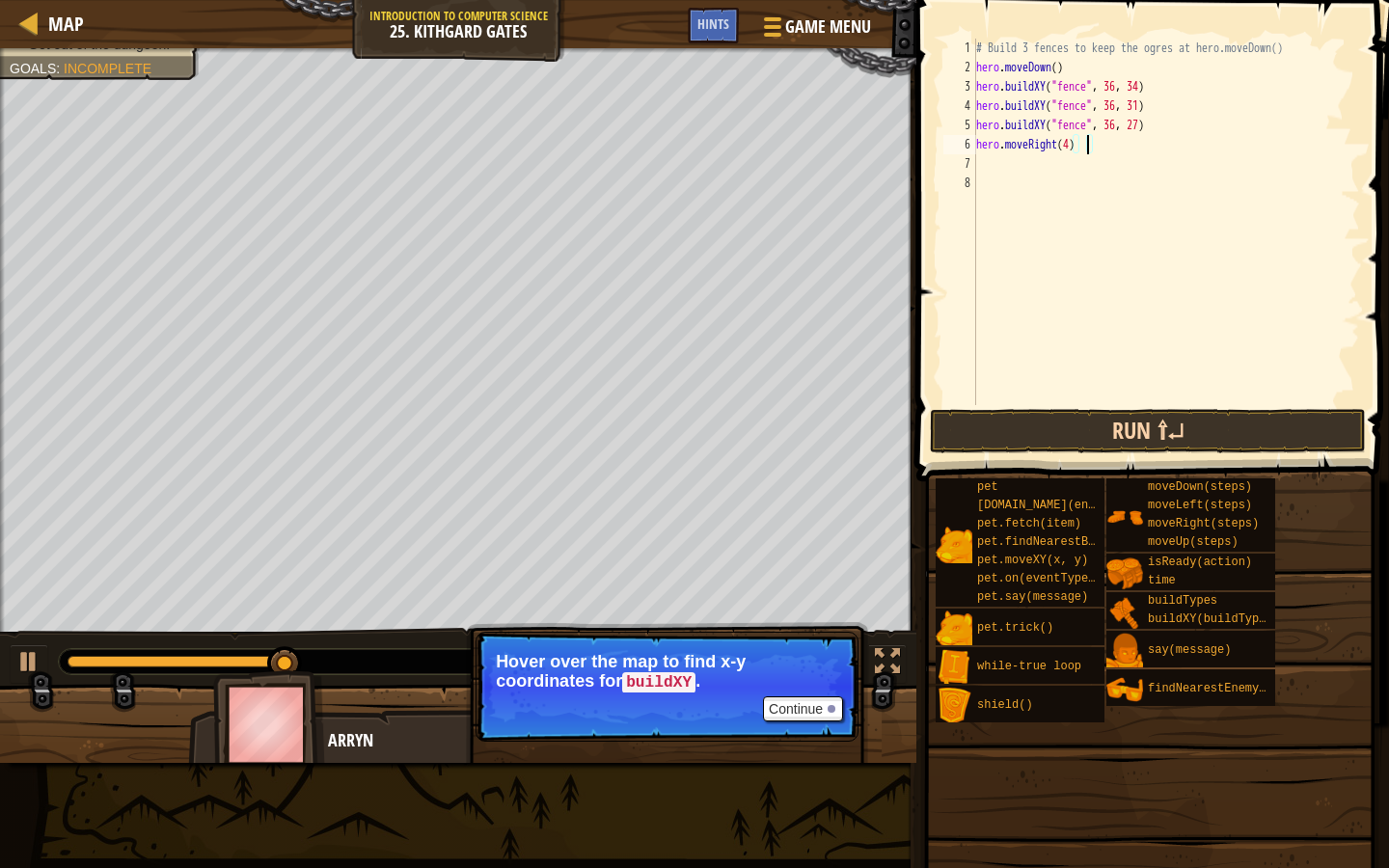 type on "hero.moveRight(4)" 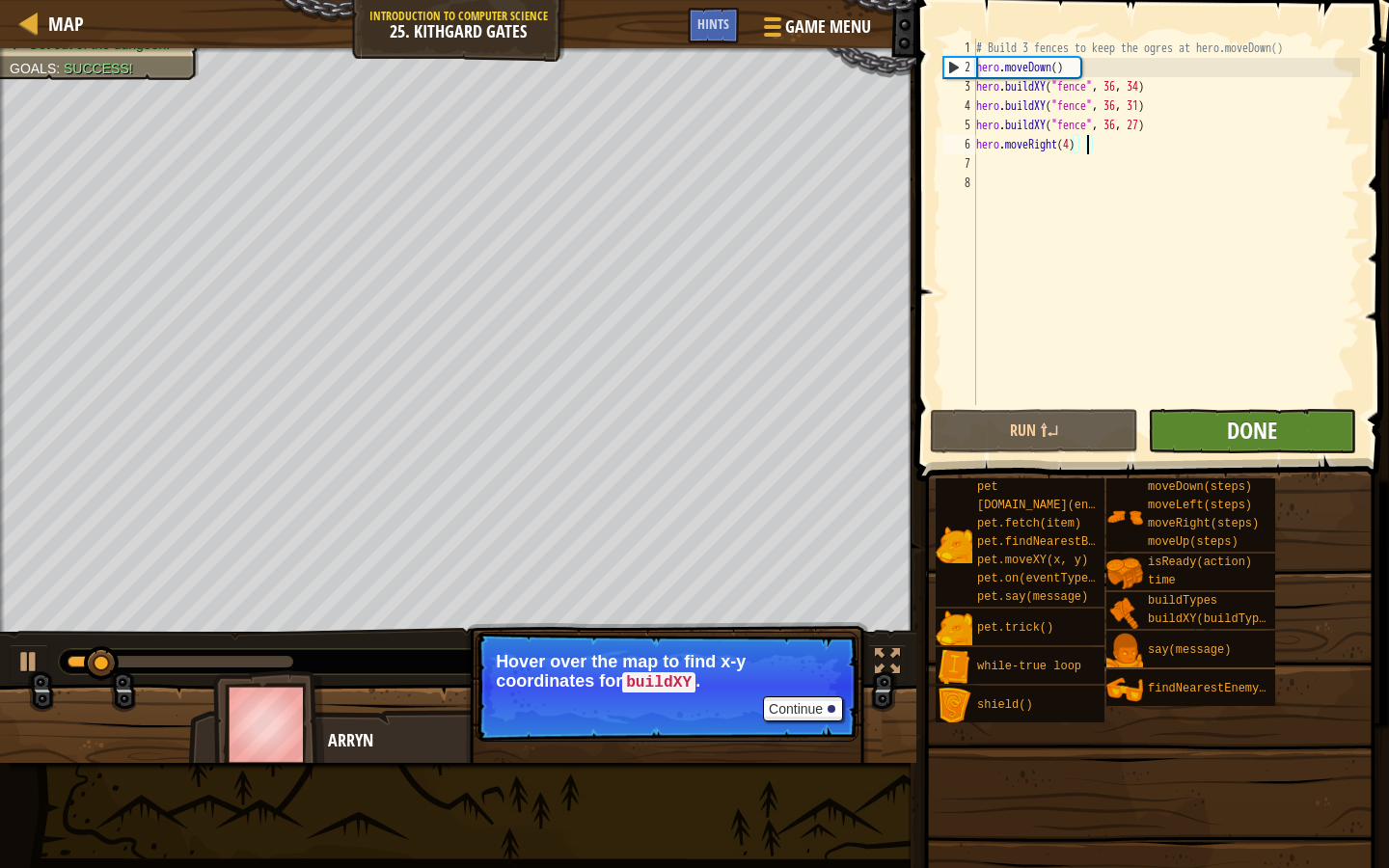 click on "Done" at bounding box center [1252, 430] 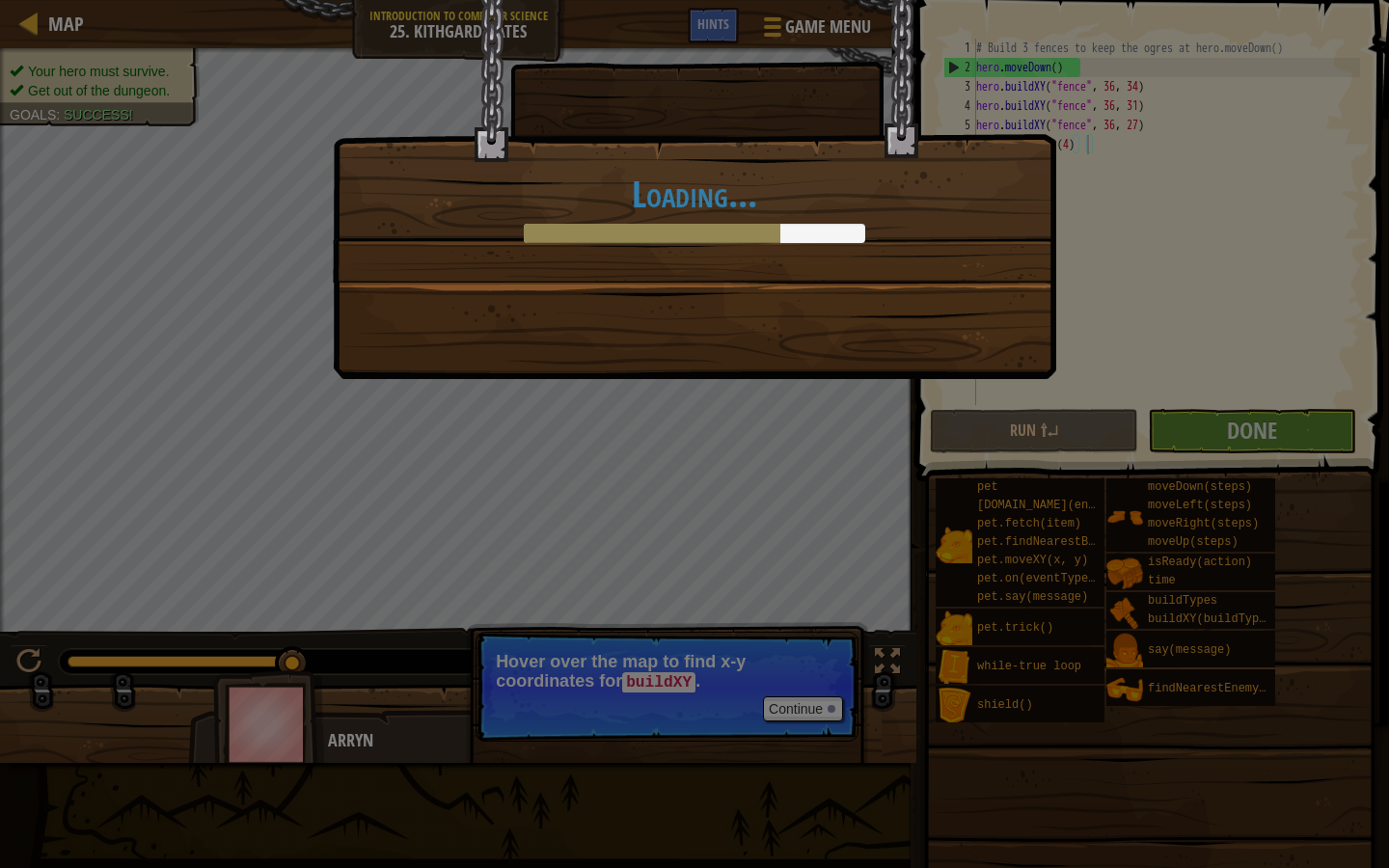 click on "Loading..." at bounding box center (694, 189) 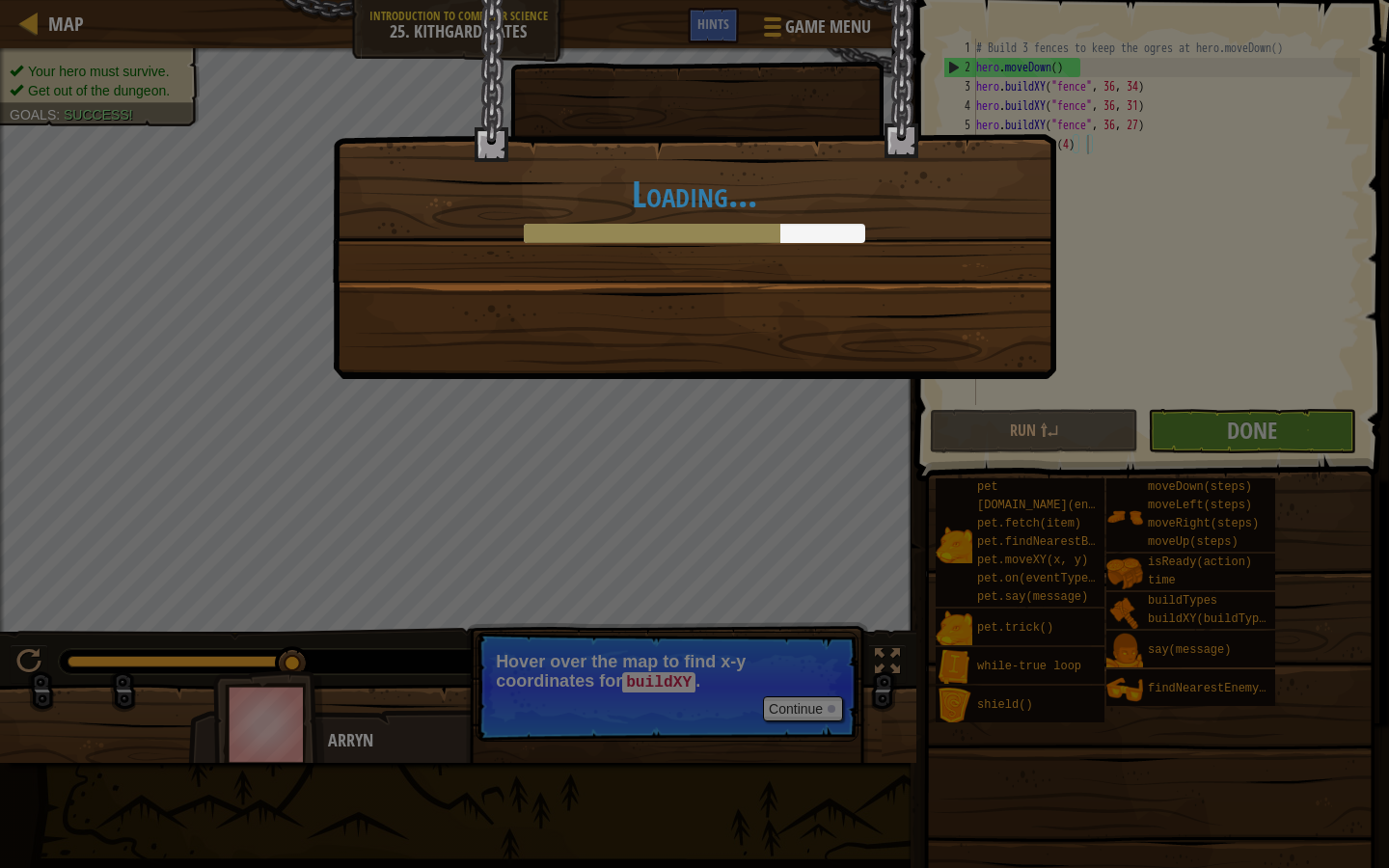 click on "Loading..." at bounding box center (694, 141) 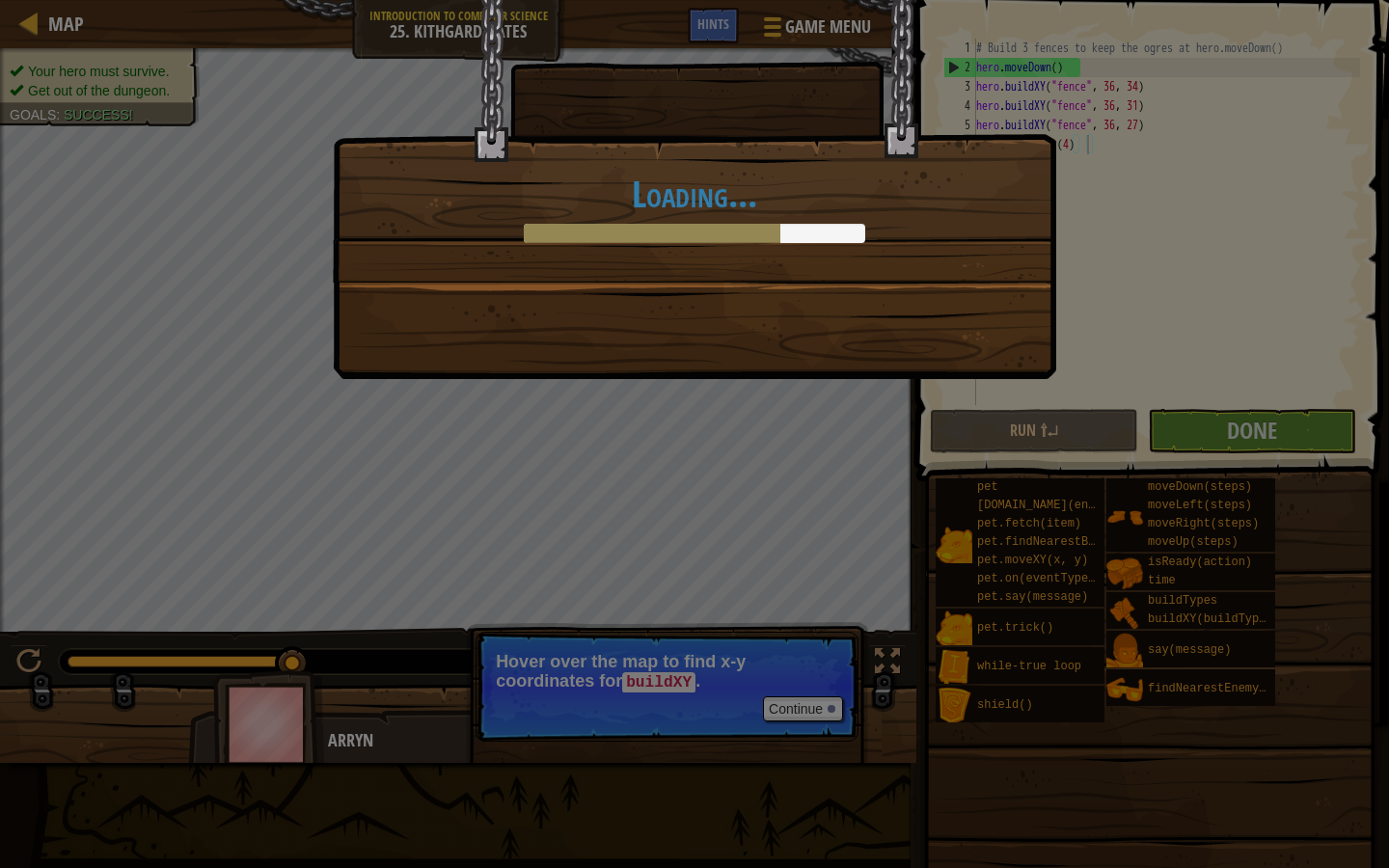 click on "Loading..." at bounding box center (694, 141) 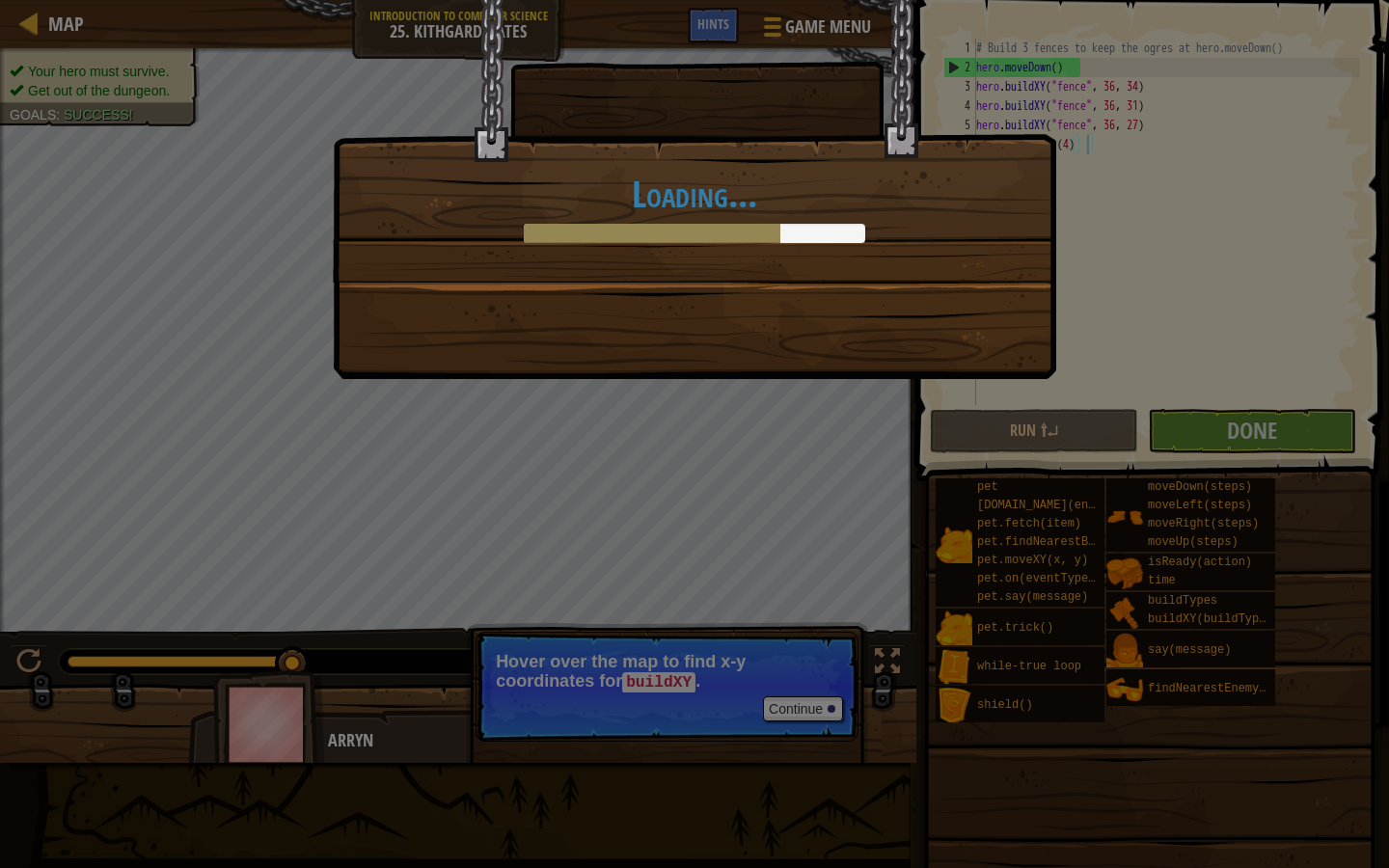 click on "Loading..." at bounding box center [694, 141] 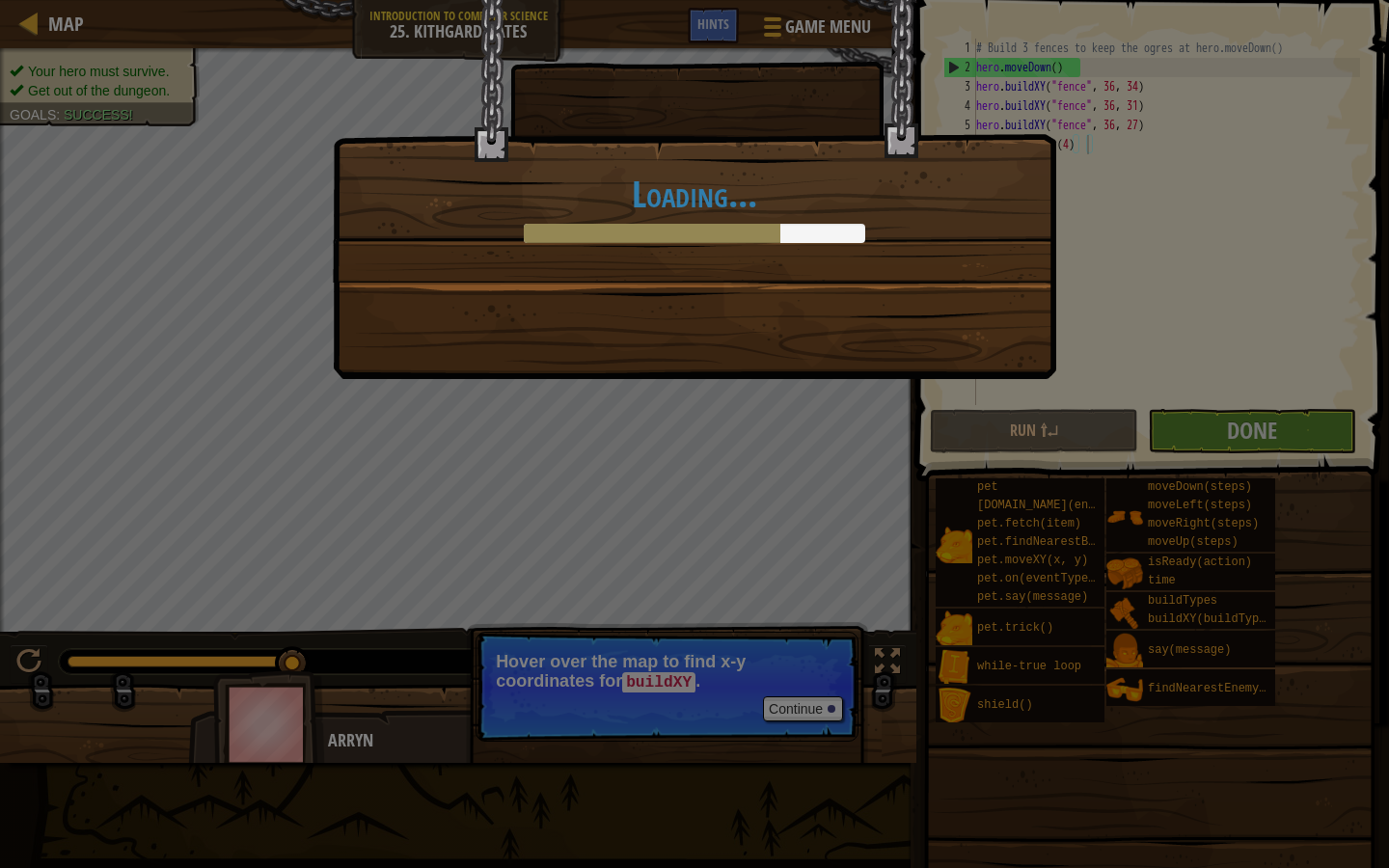 click on "Loading..." at bounding box center [694, 194] 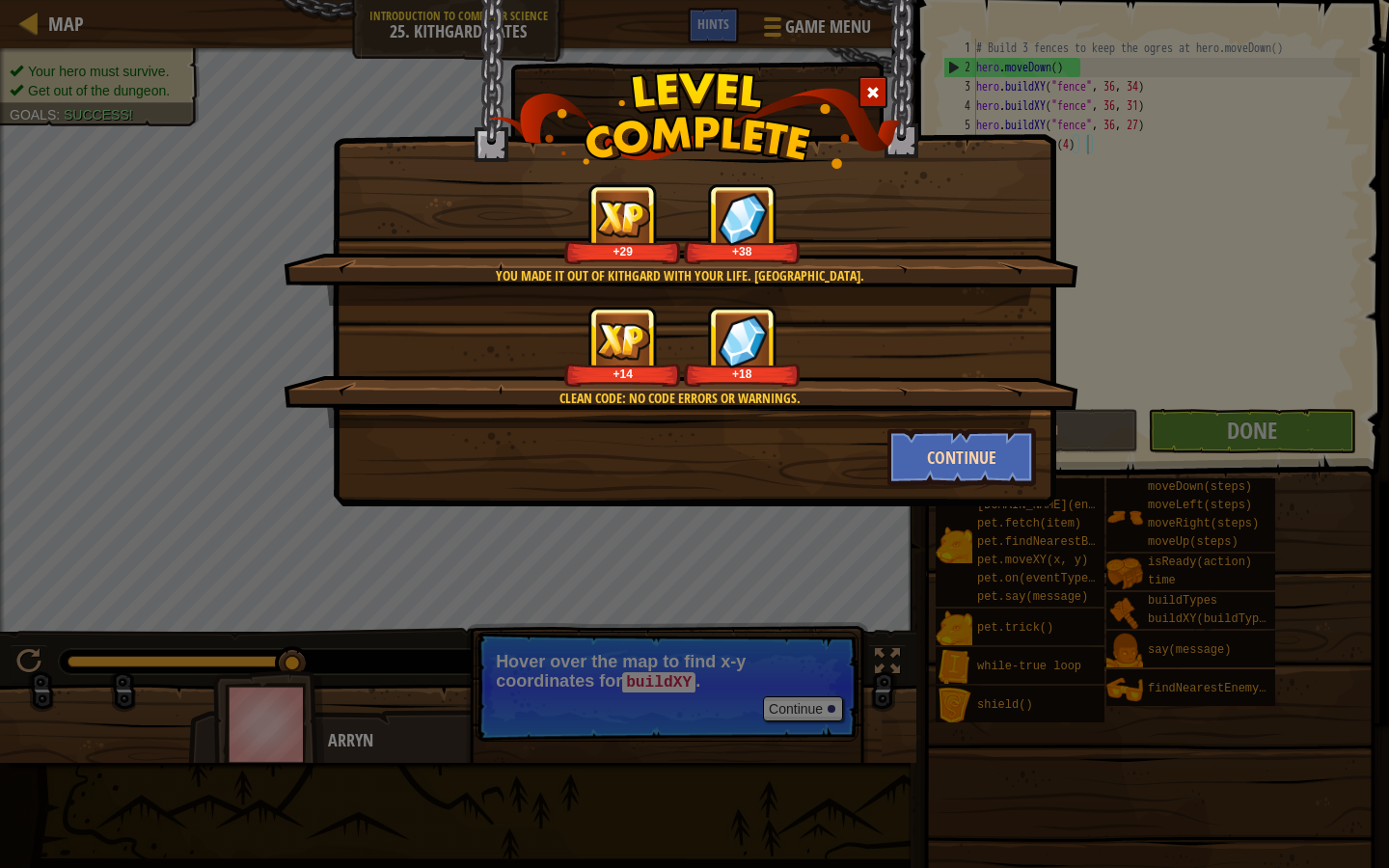 click on "Continue" at bounding box center [962, 457] 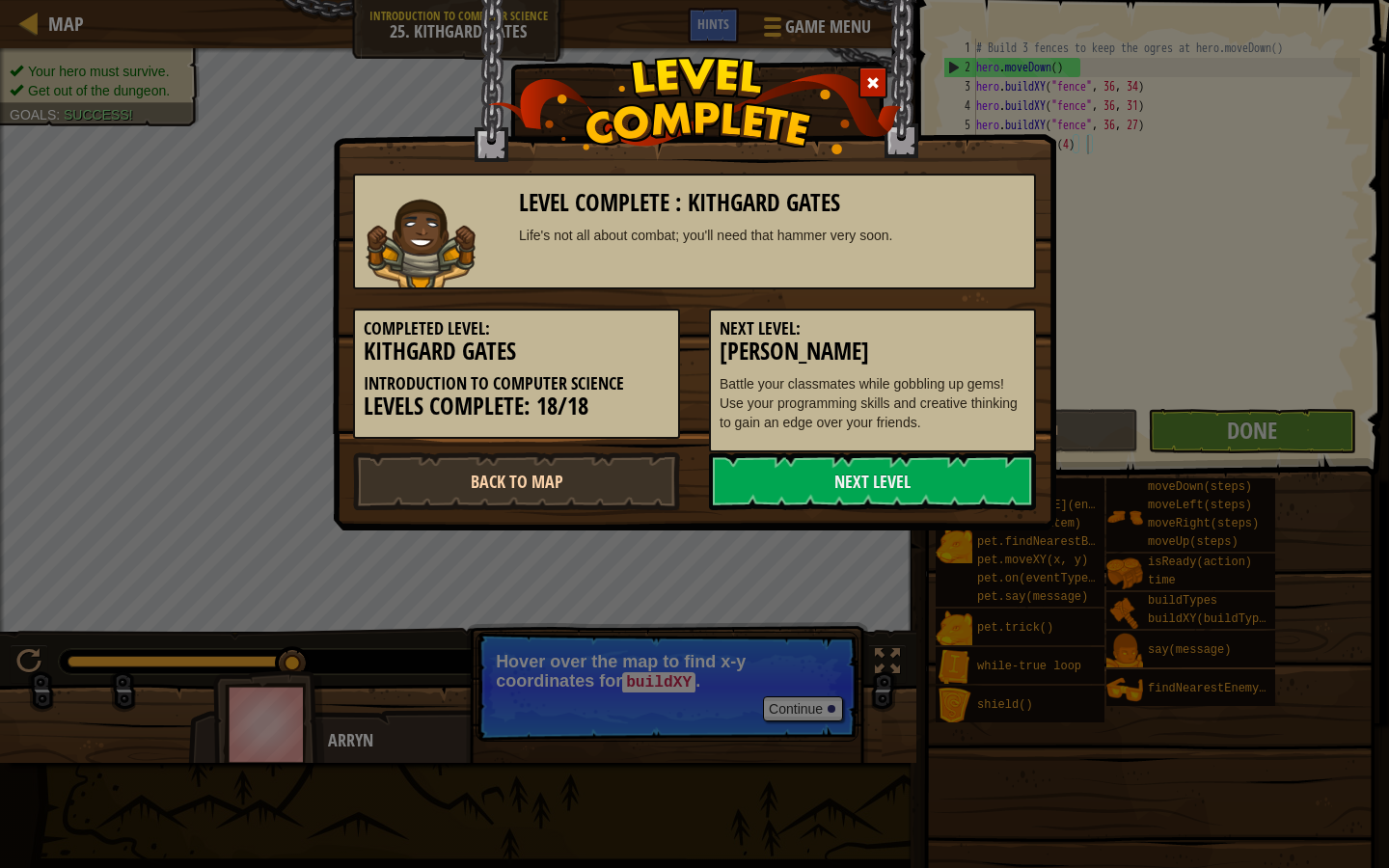 click on "Back to Map" at bounding box center [516, 481] 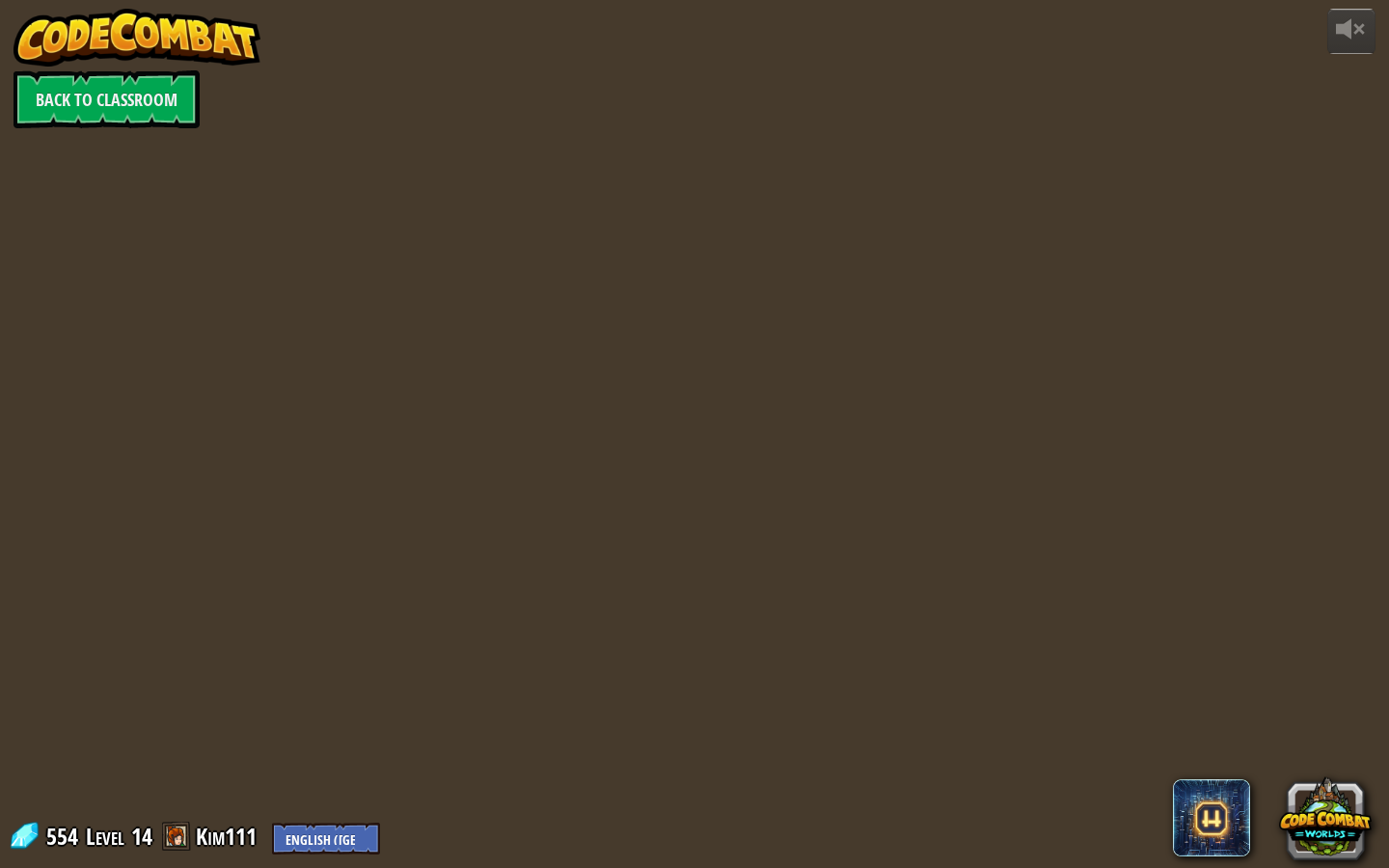 click at bounding box center (694, 434) 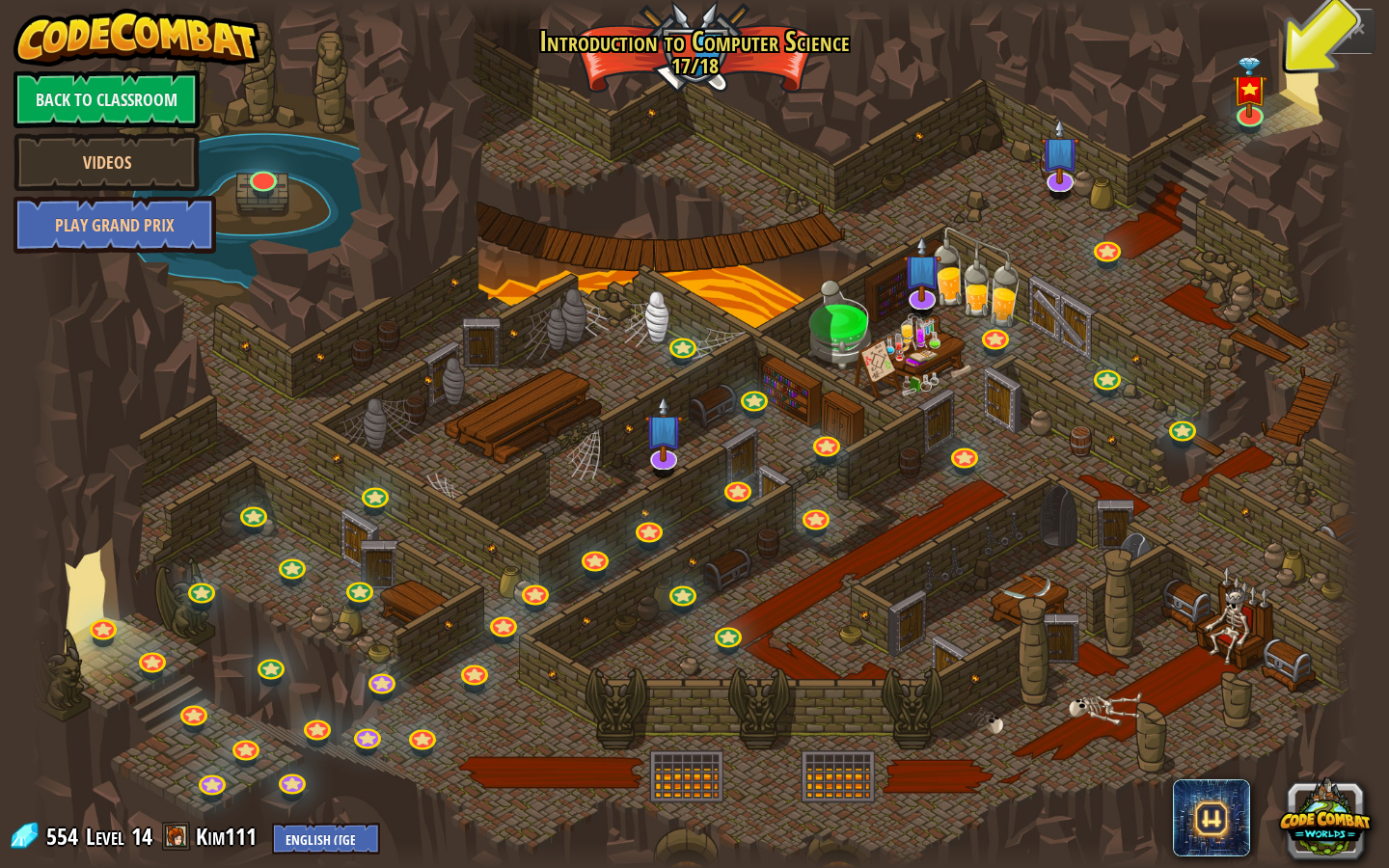scroll, scrollTop: 0, scrollLeft: 0, axis: both 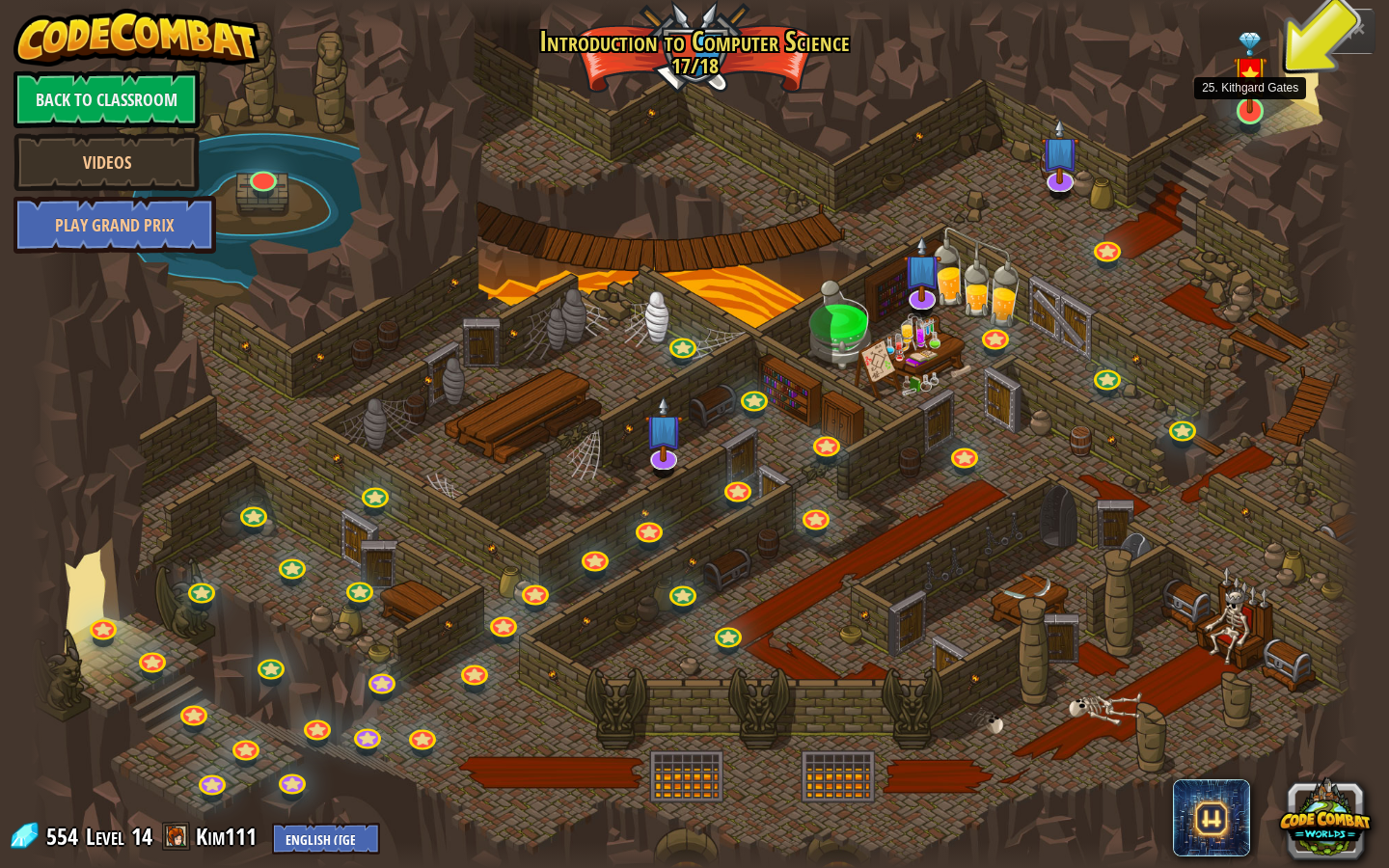 click at bounding box center [1250, 72] 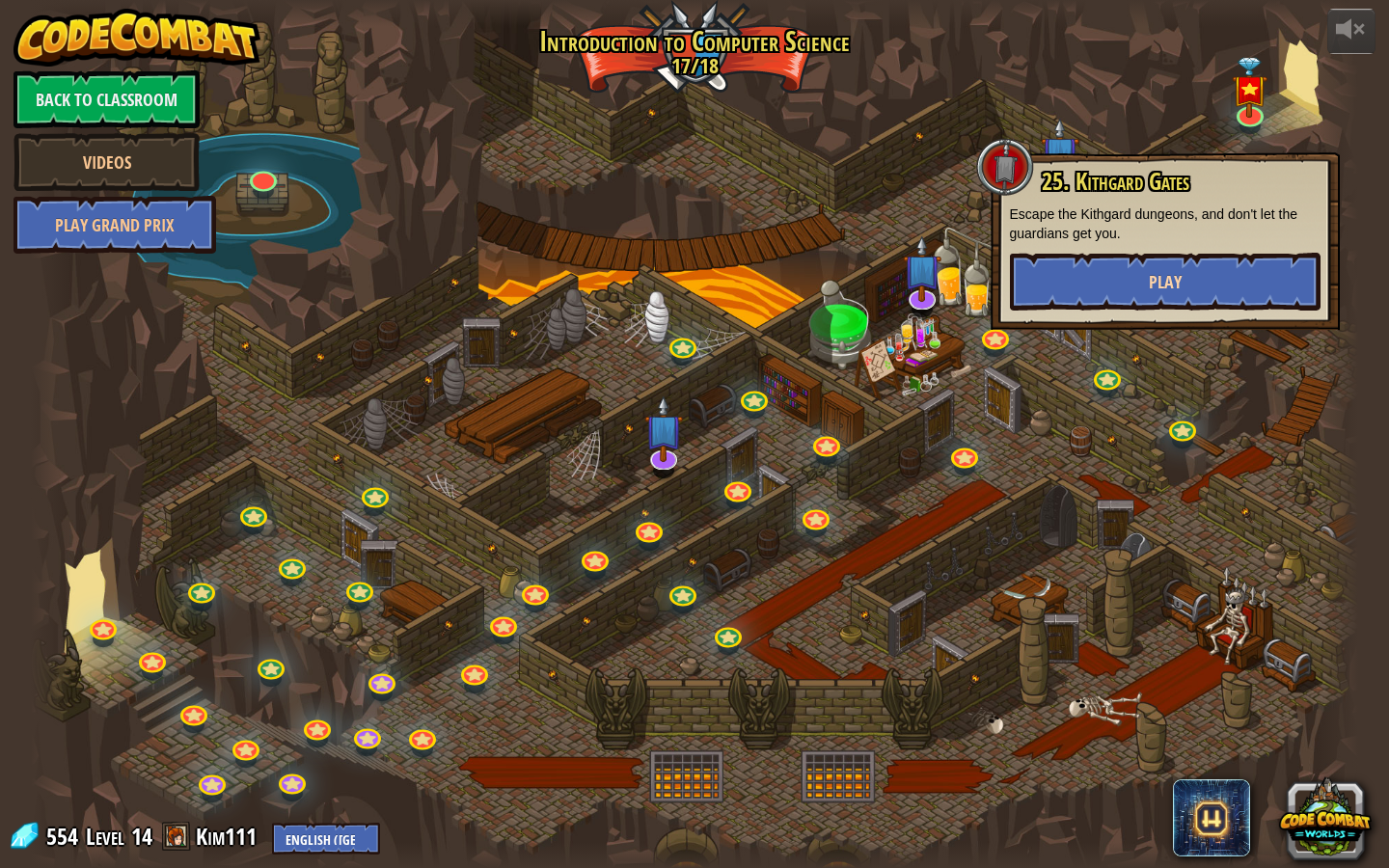 click on "Play" at bounding box center [1165, 282] 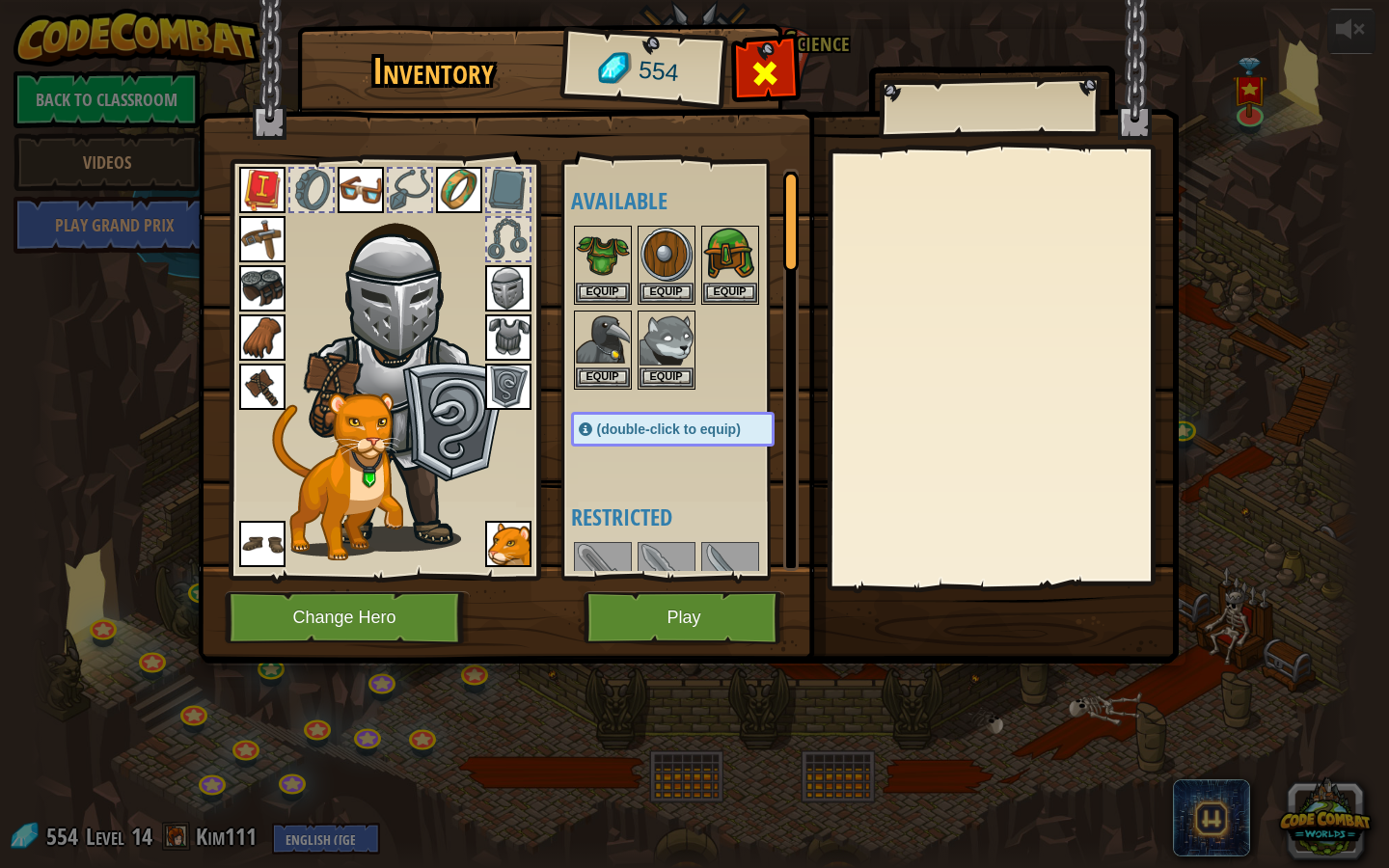 click at bounding box center (765, 73) 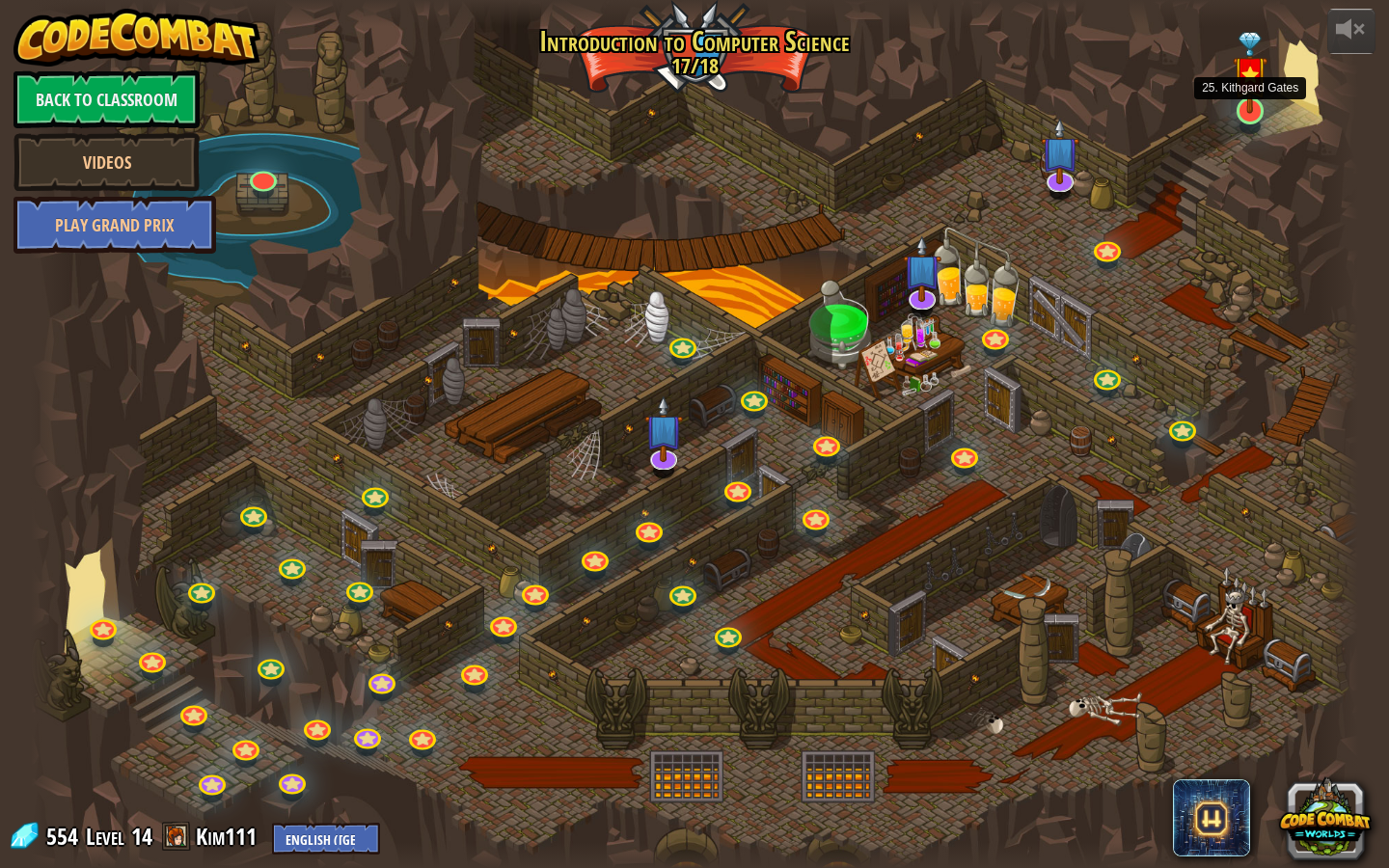 click at bounding box center [1250, 72] 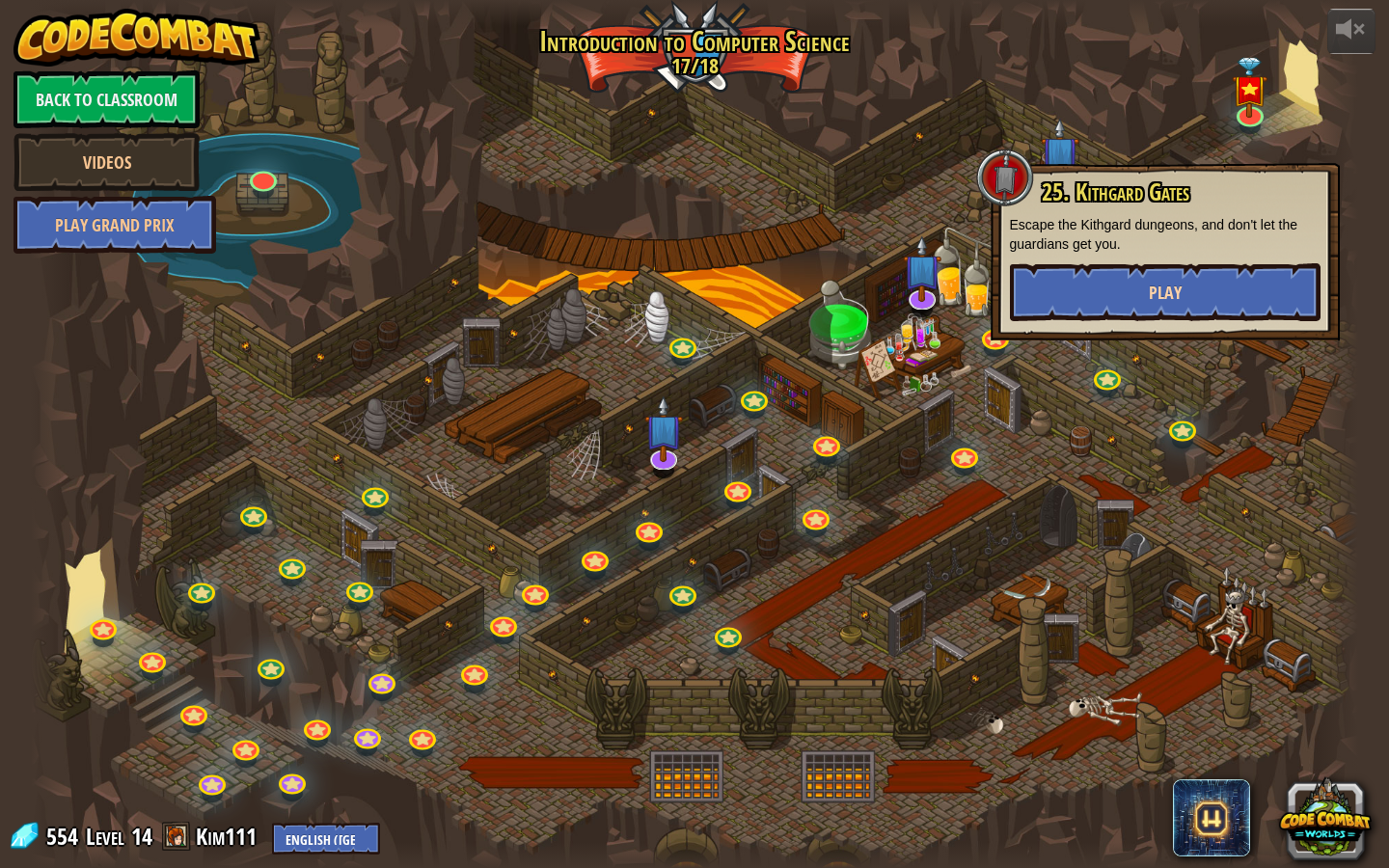 click on "Play" at bounding box center (1165, 292) 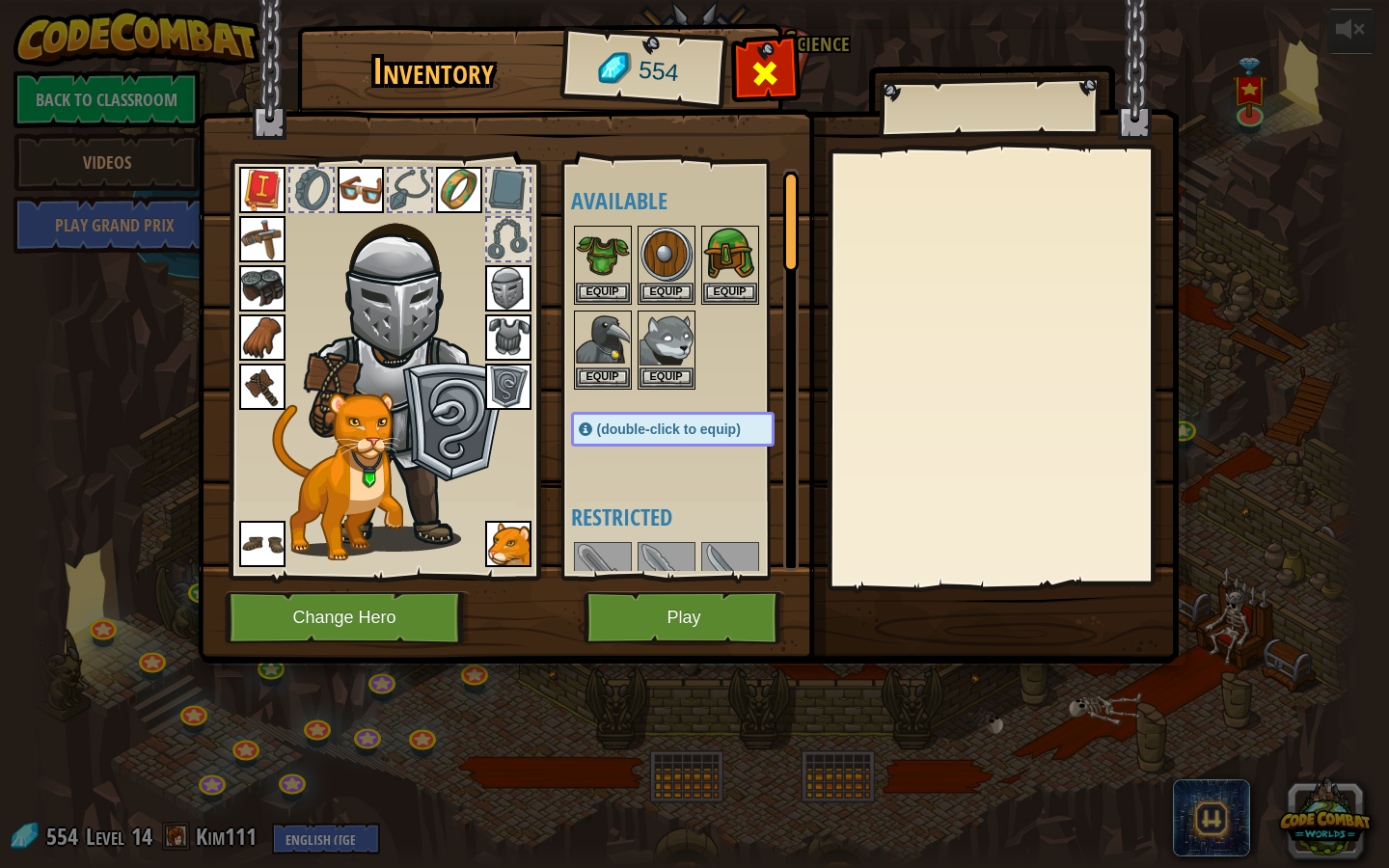 click at bounding box center (765, 73) 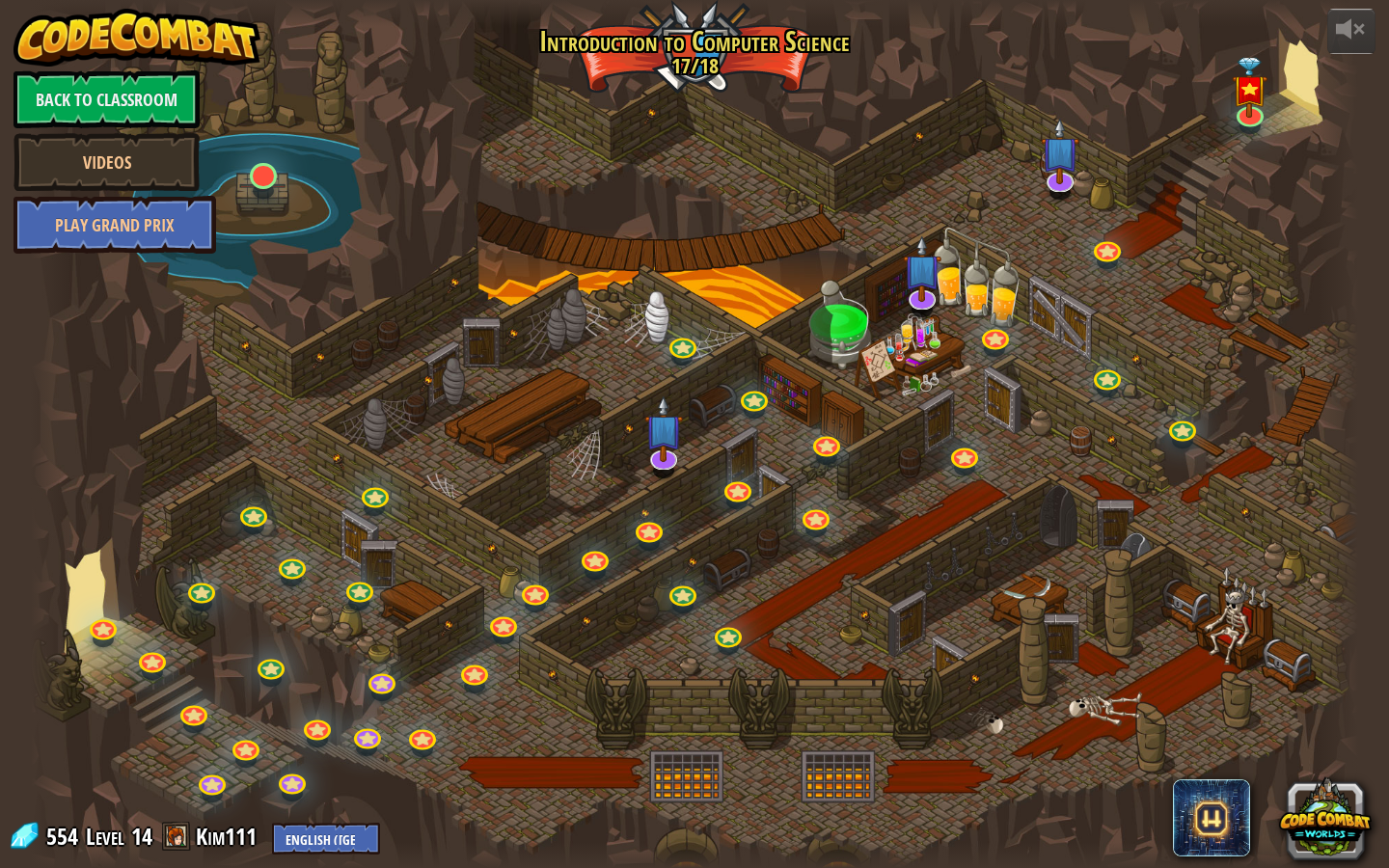 click at bounding box center [262, 176] 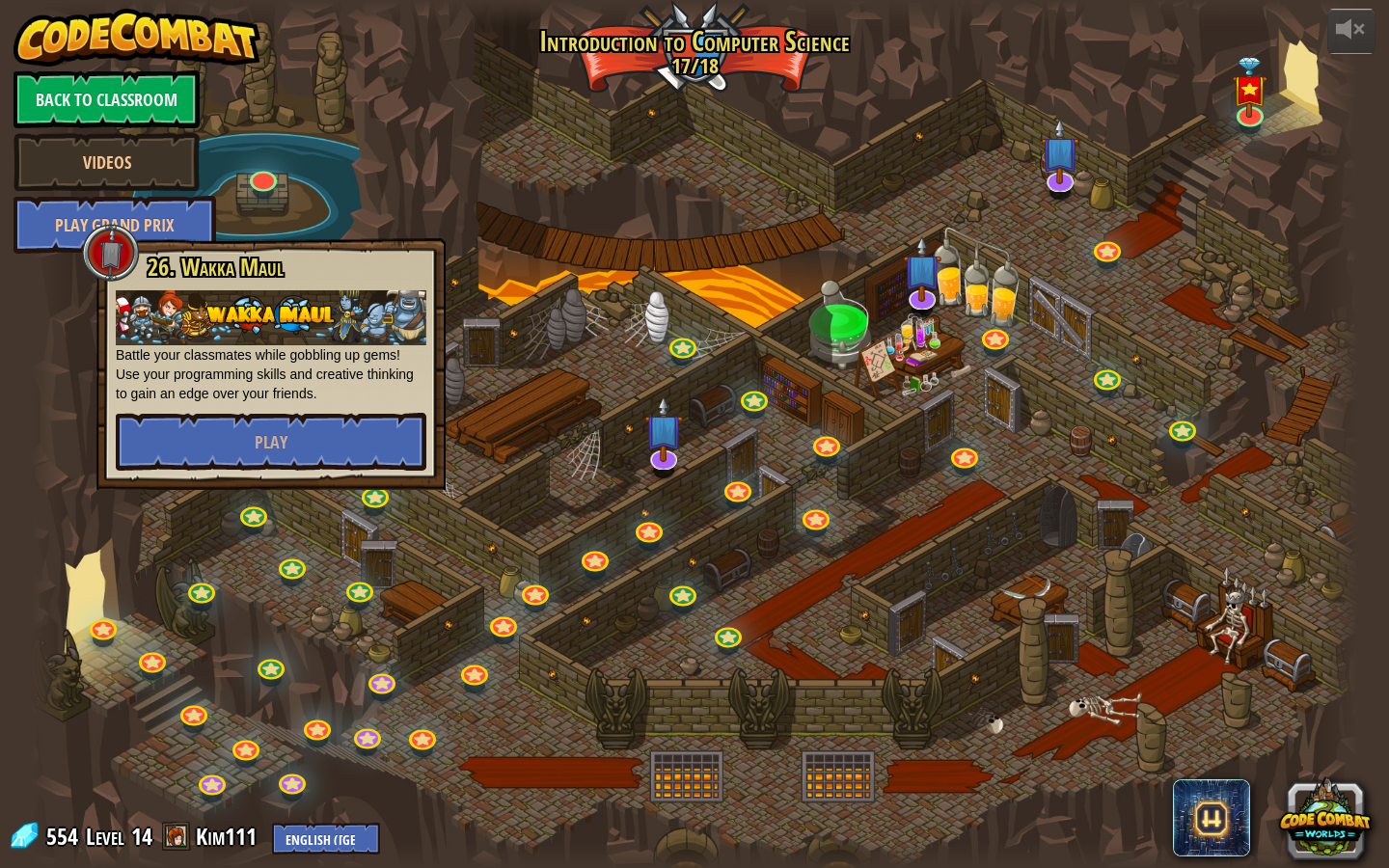 click at bounding box center [694, 434] 